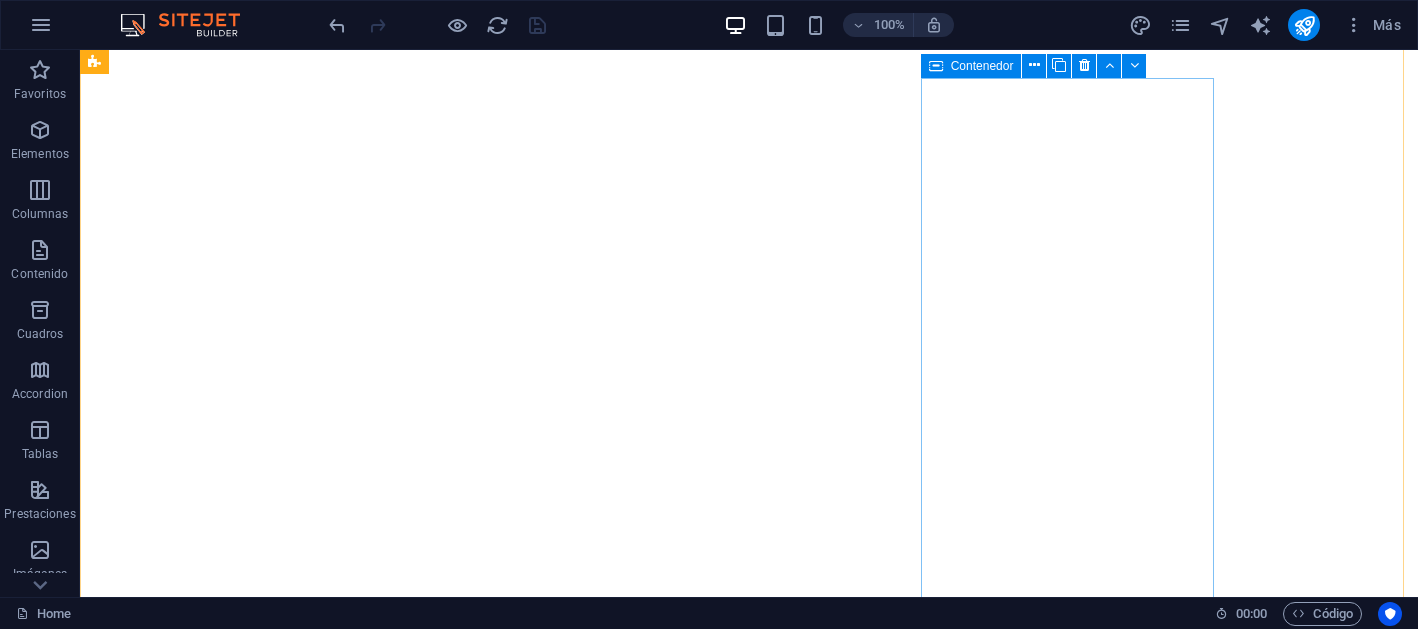 scroll, scrollTop: 0, scrollLeft: 0, axis: both 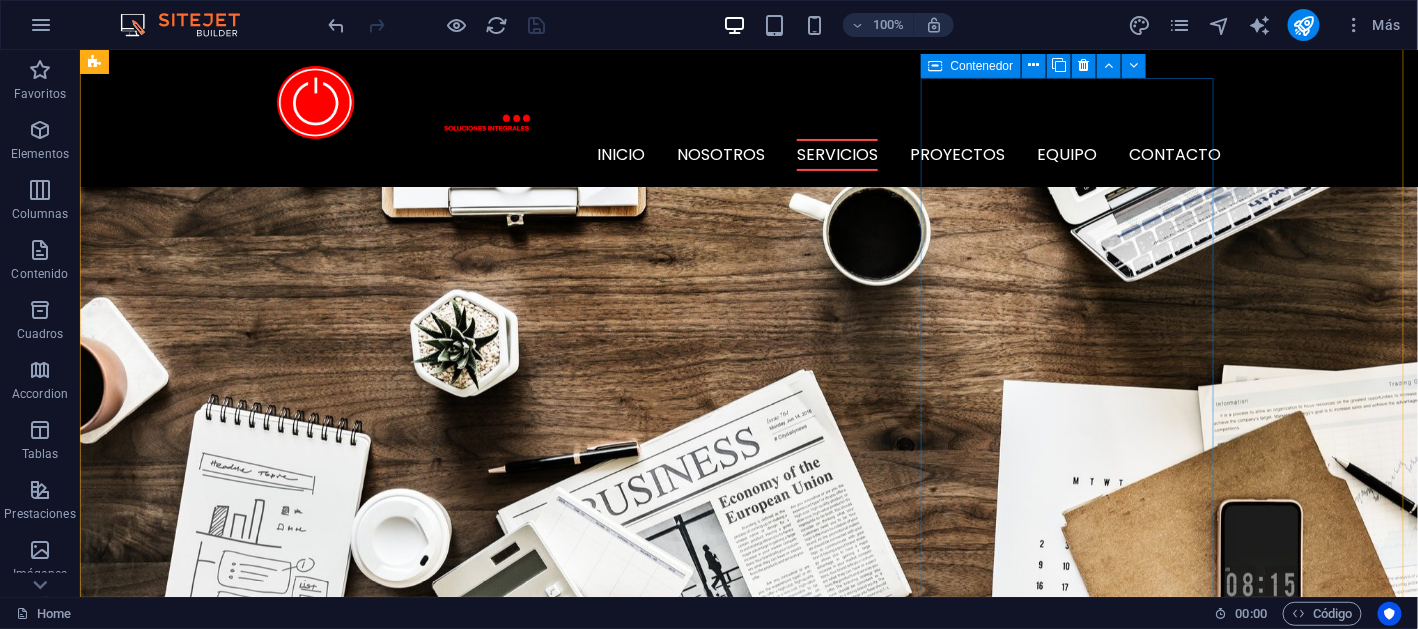 click on "MEsa de servicio Lorem ipsum dolor sit amet, consectetur adipisicing elit. Veritatis, dolorem!" at bounding box center [567, 3509] 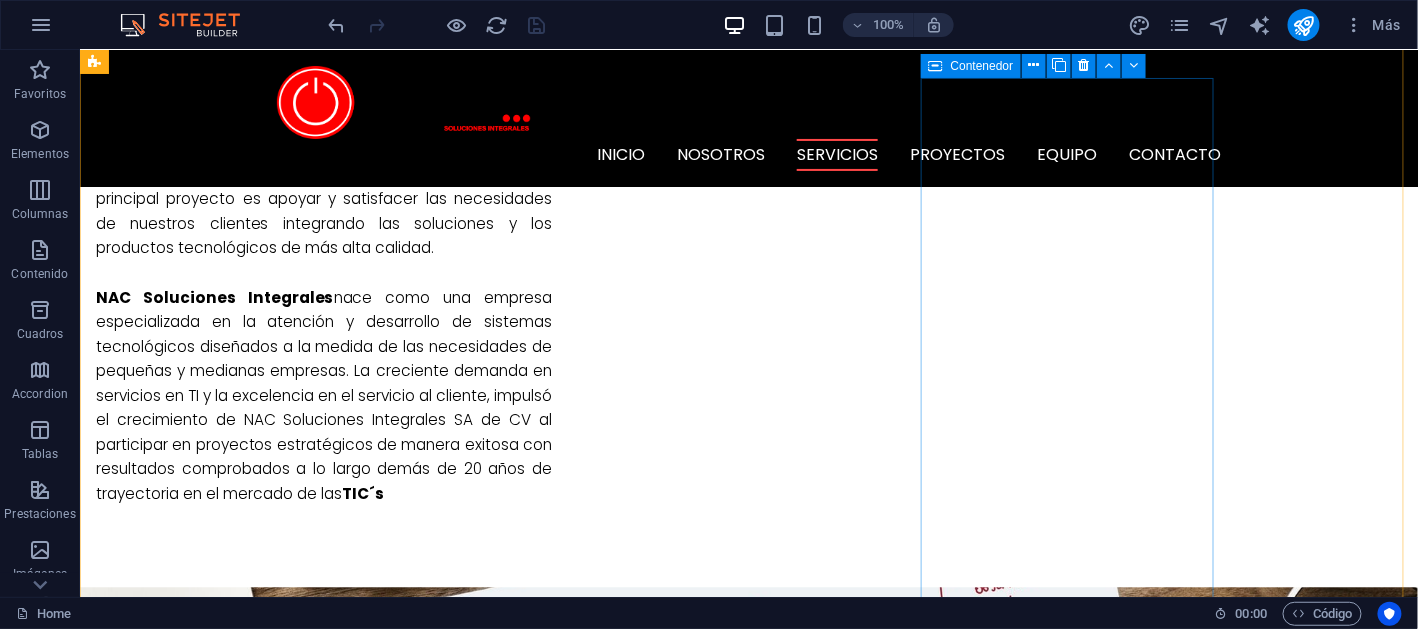 scroll, scrollTop: 0, scrollLeft: 0, axis: both 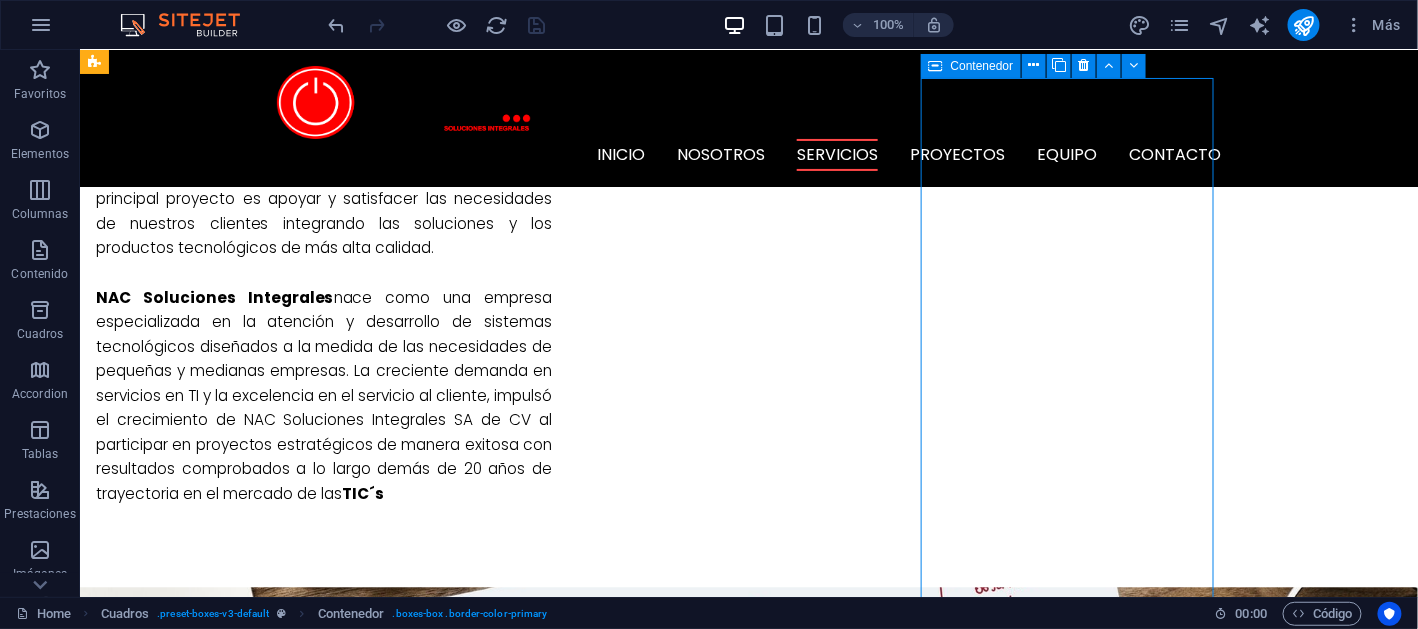 click on "MEsa de servicio Lorem ipsum dolor sit amet, consectetur adipisicing elit. Veritatis, dolorem!" at bounding box center [567, 1988] 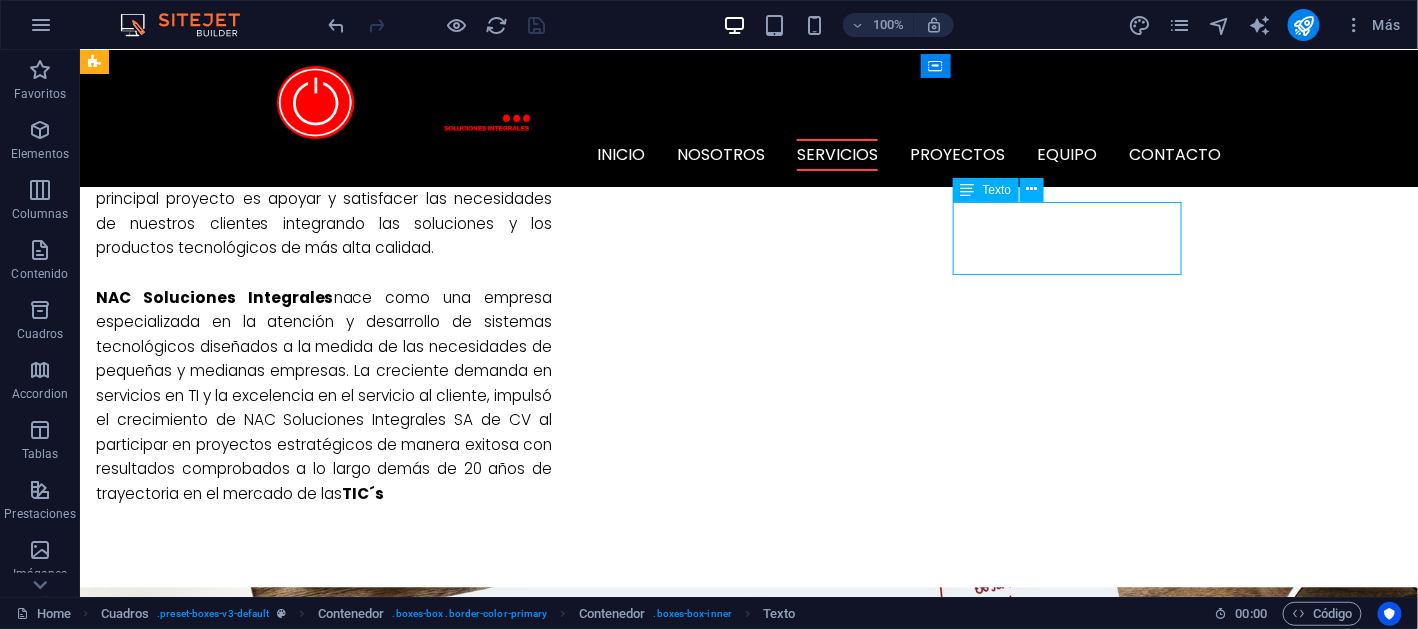 click on "Lorem ipsum dolor sit amet, consectetur adipisicing elit. Veritatis, dolorem!" at bounding box center (567, 2033) 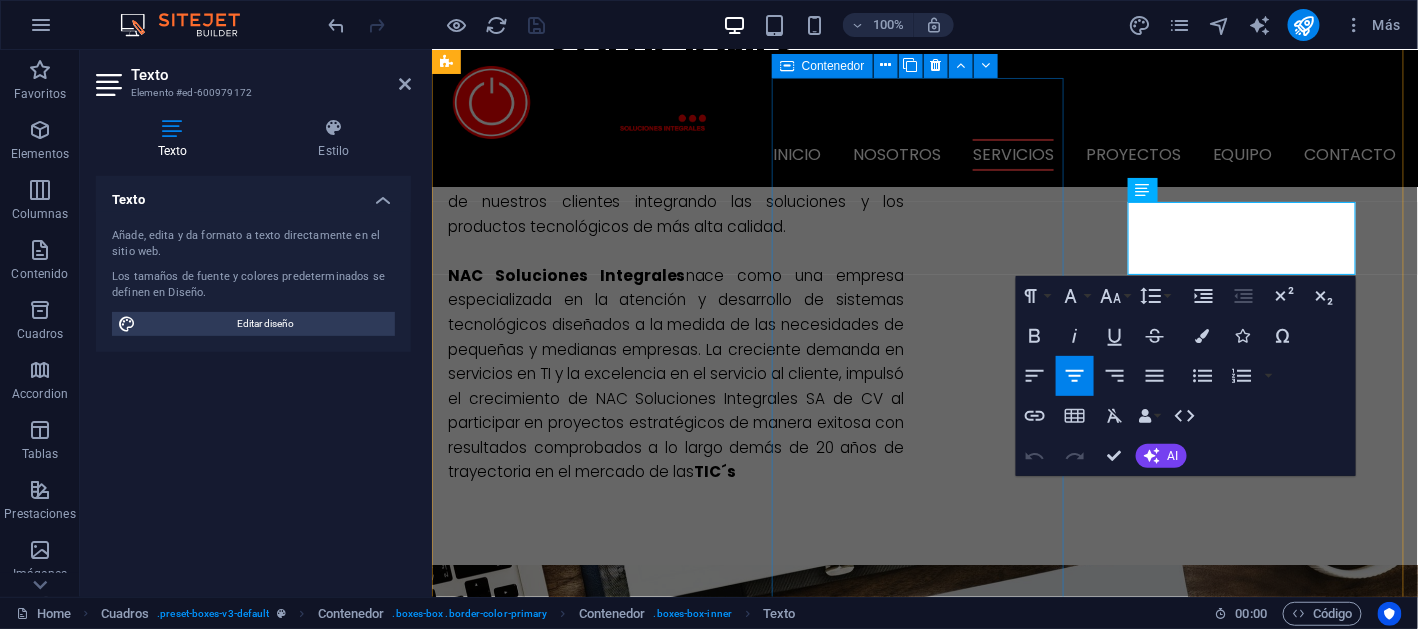 click on "servicios administrados de impresión Generando alianza con los fabricantes de impresión, brindamos una solución integral para gestionar eficazmente las necesidades de impresión del cliente. desde gestionar la infraestructura de impresión hasta la gestión de consumibles, actualizaciones en tiempo real, reportes de consumo, etc." at bounding box center (919, 1744) 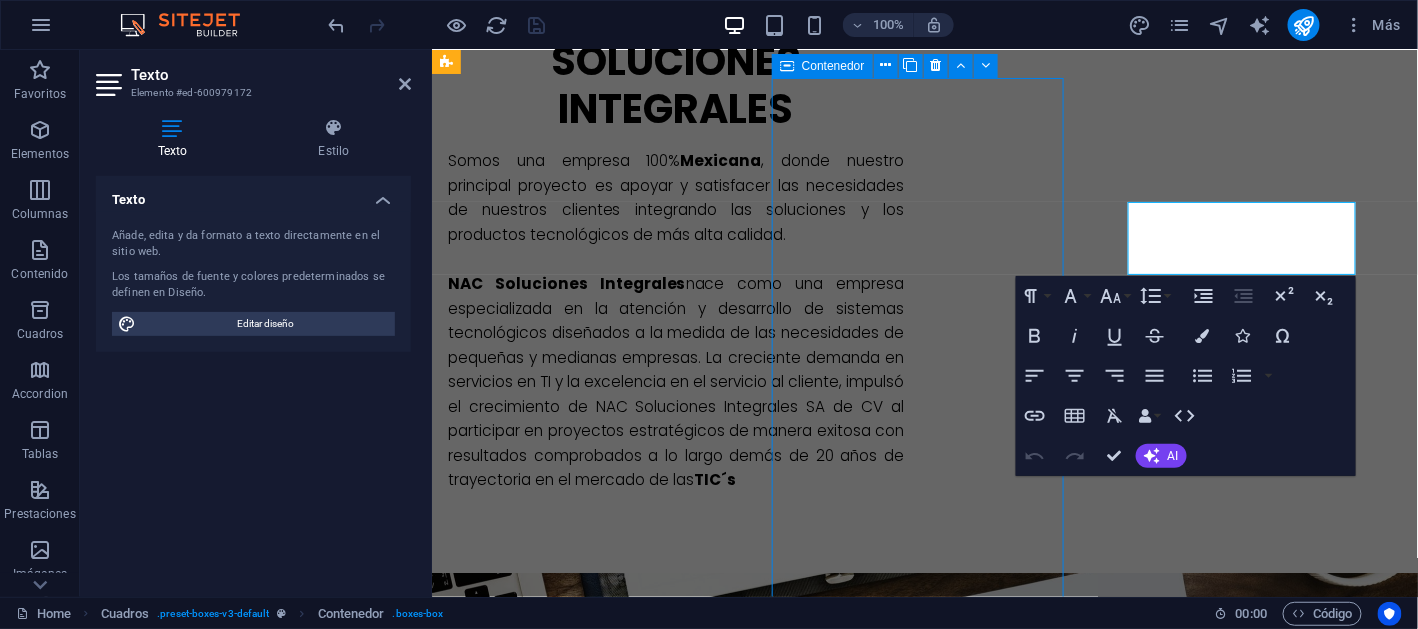 scroll, scrollTop: 1521, scrollLeft: 0, axis: vertical 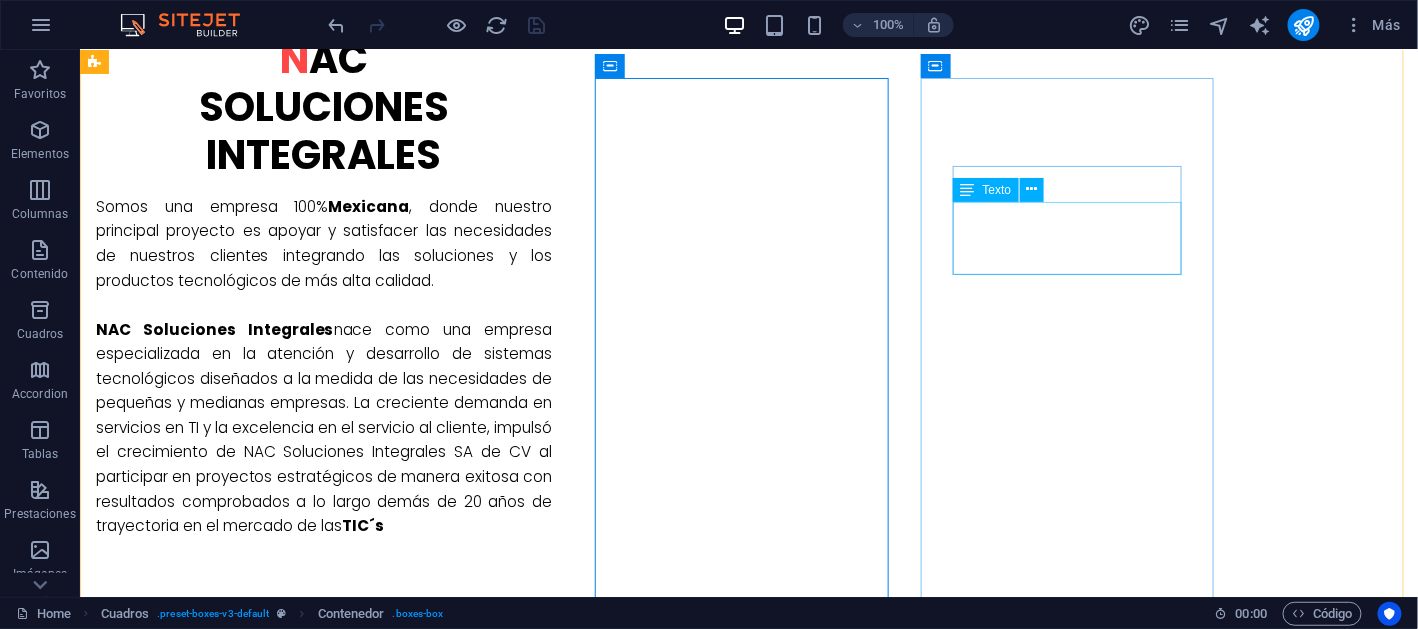 click on "Lorem ipsum dolor sit amet, consectetur adipisicing elit. Veritatis, dolorem!" at bounding box center [567, 2065] 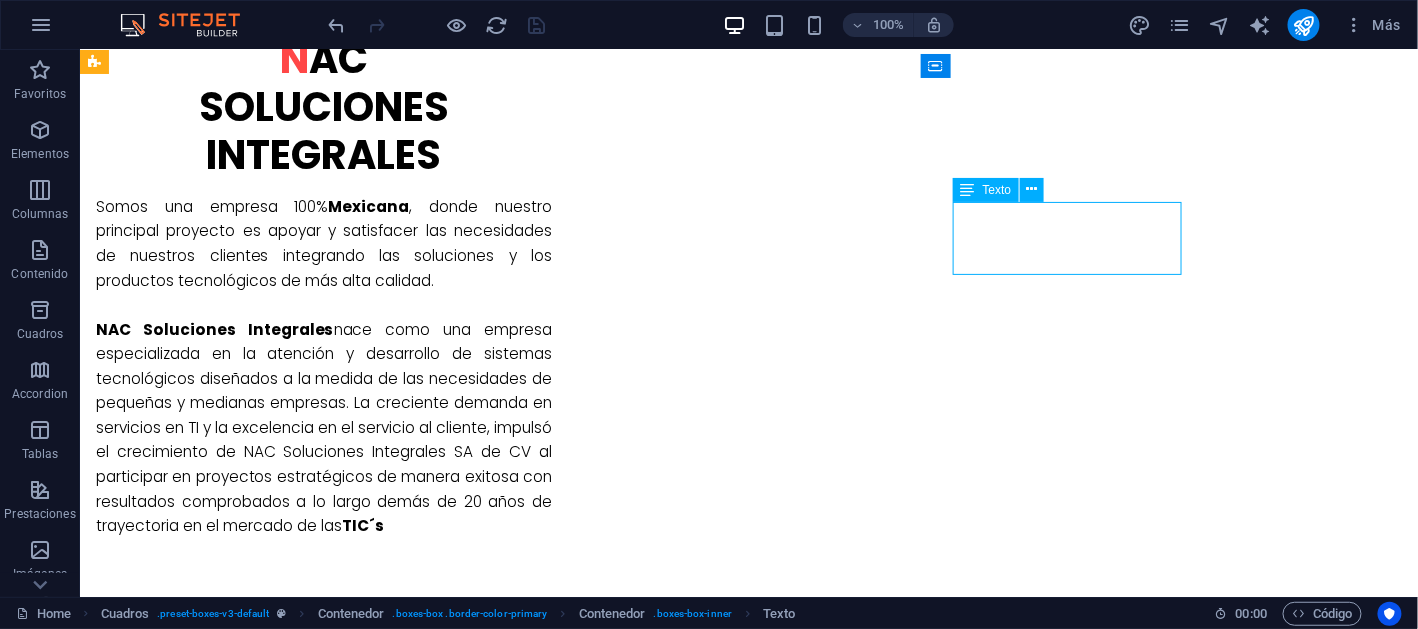 click on "Lorem ipsum dolor sit amet, consectetur adipisicing elit. Veritatis, dolorem!" at bounding box center (567, 2065) 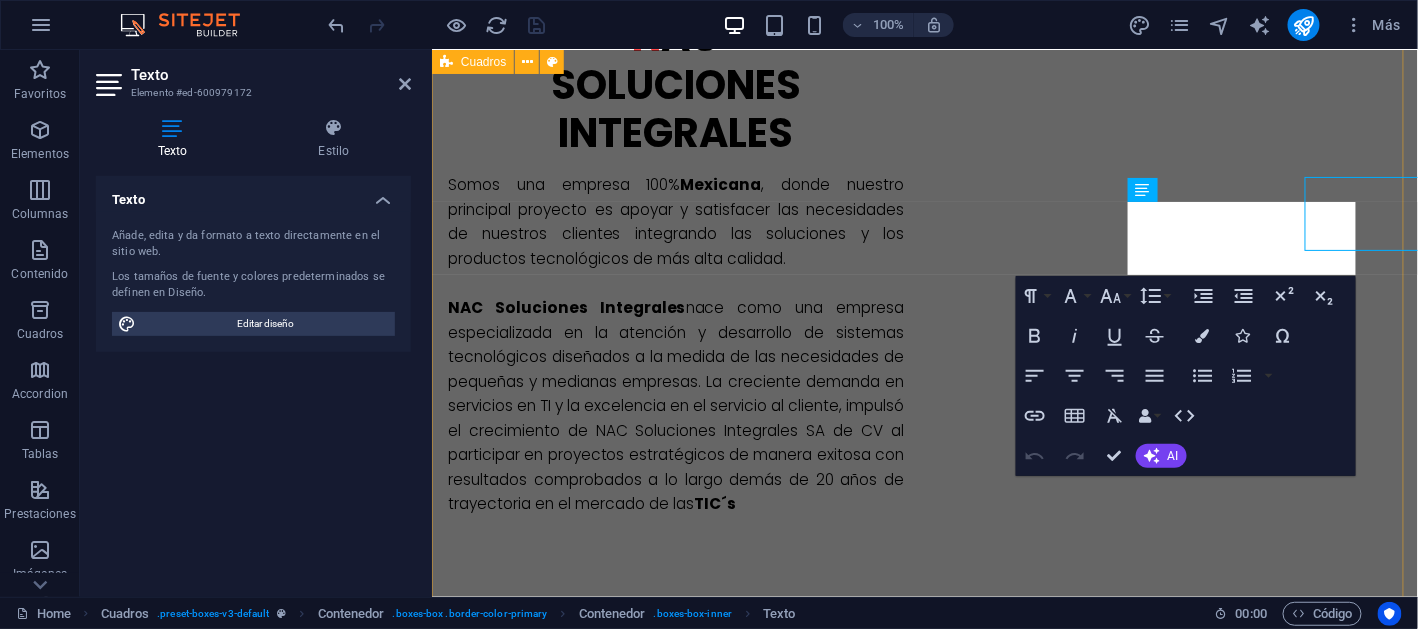 scroll, scrollTop: 1545, scrollLeft: 0, axis: vertical 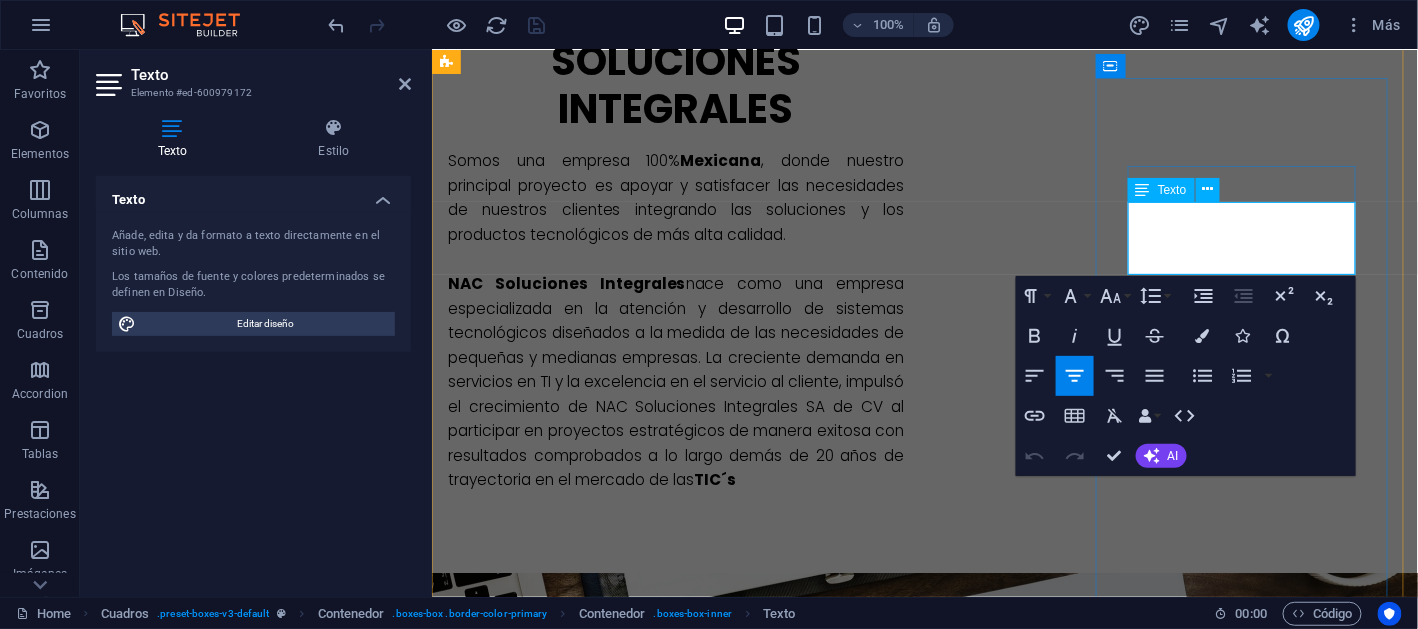 click on "Lorem ipsum dolor sit amet, consectetur adipisicing elit. Veritatis, dolorem!" at bounding box center [919, 2019] 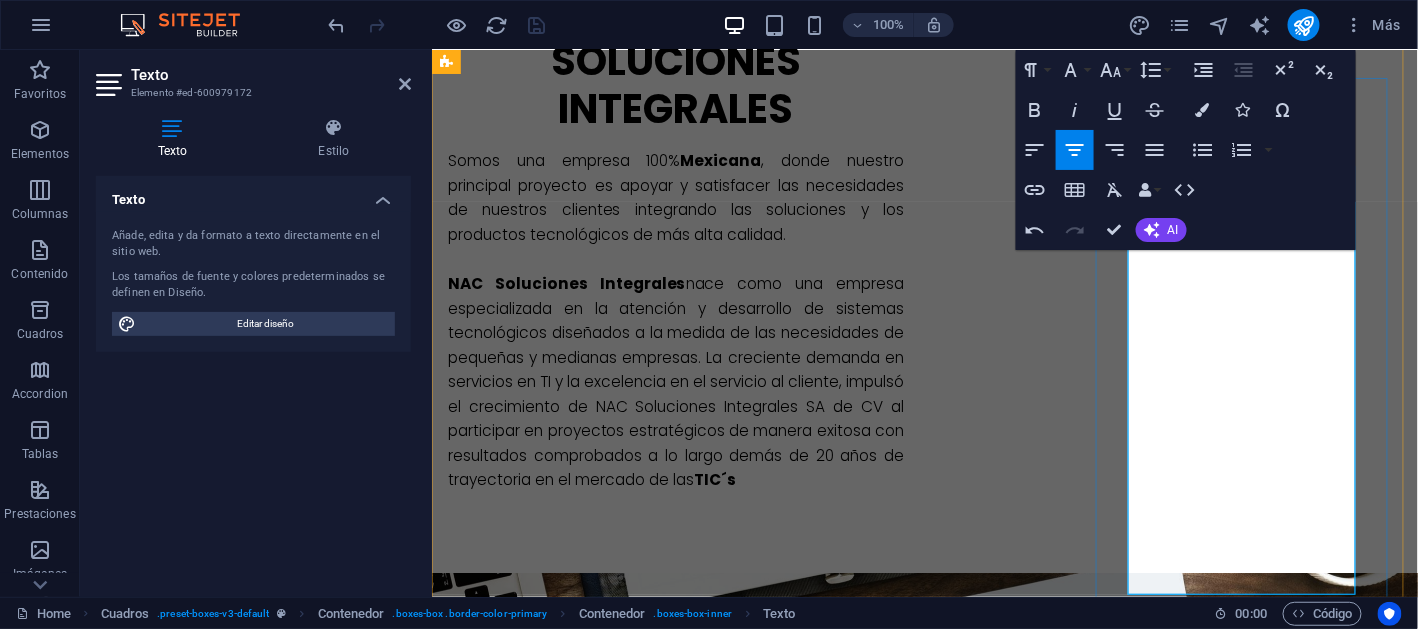 click on "Punto único de contacto que se encarga de atender las necesidades de TI de los usuarios de la institución gubernamental. Nuestro objetivo es mantener la operatividad de los clientes cuando se vea interrumpido algún servicio, mejorar los procesos para asegurarnos que no se repitan los incidentes y garantizar un mejor uso y aprovechamiento de recursos. Todo alineado a las mejores prácticas de ITIL" at bounding box center [919, 2056] 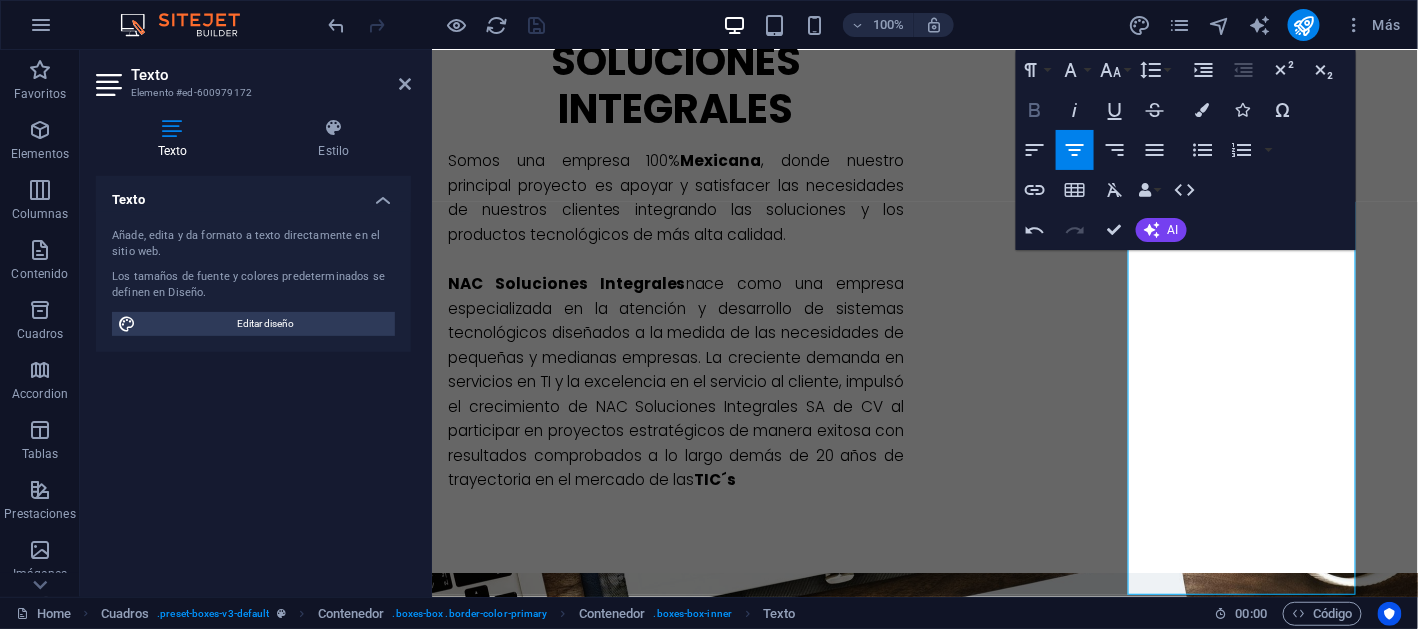click 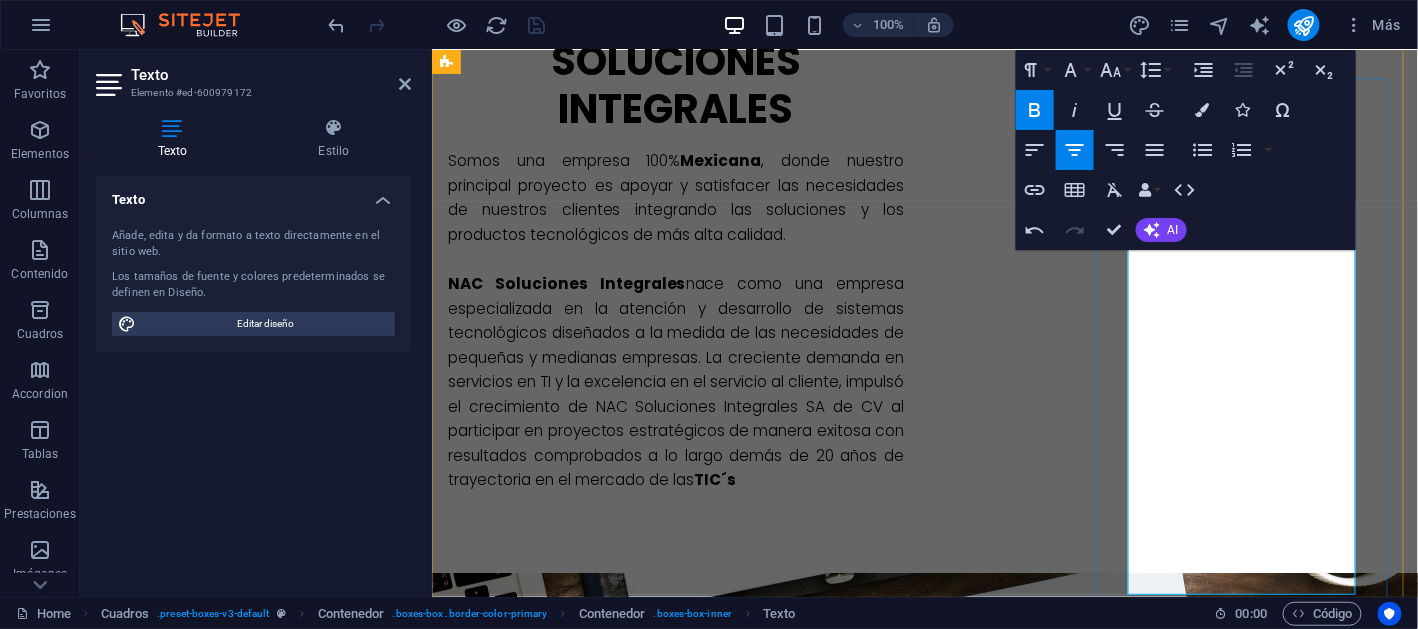 click on "MEsa de servicio Punto único de contacto que se encarga de atender las necesidades de TI de los usuarios de la institución gubernamental. Nuestro objetivo es mantener la operatividad de los clientes cuando se vea interrumpido algún servicio, mejorar los procesos para asegurarnos que no se repitan los incidentes y garantizar un mejor uso y aprovechamiento de recursos. Todo alineado a las mejores prácticas de  ITIL" at bounding box center [919, 2011] 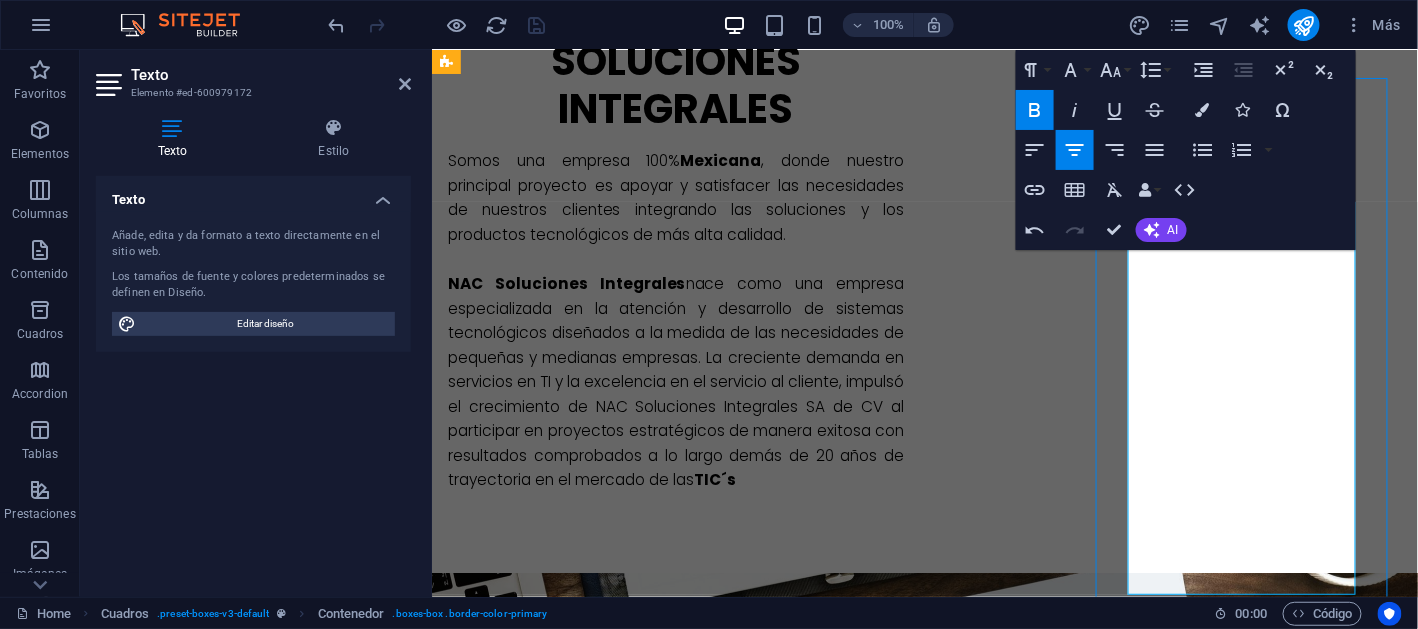 scroll, scrollTop: 1520, scrollLeft: 0, axis: vertical 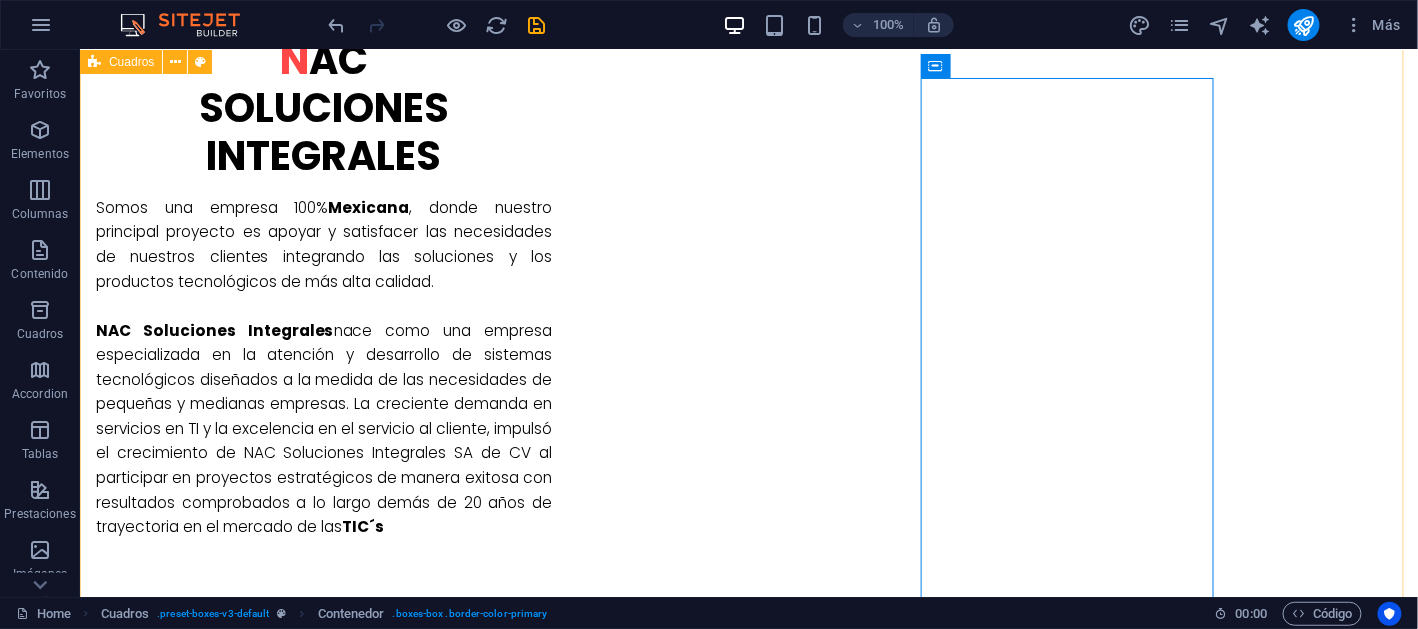 click on "servicios administrados en cómputo Solución integral en la cual, nos encargamos de gestionar y mantener los equipos y sistemas informáticos del cliente gubernamental. Esto incluye desde el monitoreo y soporte técnico hasta la actualización y seguridad de los dispositivos. servicios administrados de impresión Generando alianza con los fabricantes de impresión, brindamos una solución integral para gestionar eficazmente las necesidades de impresión del cliente. desde gestionar la infraestructura de impresión hasta la gestión de consumibles, actualizaciones en tiempo real, reportes de consumo, etc. MEsa de servicio ITIL administración de proyectos Lorem ipsum dolor sit amet, consectetur adipisicing elit. Veritatis, dolorem! servicios en telecom Lorem ipsum dolor sit amet, consectetur adipisicing elit. Veritatis, dolorem!" at bounding box center [748, 2009] 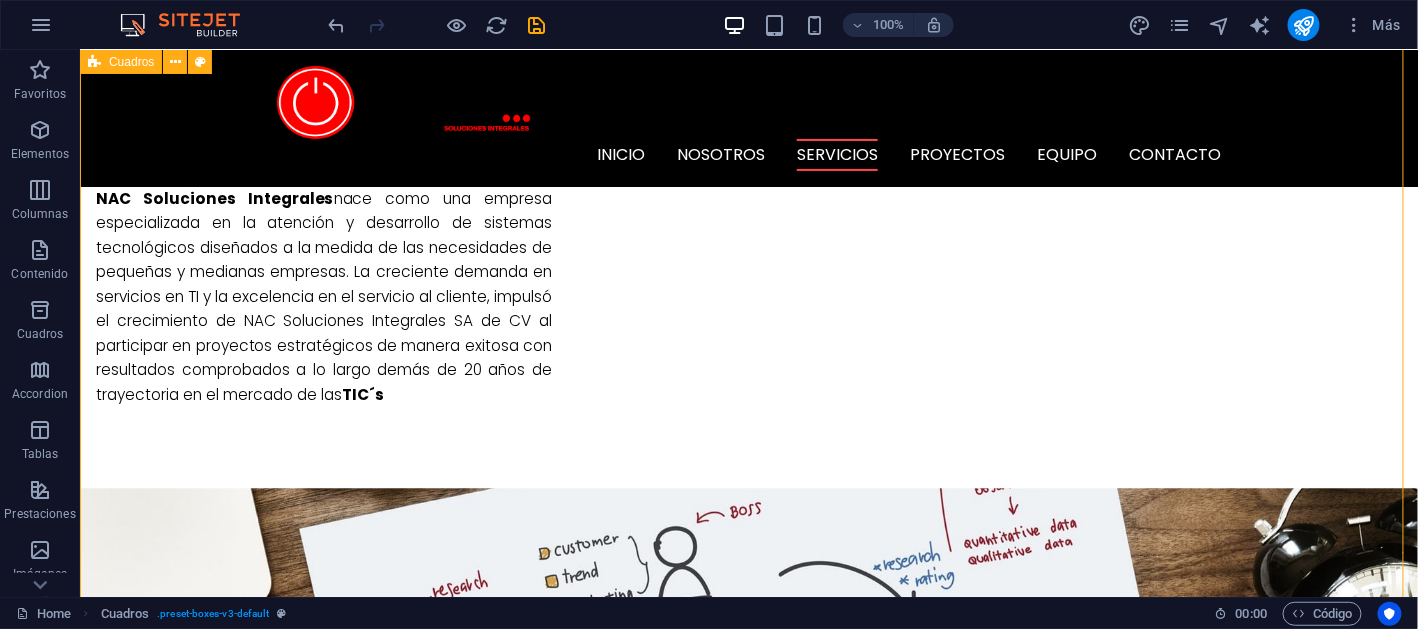 scroll, scrollTop: 1520, scrollLeft: 0, axis: vertical 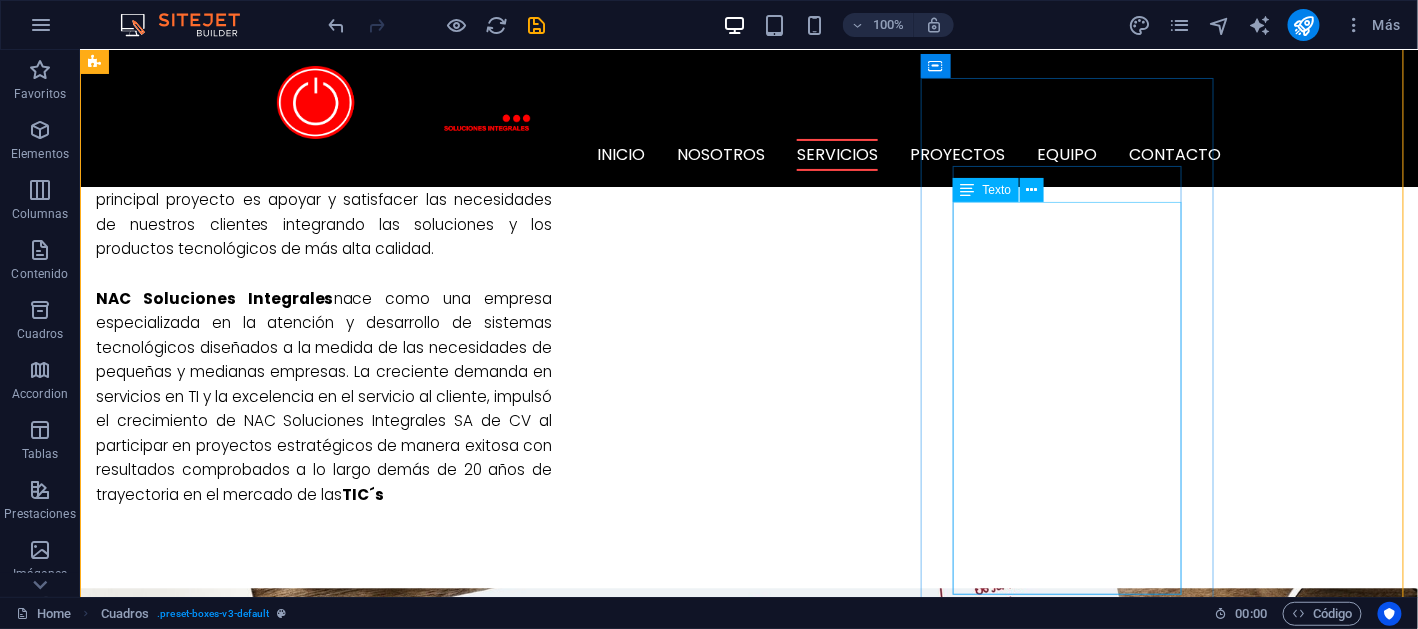 click on "Punto único de contacto que se encarga de atender las necesidades de TI de los usuarios de la institución gubernamental. Nuestro objetivo es mantener la operatividad de los clientes cuando se vea interrumpido algún servicio, mejorar los procesos para asegurarnos que no se repitan los incidentes y garantizar un mejor uso y aprovechamiento de recursos. Todo alineado a las mejores prácticas de  ITIL" at bounding box center [567, 2071] 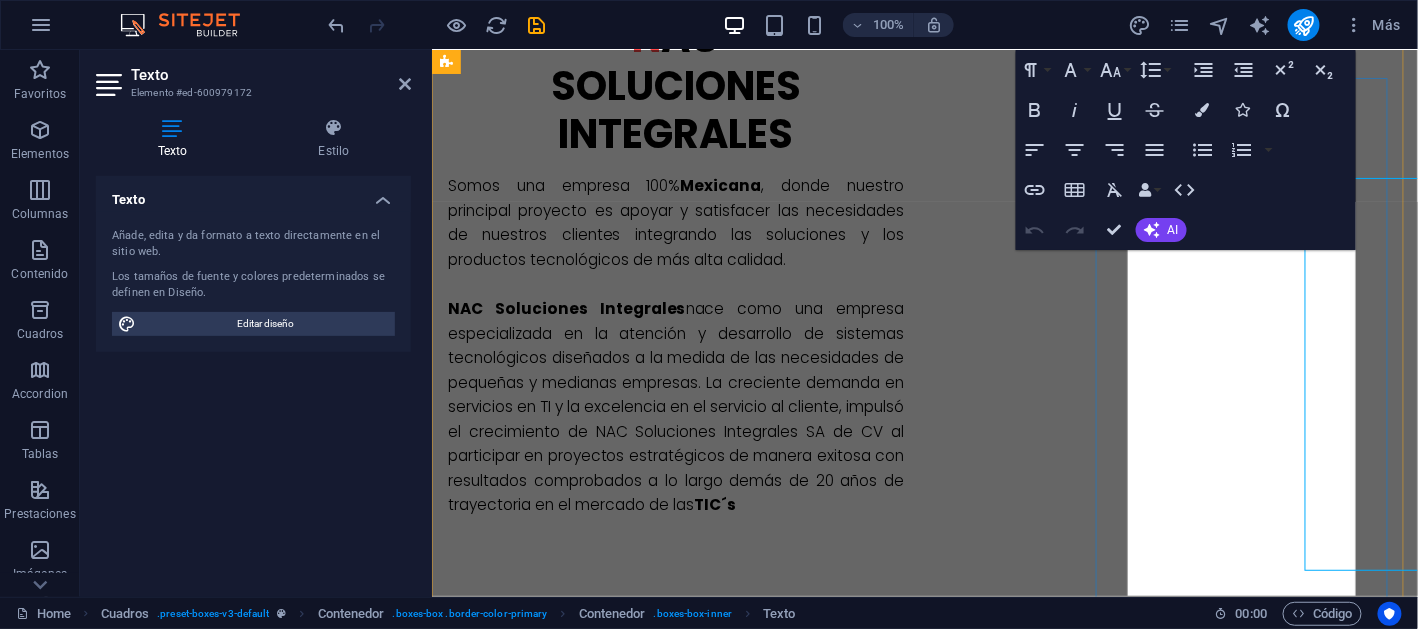 scroll, scrollTop: 1544, scrollLeft: 0, axis: vertical 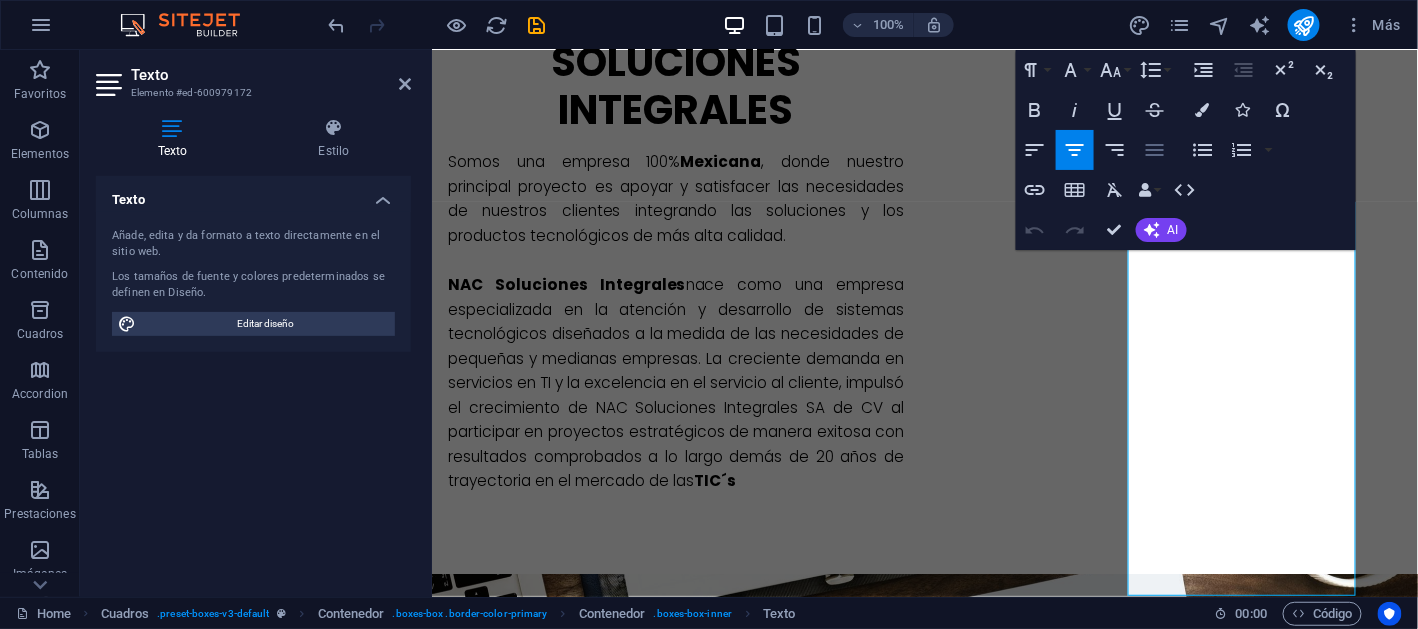 click 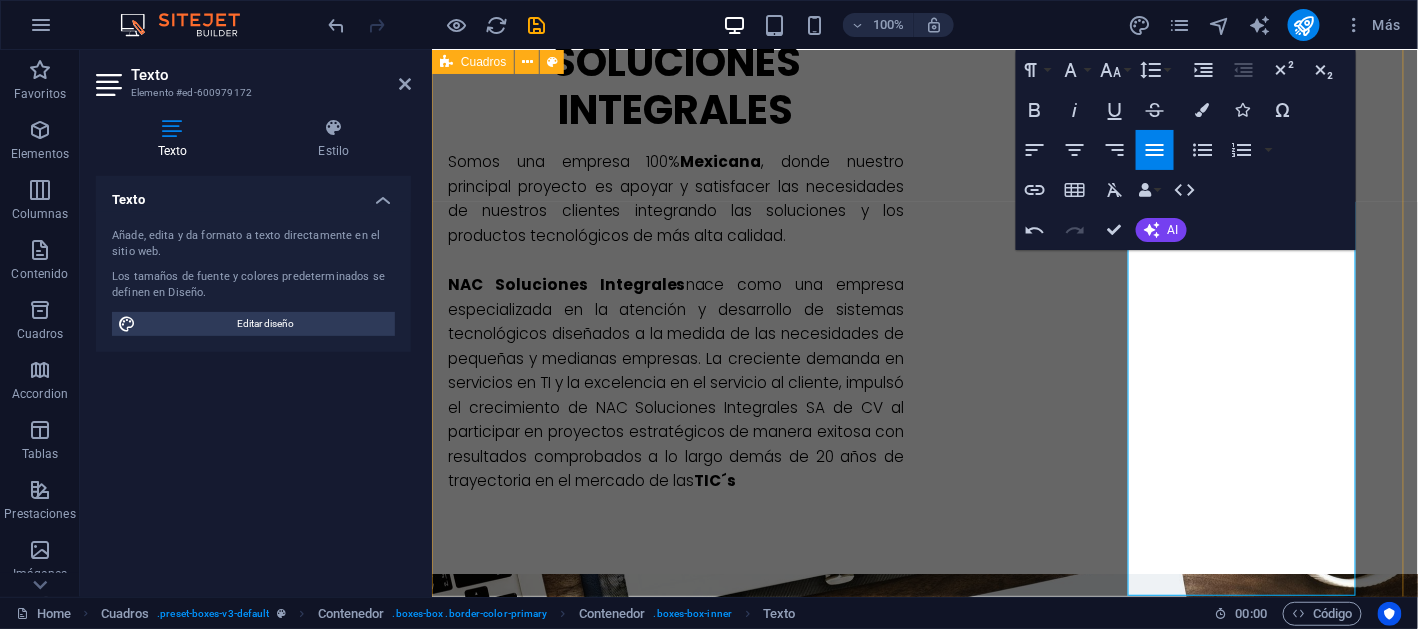 click on "servicios administrados en cómputo Solución integral en la cual, nos encargamos de gestionar y mantener los equipos y sistemas informáticos del cliente gubernamental. Esto incluye desde el monitoreo y soporte técnico hasta la actualización y seguridad de los dispositivos. servicios administrados de impresión Generando alianza con los fabricantes de impresión, brindamos una solución integral para gestionar eficazmente las necesidades de impresión del cliente. desde gestionar la infraestructura de impresión hasta la gestión de consumibles, actualizaciones en tiempo real, reportes de consumo, etc. MEsa de servicio ITIL administración de proyectos Lorem ipsum dolor sit amet, consectetur adipisicing elit. Veritatis, dolorem! servicios en telecom Lorem ipsum dolor sit amet, consectetur adipisicing elit. Veritatis, dolorem!" at bounding box center [924, 1963] 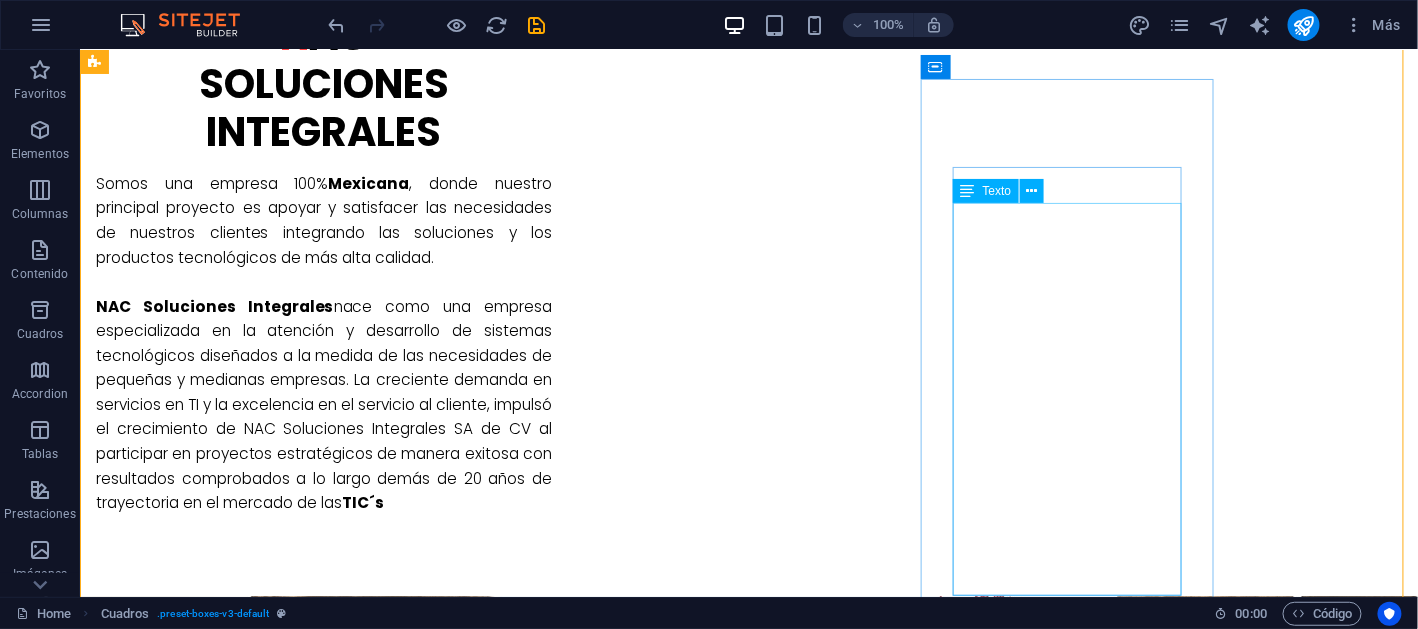 scroll, scrollTop: 1519, scrollLeft: 0, axis: vertical 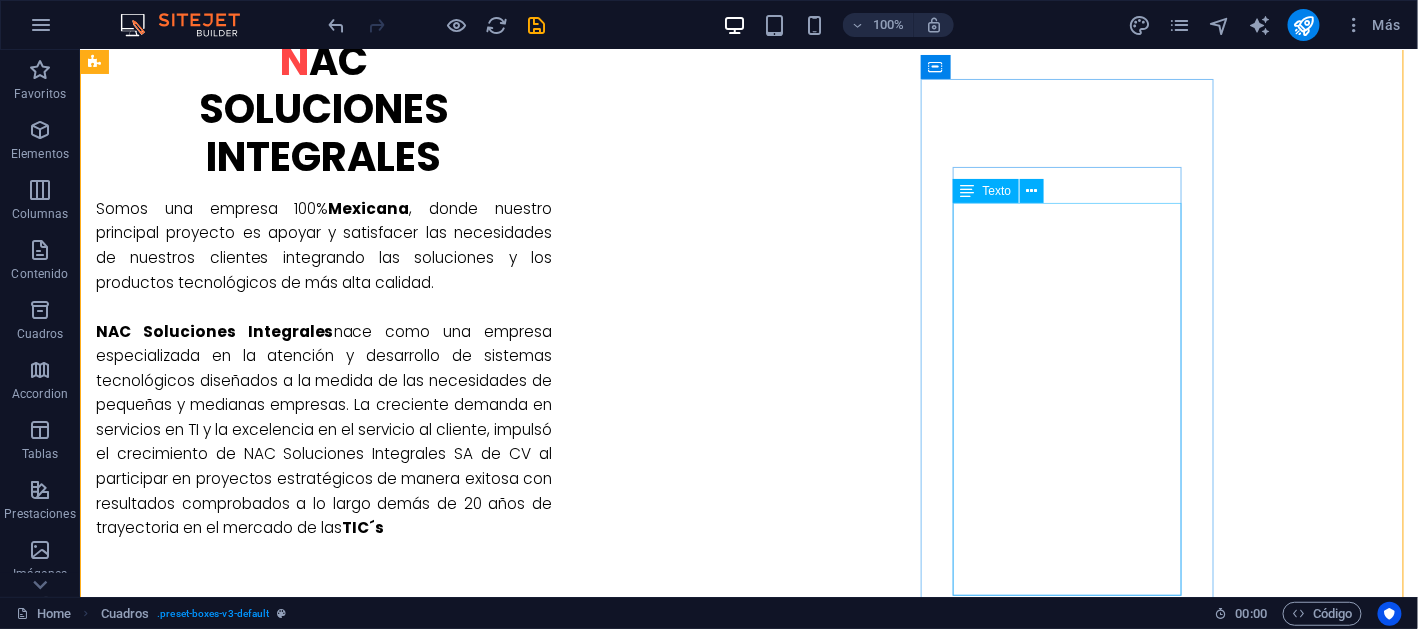 click on "Punto único de contacto que se encarga de atender las necesidades de TI de los usuarios de la institución gubernamental. Nuestro objetivo es mantener la operatividad de los clientes cuando se vea interrumpido algún servicio, mejorar los procesos para asegurarnos que no se repitan los incidentes y garantizar un mejor uso y aprovechamiento de recursos. Todo alineado a las mejores prácticas de  ITIL" at bounding box center [567, 2104] 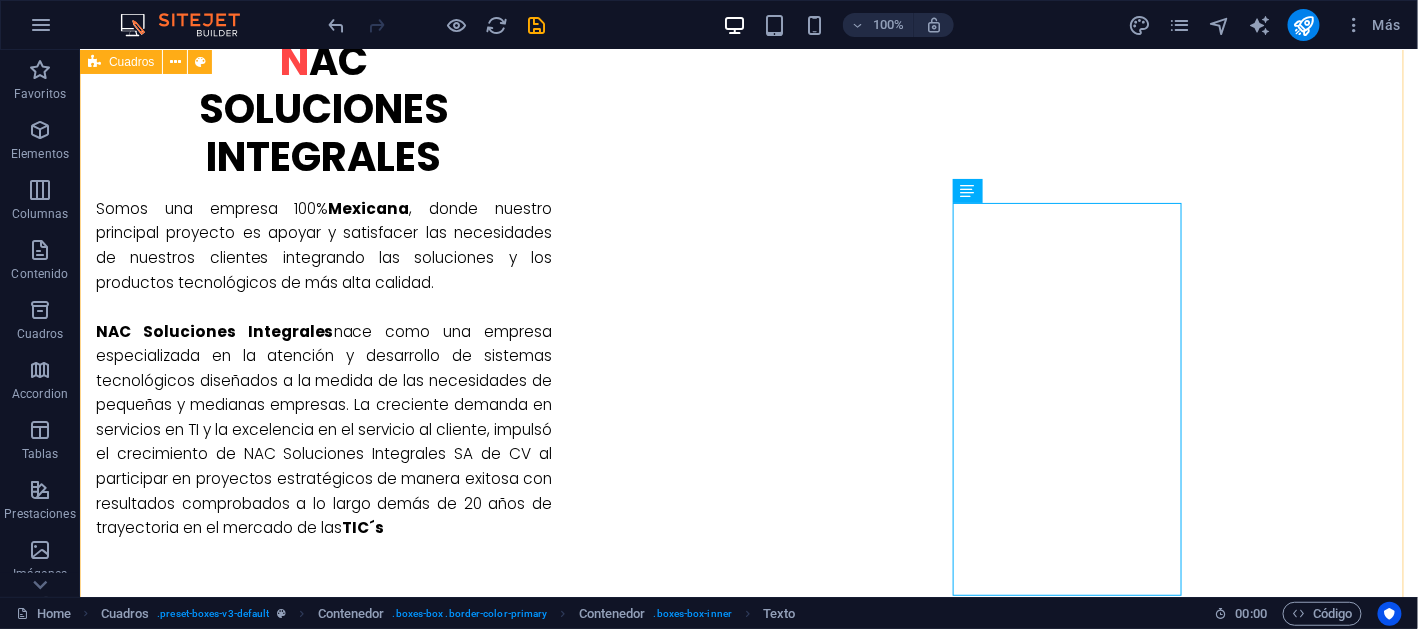 click on "servicios administrados en cómputo Solución integral en la cual, nos encargamos de gestionar y mantener los equipos y sistemas informáticos del cliente gubernamental. Esto incluye desde el monitoreo y soporte técnico hasta la actualización y seguridad de los dispositivos. servicios administrados de impresión Generando alianza con los fabricantes de impresión, brindamos una solución integral para gestionar eficazmente las necesidades de impresión del cliente. desde gestionar la infraestructura de impresión hasta la gestión de consumibles, actualizaciones en tiempo real, reportes de consumo, etc. MEsa de servicio ITIL administración de proyectos Lorem ipsum dolor sit amet, consectetur adipisicing elit. Veritatis, dolorem! servicios en telecom Lorem ipsum dolor sit amet, consectetur adipisicing elit. Veritatis, dolorem!" at bounding box center [748, 2010] 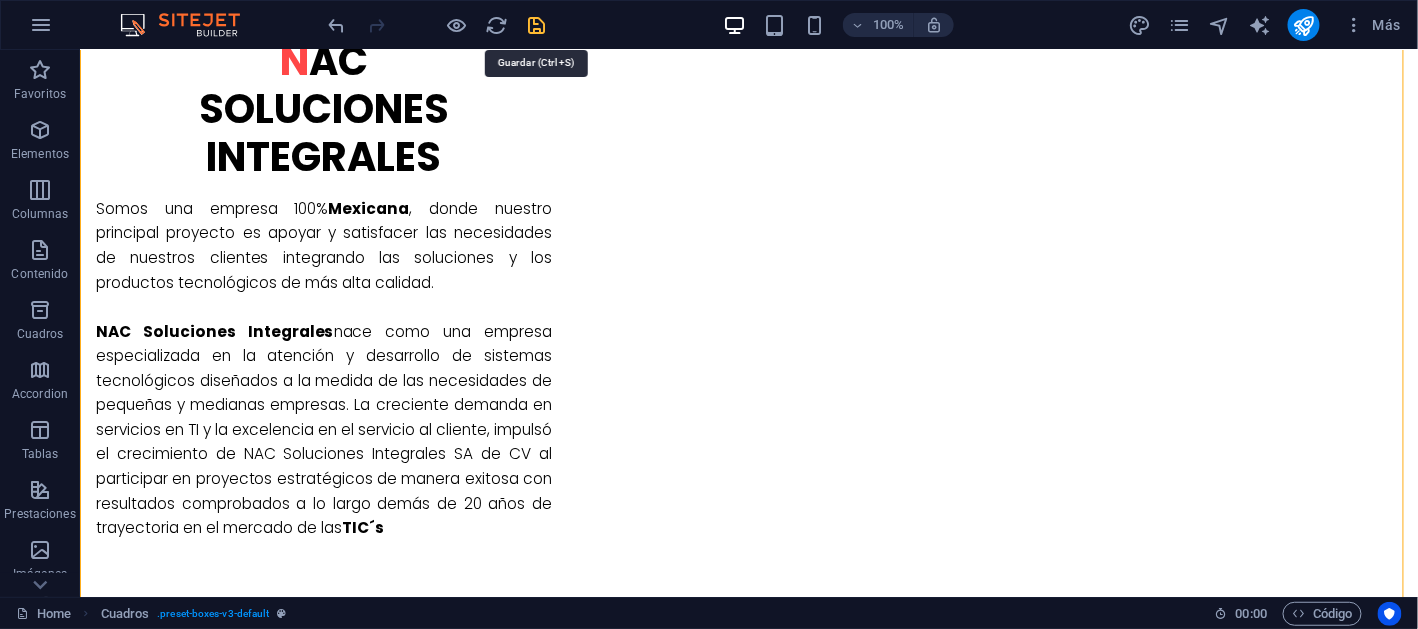click at bounding box center (537, 25) 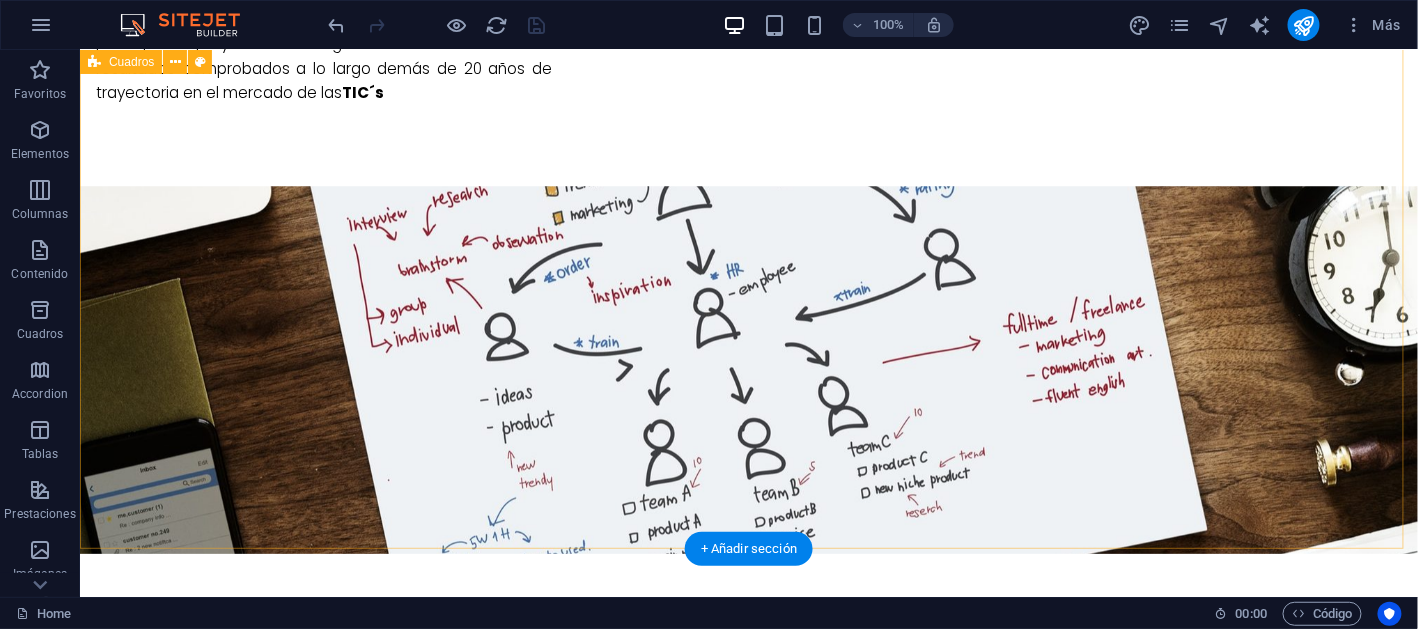 scroll, scrollTop: 2019, scrollLeft: 0, axis: vertical 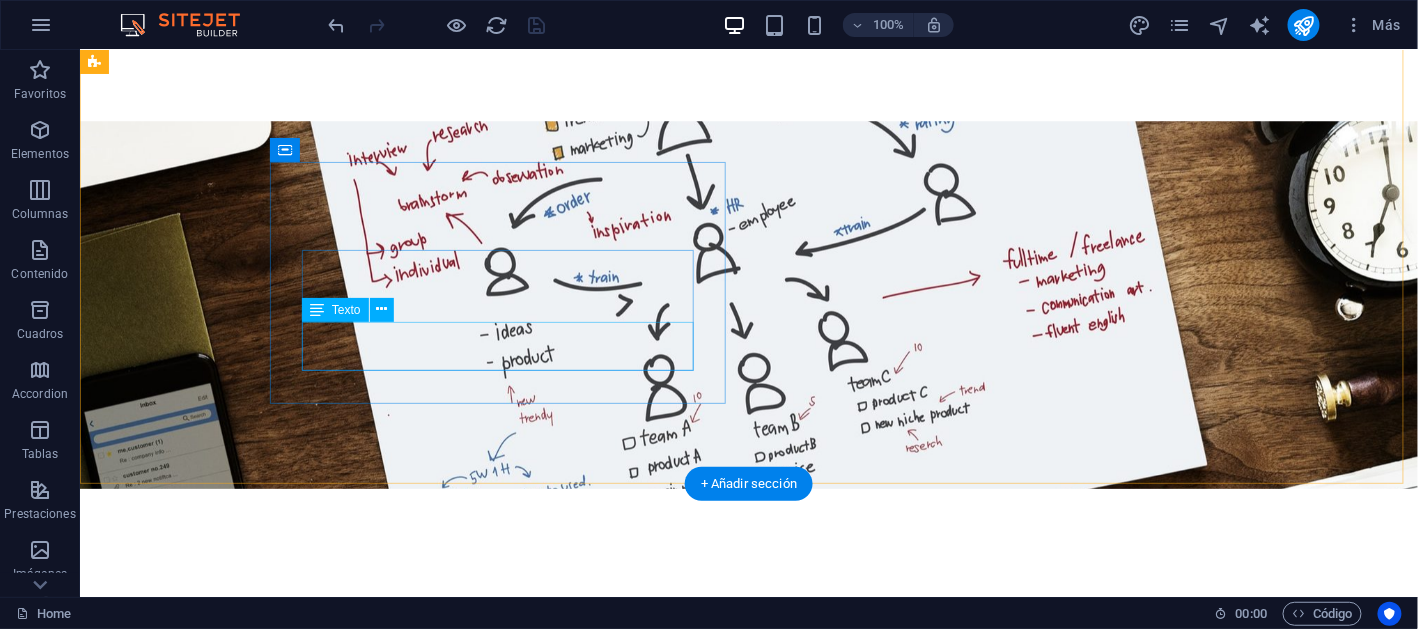 click on "Lorem ipsum dolor sit amet, consectetur adipisicing elit. Veritatis, dolorem!" at bounding box center [567, 1839] 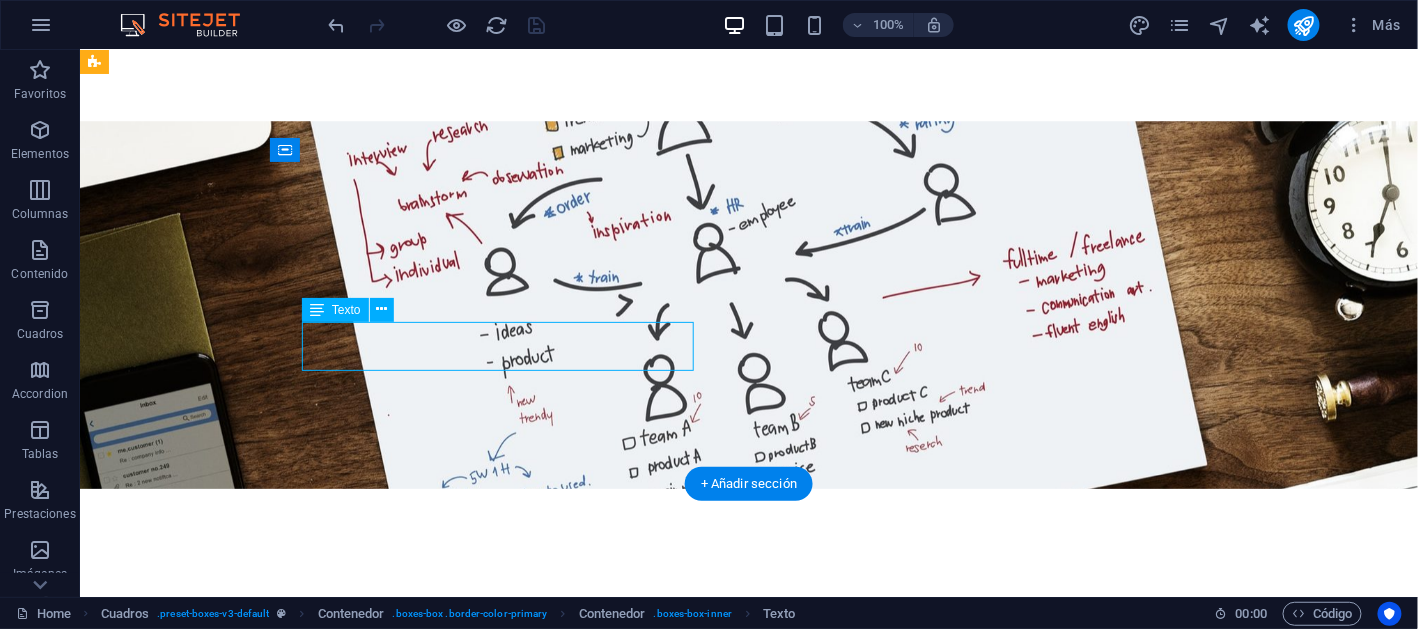 click on "Lorem ipsum dolor sit amet, consectetur adipisicing elit. Veritatis, dolorem!" at bounding box center (567, 1839) 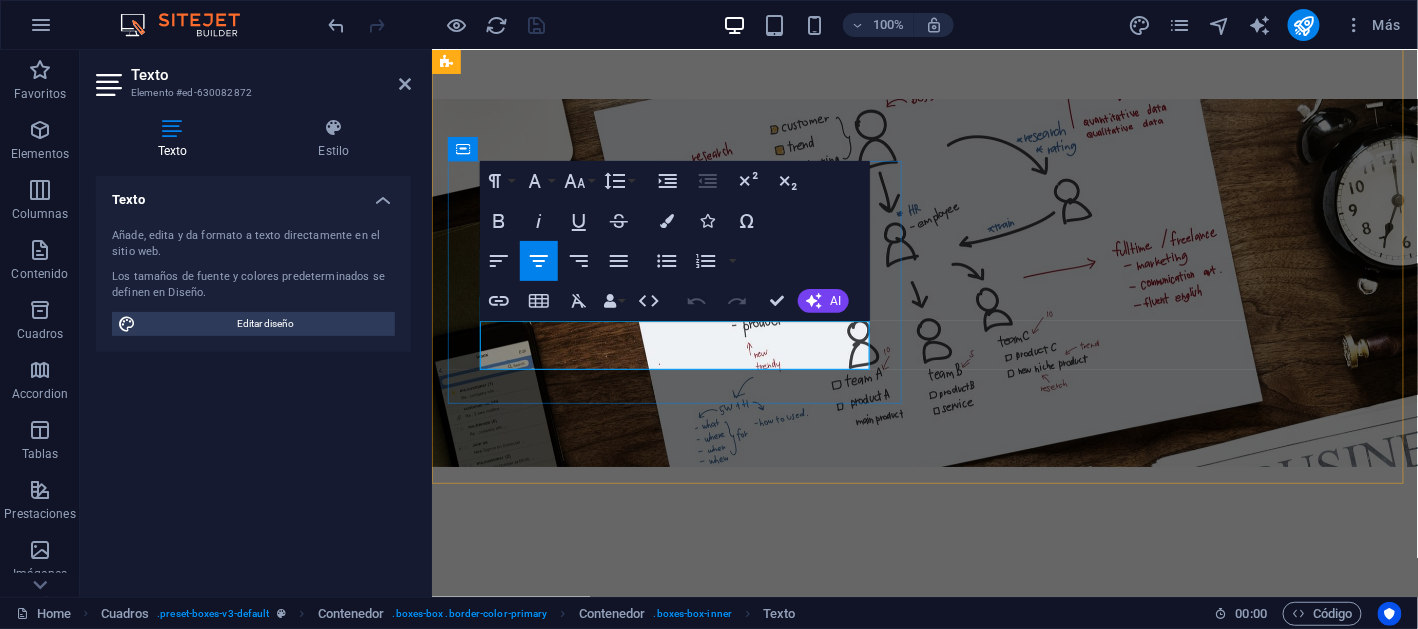 scroll, scrollTop: 2044, scrollLeft: 0, axis: vertical 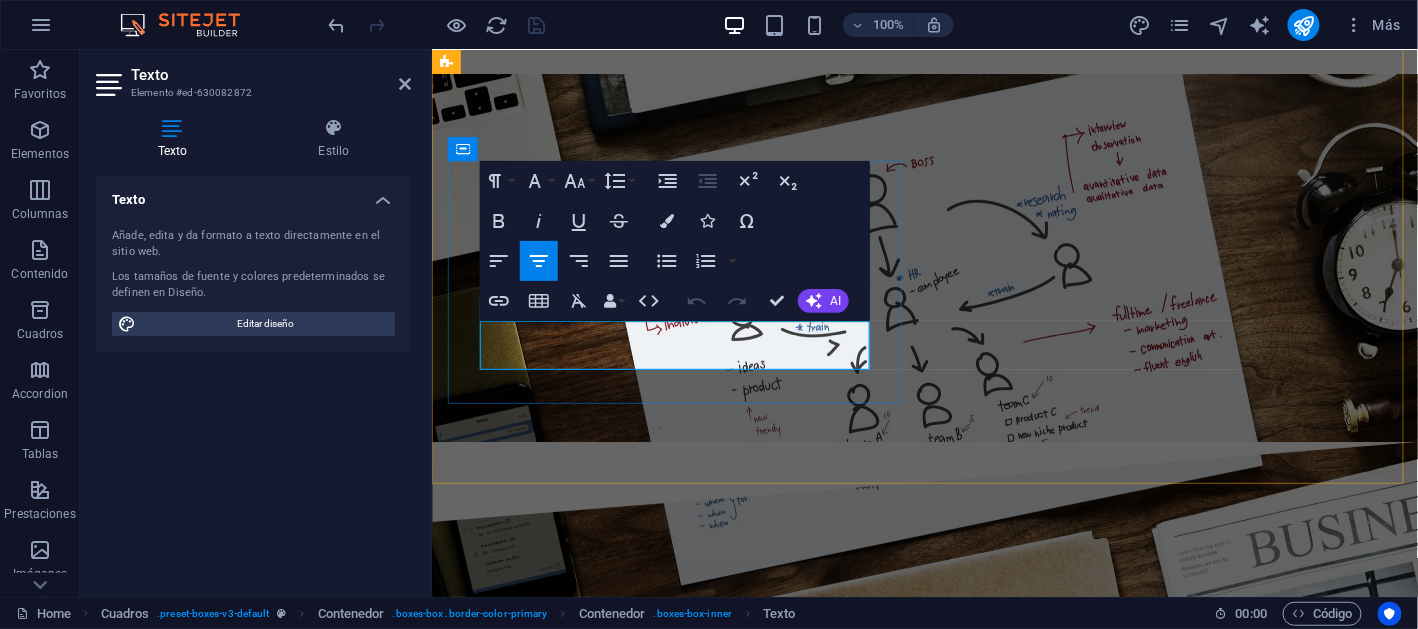 click on "Lorem ipsum dolor sit amet, consectetur adipisicing elit. Veritatis, dolorem!" at bounding box center [919, 1793] 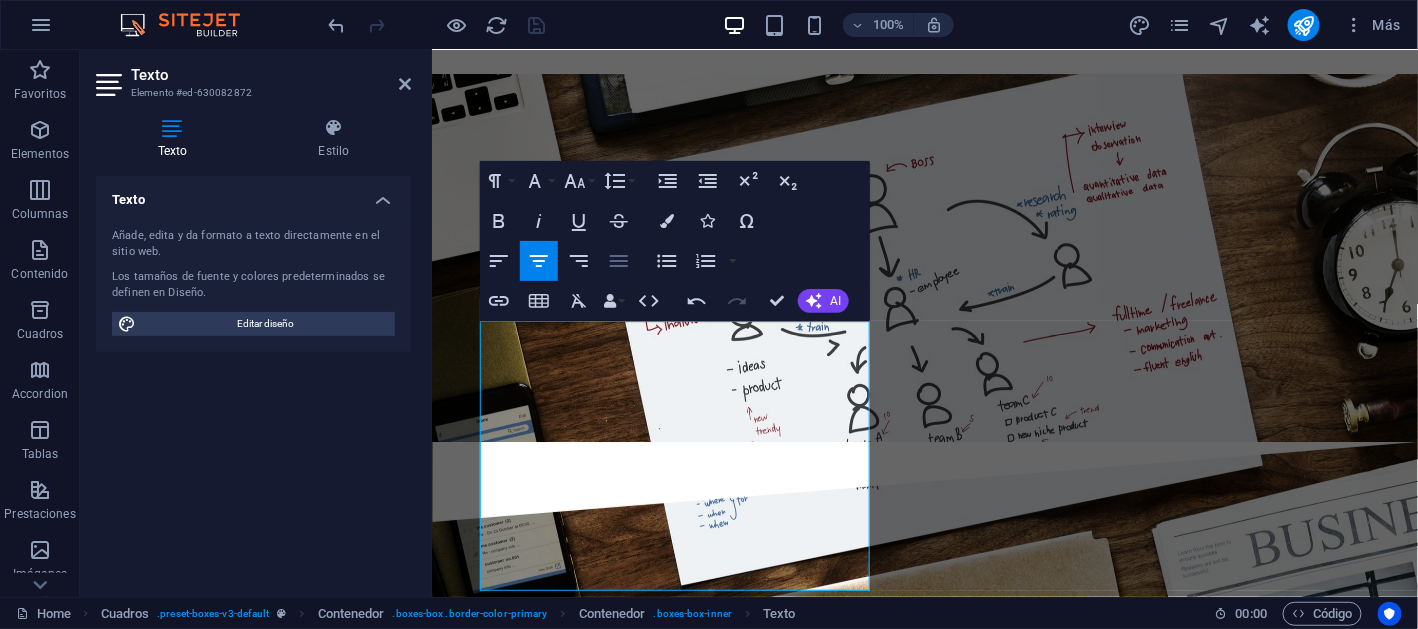 click 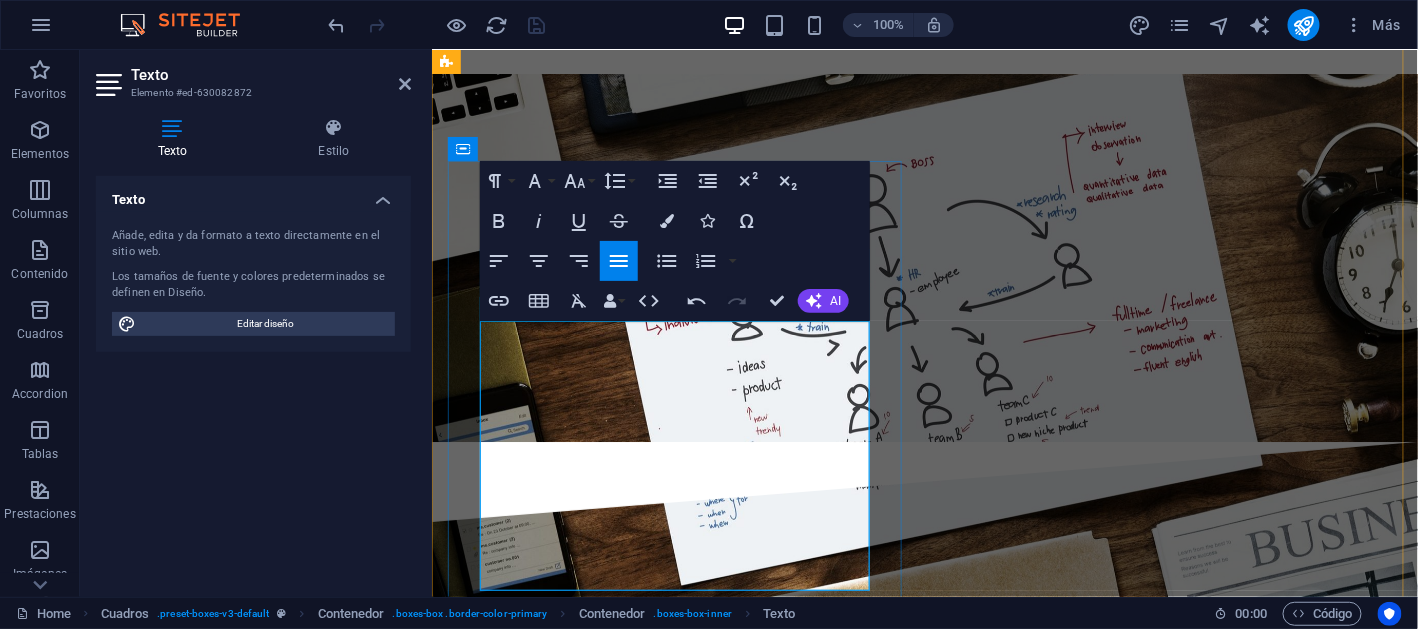 click on "Por la naturaleza de servicios, nos permitimos contar con las últimas innovaciones en productos tecnológicos y así lograr una mayor eficacia en la productividad de una empresa y encontrar las rutas más óptimas para los recursos con los que se cuenta.Nuestros principales objetivos:" at bounding box center [919, 1818] 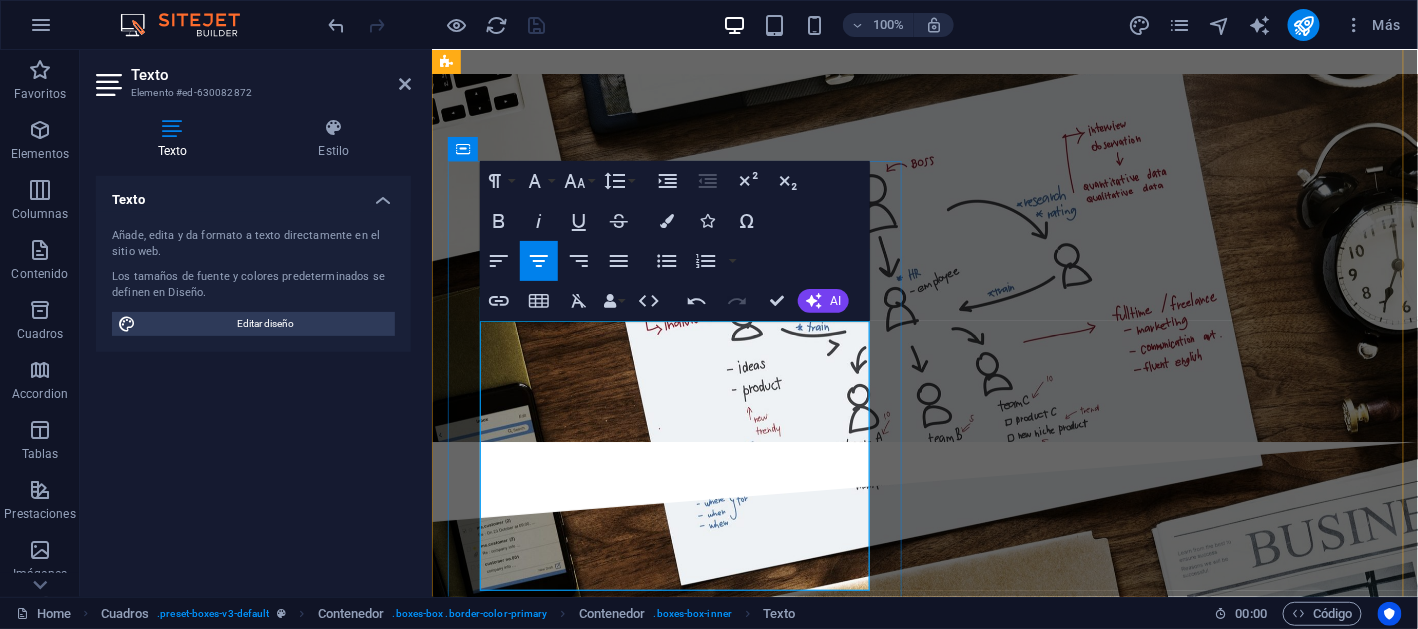 click on "Por la naturaleza de servicios, nos permitimos contar con las últimas innovaciones en productos tecnológicos y así lograr una mayor eficacia en la productividad de una empresa y encontrar las rutas más óptimas para los recursos con los que se cuenta.Nuestros principales objetivos:" at bounding box center (919, 1818) 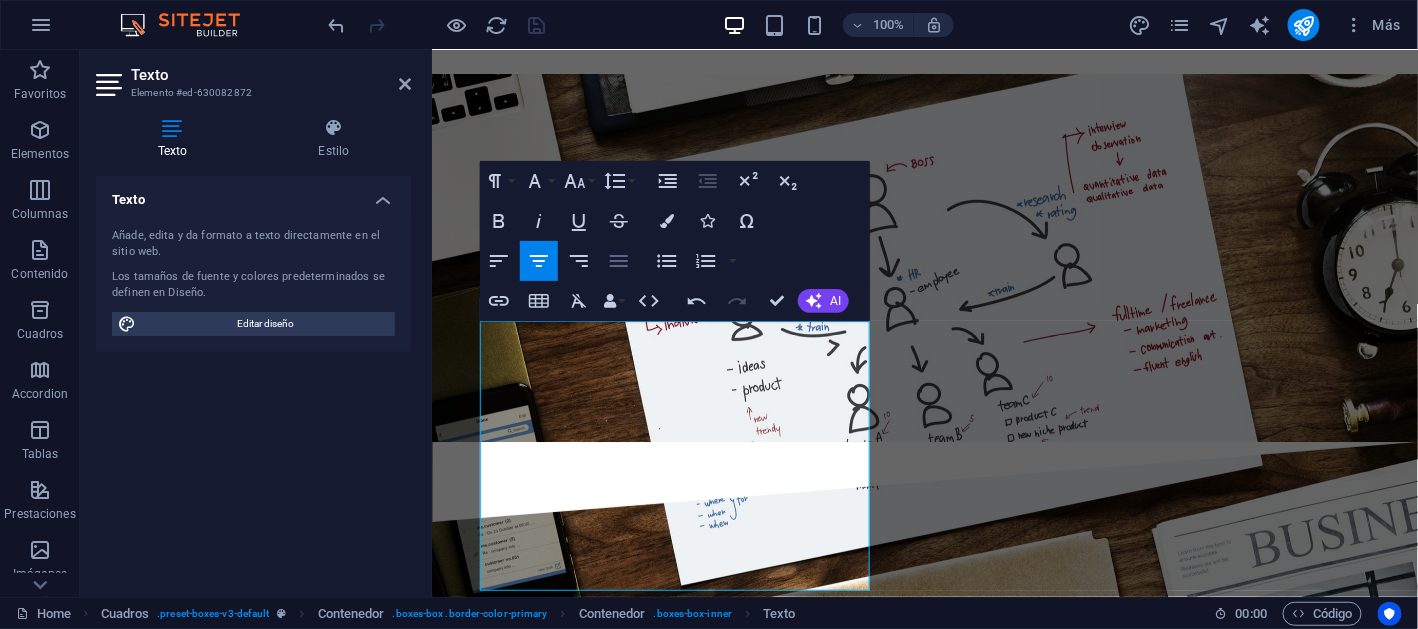 click 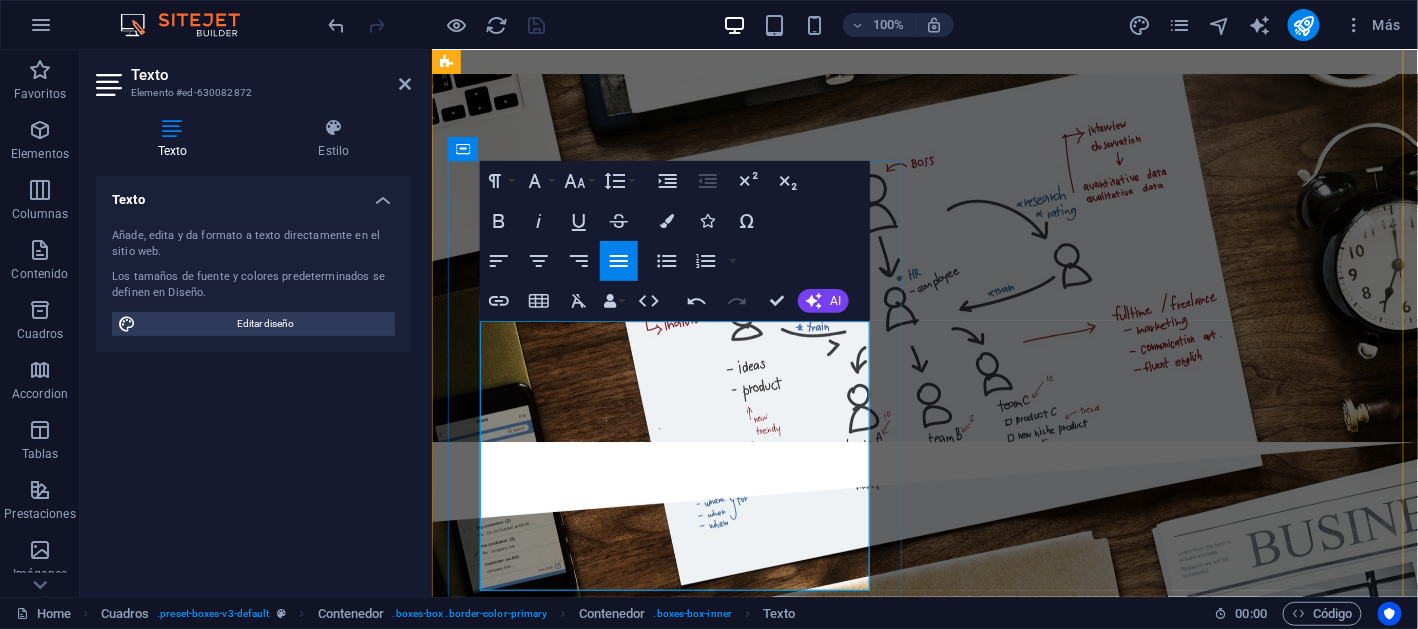 click on "Control de riesgos" at bounding box center (931, 1866) 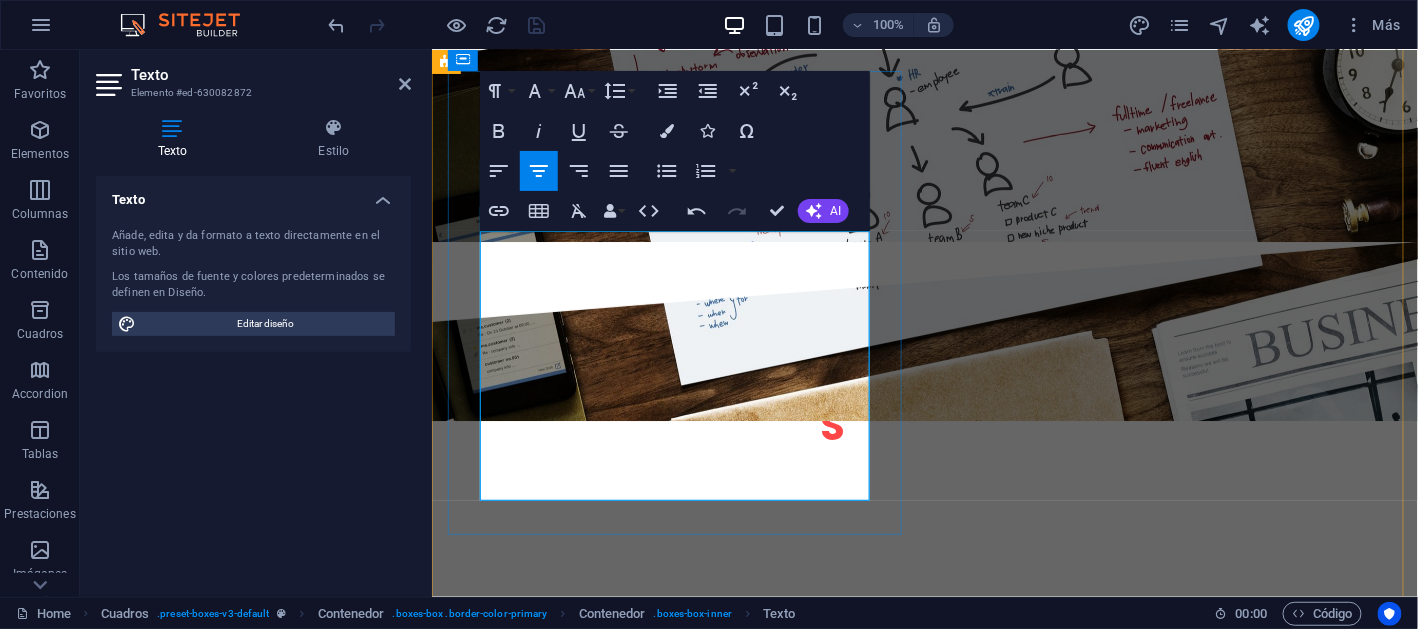 scroll, scrollTop: 2244, scrollLeft: 0, axis: vertical 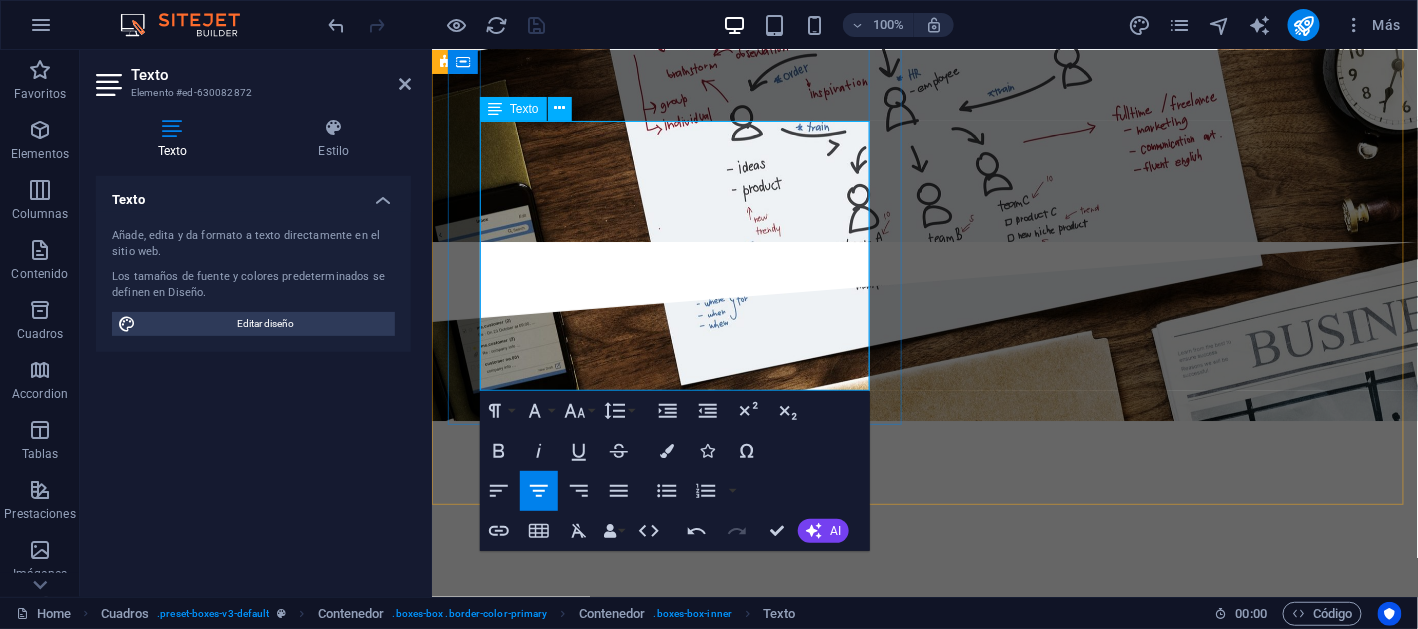 drag, startPoint x: 712, startPoint y: 377, endPoint x: 583, endPoint y: 282, distance: 160.20612 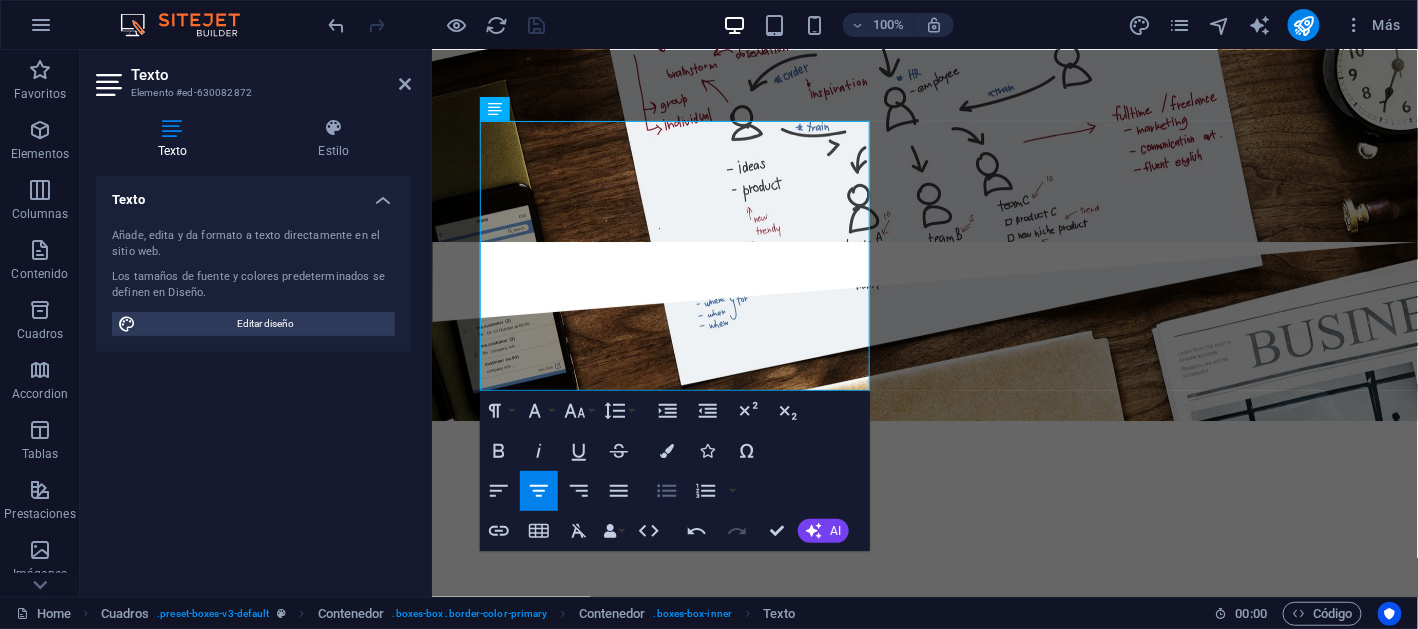 click 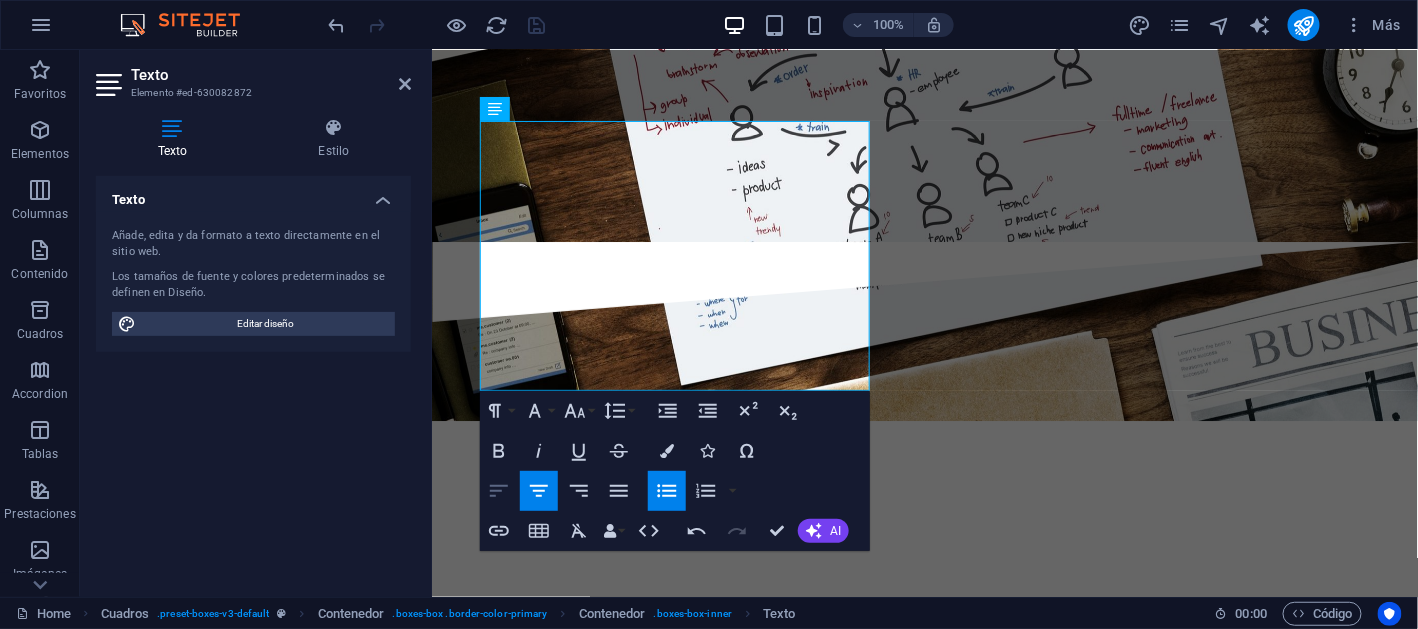 click 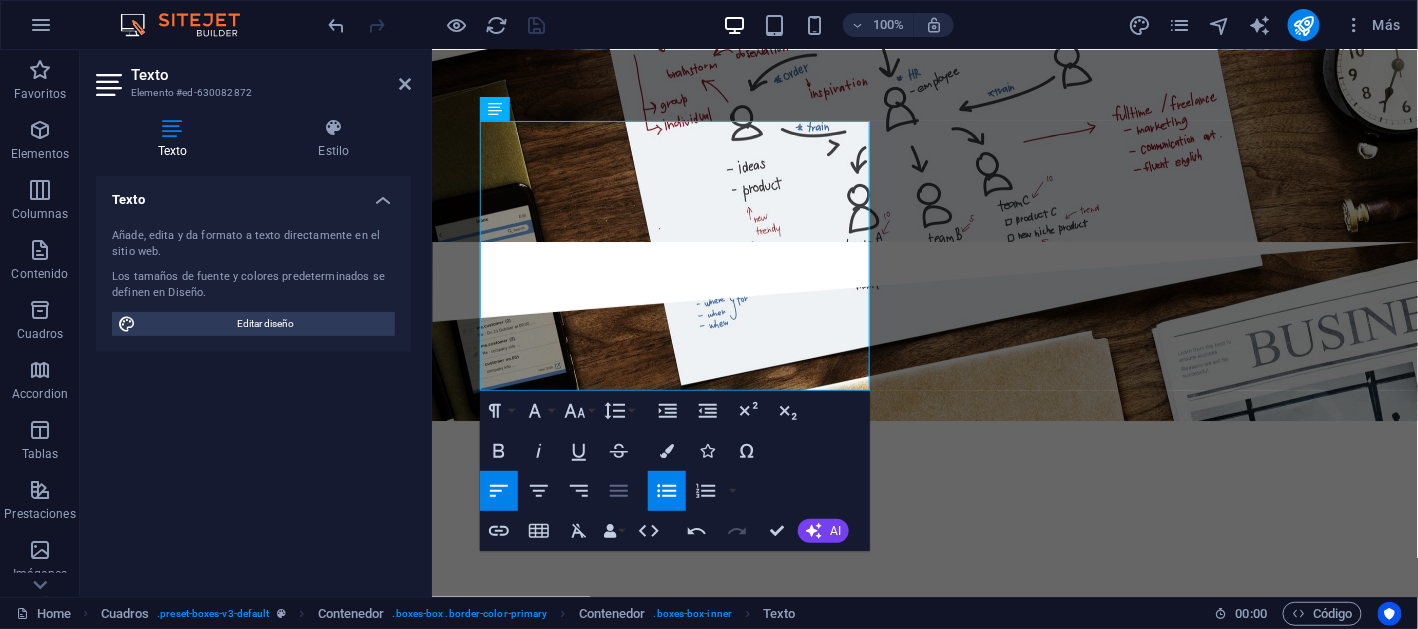 click 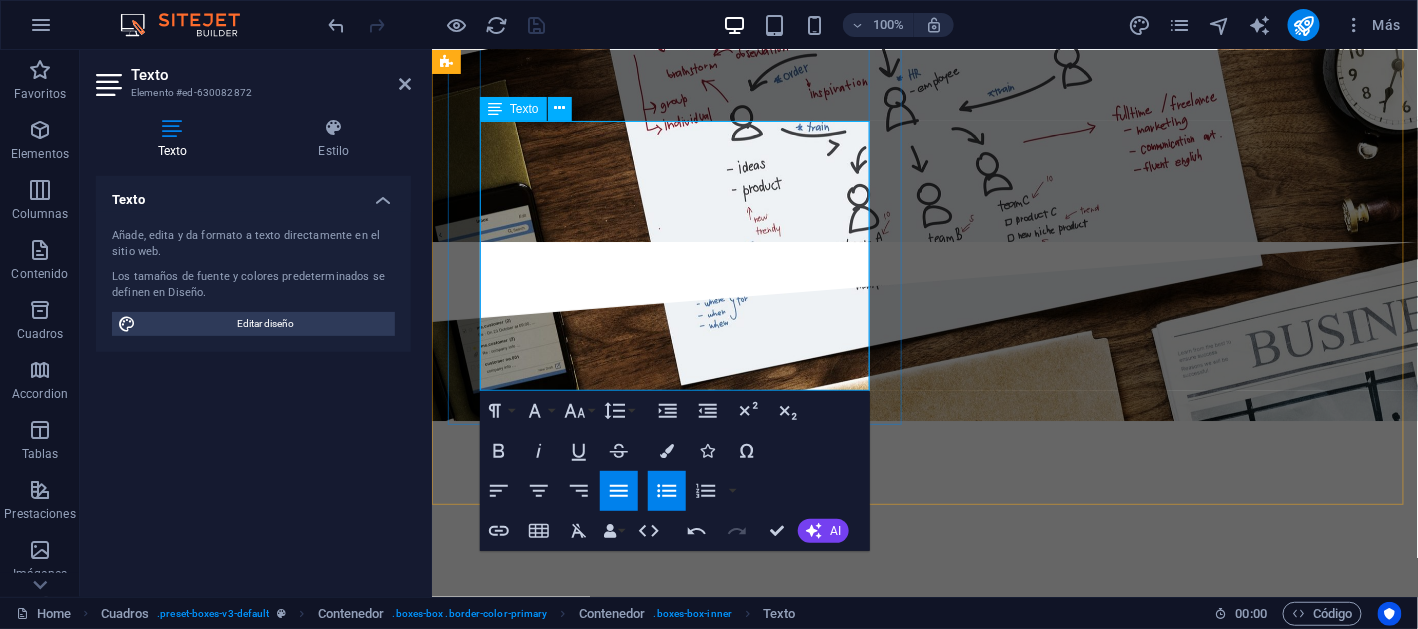 click on "Eficacia de resultados que se apunten a la satisfacción del cliente" at bounding box center [939, 1715] 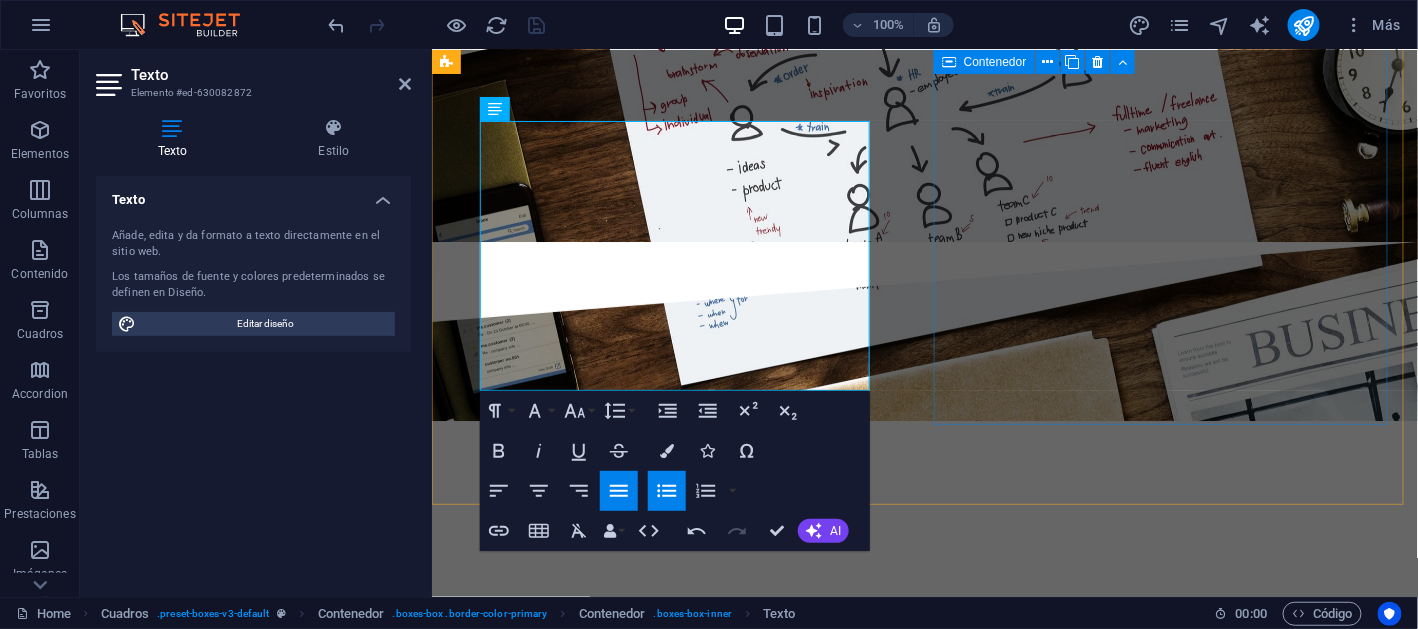 click on "servicios en telecom Lorem ipsum dolor sit amet, consectetur adipisicing elit. Veritatis, dolorem!" at bounding box center (919, 1894) 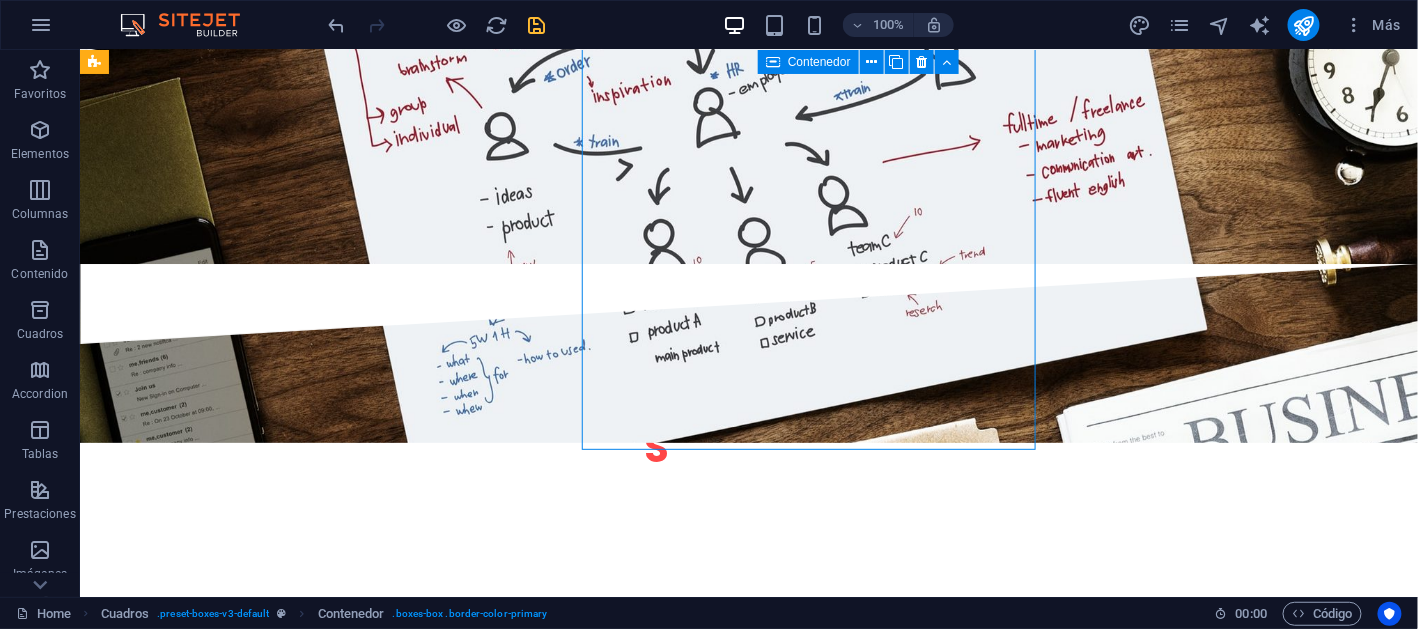 scroll, scrollTop: 2219, scrollLeft: 0, axis: vertical 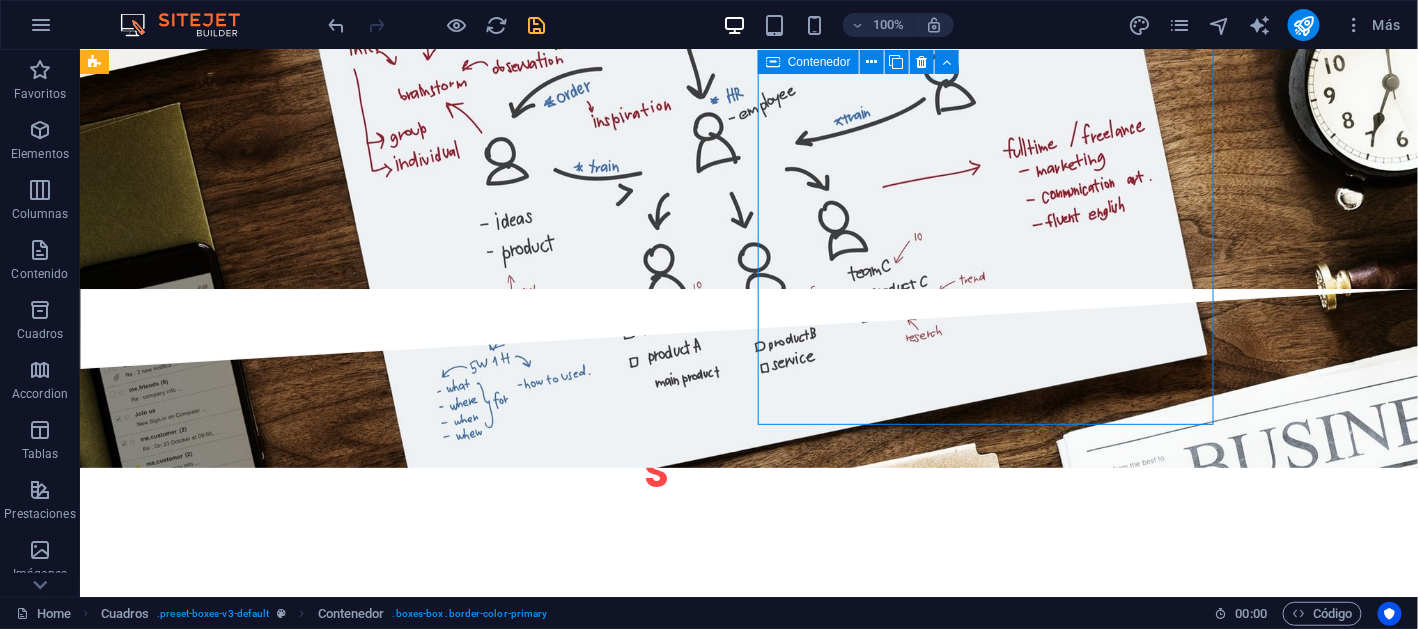 click on "servicios en telecom Lorem ipsum dolor sit amet, consectetur adipisicing elit. Veritatis, dolorem!" at bounding box center (567, 1940) 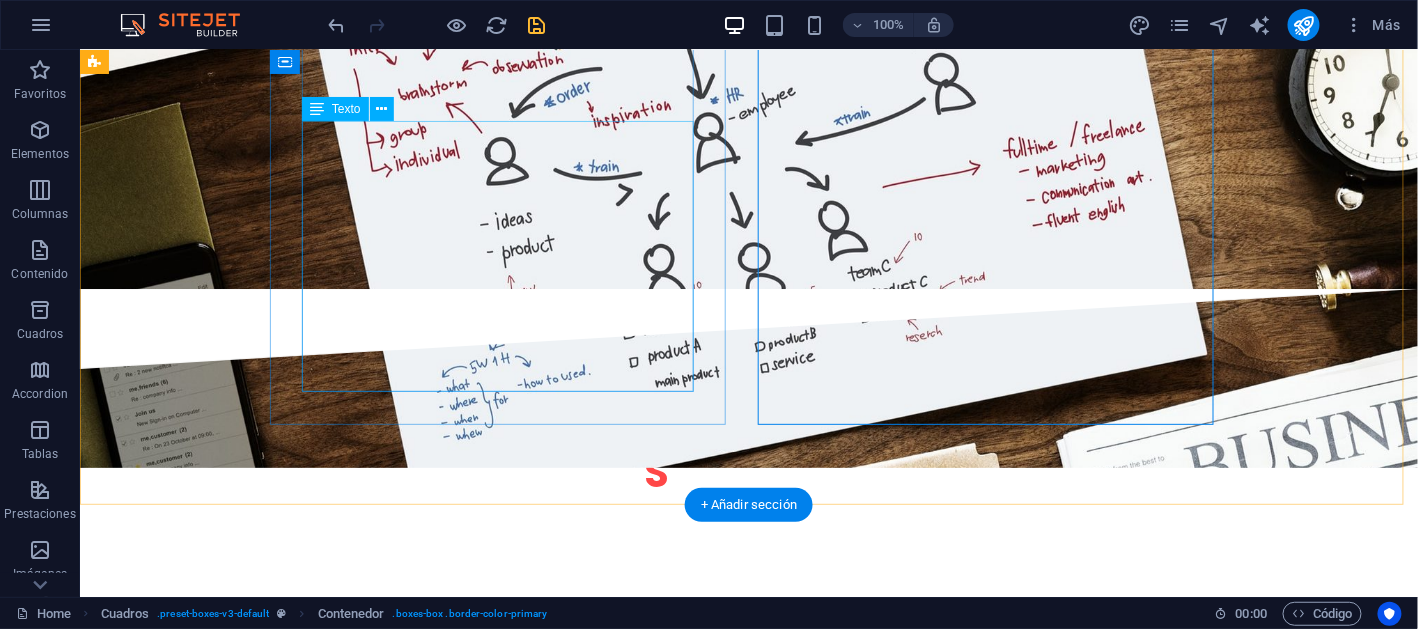 click on "Por la naturaleza de servicios, nos permitimos contar con las últimas innovaciones en productos tecnológicos y así lograr una mayor eficacia en la productividad de una empresa y encontrar las rutas más óptimas para los recursos con los que se cuenta.Nuestros principales objetivos: Control de riesgos Gestión de costos y plazos Eficacia de resultados que se apunten a la satisfacción del cliente Aumento de la productividad" at bounding box center [567, 1713] 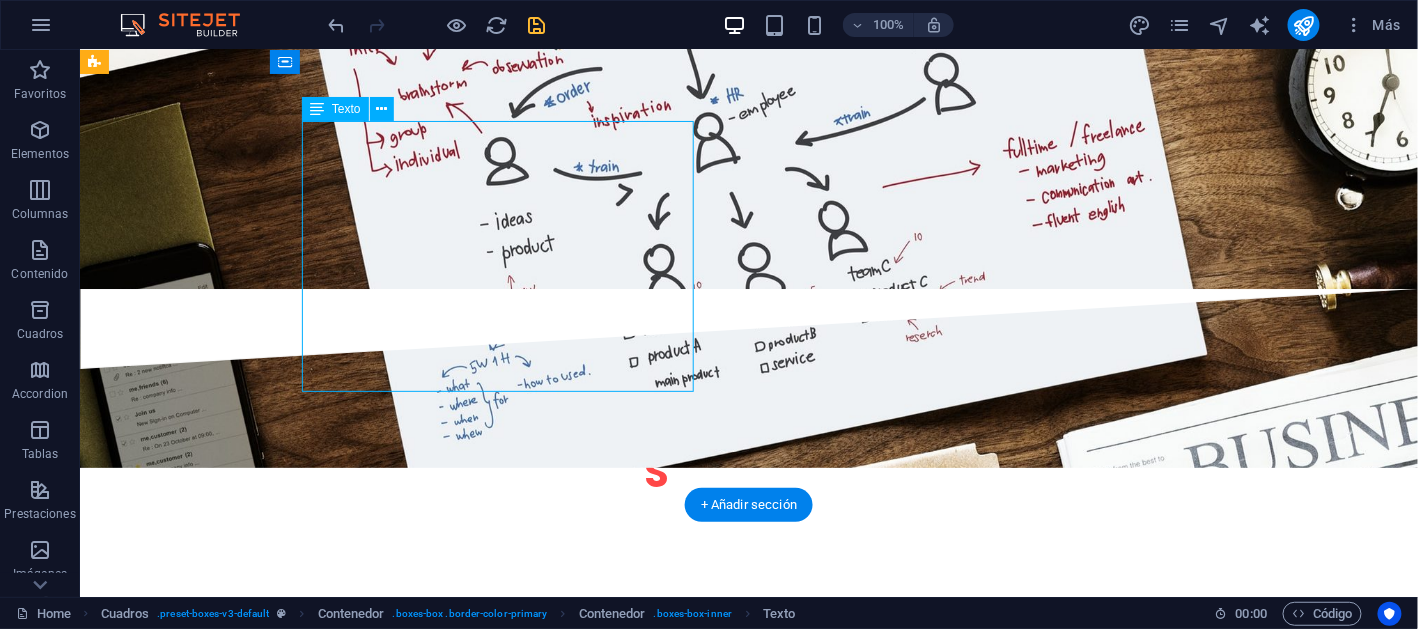 click on "Por la naturaleza de servicios, nos permitimos contar con las últimas innovaciones en productos tecnológicos y así lograr una mayor eficacia en la productividad de una empresa y encontrar las rutas más óptimas para los recursos con los que se cuenta.Nuestros principales objetivos: Control de riesgos Gestión de costos y plazos Eficacia de resultados que se apunten a la satisfacción del cliente Aumento de la productividad" at bounding box center [567, 1713] 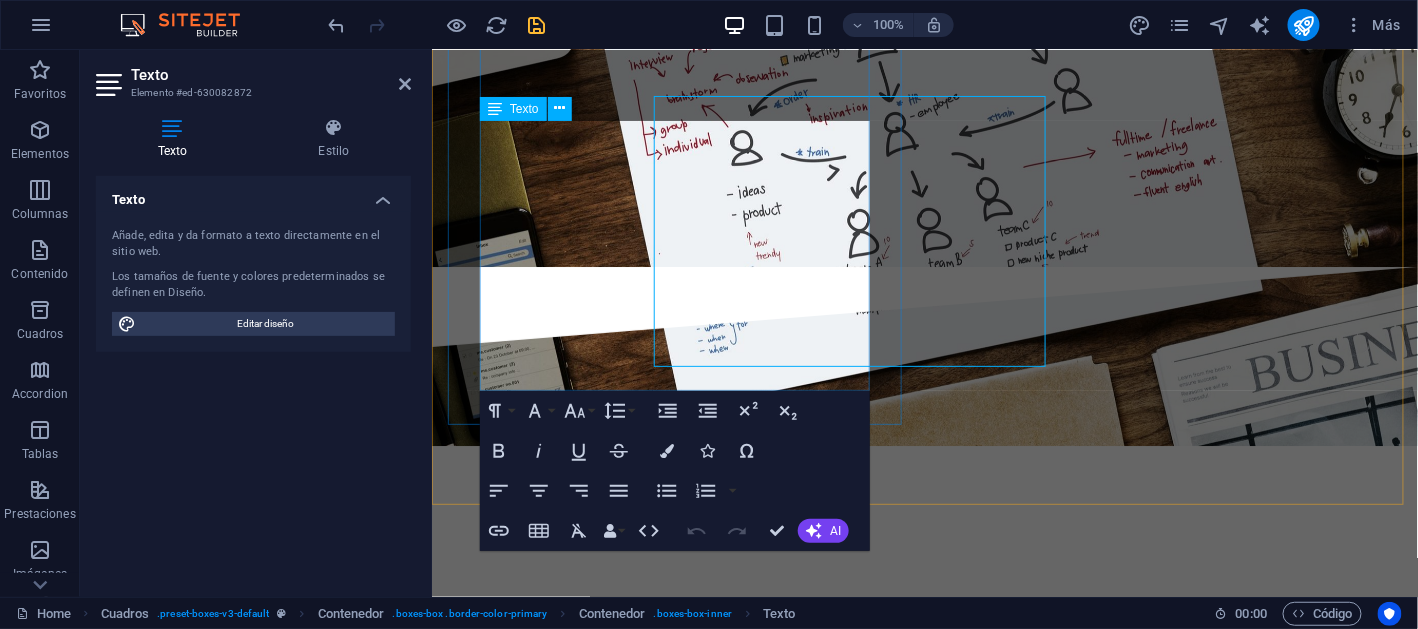 scroll, scrollTop: 2244, scrollLeft: 0, axis: vertical 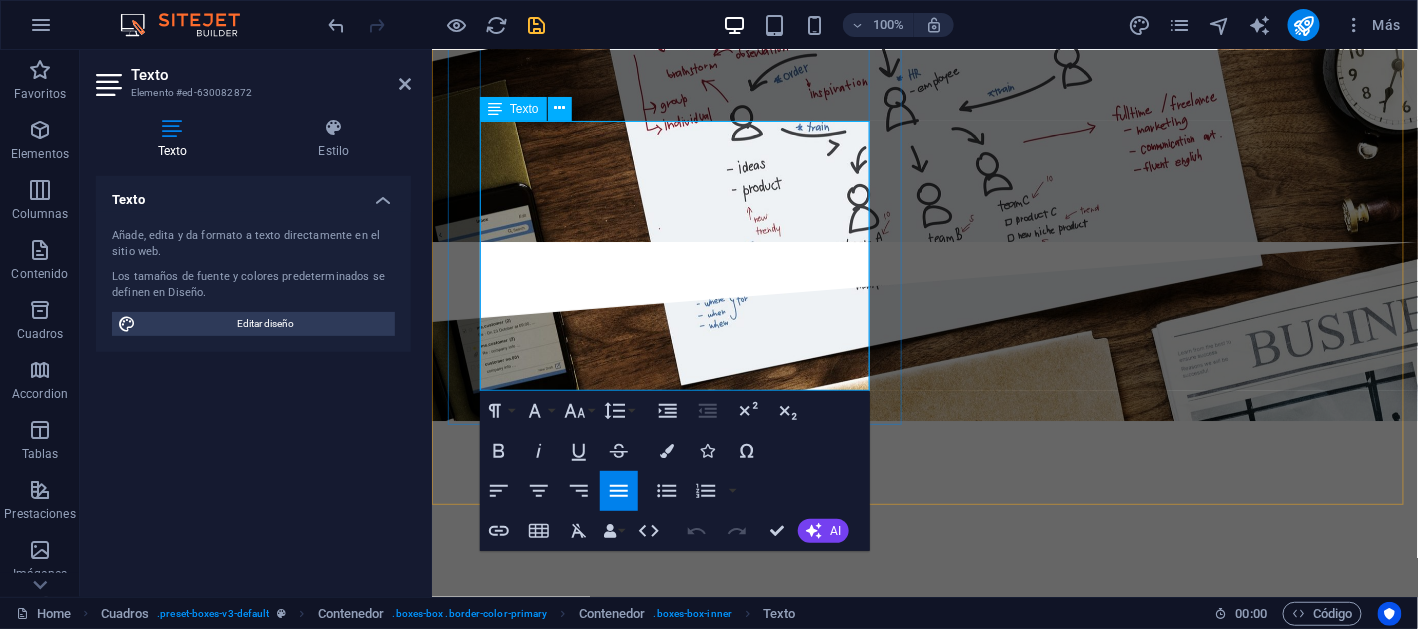 drag, startPoint x: 729, startPoint y: 380, endPoint x: 479, endPoint y: 287, distance: 266.7377 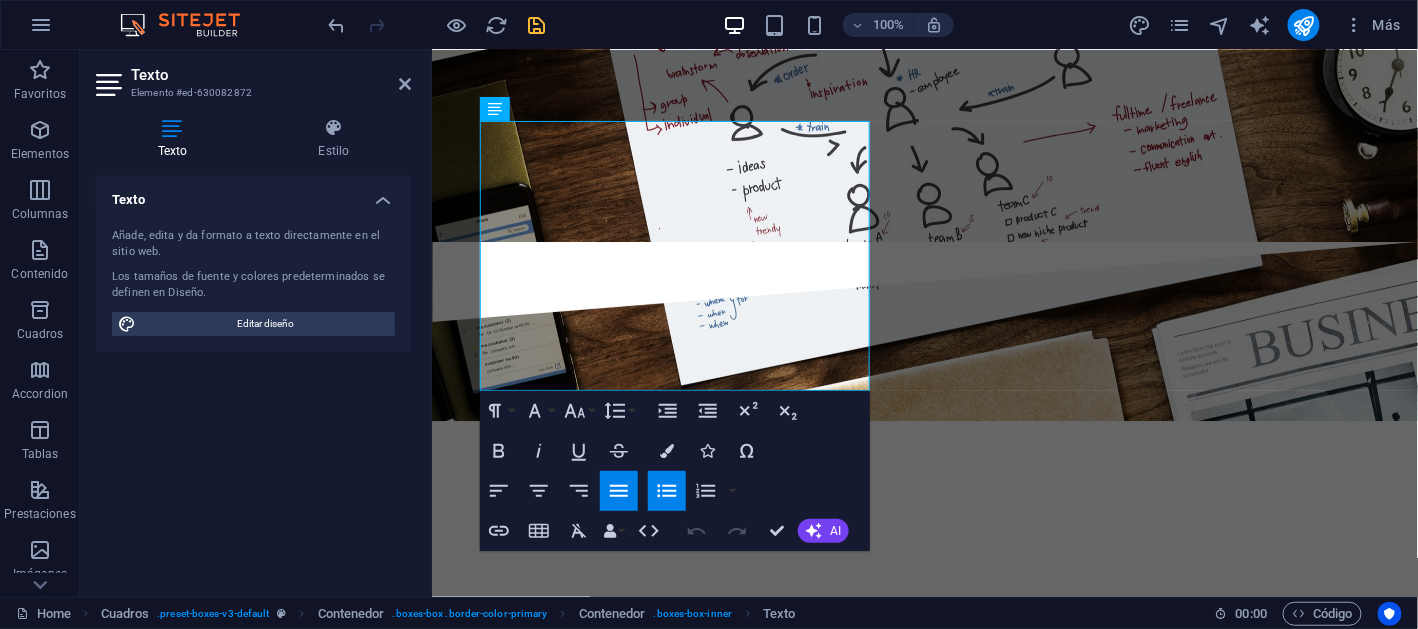 click 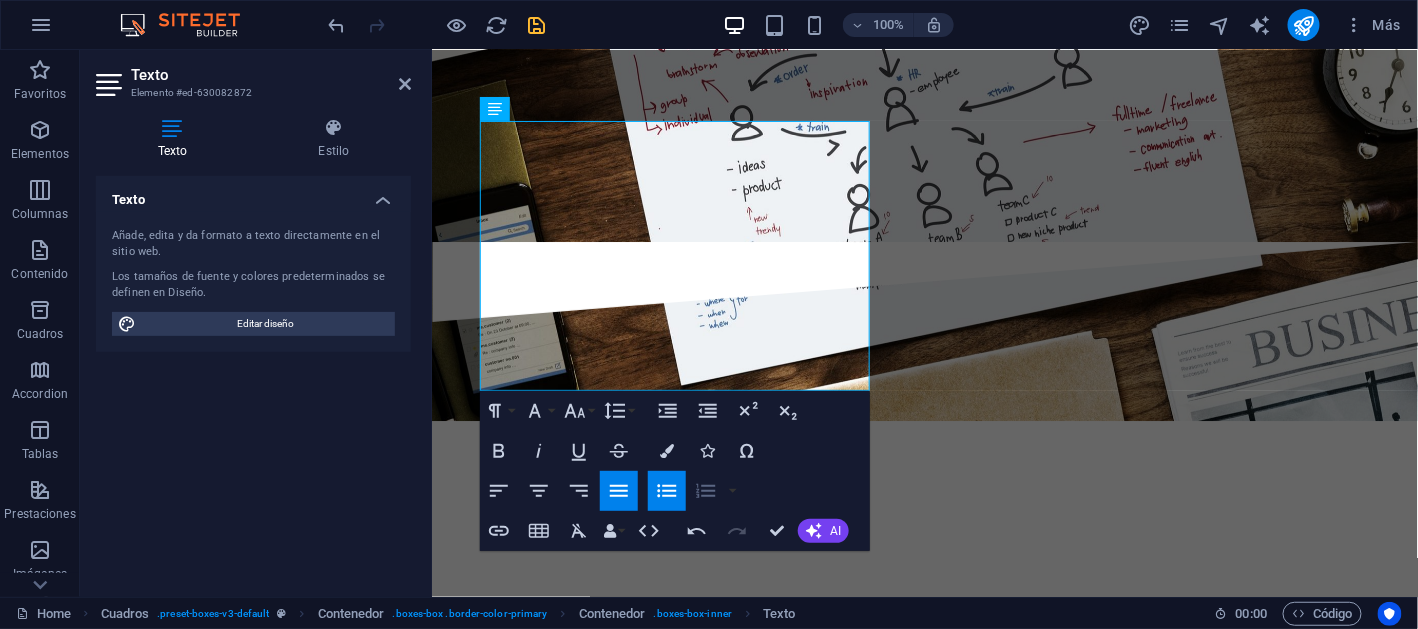 click 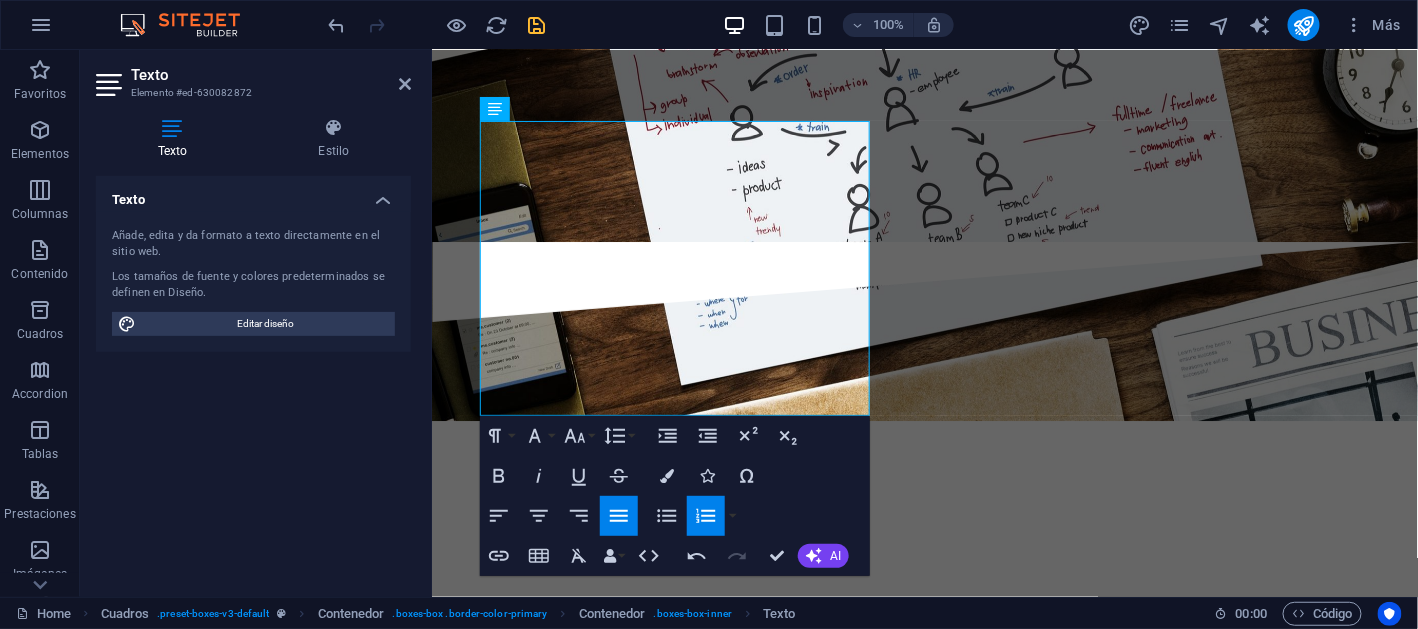 click 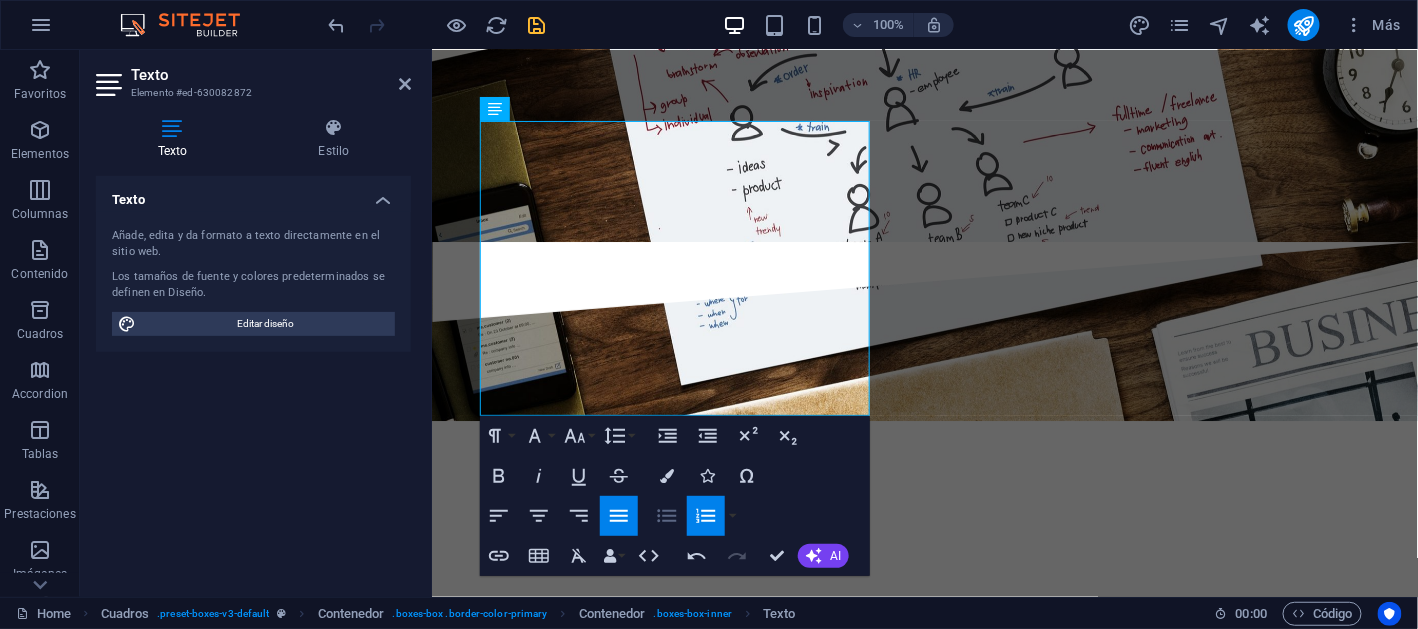 drag, startPoint x: 663, startPoint y: 514, endPoint x: 230, endPoint y: 464, distance: 435.8773 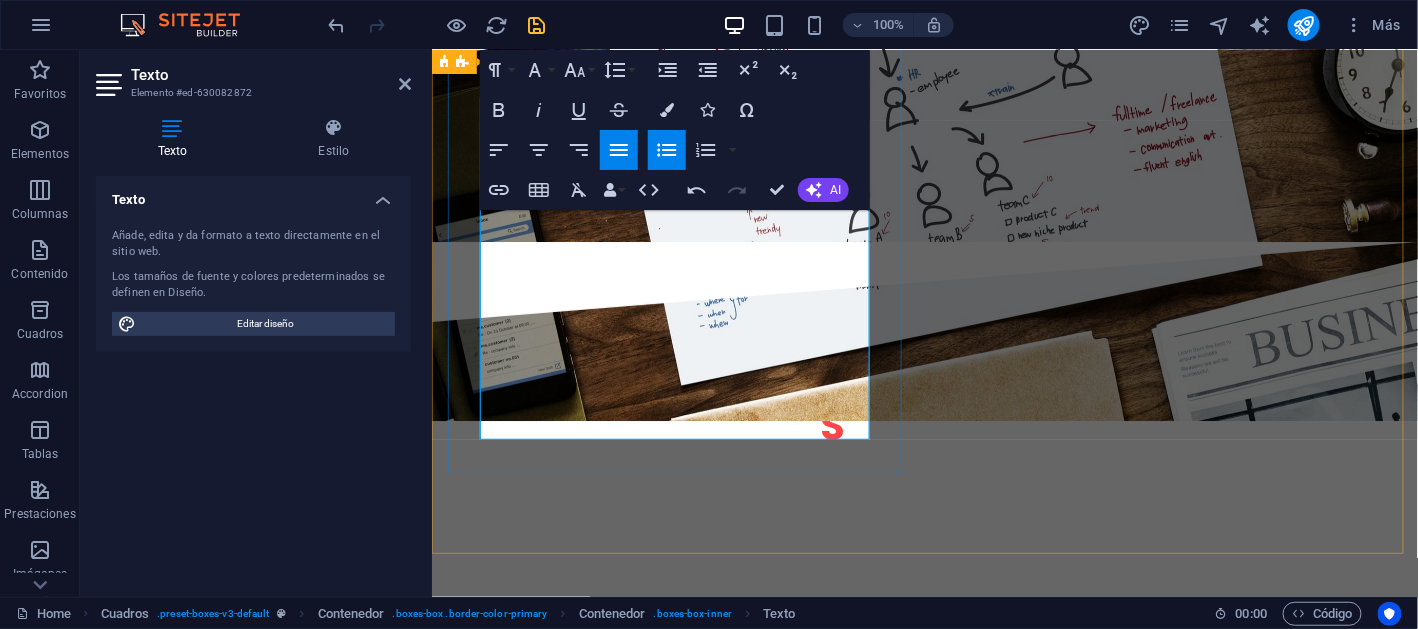 click on "Control de riesgos" at bounding box center (939, 1715) 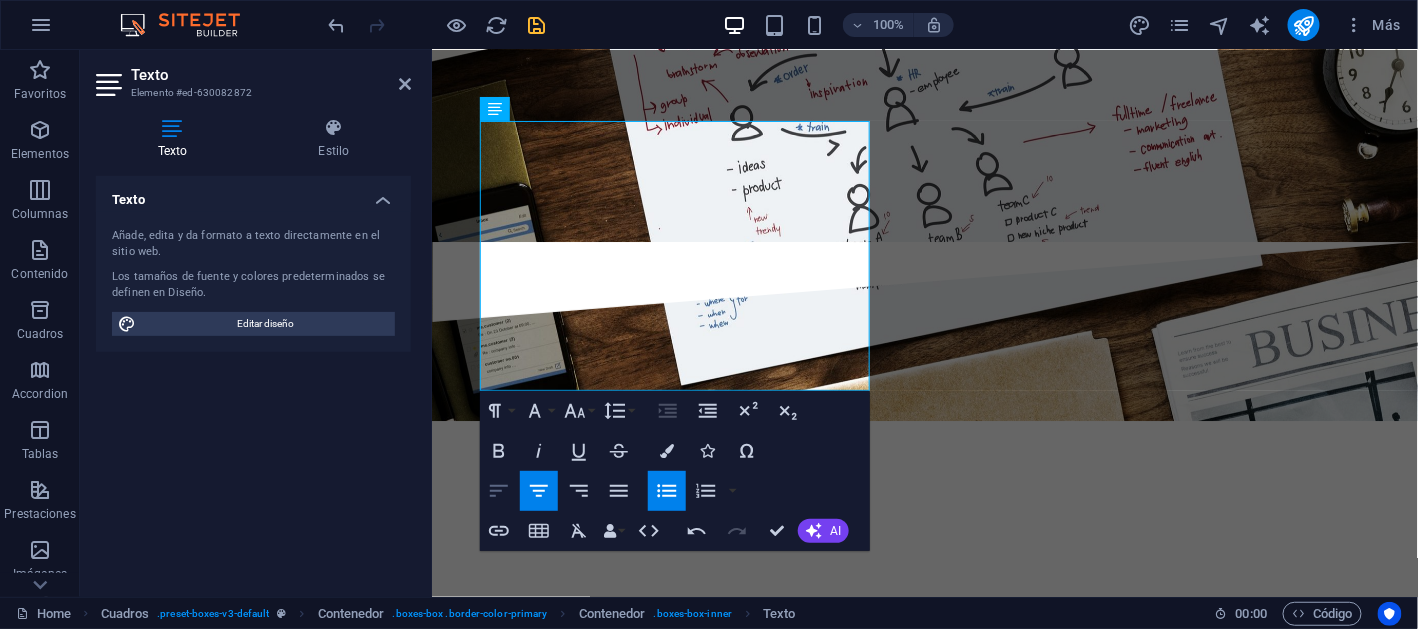 click 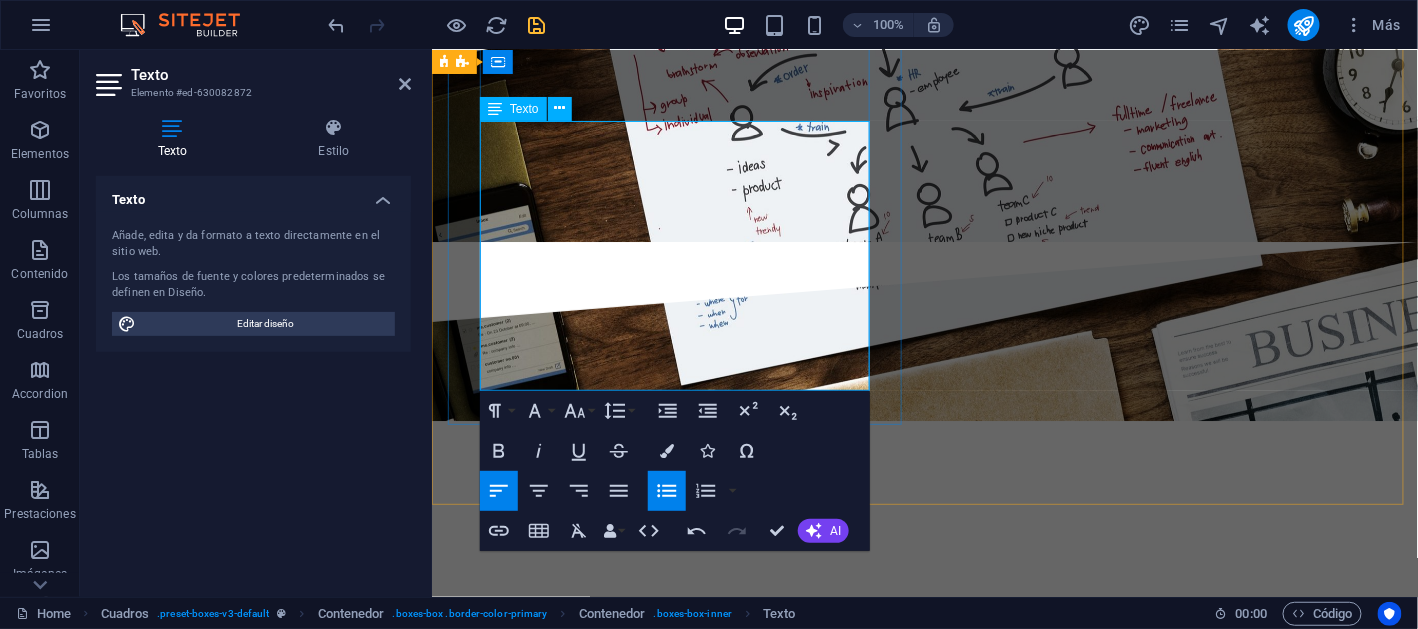 drag, startPoint x: 557, startPoint y: 254, endPoint x: 586, endPoint y: 259, distance: 29.427877 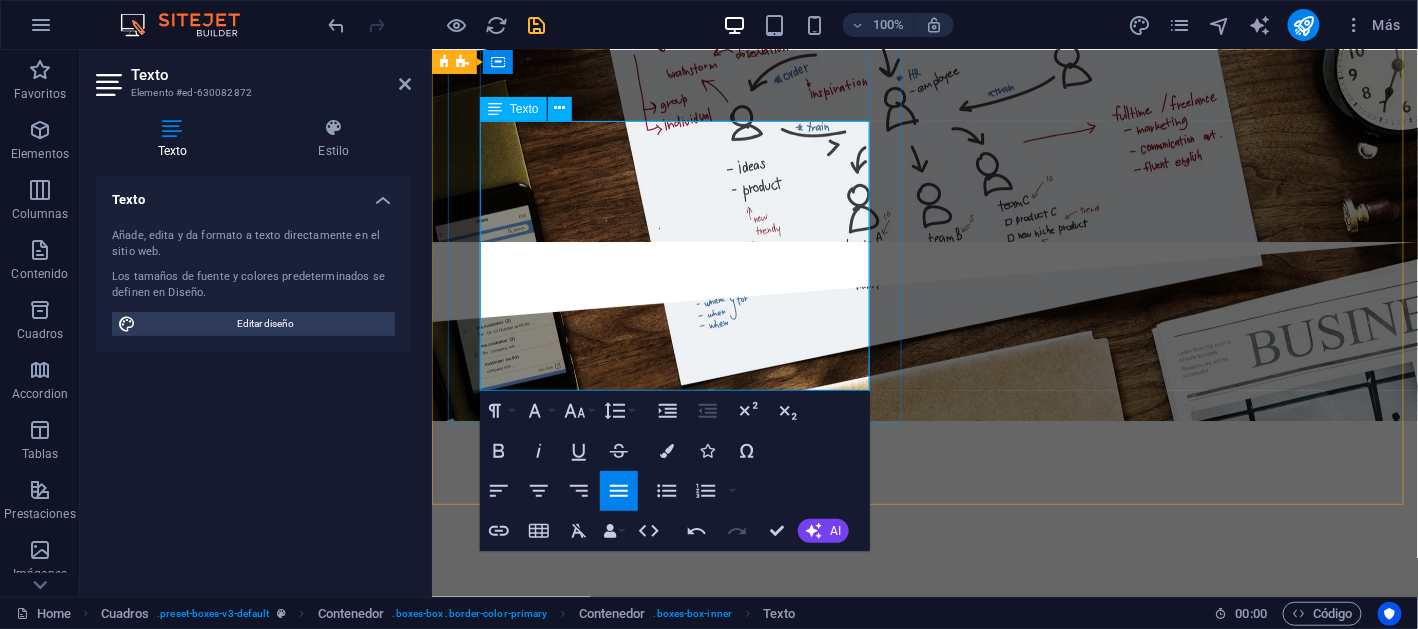 type 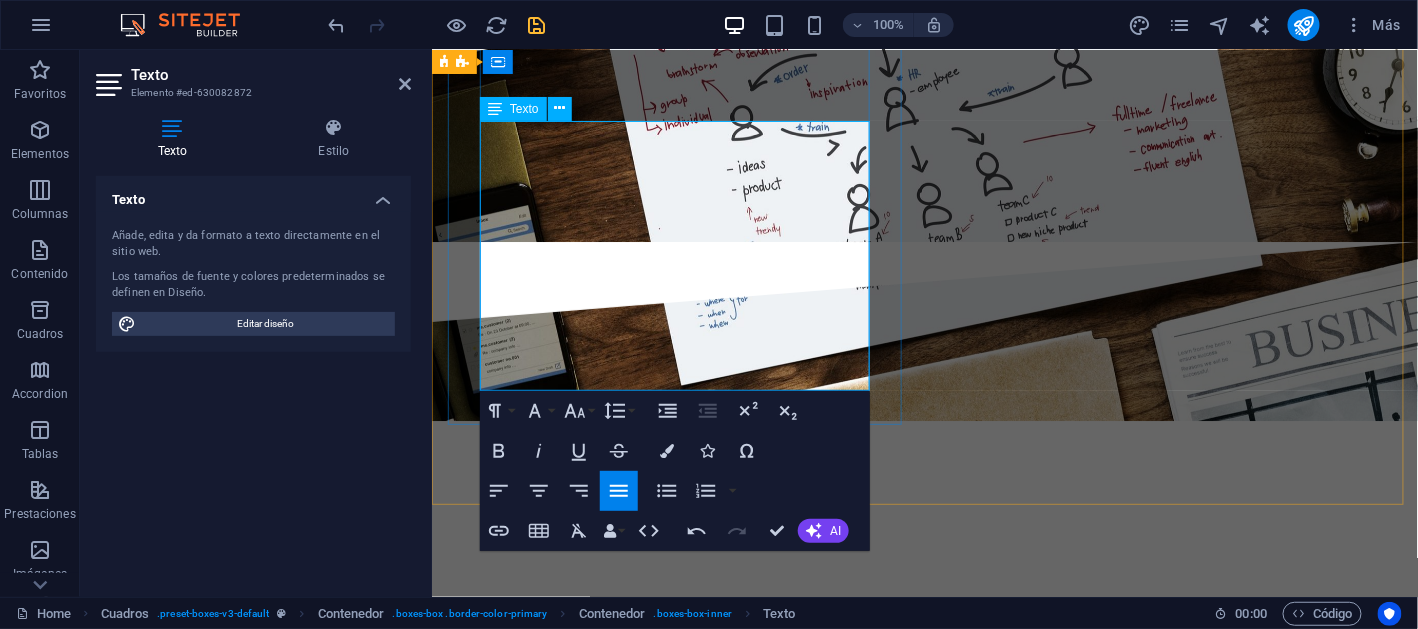 click on "Control de riesgos" at bounding box center (939, 1666) 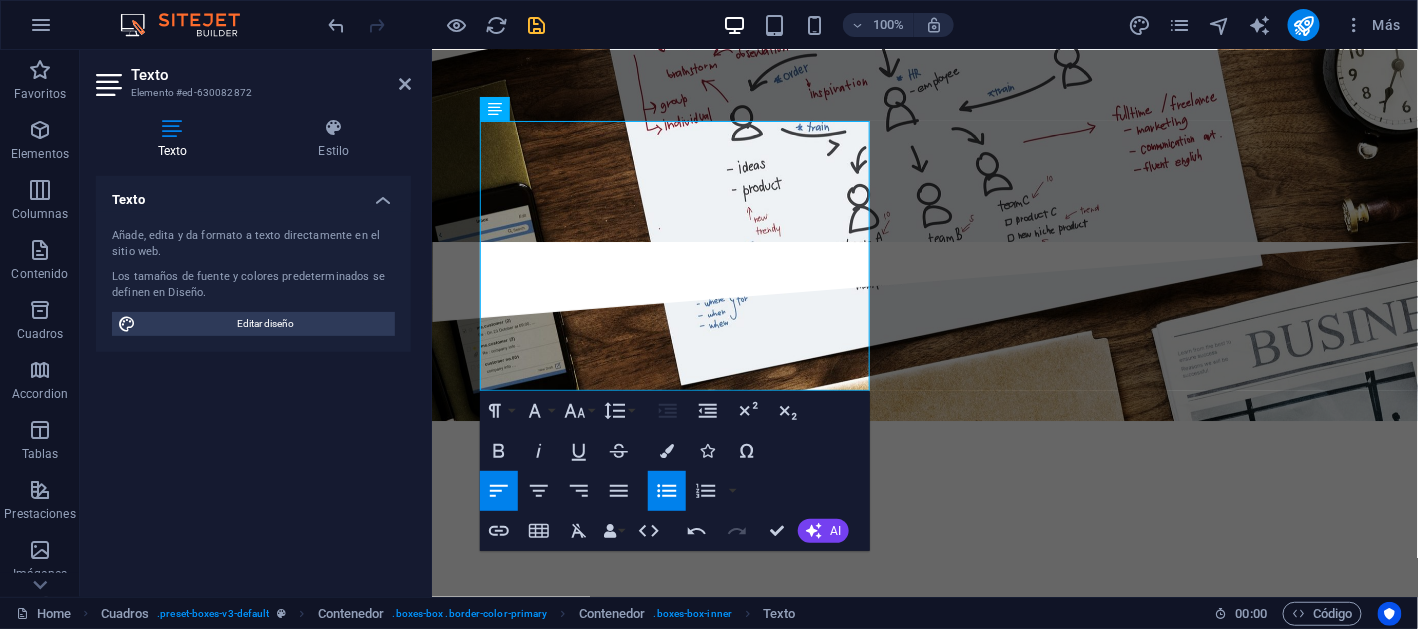 click 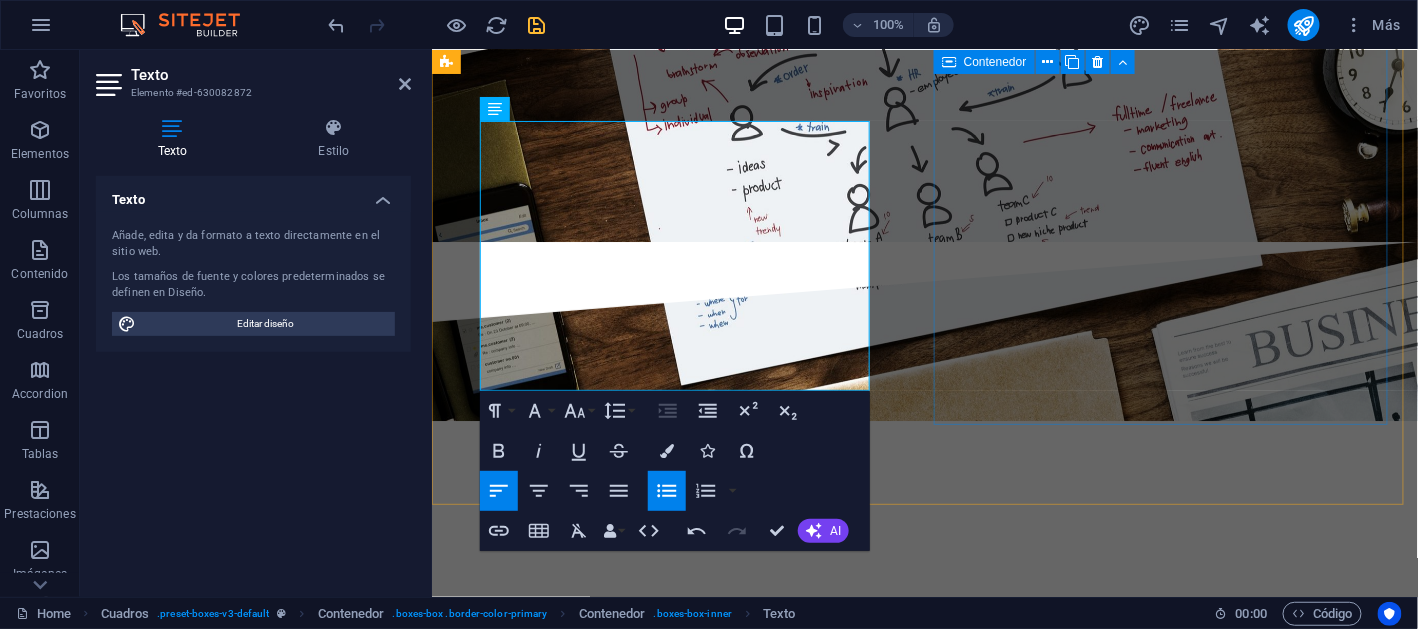 click on "servicios en telecom Lorem ipsum dolor sit amet, consectetur adipisicing elit. Veritatis, dolorem!" at bounding box center [919, 1894] 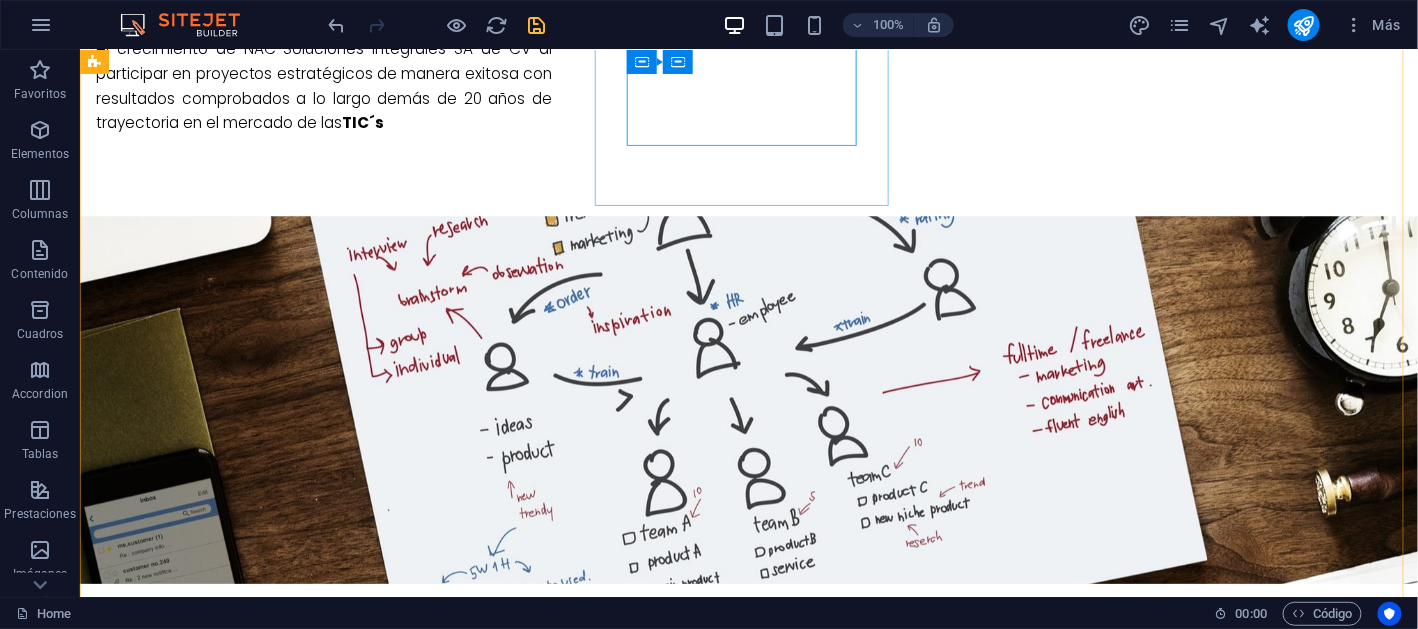 scroll, scrollTop: 2120, scrollLeft: 0, axis: vertical 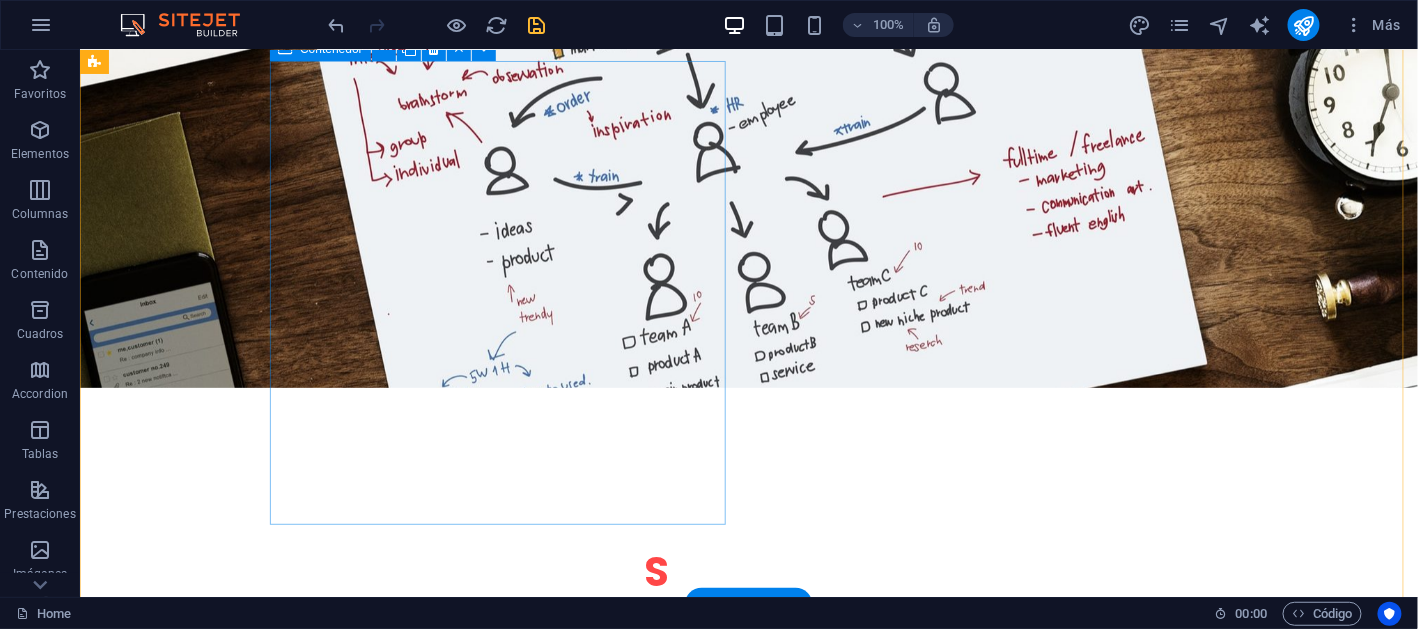 click on "administración de proyectos Por la naturaleza de servicios, nos permitimos contar con las últimas innovaciones en productos tecnológicos y así lograr una mayor eficacia en la productividad de una empresa y encontrar las rutas más óptimas para los recursos con los que se cuenta. Nuestros principales objetivos: Control de riesgos Gestión de costos y plazos Eficacia de resultados que se apunten a la satisfacción del cliente Aumento de la productividad" at bounding box center (567, 1767) 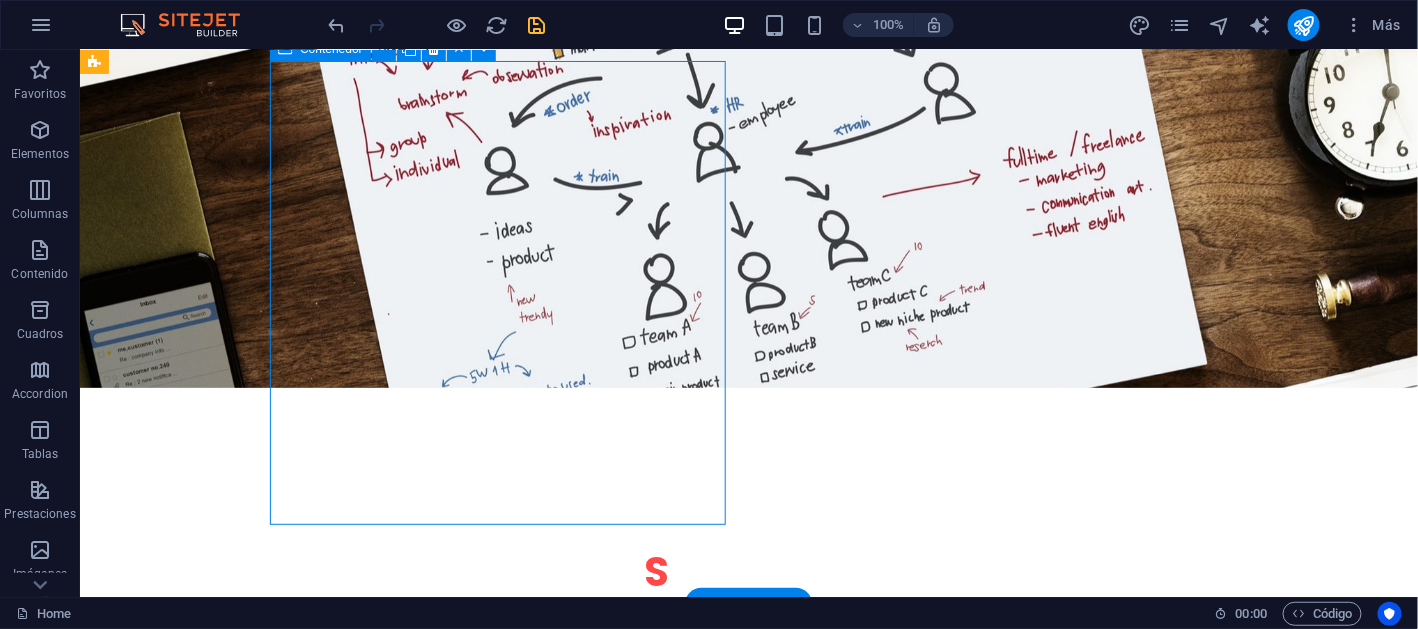 click on "administración de proyectos Por la naturaleza de servicios, nos permitimos contar con las últimas innovaciones en productos tecnológicos y así lograr una mayor eficacia en la productividad de una empresa y encontrar las rutas más óptimas para los recursos con los que se cuenta. Nuestros principales objetivos: Control de riesgos Gestión de costos y plazos Eficacia de resultados que se apunten a la satisfacción del cliente Aumento de la productividad" at bounding box center [567, 1767] 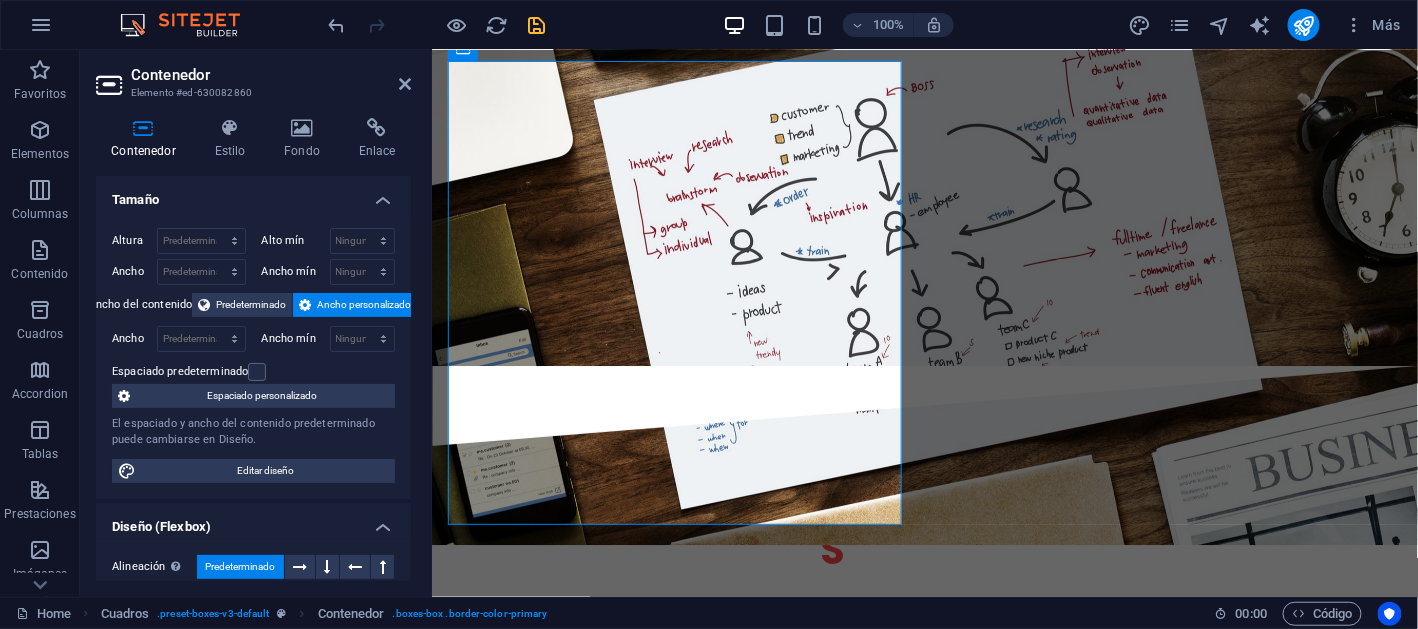scroll, scrollTop: 2144, scrollLeft: 0, axis: vertical 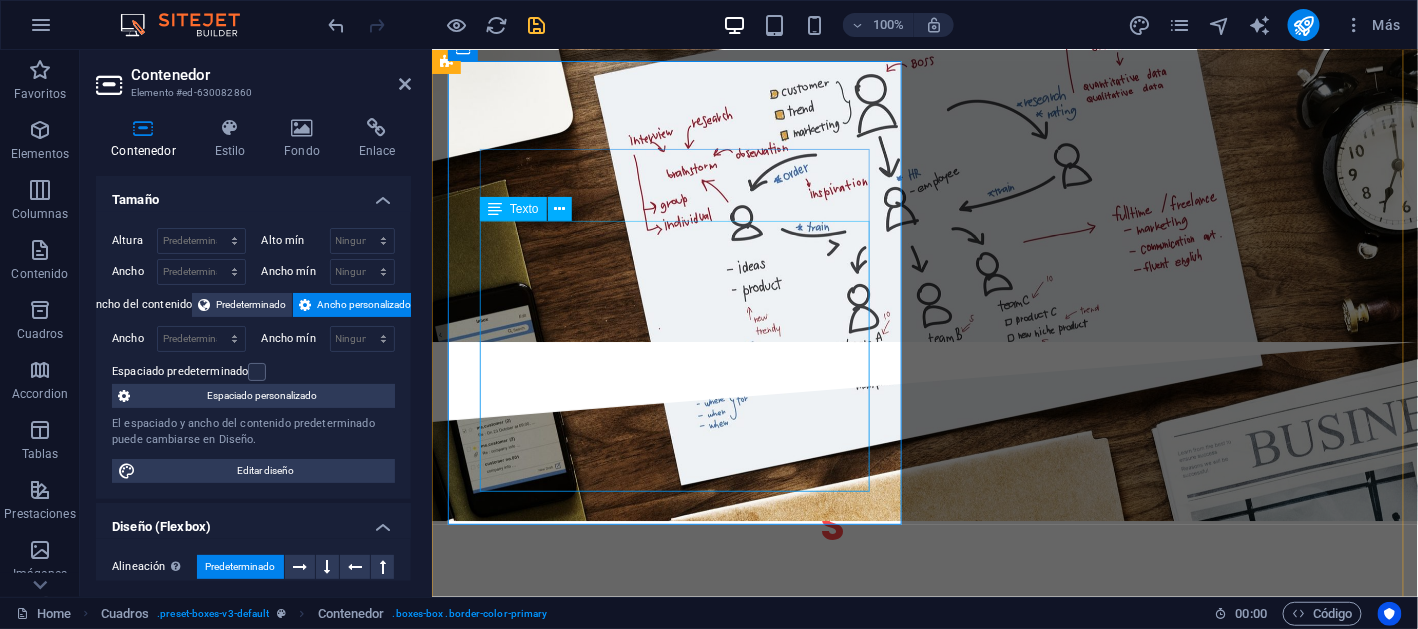 click on "Por la naturaleza de servicios, nos permitimos contar con las últimas innovaciones en productos tecnológicos y así lograr una mayor eficacia en la productividad de una empresa y encontrar las rutas más óptimas para los recursos con los que se cuenta. Nuestros principales objetivos: Control de riesgos Gestión de costos y plazos Eficacia de resultados que se apunten a la satisfacción del cliente Aumento de la productividad" at bounding box center [919, 1767] 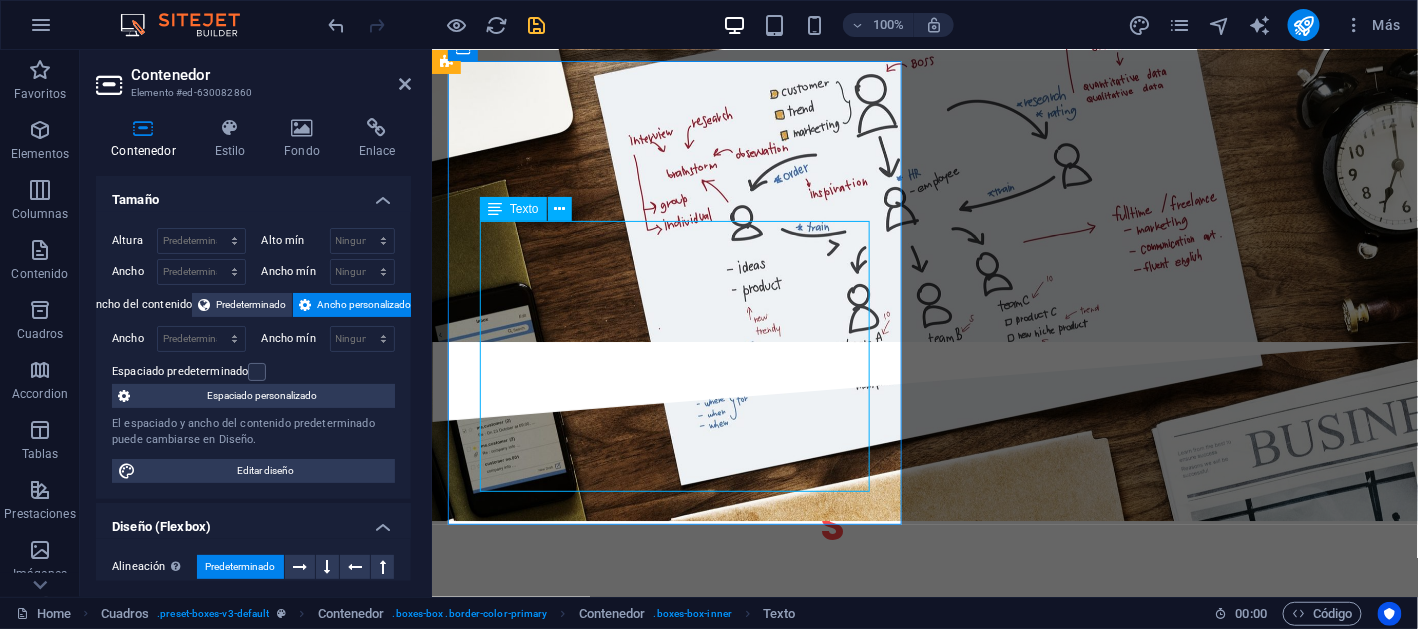 click on "Por la naturaleza de servicios, nos permitimos contar con las últimas innovaciones en productos tecnológicos y así lograr una mayor eficacia en la productividad de una empresa y encontrar las rutas más óptimas para los recursos con los que se cuenta. Nuestros principales objetivos: Control de riesgos Gestión de costos y plazos Eficacia de resultados que se apunten a la satisfacción del cliente Aumento de la productividad" at bounding box center (919, 1767) 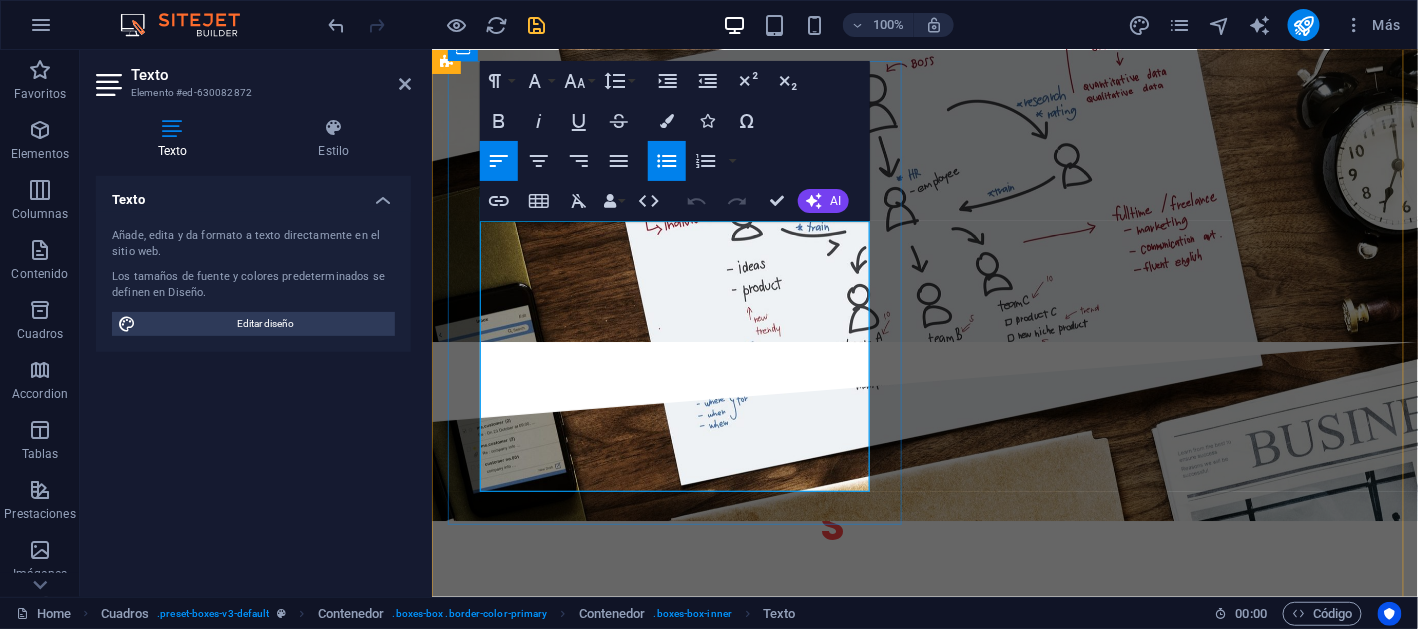 click on "Aumento de la productividad" at bounding box center (939, 1840) 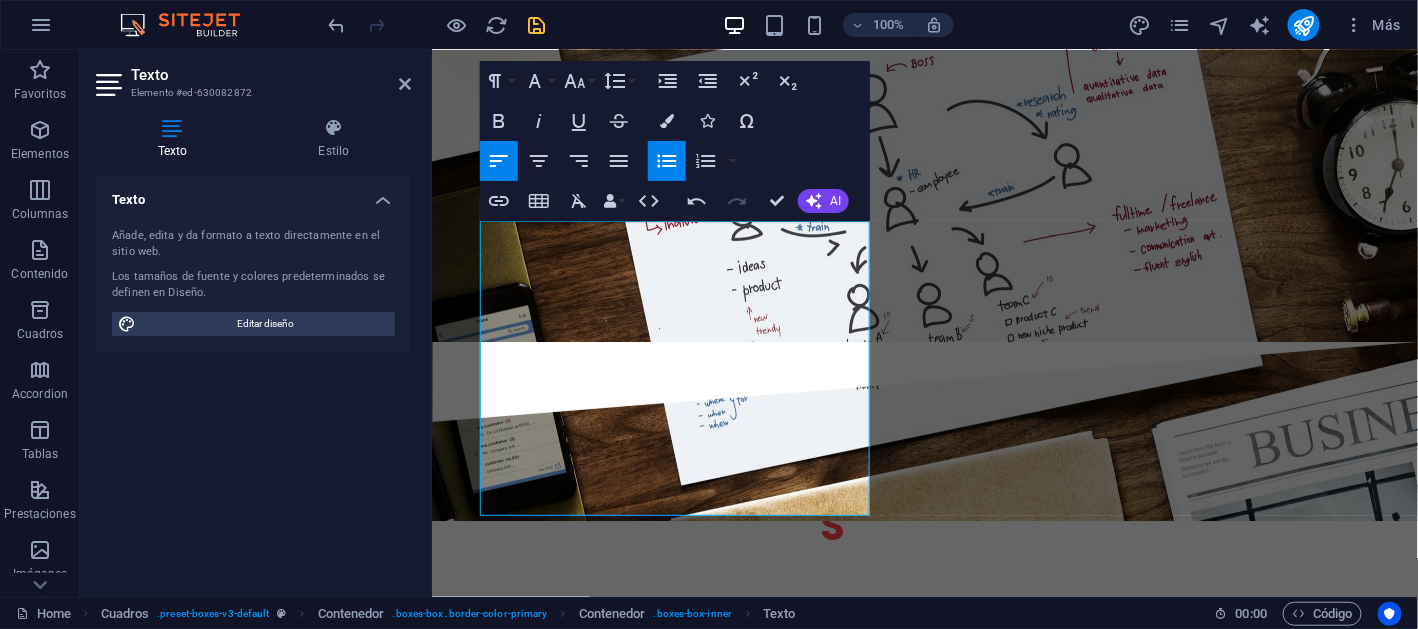 click 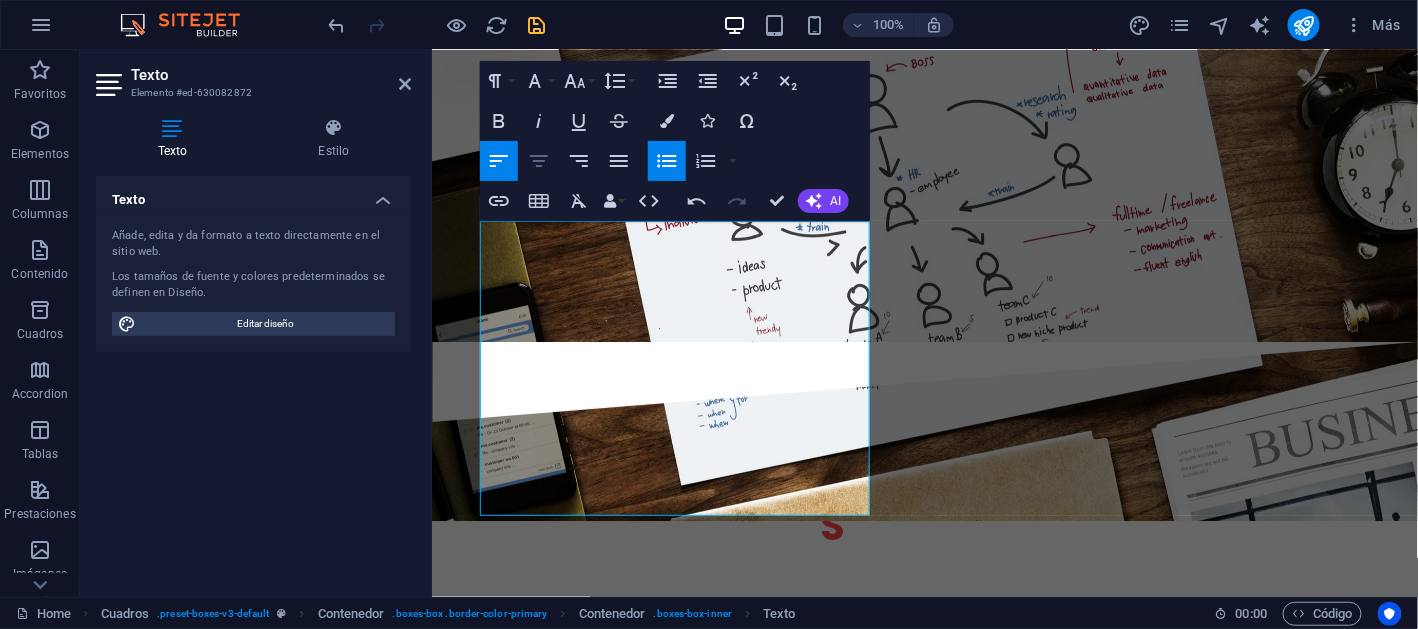 click 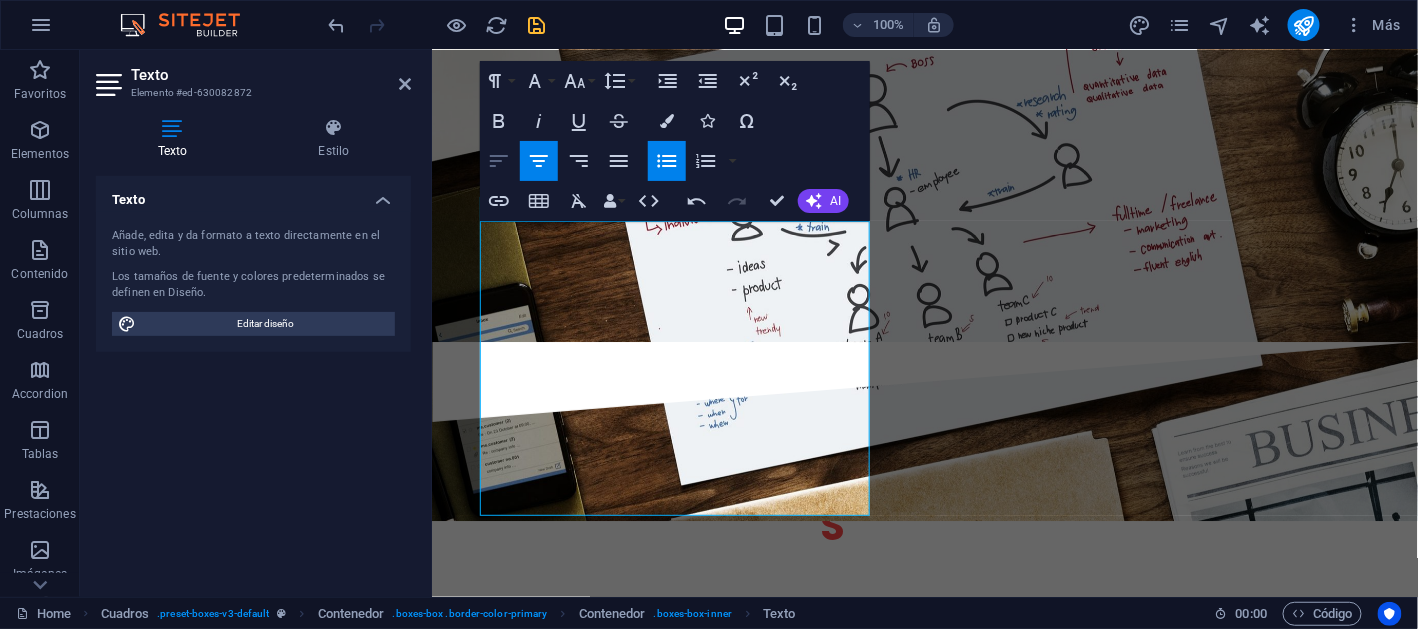 click 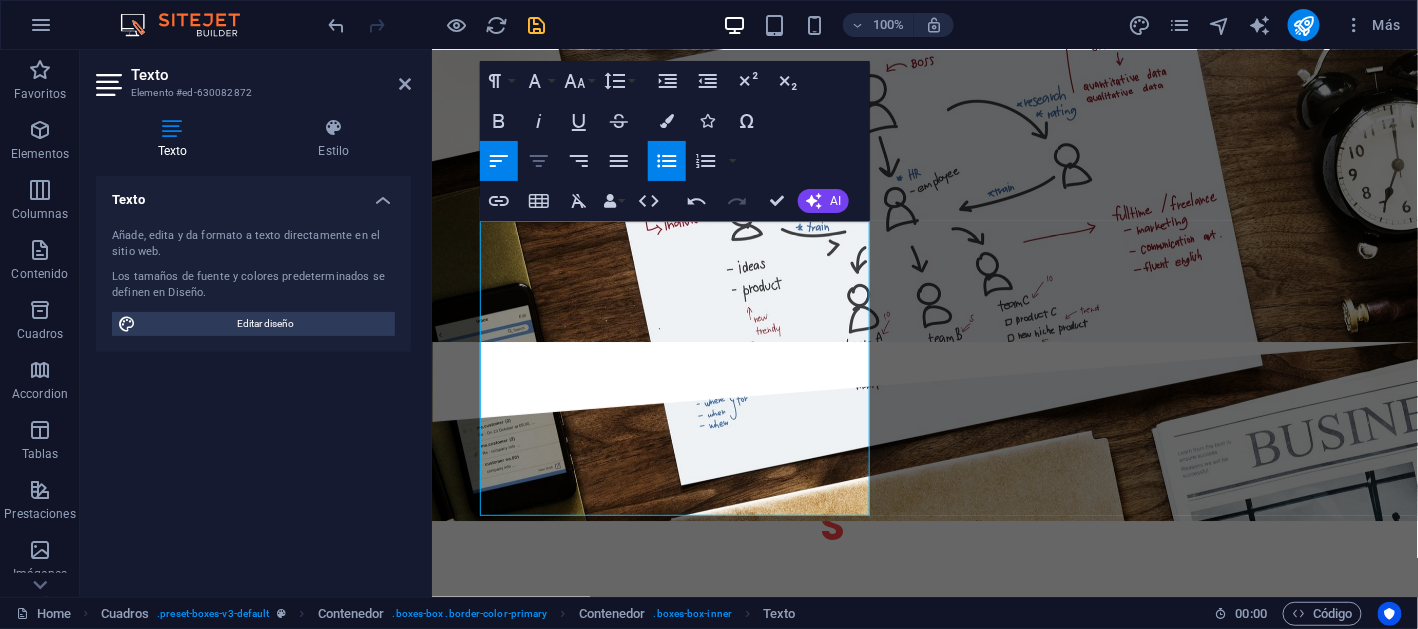 click 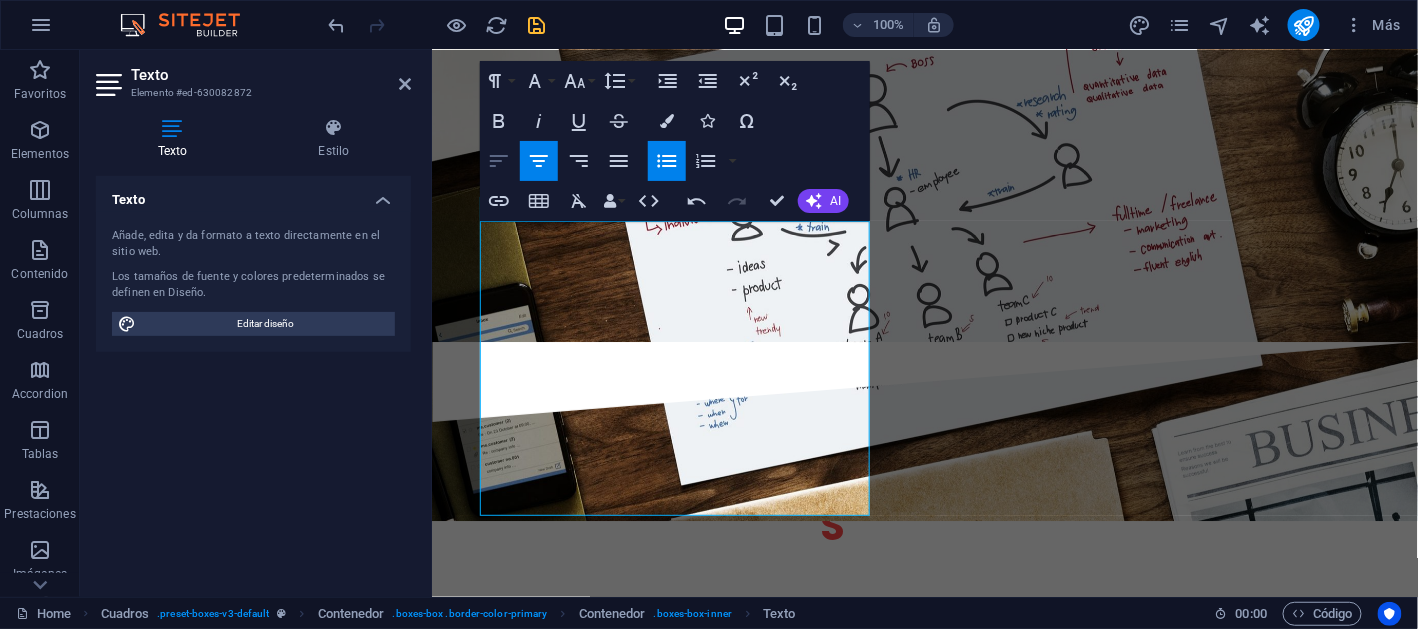 click 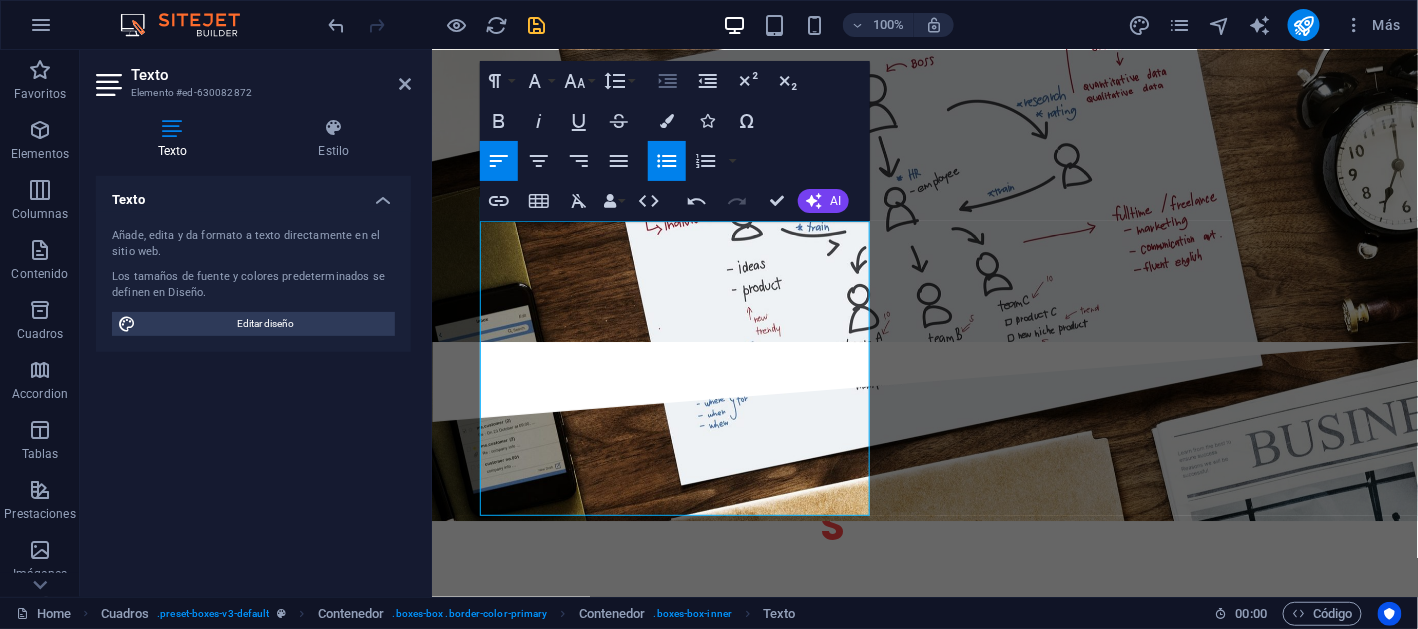 click 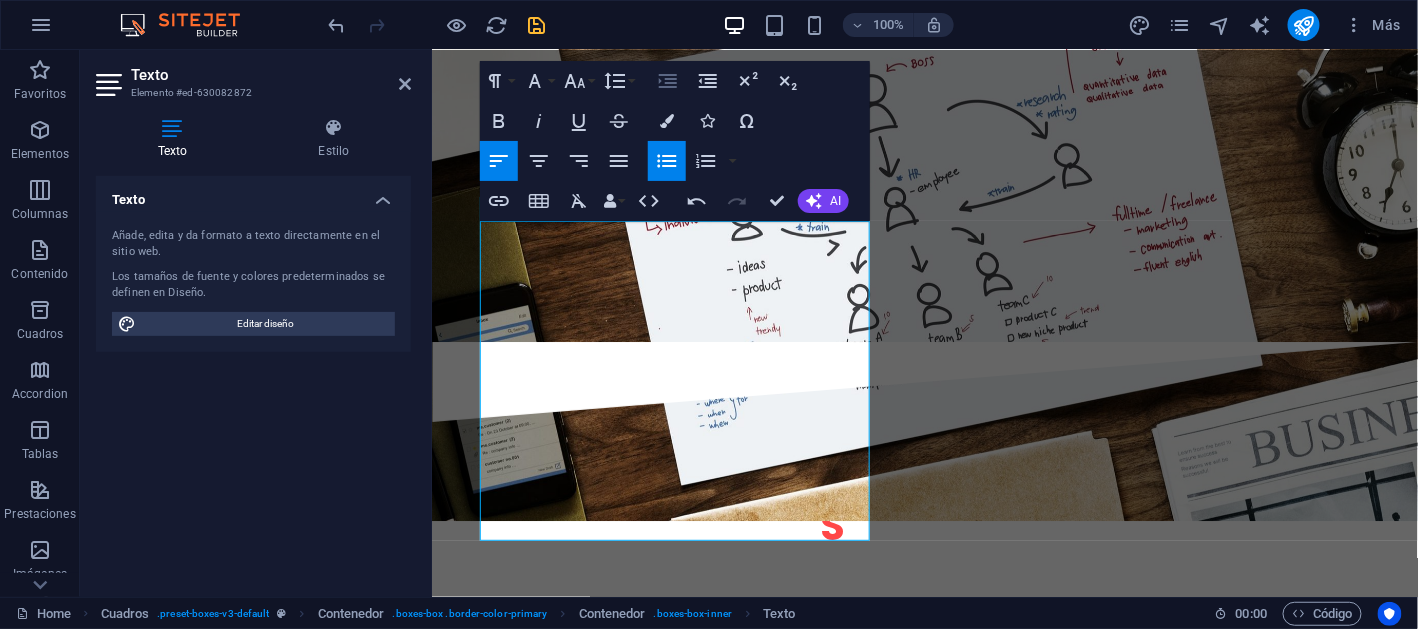 click 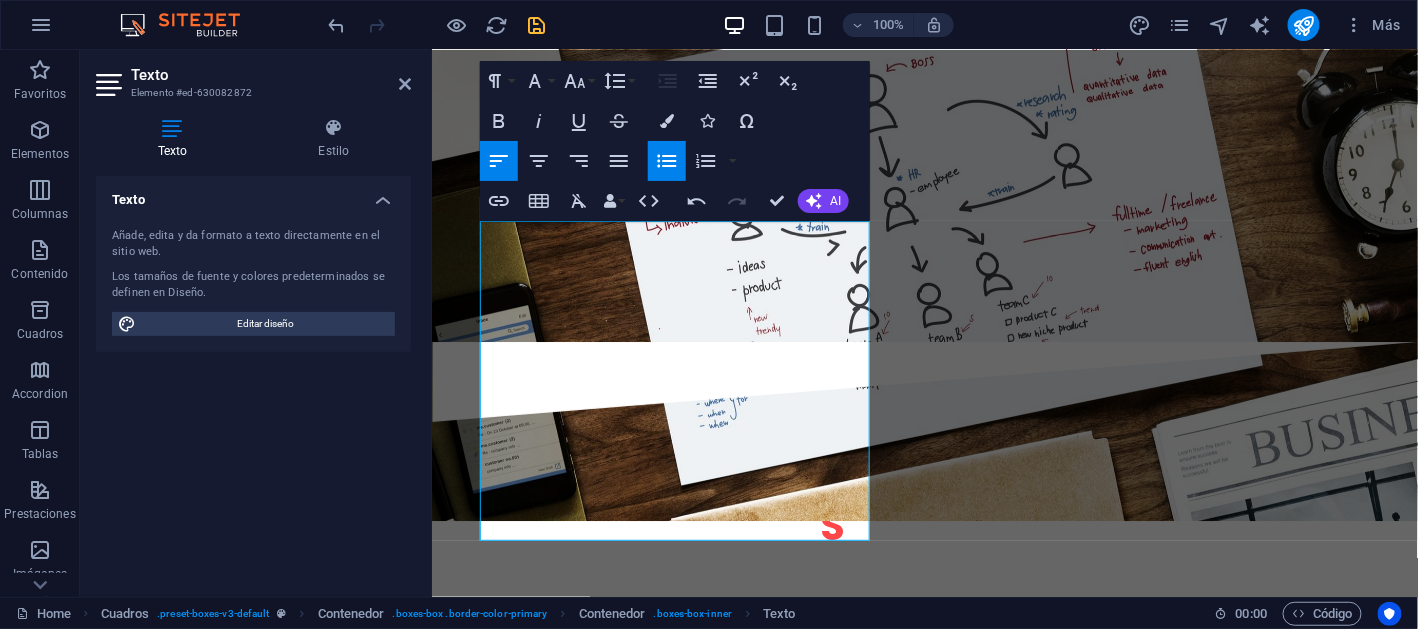 click 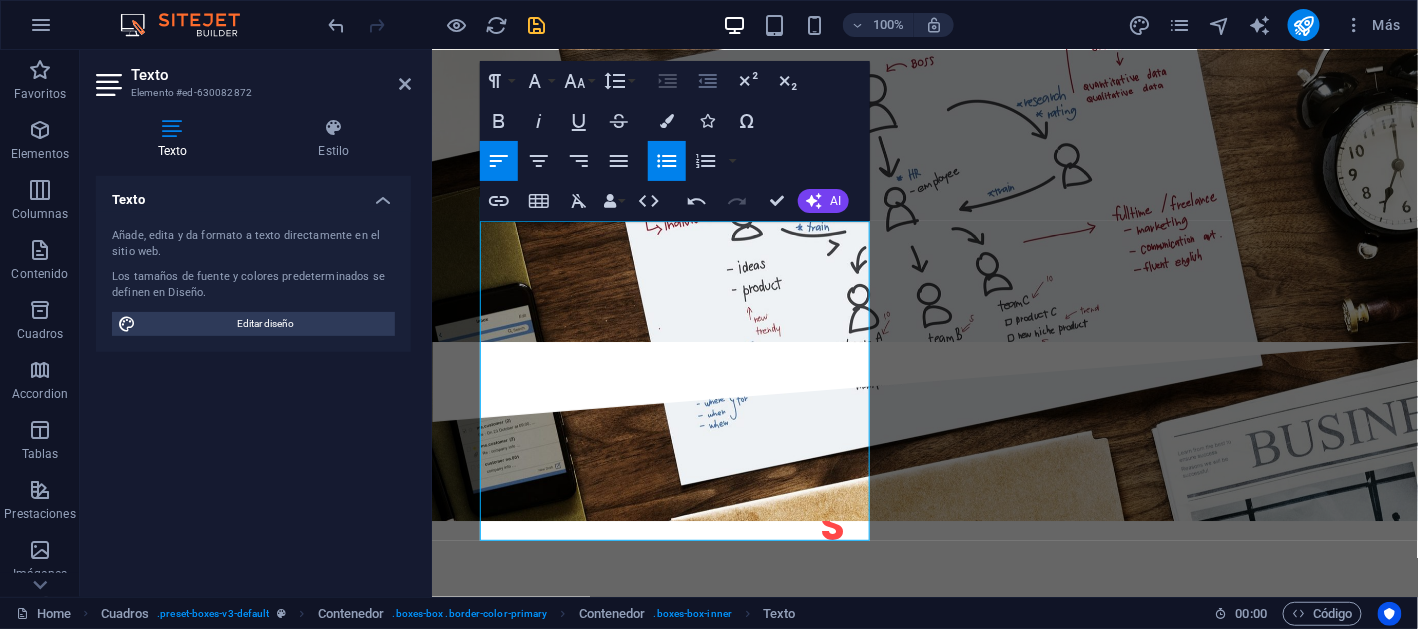 click 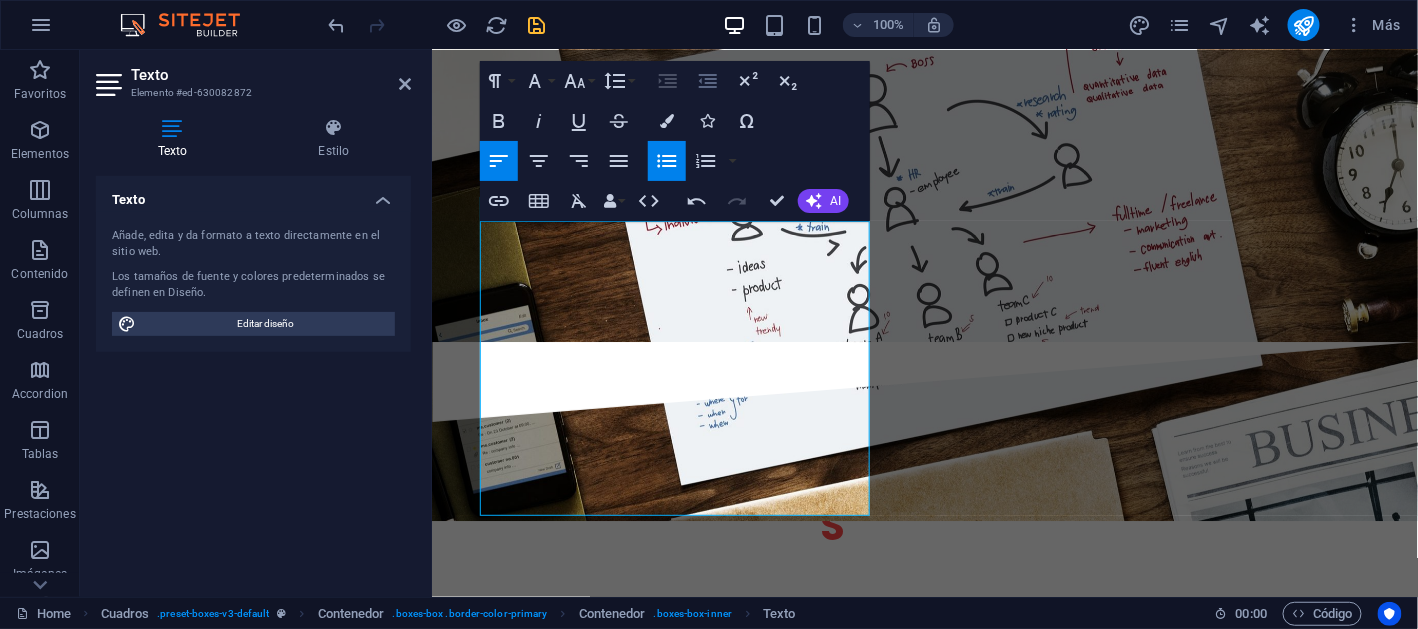 click 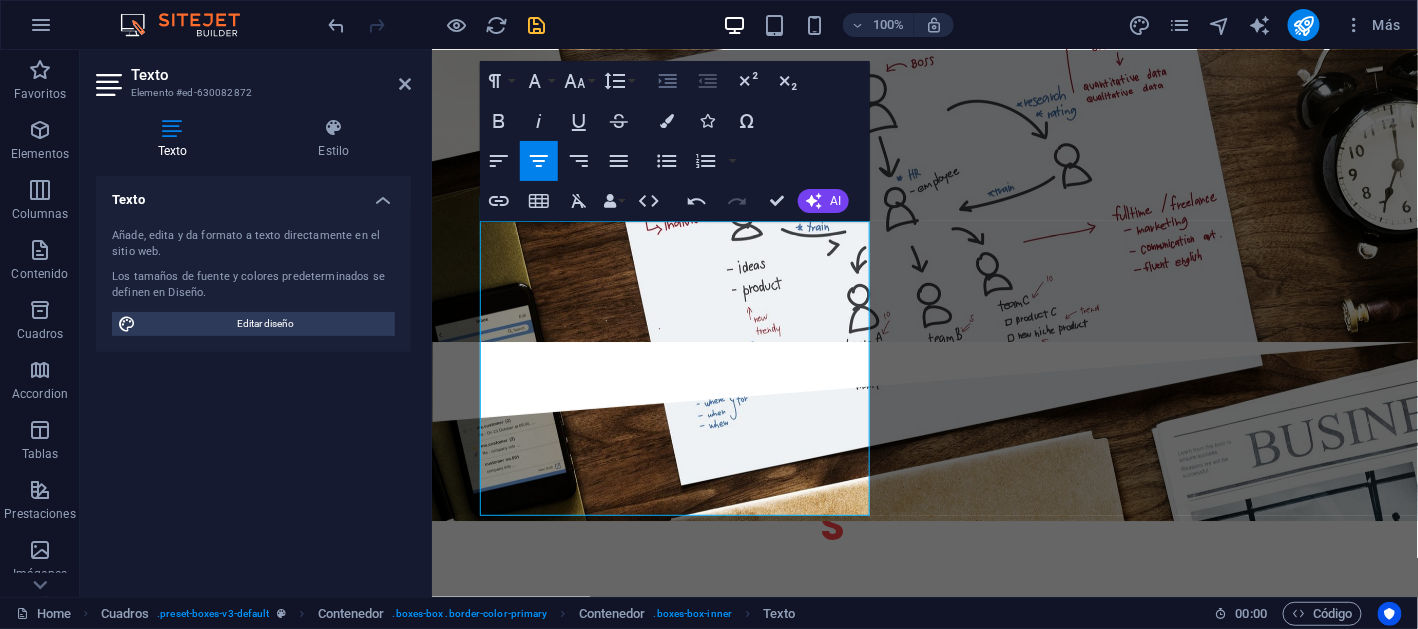 click 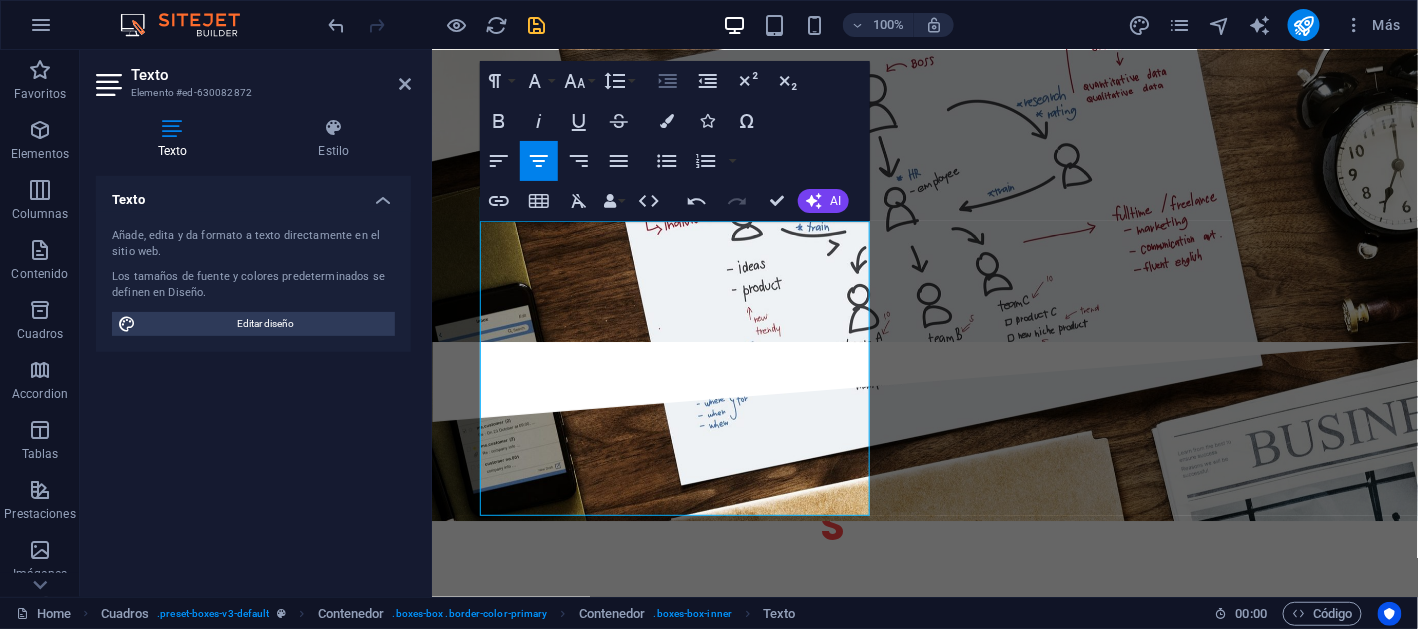 click 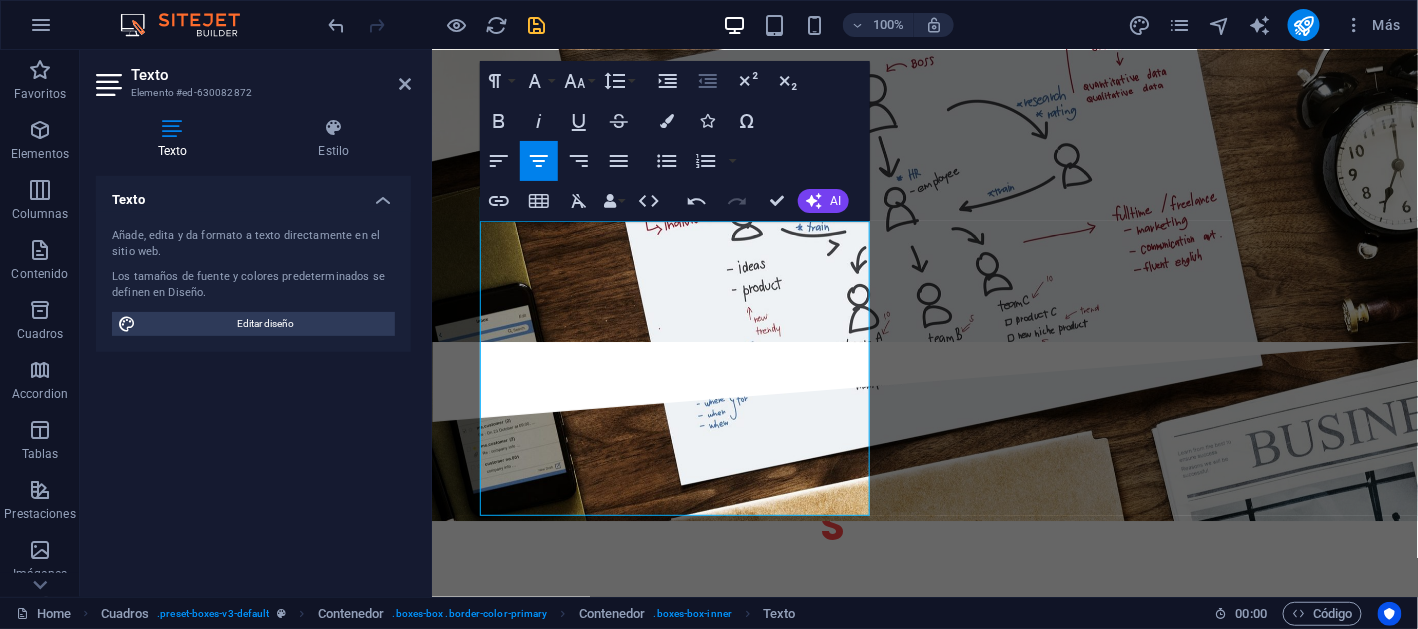 click 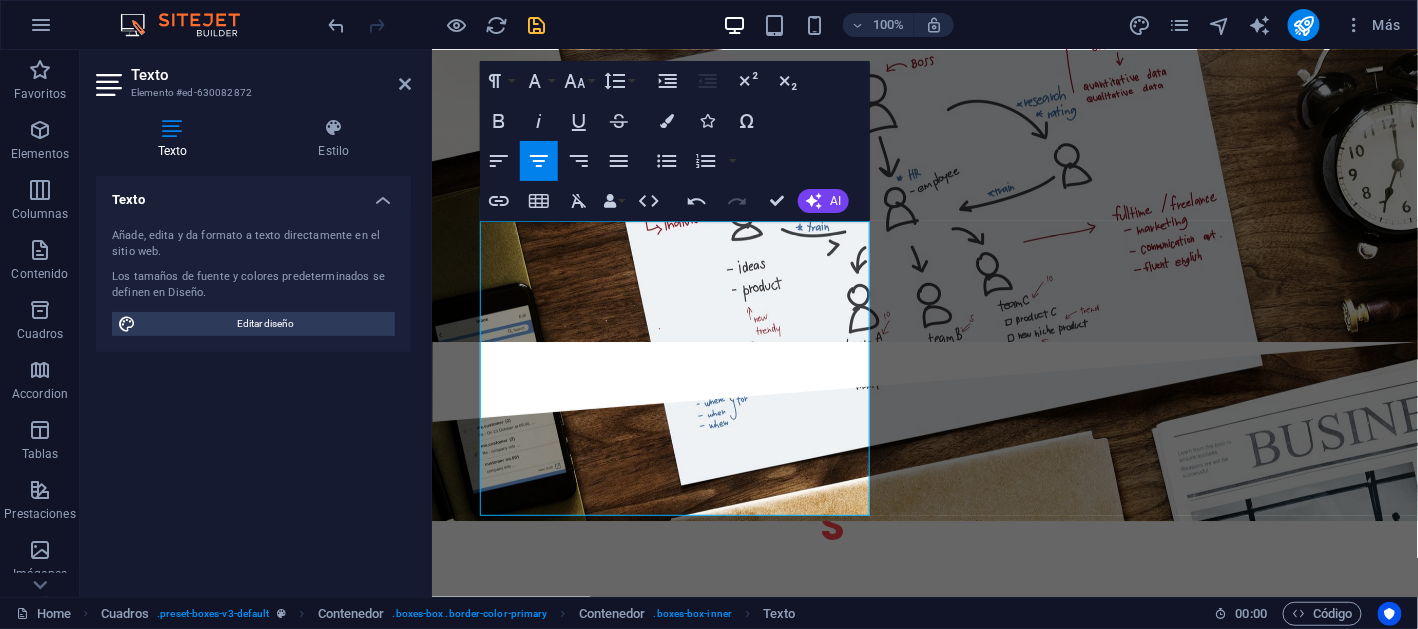 click 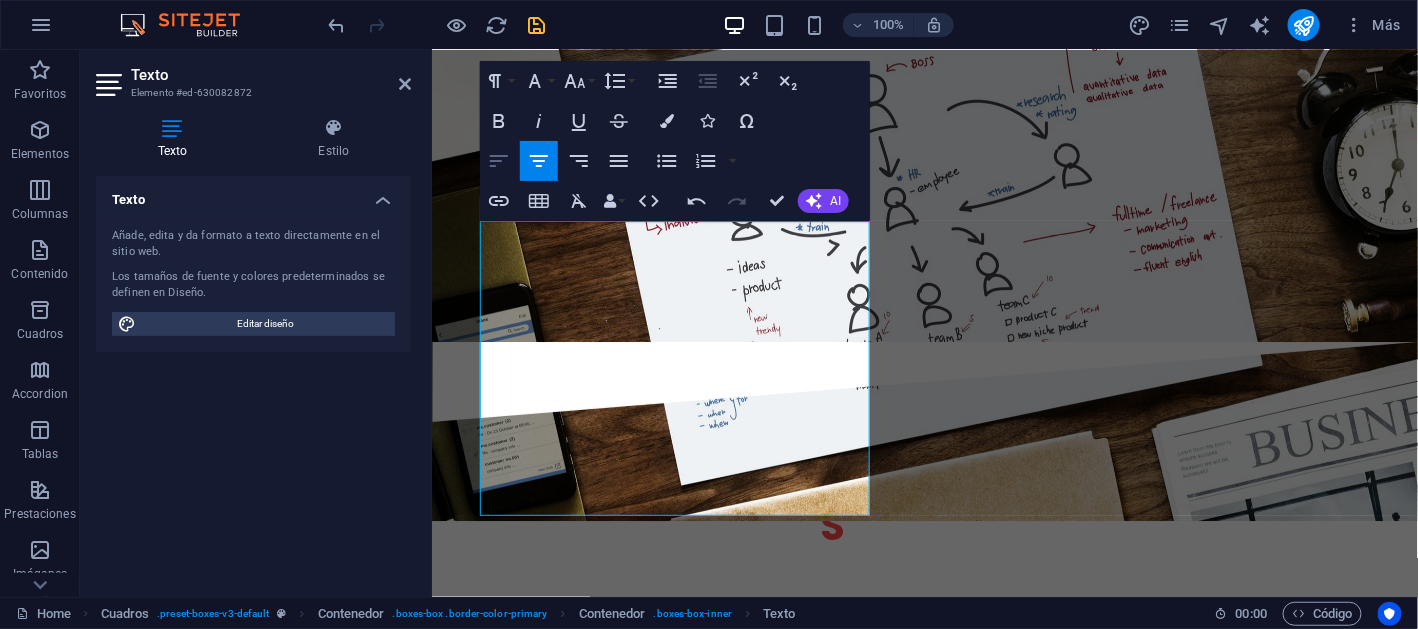 click 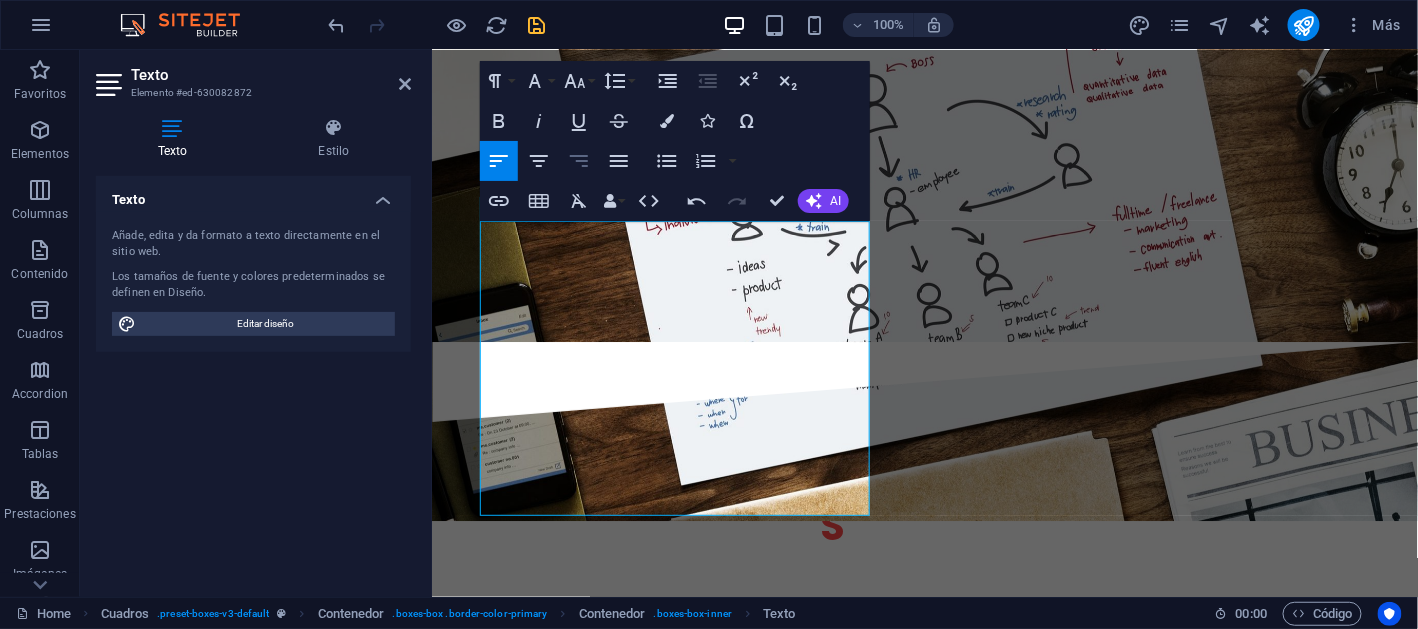 type 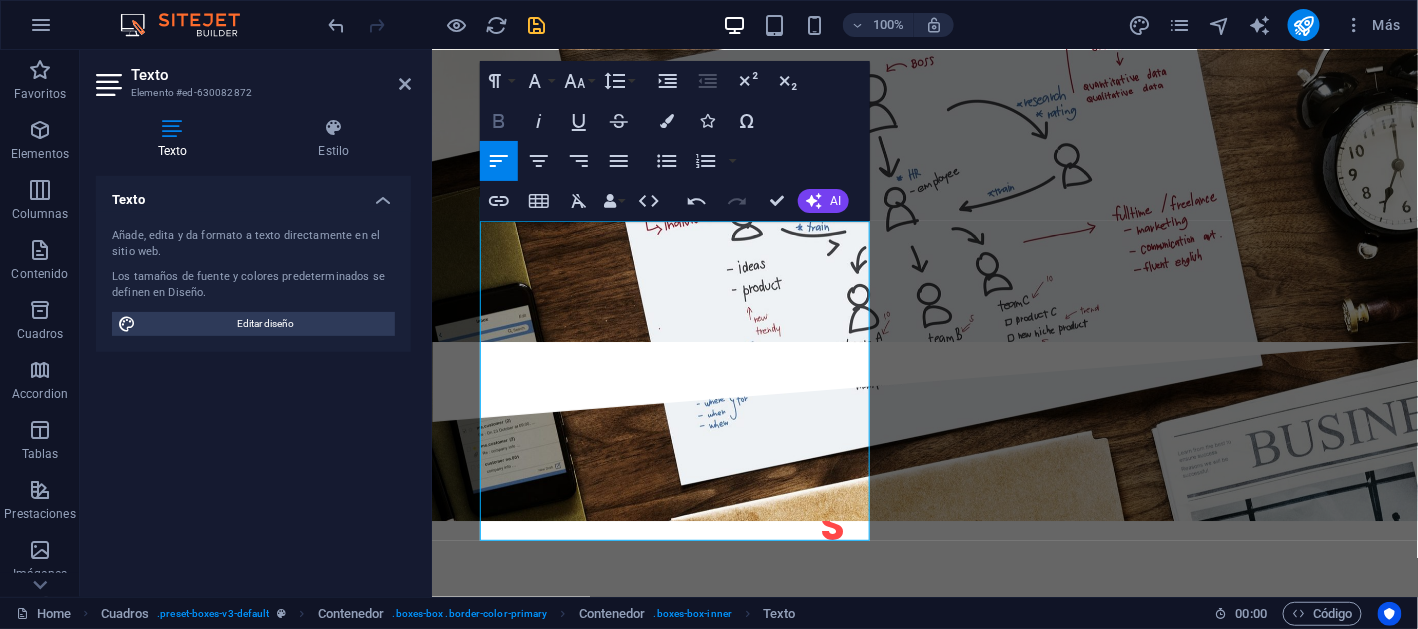 click 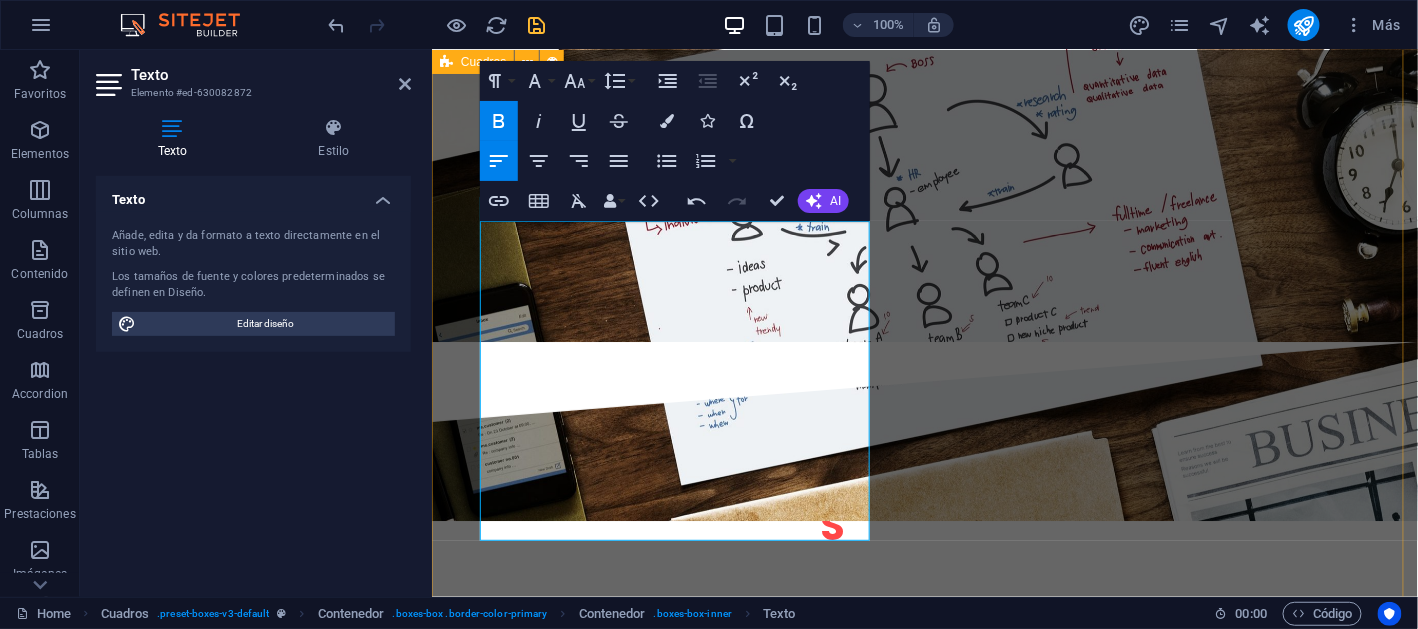 click on "servicios administrados en cómputo Solución integral en la cual, nos encargamos de gestionar y mantener los equipos y sistemas informáticos del cliente gubernamental. Esto incluye desde el monitoreo y soporte técnico hasta la actualización y seguridad de los dispositivos. servicios administrados de impresión Generando alianza con los fabricantes de impresión, brindamos una solución integral para gestionar eficazmente las necesidades de impresión del cliente. desde gestionar la infraestructura de impresión hasta la gestión de consumibles, actualizaciones en tiempo real, reportes de consumo, etc. MEsa de servicio ITIL administración de proyectos Por la naturaleza de servicios, nos permitimos contar con las últimas innovaciones en productos tecnológicos y así lograr una mayor eficacia en la productividad de una empresa y encontrar las rutas más óptimas para los recursos con los que se cuenta. Nuestros principales objetivos: Control de riesgos Gestión de costos y plazos Nuestras fases:" at bounding box center (924, 1449) 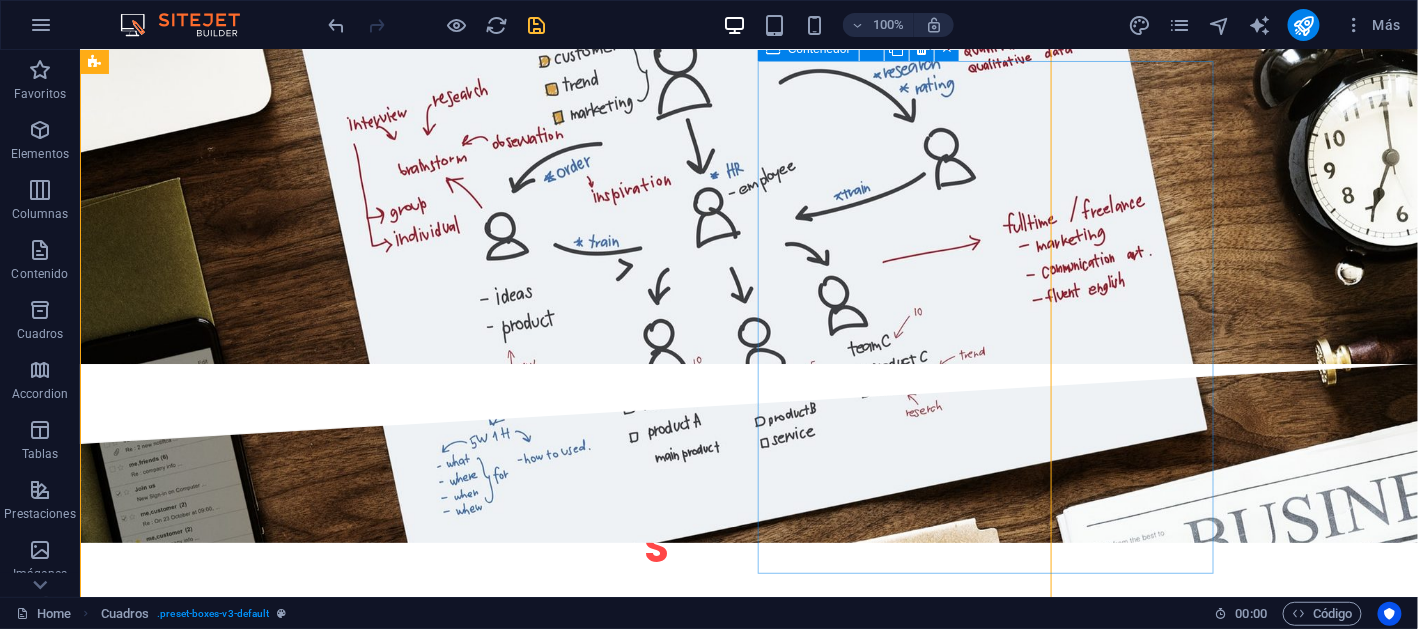 scroll, scrollTop: 2120, scrollLeft: 0, axis: vertical 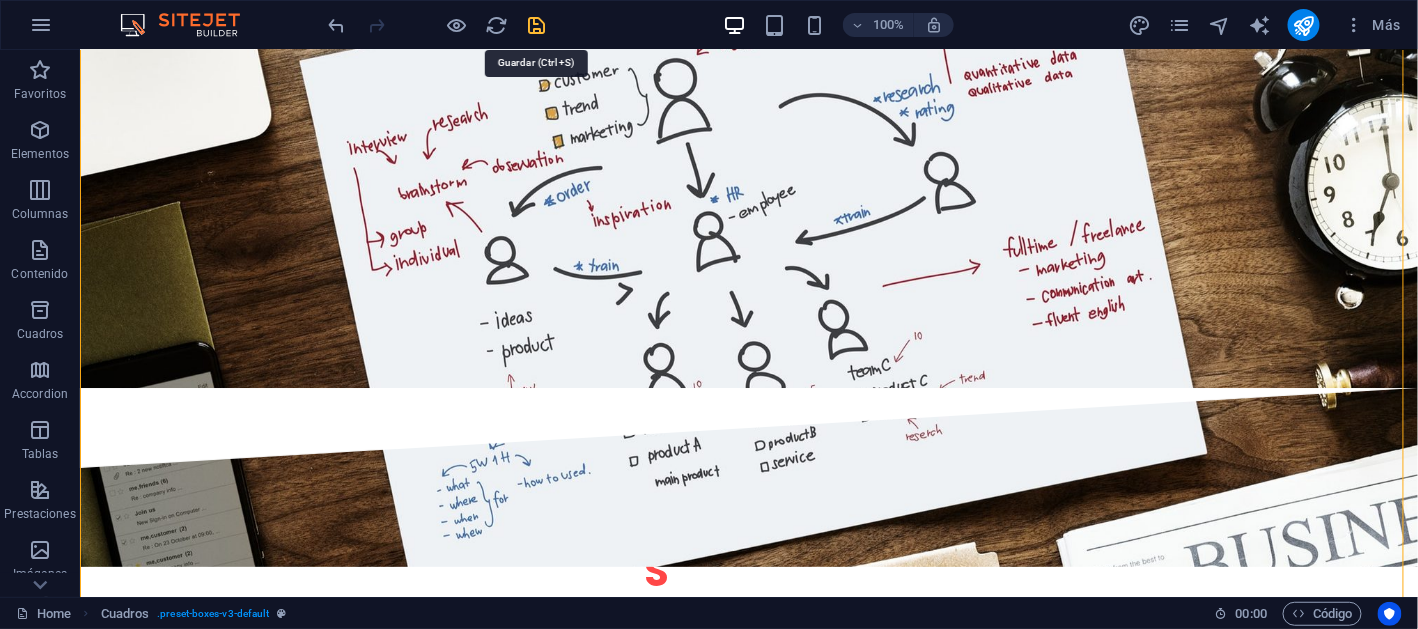 click at bounding box center (537, 25) 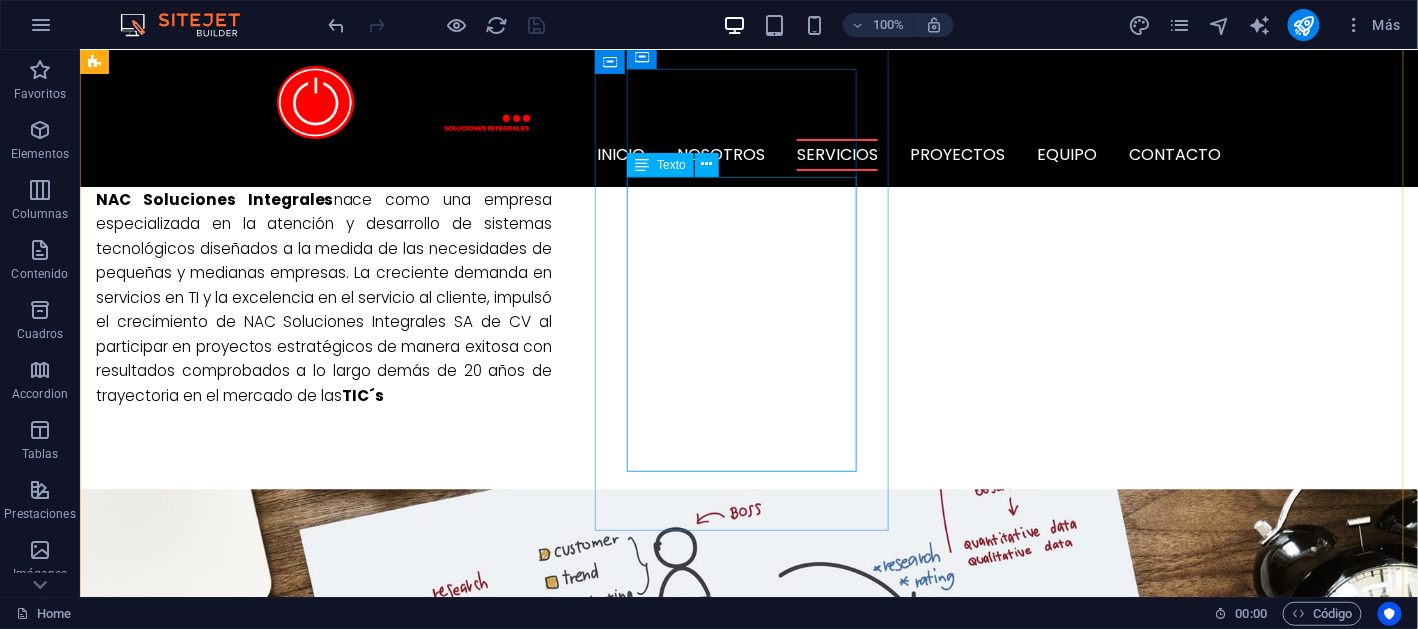 scroll, scrollTop: 1519, scrollLeft: 0, axis: vertical 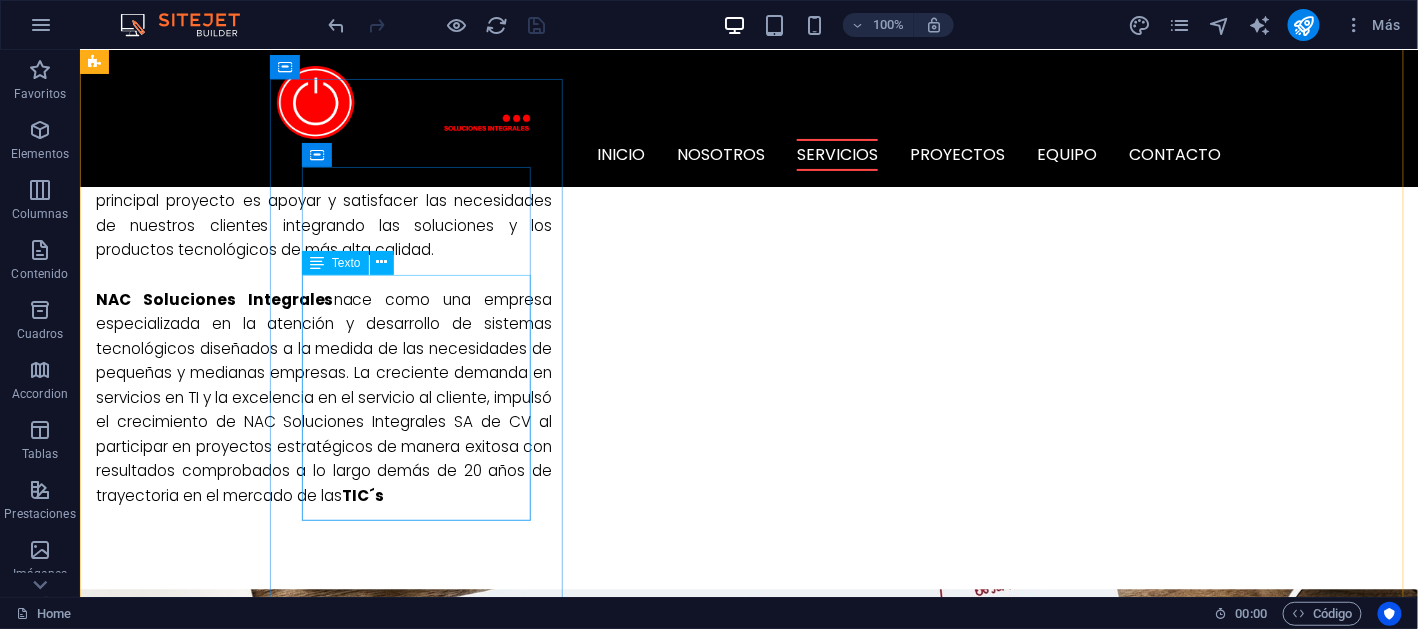 click on "Solución integral en la cual, nos encargamos de gestionar y mantener los equipos y sistemas informáticos del cliente gubernamental. Esto incluye desde el monitoreo y soporte técnico hasta la actualización y seguridad de los dispositivos." at bounding box center [567, 1565] 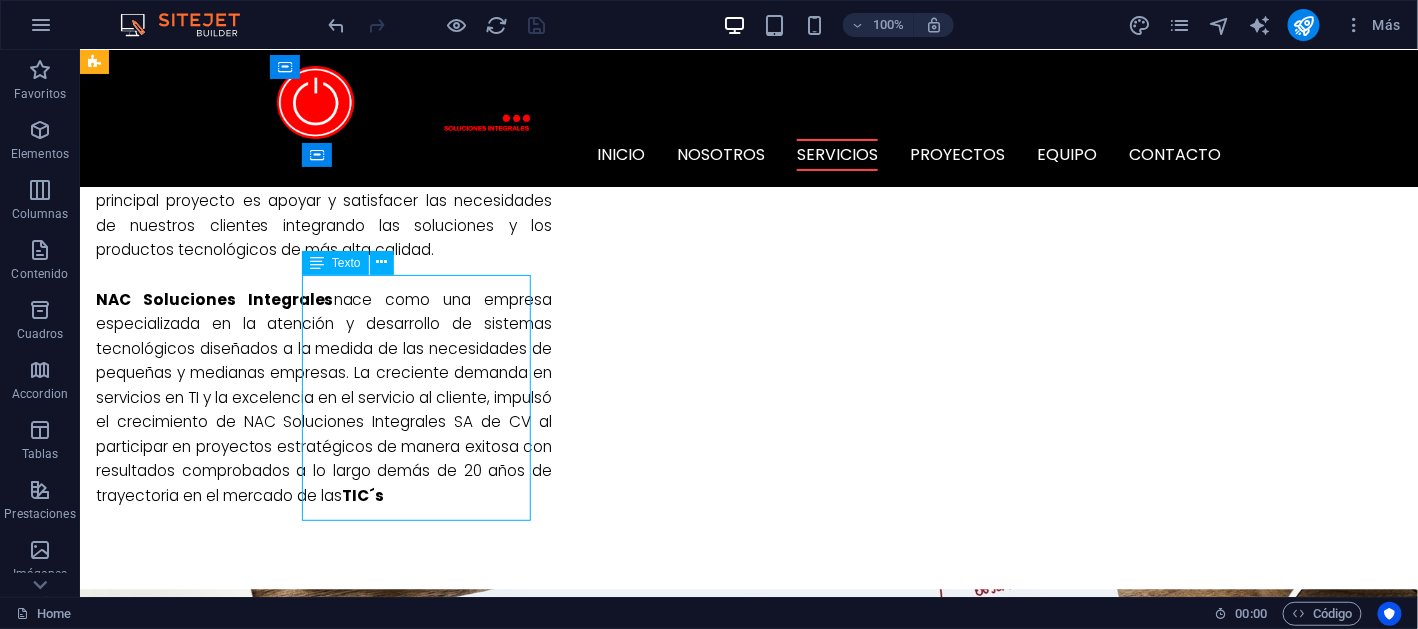 click on "Solución integral en la cual, nos encargamos de gestionar y mantener los equipos y sistemas informáticos del cliente gubernamental. Esto incluye desde el monitoreo y soporte técnico hasta la actualización y seguridad de los dispositivos." at bounding box center [567, 1565] 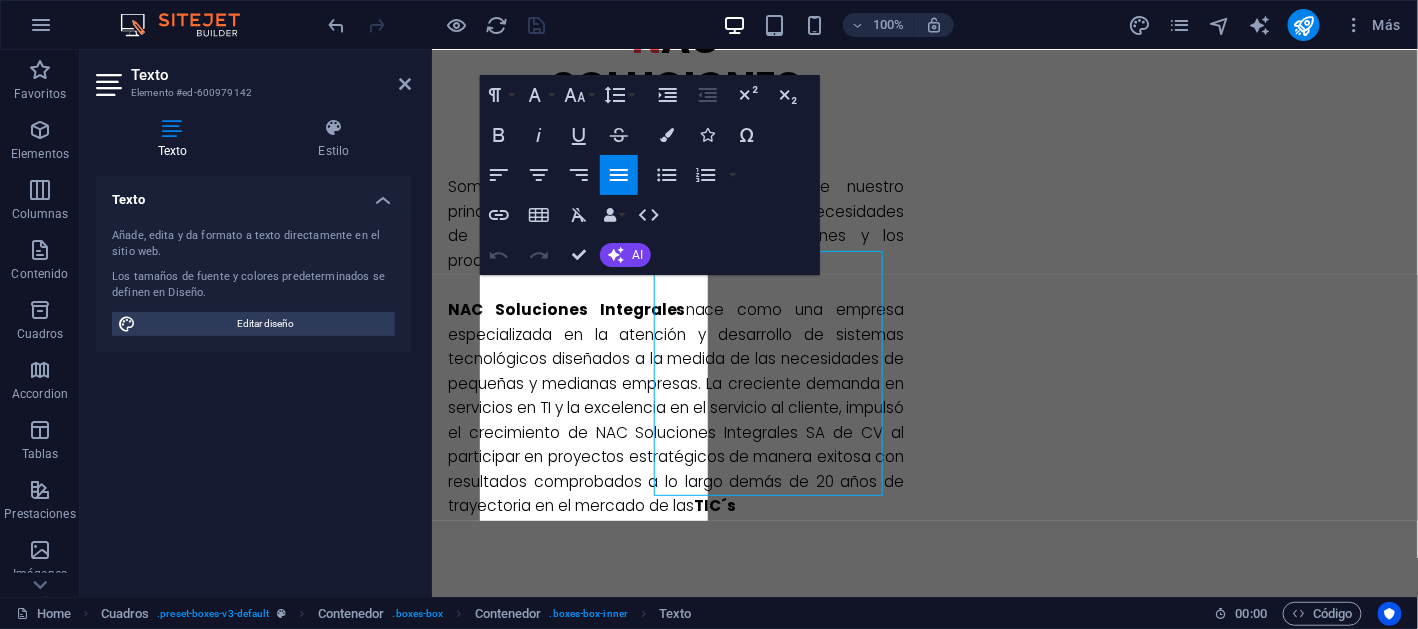 scroll, scrollTop: 1544, scrollLeft: 0, axis: vertical 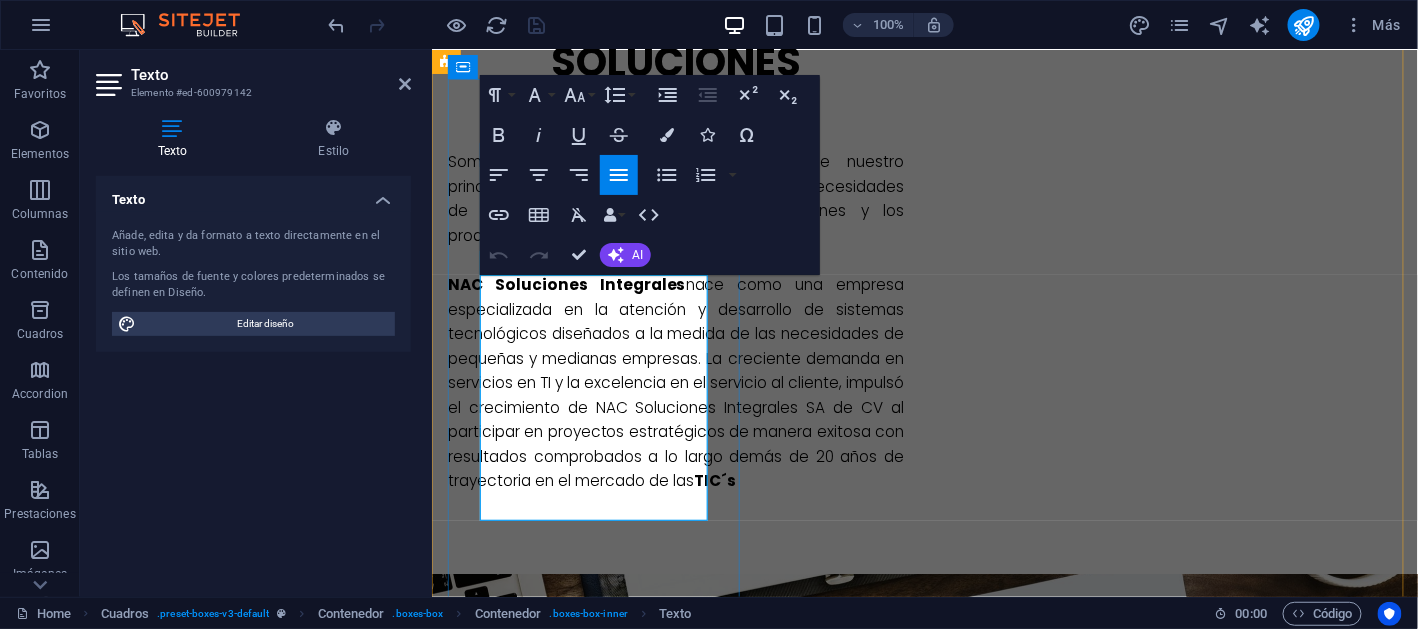 click on "Solución integral en la cual, nos encargamos de gestionar y mantener los equipos y sistemas informáticos del cliente gubernamental. Esto incluye desde el monitoreo y soporte técnico hasta la actualización y seguridad de los dispositivos." at bounding box center [919, 1550] 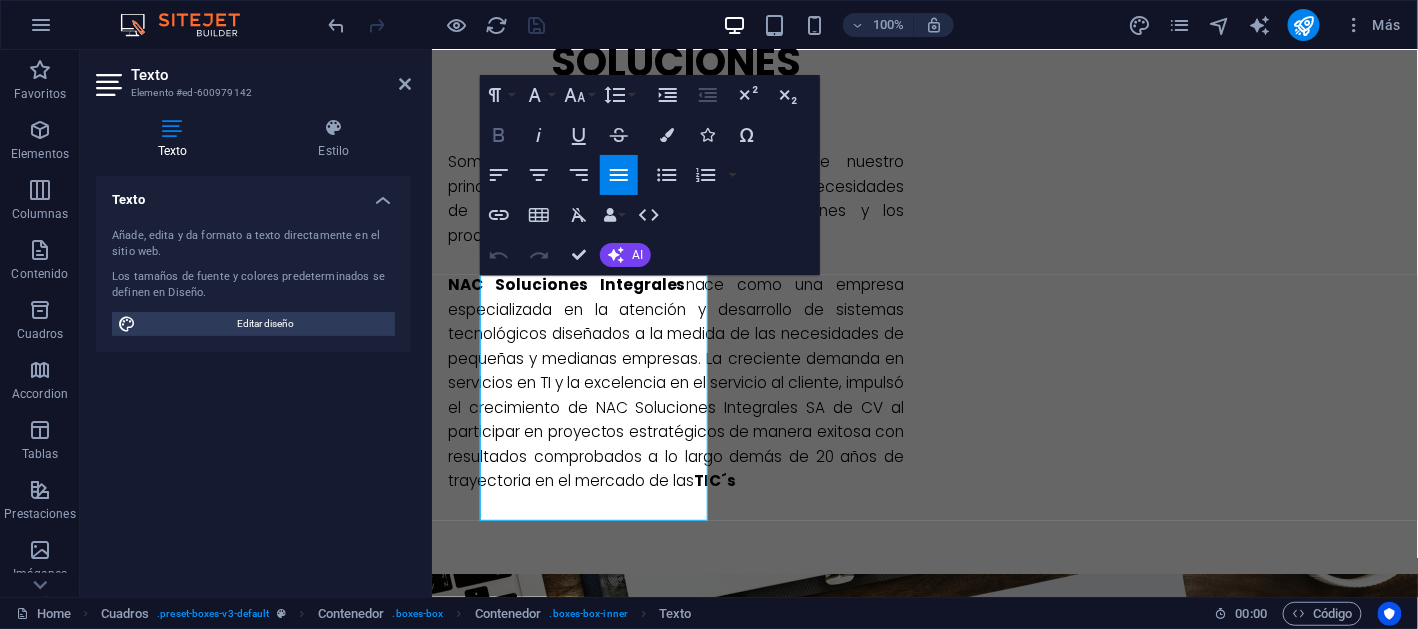 click 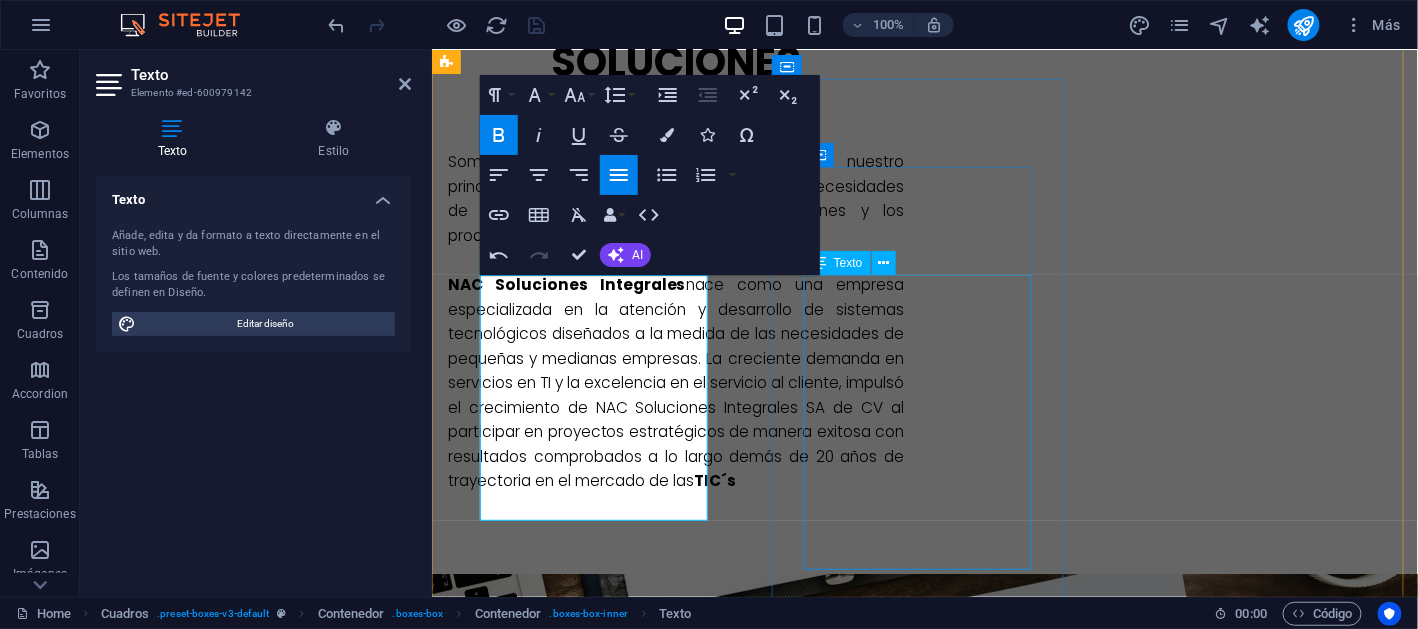 click on "Generando alianza con los fabricantes de impresión, brindamos una solución integral para gestionar eficazmente las necesidades de impresión del cliente. desde gestionar la infraestructura de impresión hasta la gestión de consumibles, actualizaciones en tiempo real, reportes de consumo, etc." at bounding box center (919, 1798) 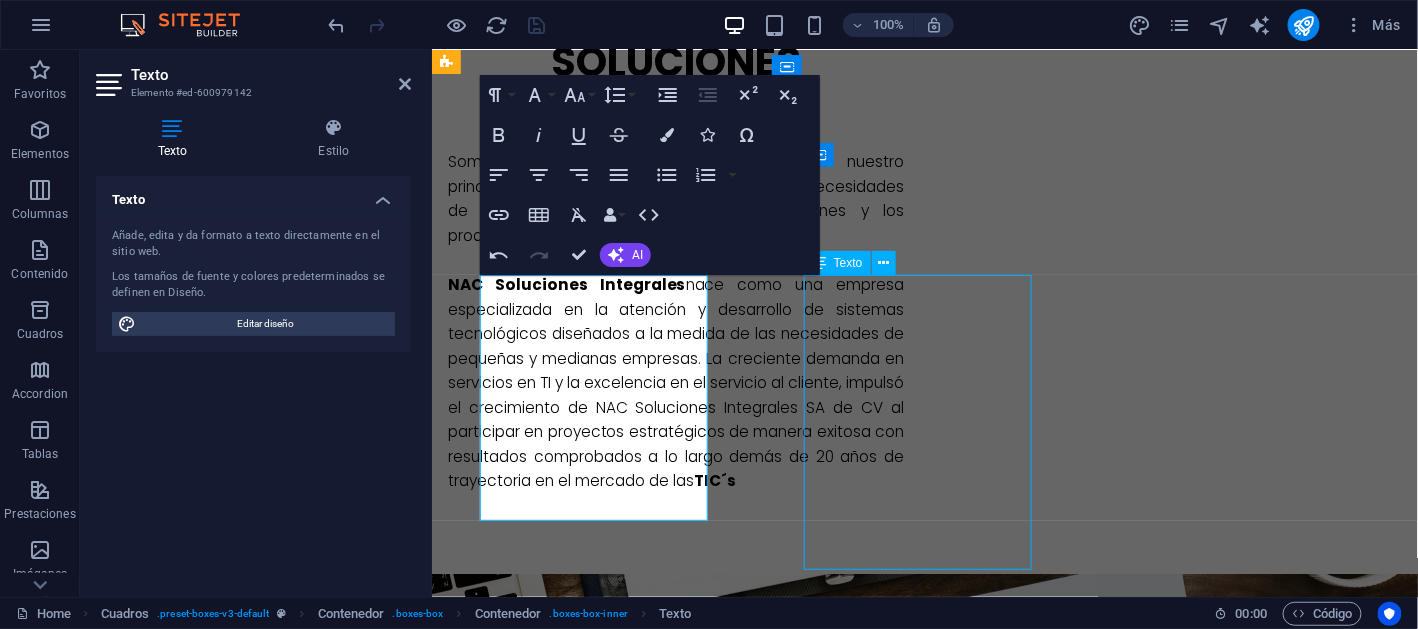 scroll, scrollTop: 1519, scrollLeft: 0, axis: vertical 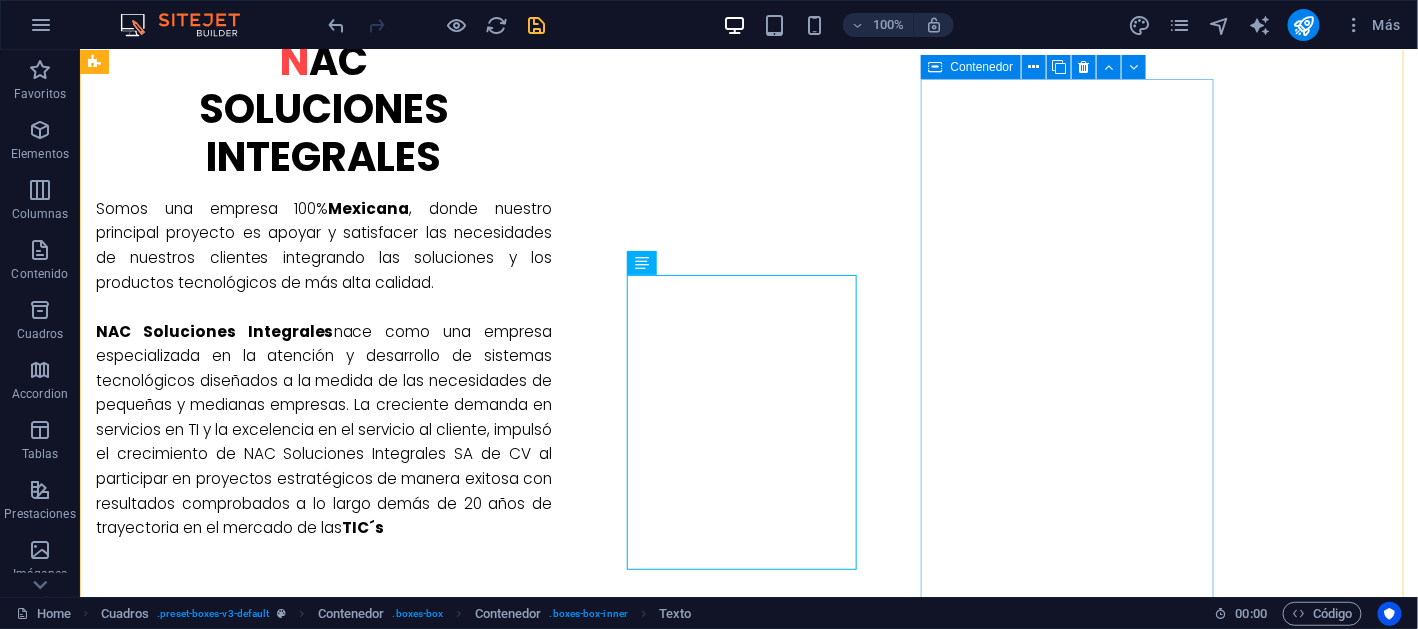 click on "MEsa de servicio Punto único de contacto que se encarga de atender las necesidades de TI de los usuarios de la institución gubernamental. Nuestro objetivo es mantener la operatividad de los clientes cuando se vea interrumpido algún servicio, mejorar los procesos para asegurarnos que no se repitan los incidentes y garantizar un mejor uso y aprovechamiento de recursos. Todo alineado a las mejores prácticas de  ITIL" at bounding box center [567, 2059] 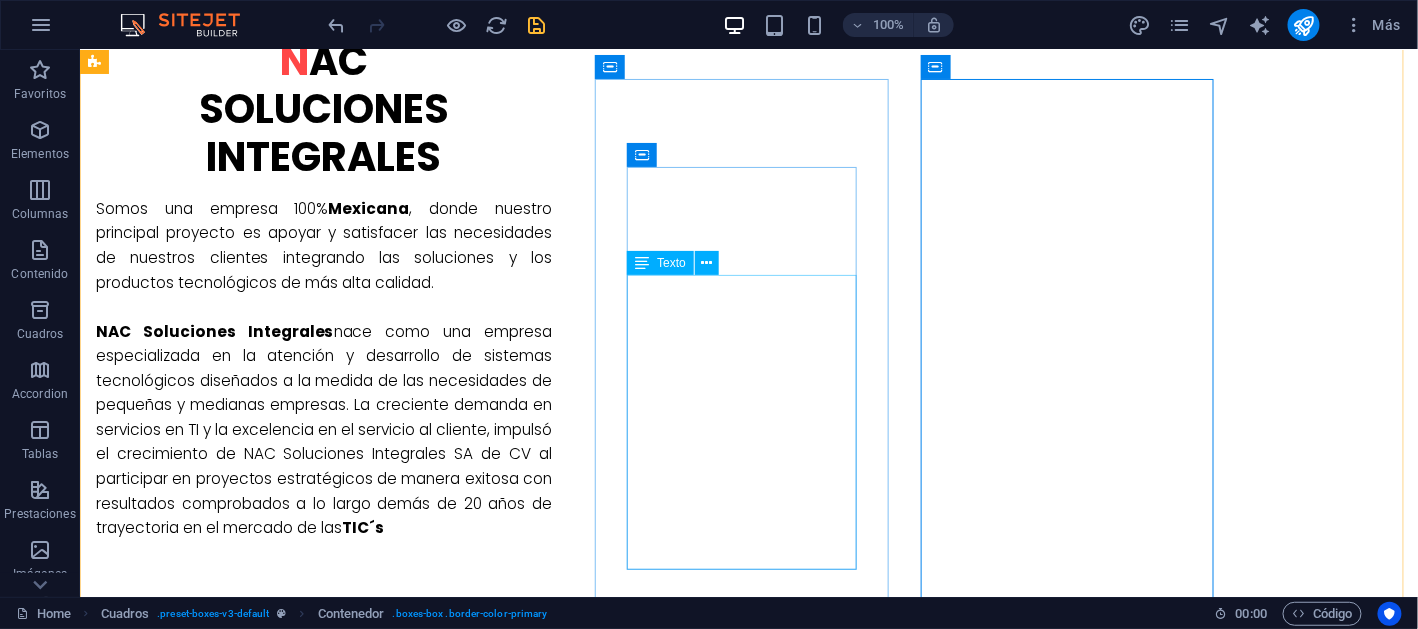 scroll, scrollTop: 1619, scrollLeft: 0, axis: vertical 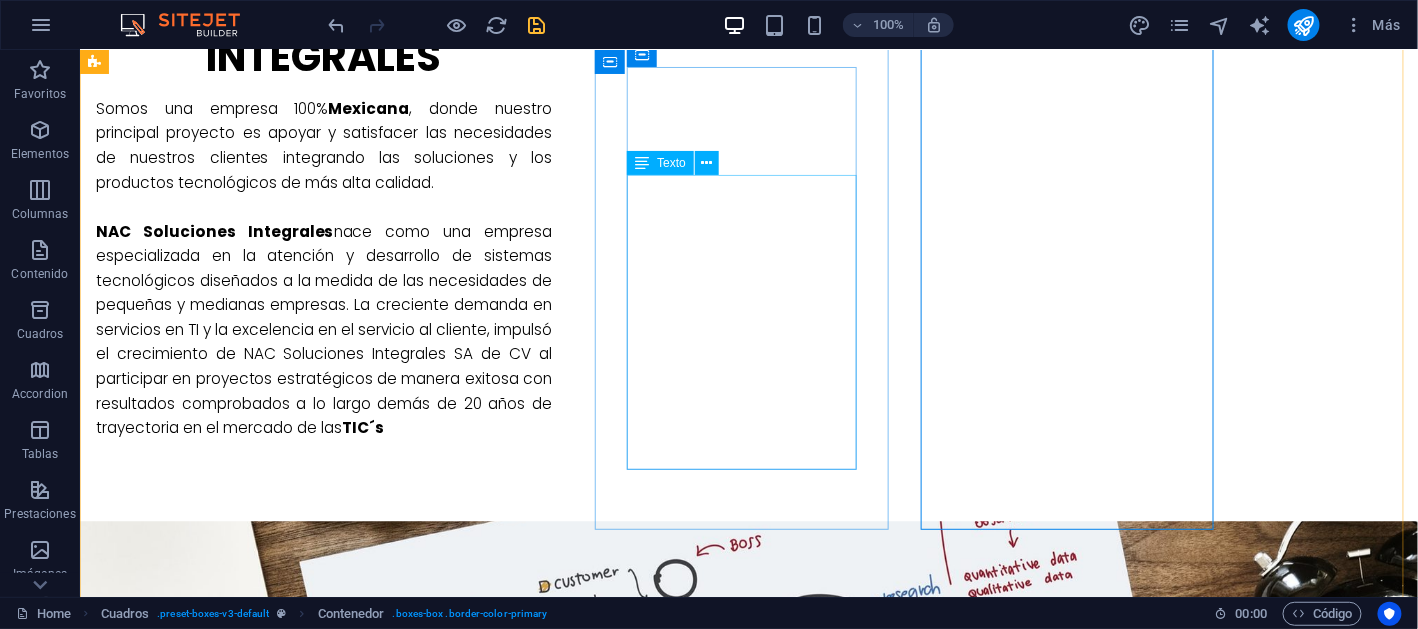 click on "Generando alianza con los fabricantes de impresión, brindamos una solución integral para gestionar eficazmente las necesidades de impresión del cliente. desde gestionar la infraestructura de impresión hasta la gestión de consumibles, actualizaciones en tiempo real, reportes de consumo, etc." at bounding box center [567, 1744] 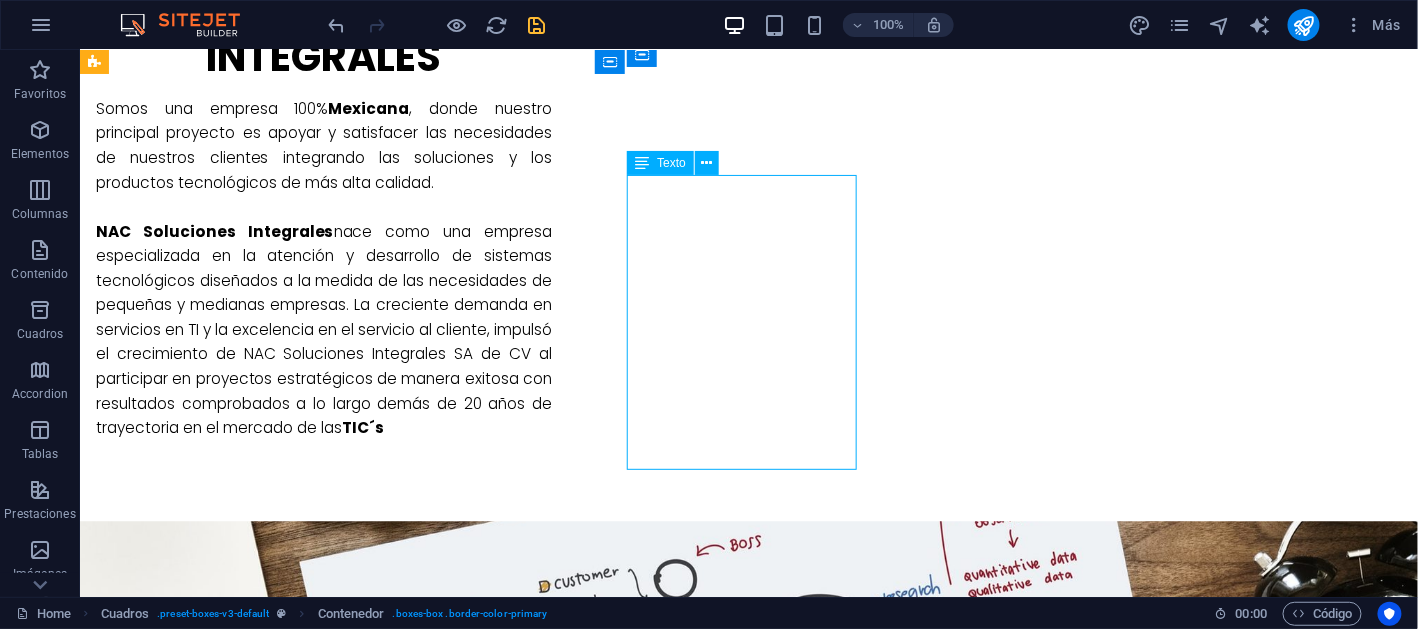 click on "Generando alianza con los fabricantes de impresión, brindamos una solución integral para gestionar eficazmente las necesidades de impresión del cliente. desde gestionar la infraestructura de impresión hasta la gestión de consumibles, actualizaciones en tiempo real, reportes de consumo, etc." at bounding box center (567, 1744) 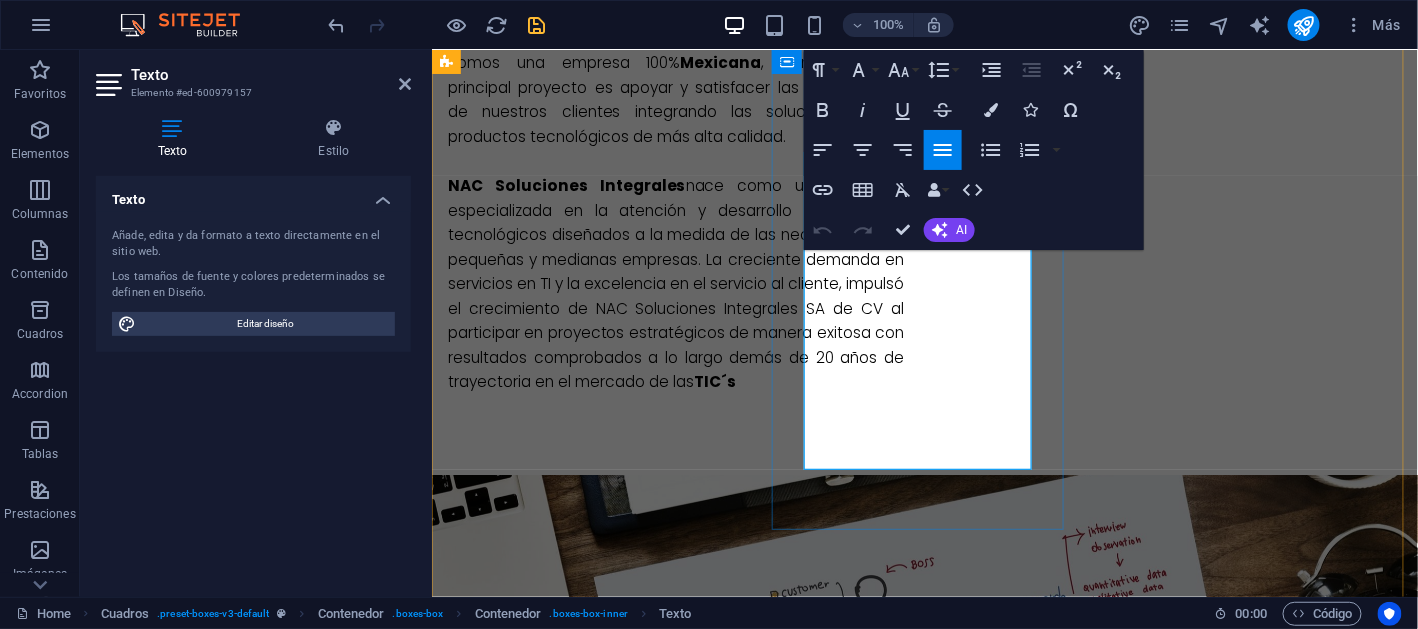 scroll, scrollTop: 1619, scrollLeft: 0, axis: vertical 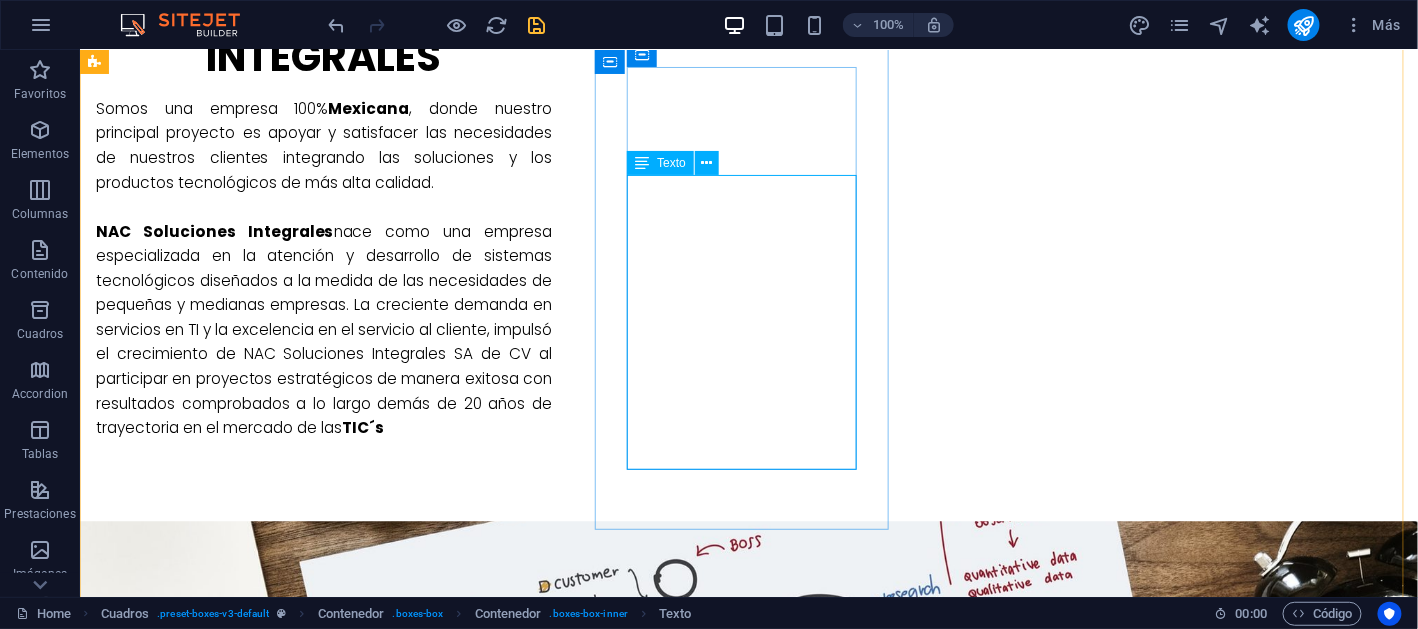 click on "Generando alianza con los fabricantes de impresión, brindamos una solución integral para gestionar eficazmente las necesidades de impresión del cliente. desde gestionar la infraestructura de impresión hasta la gestión de consumibles, actualizaciones en tiempo real, reportes de consumo, etc." at bounding box center [567, 1744] 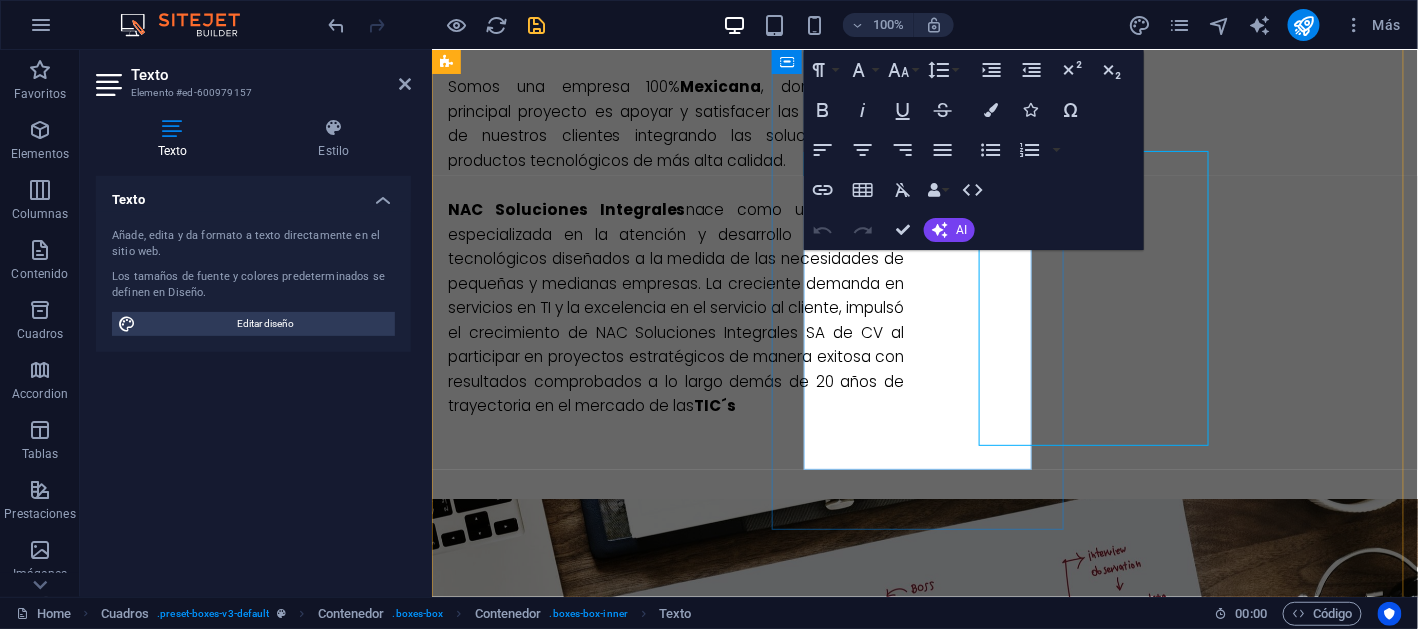 scroll, scrollTop: 1643, scrollLeft: 0, axis: vertical 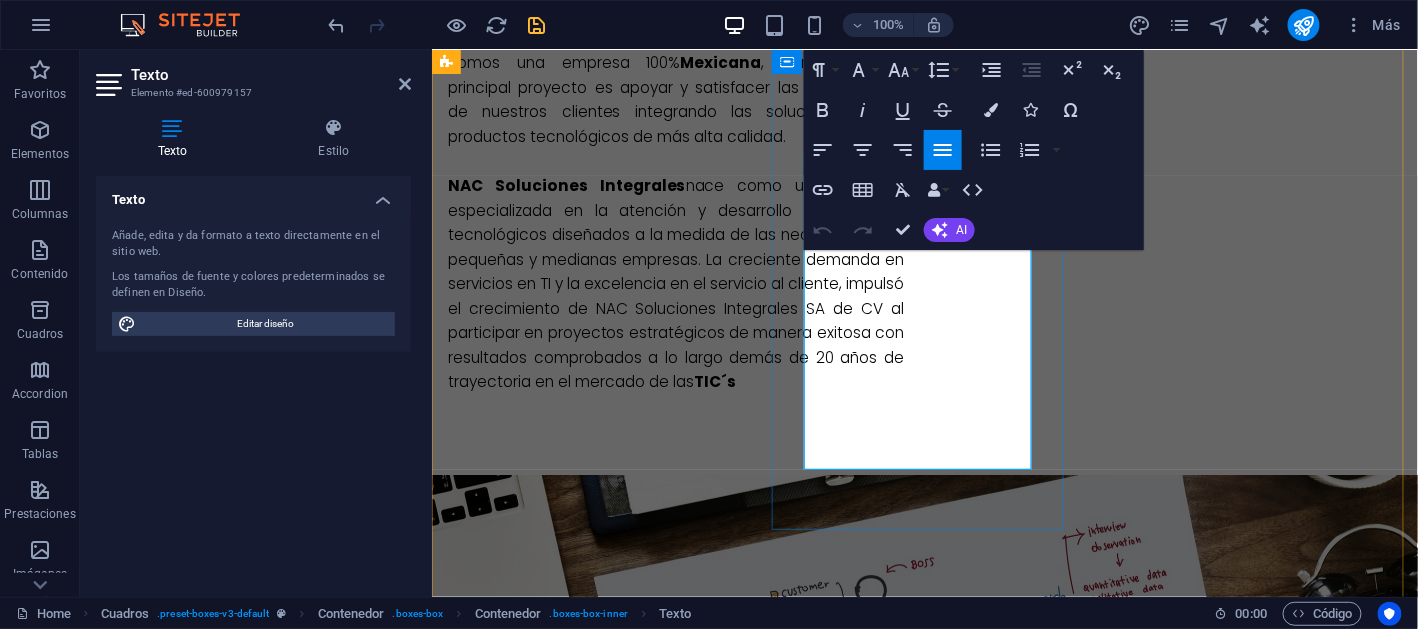 click on "Generando alianza con los fabricantes de impresión, brindamos una solución integral para gestionar eficazmente las necesidades de impresión del cliente. desde gestionar la infraestructura de impresión hasta la gestión de consumibles, actualizaciones en tiempo real, reportes de consumo, etc." at bounding box center [919, 1699] 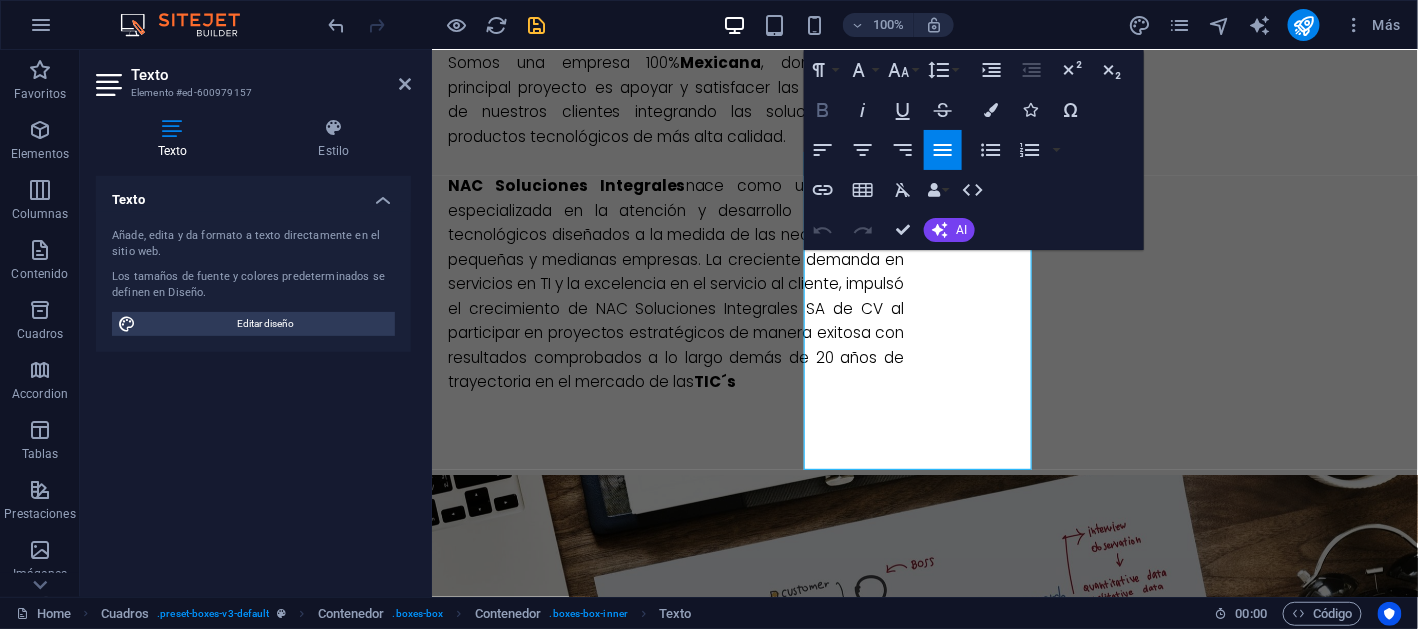 click 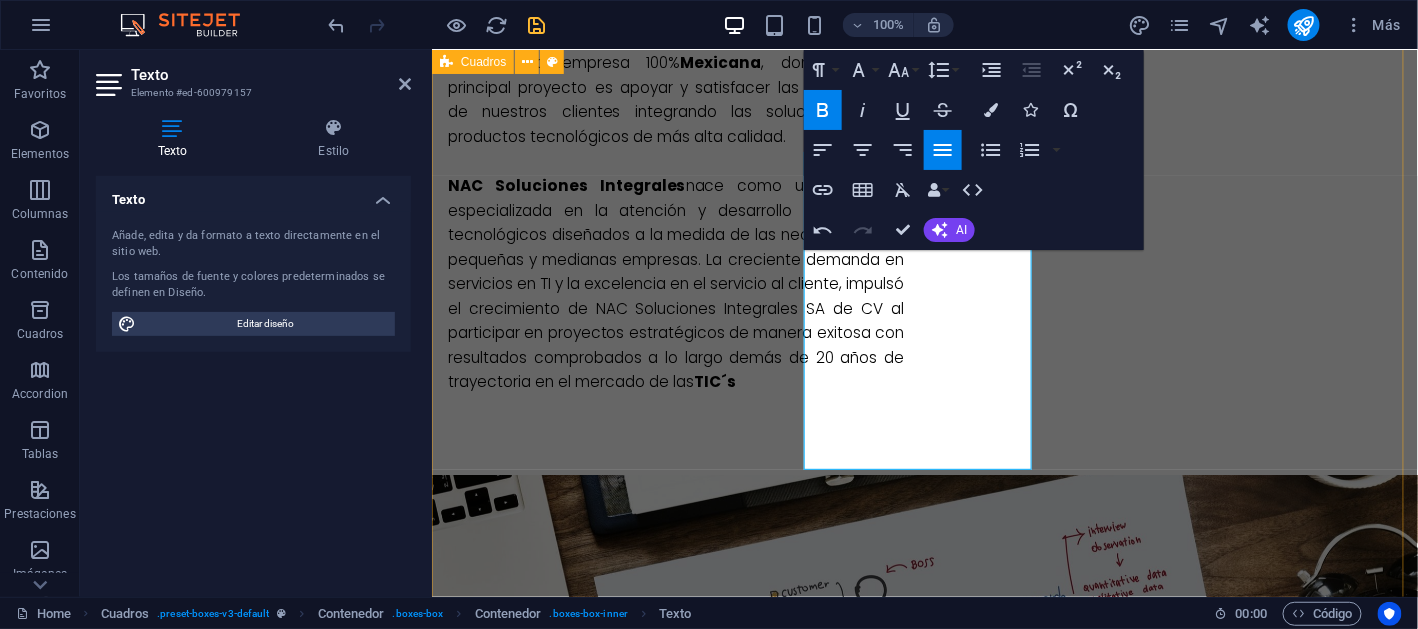 drag, startPoint x: 1089, startPoint y: 313, endPoint x: 1441, endPoint y: 312, distance: 352.00143 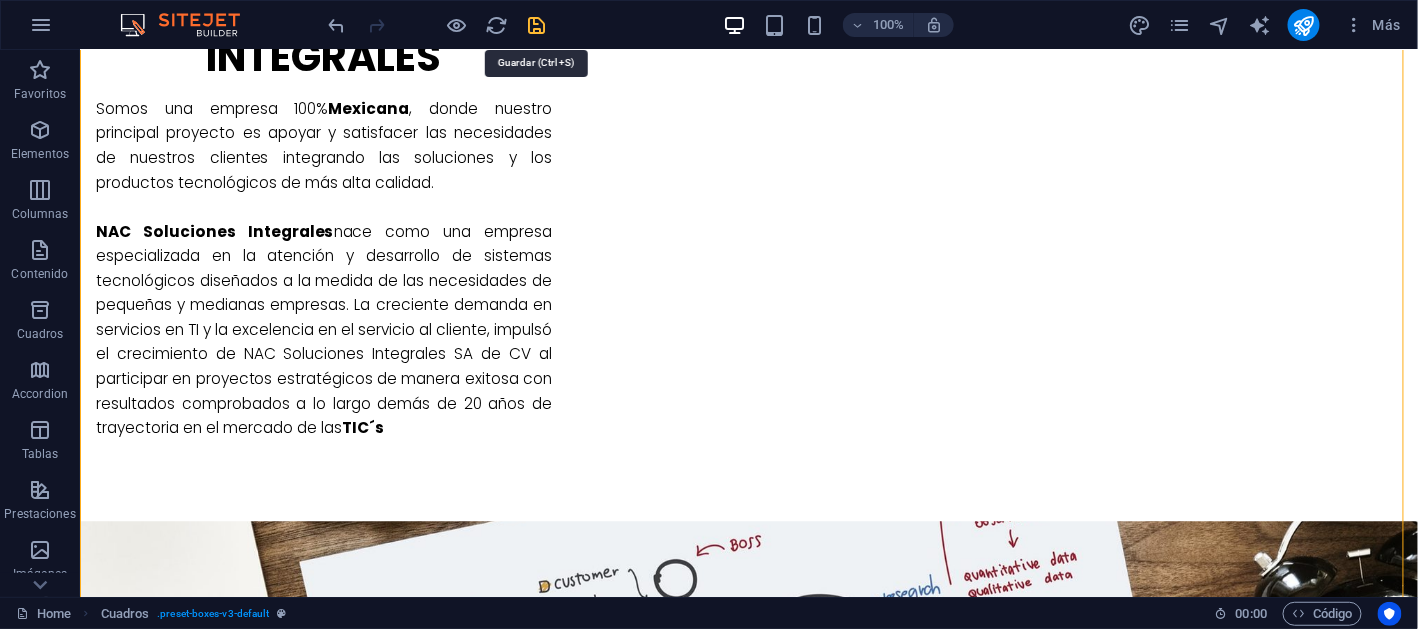 click at bounding box center [537, 25] 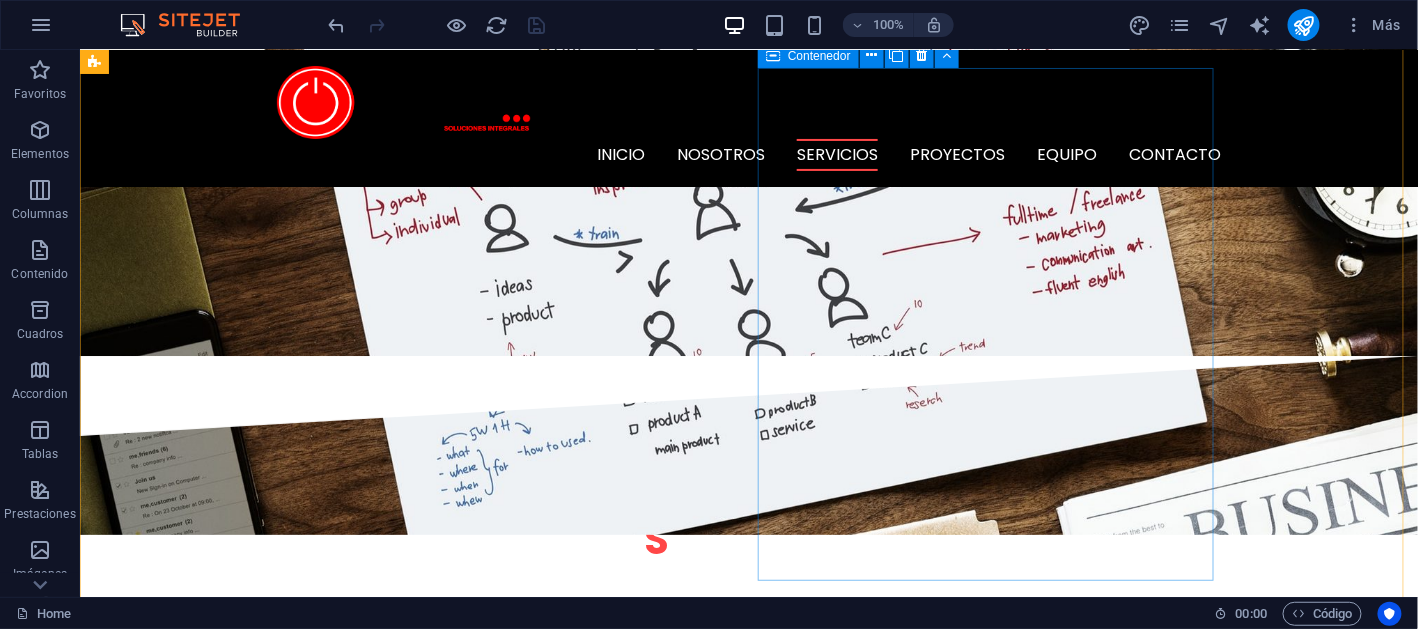 scroll, scrollTop: 2019, scrollLeft: 0, axis: vertical 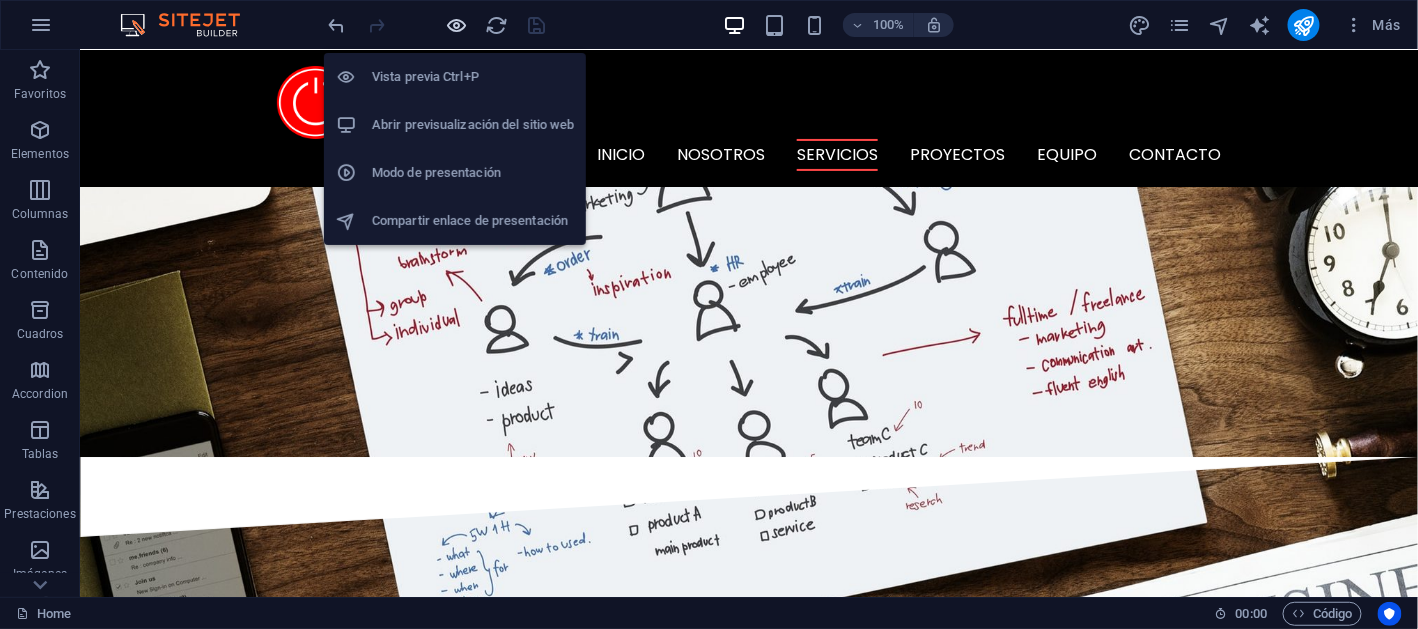 click at bounding box center (457, 25) 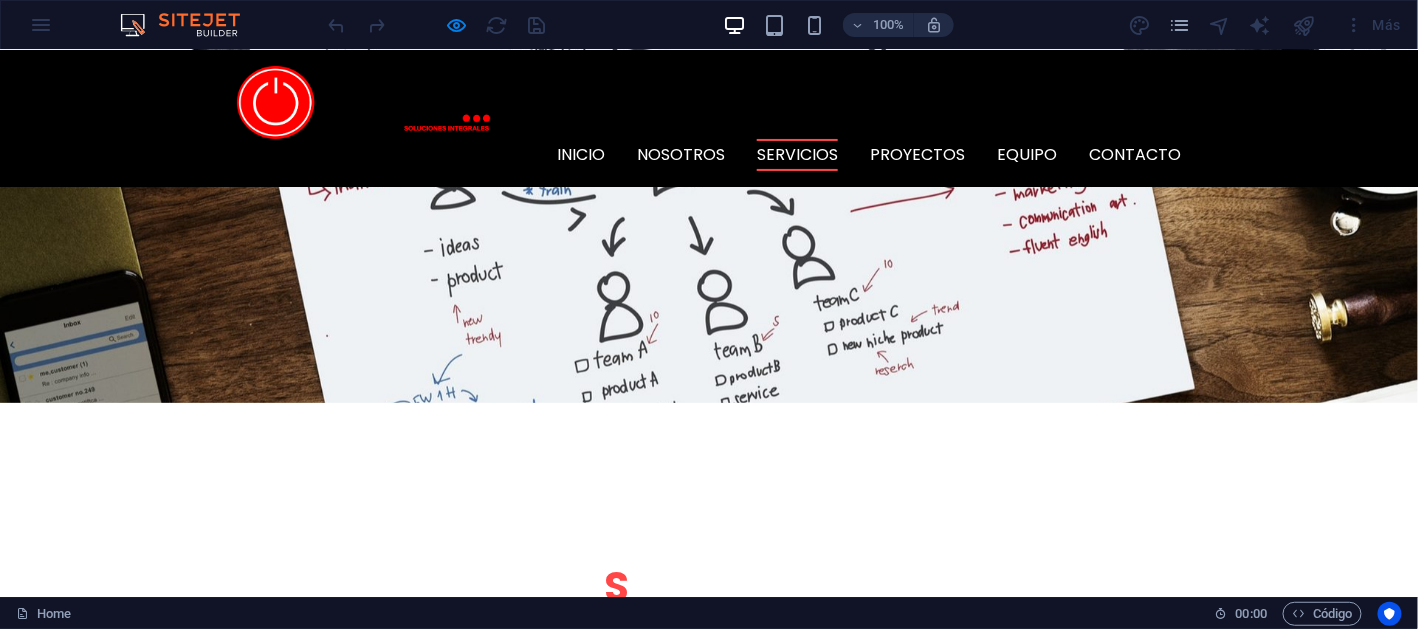 scroll, scrollTop: 2019, scrollLeft: 0, axis: vertical 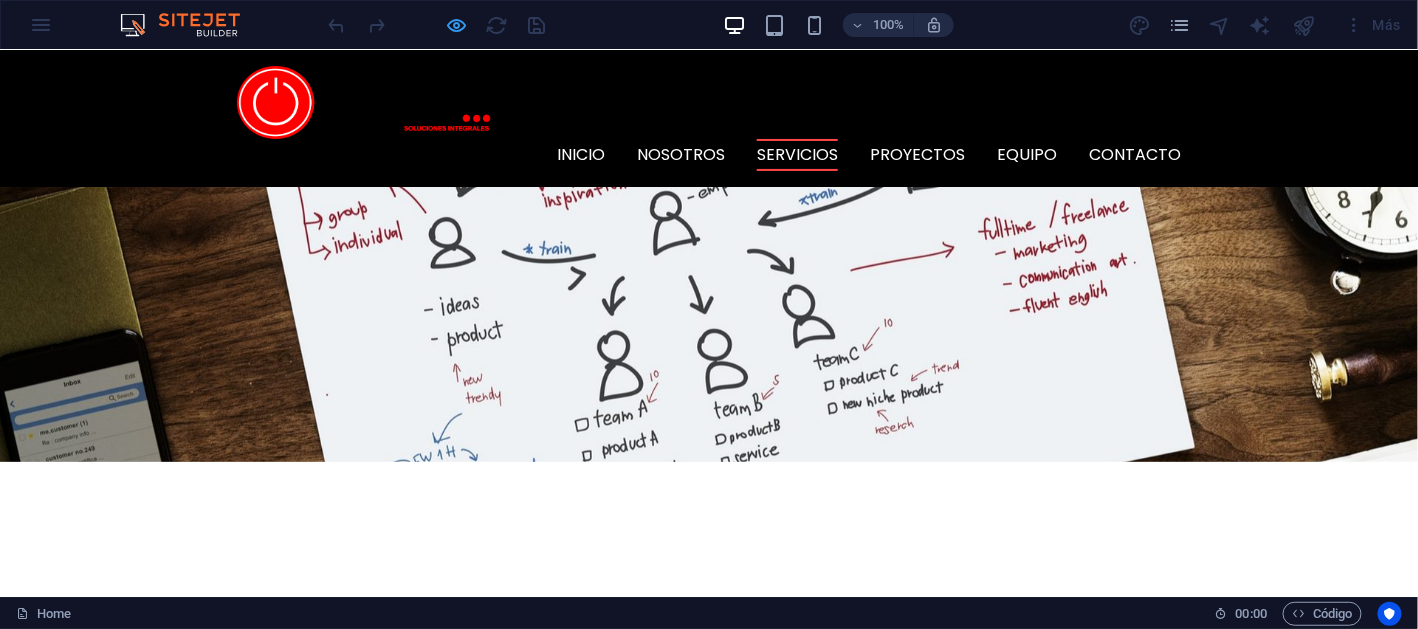 click at bounding box center [457, 25] 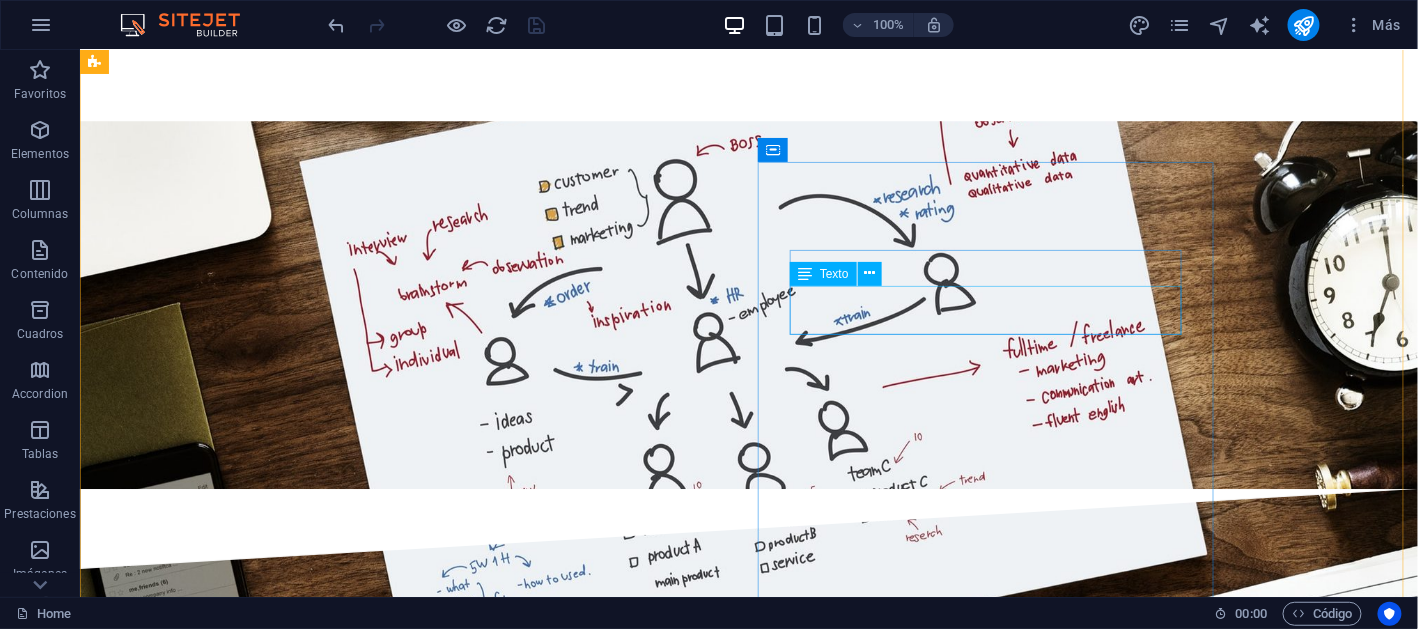 click on "Lorem ipsum dolor sit amet, consectetur adipisicing elit. Veritatis, dolorem!" at bounding box center [567, 2210] 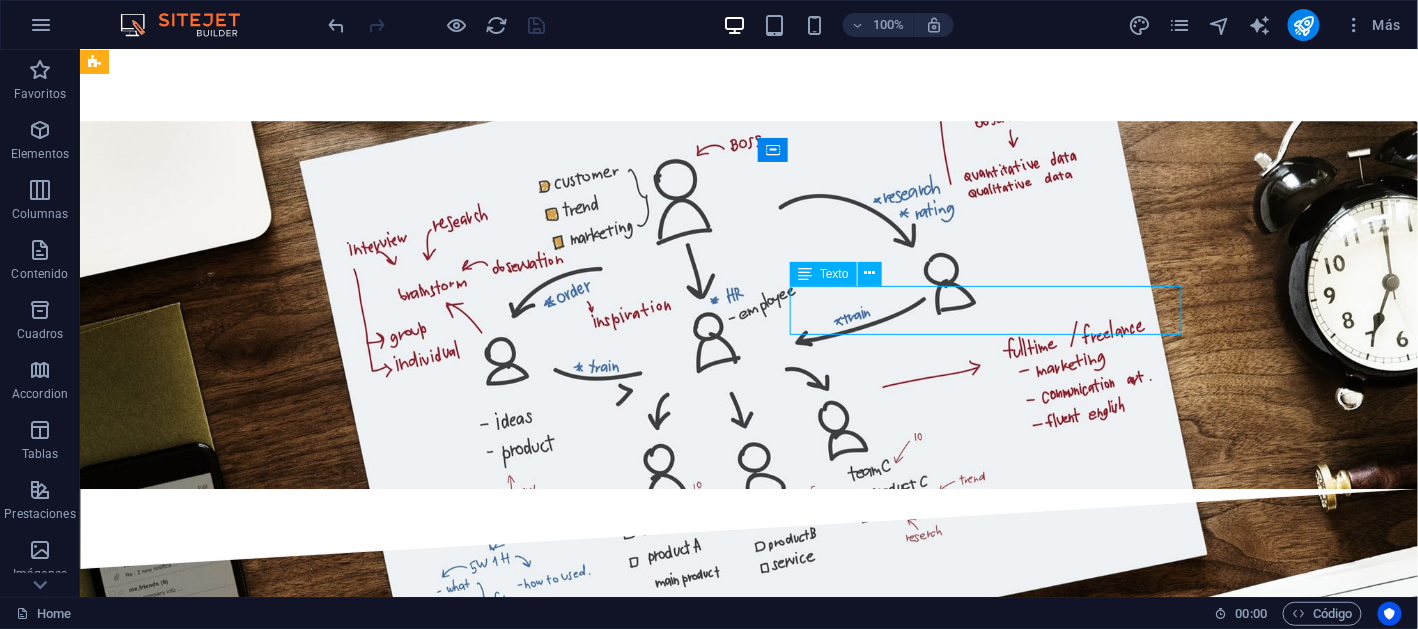 click on "Lorem ipsum dolor sit amet, consectetur adipisicing elit. Veritatis, dolorem!" at bounding box center (567, 2210) 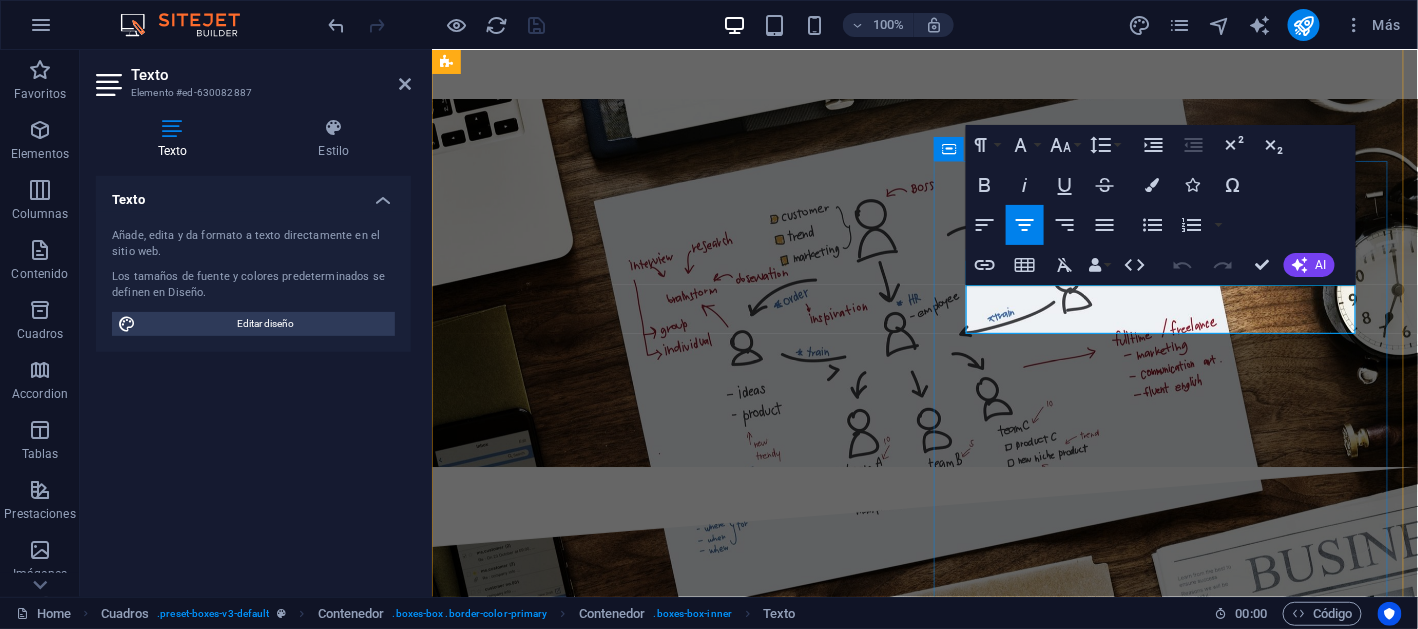 scroll, scrollTop: 2044, scrollLeft: 0, axis: vertical 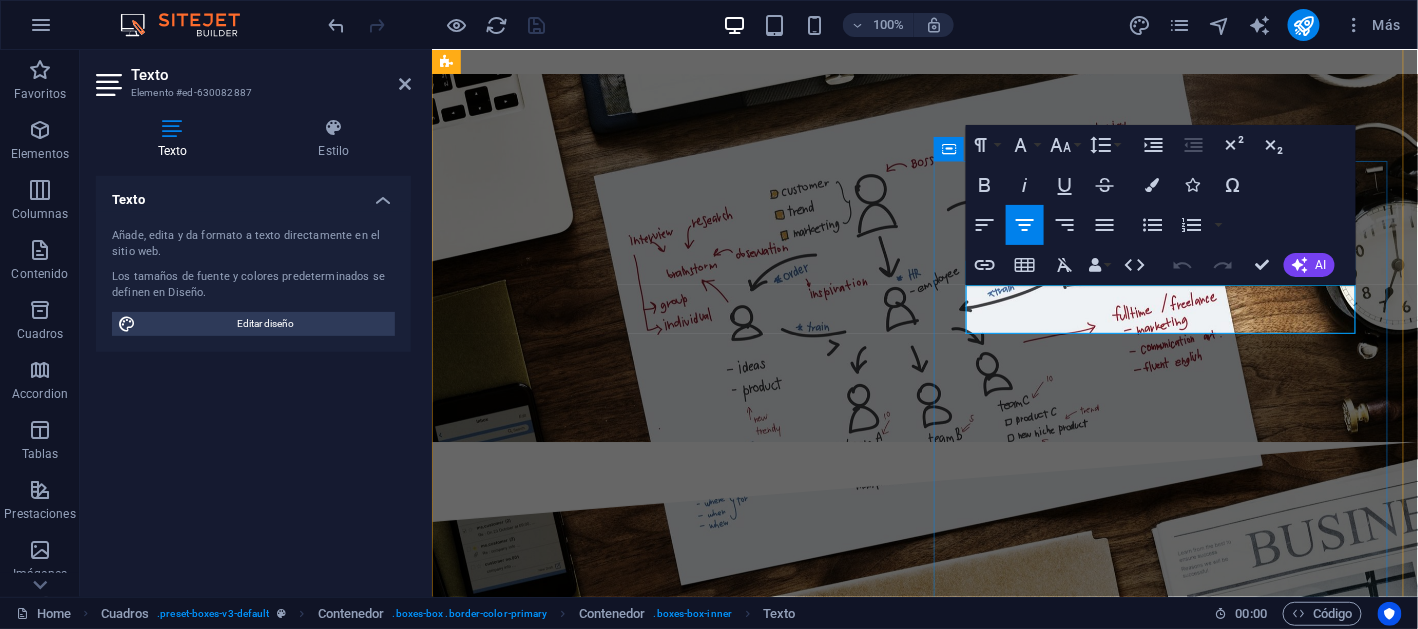 drag, startPoint x: 1001, startPoint y: 297, endPoint x: 1376, endPoint y: 335, distance: 376.9204 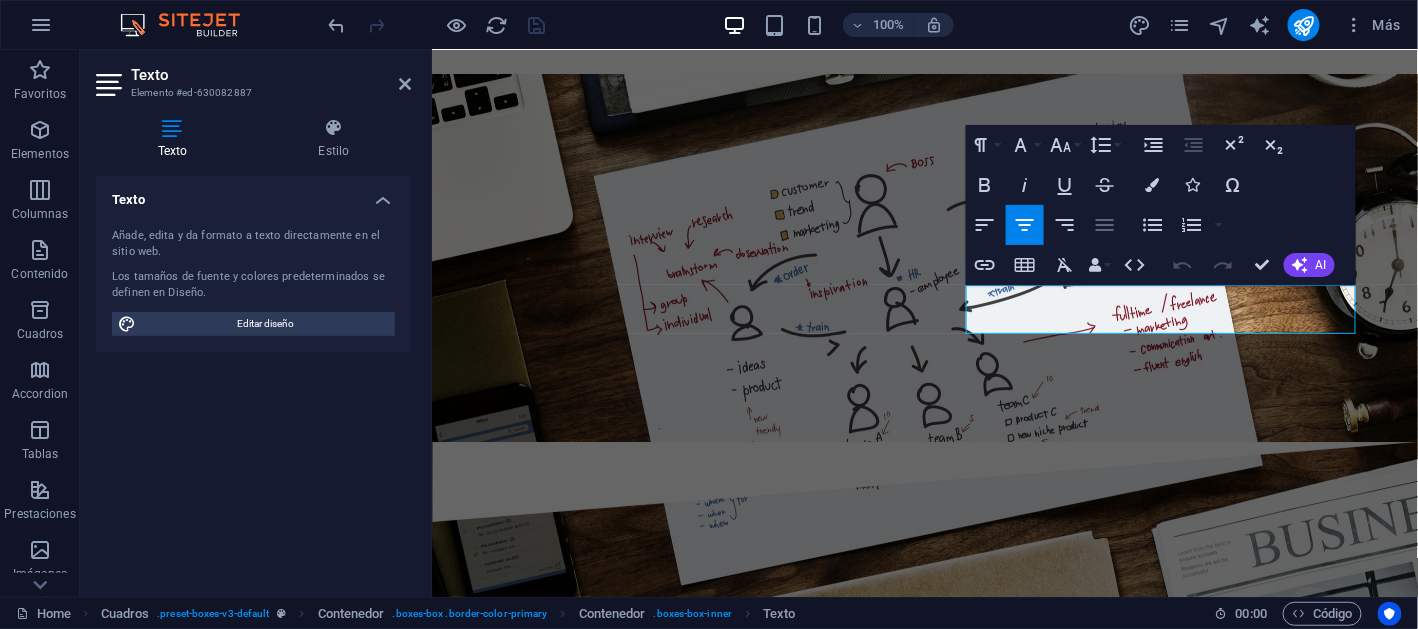 click 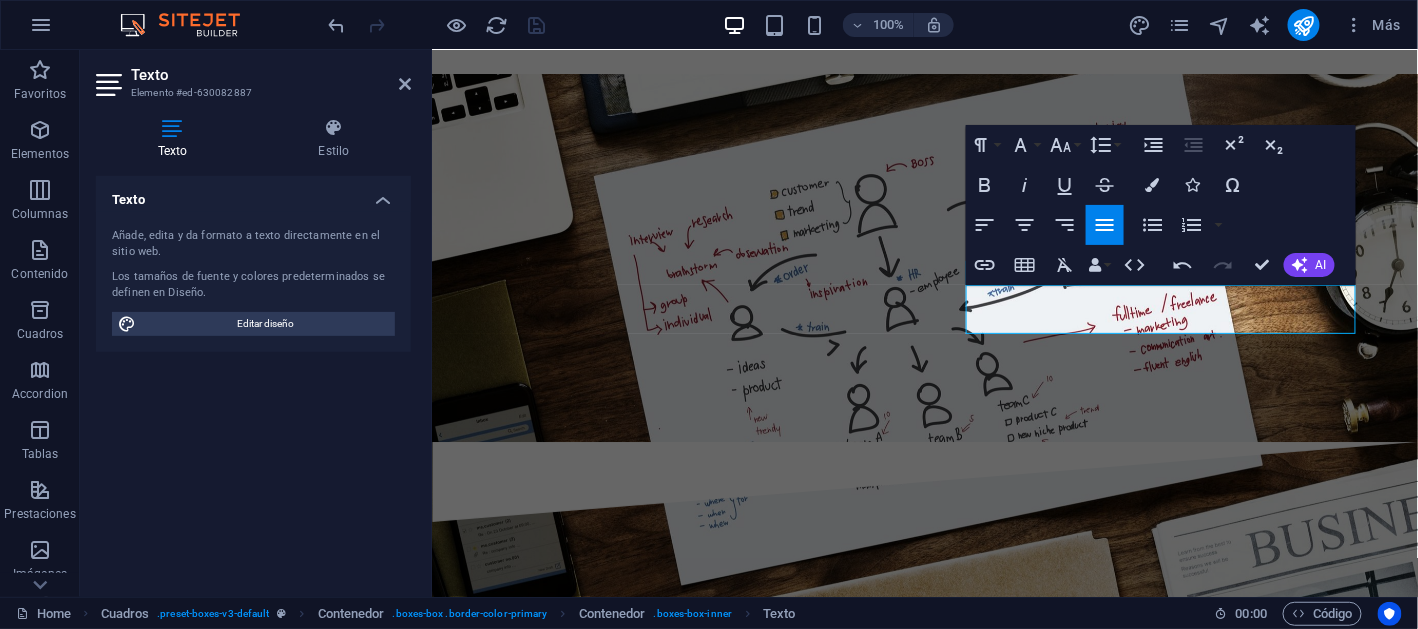 type 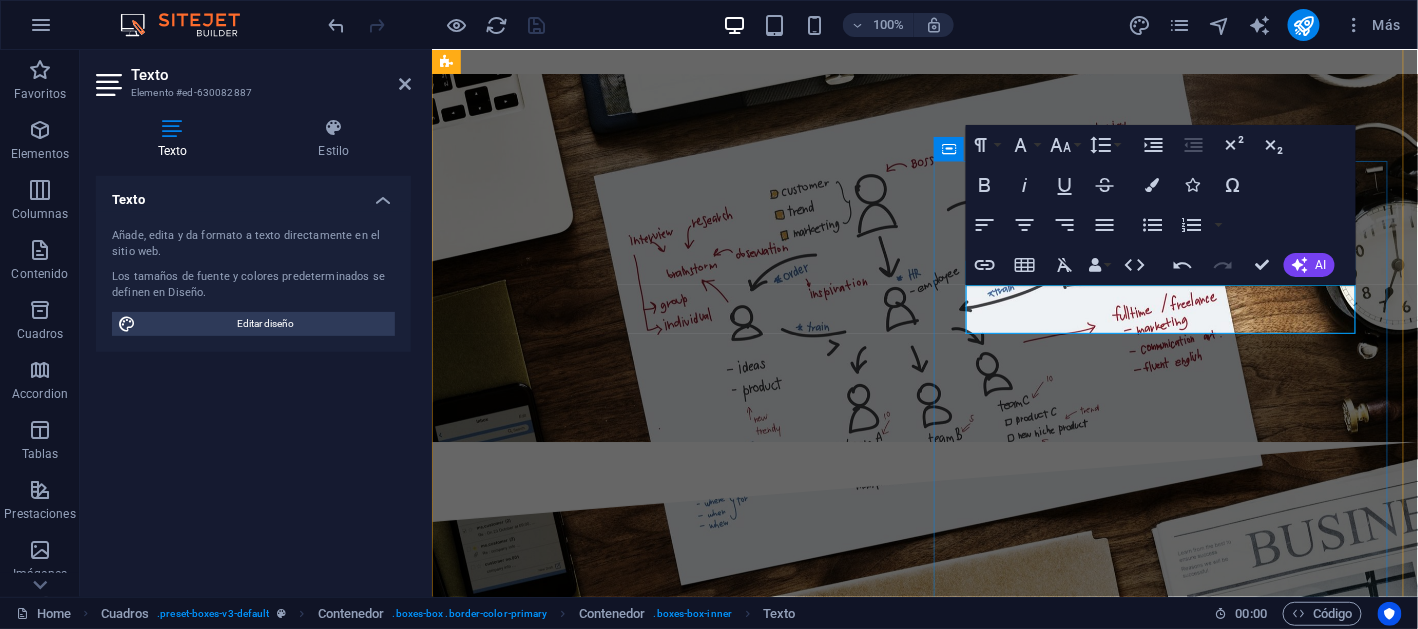 click on "Las mejores prácticas en soluciones de cableado certificado en cobre y fibra óptica." at bounding box center [919, 2163] 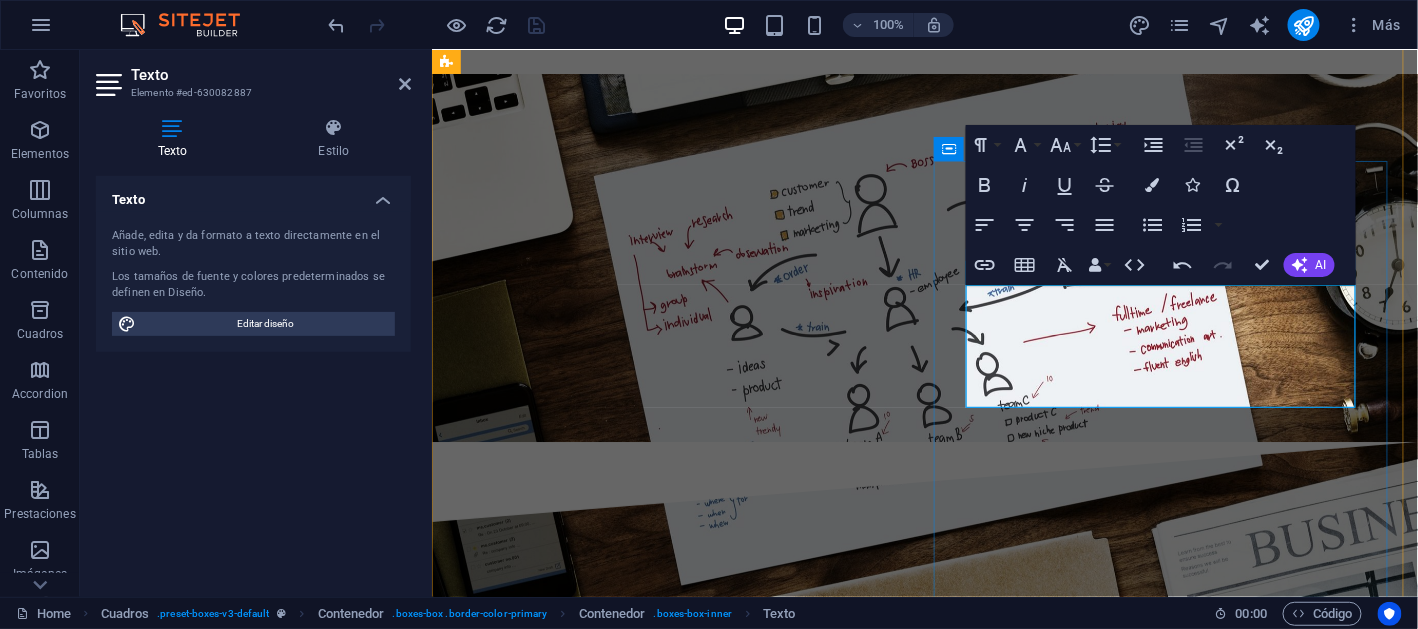click on "Las mejores prácticas en soluciones de cableado certificado en cobre y fibra óptica. Diseño, integración e implementación en arquitecturas de RED así como la evaluación del rendimiento de la RED" at bounding box center [919, 2175] 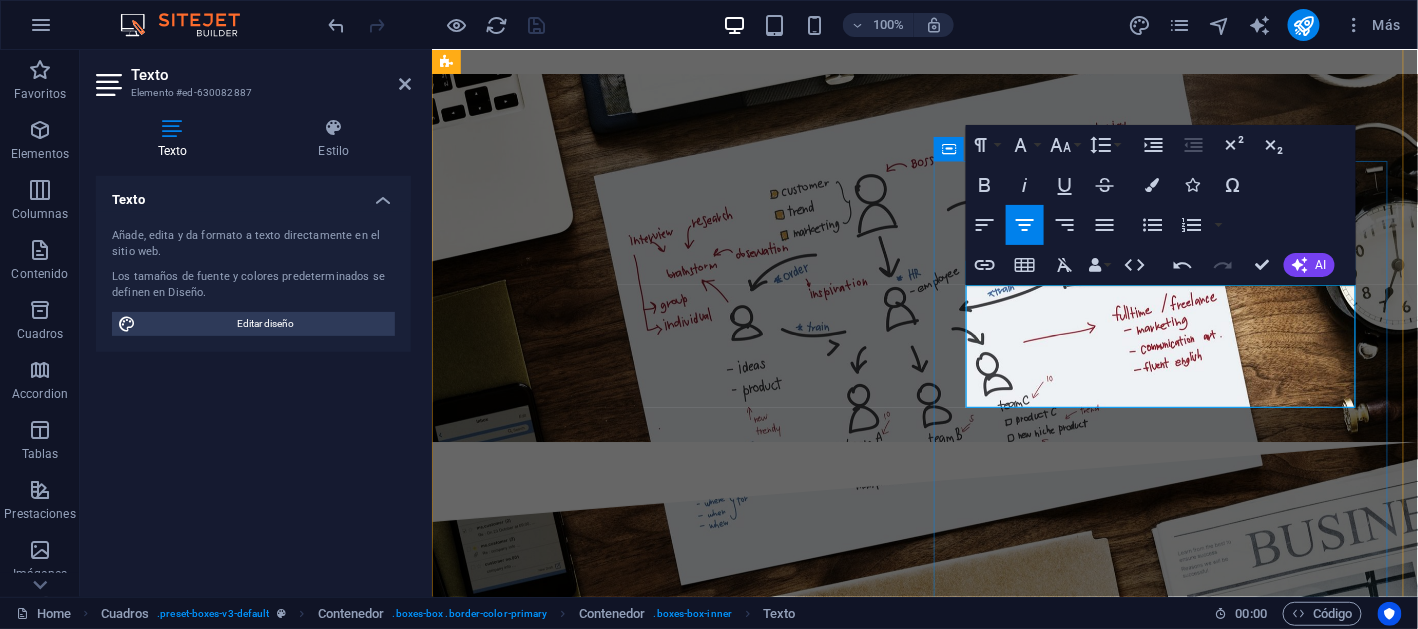 click on "Las mejores prácticas en soluciones de cableado certificado en cobre y fibra óptica. Diseño, integración e implementación en arquitecturas de RED así como la evaluación del rendimiento de la RED" at bounding box center [919, 2175] 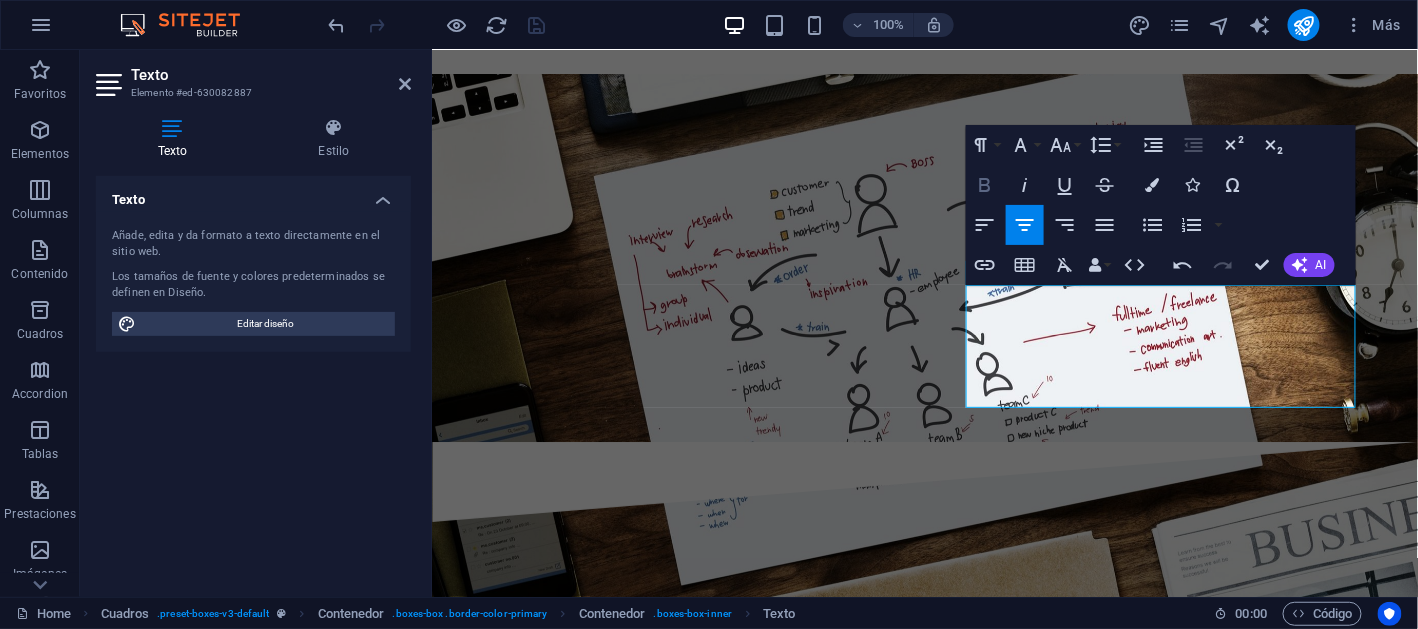 click 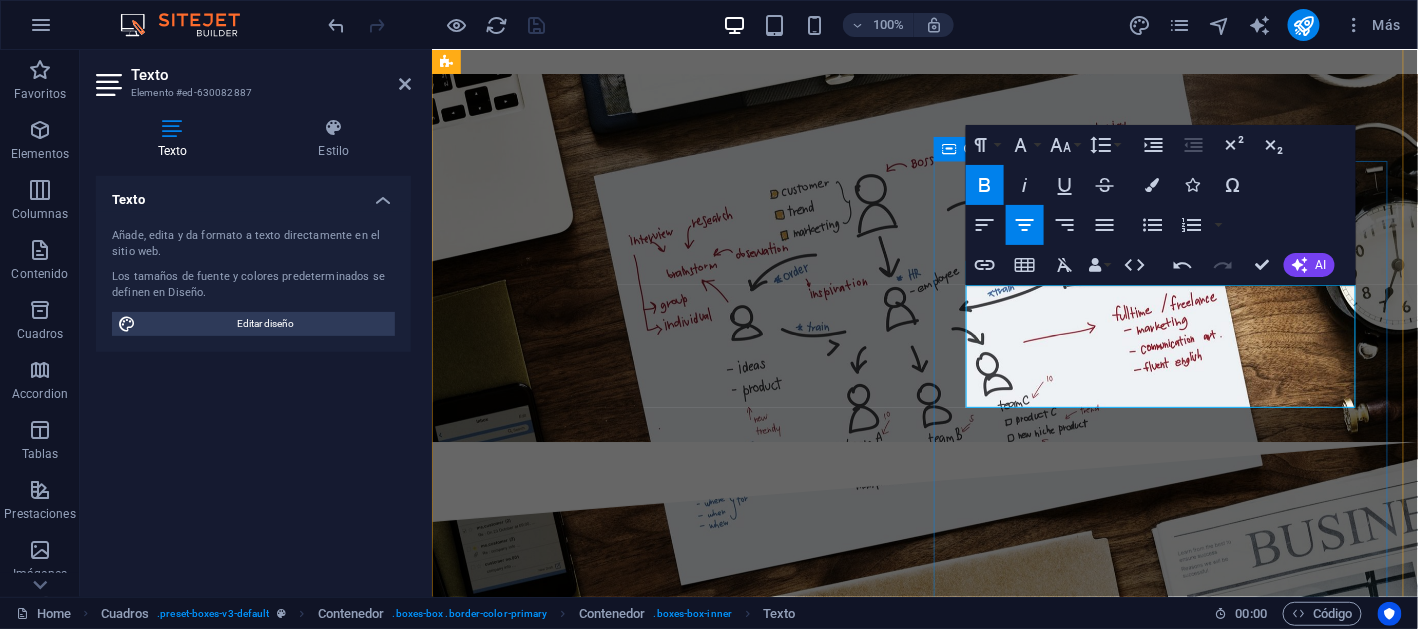 click on "servicios en telecom Las mejores prácticas en soluciones de cableado certificado en cobre y fibra óptica. Diseño, integración e implementación en arquitecturas de RED así como la evaluación del rendimiento de la  RED" at bounding box center (919, 2130) 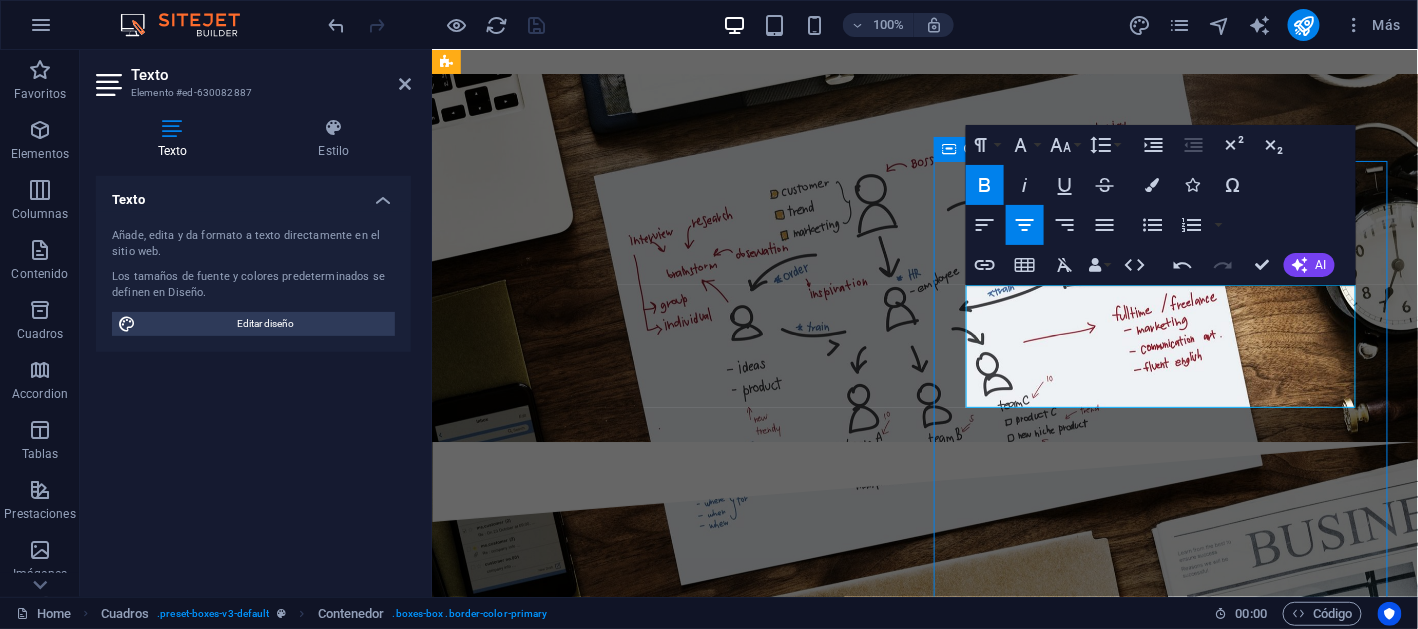 scroll, scrollTop: 2020, scrollLeft: 0, axis: vertical 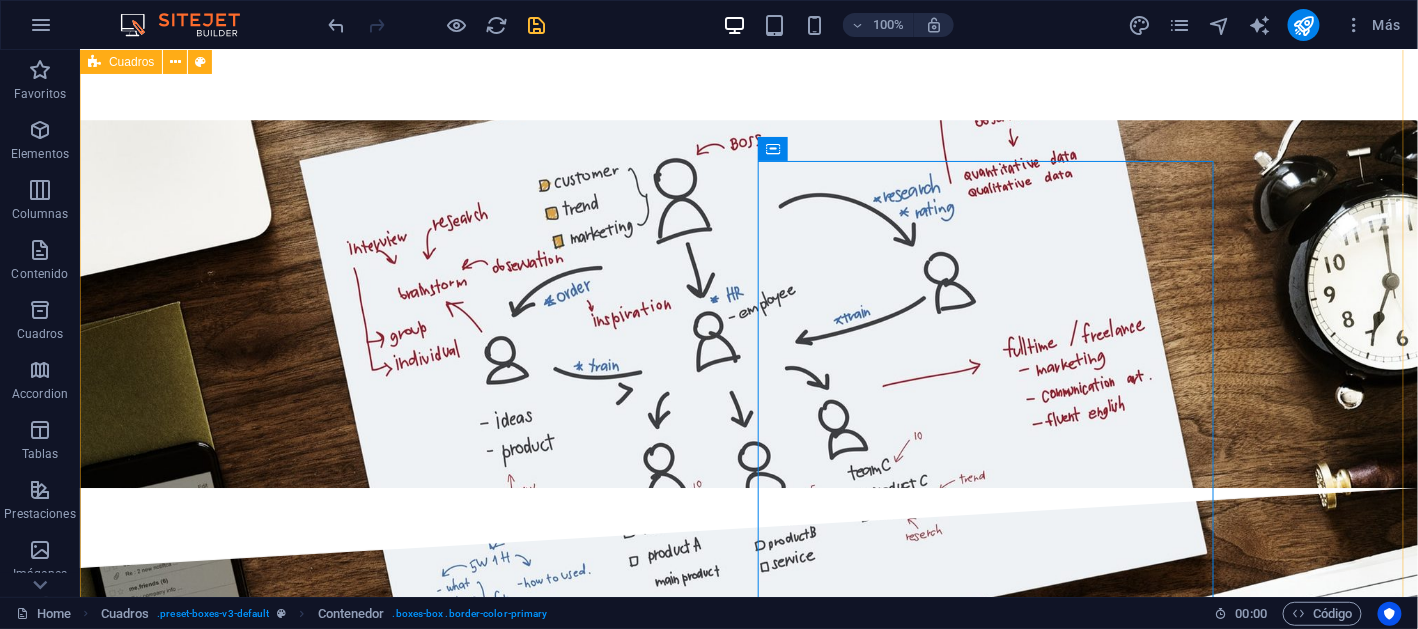 click on "servicios administrados en cómputo Solución integral en la cual, nos encargamos de gestionar y mantener los equipos y sistemas informáticos del cliente gubernamental. Esto incluye desde el monitoreo y soporte técnico hasta la actualización y  seguridad  de los dispositivos. servicios administrados de impresión Generando alianza con los fabricantes de impresión, brindamos una  solución integral  para gestionar eficazmente las necesidades de impresión del cliente. desde gestionar la infraestructura de impresión hasta la gestión de consumibles, actualizaciones en tiempo real, reportes de consumo, etc. MEsa de servicio ITIL administración de proyectos Por la naturaleza de servicios, nos permitimos contar con las últimas innovaciones en productos tecnológicos y así lograr una mayor eficacia en la productividad de una empresa y encontrar las rutas más óptimas para los recursos con los que se cuenta. Nuestros principales objetivos: Control de riesgos Gestión de costos y plazos Nuestras fases:  RED" at bounding box center (748, 1607) 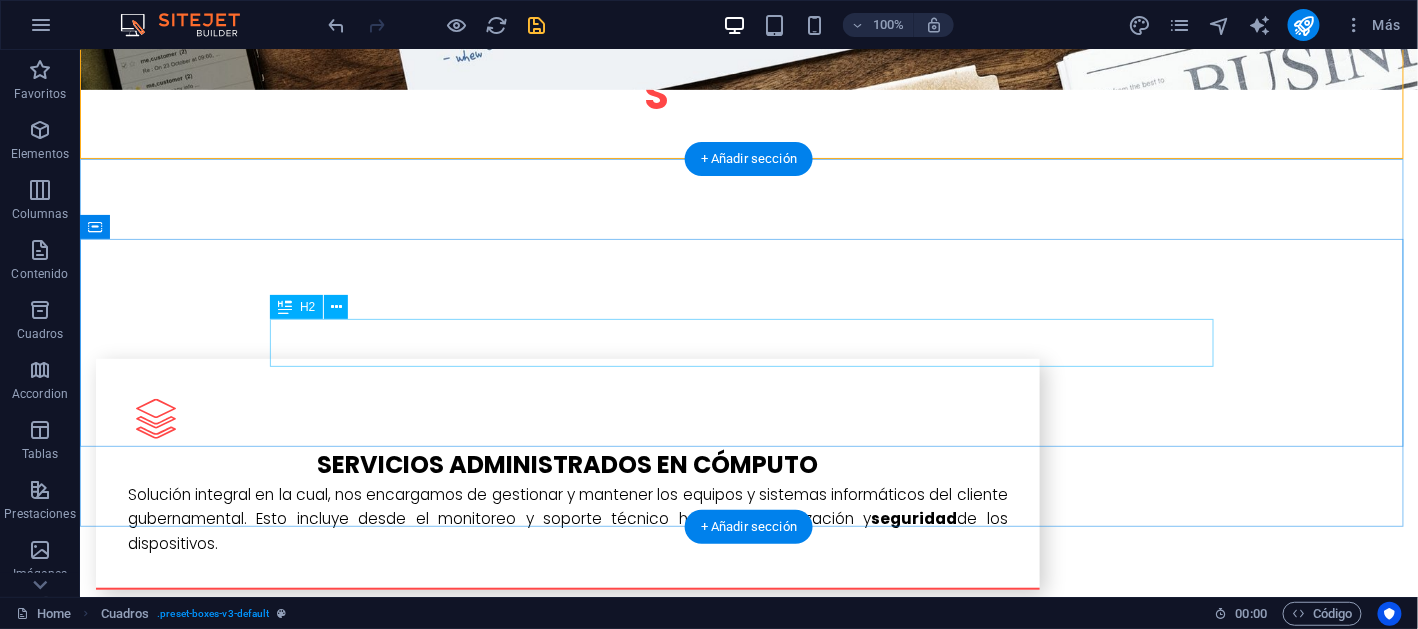 scroll, scrollTop: 2620, scrollLeft: 0, axis: vertical 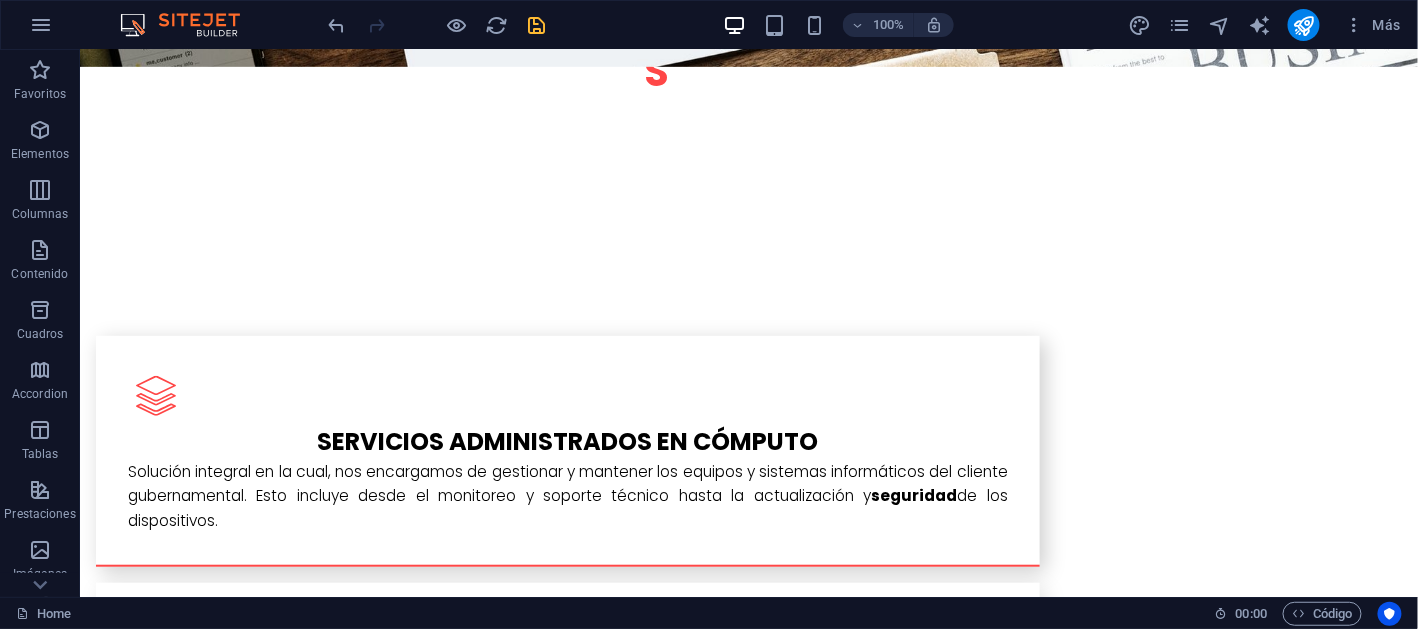 click at bounding box center [537, 25] 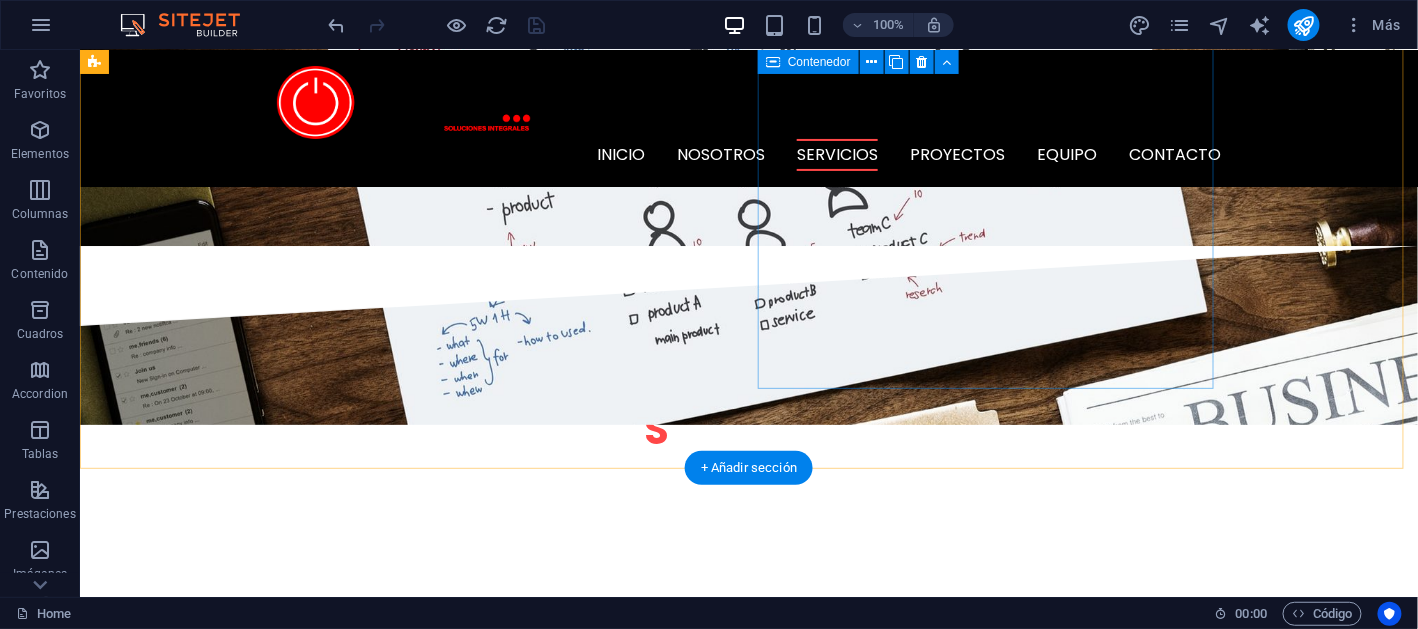 scroll, scrollTop: 2120, scrollLeft: 0, axis: vertical 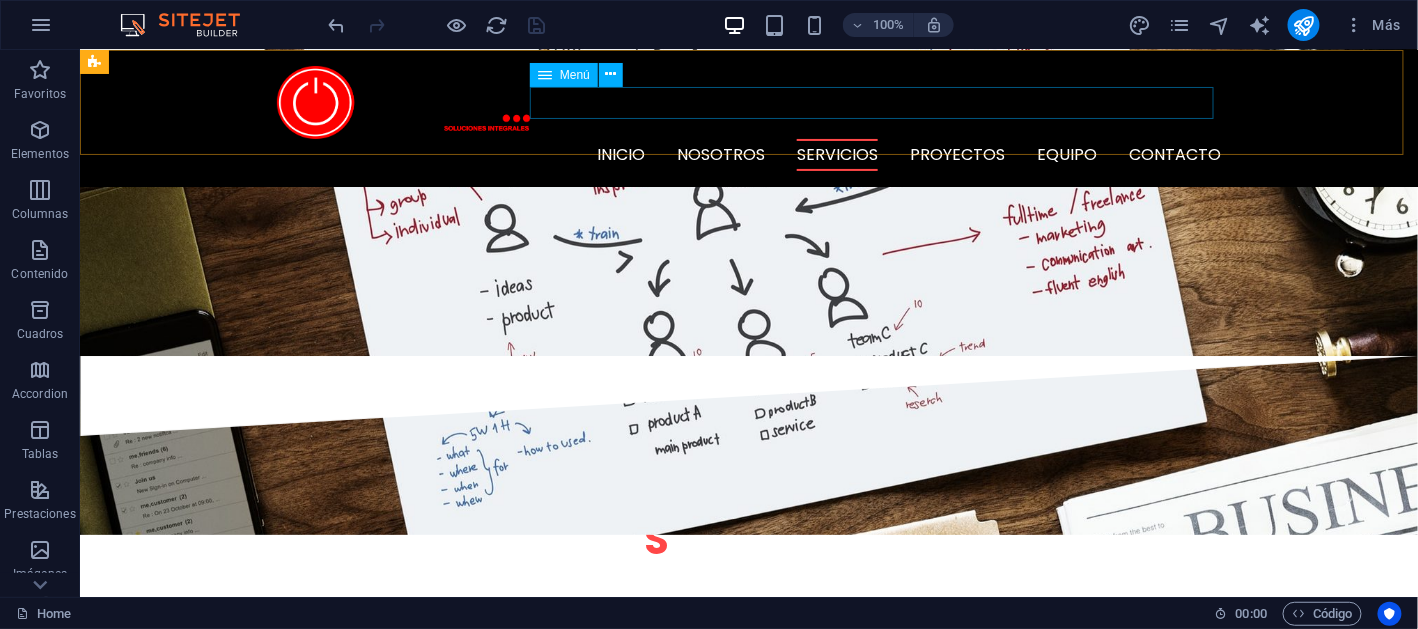 click on "INICIO Nosotros Servicios Proyectos Equipo Contacto" at bounding box center (748, 154) 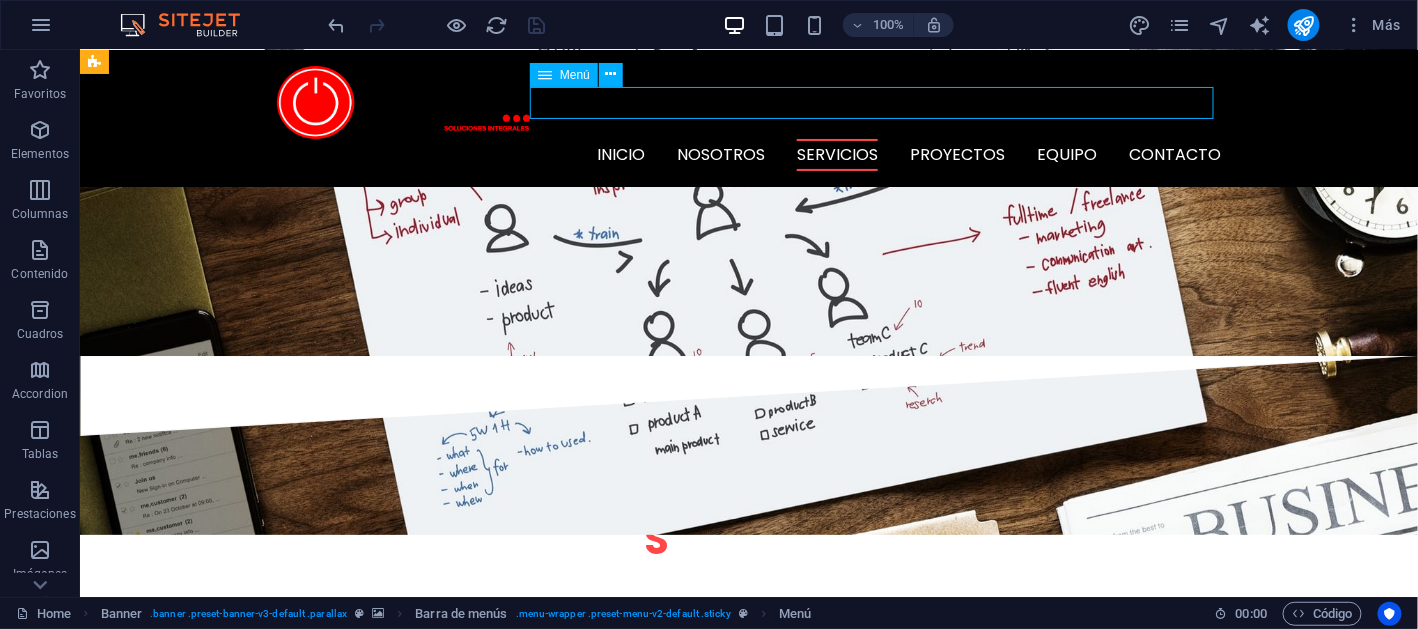 click on "INICIO Nosotros Servicios Proyectos Equipo Contacto" at bounding box center (748, 154) 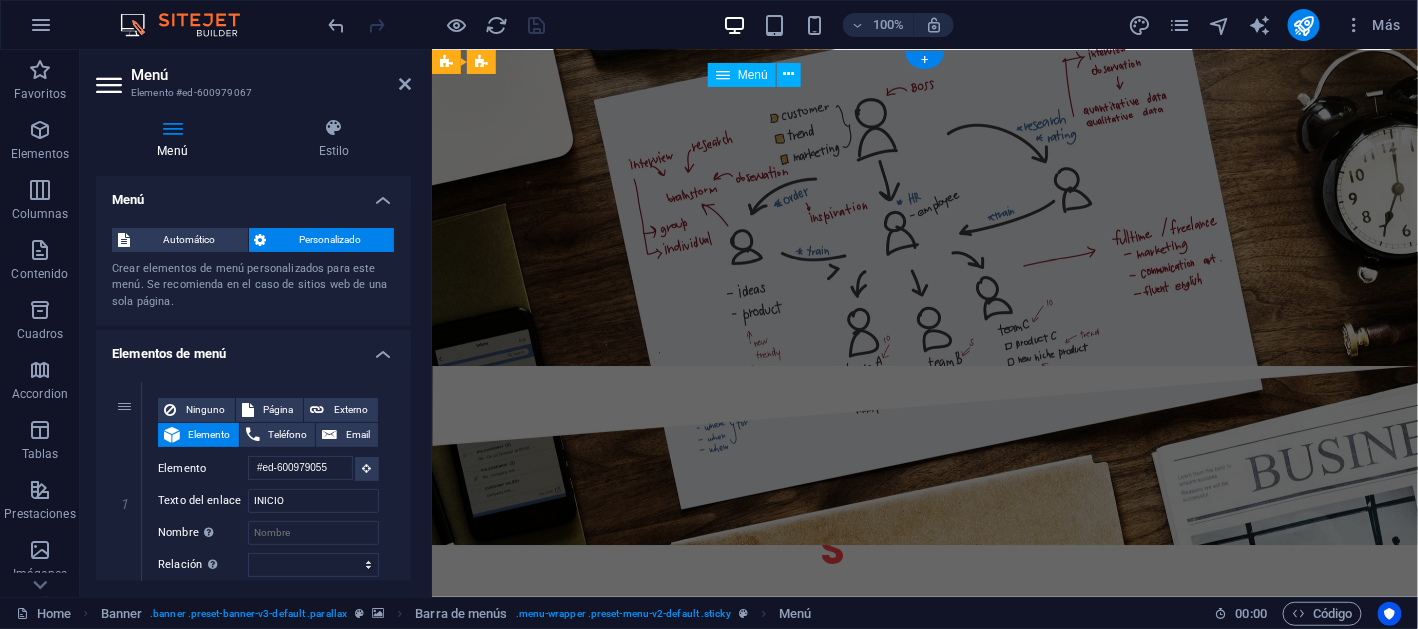 scroll, scrollTop: 0, scrollLeft: 0, axis: both 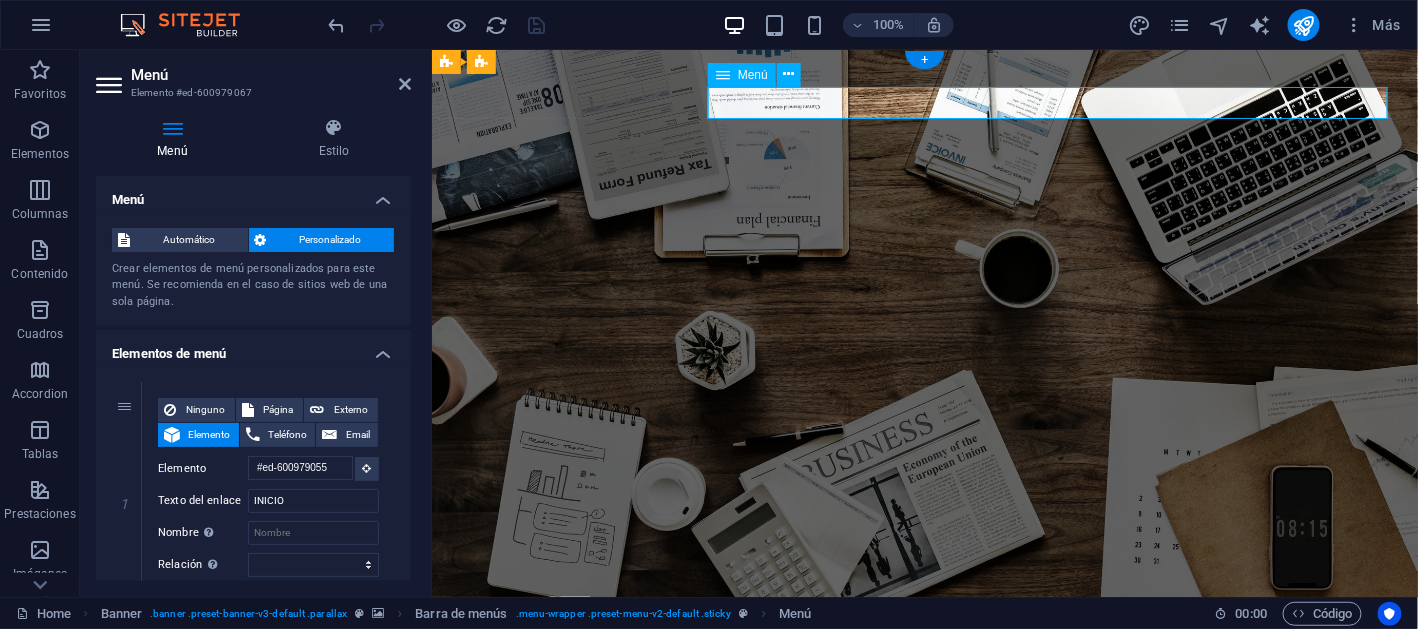 click on "INICIO Nosotros Servicios Proyectos Equipo Contacto" at bounding box center [924, 726] 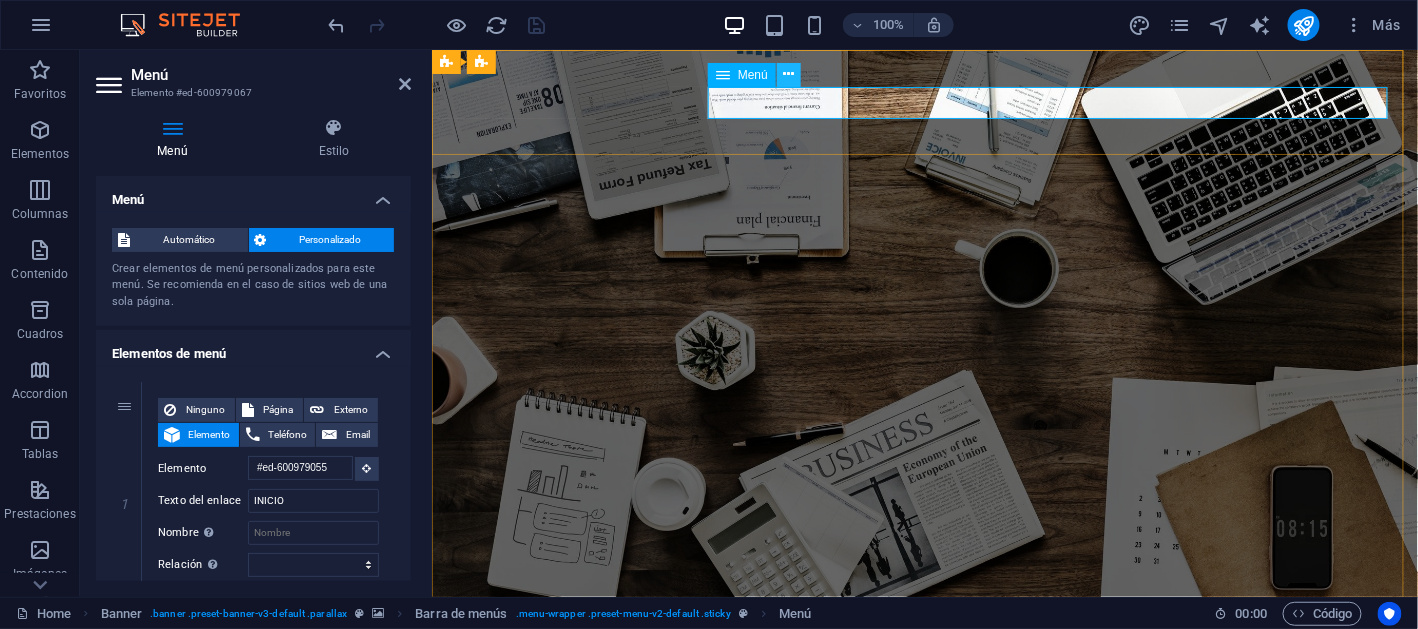 click at bounding box center (789, 74) 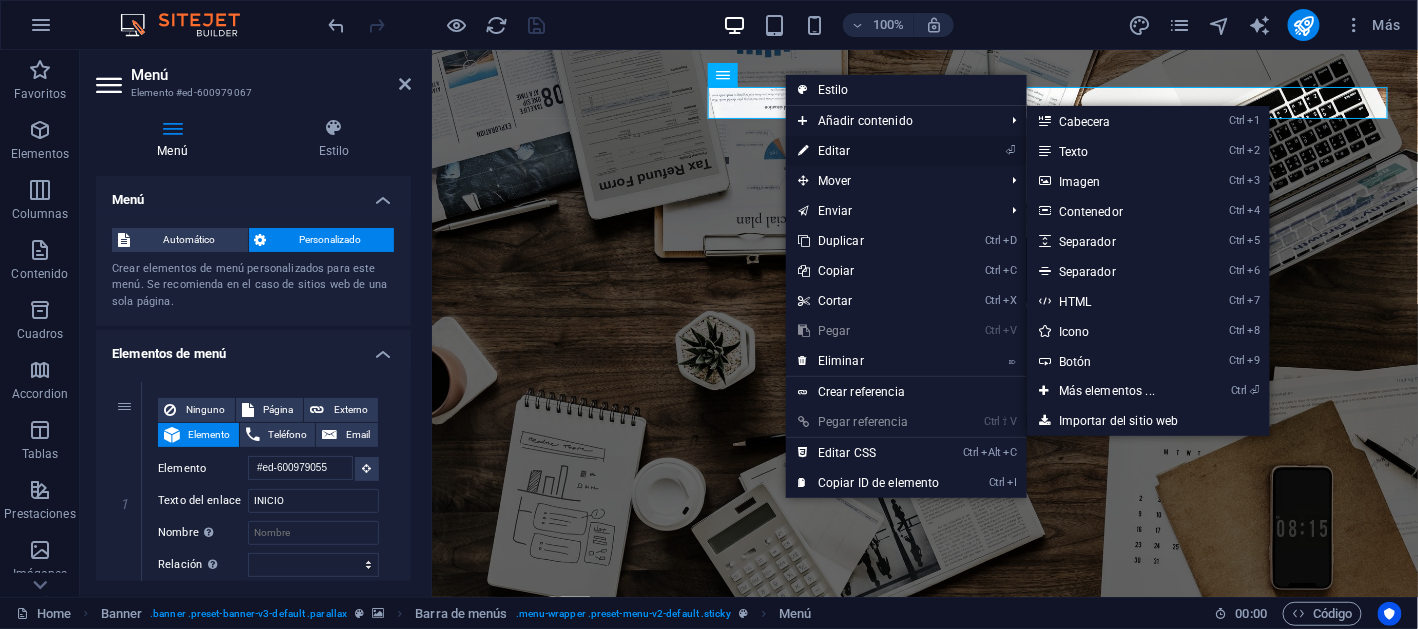 click on "⏎  Editar" at bounding box center (869, 151) 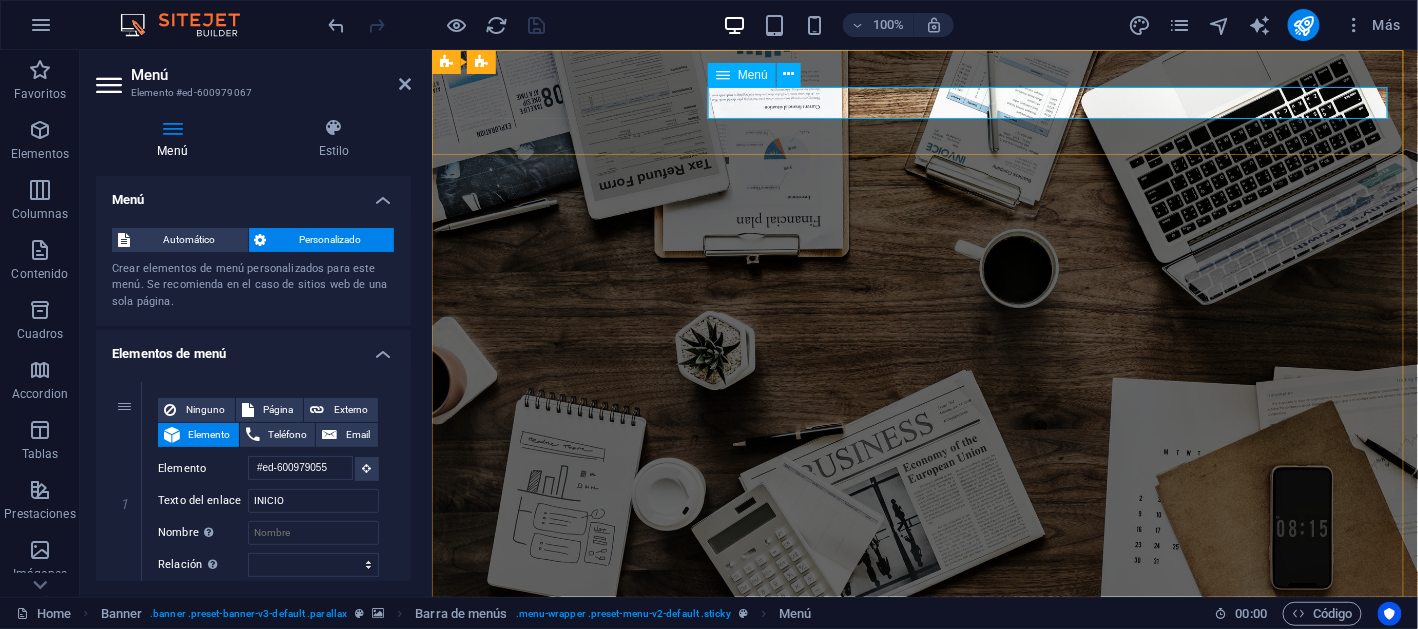 click on "INICIO Nosotros Servicios Proyectos Equipo Contacto" at bounding box center [924, 726] 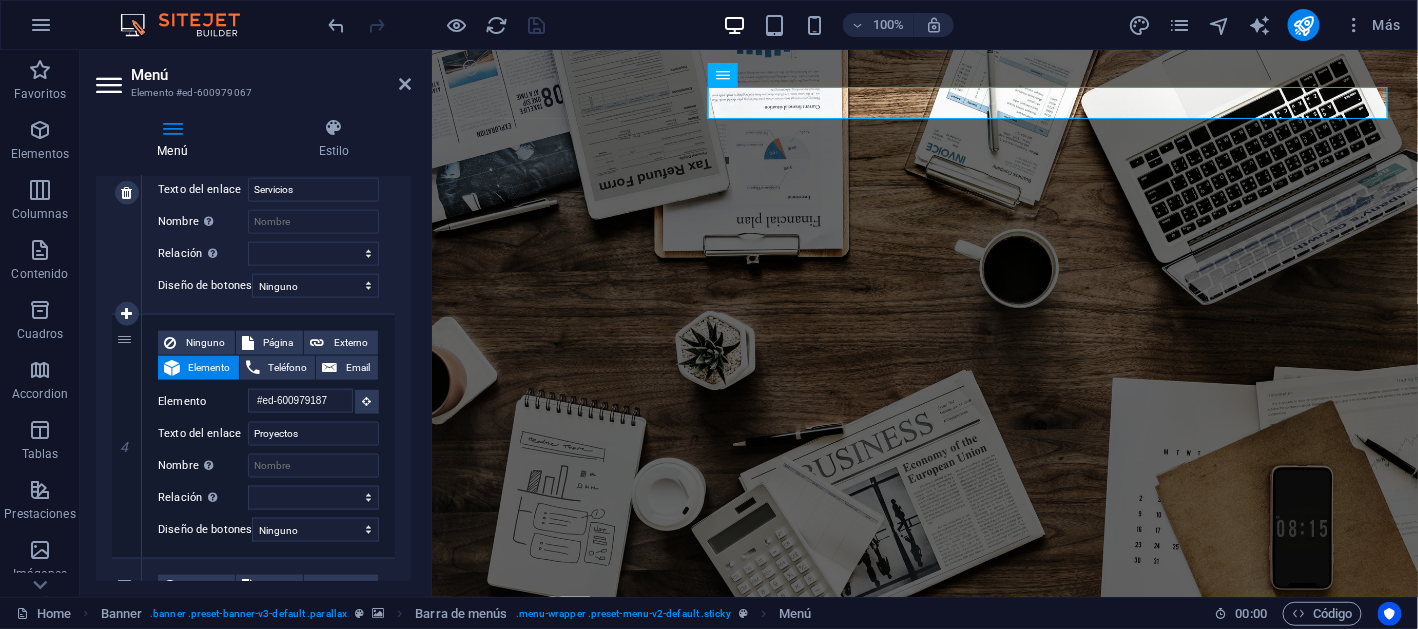 scroll, scrollTop: 900, scrollLeft: 0, axis: vertical 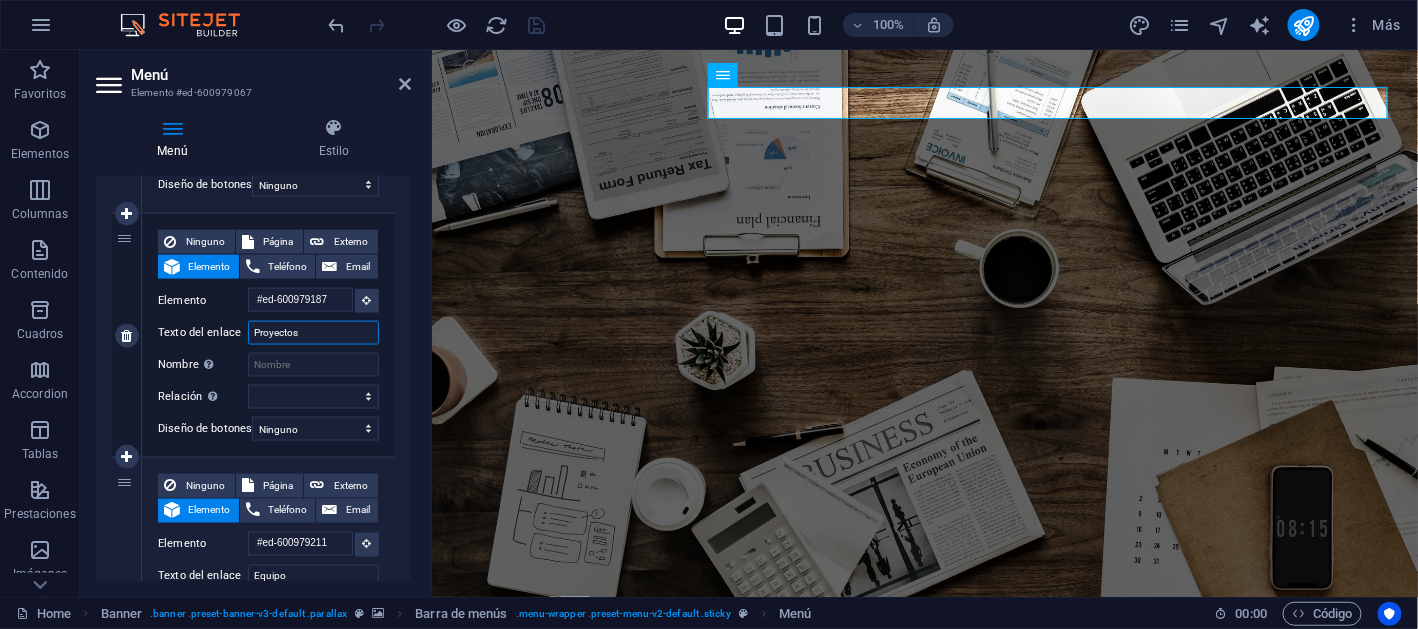 click on "Proyectos" at bounding box center [313, 333] 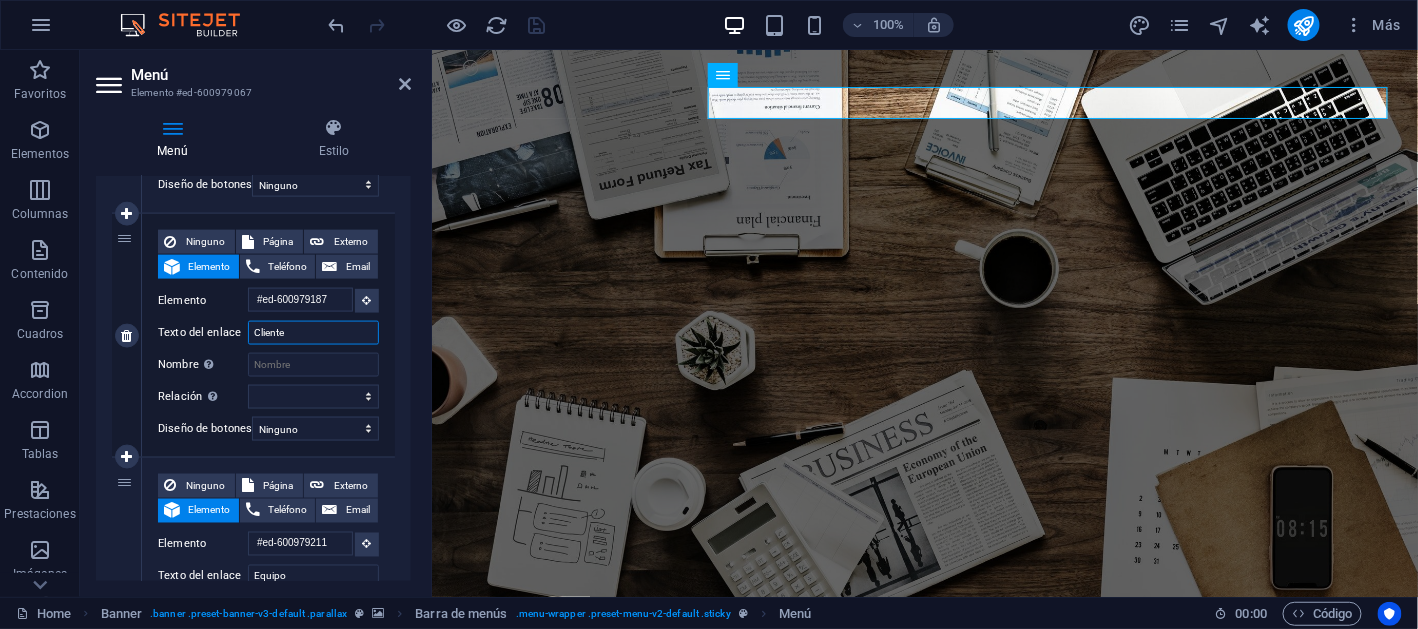 type on "Clientes" 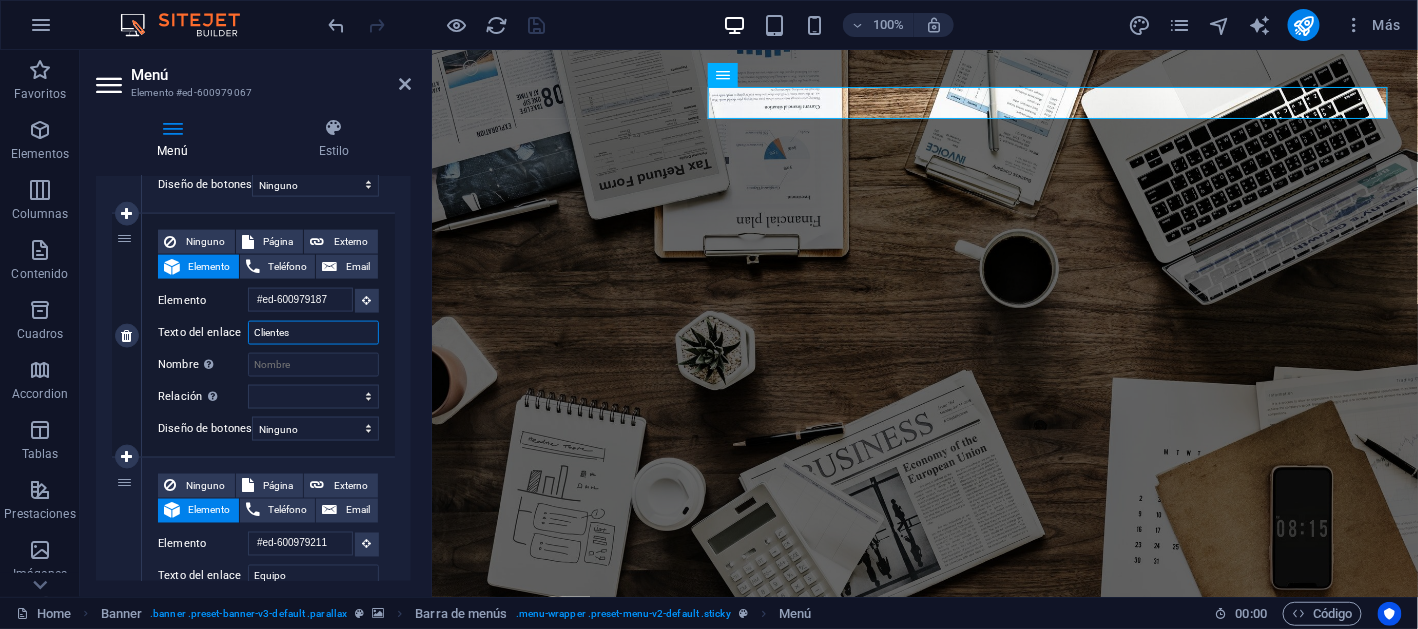 select 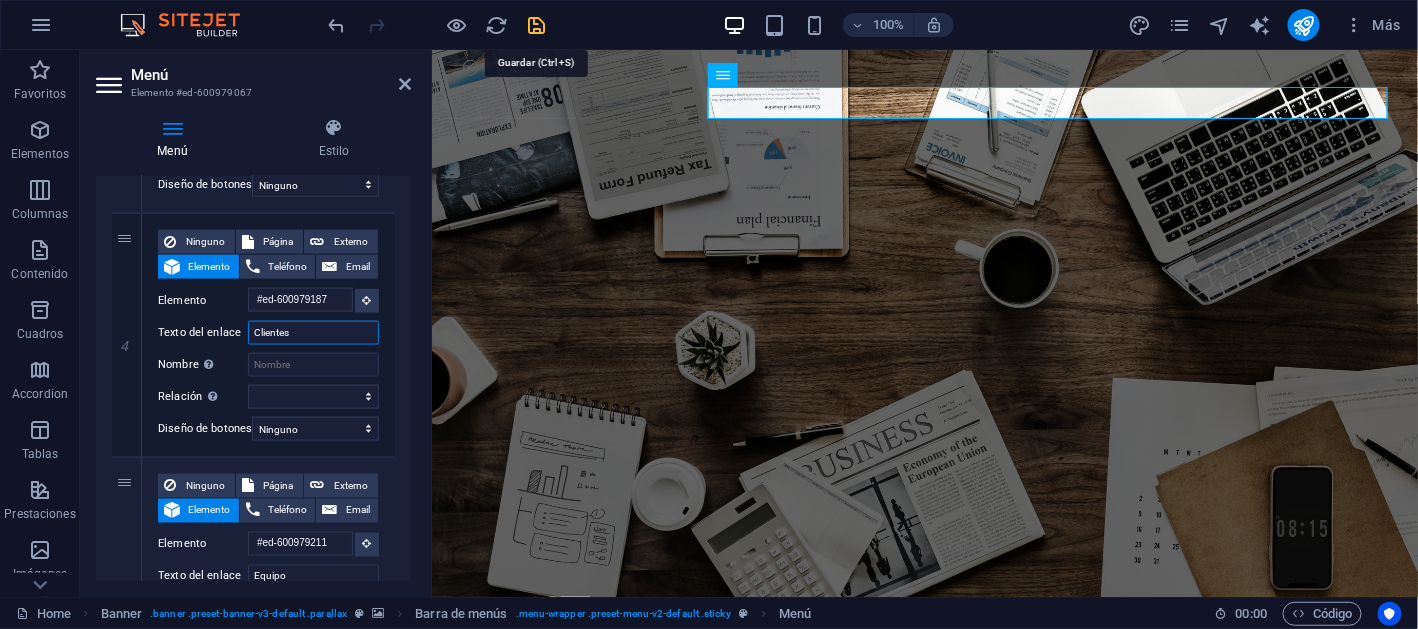 type on "Clientes" 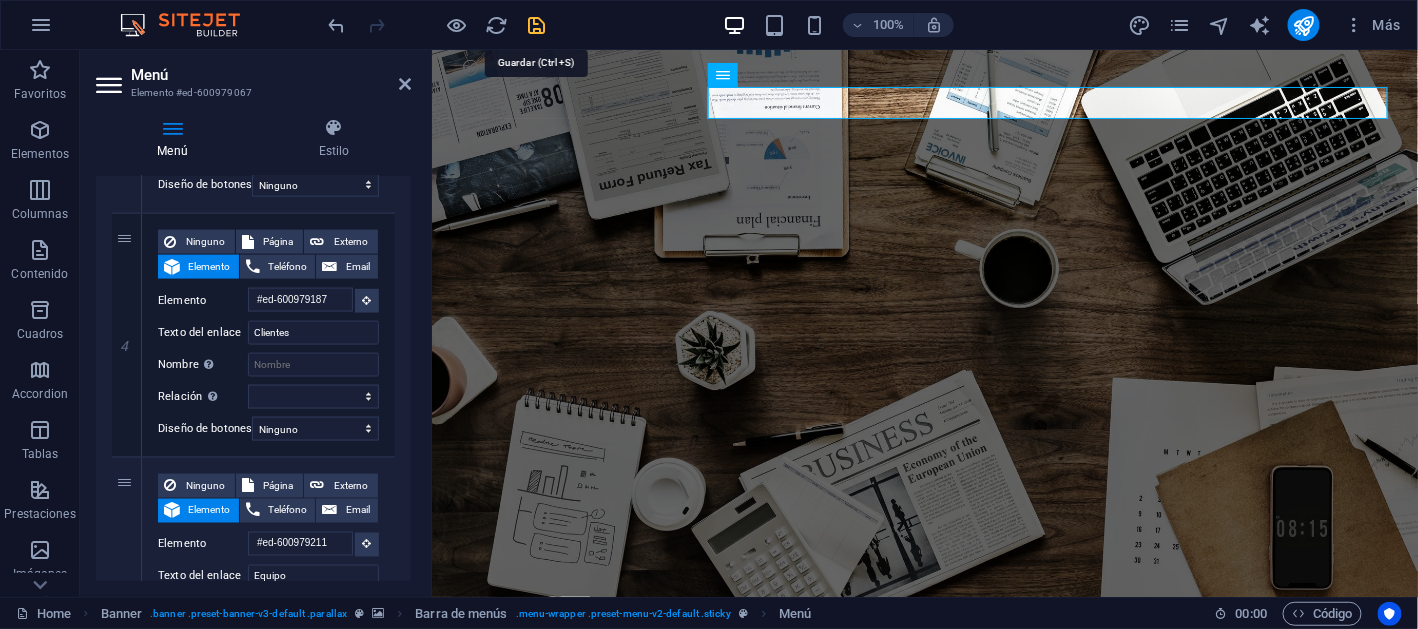 click at bounding box center (537, 25) 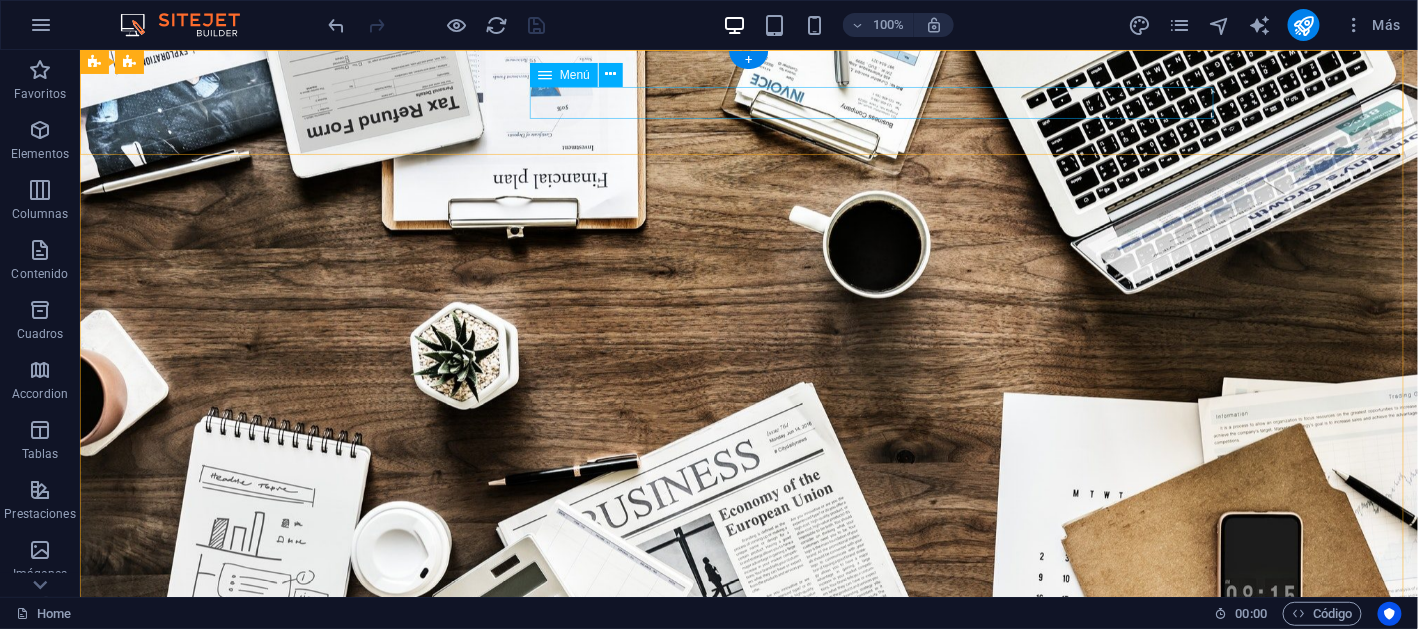 click on "INICIO Nosotros Servicios Clientes Equipo Contacto" at bounding box center (748, 726) 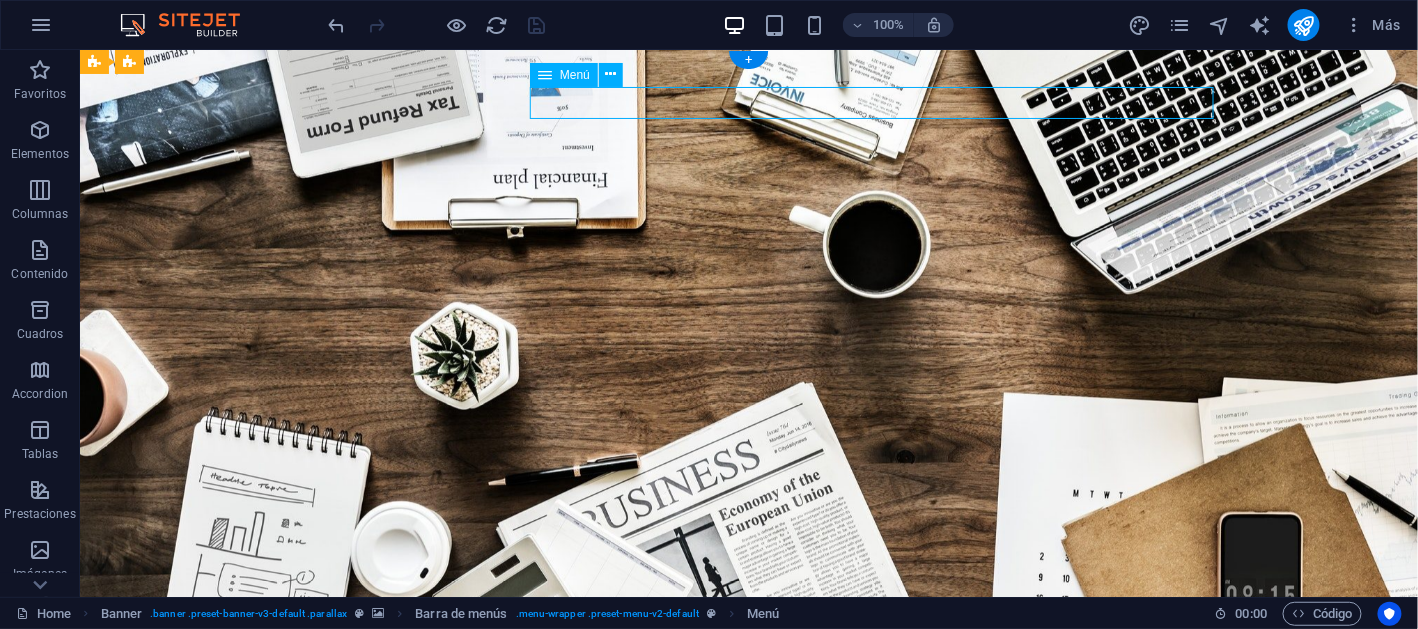 click on "INICIO Nosotros Servicios Clientes Equipo Contacto" at bounding box center (748, 726) 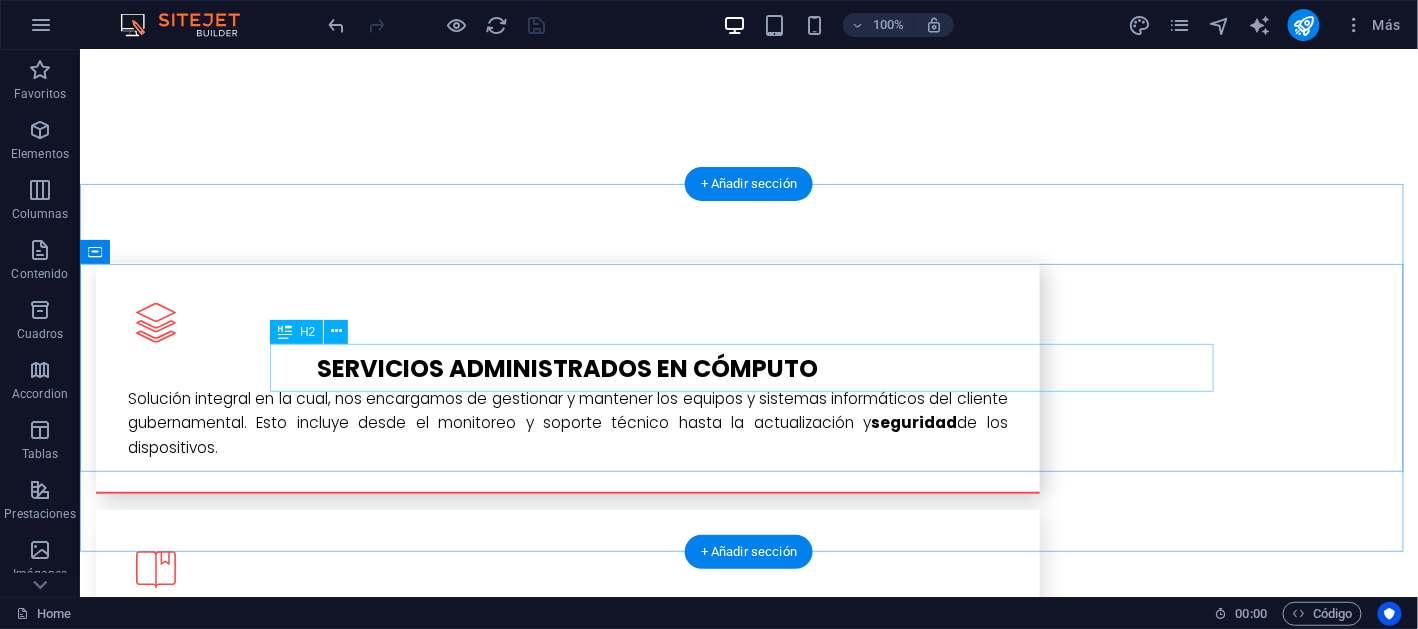 scroll, scrollTop: 2699, scrollLeft: 0, axis: vertical 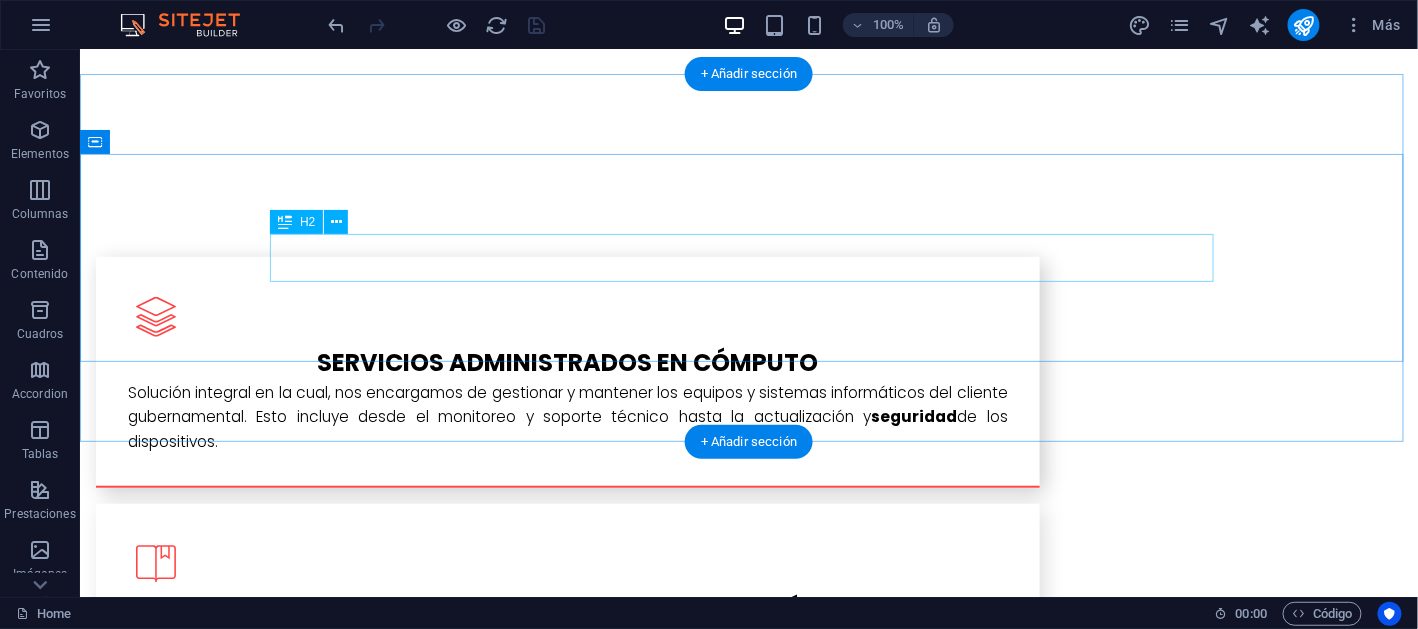 click on "O ur Projects" at bounding box center [748, 2233] 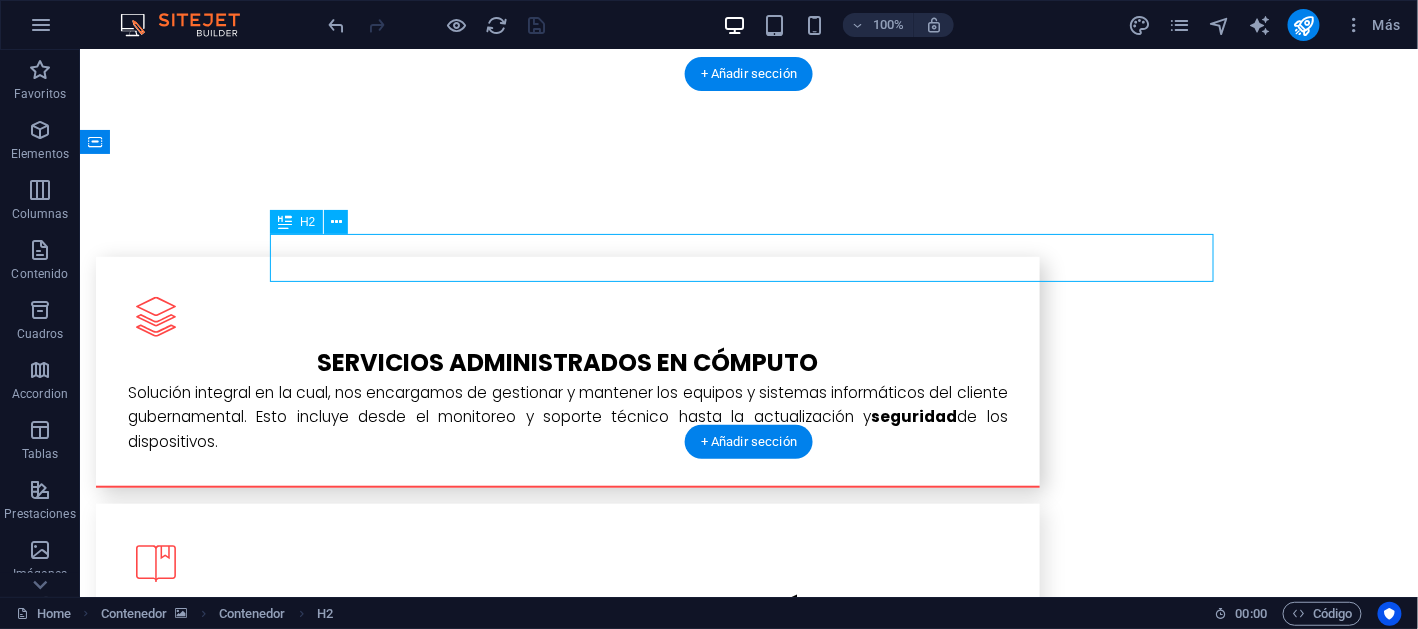 click on "O ur Projects" at bounding box center (748, 2233) 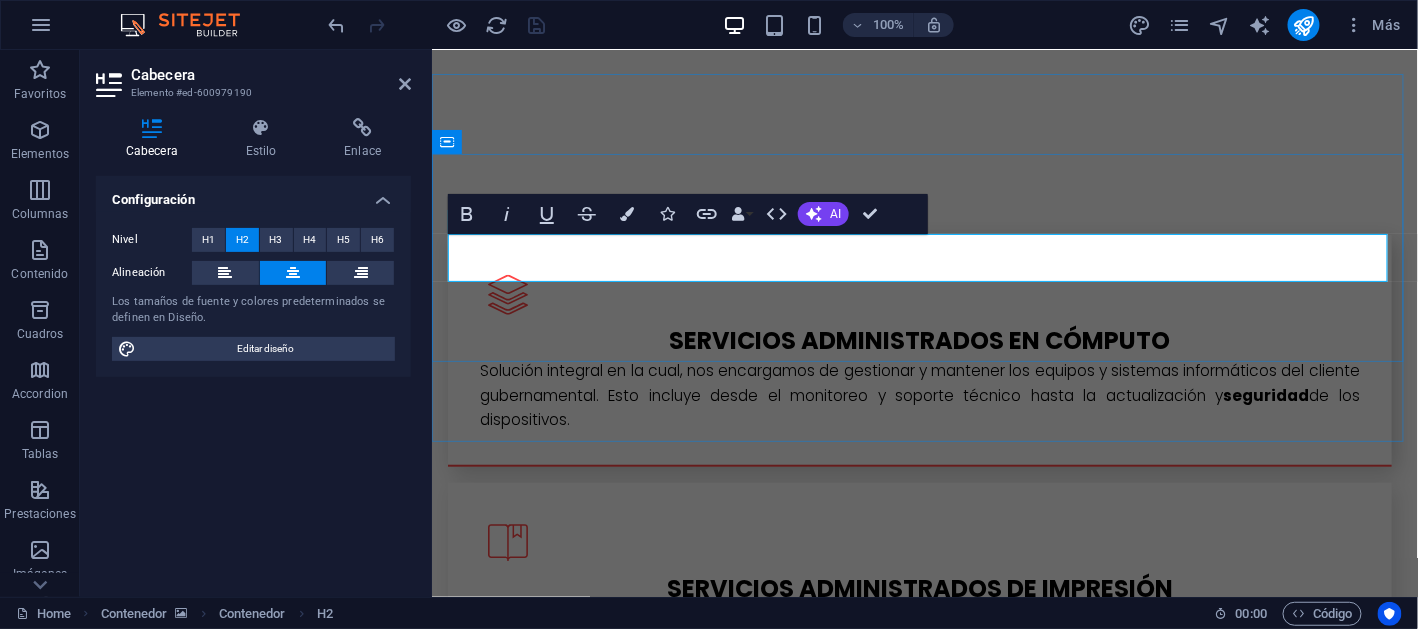 scroll, scrollTop: 2724, scrollLeft: 0, axis: vertical 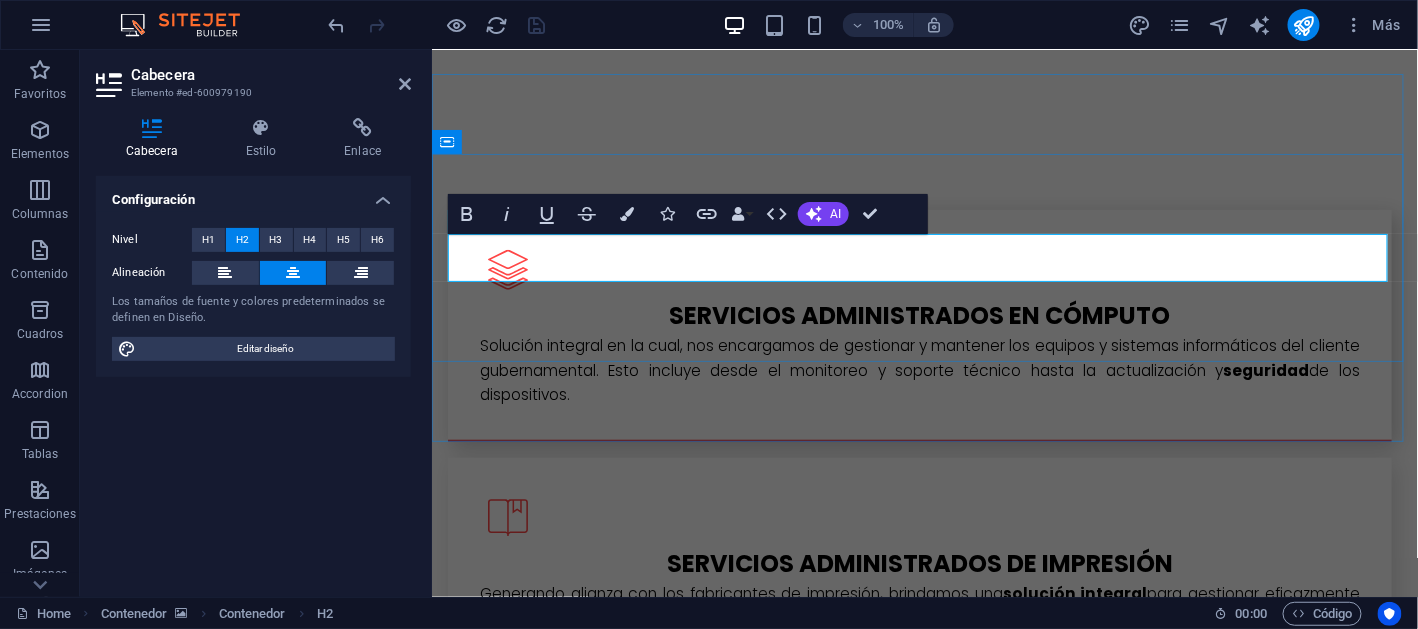 type 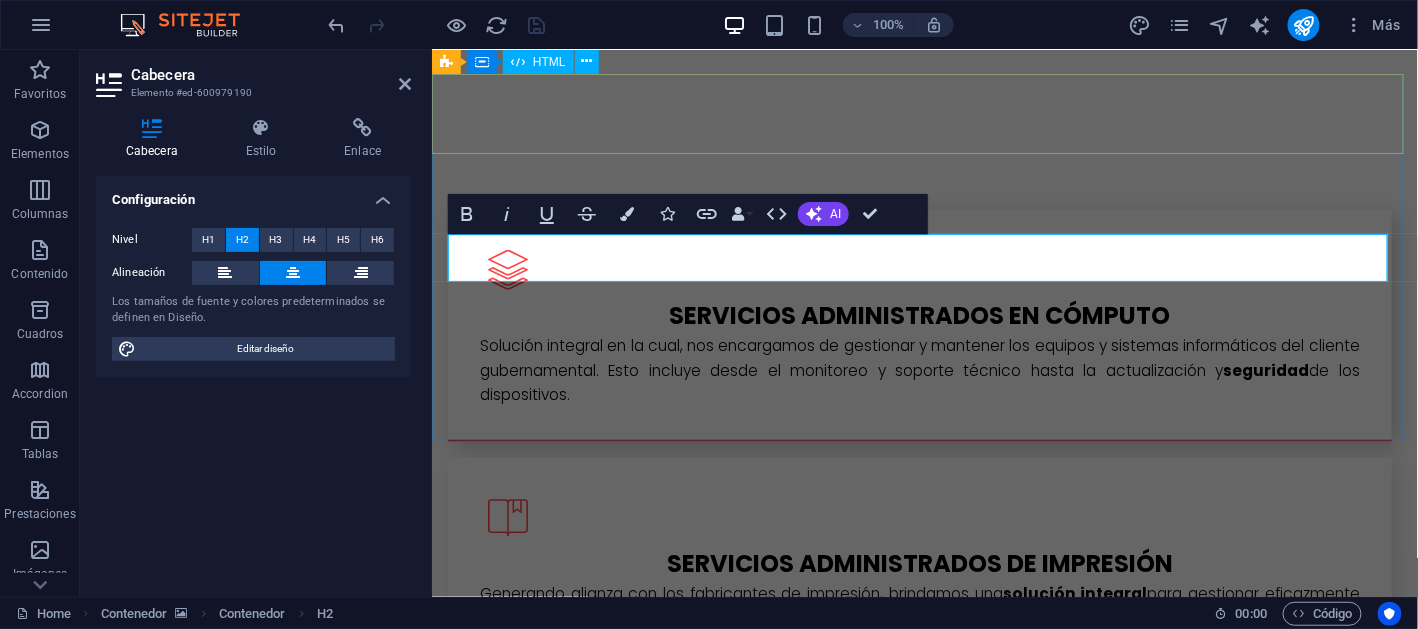 click at bounding box center [924, 2042] 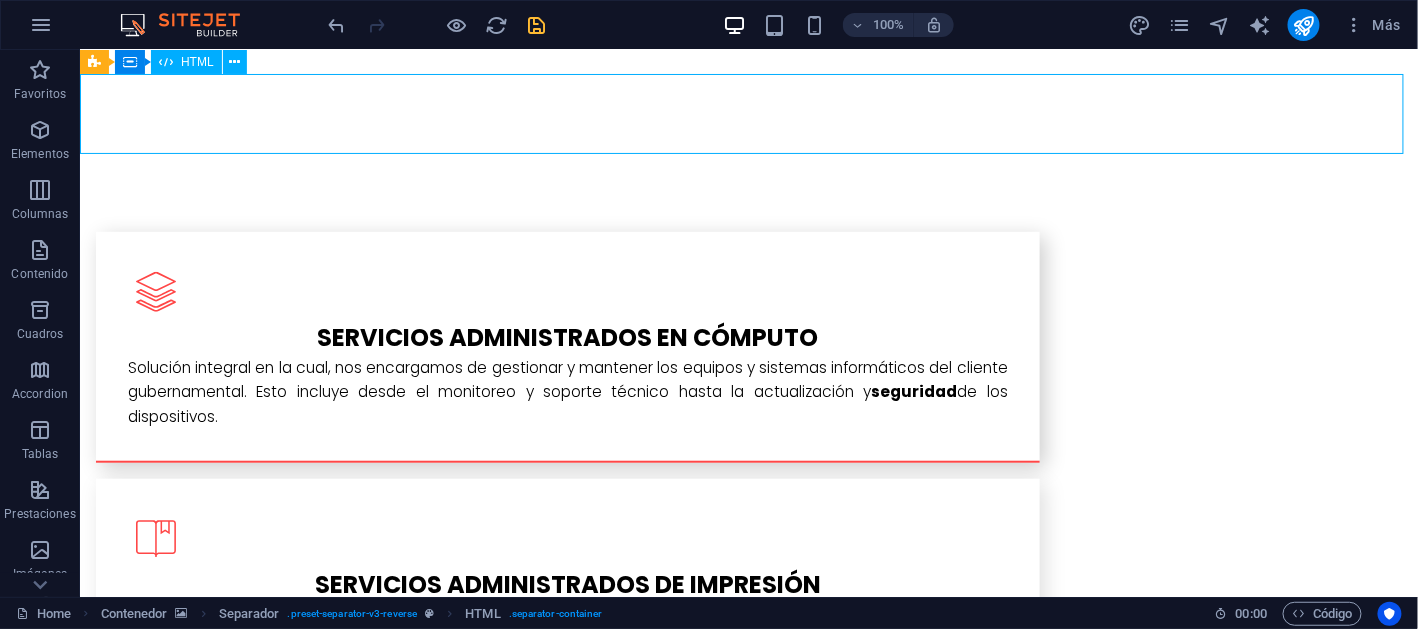 scroll, scrollTop: 2699, scrollLeft: 0, axis: vertical 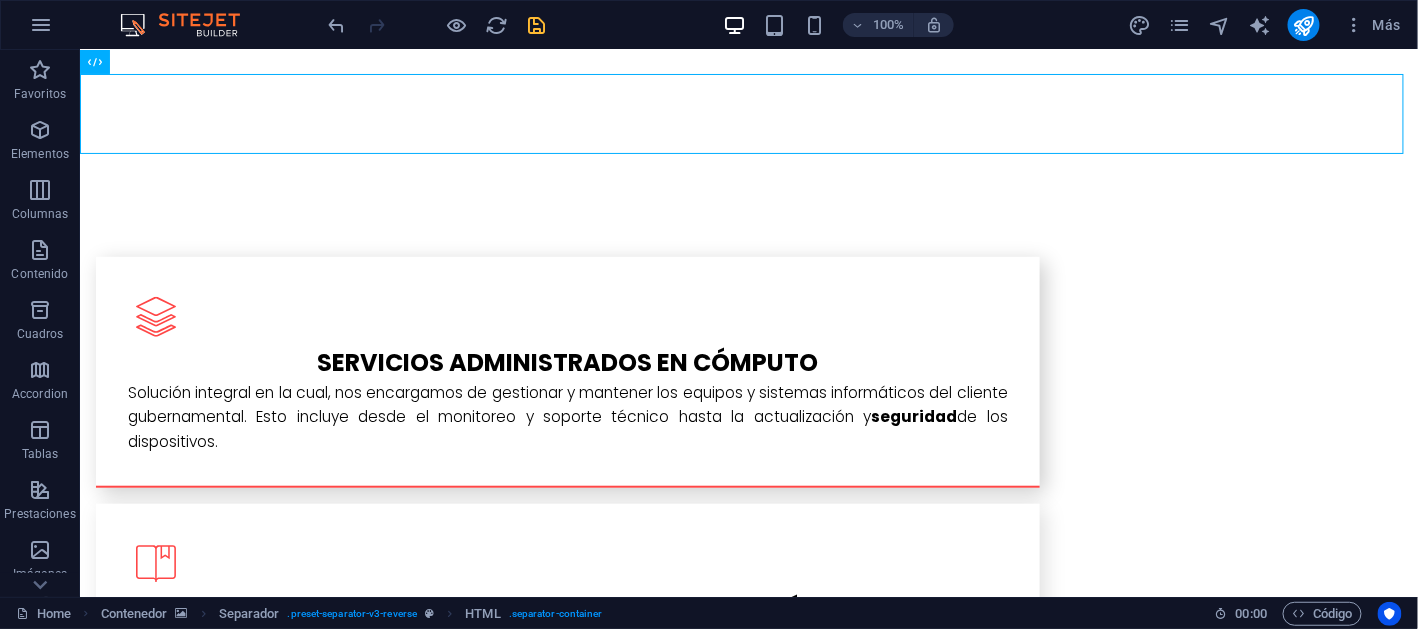 click at bounding box center (437, 25) 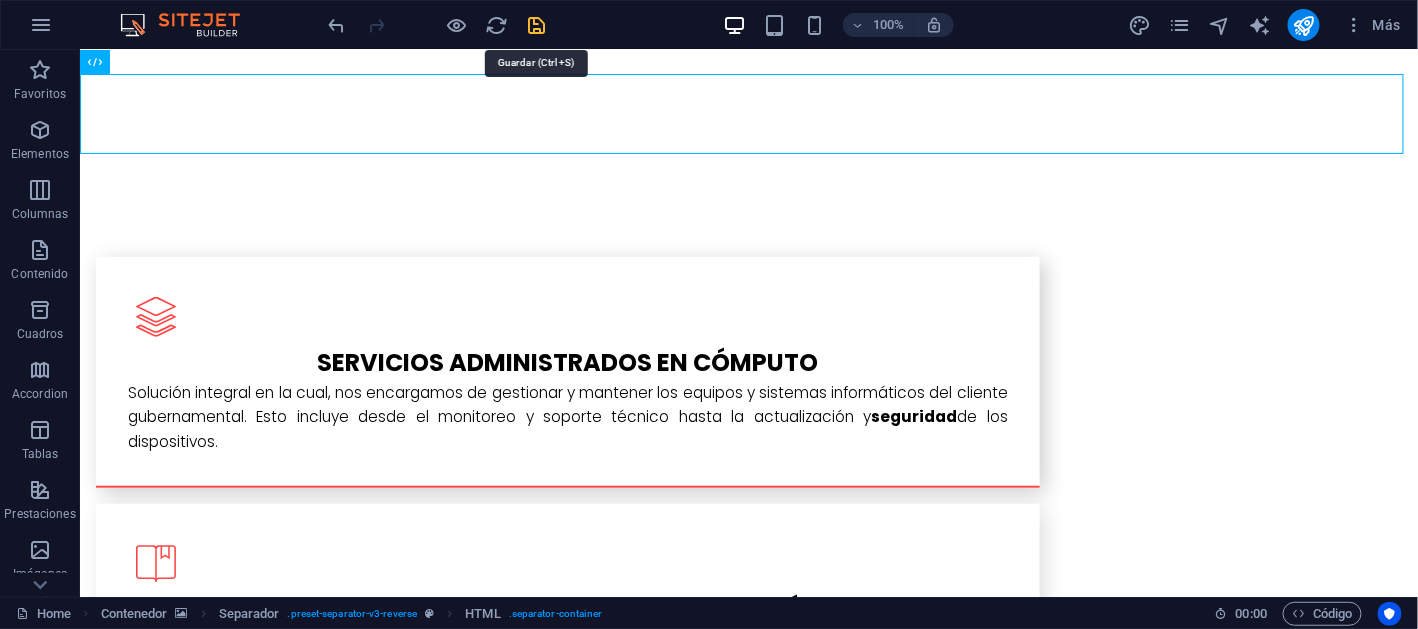 click at bounding box center (537, 25) 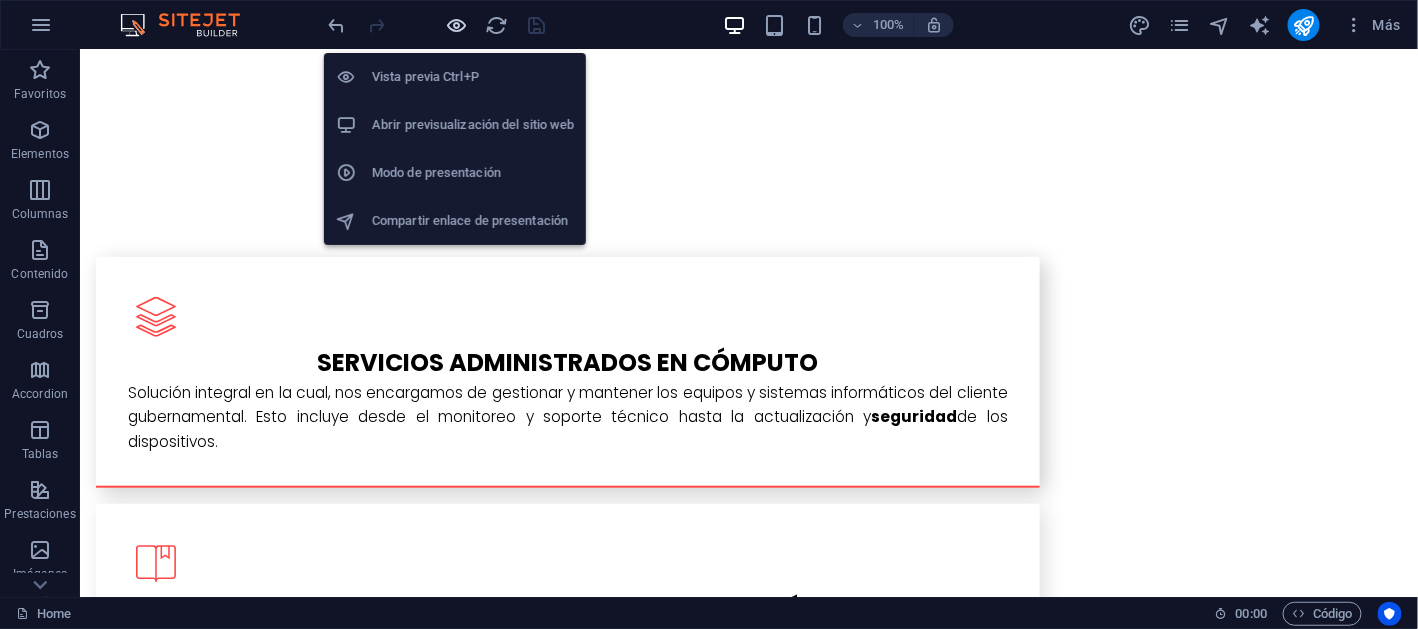 click at bounding box center (457, 25) 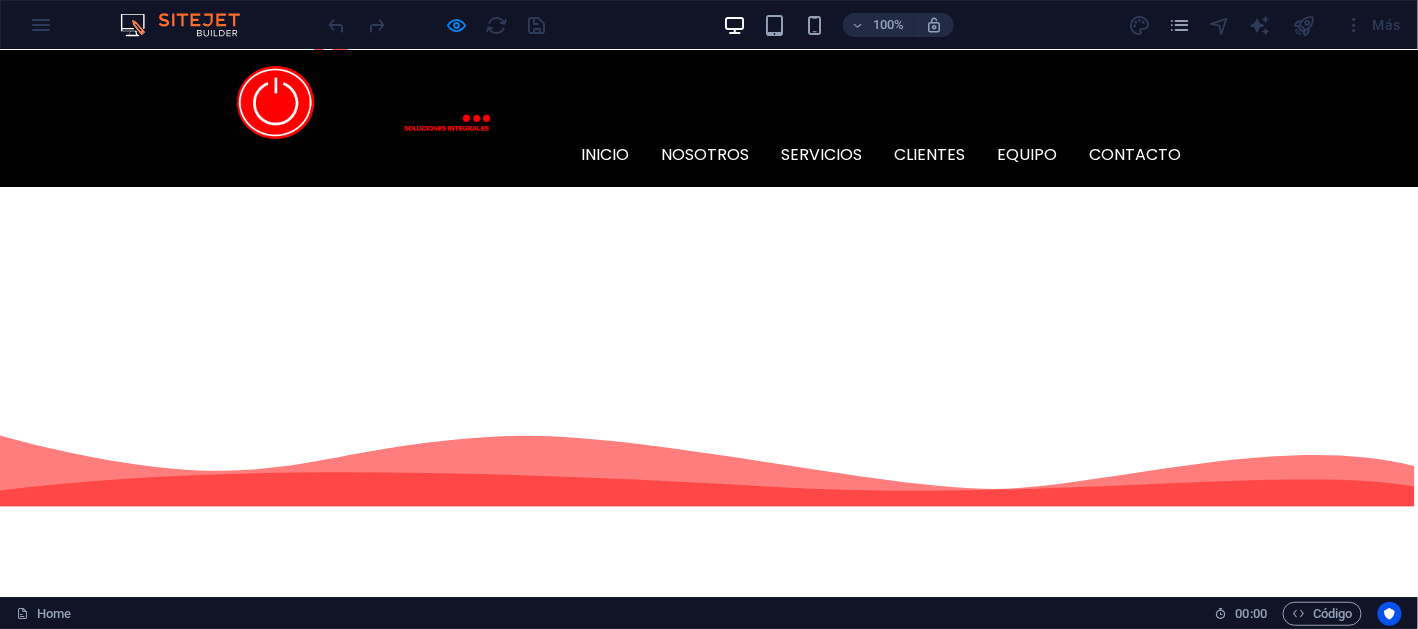 scroll, scrollTop: 0, scrollLeft: 0, axis: both 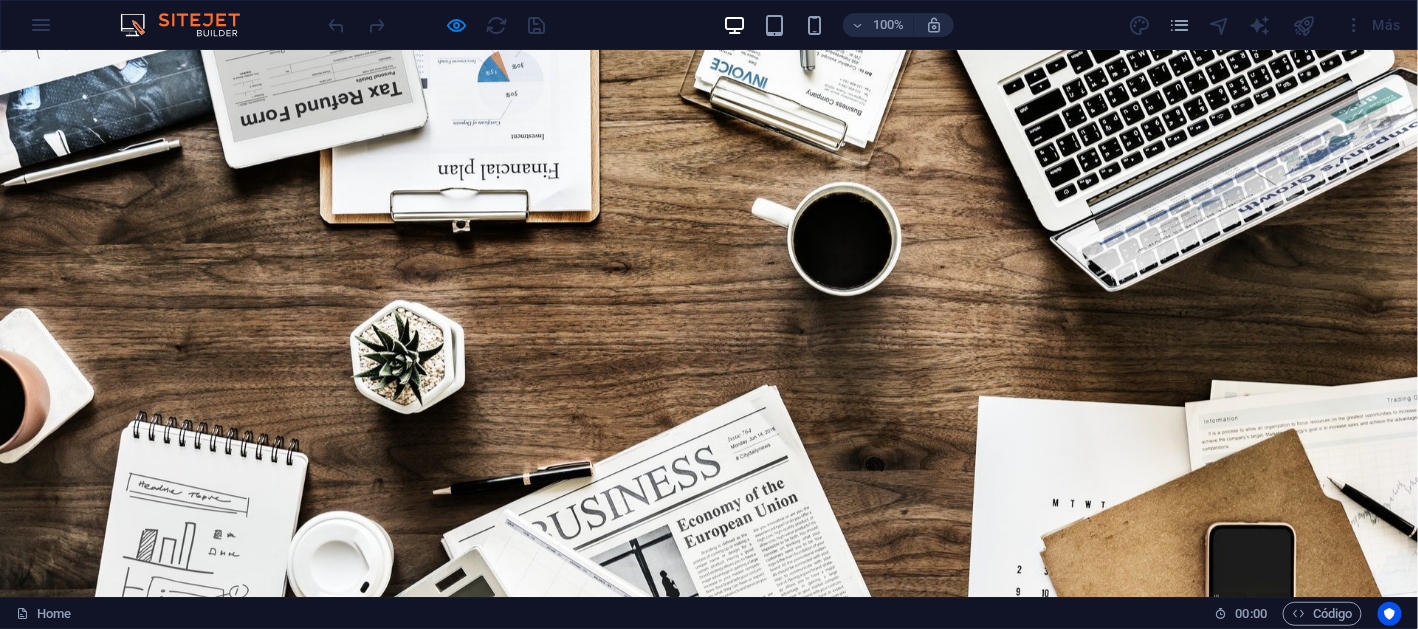 click on "Clientes" at bounding box center [929, 726] 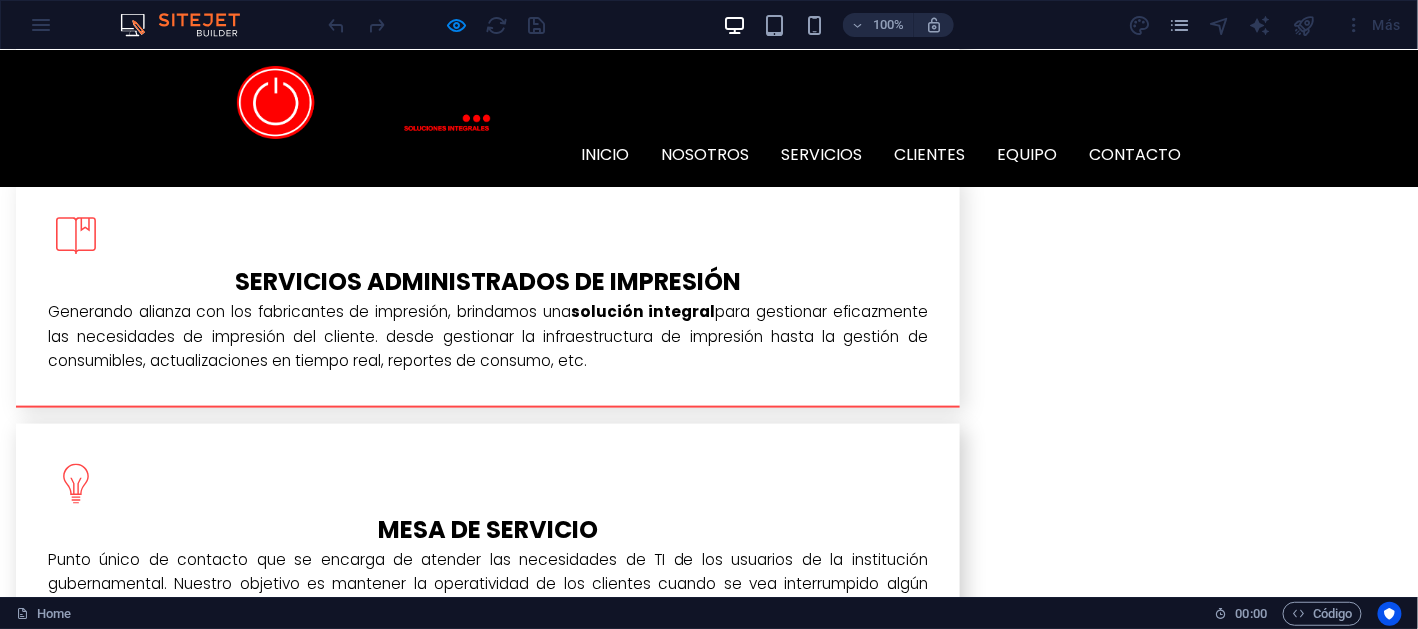 scroll, scrollTop: 3103, scrollLeft: 0, axis: vertical 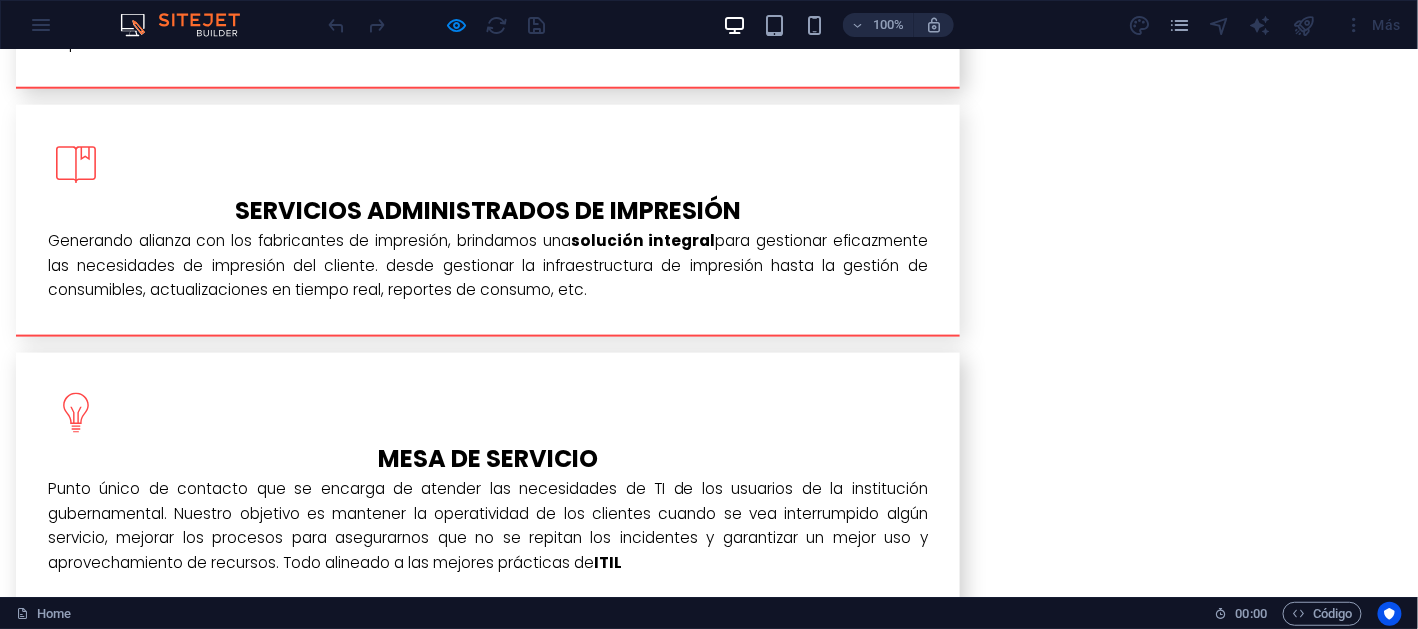 click at bounding box center (378, 2189) 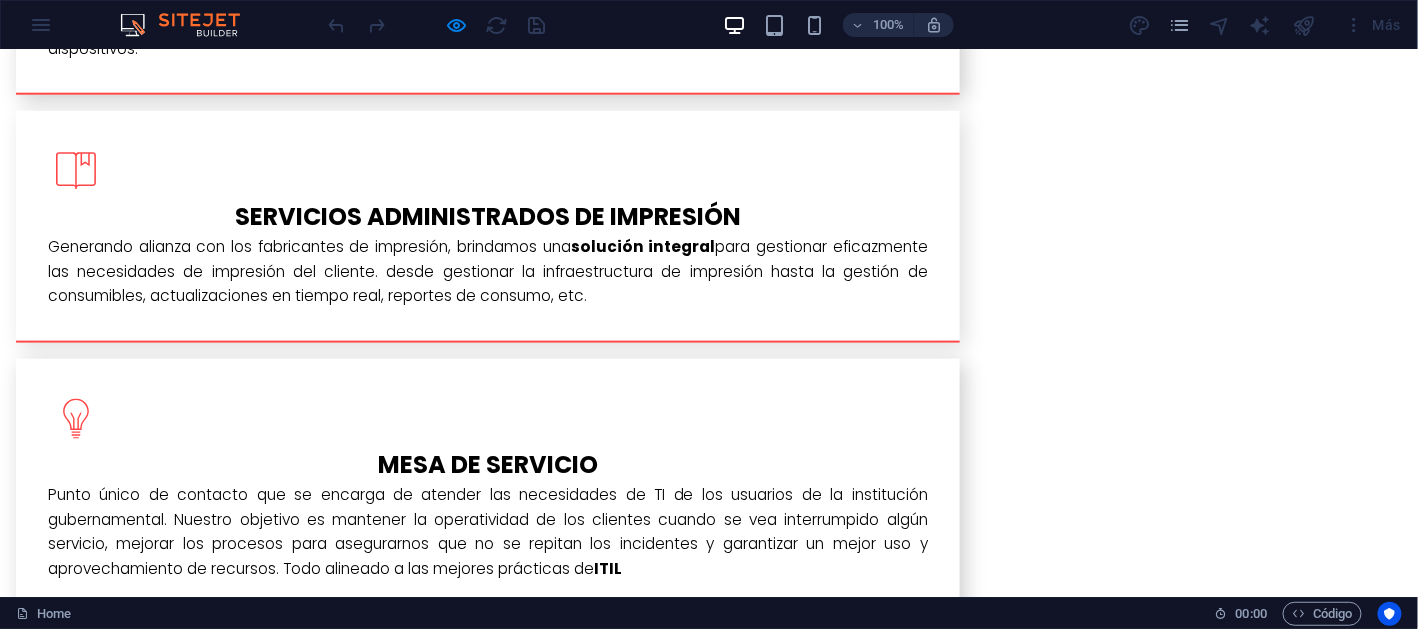 scroll, scrollTop: 3103, scrollLeft: 0, axis: vertical 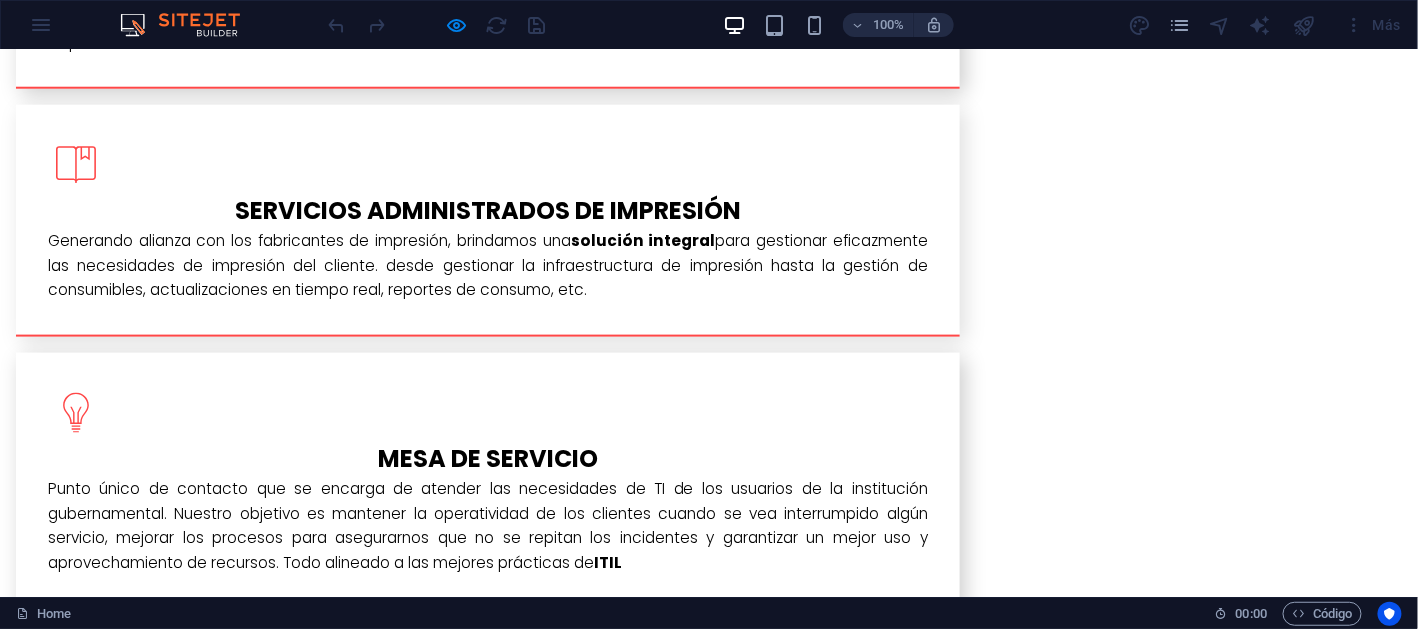 click on "Lorem ipsum dolor sit amet, consectetuer adipiscing elit. Aenean commodo ligula eget dolor. Lorem ipsum dolor sit amet, consectetuer adipiscing elit leget dolor. Lorem ipsum dolor sit amet, consectetuer adipiscing elit. Aenean commodo ligula eget dolor. Lorem ipsum dolor sit amet, consectetuer adipiscing elit dolor consectetuer adipiscing elit leget dolor. Lorem elit saget ipsum dolor sit amet, consectetuer." at bounding box center [709, 2405] 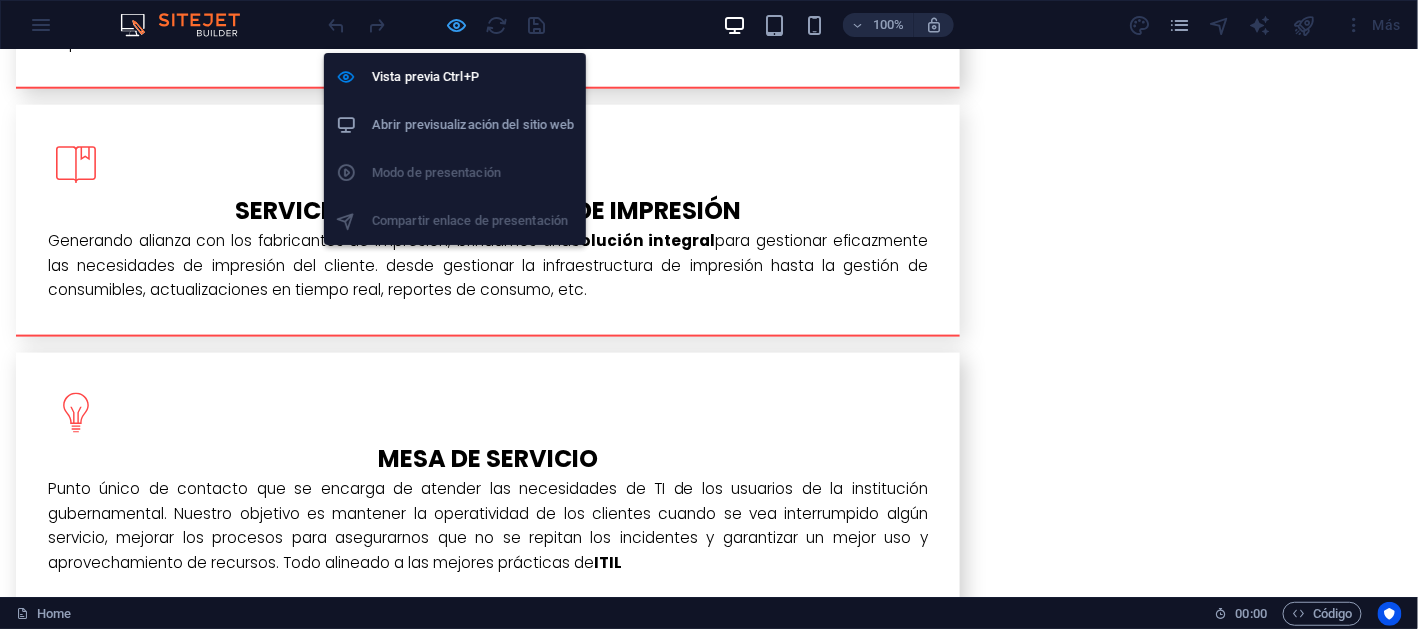 click at bounding box center [457, 25] 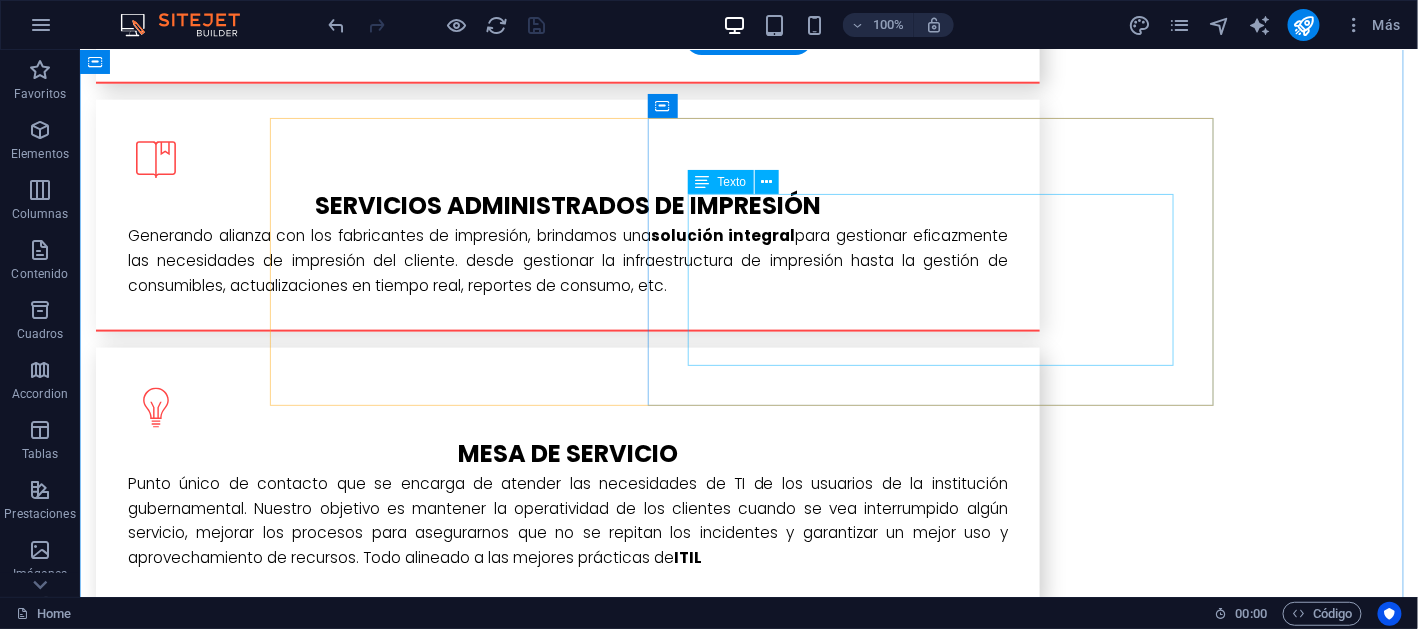 click on "Lorem ipsum dolor sit amet, consectetuer adipiscing elit. Aenean commodo ligula eget dolor. Lorem ipsum dolor sit amet, consectetuer adipiscing elit leget dolor. Lorem ipsum dolor sit amet, consectetuer adipiscing elit. Aenean commodo ligula eget dolor. Lorem ipsum dolor sit amet, consectetuer adipiscing elit dolor consectetuer adipiscing elit leget dolor. Lorem elit saget ipsum dolor sit amet, consectetuer." at bounding box center (748, 2400) 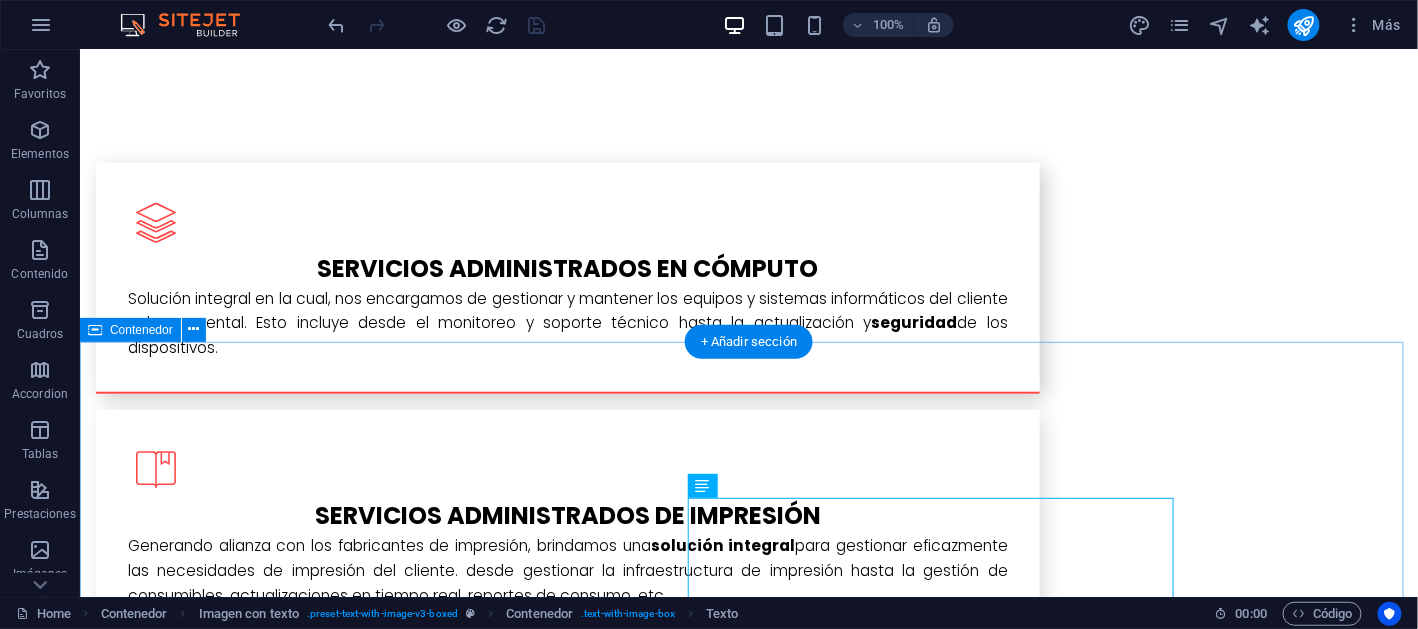 scroll, scrollTop: 2803, scrollLeft: 0, axis: vertical 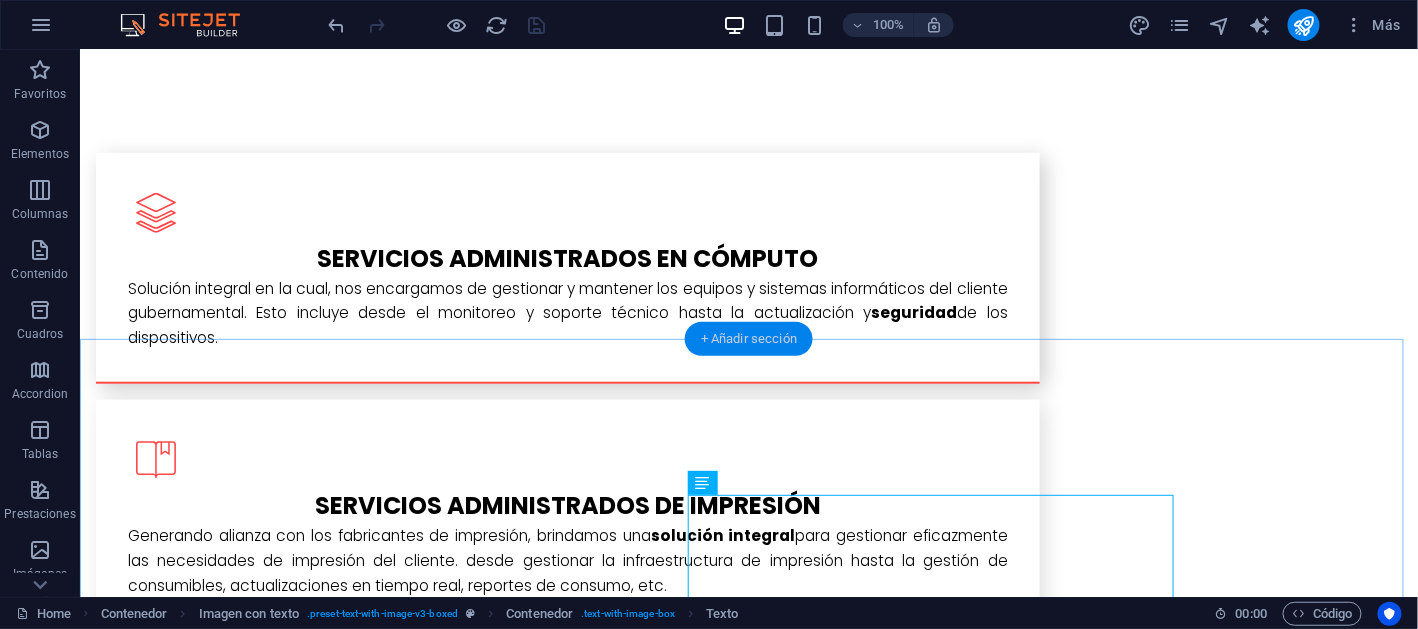 click on "+ Añadir sección" at bounding box center (749, 339) 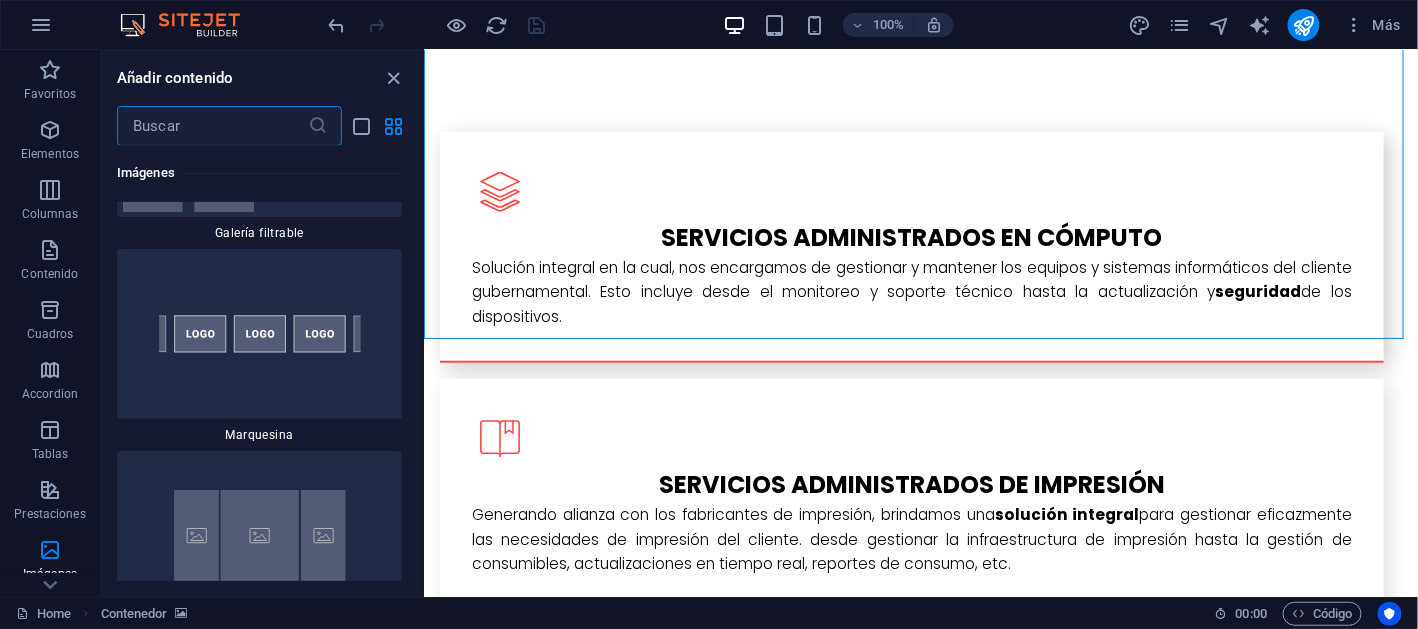 scroll, scrollTop: 21351, scrollLeft: 0, axis: vertical 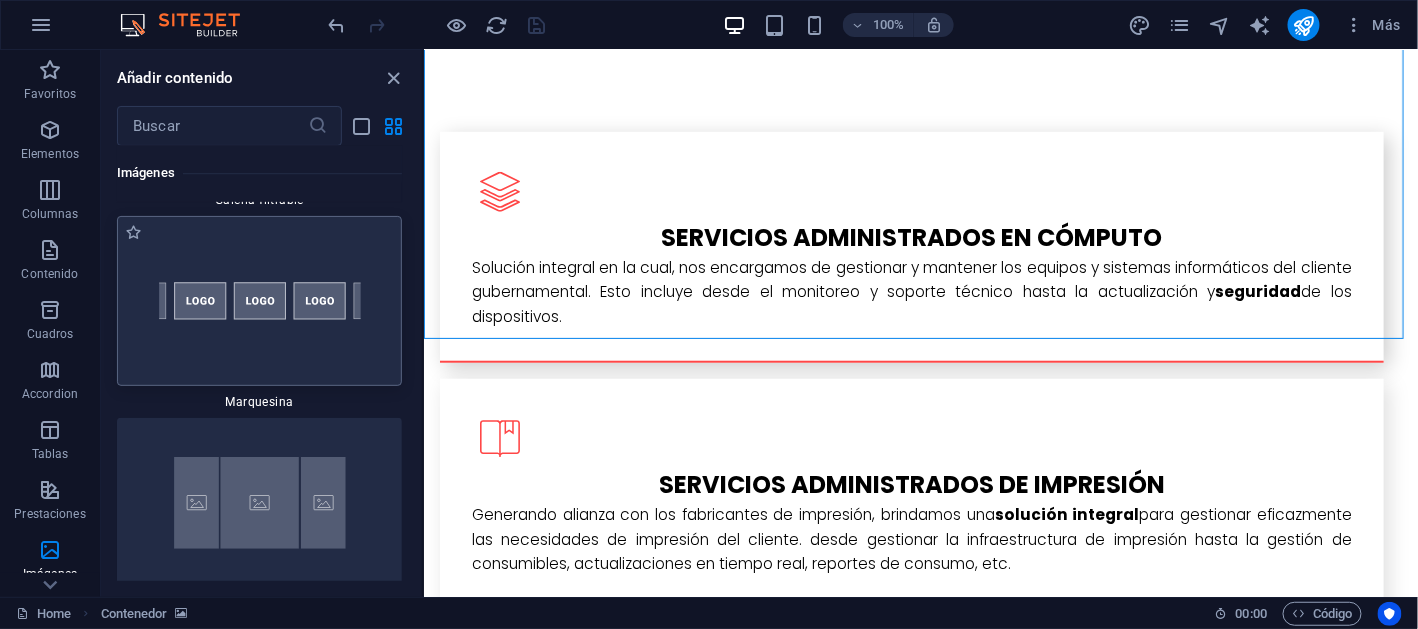 click at bounding box center (259, 301) 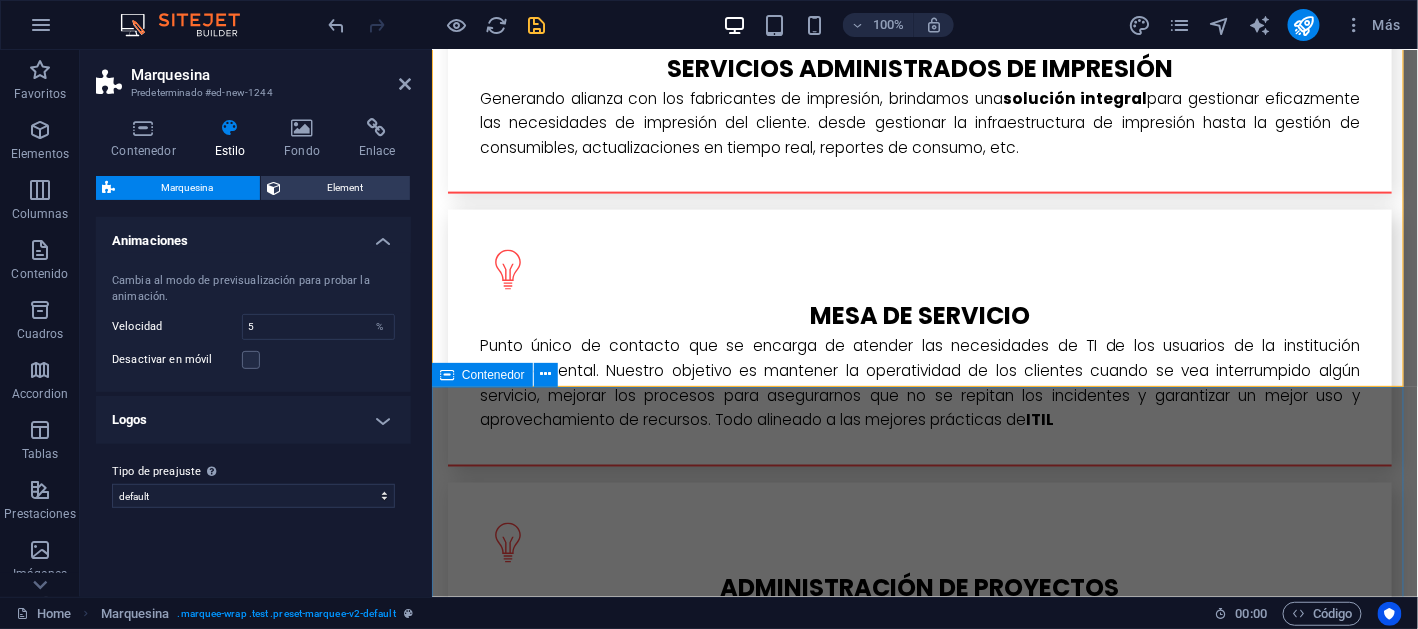 scroll, scrollTop: 3252, scrollLeft: 0, axis: vertical 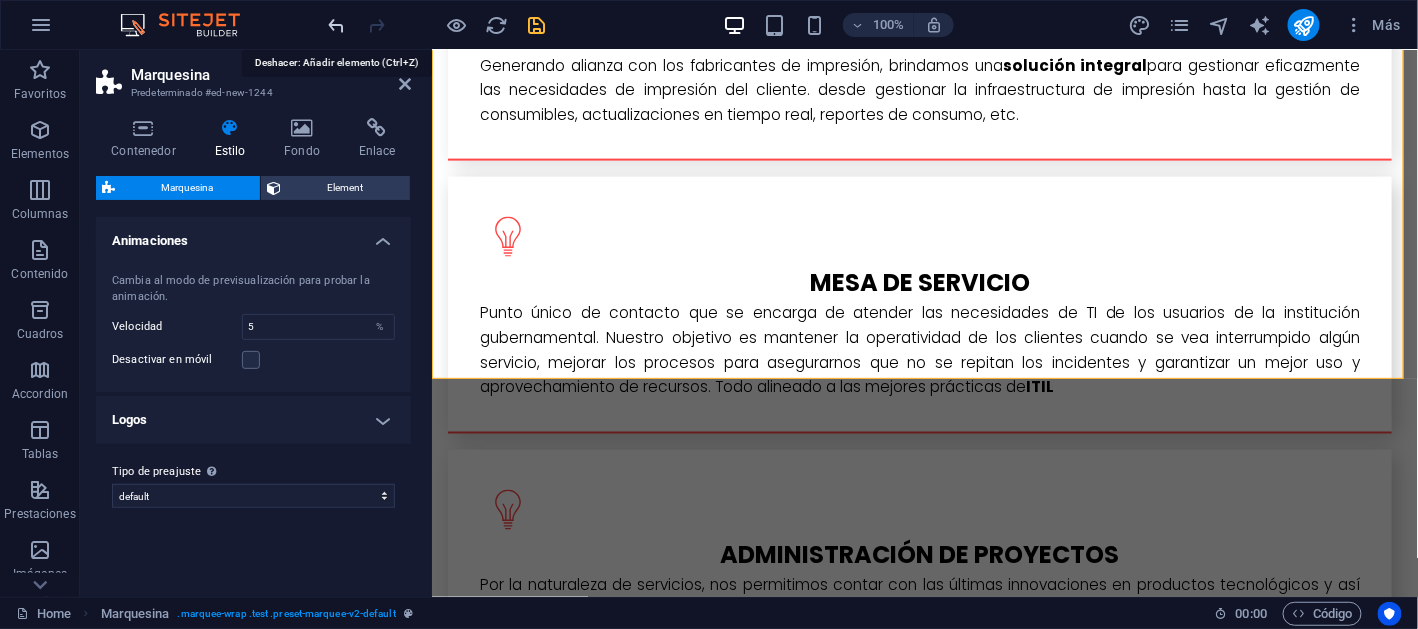 click at bounding box center [337, 25] 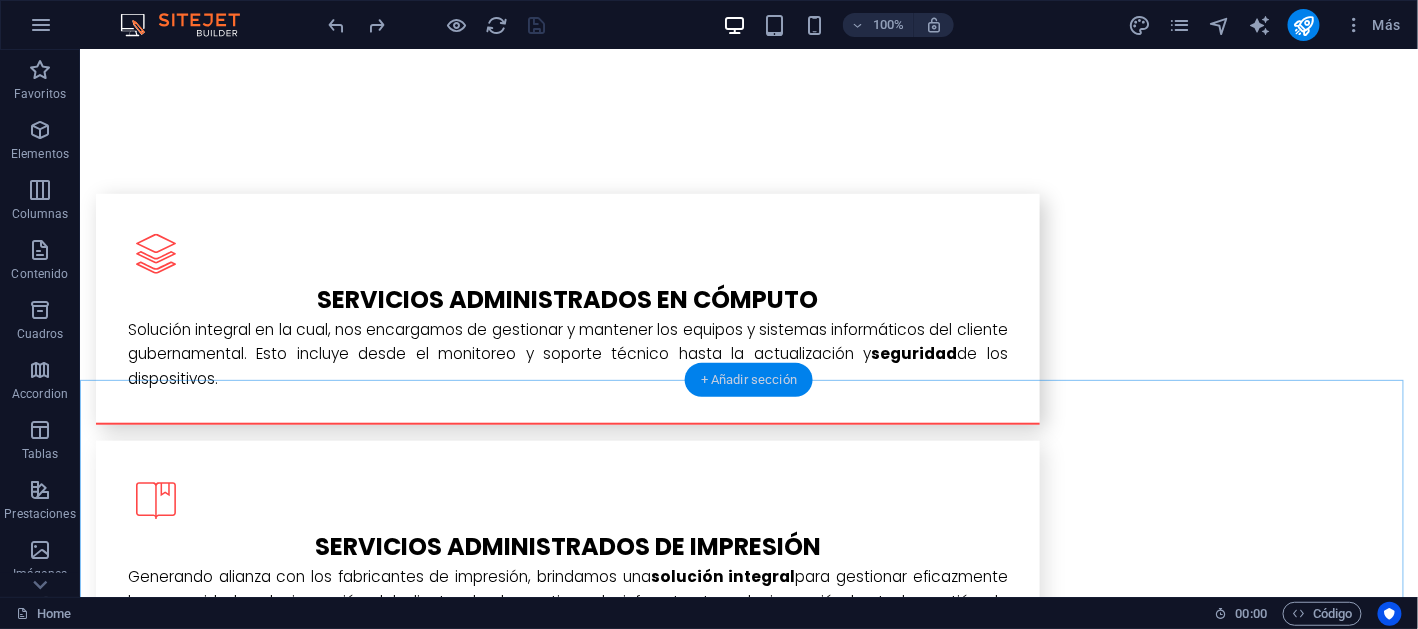 click on "+ Añadir sección" at bounding box center [749, 380] 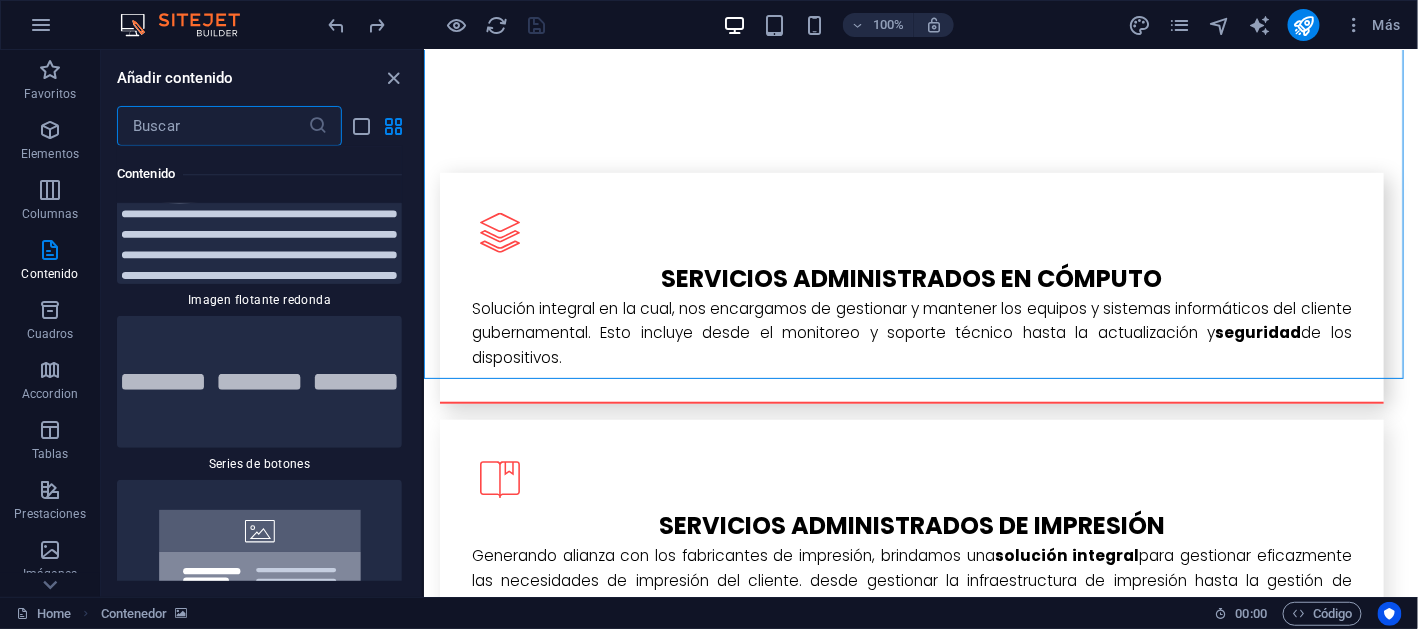 scroll, scrollTop: 9205, scrollLeft: 0, axis: vertical 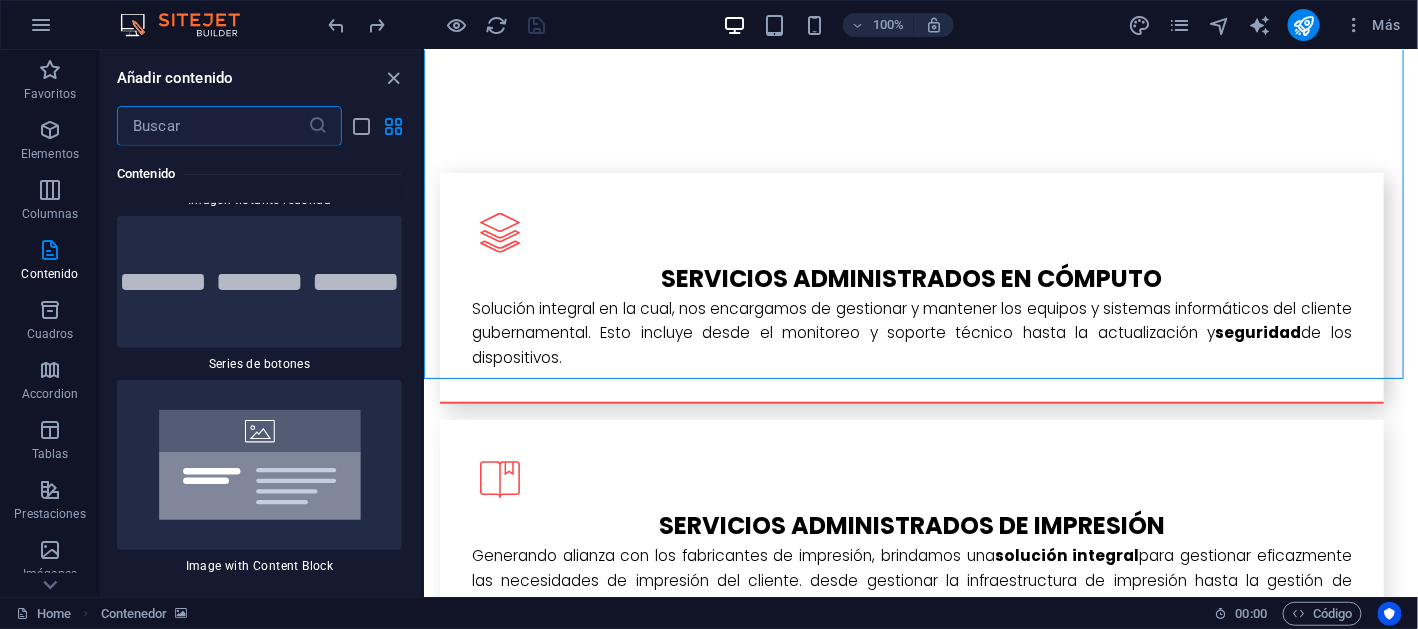 click at bounding box center [259, 282] 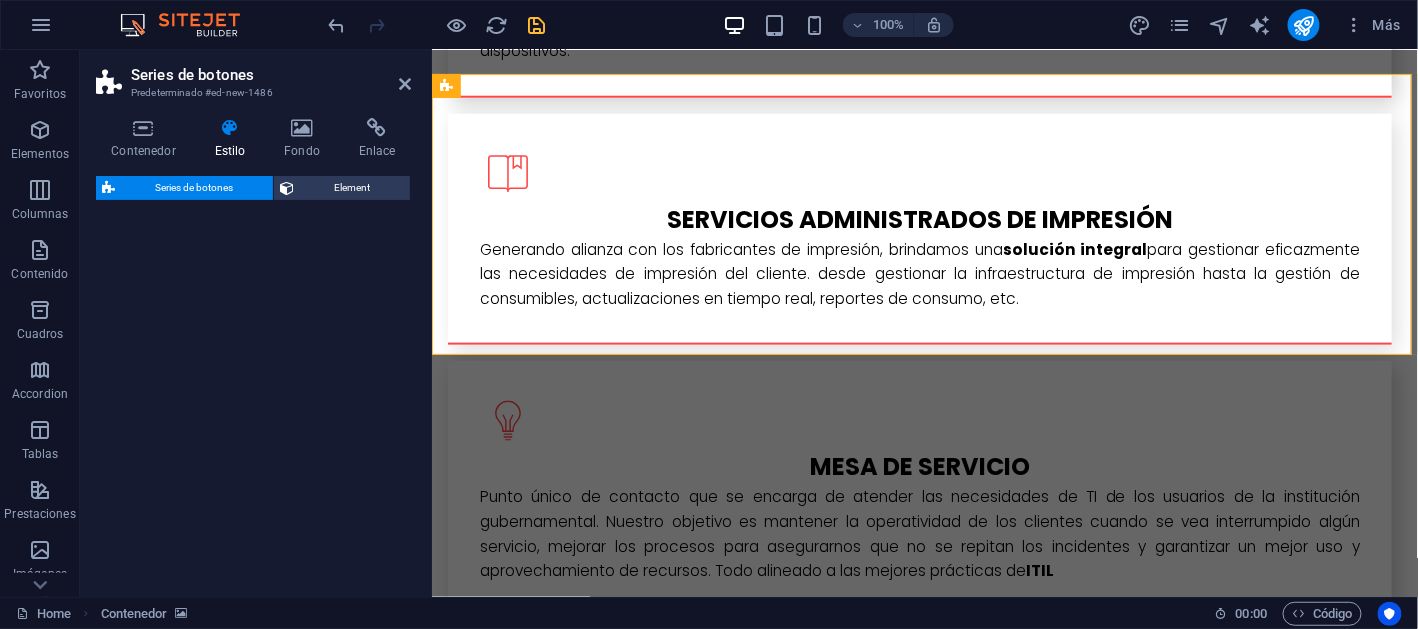 select on "rem" 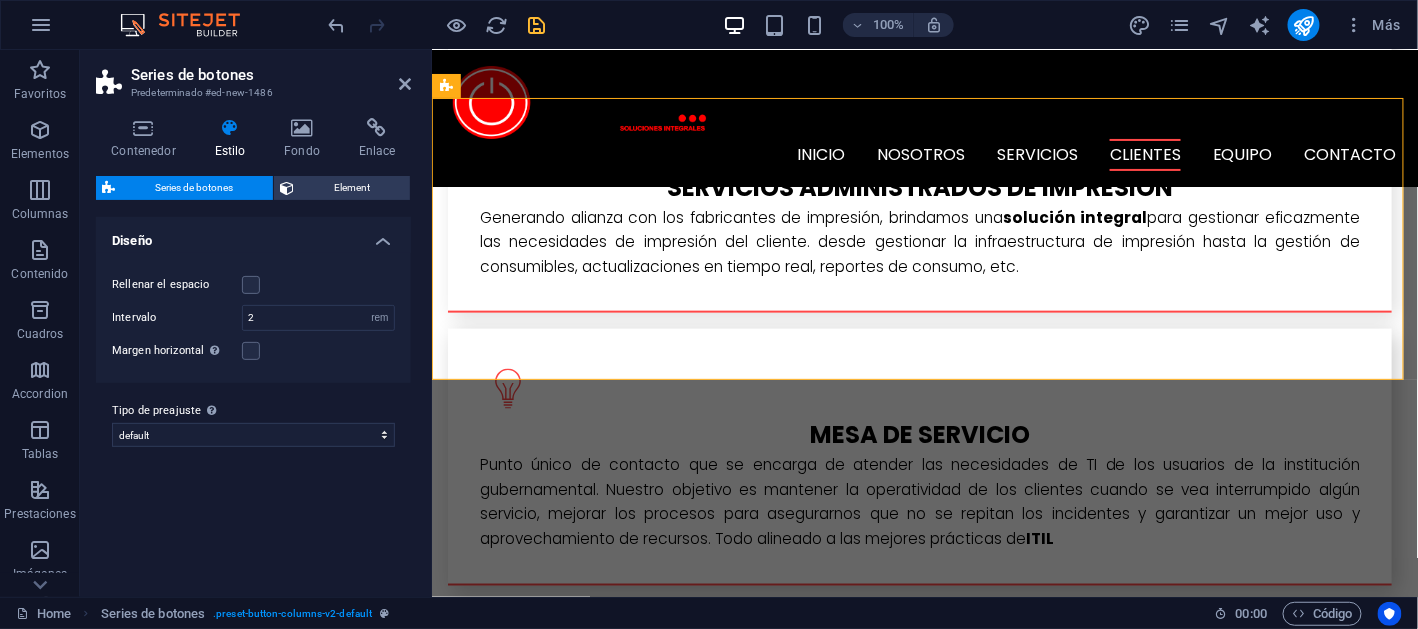 scroll, scrollTop: 2987, scrollLeft: 0, axis: vertical 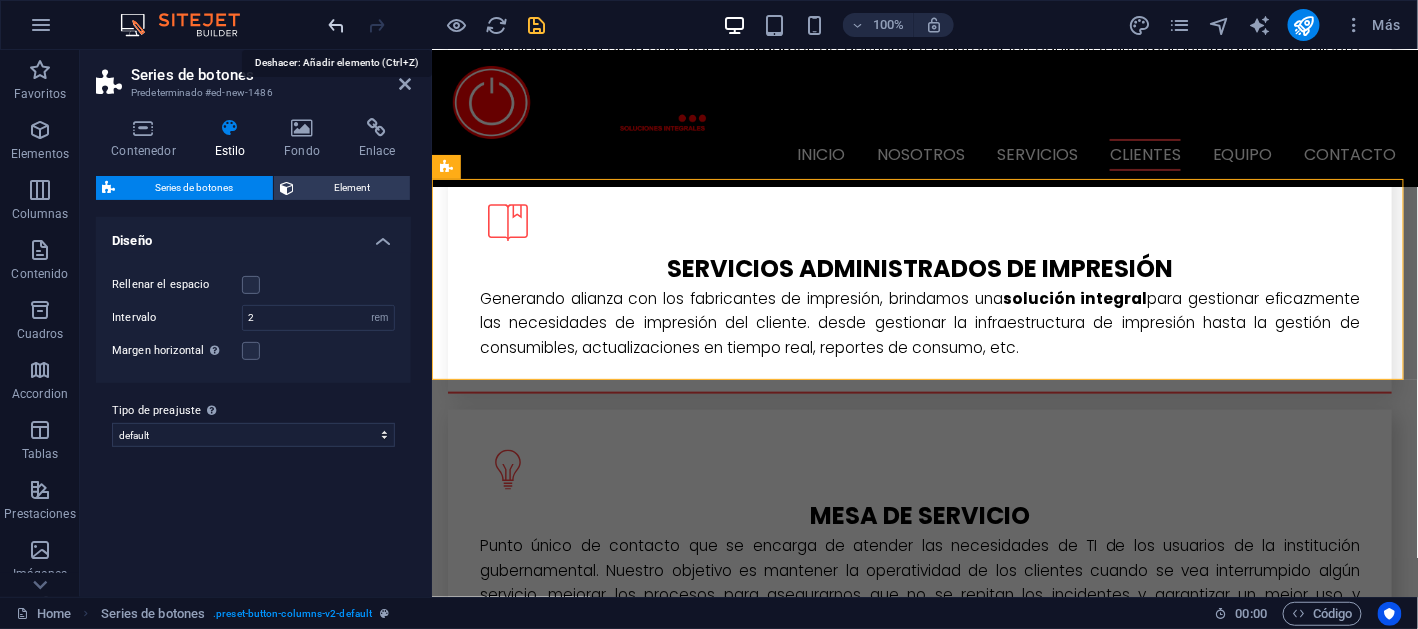 click at bounding box center [337, 25] 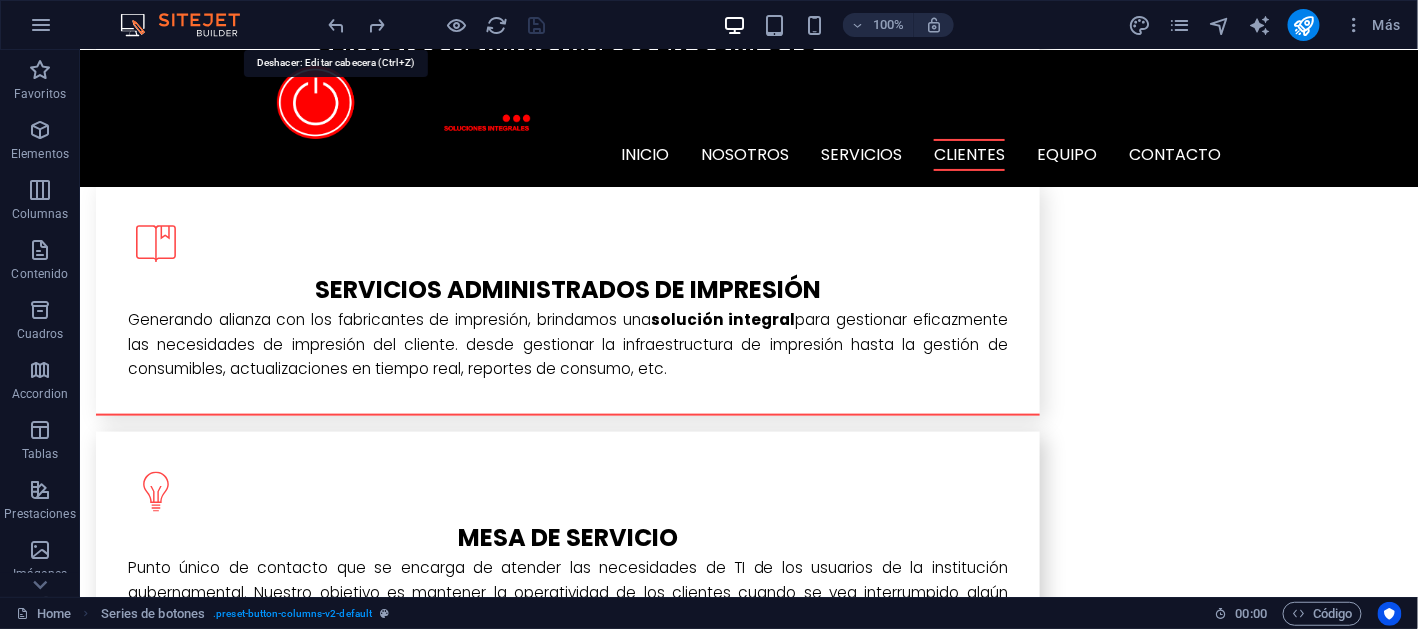 scroll, scrollTop: 2762, scrollLeft: 0, axis: vertical 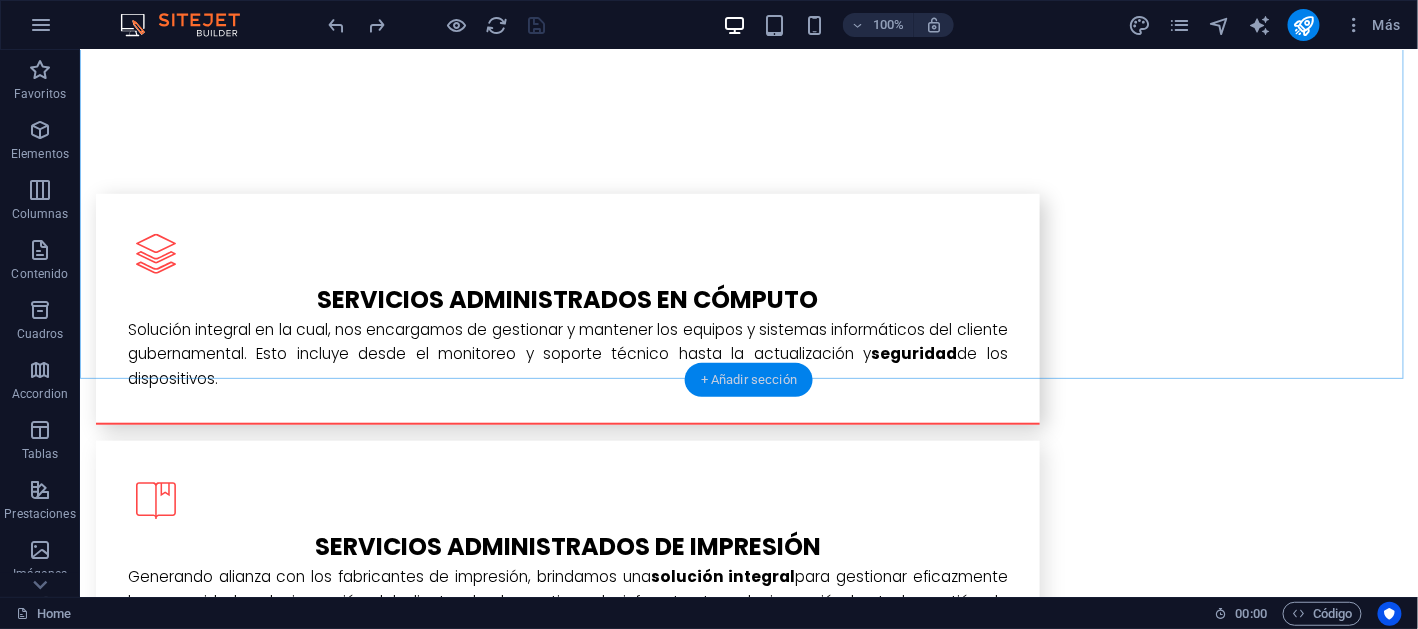 click on "+ Añadir sección" at bounding box center [749, 380] 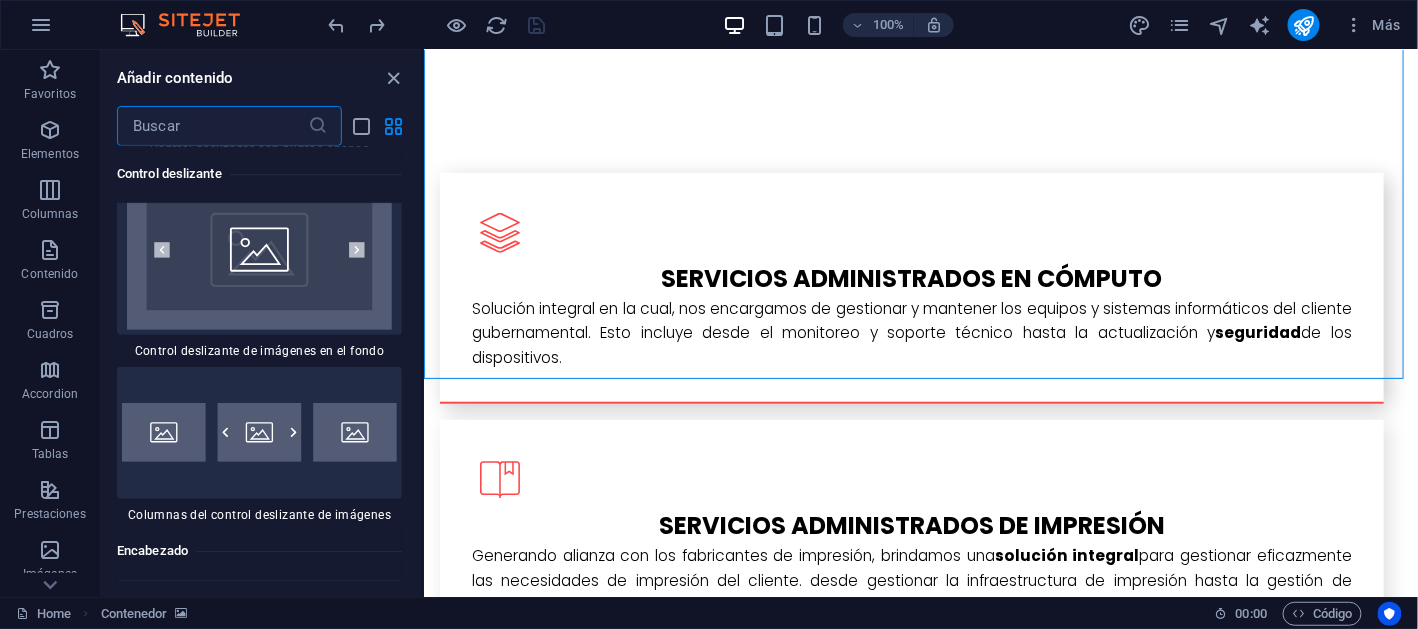 scroll, scrollTop: 23705, scrollLeft: 0, axis: vertical 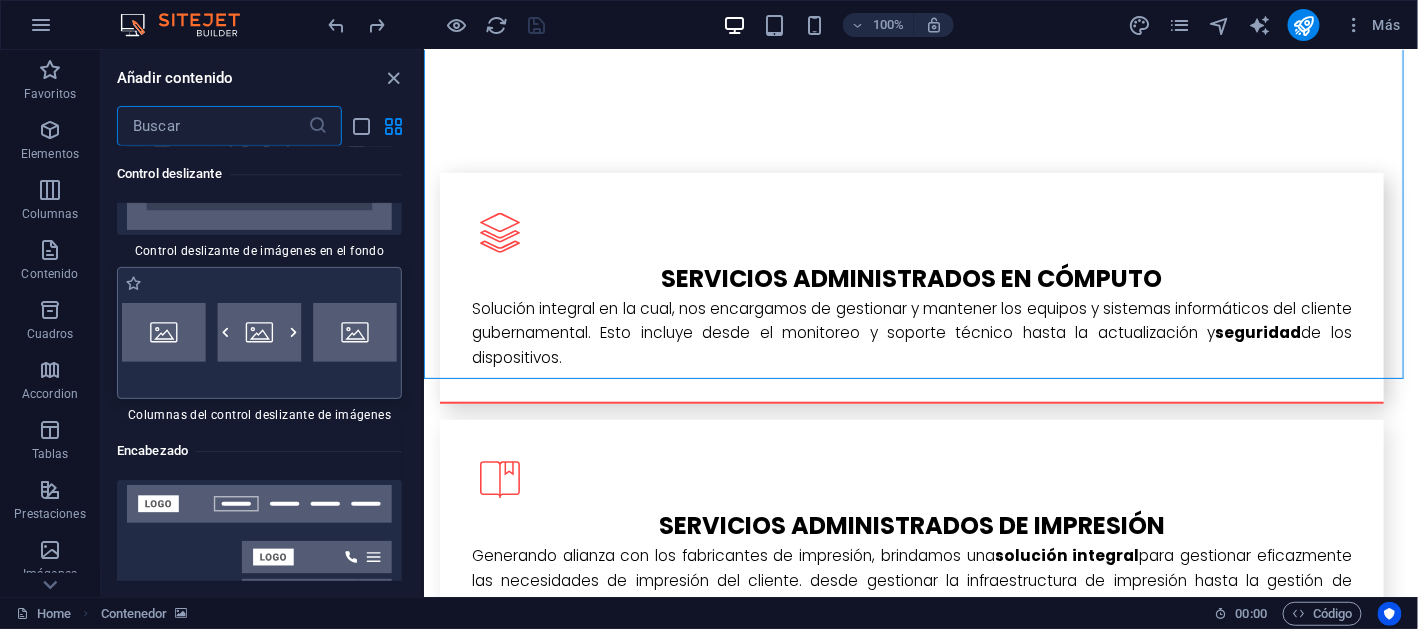 click at bounding box center [259, 333] 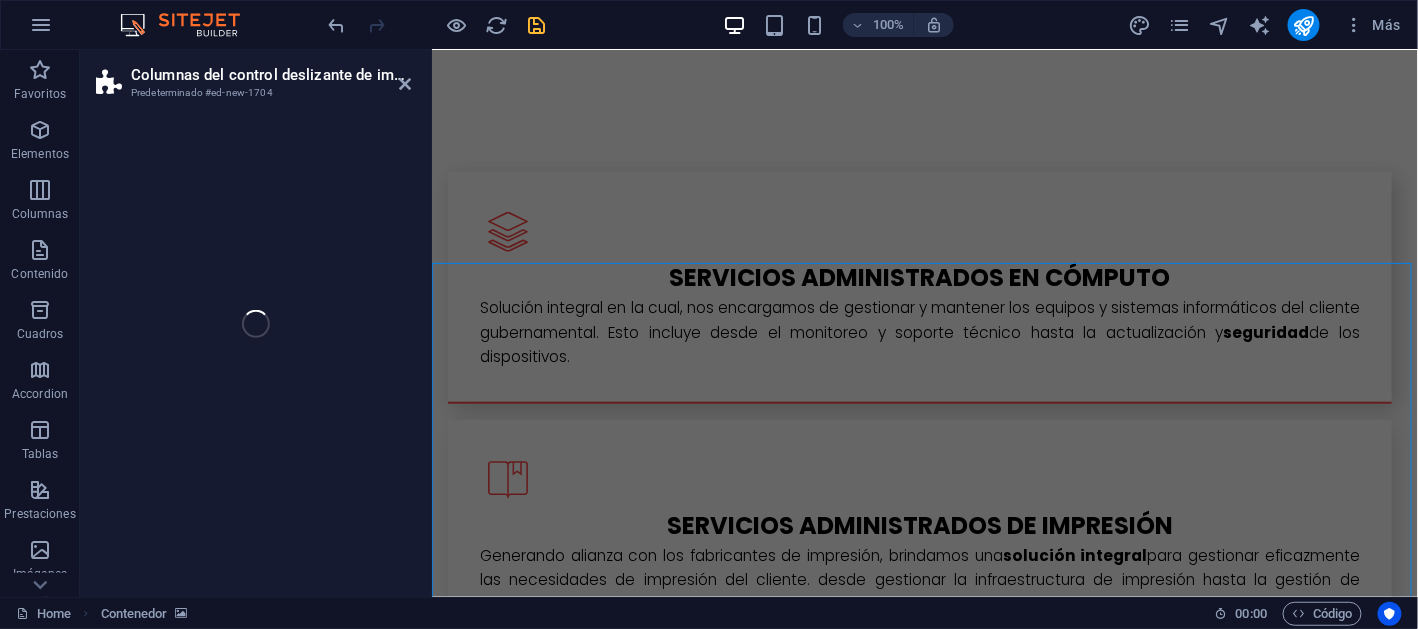 select on "rem" 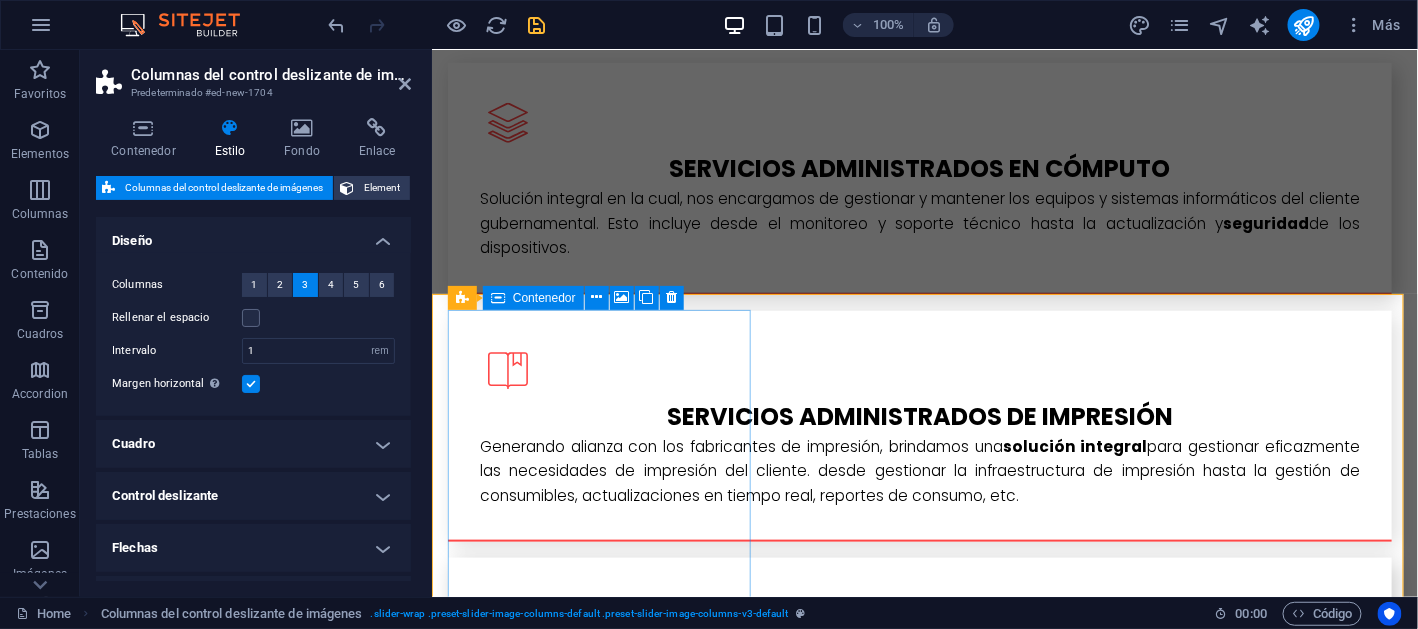 scroll, scrollTop: 2971, scrollLeft: 0, axis: vertical 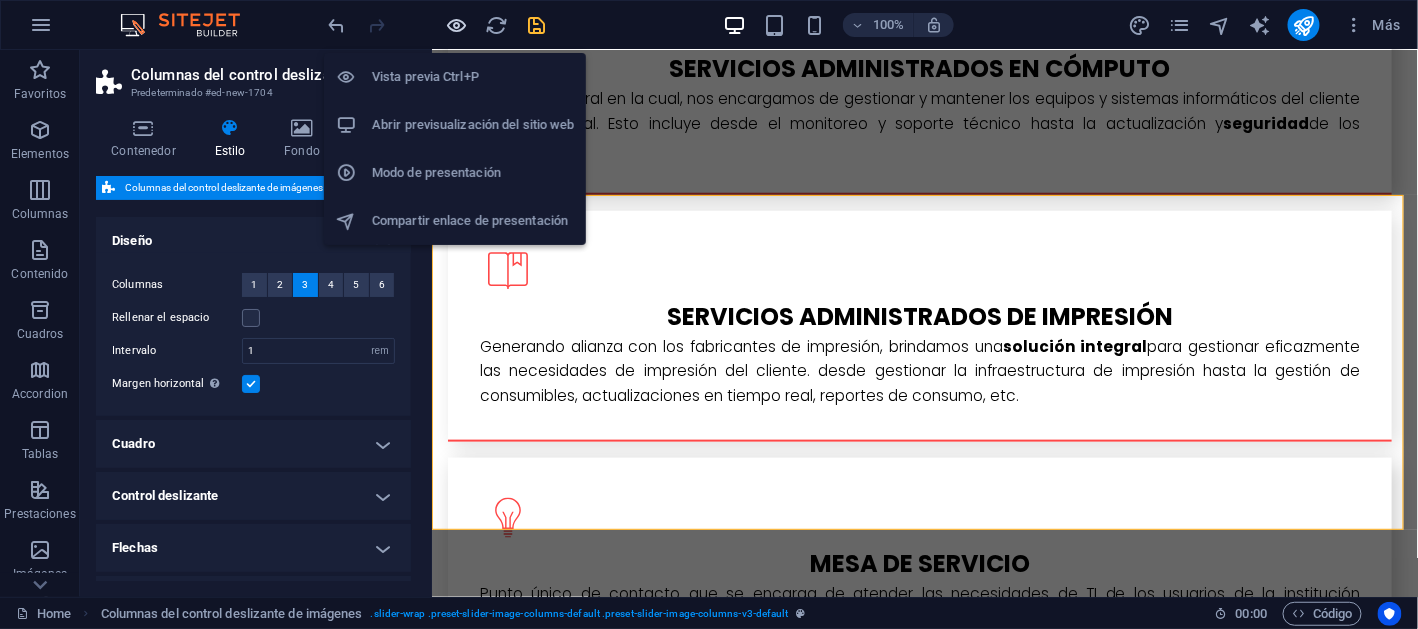 click at bounding box center [457, 25] 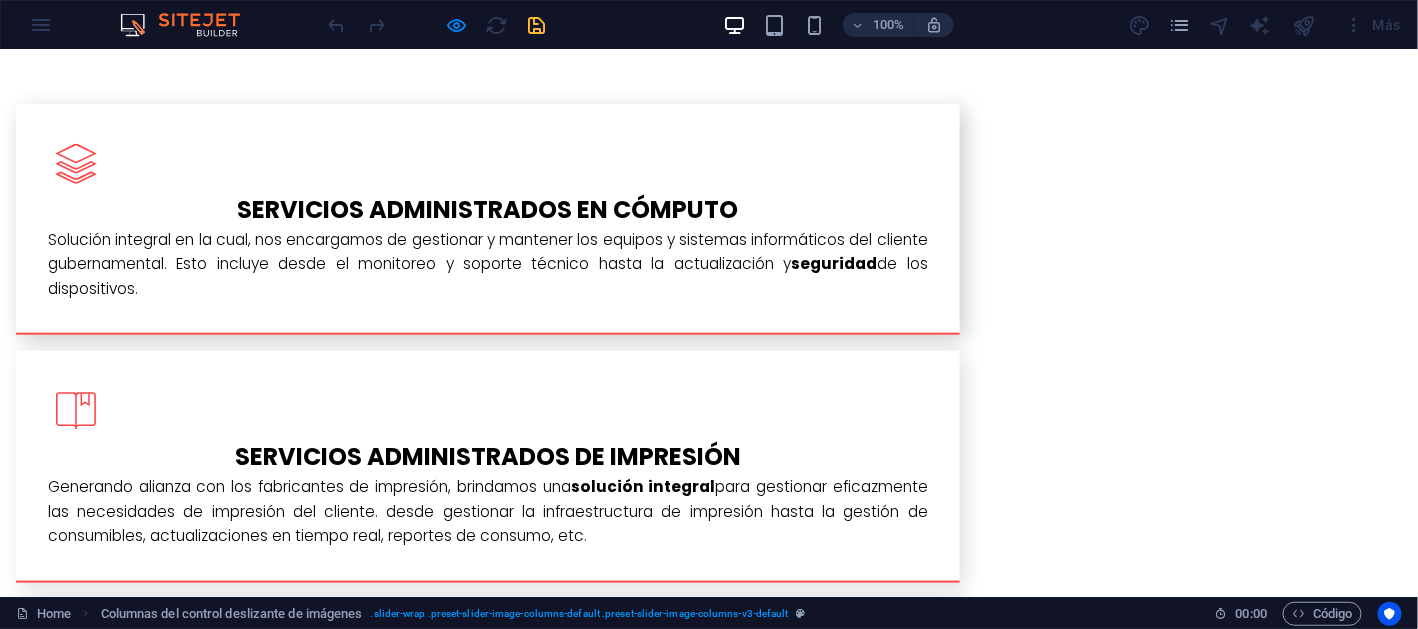 scroll, scrollTop: 2971, scrollLeft: 0, axis: vertical 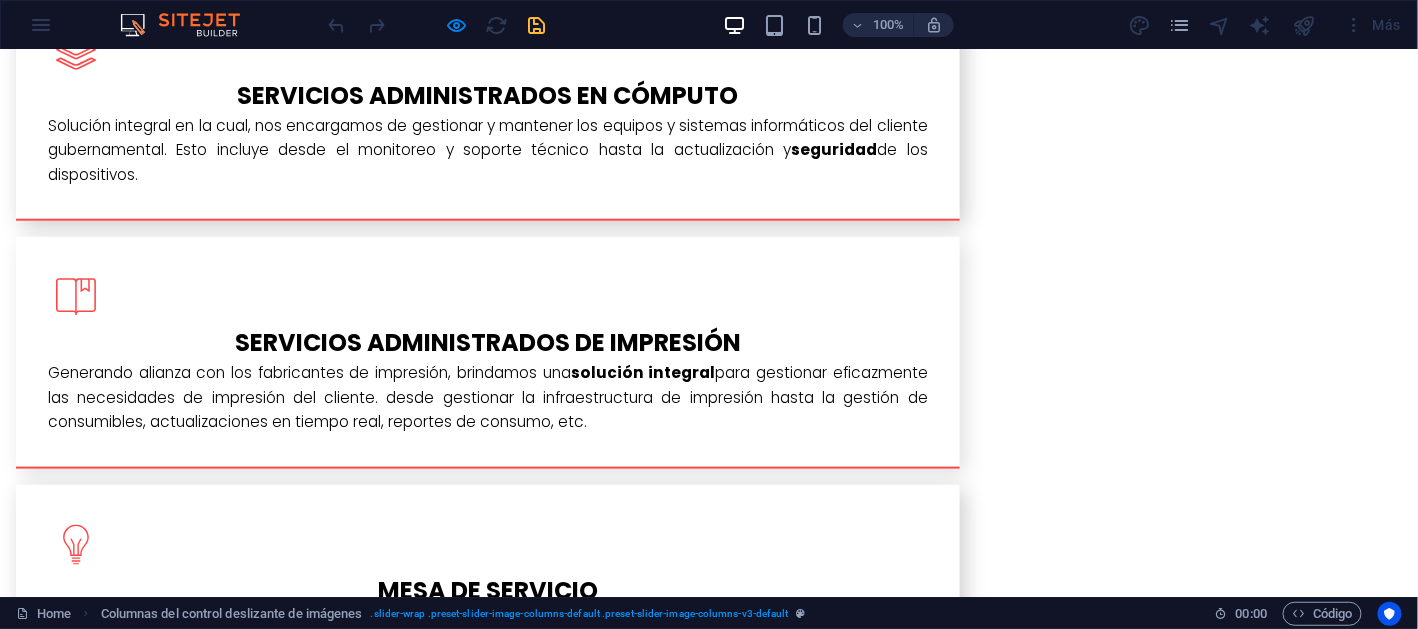 click at bounding box center [242, 3092] 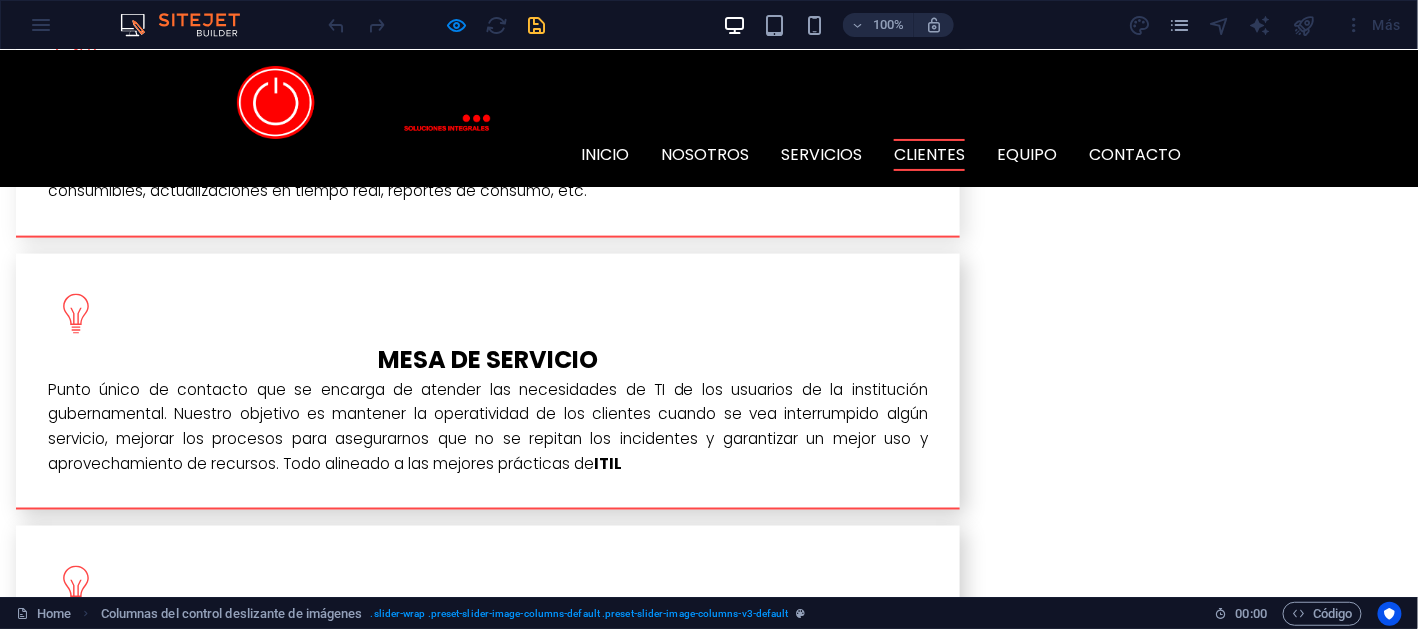 scroll, scrollTop: 3071, scrollLeft: 0, axis: vertical 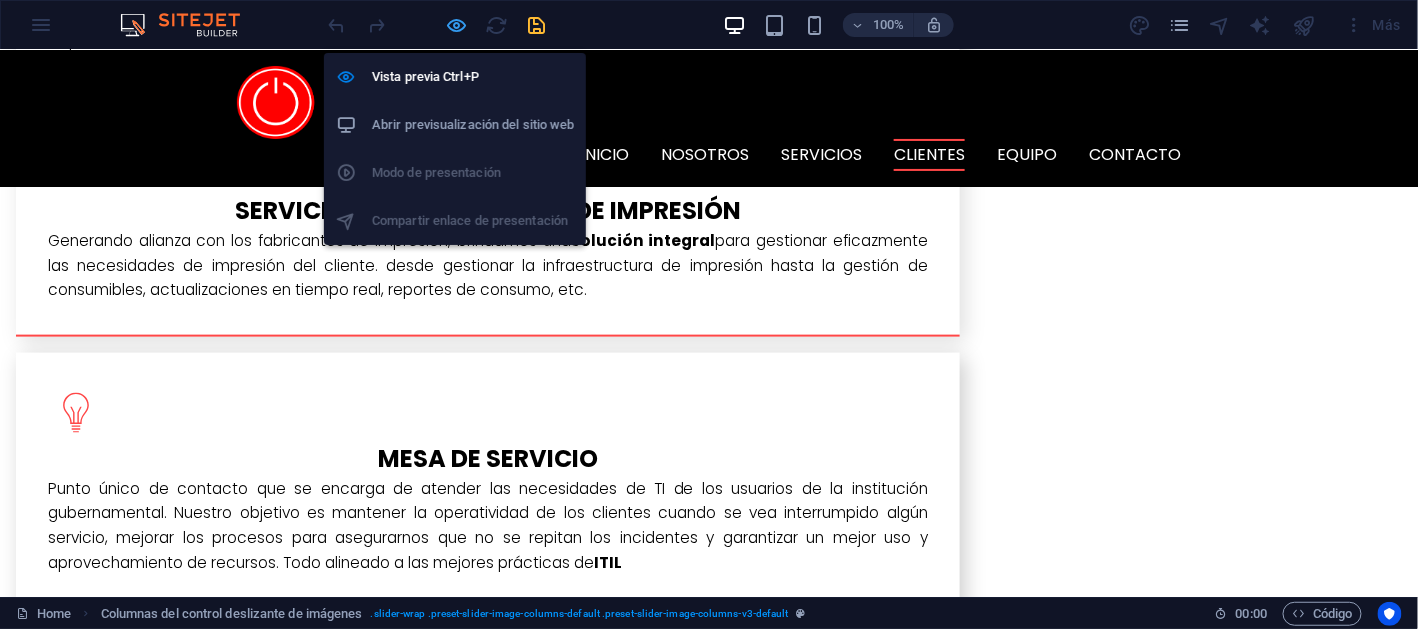 click at bounding box center [457, 25] 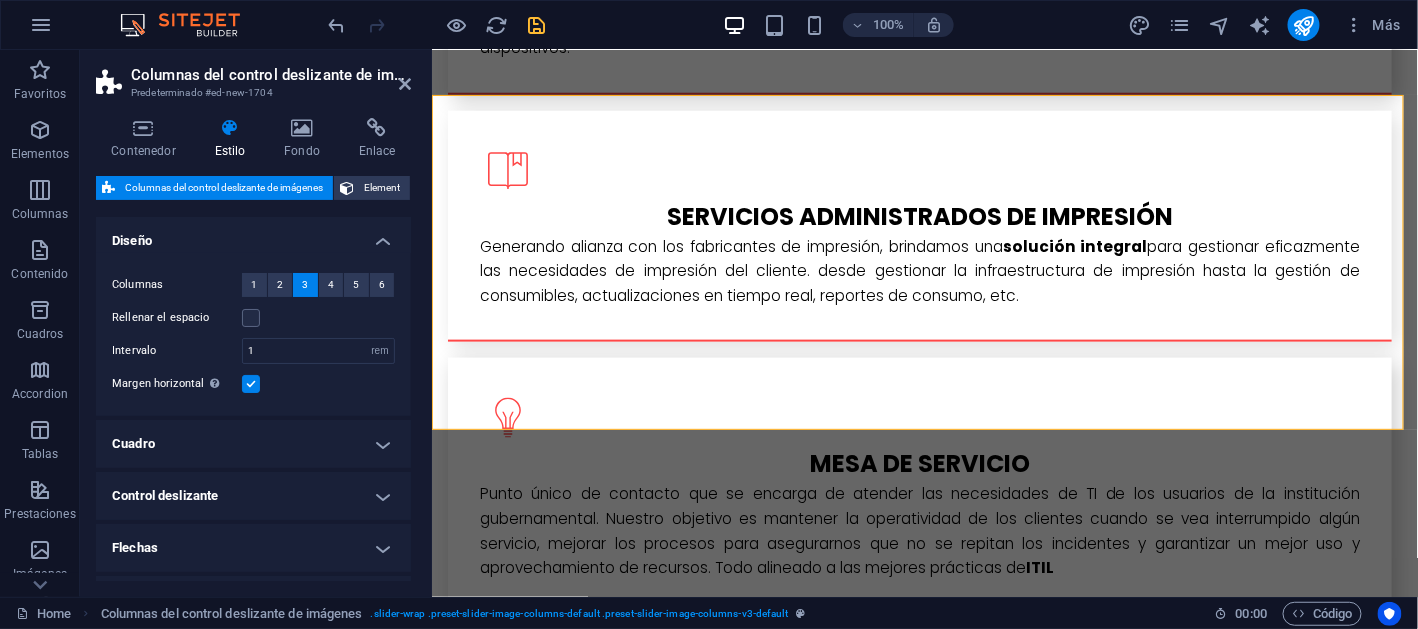 click at bounding box center (600, 2203) 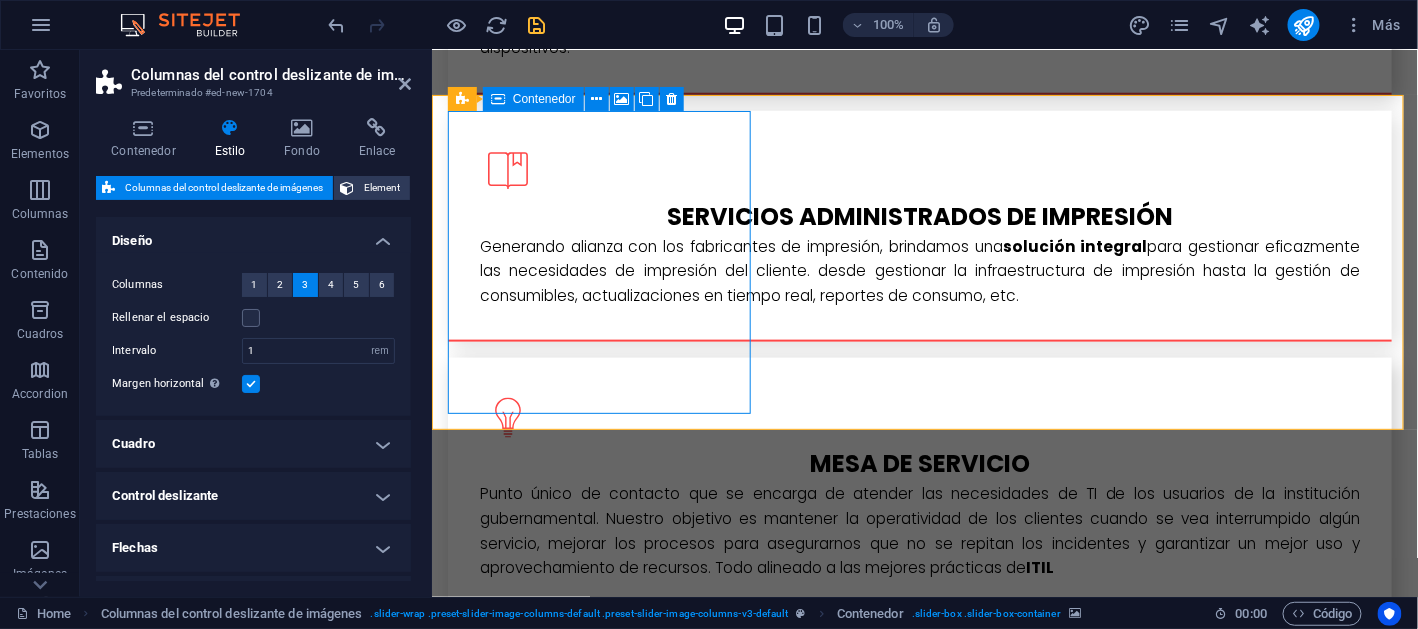 click on "Contenedor" at bounding box center (544, 99) 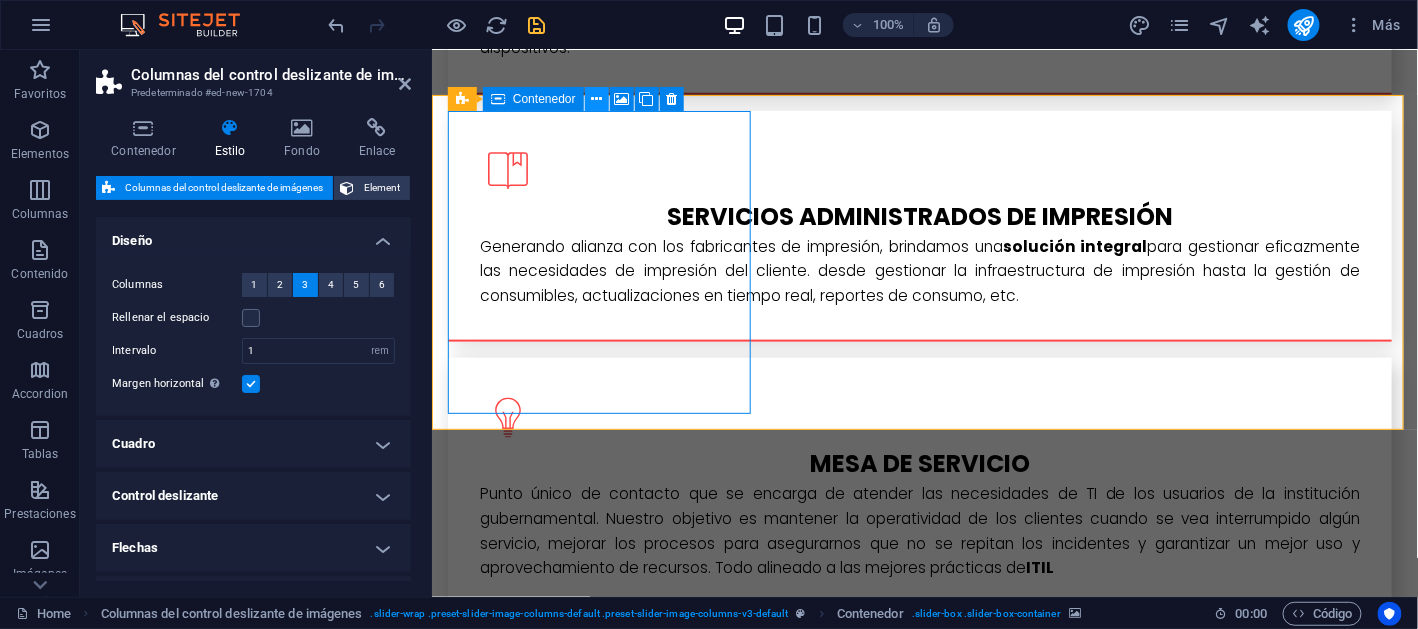 click at bounding box center [596, 99] 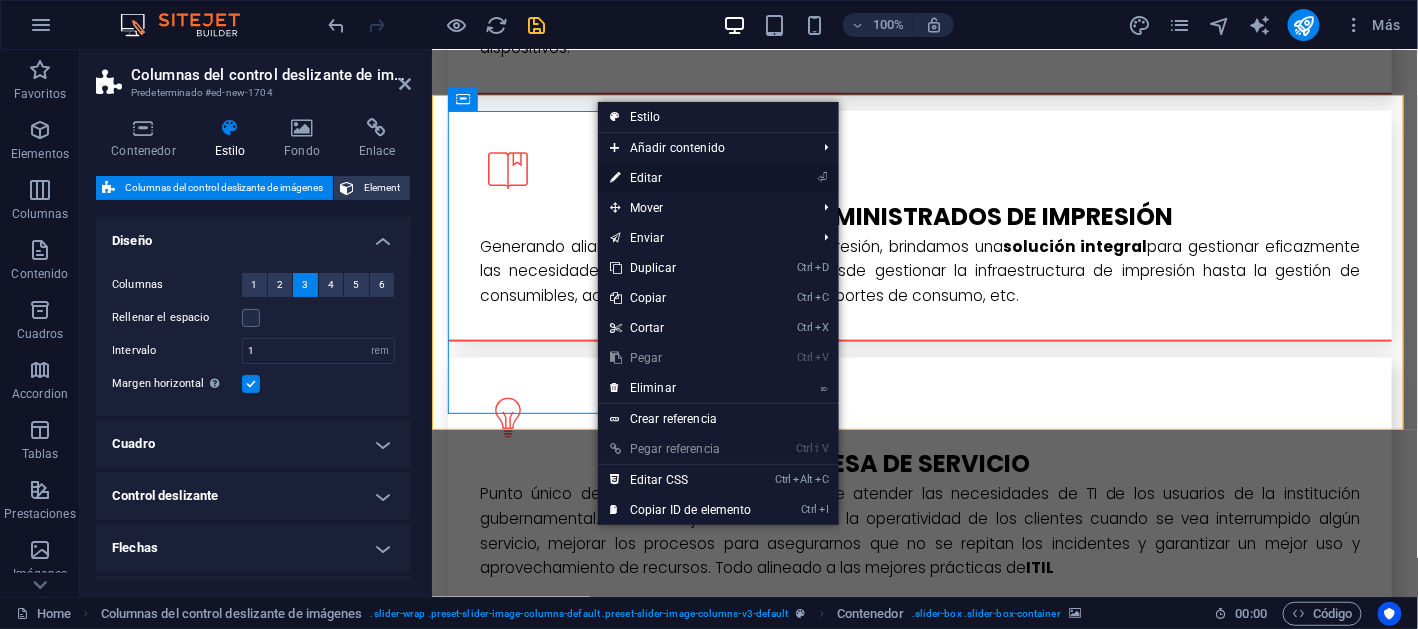 click on "⏎  Editar" at bounding box center [681, 178] 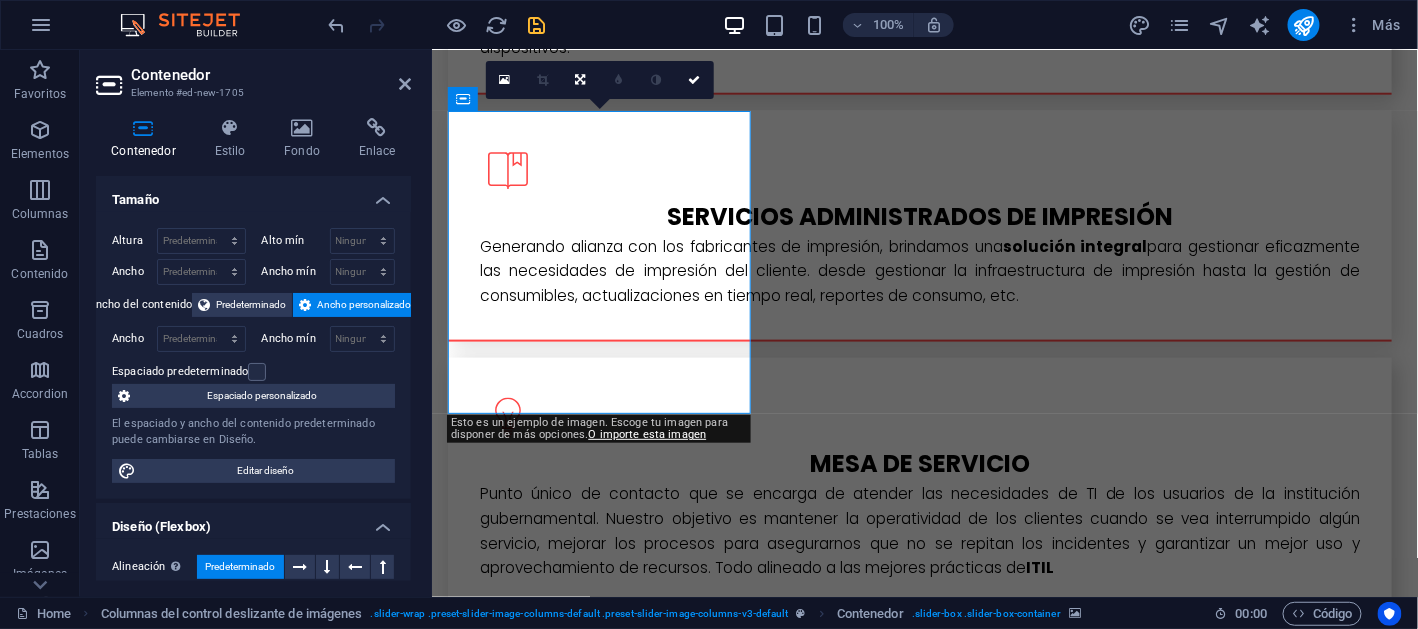 click at bounding box center (143, 128) 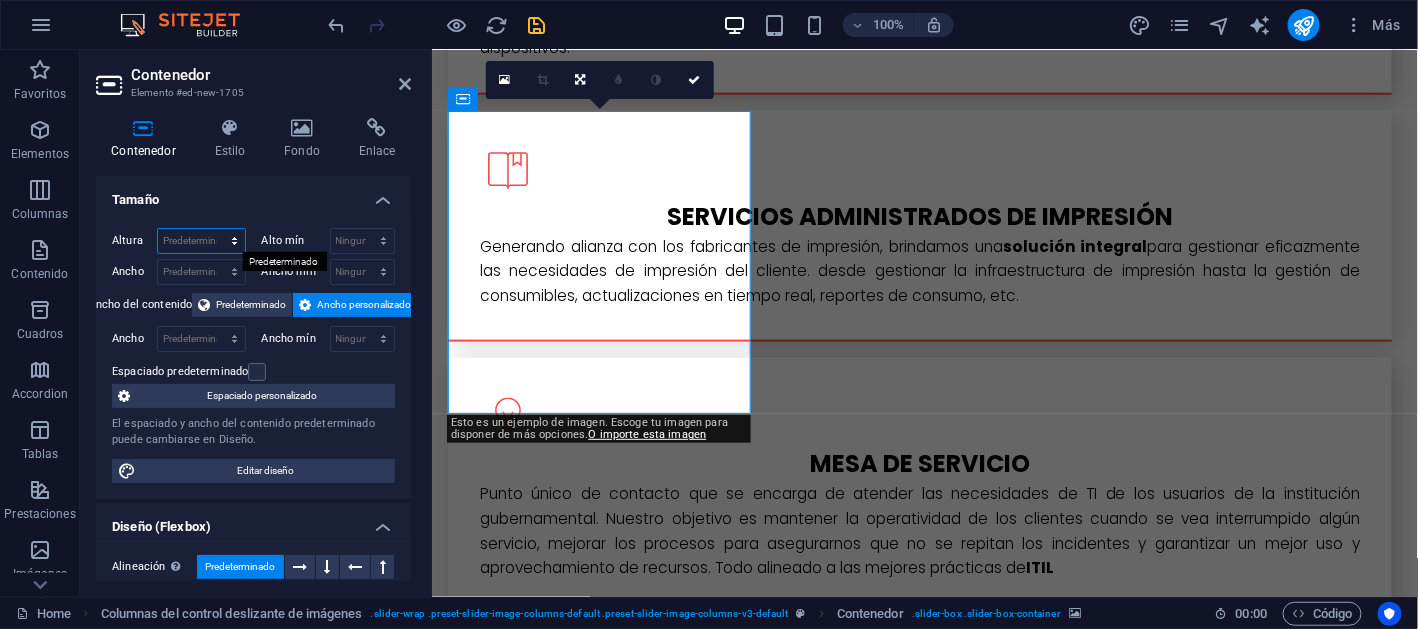 click on "Predeterminado px rem % vh vw" at bounding box center (201, 241) 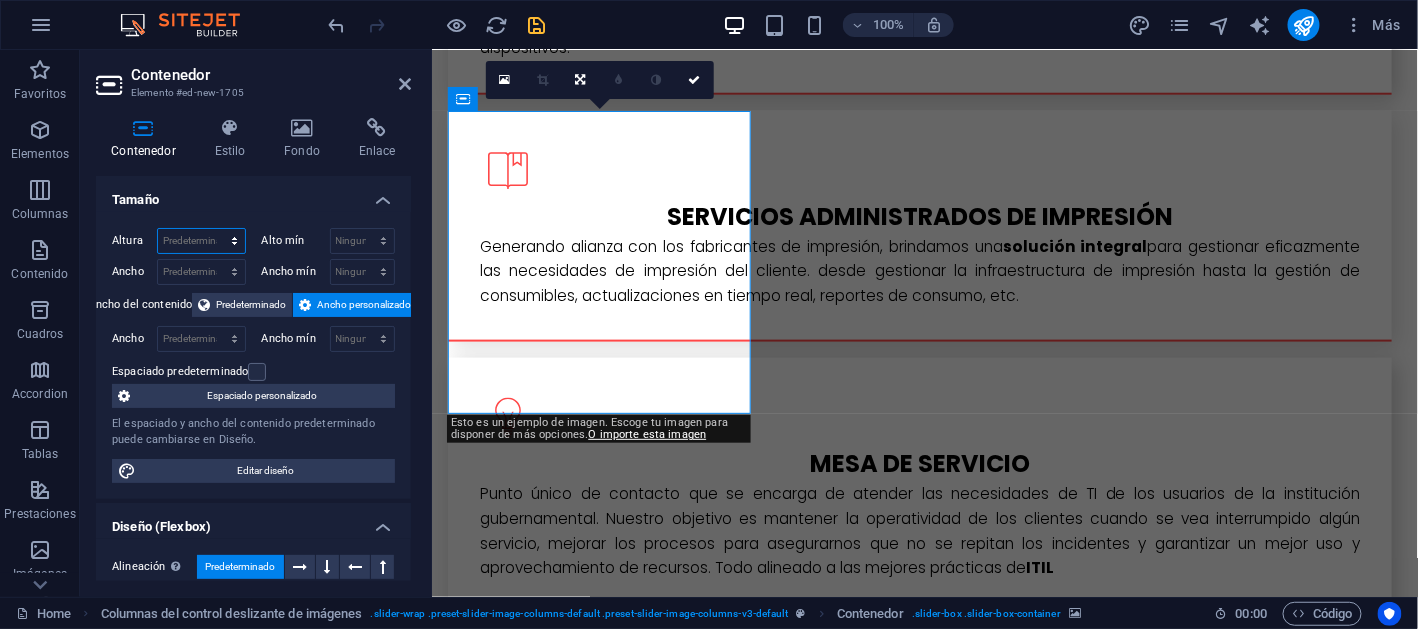 click on "Predeterminado px rem % vh vw" at bounding box center [201, 241] 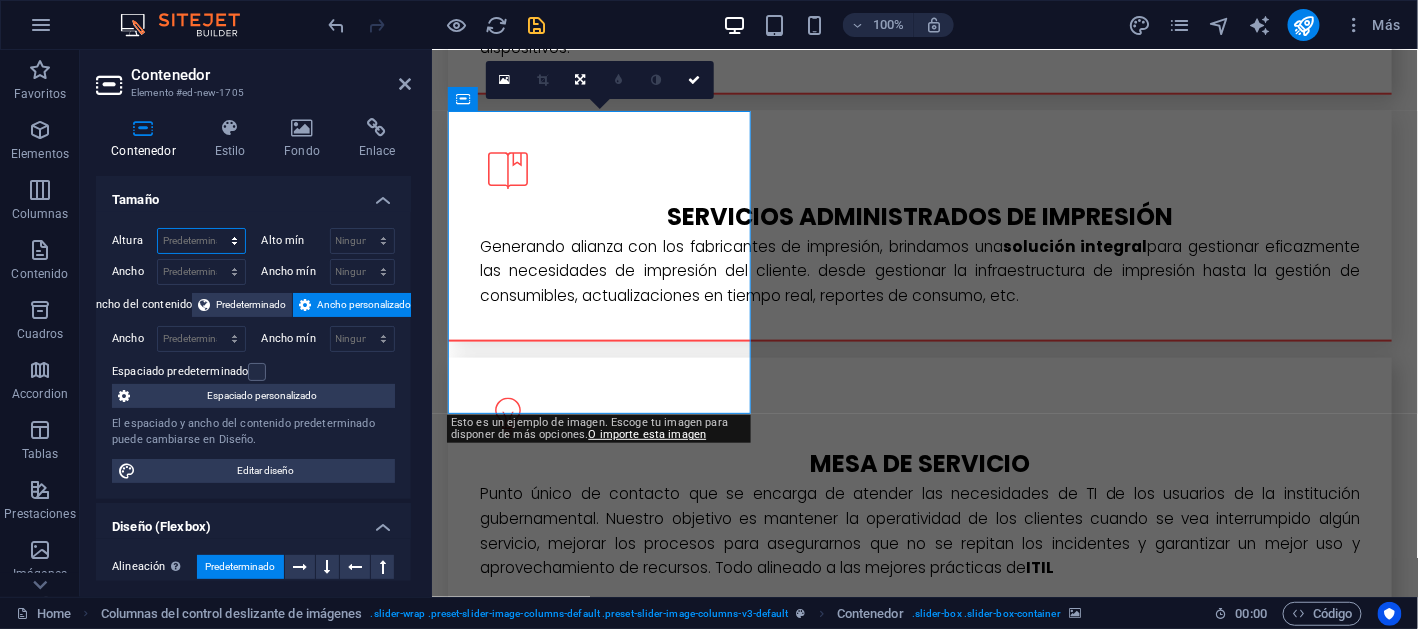 select on "px" 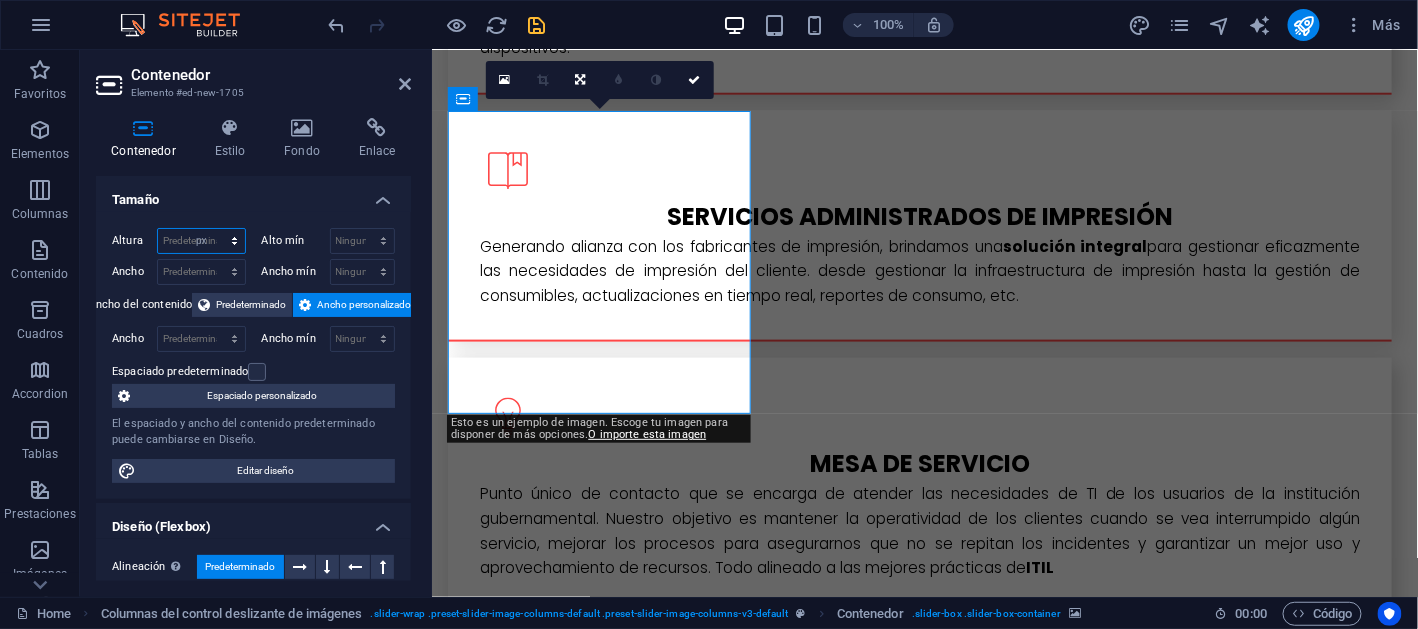 click on "Predeterminado px rem % vh vw" at bounding box center (201, 241) 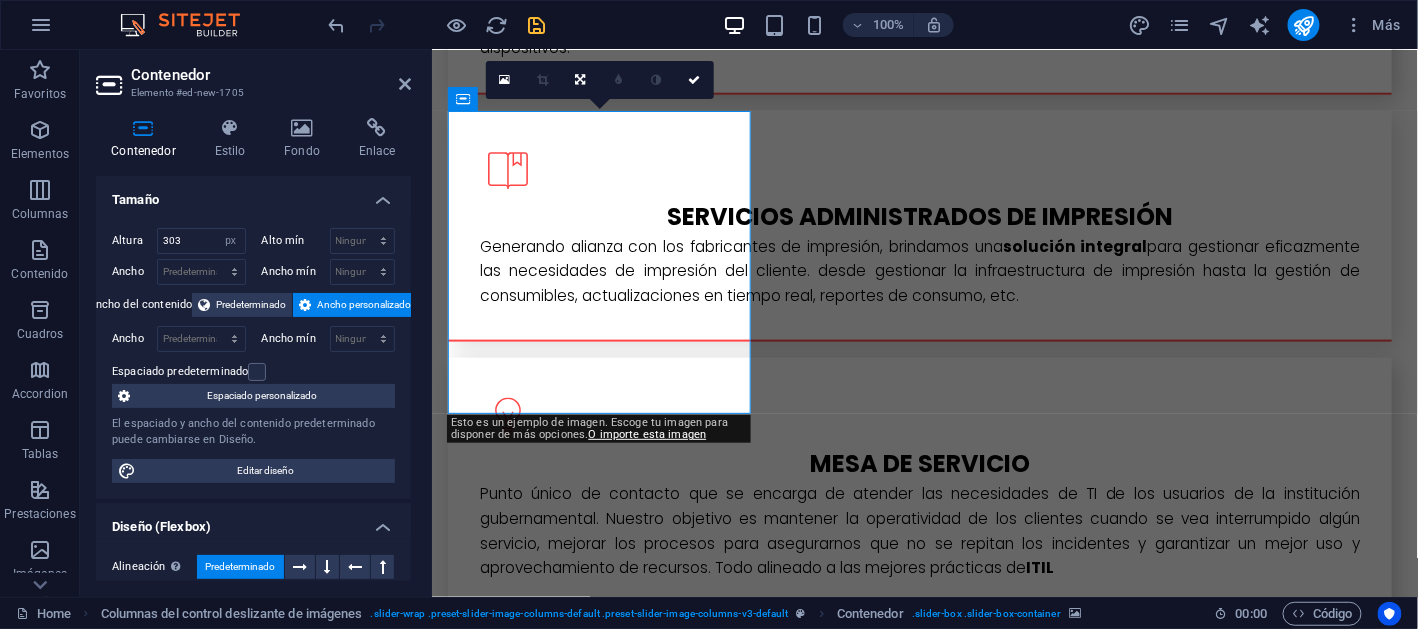 click at bounding box center [600, 2190] 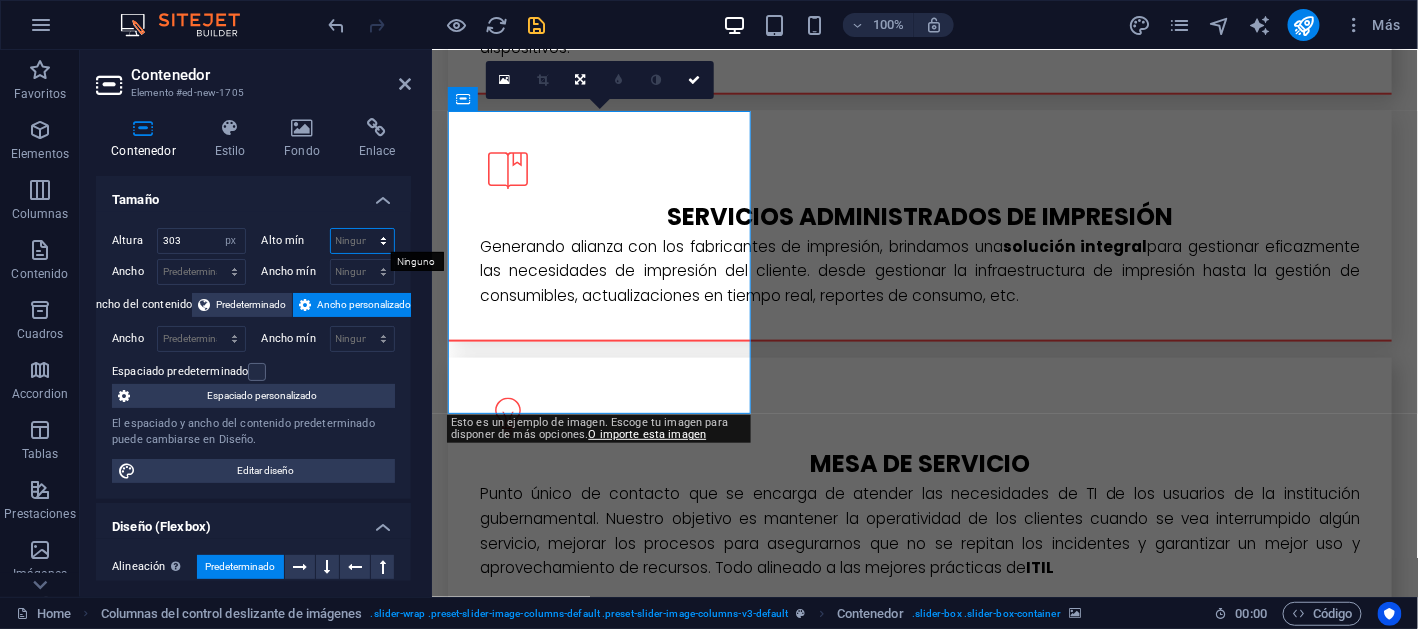 click on "Ninguno px rem % vh vw" at bounding box center (363, 241) 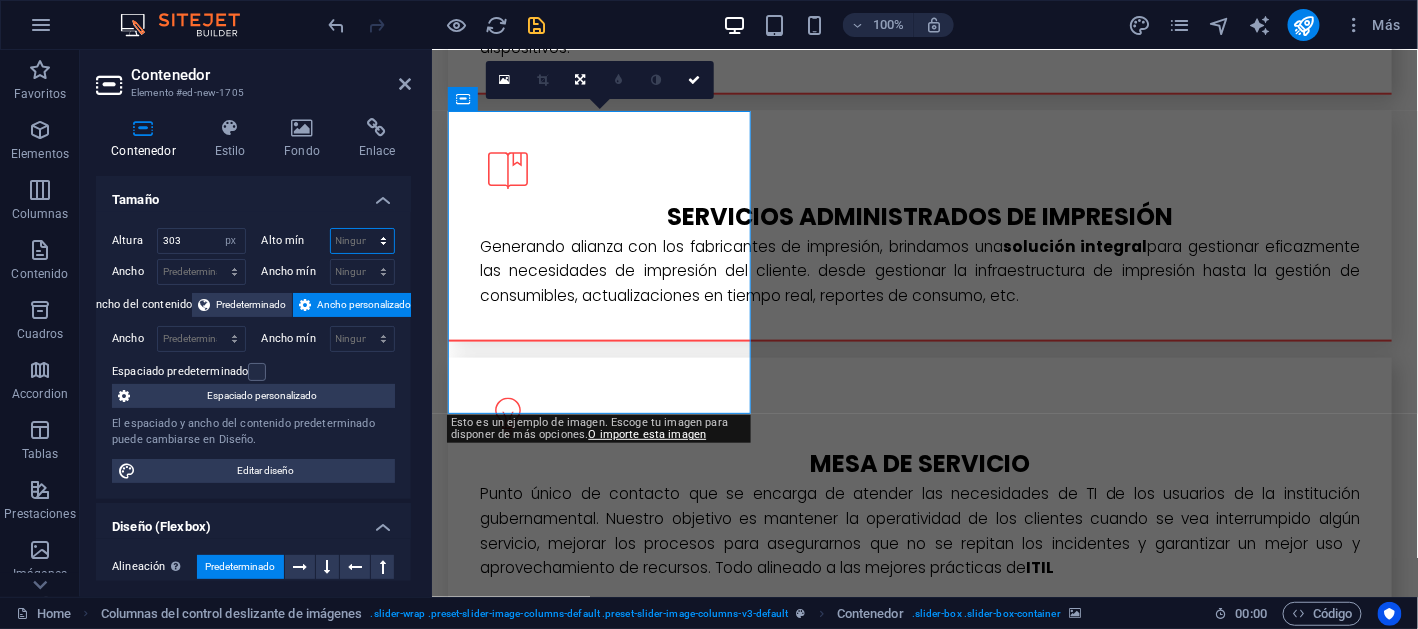 click on "Ninguno px rem % vh vw" at bounding box center (363, 241) 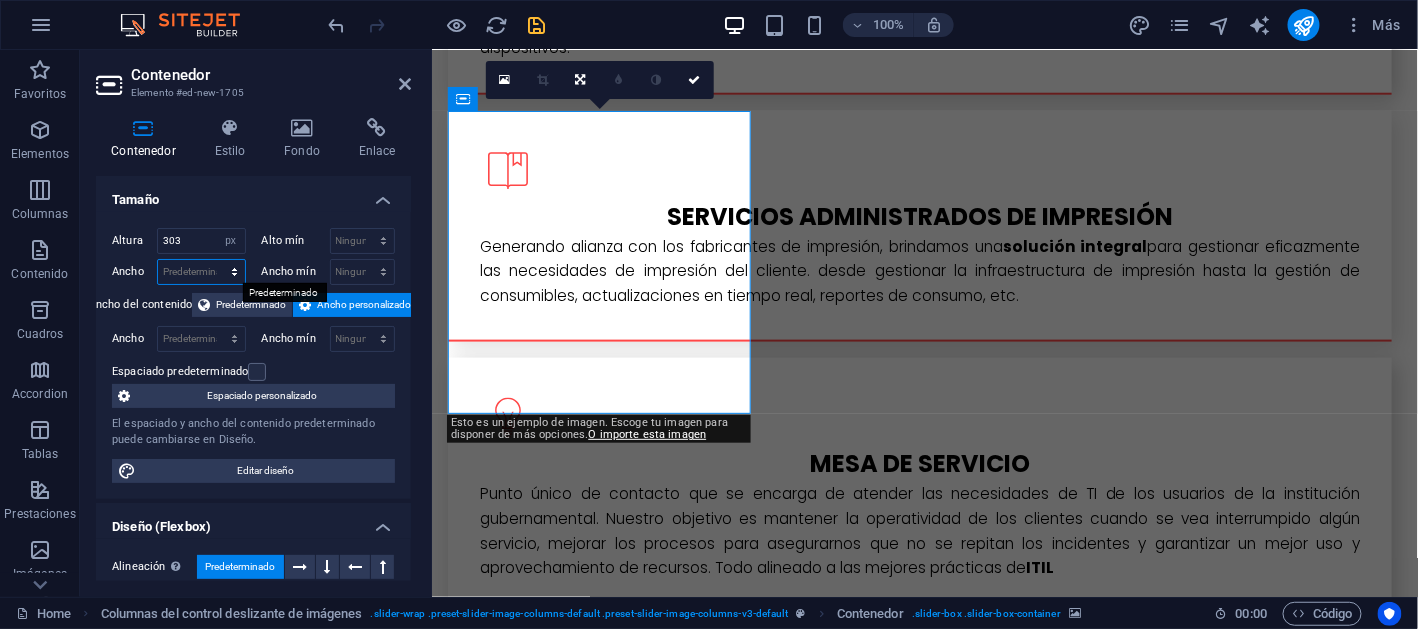 click on "Predeterminado px rem % em vh vw" at bounding box center (201, 272) 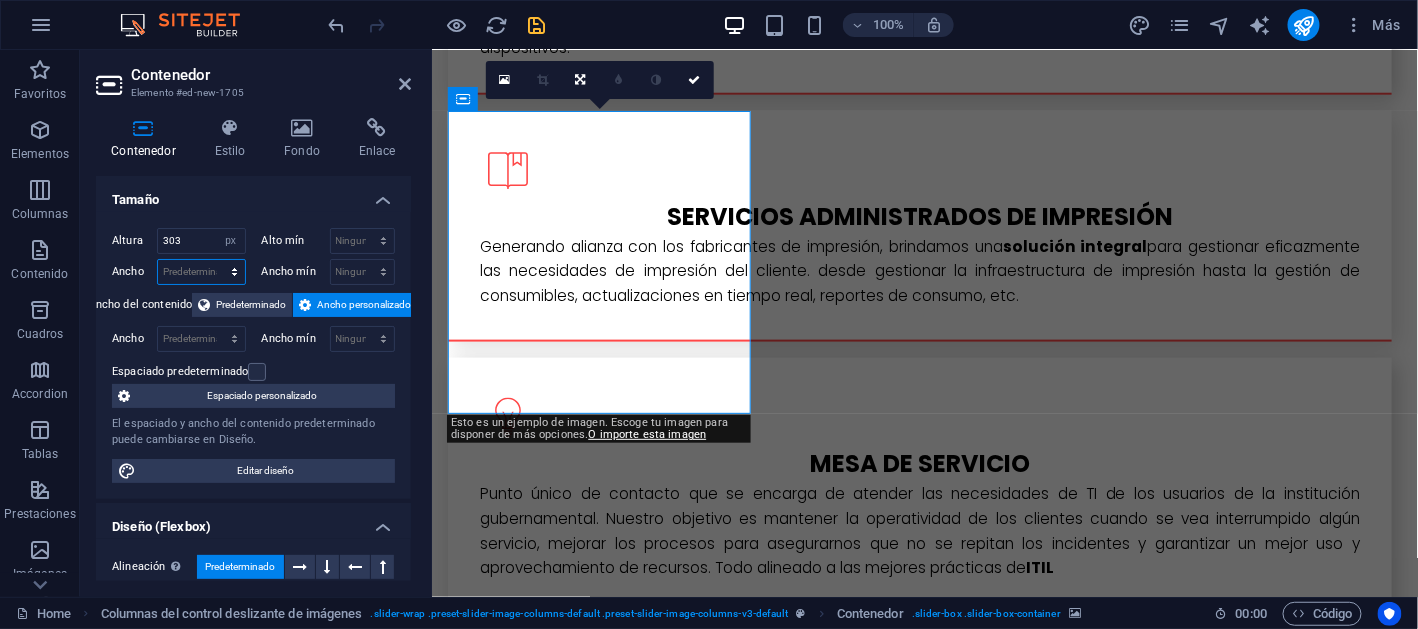 select on "px" 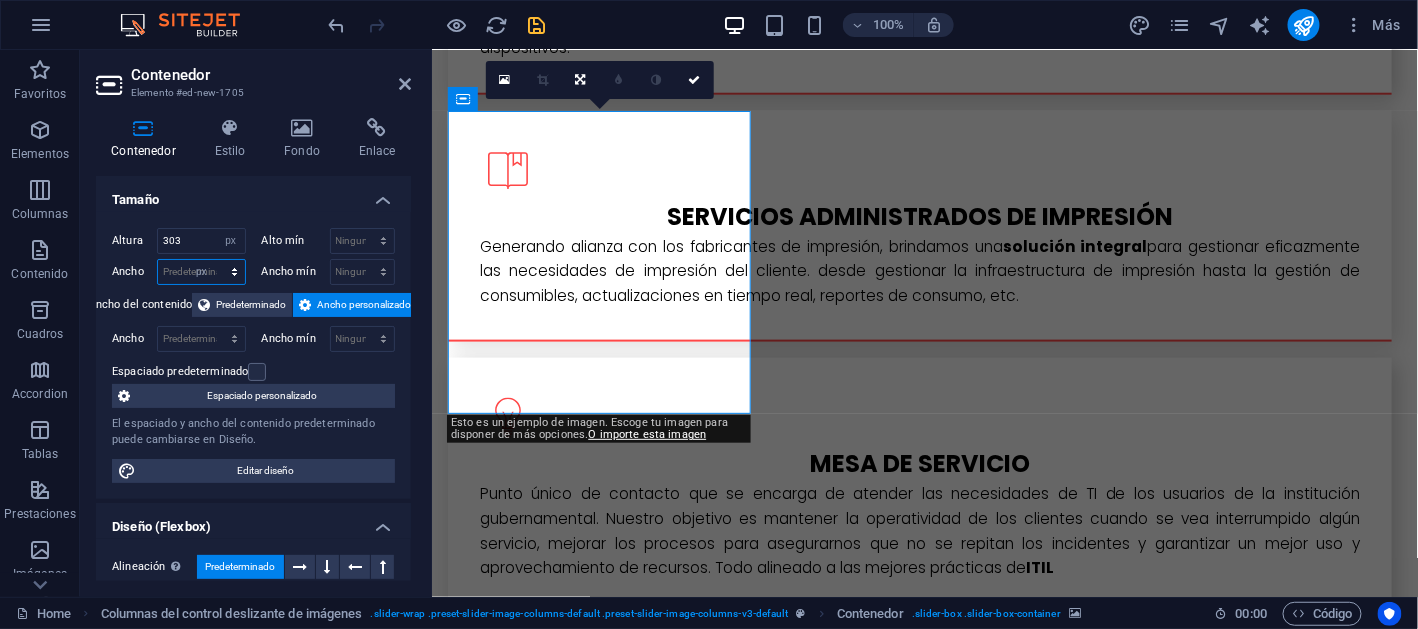 click on "Predeterminado px rem % em vh vw" at bounding box center (201, 272) 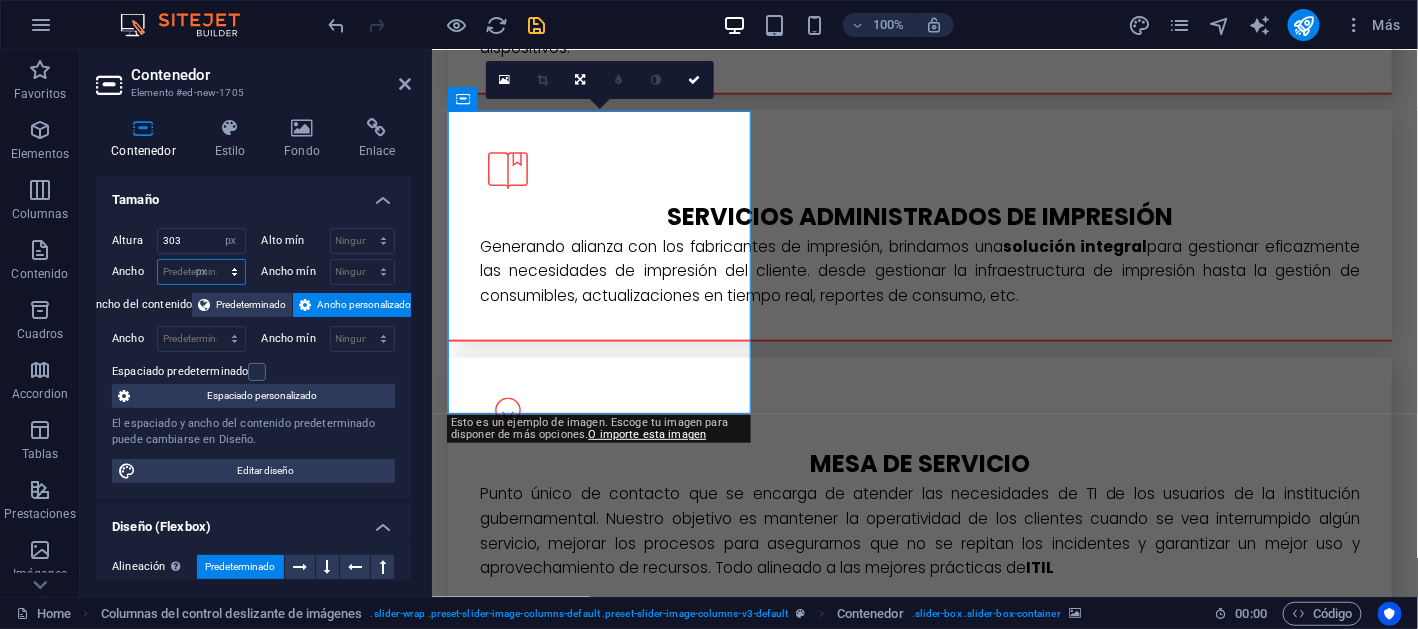 type on "303" 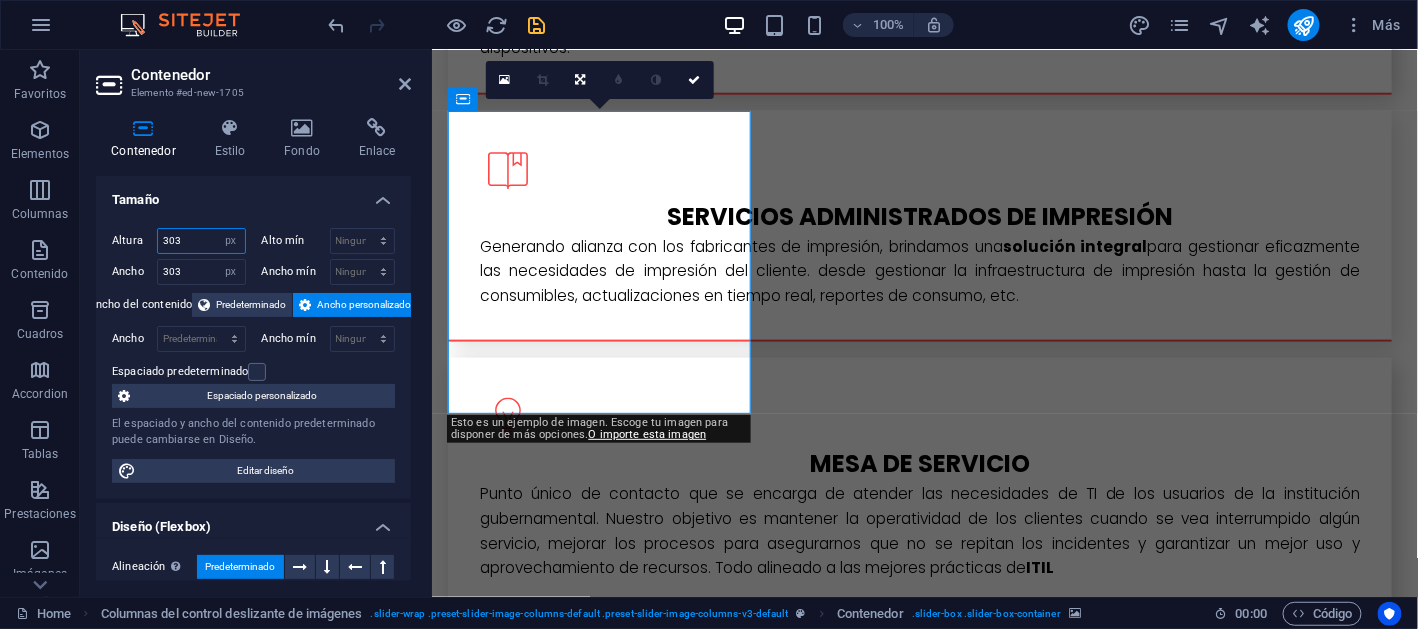 click on "303" at bounding box center [201, 241] 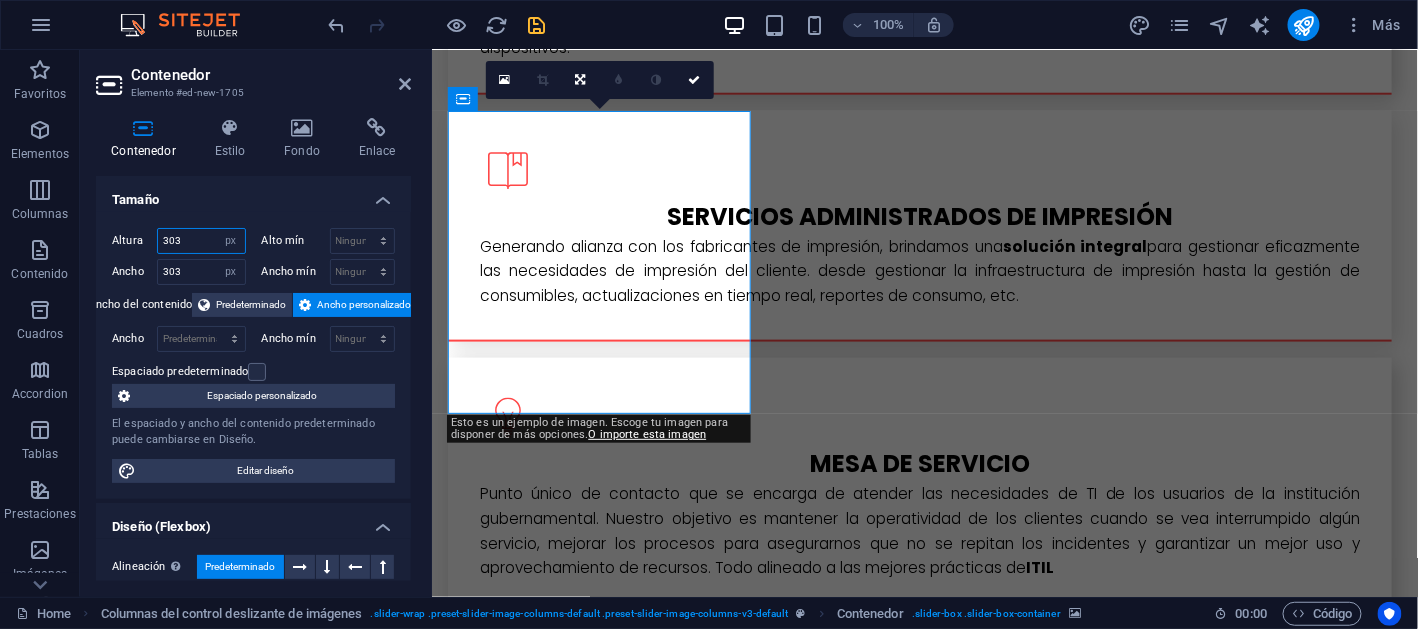 click on "303" at bounding box center [201, 241] 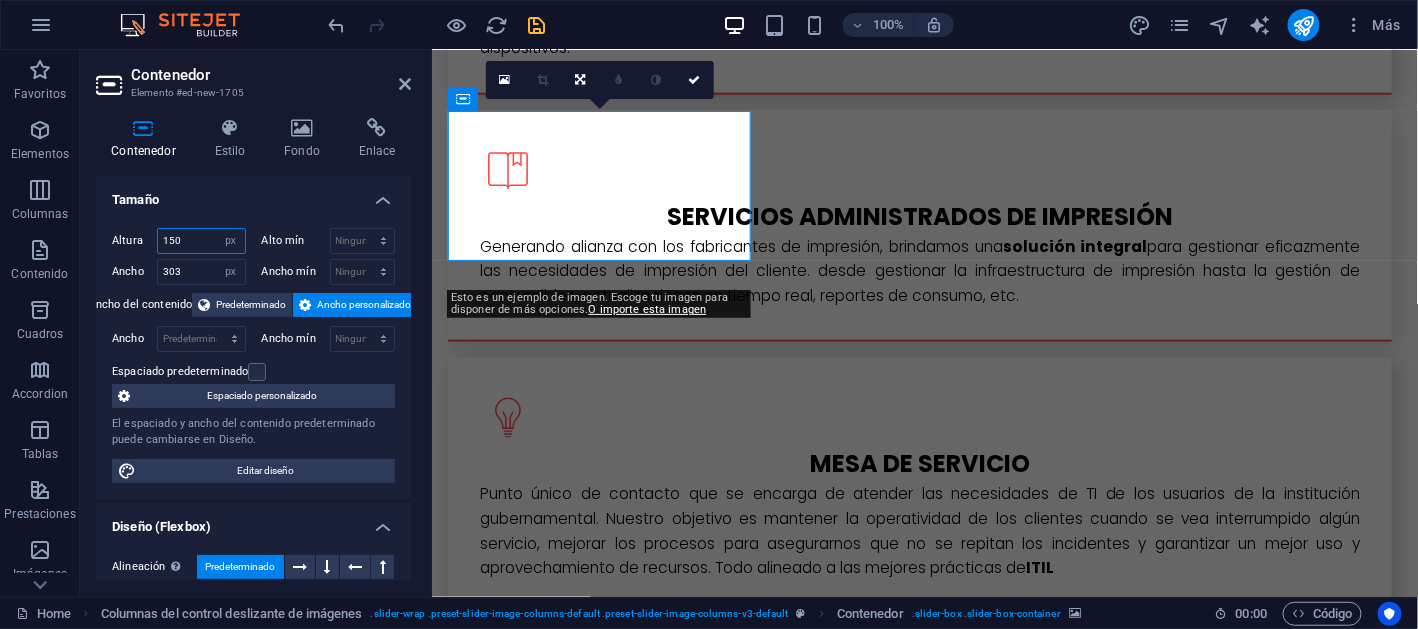 type on "150" 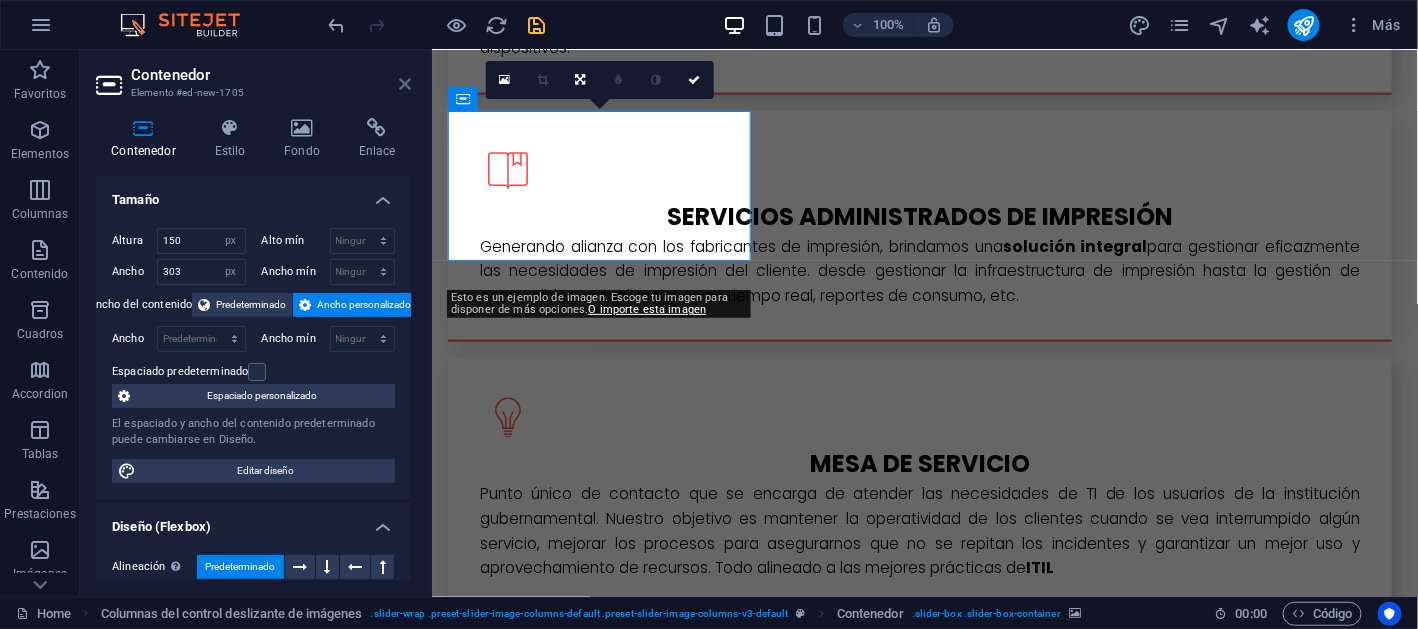 click at bounding box center (405, 84) 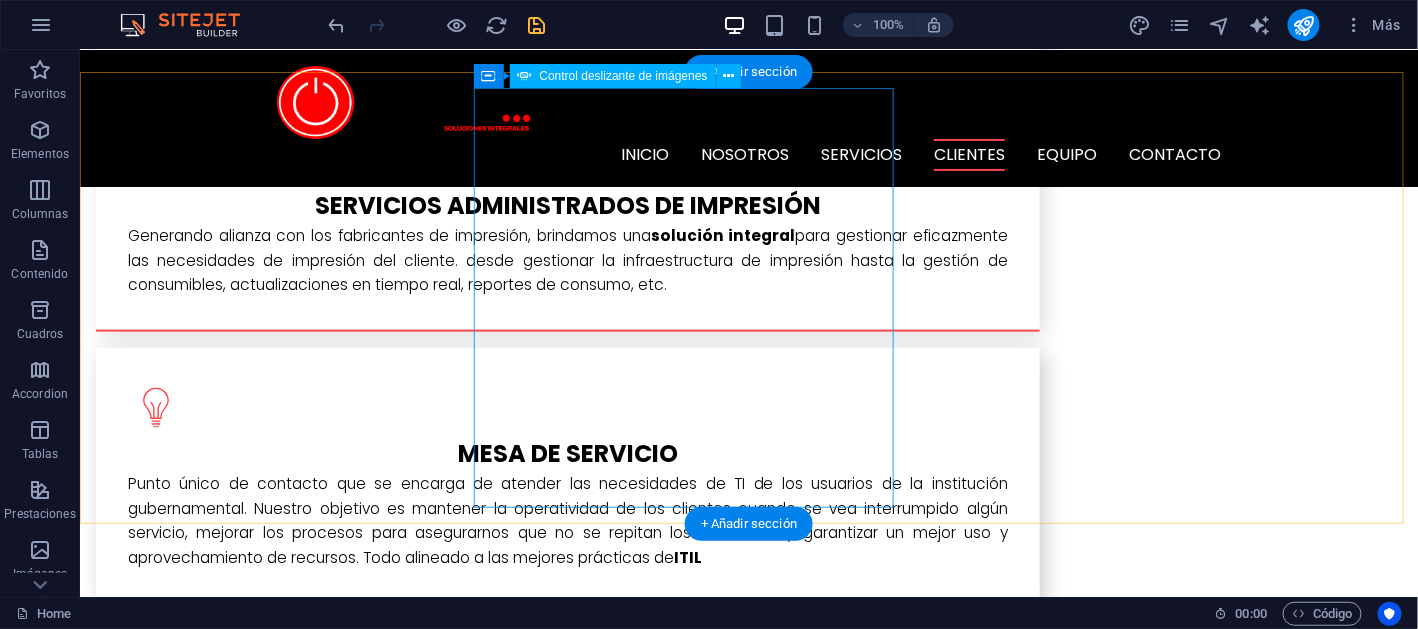scroll, scrollTop: 2971, scrollLeft: 0, axis: vertical 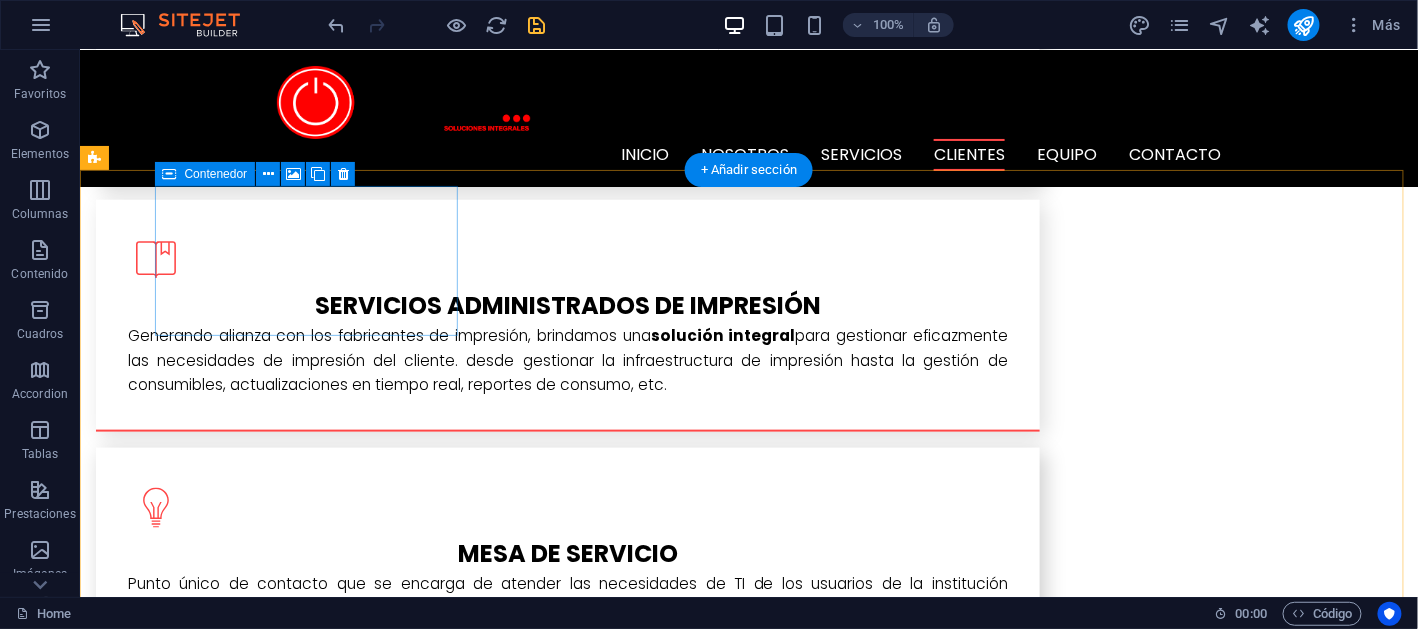 click on "Suelta el contenido aquí o  Añadir elementos  Pegar portapapeles" at bounding box center [246, 2368] 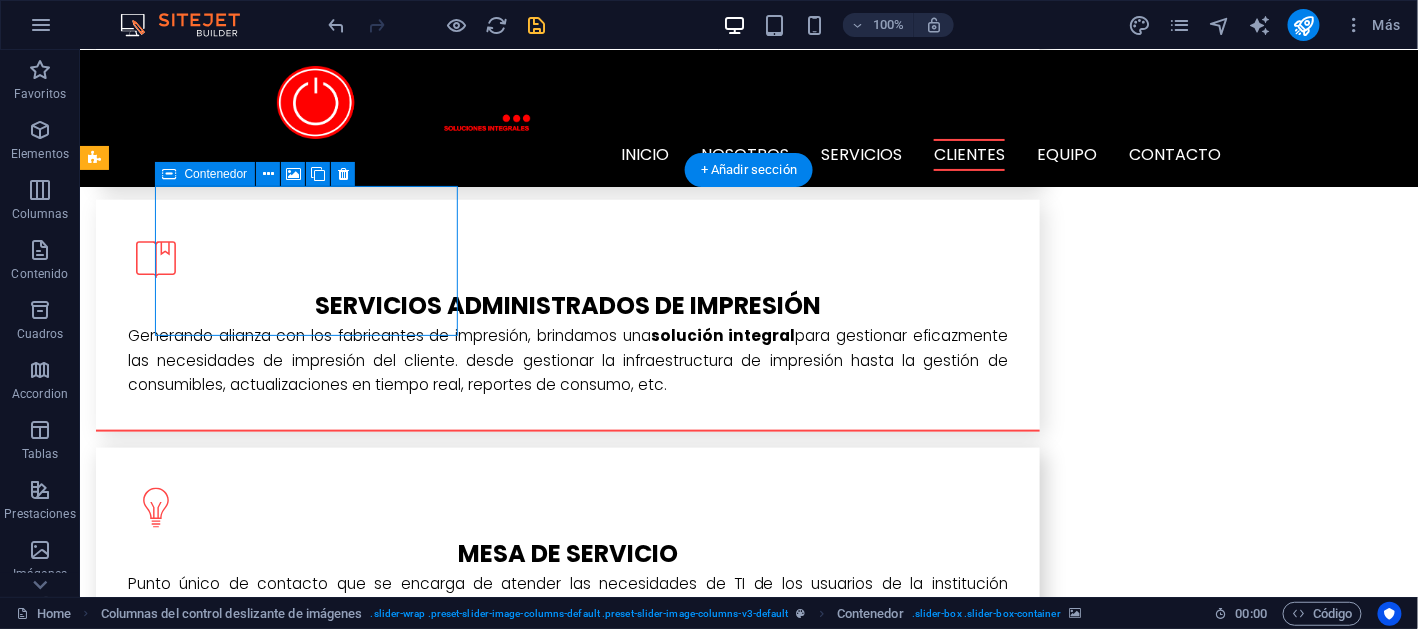 click on "Añadir elementos" at bounding box center (247, 2380) 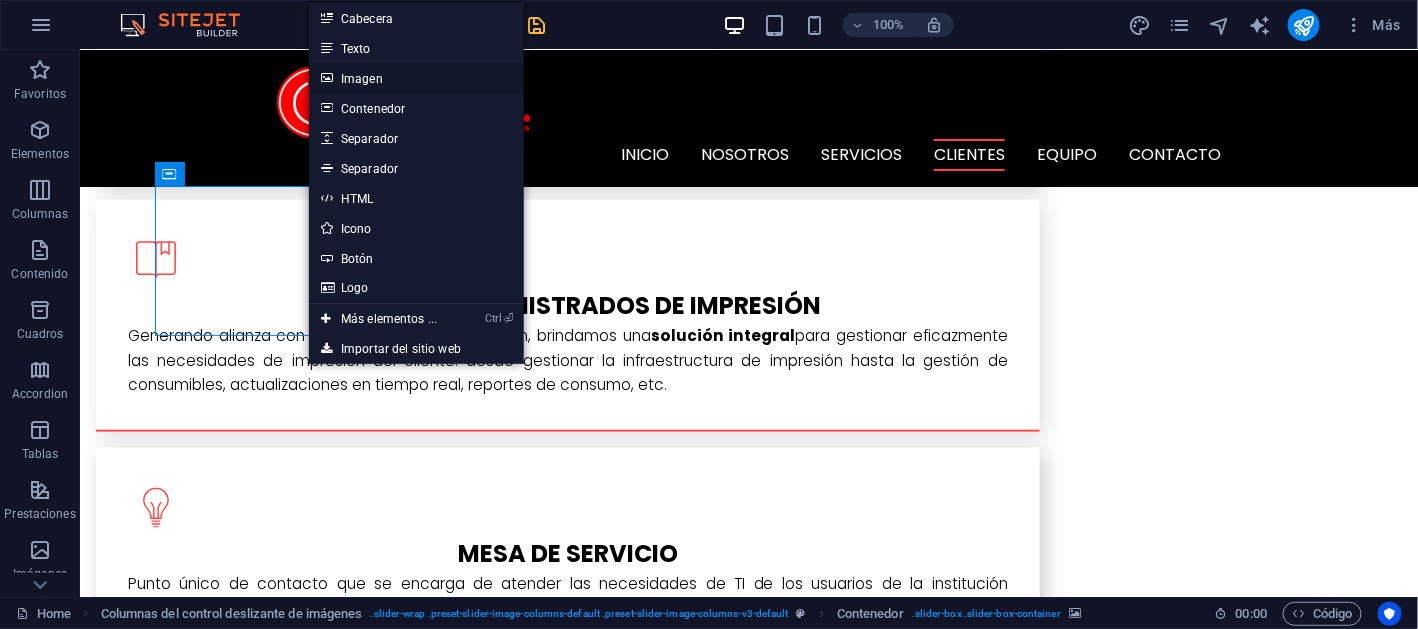click on "Imagen" at bounding box center [416, 78] 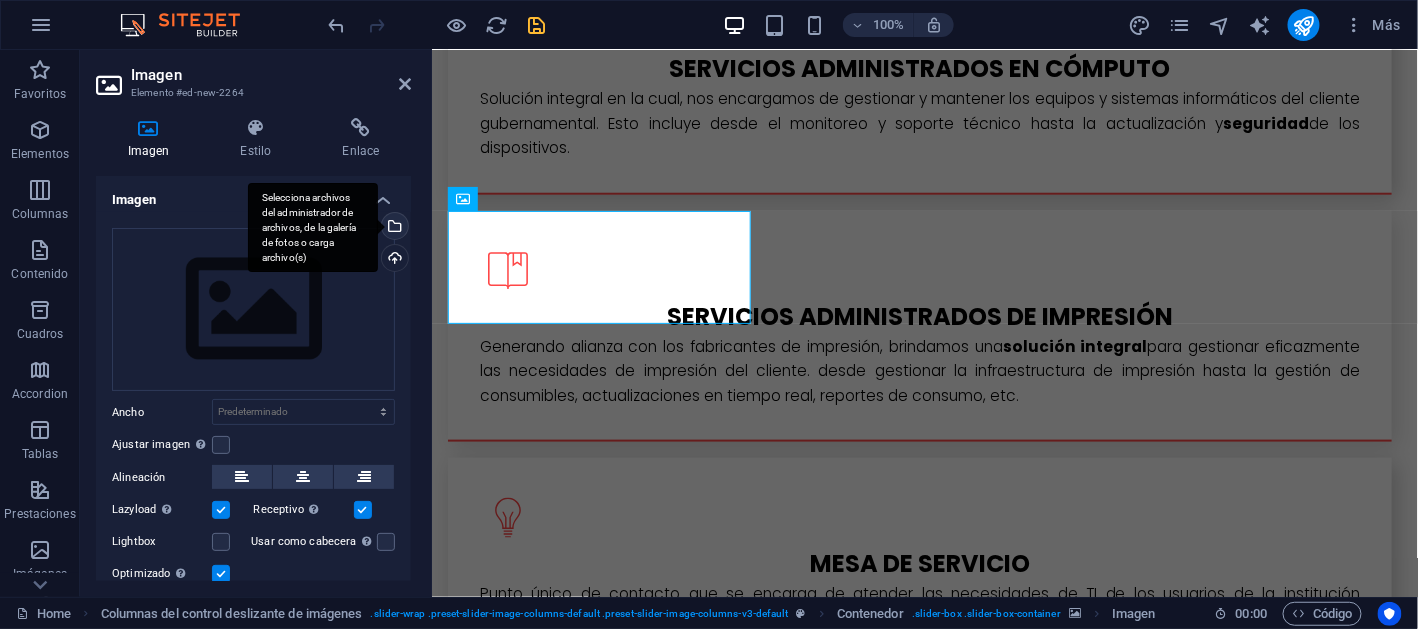 click on "Selecciona archivos del administrador de archivos, de la galería de fotos o carga archivo(s)" at bounding box center (393, 228) 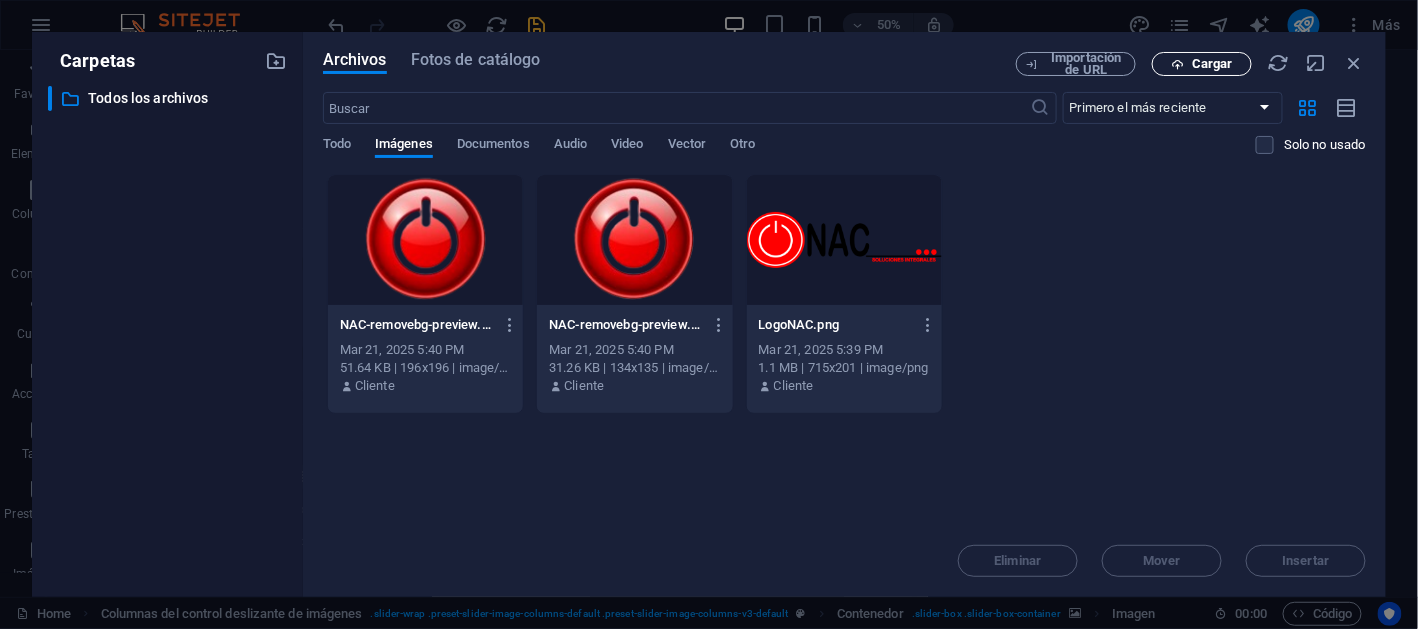 click at bounding box center [1177, 64] 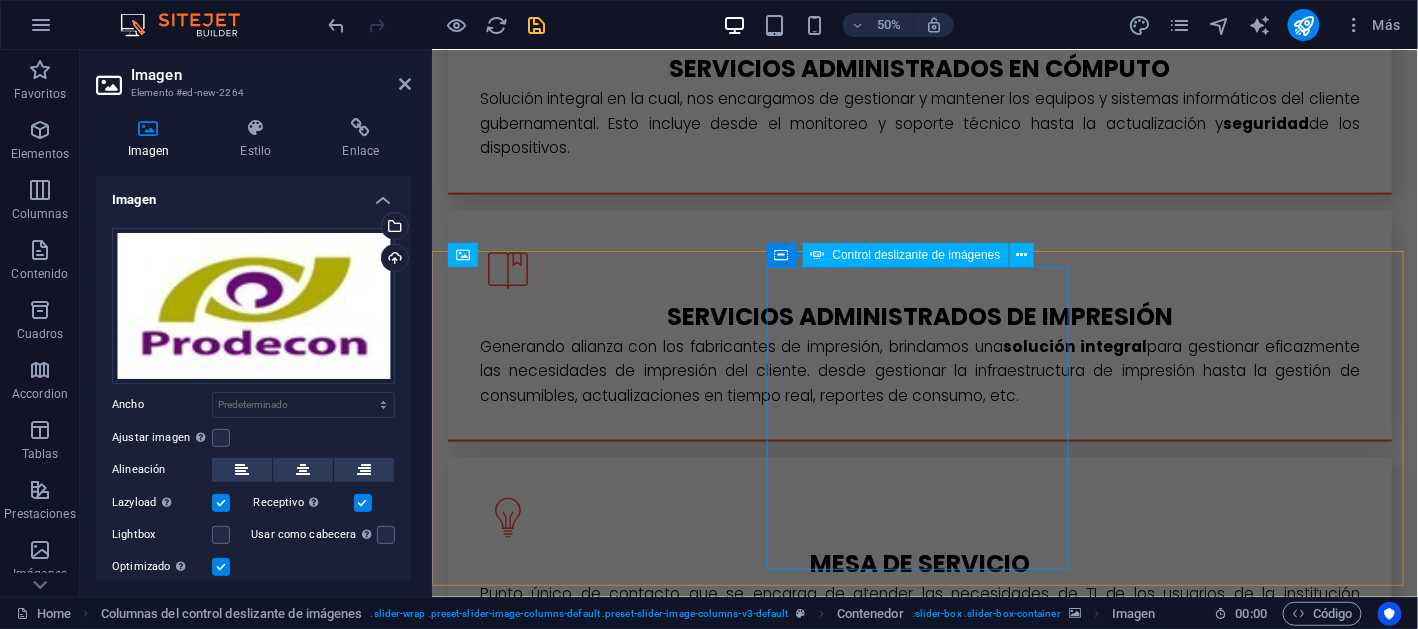 scroll, scrollTop: 2915, scrollLeft: 0, axis: vertical 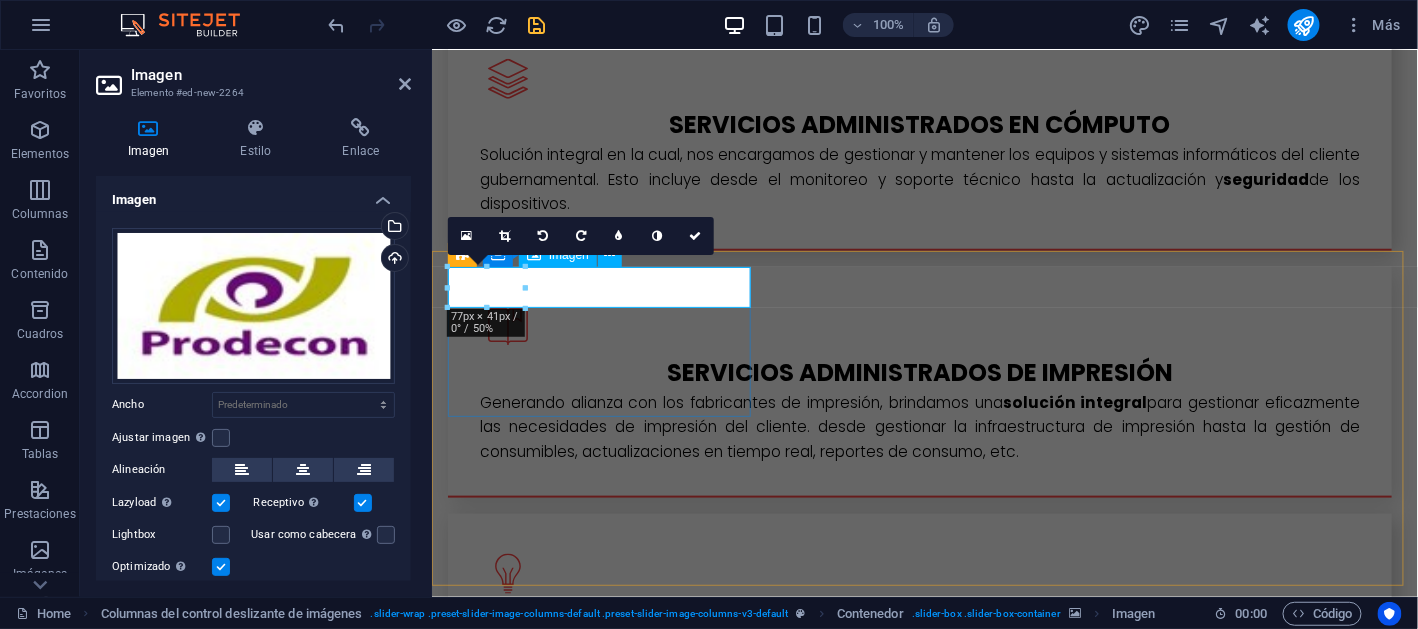 click at bounding box center [598, 2386] 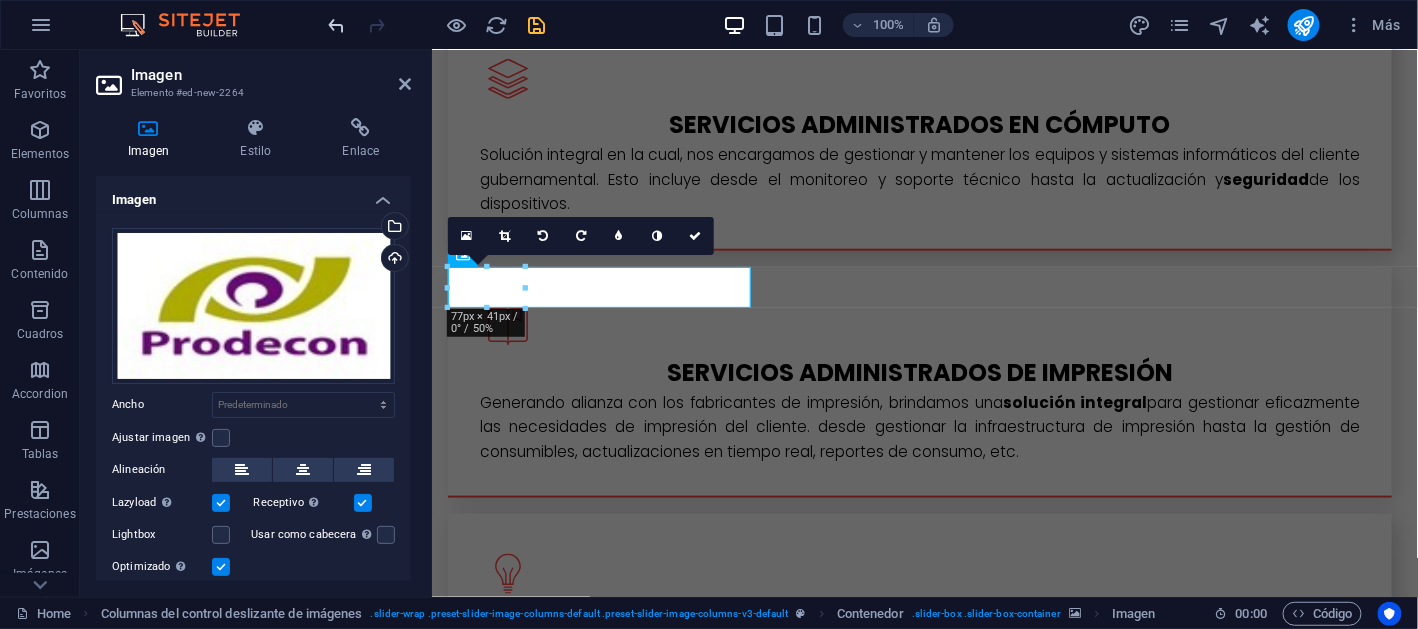 click at bounding box center [337, 25] 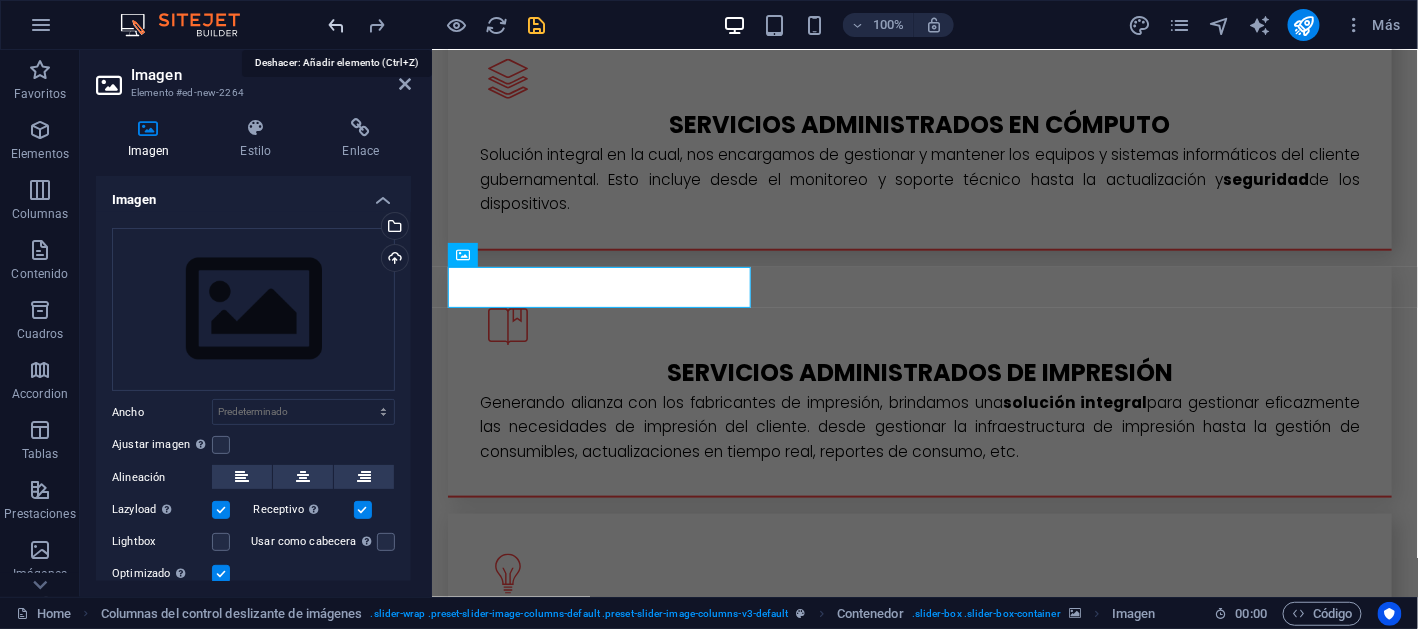 click at bounding box center (337, 25) 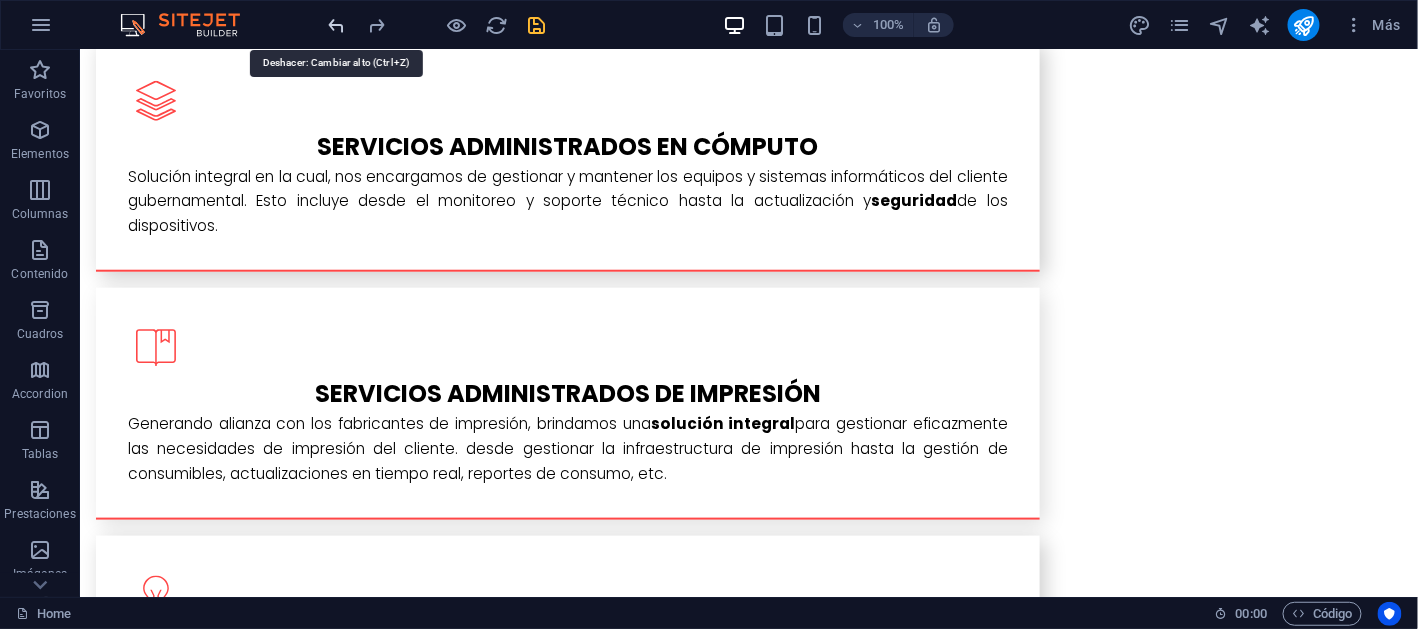 click at bounding box center (337, 25) 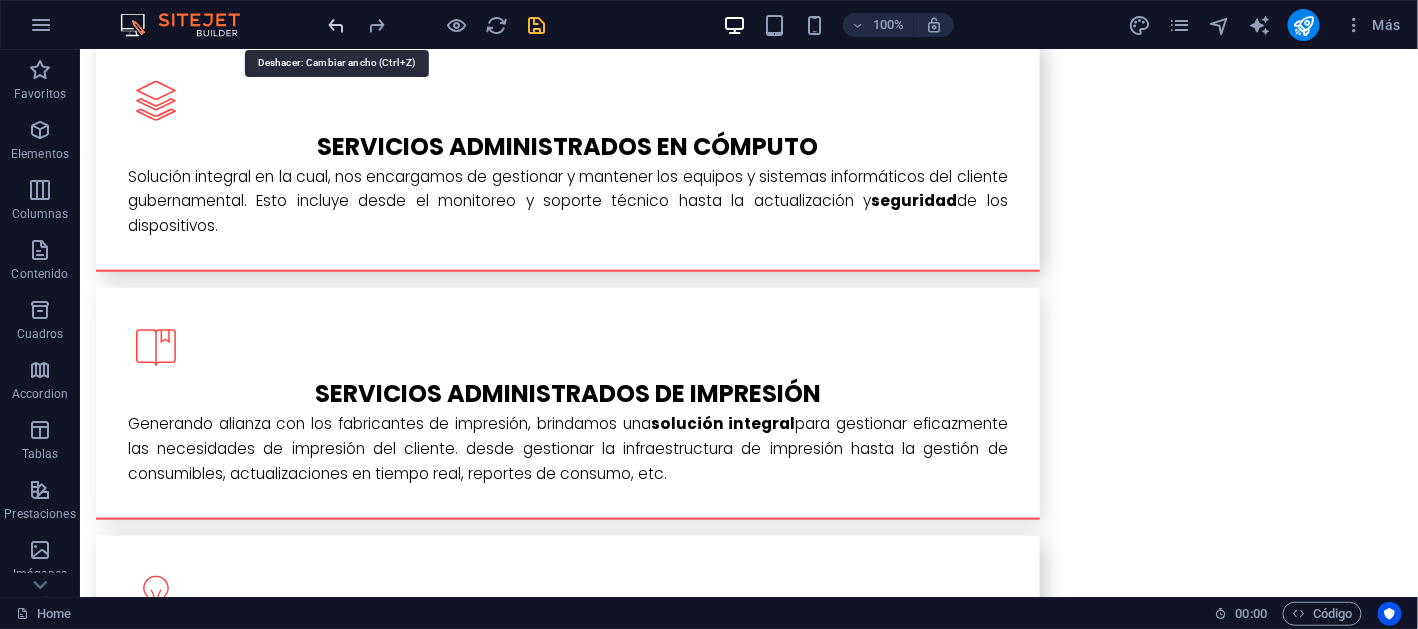 click at bounding box center [337, 25] 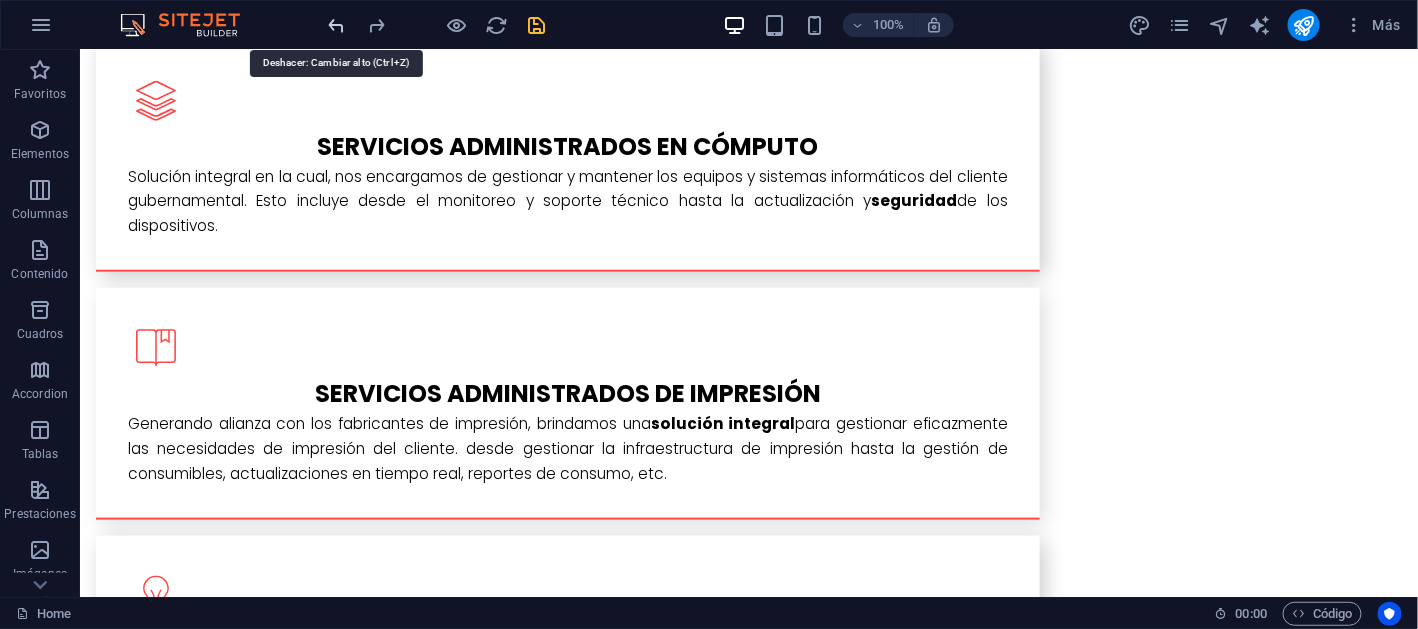 click at bounding box center [337, 25] 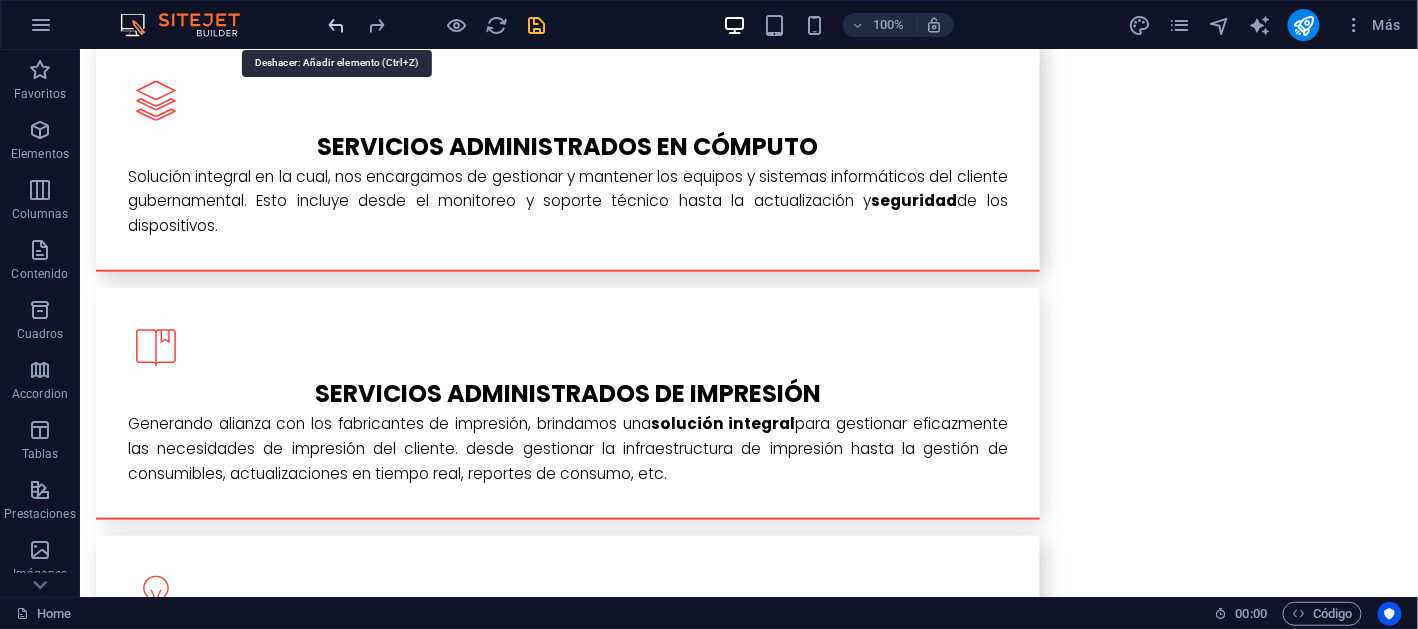 click at bounding box center [337, 25] 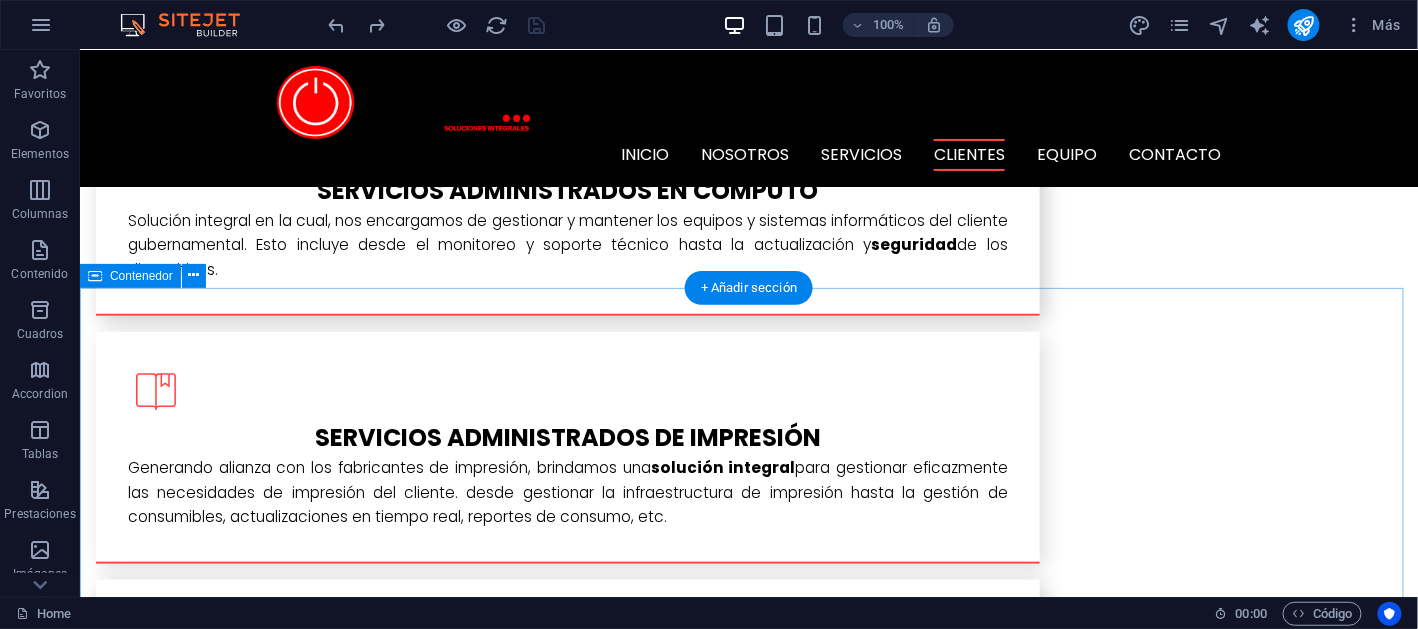 scroll, scrollTop: 2815, scrollLeft: 0, axis: vertical 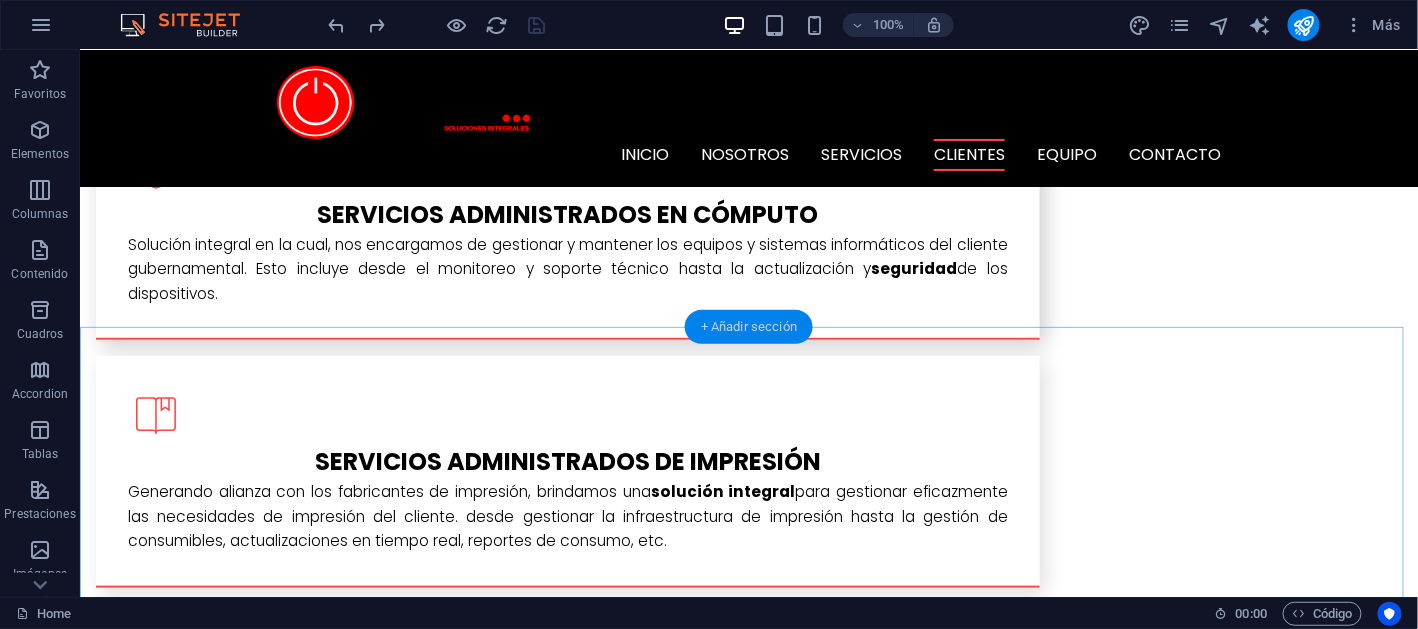 click on "+ Añadir sección" at bounding box center (749, 327) 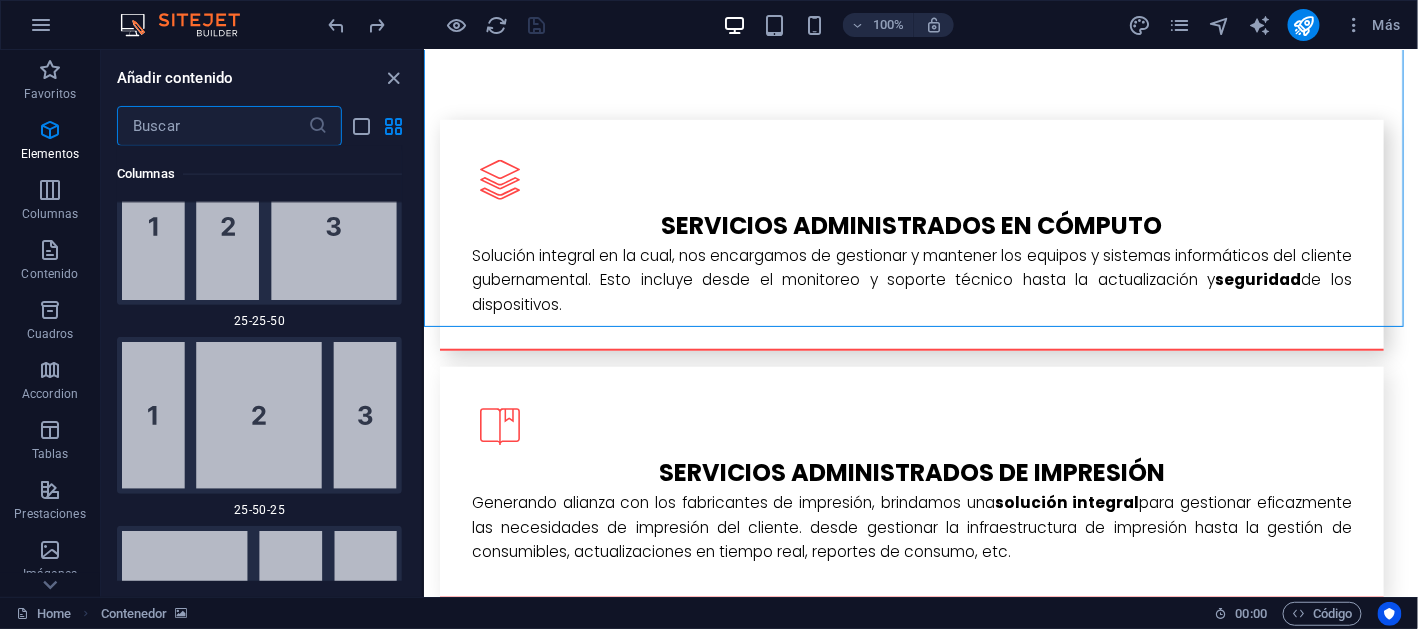 scroll, scrollTop: 6805, scrollLeft: 0, axis: vertical 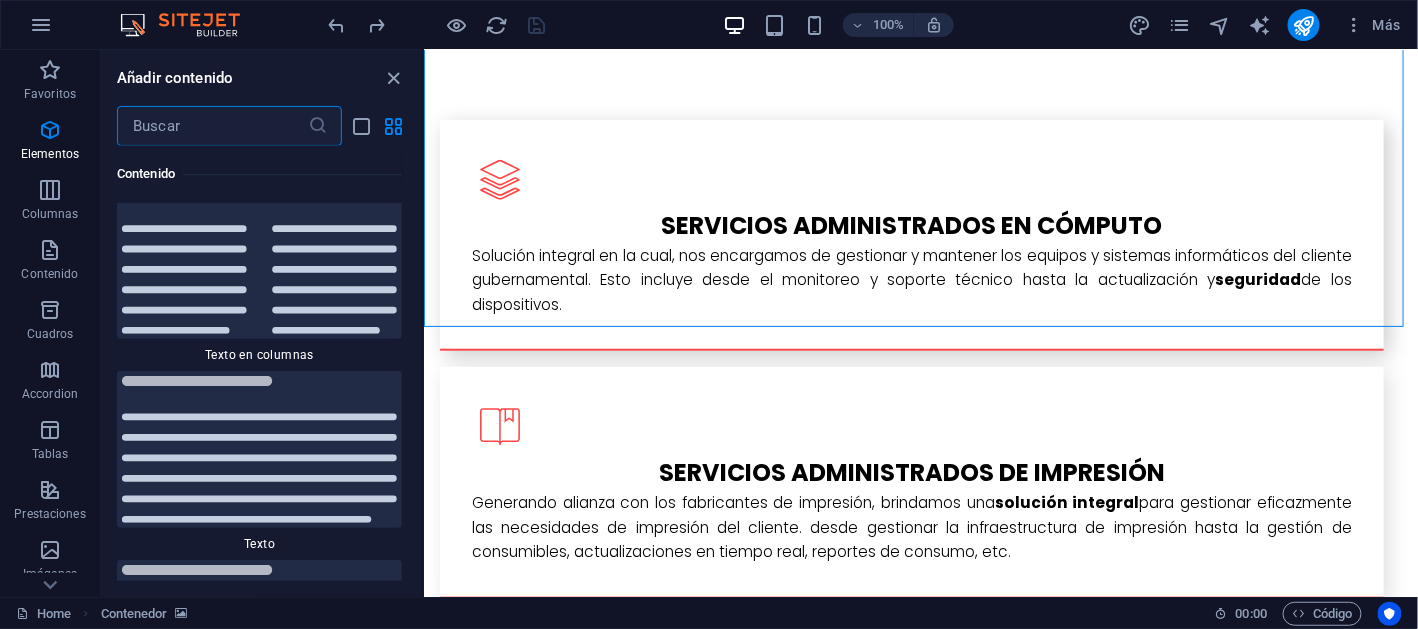 click at bounding box center [212, 126] 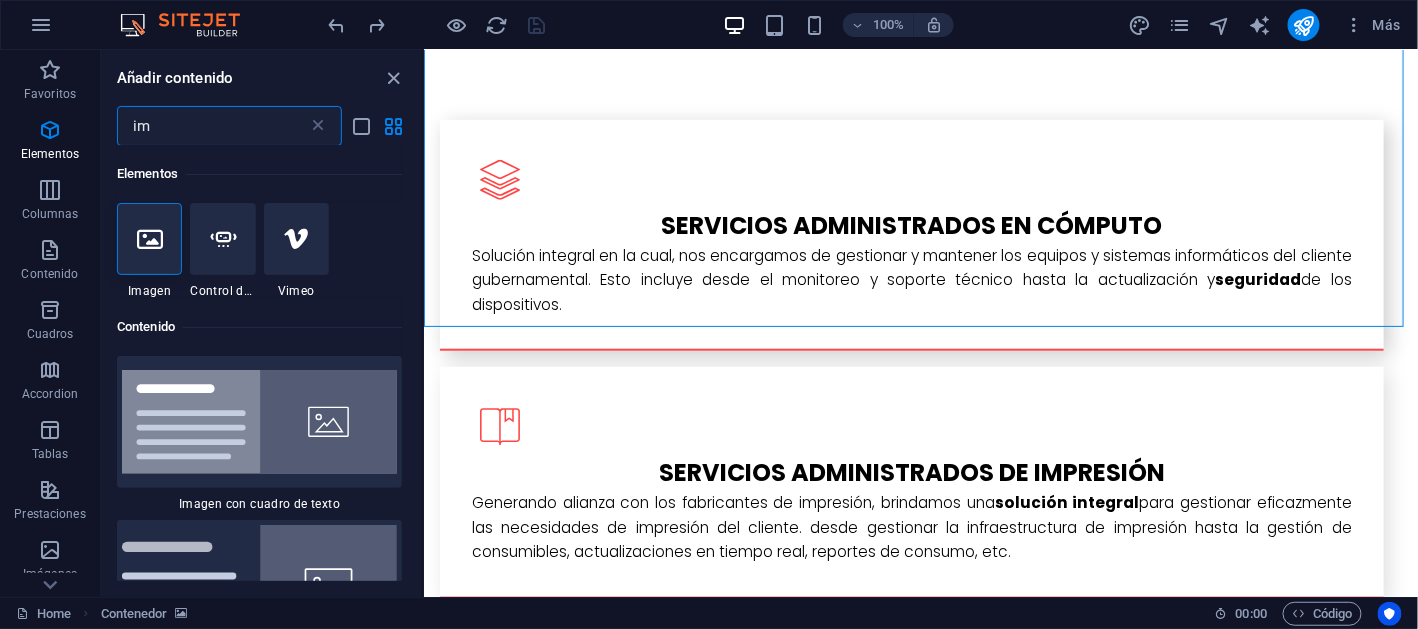 scroll, scrollTop: 0, scrollLeft: 0, axis: both 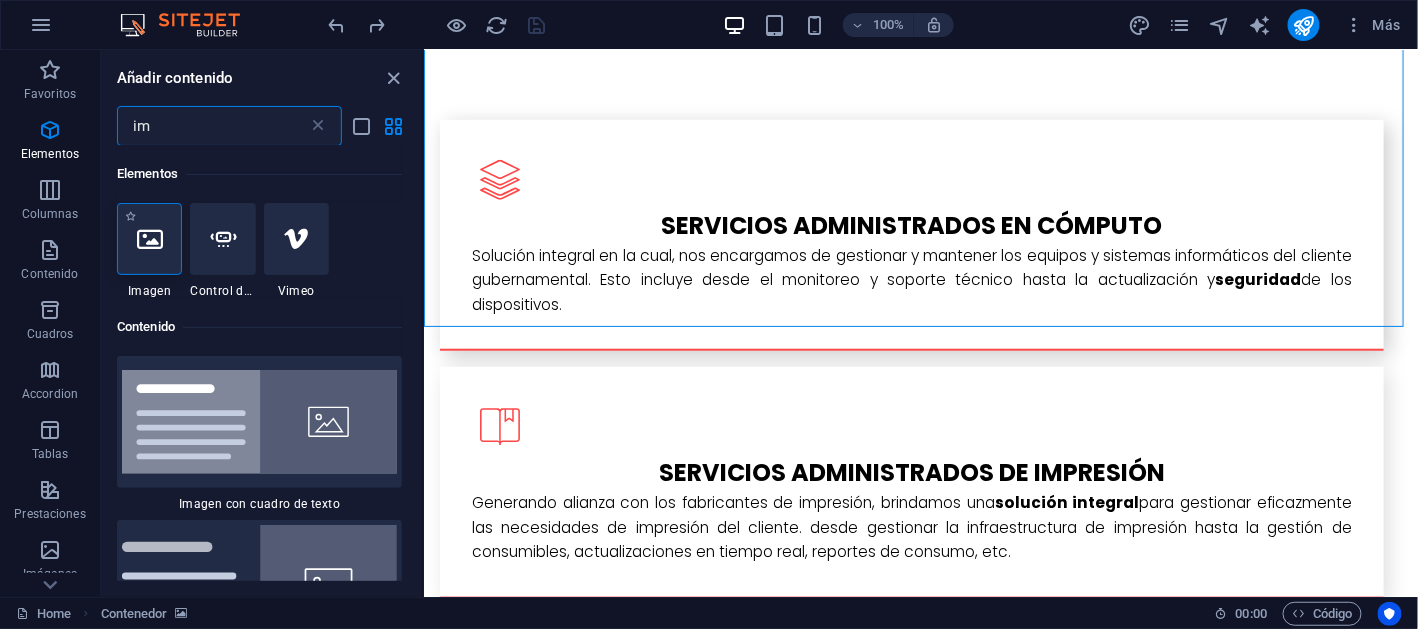 type on "im" 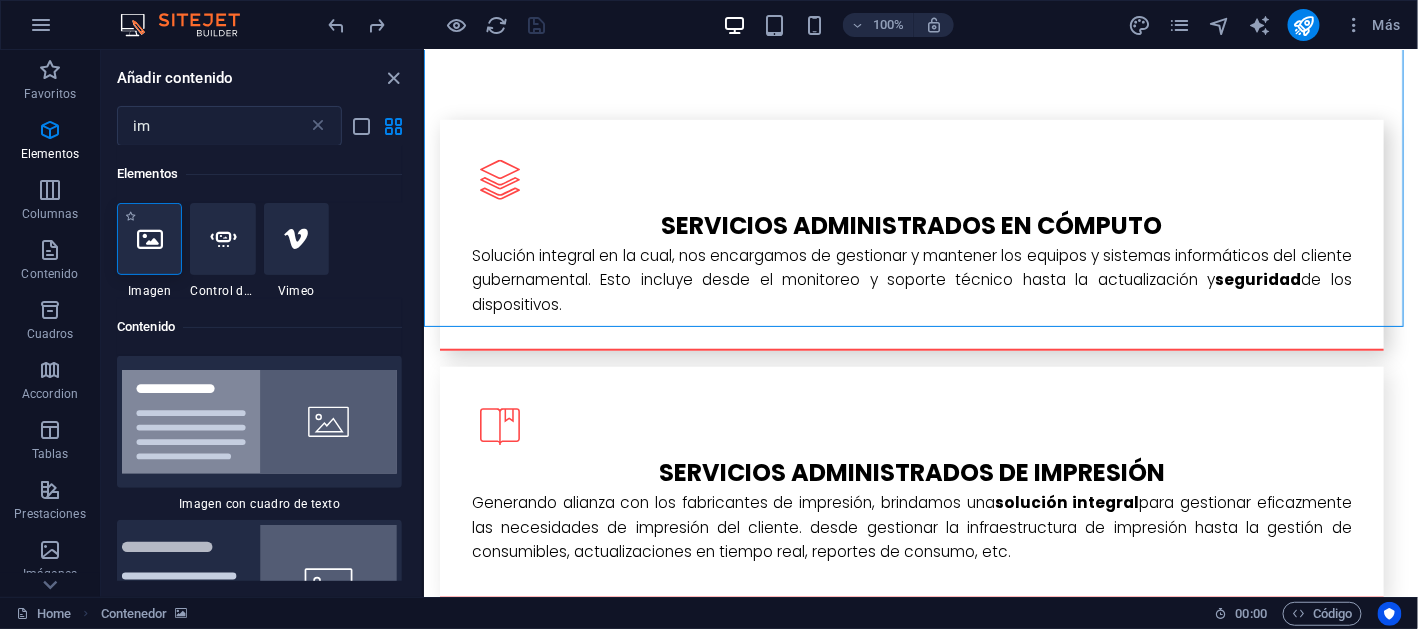 click at bounding box center [150, 239] 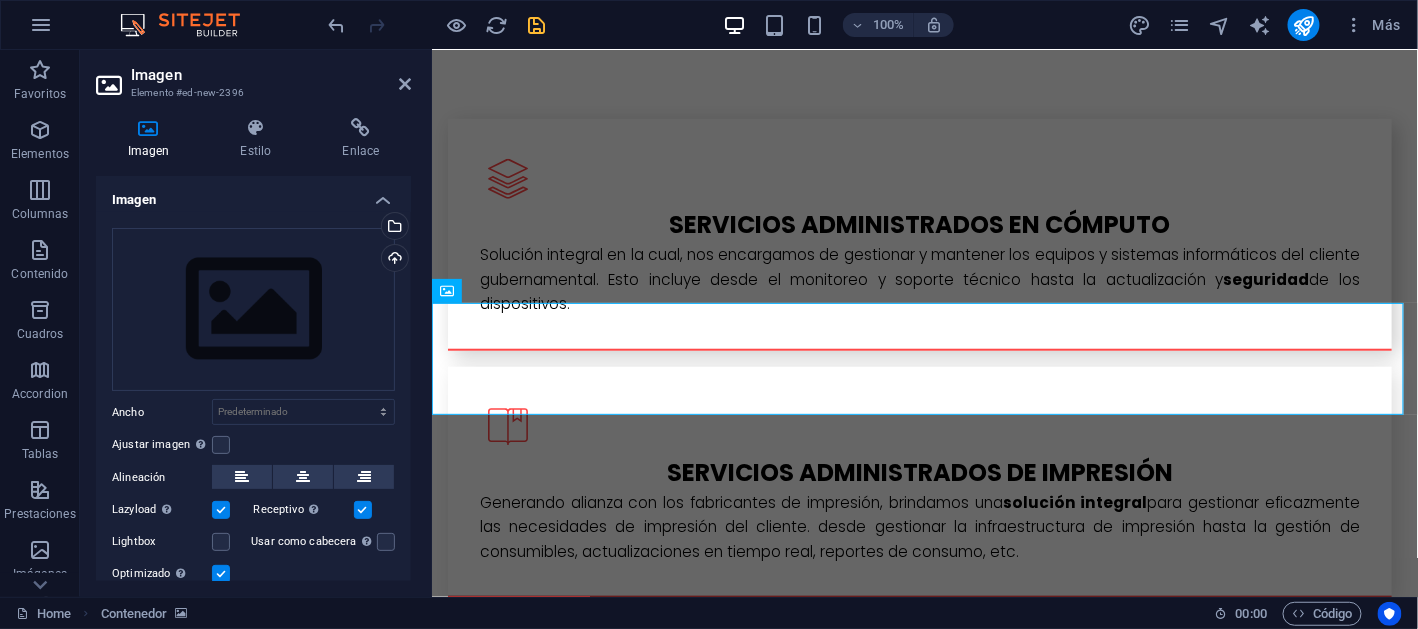 scroll, scrollTop: 2863, scrollLeft: 0, axis: vertical 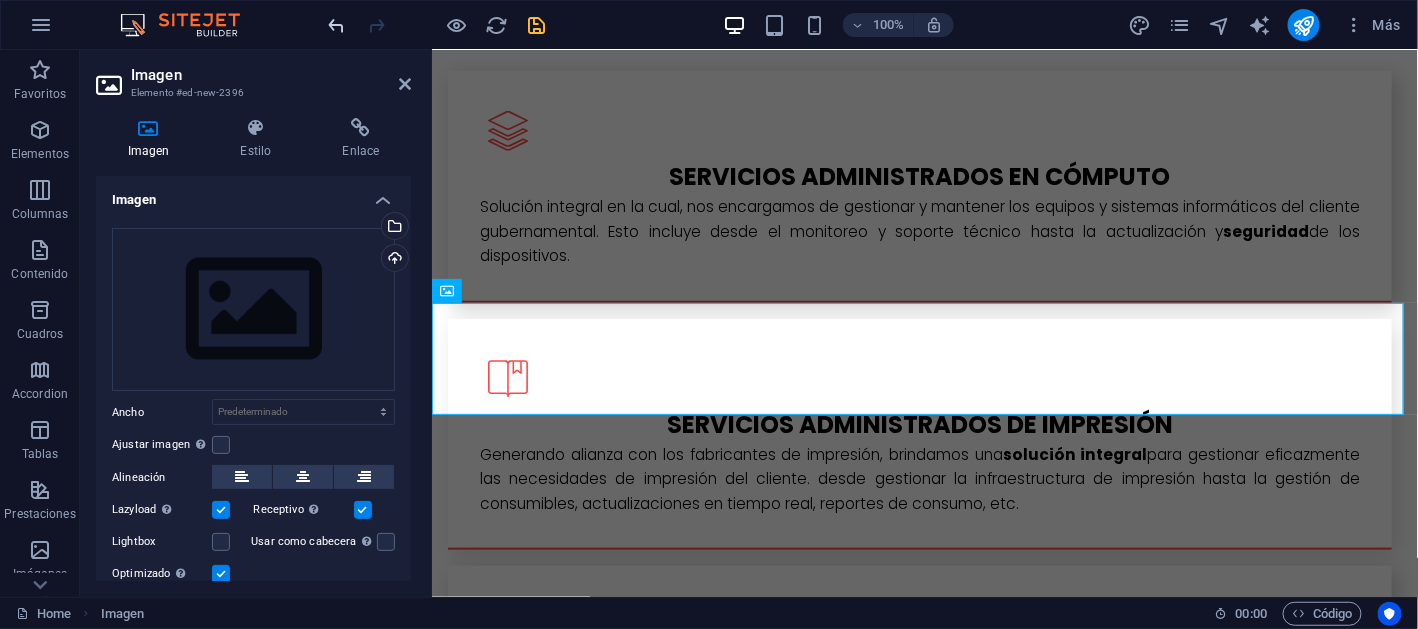 click at bounding box center (337, 25) 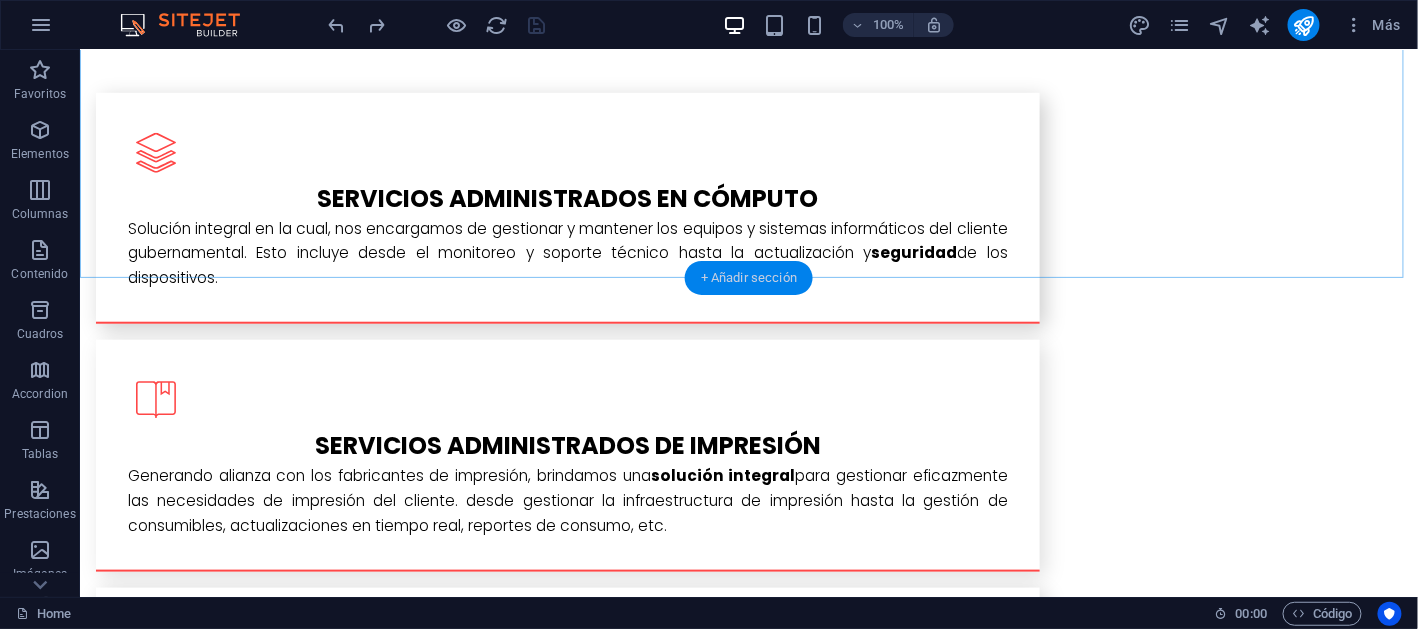 drag, startPoint x: 732, startPoint y: 279, endPoint x: 286, endPoint y: 237, distance: 447.9732 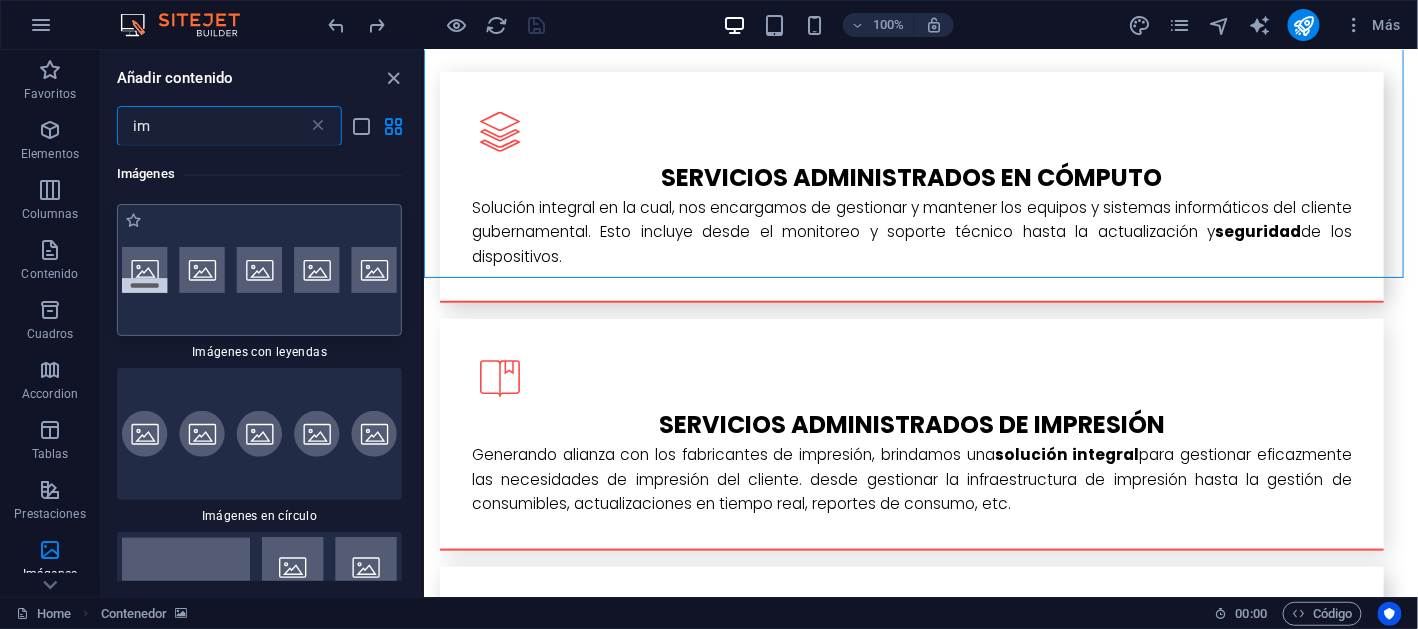 scroll, scrollTop: 3767, scrollLeft: 0, axis: vertical 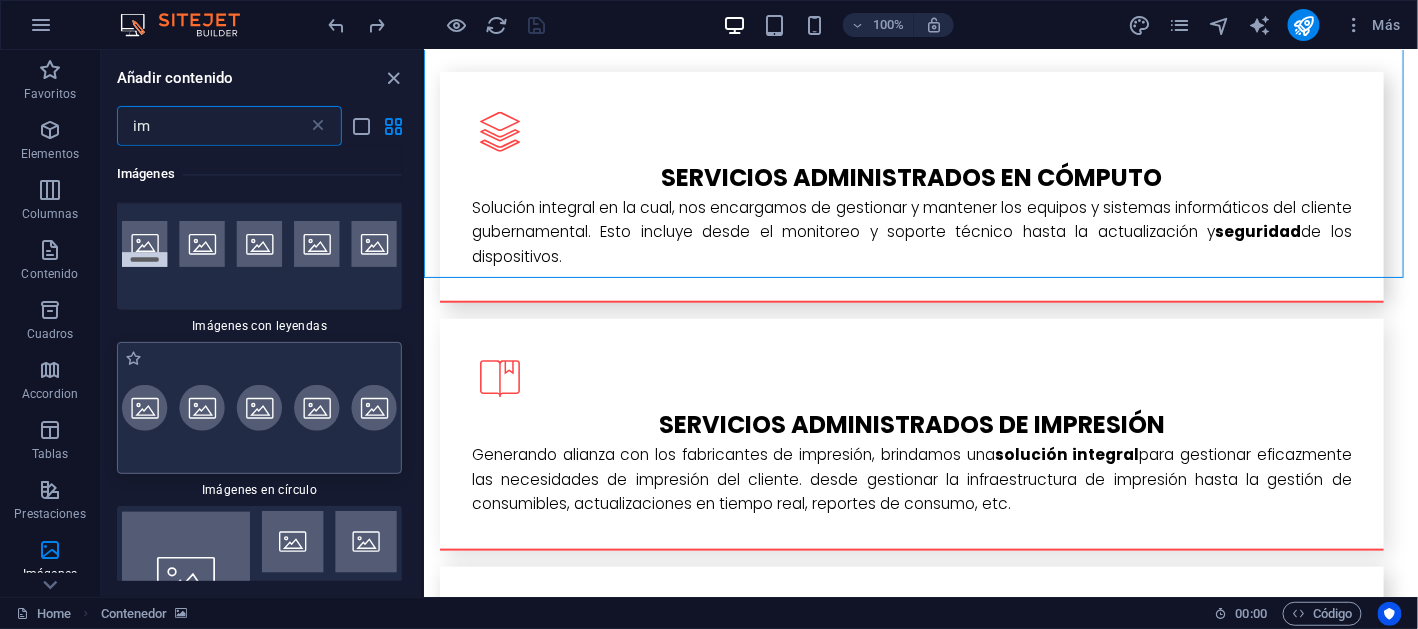 click at bounding box center [259, 407] 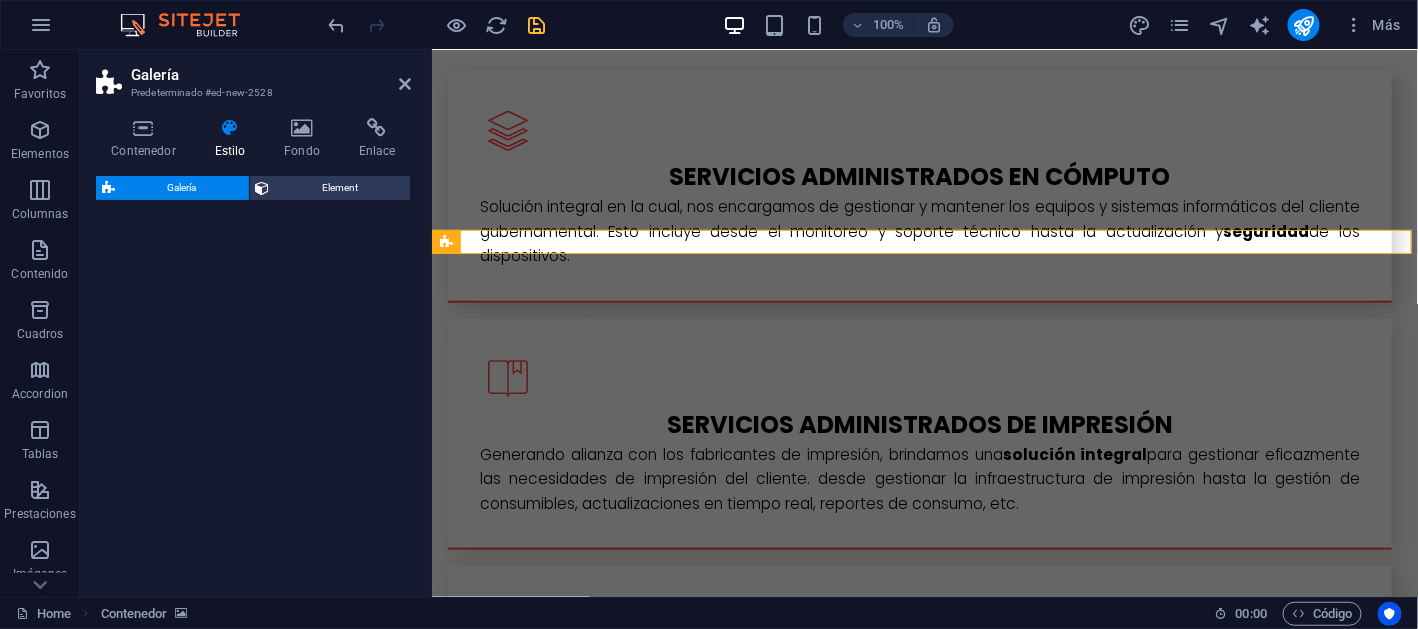 select on "rem" 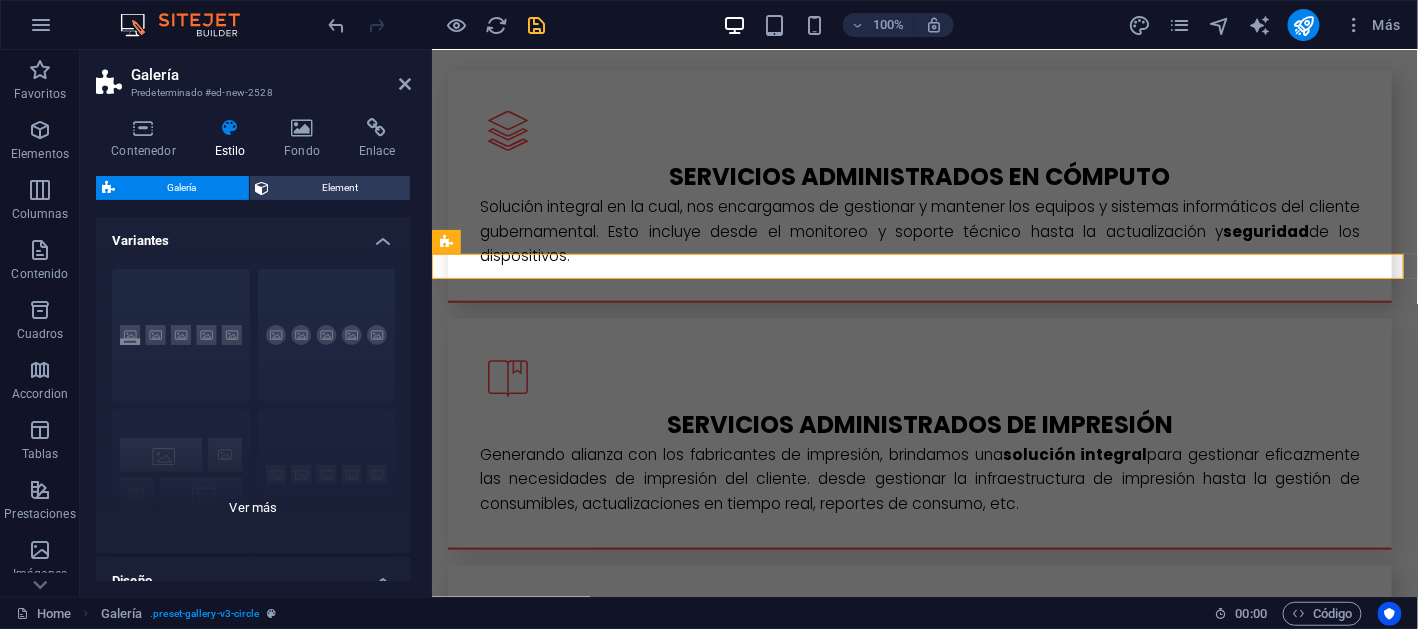 scroll, scrollTop: 2912, scrollLeft: 0, axis: vertical 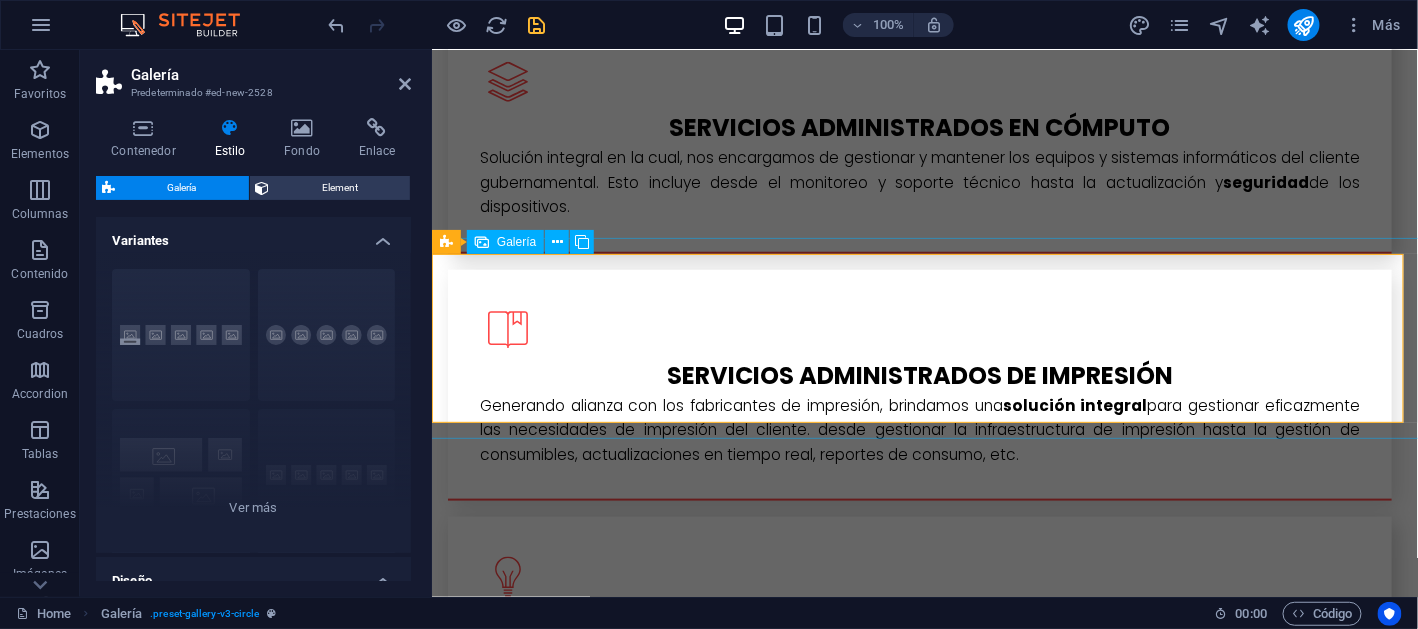 click at bounding box center (482, 242) 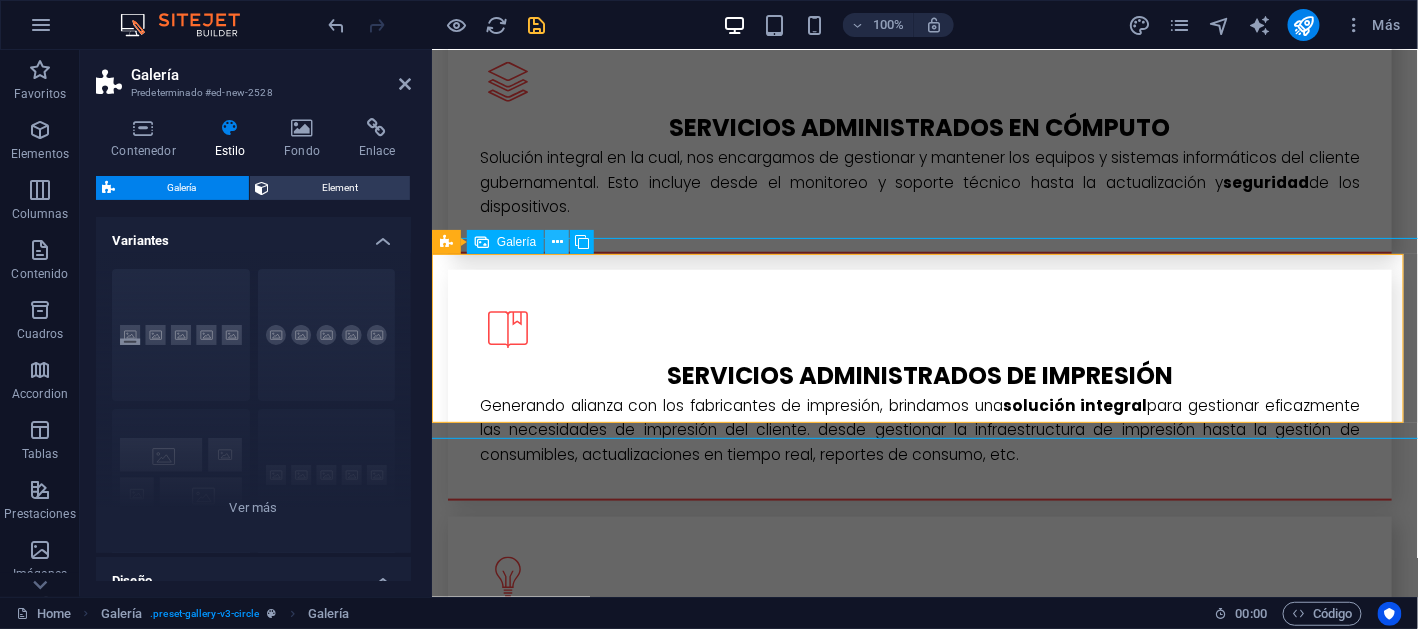 click at bounding box center [557, 242] 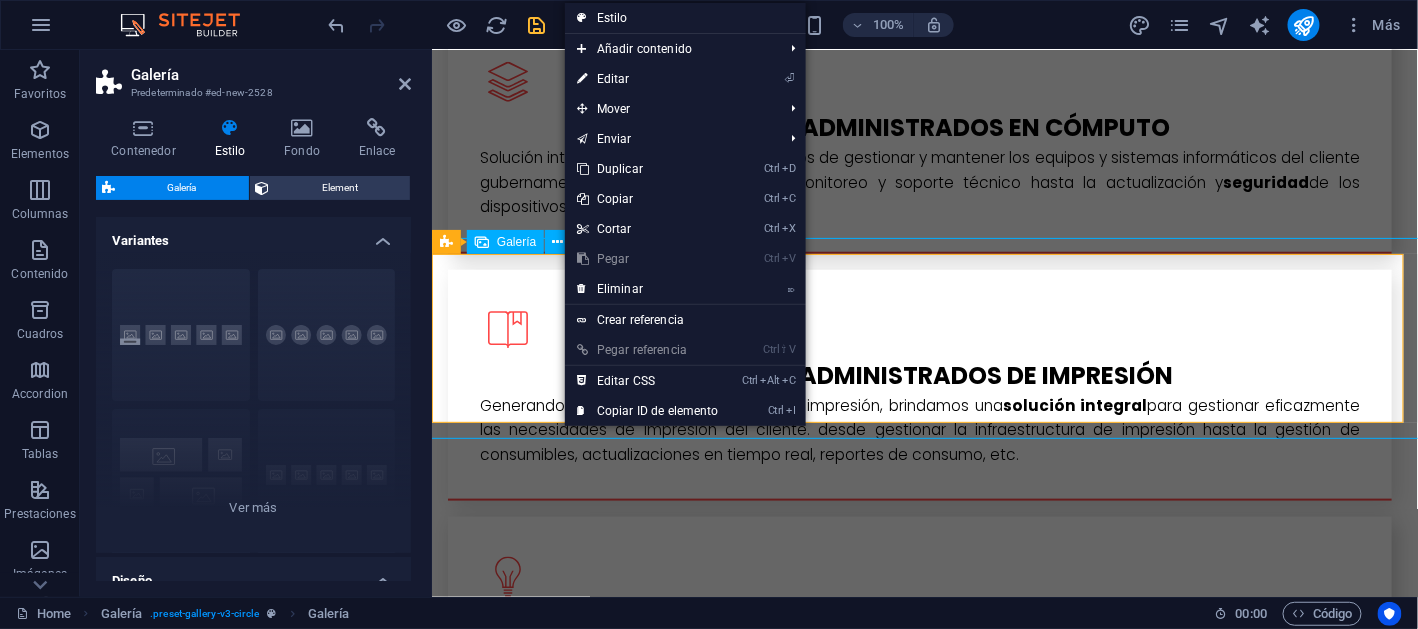 click at bounding box center (517, 2268) 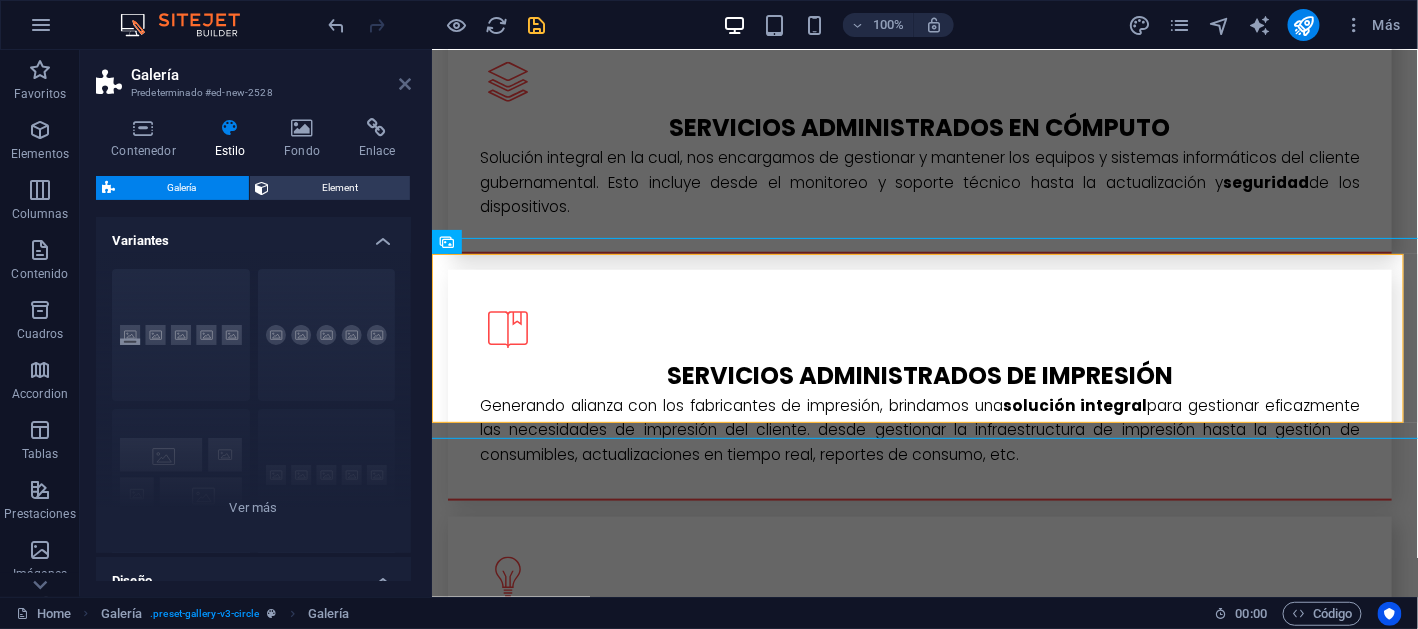 click at bounding box center [405, 84] 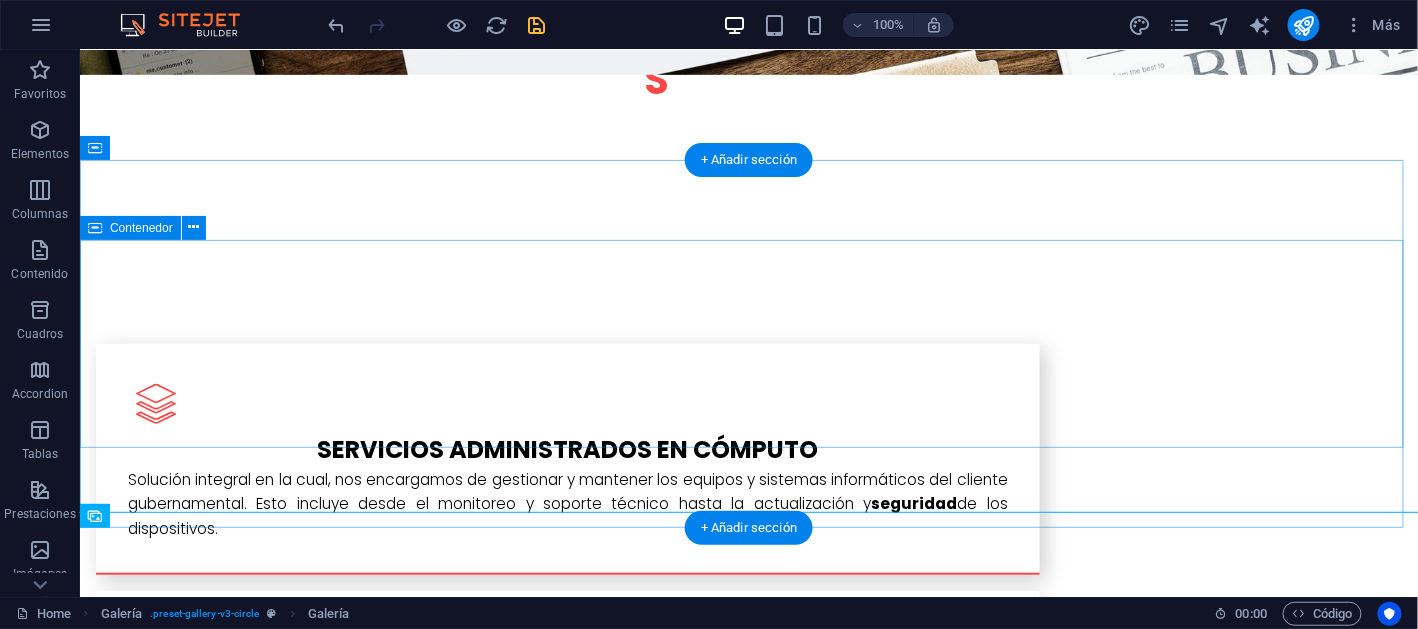 scroll, scrollTop: 2912, scrollLeft: 0, axis: vertical 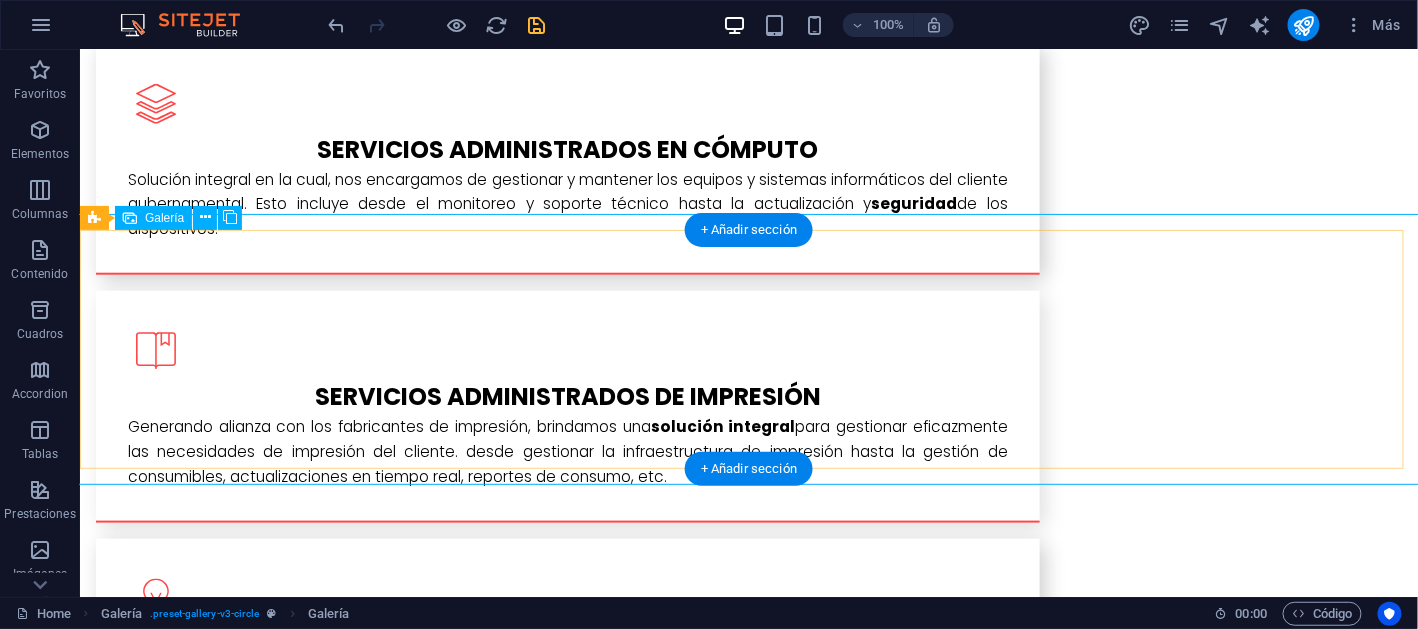 click at bounding box center [748, 2325] 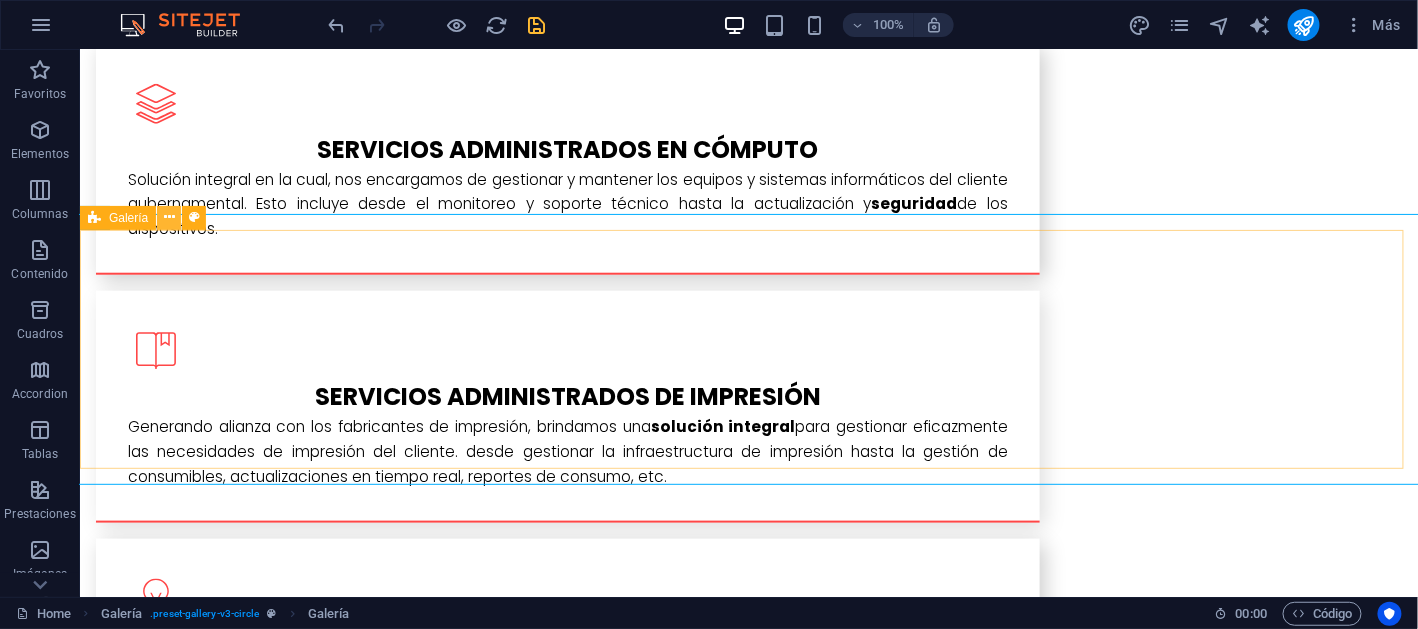 click at bounding box center [169, 217] 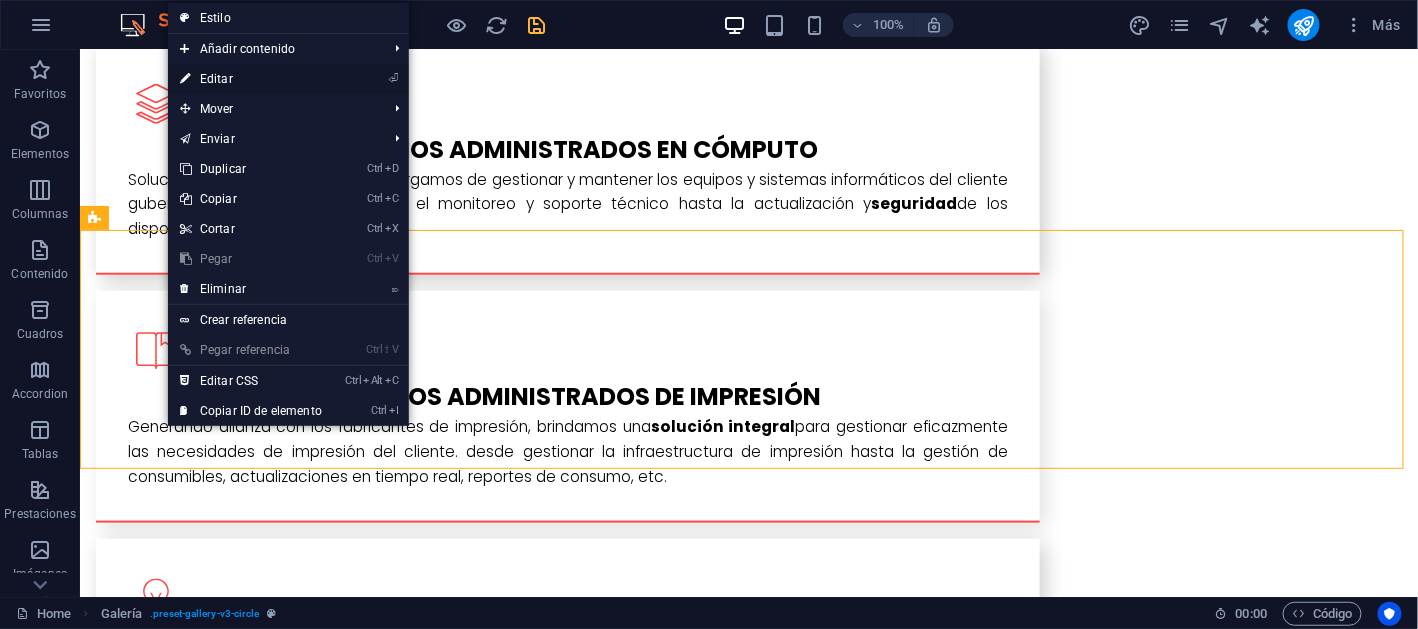 click on "⏎  Editar" at bounding box center [251, 79] 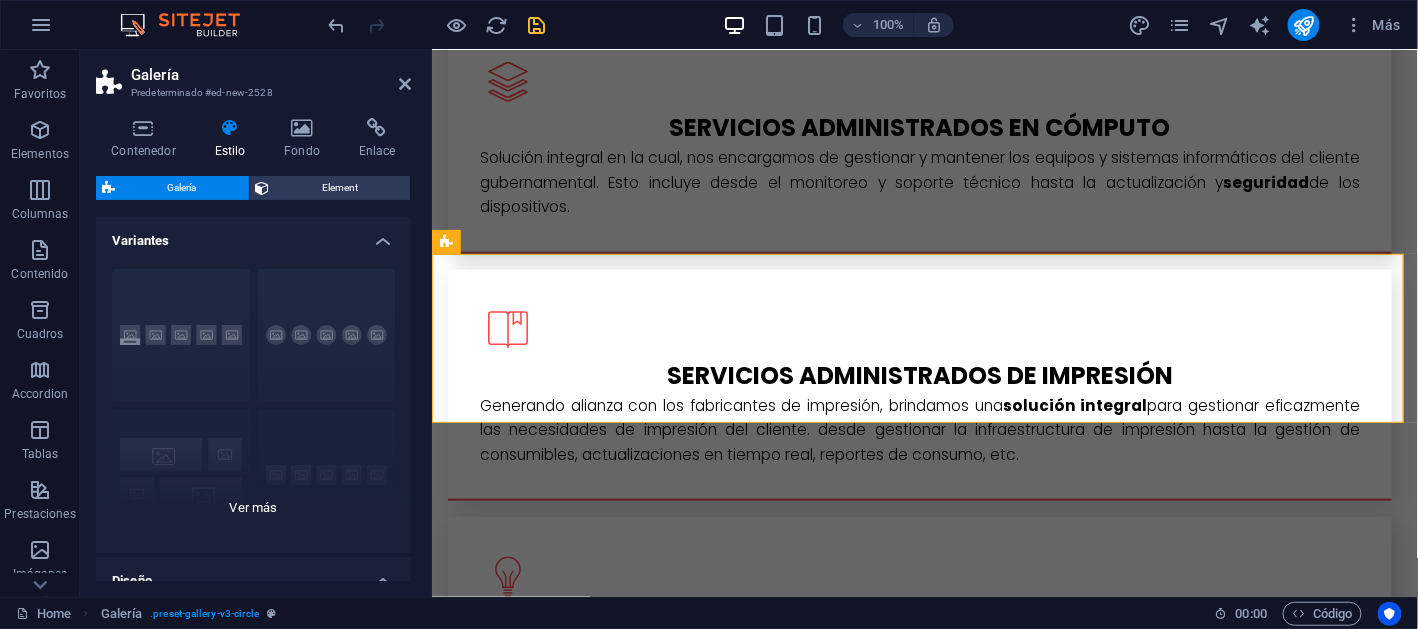 click on "Leyendas Círculo Collage Predeterminado Cuadrícula Cuadrícula despla..." at bounding box center (253, 403) 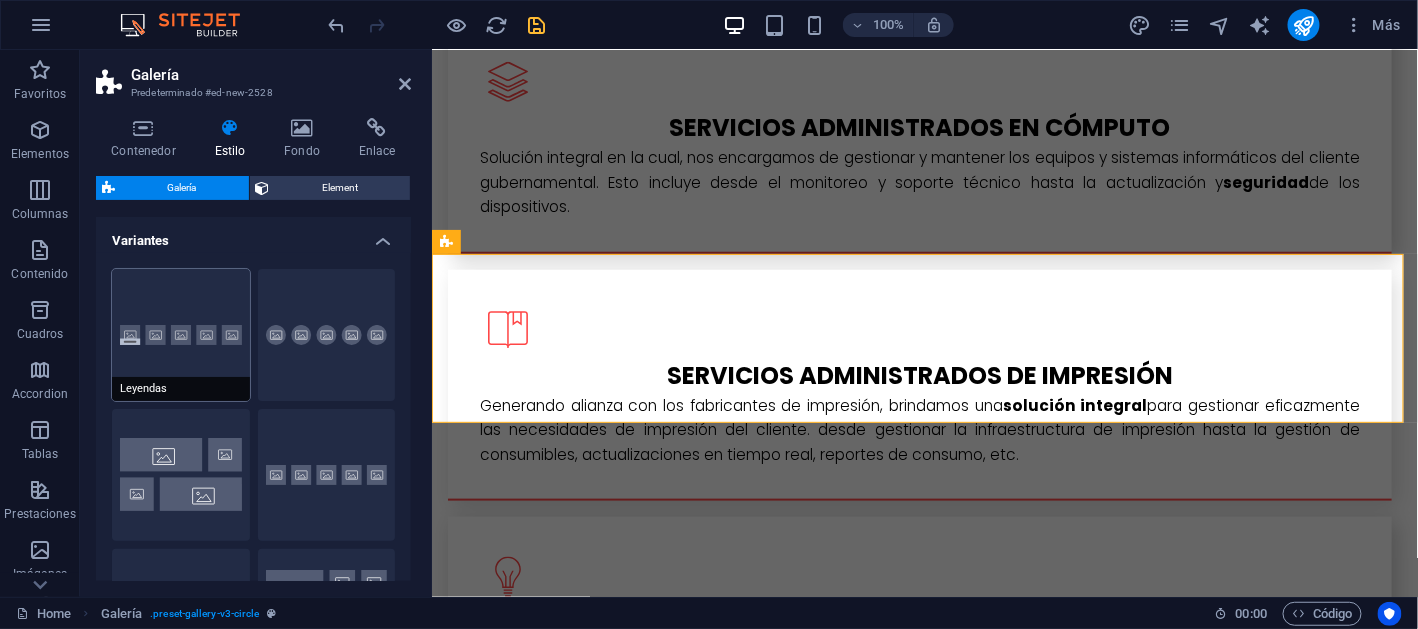 click on "Leyendas" at bounding box center (181, 335) 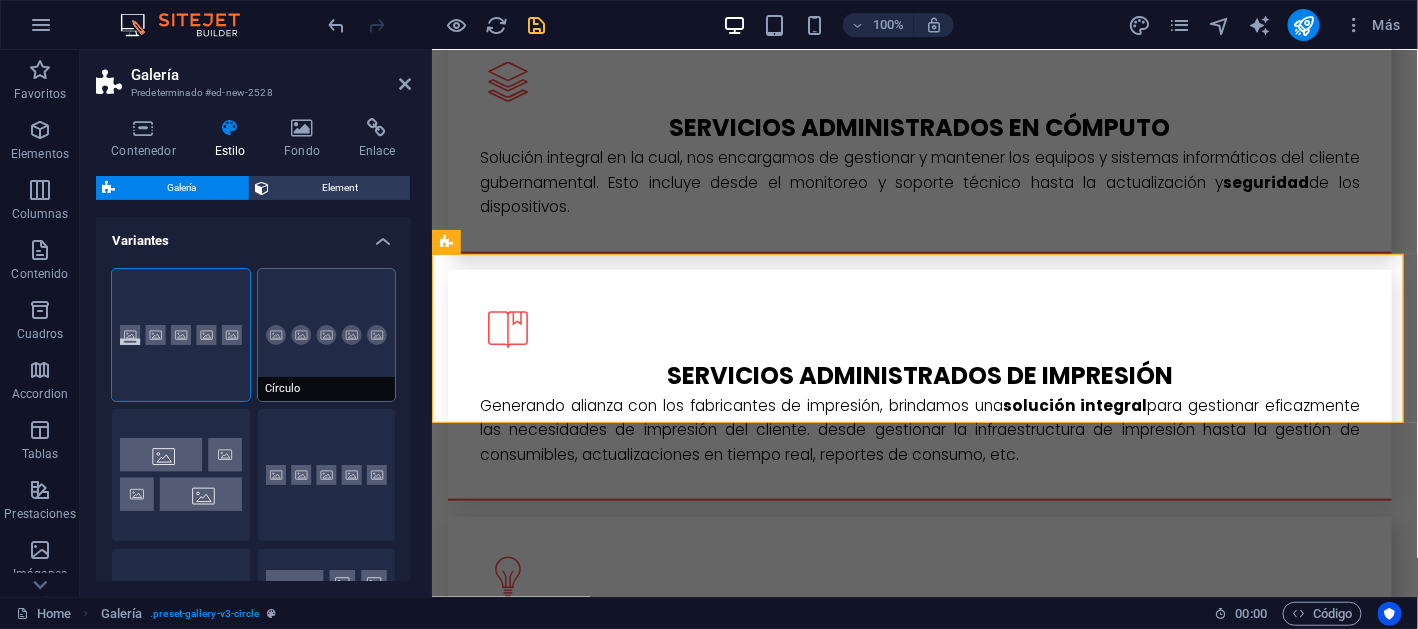 click on "Círculo" at bounding box center [327, 335] 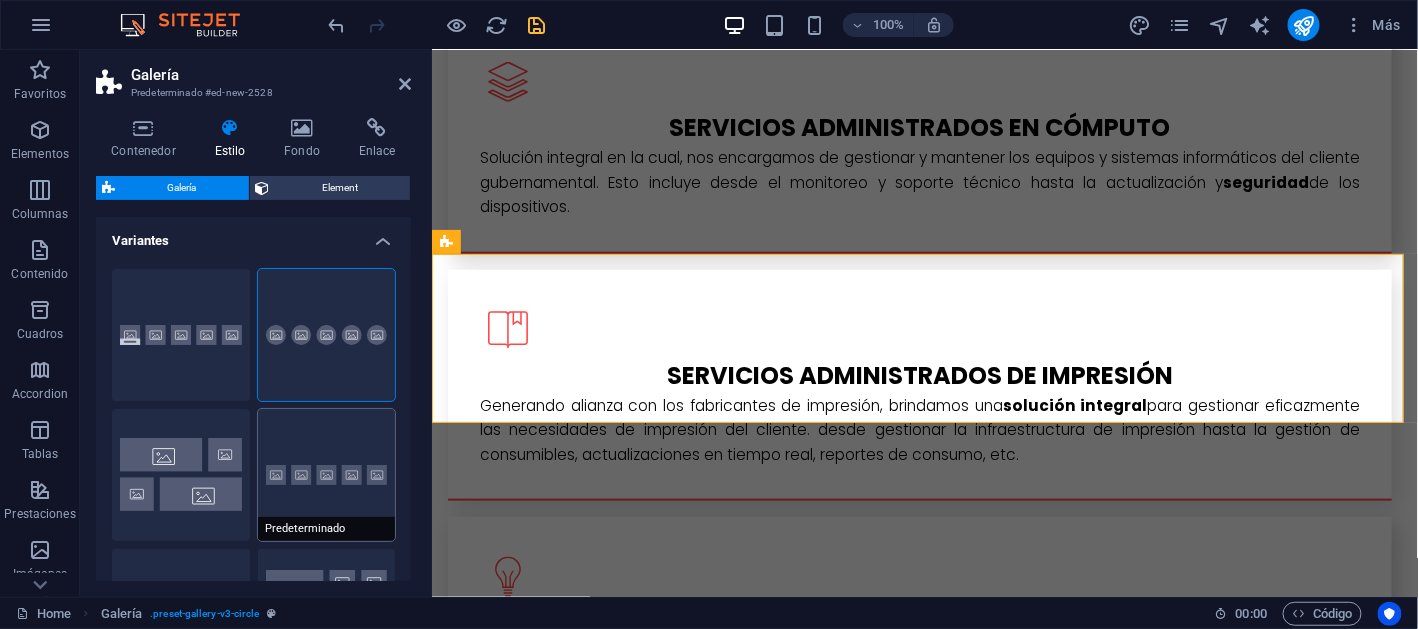 click on "Predeterminado" at bounding box center (327, 475) 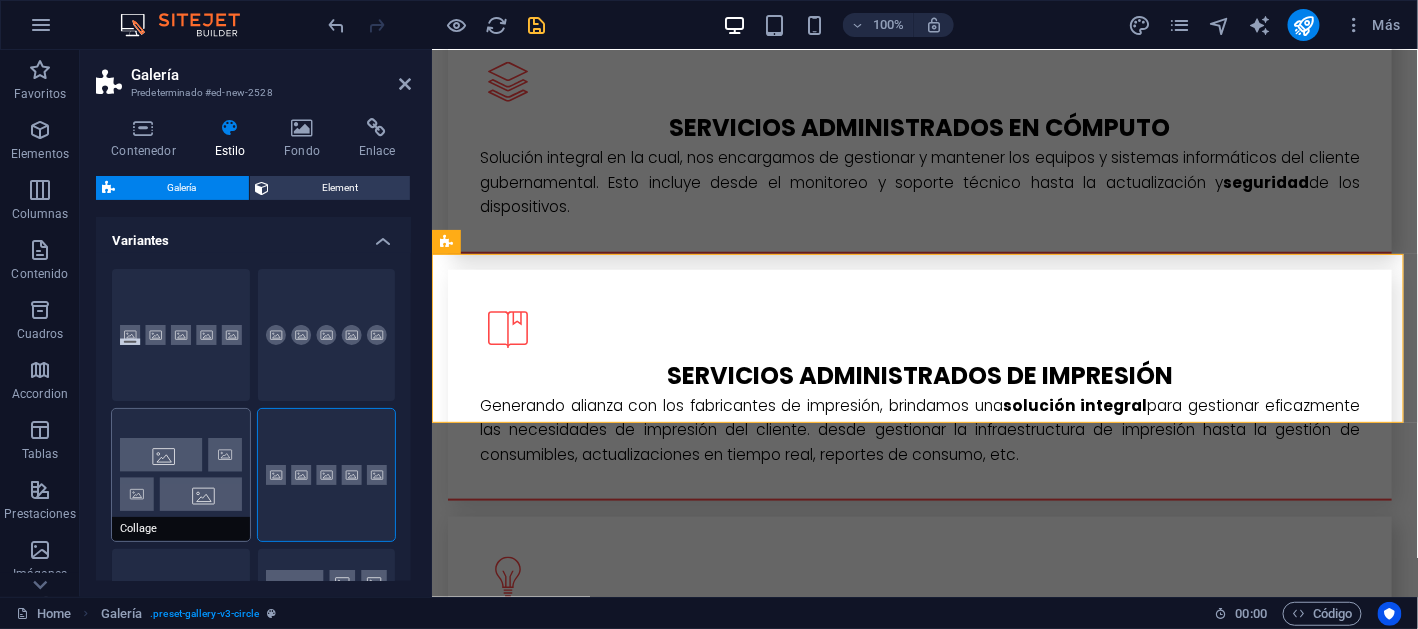 click on "Collage" at bounding box center [181, 475] 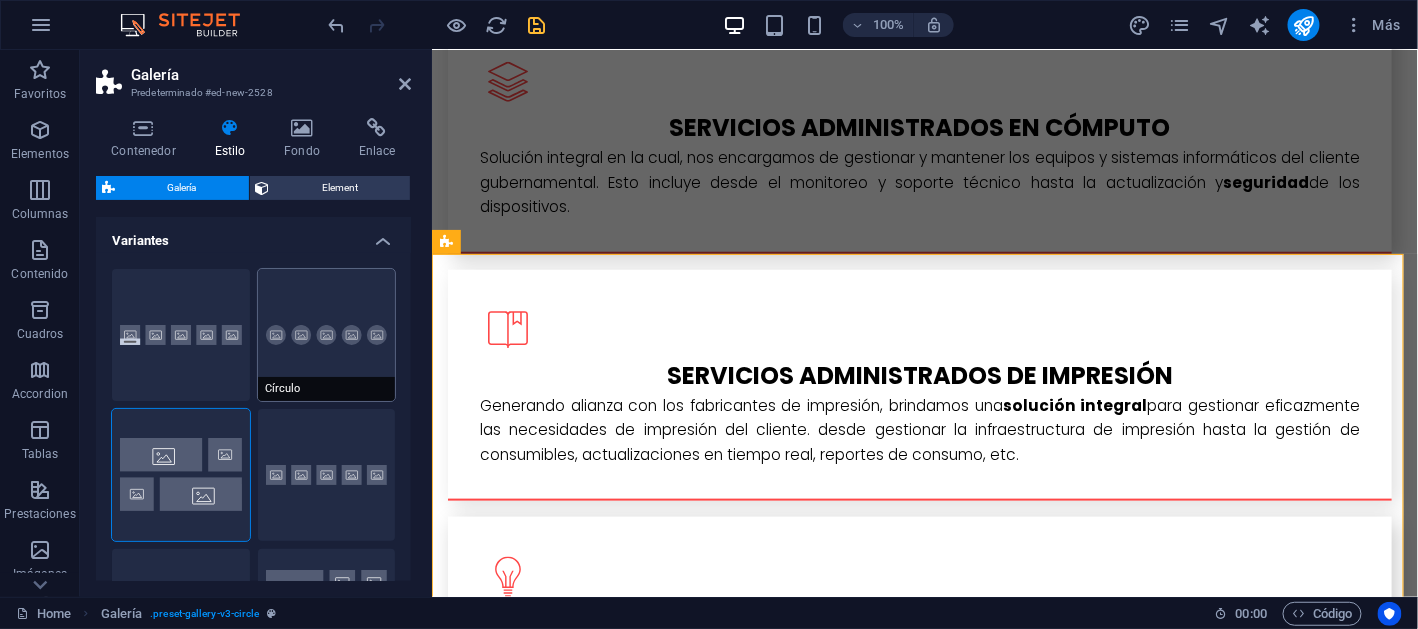 click on "Círculo" at bounding box center [327, 335] 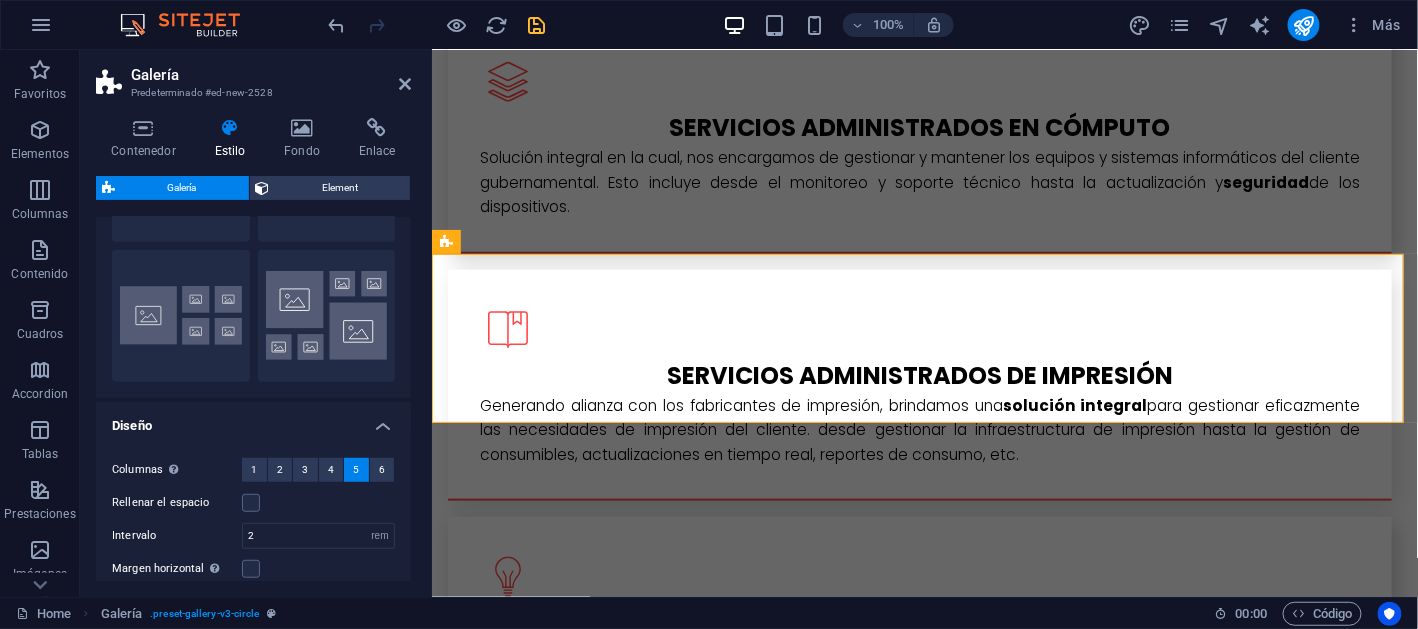 scroll, scrollTop: 400, scrollLeft: 0, axis: vertical 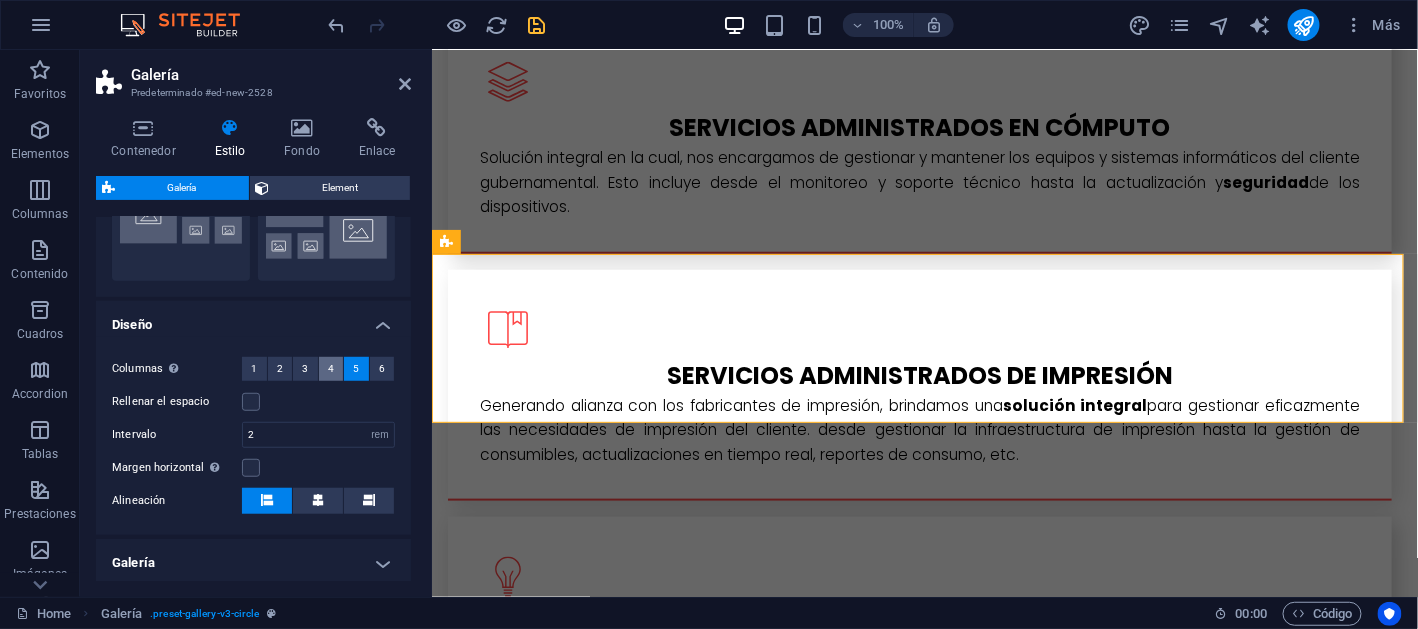 click on "4" at bounding box center (331, 369) 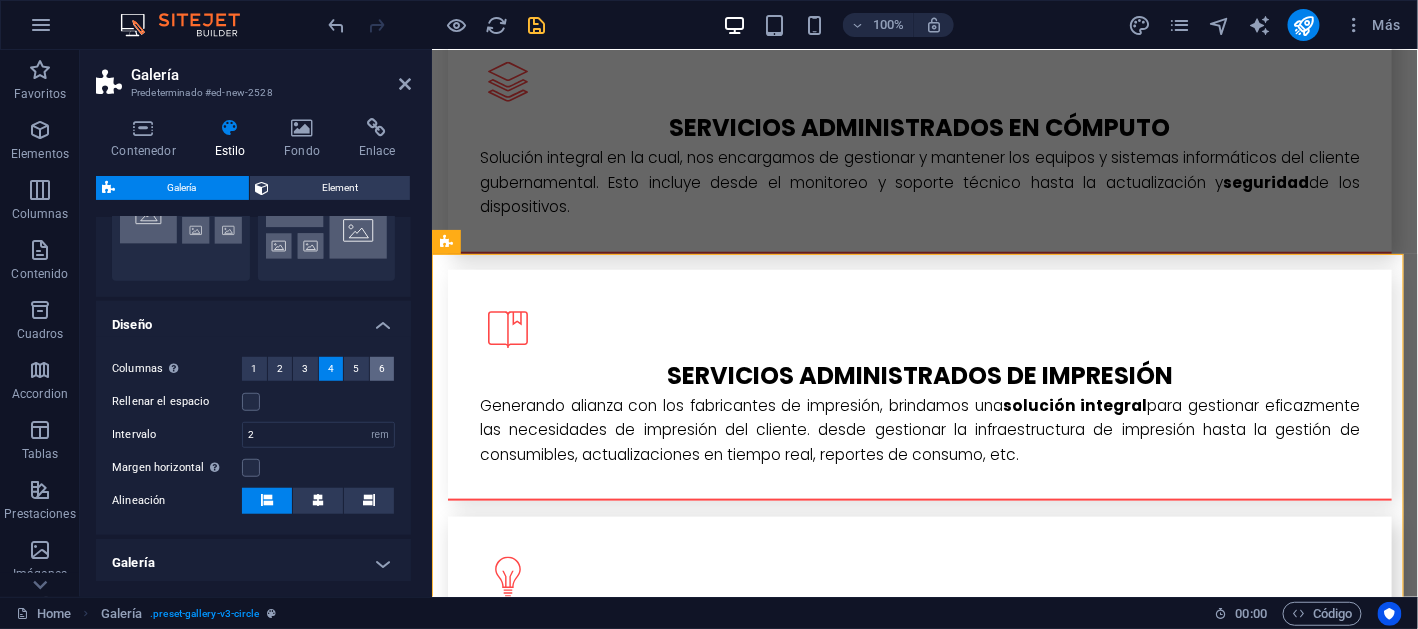 click on "6" at bounding box center [382, 369] 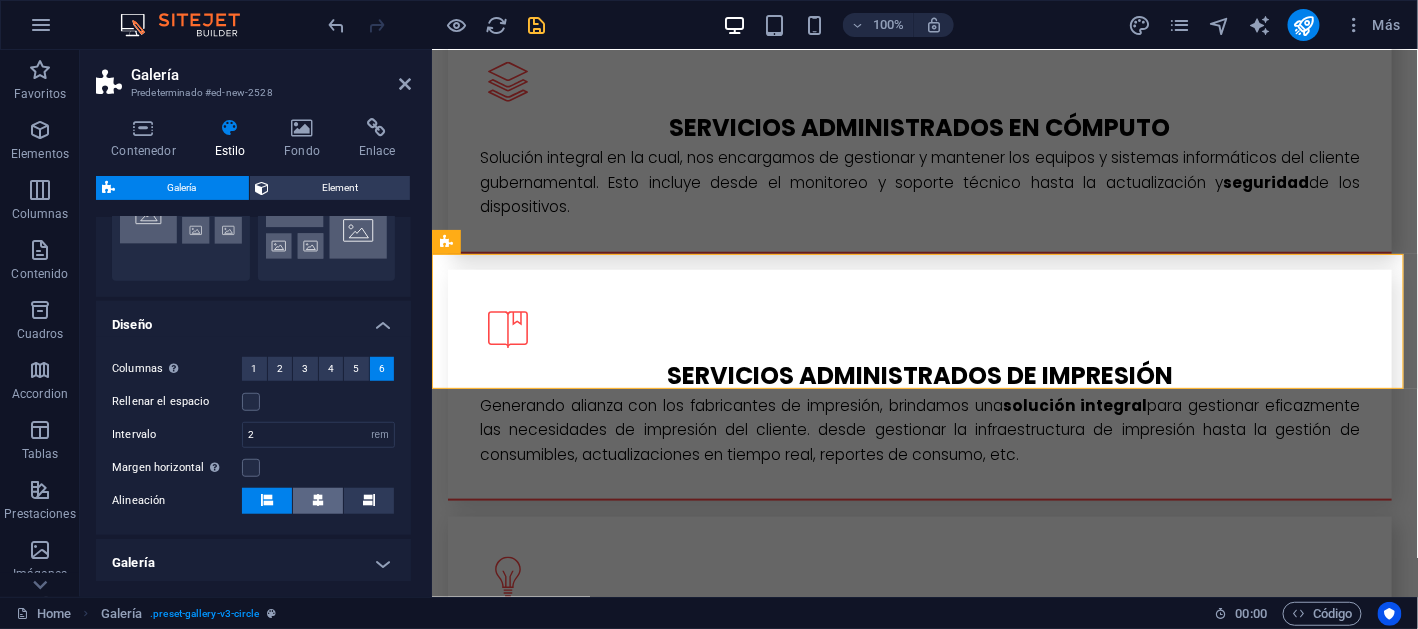 click at bounding box center (318, 500) 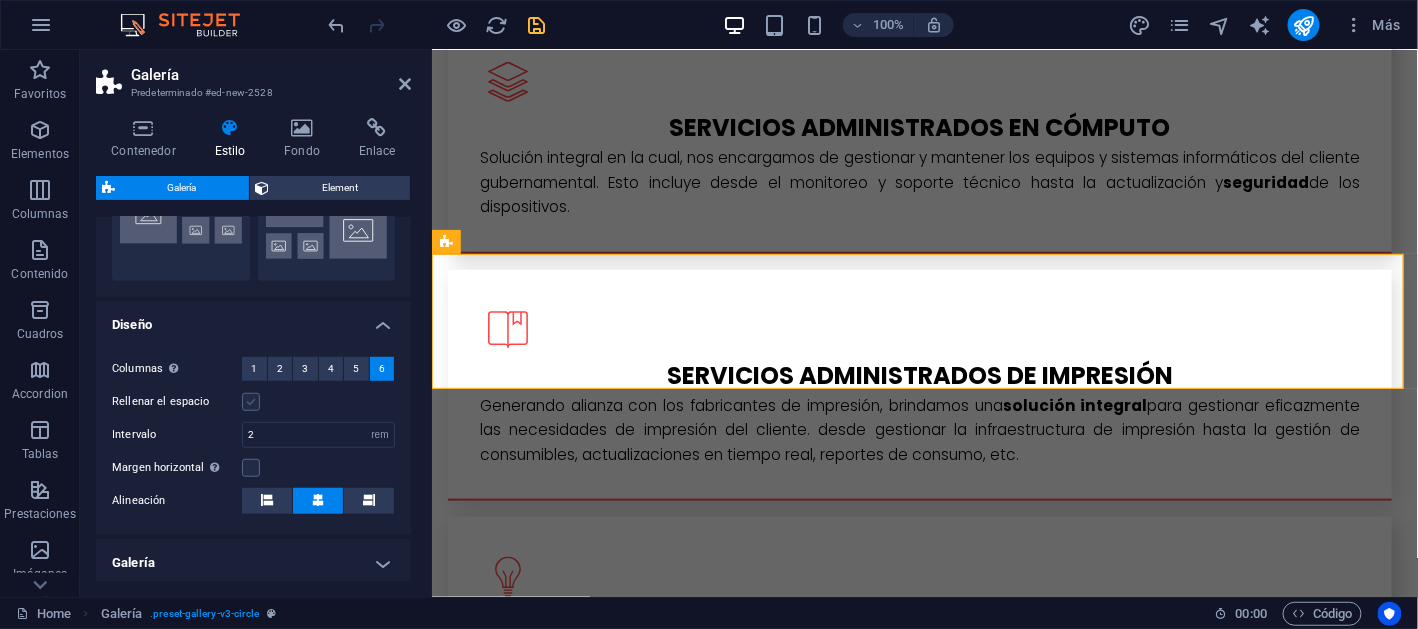 click at bounding box center (251, 402) 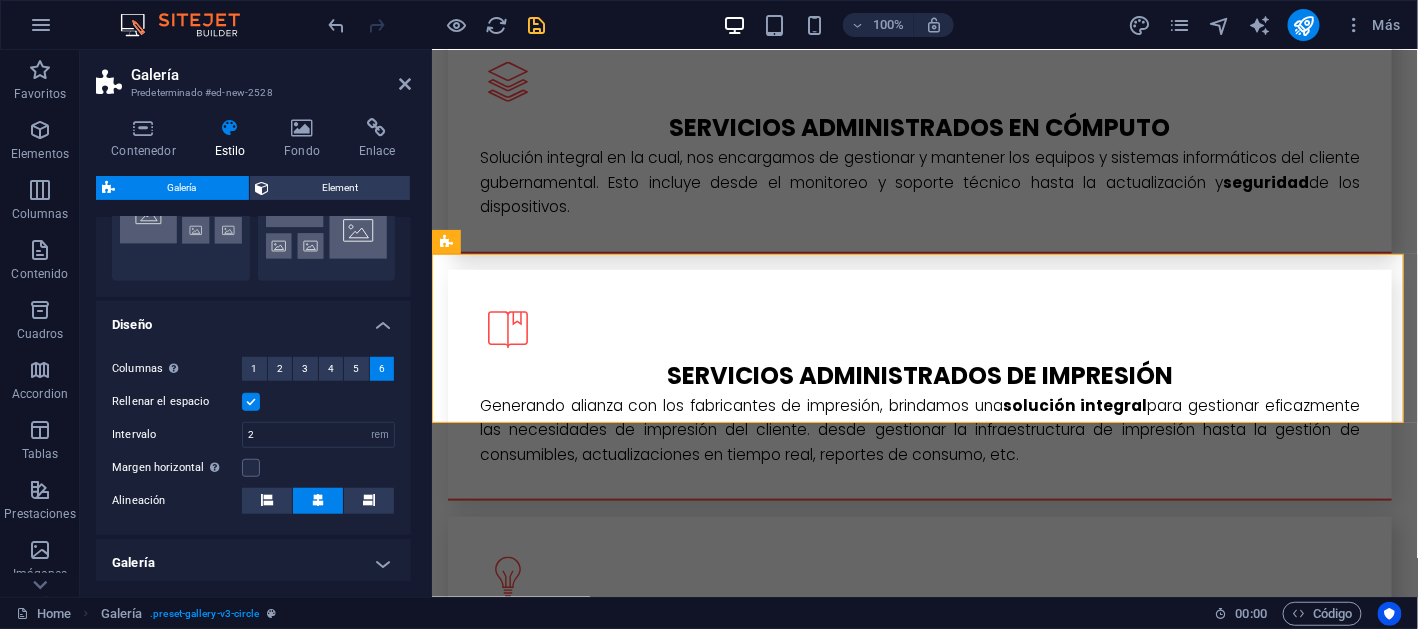click at bounding box center (251, 402) 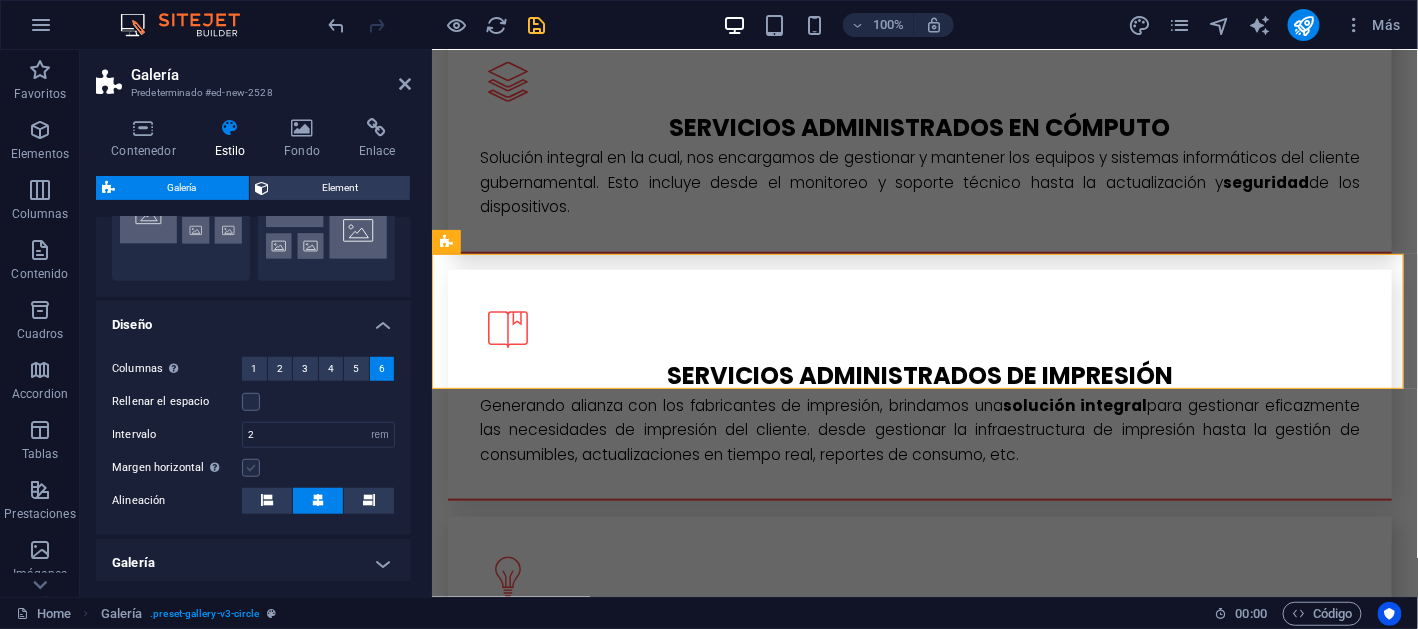 click at bounding box center [251, 468] 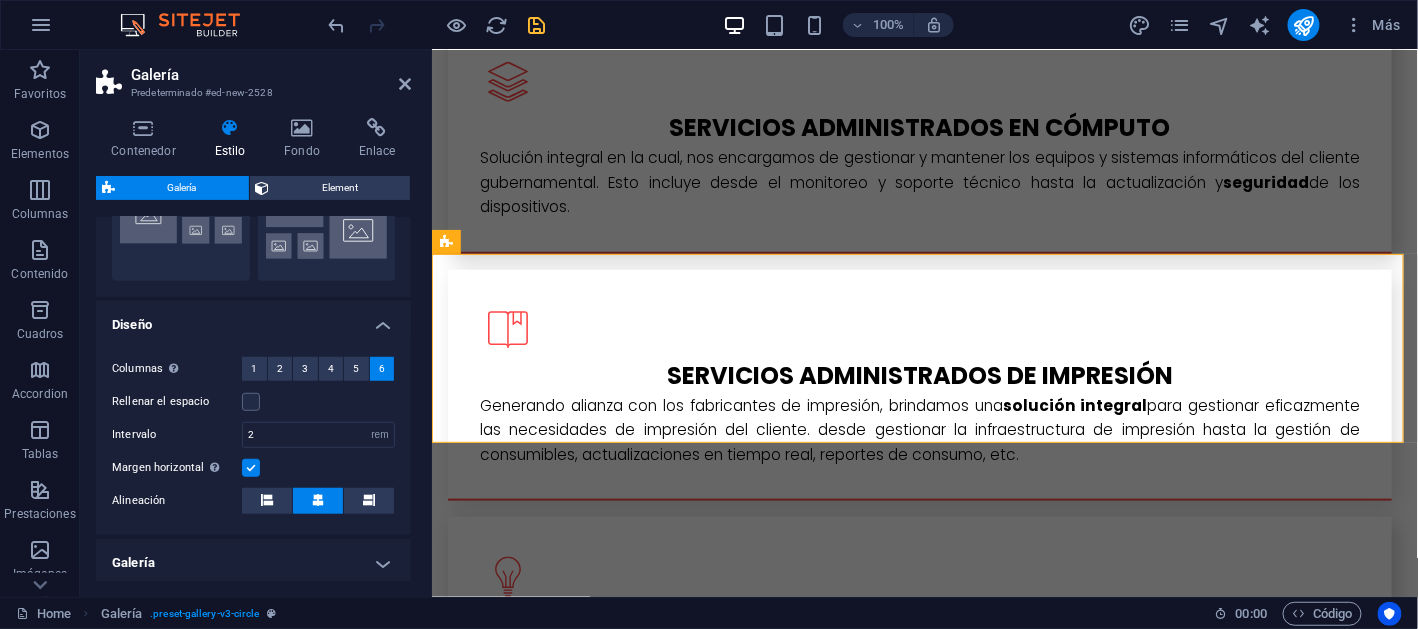 click at bounding box center [251, 468] 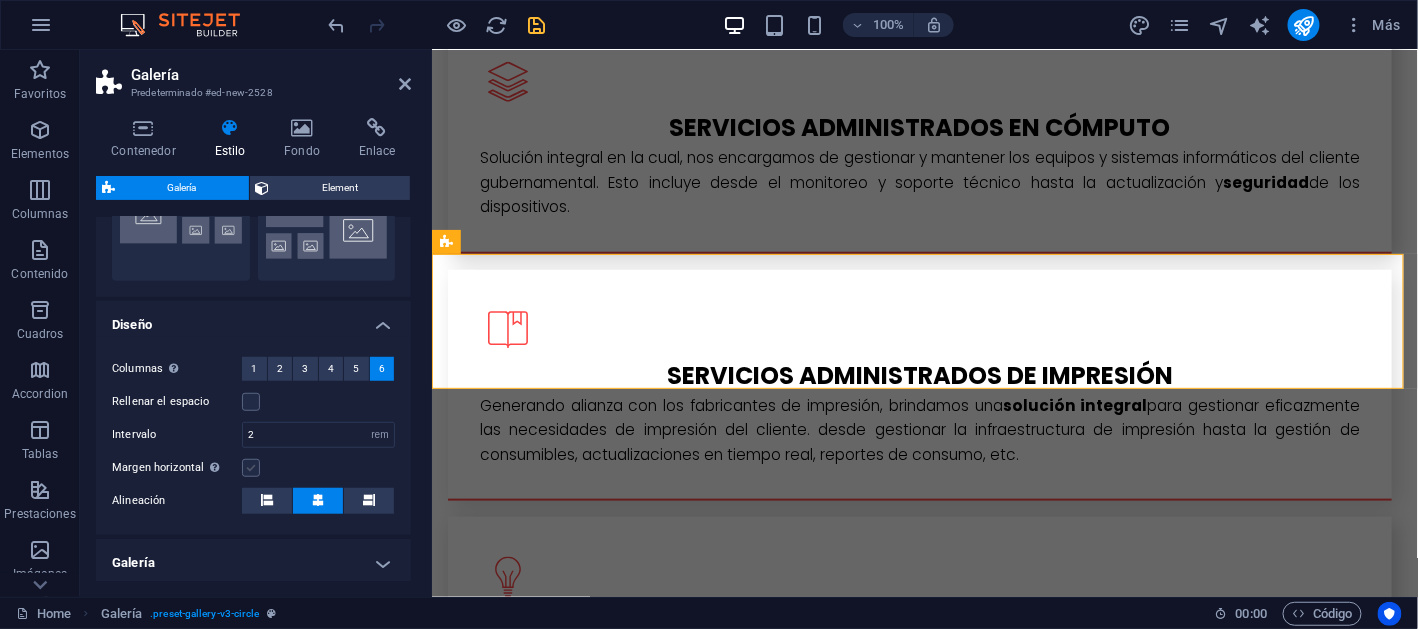 click at bounding box center (251, 468) 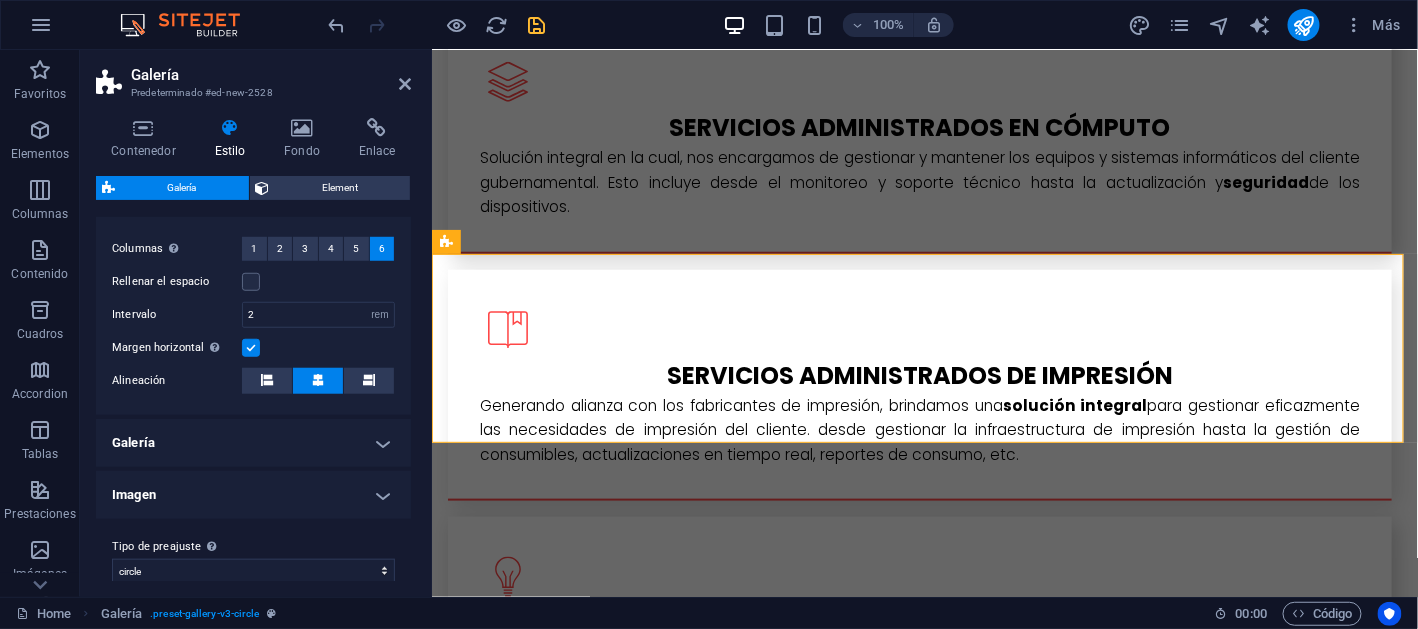 scroll, scrollTop: 536, scrollLeft: 0, axis: vertical 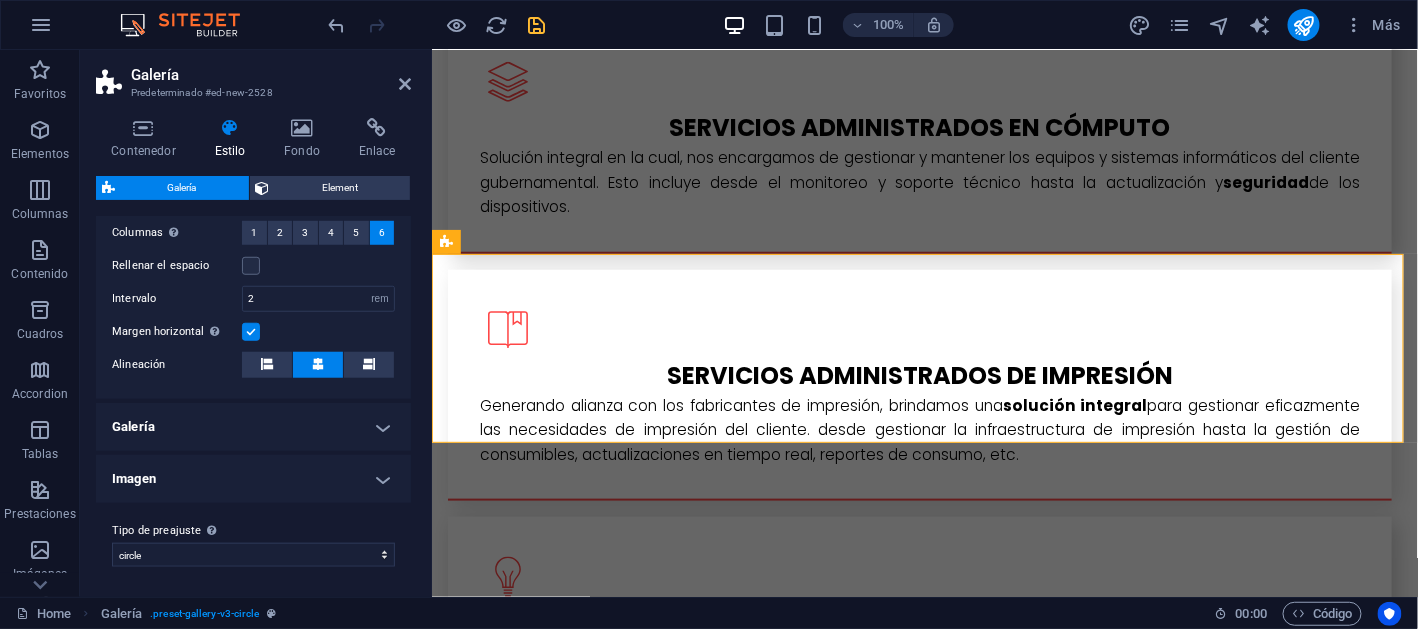 click on "Galería" at bounding box center (253, 427) 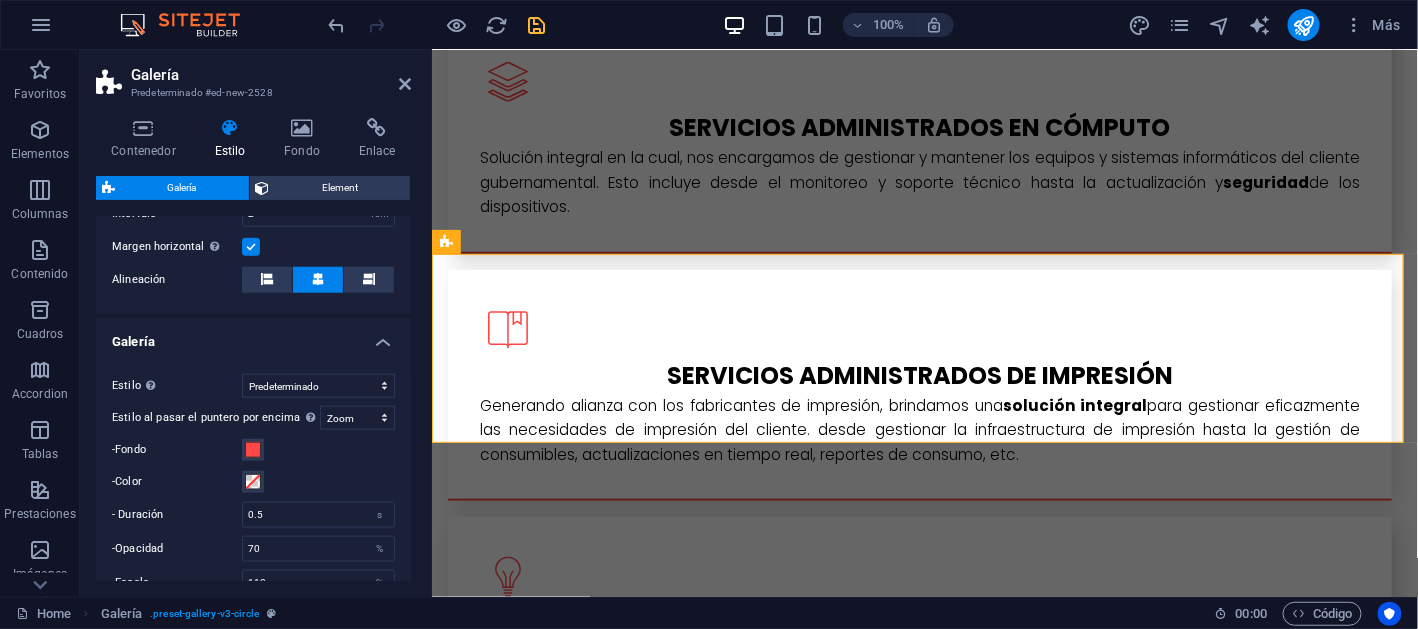 scroll, scrollTop: 635, scrollLeft: 0, axis: vertical 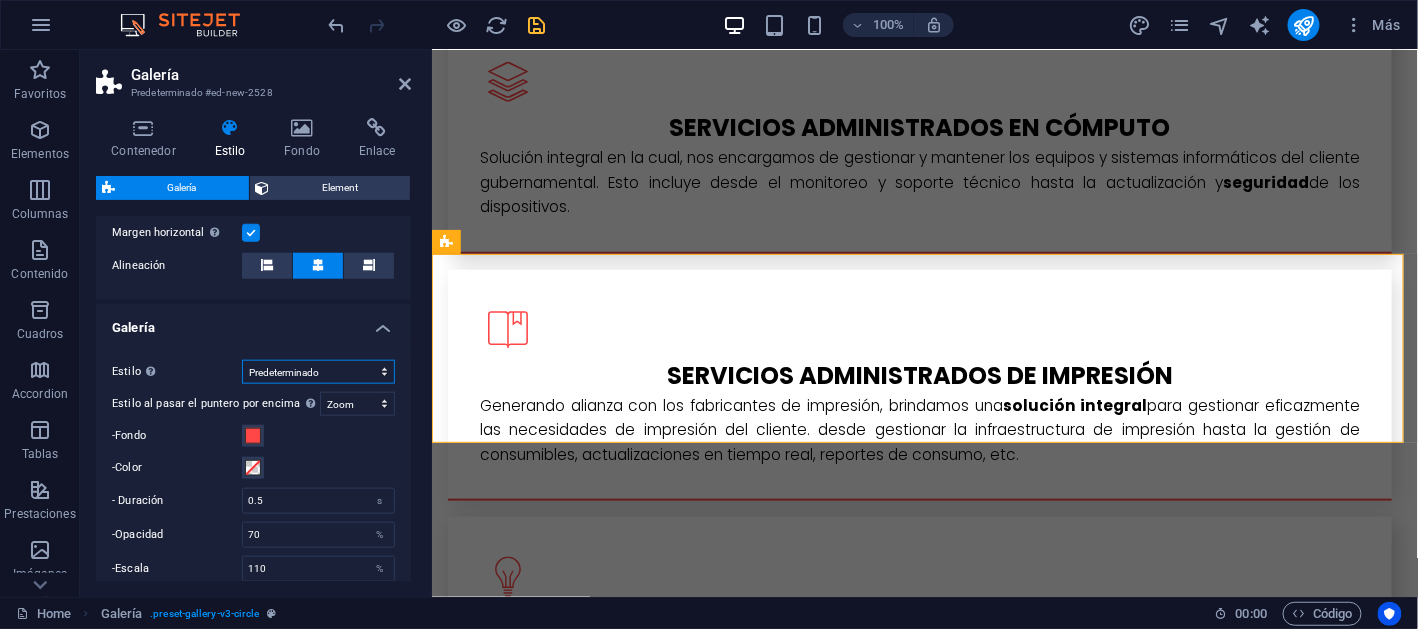 click on "Predeterminado Cuadrícula Cuadrícula inversa Cuadrícula desplazada Collage" at bounding box center (318, 372) 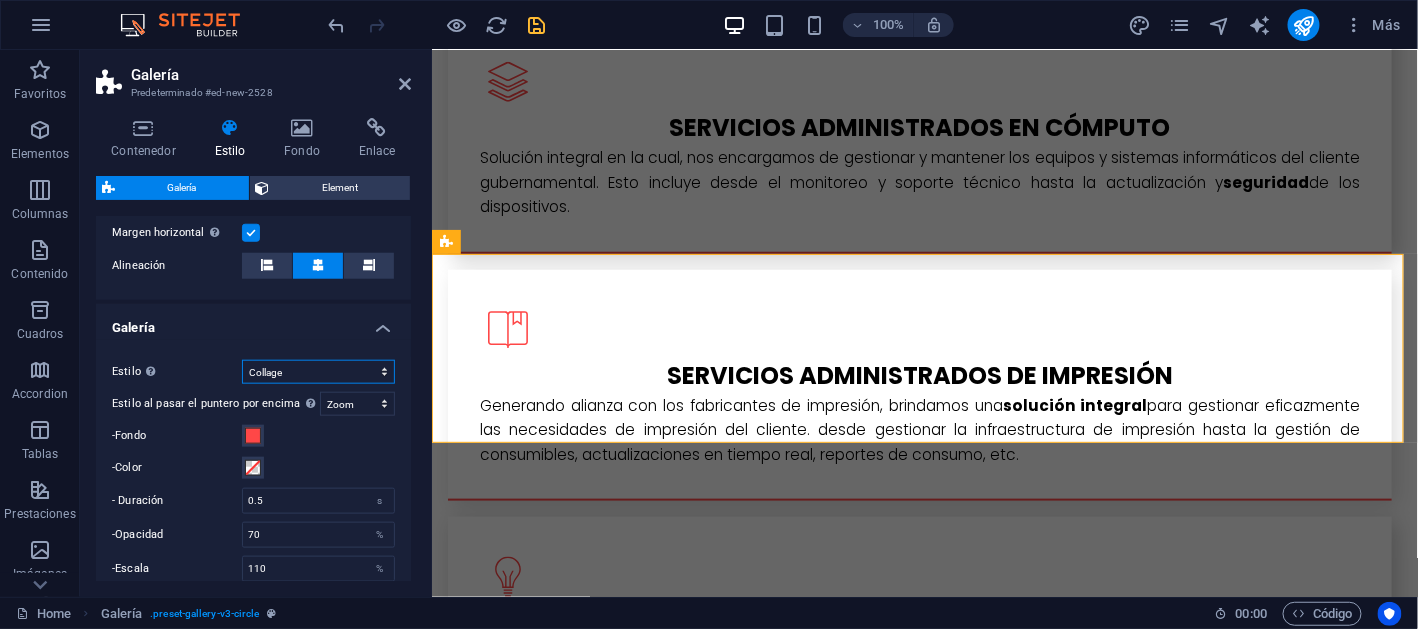 click on "Predeterminado Cuadrícula Cuadrícula inversa Cuadrícula desplazada Collage" at bounding box center [318, 372] 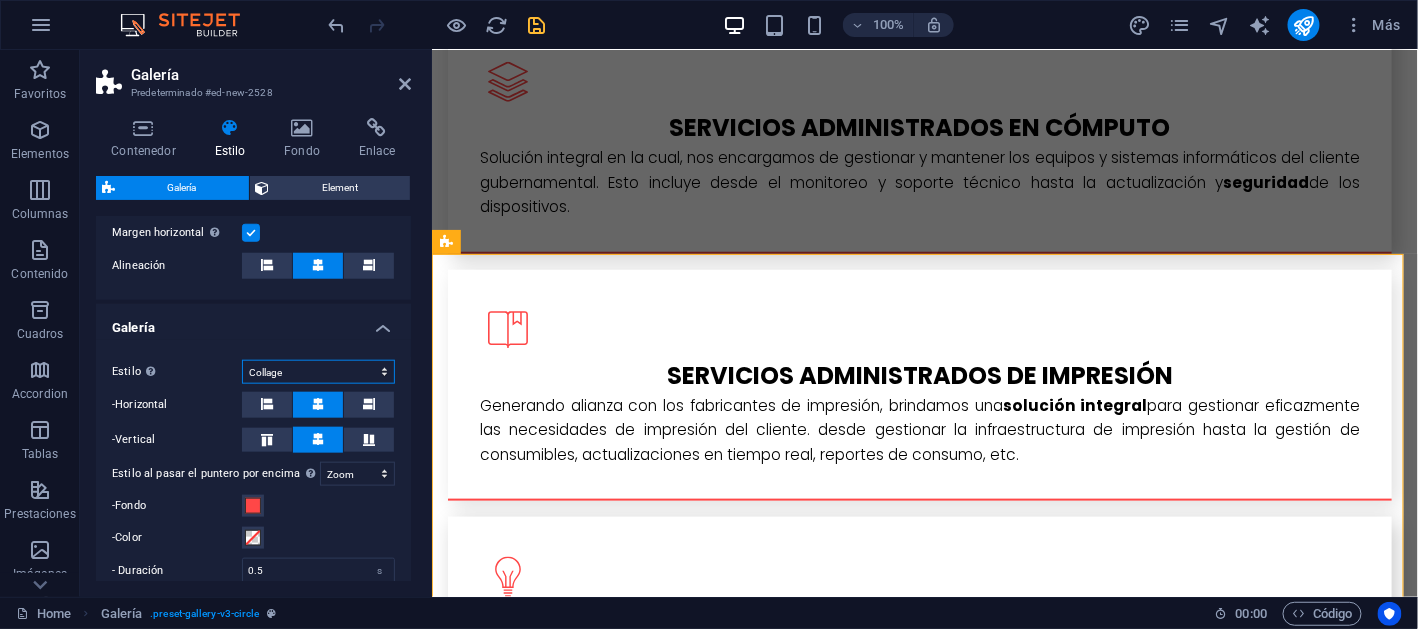 click on "Predeterminado Cuadrícula Cuadrícula inversa Cuadrícula desplazada Collage" at bounding box center (318, 372) 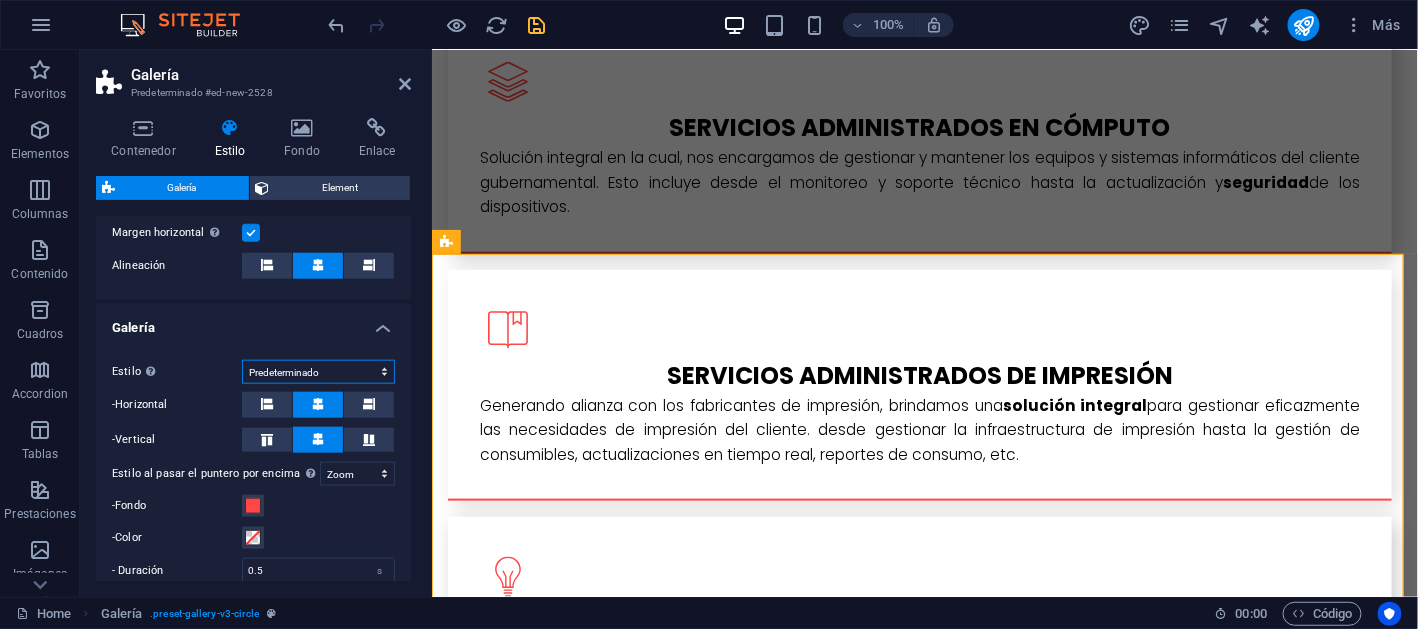 click on "Predeterminado Cuadrícula Cuadrícula inversa Cuadrícula desplazada Collage" at bounding box center (318, 372) 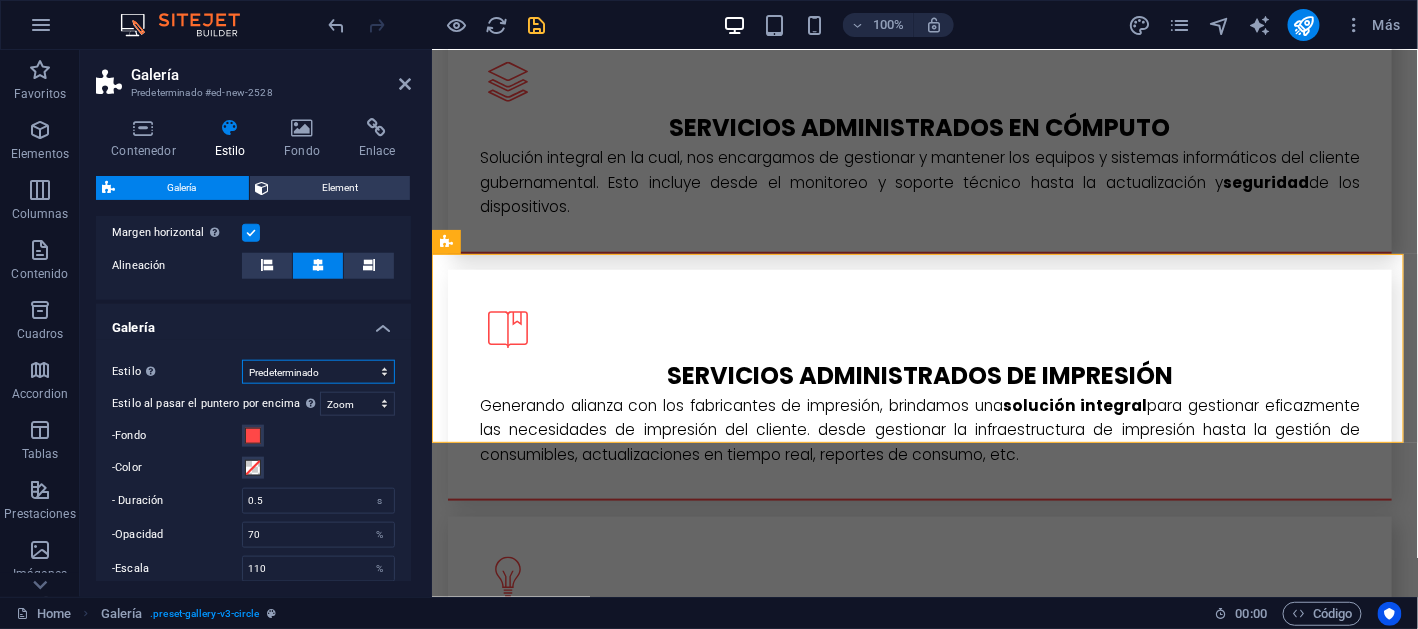 click on "Predeterminado Cuadrícula Cuadrícula inversa Cuadrícula desplazada Collage" at bounding box center [318, 372] 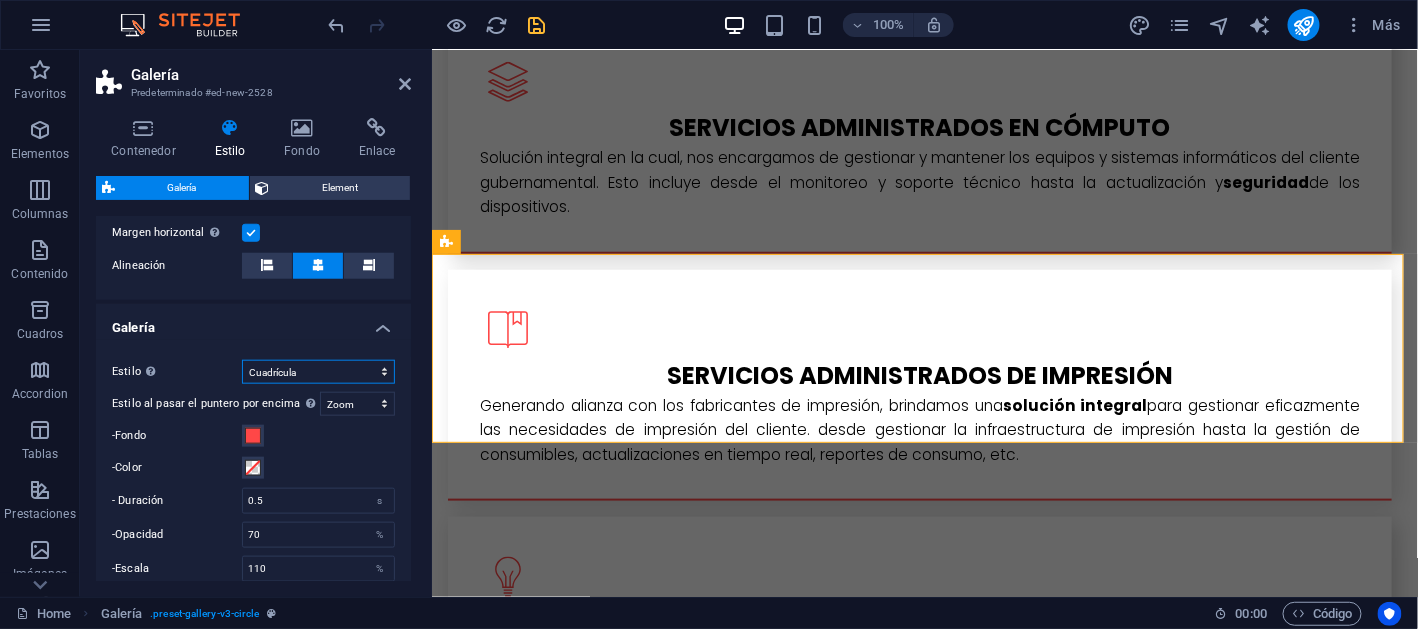 click on "Predeterminado Cuadrícula Cuadrícula inversa Cuadrícula desplazada Collage" at bounding box center (318, 372) 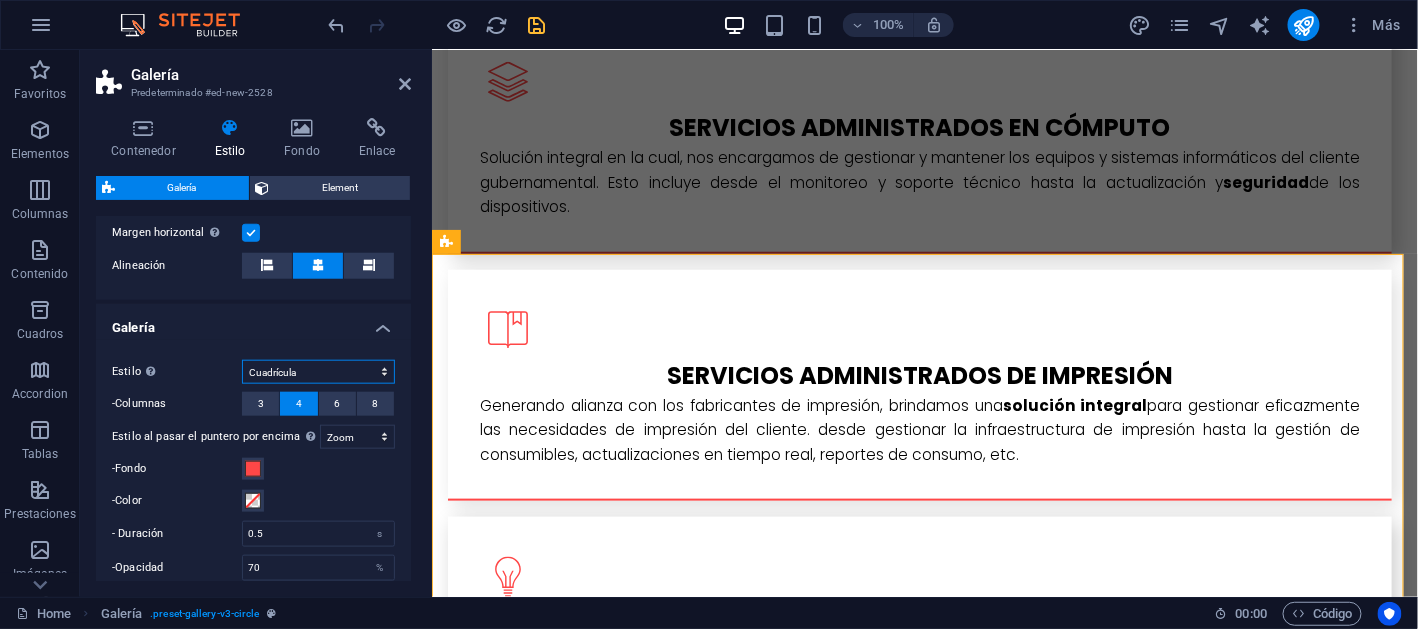 click on "Predeterminado Cuadrícula Cuadrícula inversa Cuadrícula desplazada Collage" at bounding box center [318, 372] 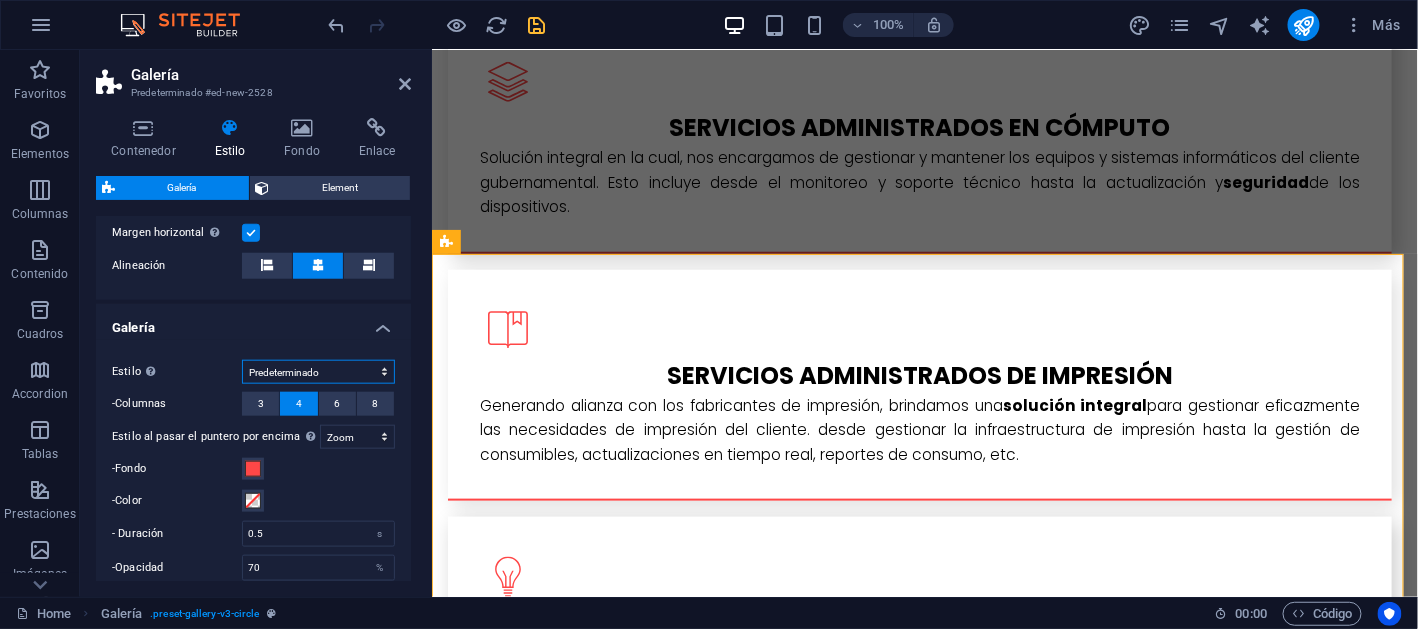 click on "Predeterminado Cuadrícula Cuadrícula inversa Cuadrícula desplazada Collage" at bounding box center [318, 372] 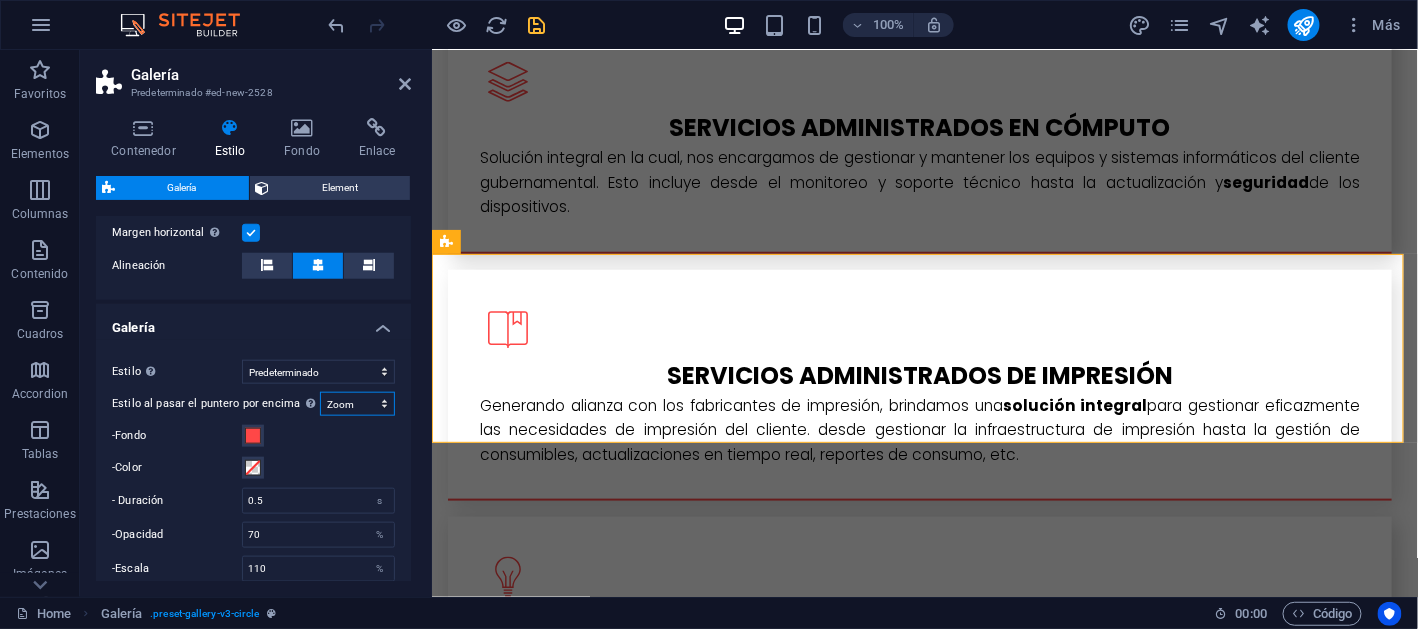click on "Deshabilitado Rotar Zoom Difuminar Leyendas" at bounding box center [357, 404] 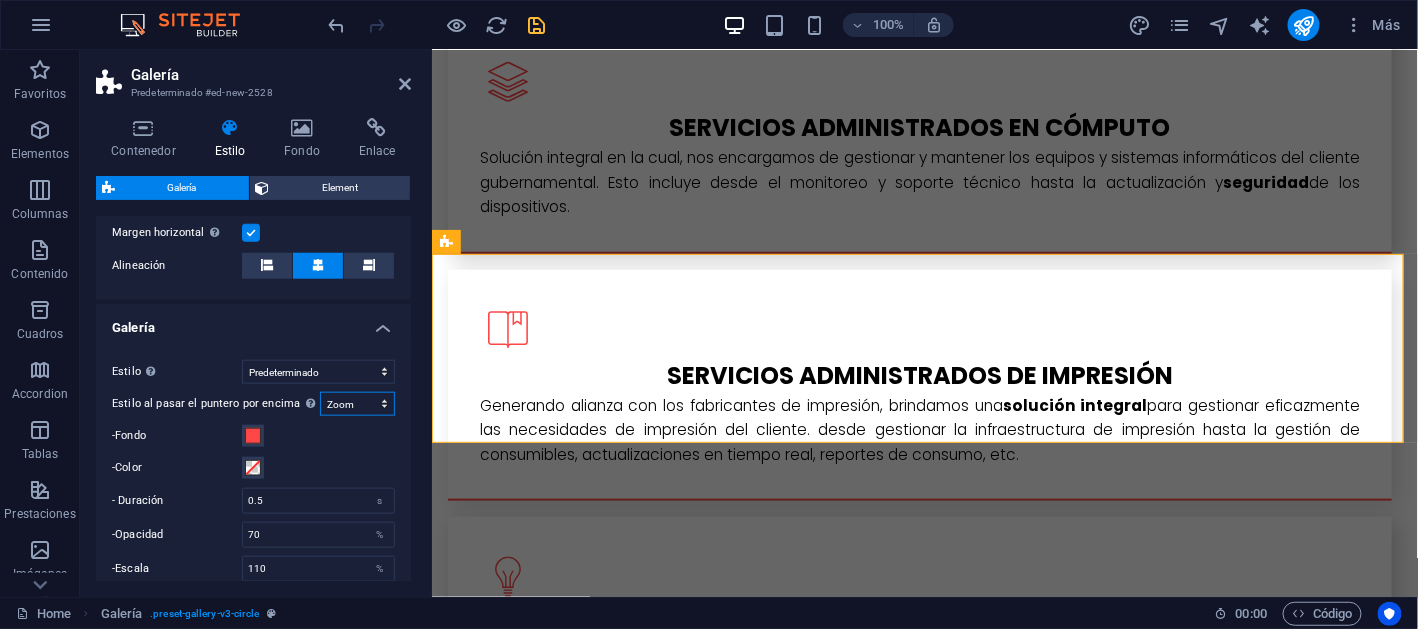 click on "Deshabilitado Rotar Zoom Difuminar Leyendas" at bounding box center (357, 404) 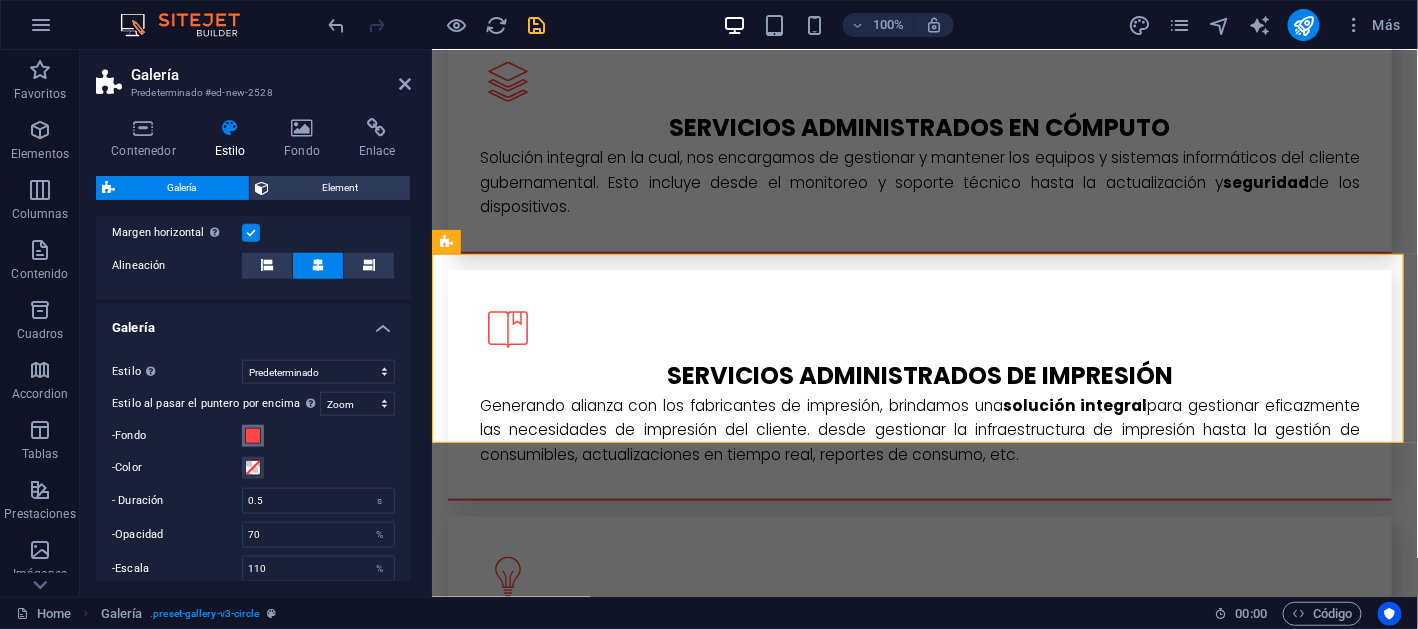 click at bounding box center [253, 436] 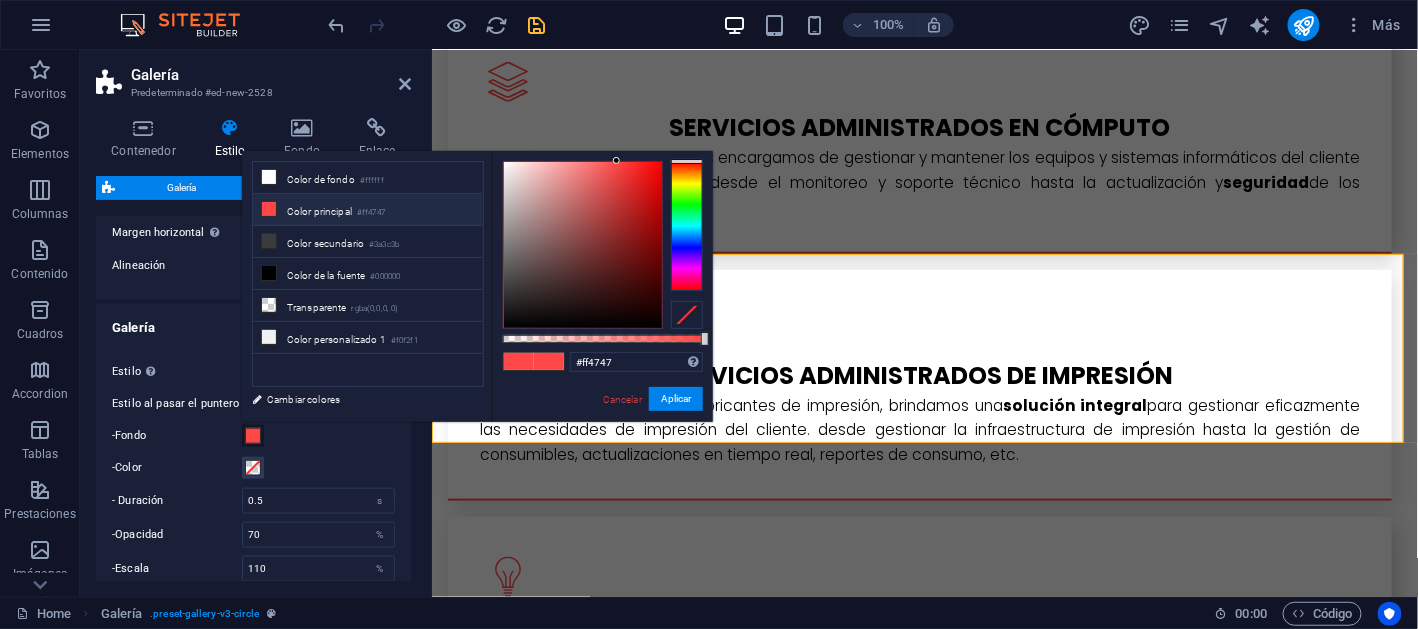 click at bounding box center (253, 436) 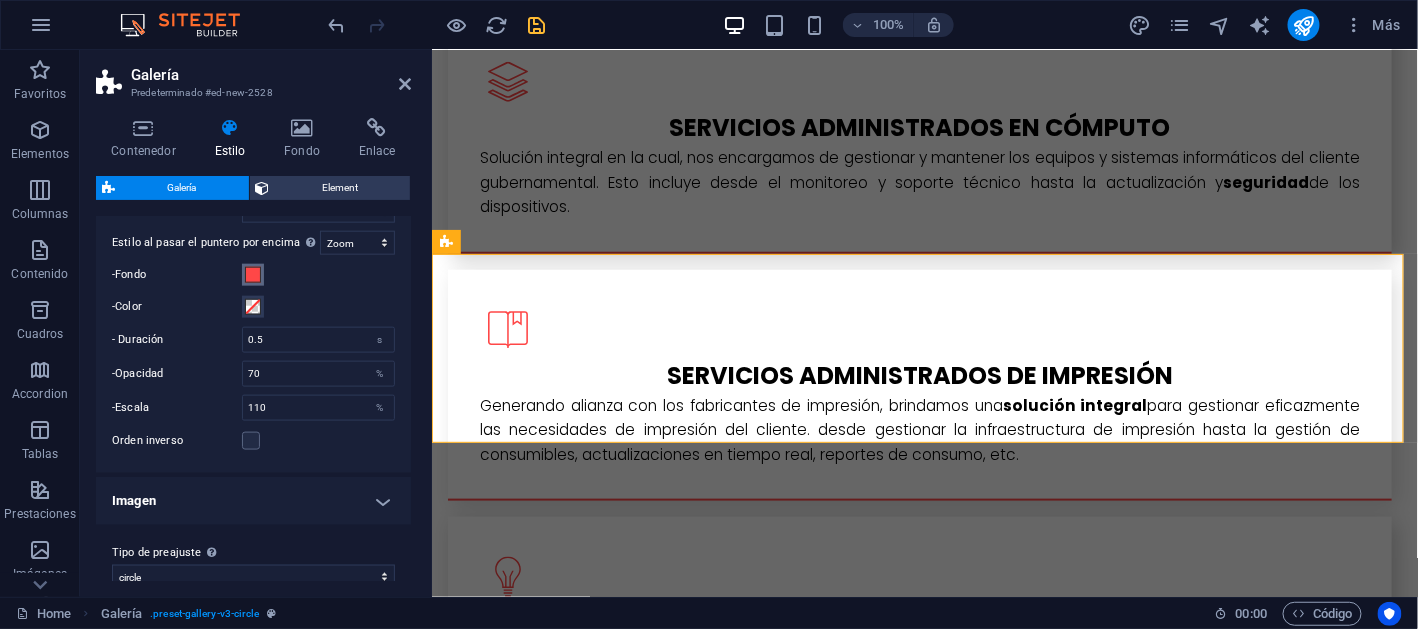 scroll, scrollTop: 816, scrollLeft: 0, axis: vertical 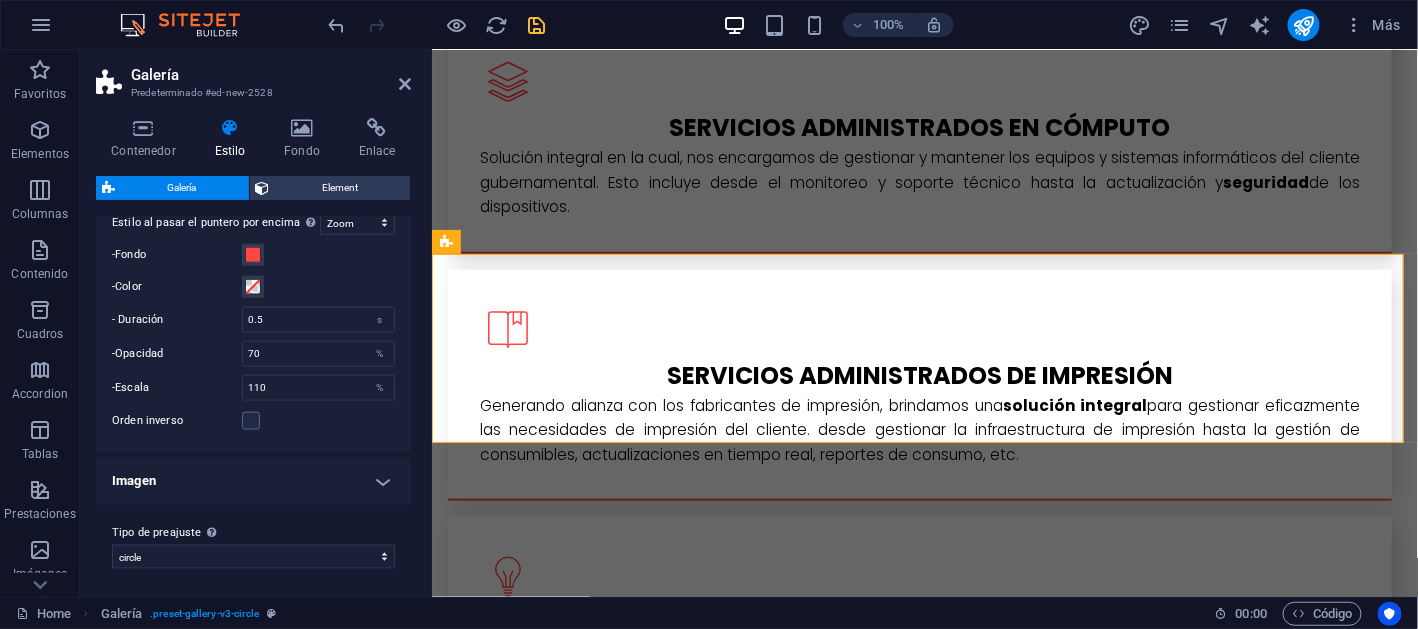 click on "Imagen" at bounding box center (253, 481) 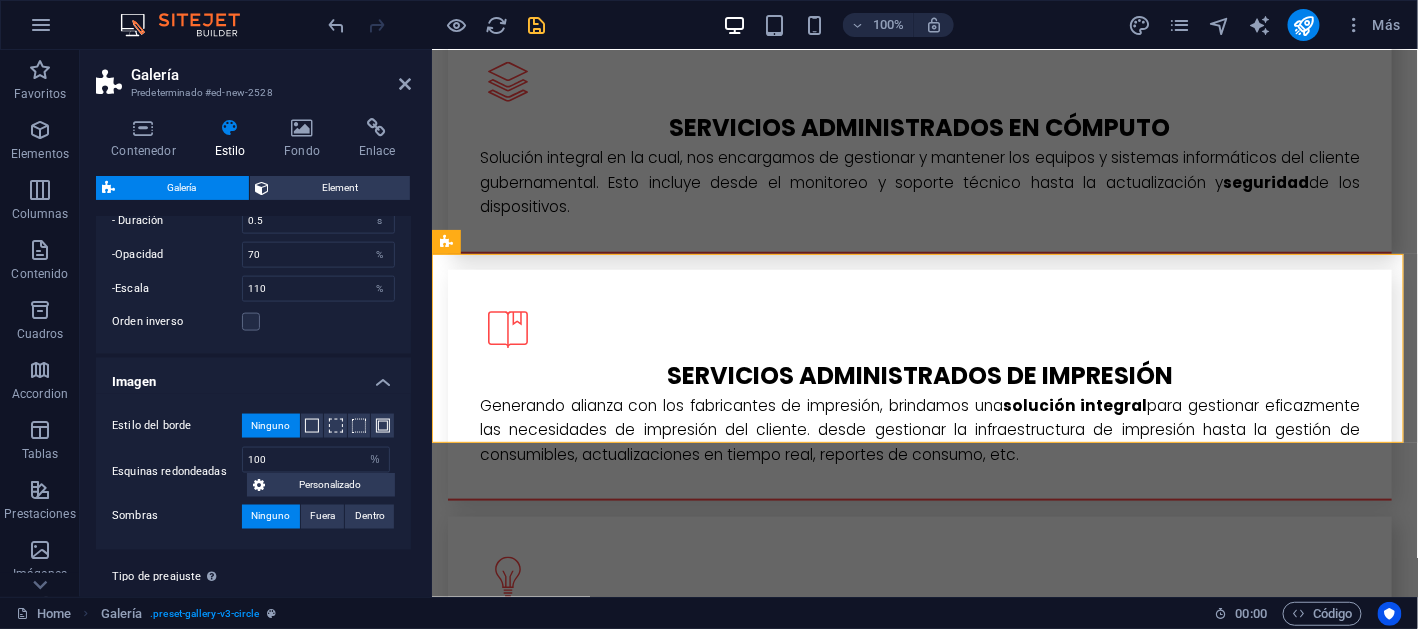 scroll, scrollTop: 960, scrollLeft: 0, axis: vertical 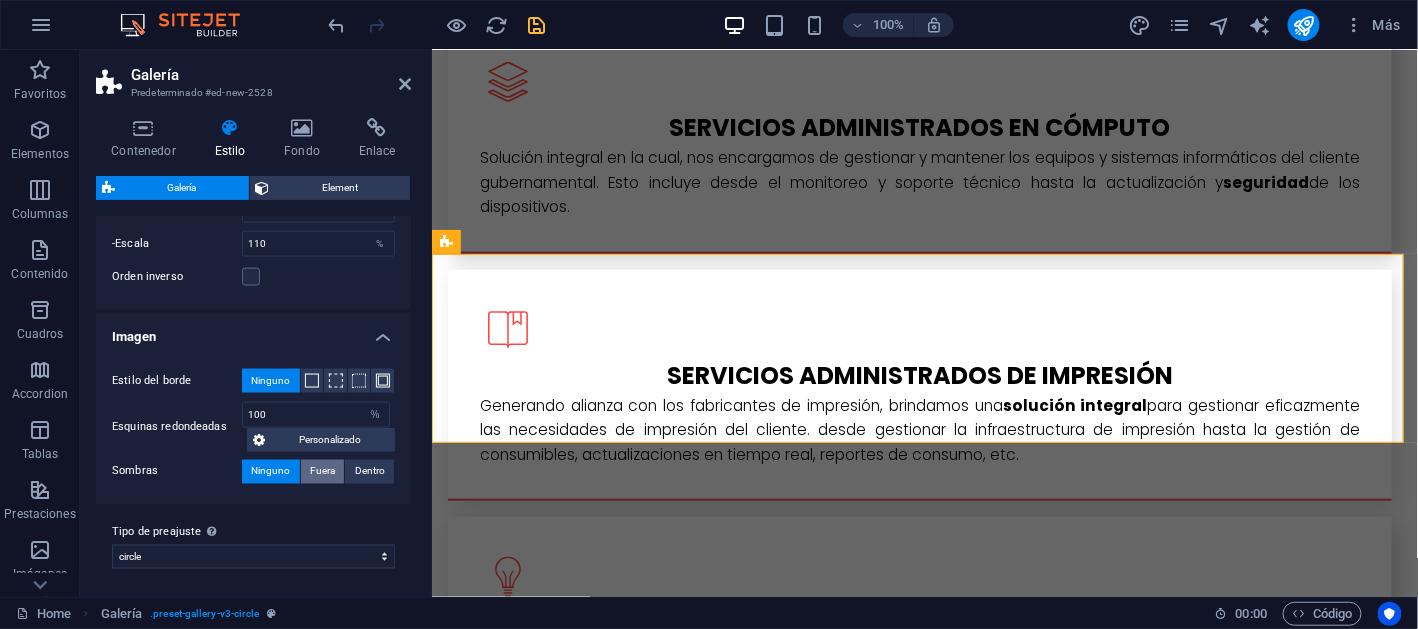 click on "Fuera" at bounding box center [322, 472] 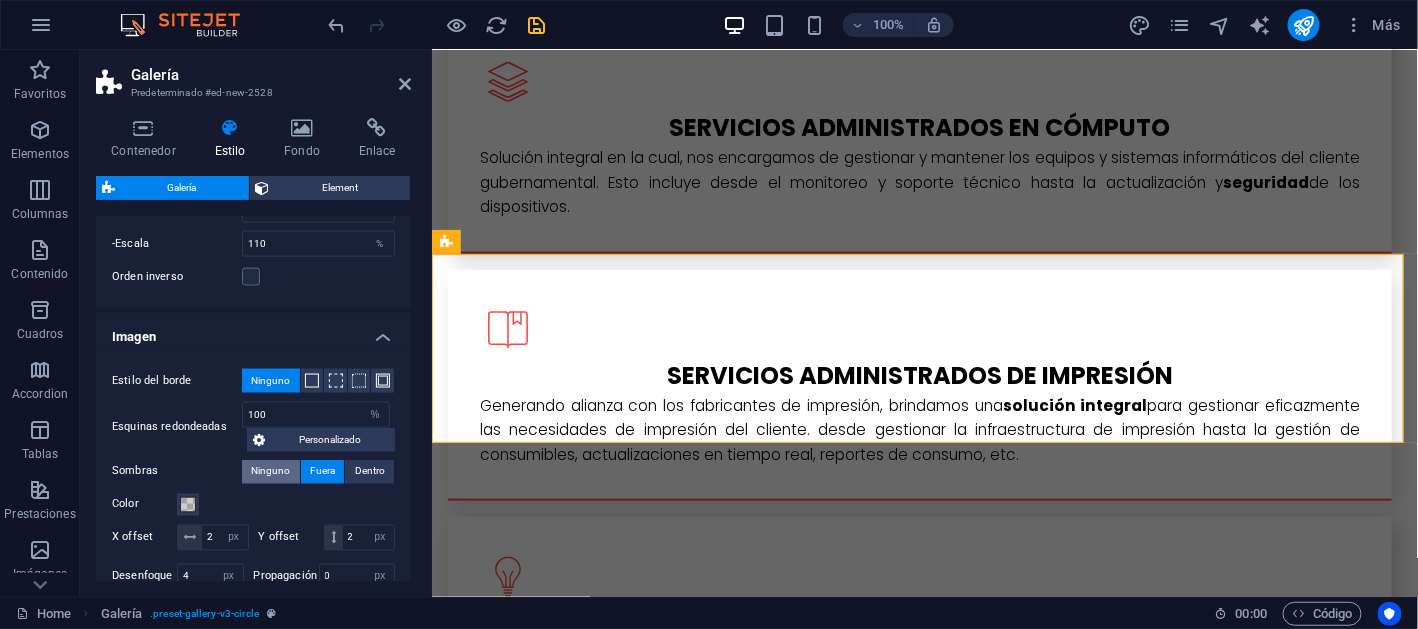 click on "Ninguno" at bounding box center [270, 472] 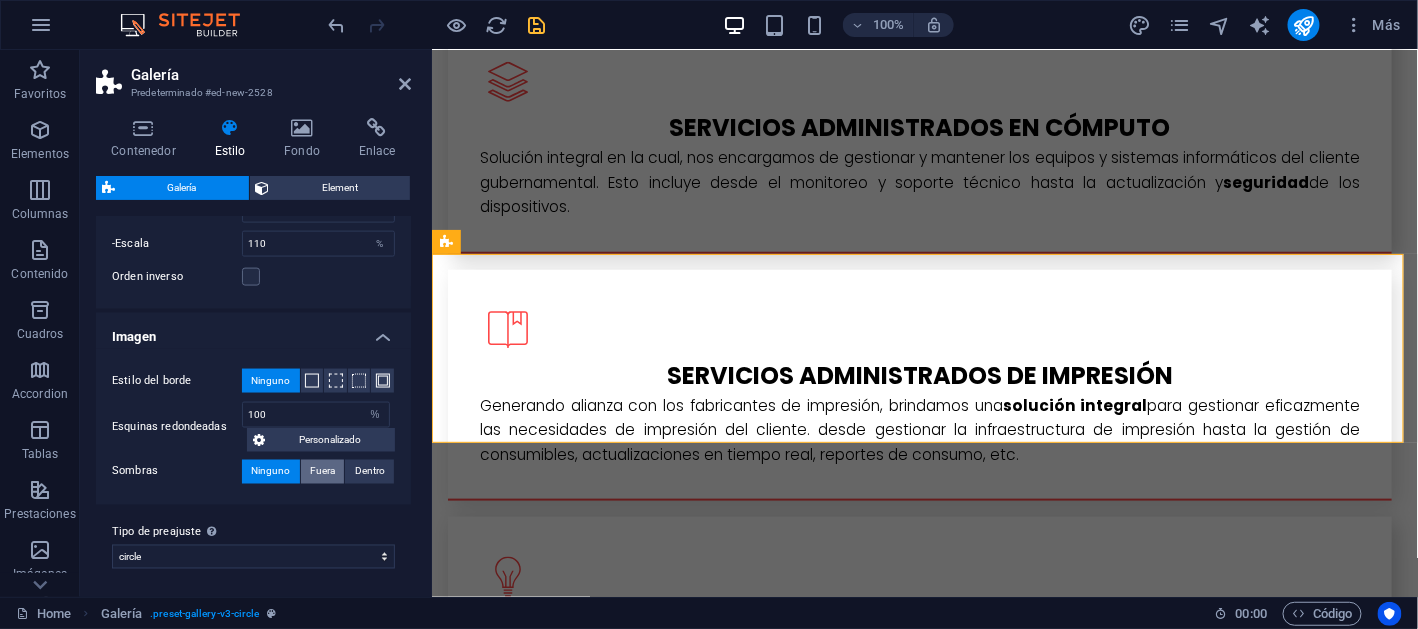 click on "Fuera" at bounding box center (322, 472) 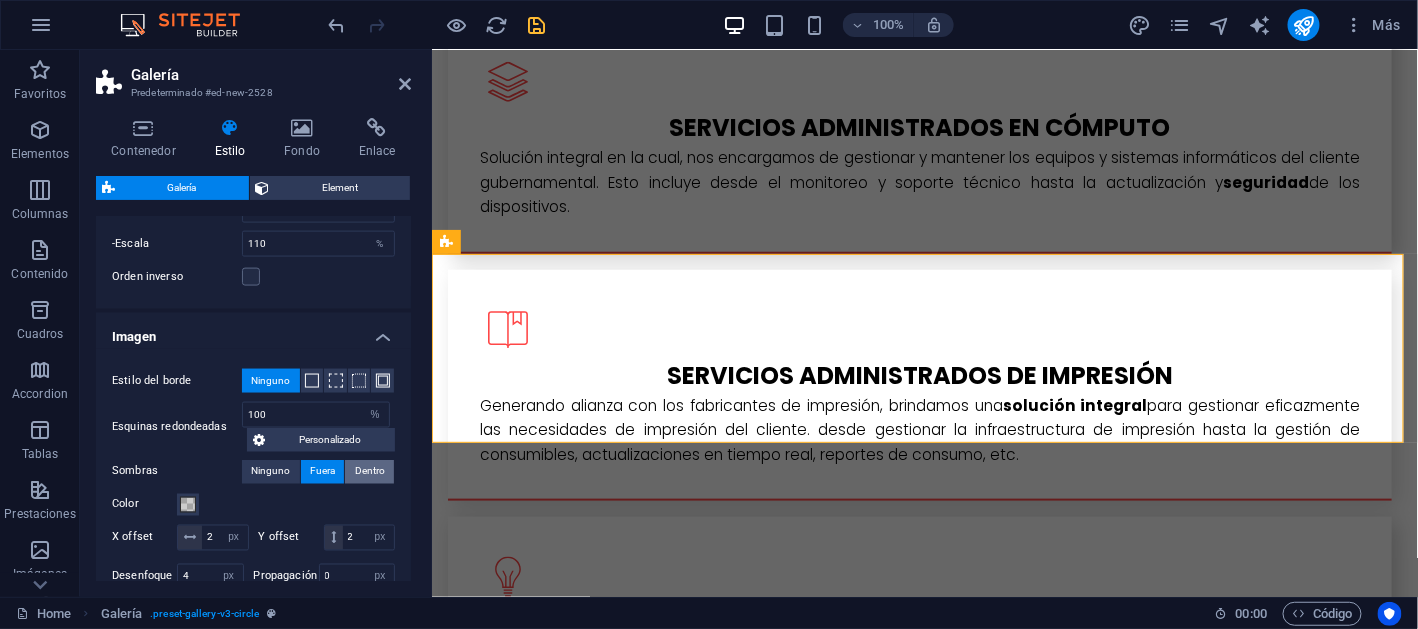 click on "Dentro" at bounding box center (370, 472) 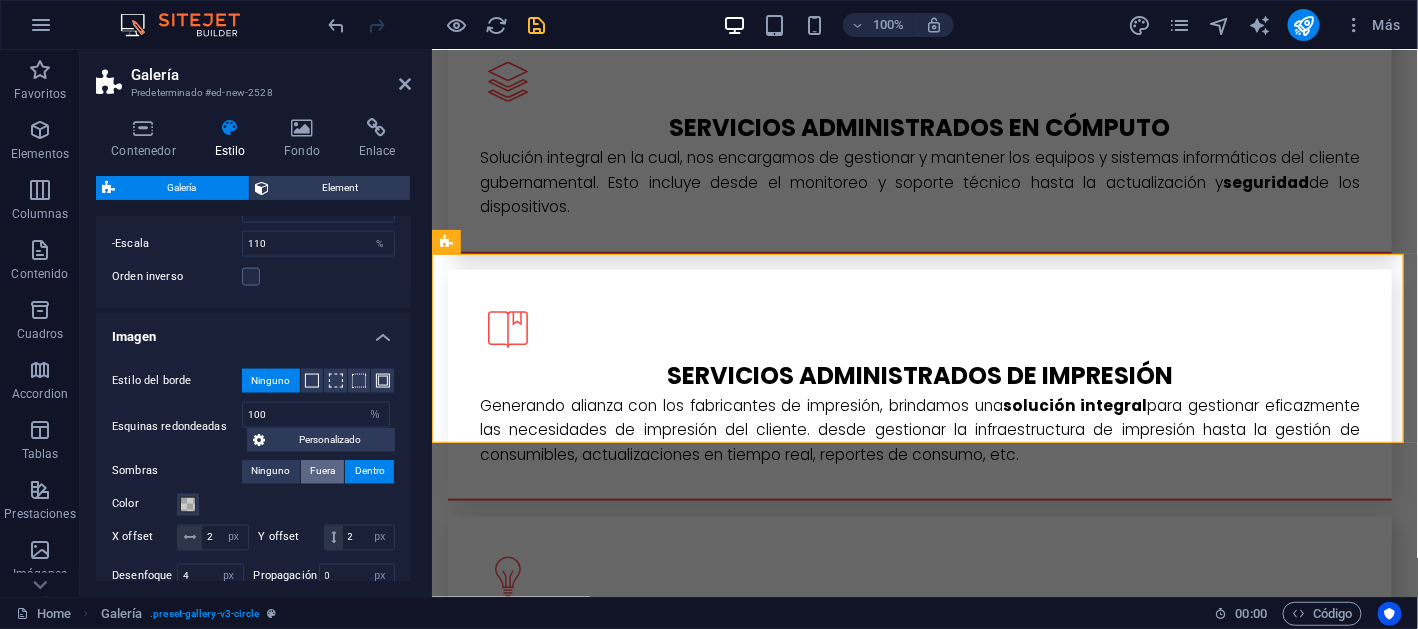 click on "Fuera" at bounding box center (322, 472) 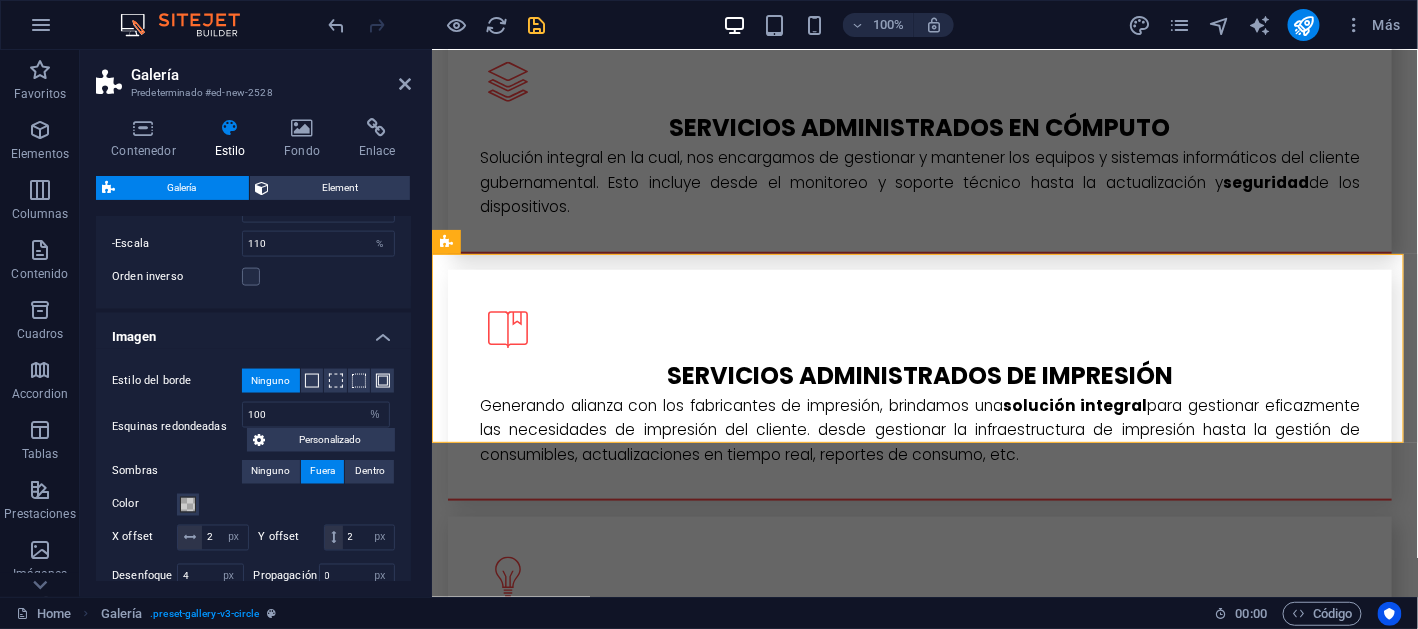 scroll, scrollTop: 1059, scrollLeft: 0, axis: vertical 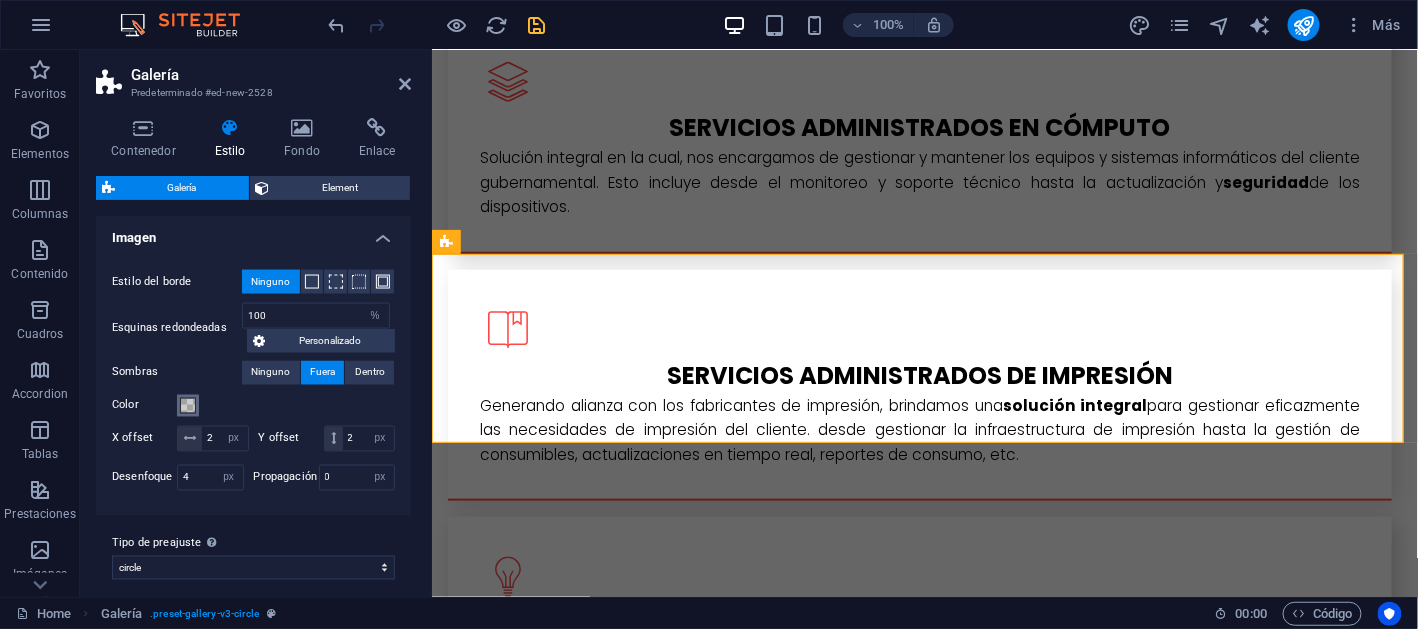 click at bounding box center [188, 406] 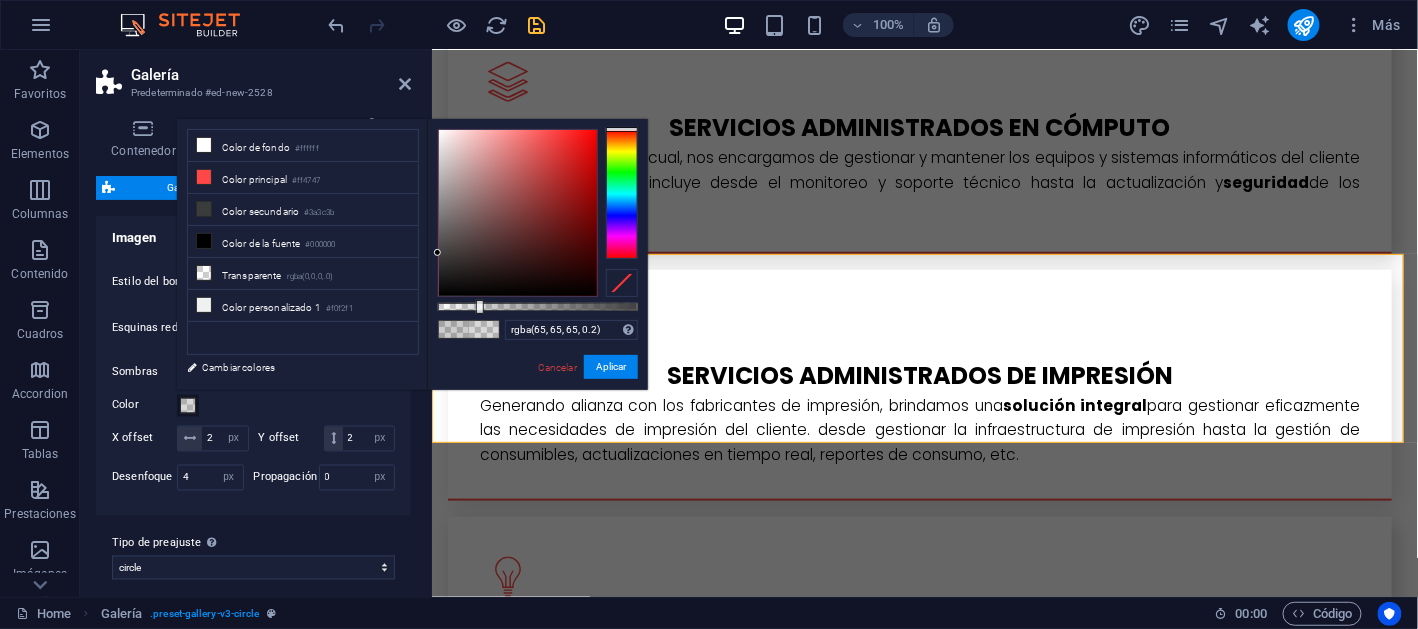 drag, startPoint x: 437, startPoint y: 291, endPoint x: 437, endPoint y: 253, distance: 38 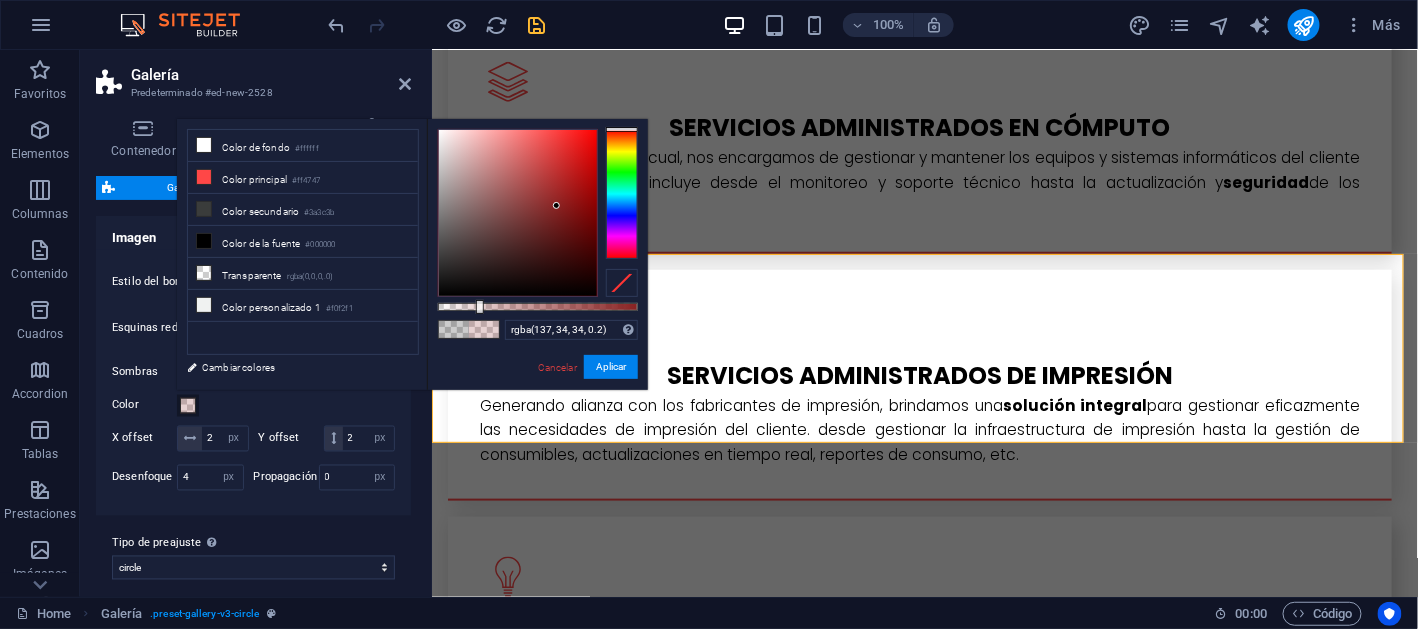 drag, startPoint x: 437, startPoint y: 253, endPoint x: 557, endPoint y: 206, distance: 128.87592 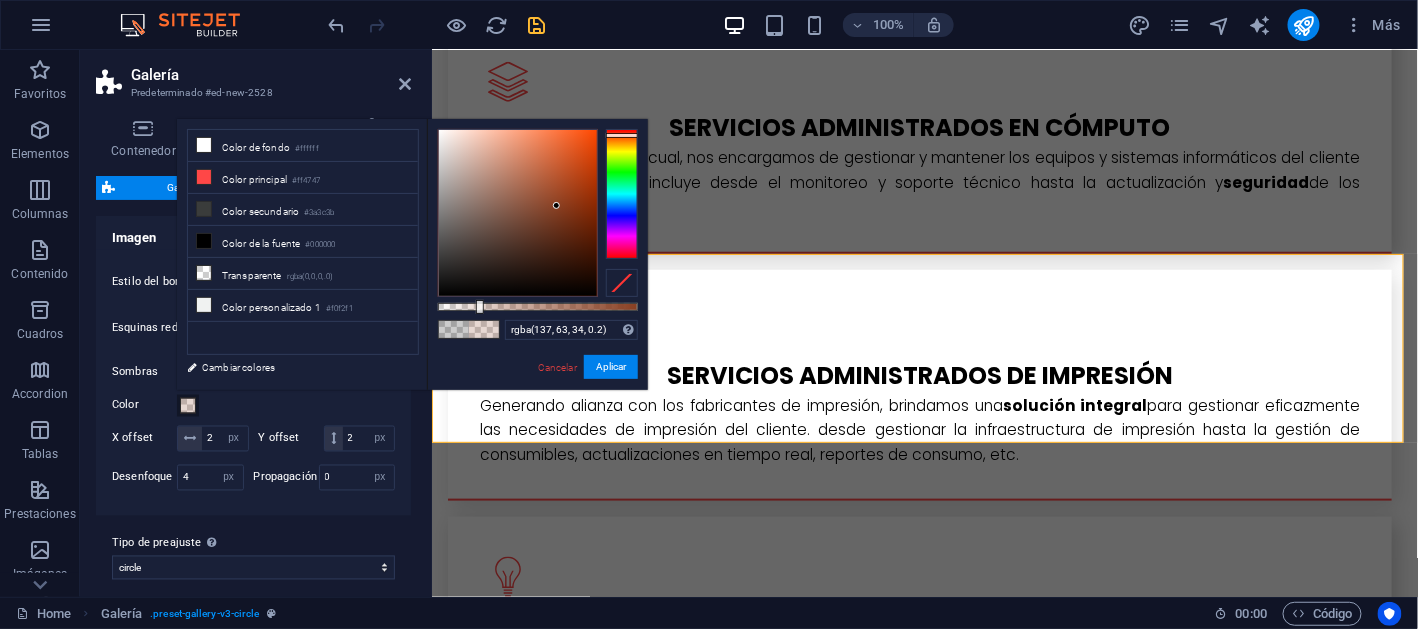 click at bounding box center (622, 194) 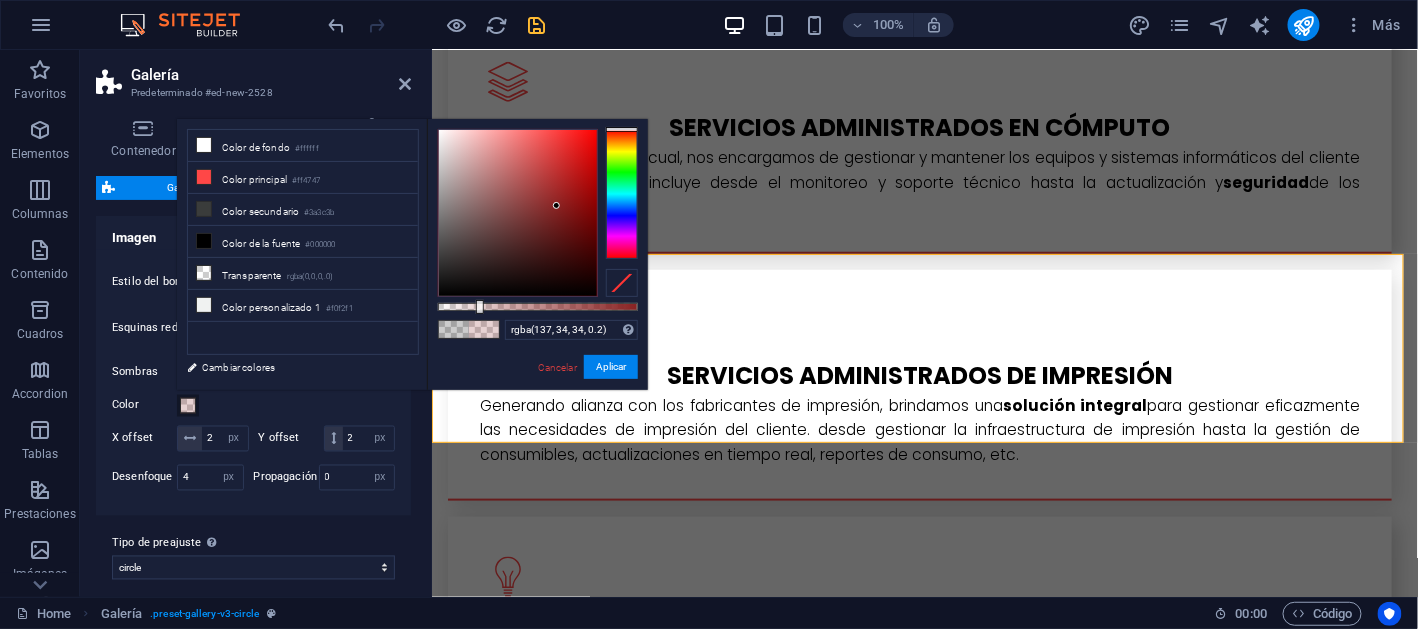 drag, startPoint x: 626, startPoint y: 135, endPoint x: 637, endPoint y: 121, distance: 17.804493 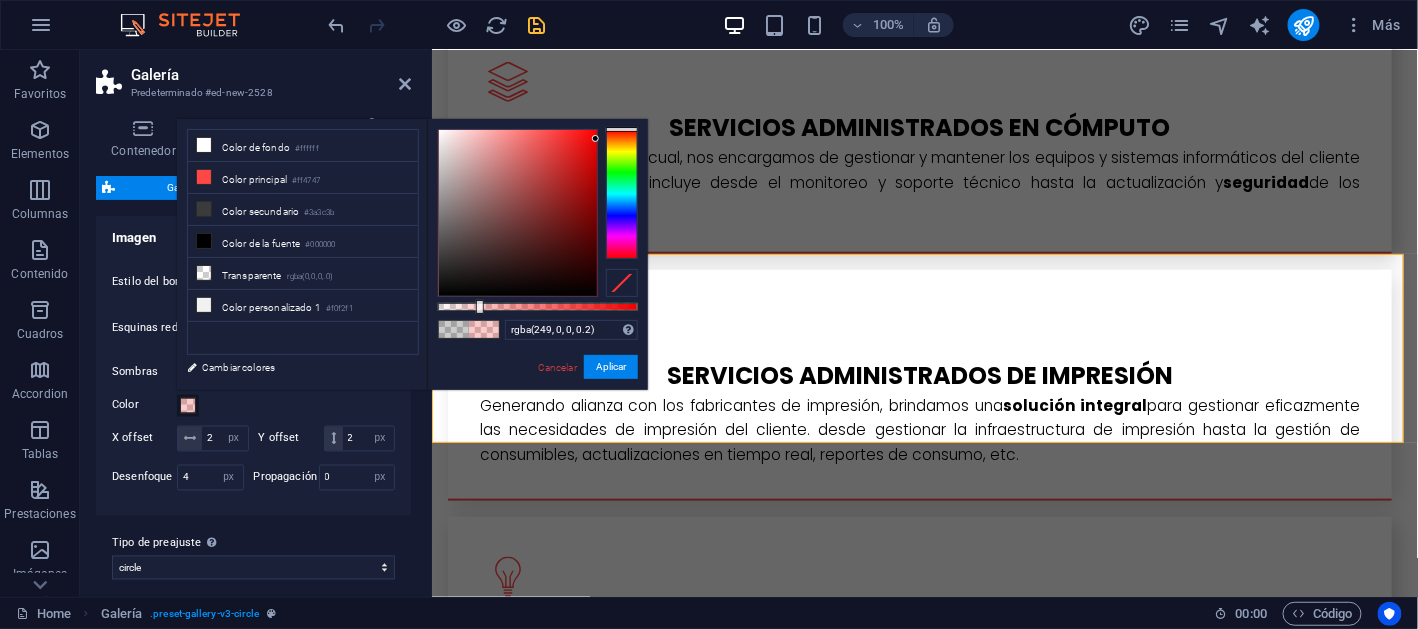 type on "rgba(250, 0, 0, 0.2)" 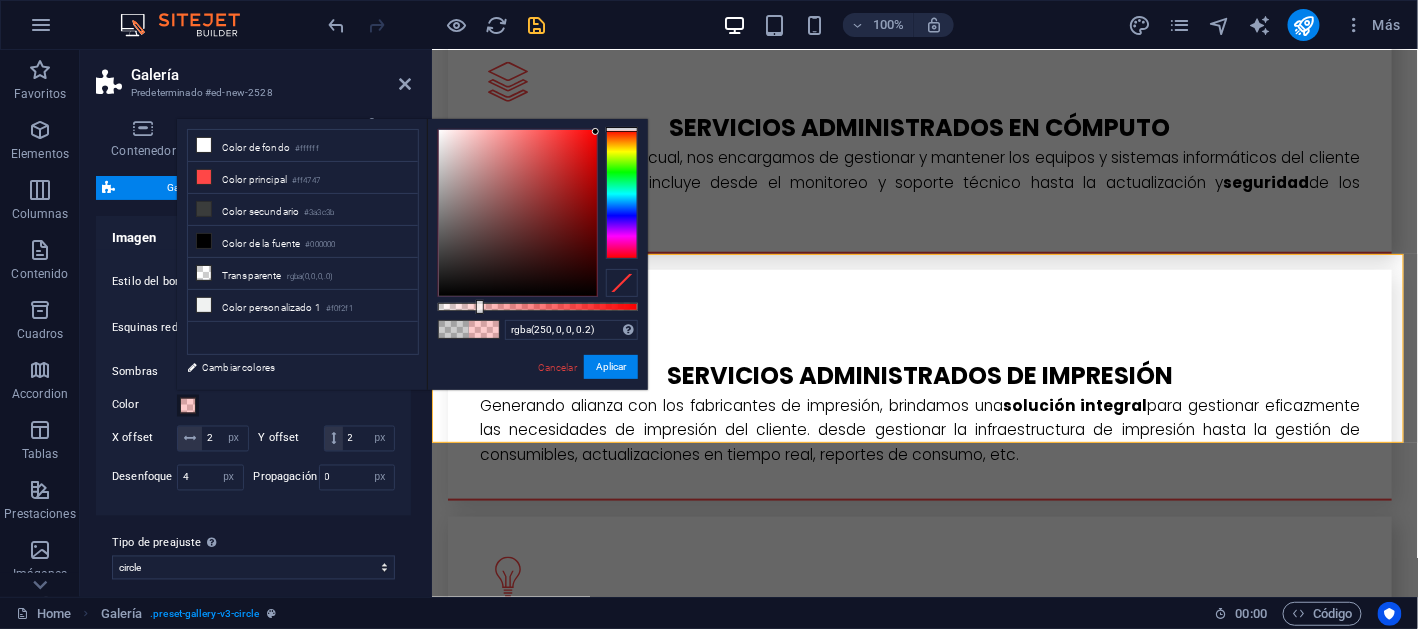 drag, startPoint x: 553, startPoint y: 202, endPoint x: 601, endPoint y: 132, distance: 84.87638 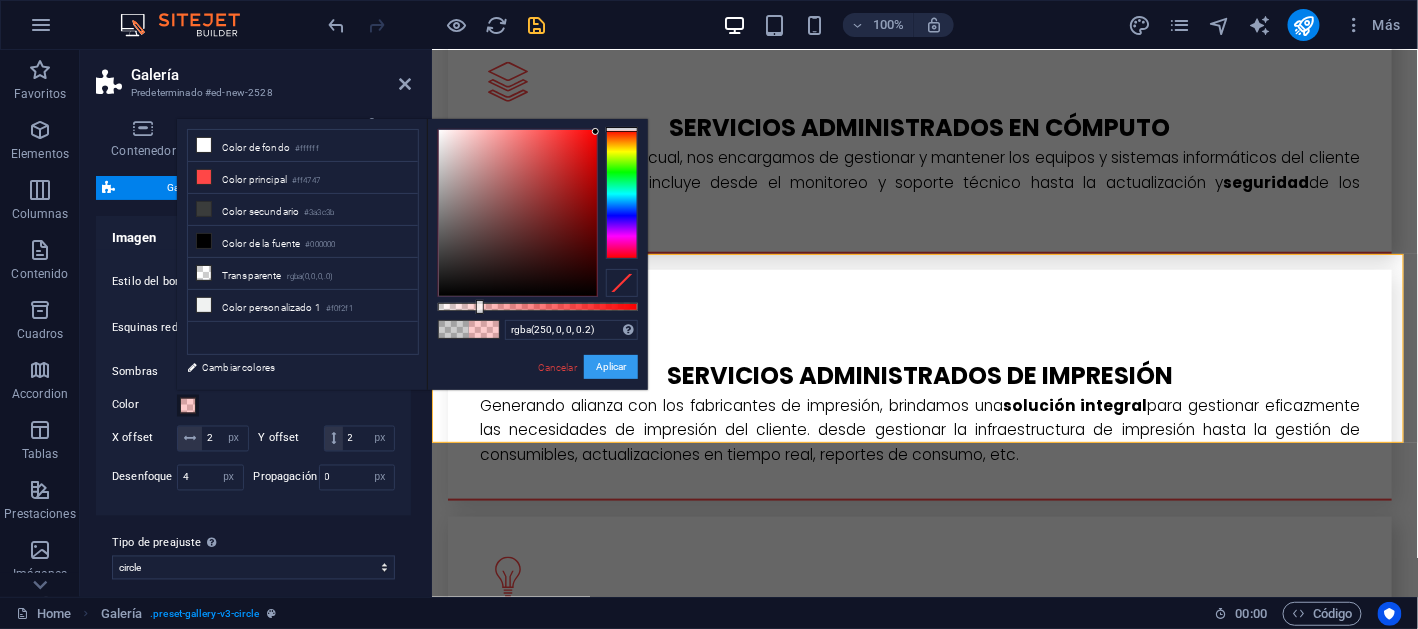 click on "Aplicar" at bounding box center [611, 367] 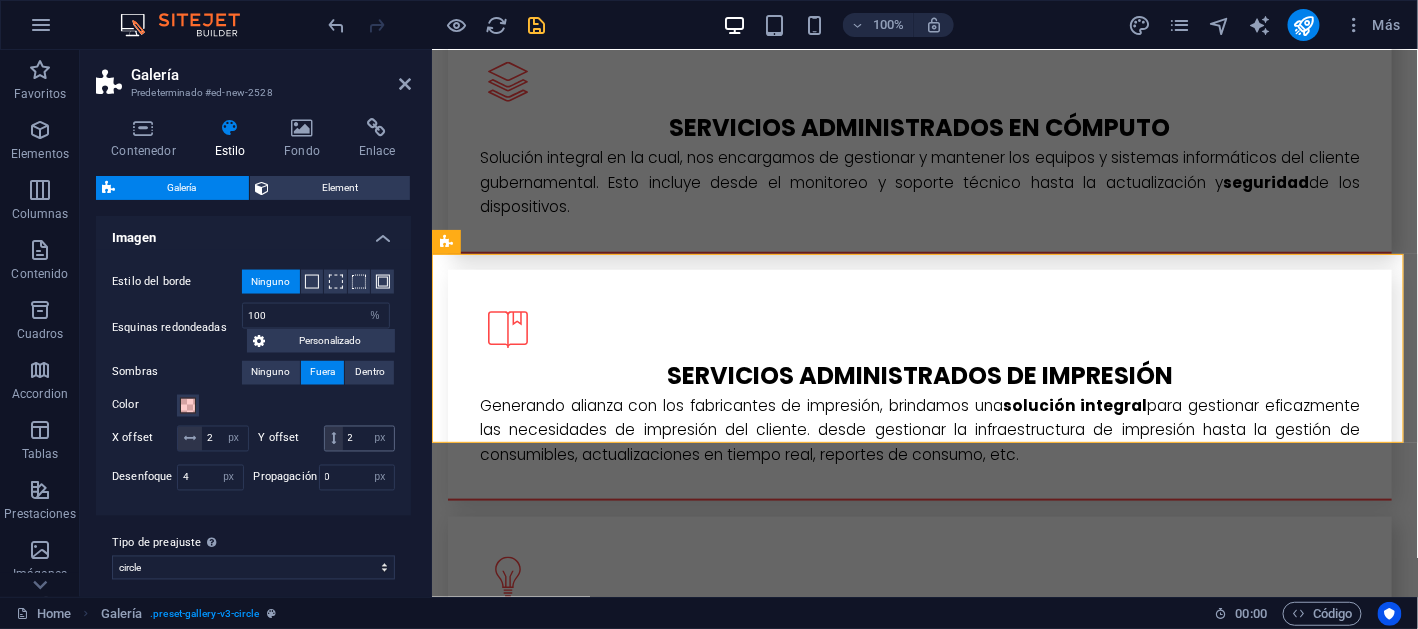 scroll, scrollTop: 1094, scrollLeft: 0, axis: vertical 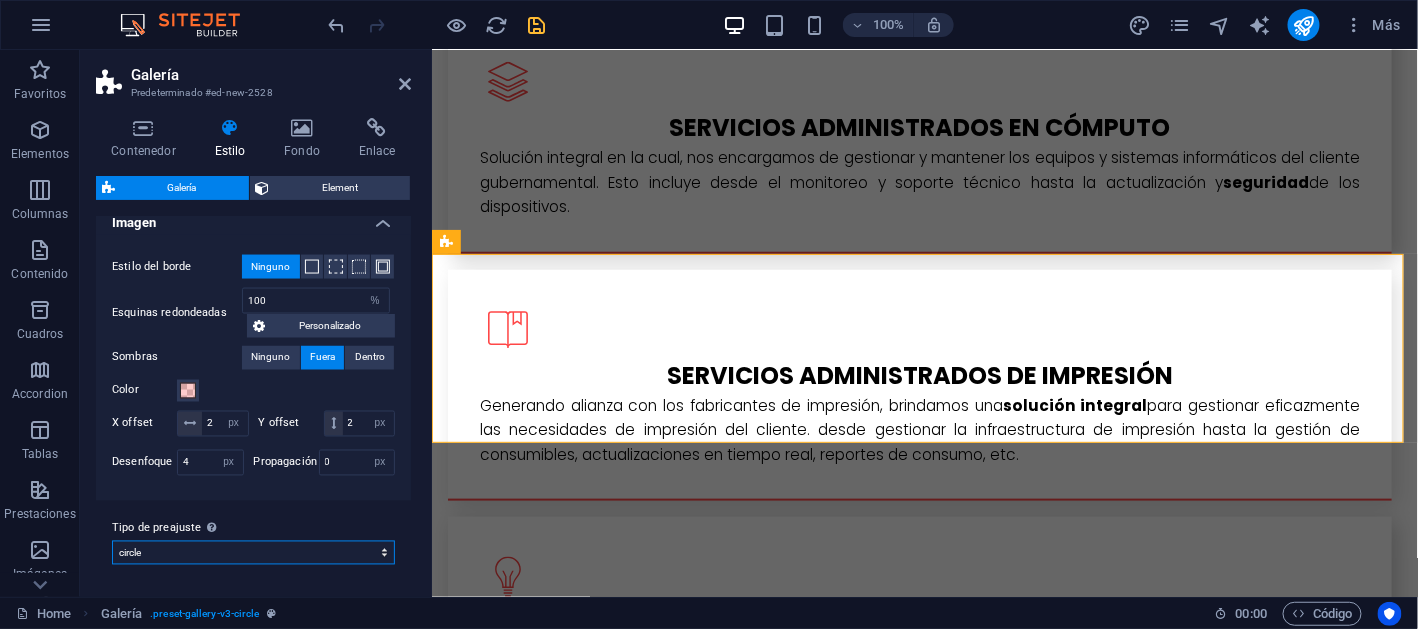 click on "circle Añadir tipo de preajuste" at bounding box center (253, 553) 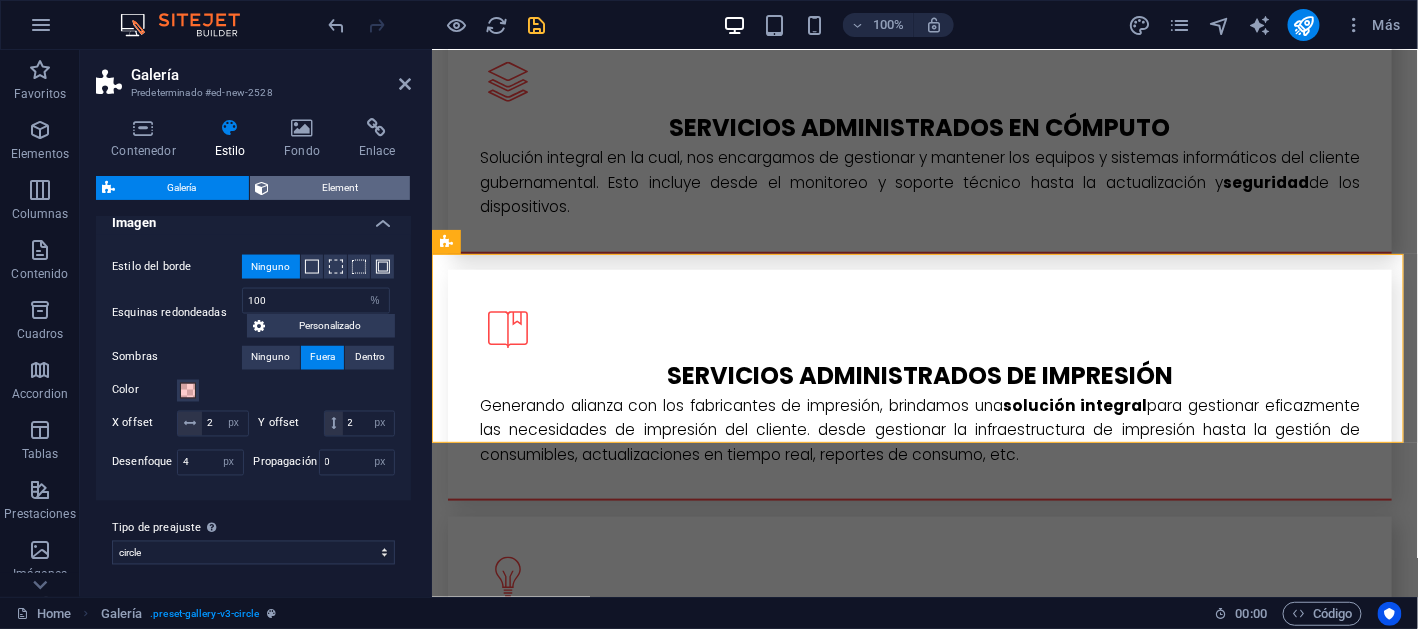 click on "Element" at bounding box center (340, 188) 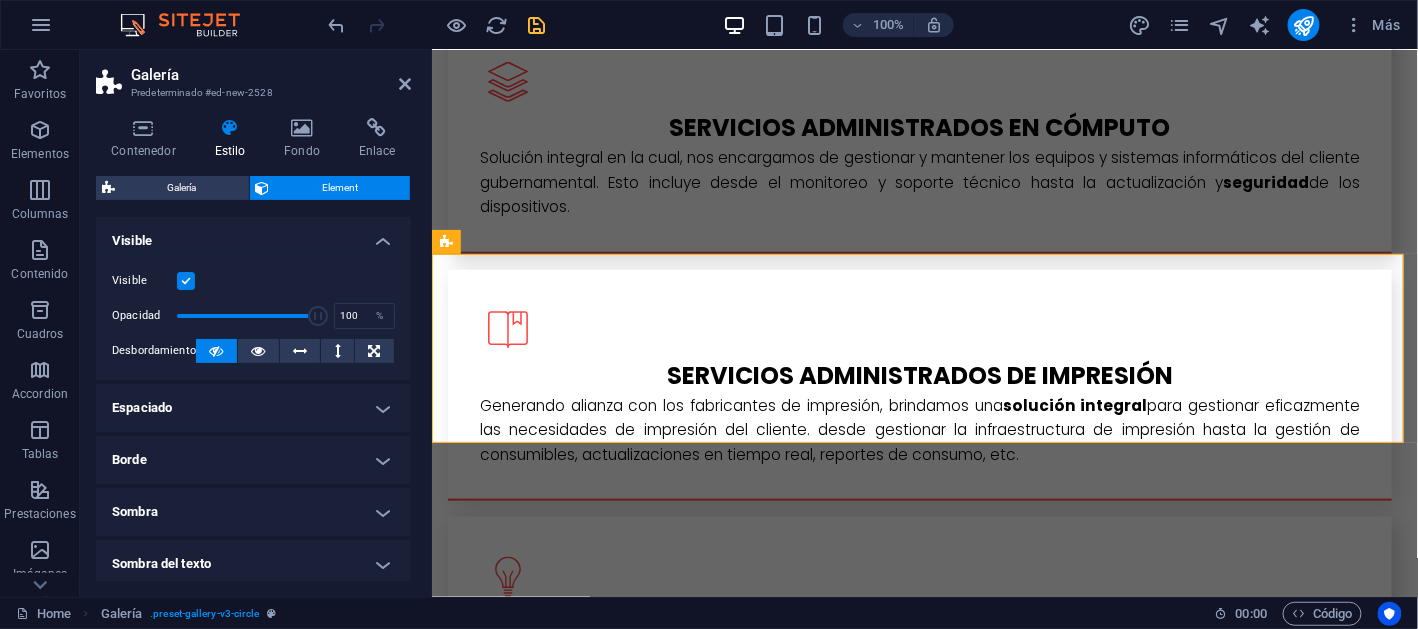 click on "Espaciado" at bounding box center [253, 408] 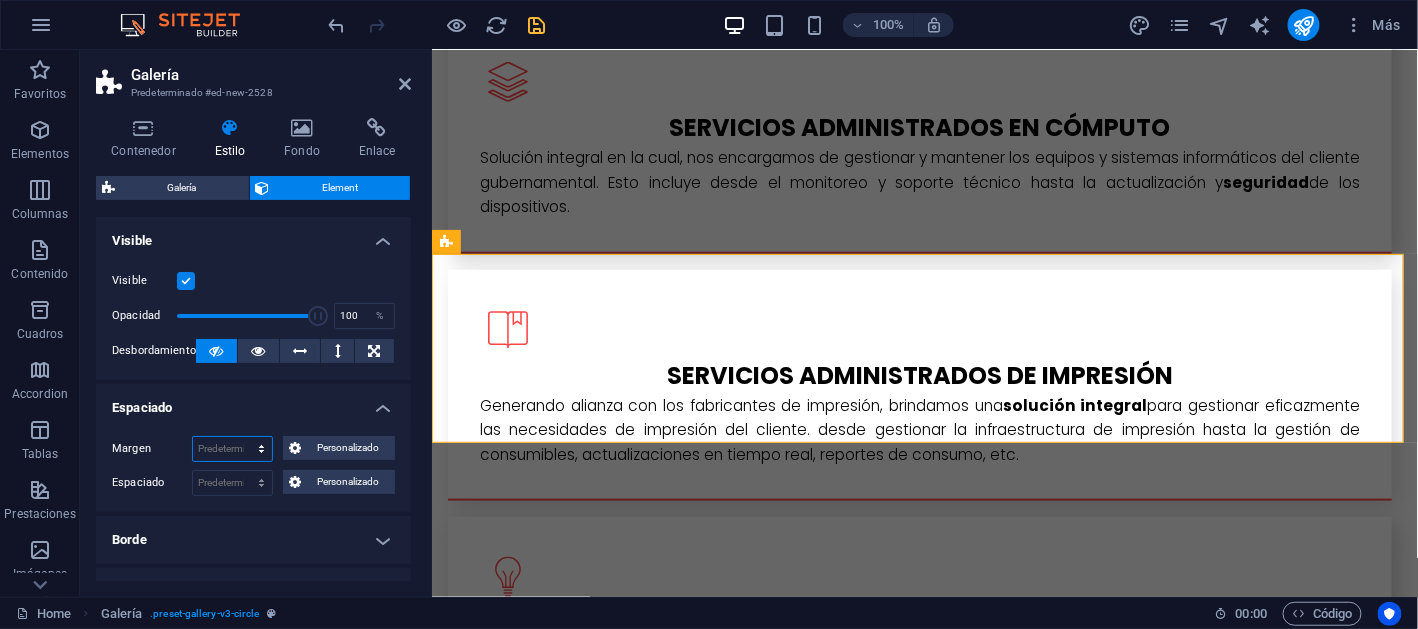 click on "Predeterminado automático px % rem vw vh Personalizado" at bounding box center (232, 449) 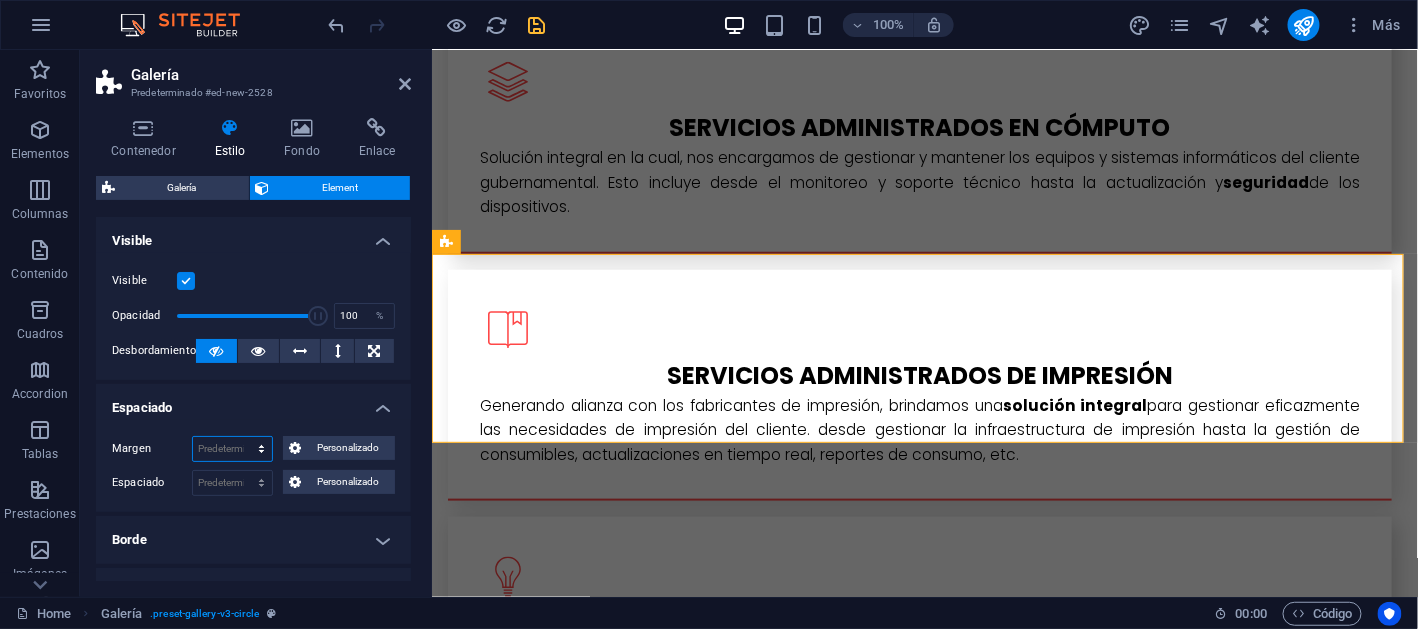 click on "Predeterminado automático px % rem vw vh Personalizado" at bounding box center (232, 449) 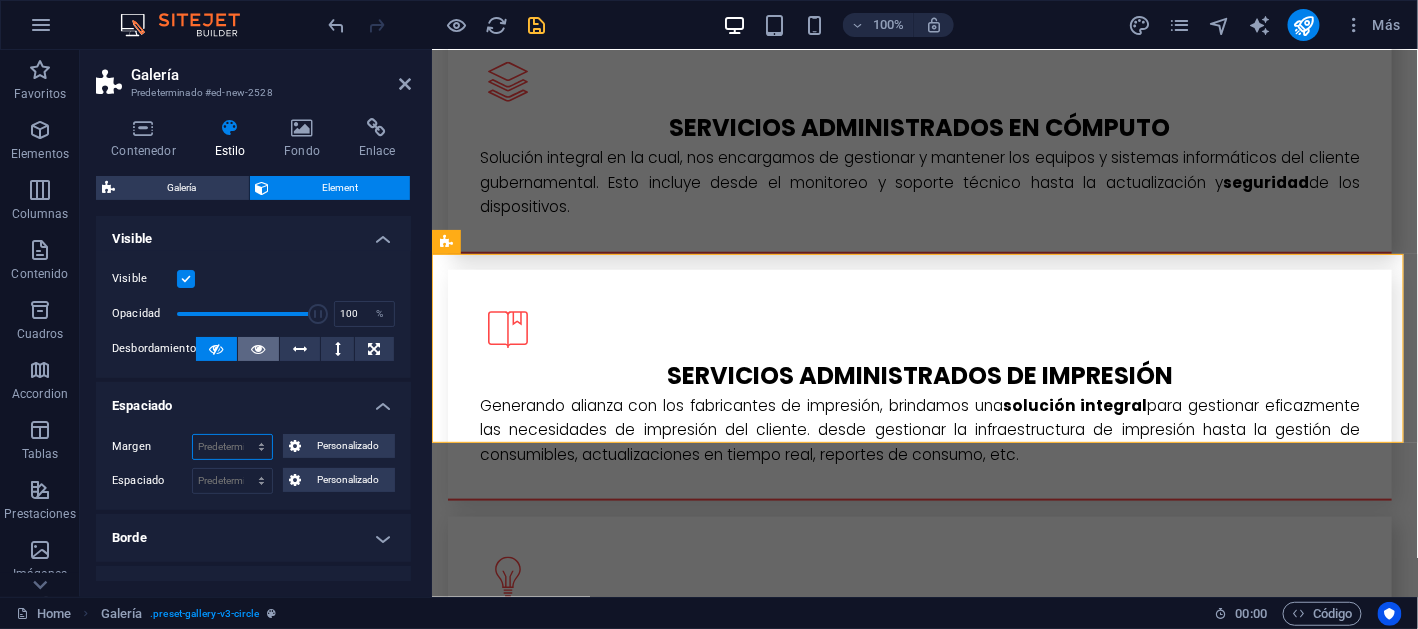 scroll, scrollTop: 0, scrollLeft: 0, axis: both 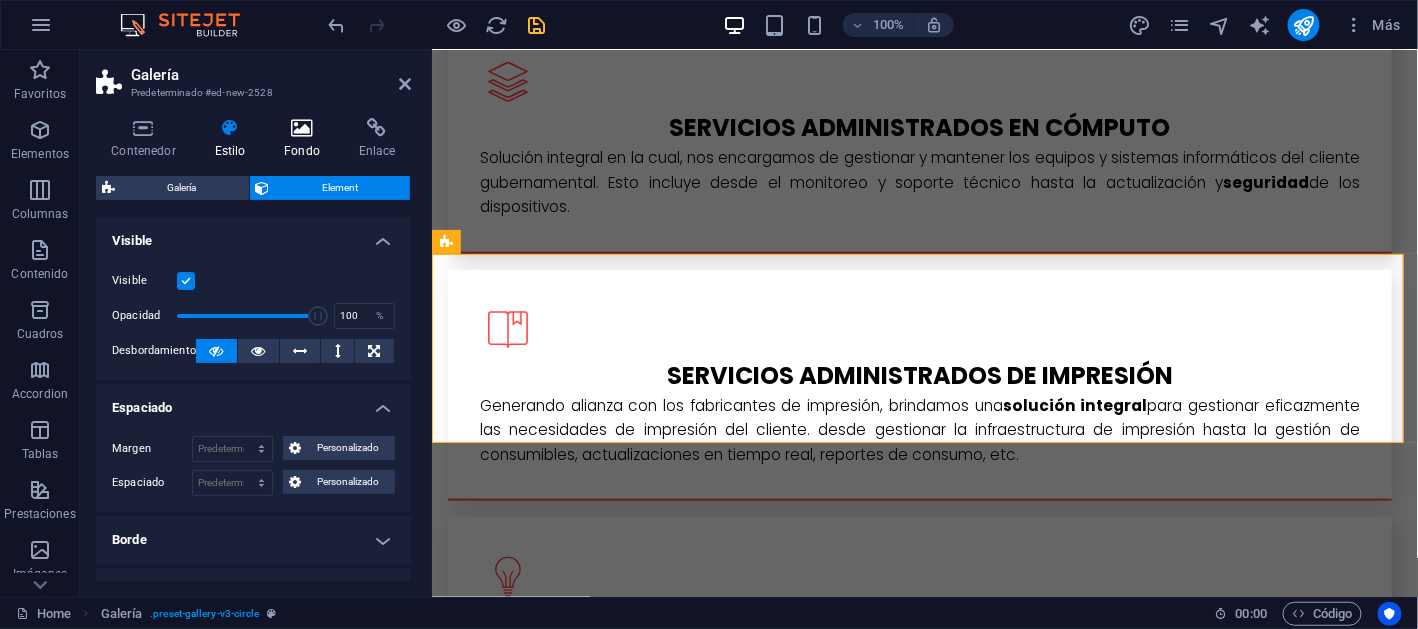 click on "Fondo" at bounding box center (306, 139) 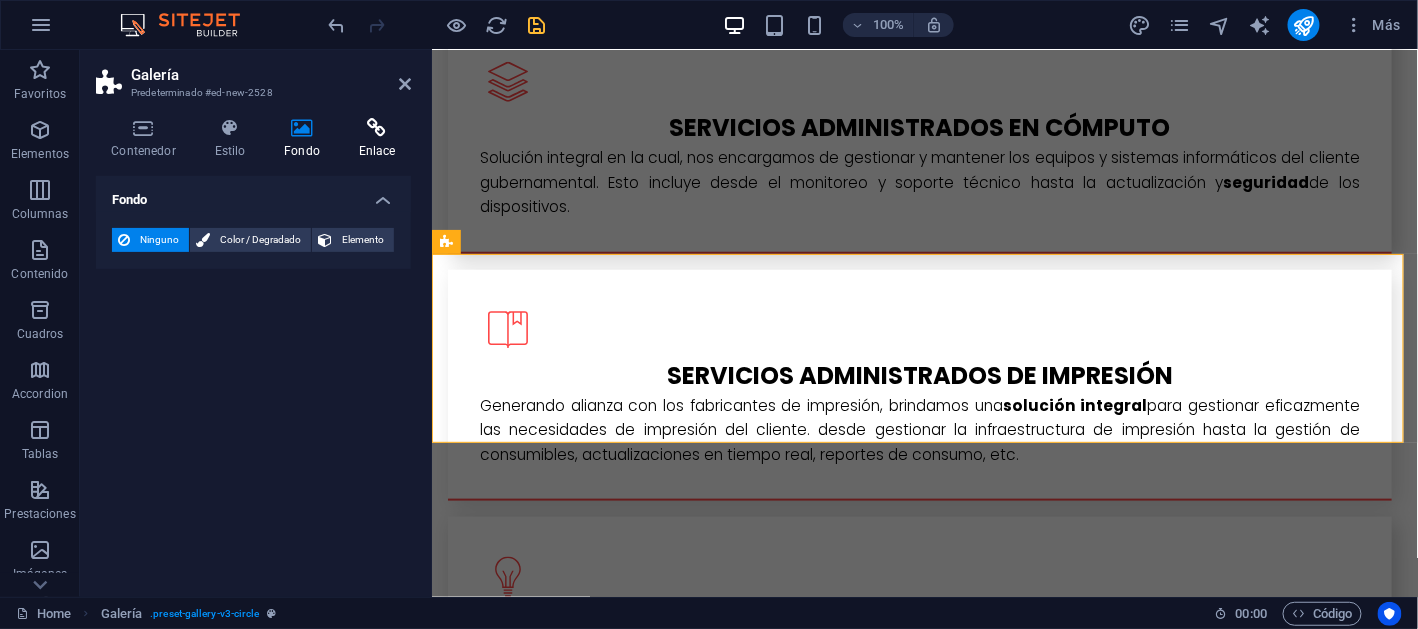 click on "Enlace" at bounding box center (377, 139) 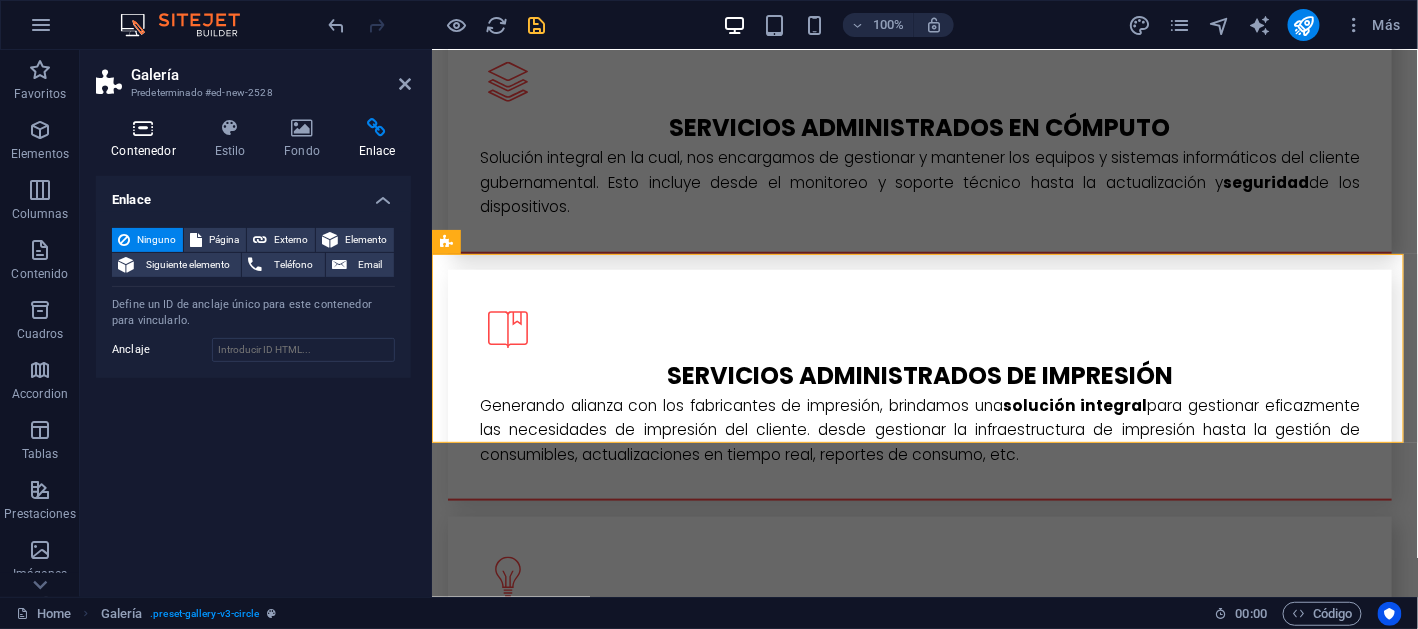 click on "Contenedor" at bounding box center [147, 139] 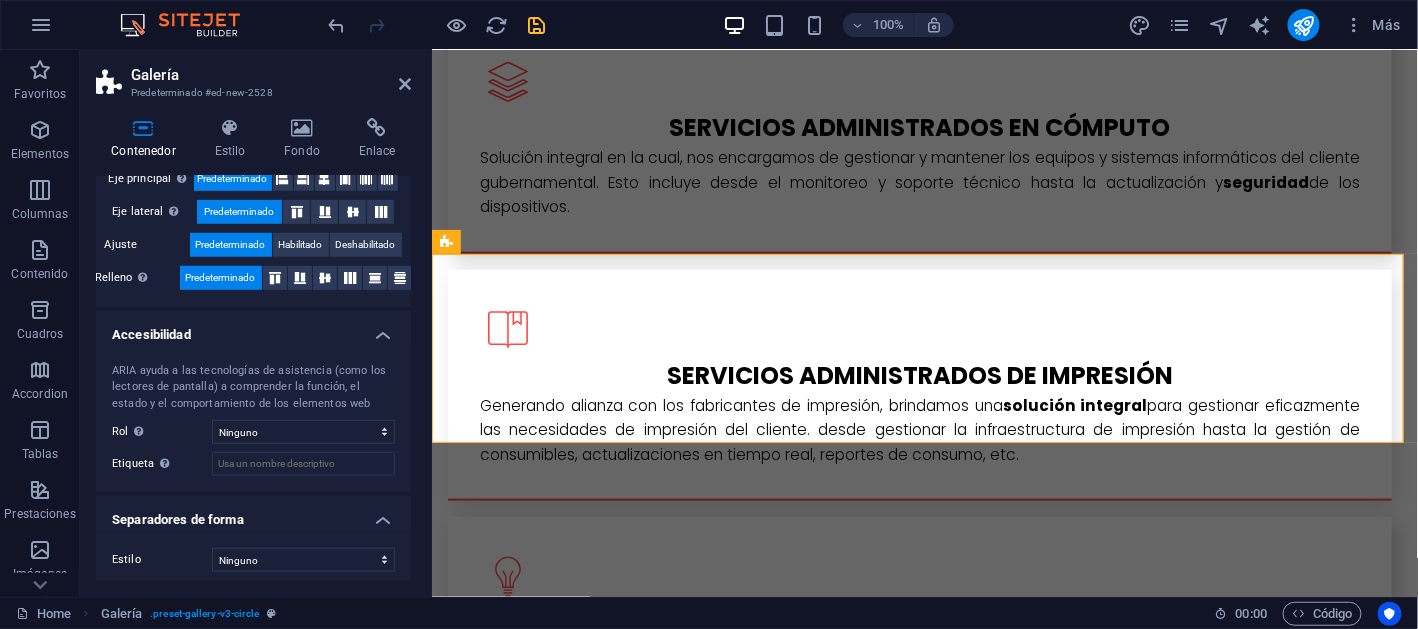 scroll, scrollTop: 426, scrollLeft: 0, axis: vertical 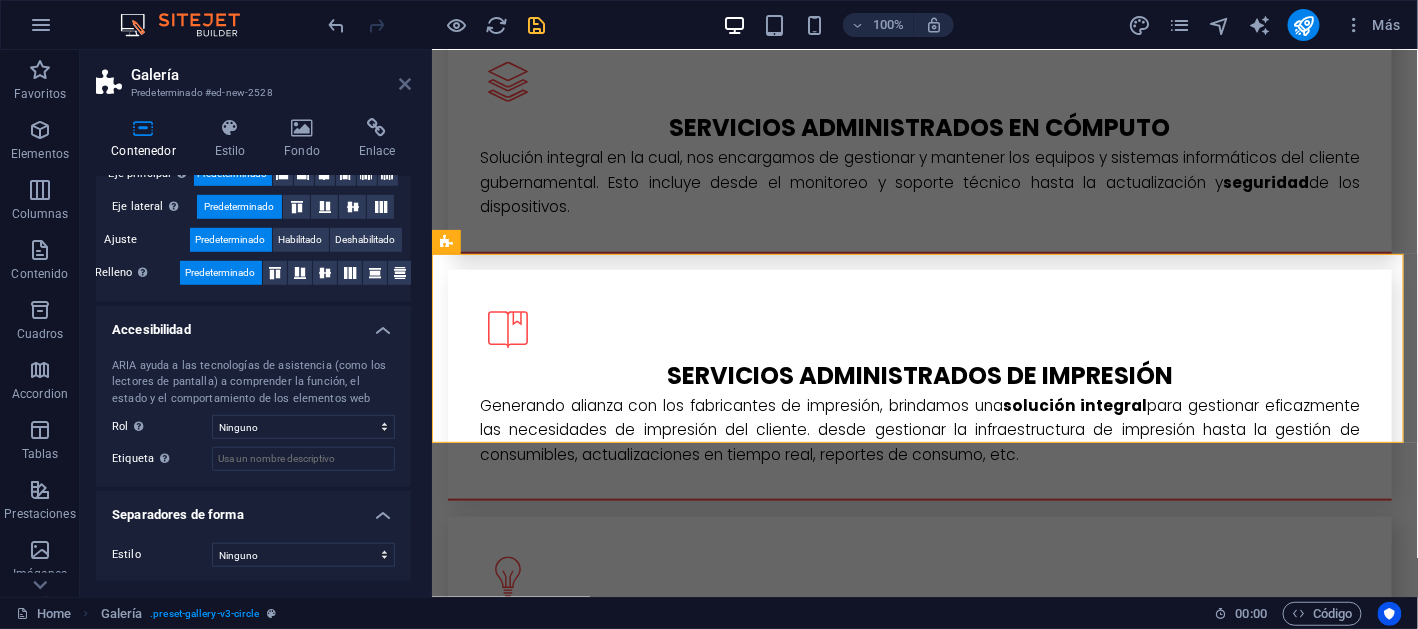 click at bounding box center [405, 84] 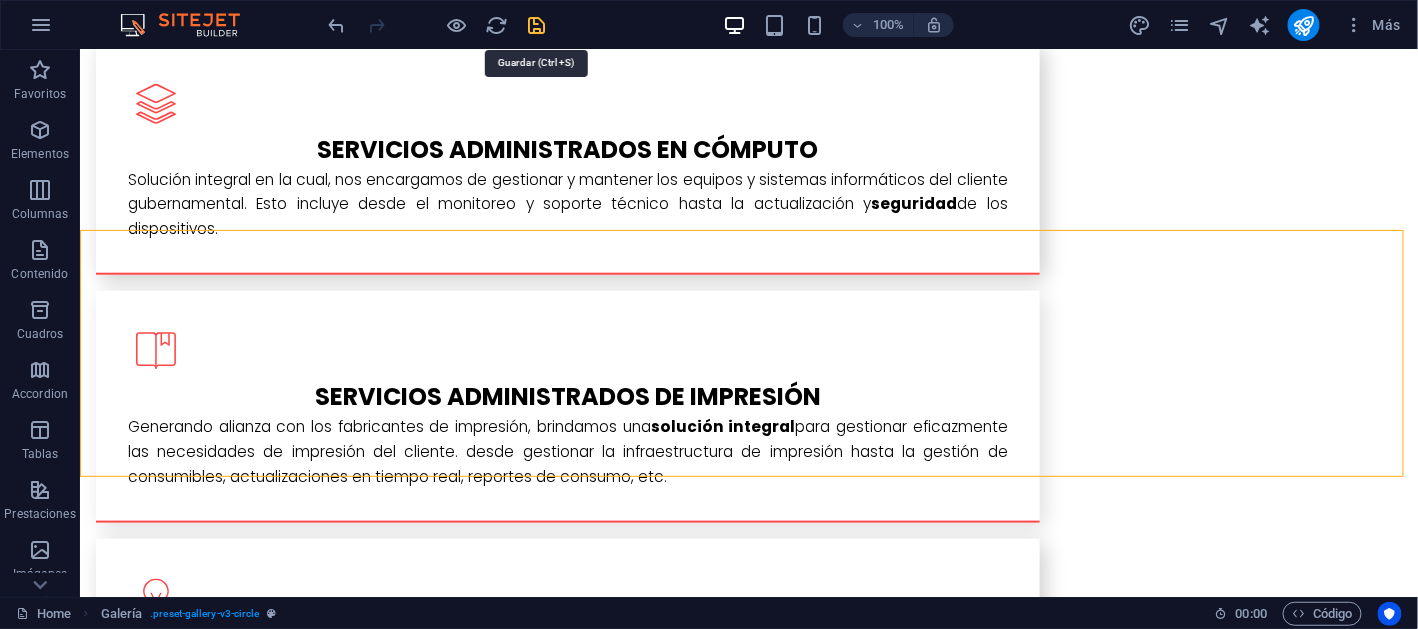 click at bounding box center [537, 25] 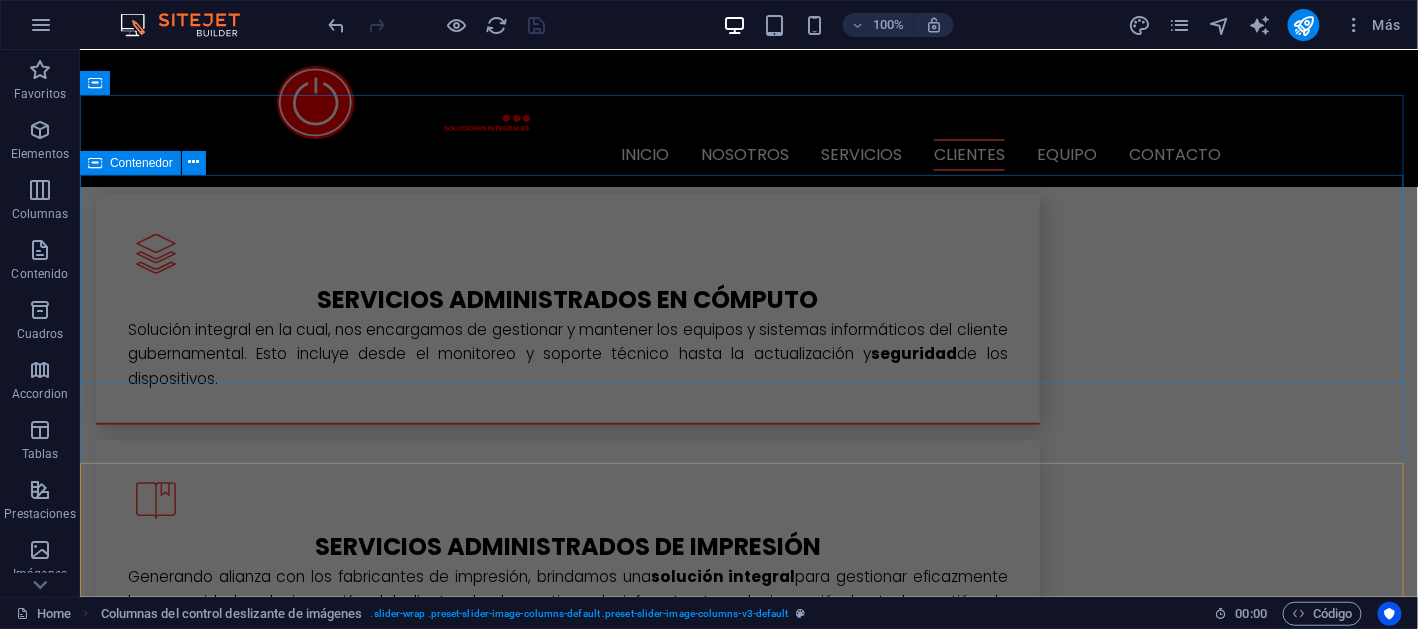 scroll, scrollTop: 2612, scrollLeft: 0, axis: vertical 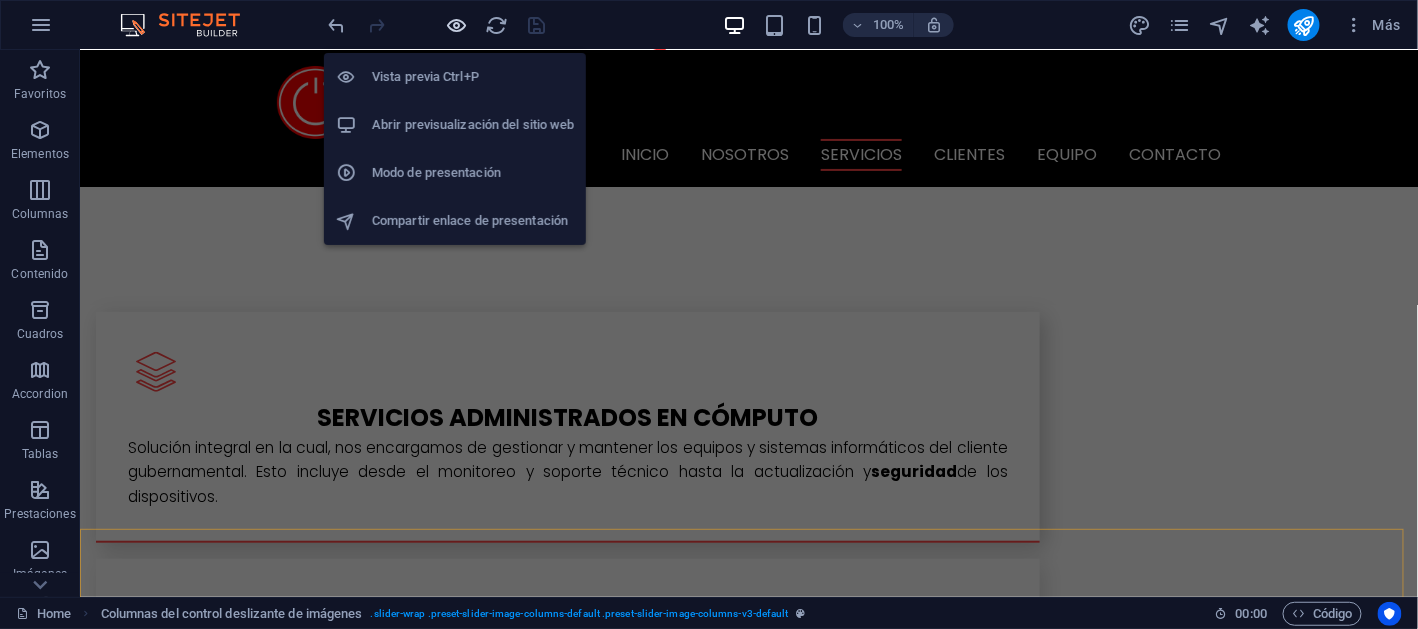 click at bounding box center (457, 25) 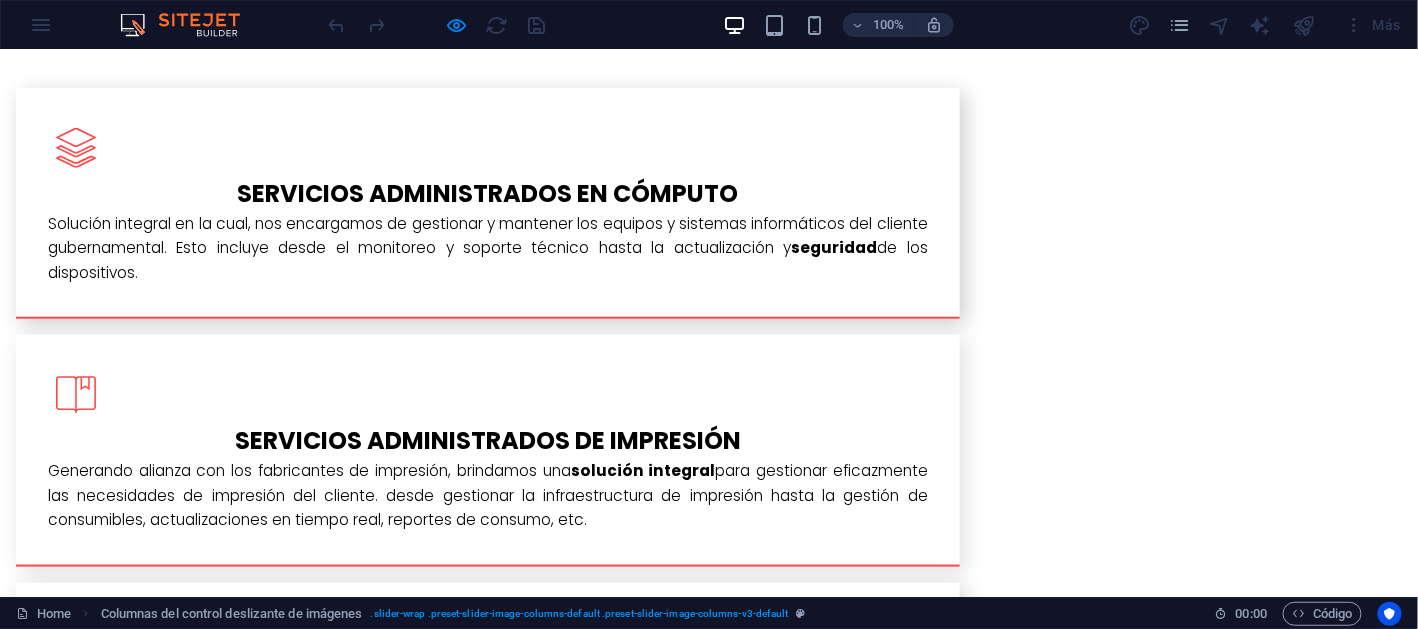 scroll, scrollTop: 2912, scrollLeft: 0, axis: vertical 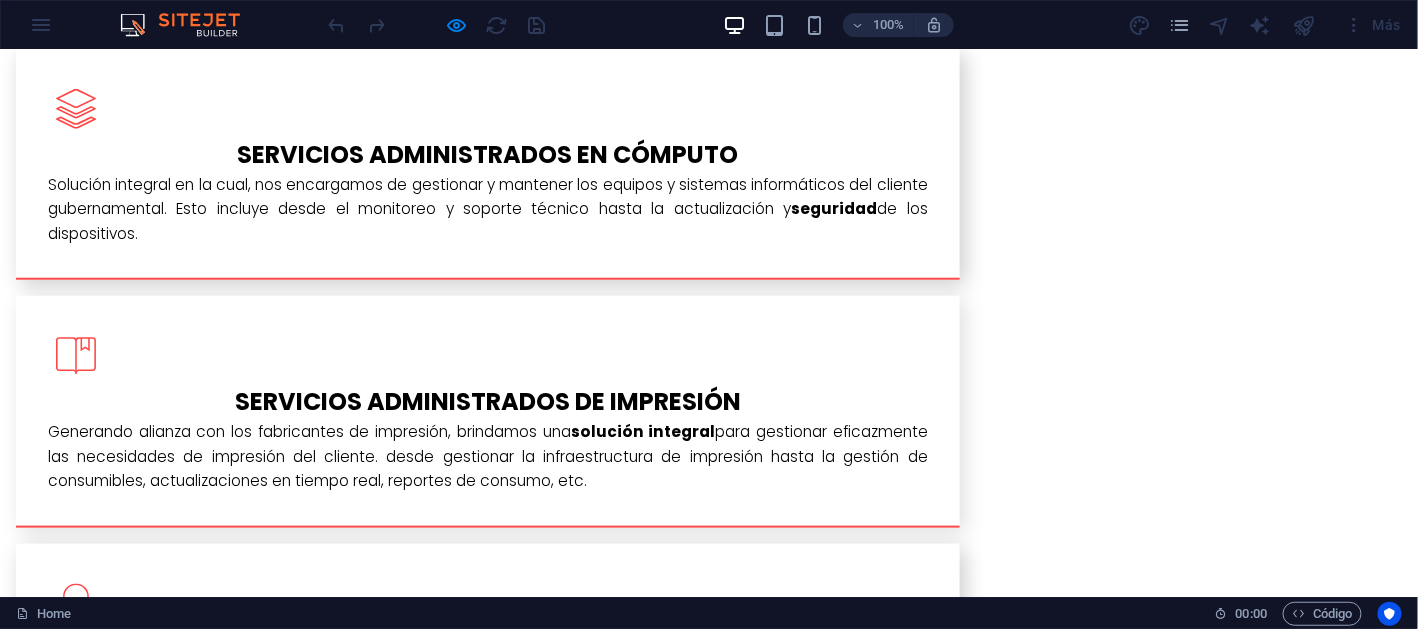 click at bounding box center [247, 2340] 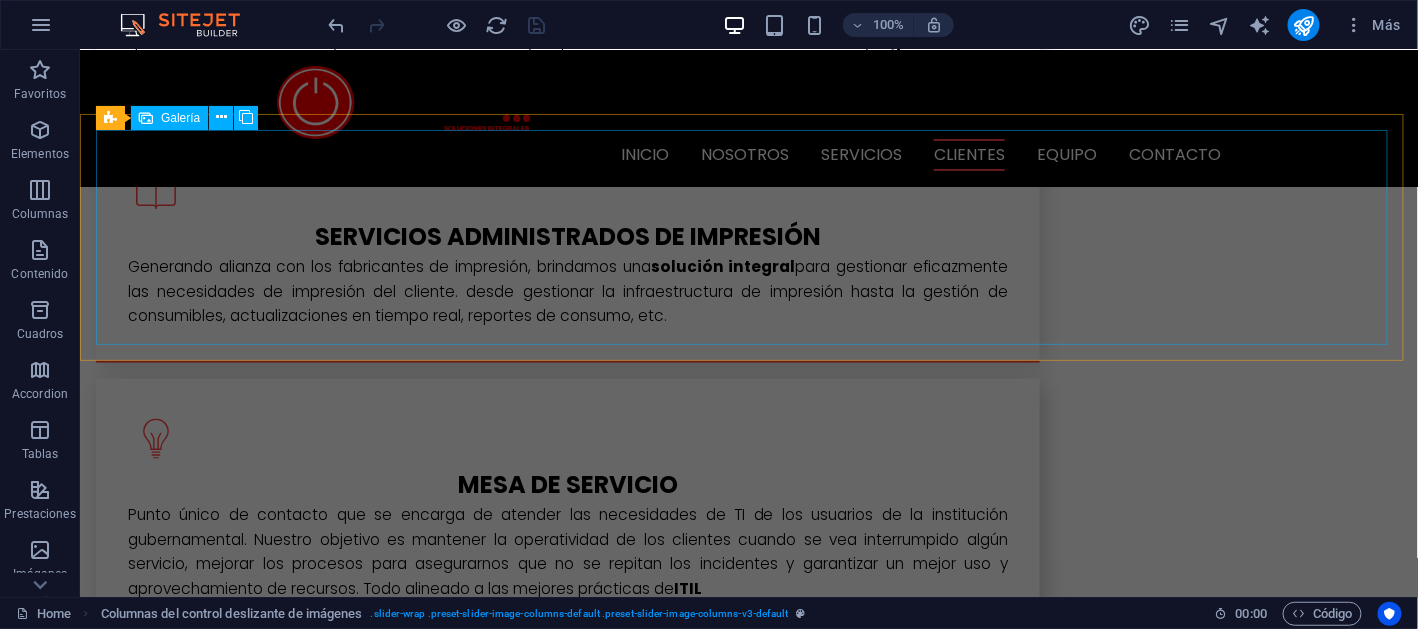 scroll, scrollTop: 3012, scrollLeft: 0, axis: vertical 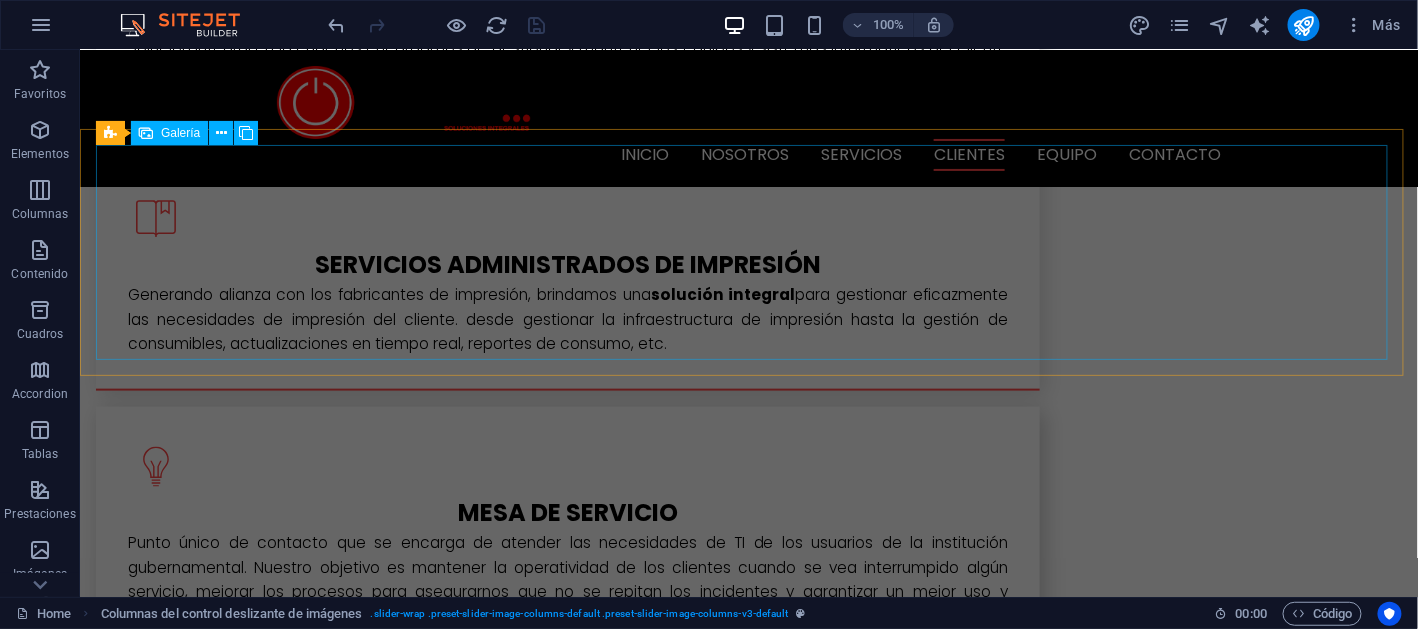 click at bounding box center (313, 2197) 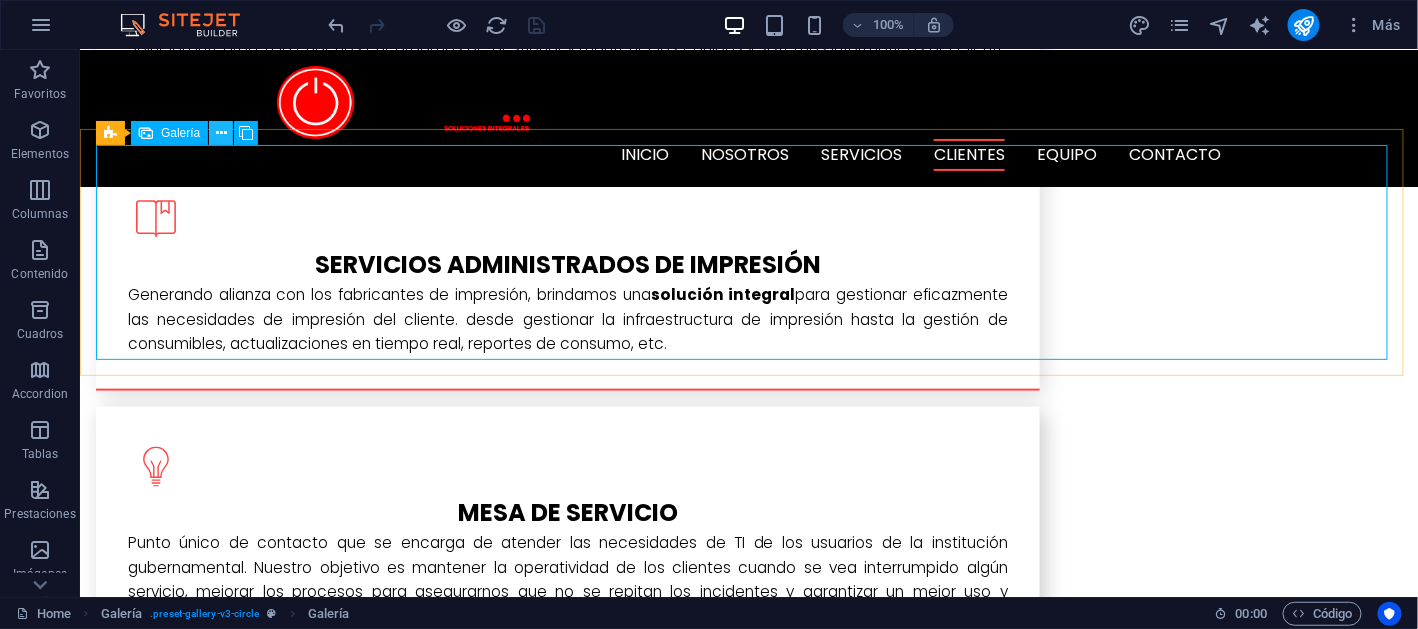 click at bounding box center (221, 133) 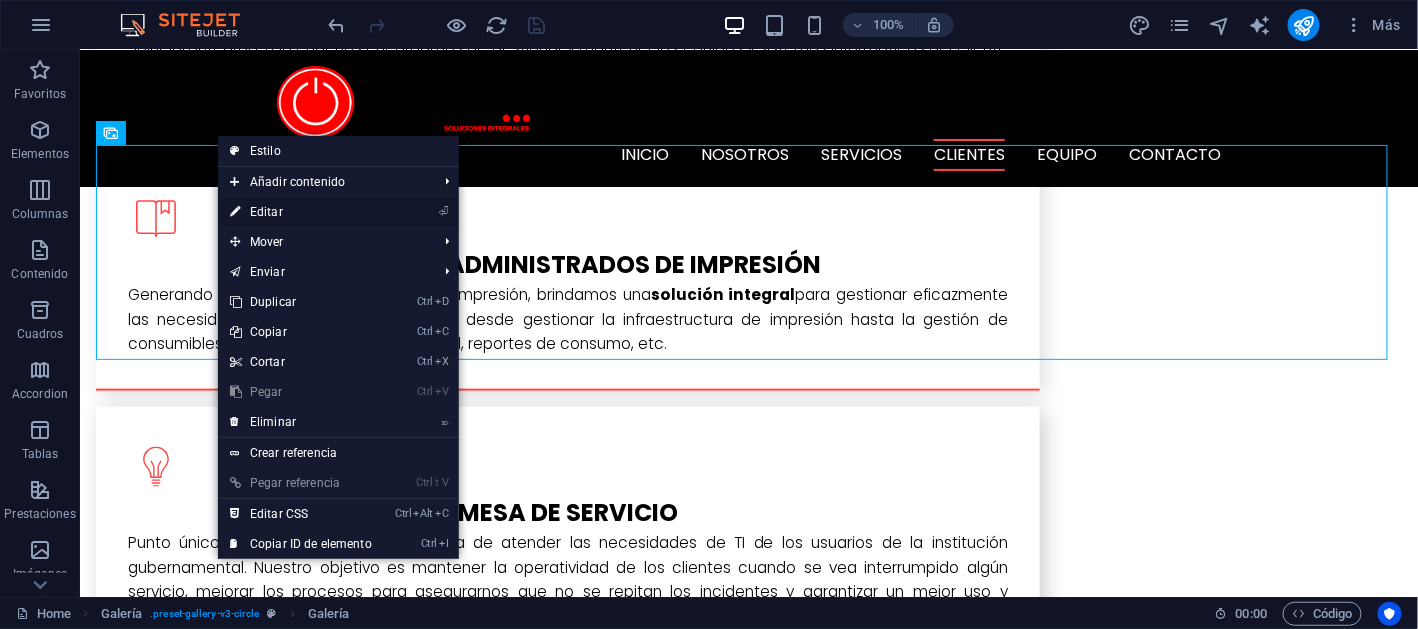 click on "⏎  Editar" at bounding box center [301, 212] 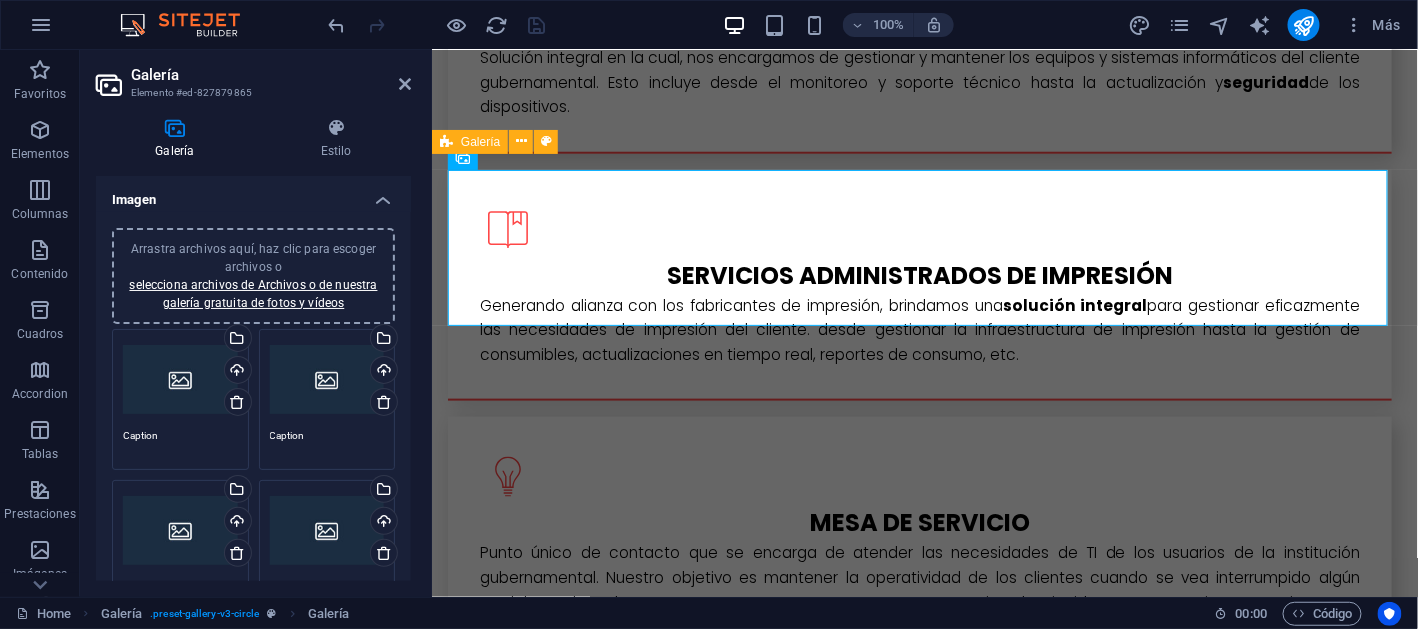 click on "Arrastra archivos aquí, haz clic para escoger archivos o  selecciona archivos de Archivos o de nuestra galería gratuita de fotos y vídeos" at bounding box center [180, 380] 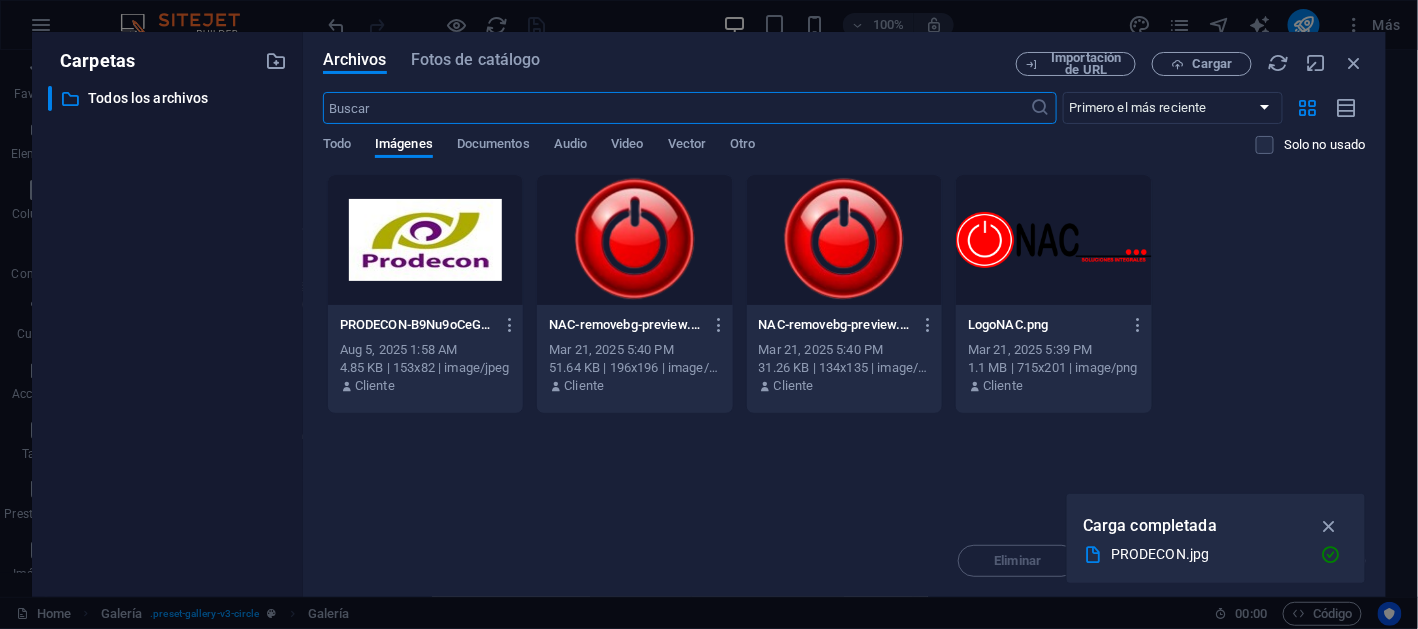 scroll, scrollTop: 3486, scrollLeft: 0, axis: vertical 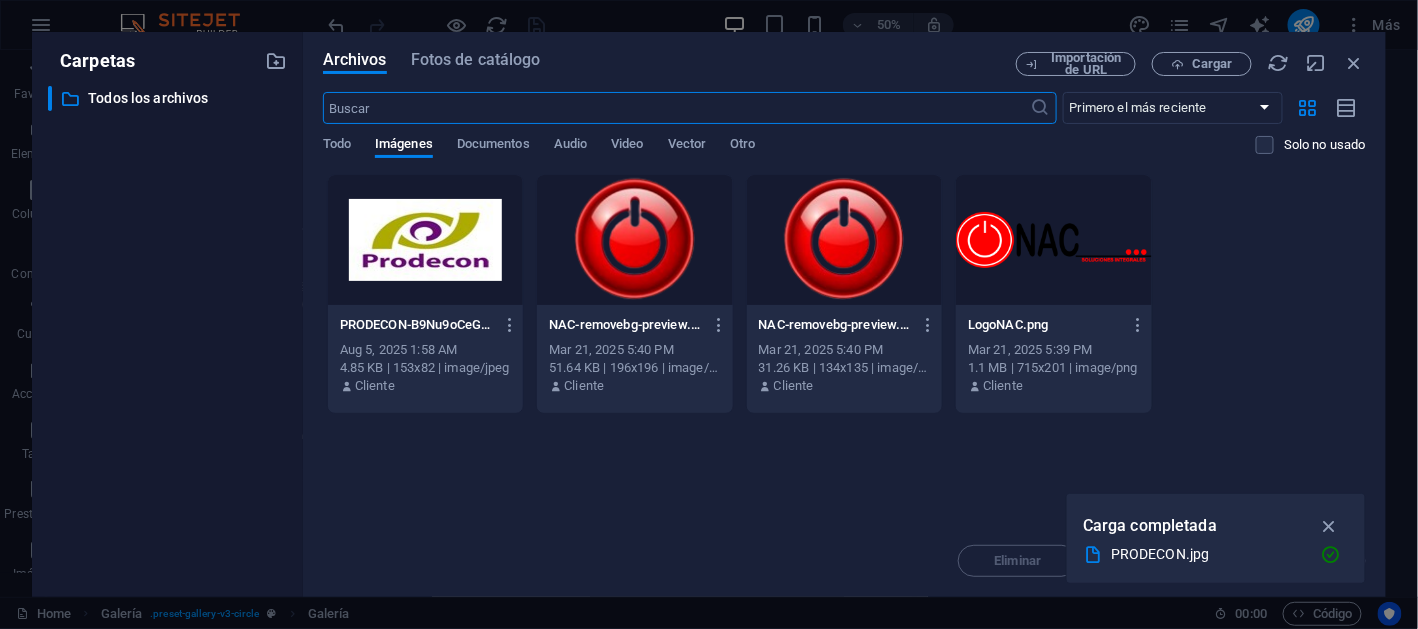 click at bounding box center [425, 240] 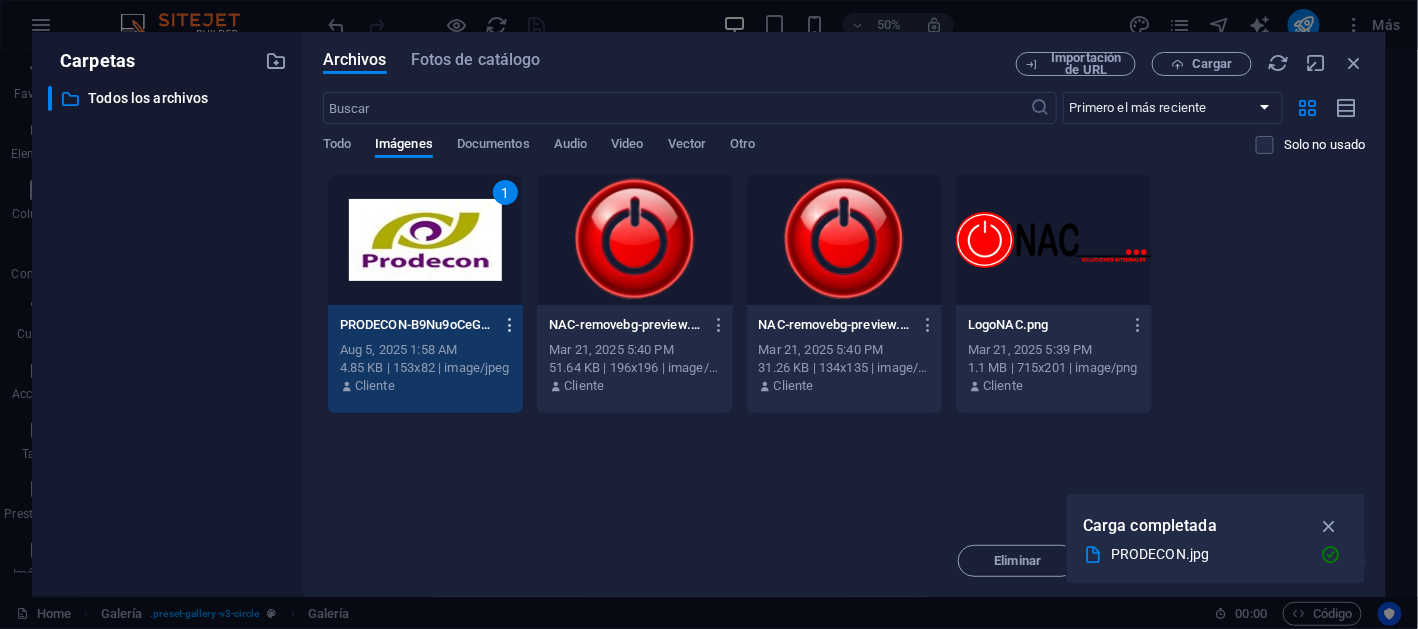 click at bounding box center (510, 325) 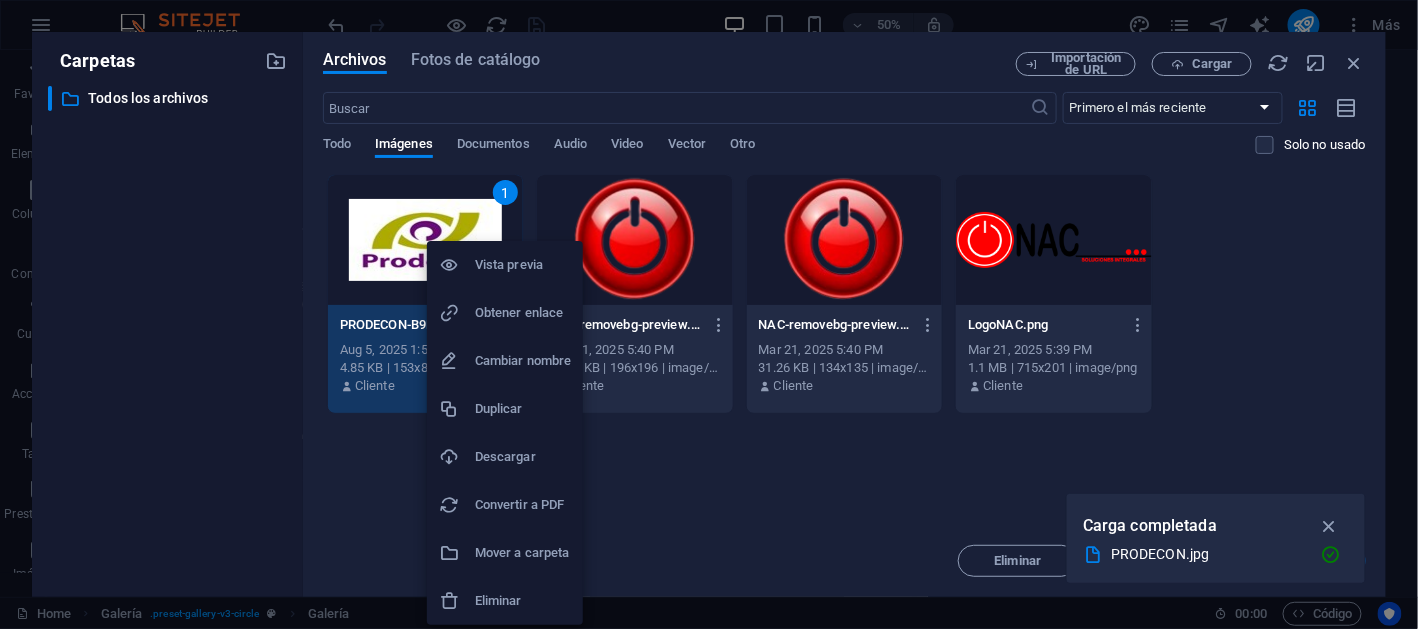 click on "Eliminar" at bounding box center [523, 601] 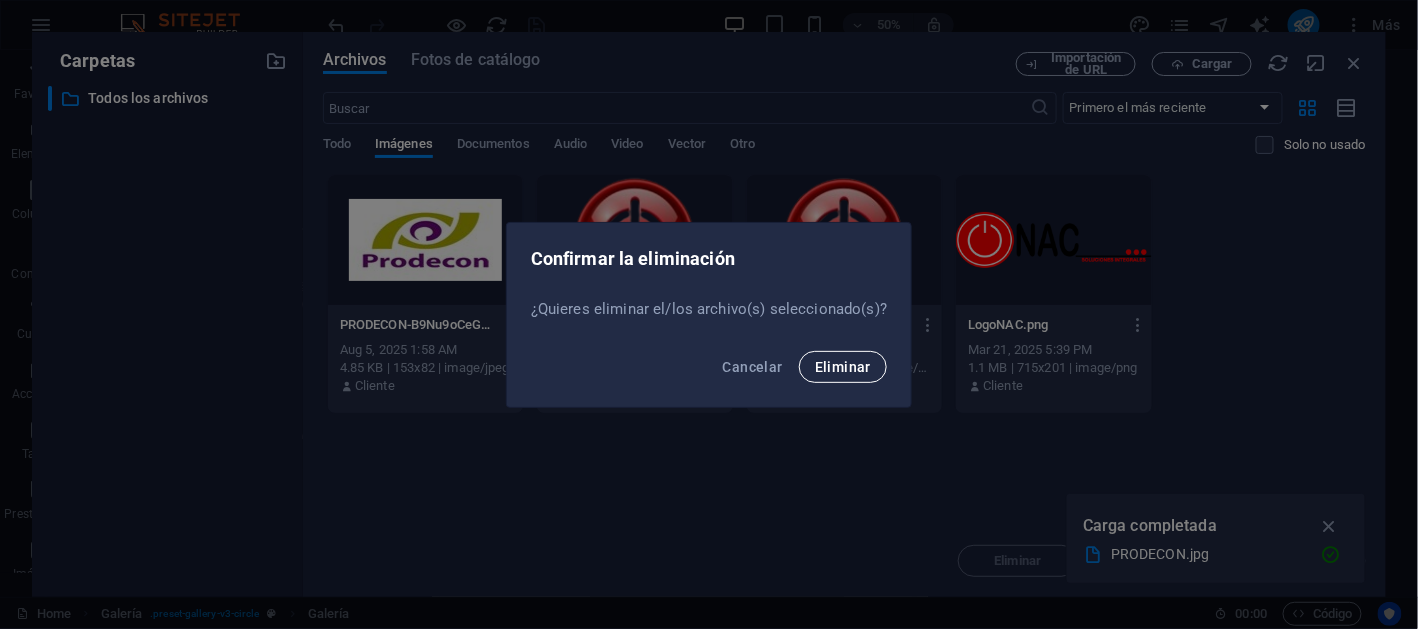 click on "Eliminar" at bounding box center (843, 367) 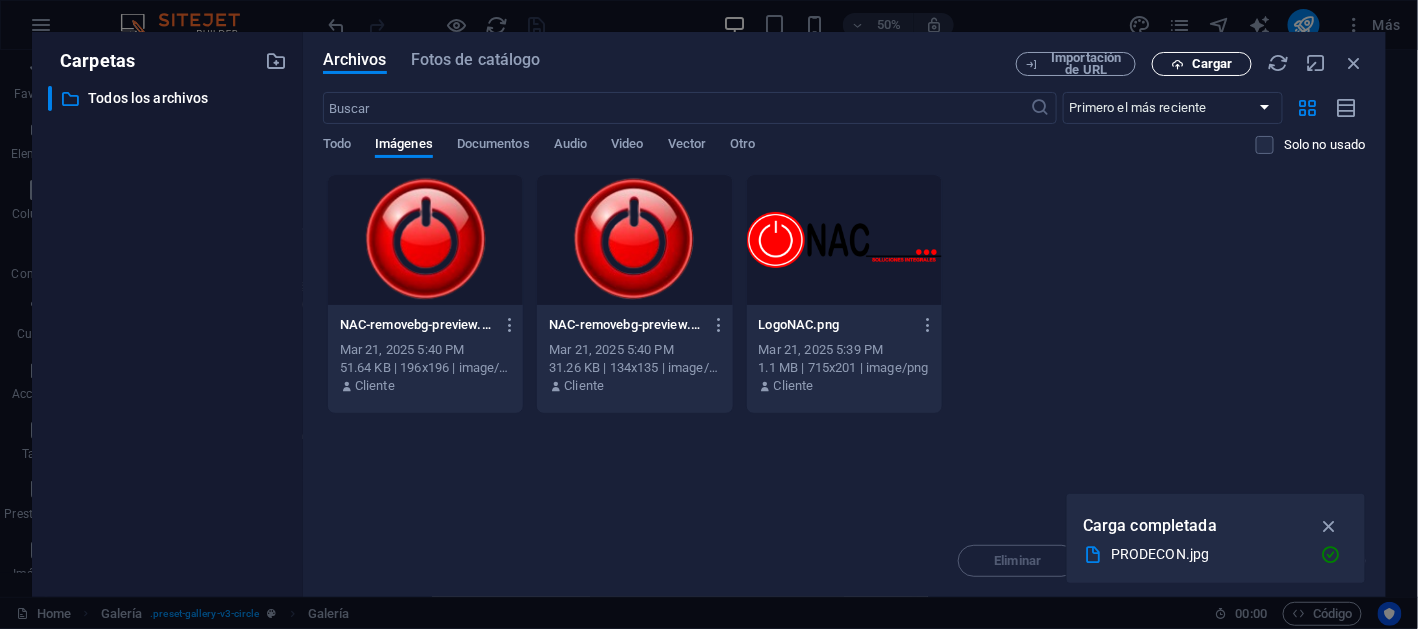 click on "Cargar" at bounding box center [1202, 64] 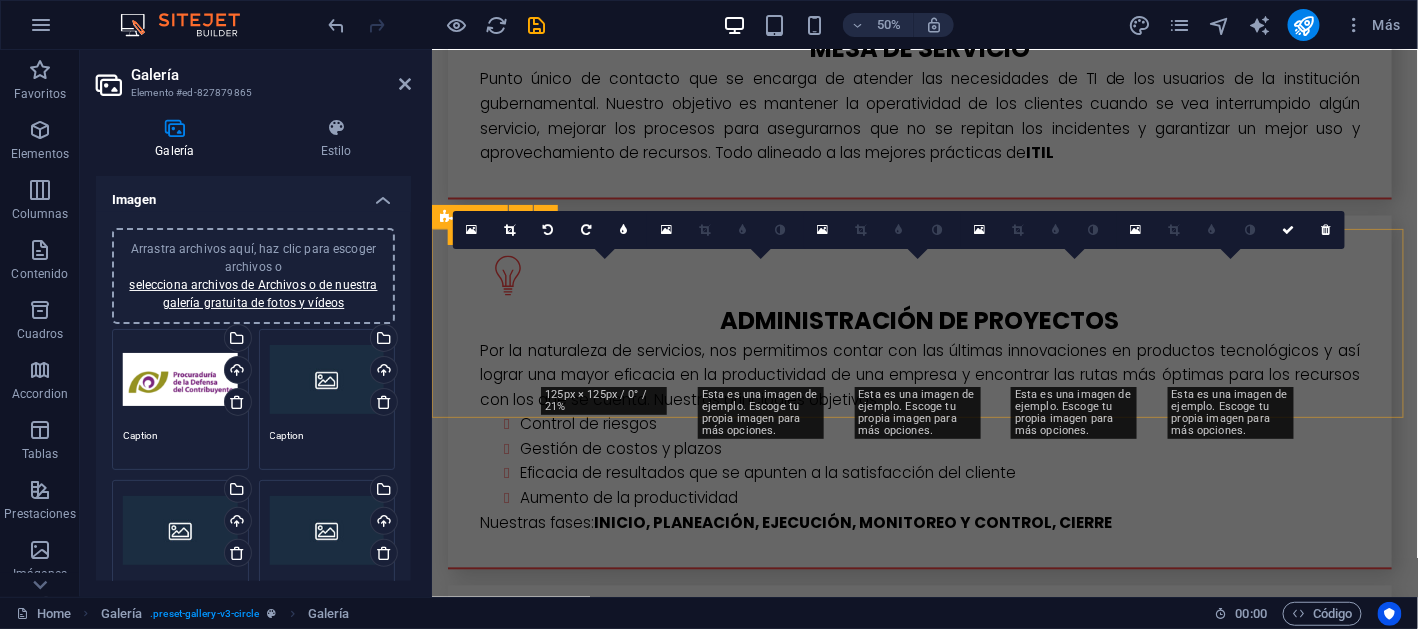 scroll, scrollTop: 2937, scrollLeft: 0, axis: vertical 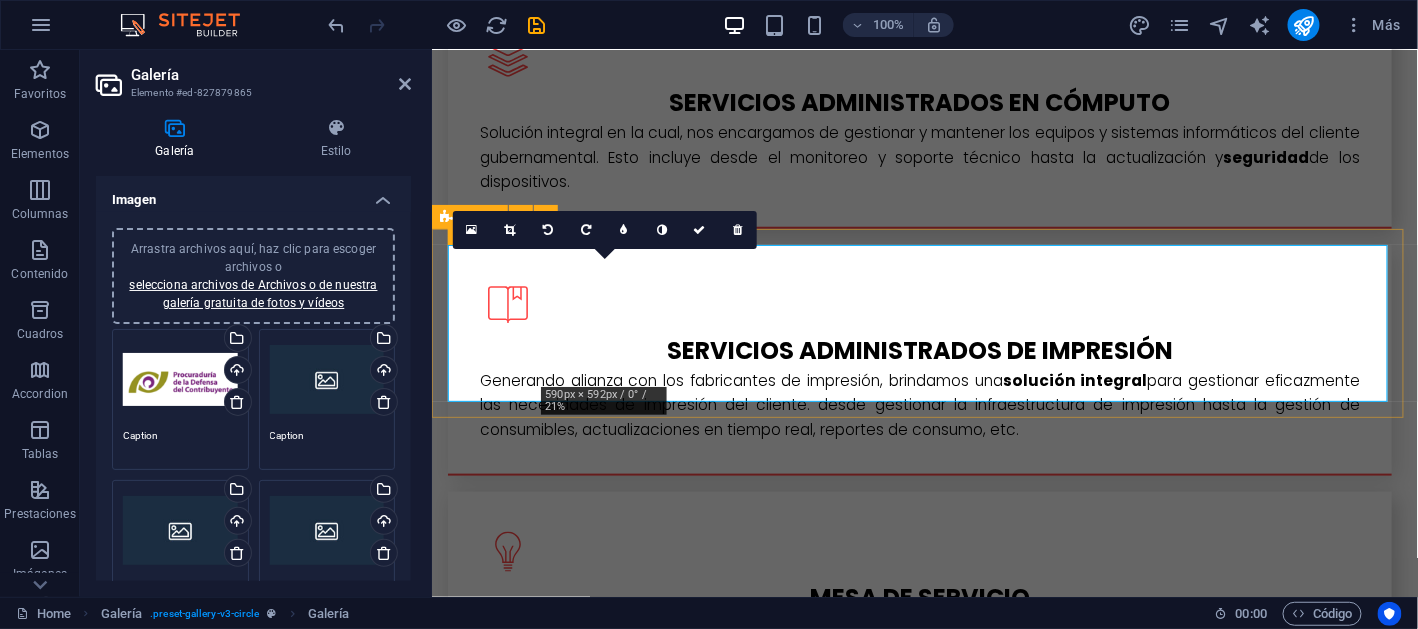 click at bounding box center [606, 2252] 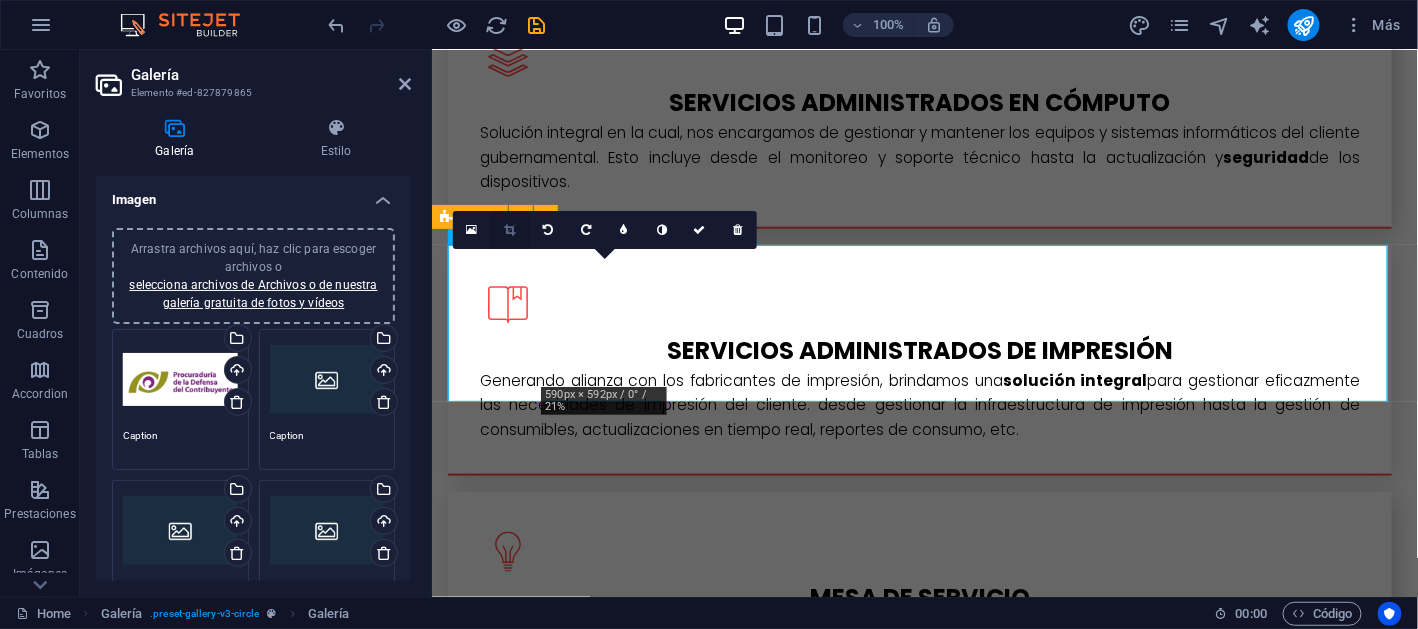 click at bounding box center [509, 230] 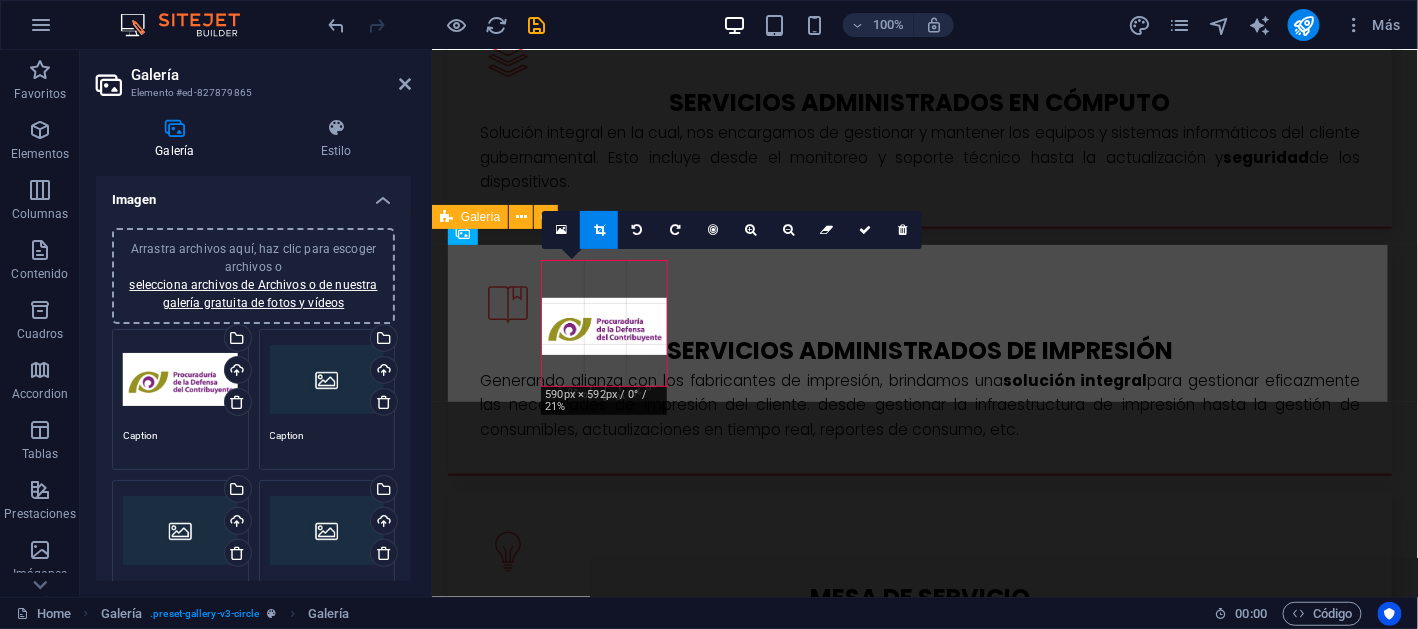 drag, startPoint x: 583, startPoint y: 305, endPoint x: 583, endPoint y: 342, distance: 37 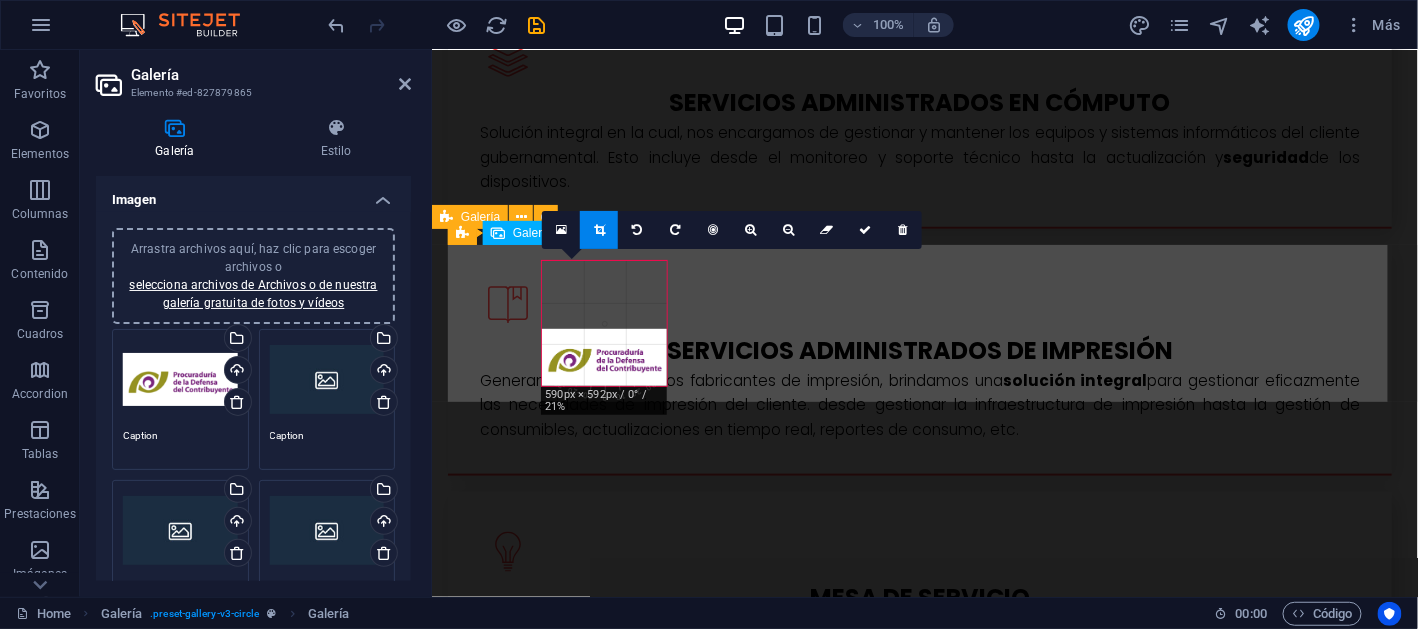 click at bounding box center (924, 2252) 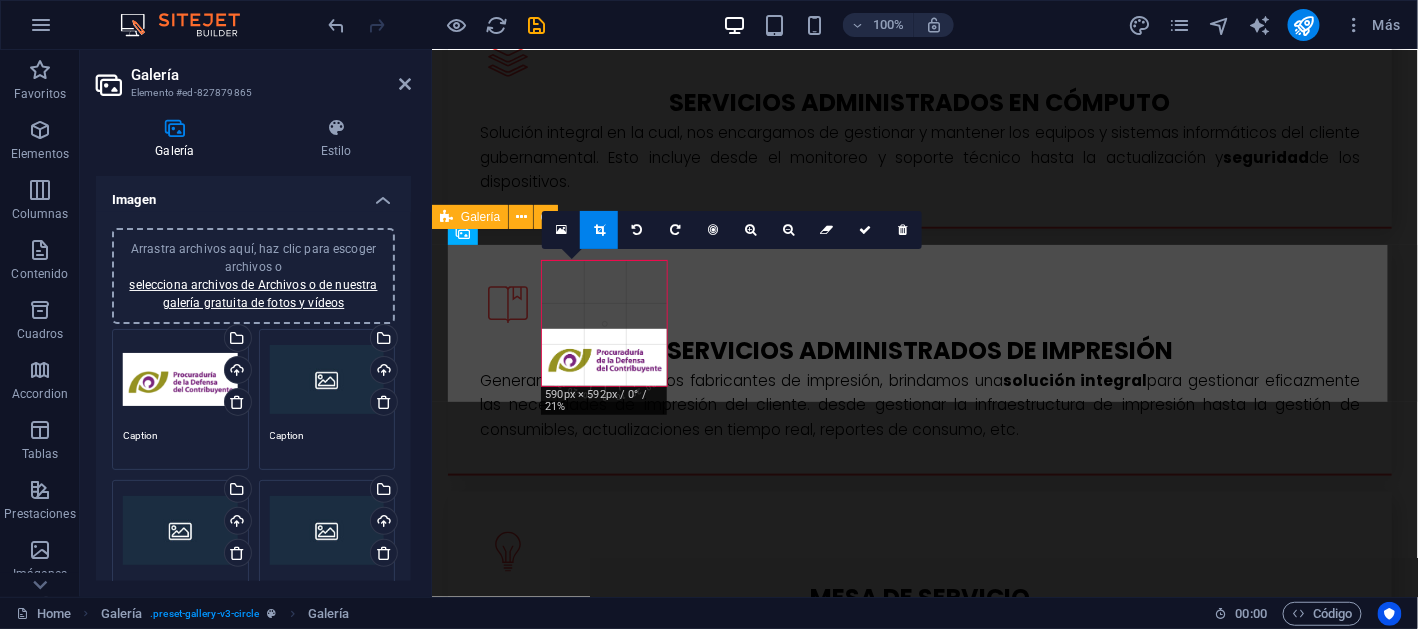 click at bounding box center [924, 2252] 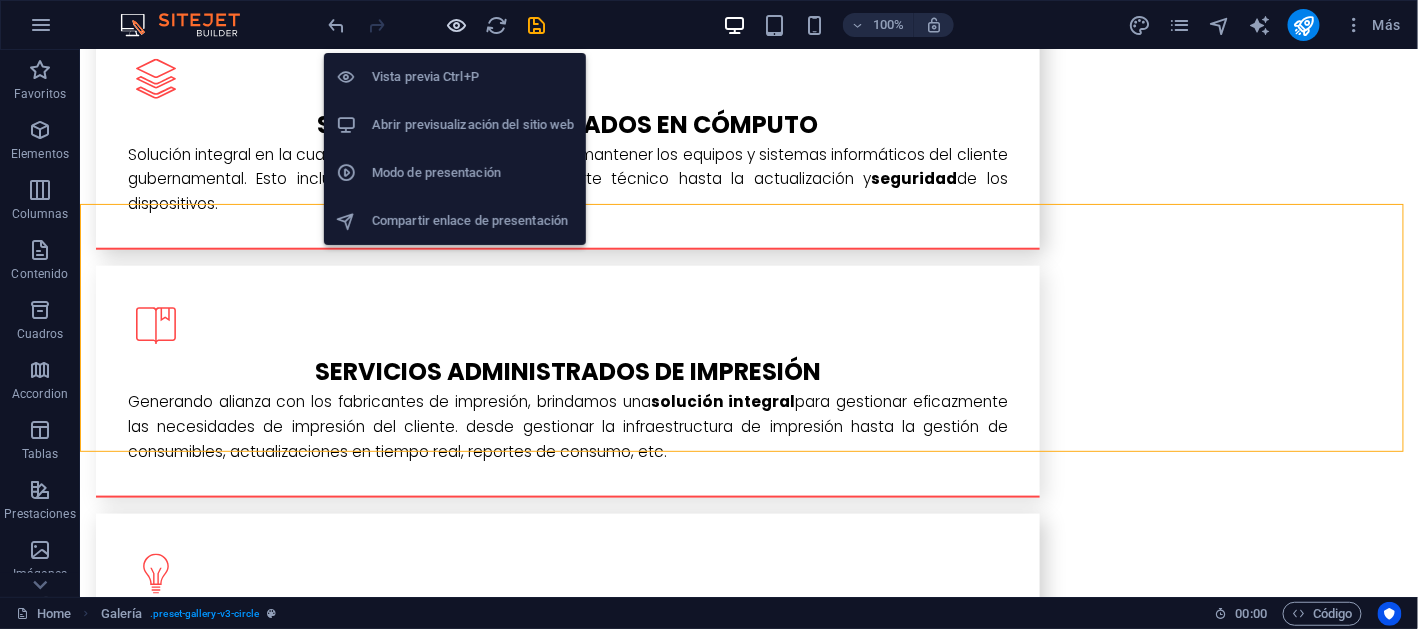 click at bounding box center [457, 25] 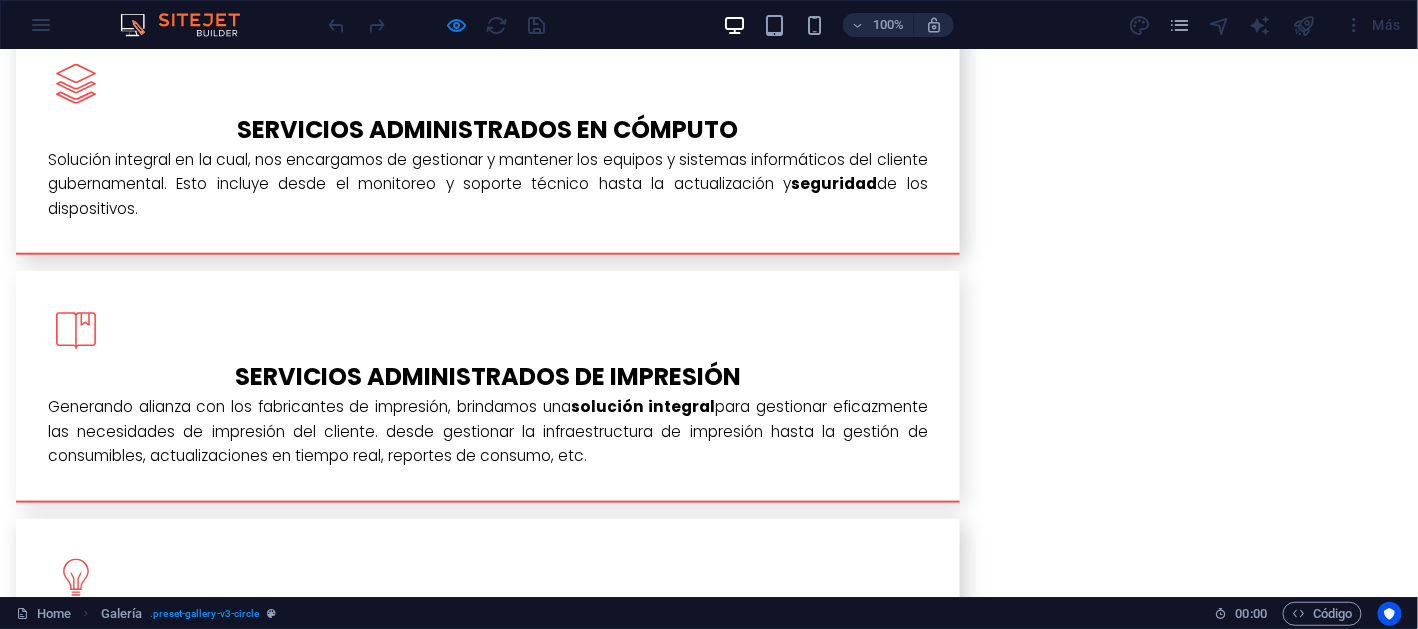 click at bounding box center (247, 2315) 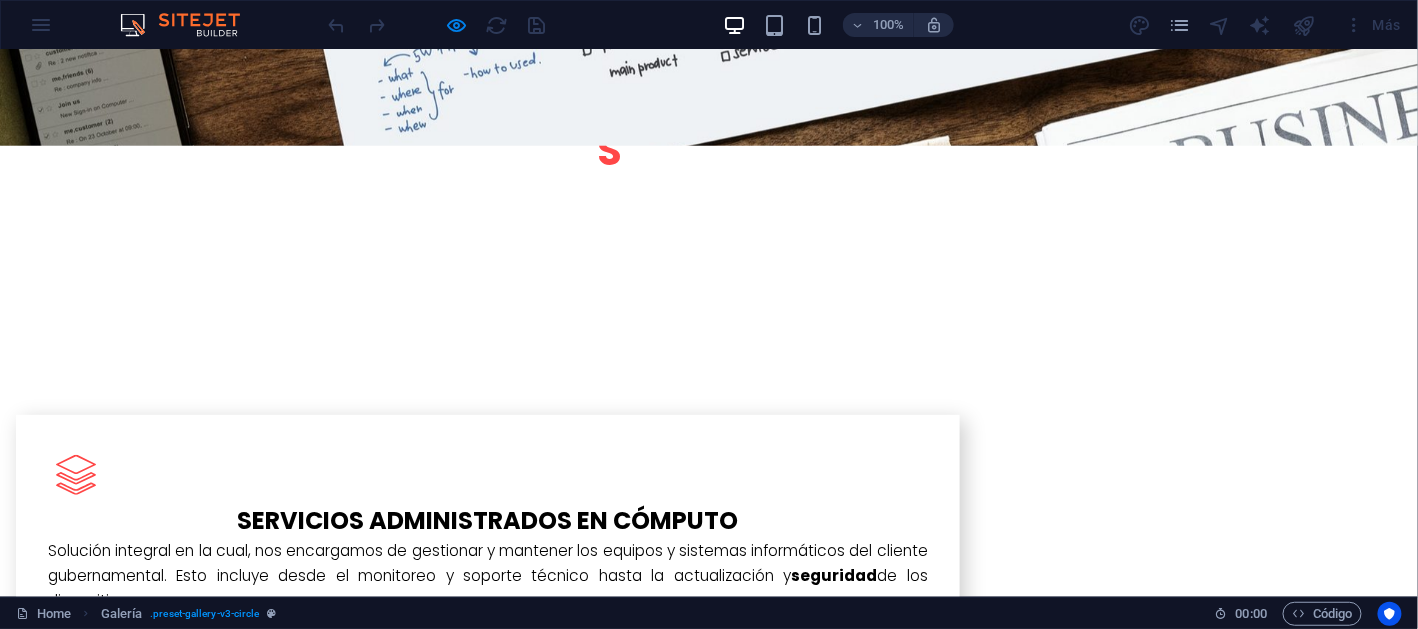 click at bounding box center [0, -2503] 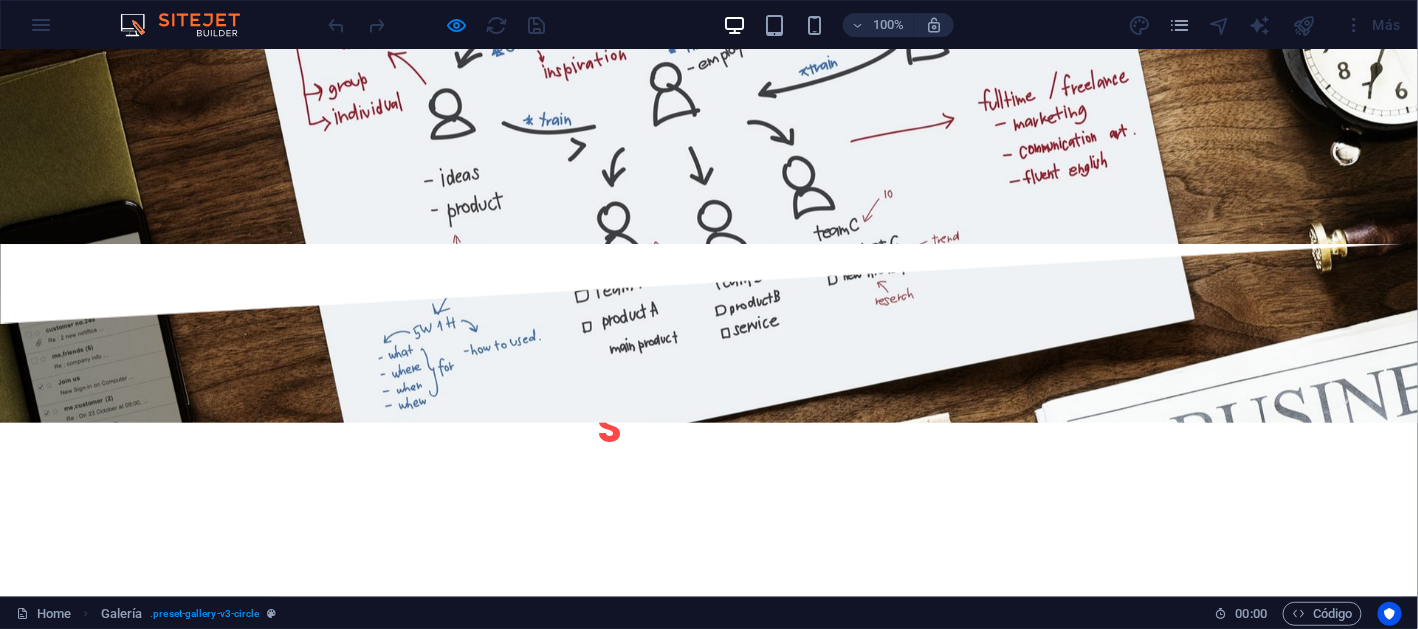 click on "×" at bounding box center (5, -2876) 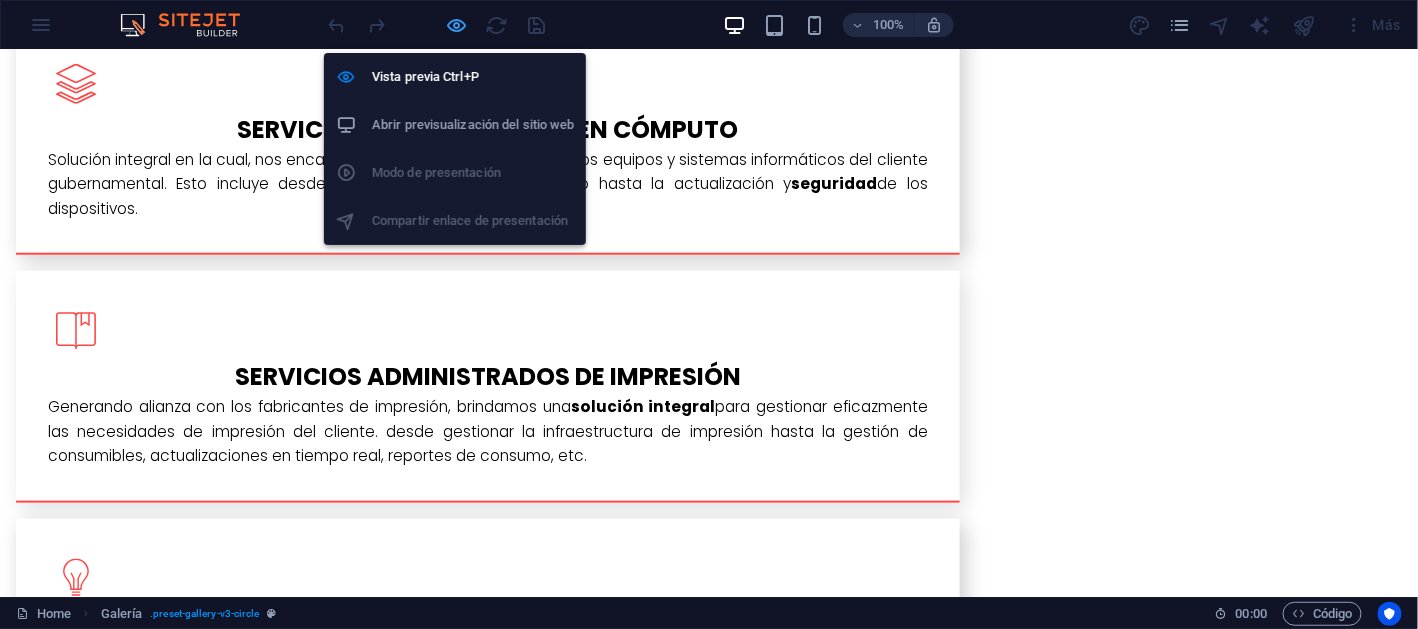 click at bounding box center (457, 25) 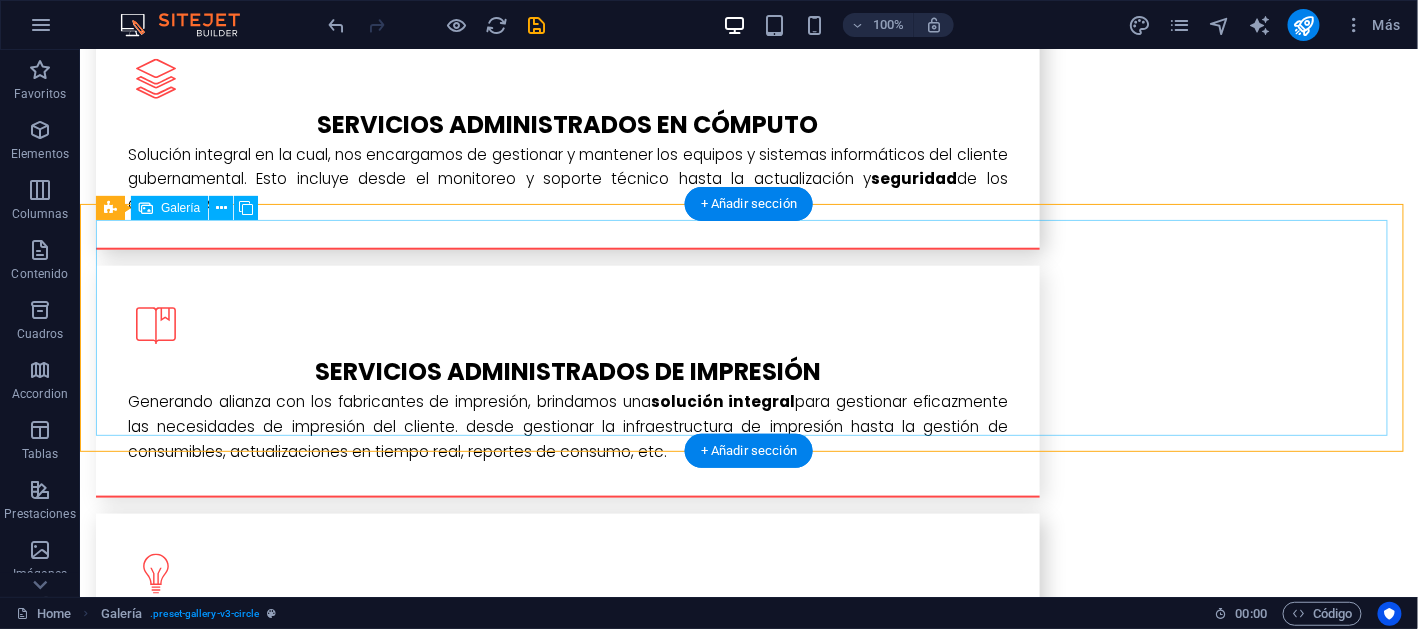 click at bounding box center (313, 2304) 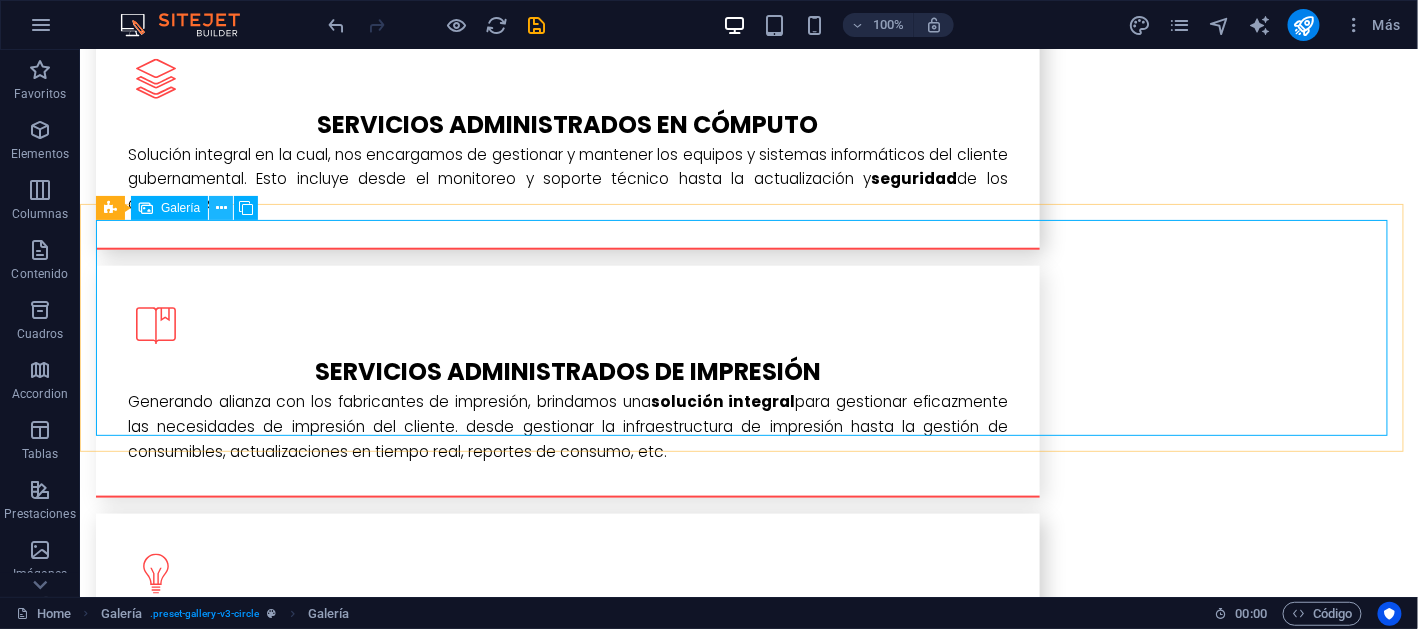 click at bounding box center [221, 208] 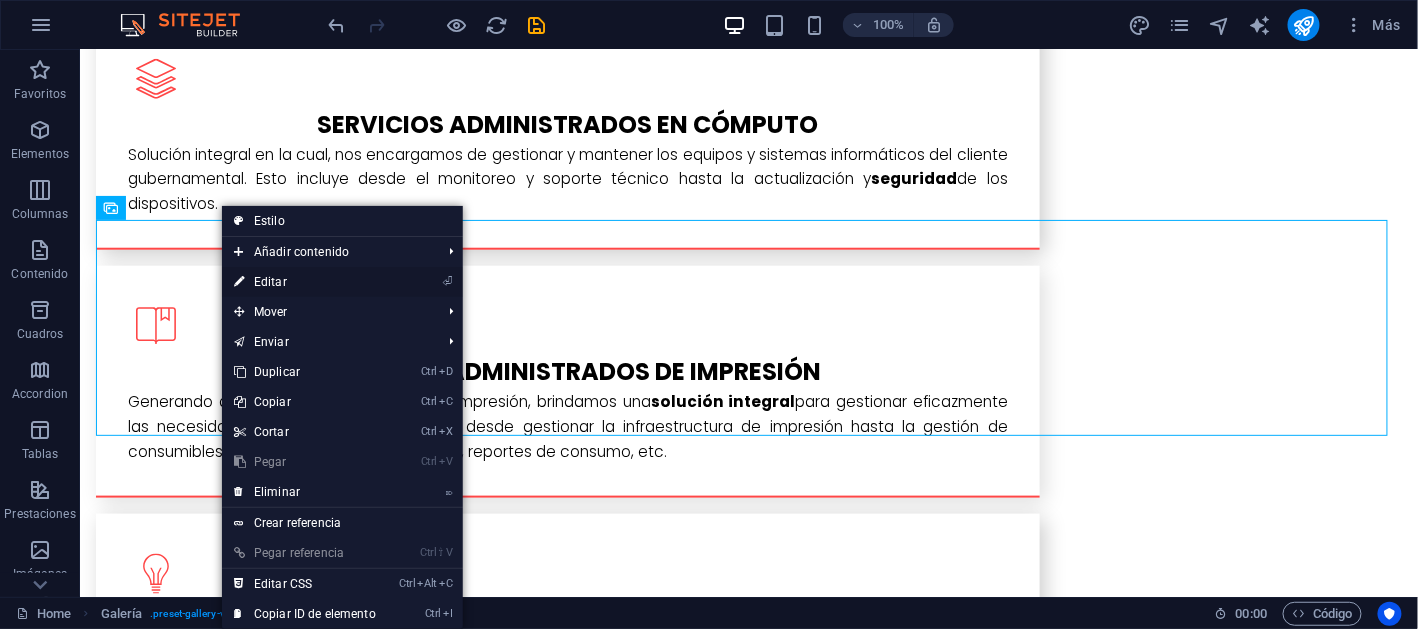 click on "⏎  Editar" at bounding box center [305, 282] 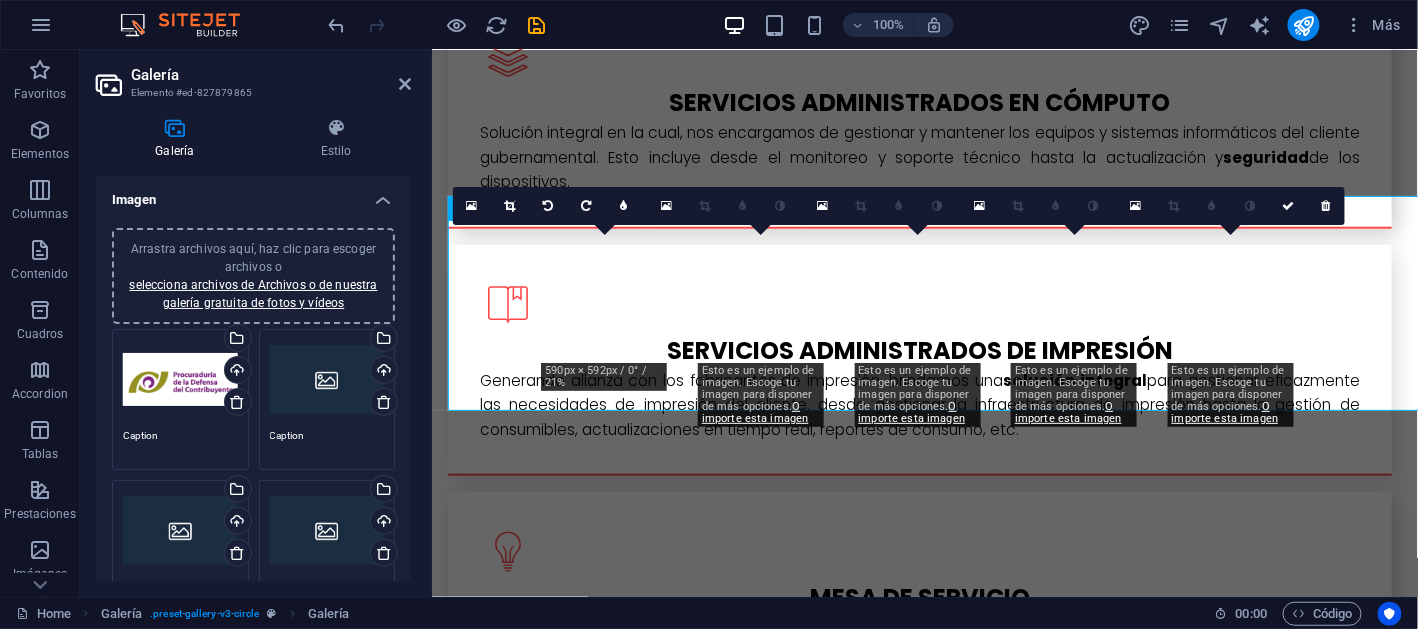 scroll, scrollTop: 2961, scrollLeft: 0, axis: vertical 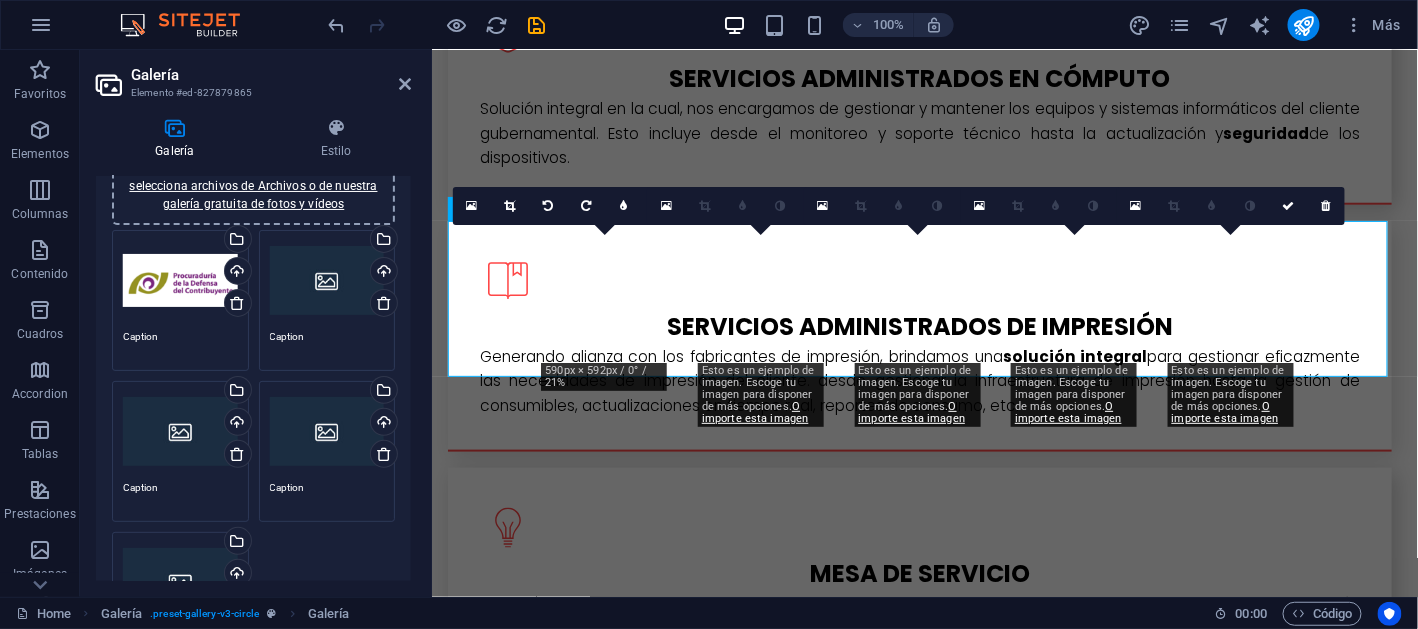 click on "Galería Estilo Imagen Arrastra archivos aquí, haz clic para escoger archivos o  selecciona archivos de Archivos o de nuestra galería gratuita de fotos y vídeos Arrastra archivos aquí, haz clic para escoger archivos o  selecciona archivos de Archivos o de nuestra galería gratuita de fotos y vídeos Selecciona archivos del administrador de archivos, de la galería de fotos o carga archivo(s) Cargar Caption Arrastra archivos aquí, haz clic para escoger archivos o  selecciona archivos de Archivos o de nuestra galería gratuita de fotos y vídeos Selecciona archivos del administrador de archivos, de la galería de fotos o carga archivo(s) Cargar Caption Arrastra archivos aquí, haz clic para escoger archivos o  selecciona archivos de Archivos o de nuestra galería gratuita de fotos y vídeos Selecciona archivos del administrador de archivos, de la galería de fotos o carga archivo(s) Cargar Caption Arrastra archivos aquí, haz clic para escoger archivos o  Cargar Caption Cargar Caption Configuración 16:9 %" at bounding box center (253, 349) 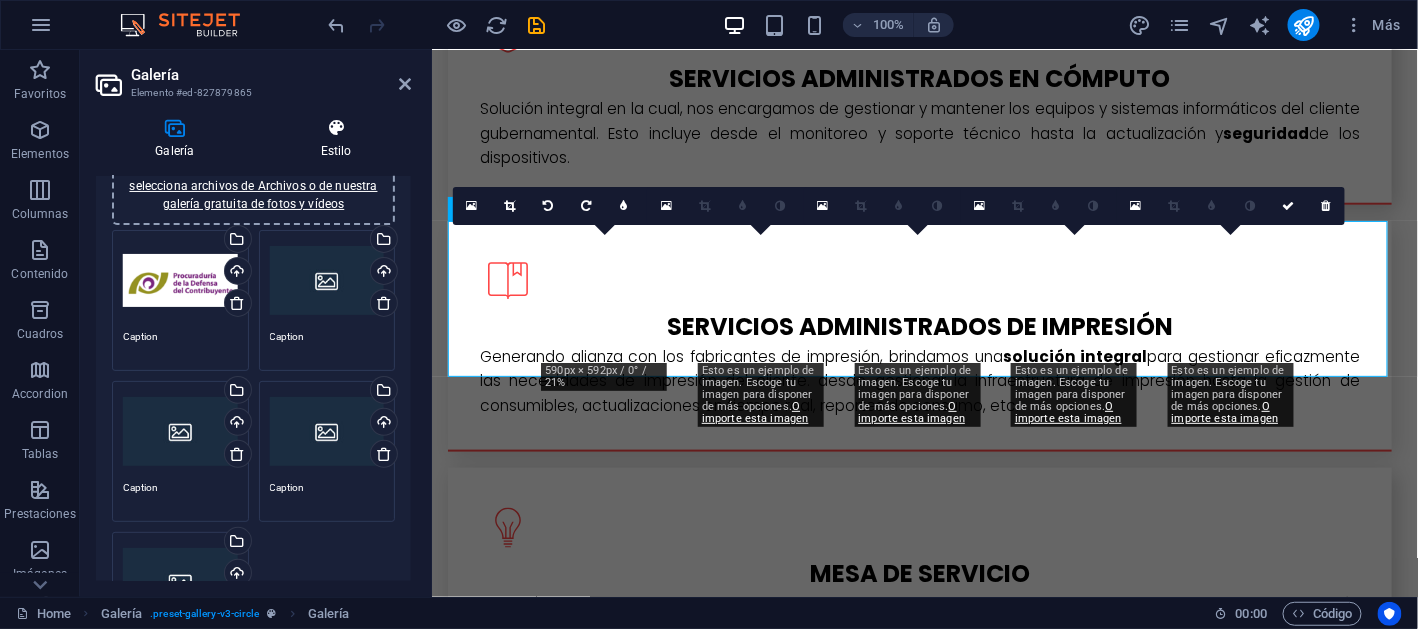 click at bounding box center (336, 128) 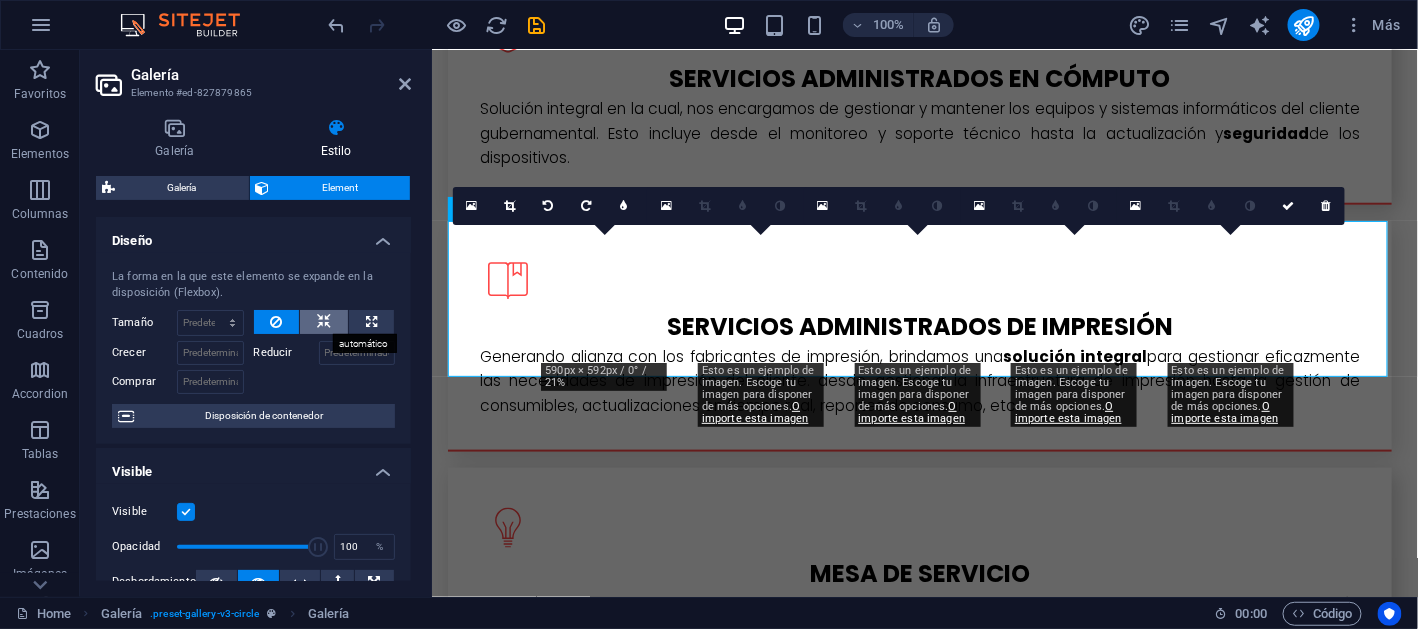 click at bounding box center (324, 322) 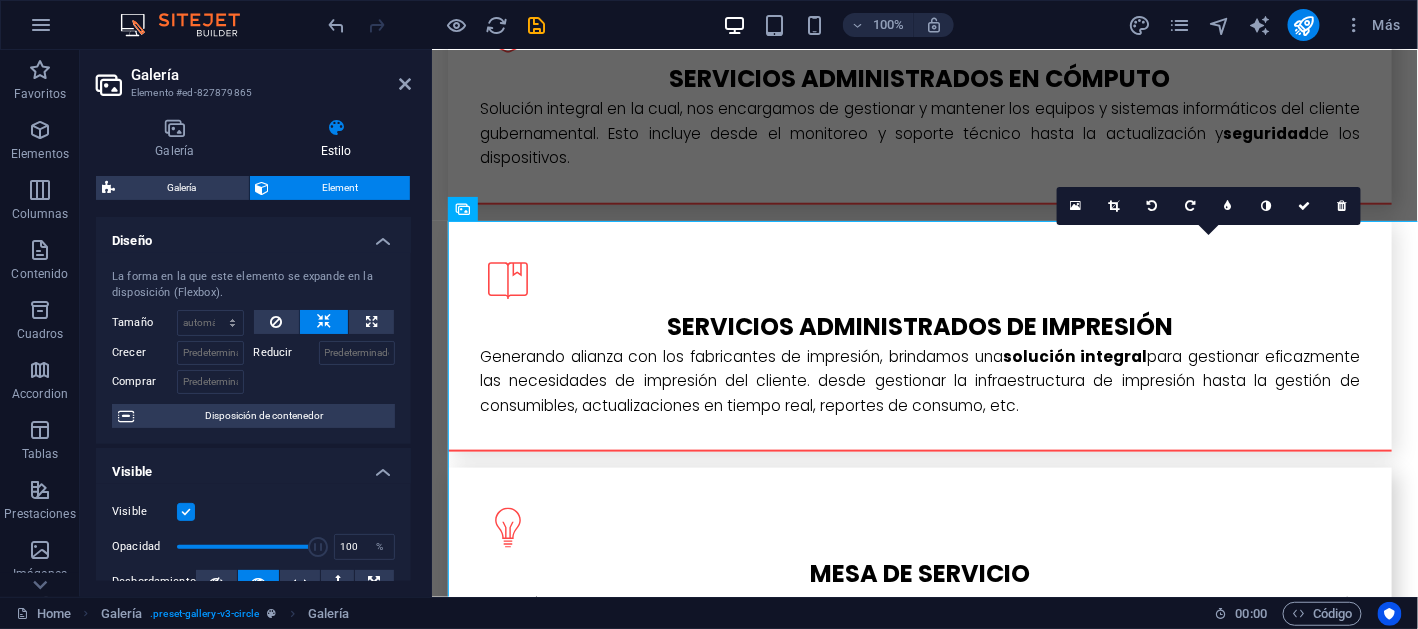 click at bounding box center (324, 322) 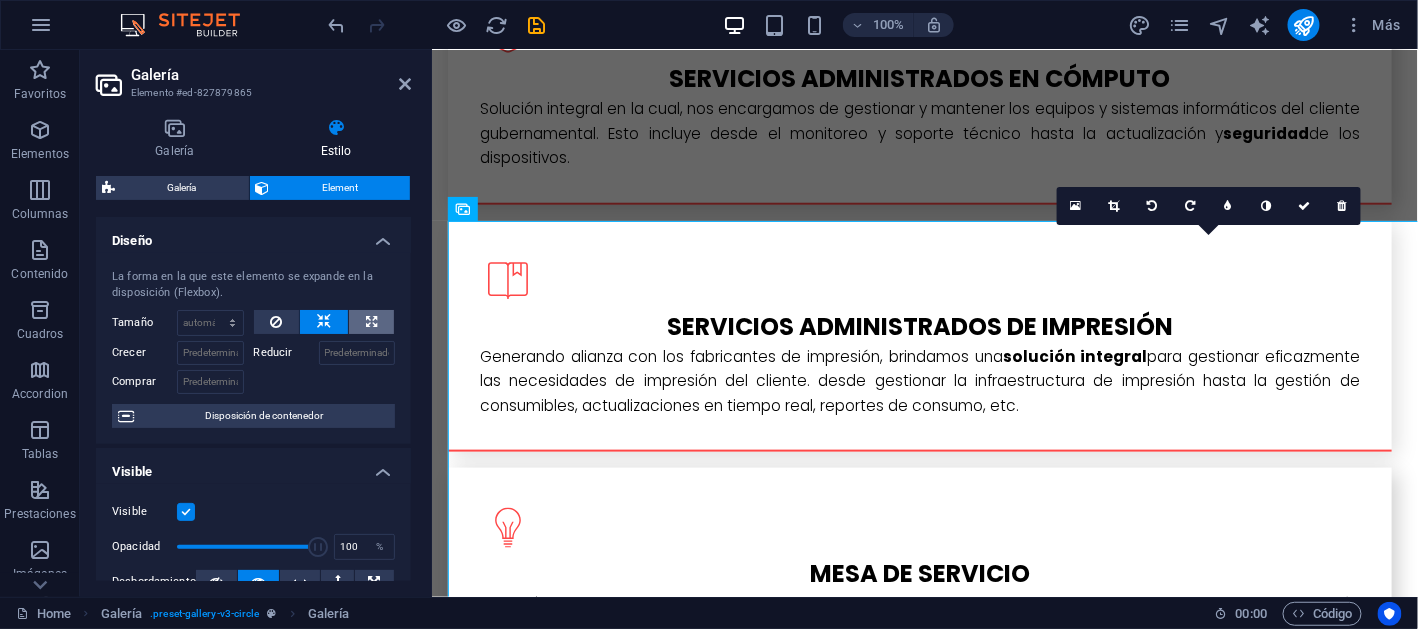 click at bounding box center (371, 322) 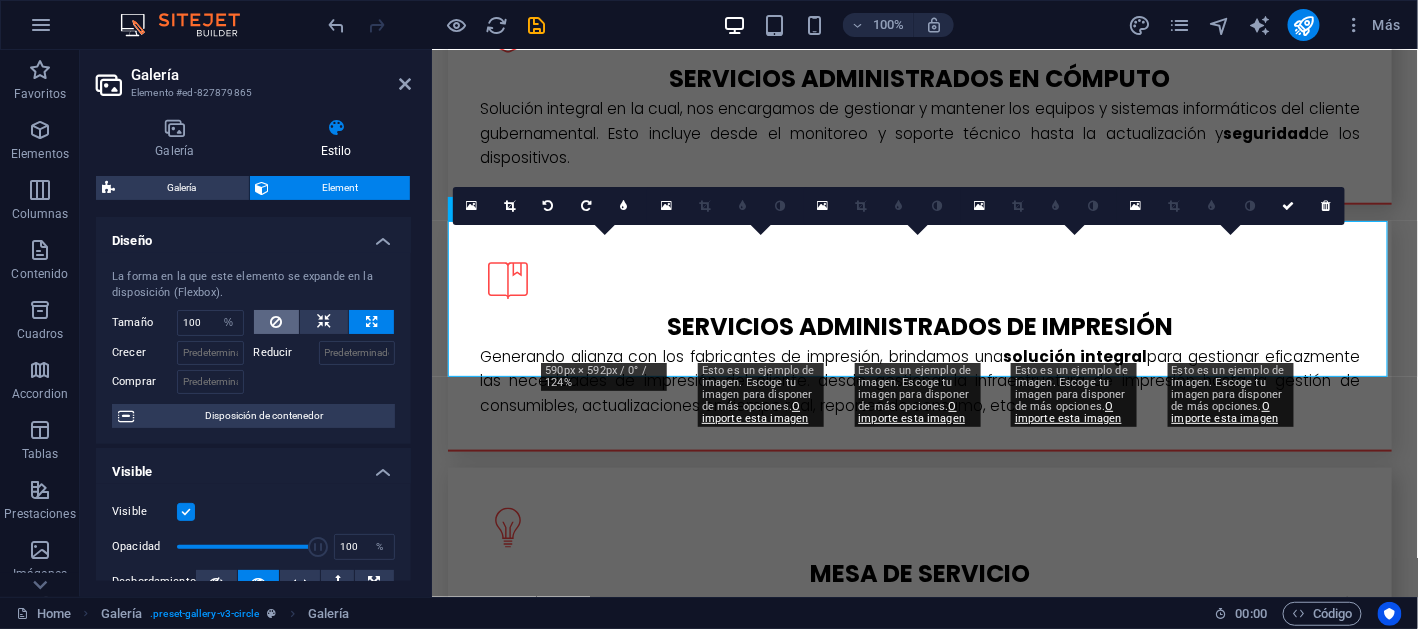 click at bounding box center (276, 322) 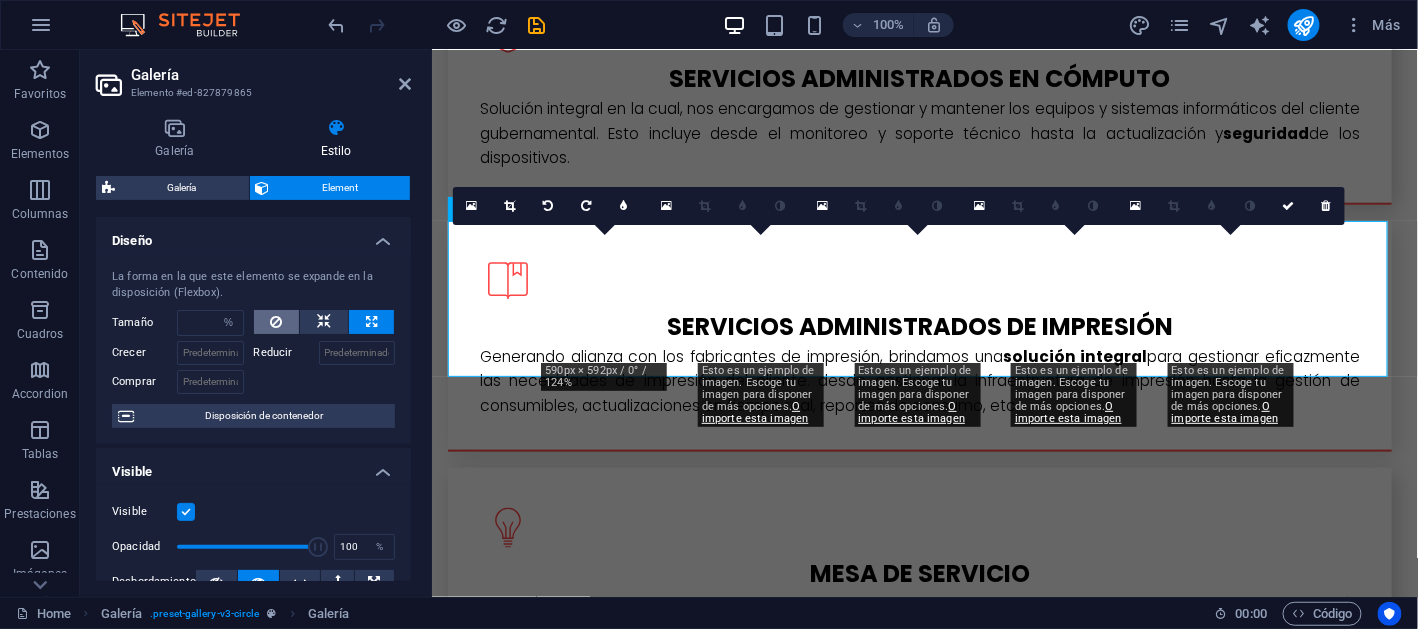 select on "DISABLED_OPTION_VALUE" 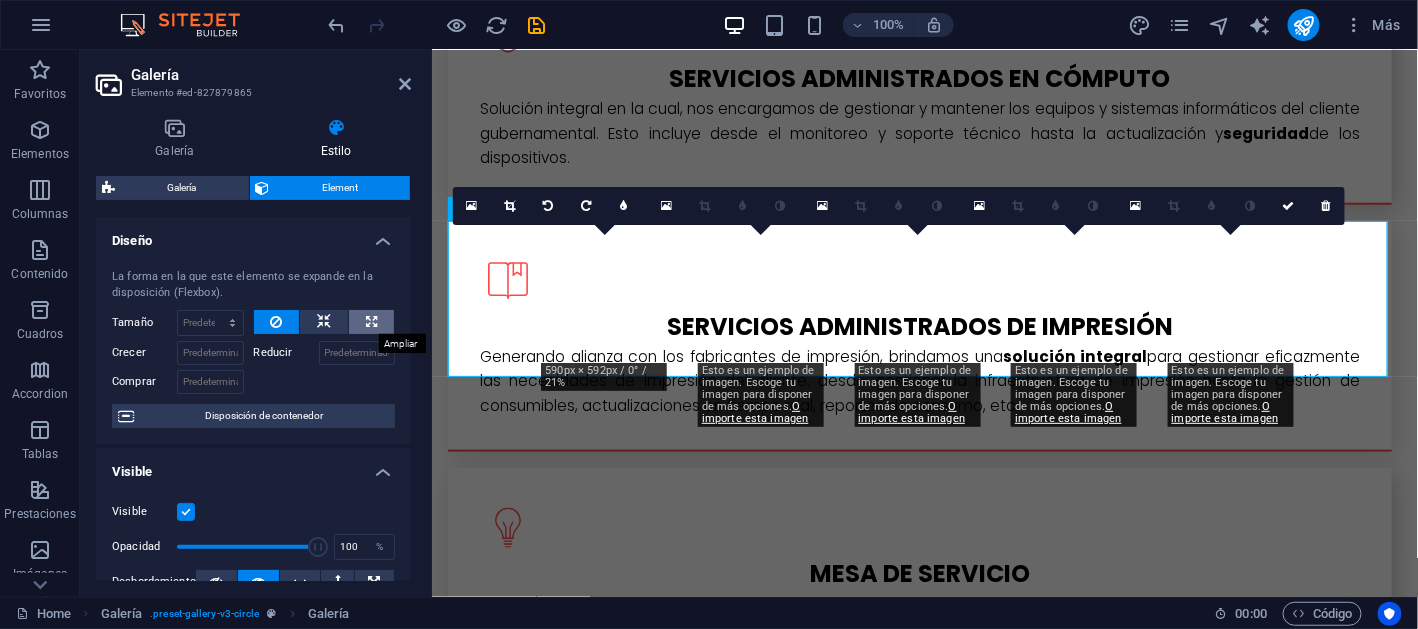 click at bounding box center (371, 322) 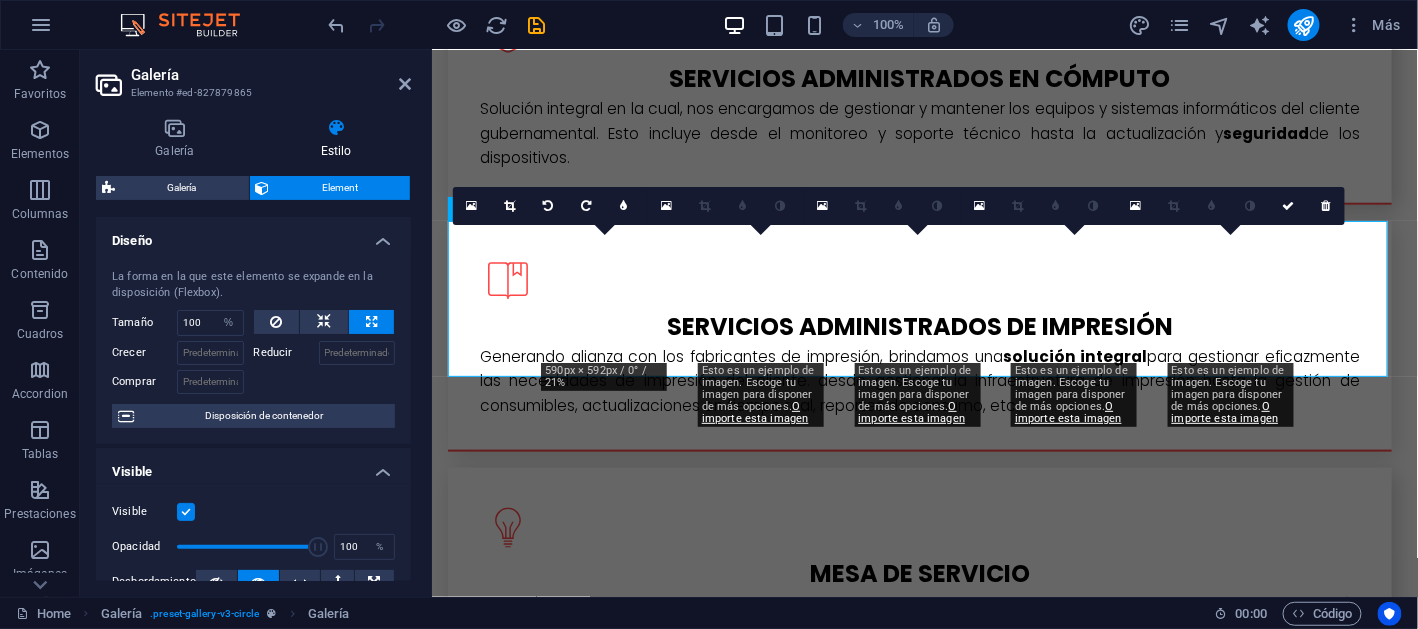 click on "Reducir" at bounding box center (286, 353) 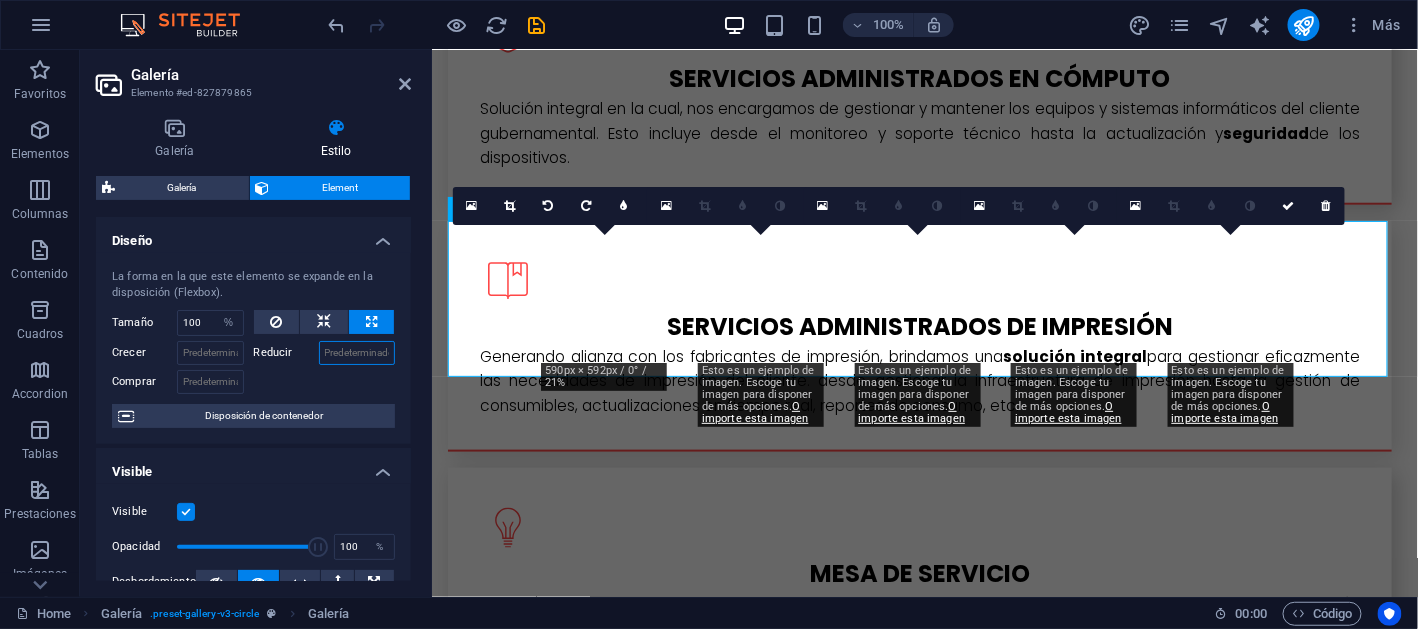 click on "Reducir" at bounding box center [357, 353] 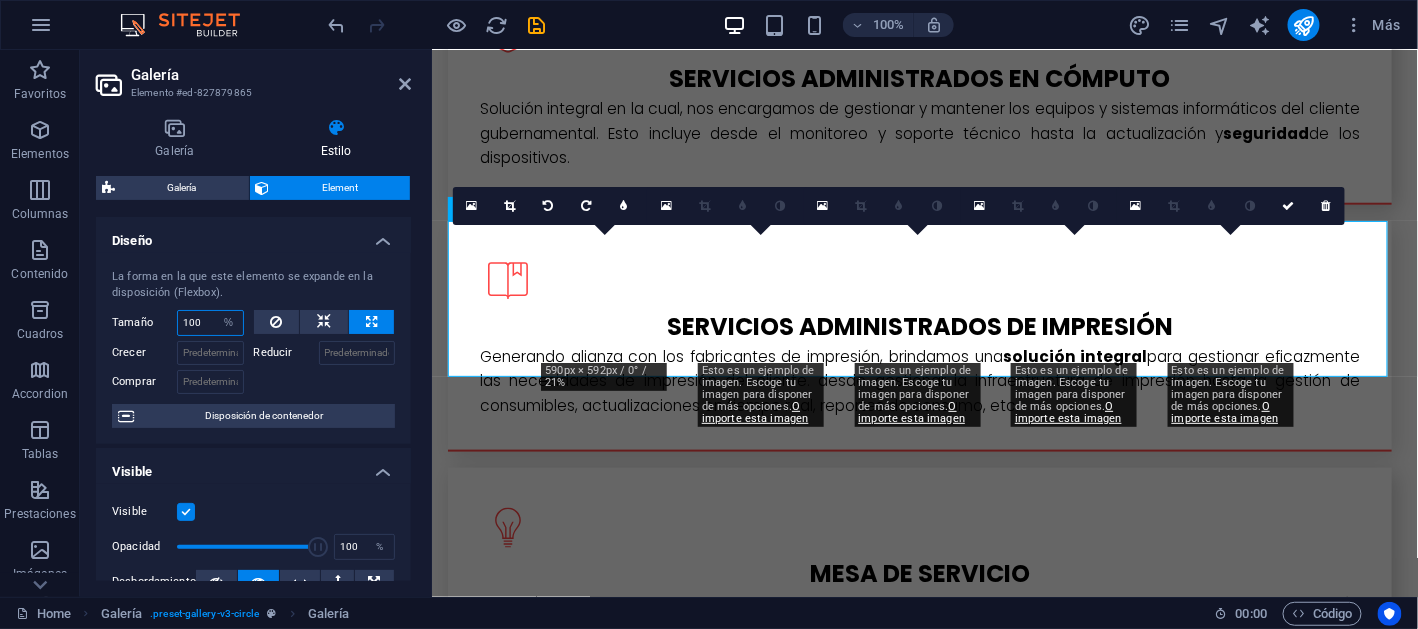 click on "100" at bounding box center [210, 323] 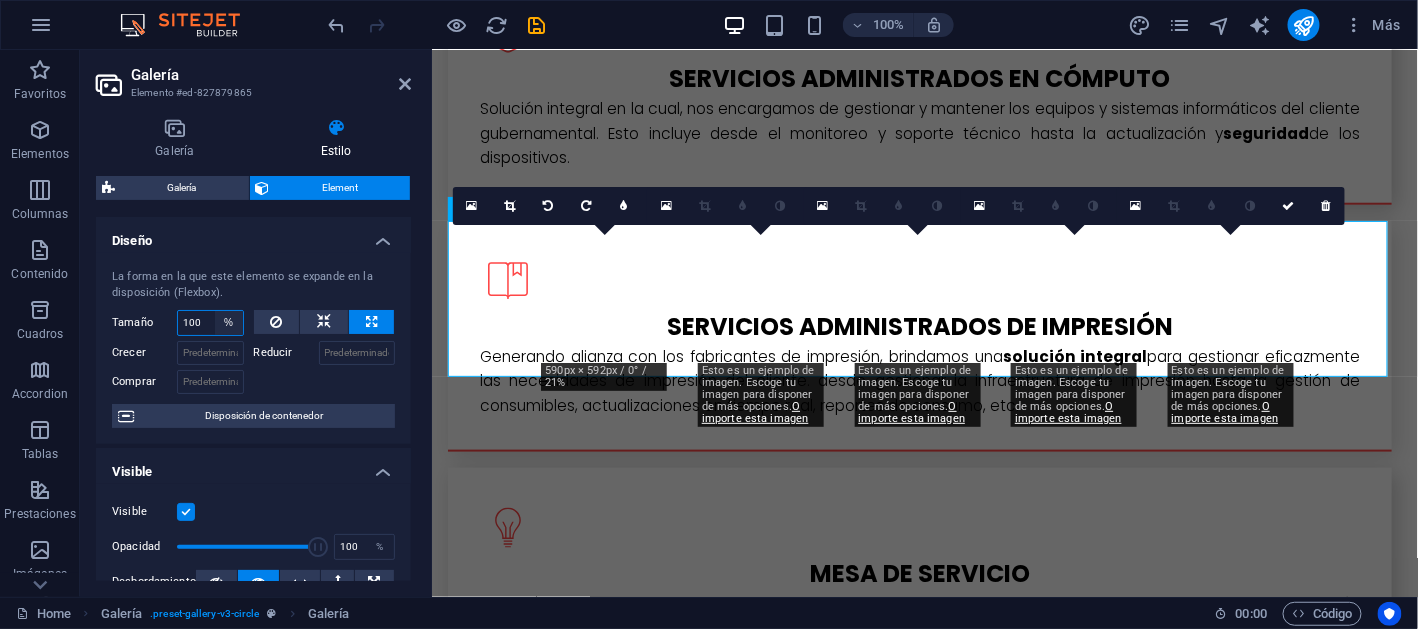 click on "Predeterminado automático px % 1/1 1/2 1/3 1/4 1/5 1/6 1/7 1/8 1/9 1/10" at bounding box center (229, 323) 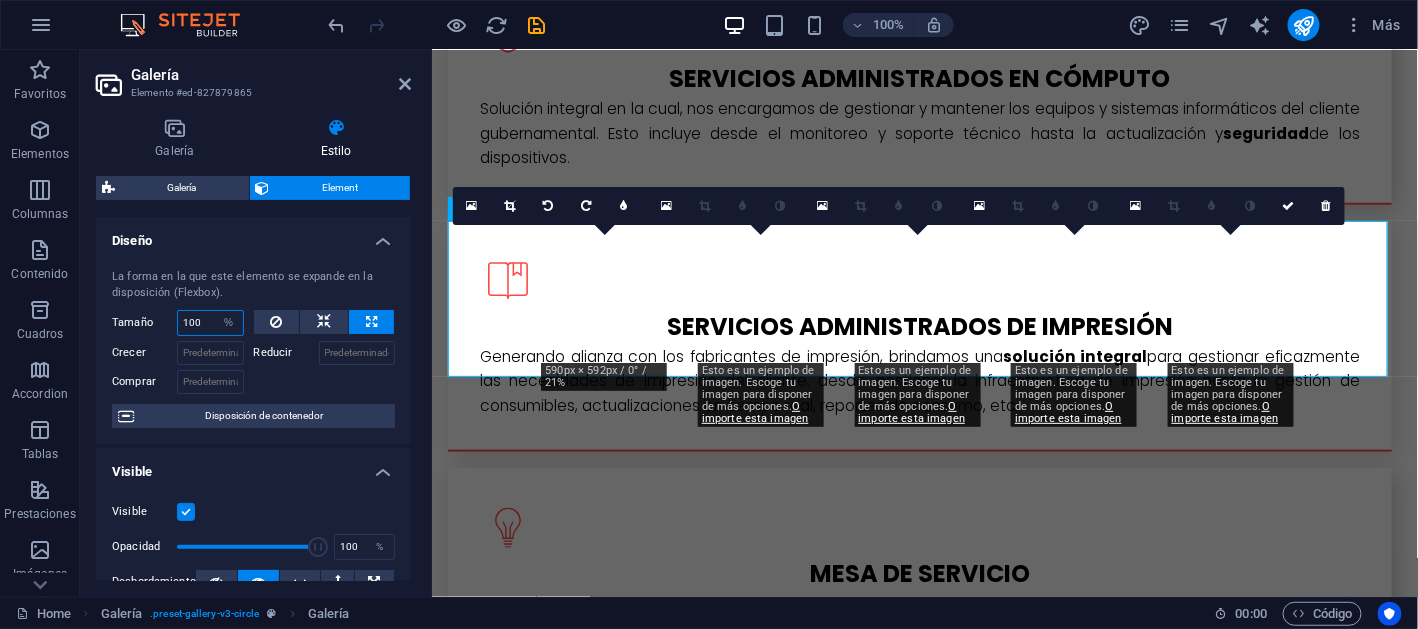 click on "100" at bounding box center [210, 323] 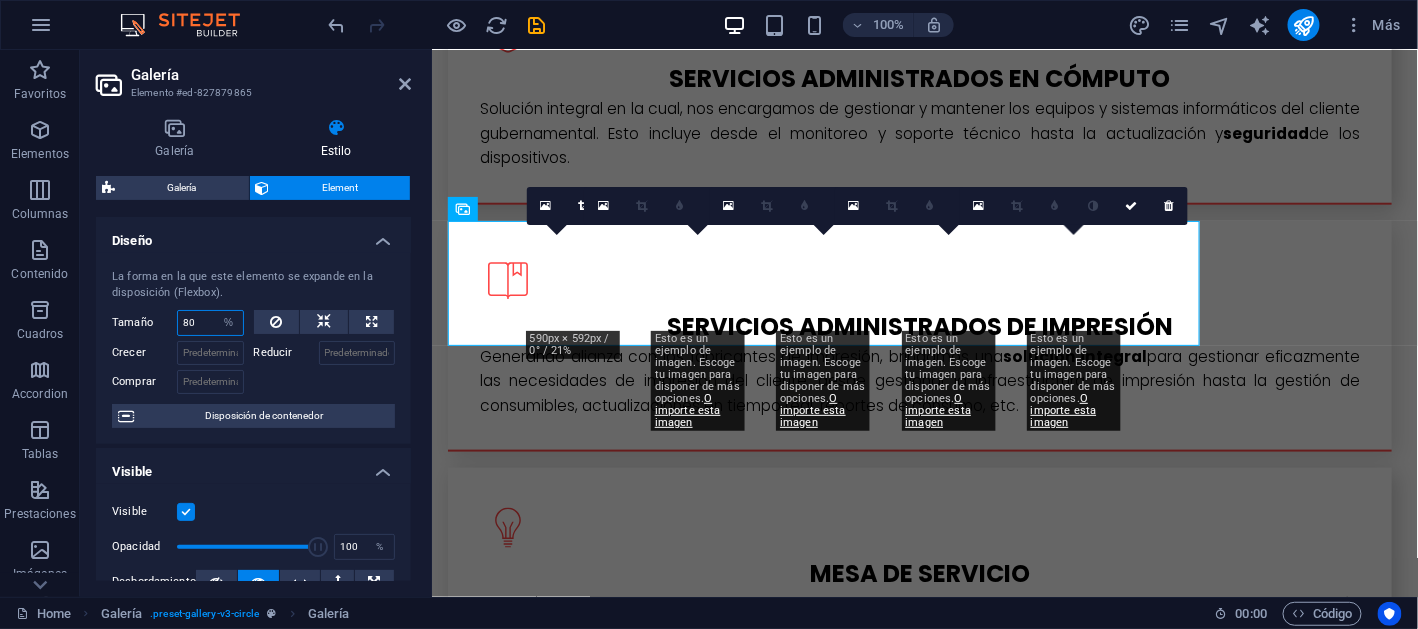 click on "80" at bounding box center [210, 323] 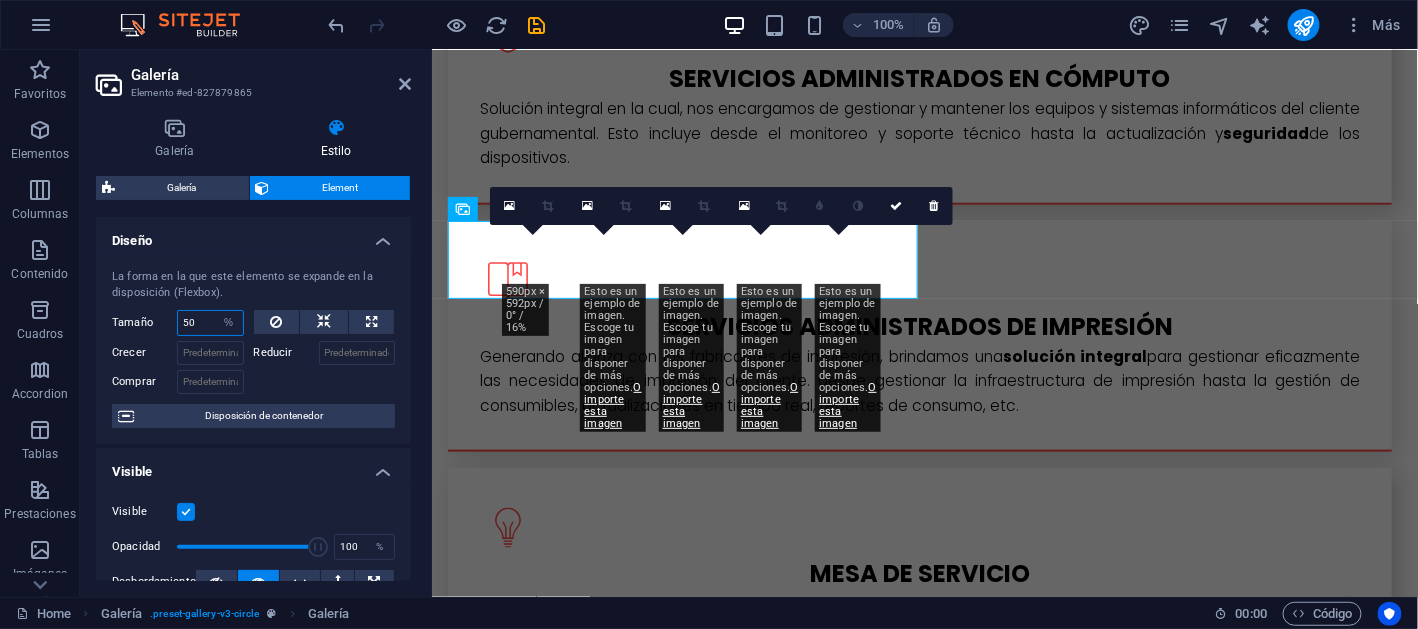 click on "50" at bounding box center (210, 323) 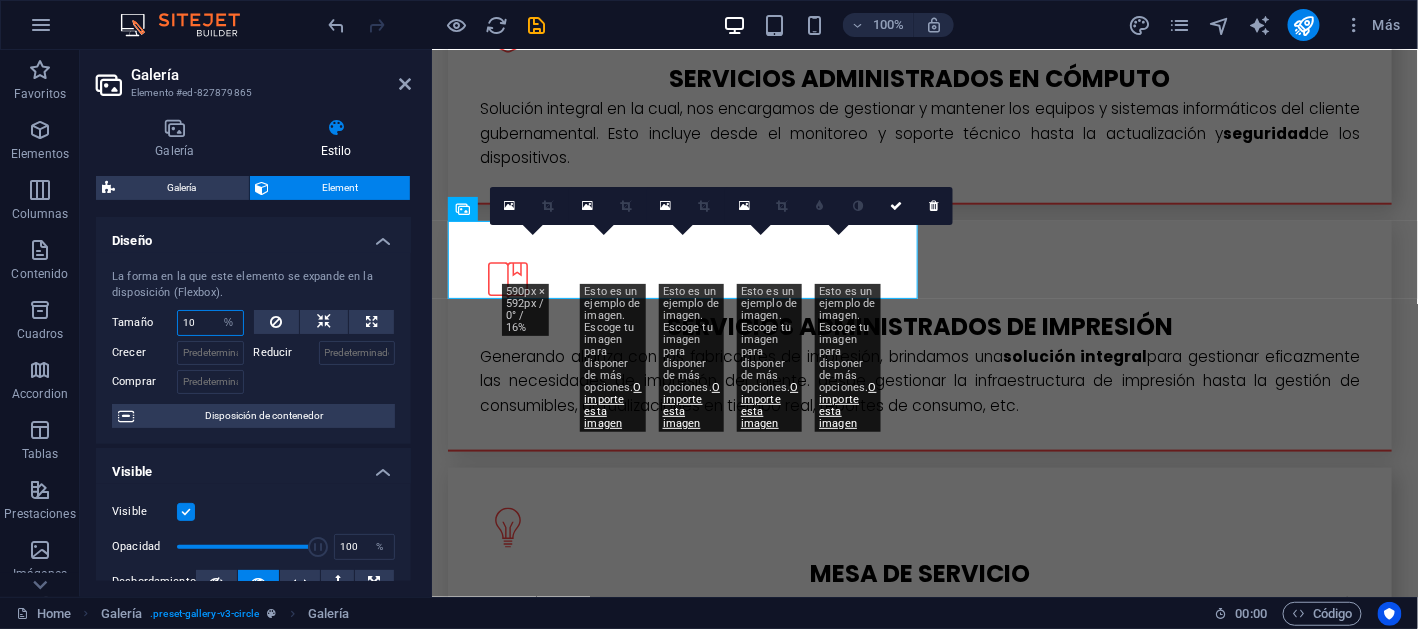 type on "100" 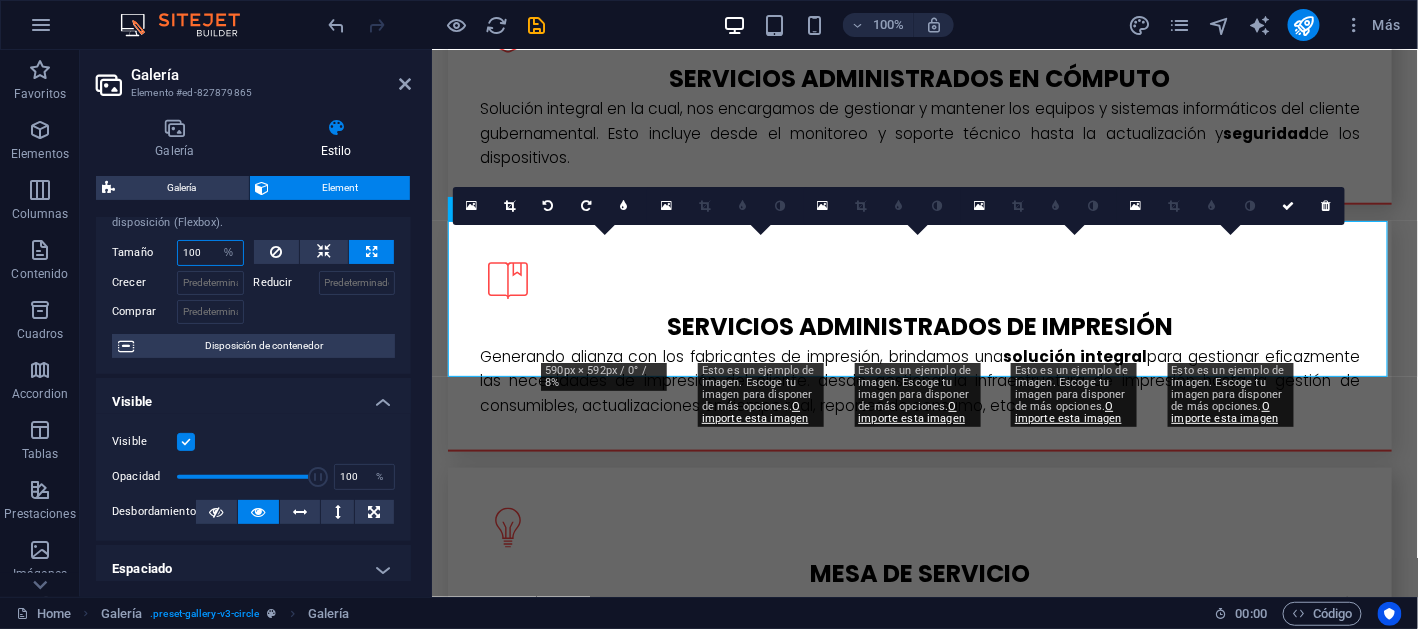 scroll, scrollTop: 99, scrollLeft: 0, axis: vertical 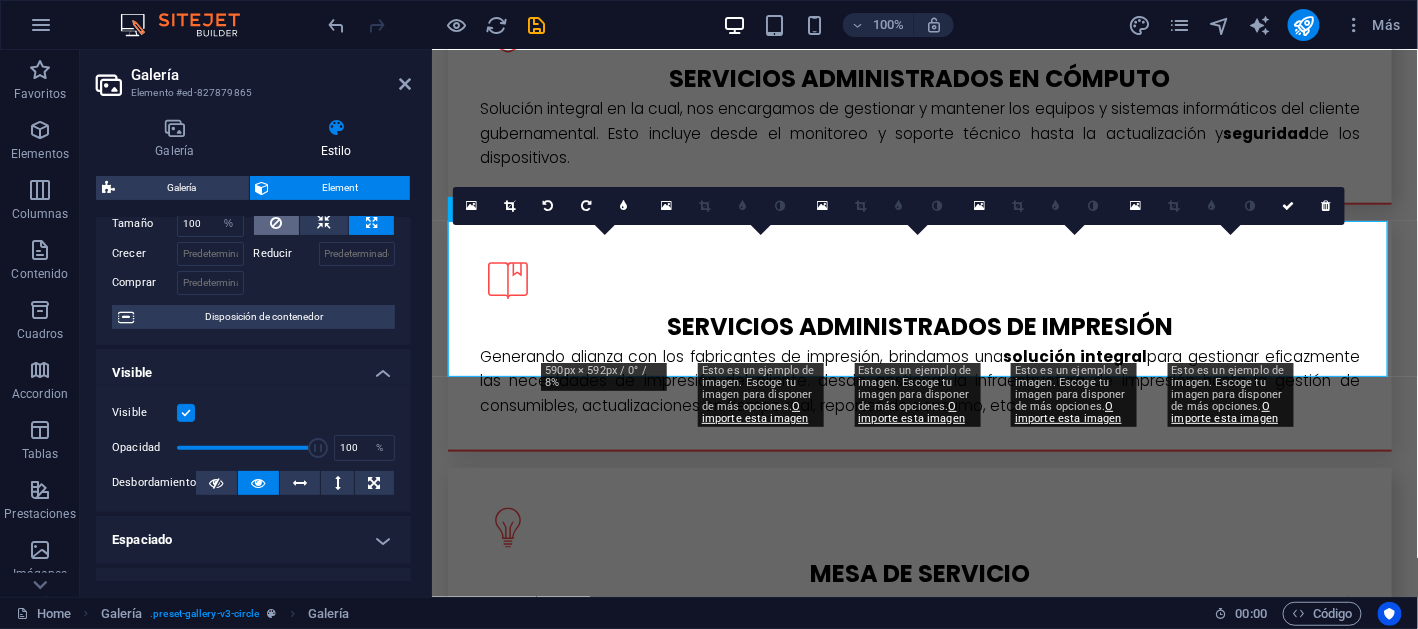 click at bounding box center [276, 223] 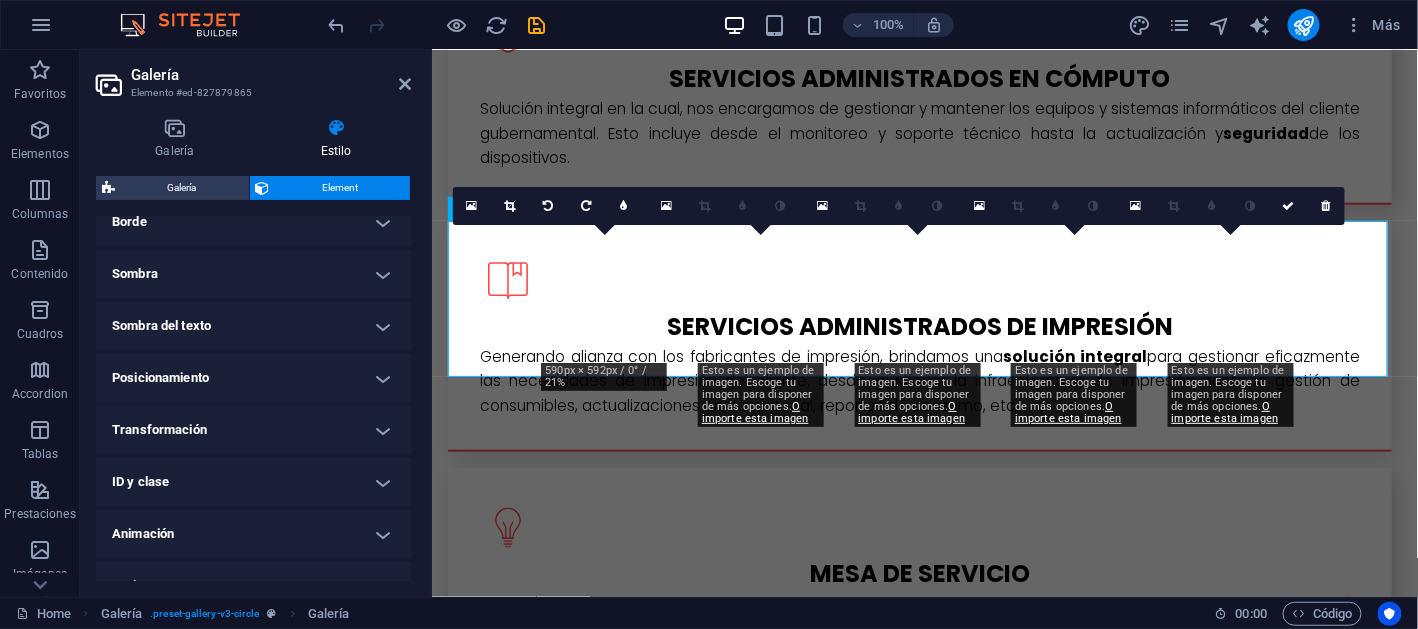 scroll, scrollTop: 496, scrollLeft: 0, axis: vertical 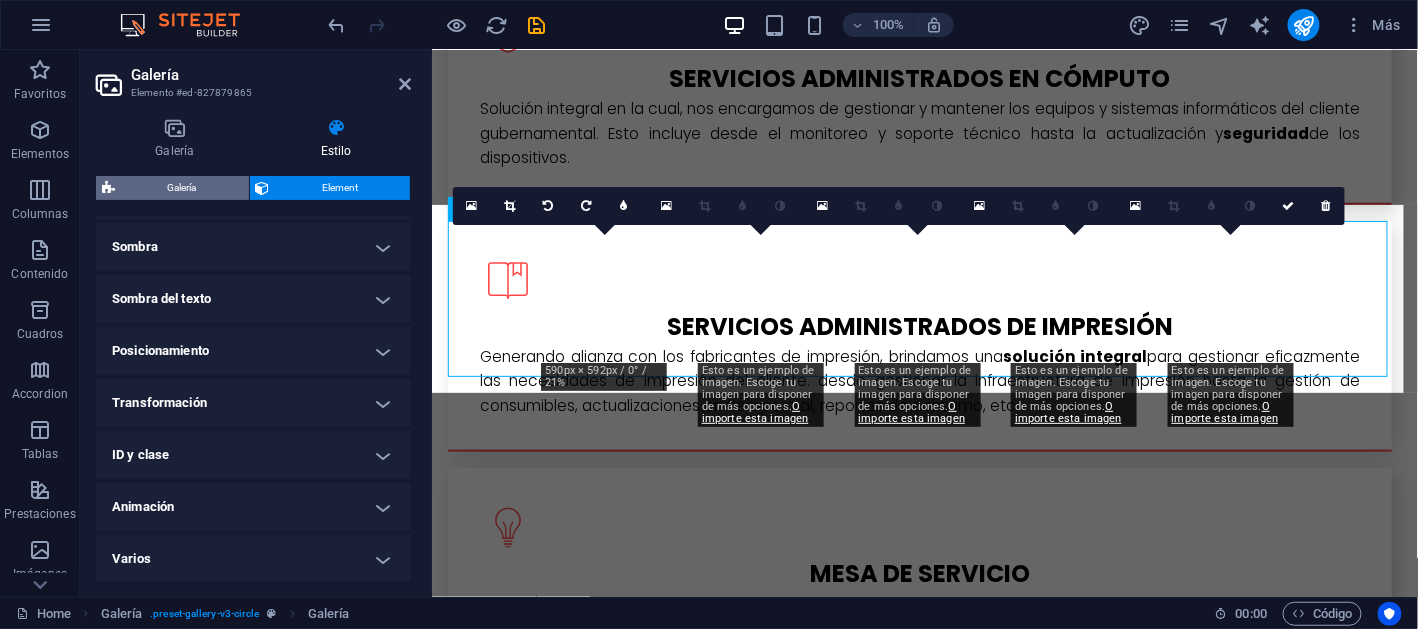 click on "Galería" at bounding box center (182, 188) 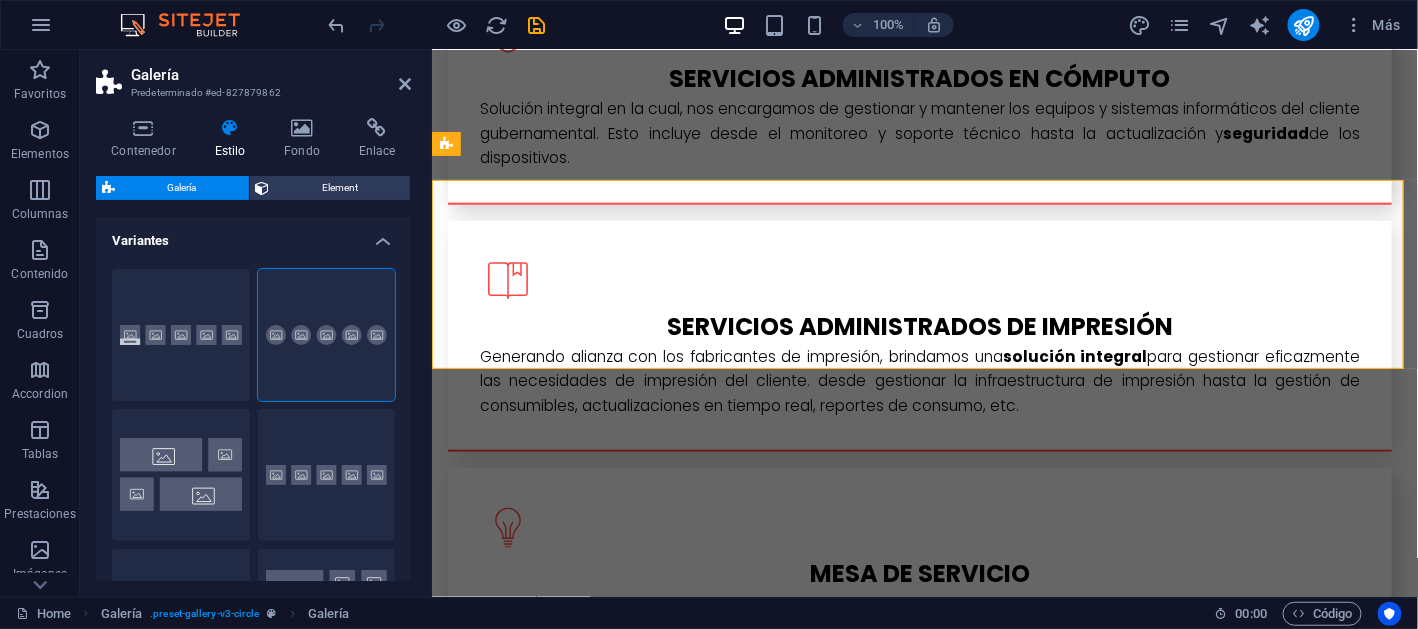 scroll, scrollTop: 2986, scrollLeft: 0, axis: vertical 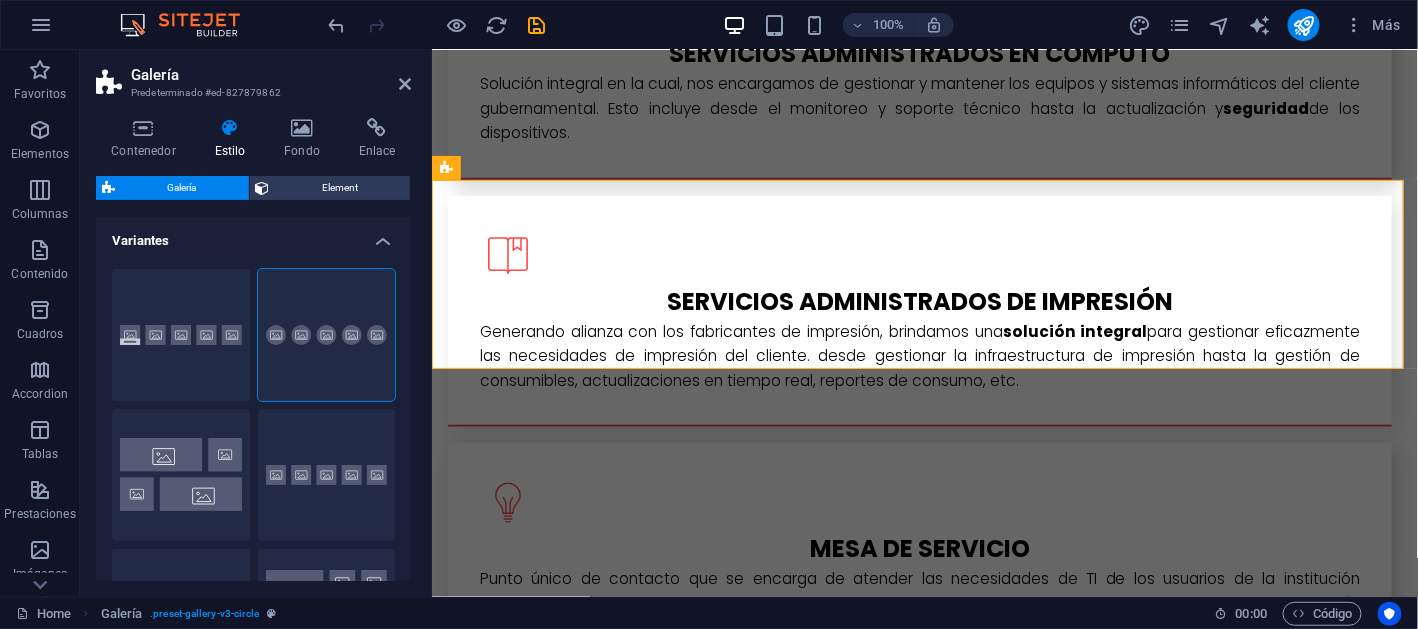 click on "Variantes" at bounding box center (253, 235) 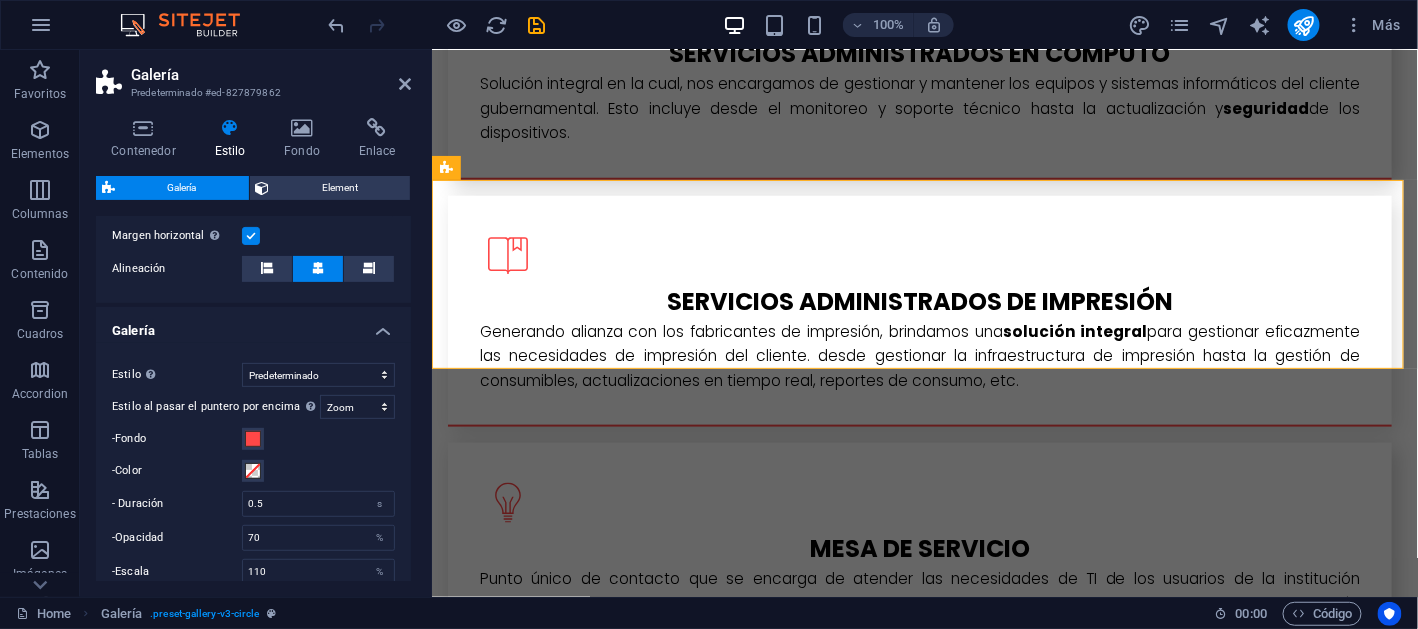 scroll, scrollTop: 299, scrollLeft: 0, axis: vertical 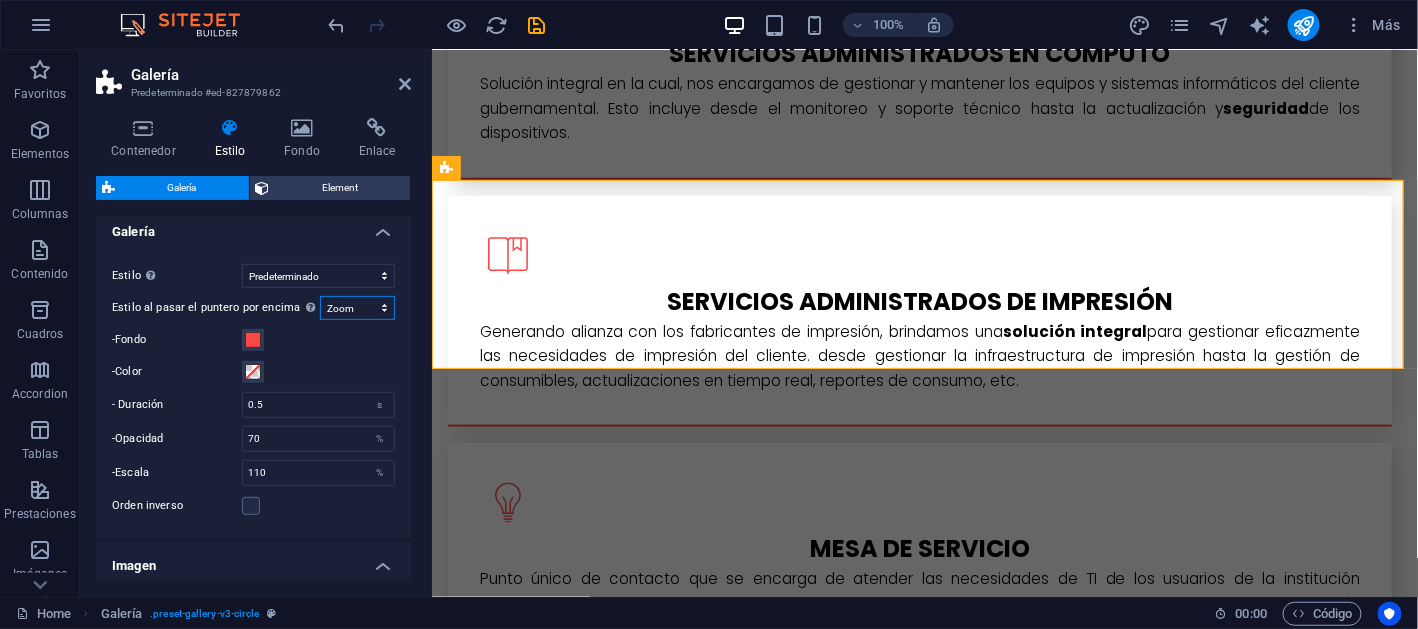 click on "Deshabilitado Rotar Zoom Difuminar Leyendas" at bounding box center (357, 308) 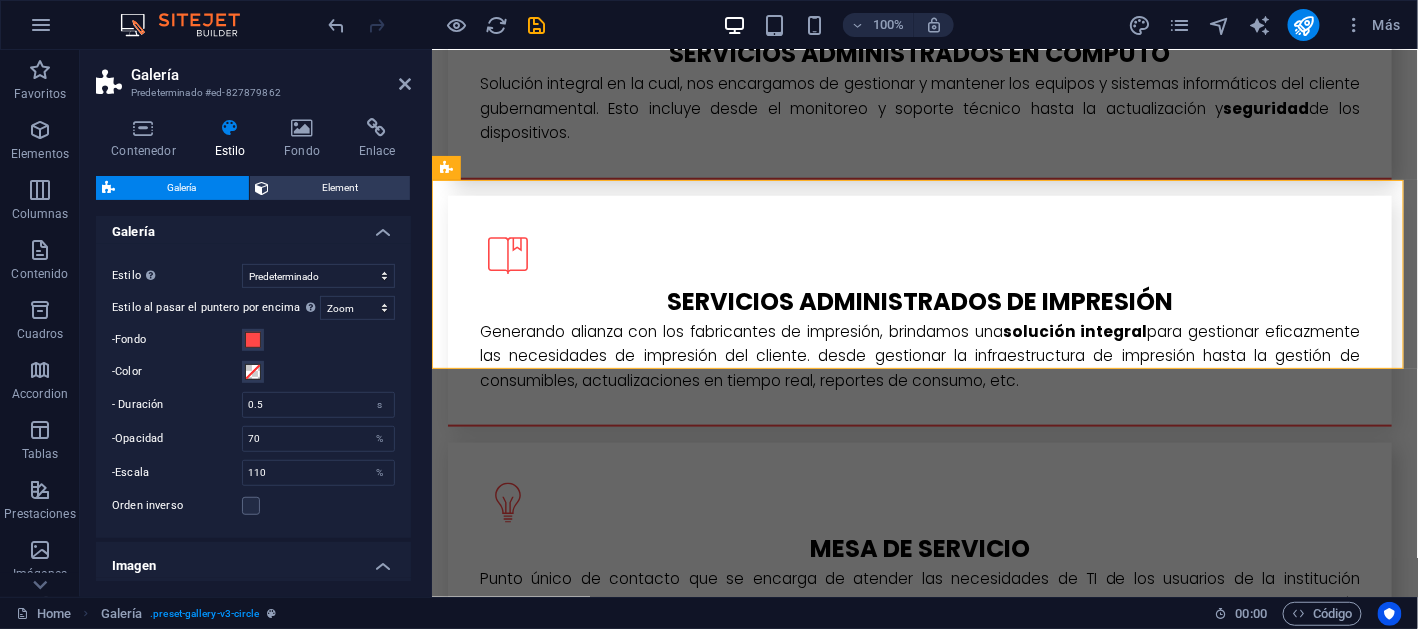 click on "Estilo al pasar el puntero por encima Cambia al modo de previsualización y mueve el ratón sobre las fotos para probar el efecto." at bounding box center [216, 308] 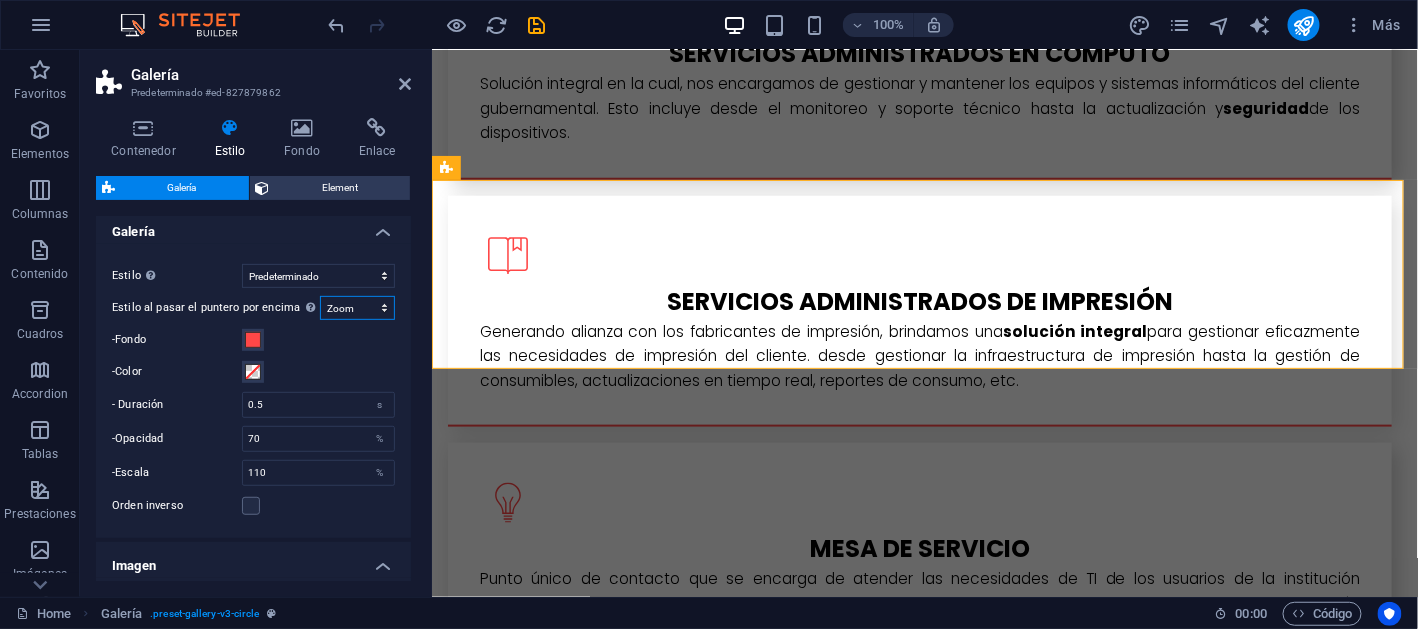 click on "Deshabilitado Rotar Zoom Difuminar Leyendas" at bounding box center [357, 308] 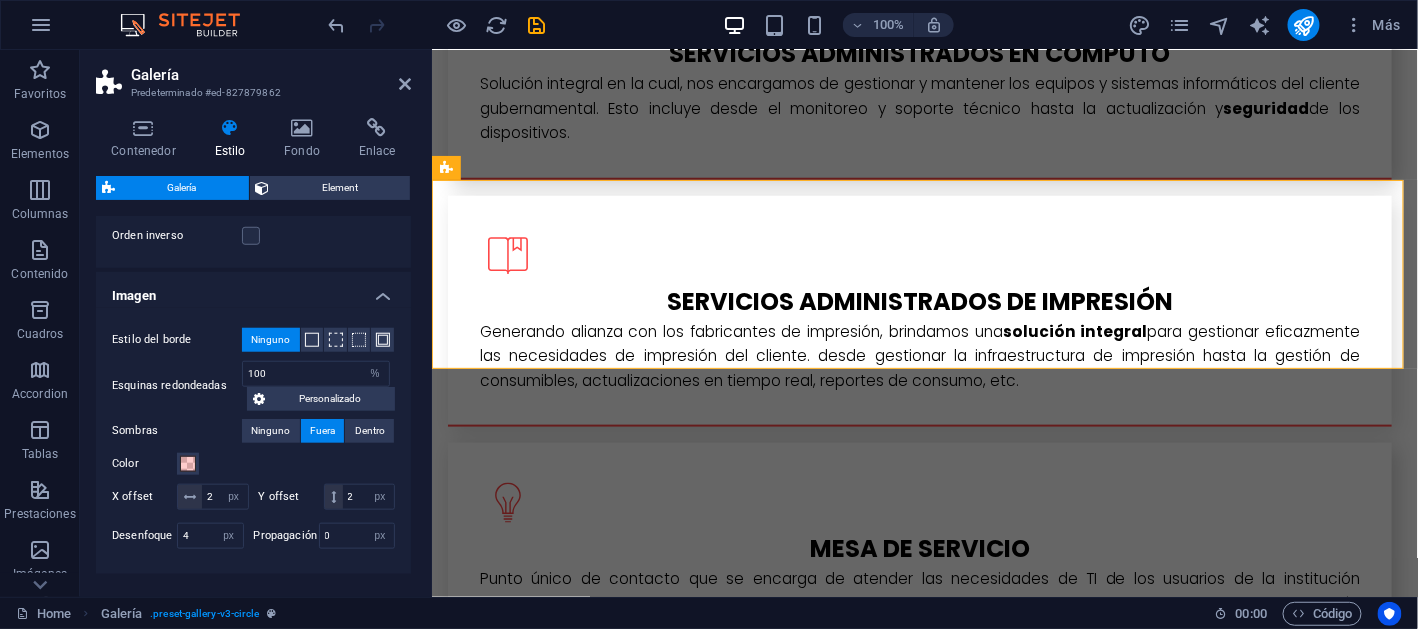 scroll, scrollTop: 599, scrollLeft: 0, axis: vertical 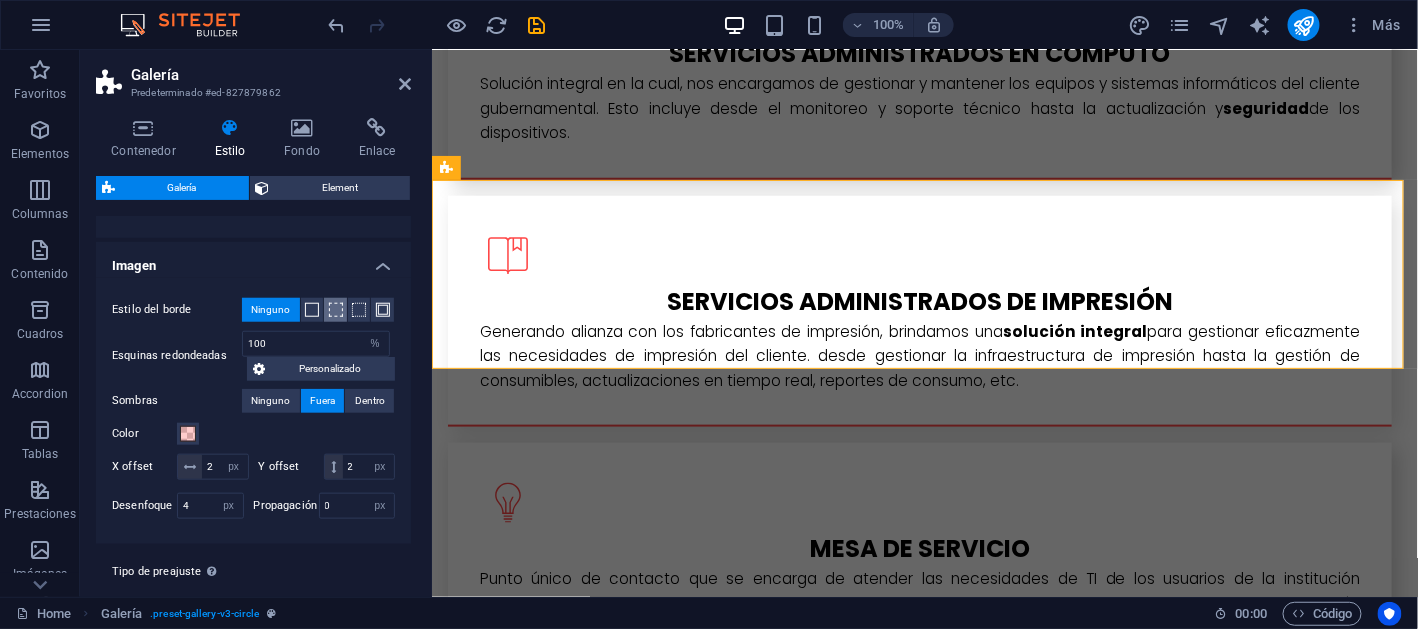 click at bounding box center (336, 310) 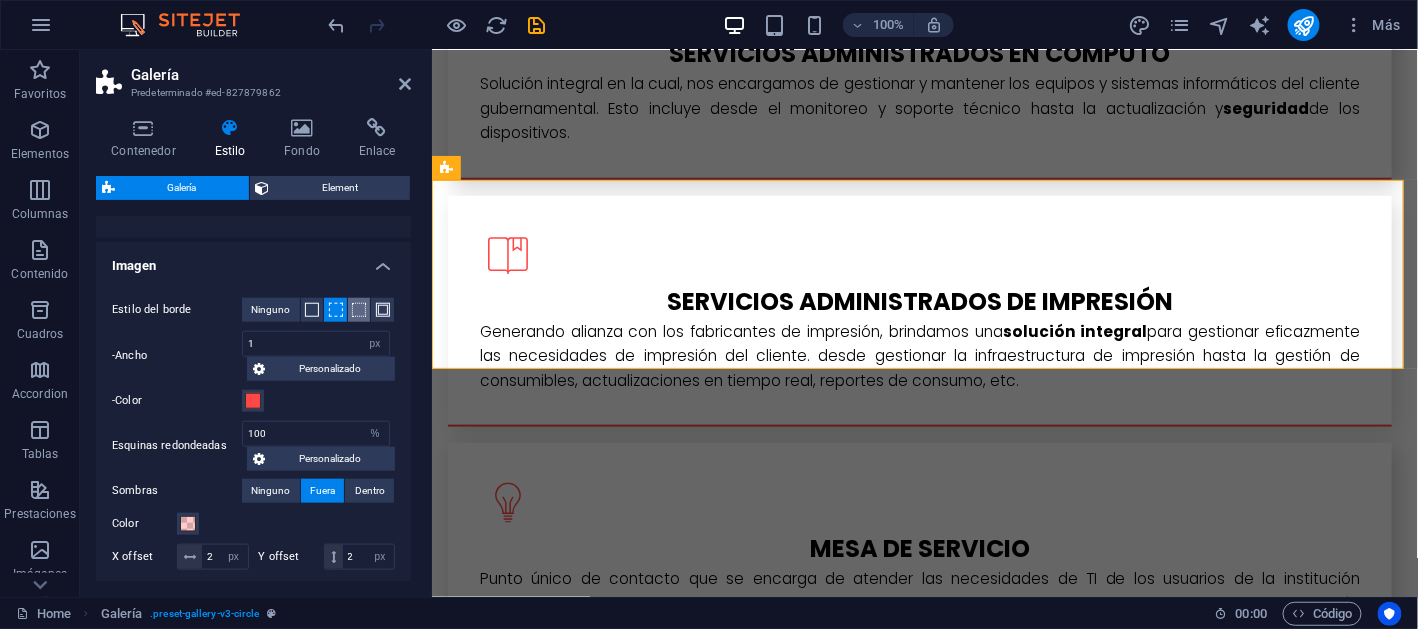 click at bounding box center (359, 310) 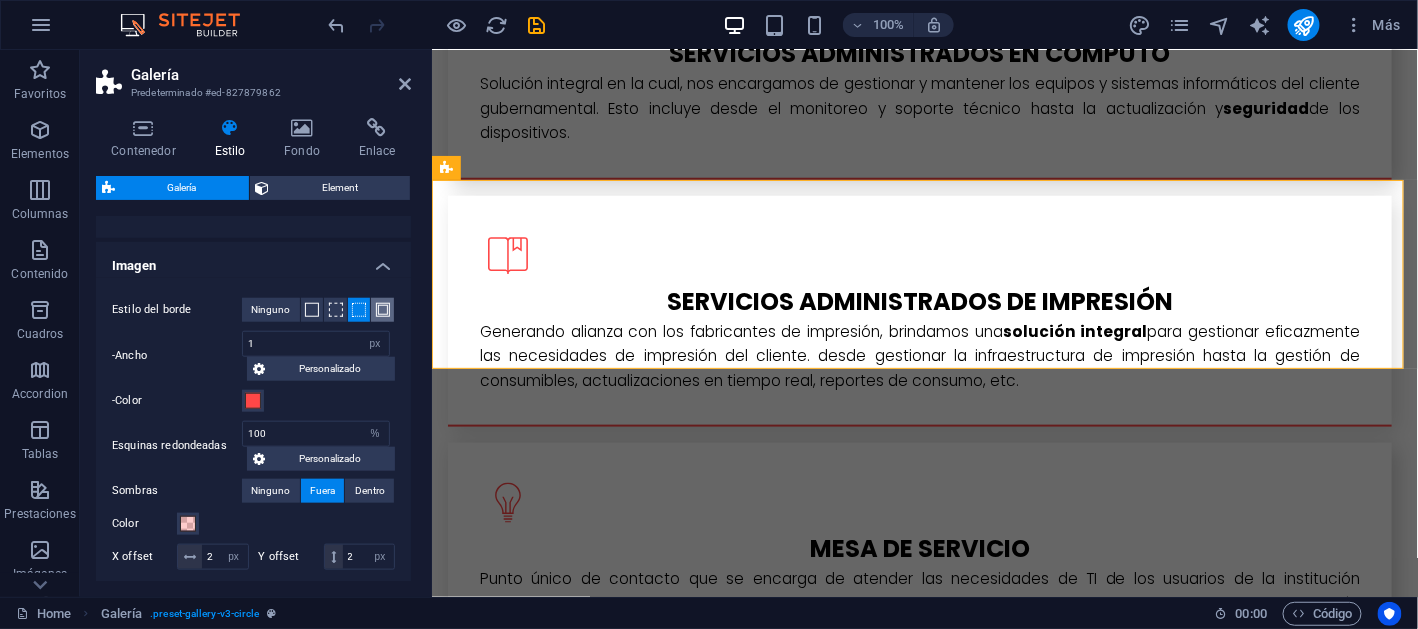 click at bounding box center (382, 310) 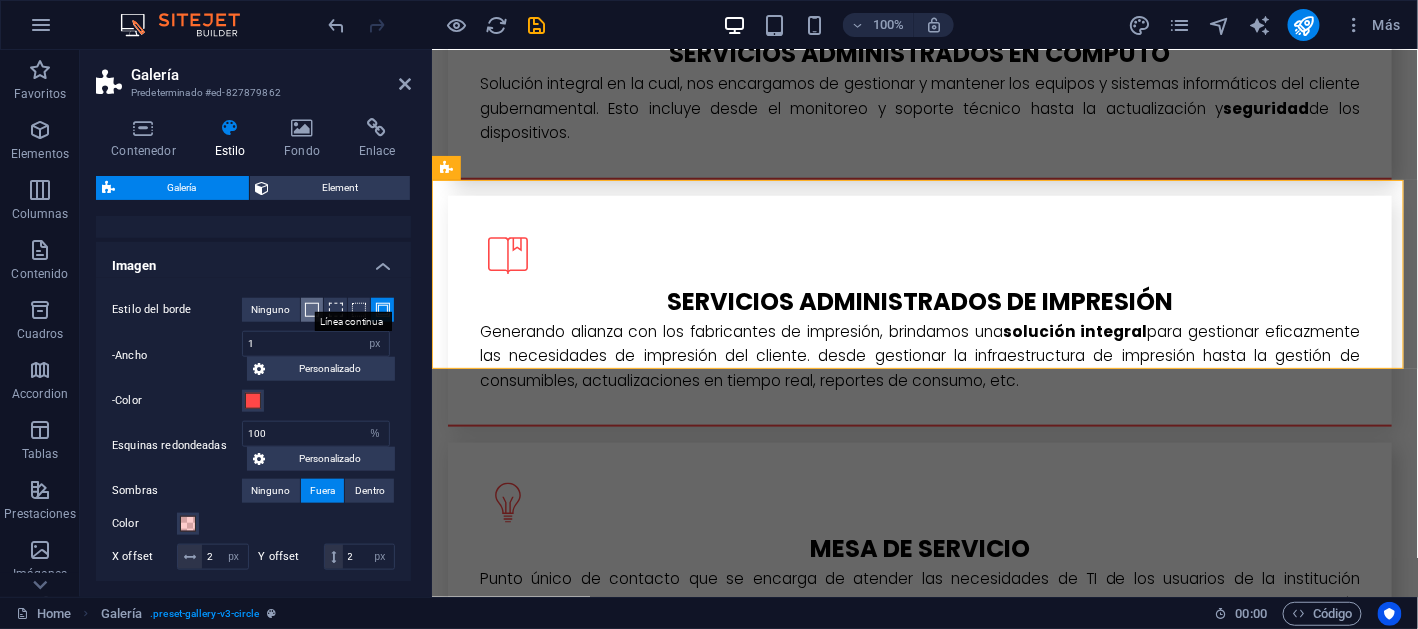 click at bounding box center [312, 310] 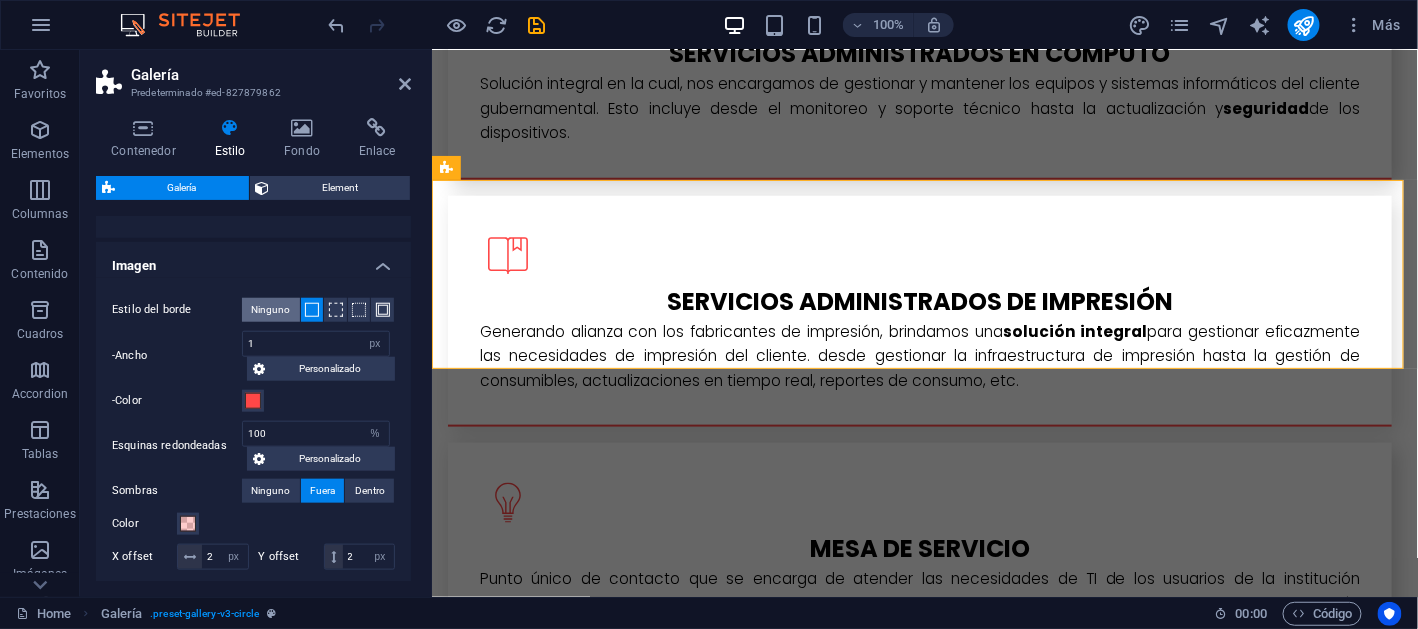 click on "Ninguno" at bounding box center (270, 310) 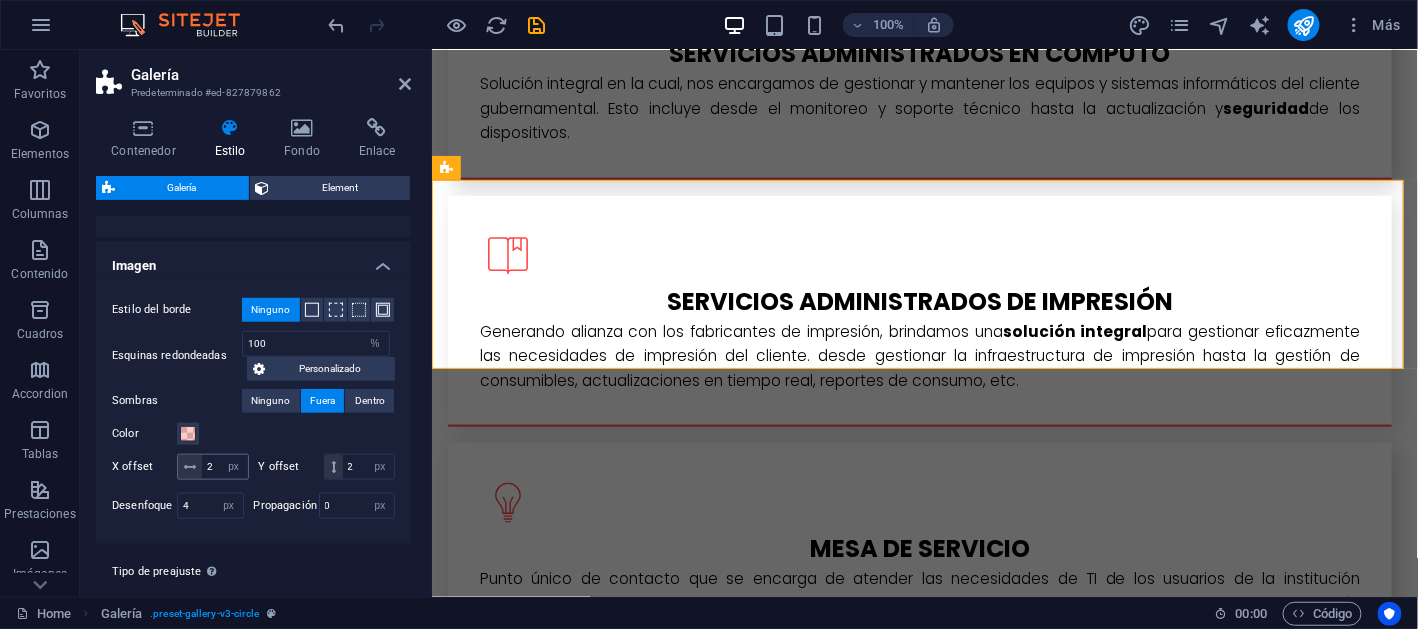 scroll, scrollTop: 662, scrollLeft: 0, axis: vertical 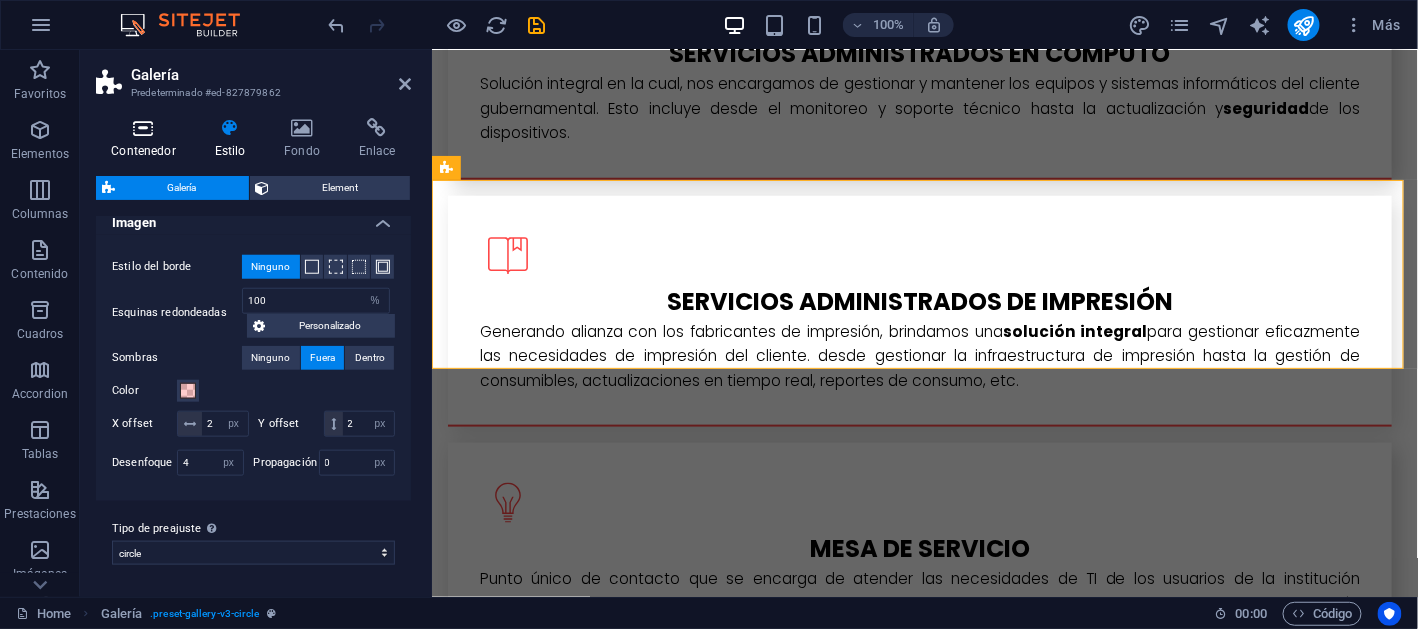 click at bounding box center [143, 128] 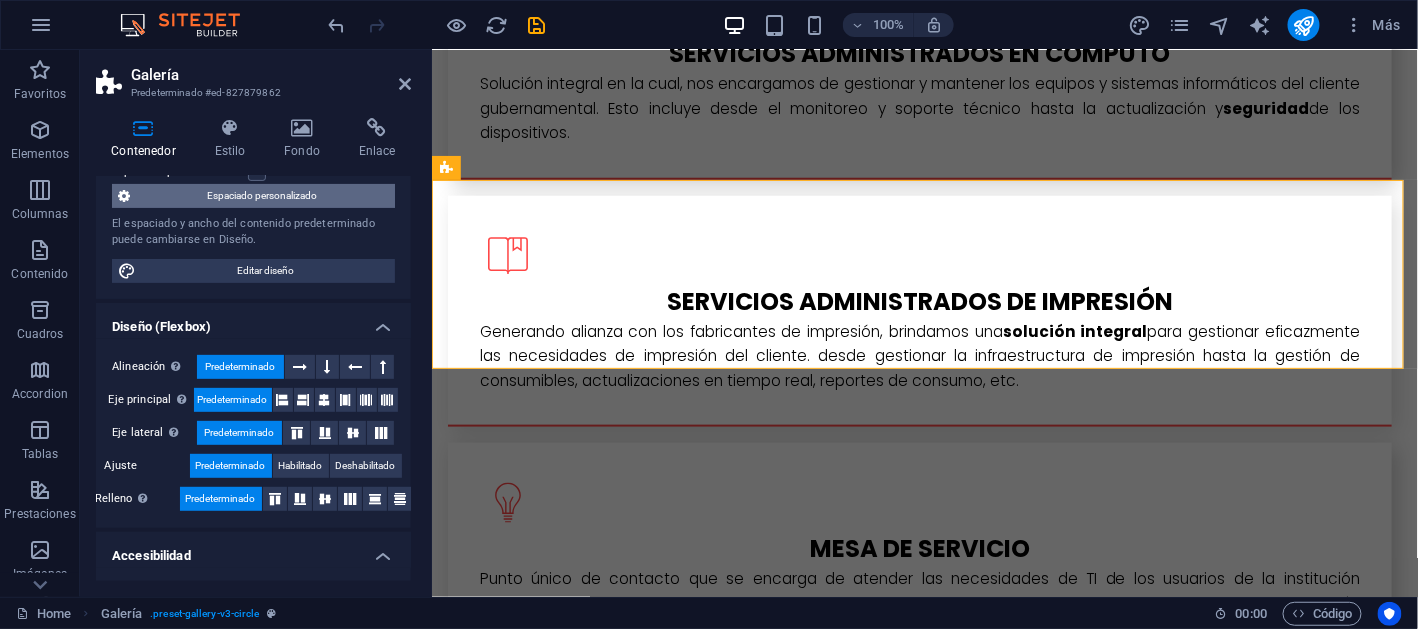 scroll, scrollTop: 299, scrollLeft: 0, axis: vertical 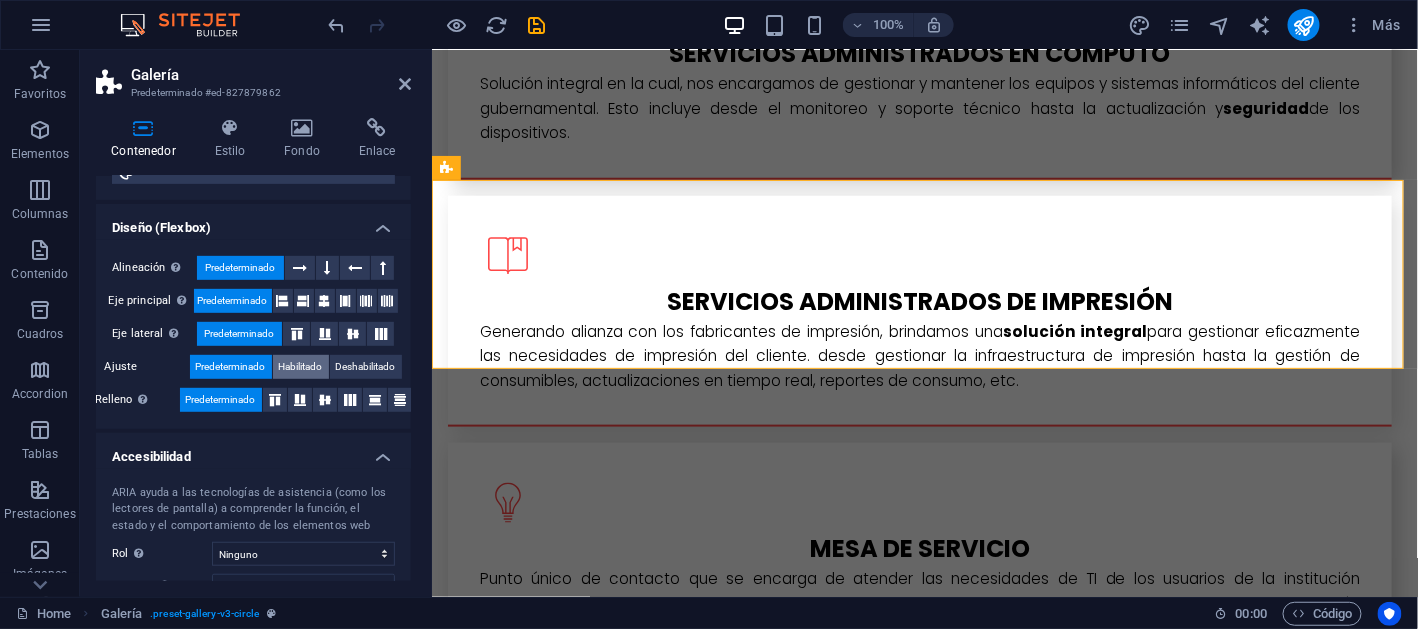 click on "Habilitado" at bounding box center (301, 367) 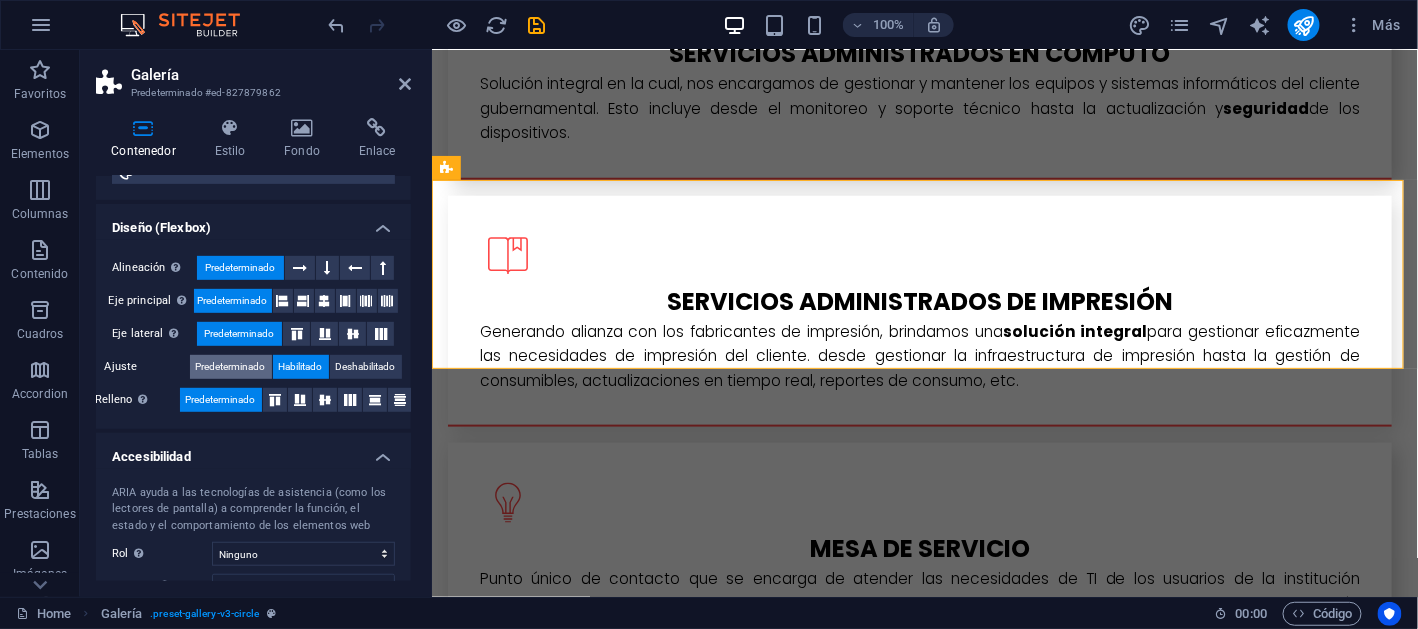 click on "Predeterminado" at bounding box center [231, 367] 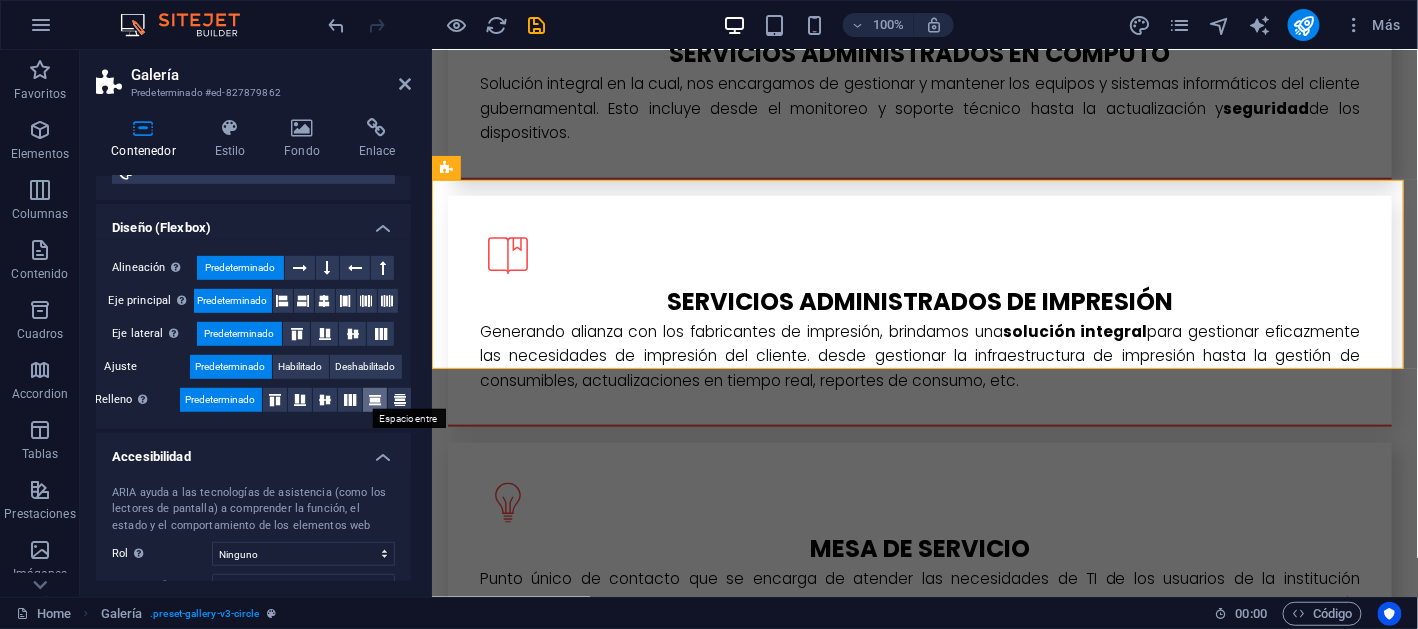click at bounding box center [375, 400] 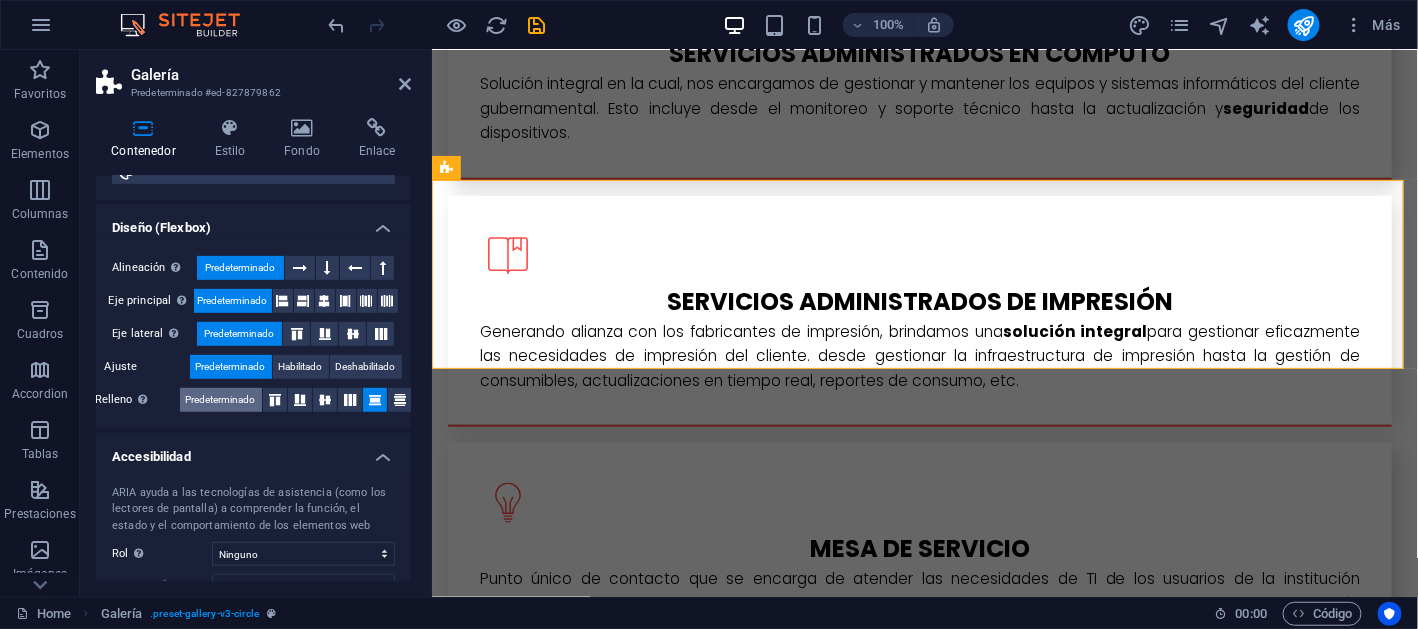 click on "Predeterminado" at bounding box center [221, 400] 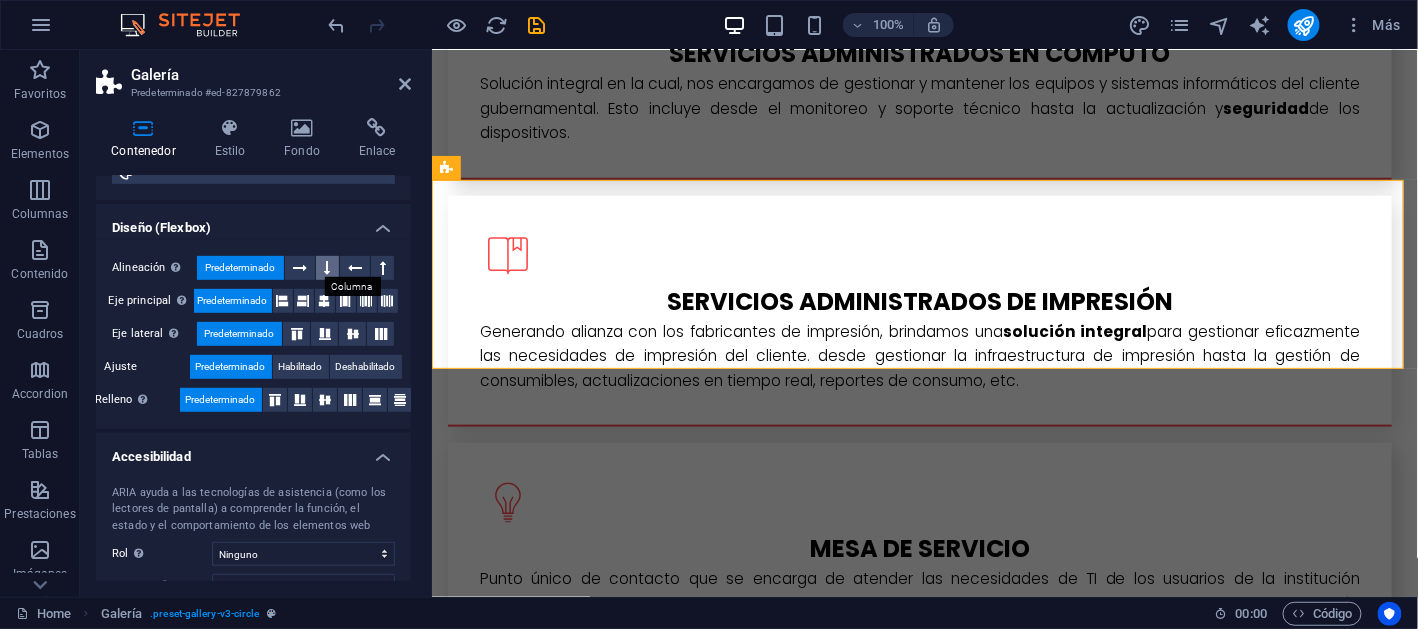 click at bounding box center (328, 268) 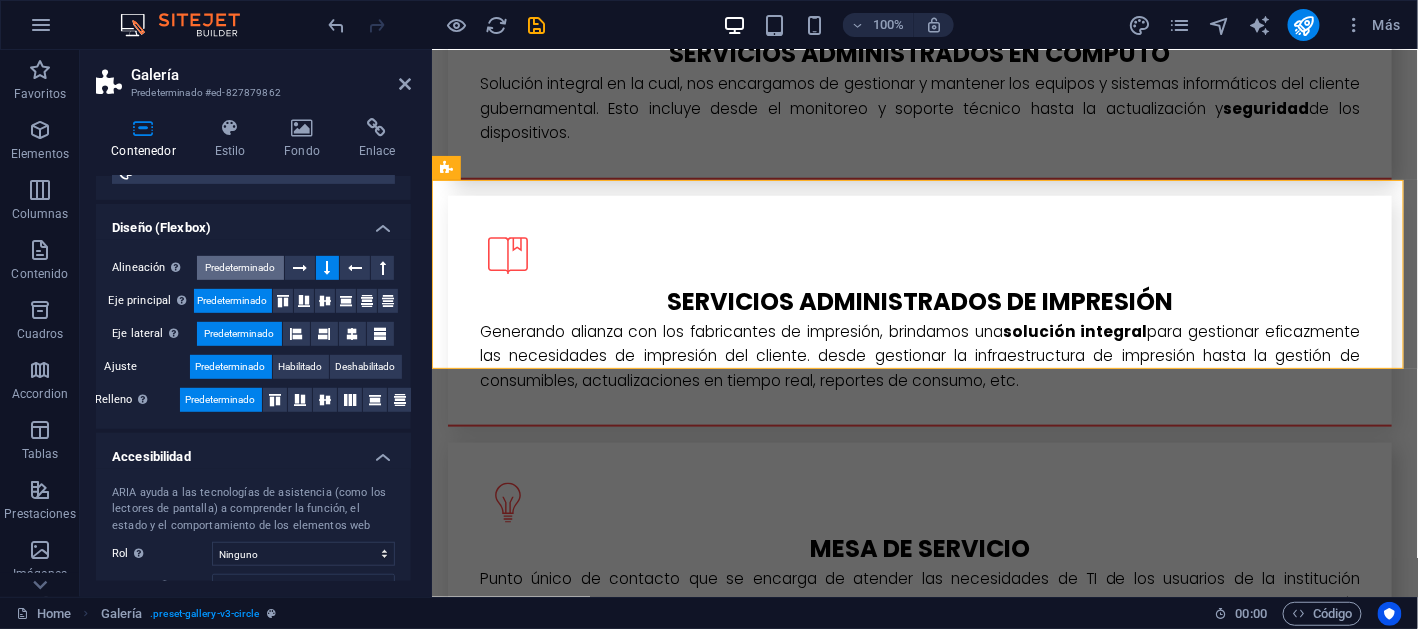 click on "Predeterminado" at bounding box center [240, 268] 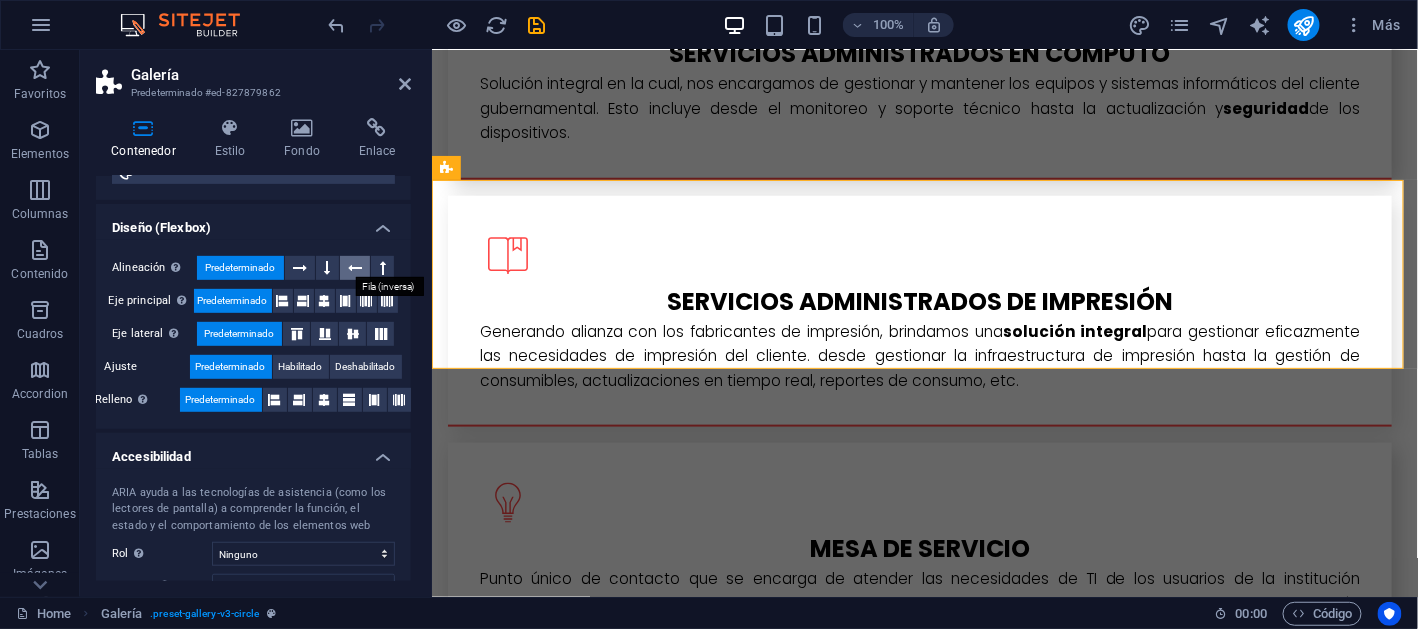 click at bounding box center (355, 268) 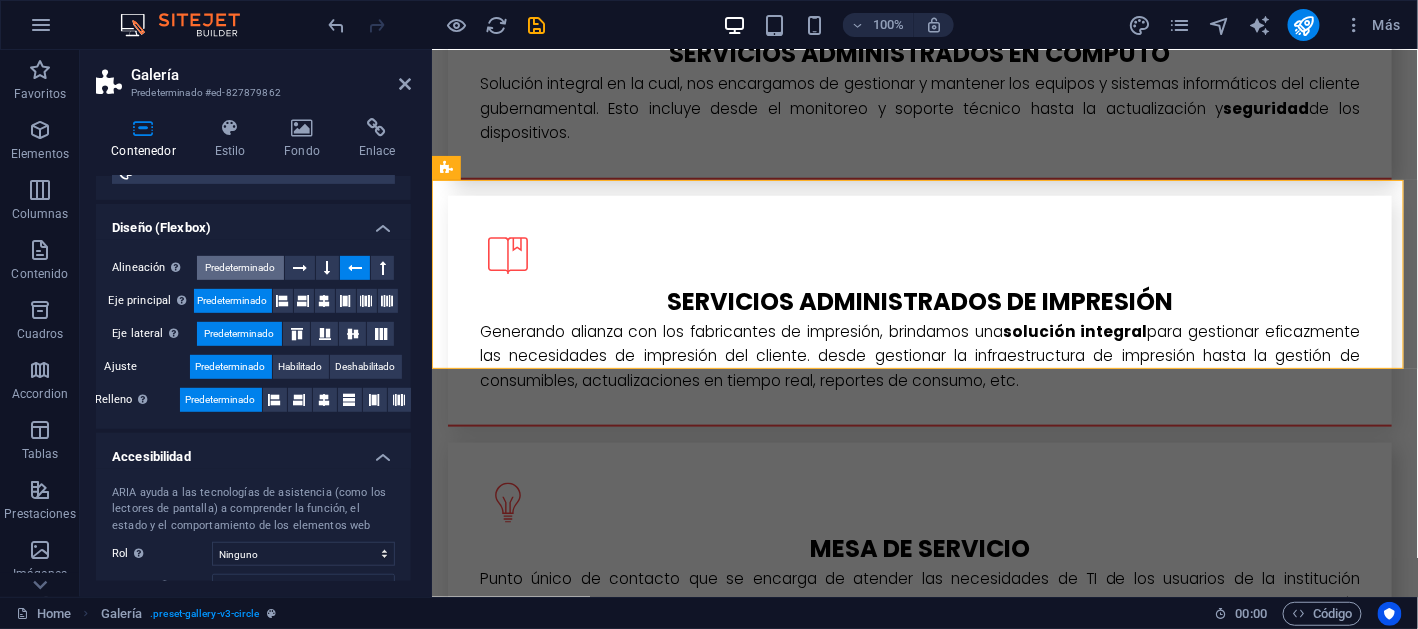 click on "Predeterminado" at bounding box center [240, 268] 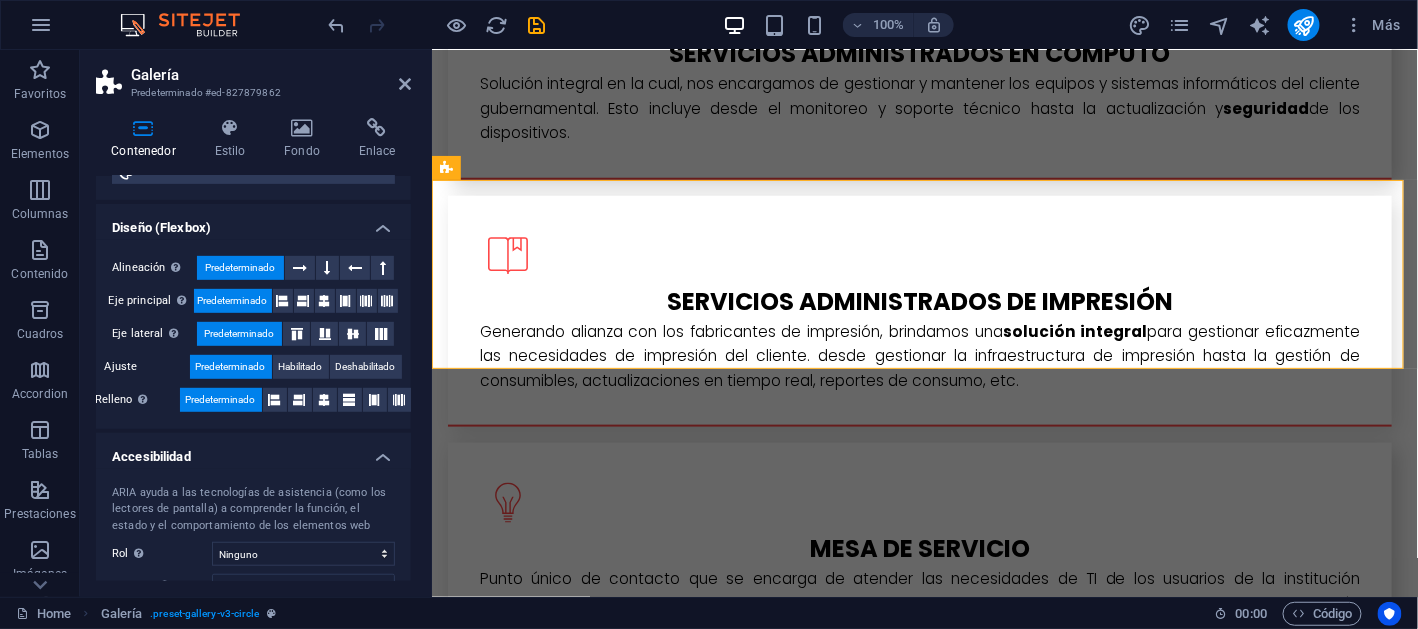 click on "Diseño (Flexbox)" at bounding box center (253, 222) 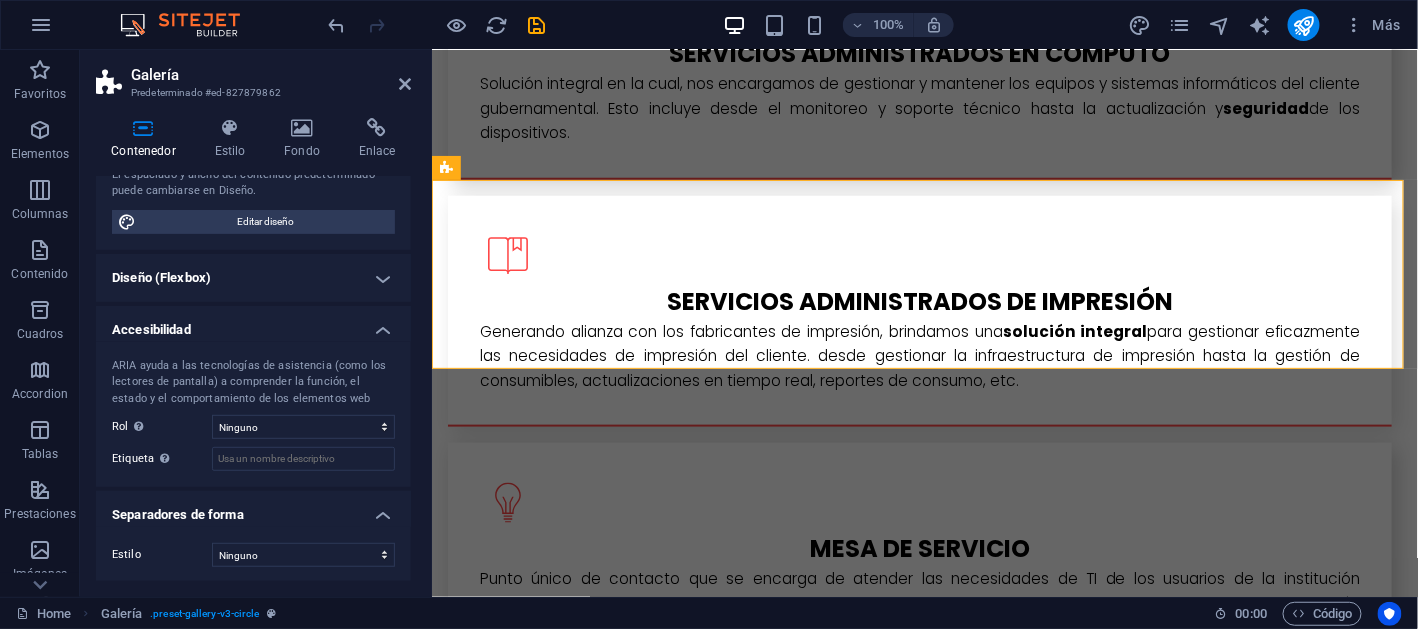 click on "Accesibilidad" at bounding box center (253, 324) 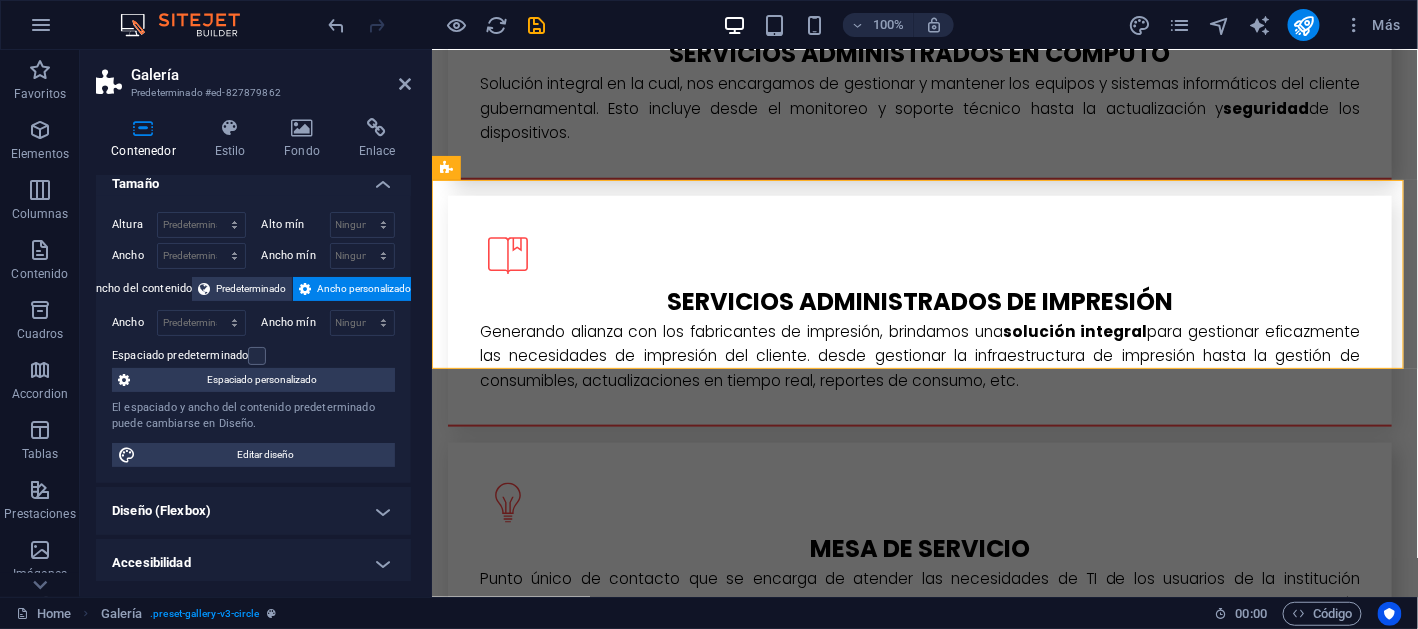 scroll, scrollTop: 0, scrollLeft: 0, axis: both 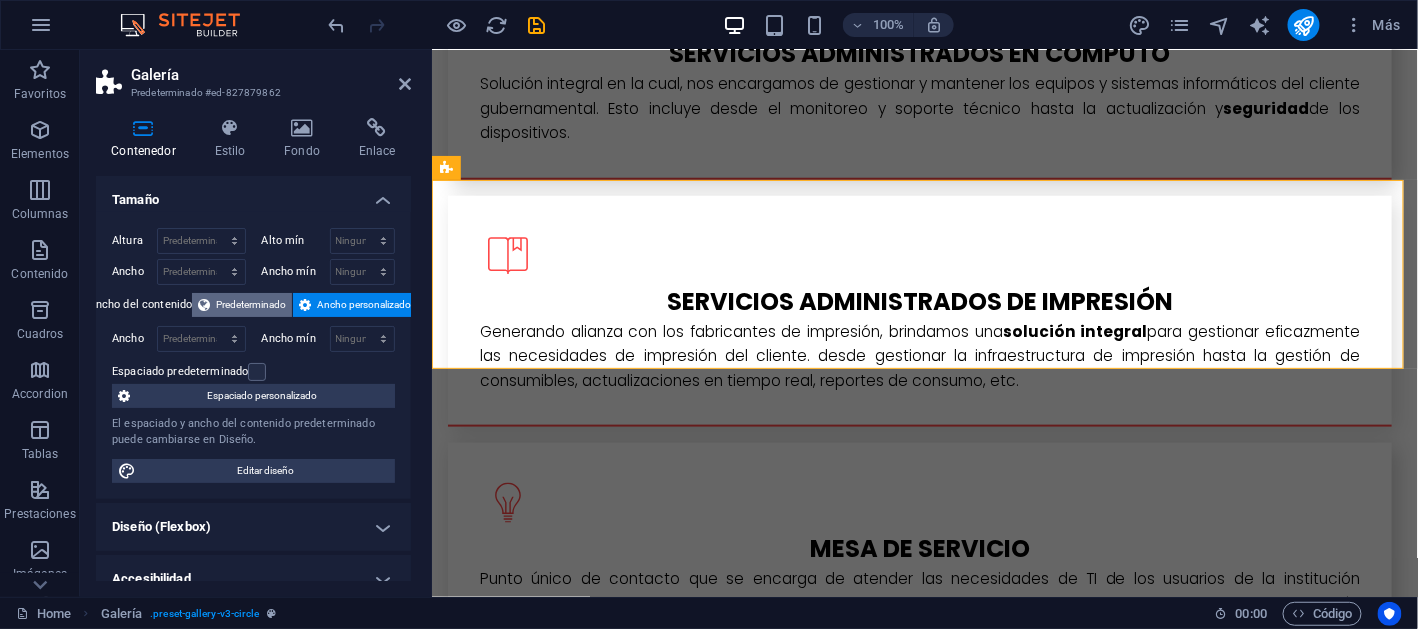 click on "Predeterminado" at bounding box center (251, 305) 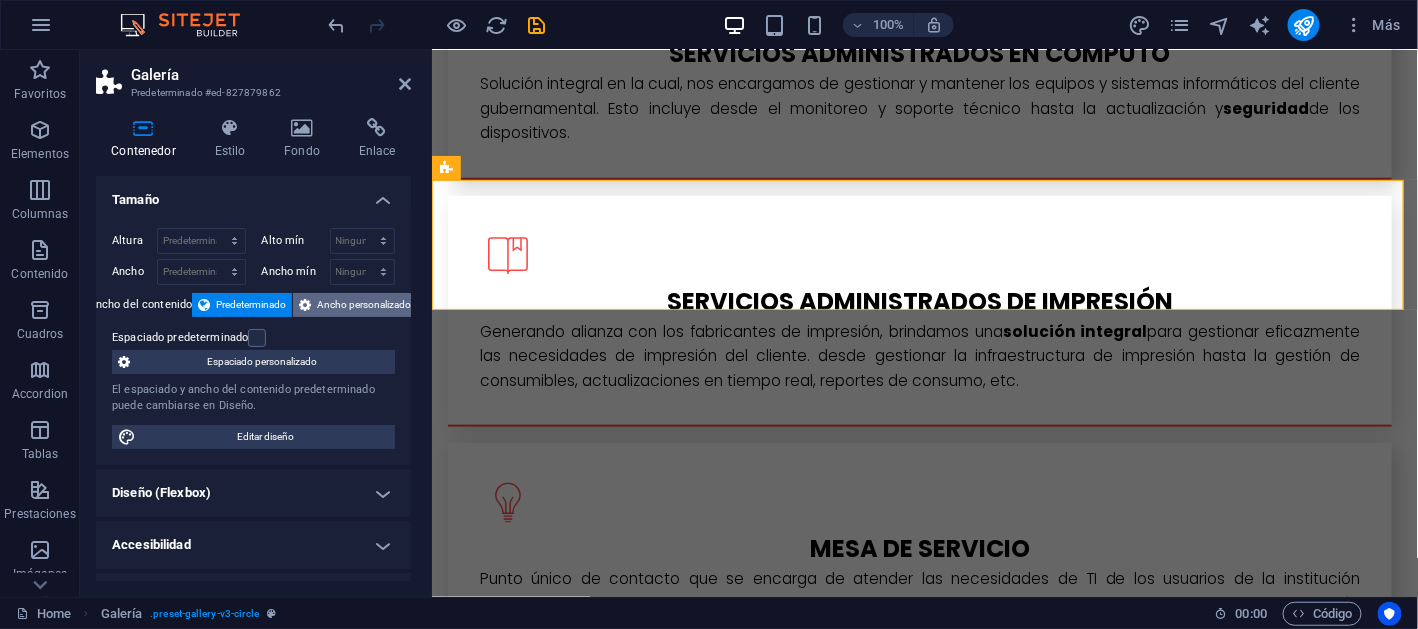 click on "Ancho personalizado" at bounding box center (364, 305) 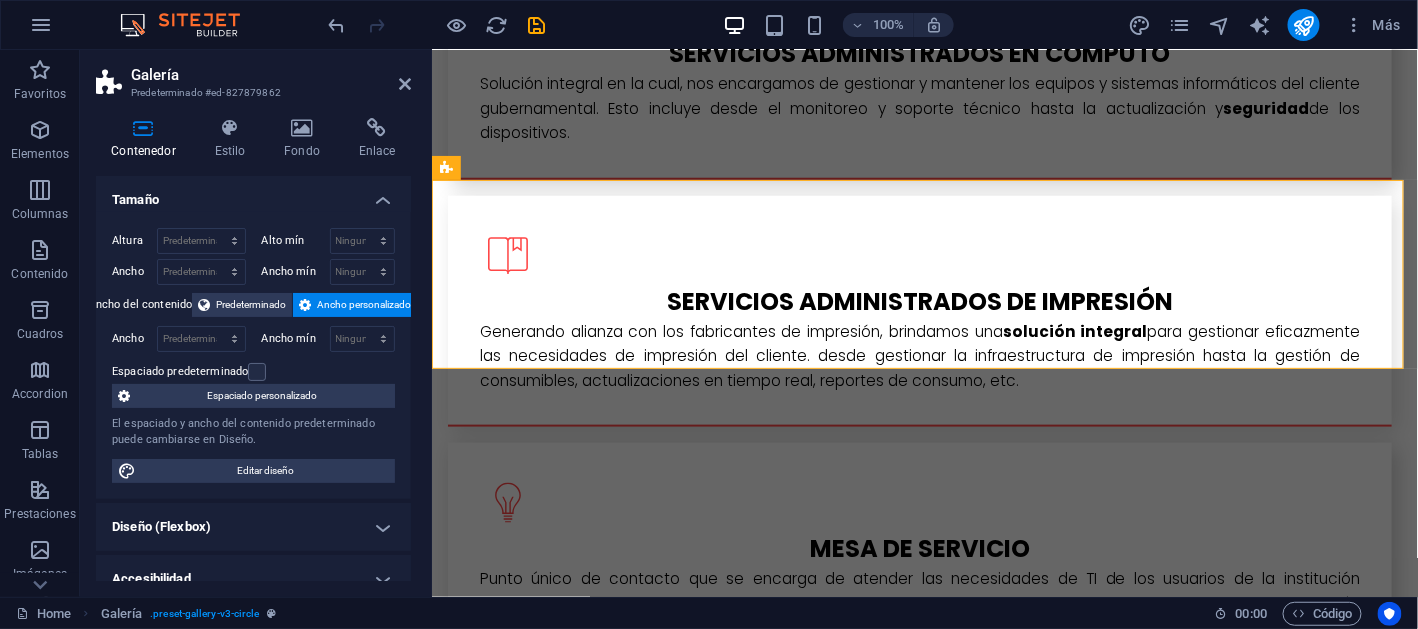 click on "Galería Predeterminado #ed-827879862" at bounding box center [253, 76] 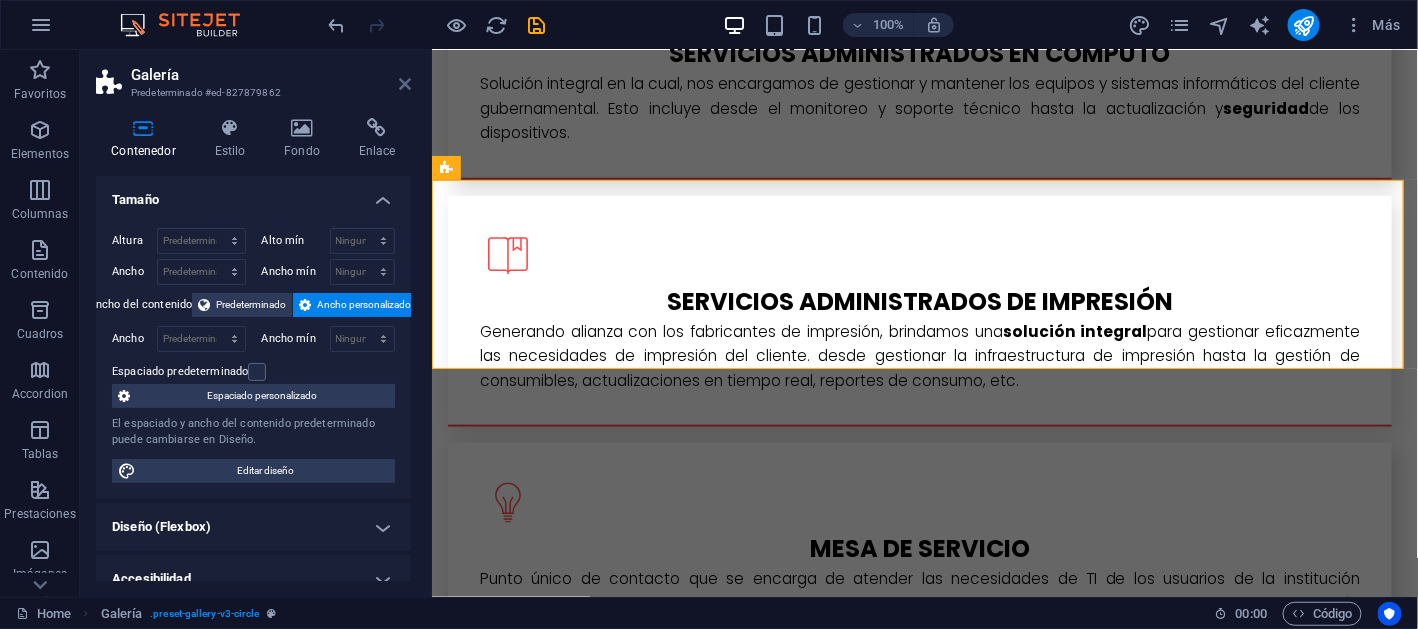 click at bounding box center [405, 84] 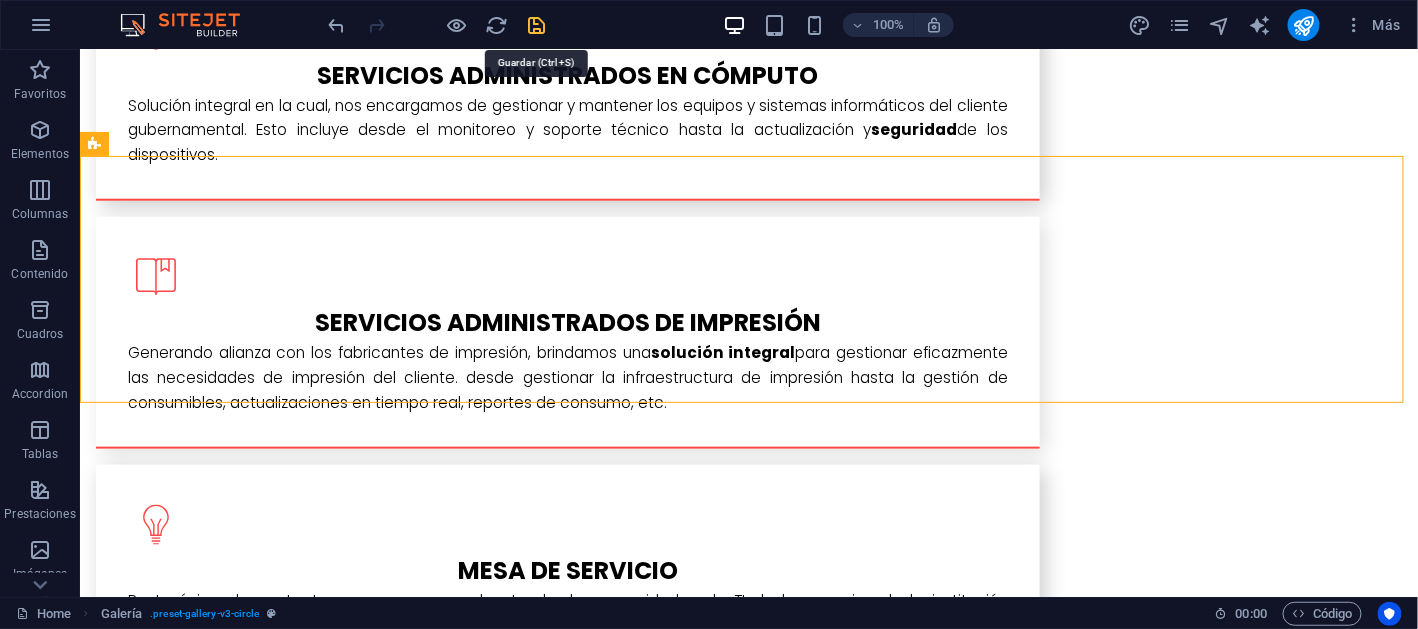 click at bounding box center (537, 25) 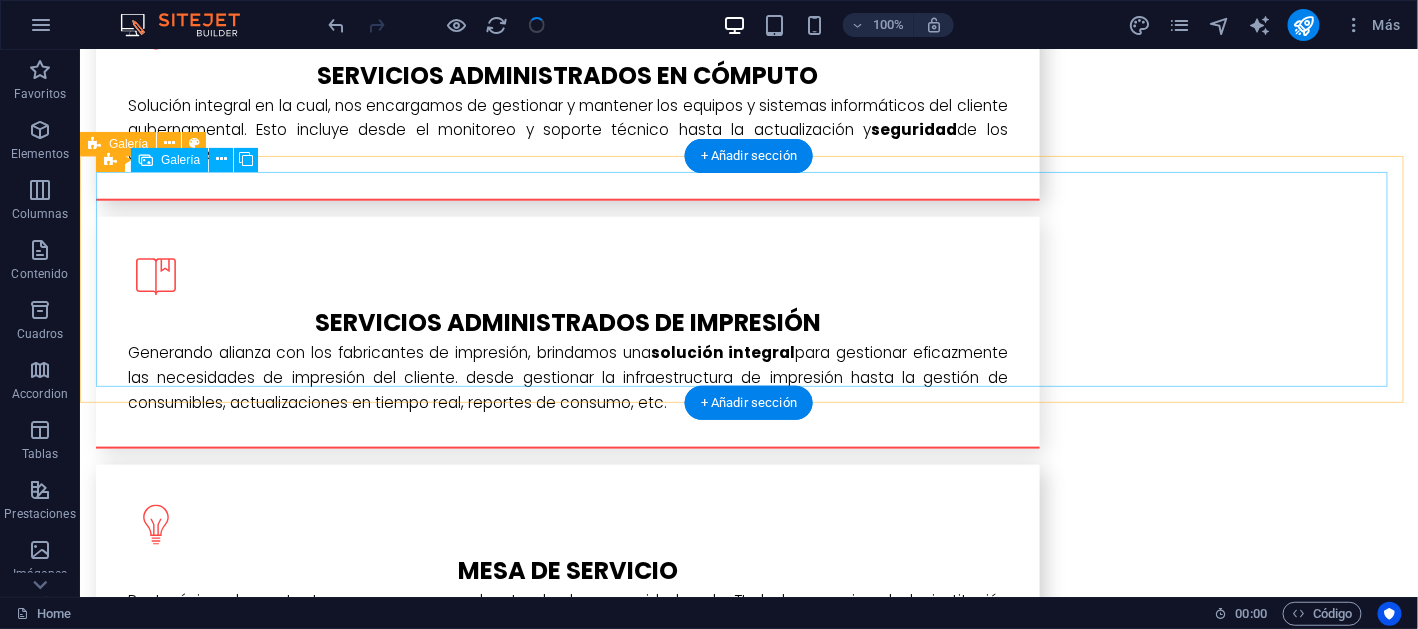 click at bounding box center (313, 2255) 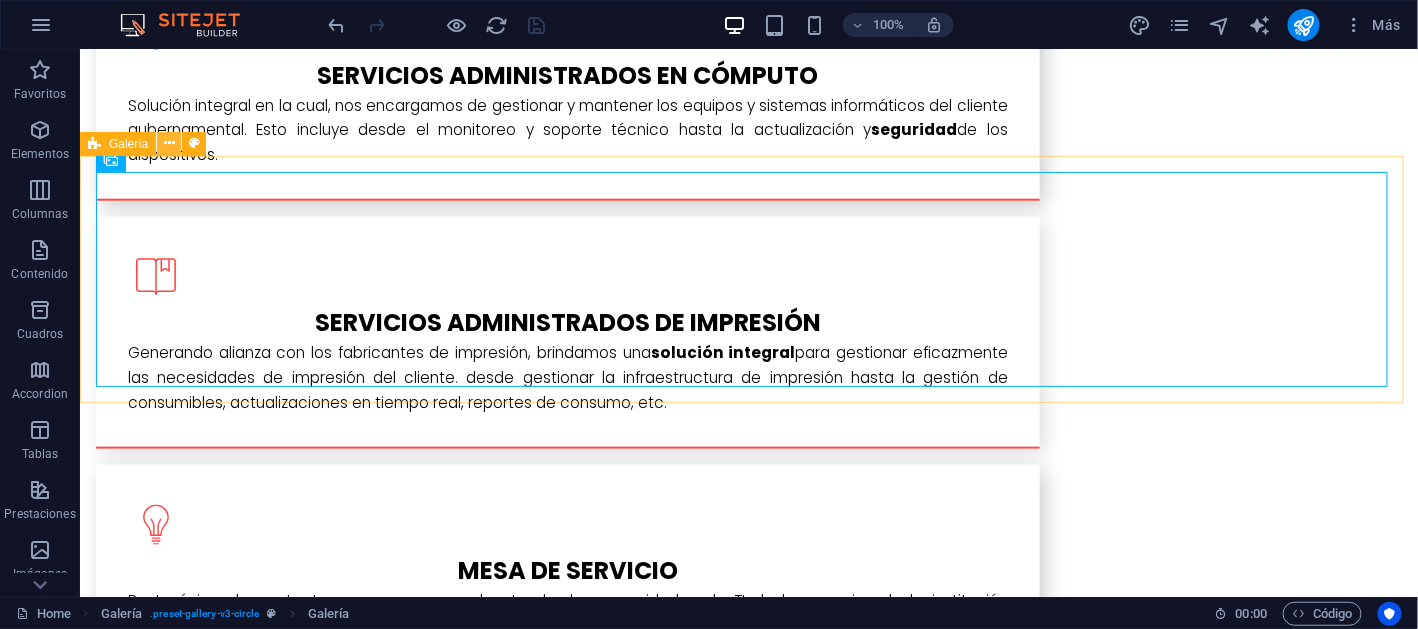 click at bounding box center [169, 143] 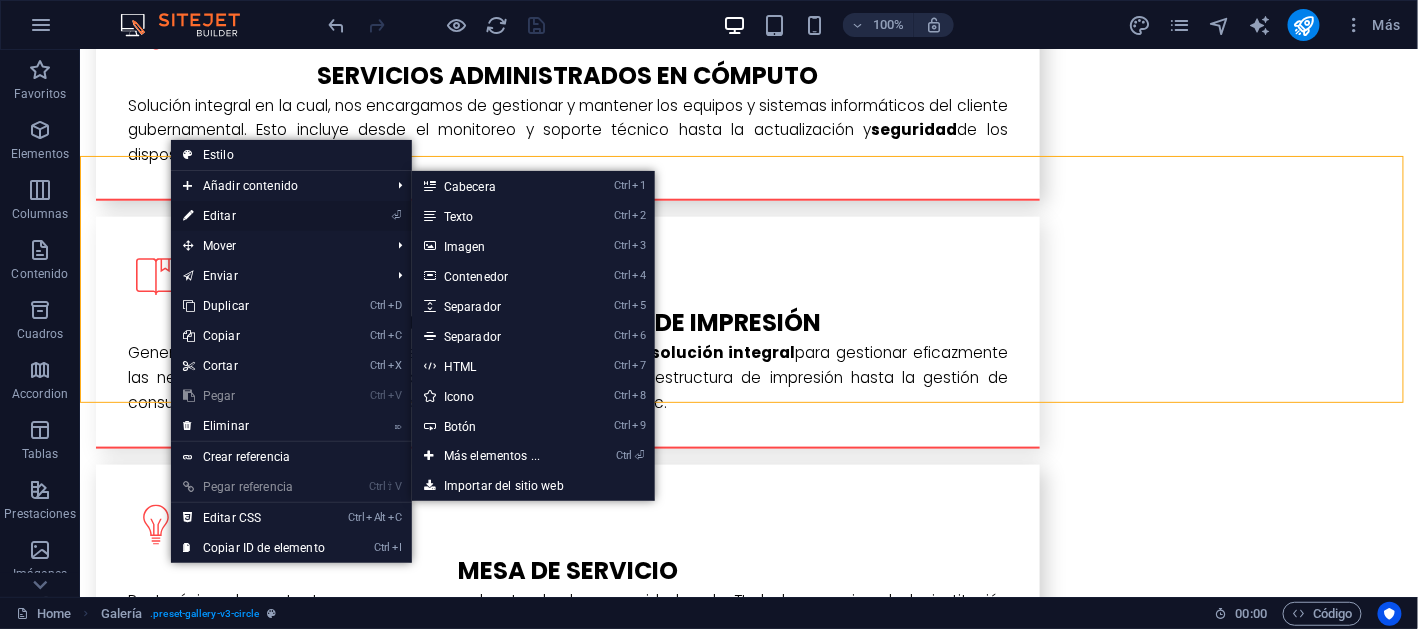 click on "⏎  Editar" at bounding box center (254, 216) 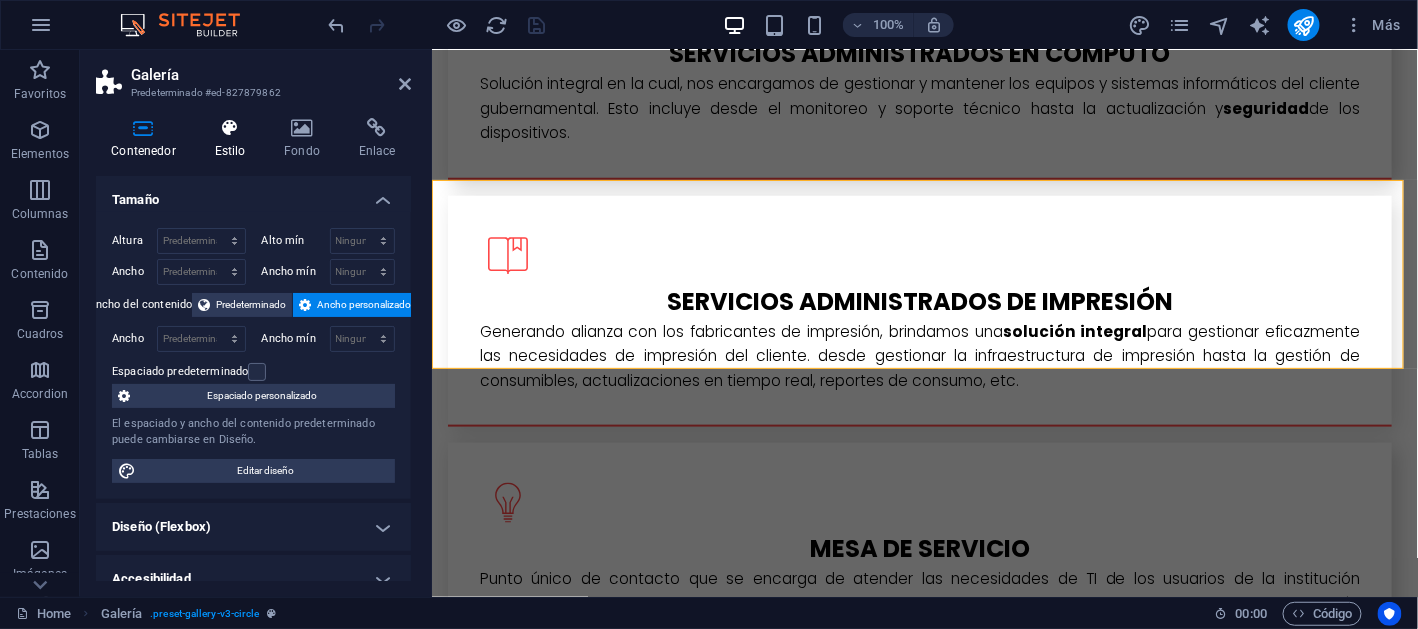 click at bounding box center [230, 128] 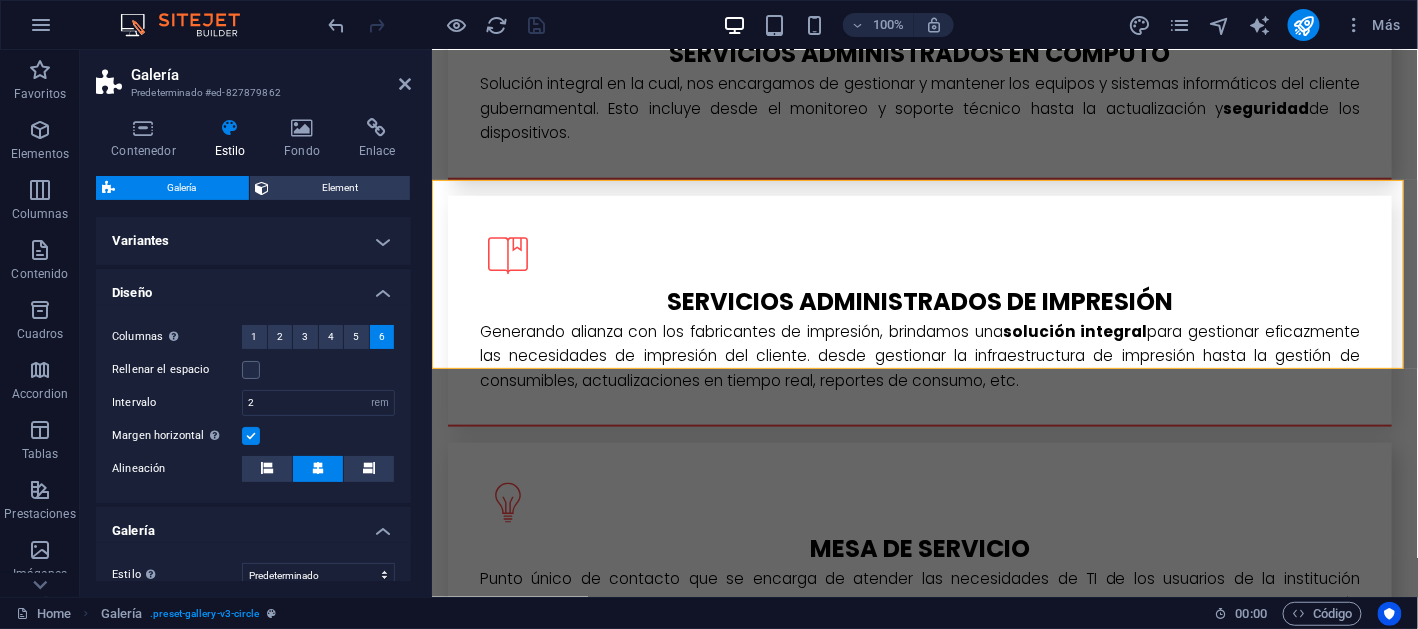 click on "Galería" at bounding box center [182, 188] 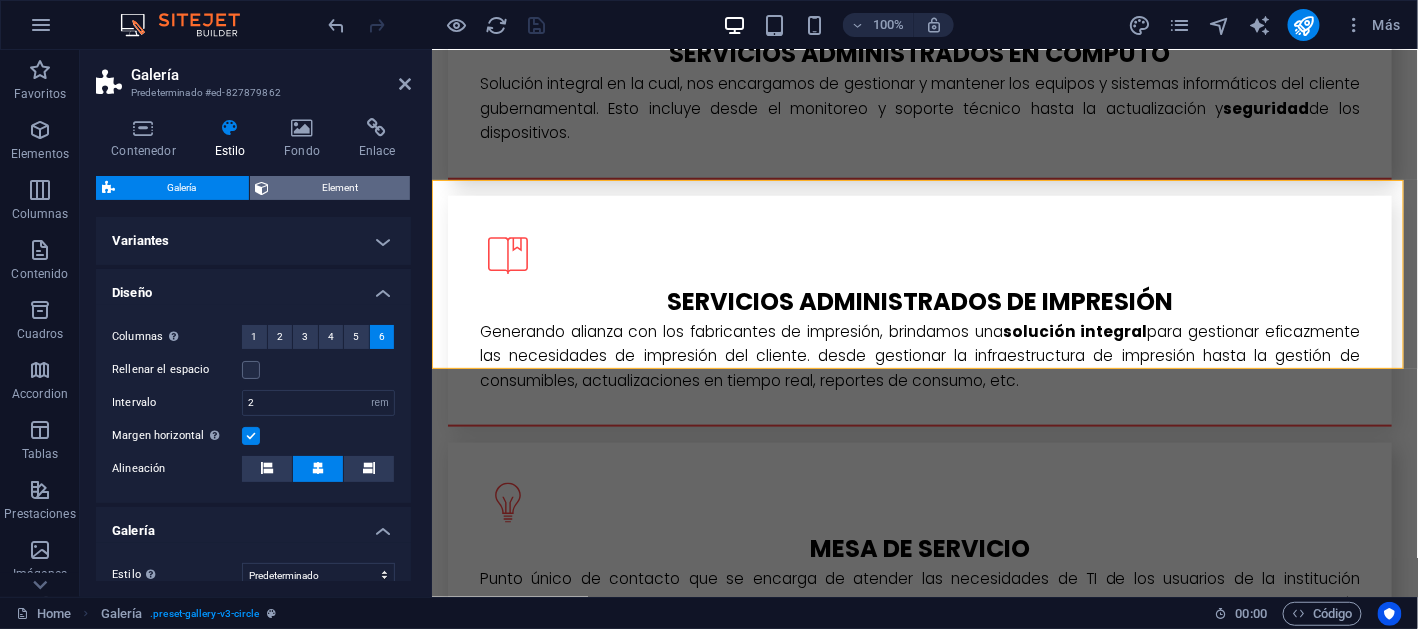 click on "Element" at bounding box center (340, 188) 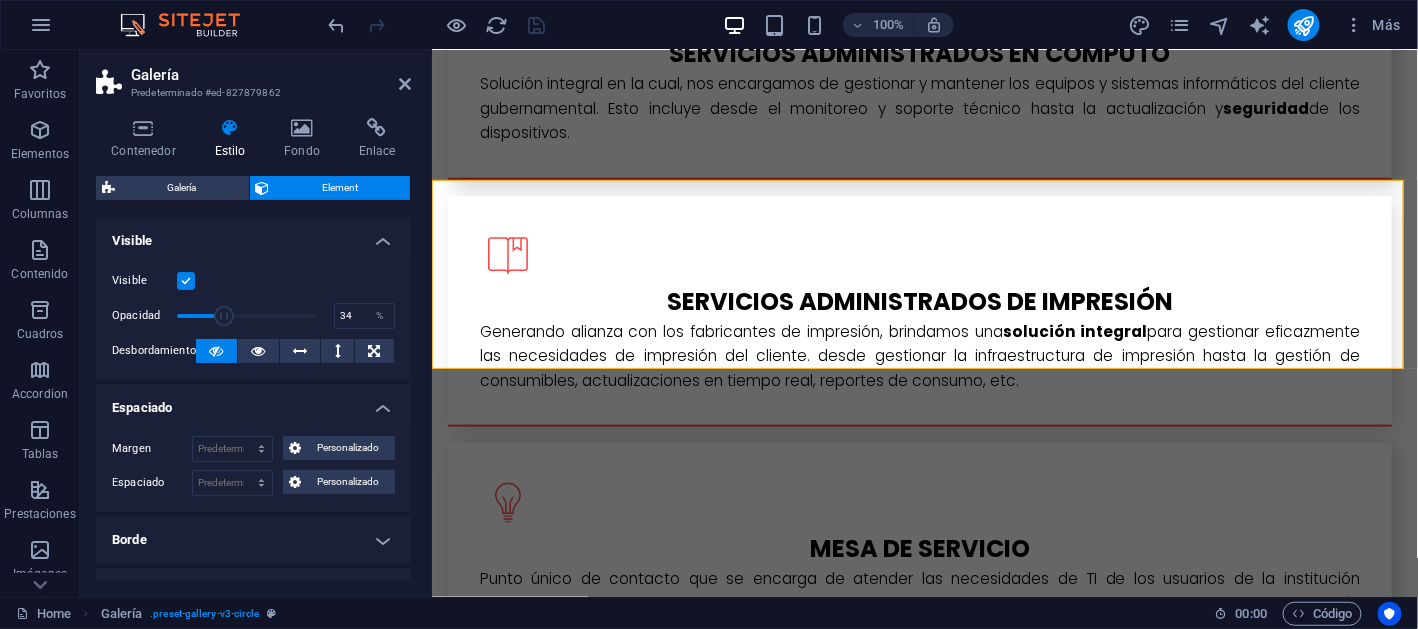 drag, startPoint x: 304, startPoint y: 313, endPoint x: 223, endPoint y: 316, distance: 81.055534 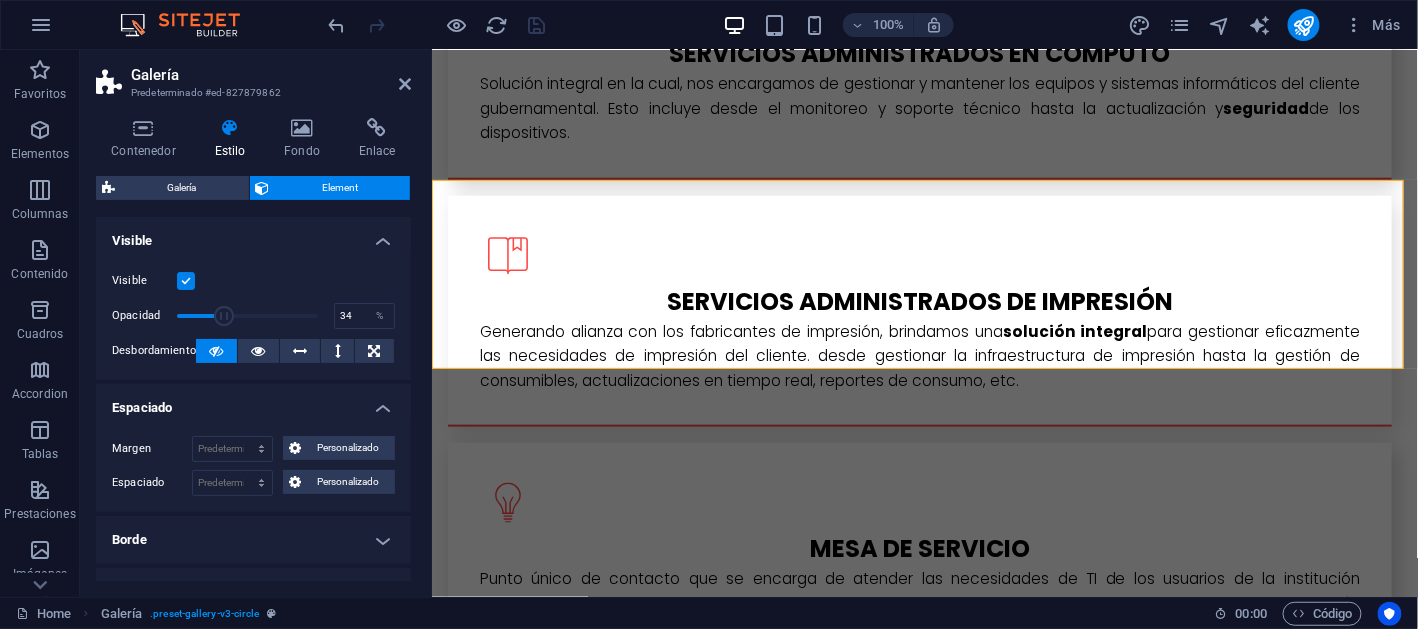 click at bounding box center (224, 316) 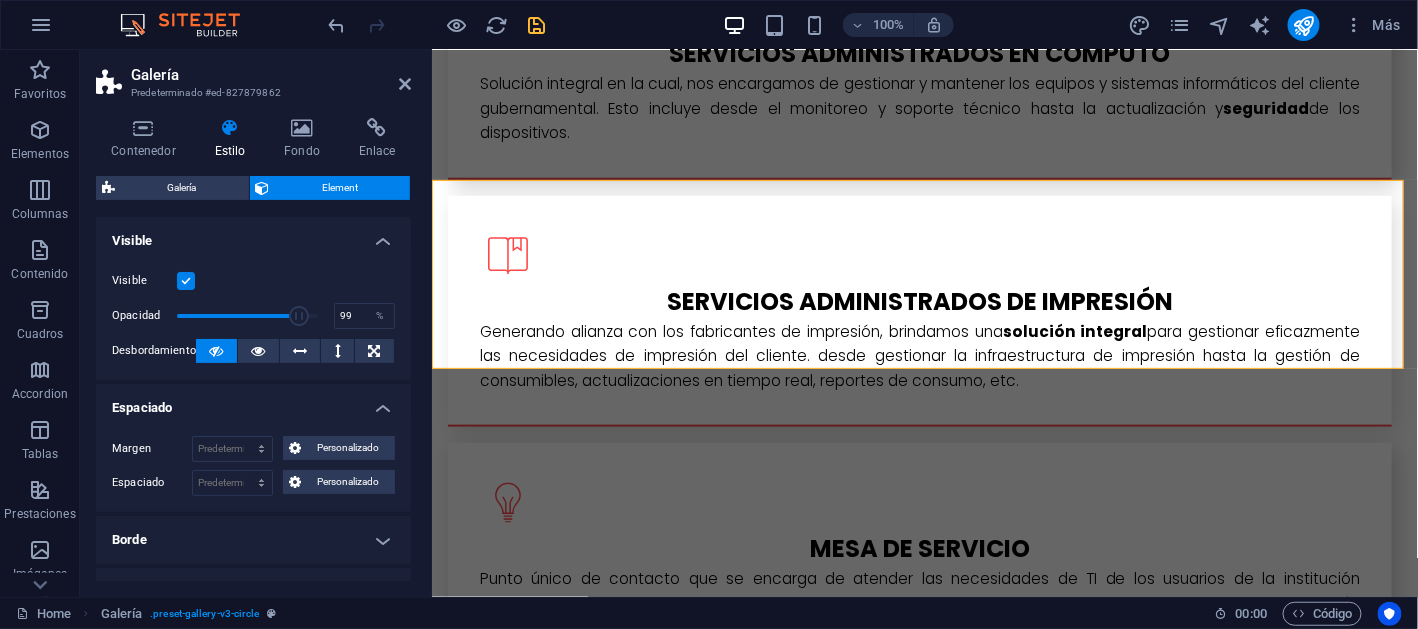 type on "100" 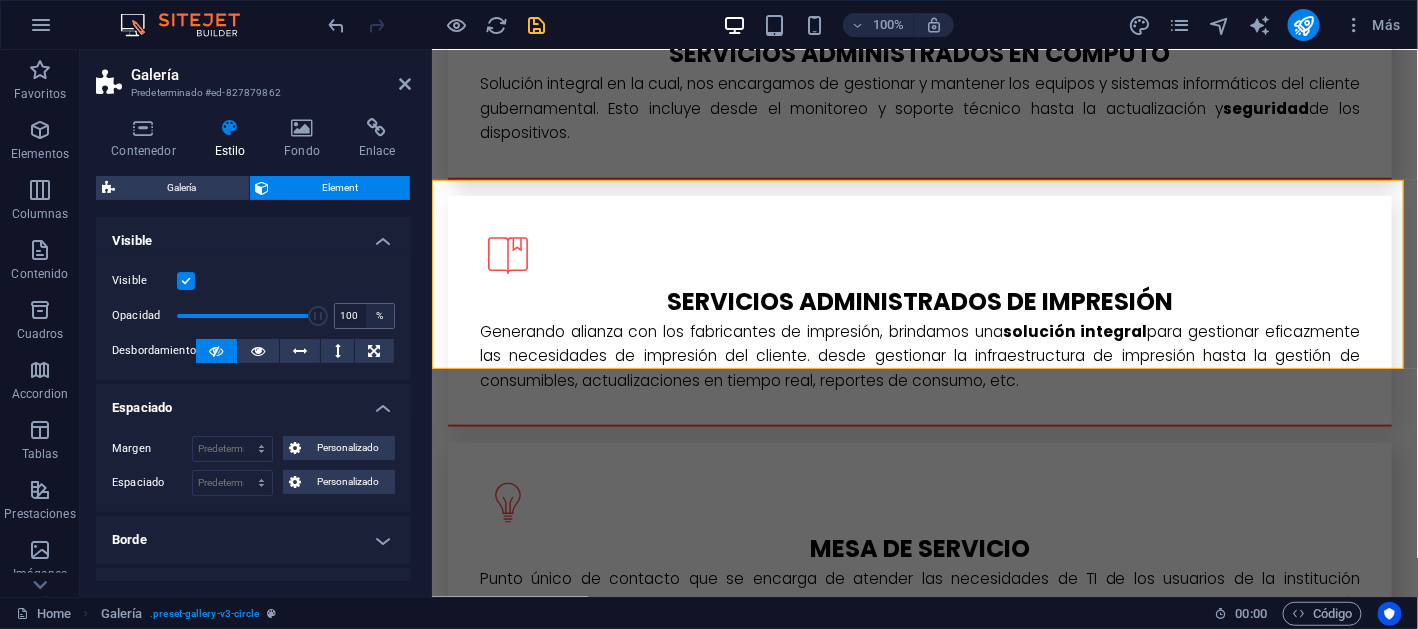 drag, startPoint x: 223, startPoint y: 316, endPoint x: 363, endPoint y: 316, distance: 140 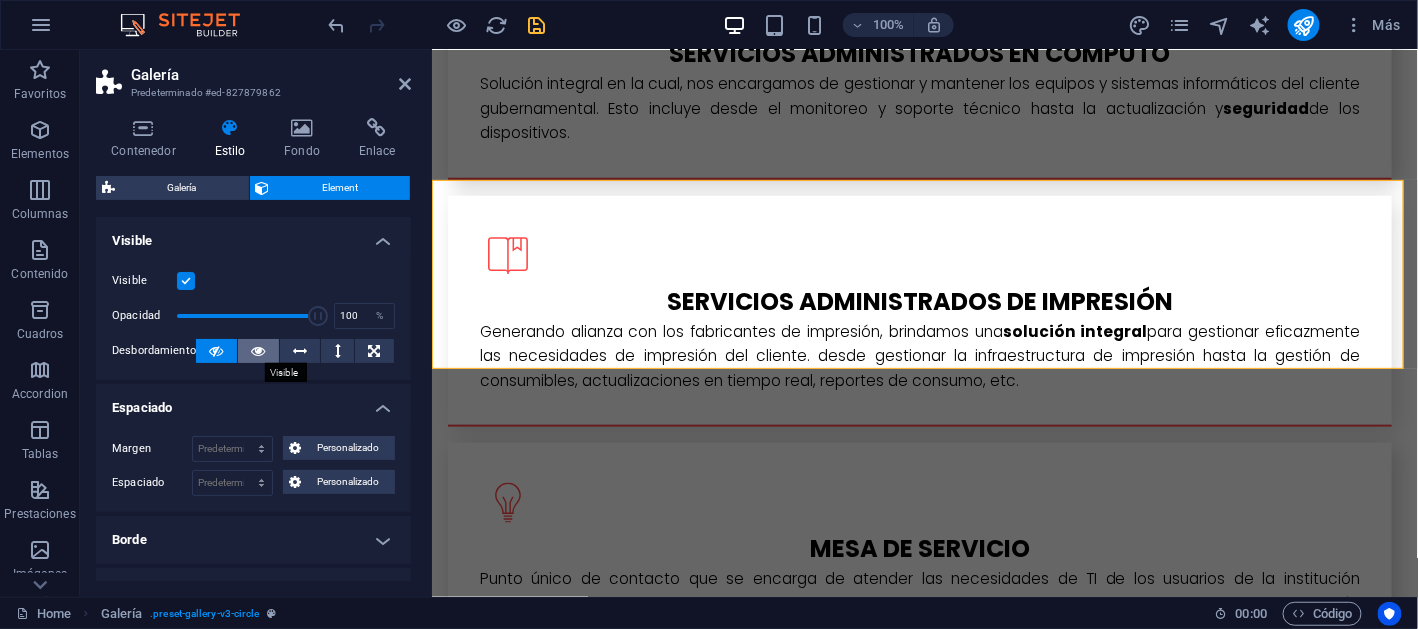 click at bounding box center (258, 351) 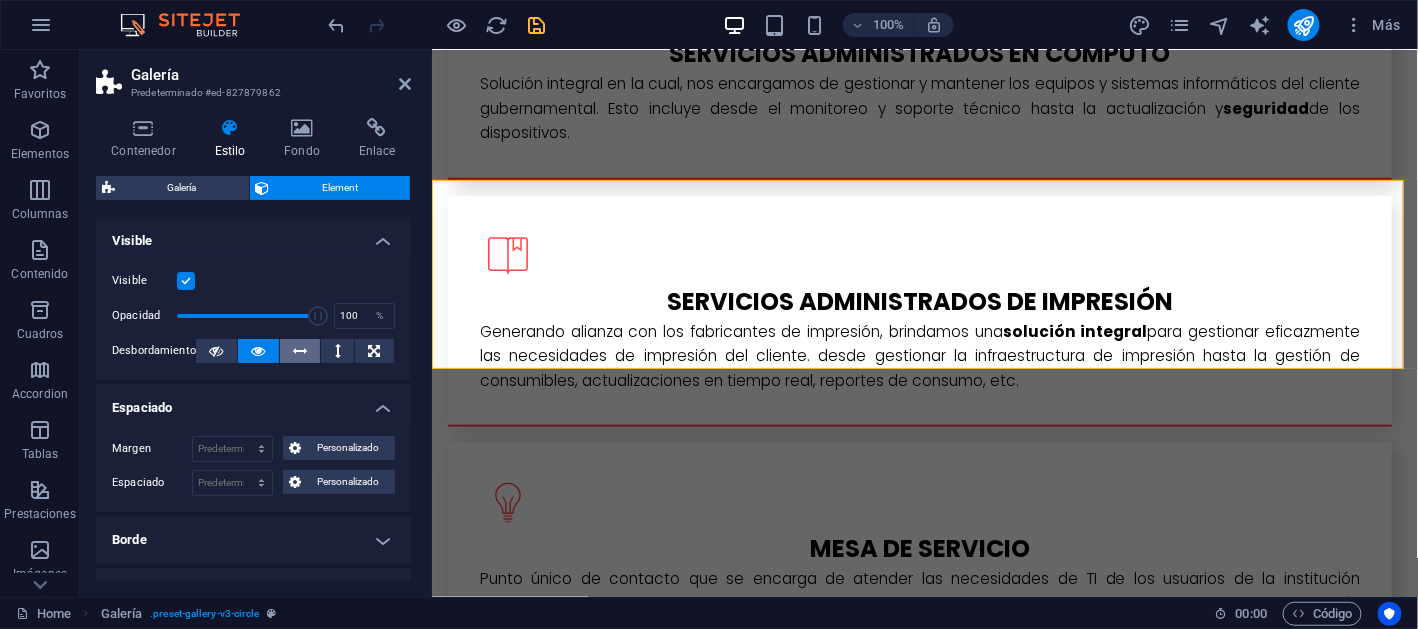 click at bounding box center (300, 351) 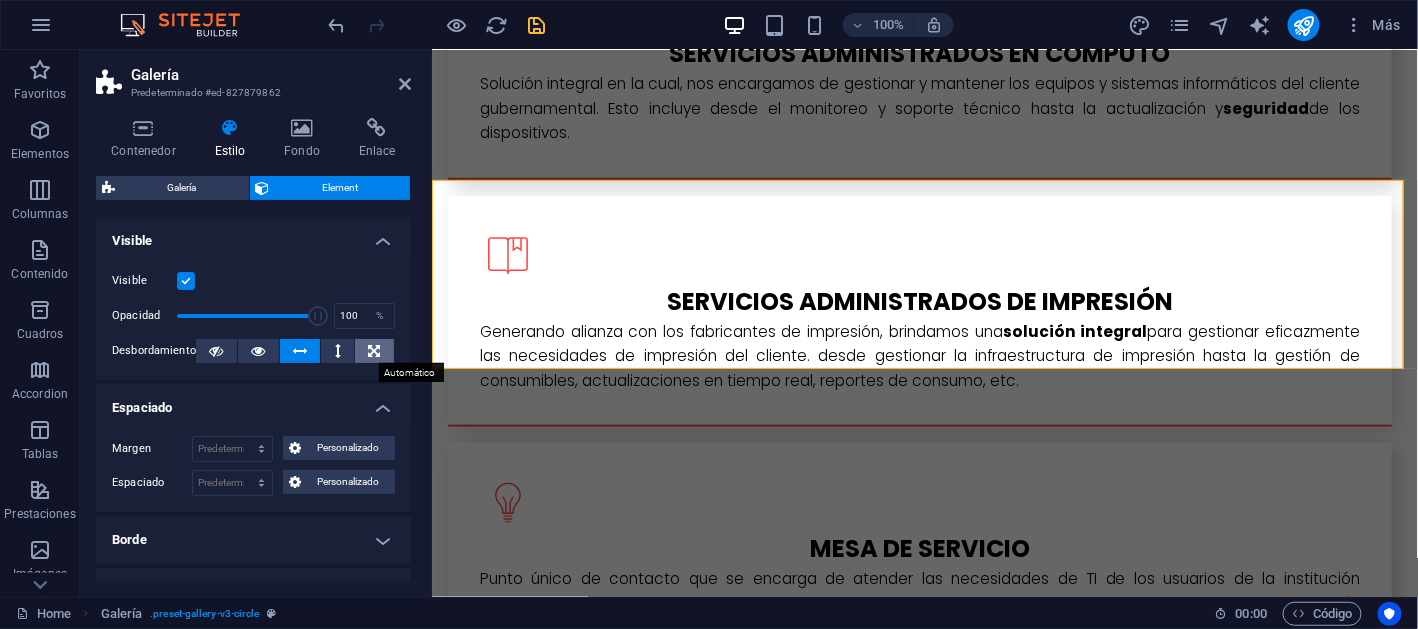 click at bounding box center [374, 351] 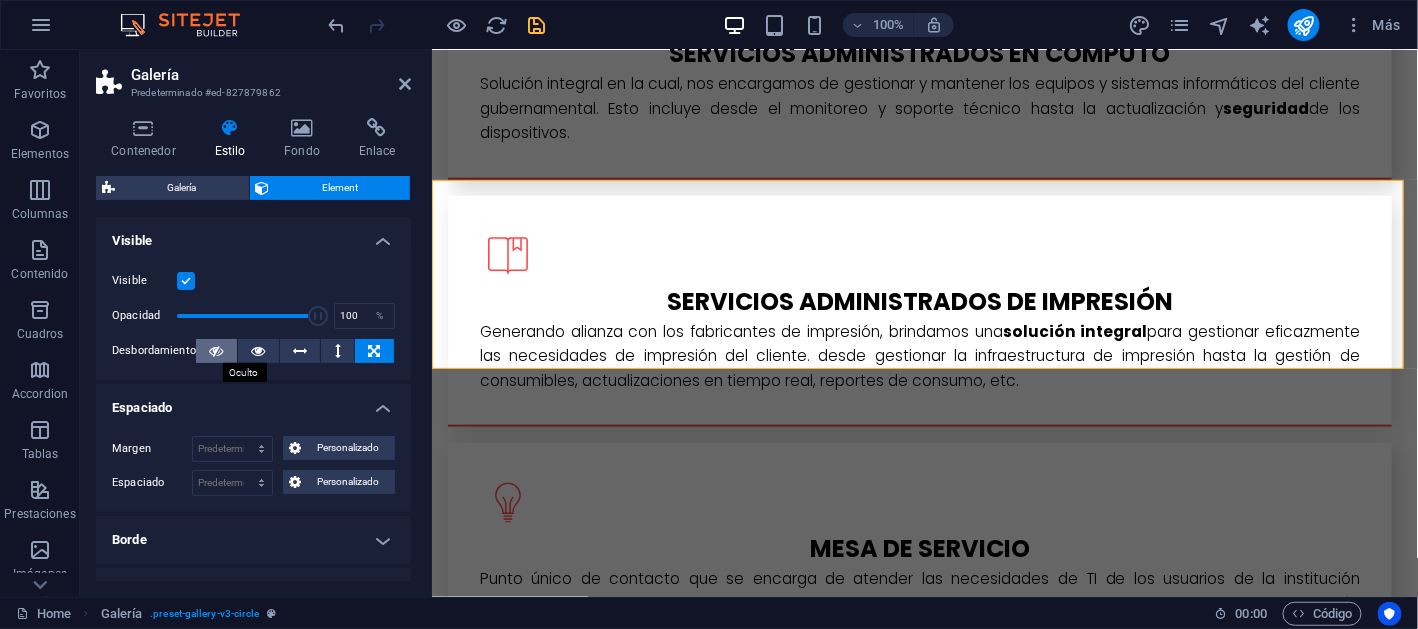 click at bounding box center [216, 351] 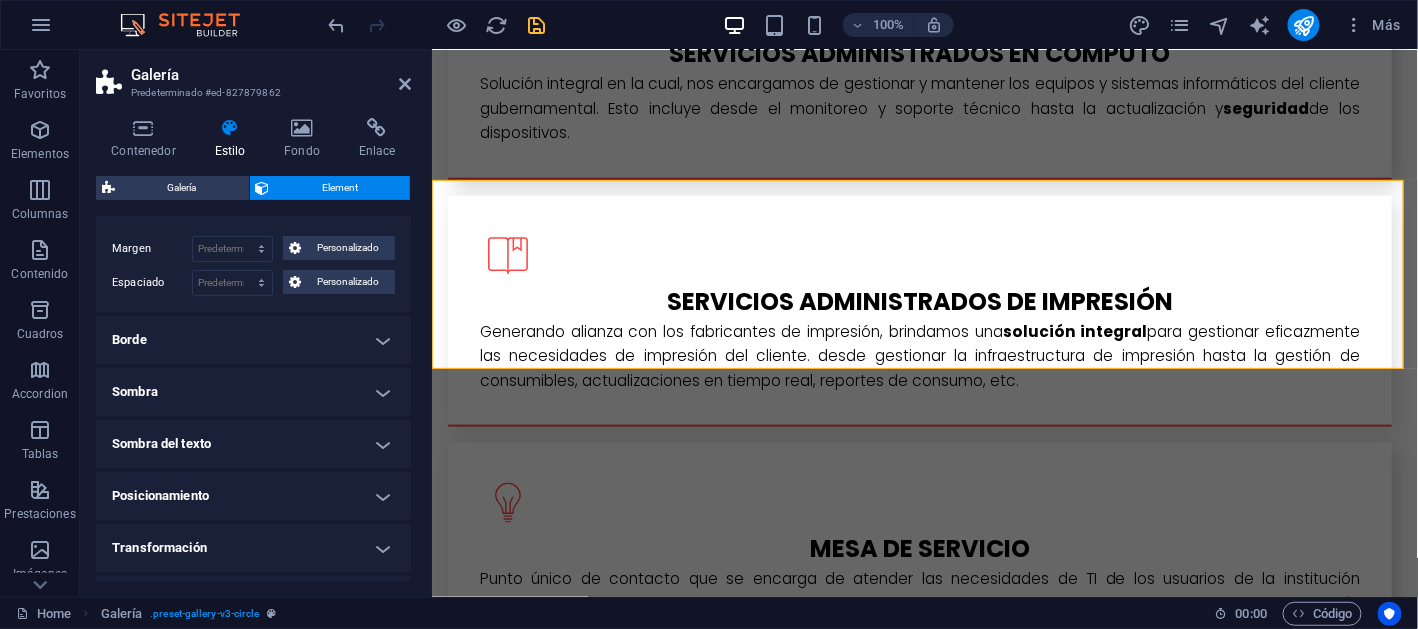 scroll, scrollTop: 299, scrollLeft: 0, axis: vertical 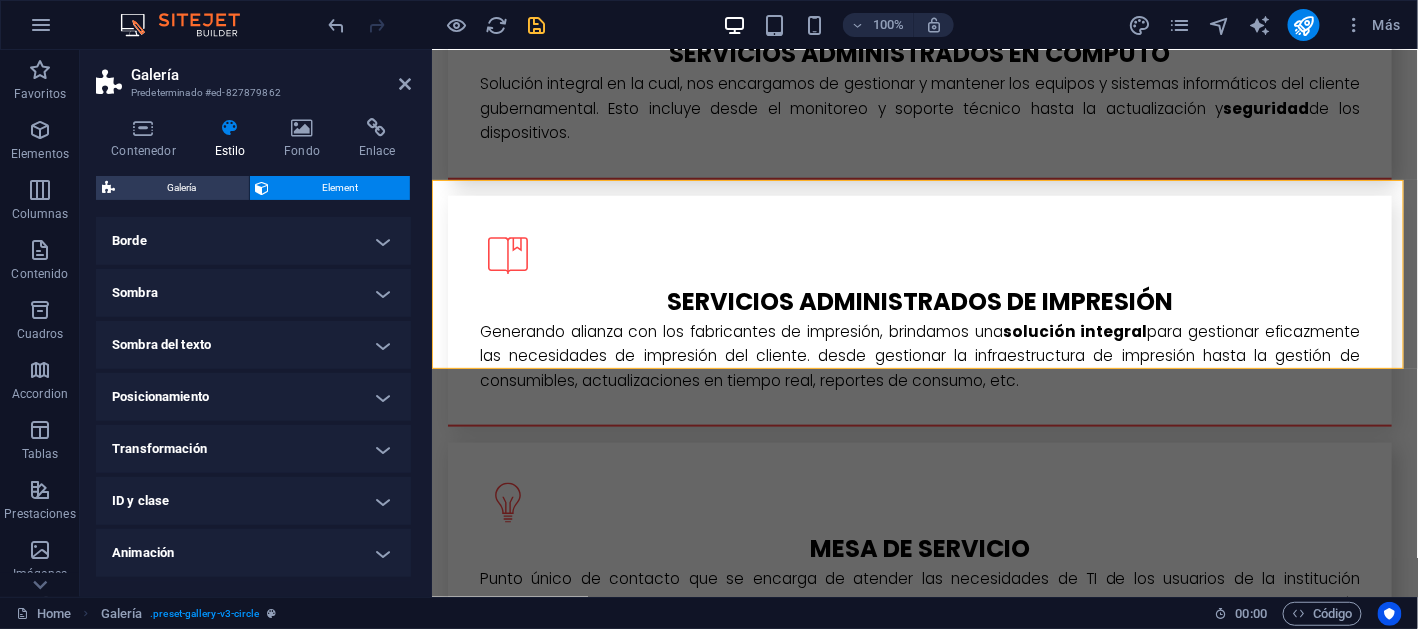 click on "Posicionamiento" at bounding box center (253, 397) 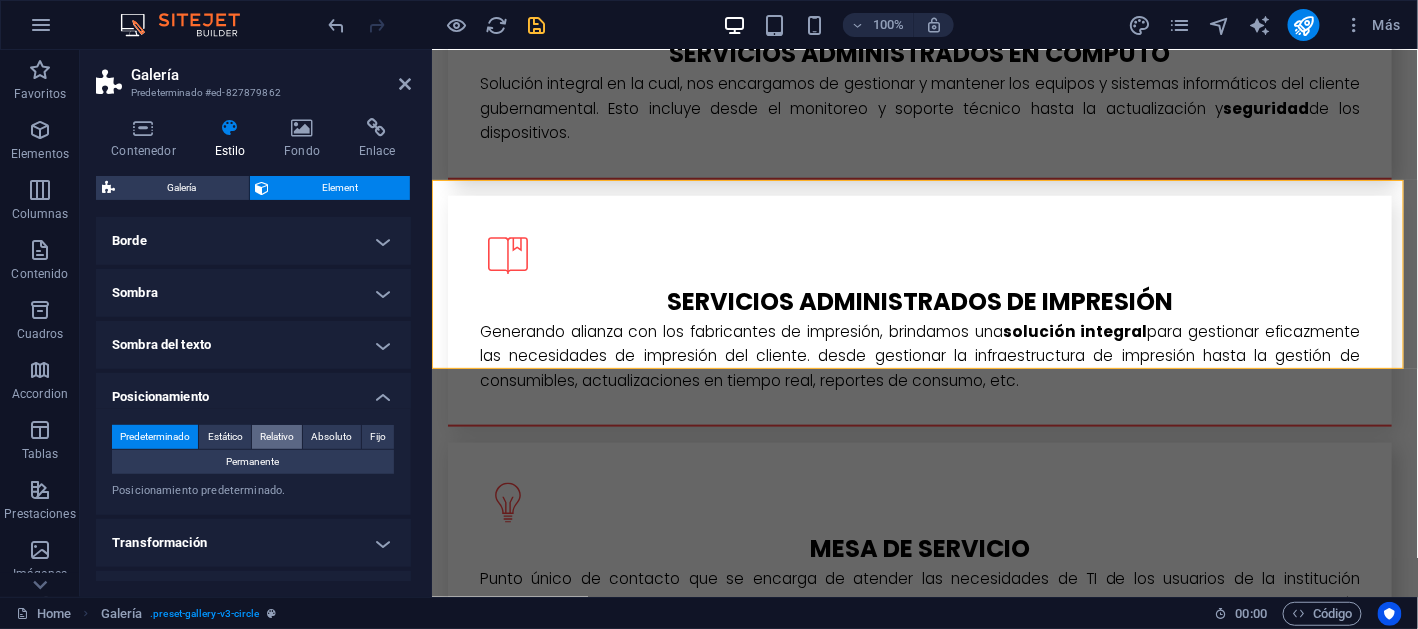 click on "Relativo" at bounding box center (277, 437) 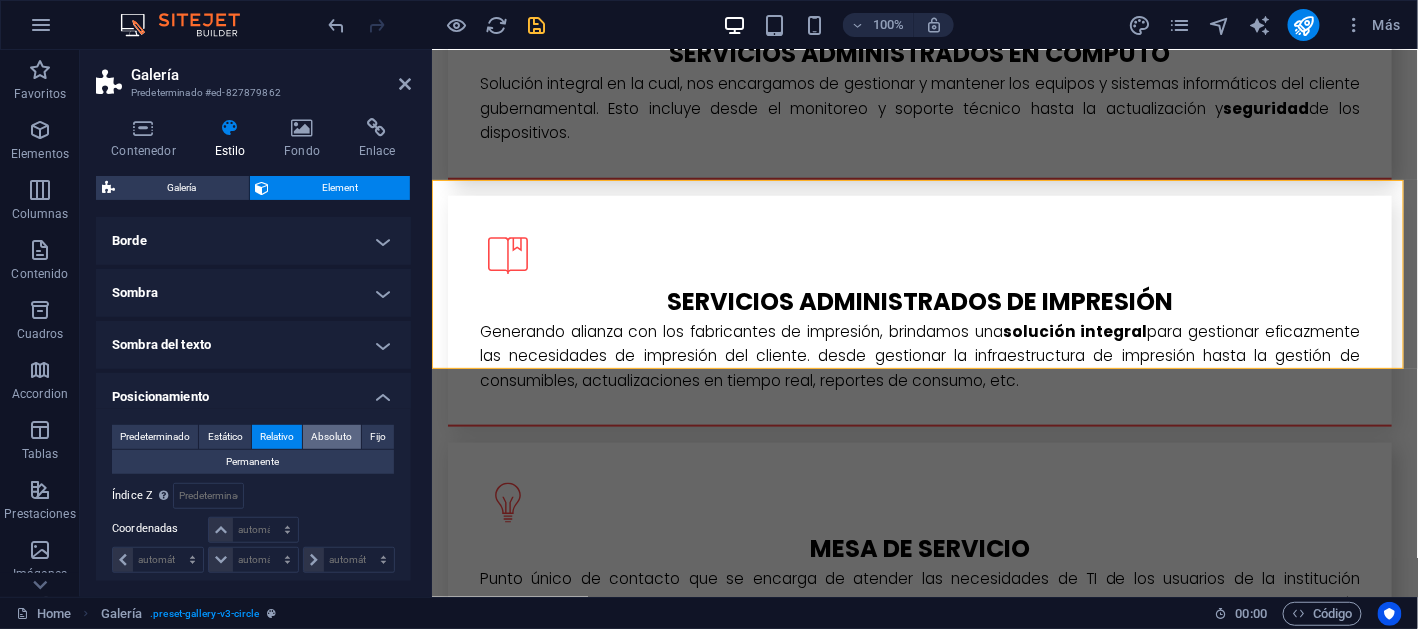 click on "Absoluto" at bounding box center (331, 437) 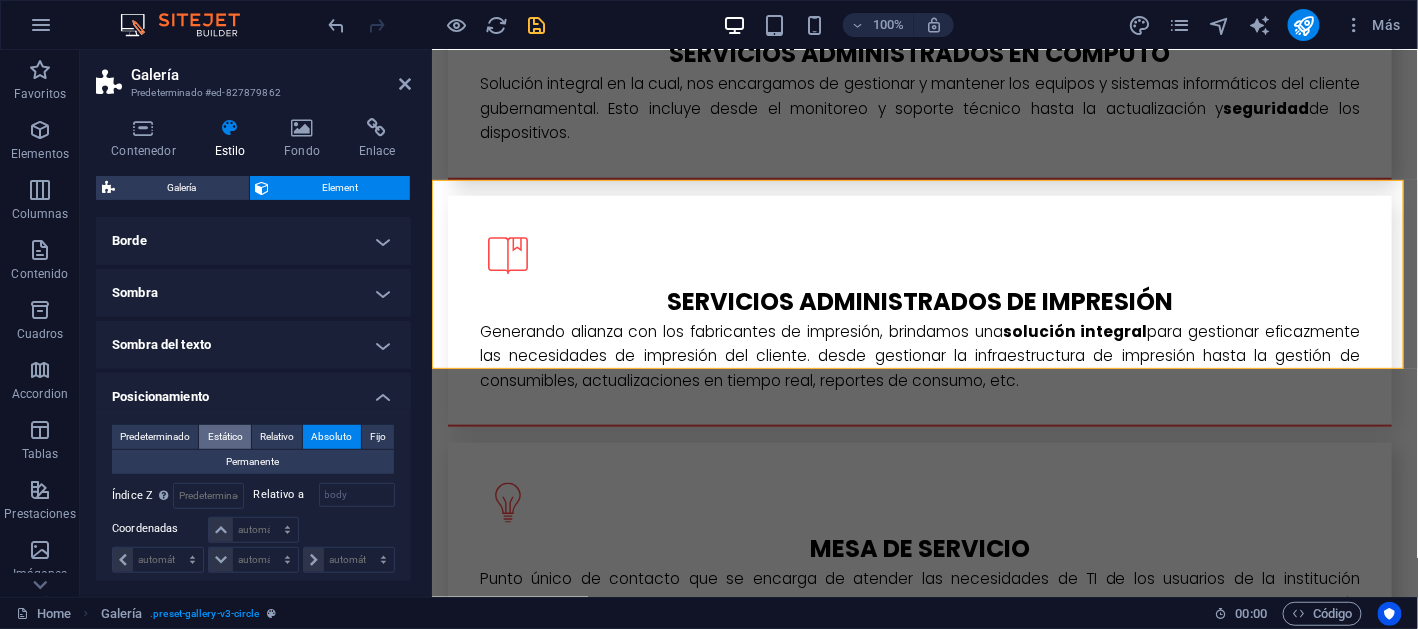 click on "Estático" at bounding box center (224, 437) 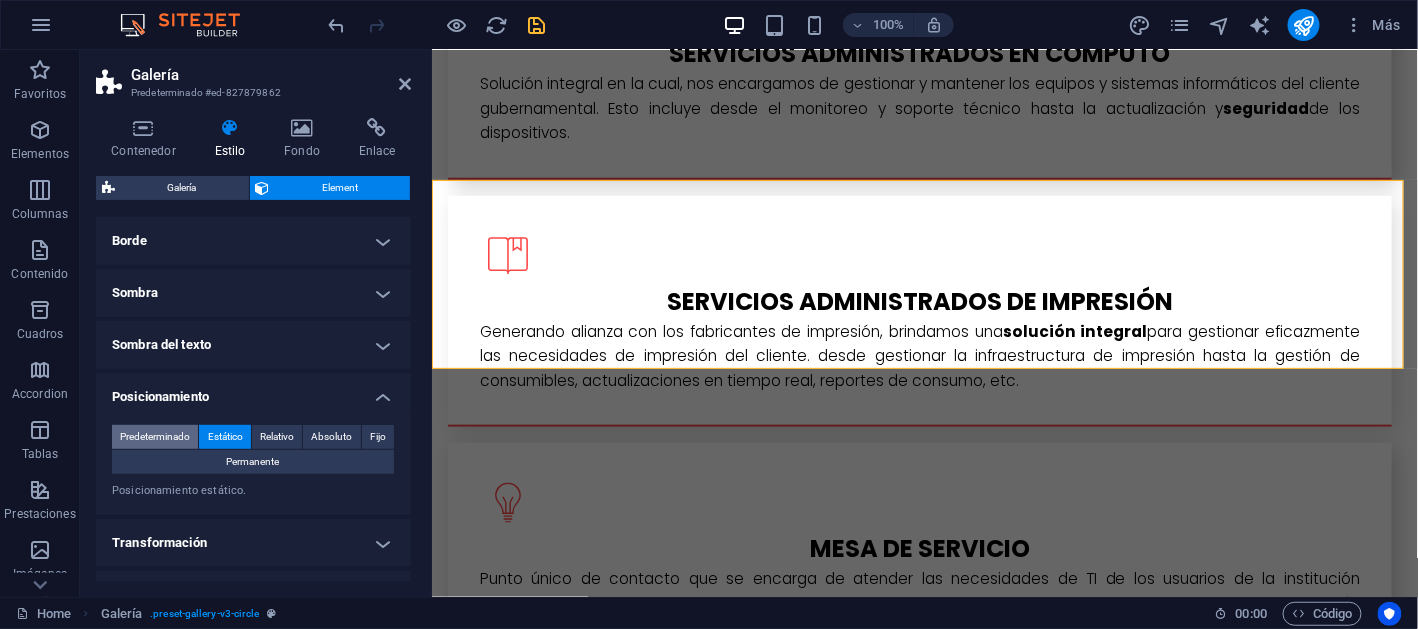 click on "Predeterminado" at bounding box center [155, 437] 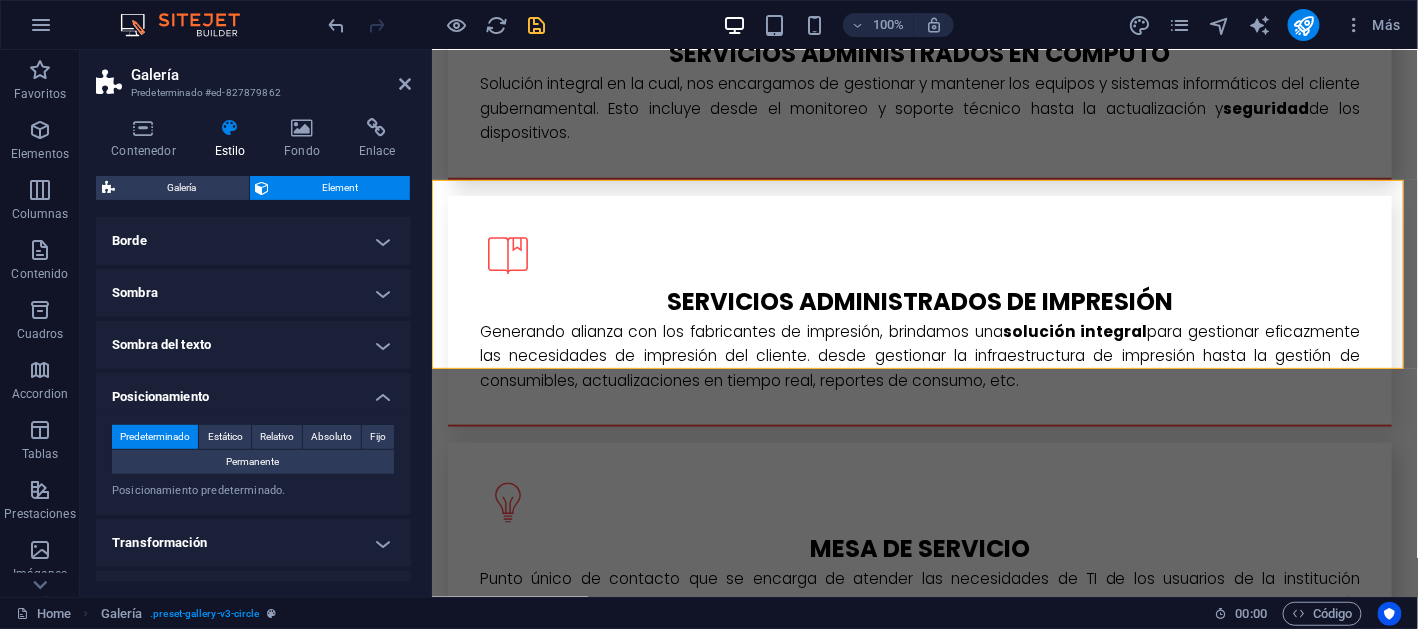 click on "Posicionamiento" at bounding box center (253, 391) 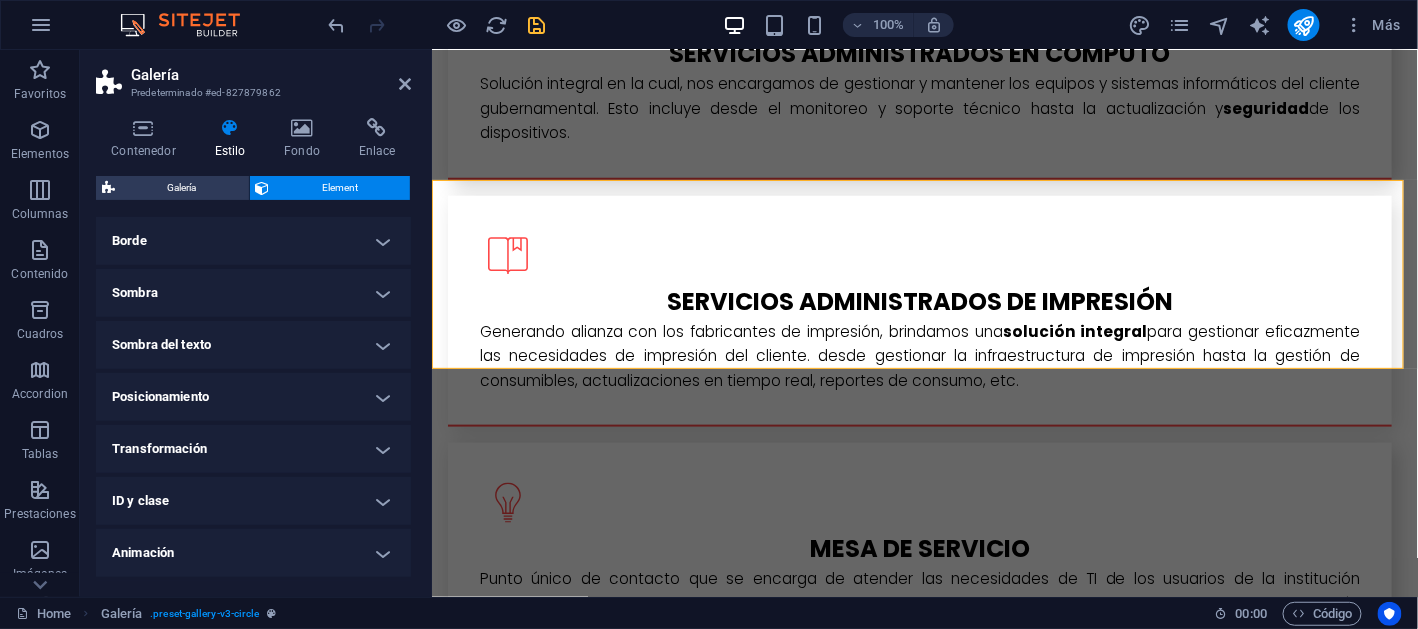 scroll, scrollTop: 344, scrollLeft: 0, axis: vertical 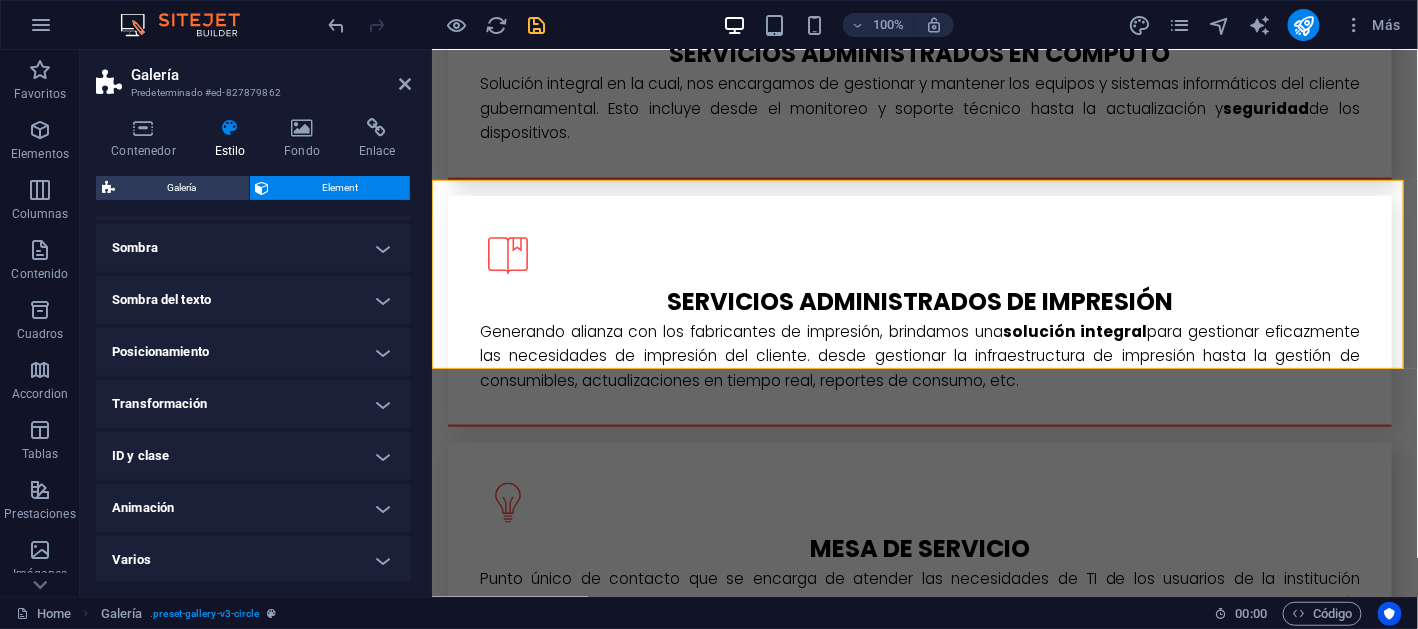 click on "Transformación" at bounding box center (253, 404) 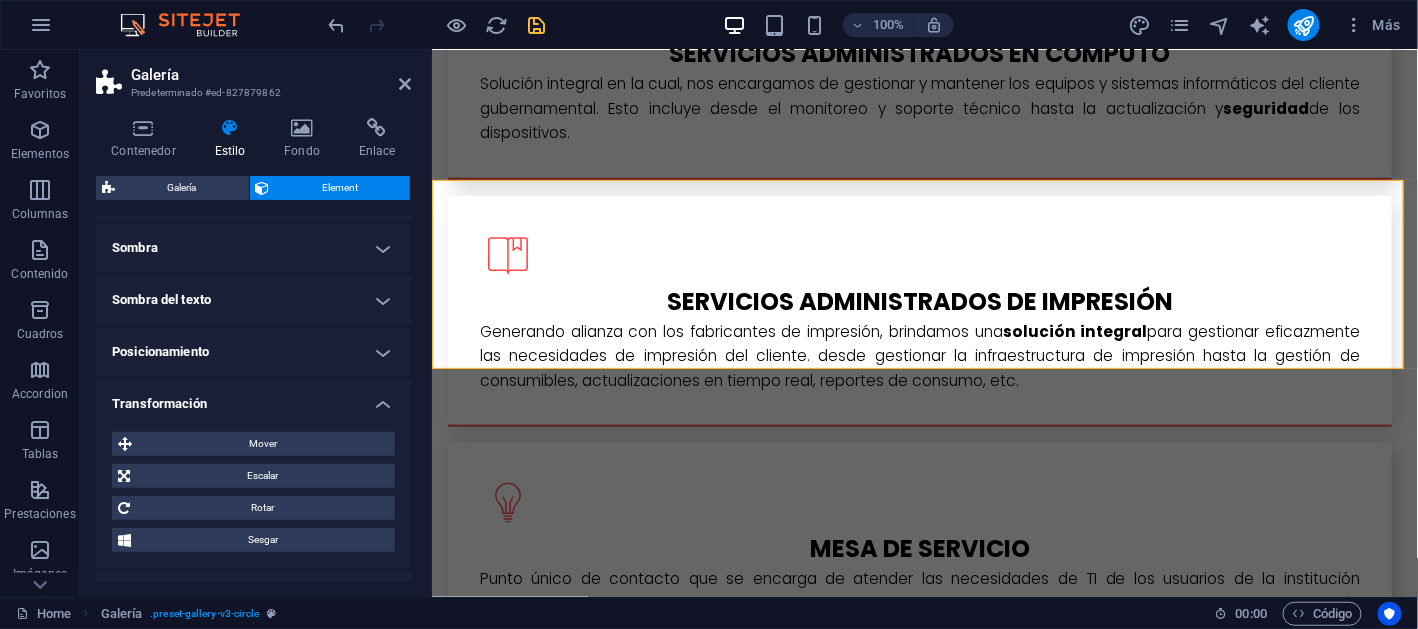click on "Transformación" at bounding box center (253, 398) 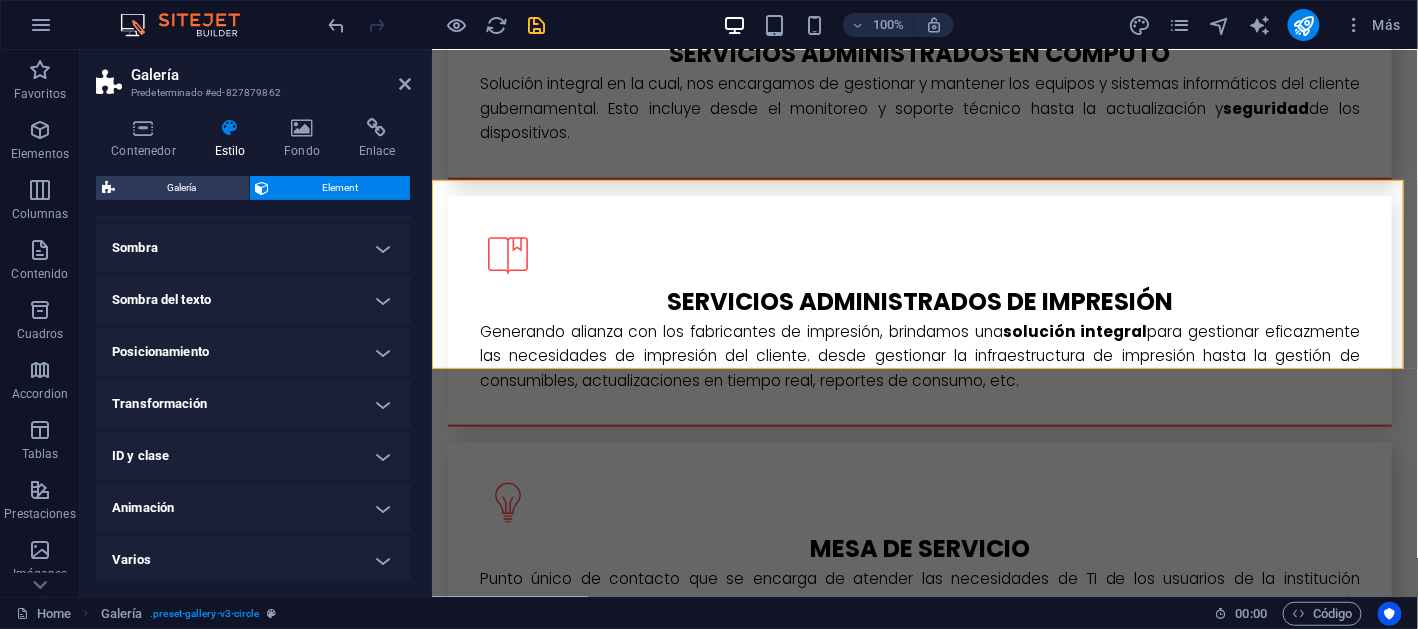 click on "Animación" at bounding box center [253, 508] 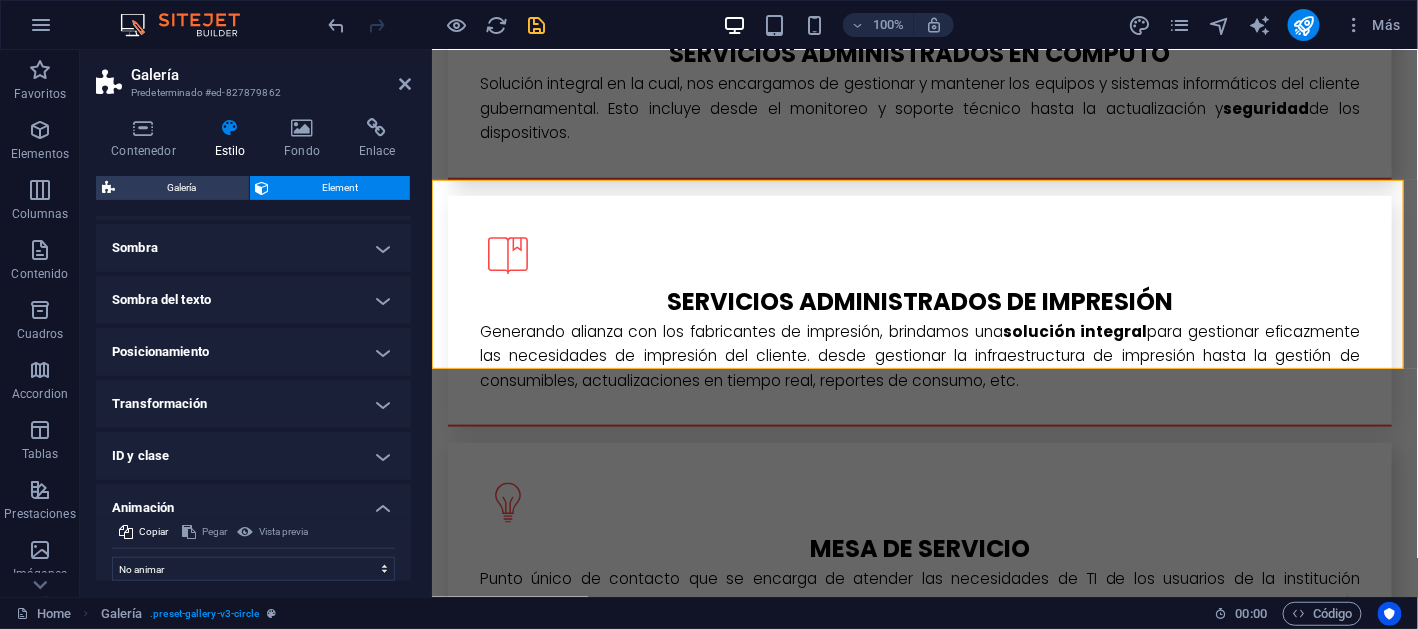 scroll, scrollTop: 409, scrollLeft: 0, axis: vertical 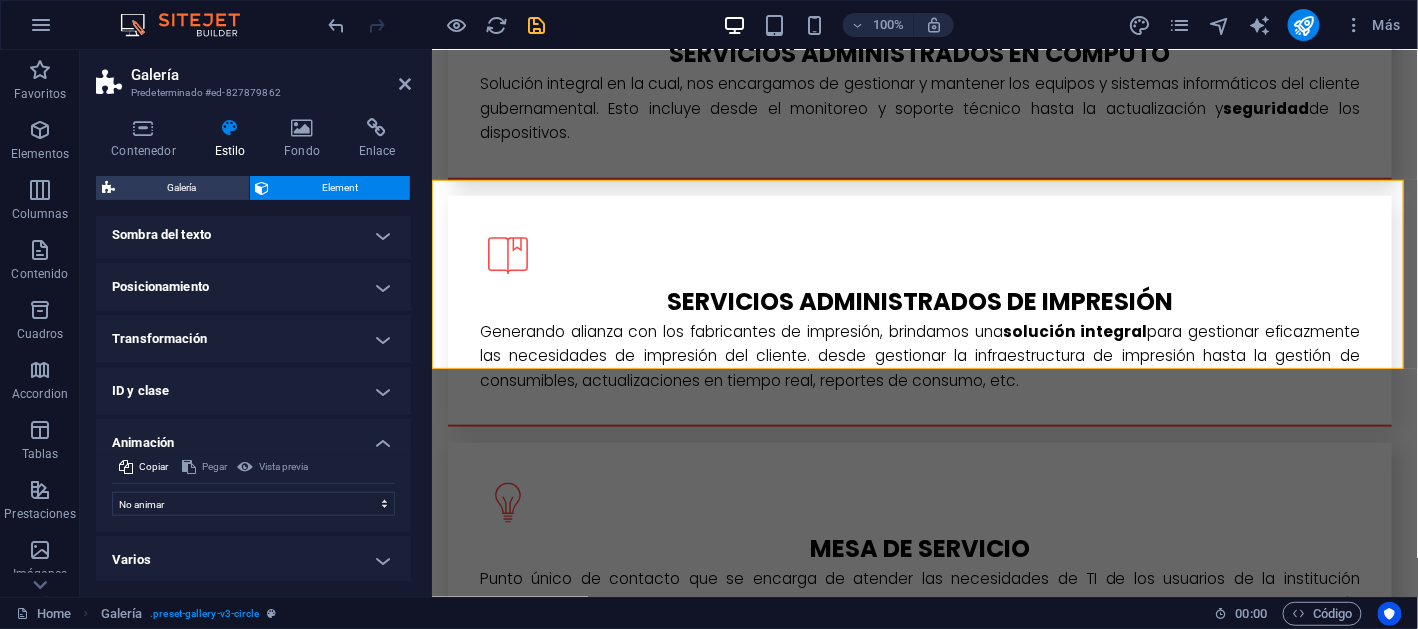 click on "Vista previa" at bounding box center (272, 467) 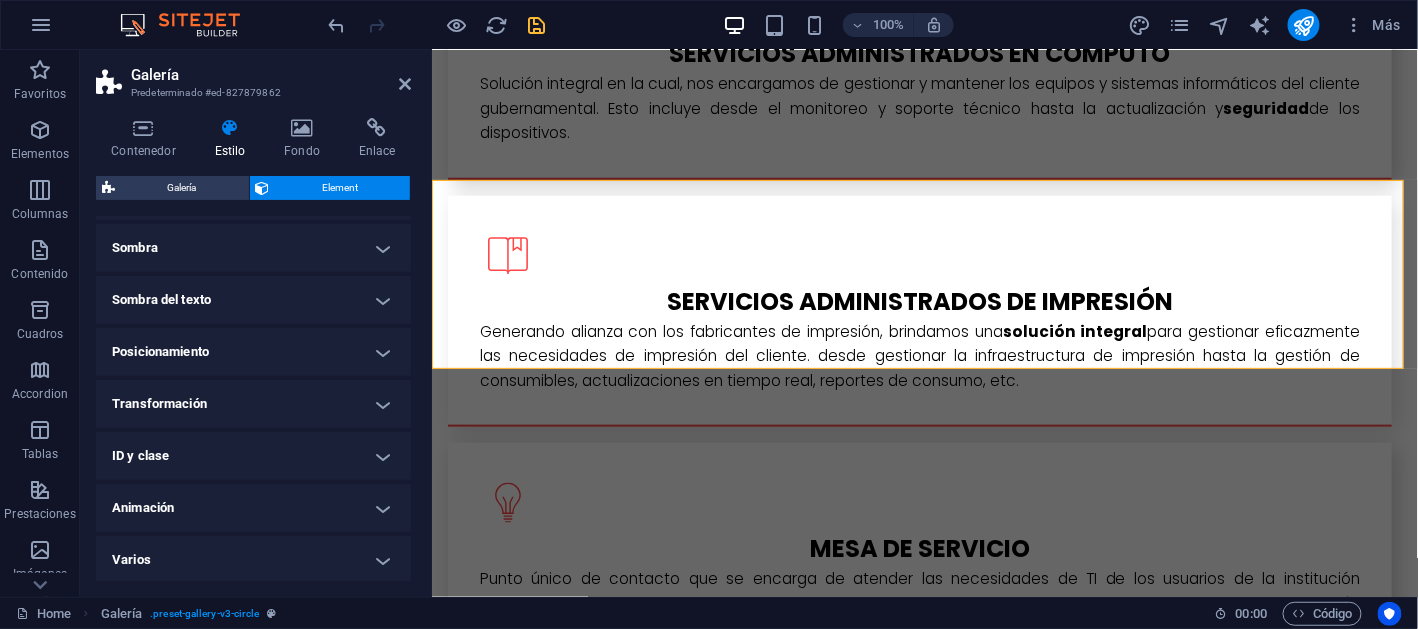 click on "Varios" at bounding box center (253, 560) 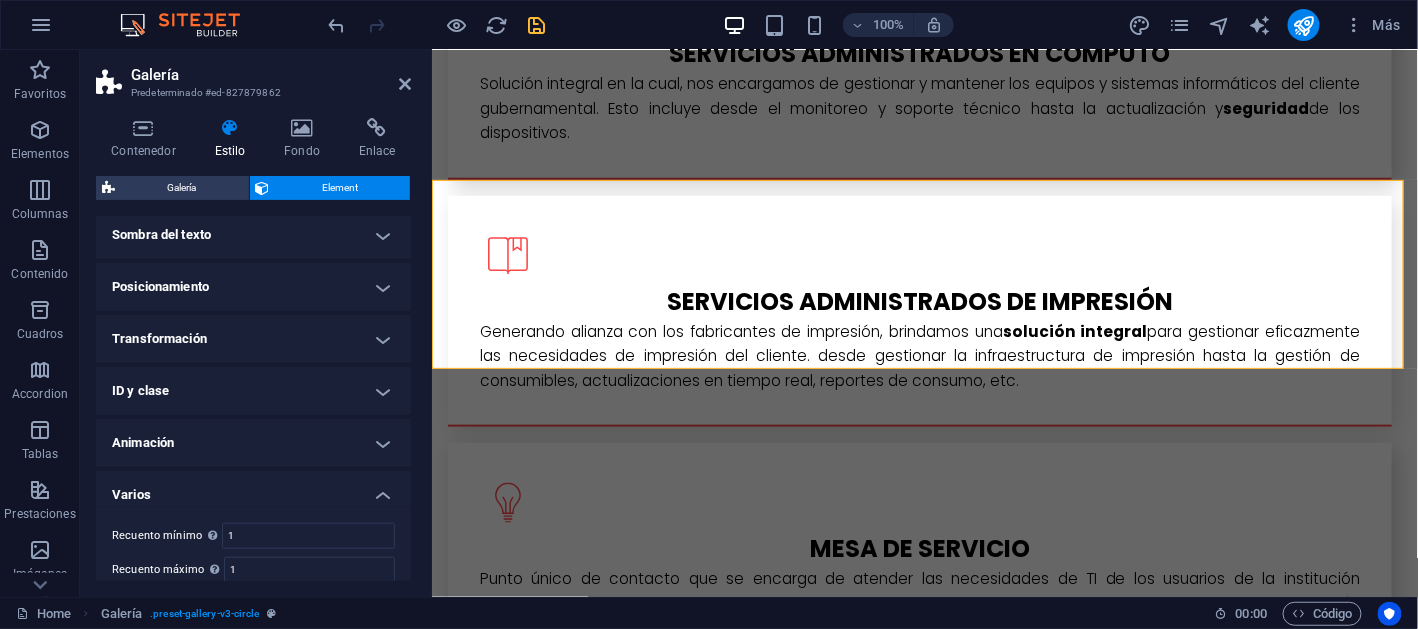 scroll, scrollTop: 468, scrollLeft: 0, axis: vertical 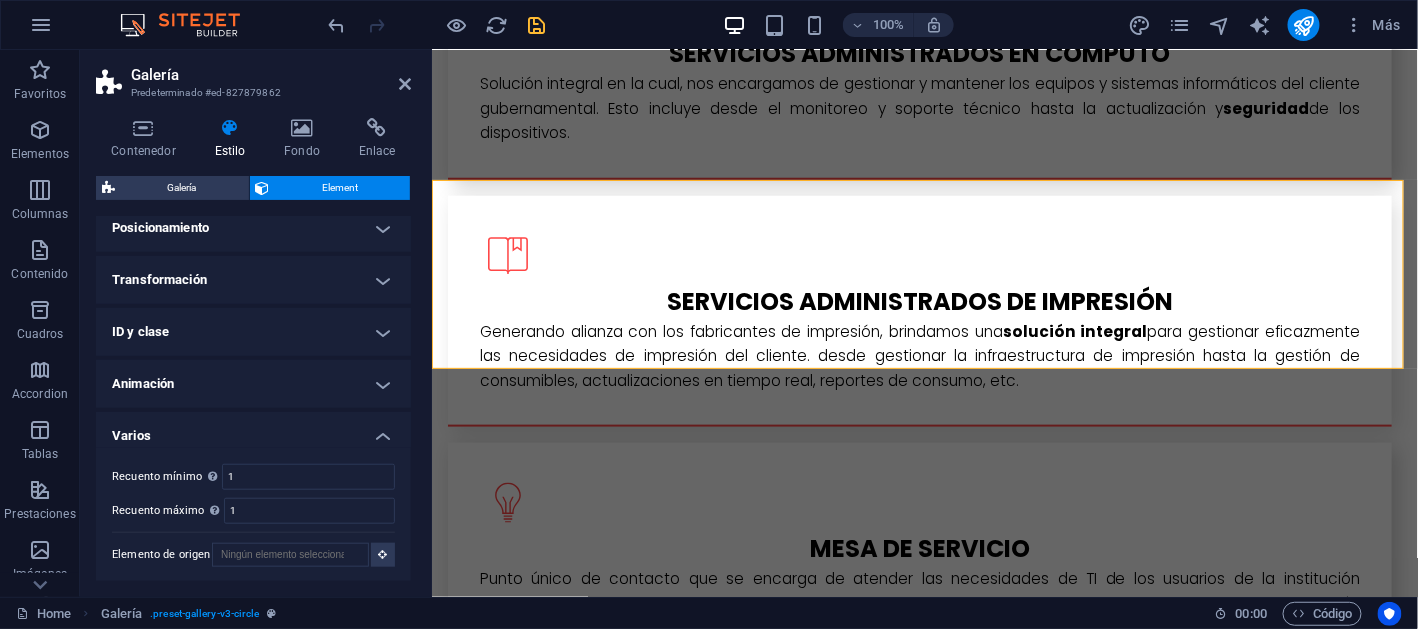 click on "Varios" at bounding box center (253, 430) 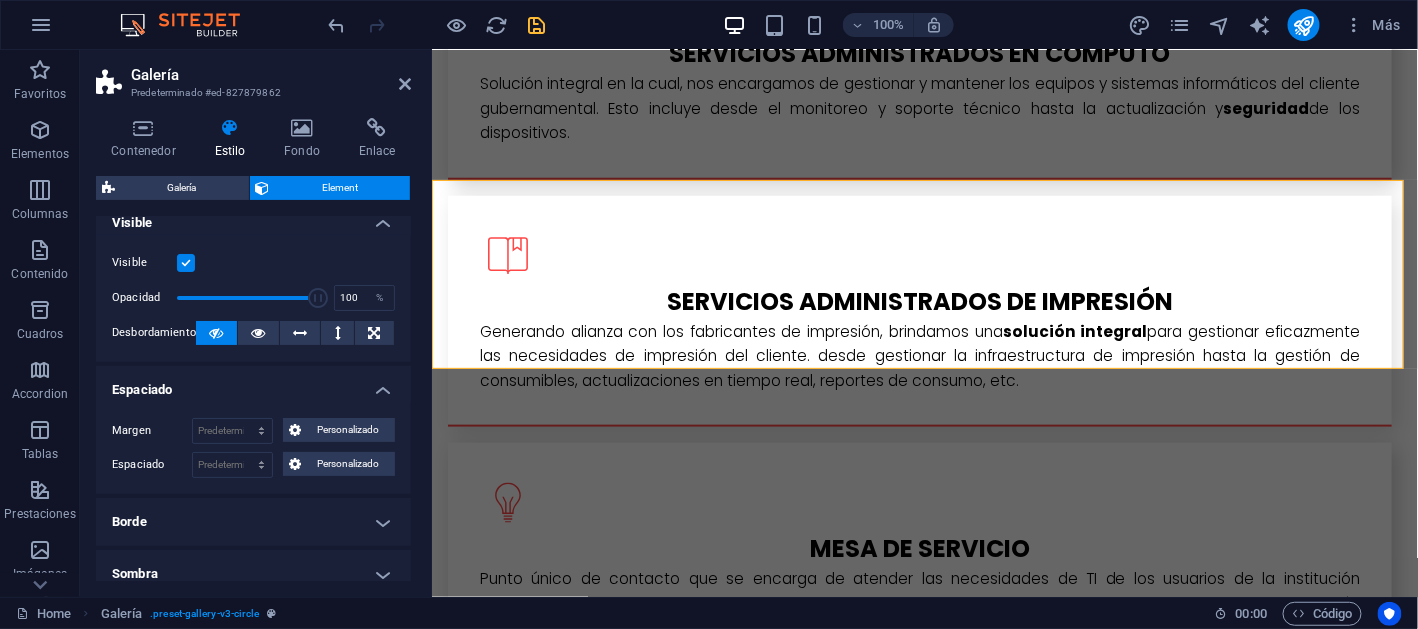 scroll, scrollTop: 0, scrollLeft: 0, axis: both 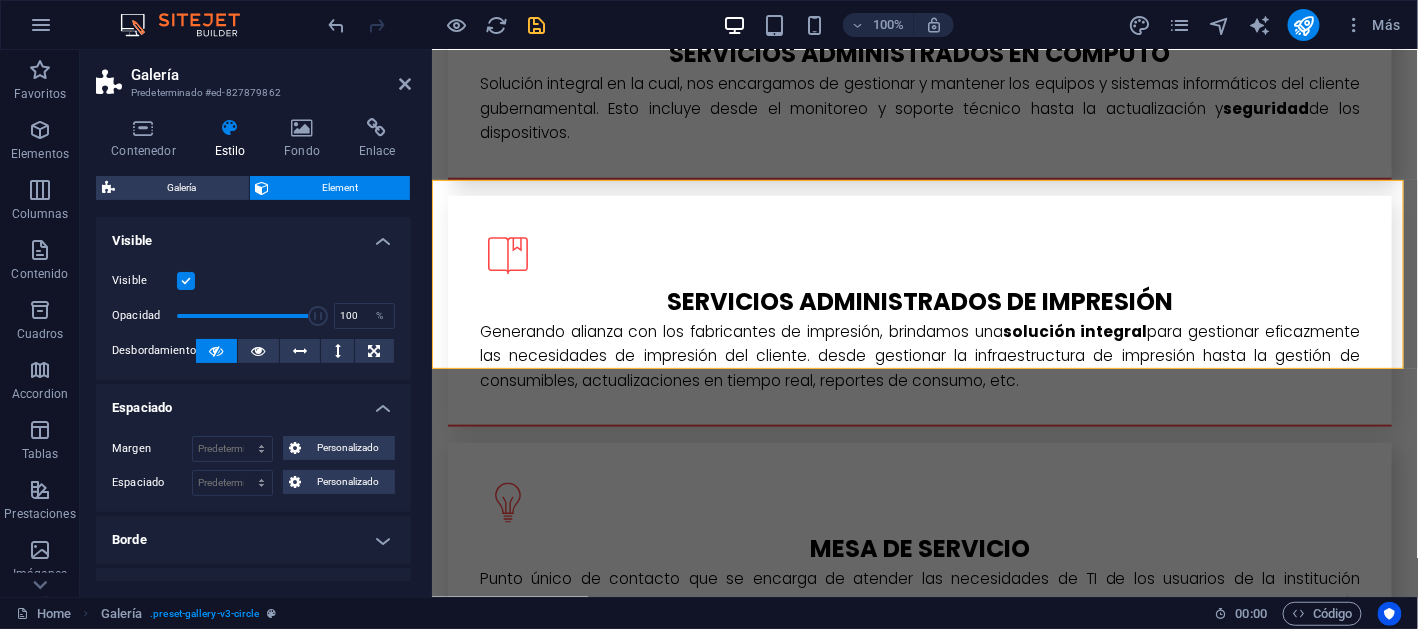 click on "Visible" at bounding box center (253, 235) 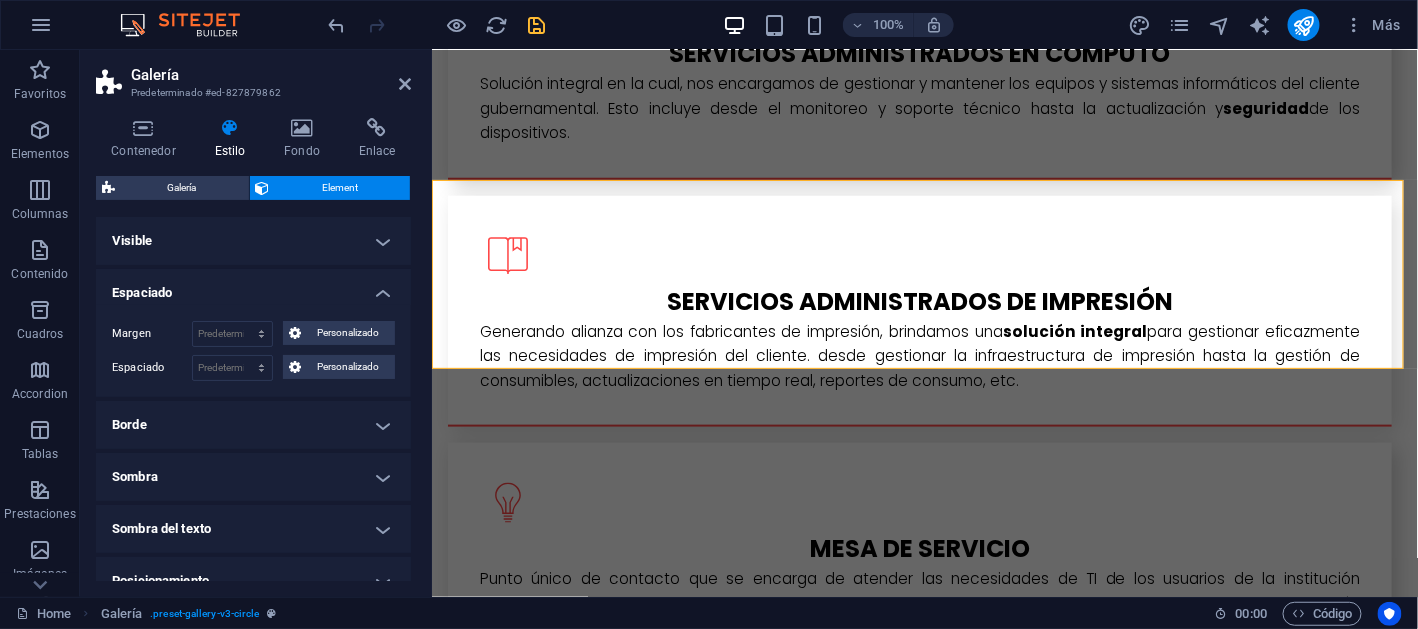 click on "Espaciado" at bounding box center (253, 287) 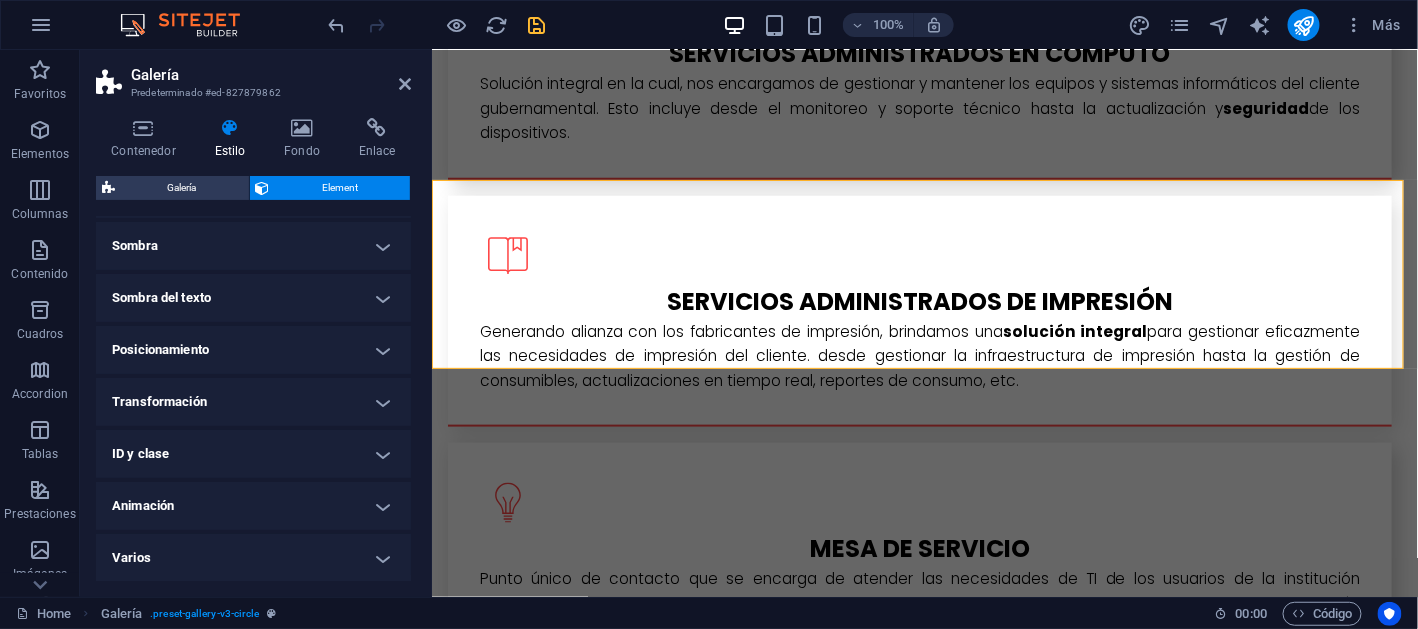 scroll, scrollTop: 0, scrollLeft: 0, axis: both 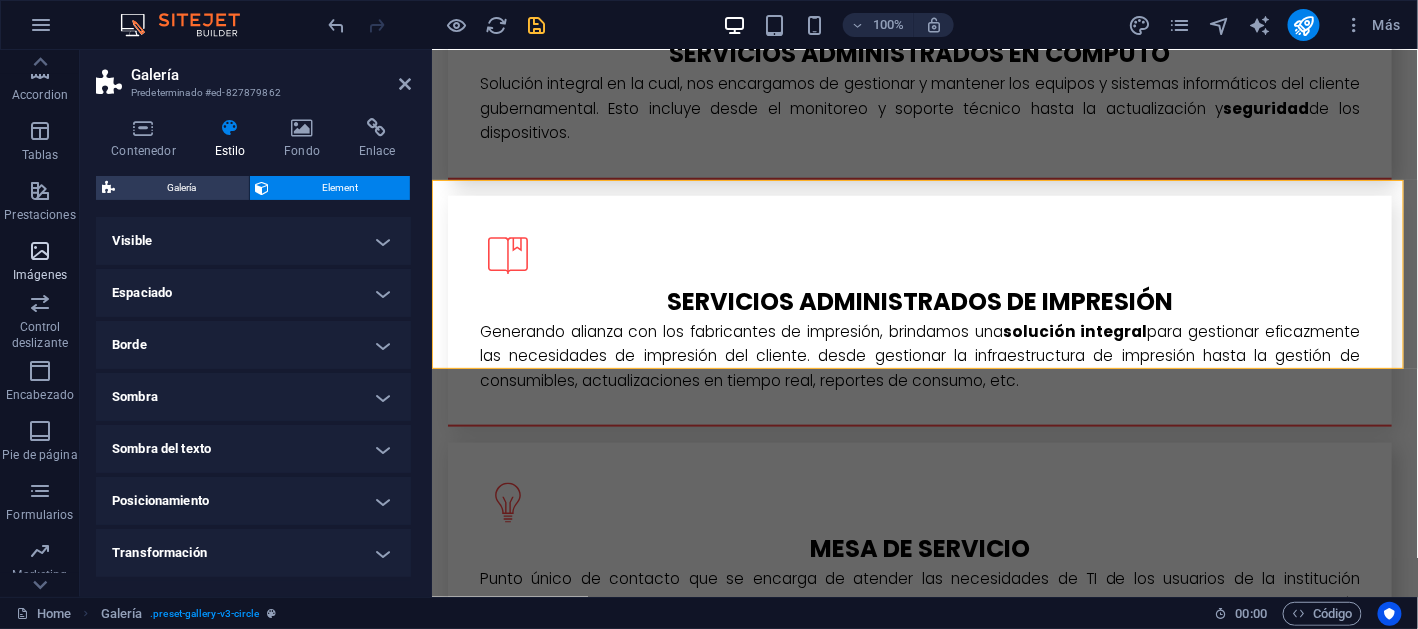 click at bounding box center (40, 251) 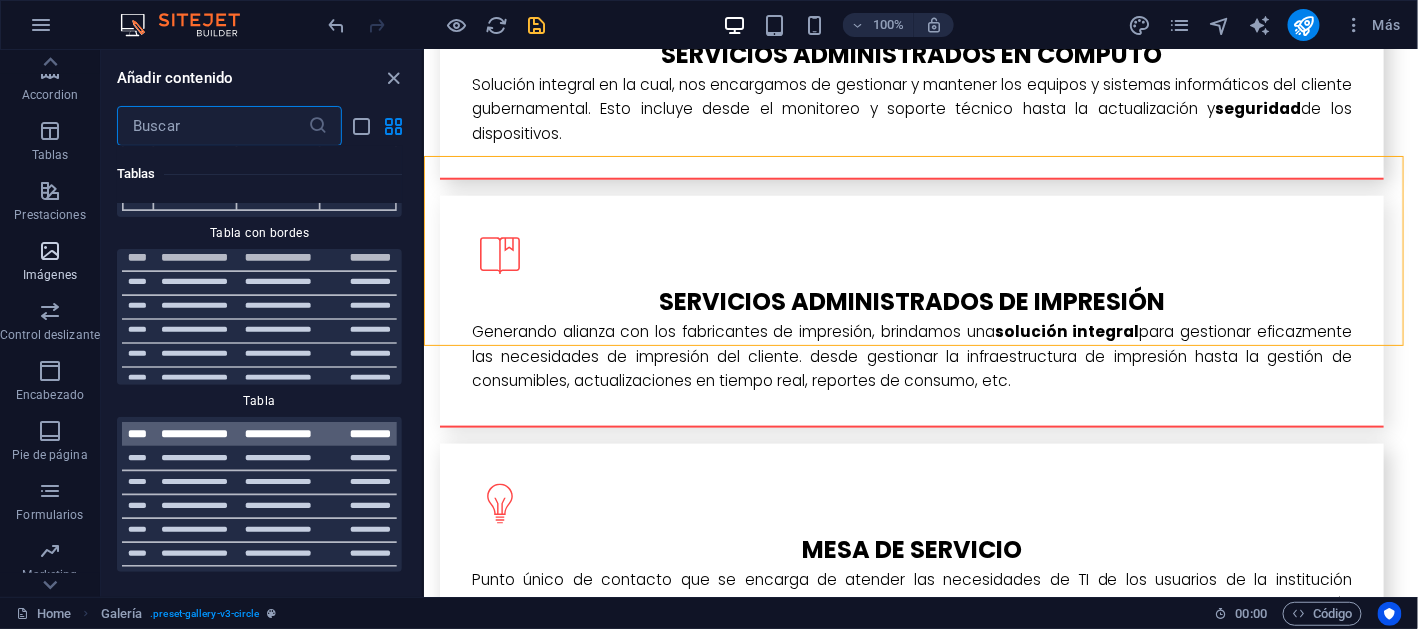 scroll, scrollTop: 20126, scrollLeft: 0, axis: vertical 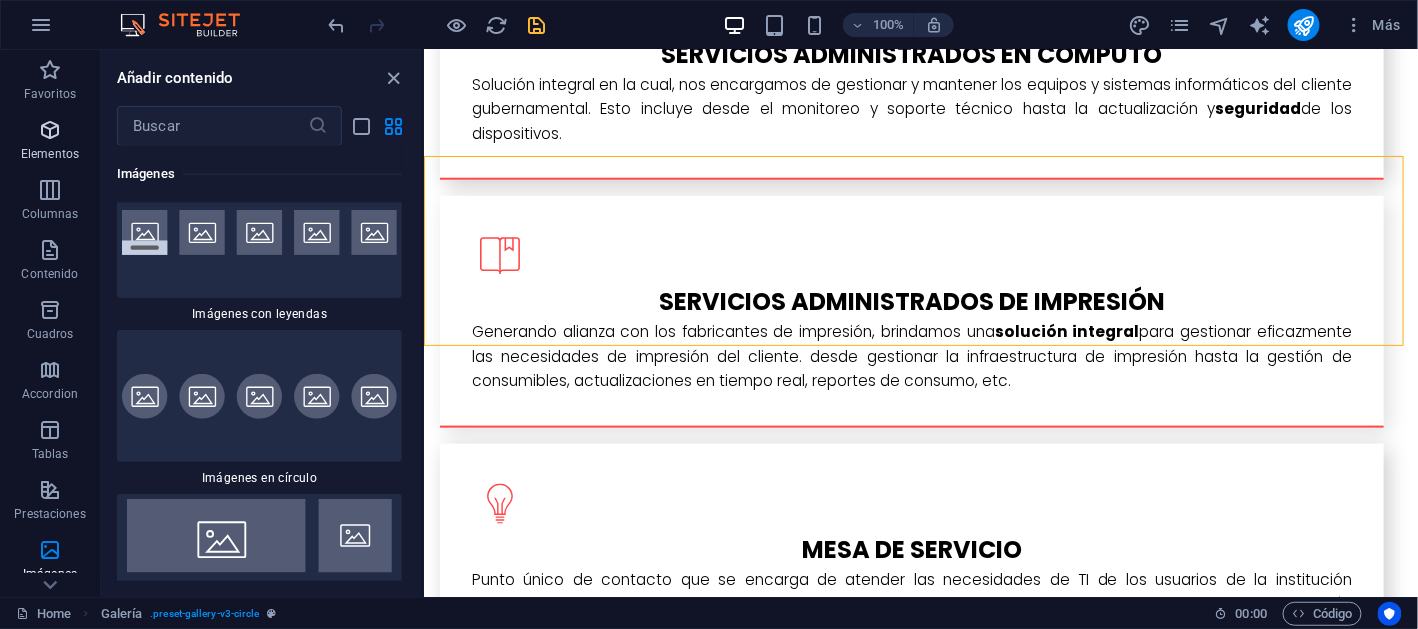 click on "Elementos" at bounding box center (50, 154) 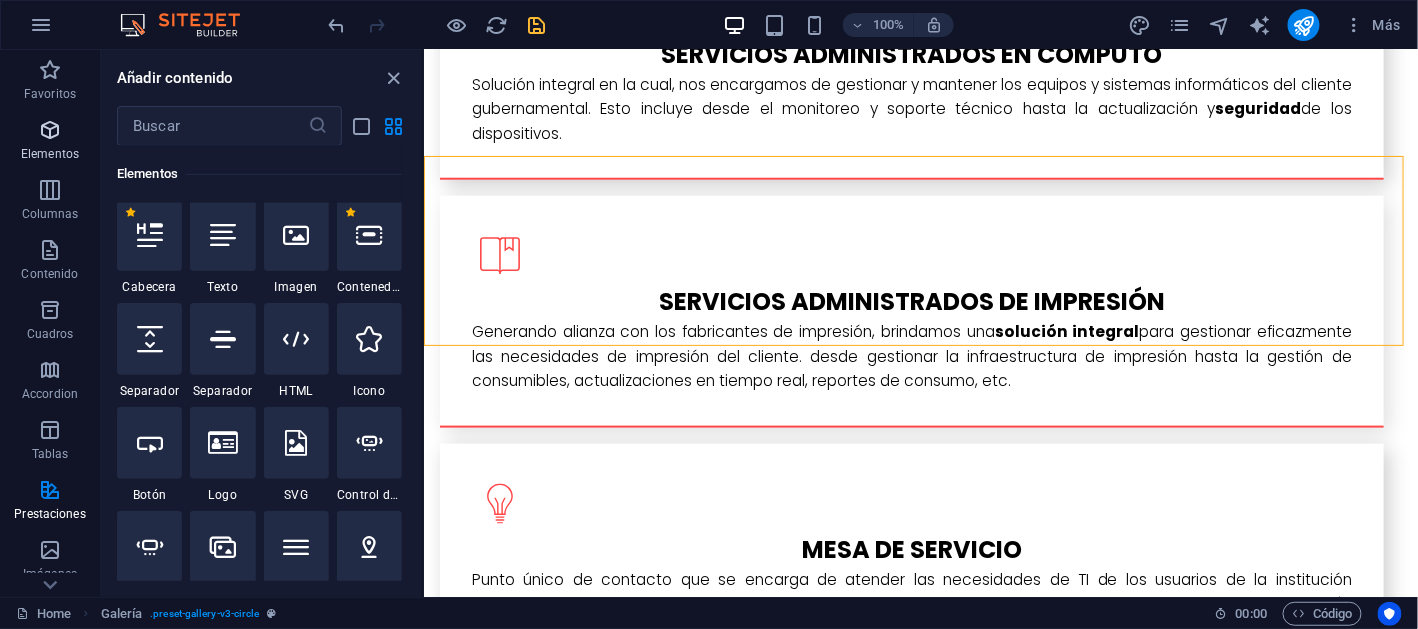 scroll, scrollTop: 377, scrollLeft: 0, axis: vertical 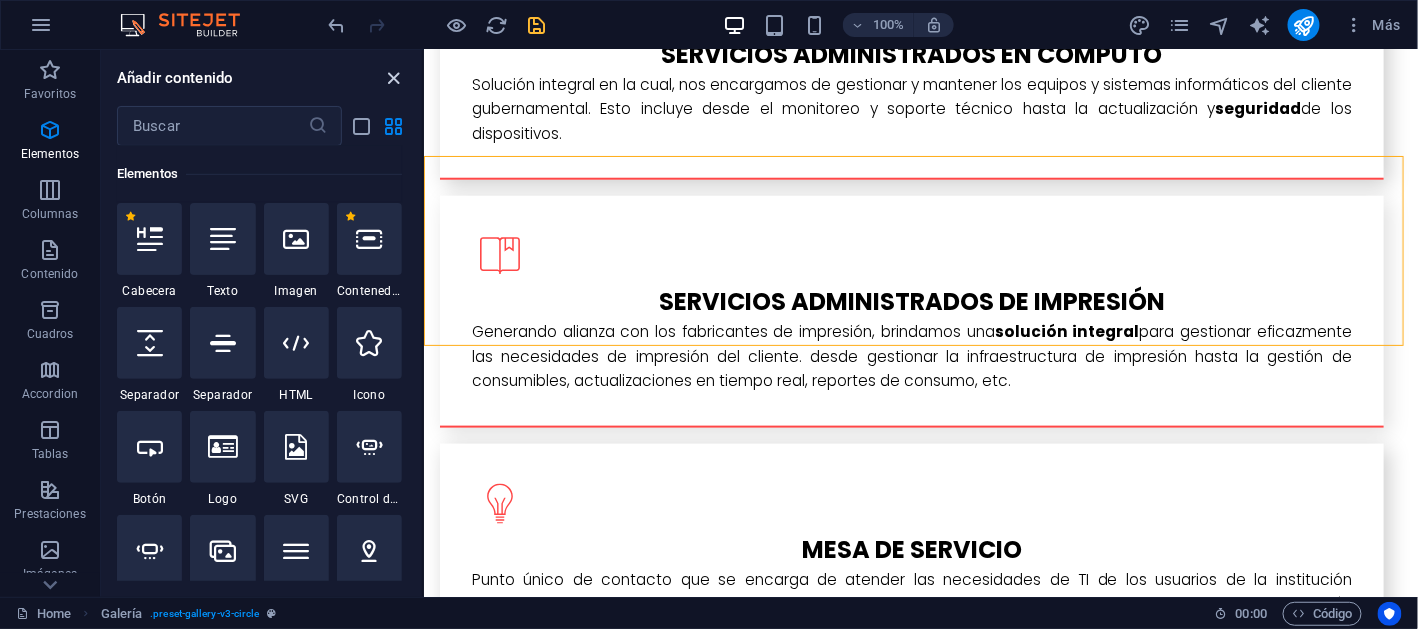 click at bounding box center [394, 78] 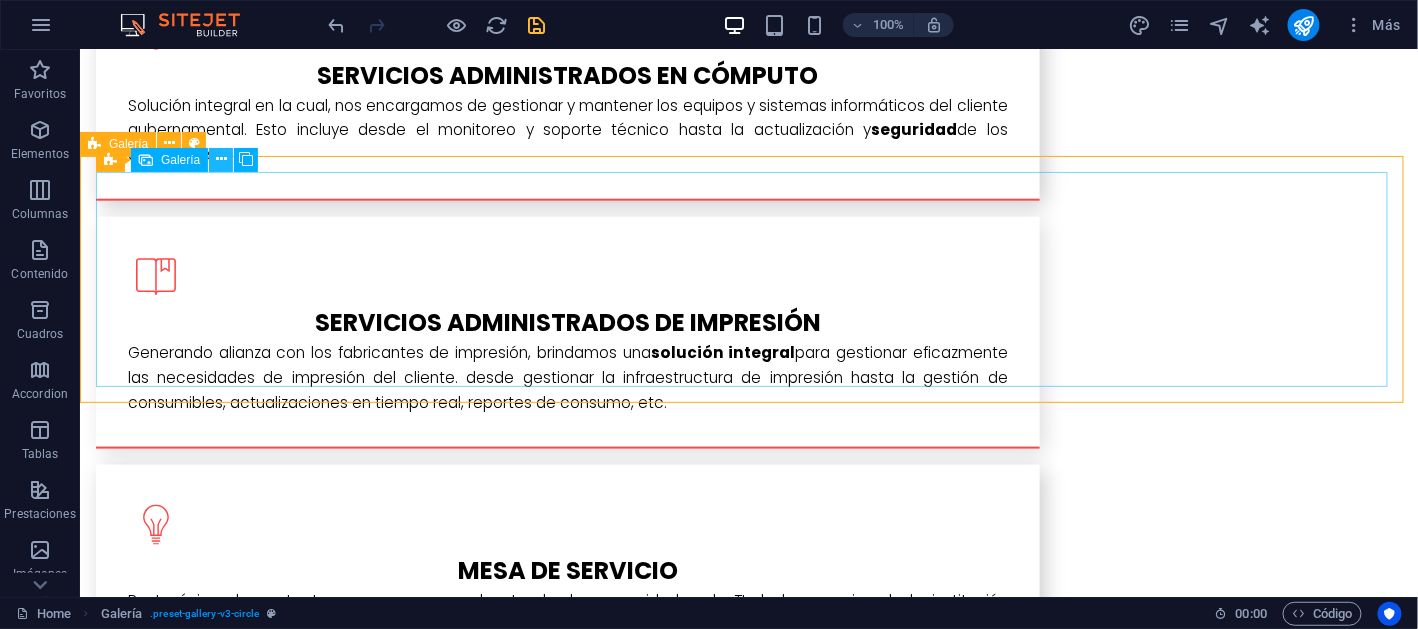 click at bounding box center (221, 159) 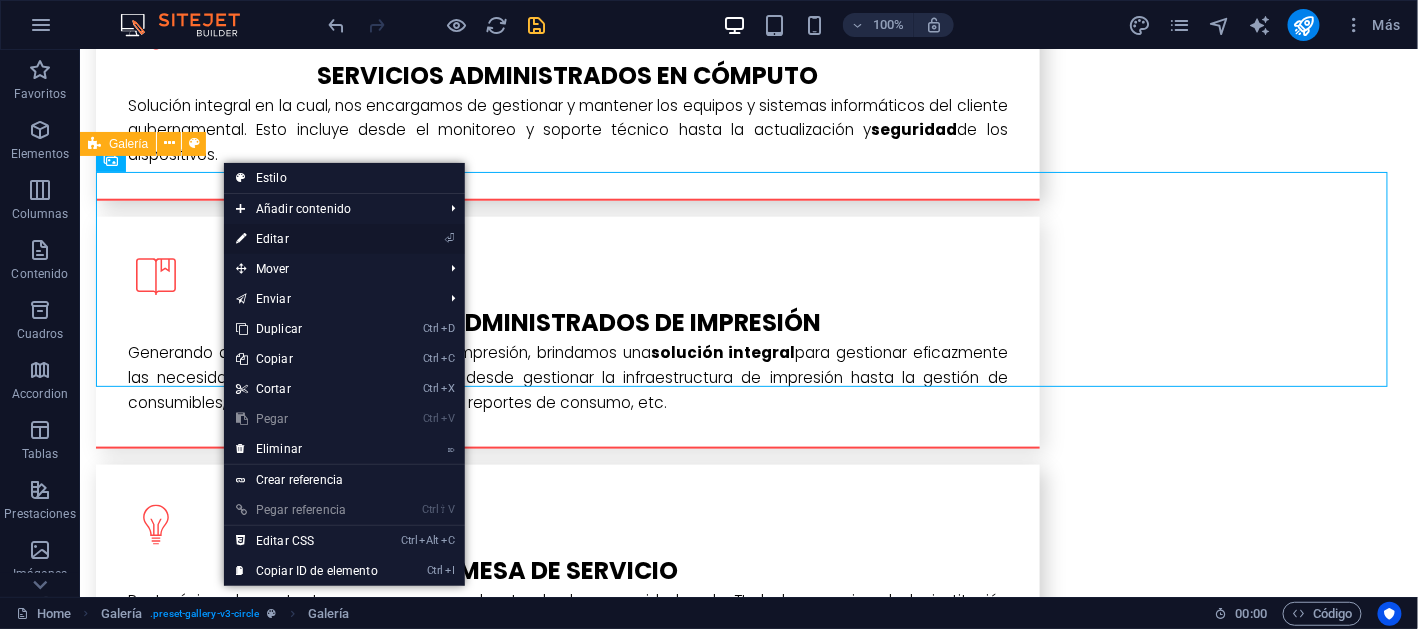 click on "⏎  Editar" at bounding box center [307, 239] 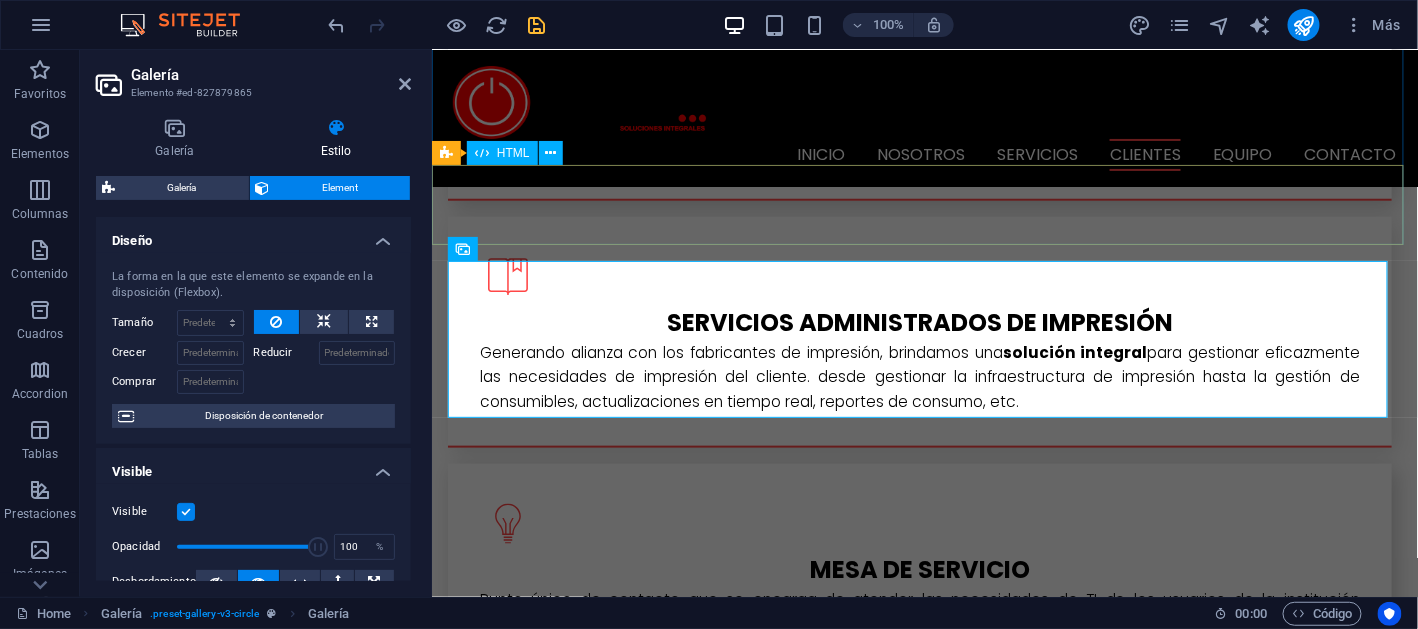 scroll, scrollTop: 2910, scrollLeft: 0, axis: vertical 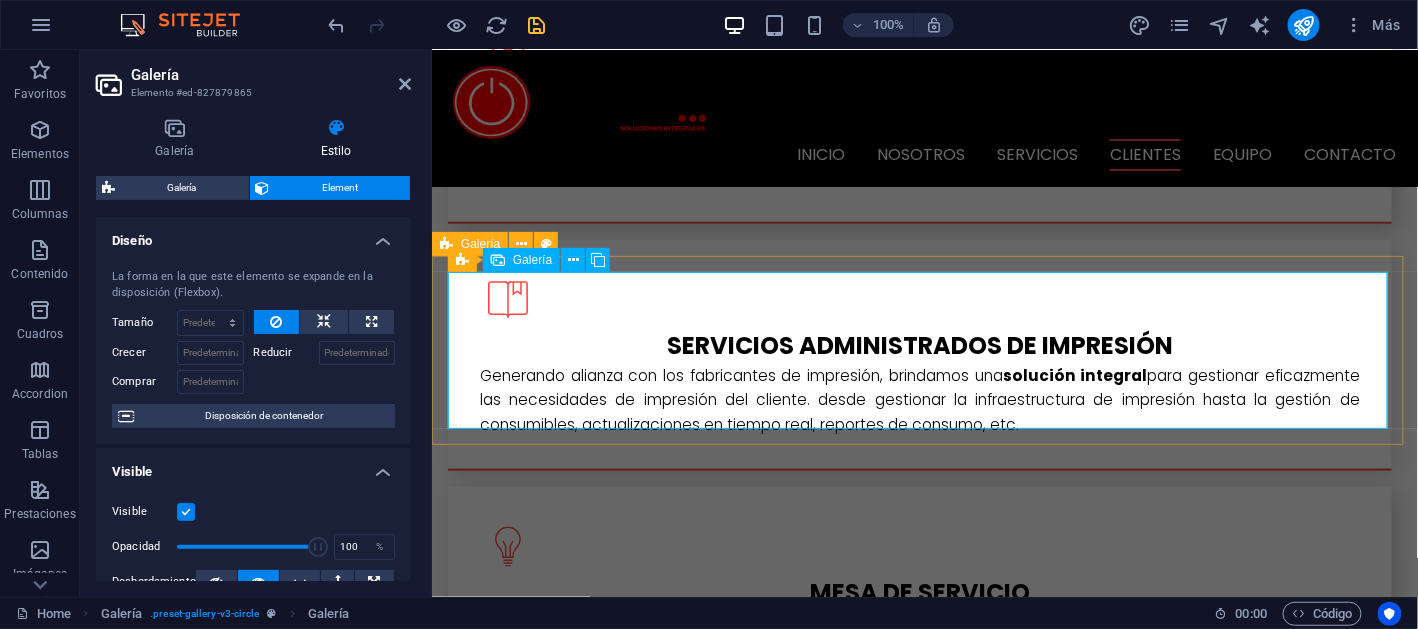 click on "Galería" at bounding box center [532, 260] 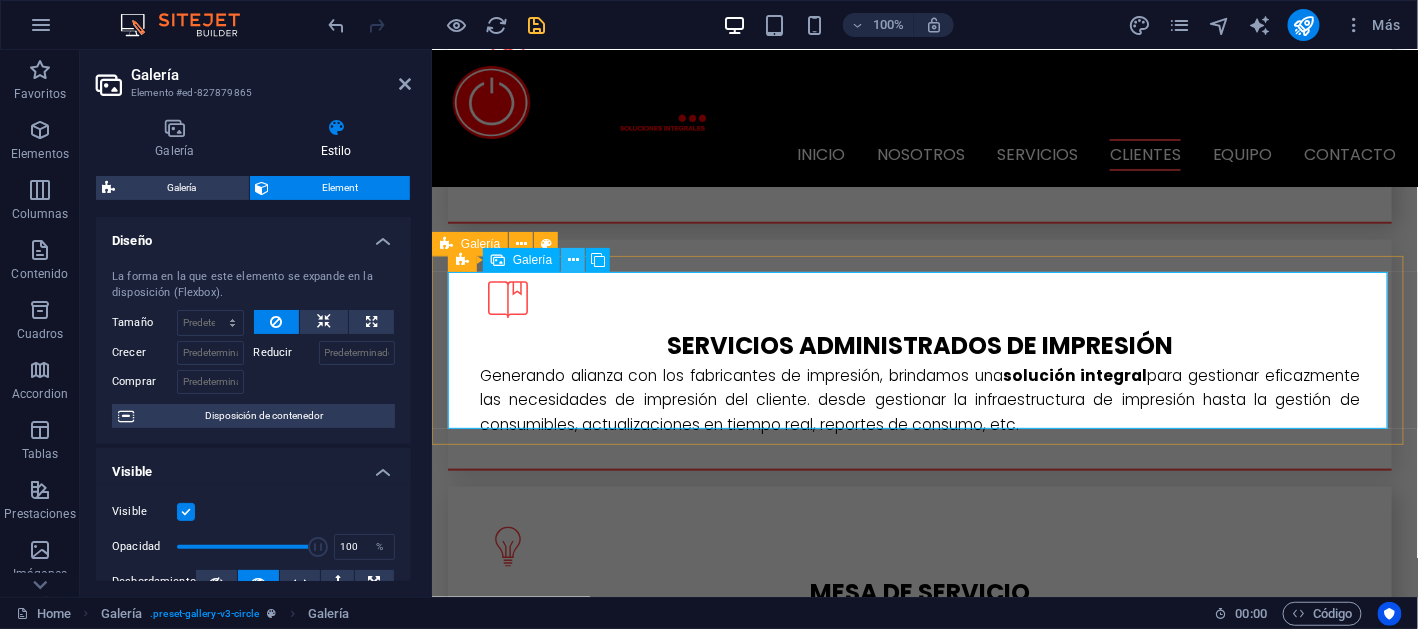 click at bounding box center (573, 260) 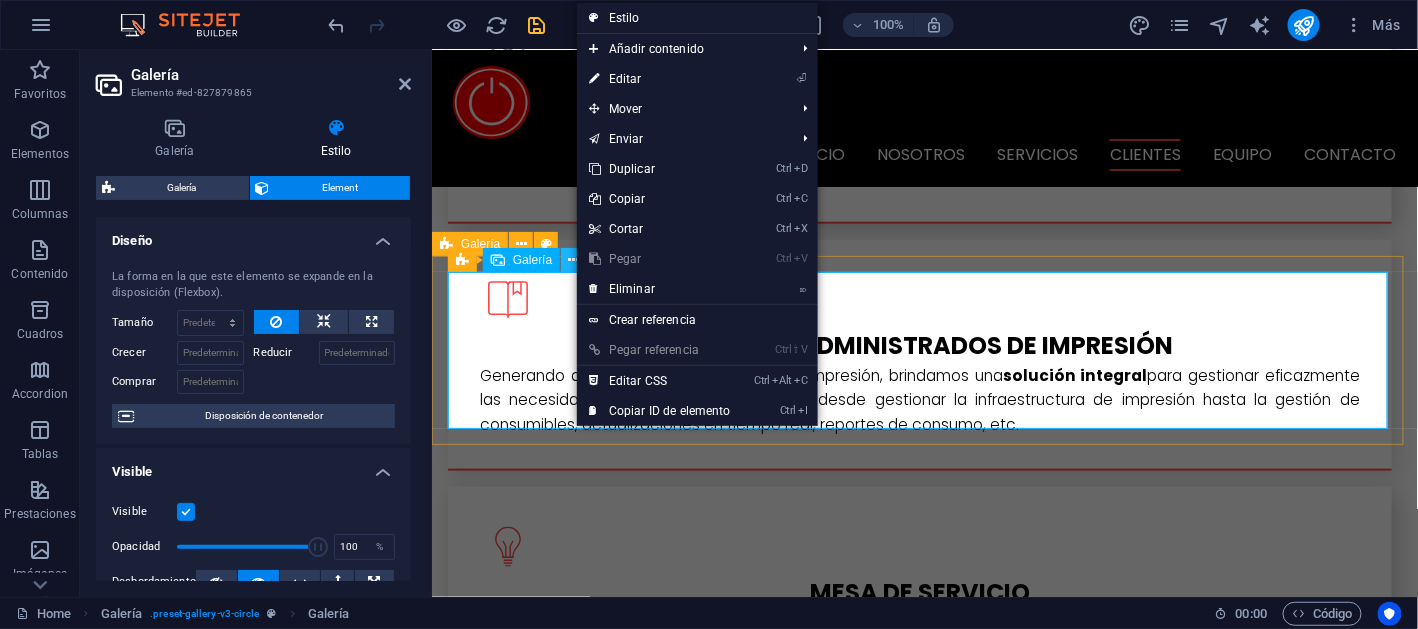 click at bounding box center [573, 260] 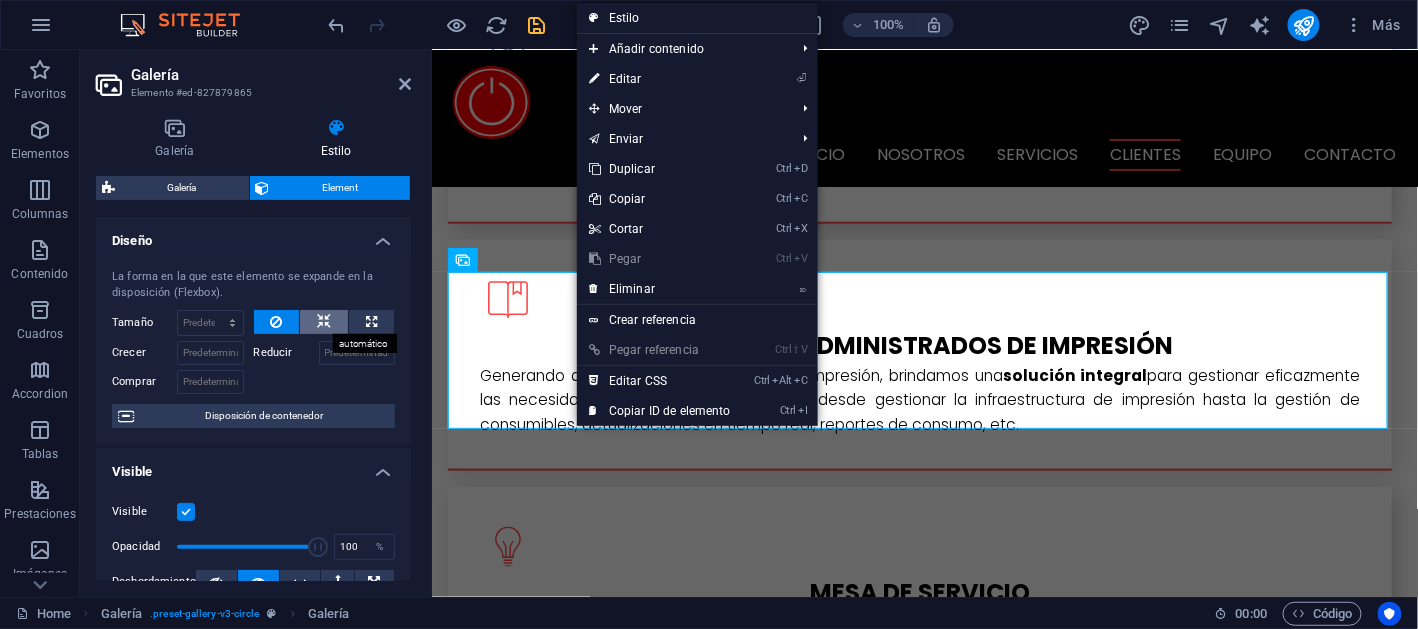 click at bounding box center [324, 322] 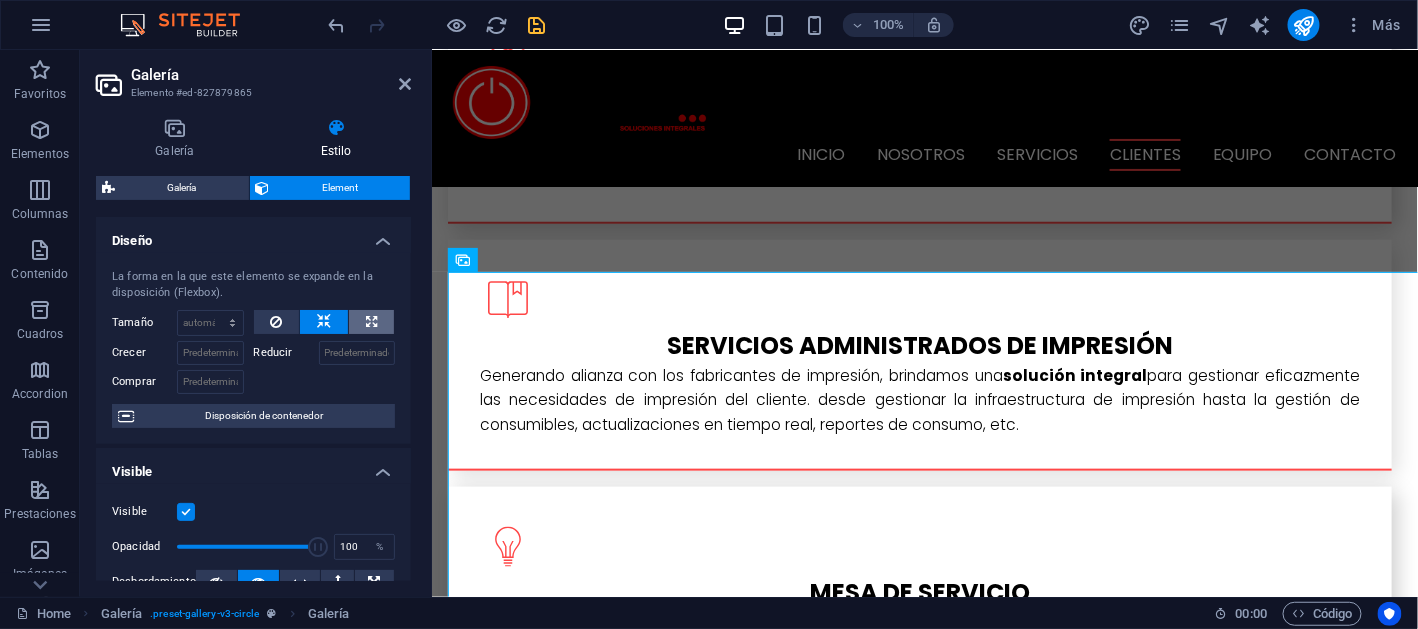 click at bounding box center (371, 322) 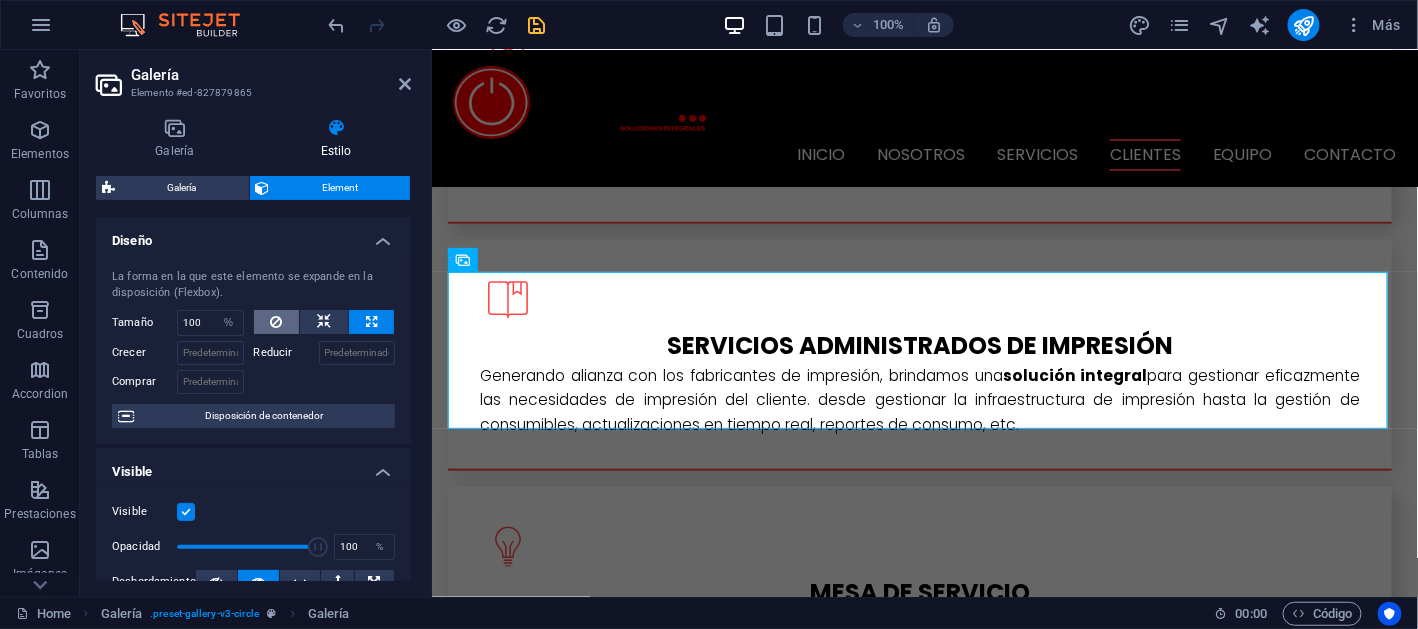 click at bounding box center (277, 322) 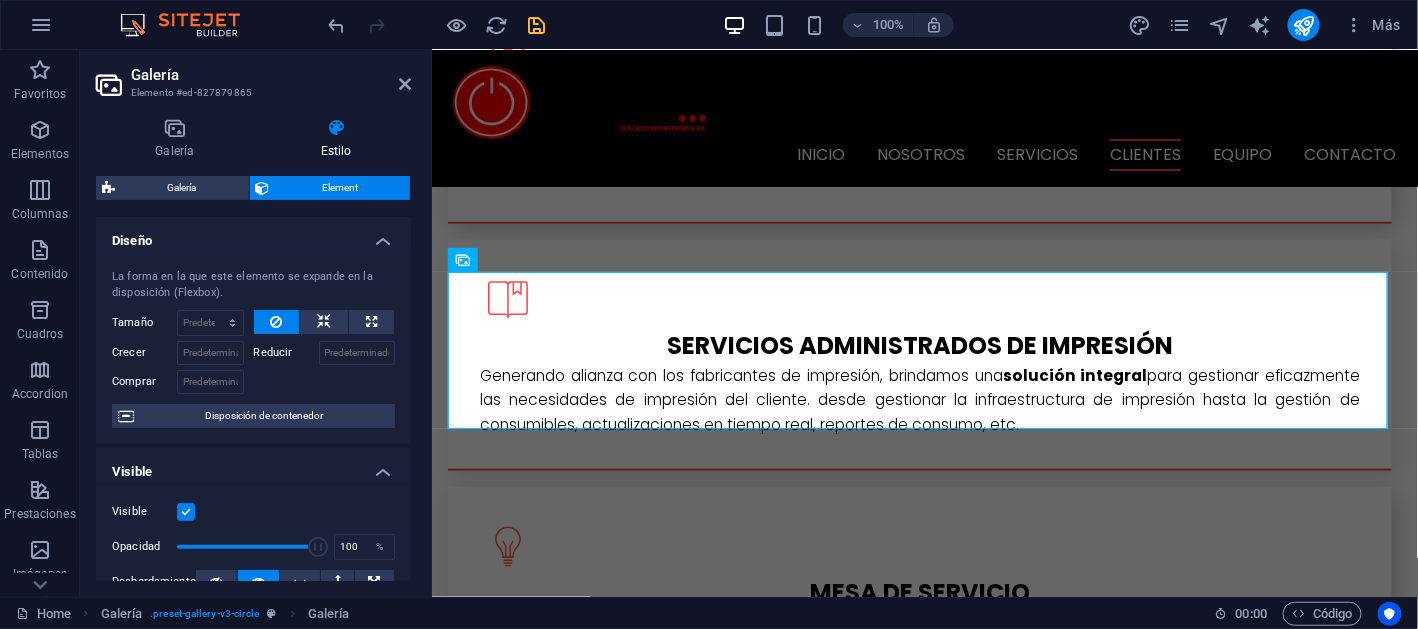 click on "Reducir" at bounding box center (286, 353) 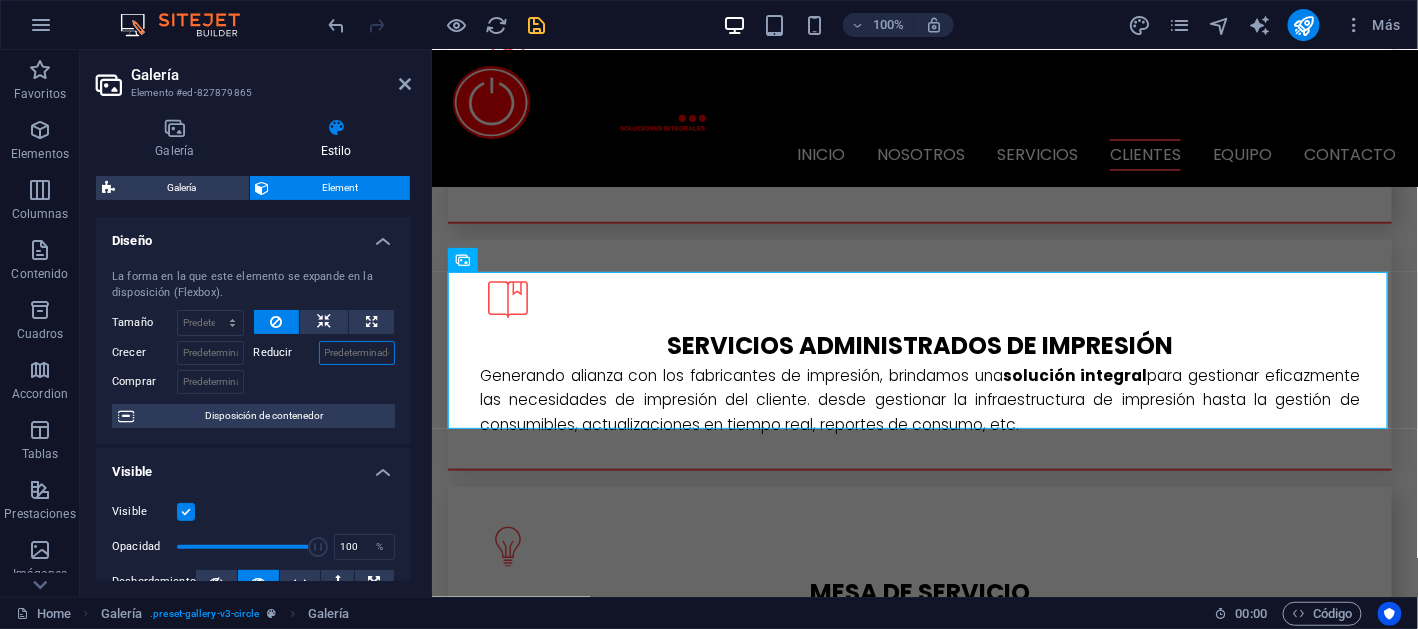 click on "Reducir" at bounding box center [357, 353] 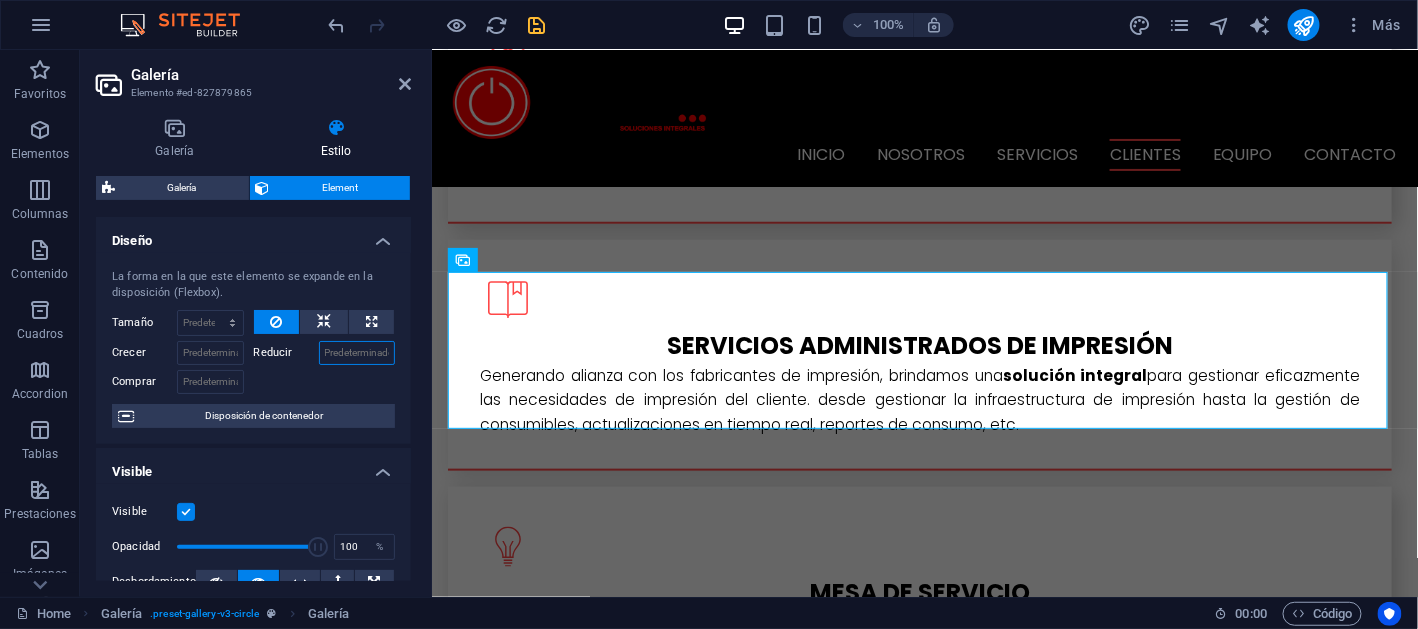 click on "Reducir" at bounding box center (357, 353) 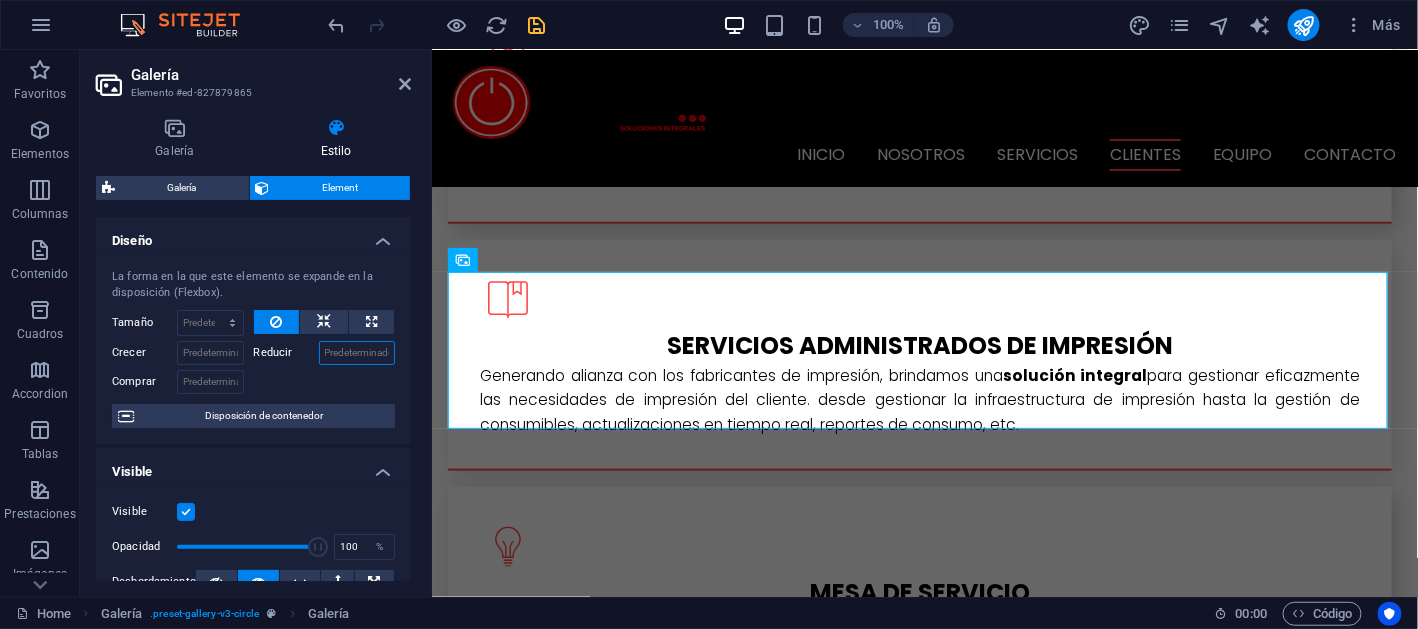 click on "Reducir" at bounding box center (357, 353) 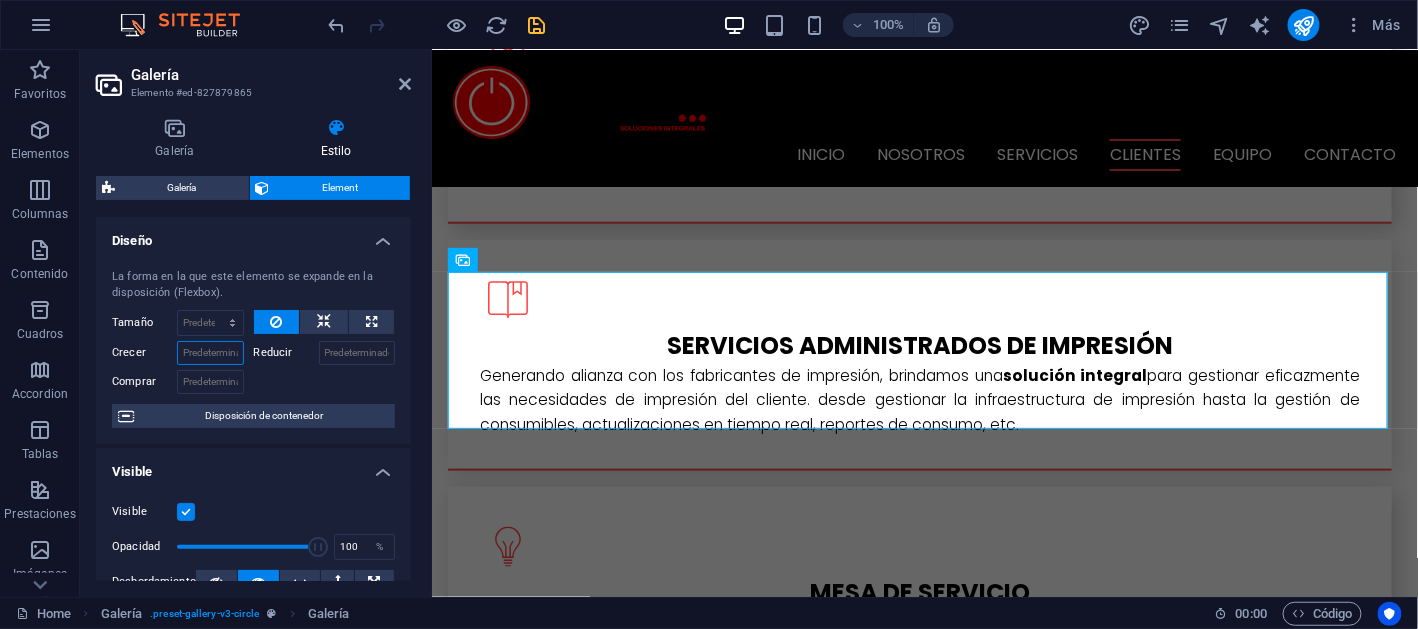 click on "Crecer" at bounding box center (210, 353) 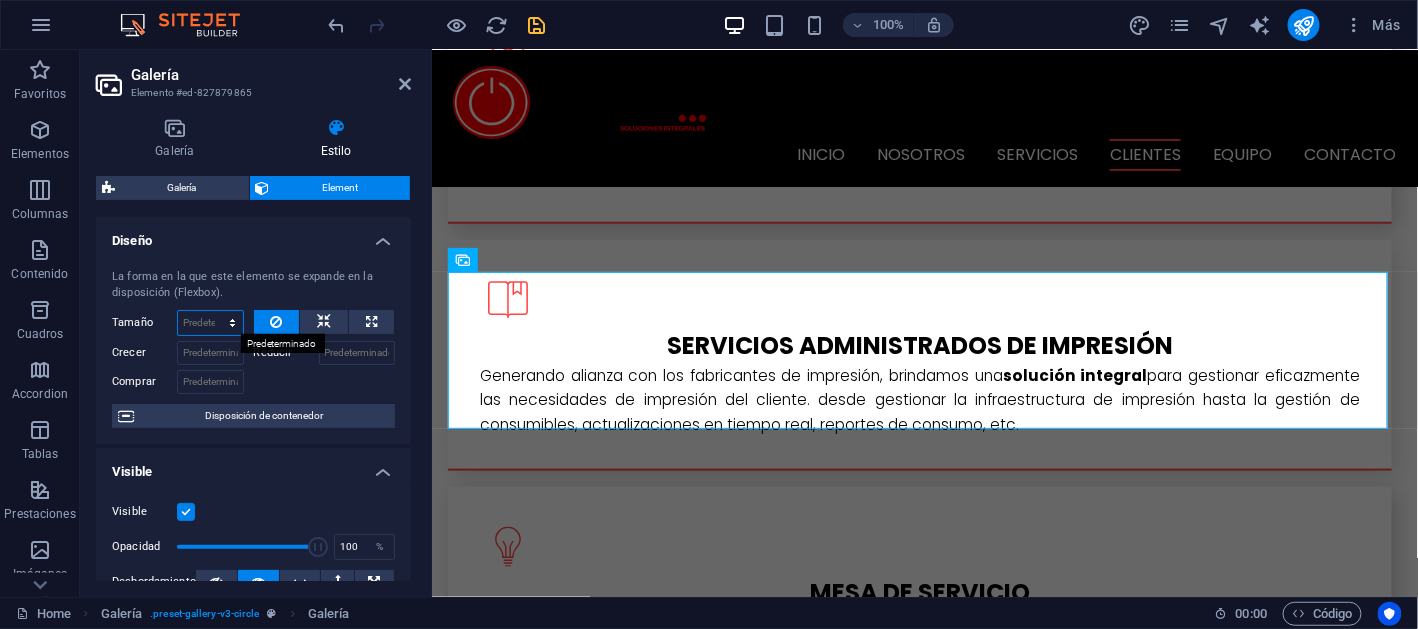 click on "Predeterminado automático px % 1/1 1/2 1/3 1/4 1/5 1/6 1/7 1/8 1/9 1/10" at bounding box center [210, 323] 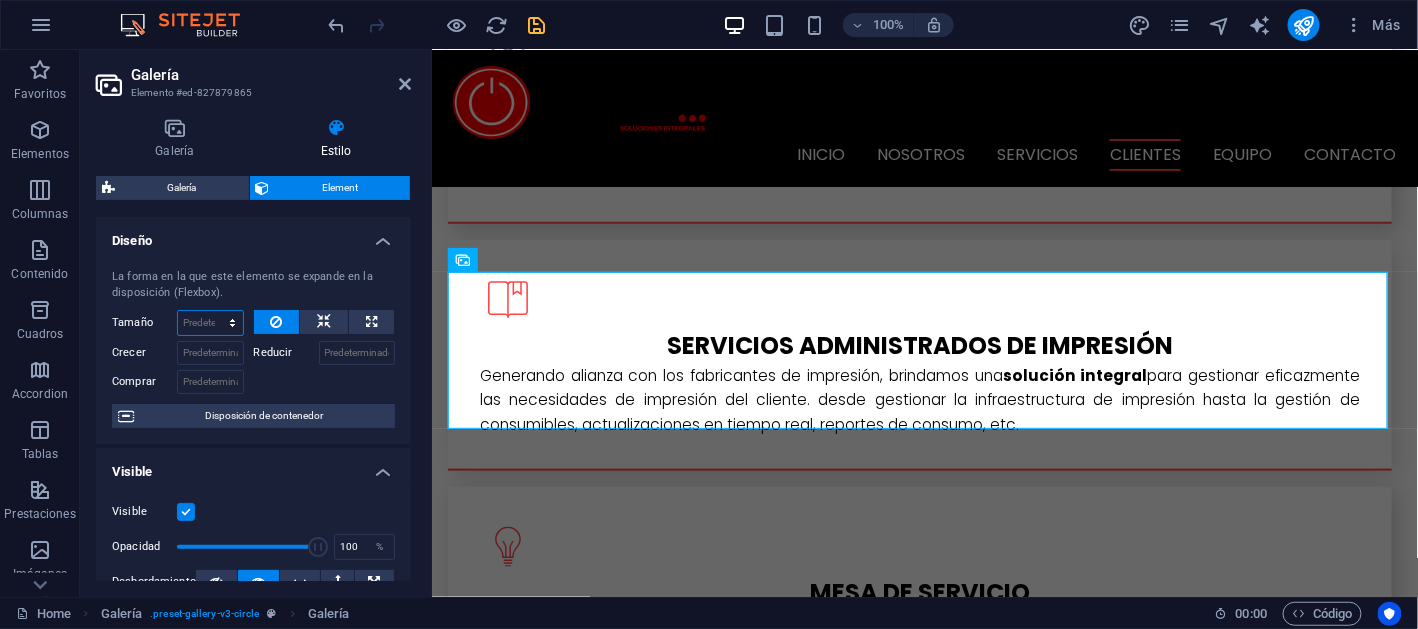 select on "px" 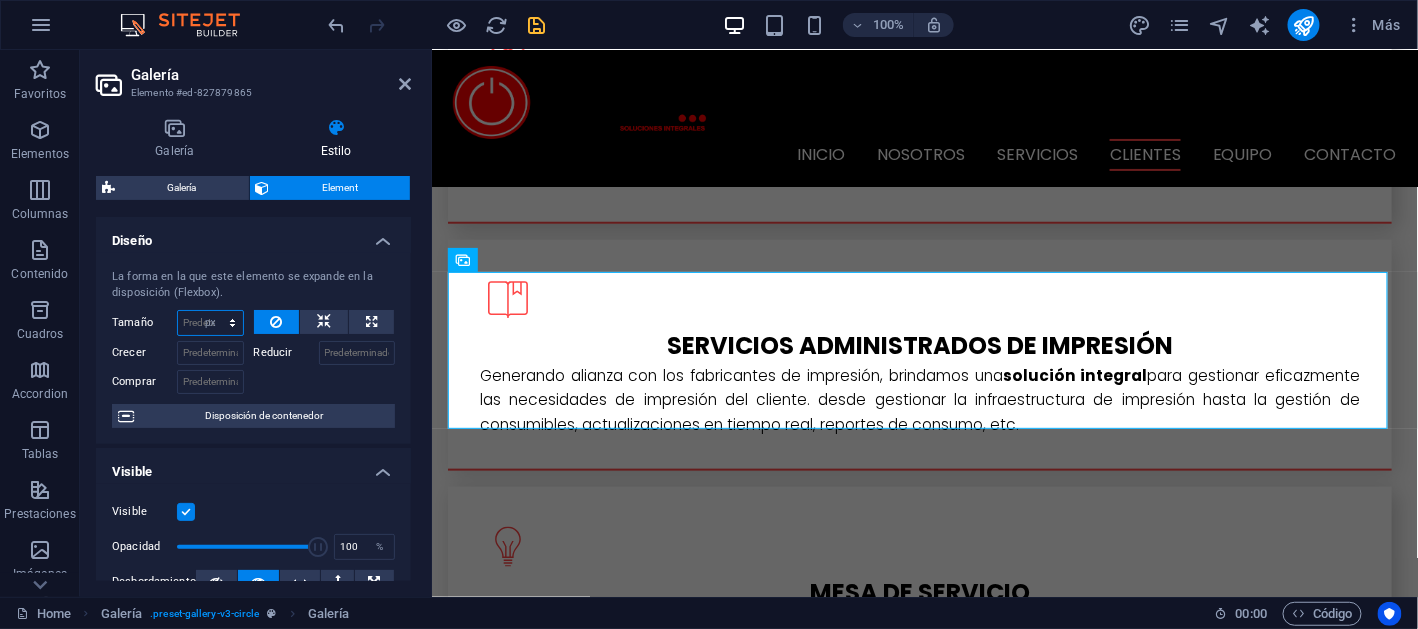click on "Predeterminado automático px % 1/1 1/2 1/3 1/4 1/5 1/6 1/7 1/8 1/9 1/10" at bounding box center [210, 323] 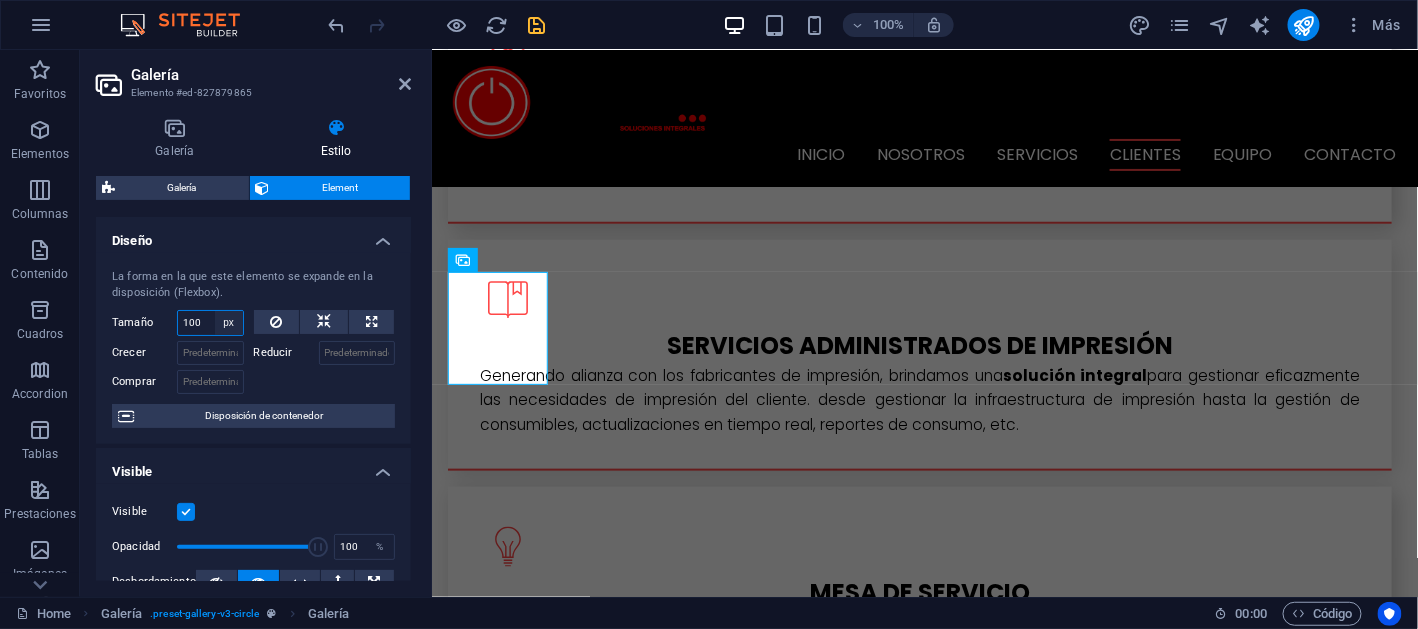 type on "100" 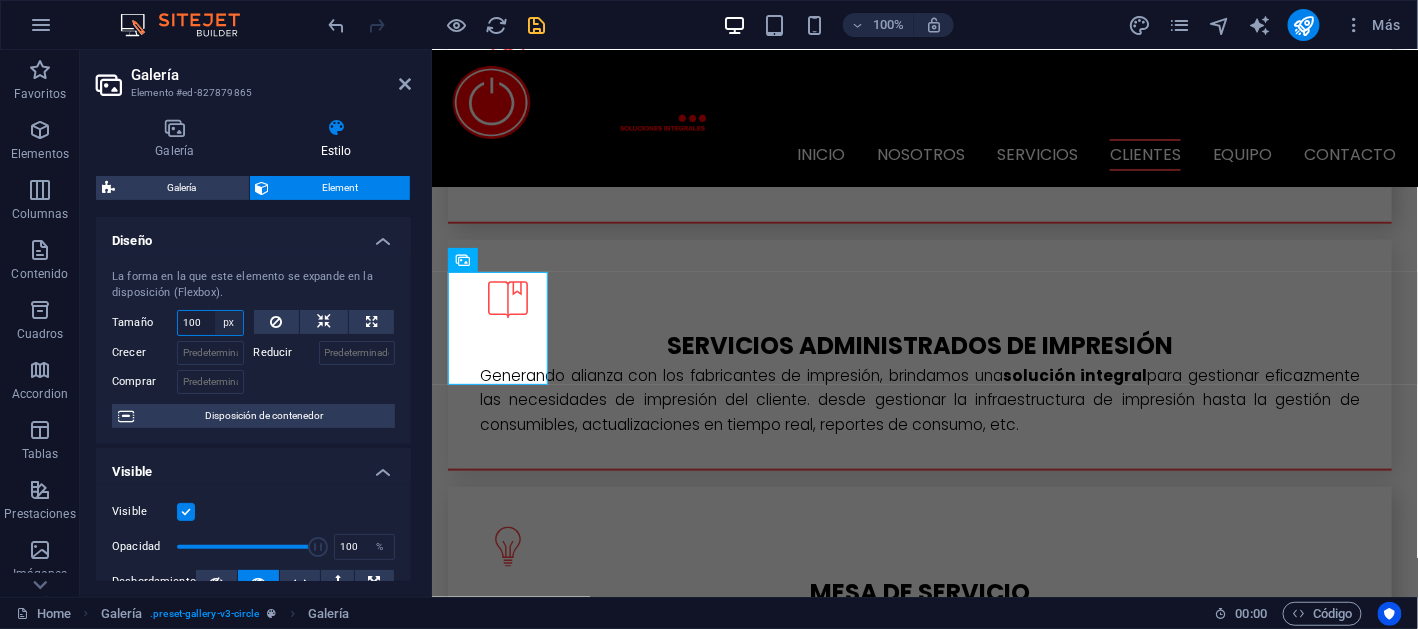 select on "auto" 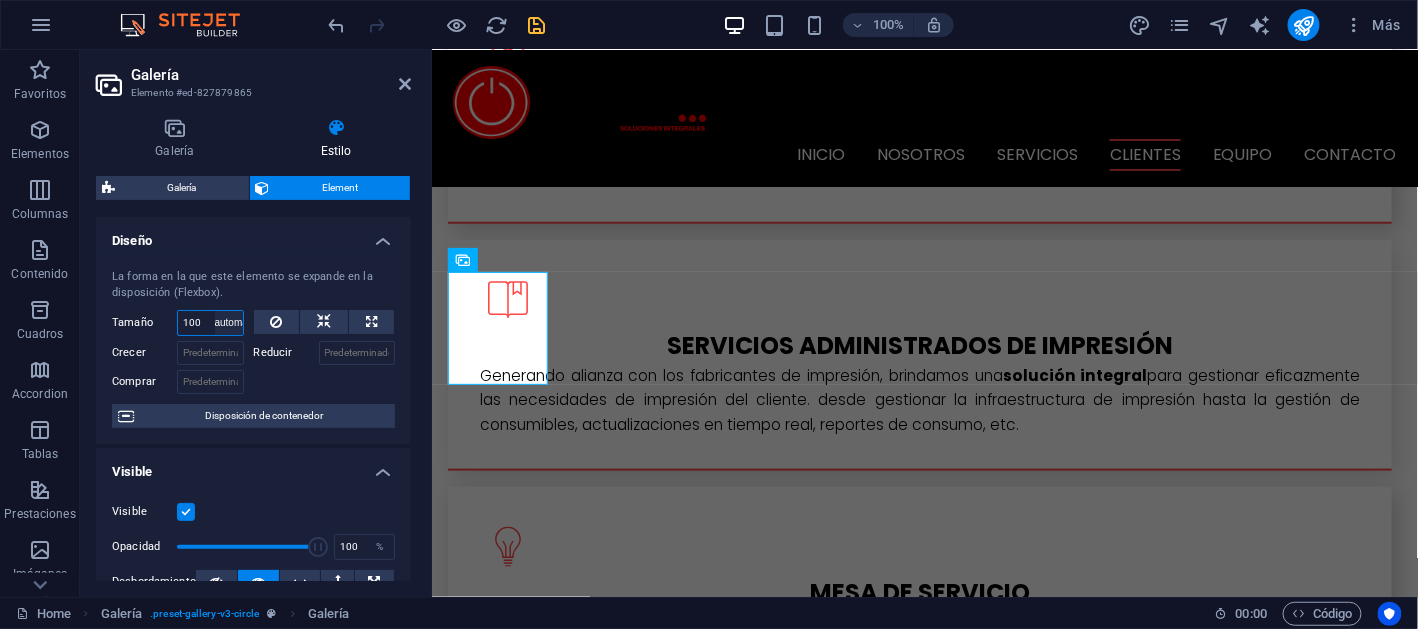 click on "Predeterminado automático px % 1/1 1/2 1/3 1/4 1/5 1/6 1/7 1/8 1/9 1/10" at bounding box center (229, 323) 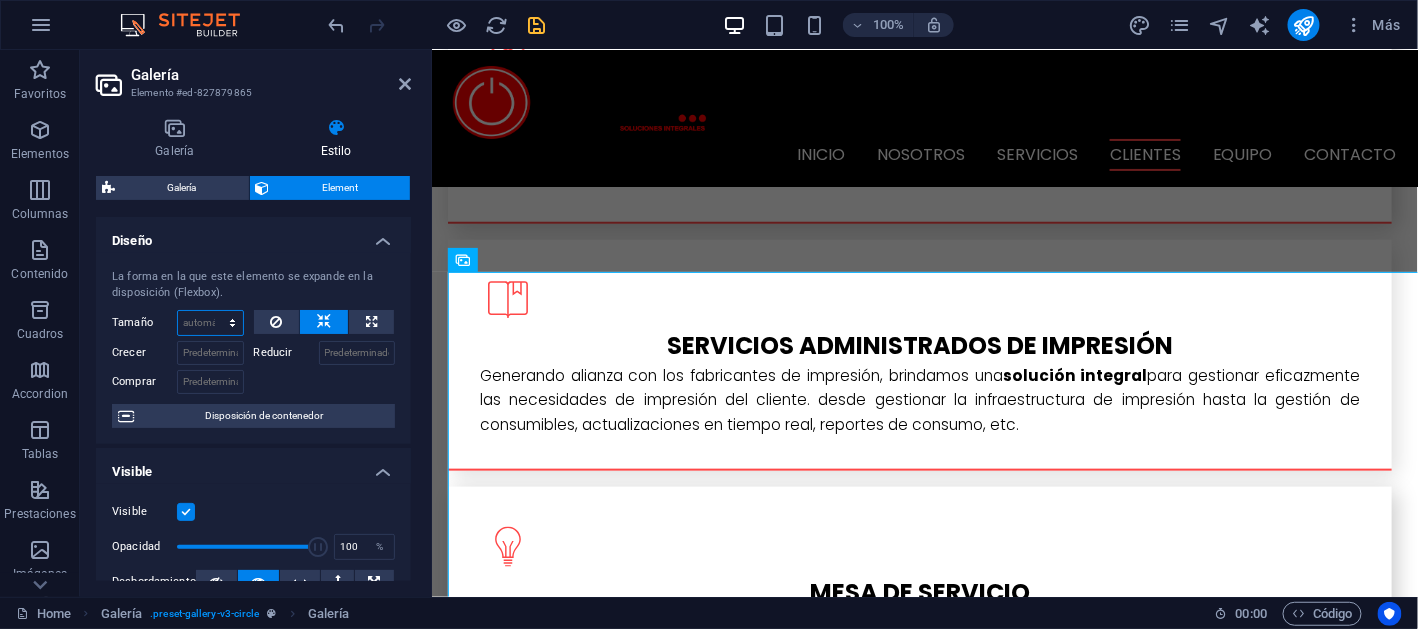 click on "Predeterminado automático px % 1/1 1/2 1/3 1/4 1/5 1/6 1/7 1/8 1/9 1/10" at bounding box center (210, 323) 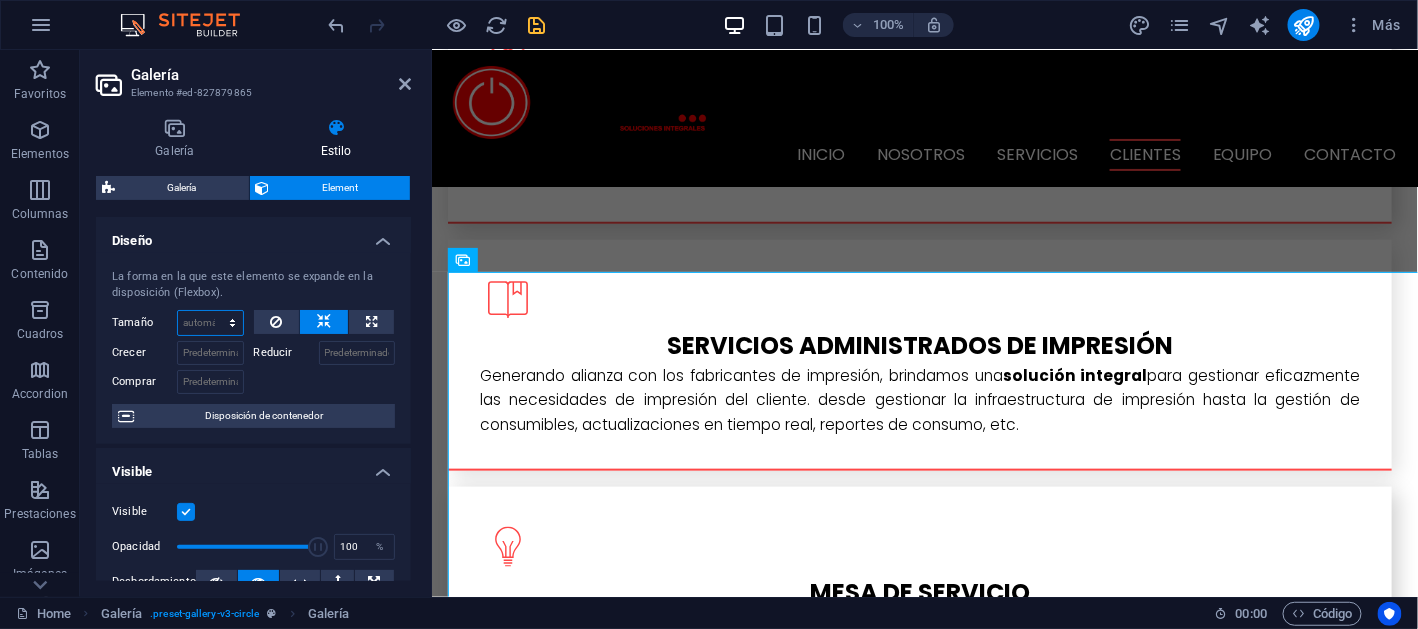 click on "Predeterminado automático px % 1/1 1/2 1/3 1/4 1/5 1/6 1/7 1/8 1/9 1/10" at bounding box center [210, 323] 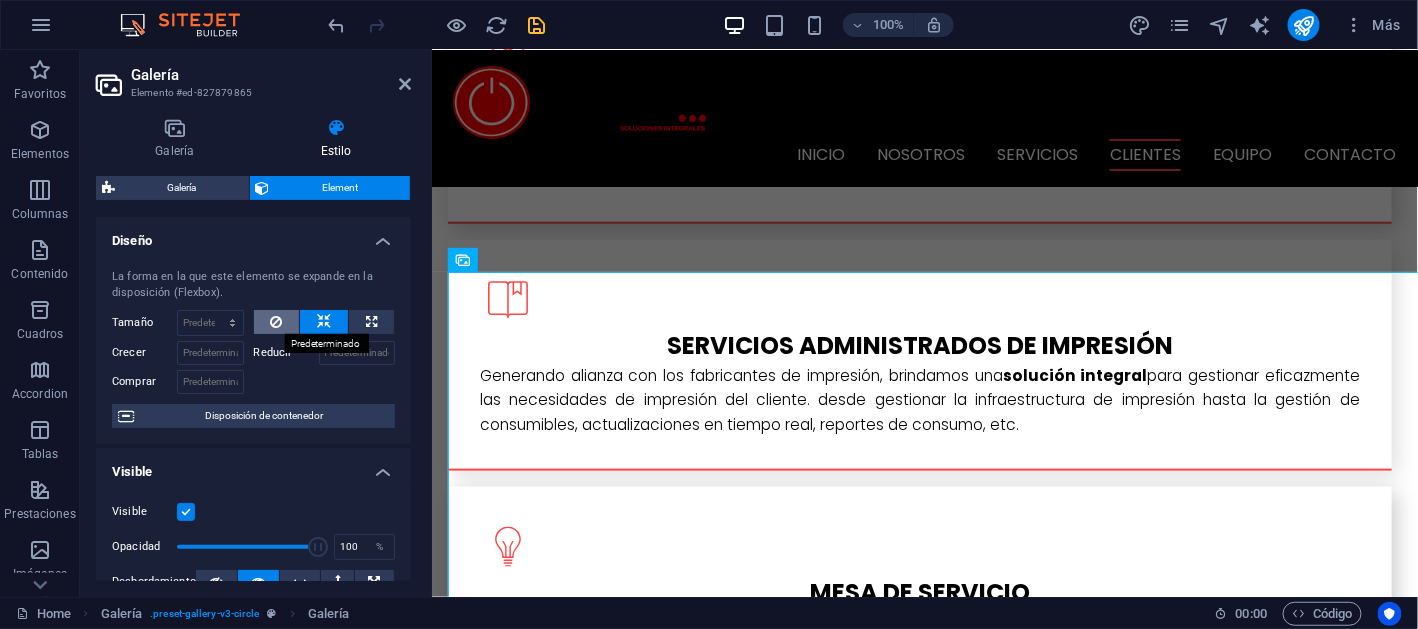 click at bounding box center (276, 322) 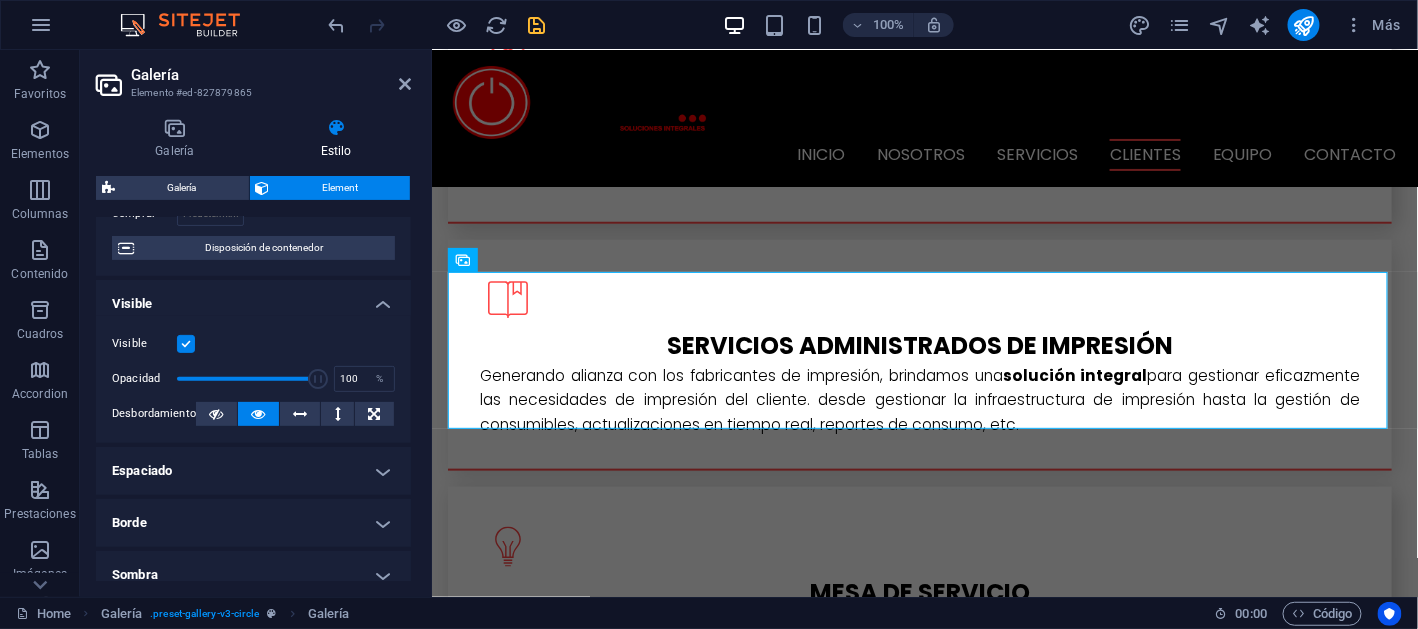 scroll, scrollTop: 200, scrollLeft: 0, axis: vertical 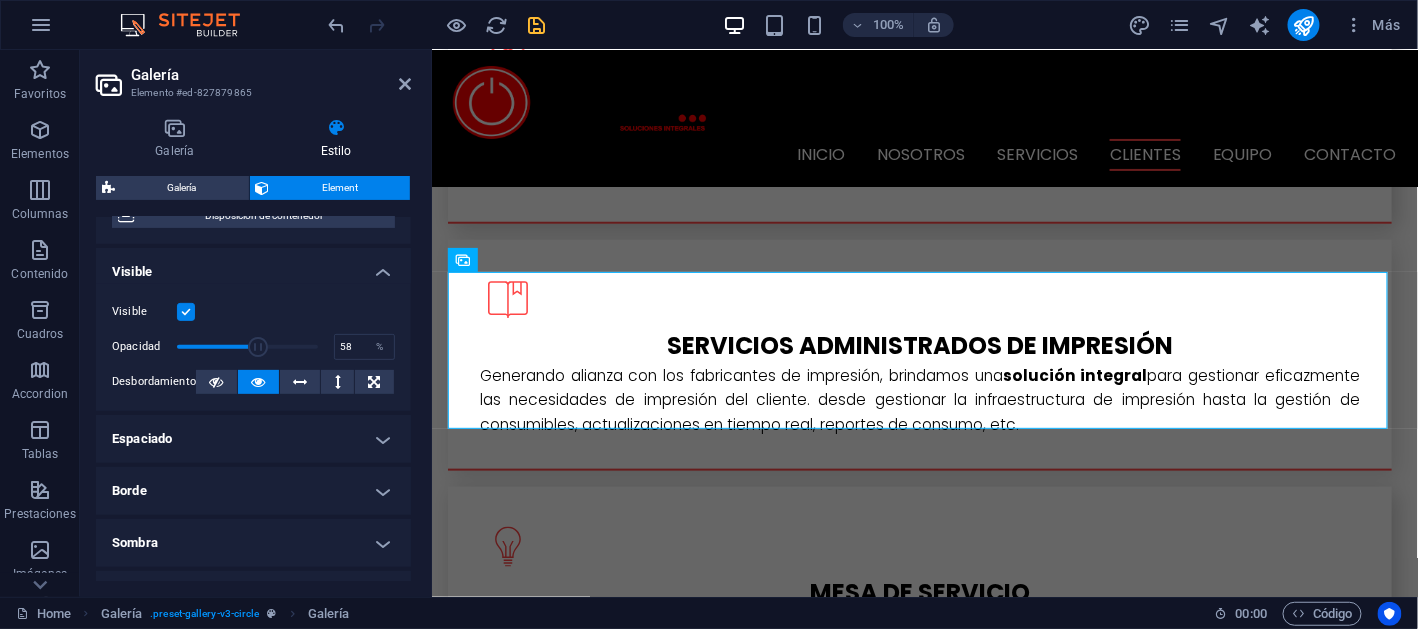 drag, startPoint x: 306, startPoint y: 348, endPoint x: 256, endPoint y: 348, distance: 50 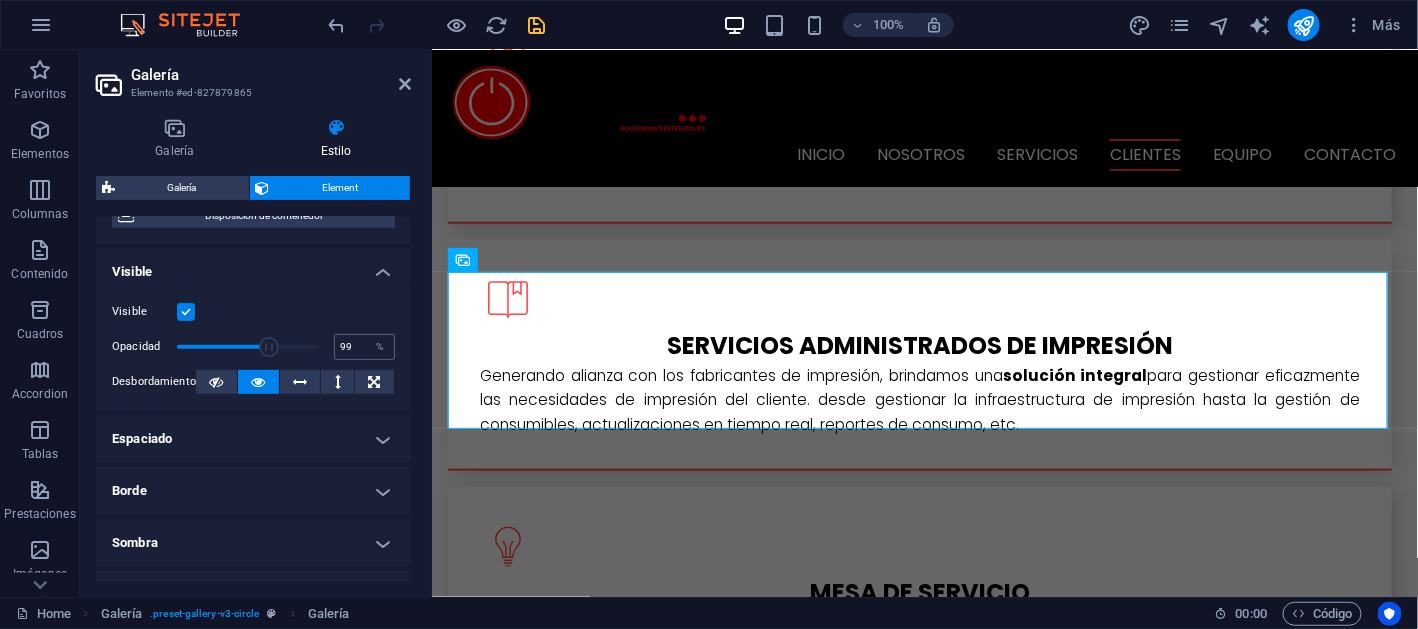 type on "100" 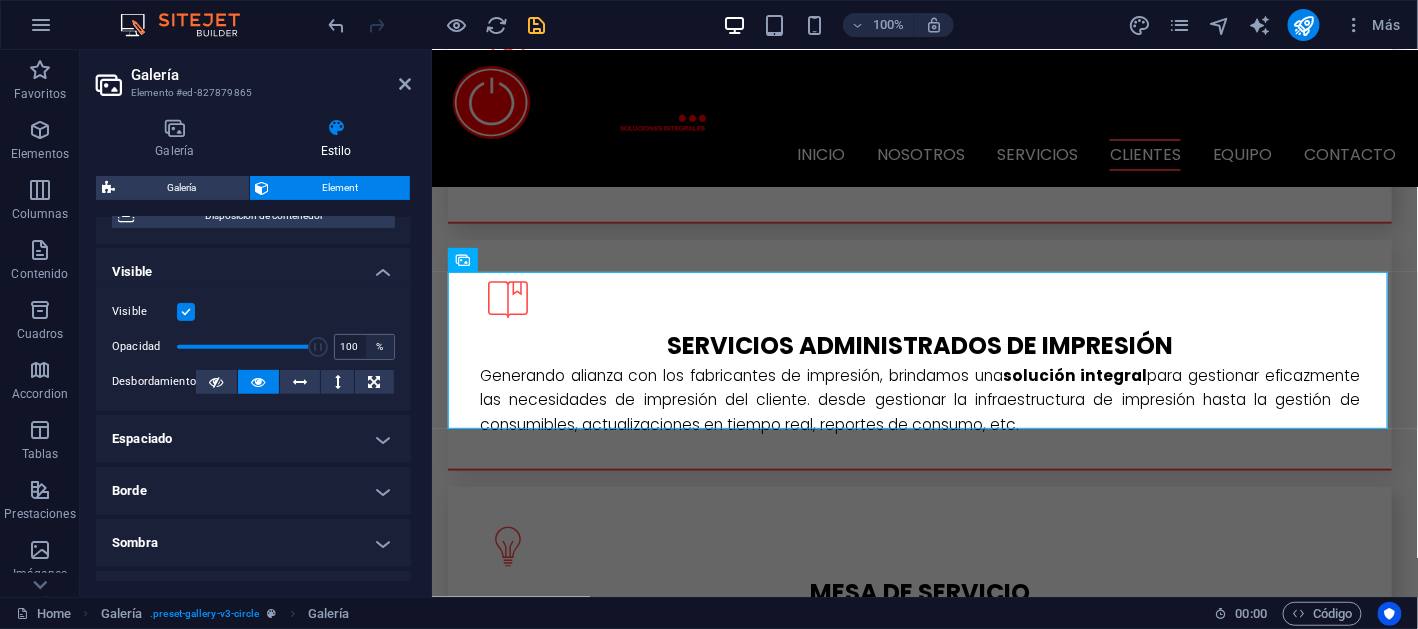 drag, startPoint x: 257, startPoint y: 348, endPoint x: 368, endPoint y: 349, distance: 111.0045 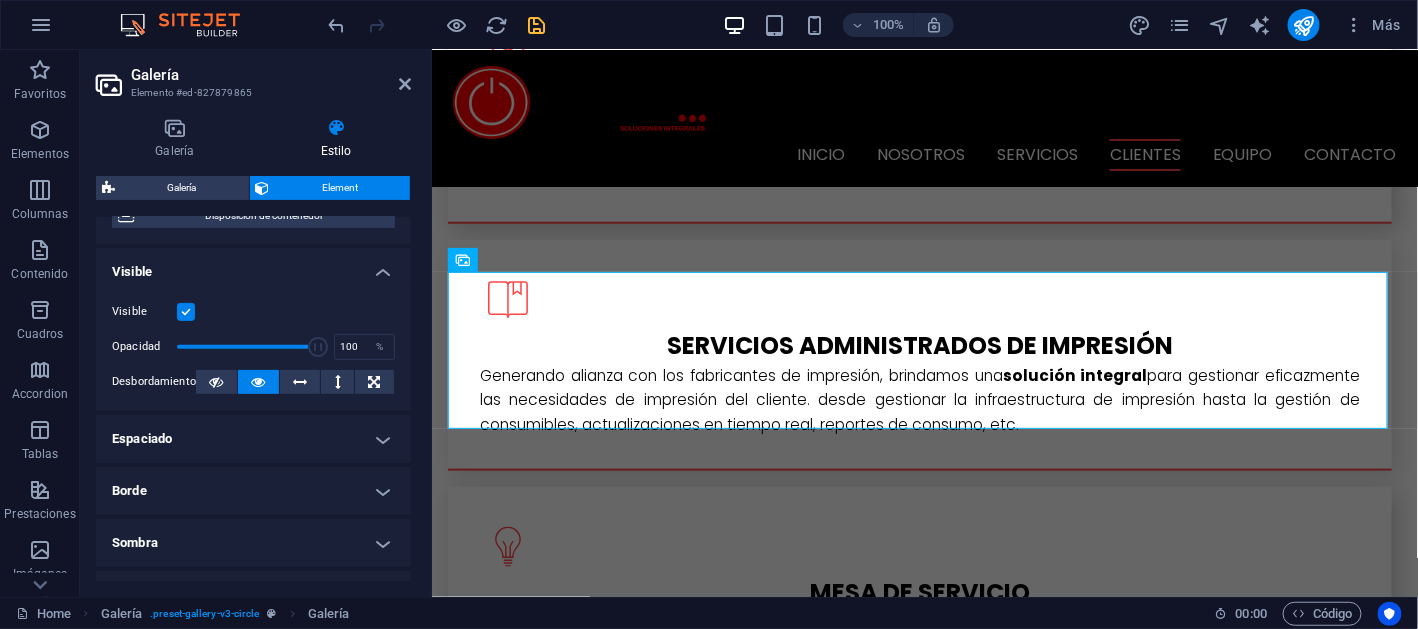 click on "Galería Estilo Imagen Arrastra archivos aquí, haz clic para escoger archivos o  selecciona archivos de Archivos o de nuestra galería gratuita de fotos y vídeos Arrastra archivos aquí, haz clic para escoger archivos o  selecciona archivos de Archivos o de nuestra galería gratuita de fotos y vídeos Selecciona archivos del administrador de archivos, de la galería de fotos o carga archivo(s) Cargar Caption Arrastra archivos aquí, haz clic para escoger archivos o  selecciona archivos de Archivos o de nuestra galería gratuita de fotos y vídeos Selecciona archivos del administrador de archivos, de la galería de fotos o carga archivo(s) Cargar Caption Arrastra archivos aquí, haz clic para escoger archivos o  selecciona archivos de Archivos o de nuestra galería gratuita de fotos y vídeos Selecciona archivos del administrador de archivos, de la galería de fotos o carga archivo(s) Cargar Caption Arrastra archivos aquí, haz clic para escoger archivos o  Cargar Caption Cargar Caption Configuración 16:9 %" at bounding box center [253, 349] 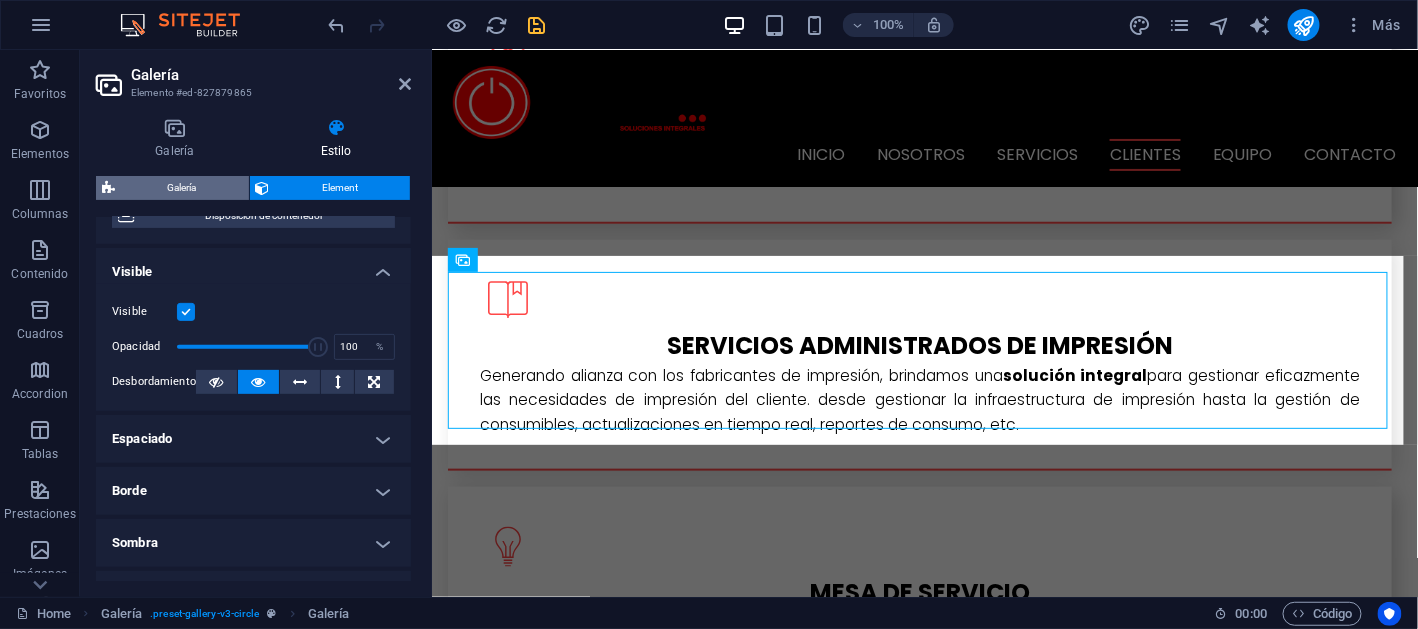 click on "Galería" at bounding box center (182, 188) 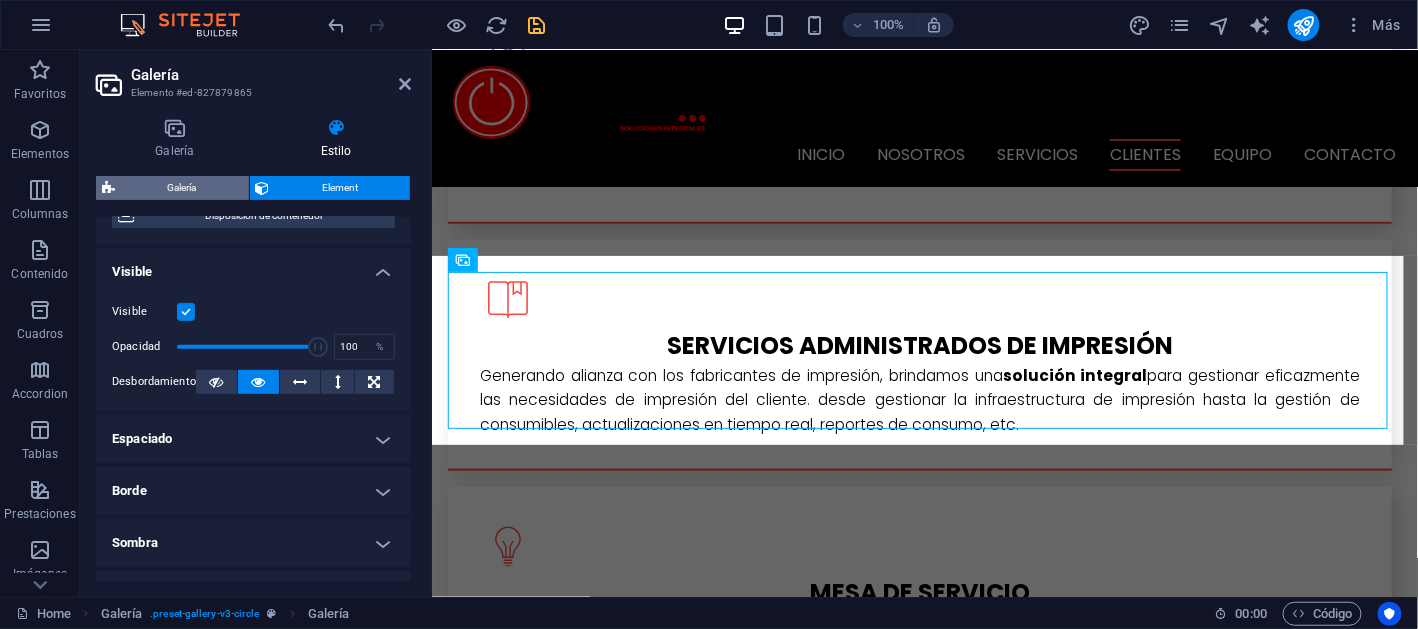 select on "rem" 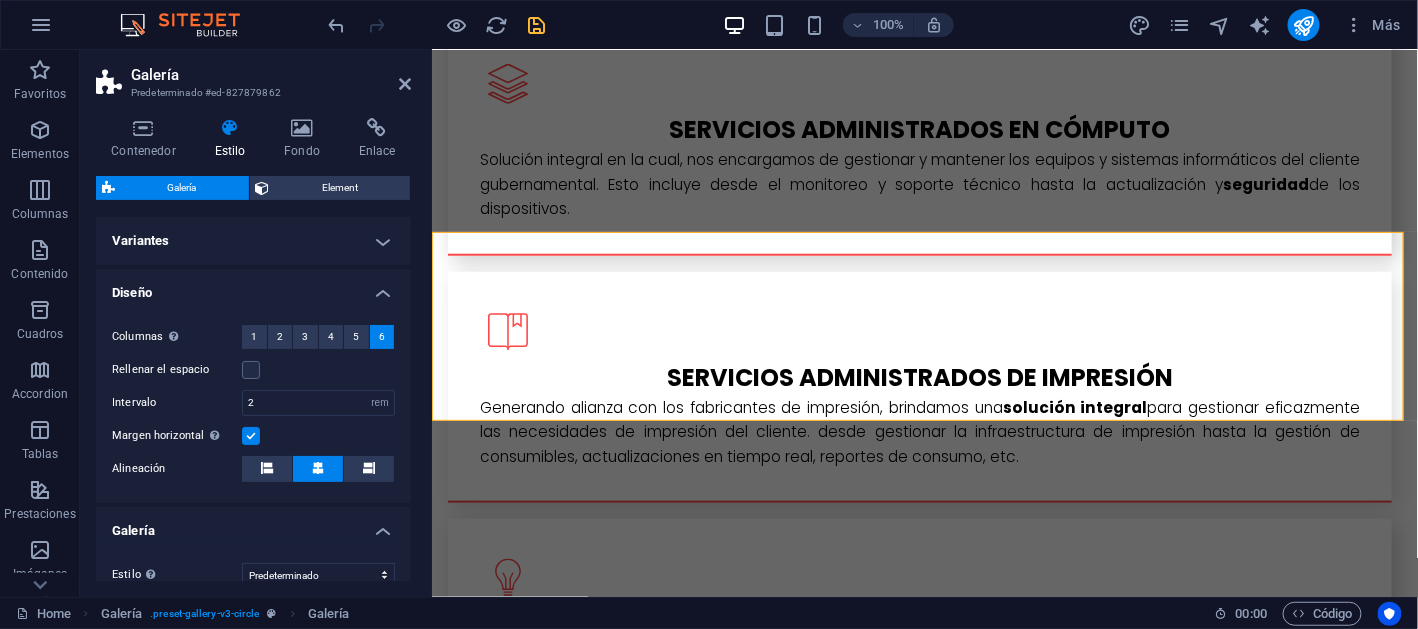 scroll, scrollTop: 2934, scrollLeft: 0, axis: vertical 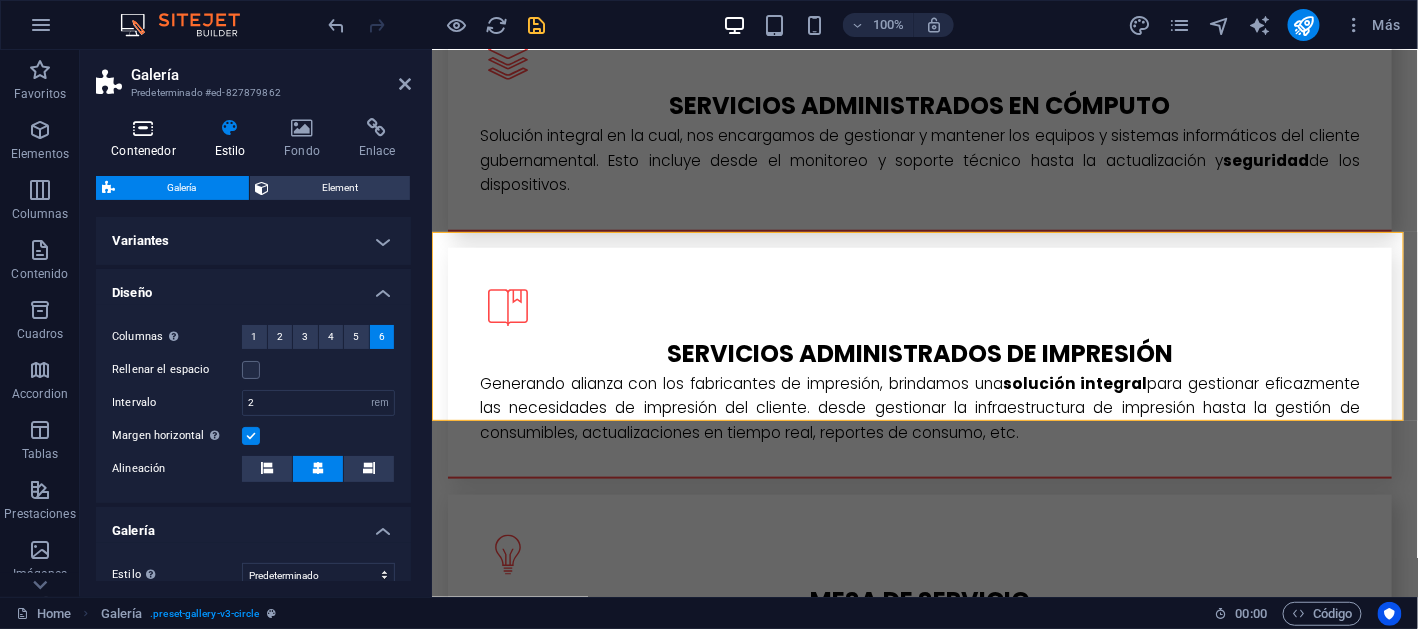 click on "Contenedor" at bounding box center (147, 139) 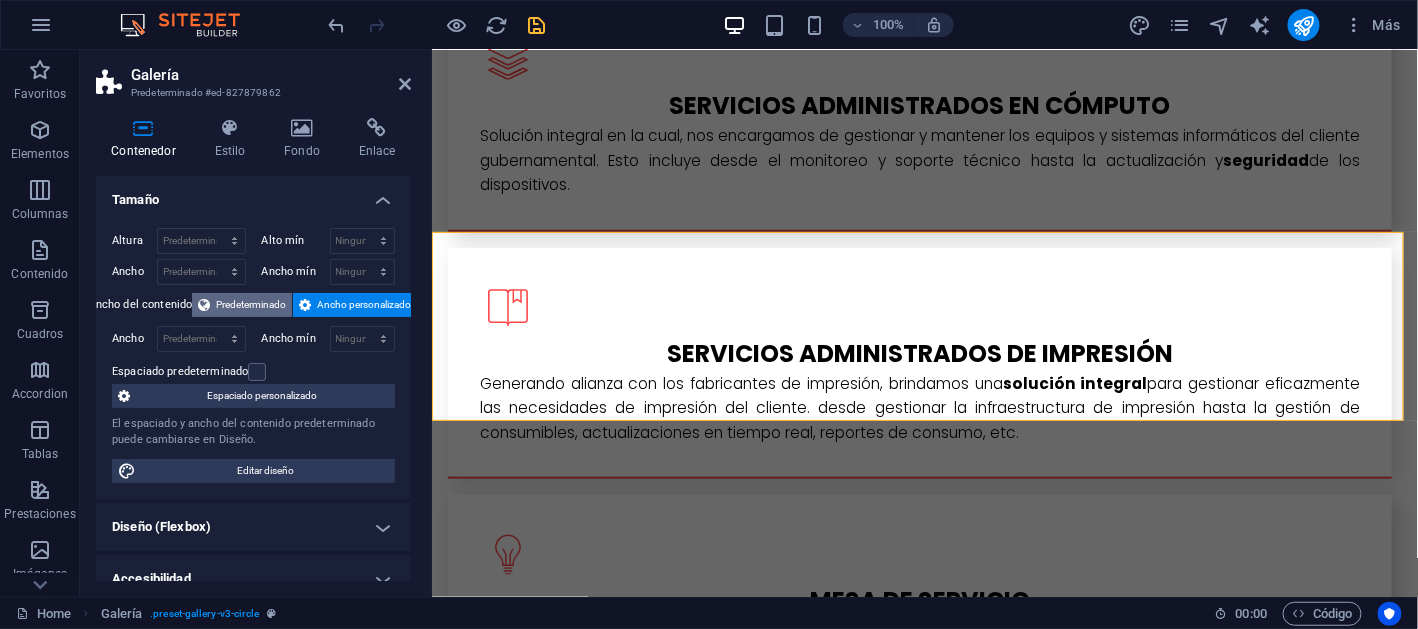 click on "Predeterminado" at bounding box center [251, 305] 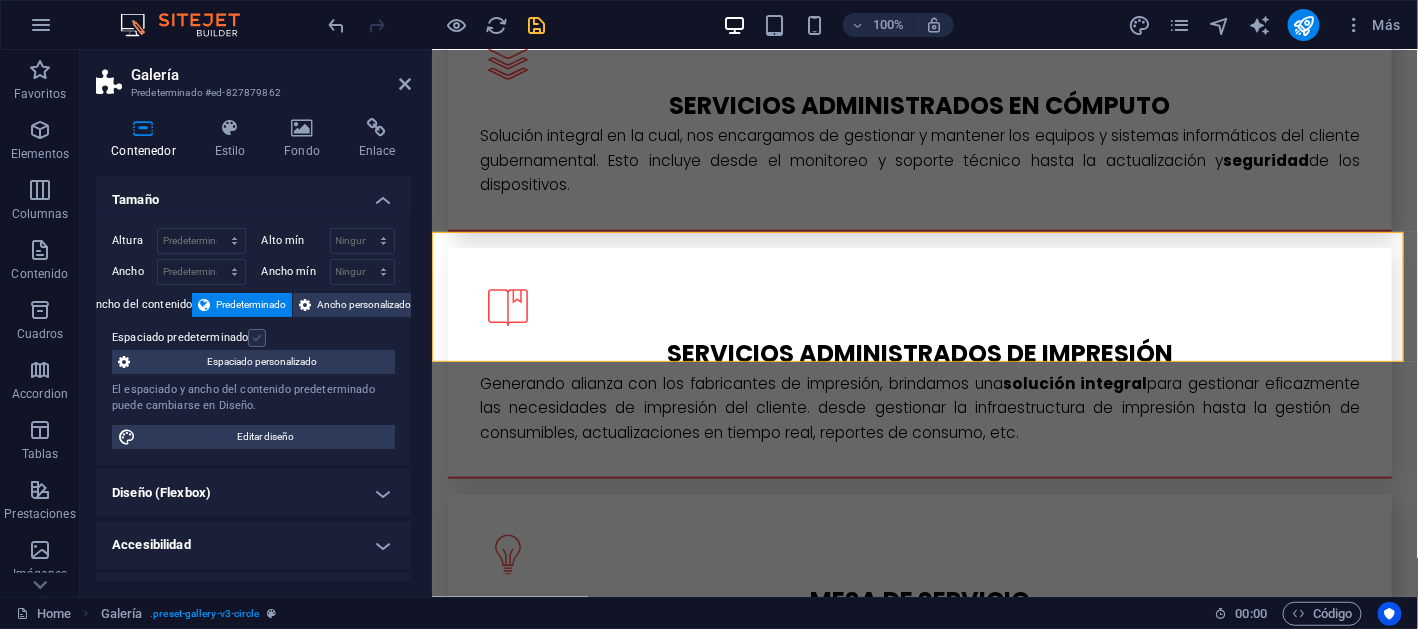 click at bounding box center [257, 338] 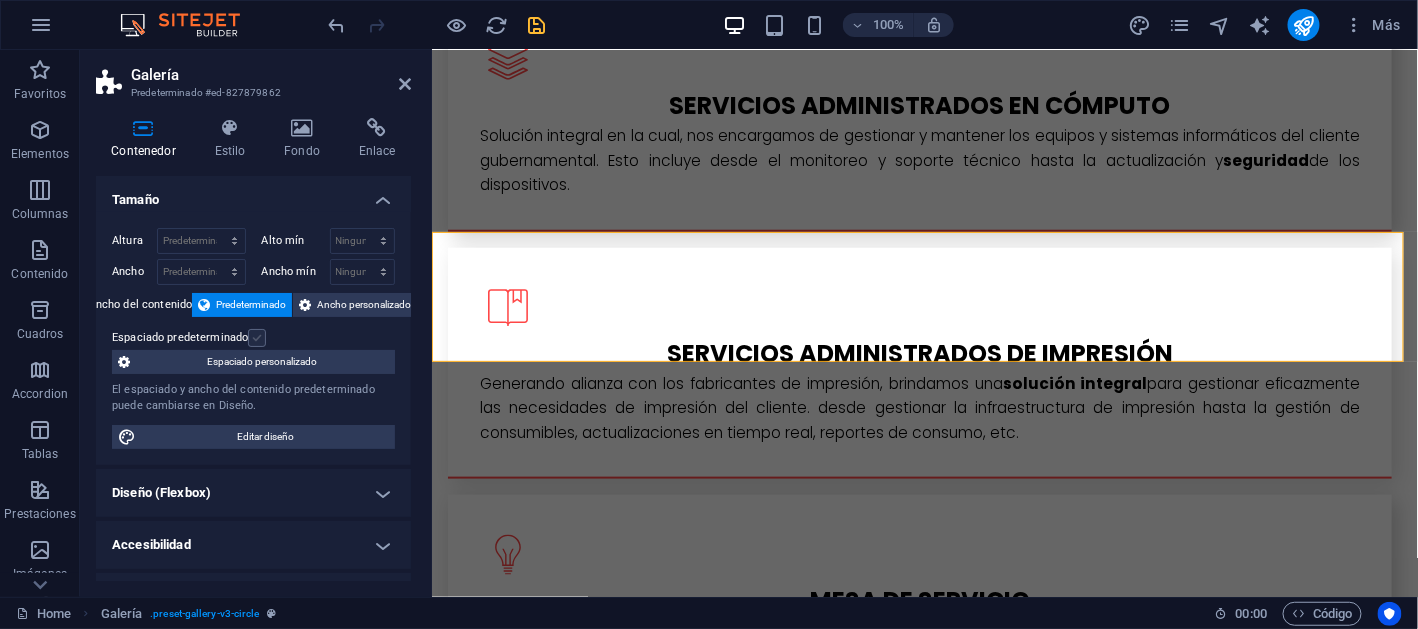 click on "Espaciado predeterminado" at bounding box center (0, 0) 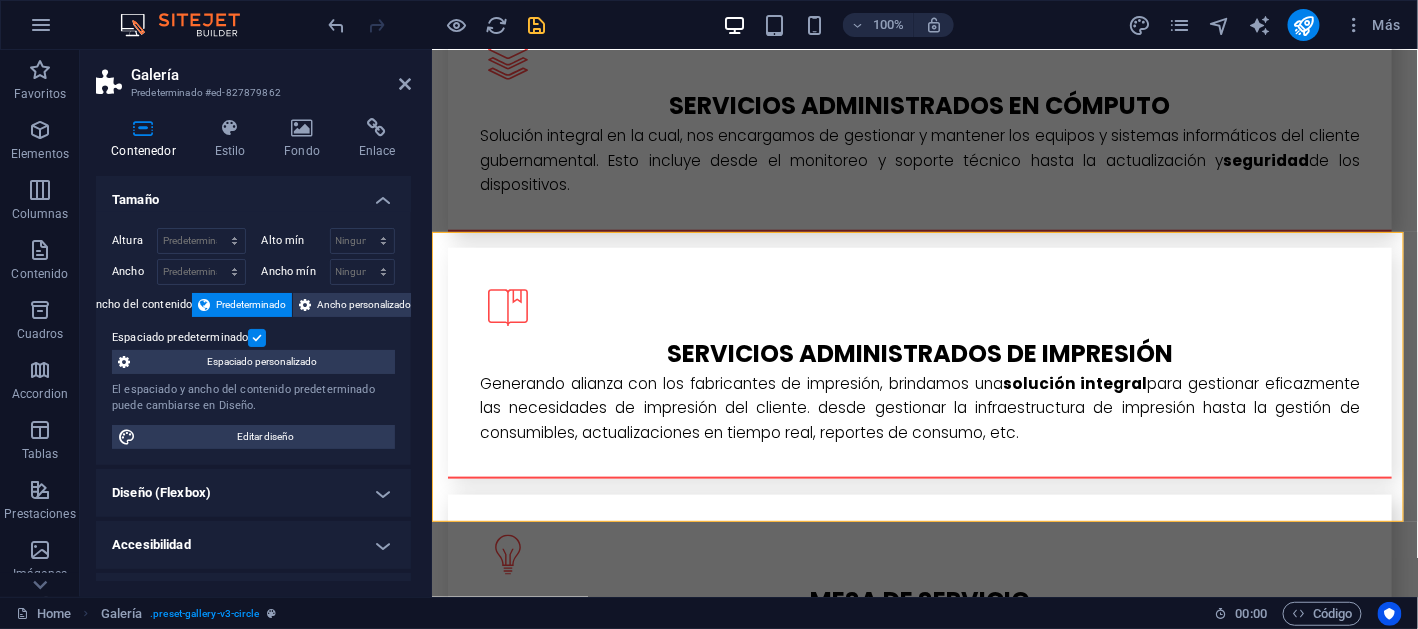click at bounding box center [257, 338] 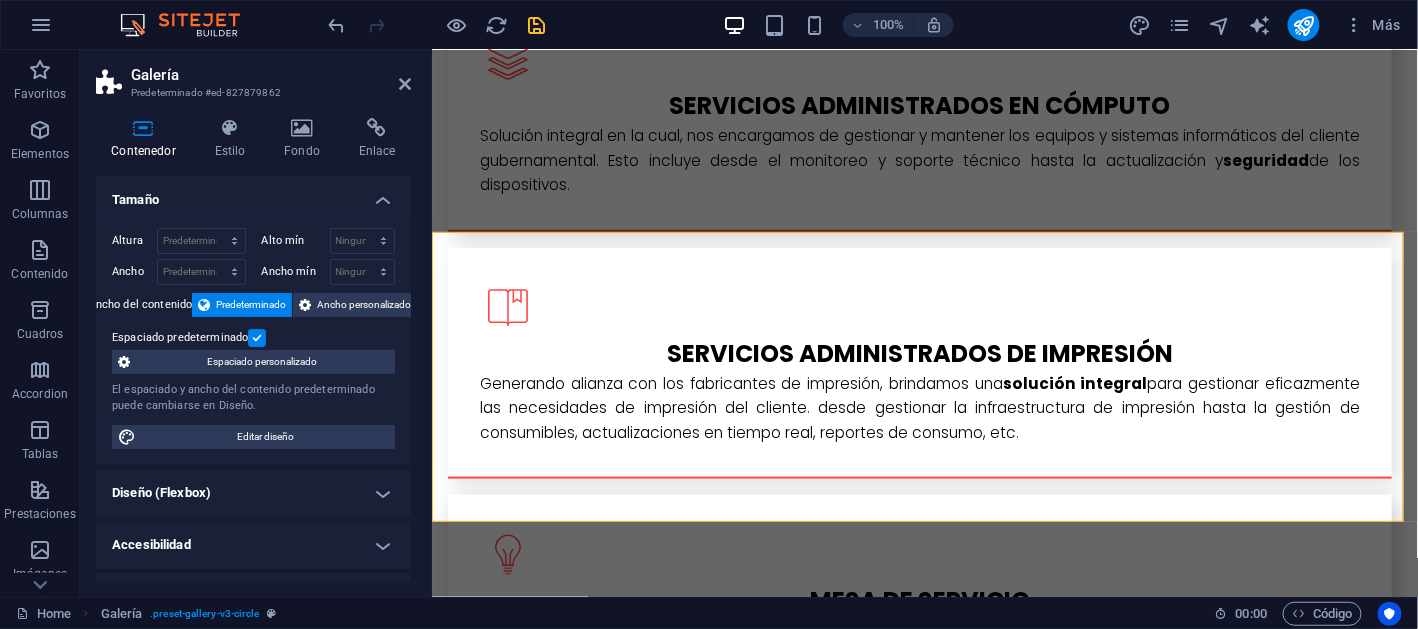 click on "Espaciado predeterminado" at bounding box center (0, 0) 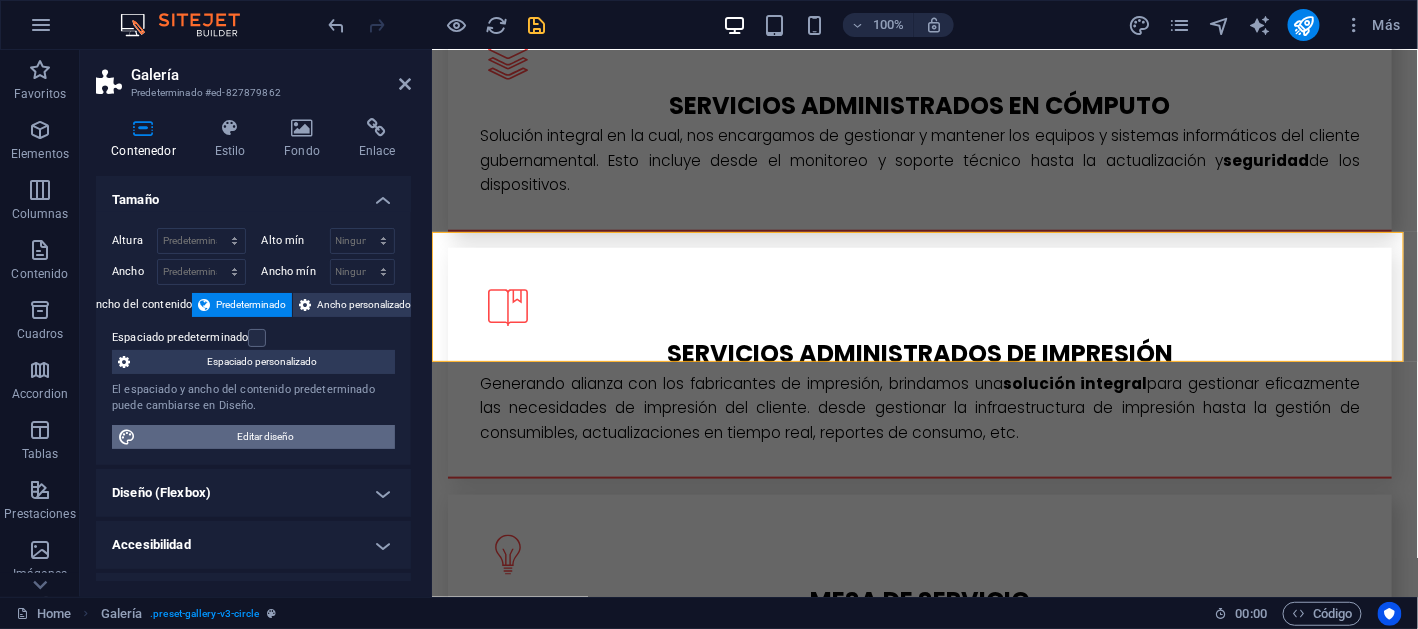 click on "Editar diseño" at bounding box center (265, 437) 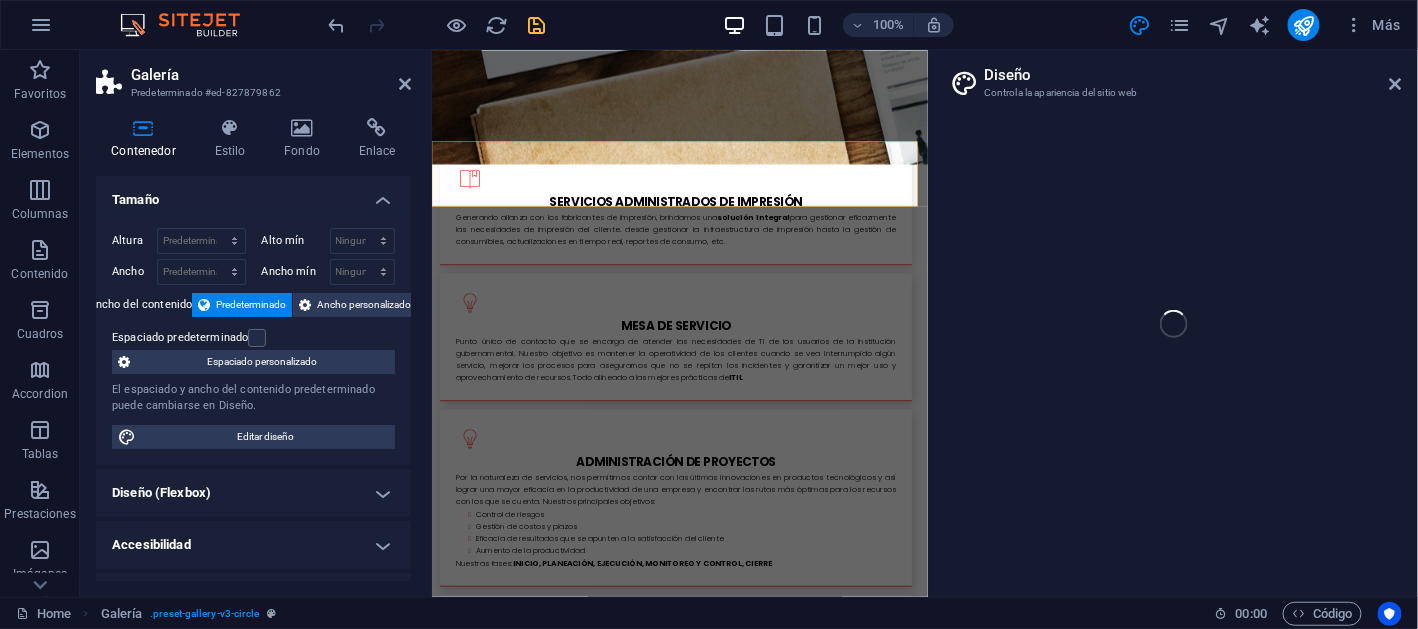 select on "rem" 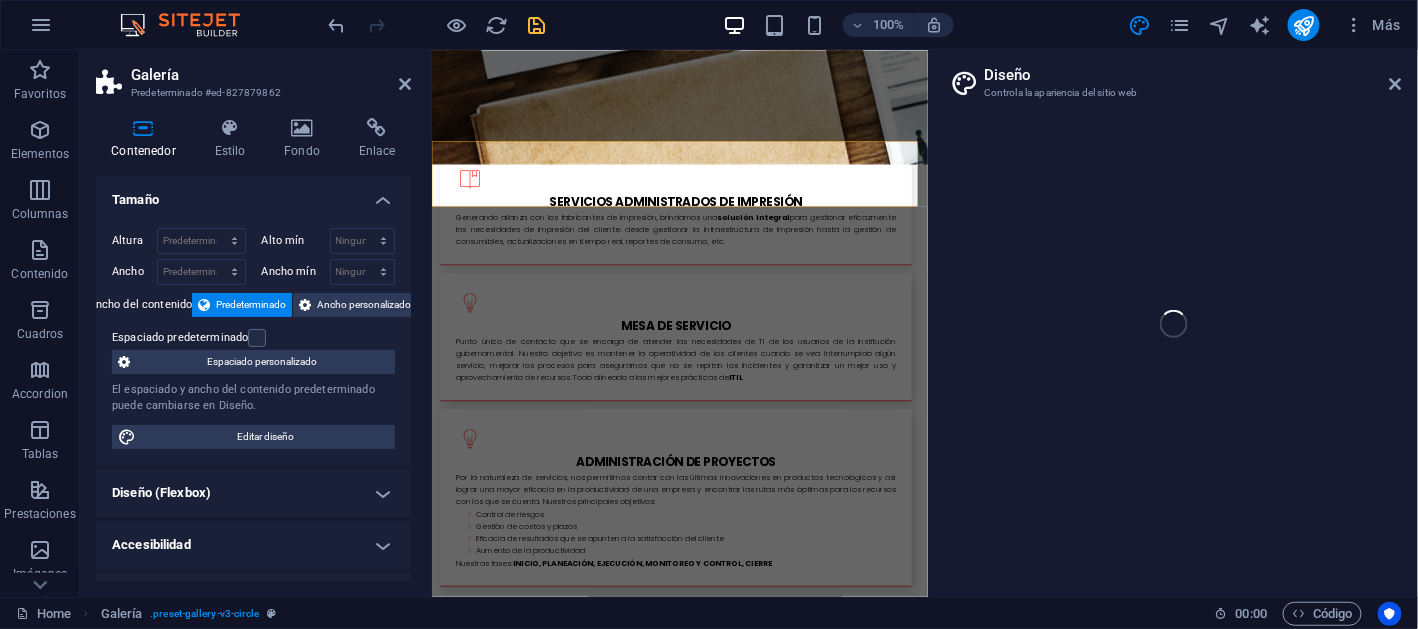 select on "300" 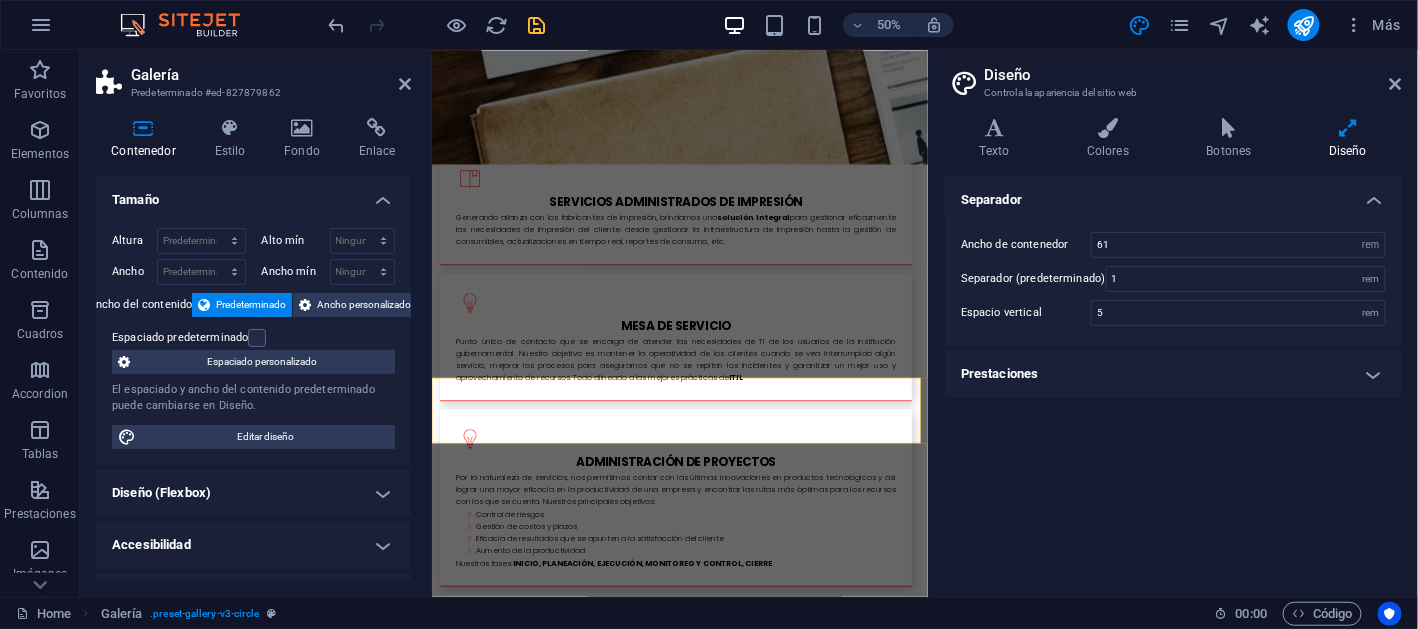 click on "Prestaciones" at bounding box center [1173, 374] 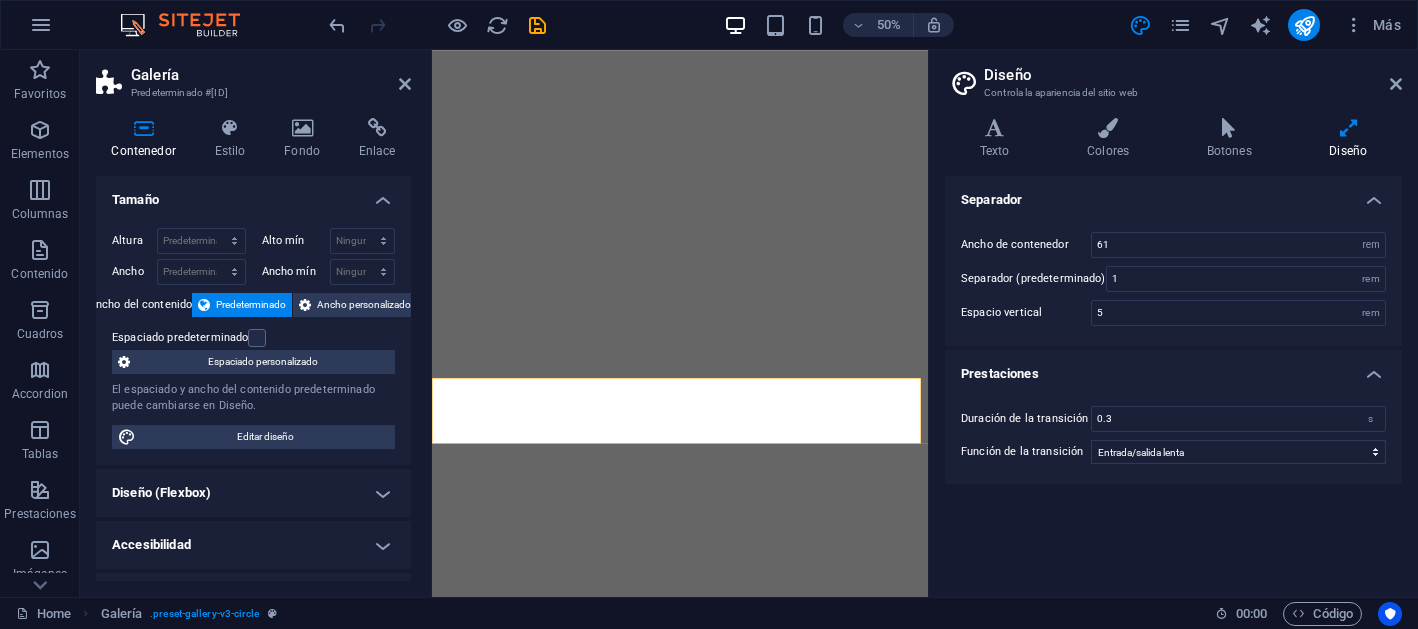 select on "rem" 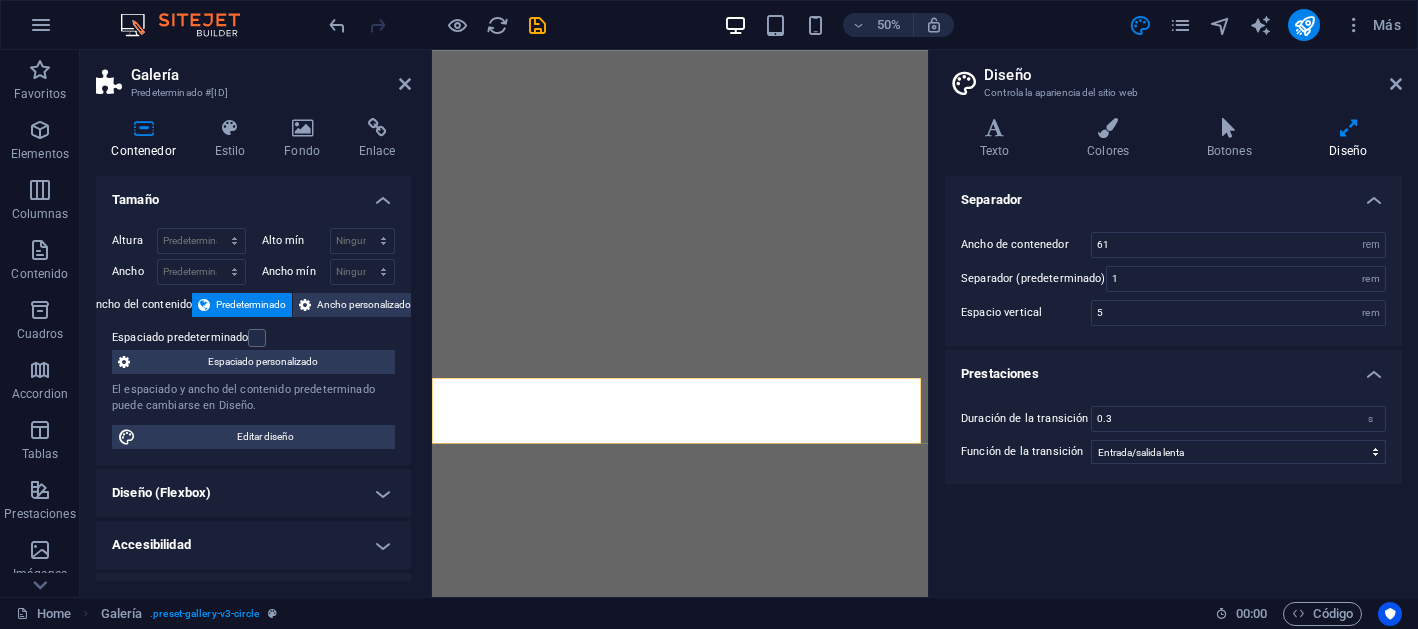 select on "ease-in-out" 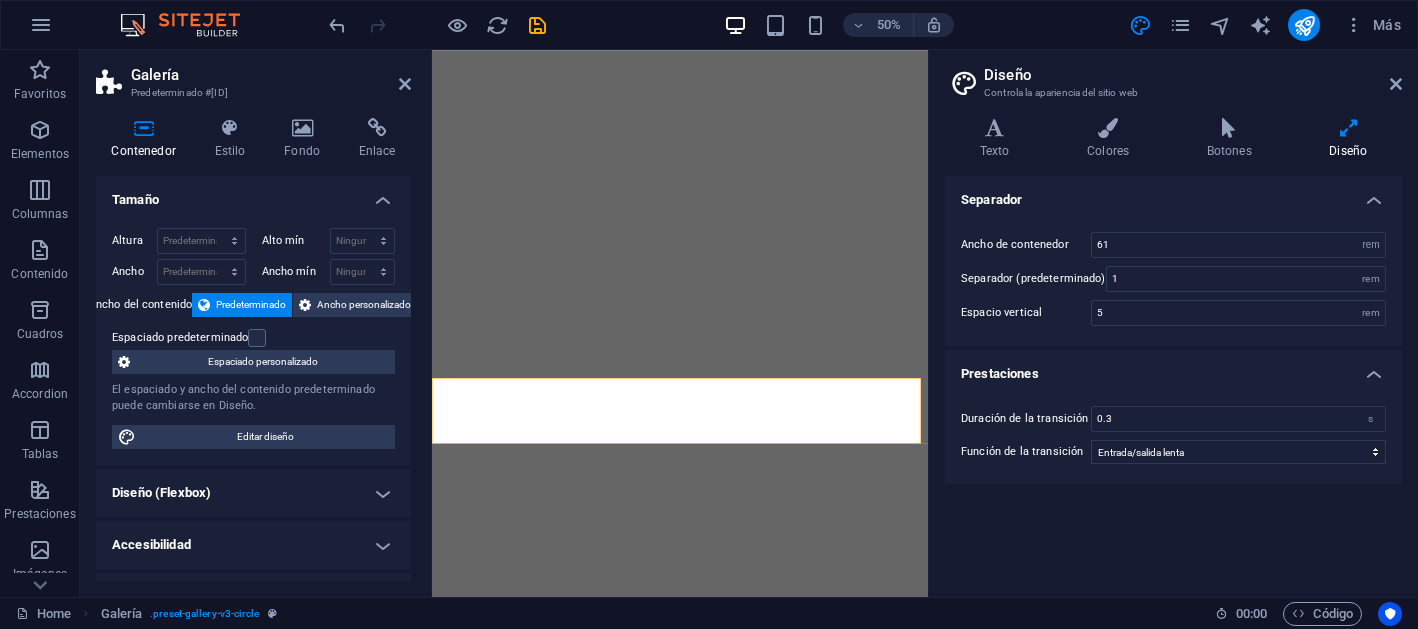 scroll, scrollTop: 0, scrollLeft: 0, axis: both 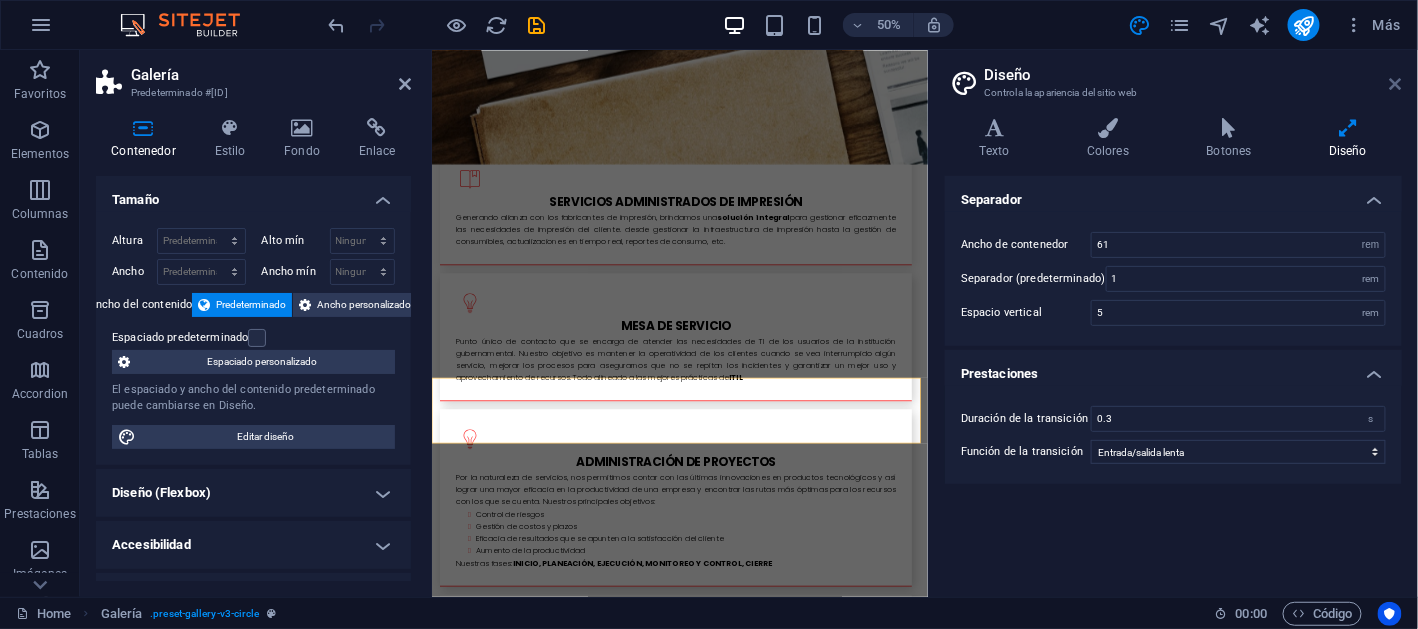 click at bounding box center [1396, 84] 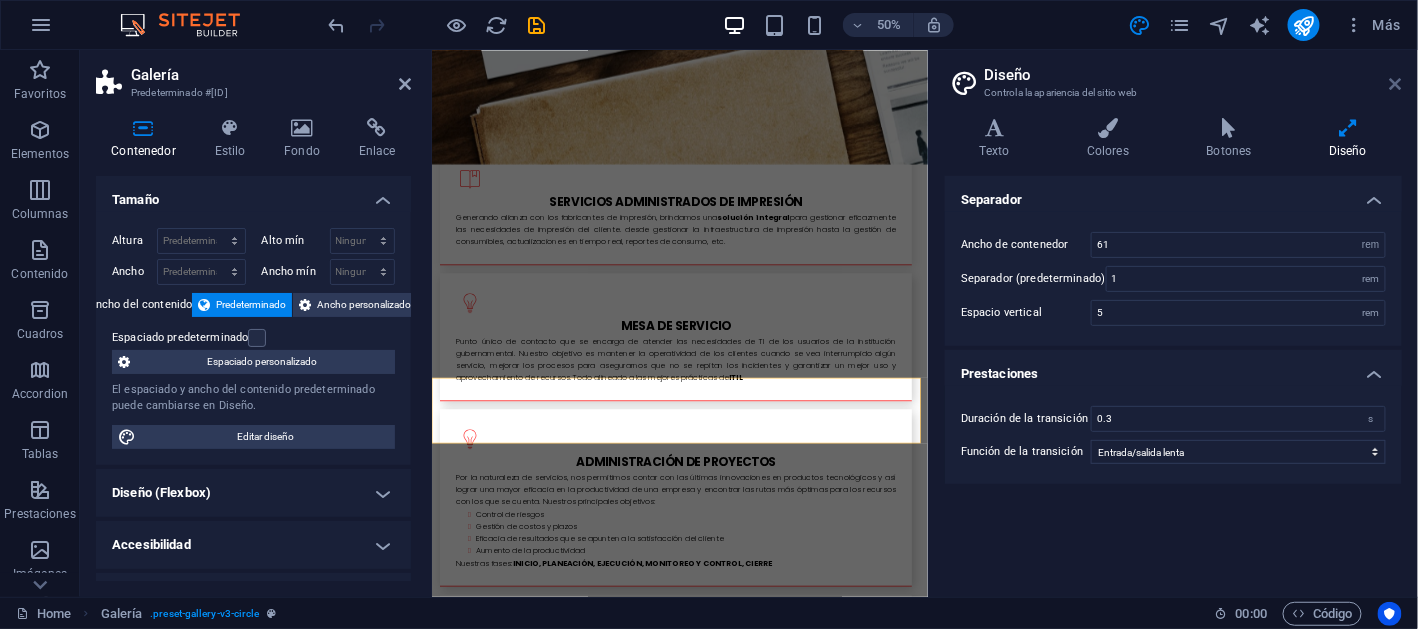 scroll, scrollTop: 2908, scrollLeft: 0, axis: vertical 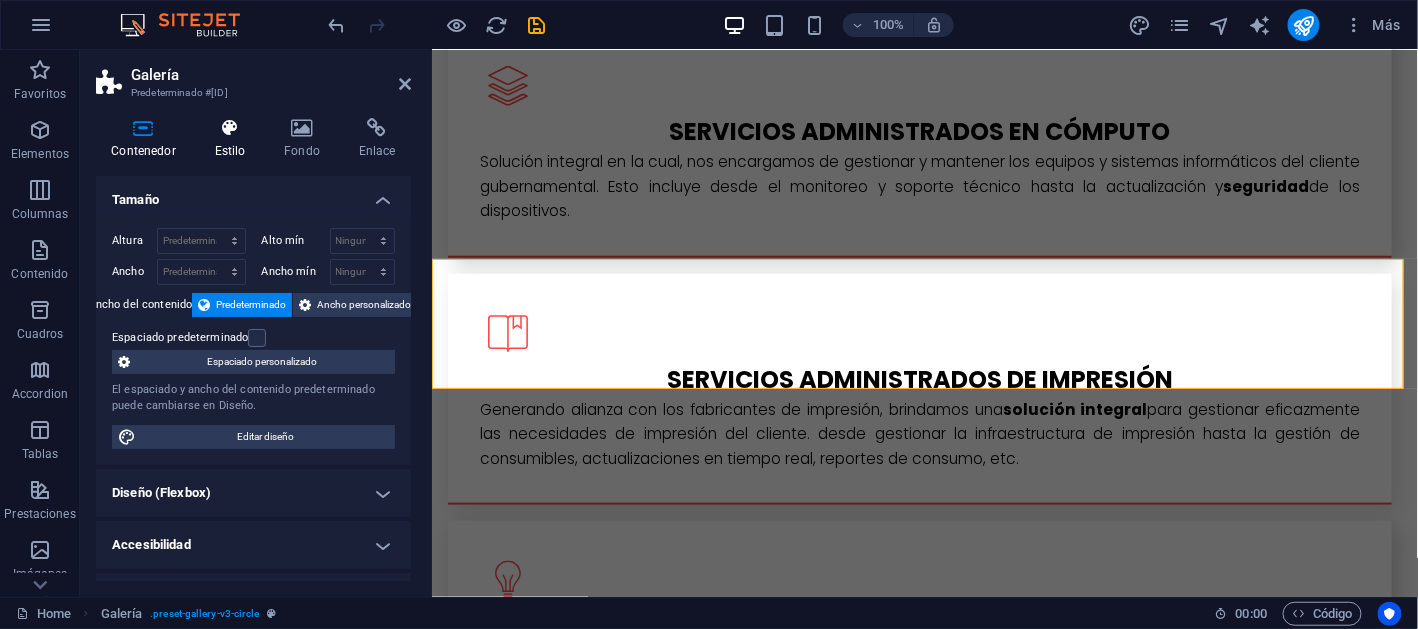 click on "Estilo" at bounding box center [234, 139] 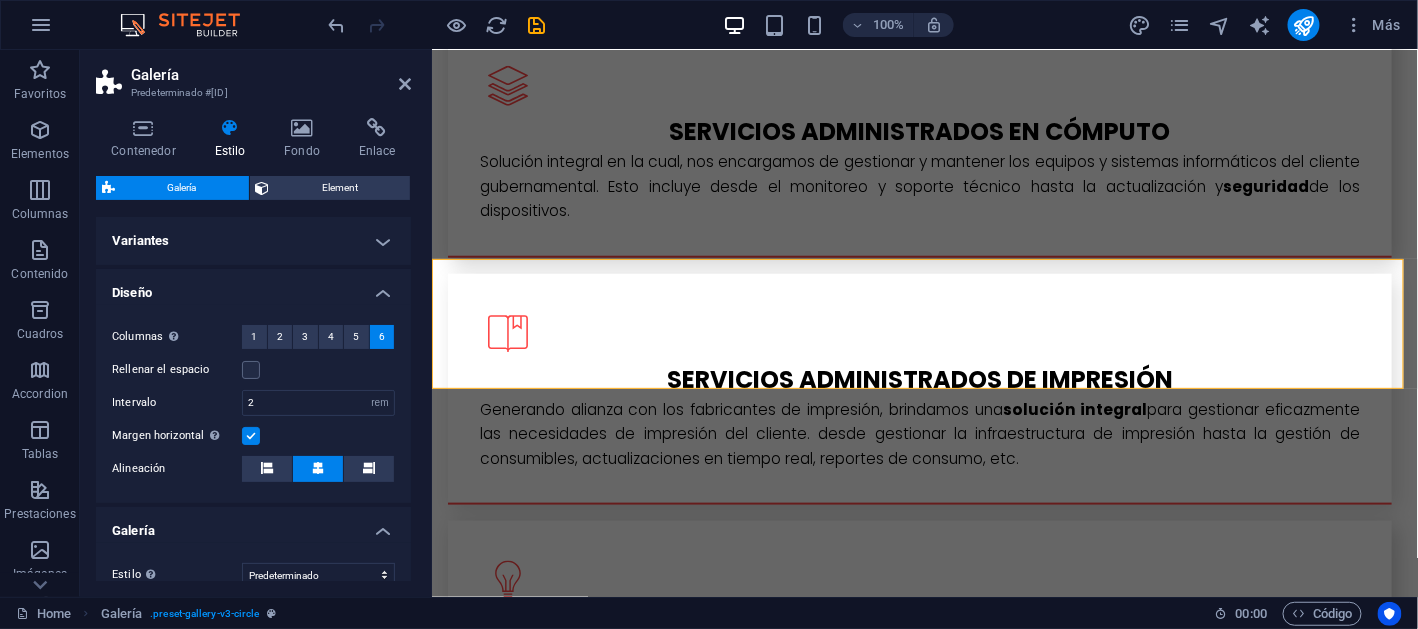 click on "Variantes" at bounding box center (253, 241) 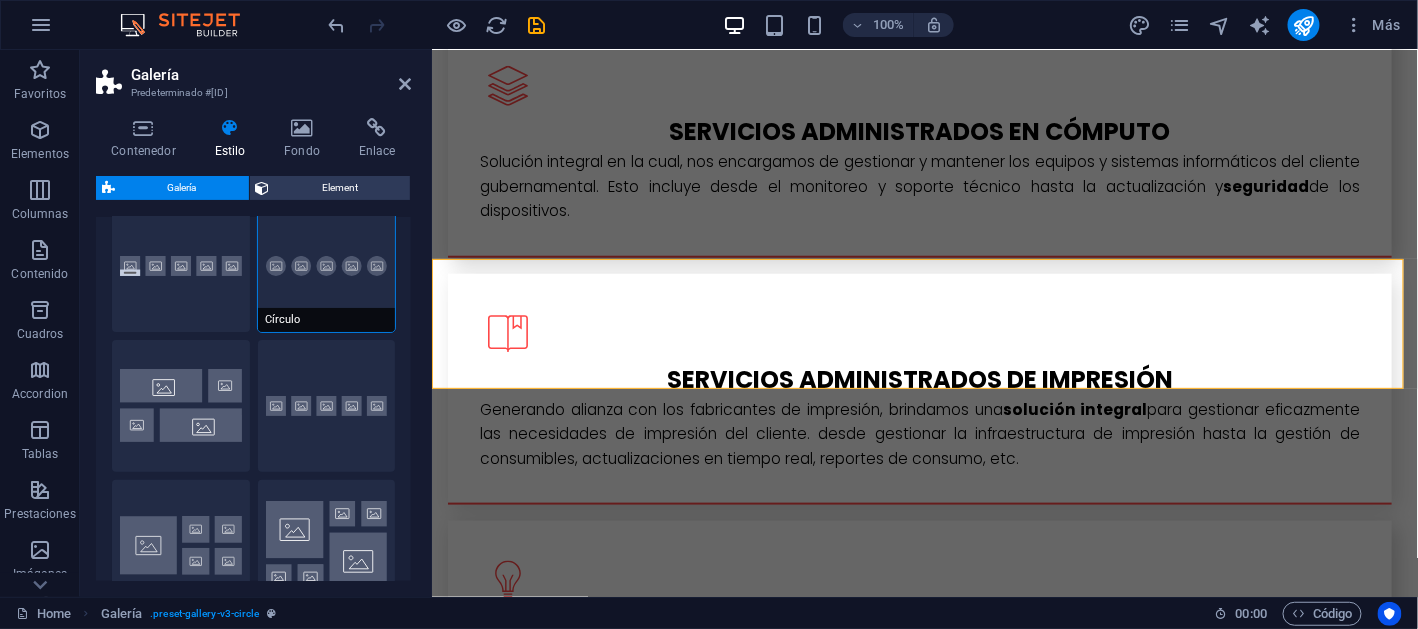scroll, scrollTop: 99, scrollLeft: 0, axis: vertical 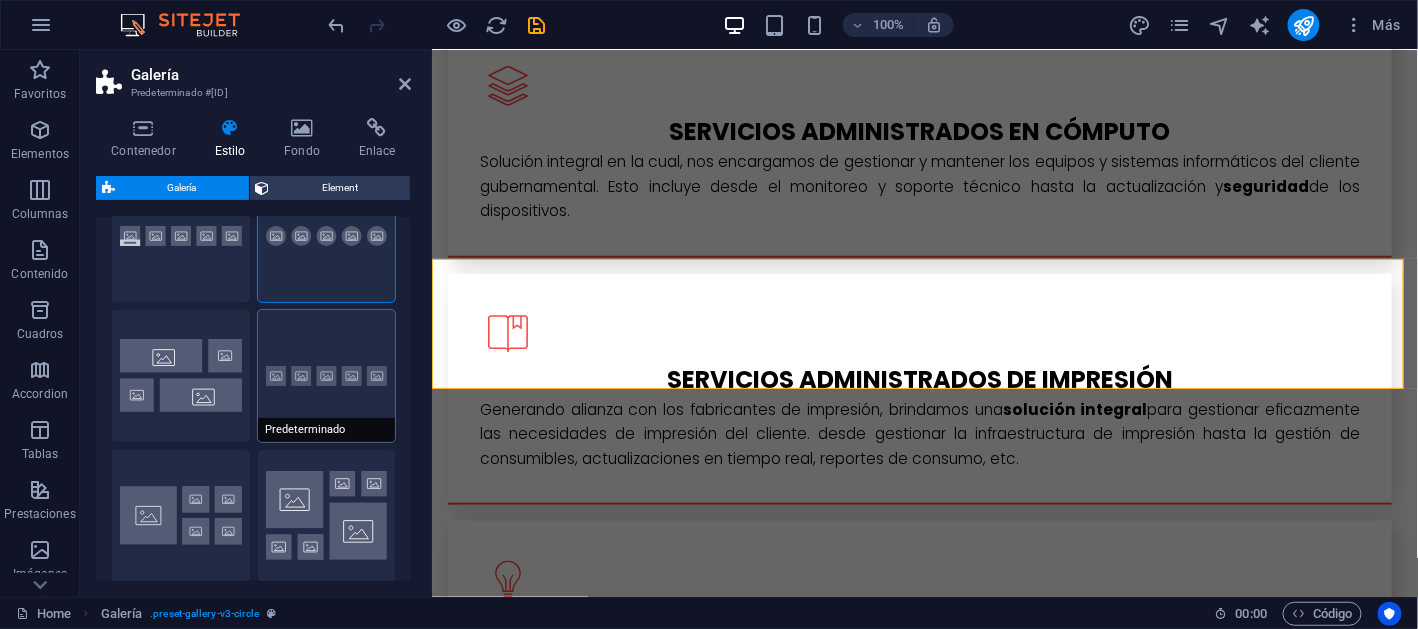 click on "Predeterminado" at bounding box center [327, 376] 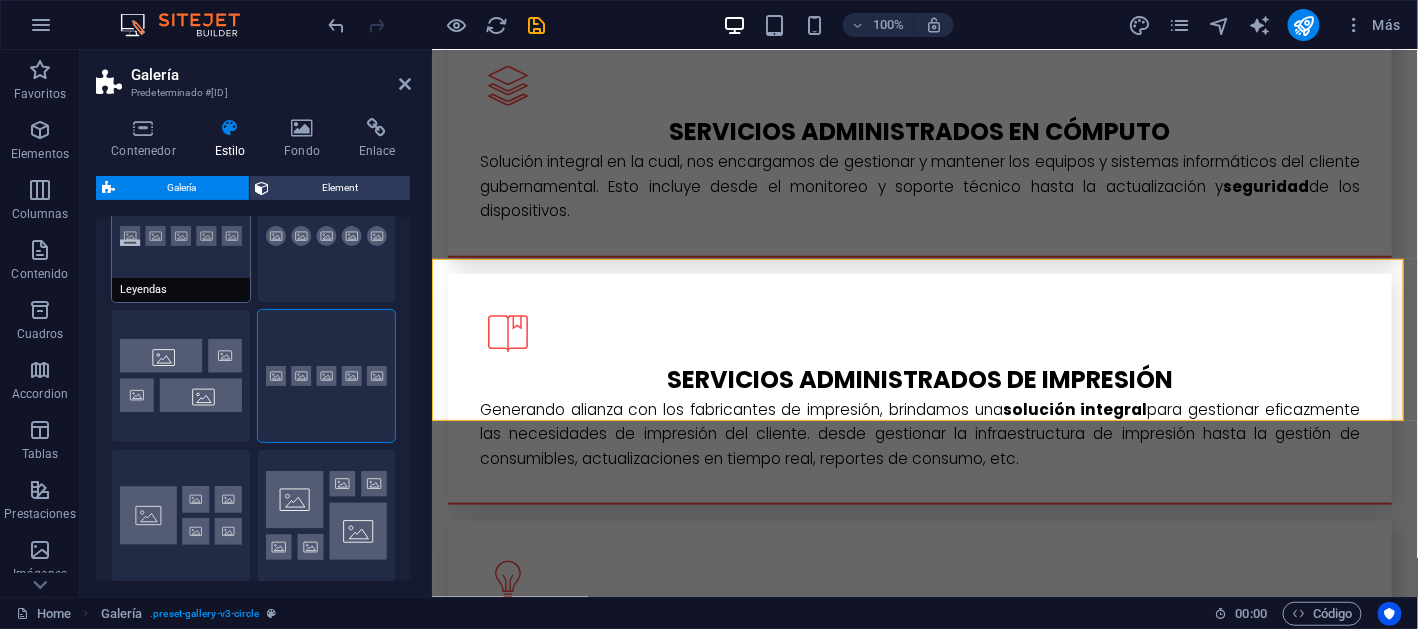 click on "Leyendas" at bounding box center [181, 236] 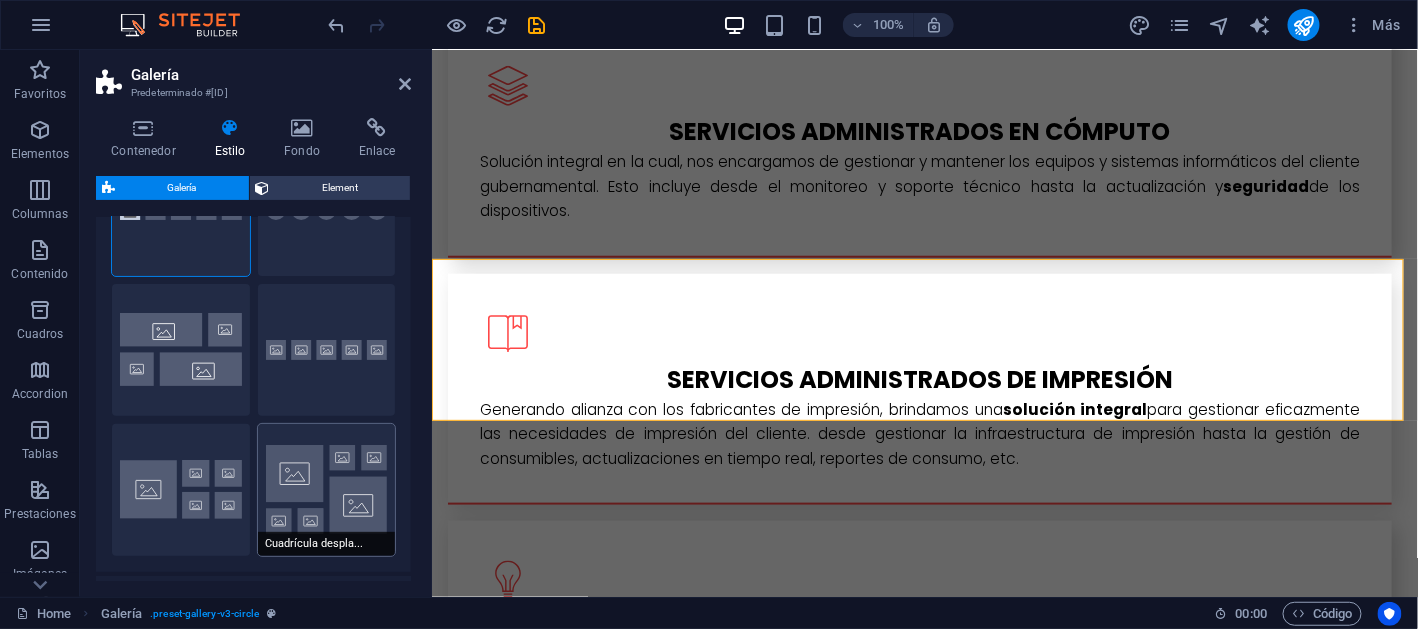 scroll, scrollTop: 99, scrollLeft: 0, axis: vertical 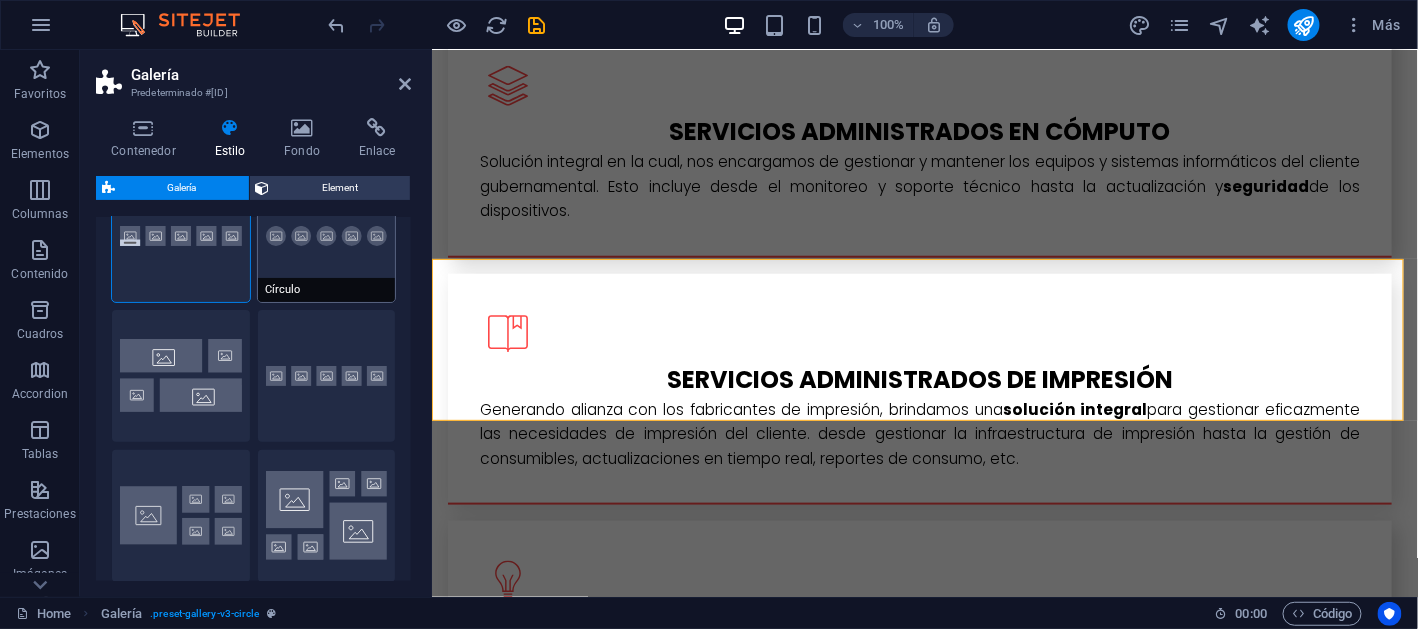 click on "Círculo" at bounding box center (327, 290) 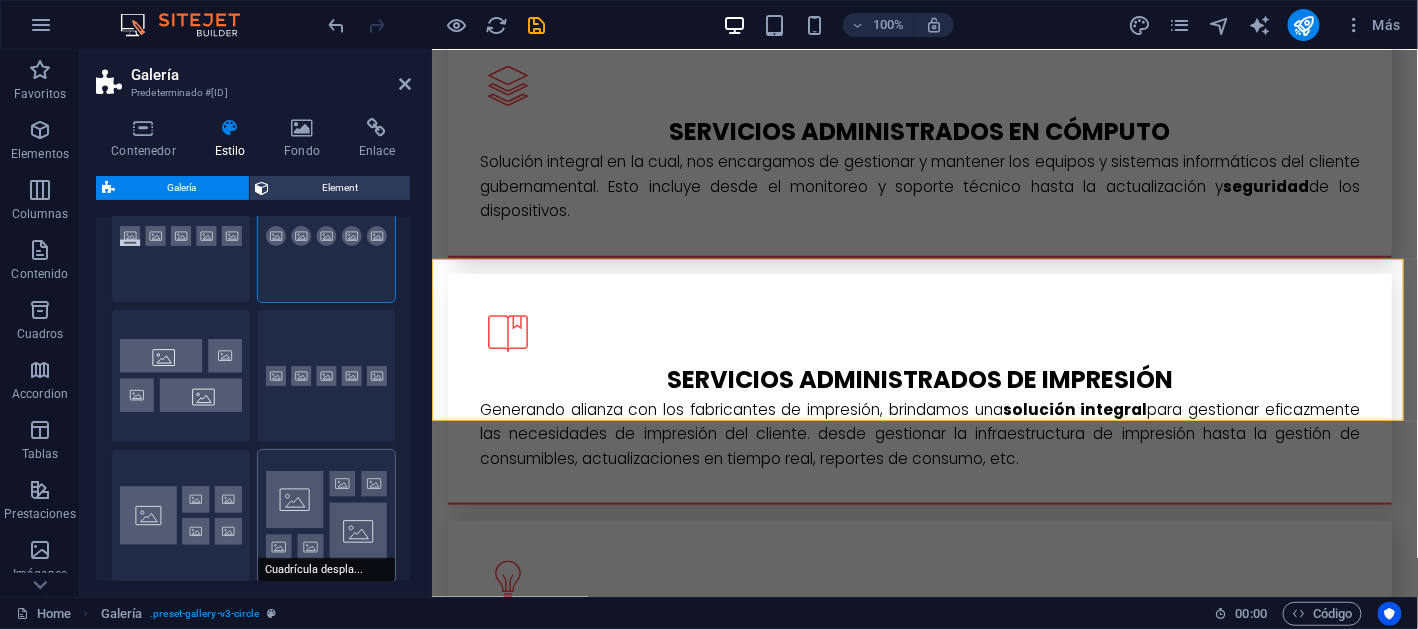 click on "Cuadrícula despla..." at bounding box center (327, 516) 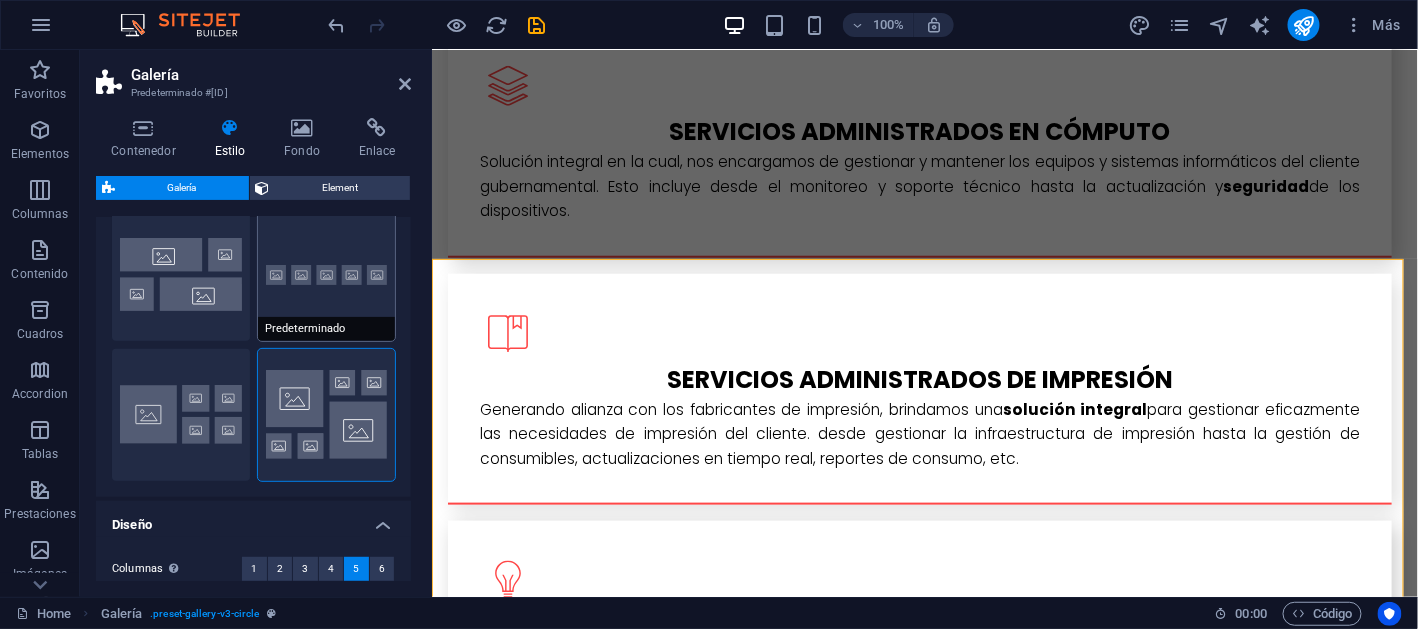 scroll, scrollTop: 299, scrollLeft: 0, axis: vertical 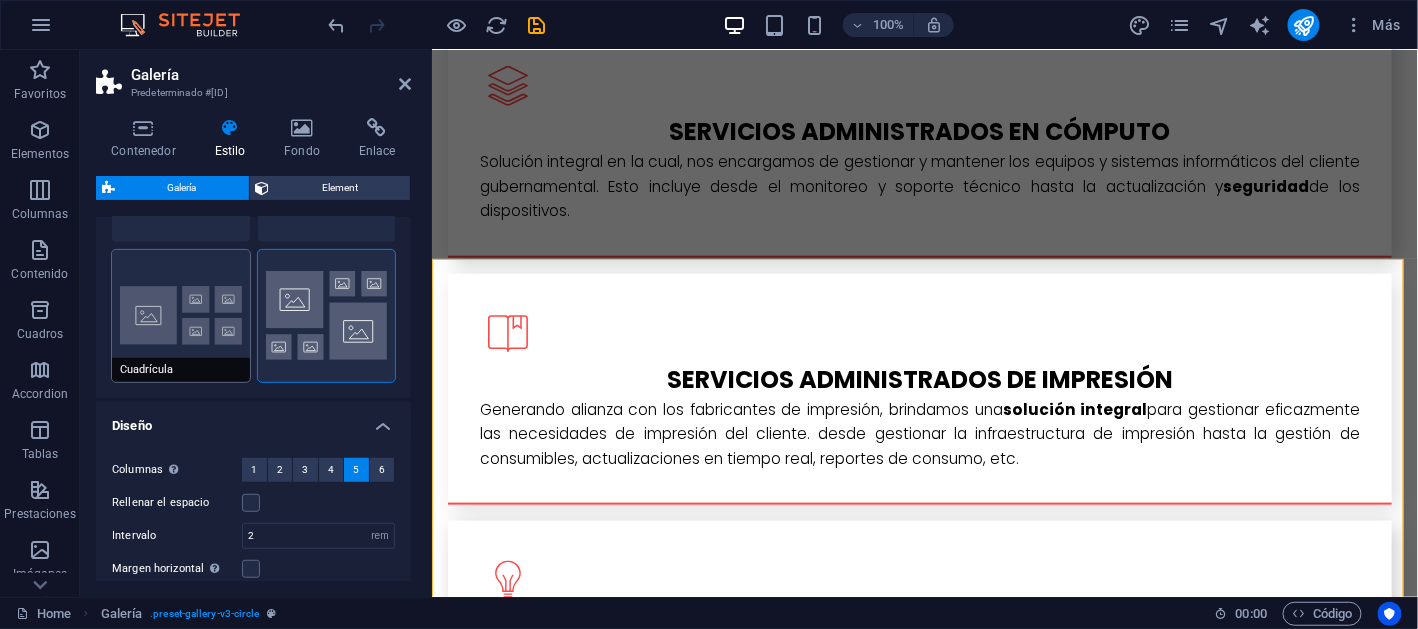 click on "Cuadrícula" at bounding box center (181, 316) 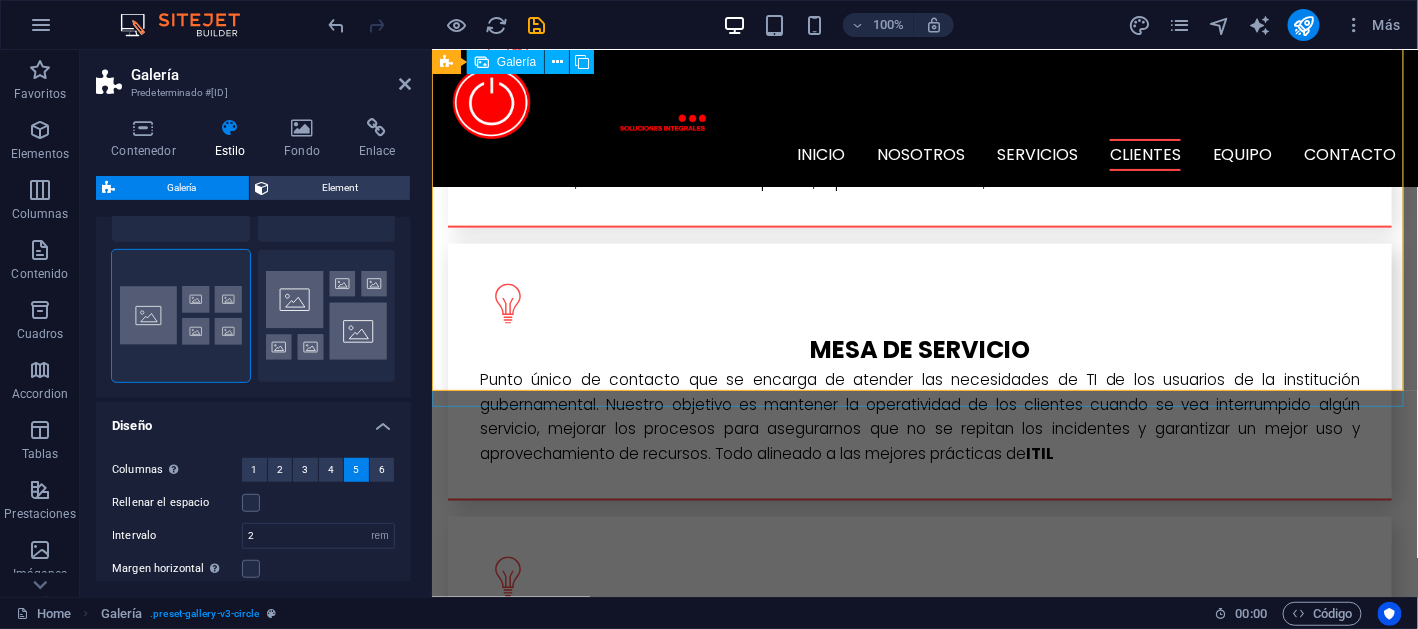 scroll, scrollTop: 3008, scrollLeft: 0, axis: vertical 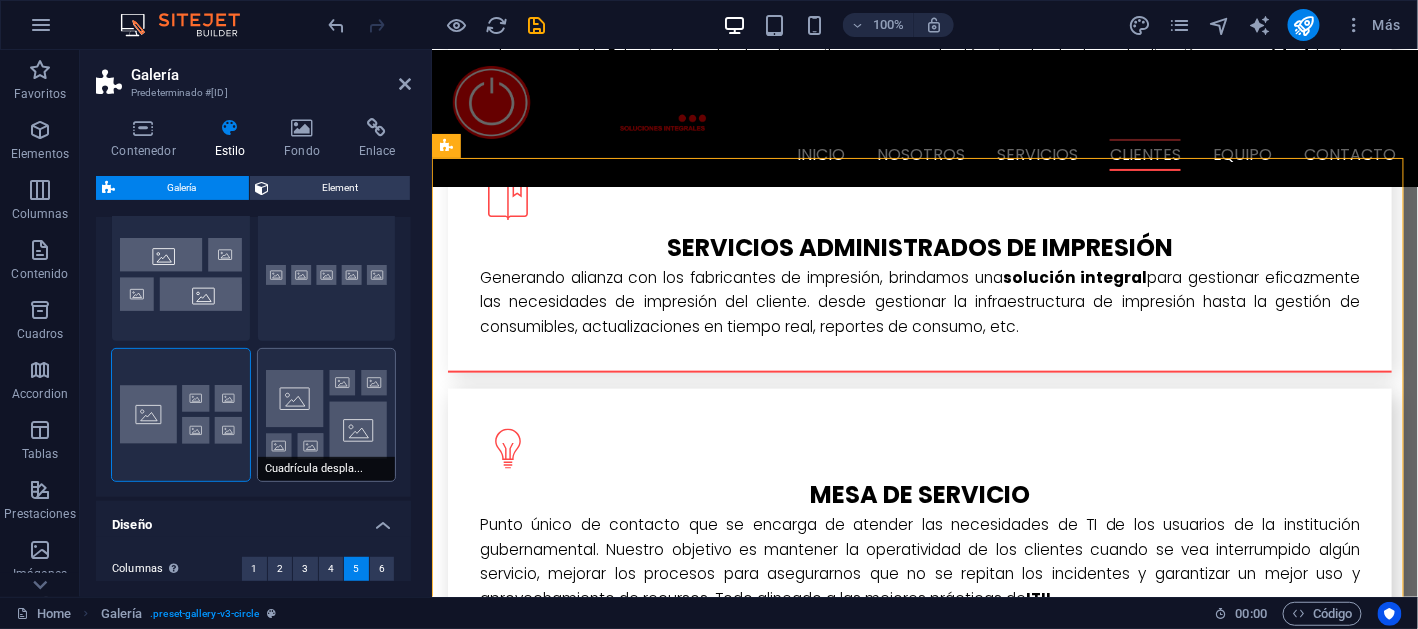 click on "Predeterminado" at bounding box center (327, 275) 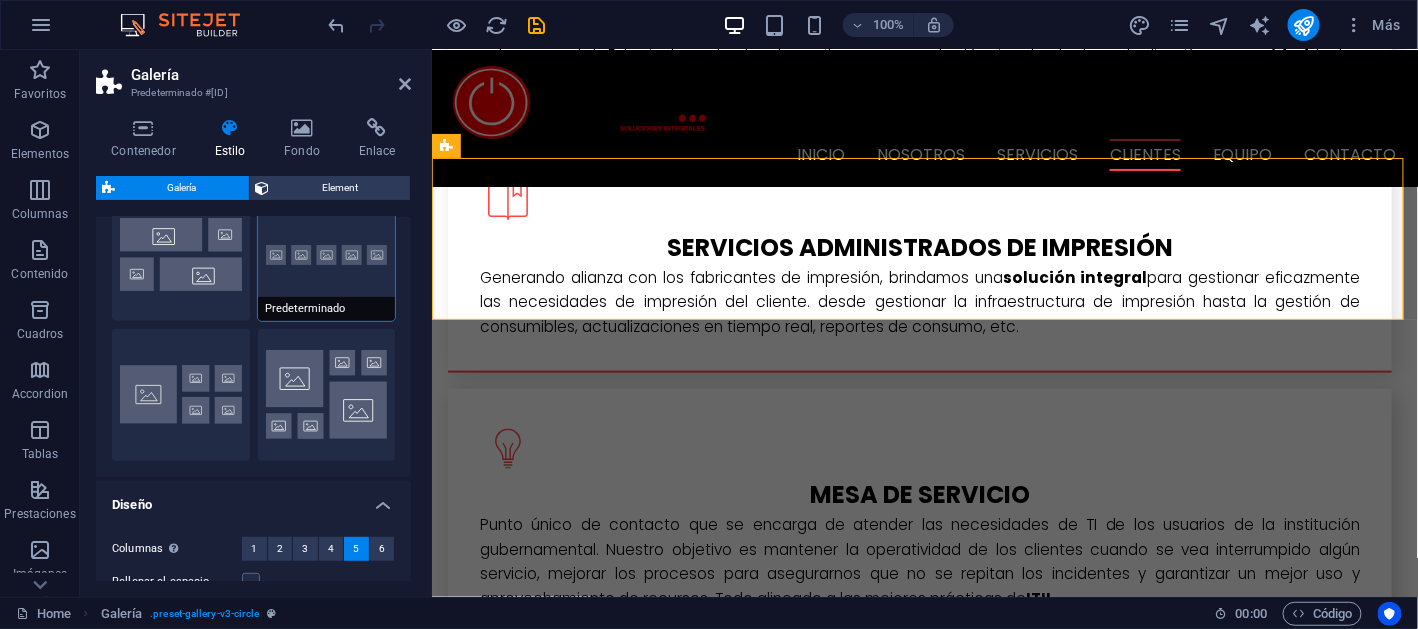 scroll, scrollTop: 400, scrollLeft: 0, axis: vertical 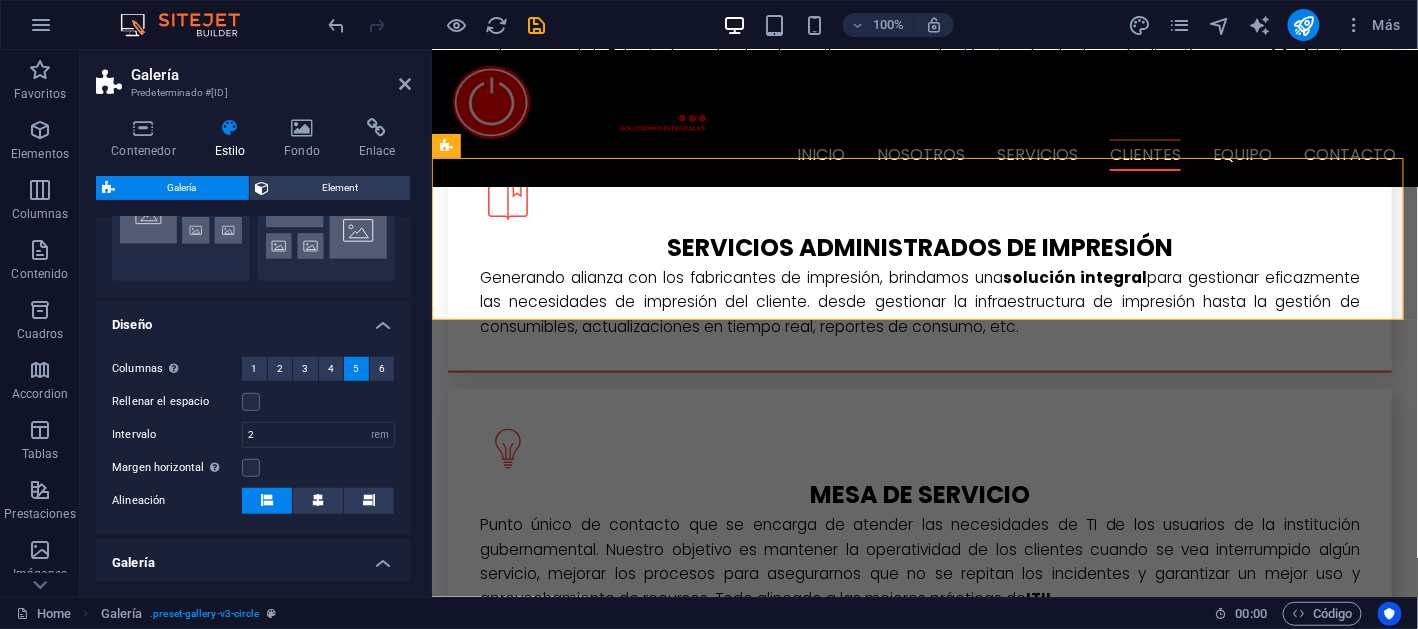 click on "Columnas Solo si "Estilo" se ha definido a "Predeterminado". 1 2 3 4 5 6" at bounding box center (253, 369) 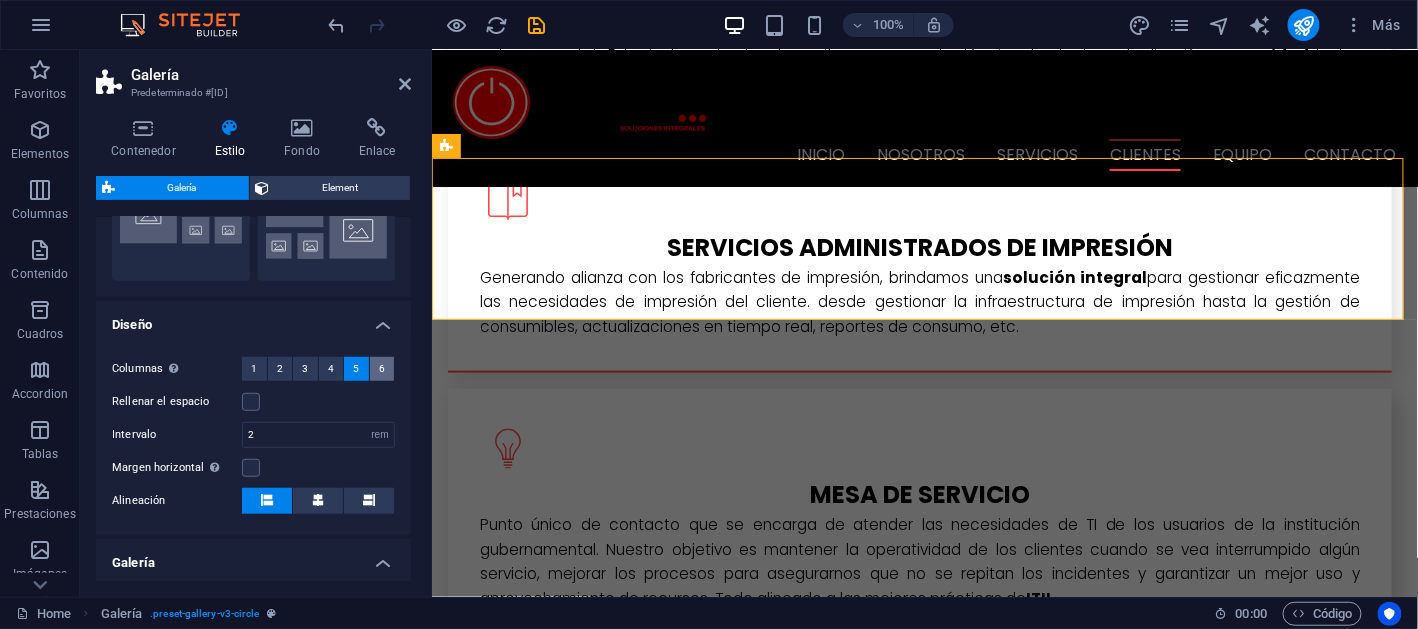 click on "6" at bounding box center [382, 369] 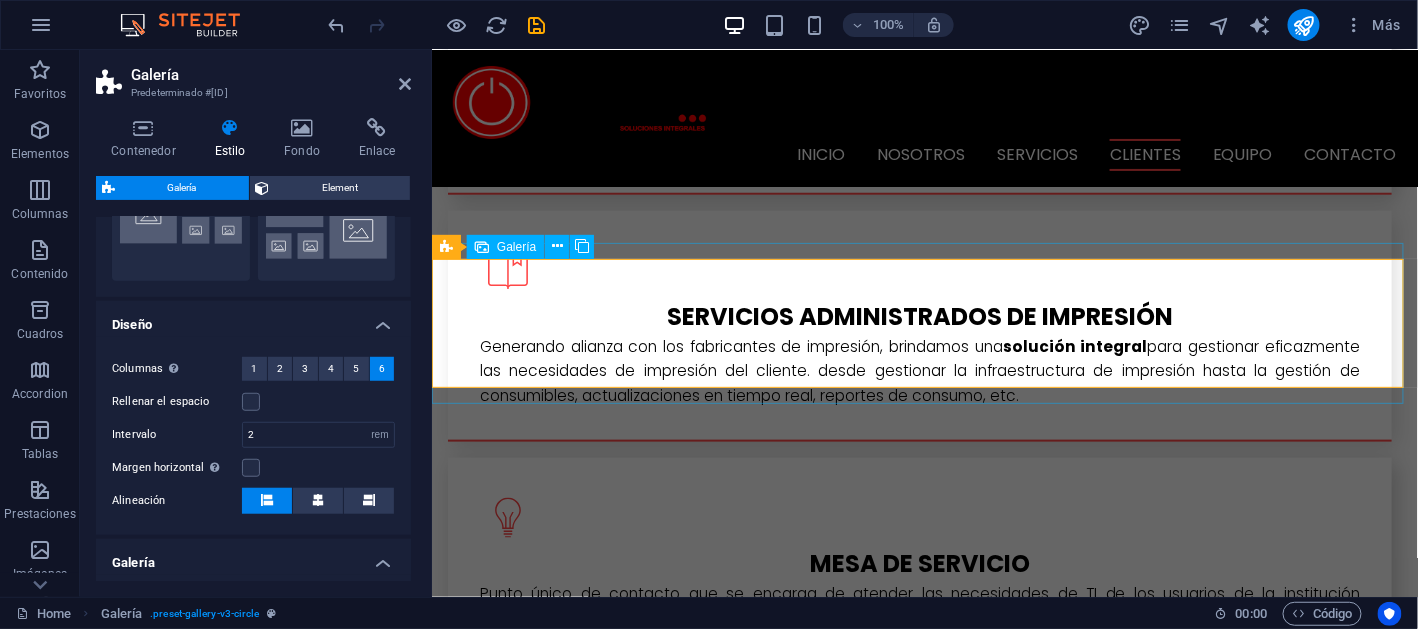 scroll, scrollTop: 2908, scrollLeft: 0, axis: vertical 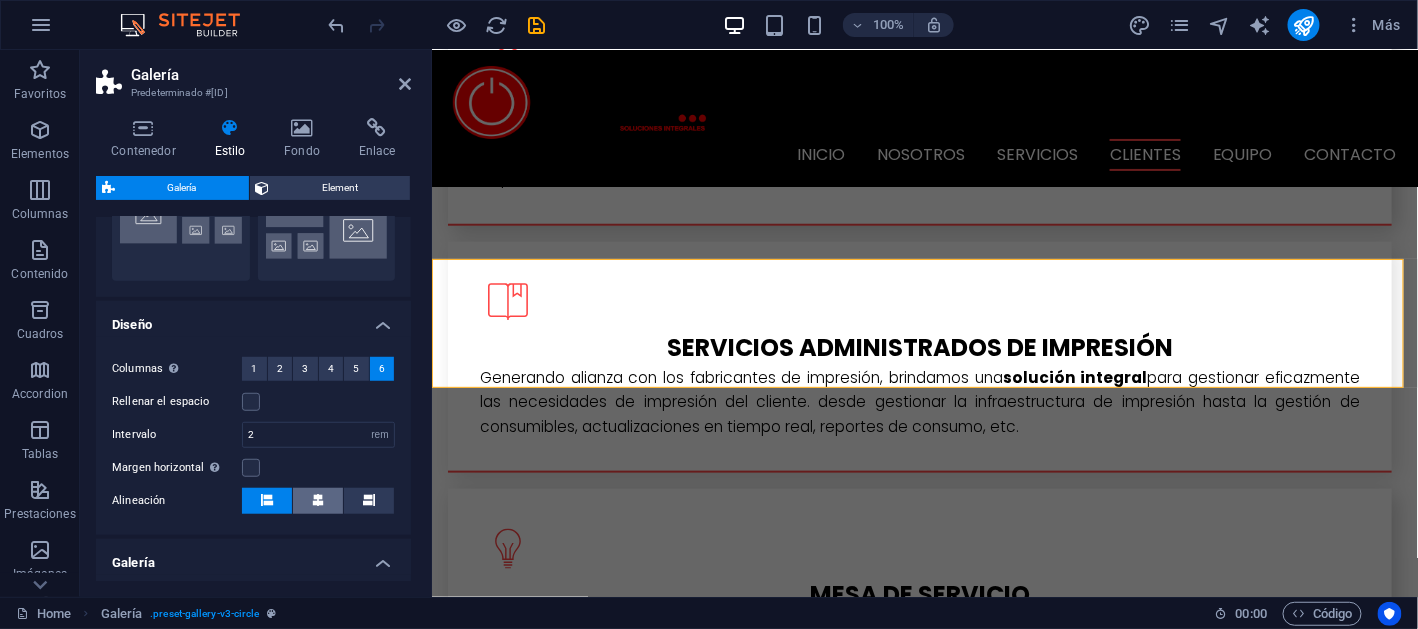 click at bounding box center [318, 500] 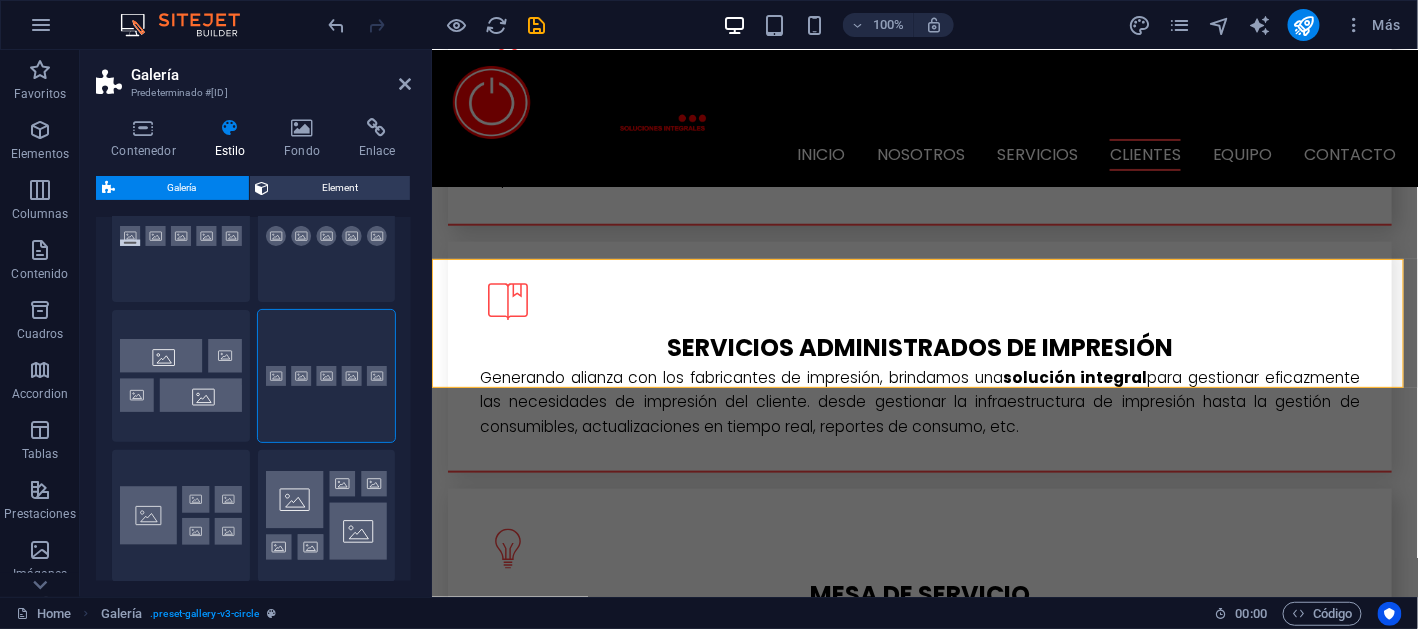 scroll, scrollTop: 0, scrollLeft: 0, axis: both 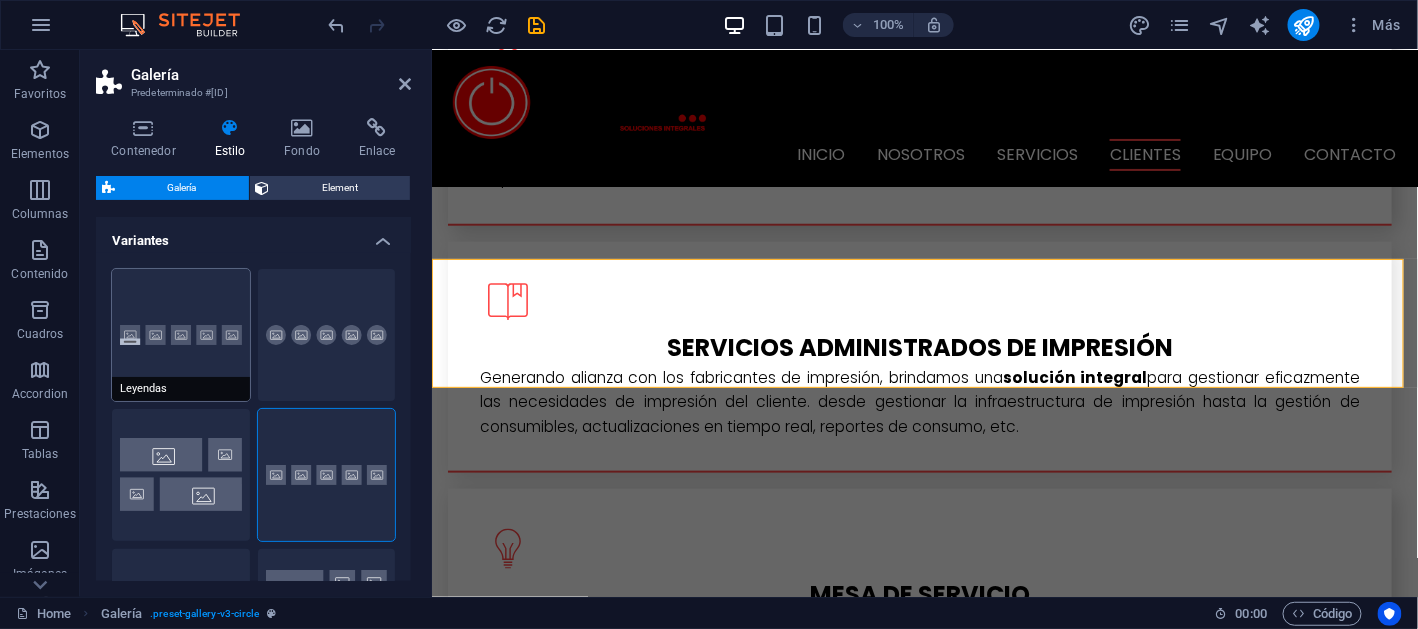 click on "Leyendas" at bounding box center (181, 335) 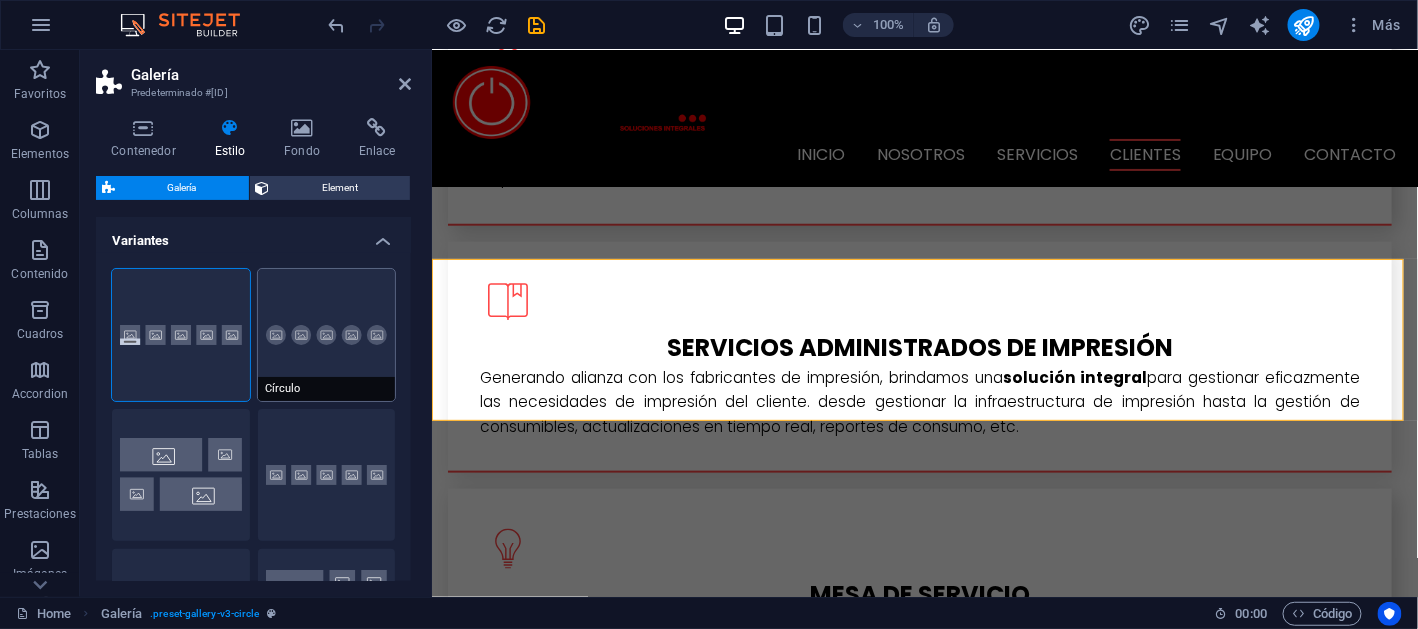 click on "Círculo" at bounding box center (327, 335) 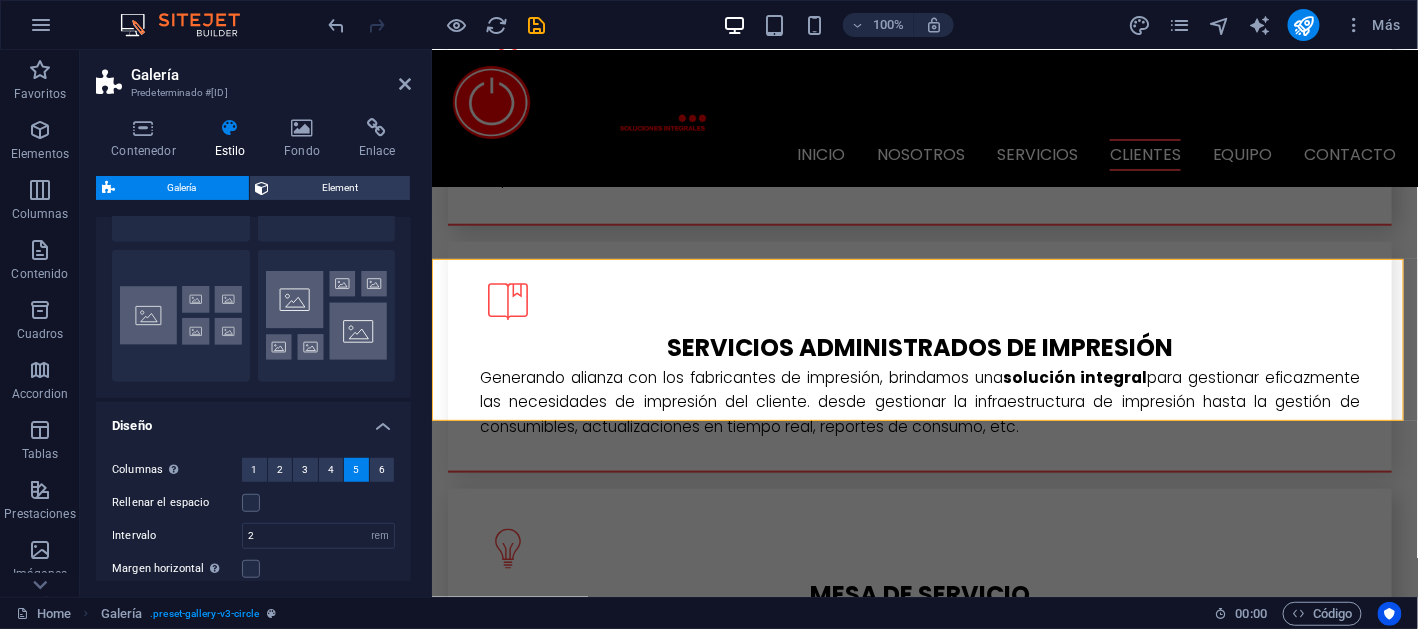 scroll, scrollTop: 400, scrollLeft: 0, axis: vertical 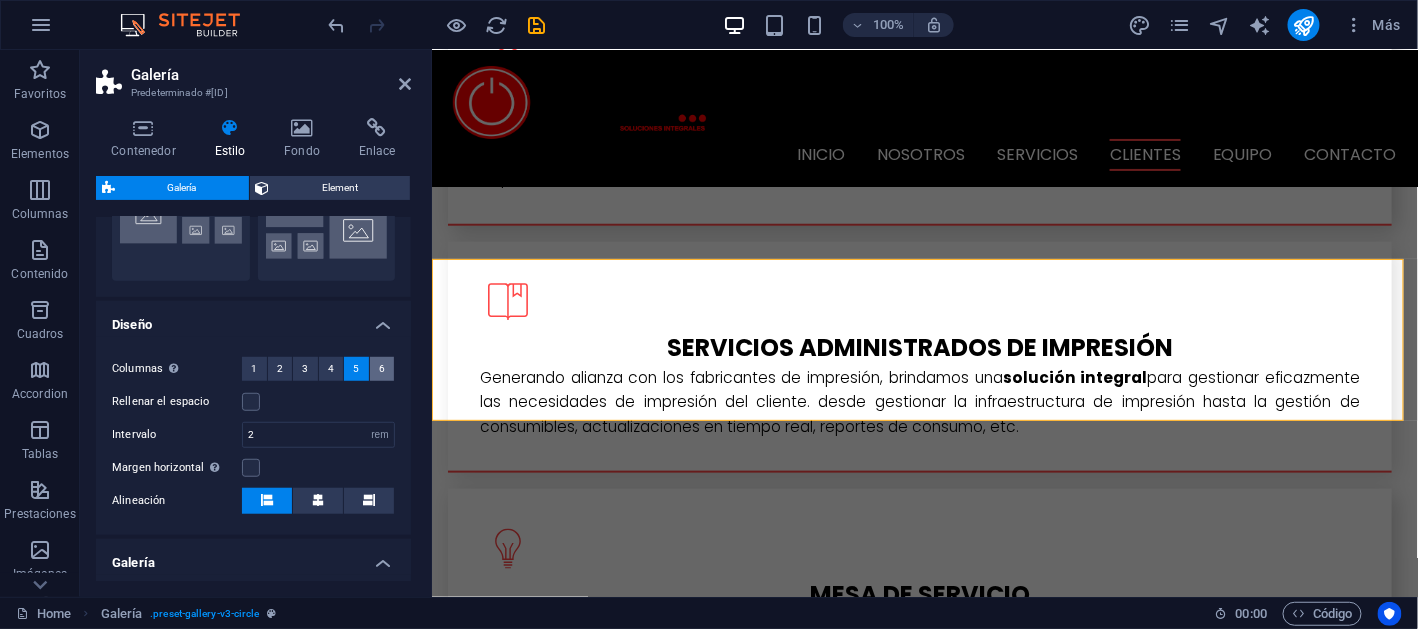 click on "6" at bounding box center (382, 369) 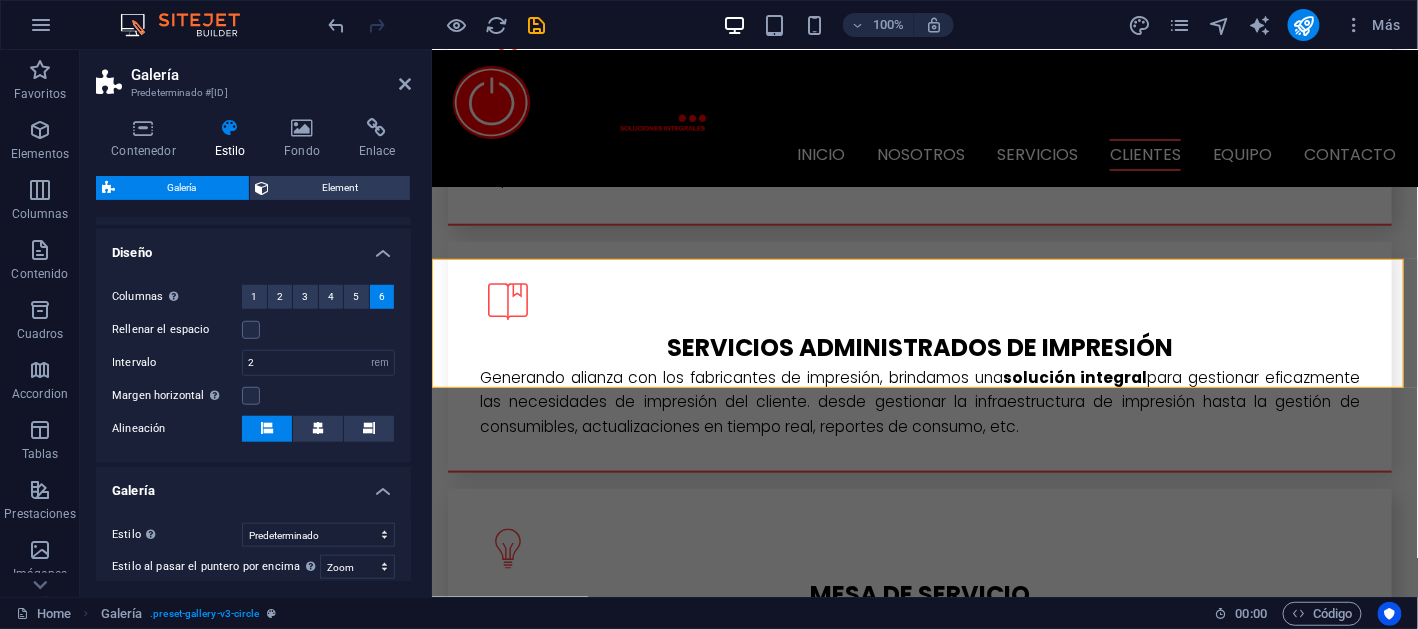 scroll, scrollTop: 499, scrollLeft: 0, axis: vertical 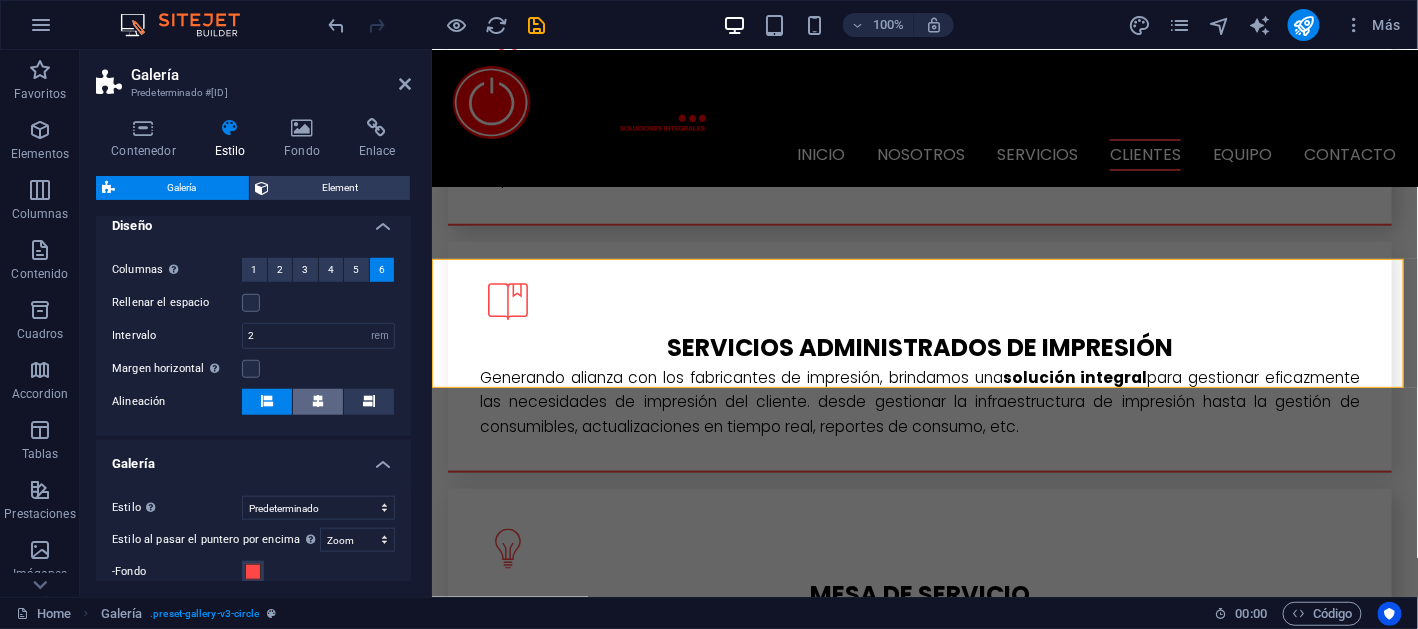 click at bounding box center (318, 402) 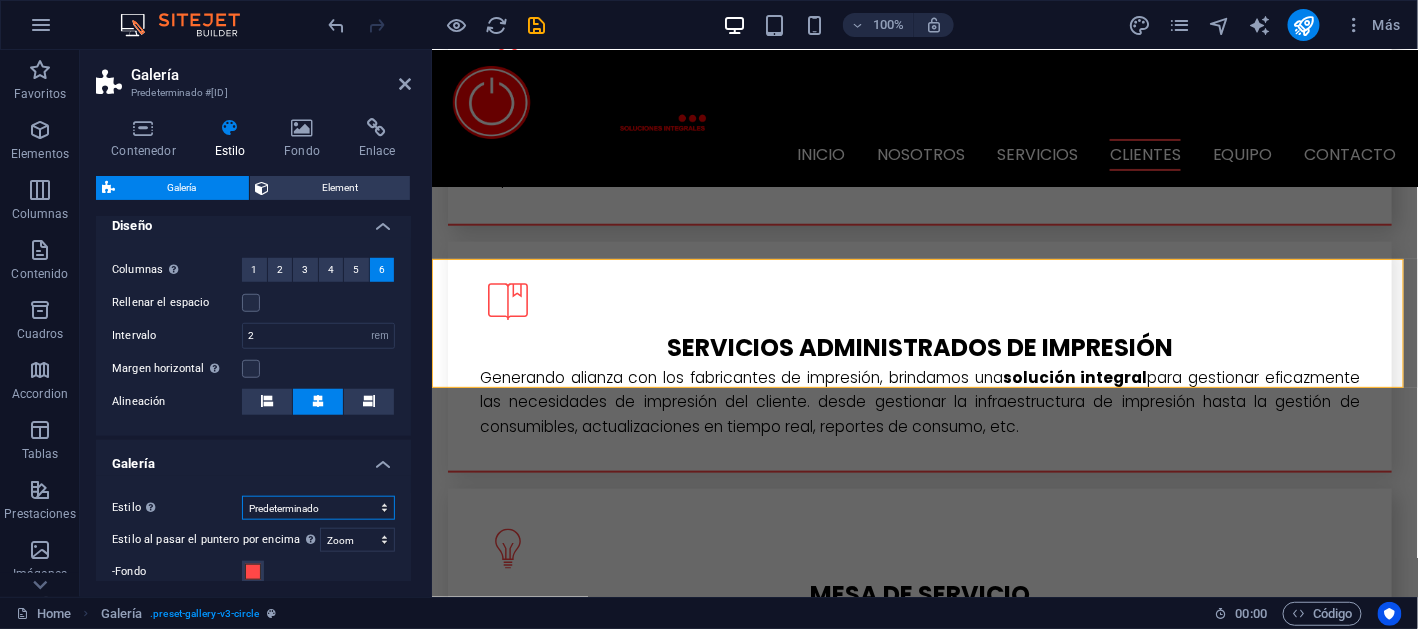 click on "Predeterminado Cuadrícula Cuadrícula inversa Cuadrícula desplazada Collage" at bounding box center (318, 508) 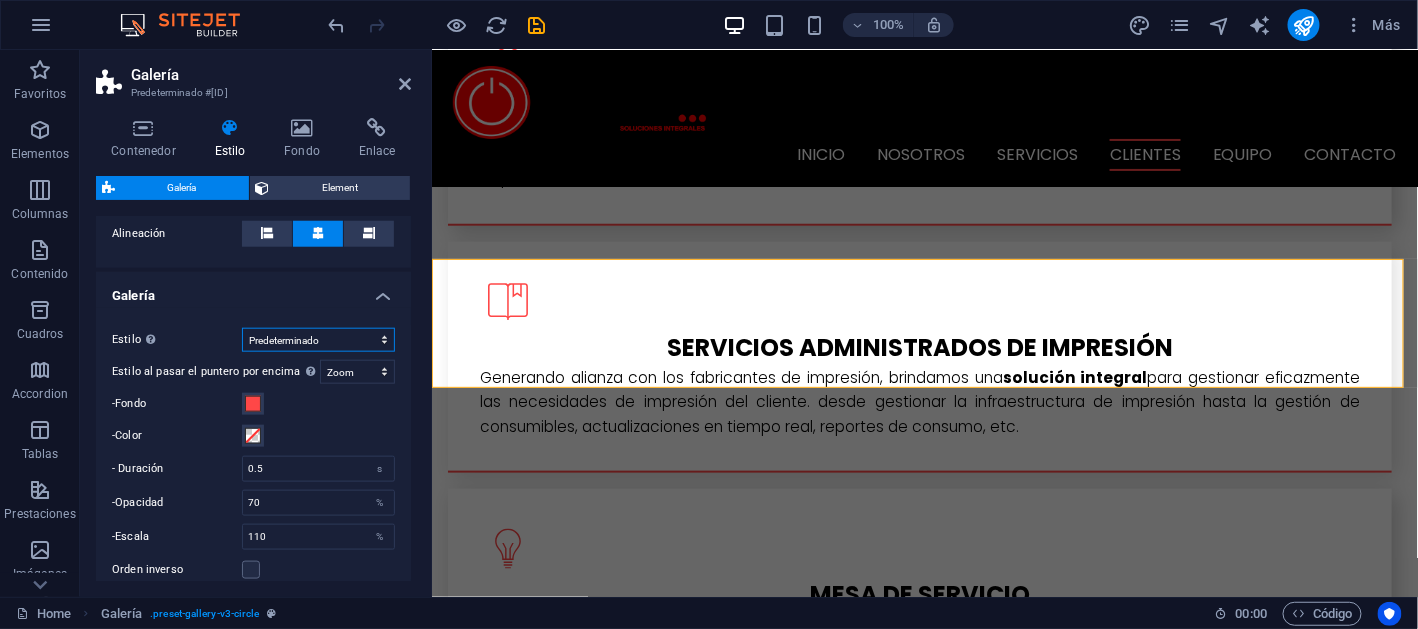 scroll, scrollTop: 700, scrollLeft: 0, axis: vertical 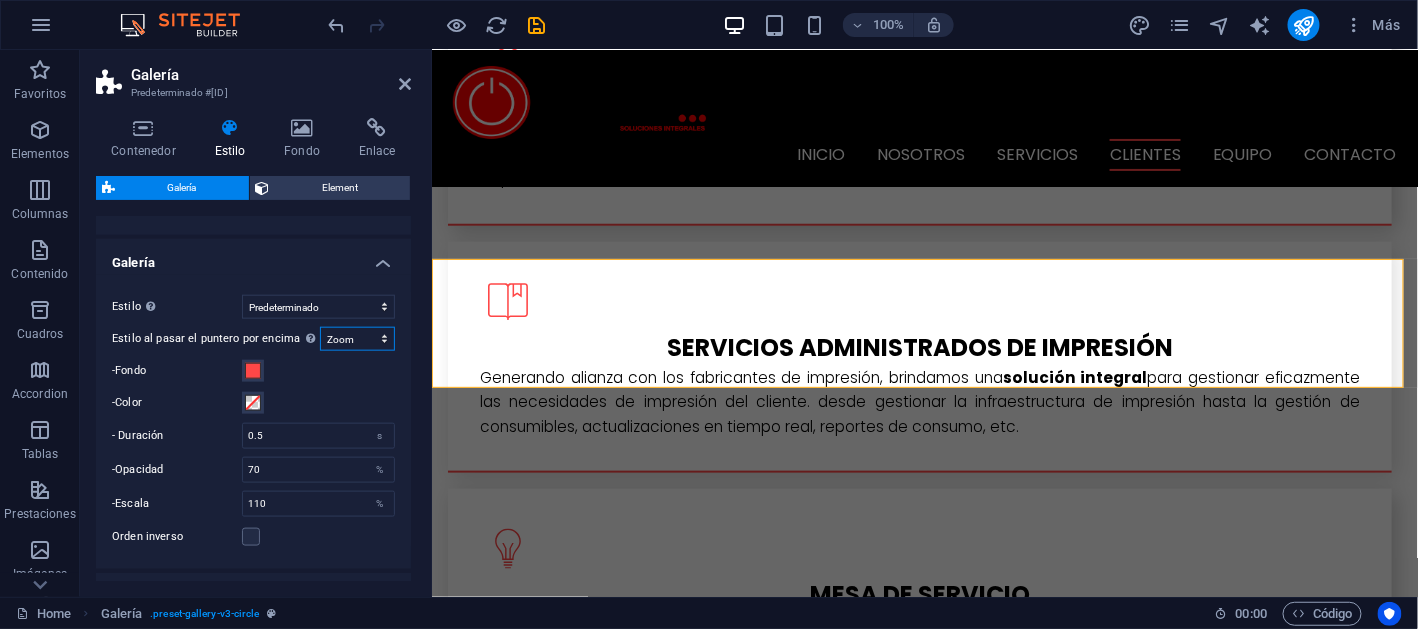 click on "Deshabilitado Rotar Zoom Difuminar Leyendas" at bounding box center [357, 339] 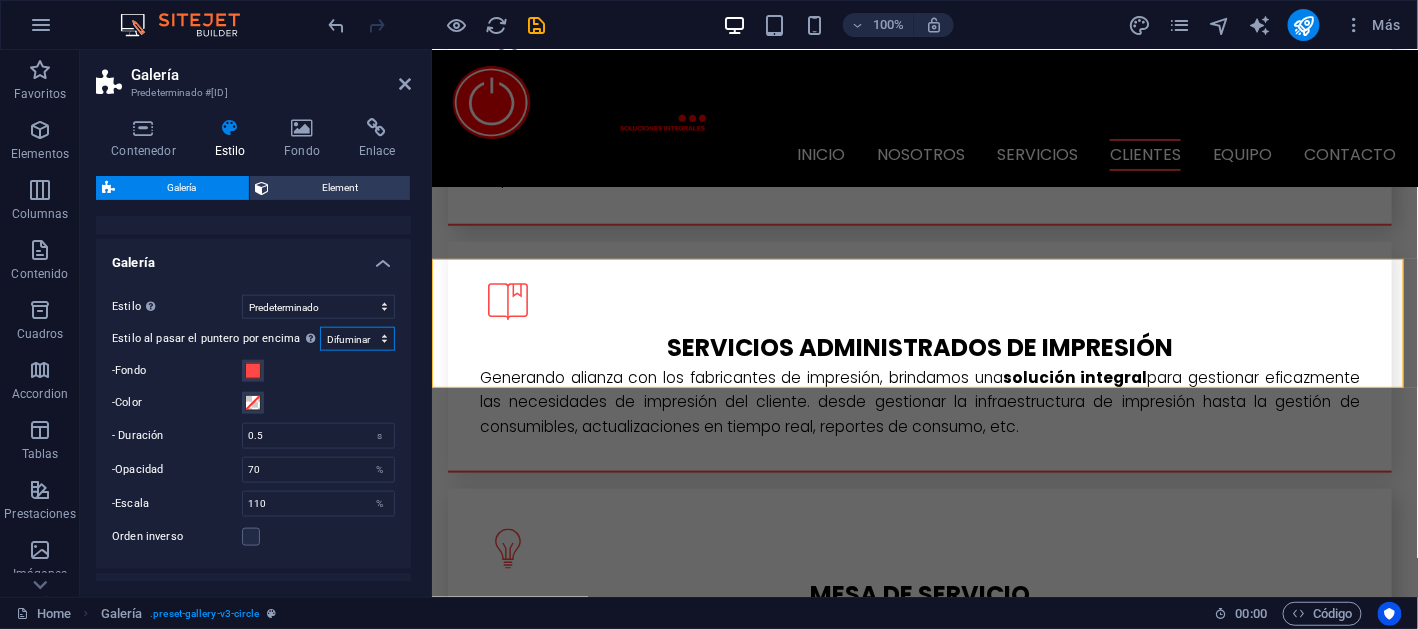 click on "Deshabilitado Rotar Zoom Difuminar Leyendas" at bounding box center (357, 339) 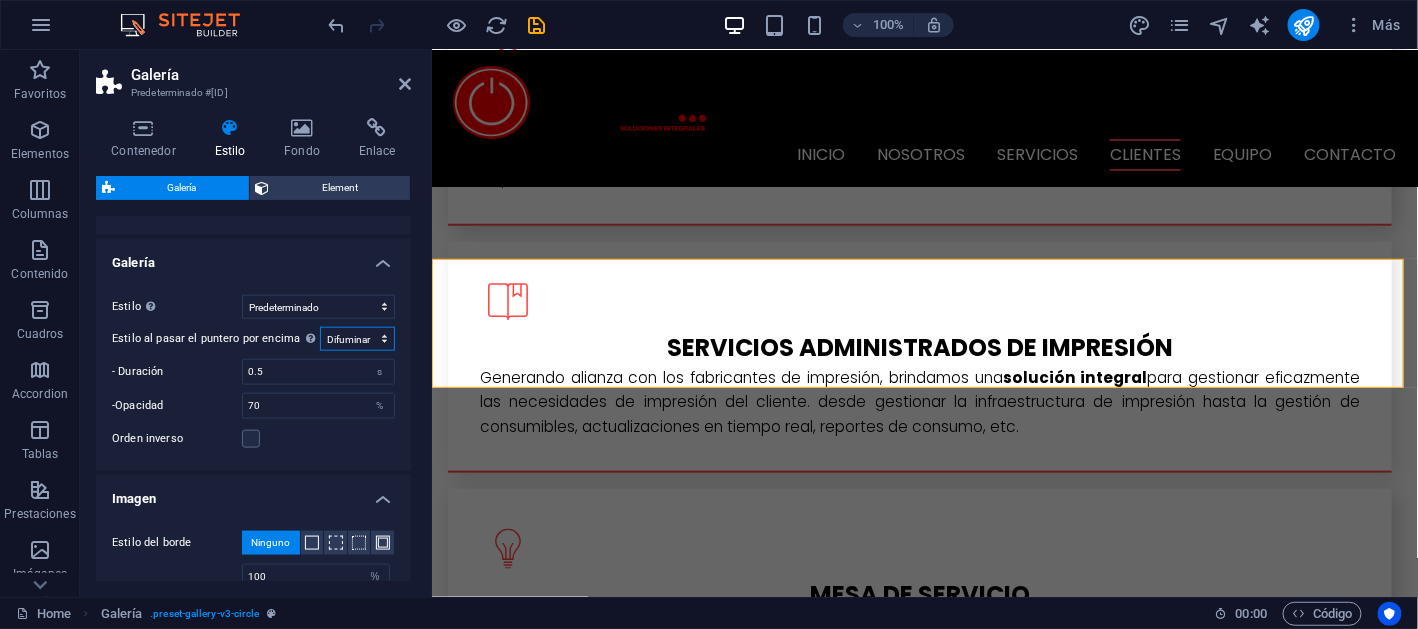 scroll, scrollTop: 799, scrollLeft: 0, axis: vertical 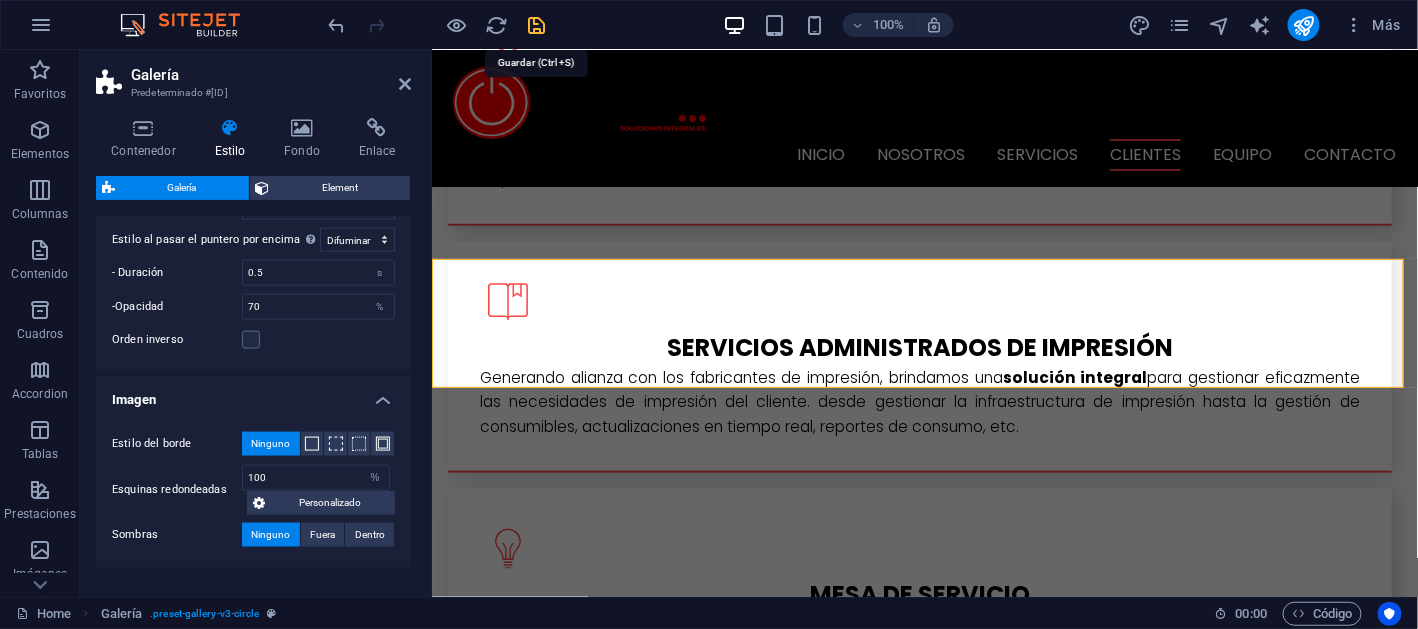 click at bounding box center (537, 25) 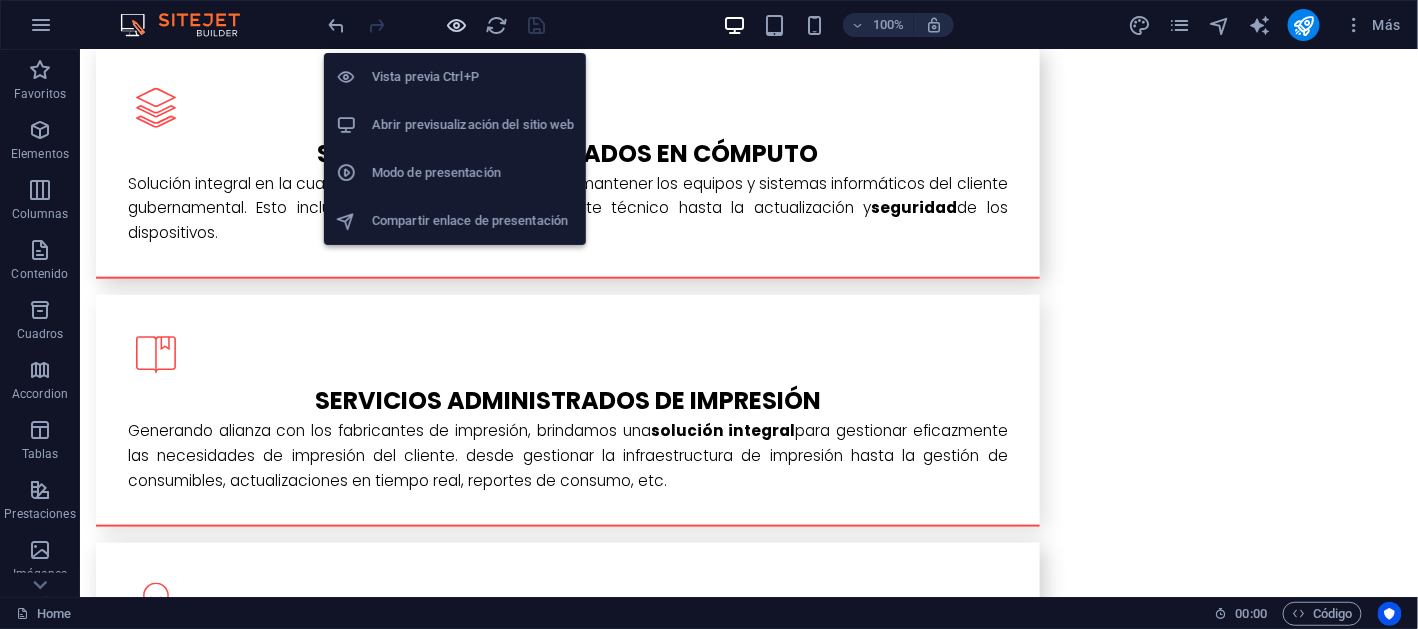 click at bounding box center [457, 25] 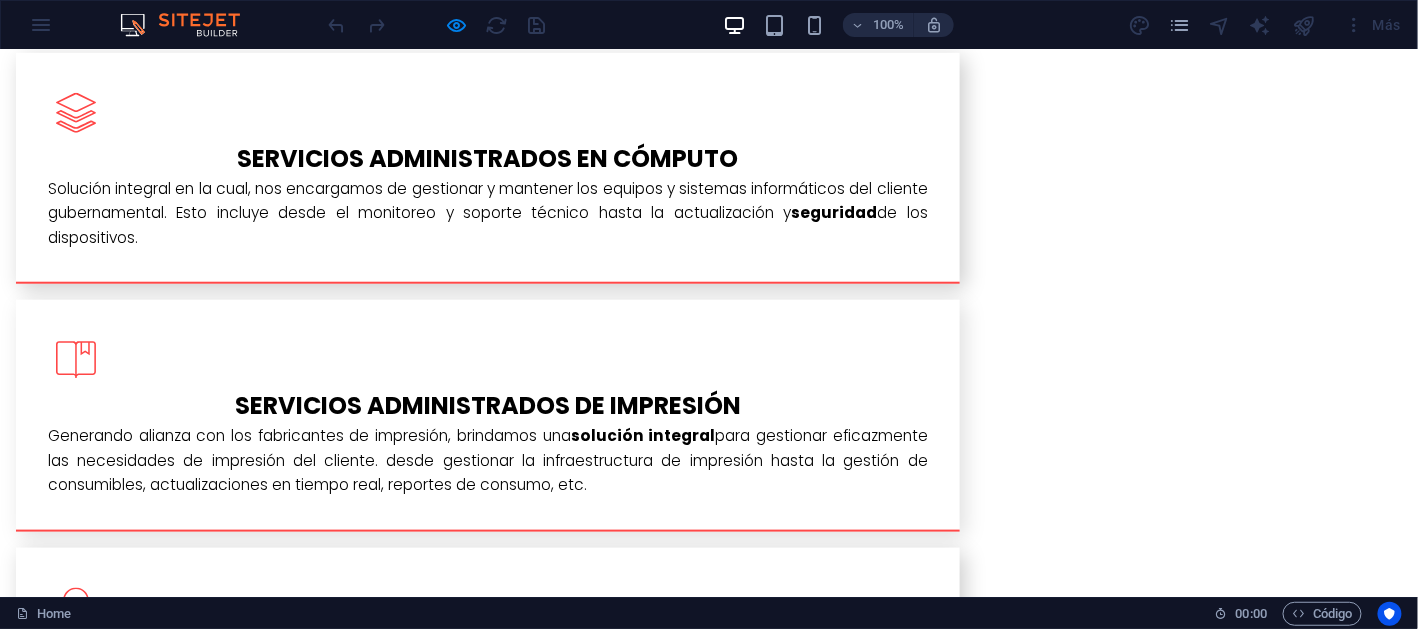 click at bounding box center (162, 2278) 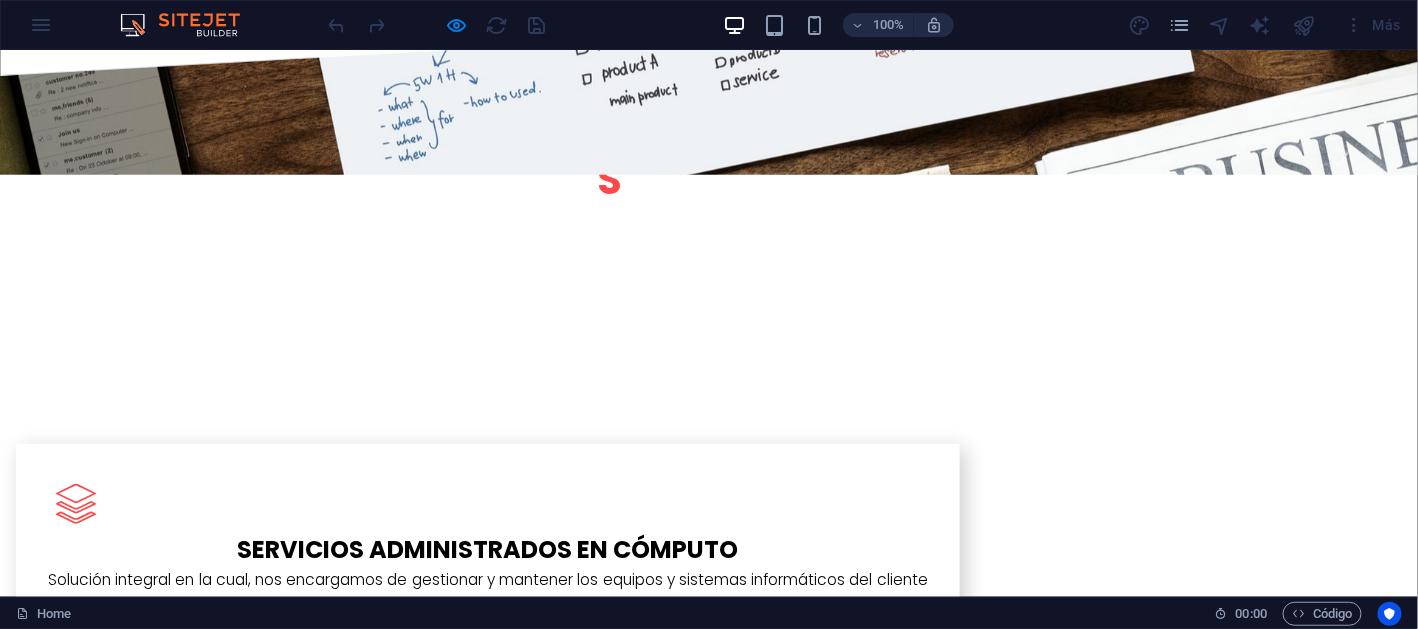 click at bounding box center [0, -2474] 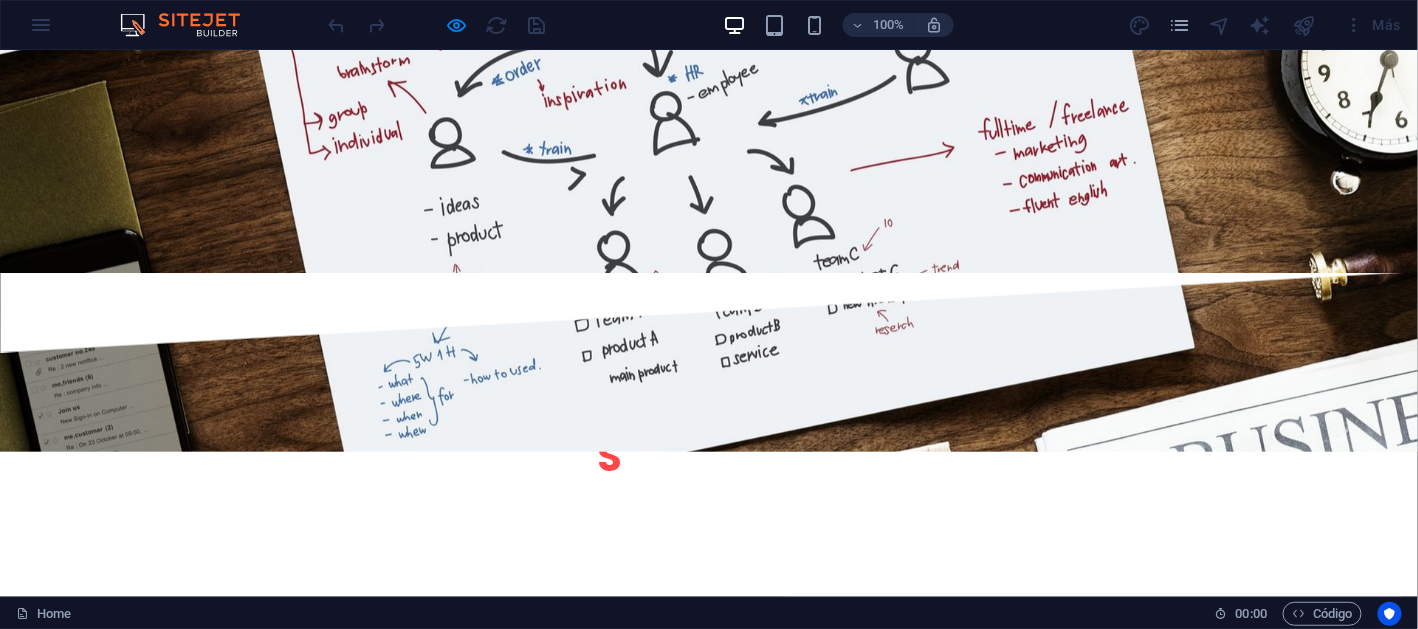 click on "×" at bounding box center (5, -2847) 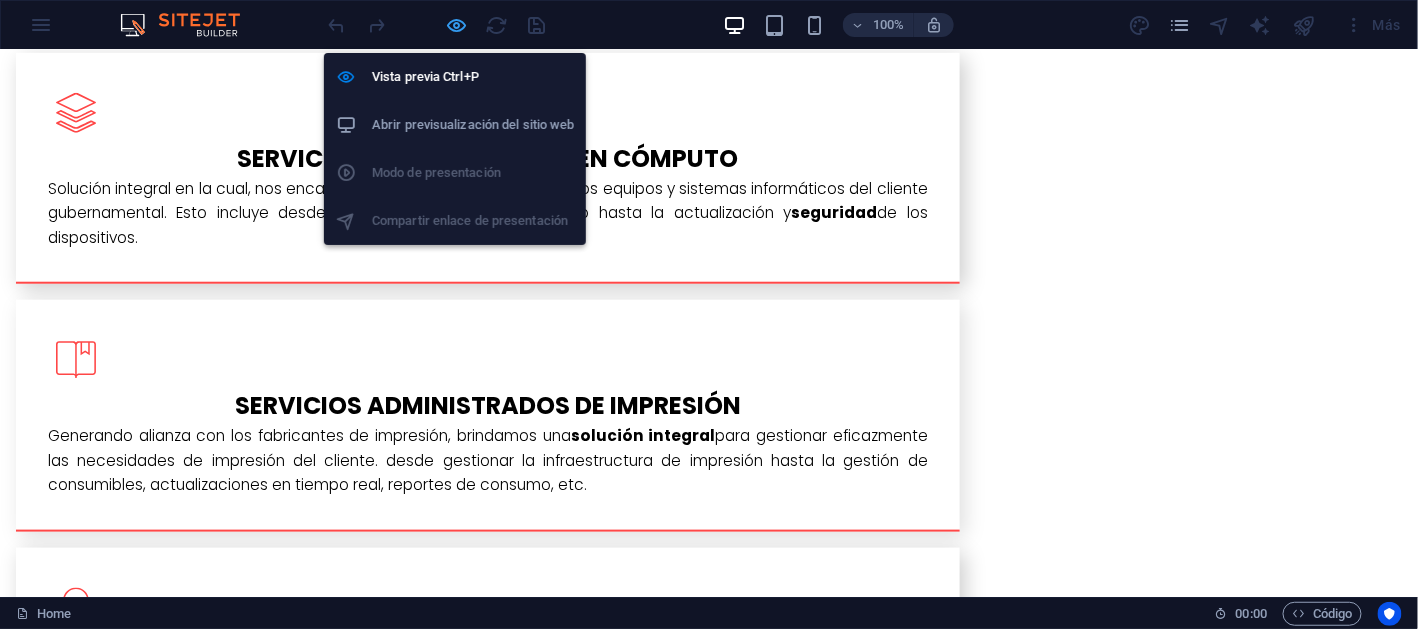 click at bounding box center [457, 25] 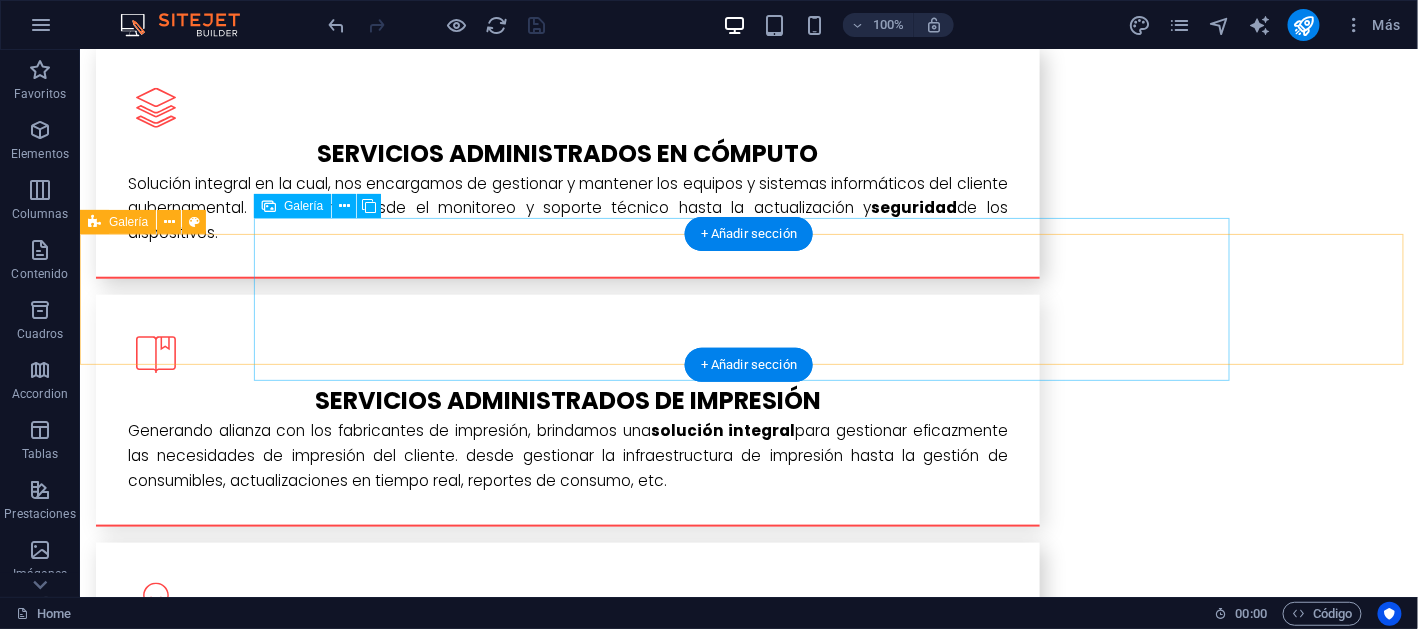 click at bounding box center [567, 2273] 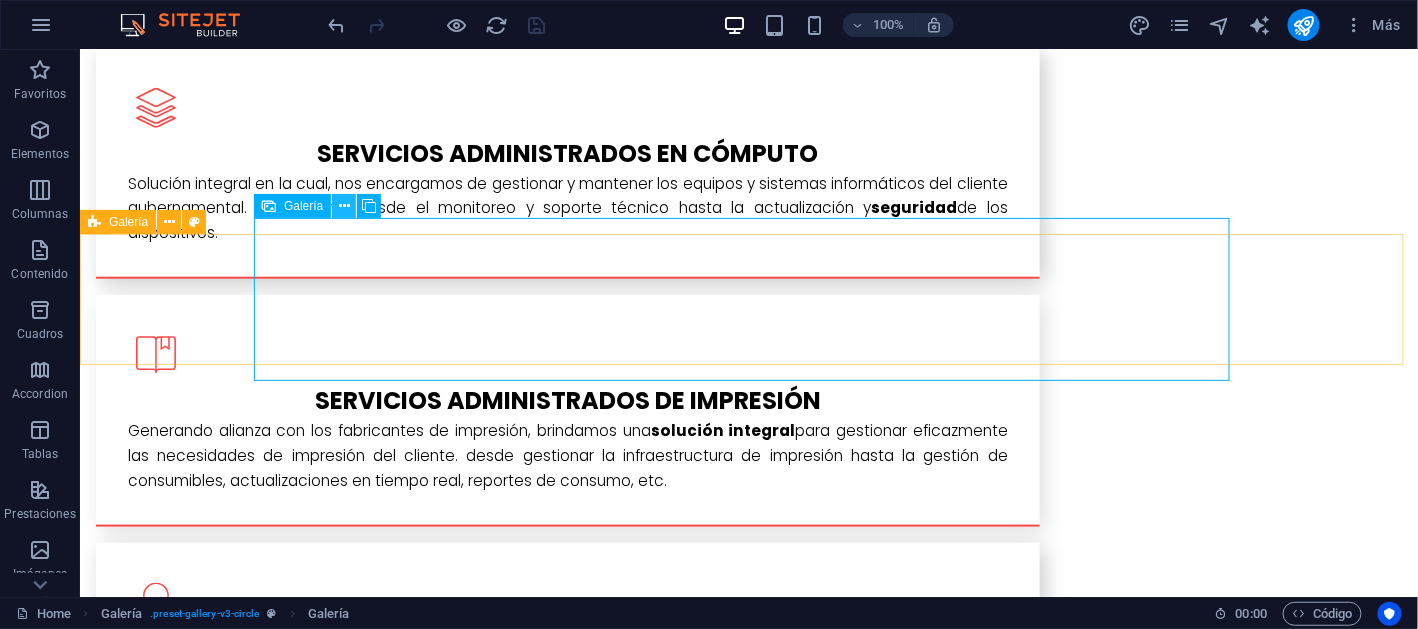 click at bounding box center (344, 206) 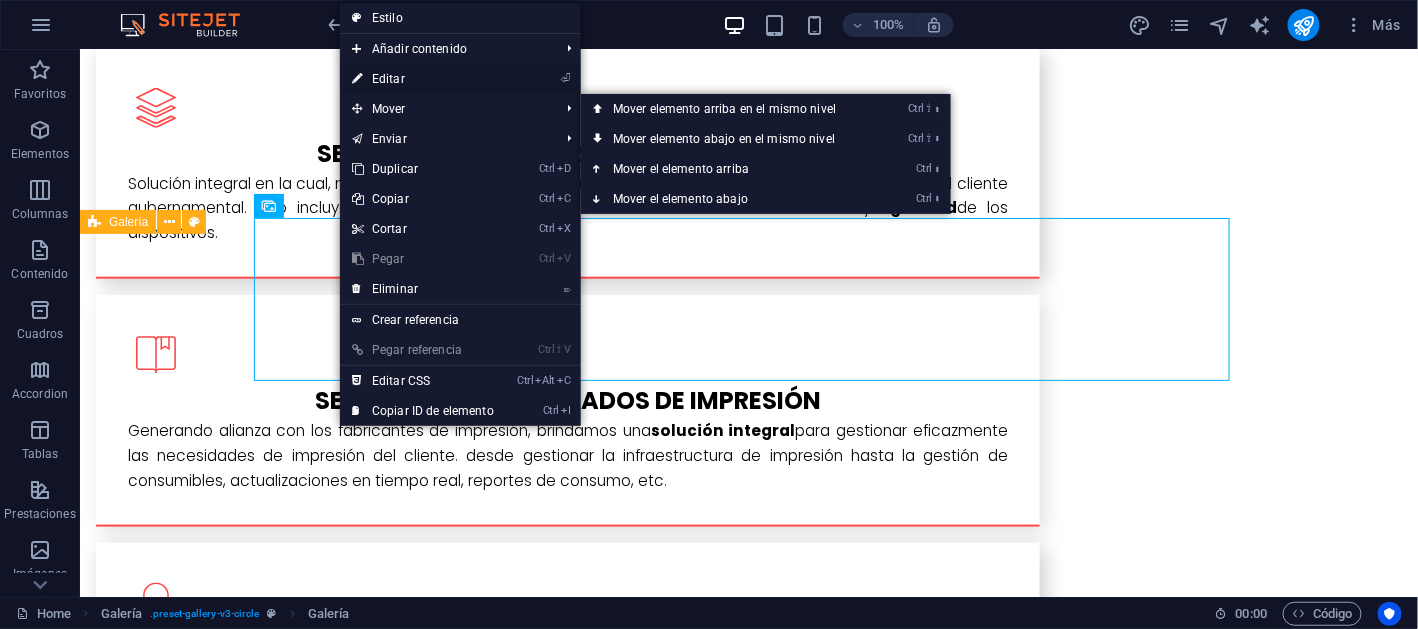 click on "⏎  Editar" at bounding box center (423, 79) 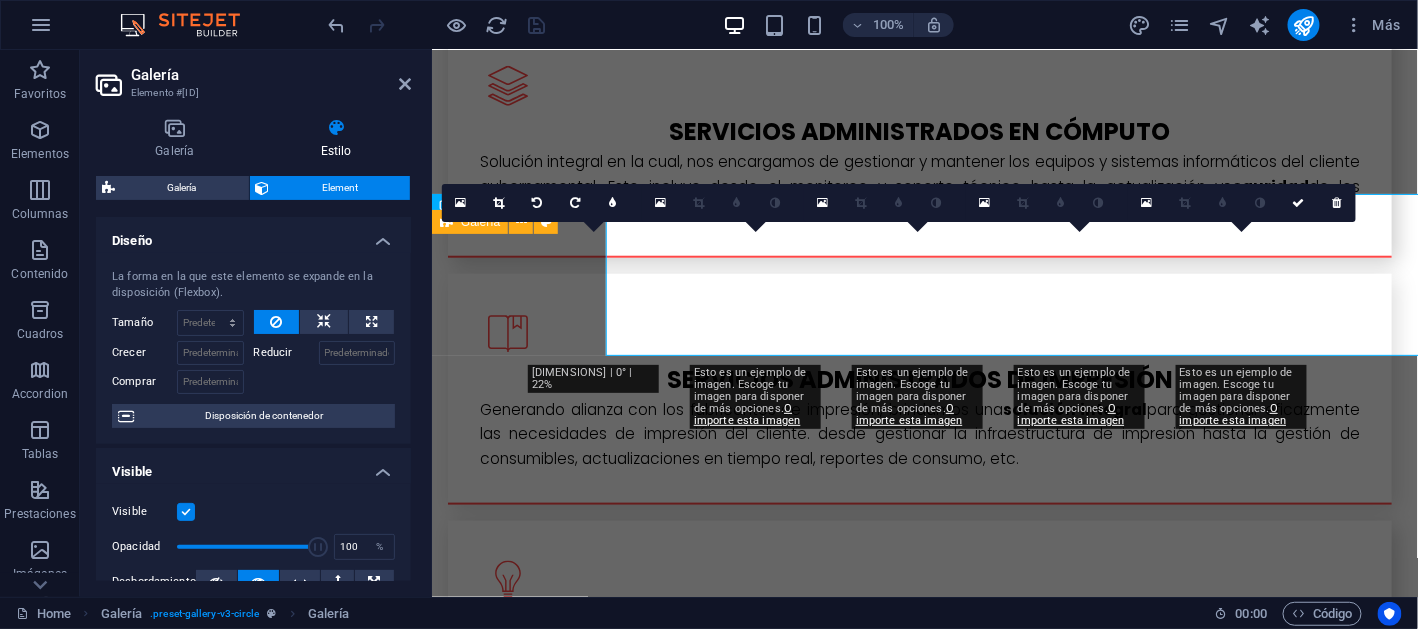 scroll, scrollTop: 2932, scrollLeft: 0, axis: vertical 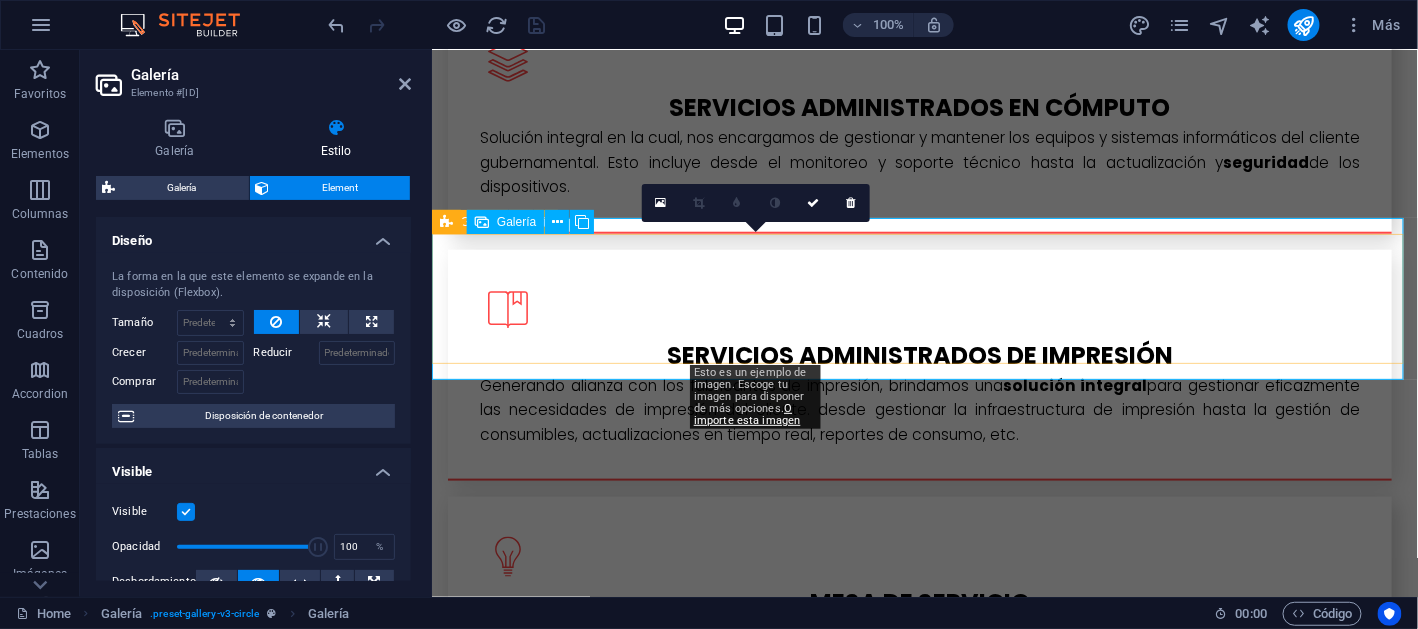 click at bounding box center [756, 2227] 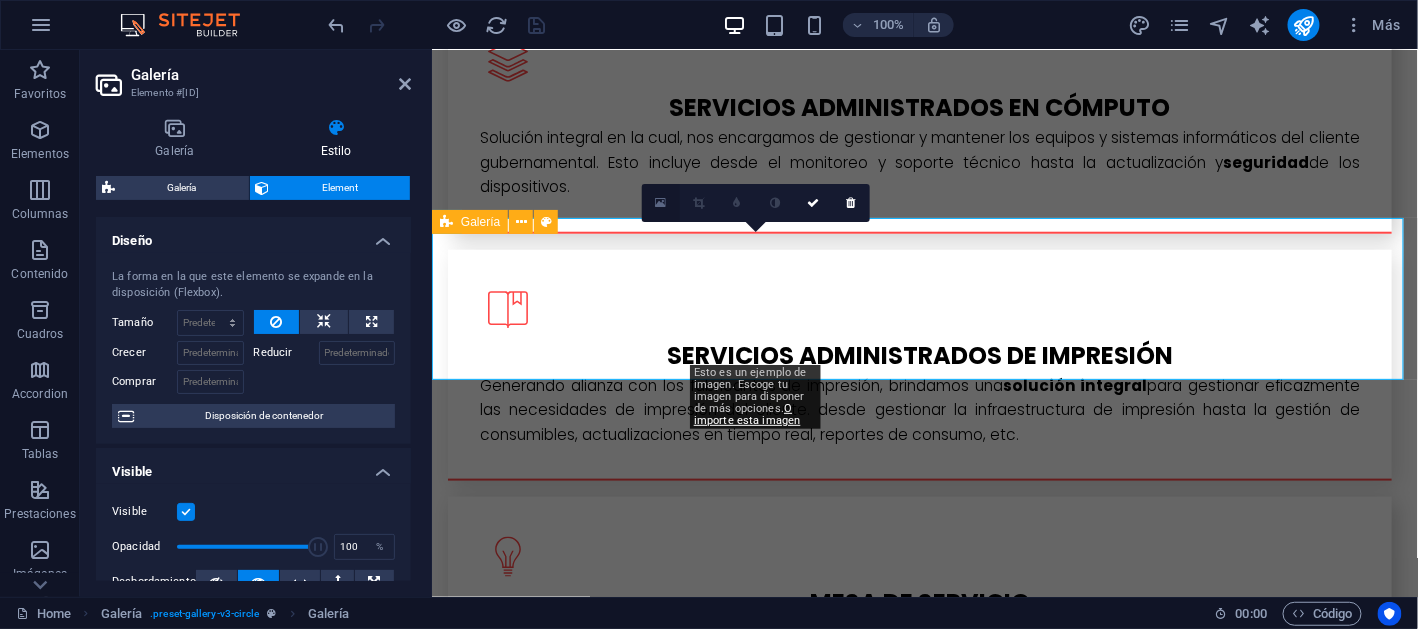 click at bounding box center (660, 203) 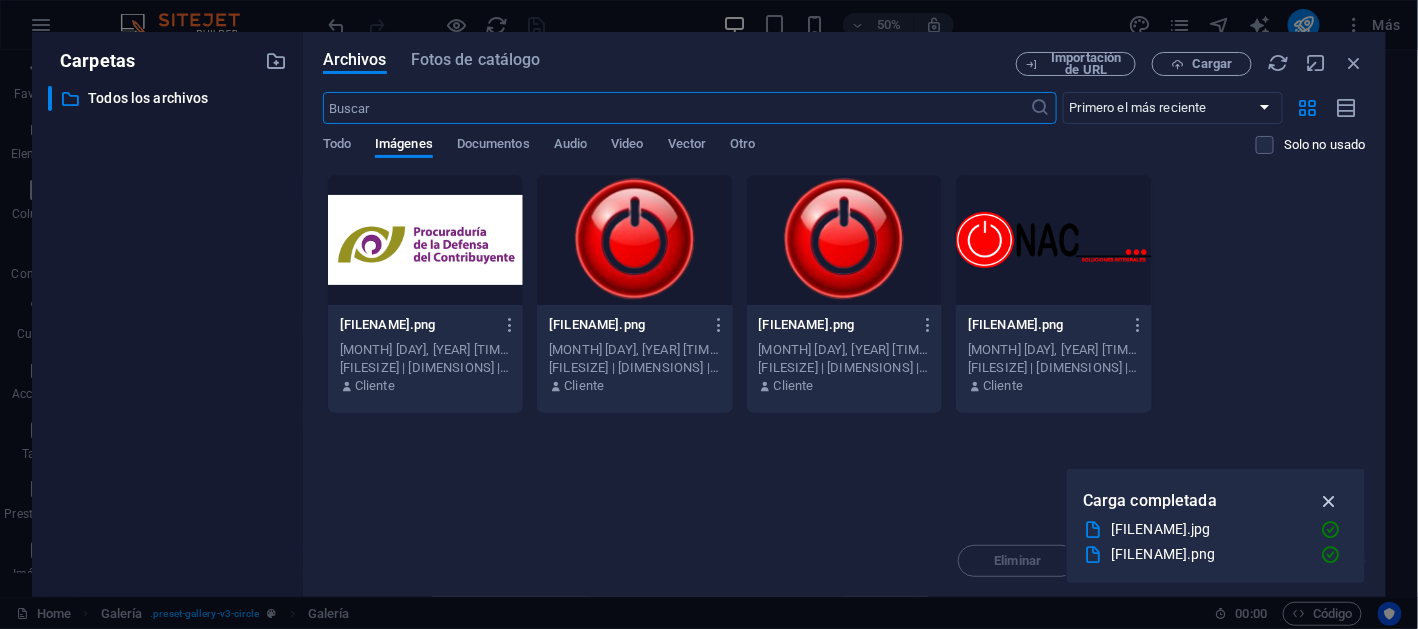 click at bounding box center [1329, 501] 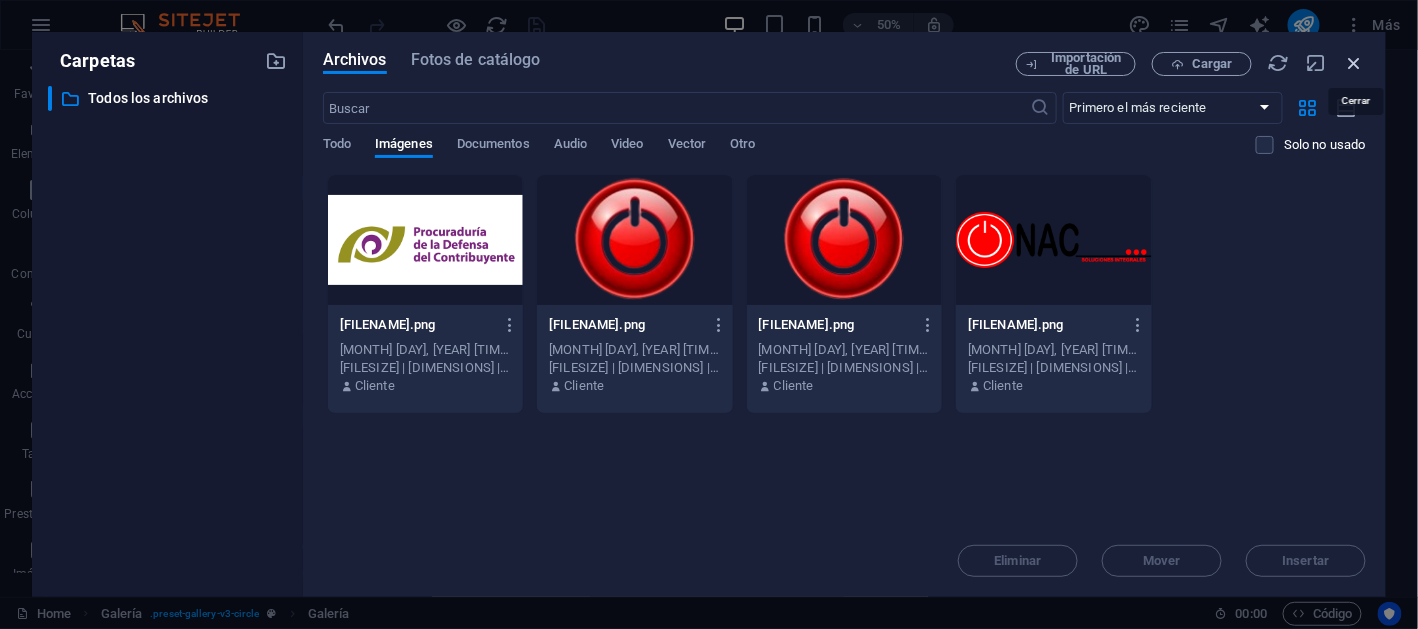 click at bounding box center (1355, 63) 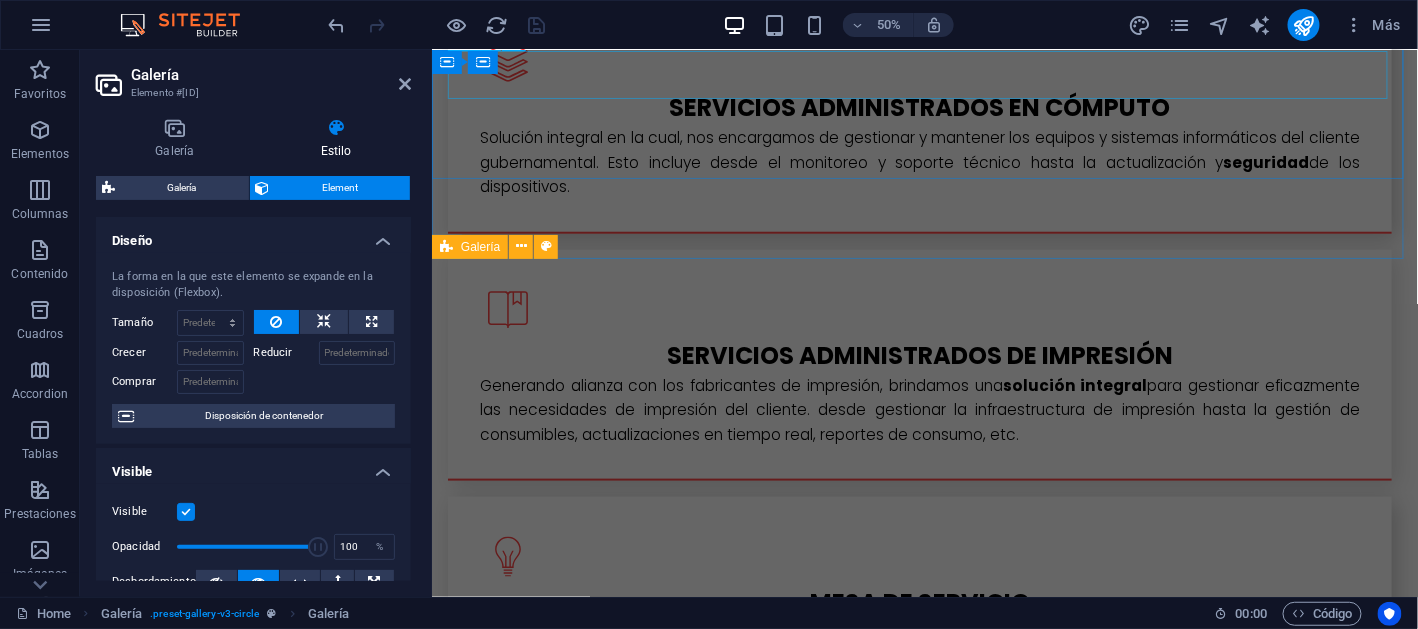 scroll, scrollTop: 2908, scrollLeft: 0, axis: vertical 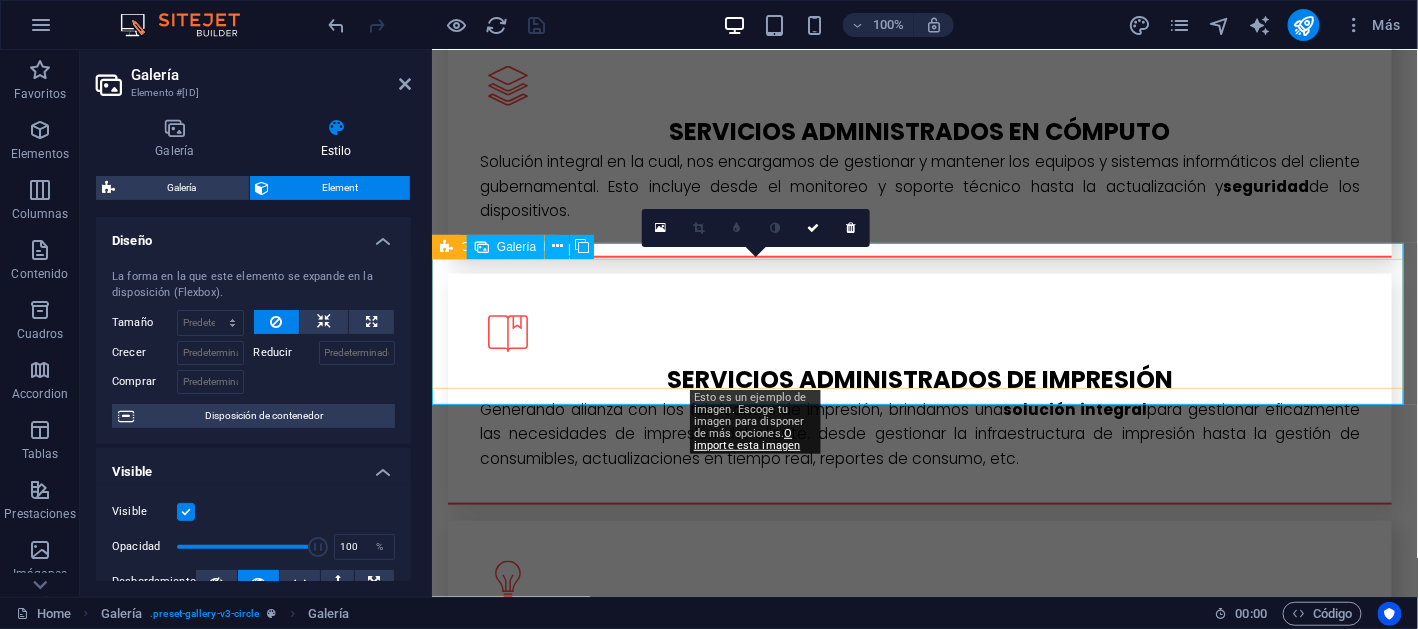 click at bounding box center (756, 2251) 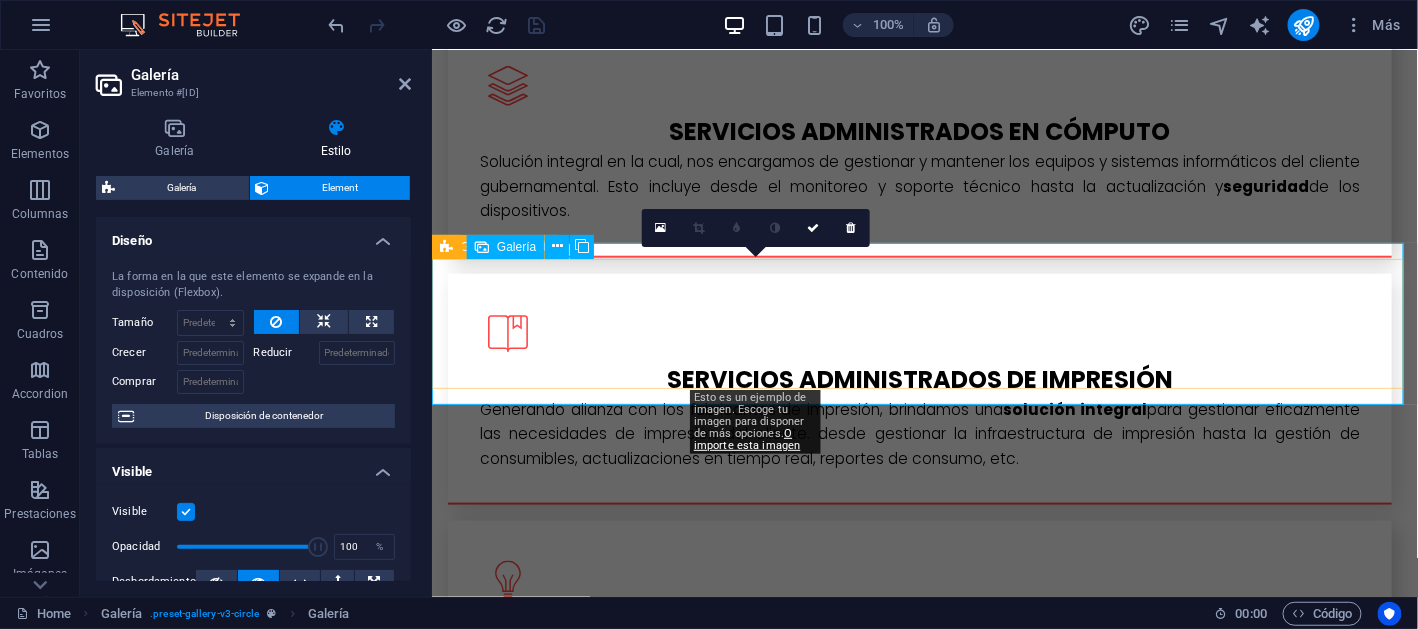 click at bounding box center (756, 2251) 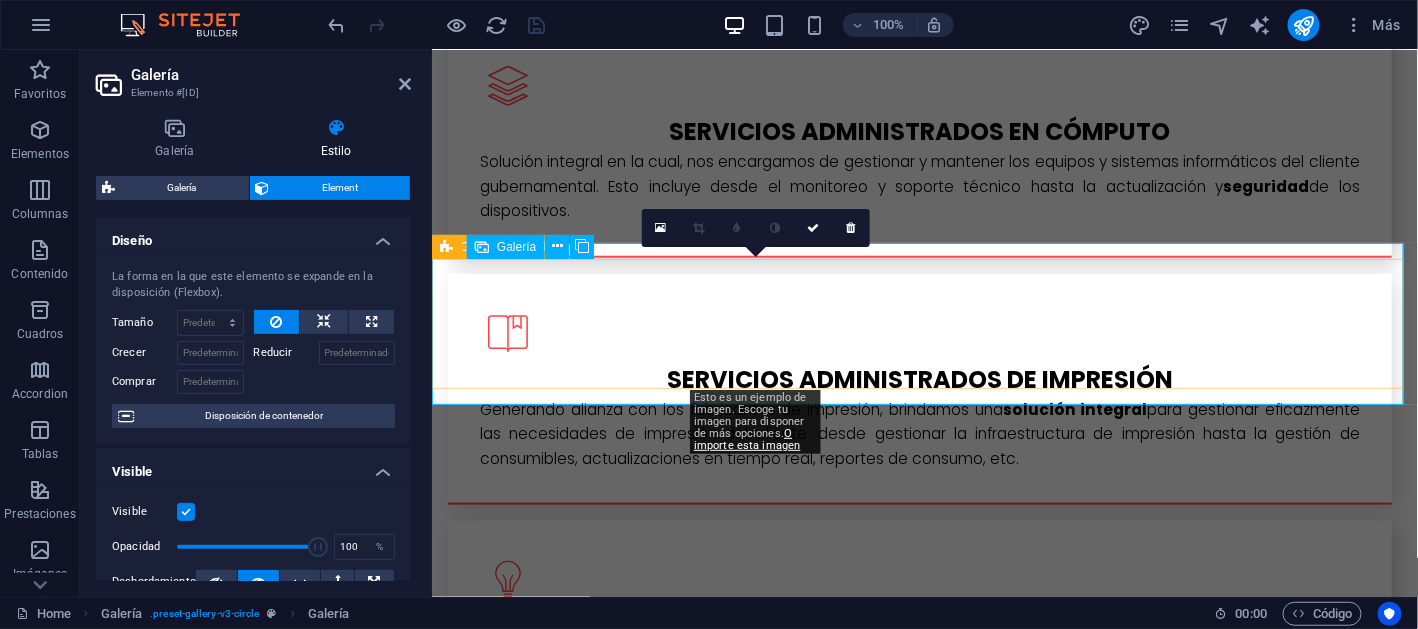 click at bounding box center (756, 2251) 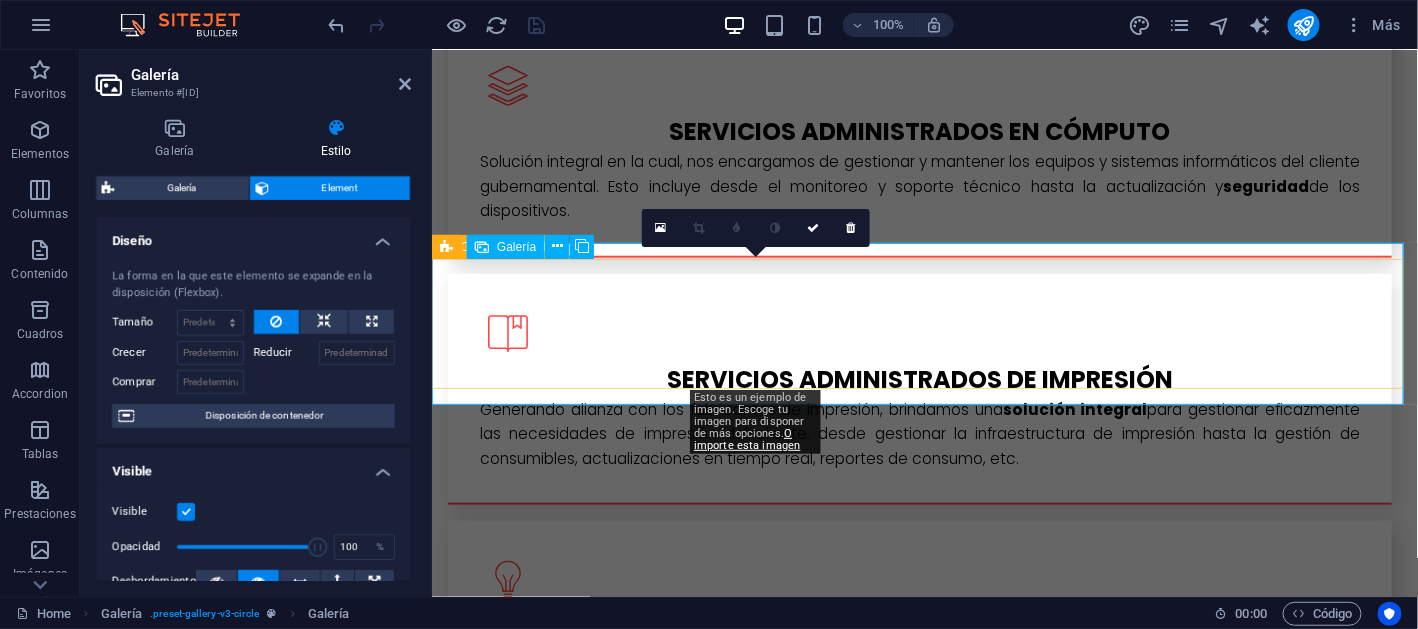 click at bounding box center [756, 2251] 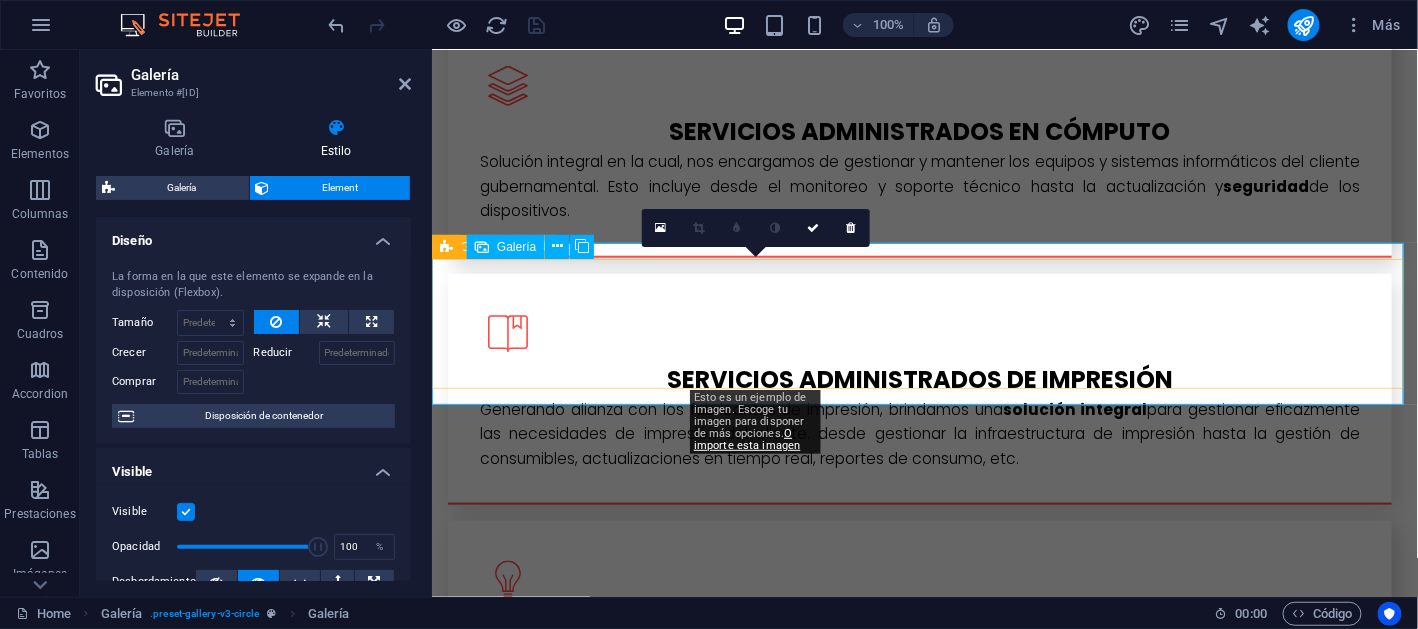 click at bounding box center (756, 2251) 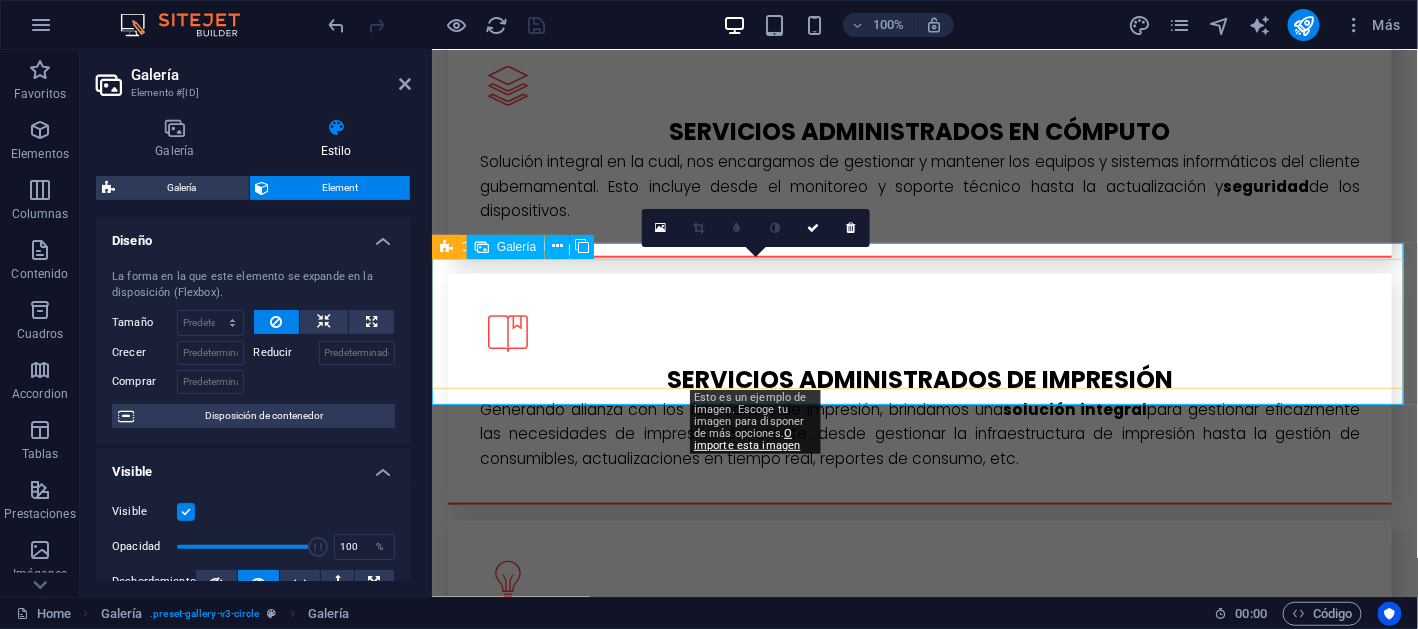 click at bounding box center [756, 2251] 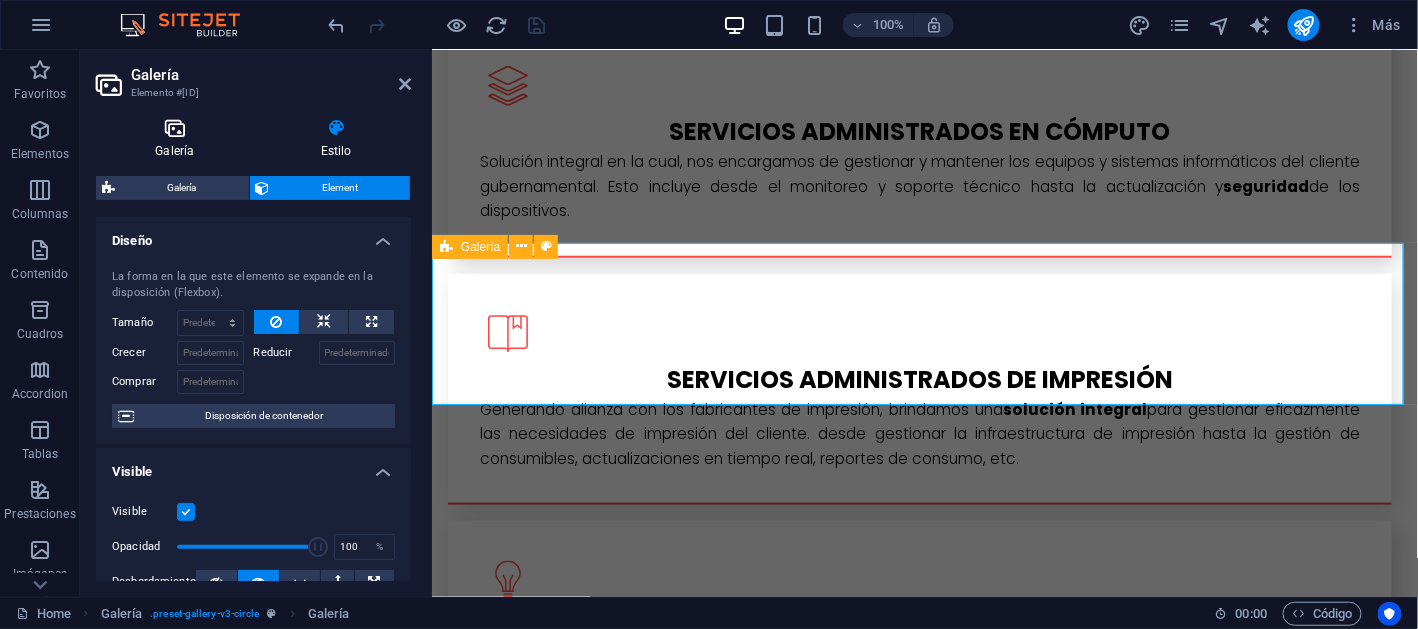 click on "Galería" at bounding box center (179, 139) 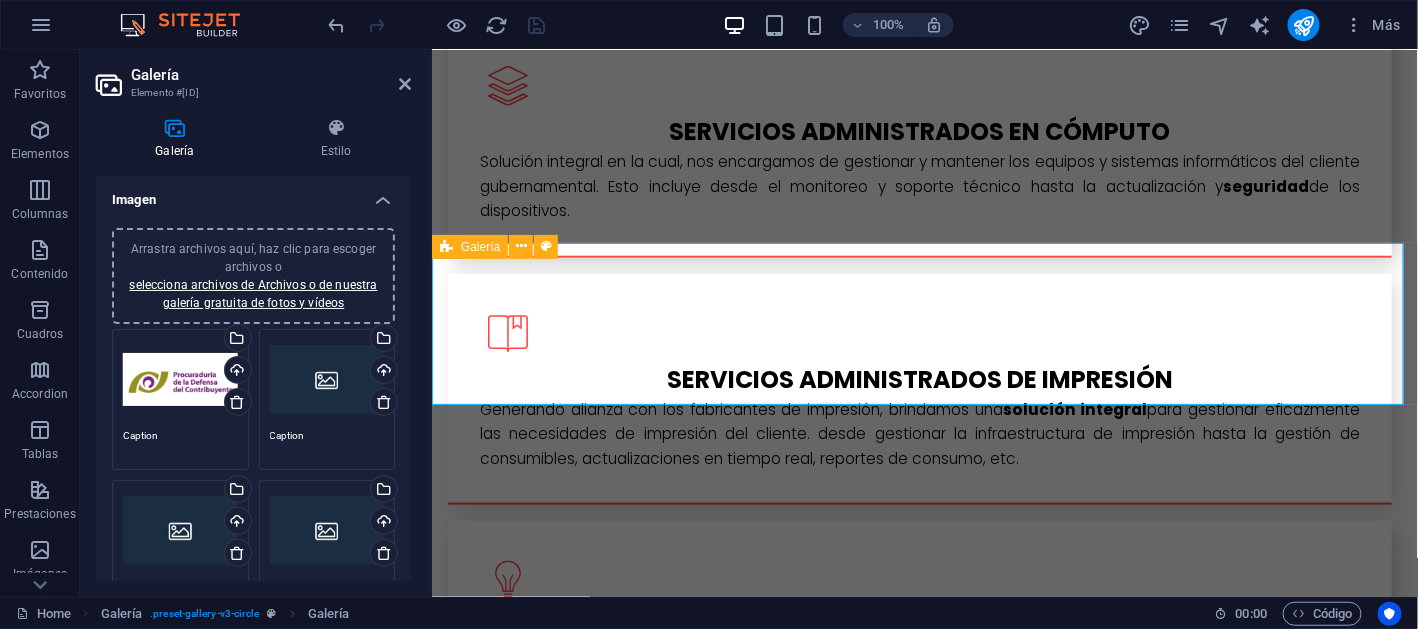 scroll, scrollTop: 99, scrollLeft: 0, axis: vertical 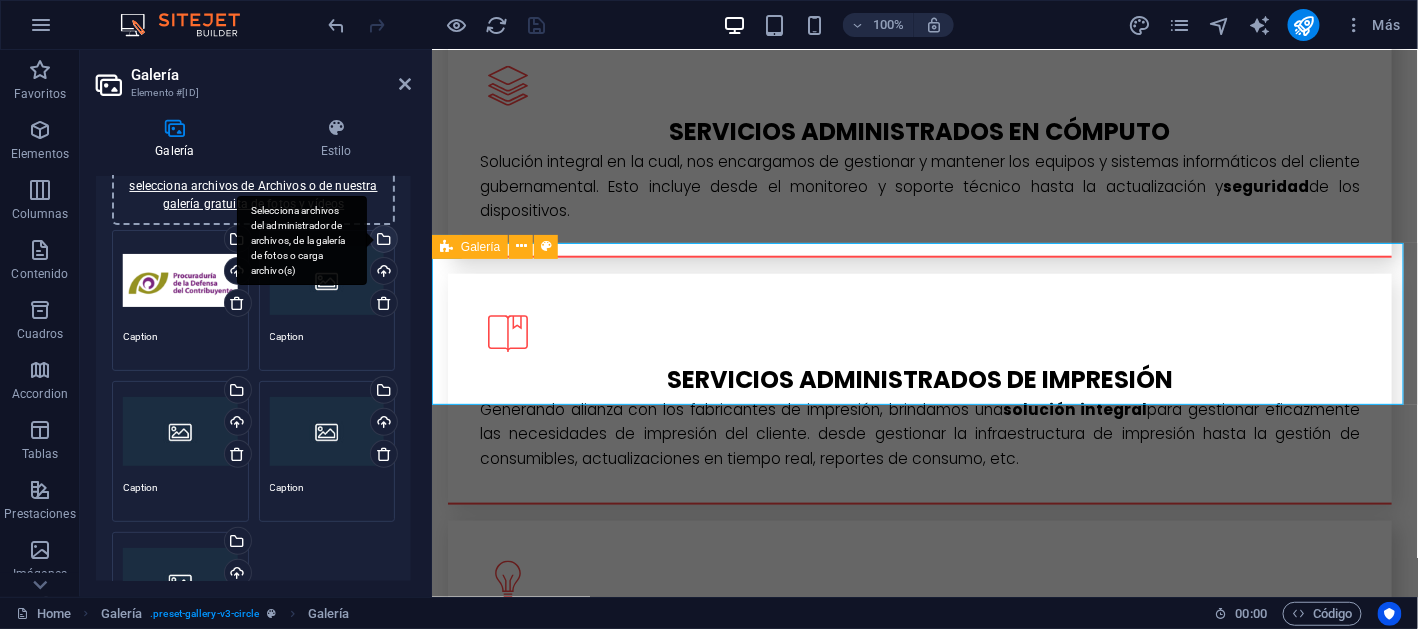 click on "Selecciona archivos del administrador de archivos, de la galería de fotos o carga archivo(s)" at bounding box center [302, 241] 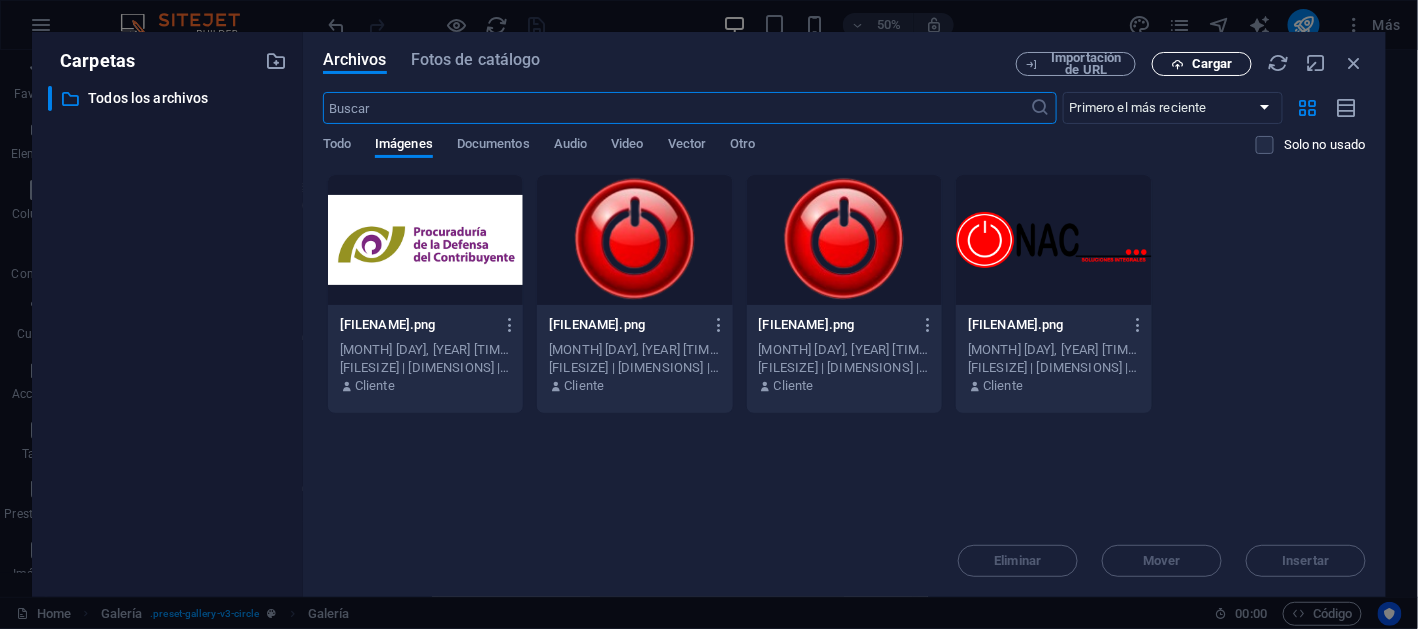 click on "Cargar" at bounding box center (1212, 64) 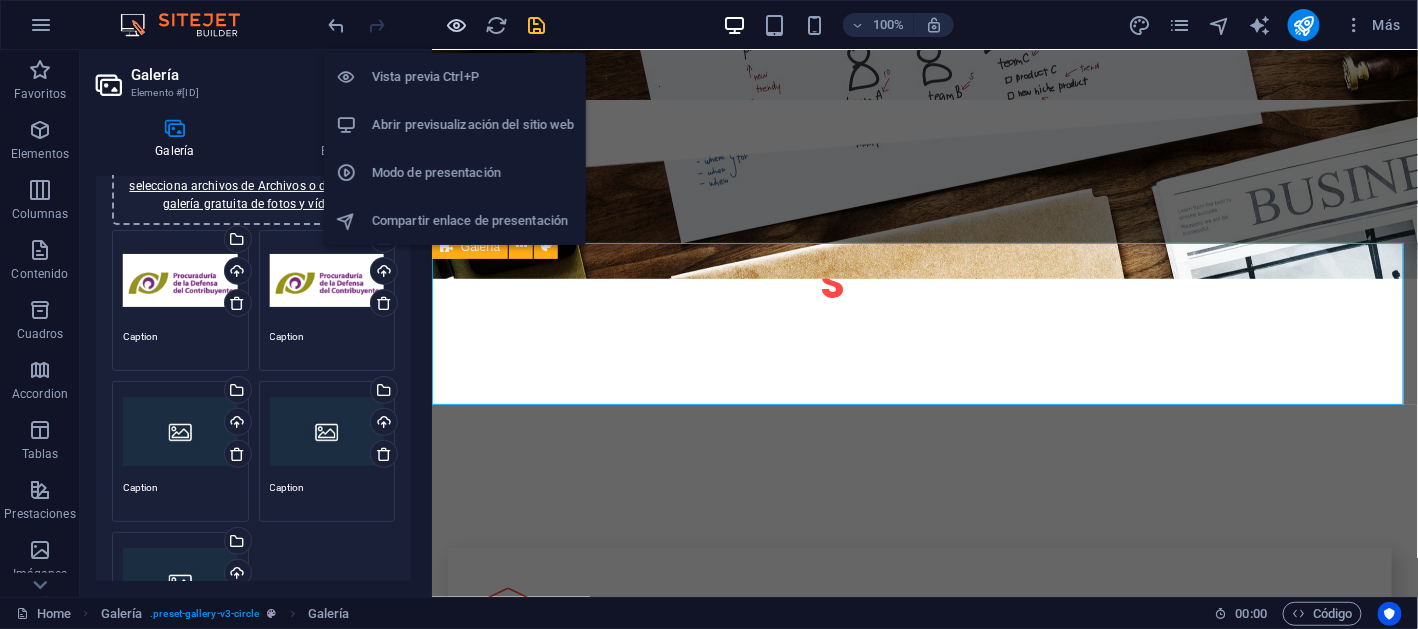 click at bounding box center (457, 25) 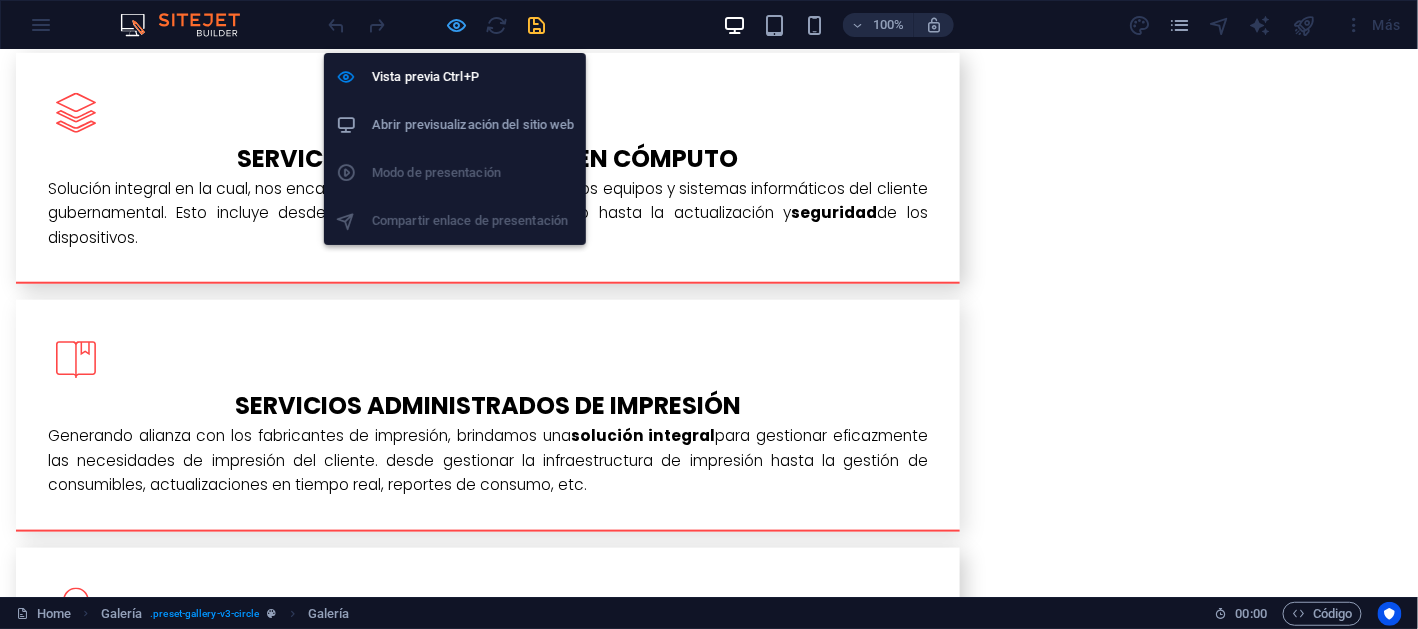 scroll, scrollTop: 2883, scrollLeft: 0, axis: vertical 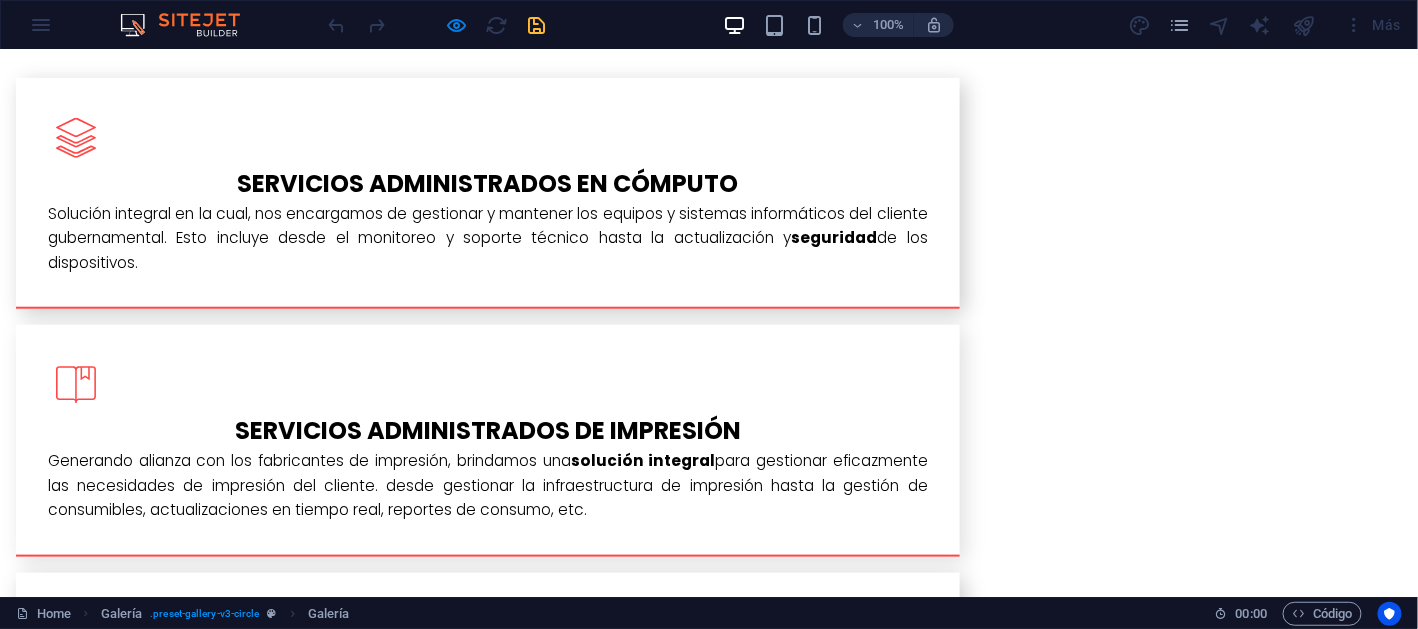 click at bounding box center (325, 2303) 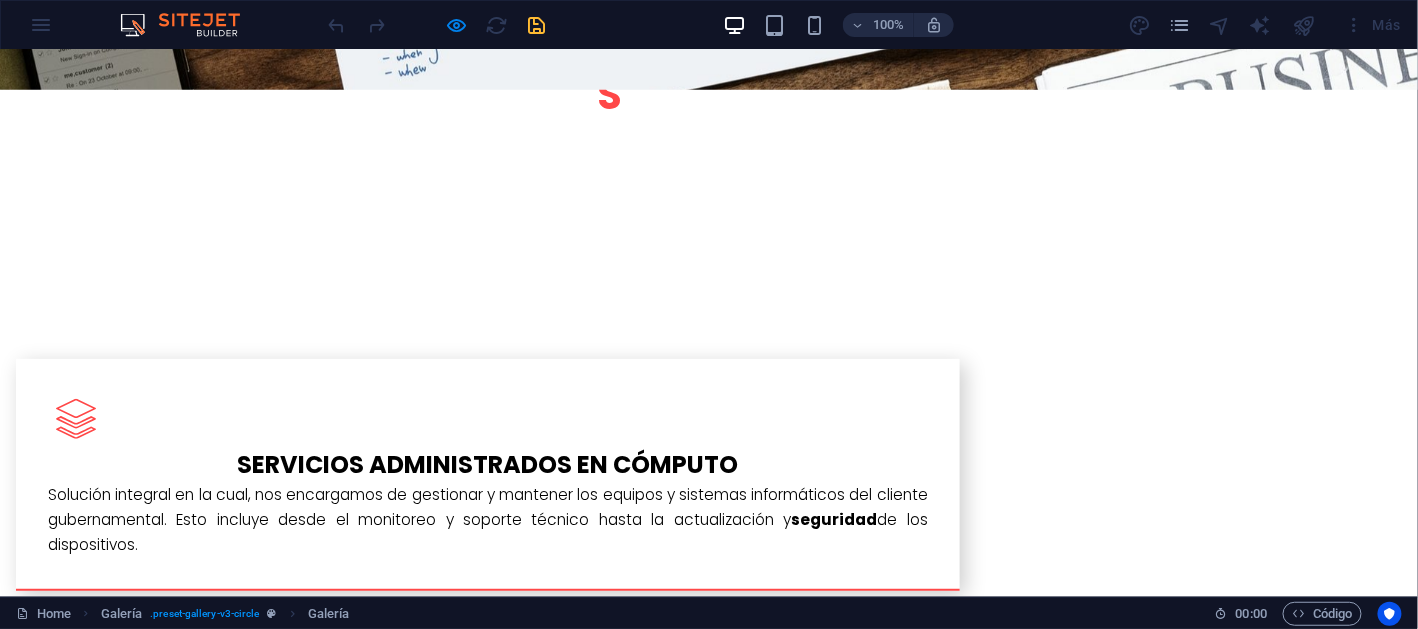 click on "× Caption 2/5 ..." at bounding box center (701, -2693) 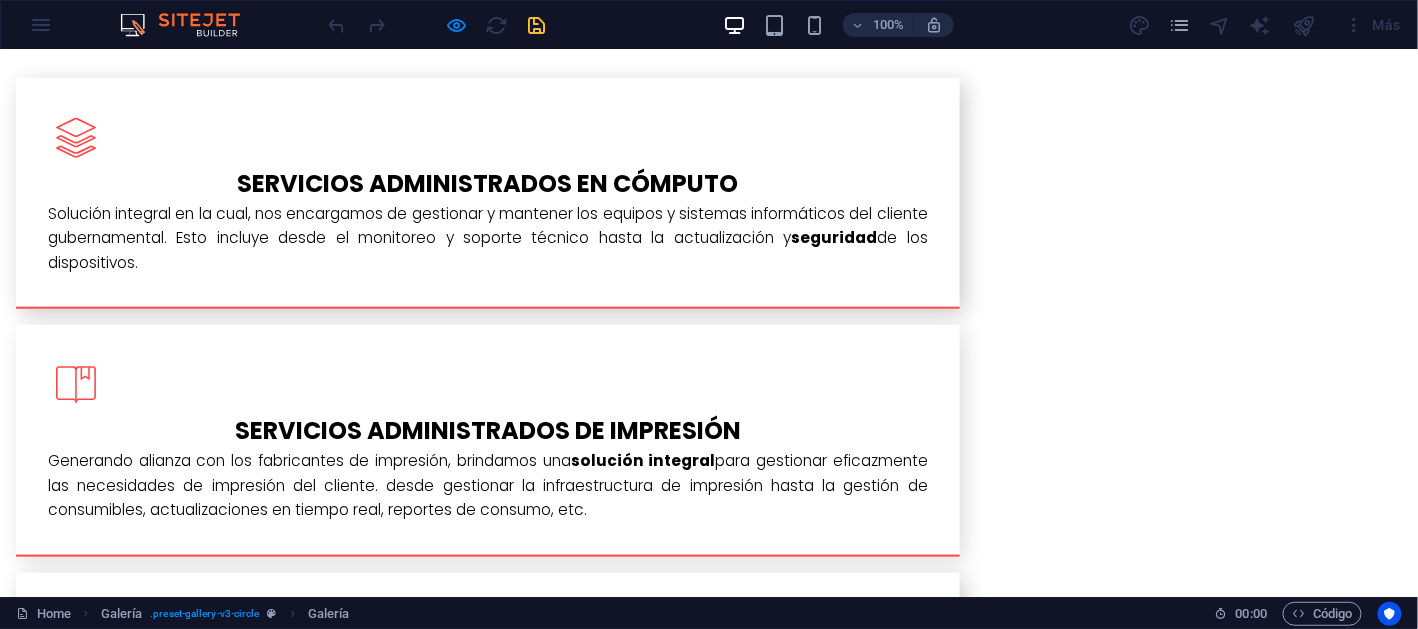 click at bounding box center (162, 2303) 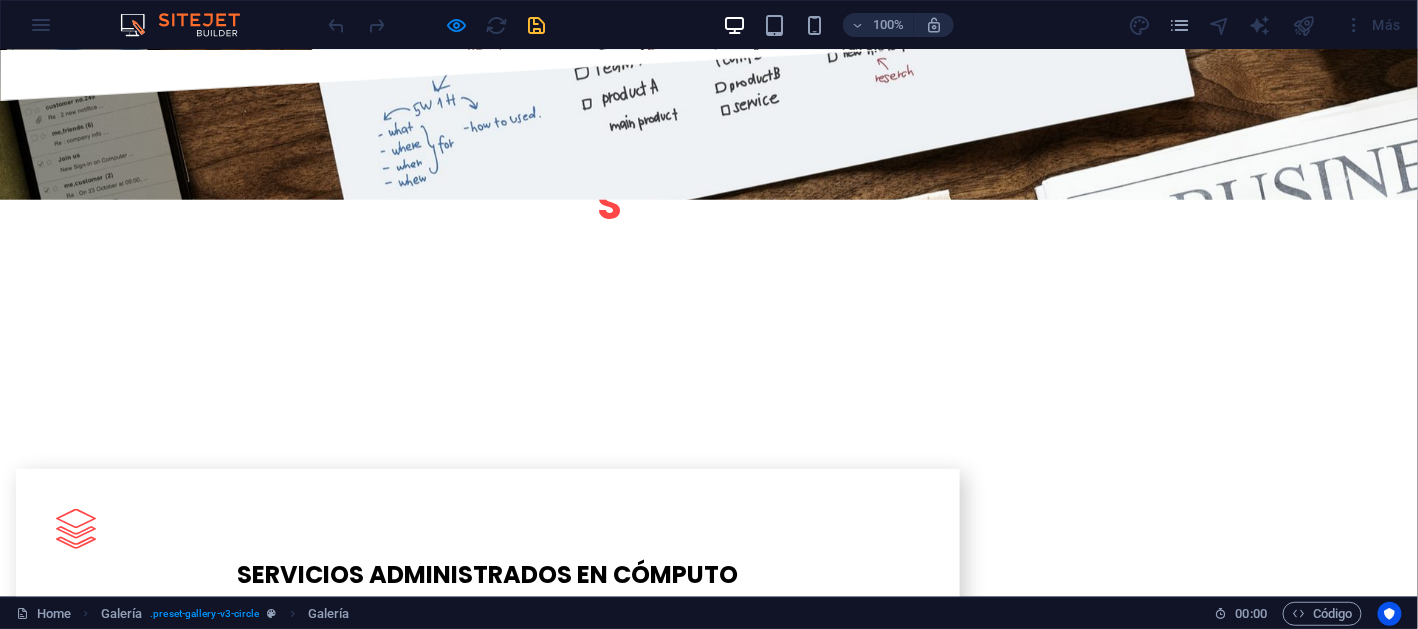 click at bounding box center (0, -2449) 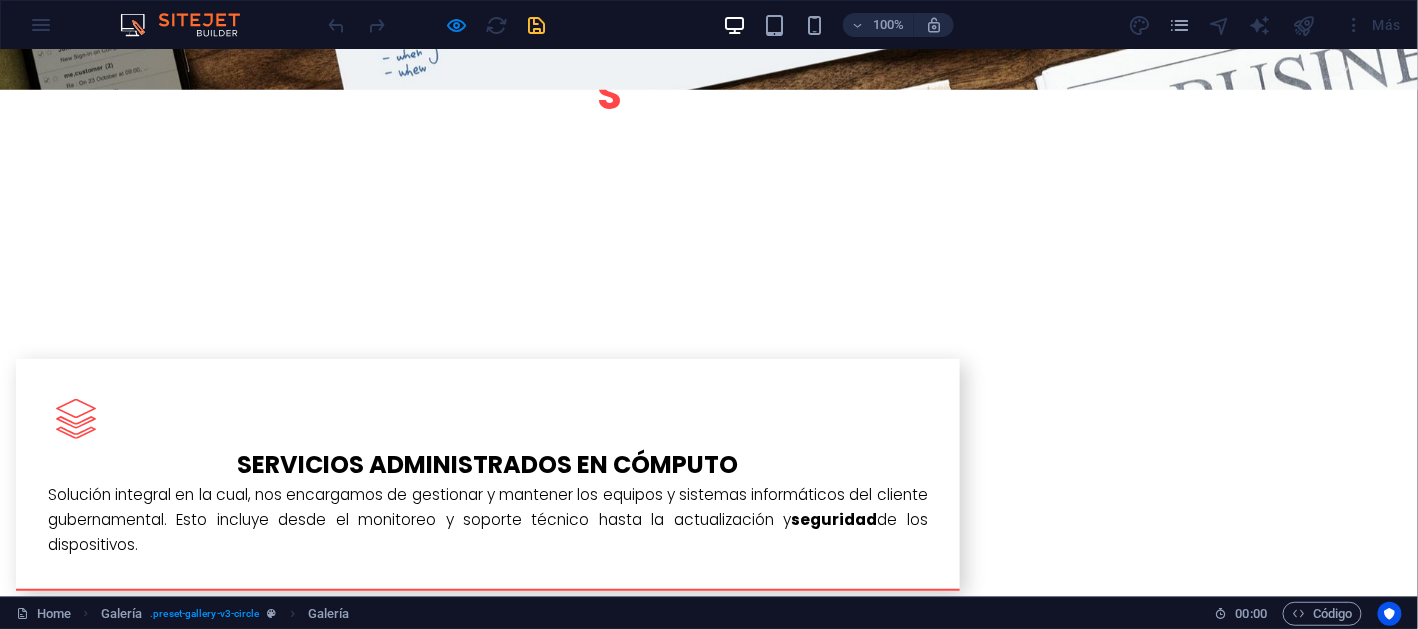 click at bounding box center (0, -2559) 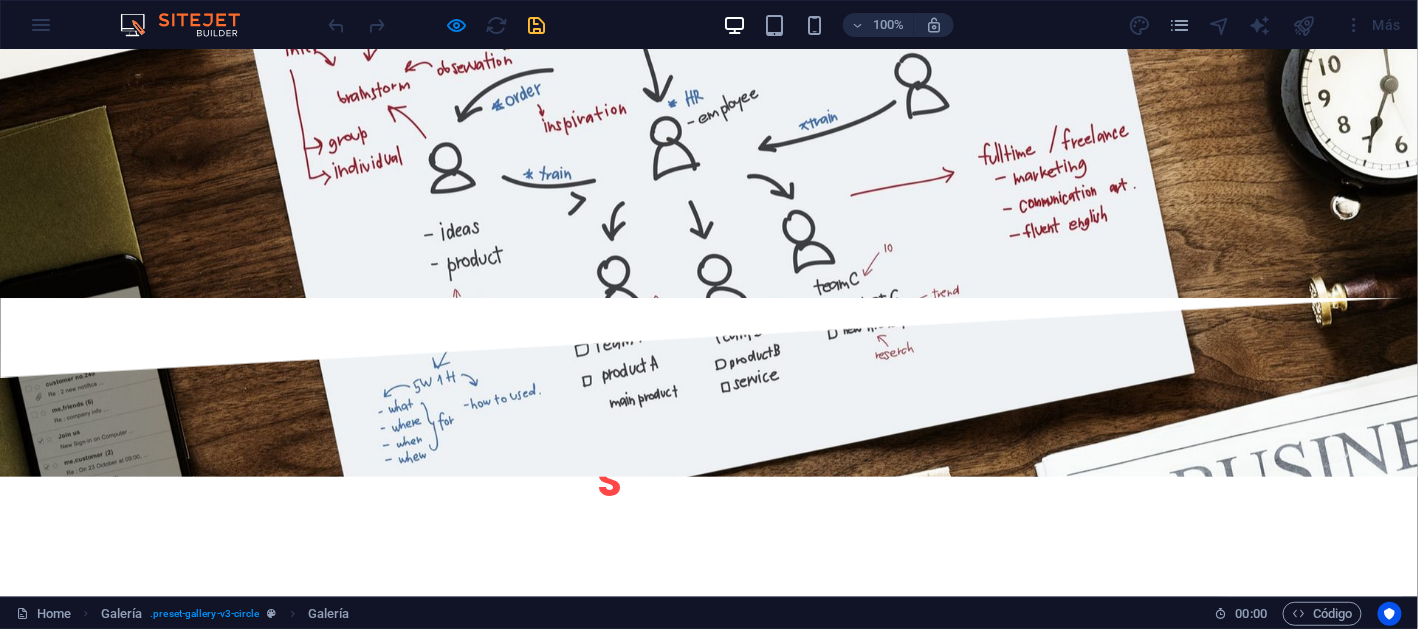 click on "×" at bounding box center [5, -2822] 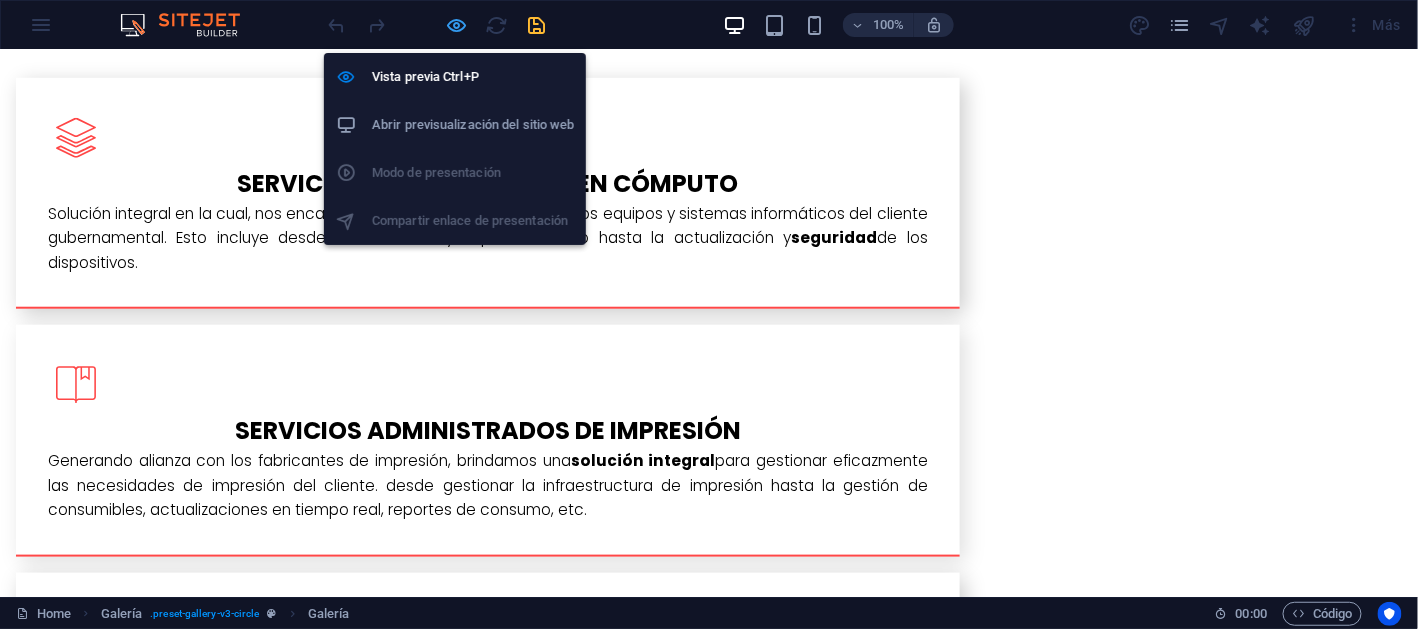 click at bounding box center [457, 25] 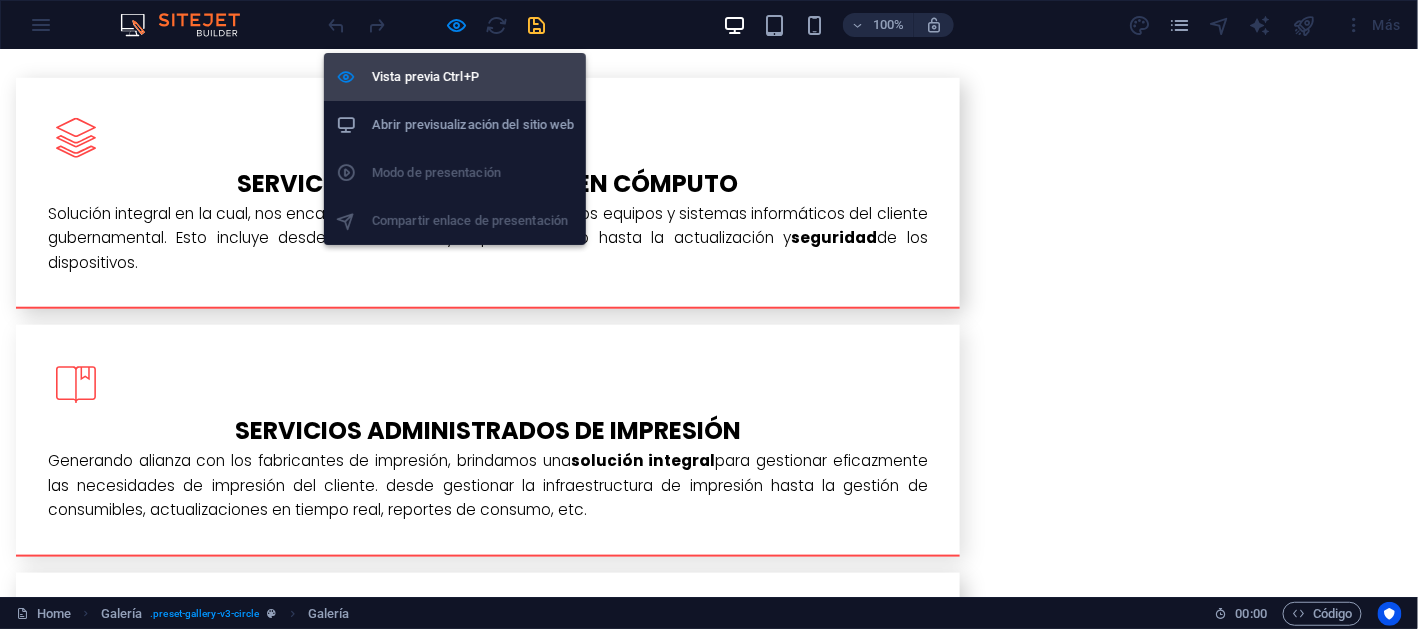 select on "4" 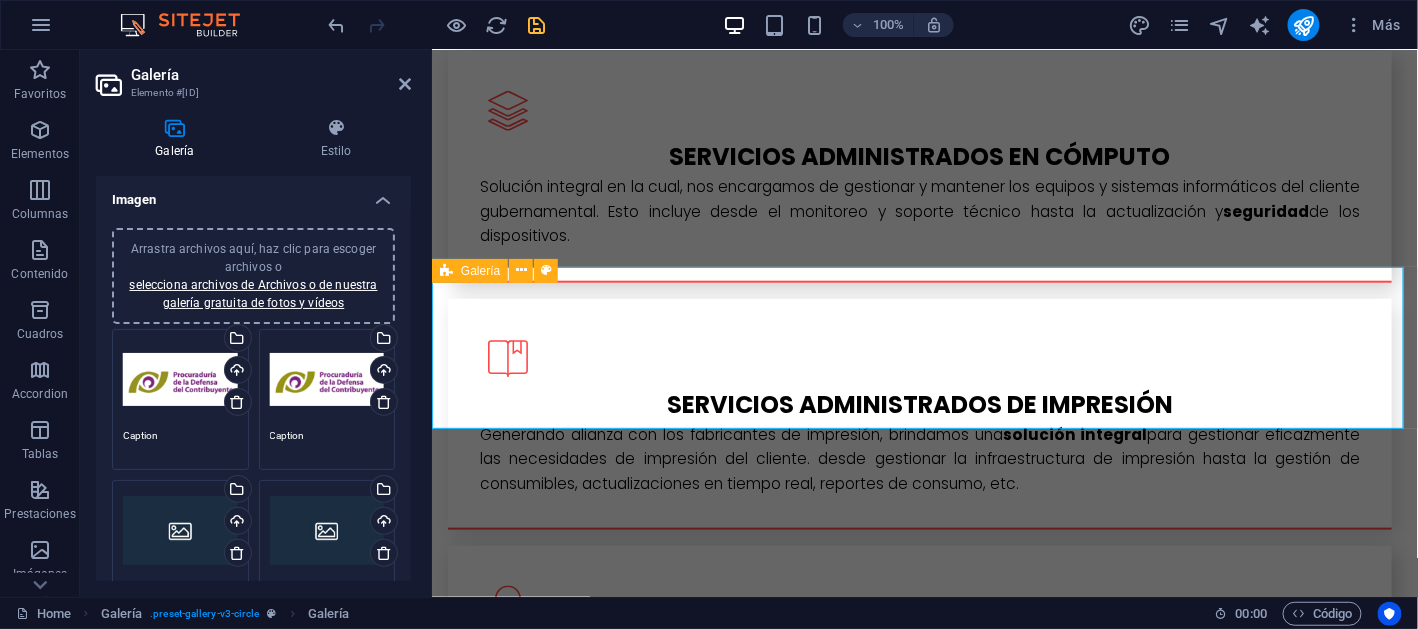 click on "Arrastra archivos aquí, haz clic para escoger archivos o  selecciona archivos de Archivos o de nuestra galería gratuita de fotos y vídeos" at bounding box center [327, 380] 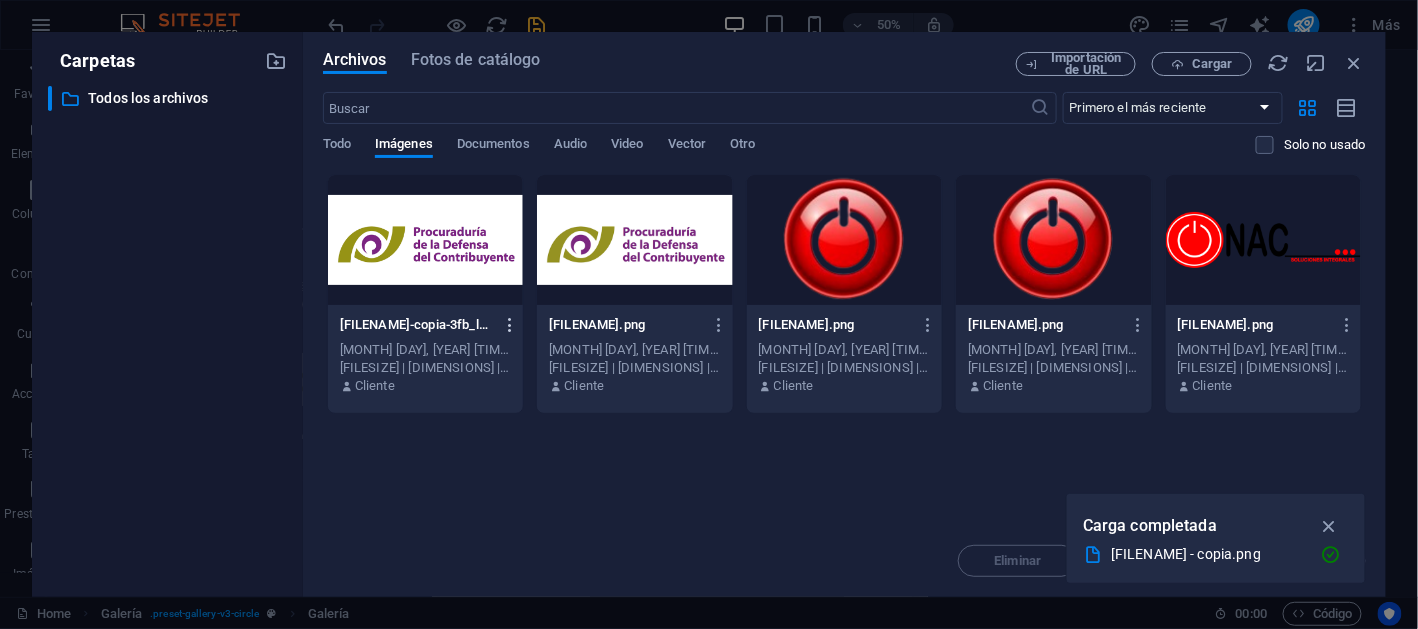 click at bounding box center (510, 325) 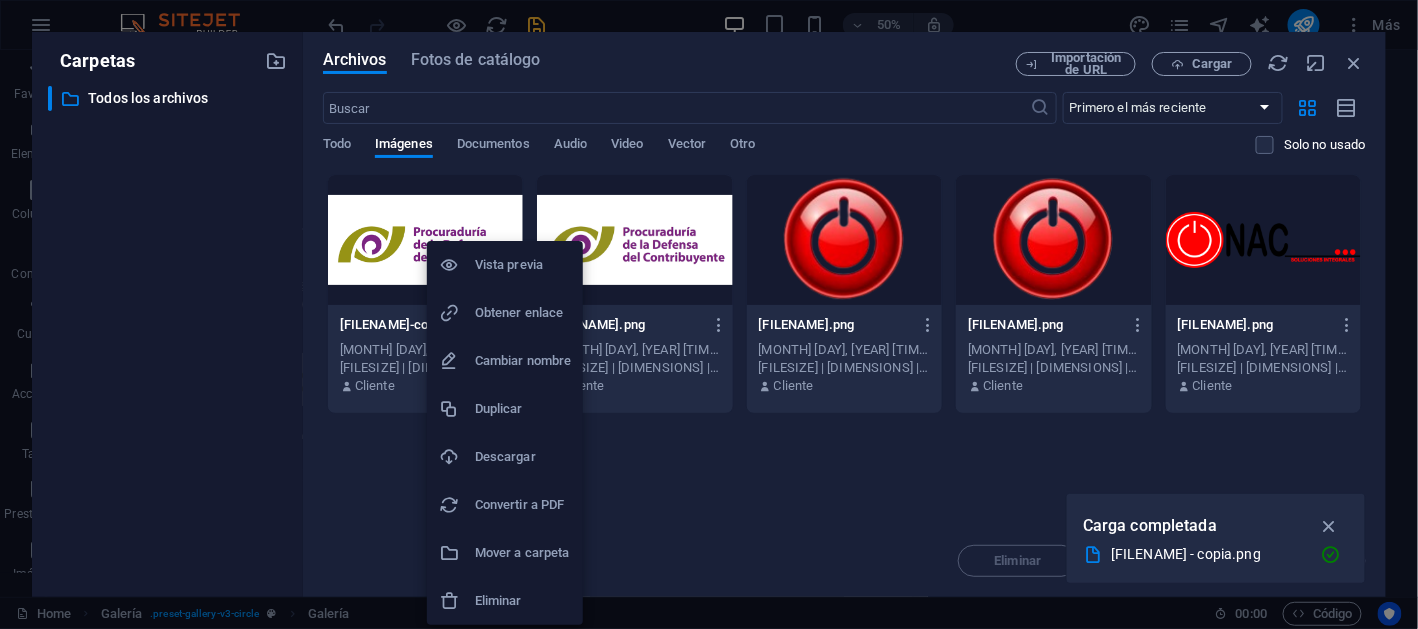 click on "Eliminar" at bounding box center (523, 601) 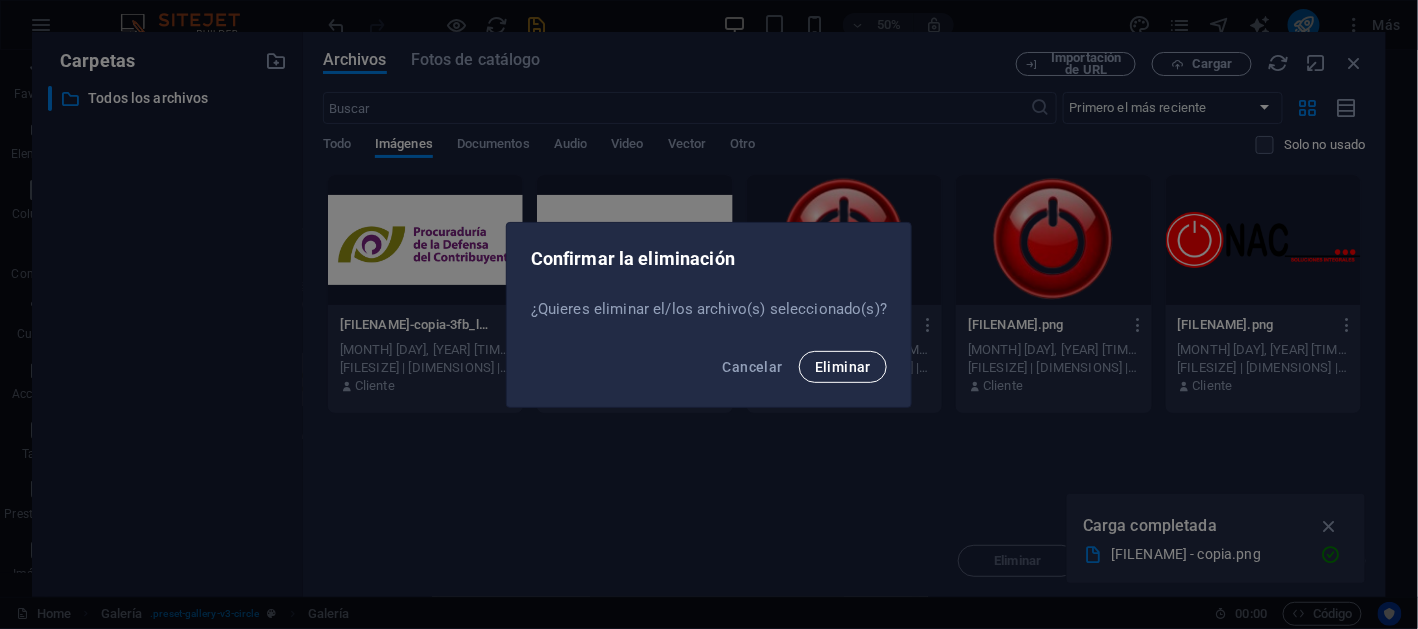 click on "Eliminar" at bounding box center [843, 367] 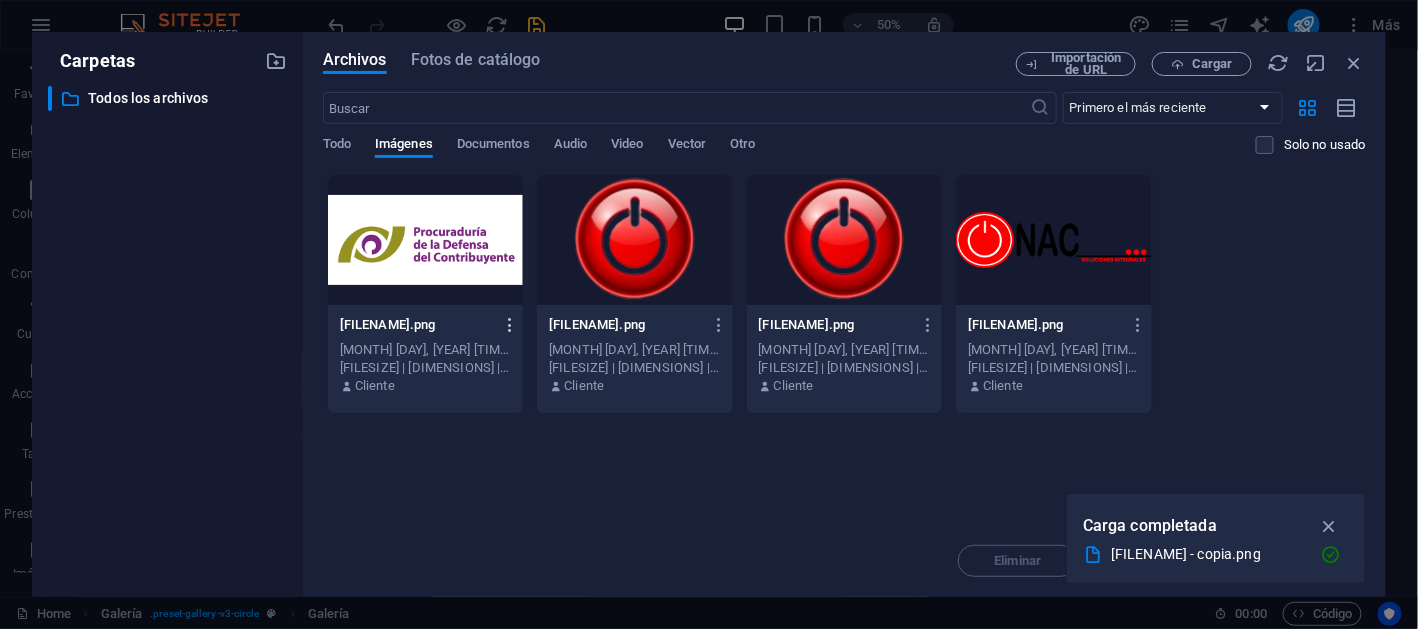 click at bounding box center (510, 325) 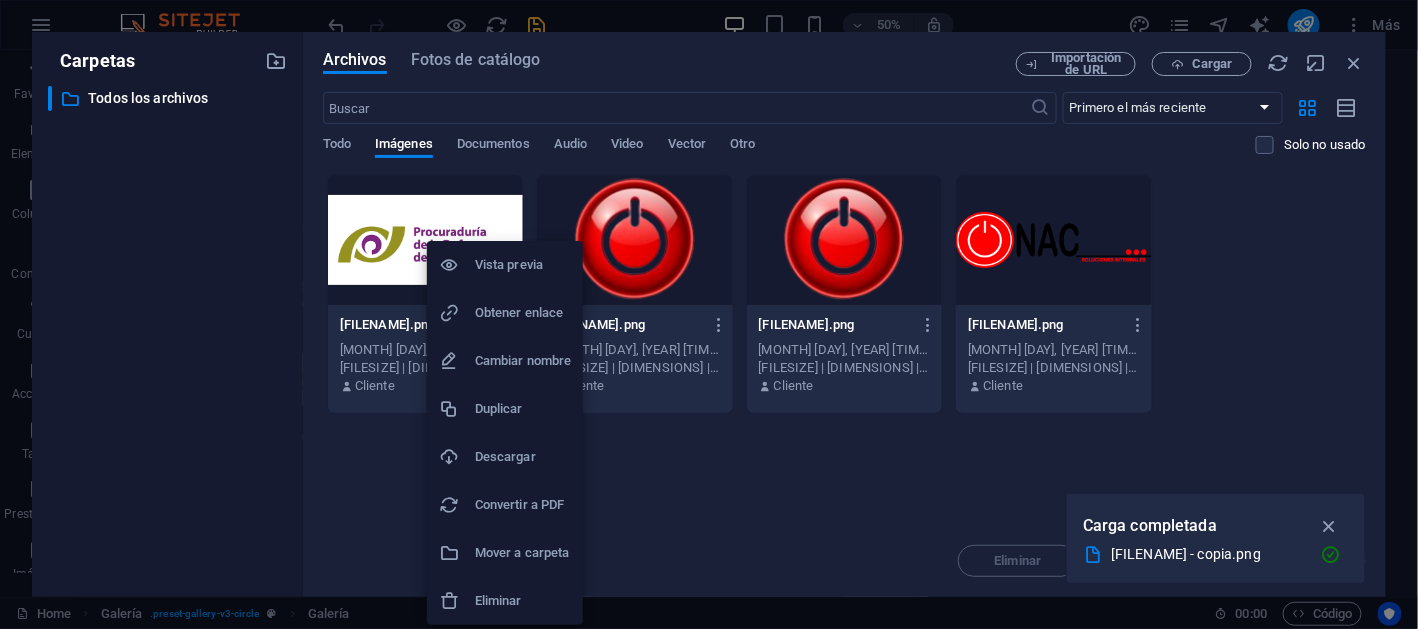 click on "Eliminar" at bounding box center [523, 601] 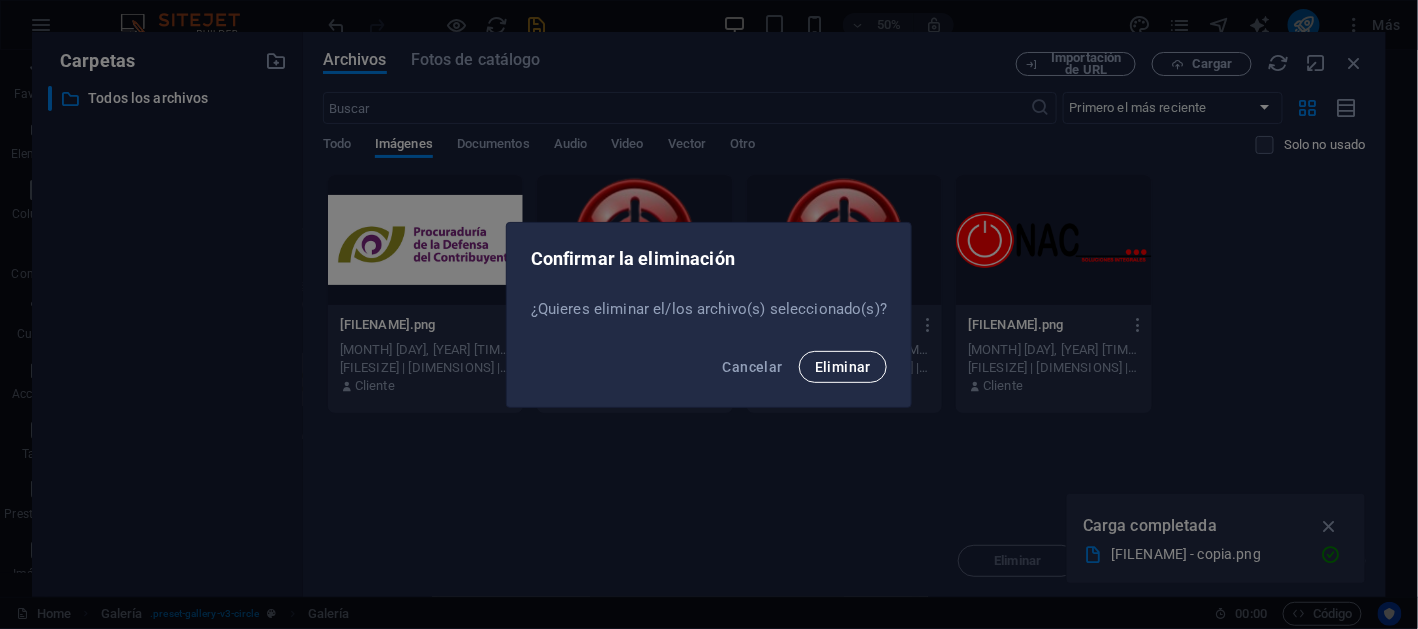 click on "Eliminar" at bounding box center (843, 367) 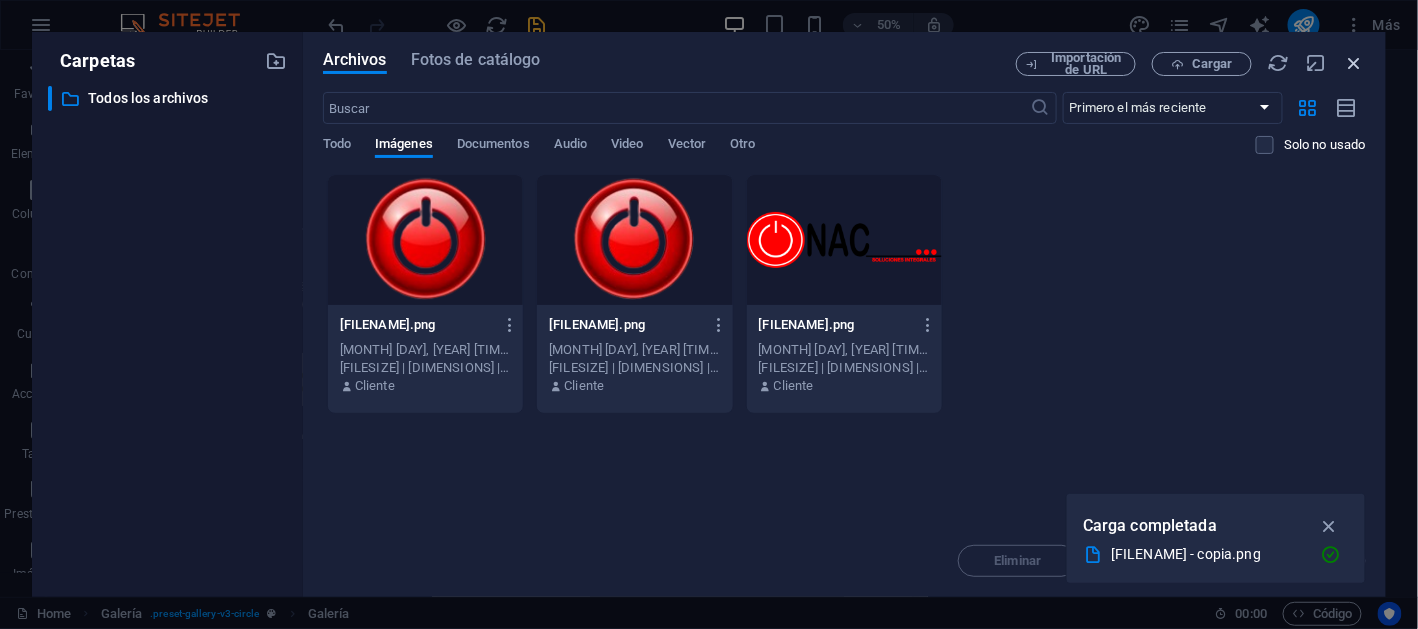 click at bounding box center [1355, 63] 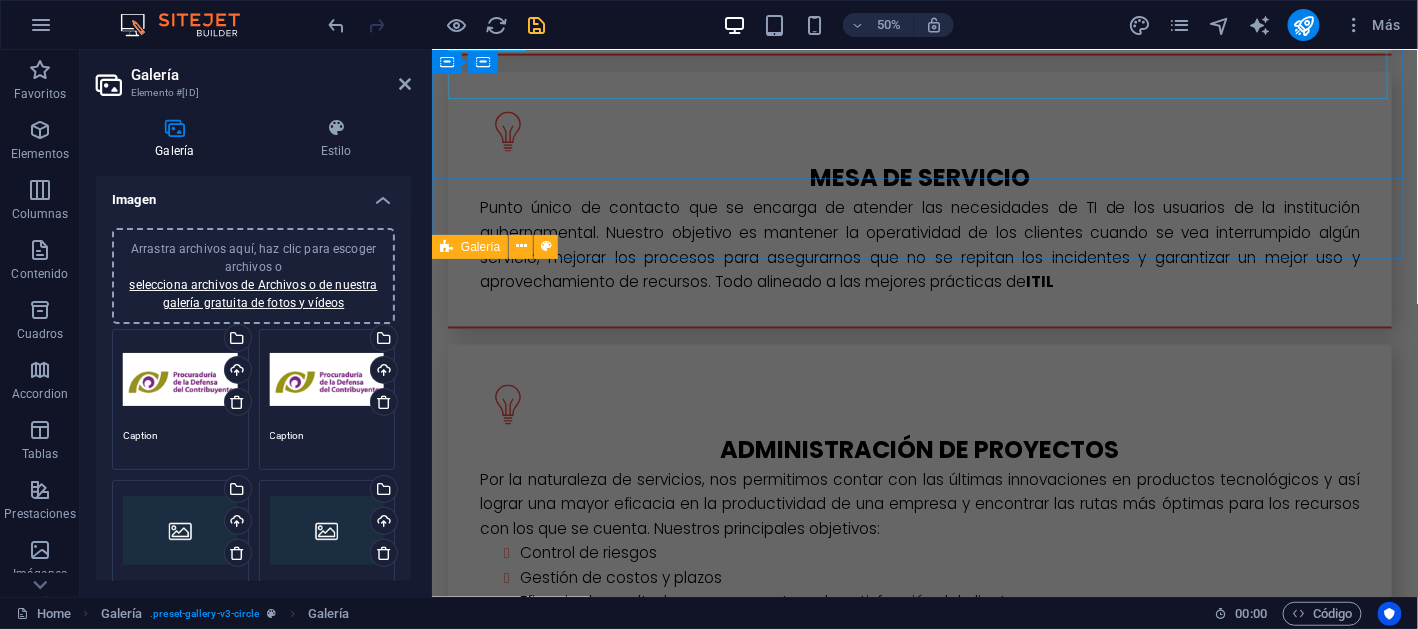 scroll, scrollTop: 2908, scrollLeft: 0, axis: vertical 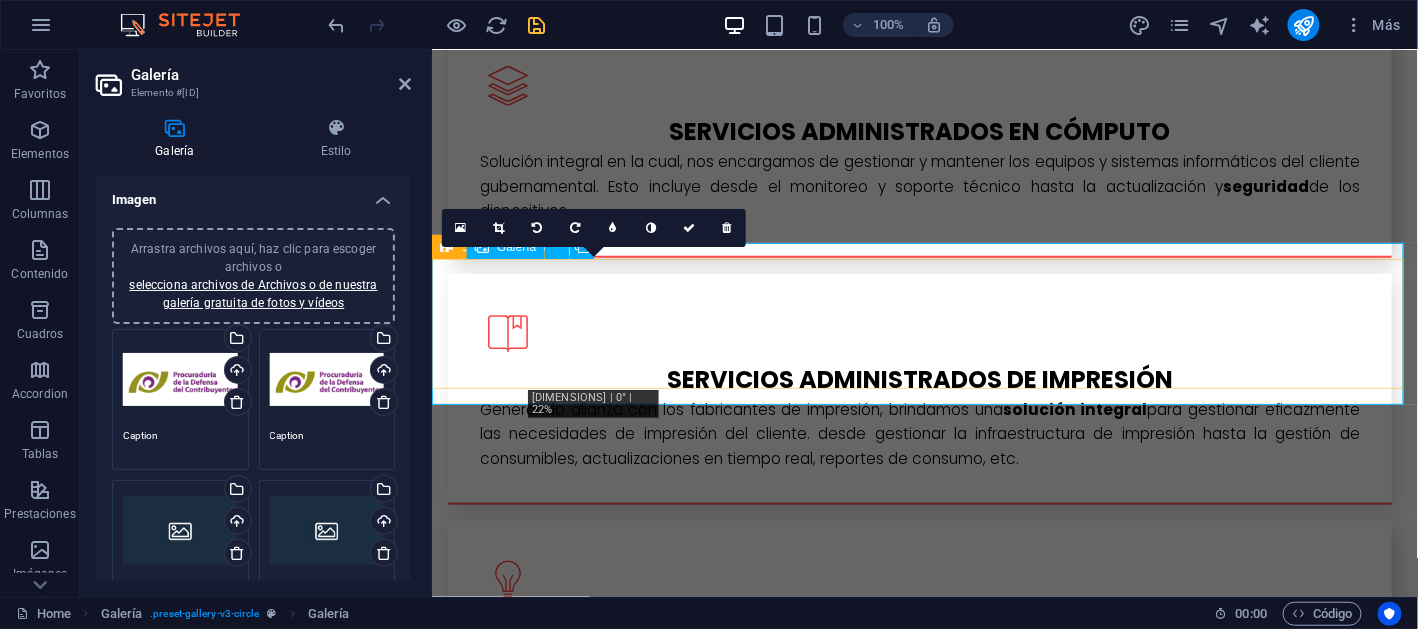click at bounding box center (593, 2251) 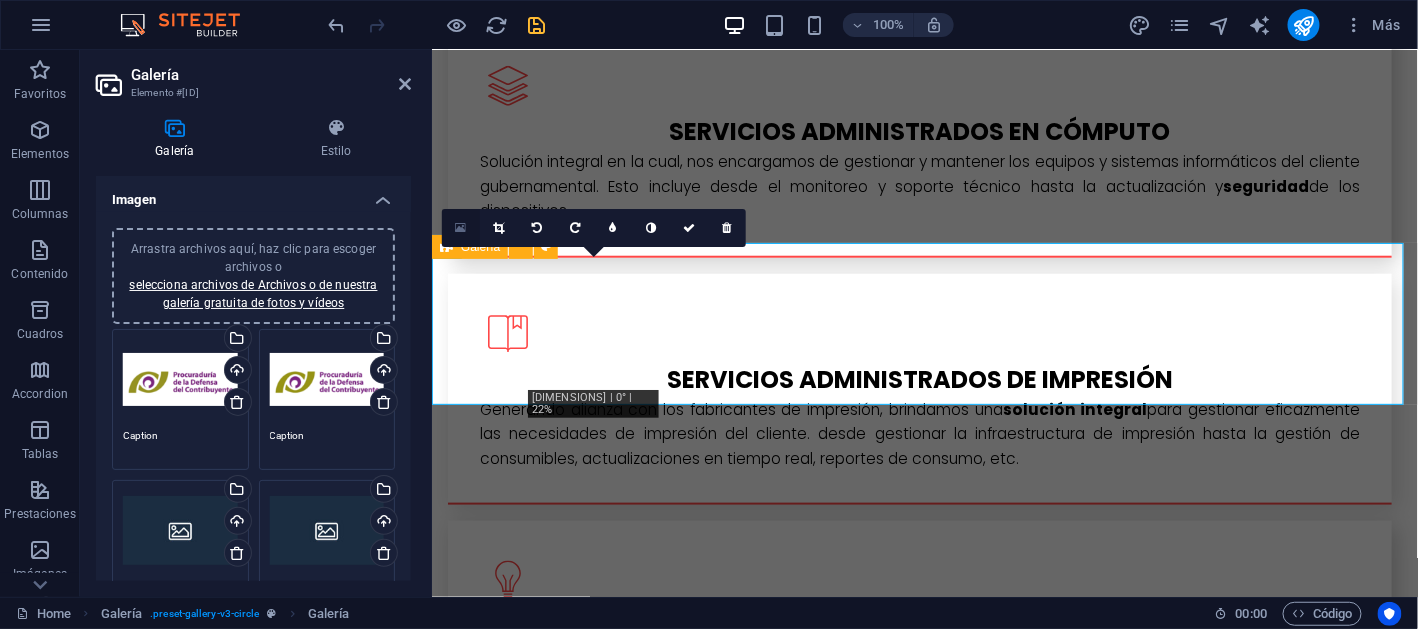 click at bounding box center [460, 228] 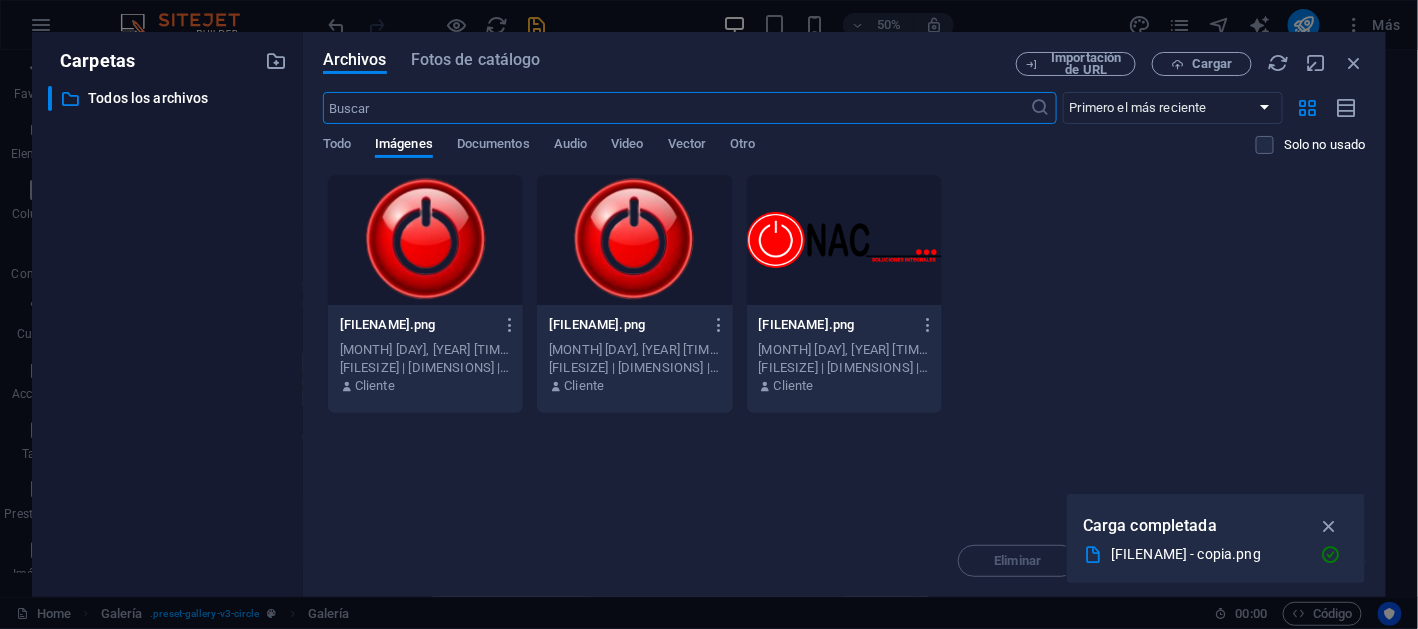 click on "Arrastra archivos aquí para cargarlos de inmediato [FILENAME]-removebg-preview.png [FILENAME]-removebg-preview.png [MONTH] [DAY], [YEAR] [TIME] [AM/PM] [FILESIZE] | [DIMENSIONS] | [TYPE] Cliente [FILENAME]-removebg-preview.png [FILENAME]-removebg-preview.png [MONTH] [DAY], [YEAR] [TIME] [AM/PM] [FILESIZE] | [DIMENSIONS] | [TYPE] Cliente [FILENAME].png [FILENAME].png [MONTH] [DAY], [YEAR] [TIME] [AM/PM] [FILESIZE] | [DIMENSIONS] | [TYPE] Cliente" at bounding box center (844, 349) 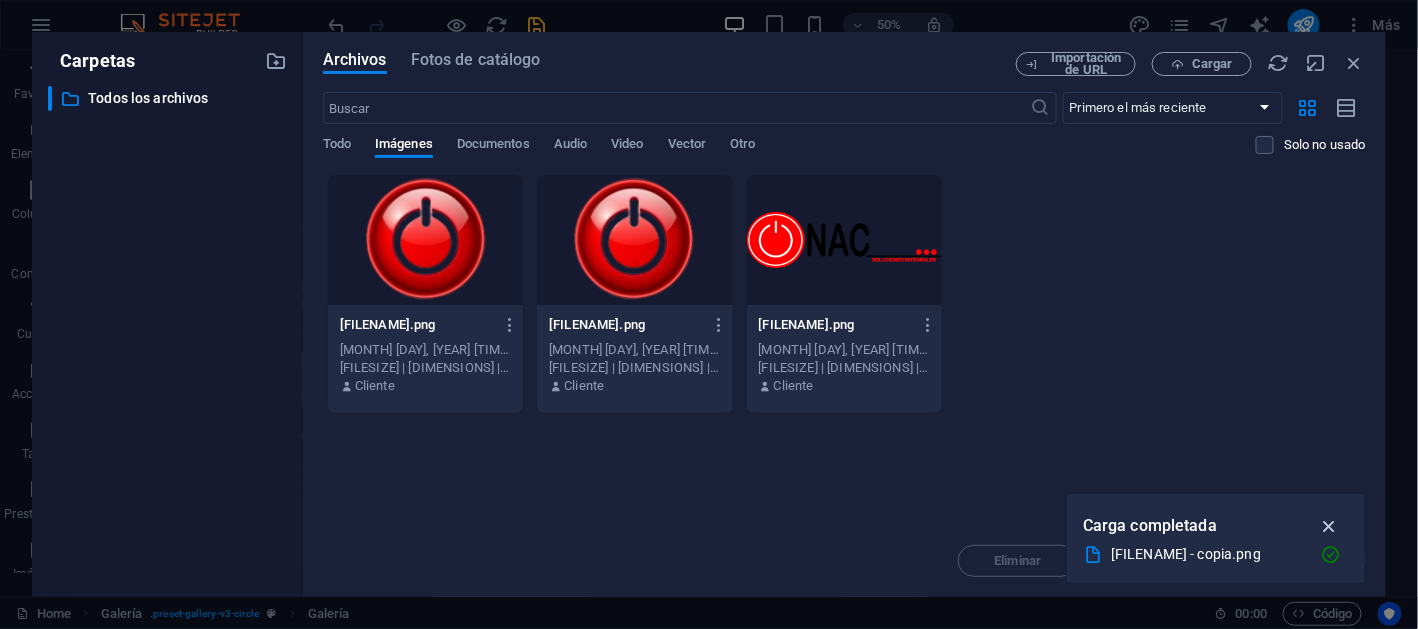 click at bounding box center [1329, 526] 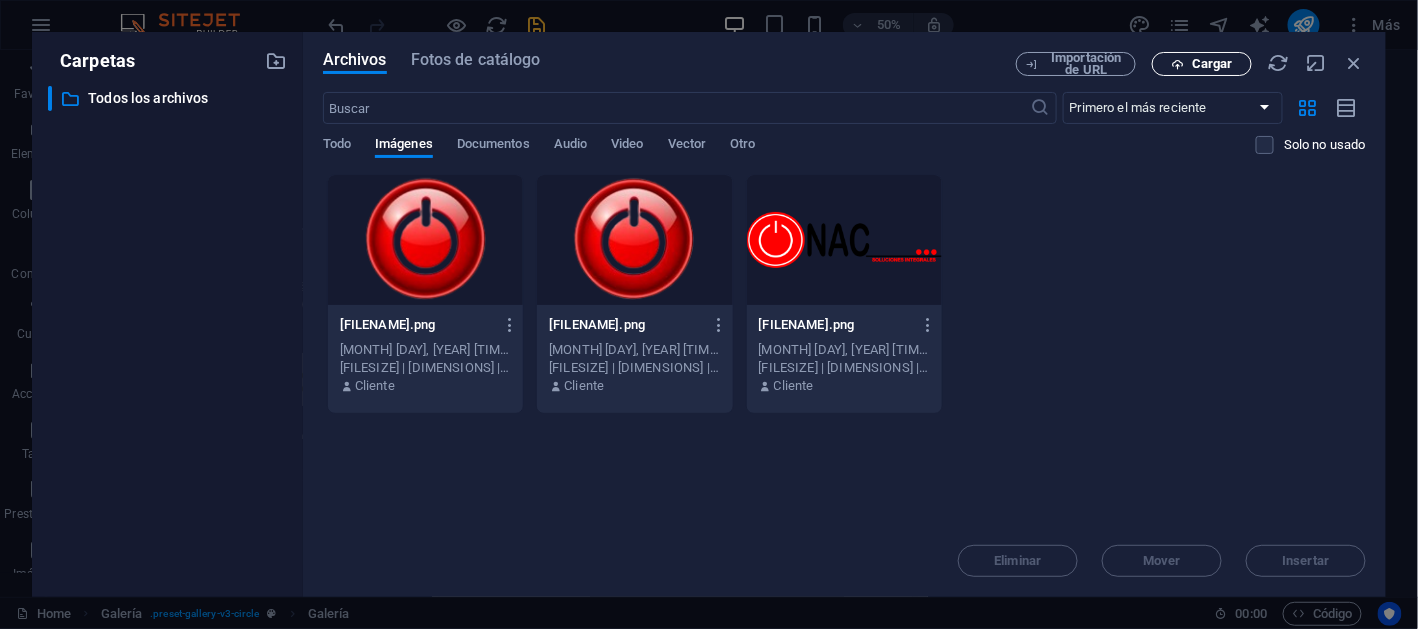 click on "Cargar" at bounding box center (1212, 64) 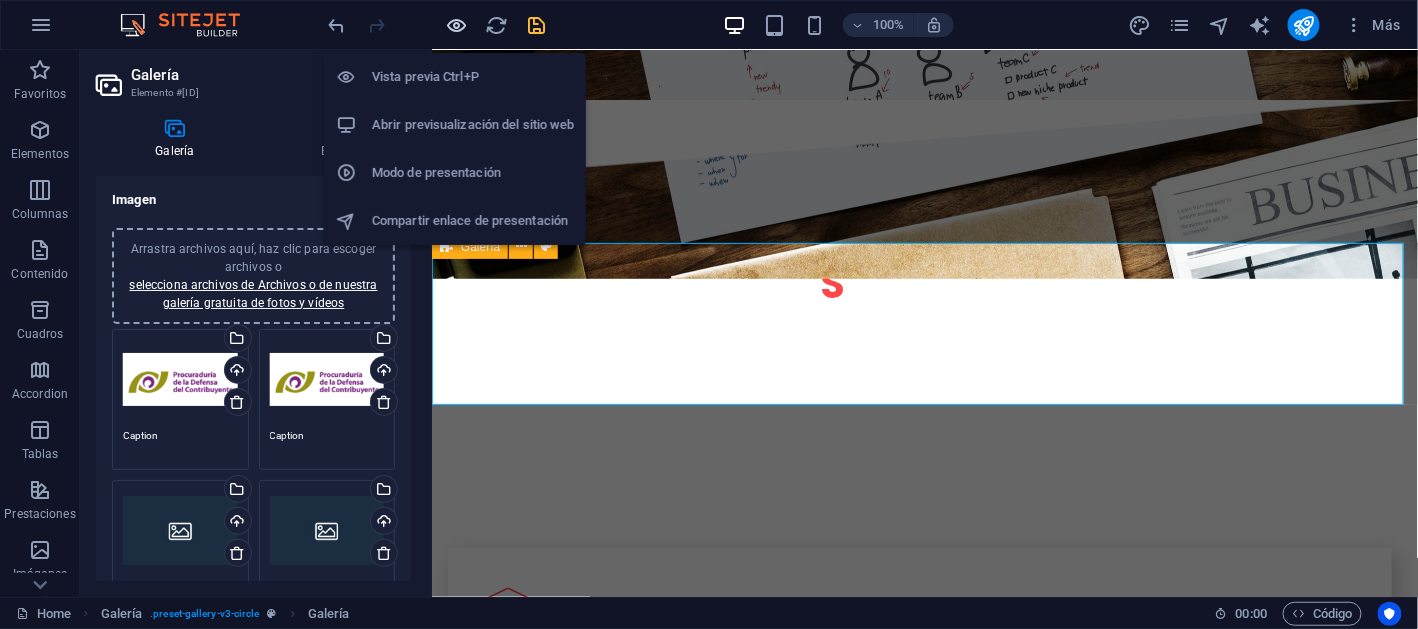 click at bounding box center [457, 25] 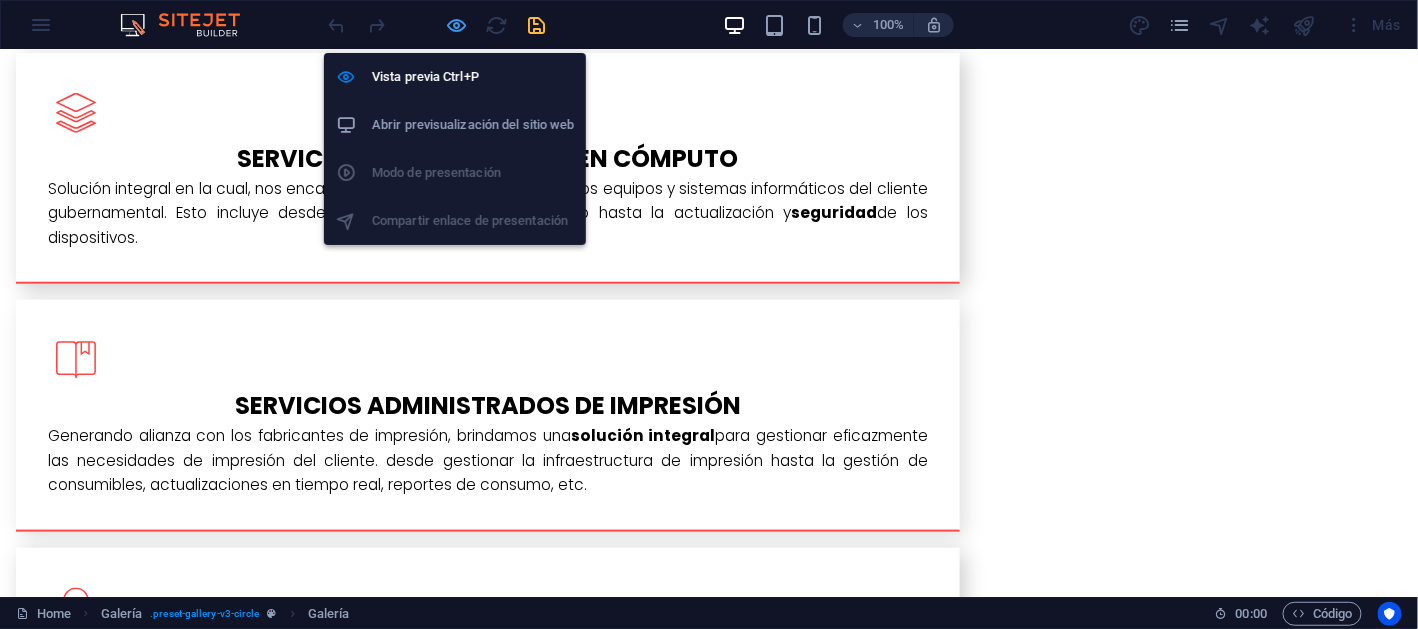 scroll, scrollTop: 2883, scrollLeft: 0, axis: vertical 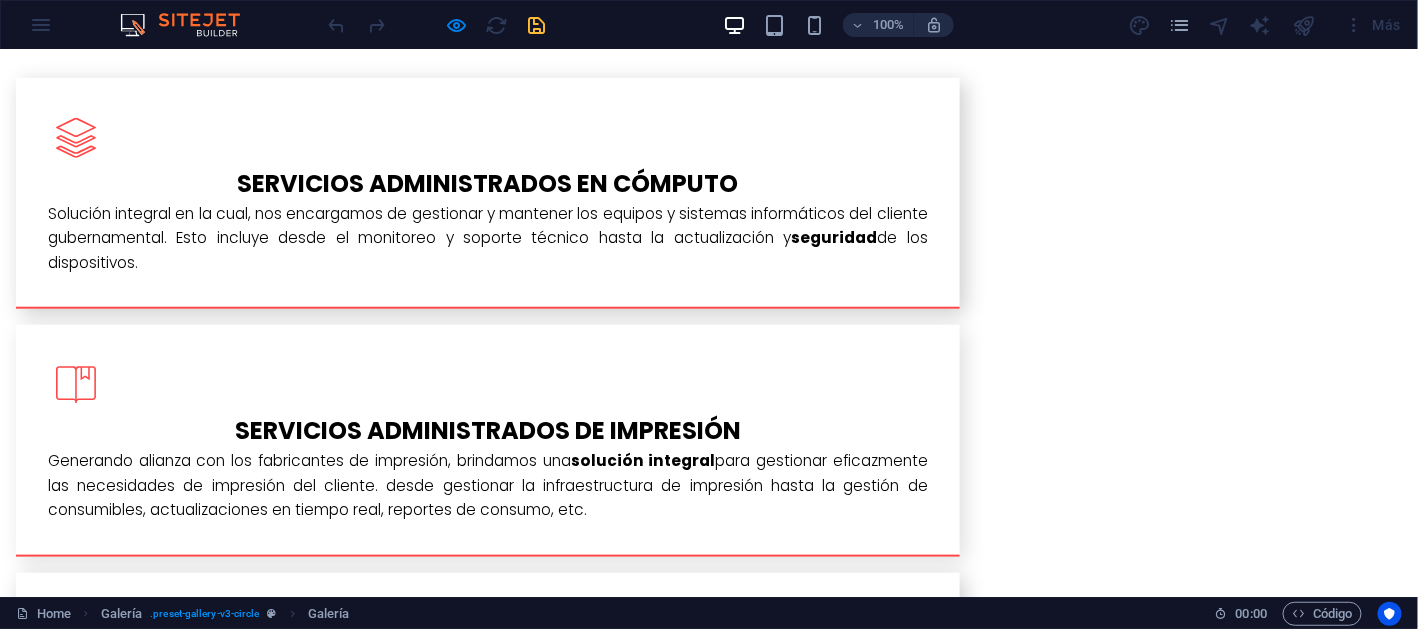 click at bounding box center [162, 2303] 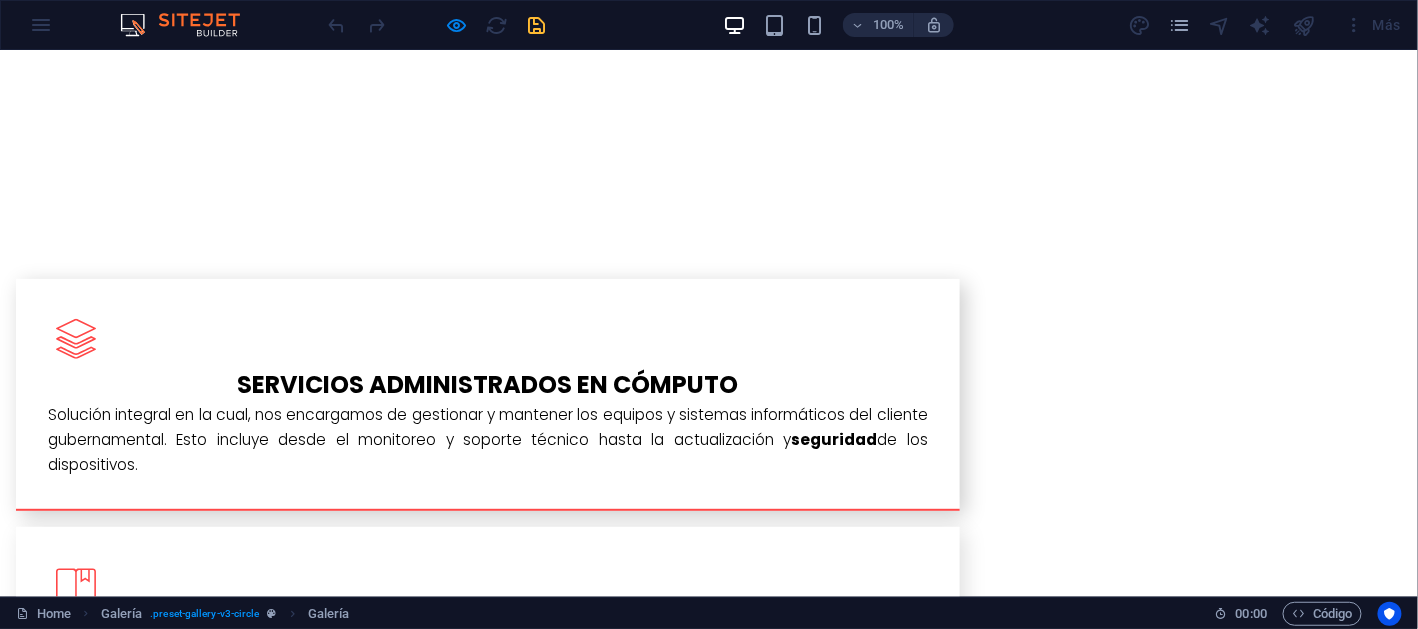 click on "× Caption 1/5 ..." at bounding box center (701, -2733) 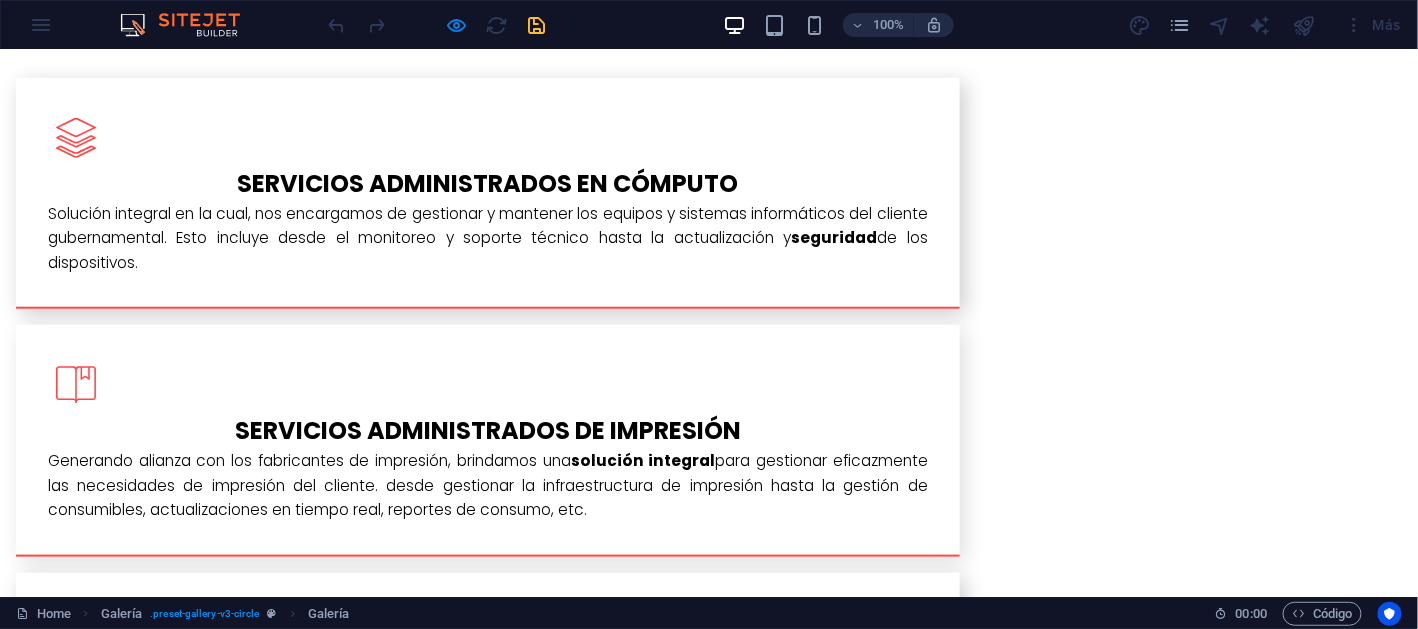 click at bounding box center [325, 2303] 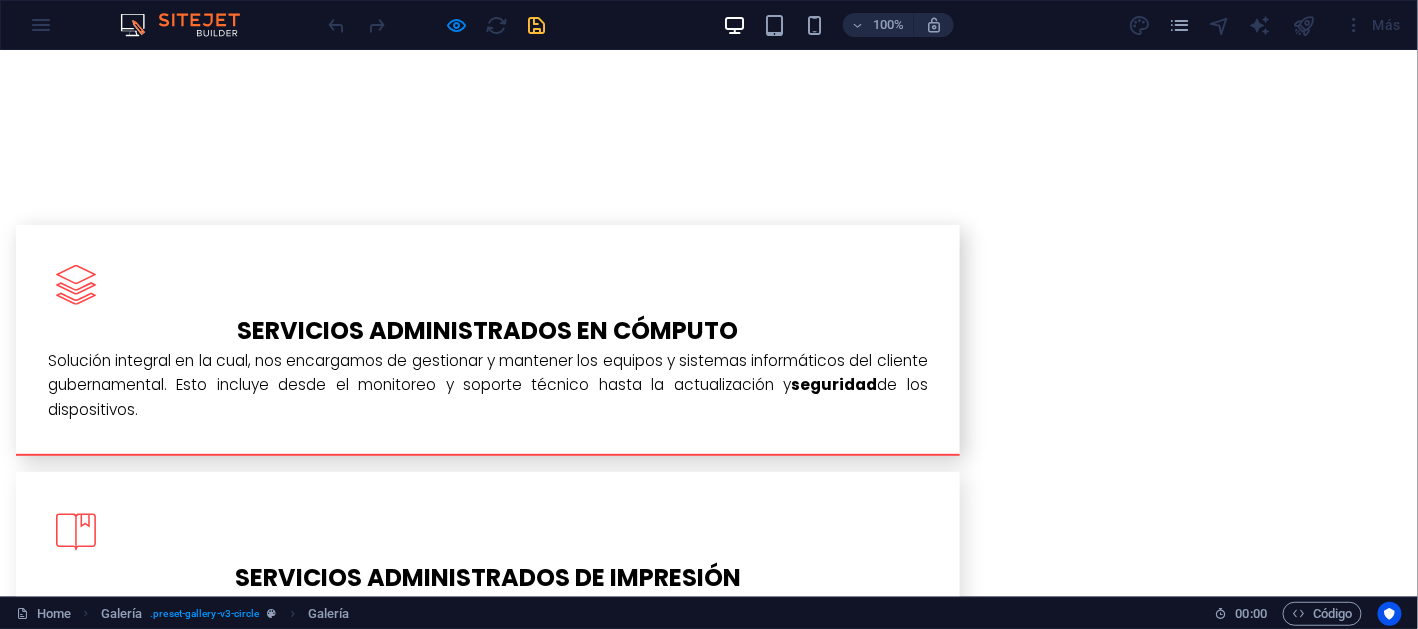 click on "The image #[NUMBER] could not be loaded." at bounding box center (701, -2723) 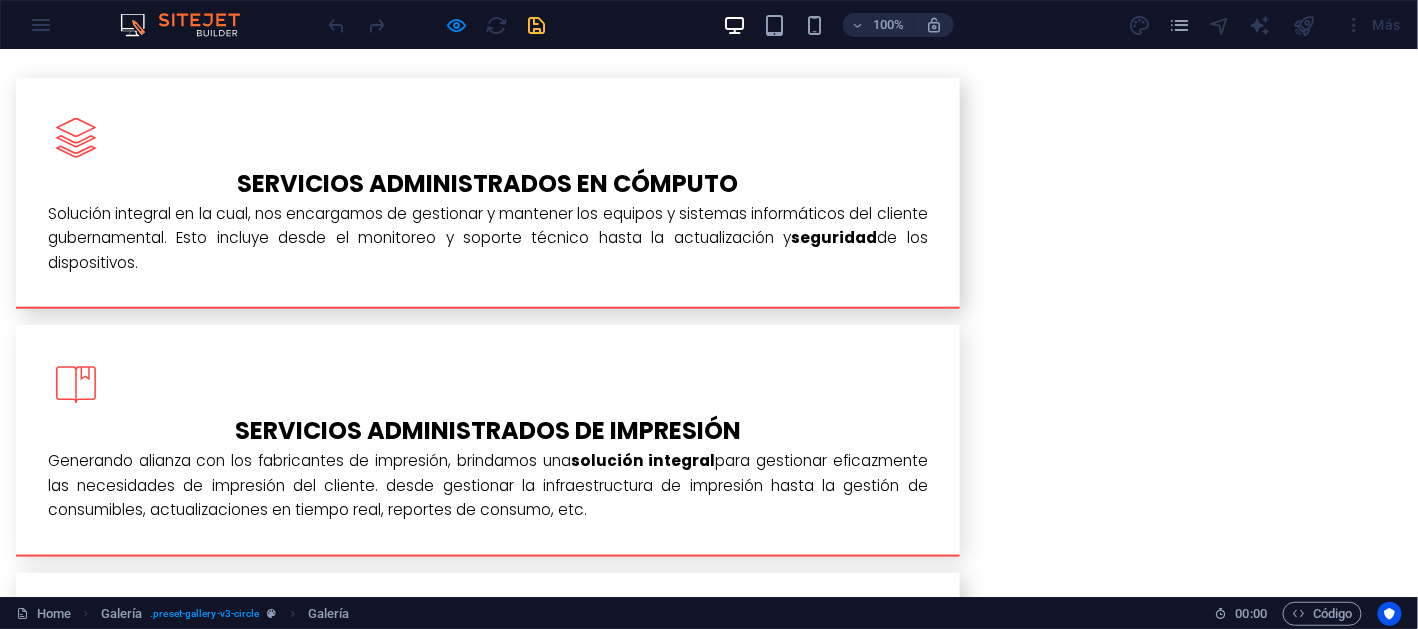 click at bounding box center (162, 2303) 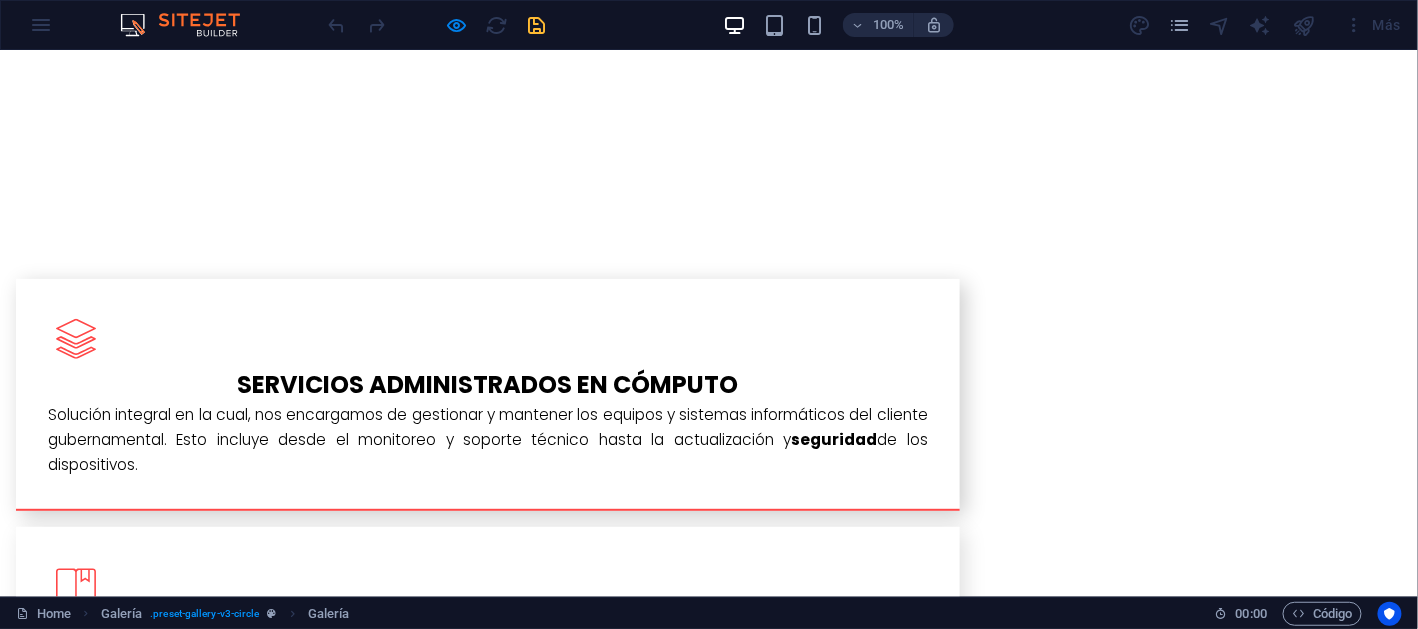 click on "×" at bounding box center [5, -2822] 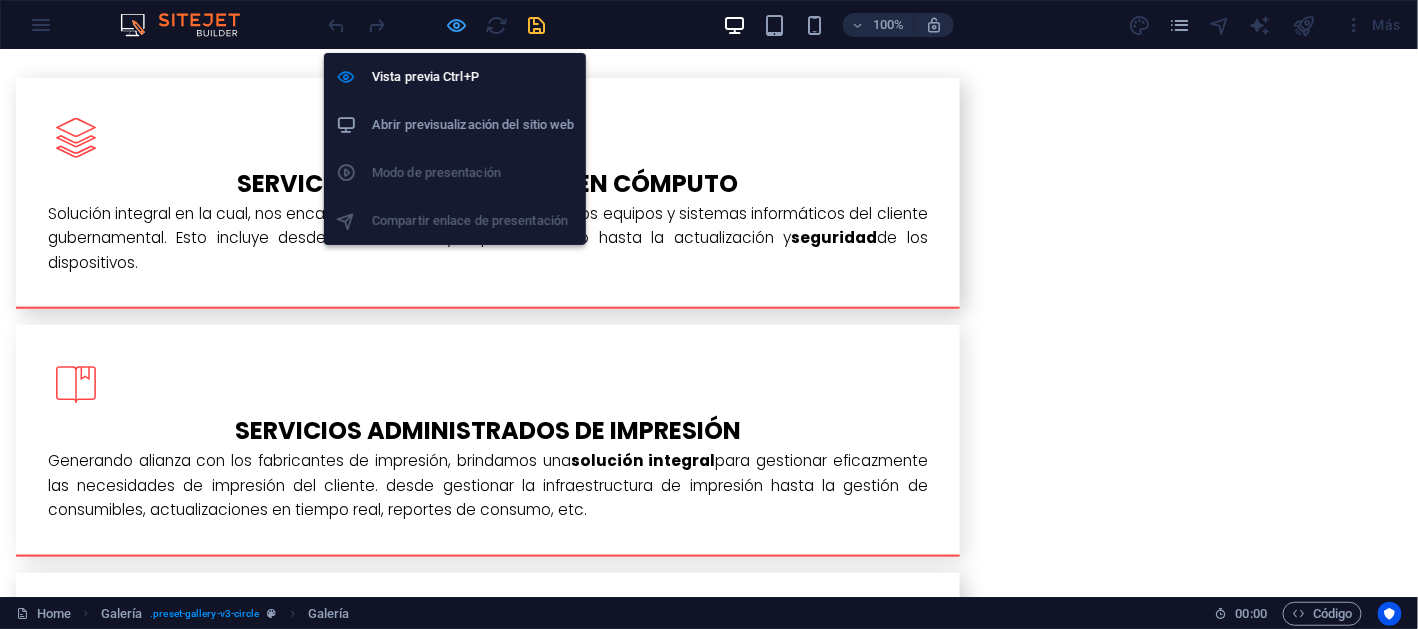 click at bounding box center (457, 25) 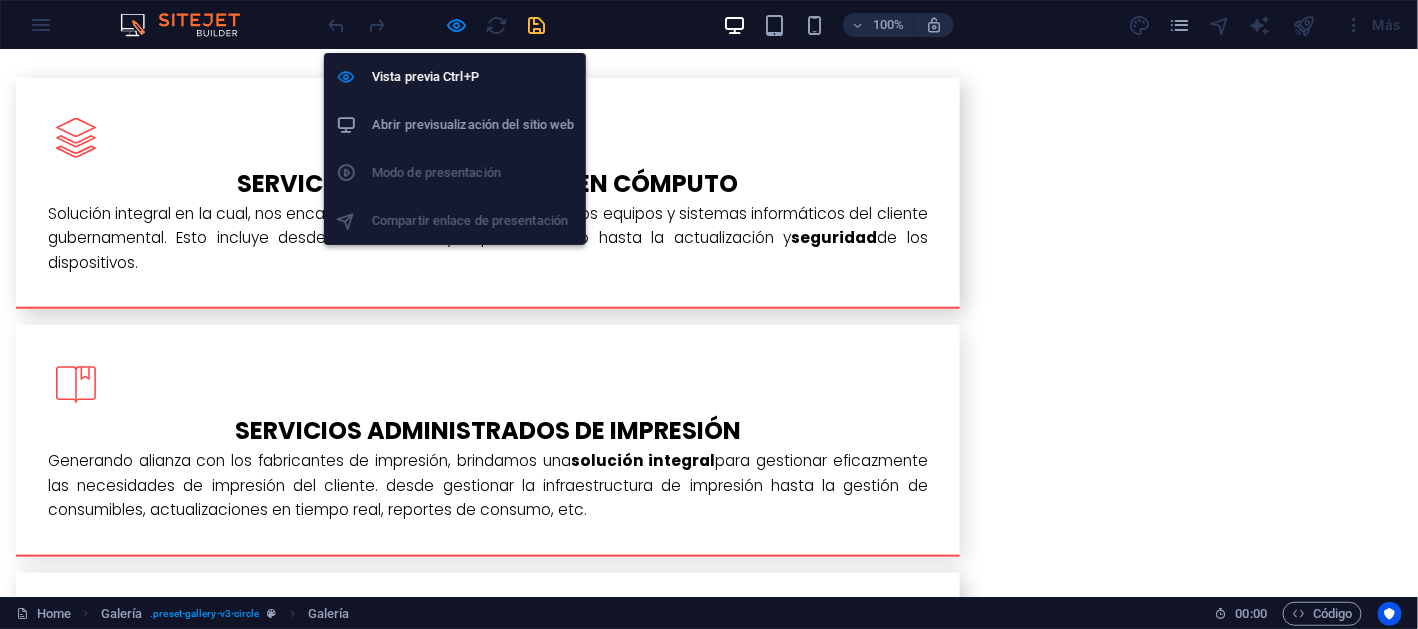 select on "4" 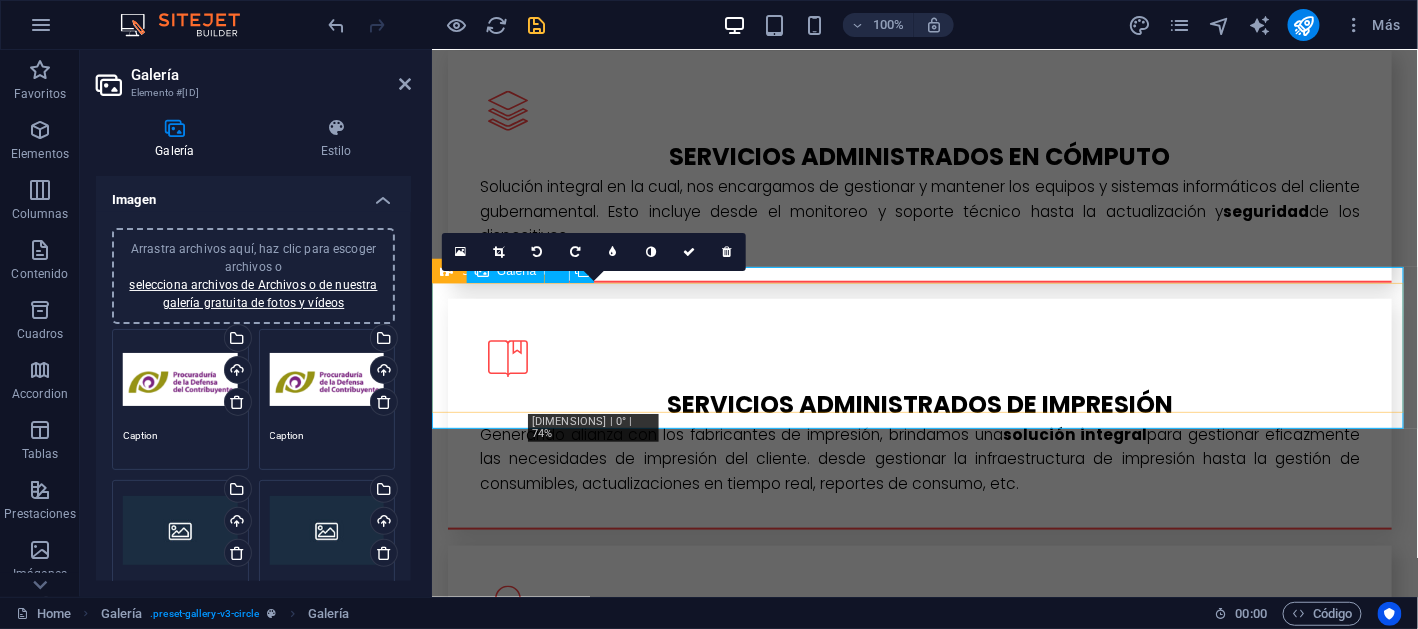 click at bounding box center (593, 2276) 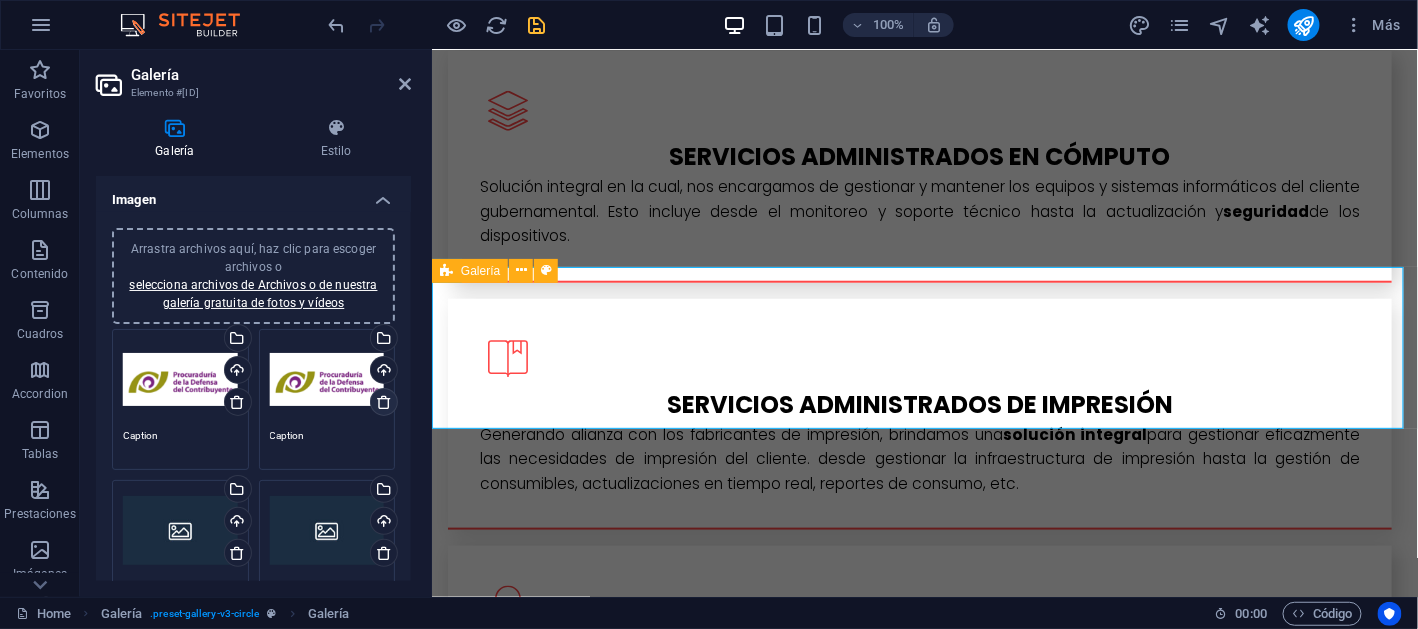 click at bounding box center (384, 402) 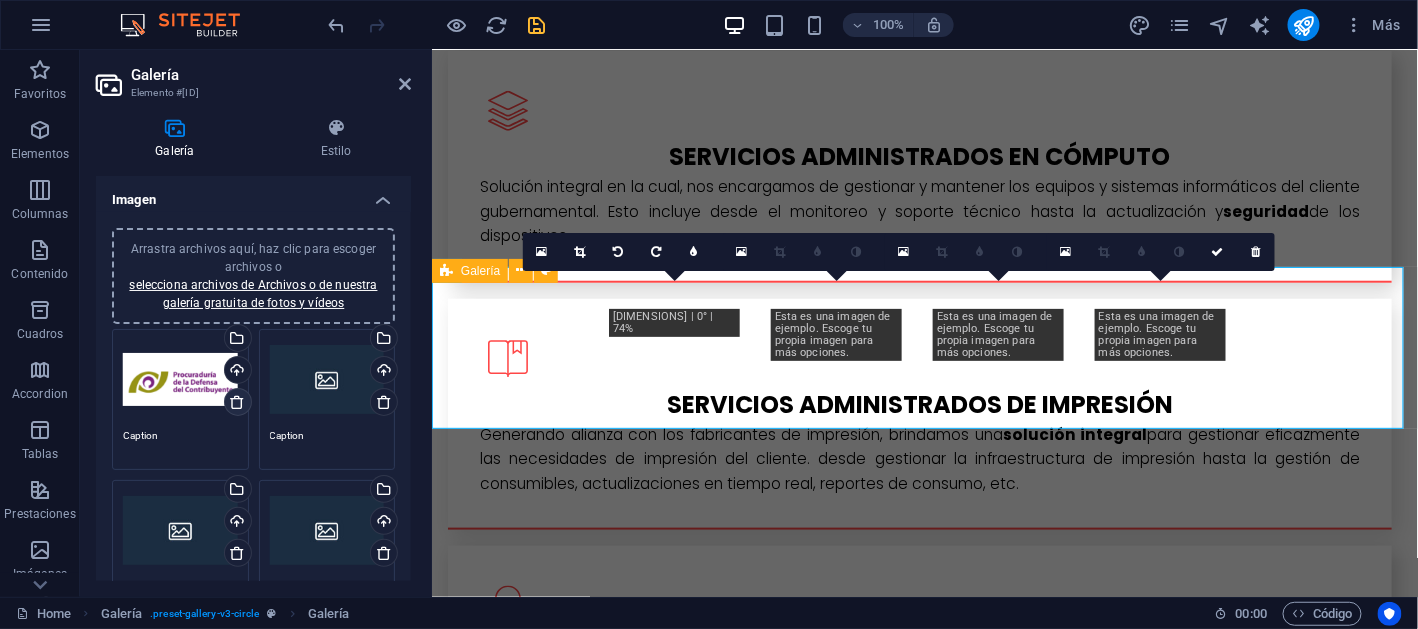 click at bounding box center (237, 402) 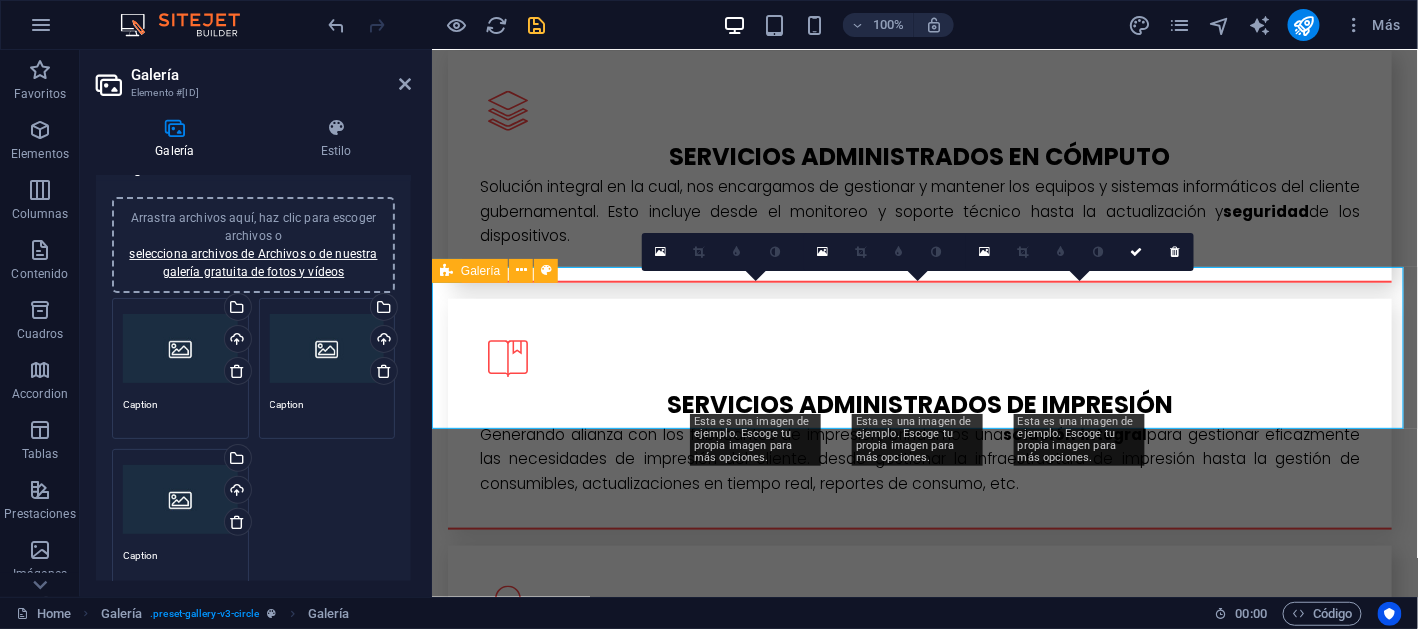 scroll, scrollTop: 0, scrollLeft: 0, axis: both 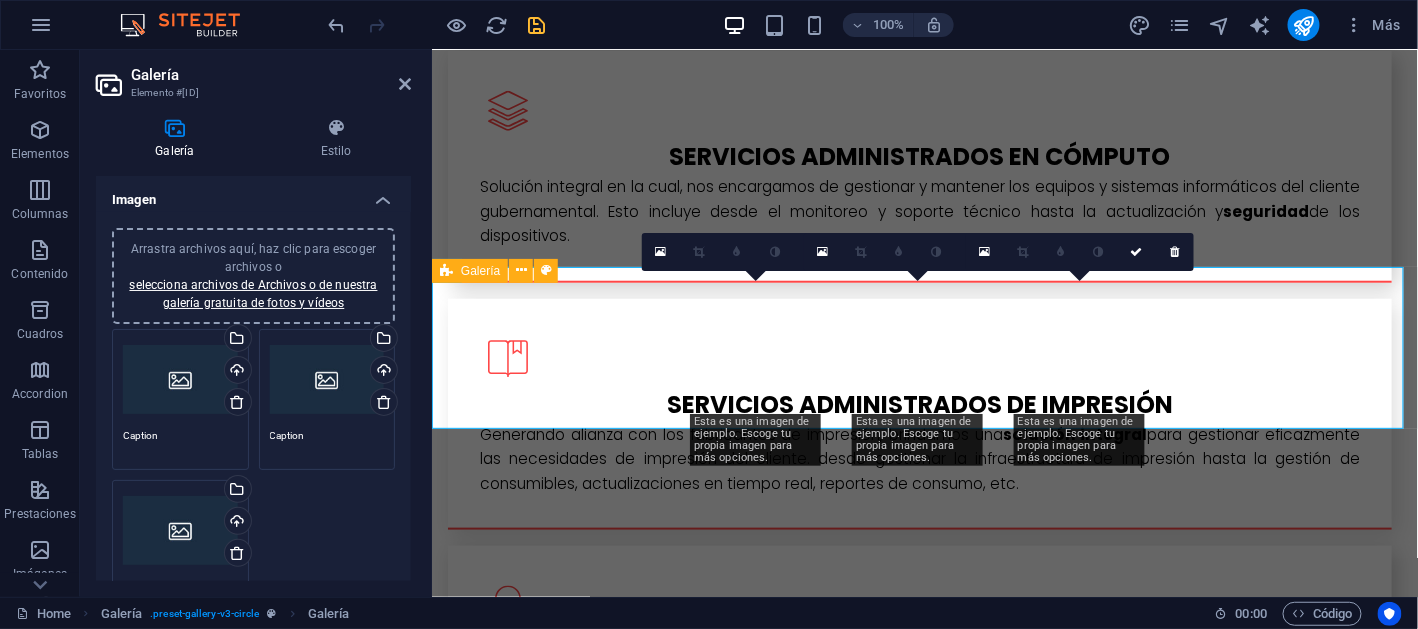 drag, startPoint x: 342, startPoint y: 504, endPoint x: 315, endPoint y: 504, distance: 27 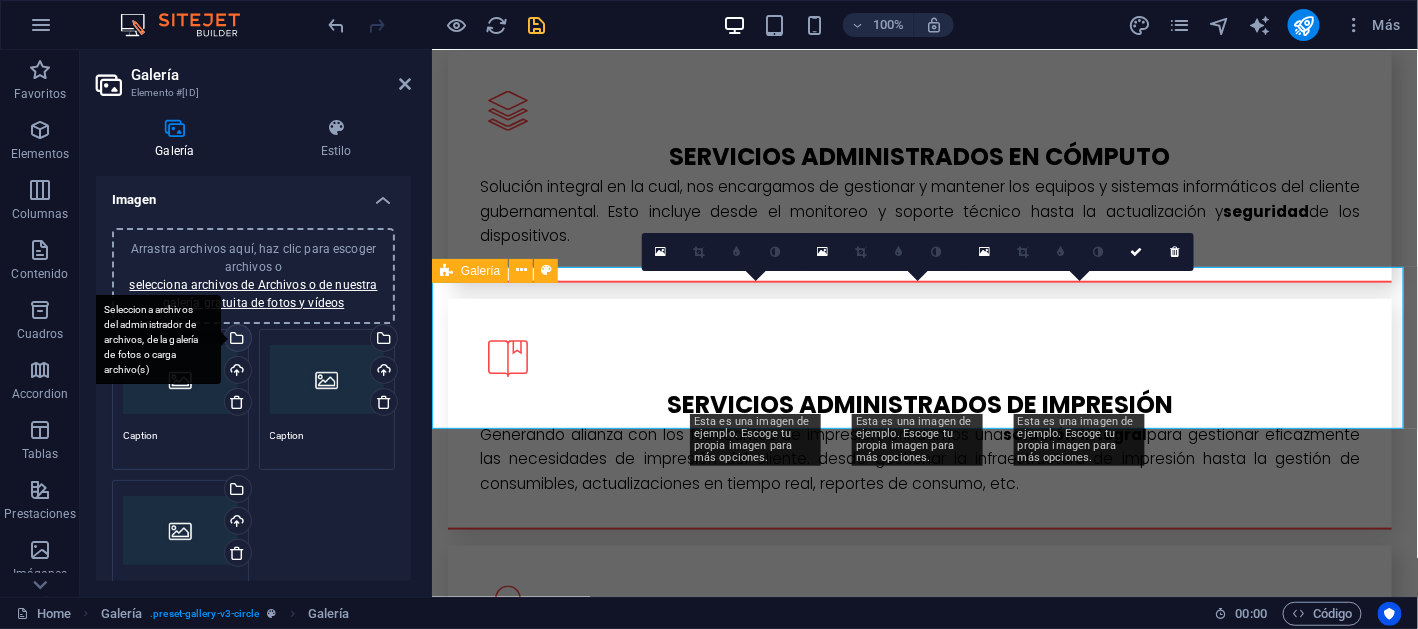 click on "Selecciona archivos del administrador de archivos, de la galería de fotos o carga archivo(s)" at bounding box center (156, 340) 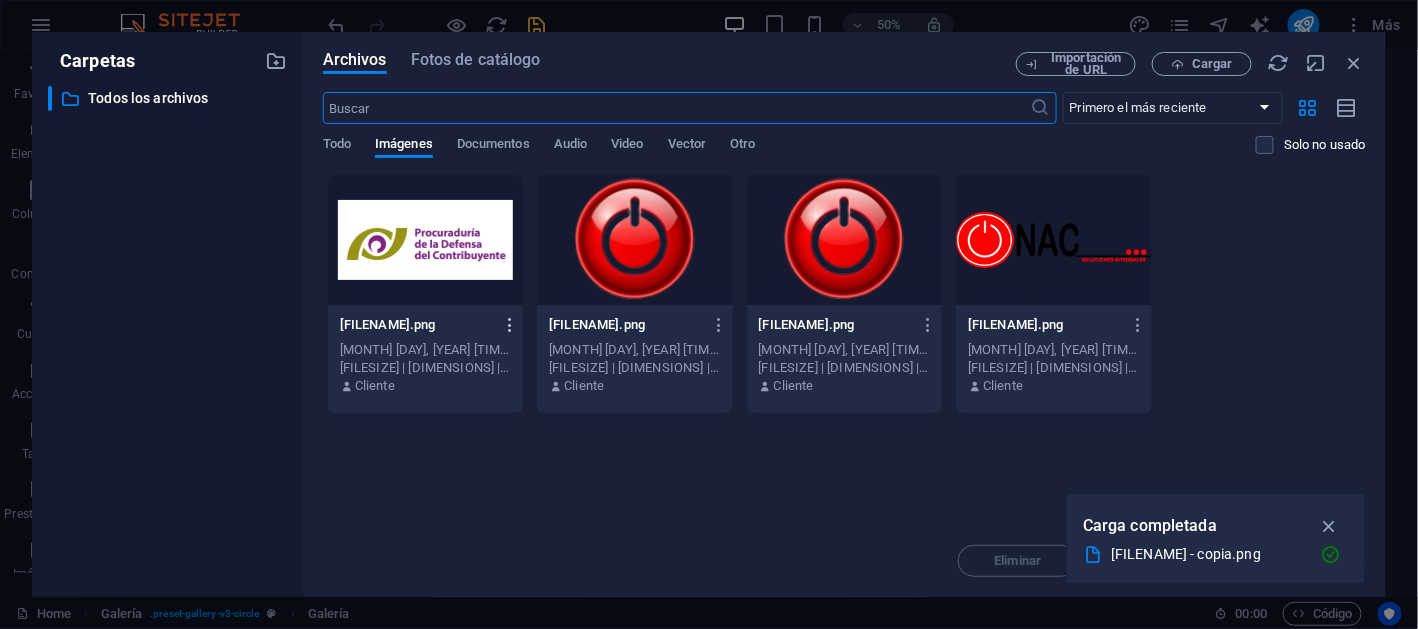 click at bounding box center (510, 325) 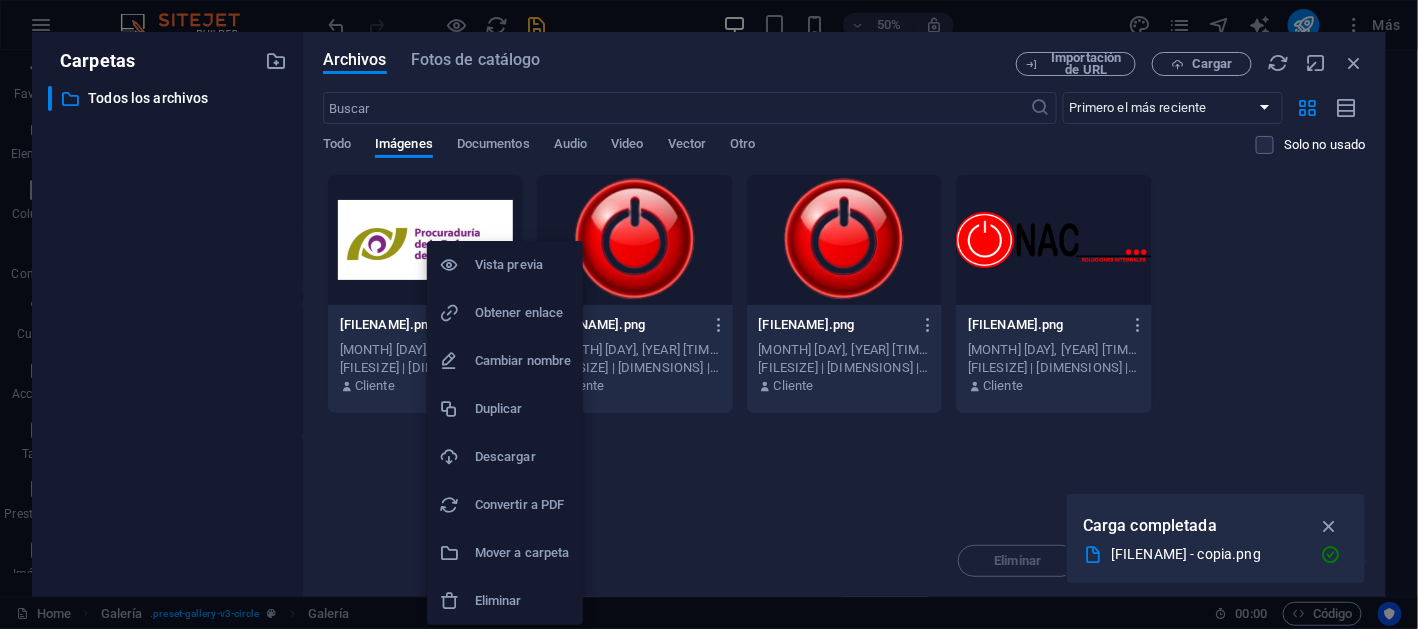click on "Eliminar" at bounding box center [523, 601] 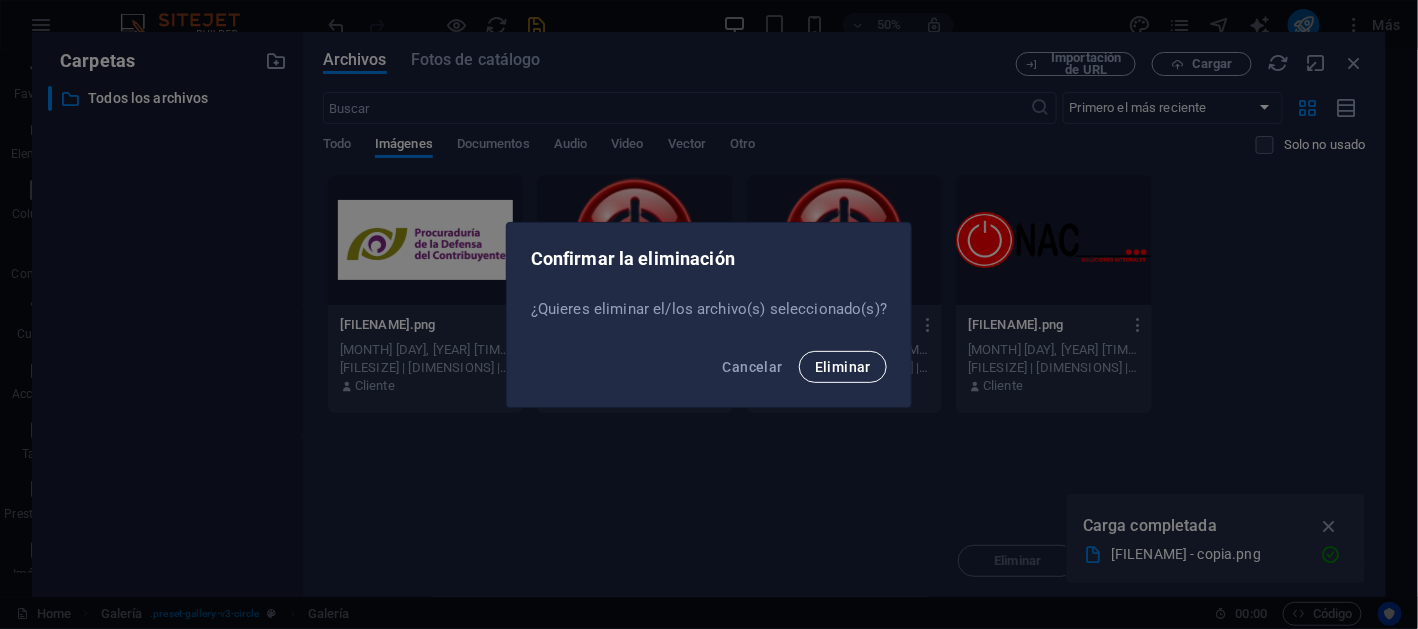 click on "Eliminar" at bounding box center (843, 367) 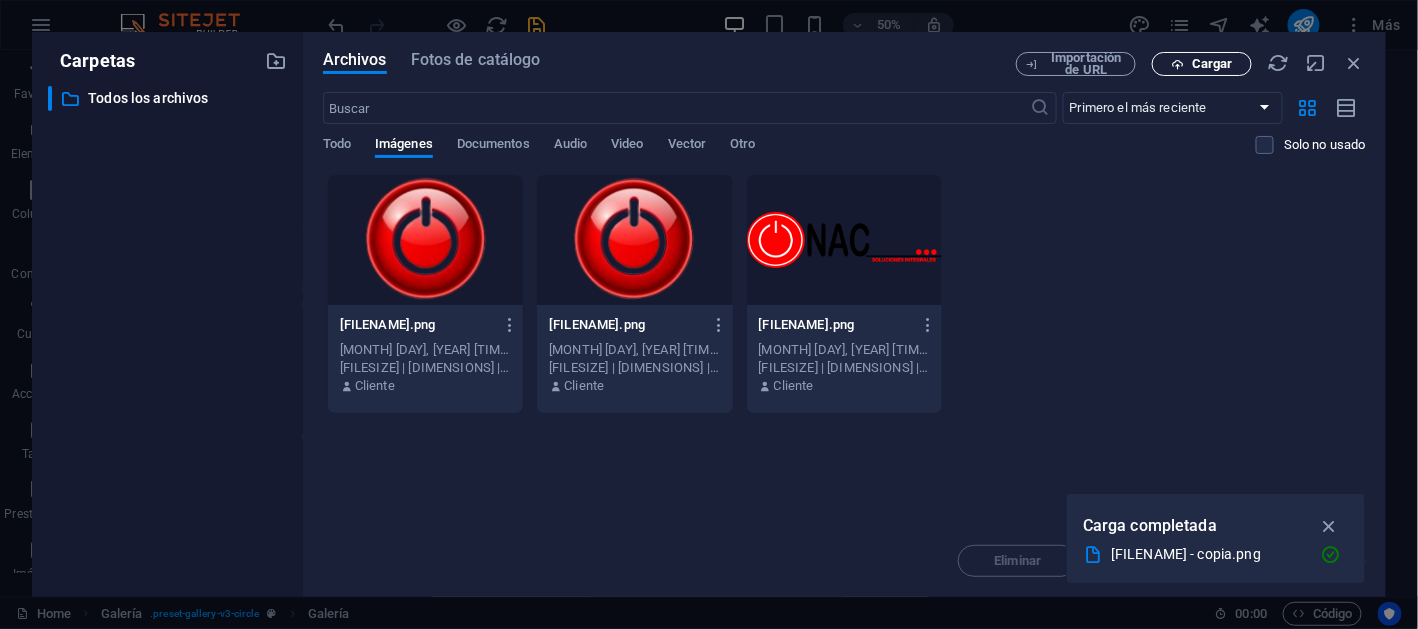 click at bounding box center (1177, 64) 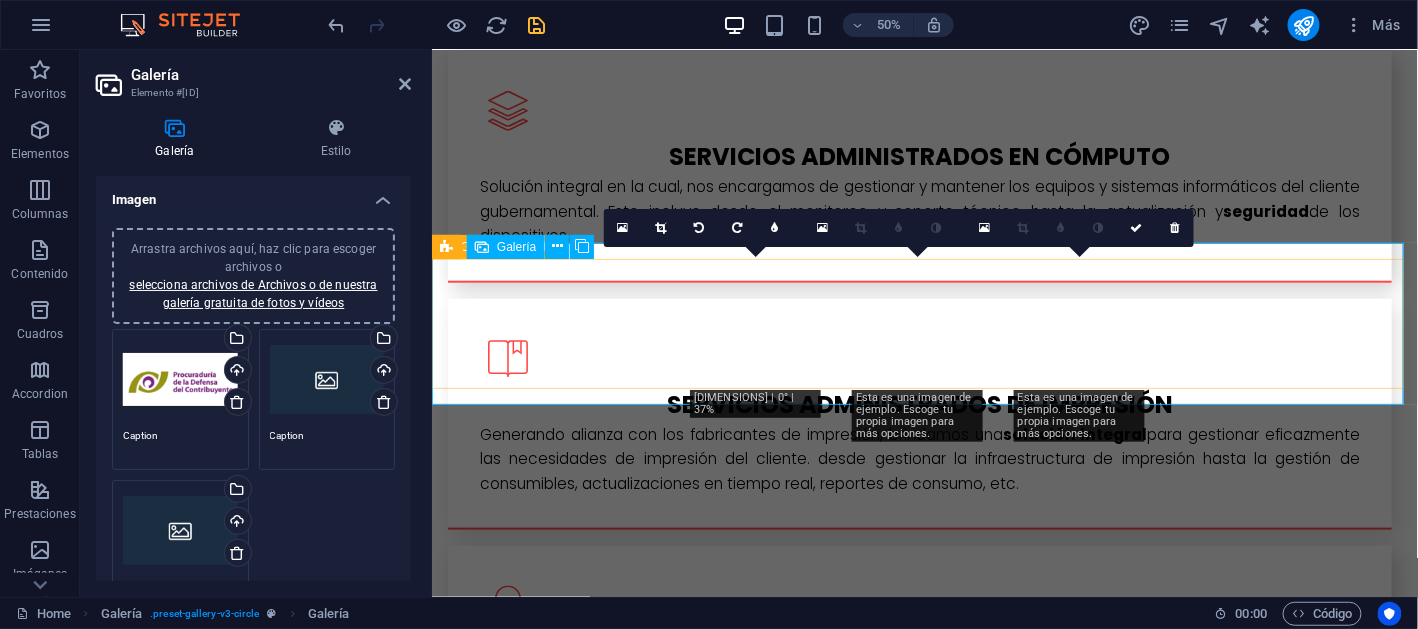 scroll, scrollTop: 2908, scrollLeft: 0, axis: vertical 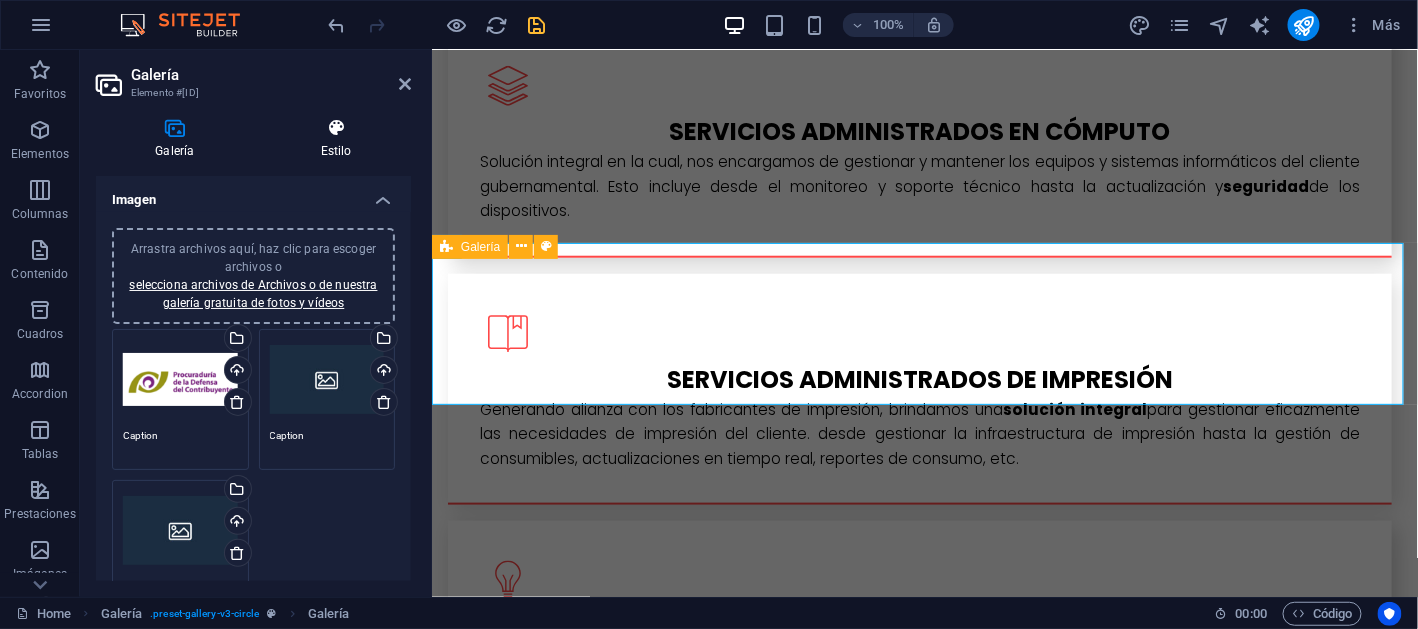 click at bounding box center (336, 128) 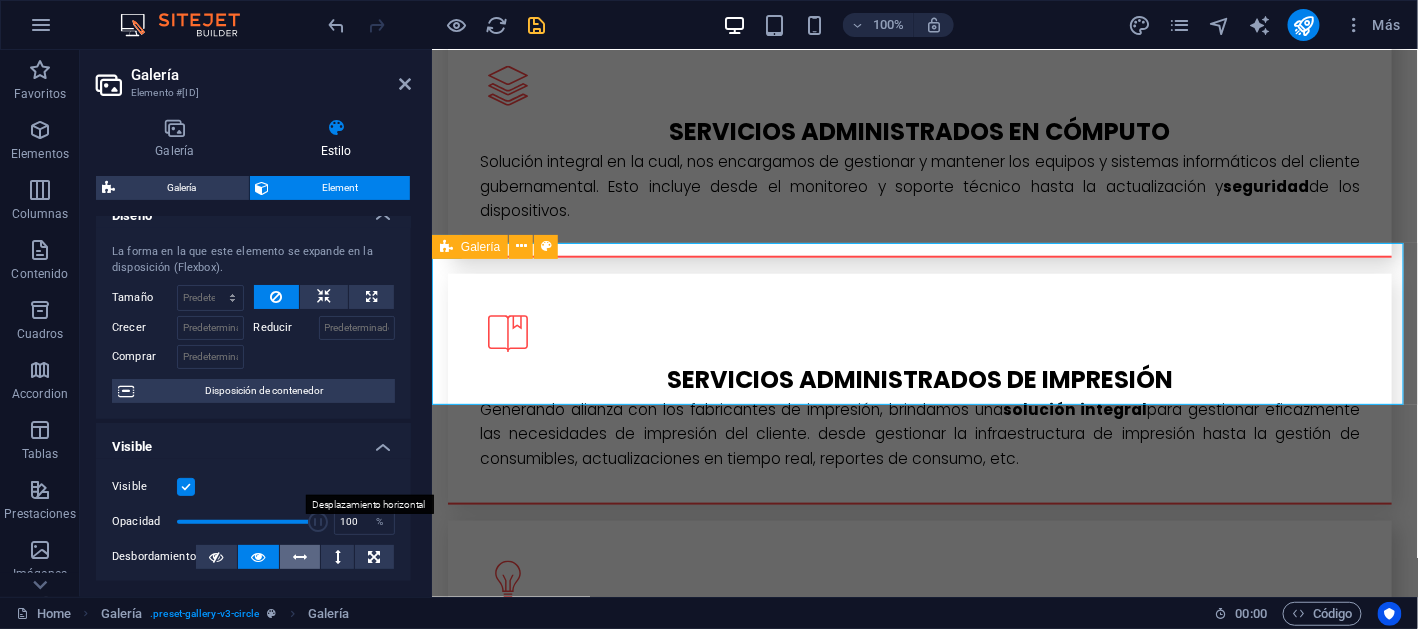 scroll, scrollTop: 0, scrollLeft: 0, axis: both 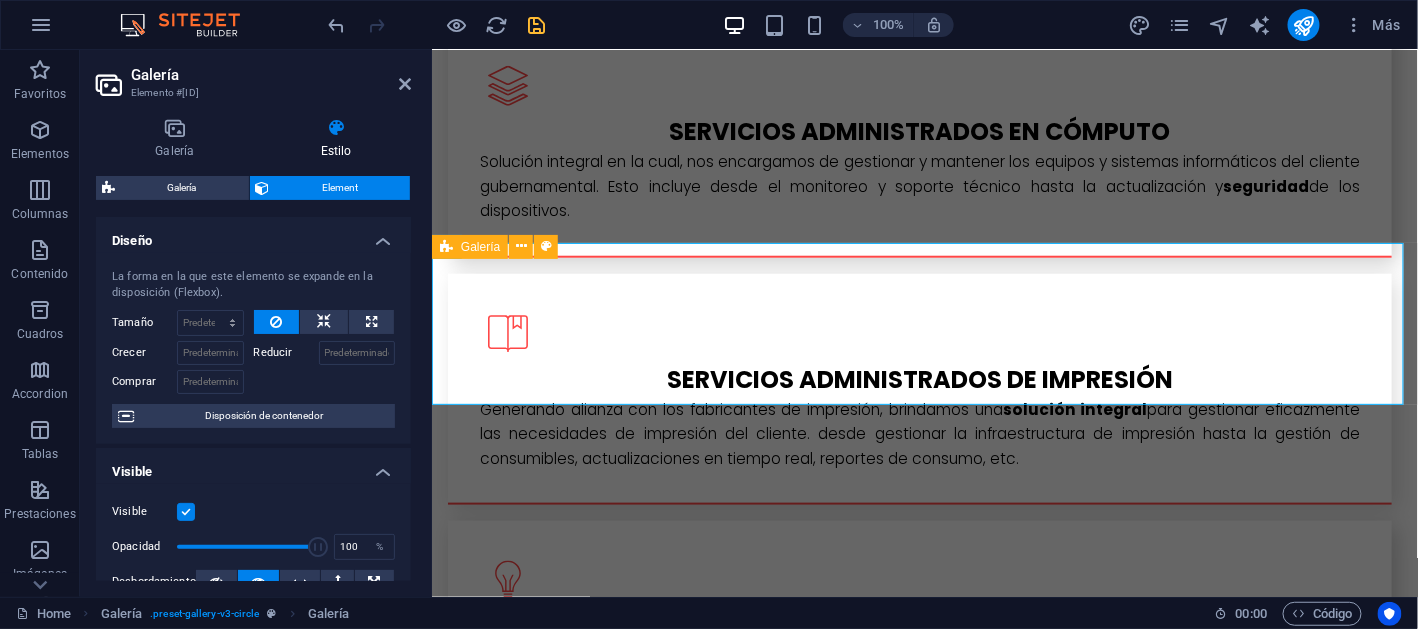 click on "Diseño" at bounding box center (253, 235) 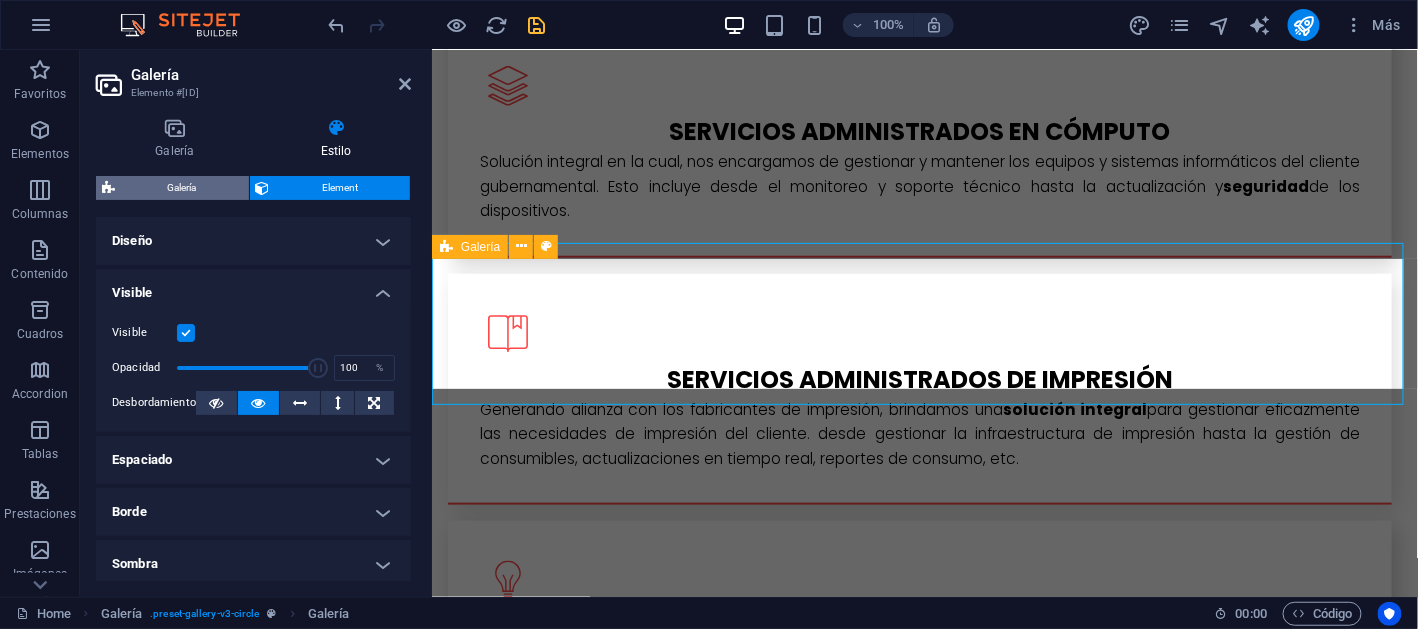 click on "Galería" at bounding box center [182, 188] 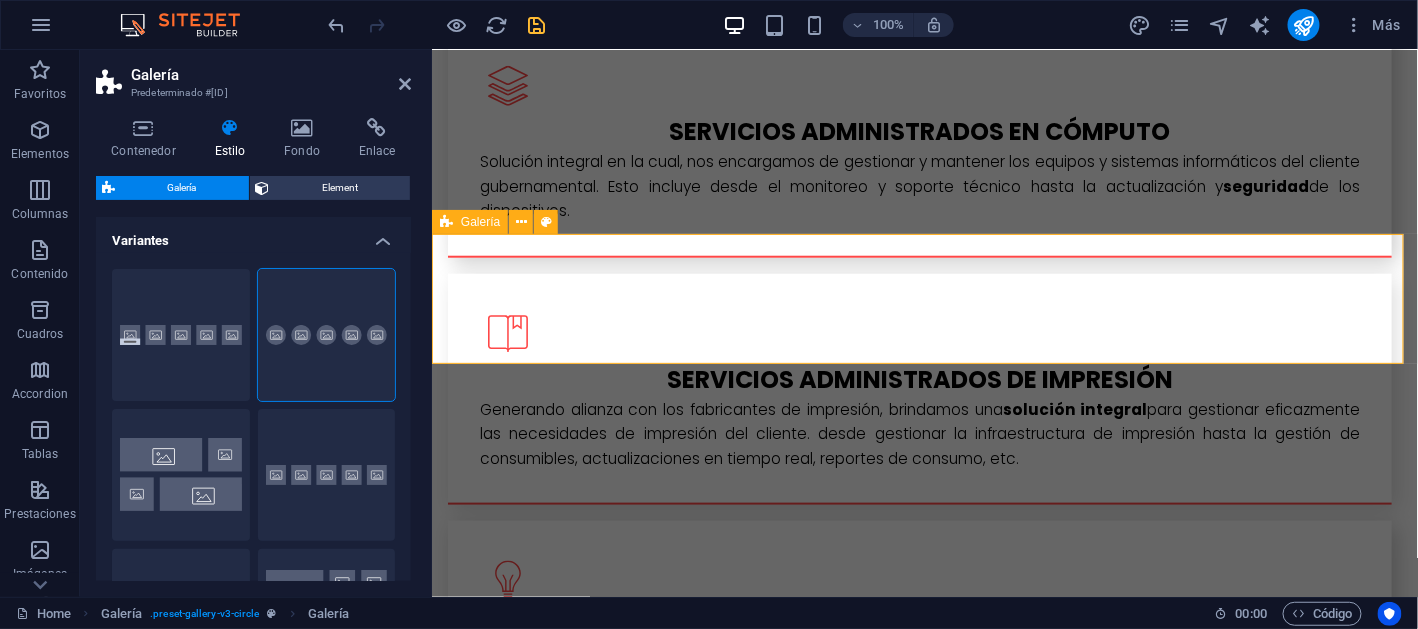 scroll, scrollTop: 2932, scrollLeft: 0, axis: vertical 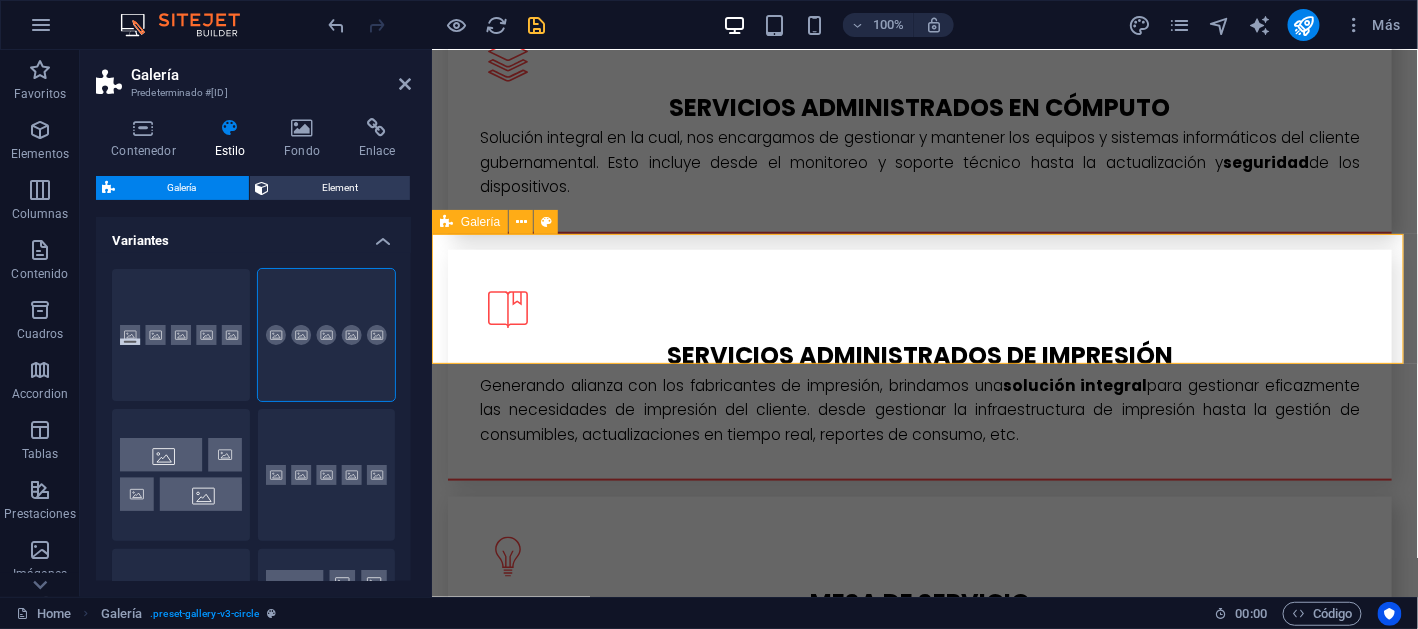 click on "Variantes" at bounding box center (253, 235) 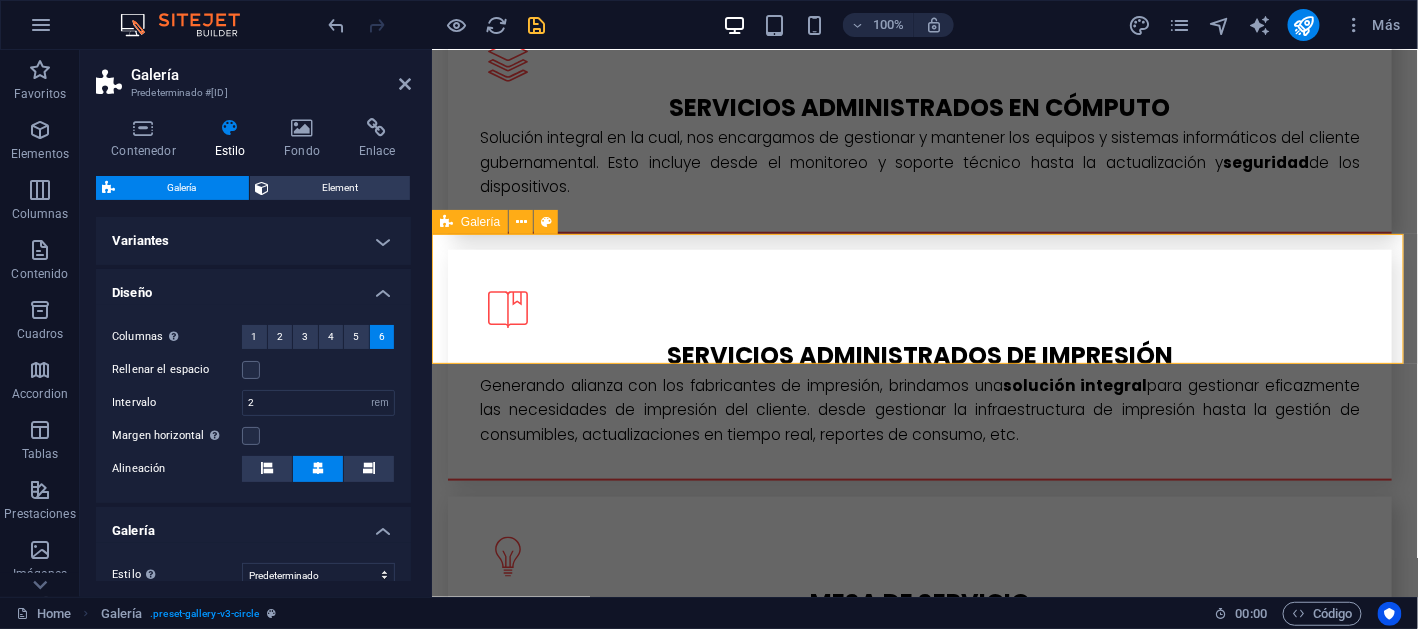 click on "6" at bounding box center (382, 337) 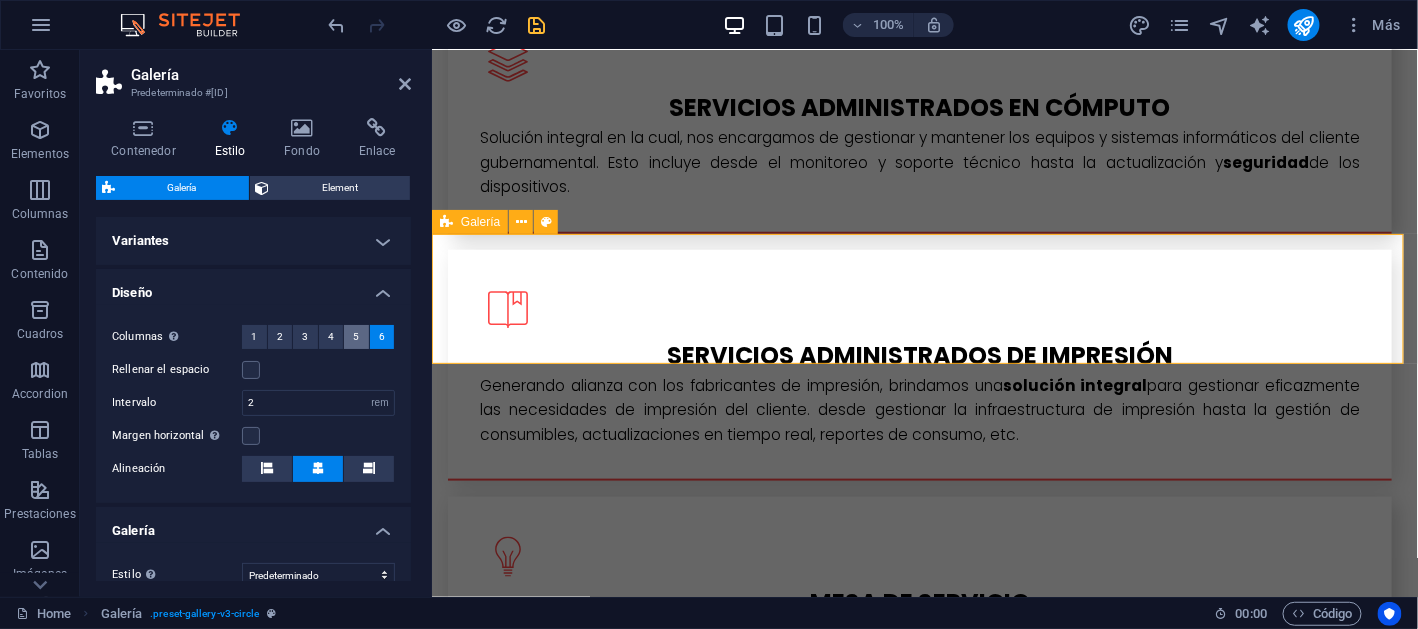 click on "5" at bounding box center [356, 337] 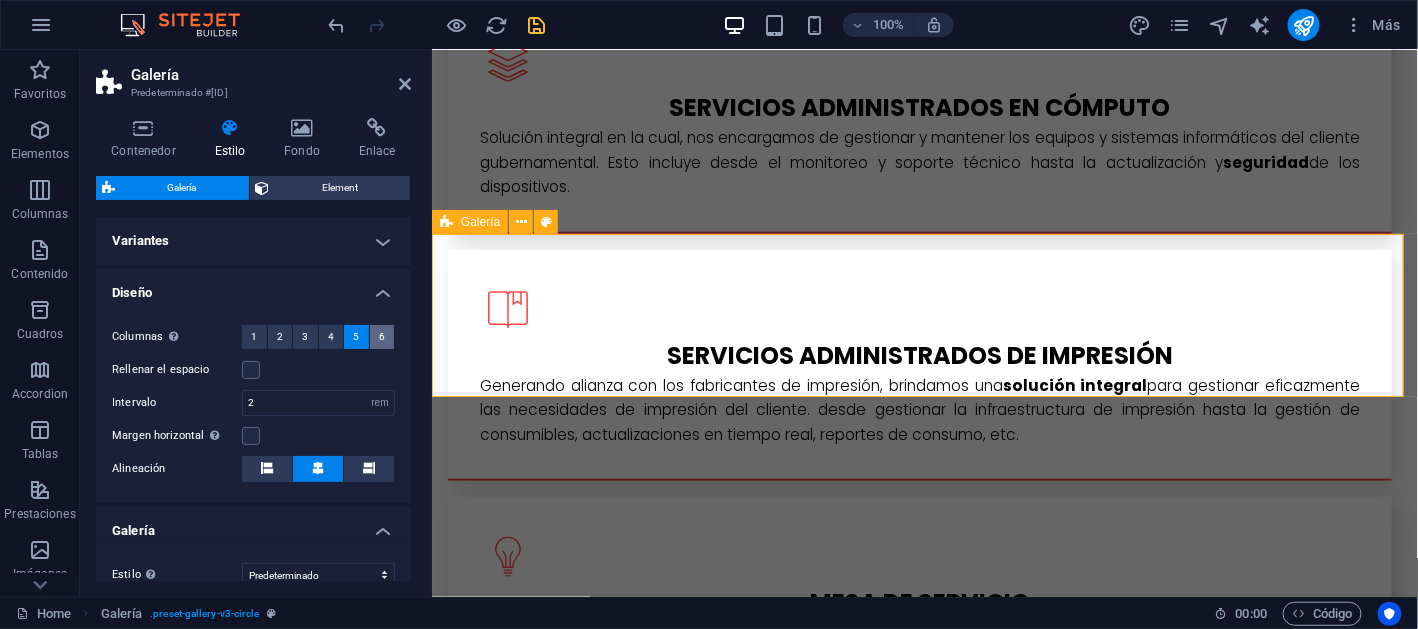 click on "6" at bounding box center [382, 337] 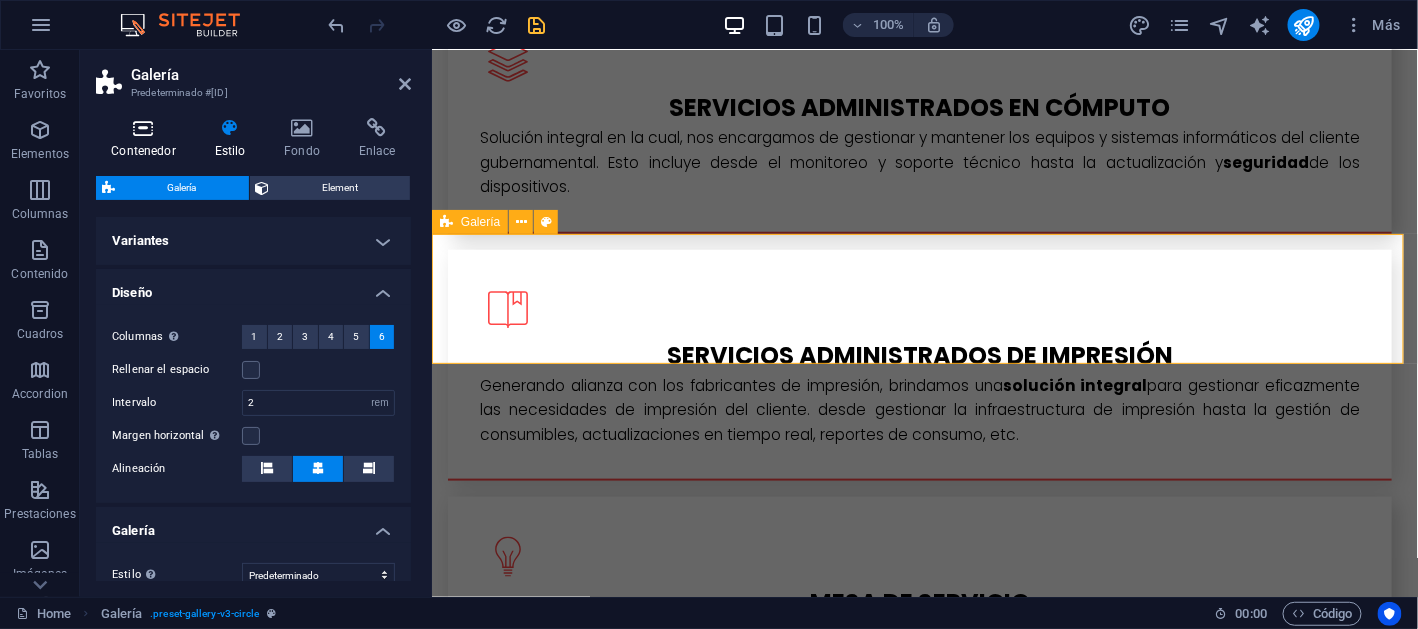 click at bounding box center (143, 128) 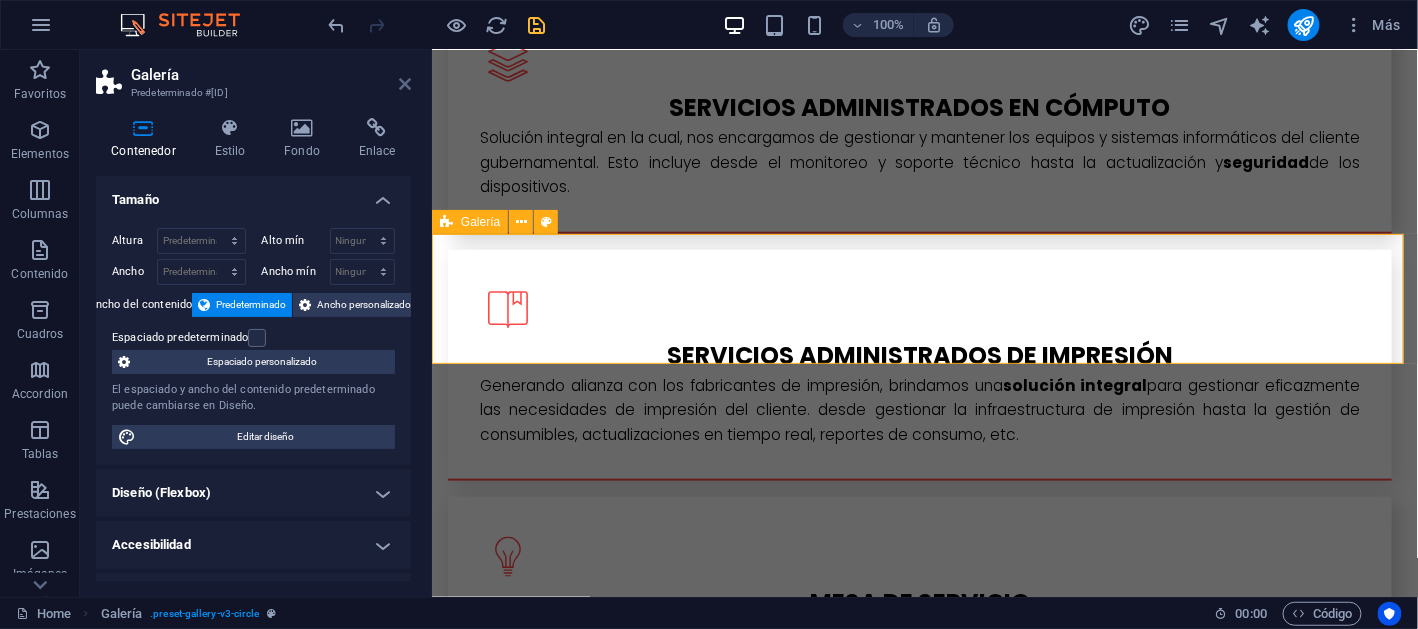 click at bounding box center (405, 84) 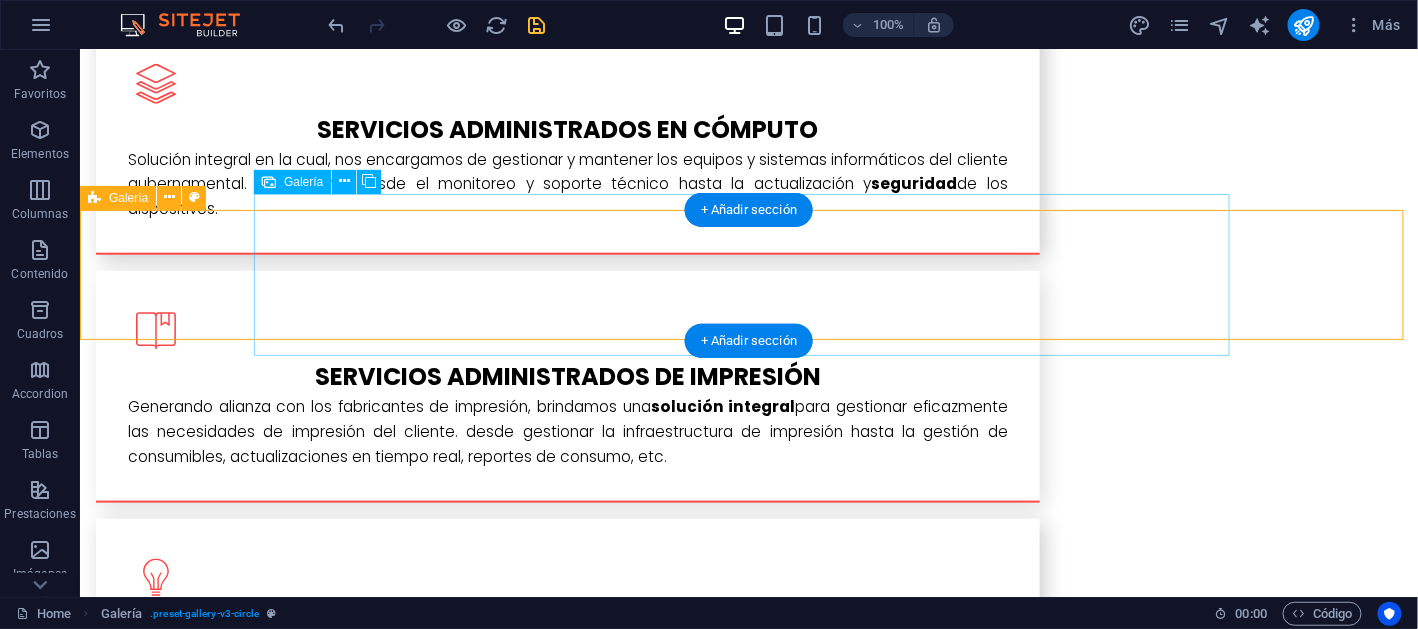 click at bounding box center [567, 2249] 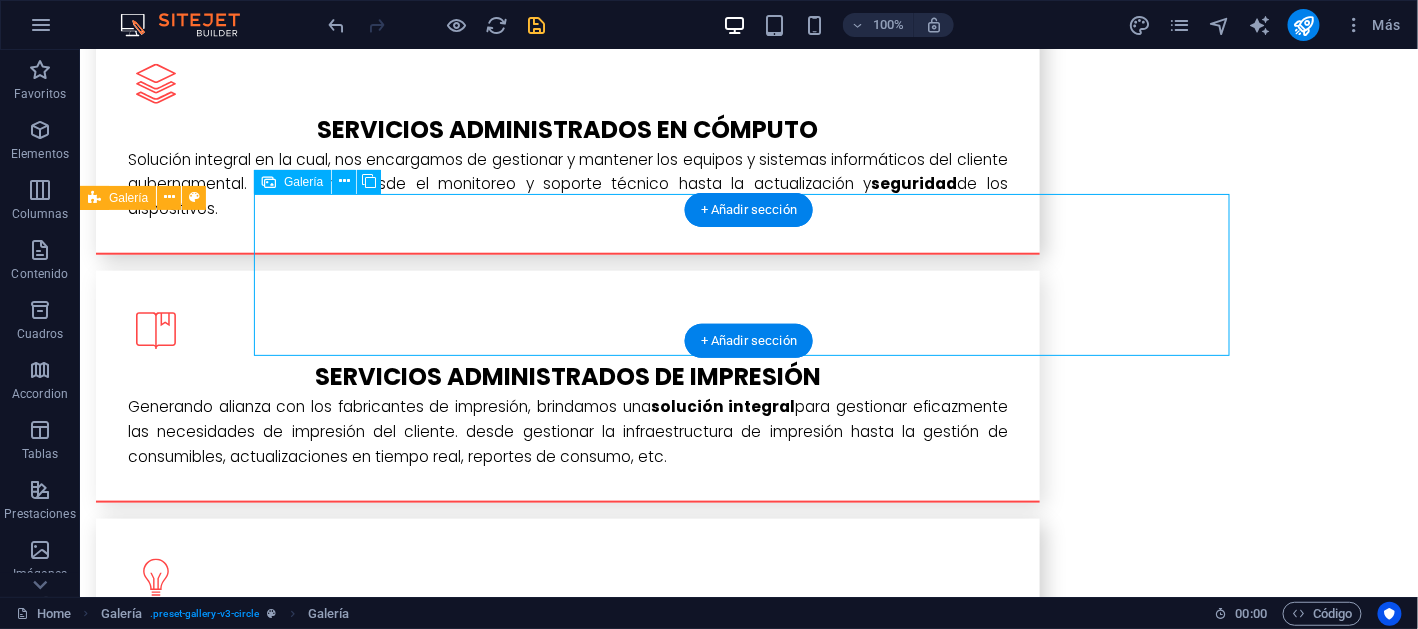 click at bounding box center [567, 2249] 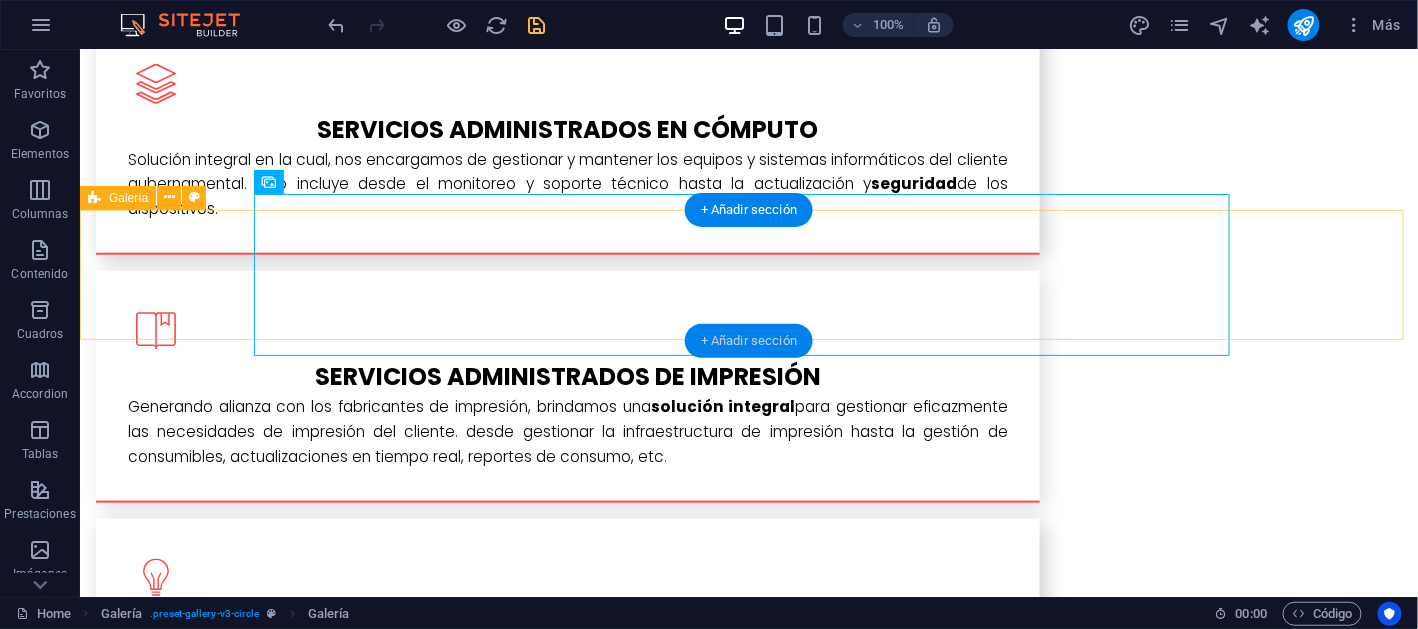 click on "+ Añadir sección" at bounding box center (749, 341) 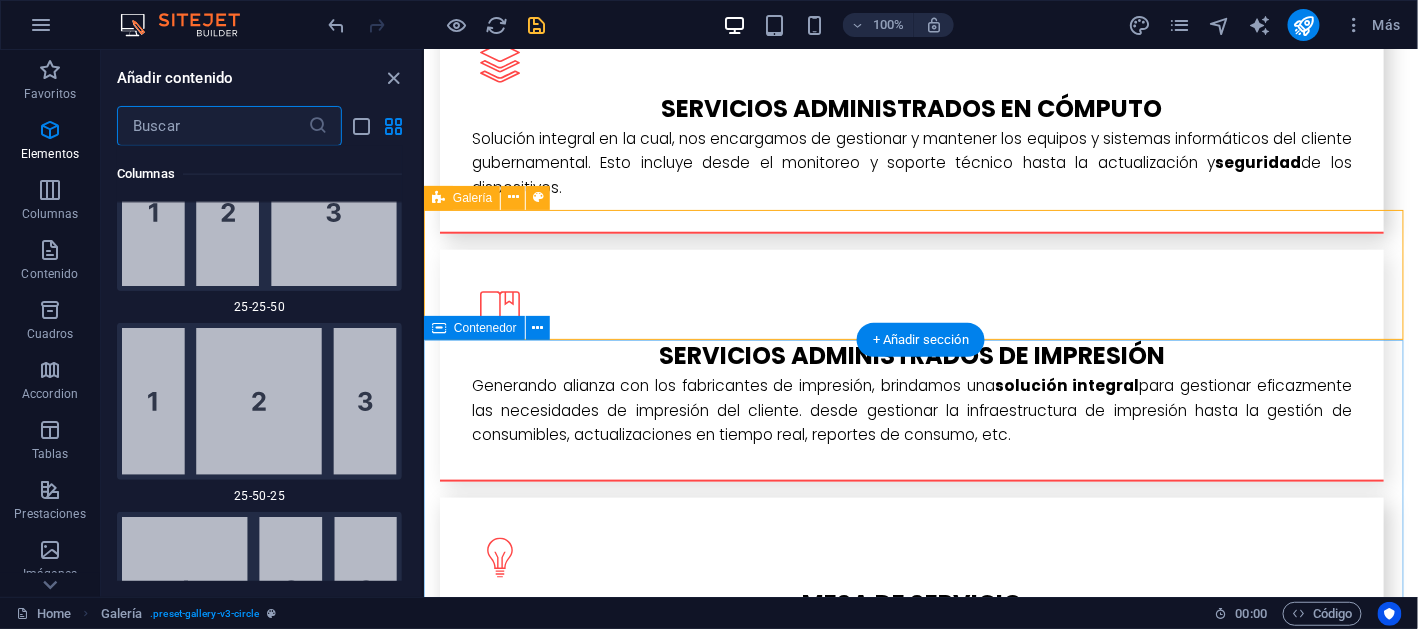 scroll, scrollTop: 6805, scrollLeft: 0, axis: vertical 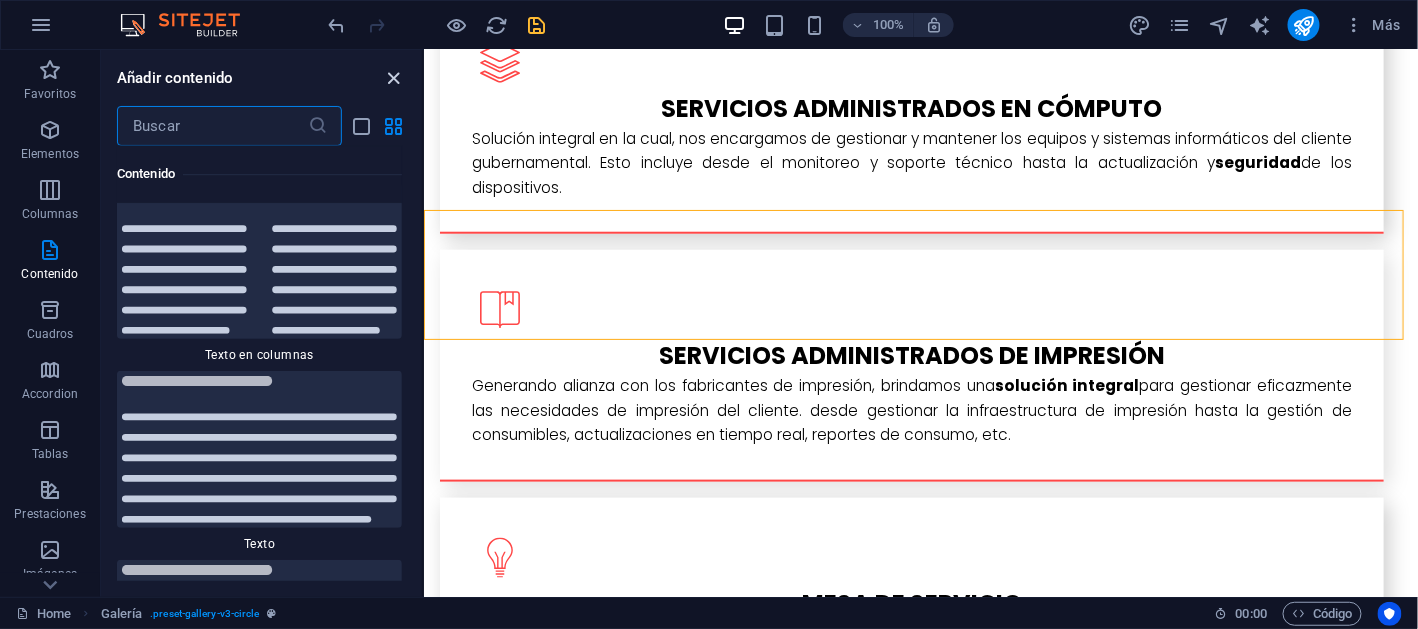click at bounding box center (394, 78) 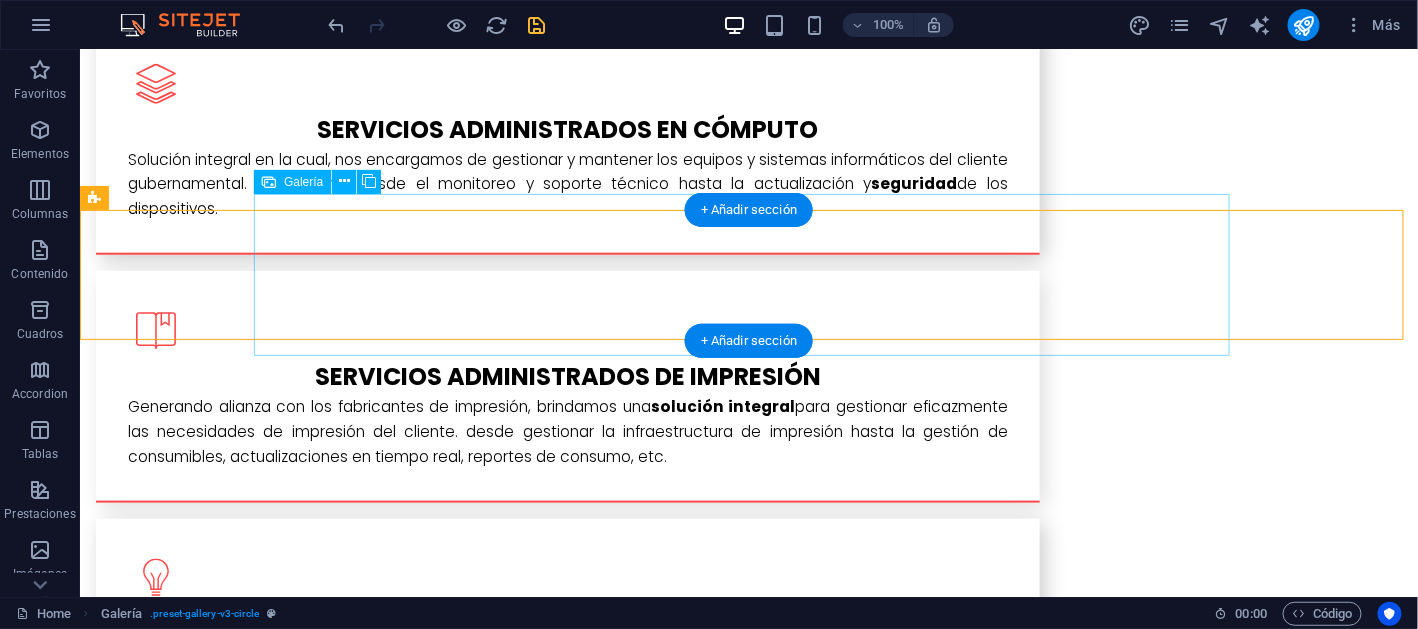 click at bounding box center [567, 2249] 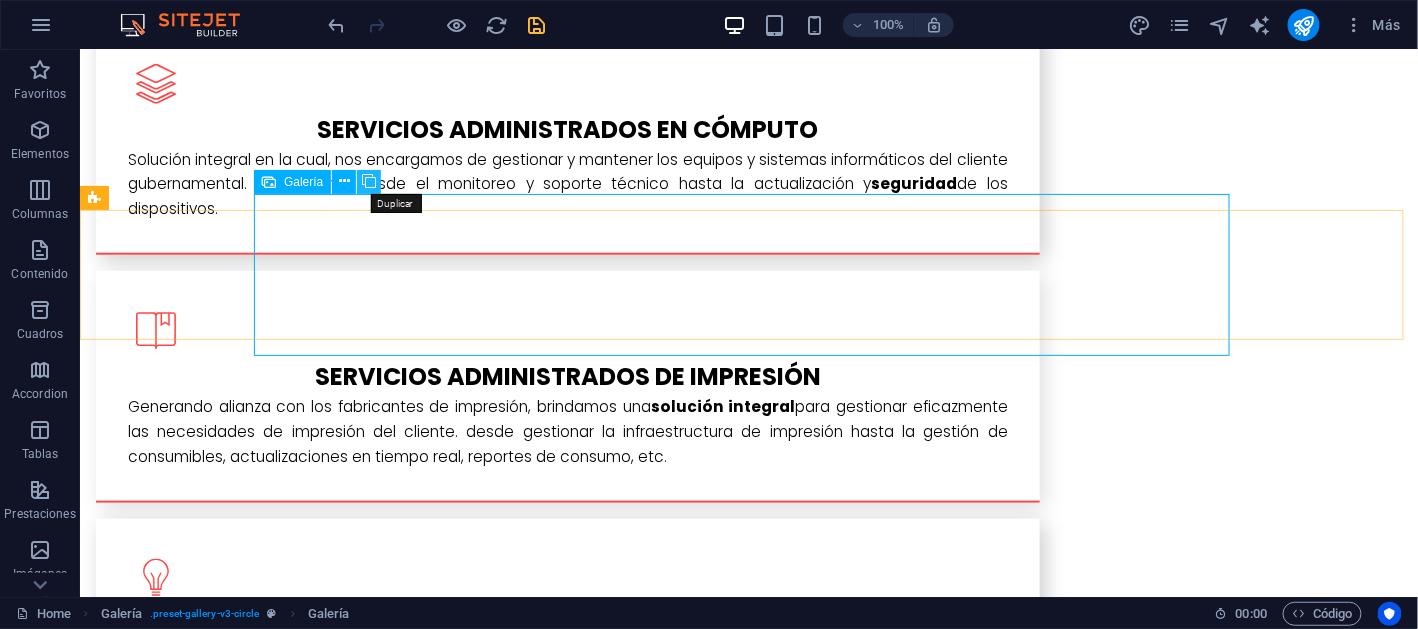 click at bounding box center [369, 181] 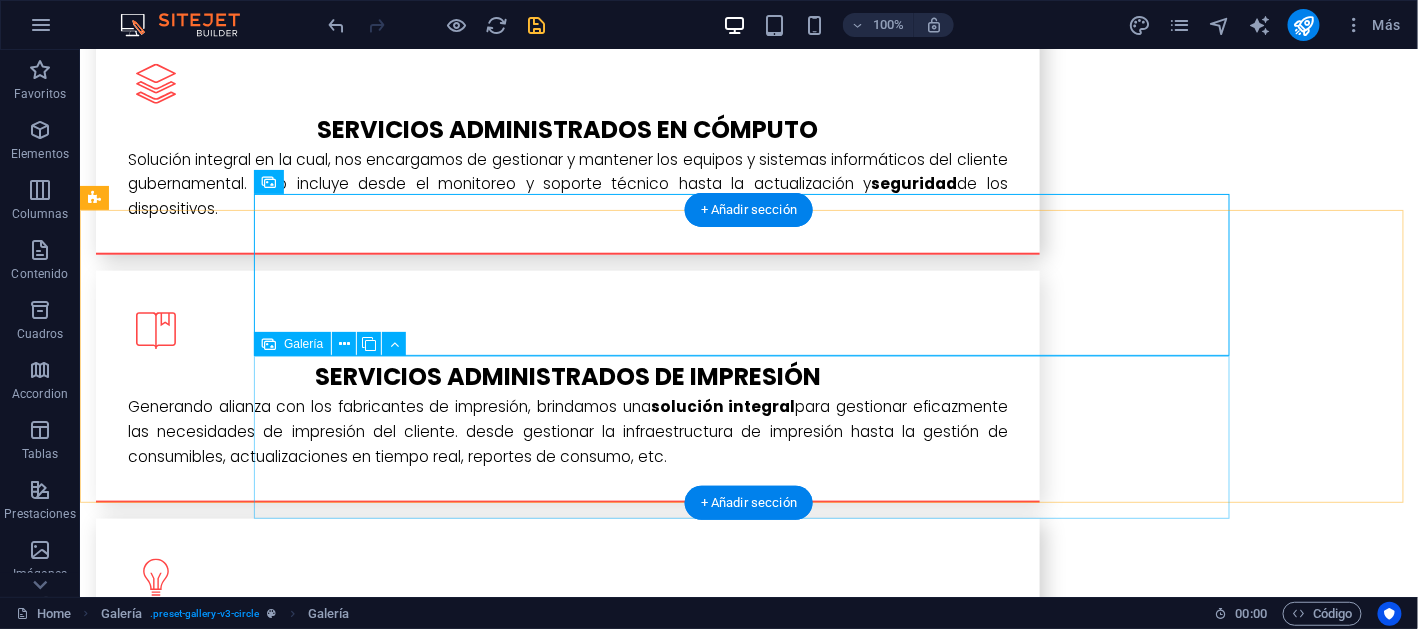 click at bounding box center (404, 2412) 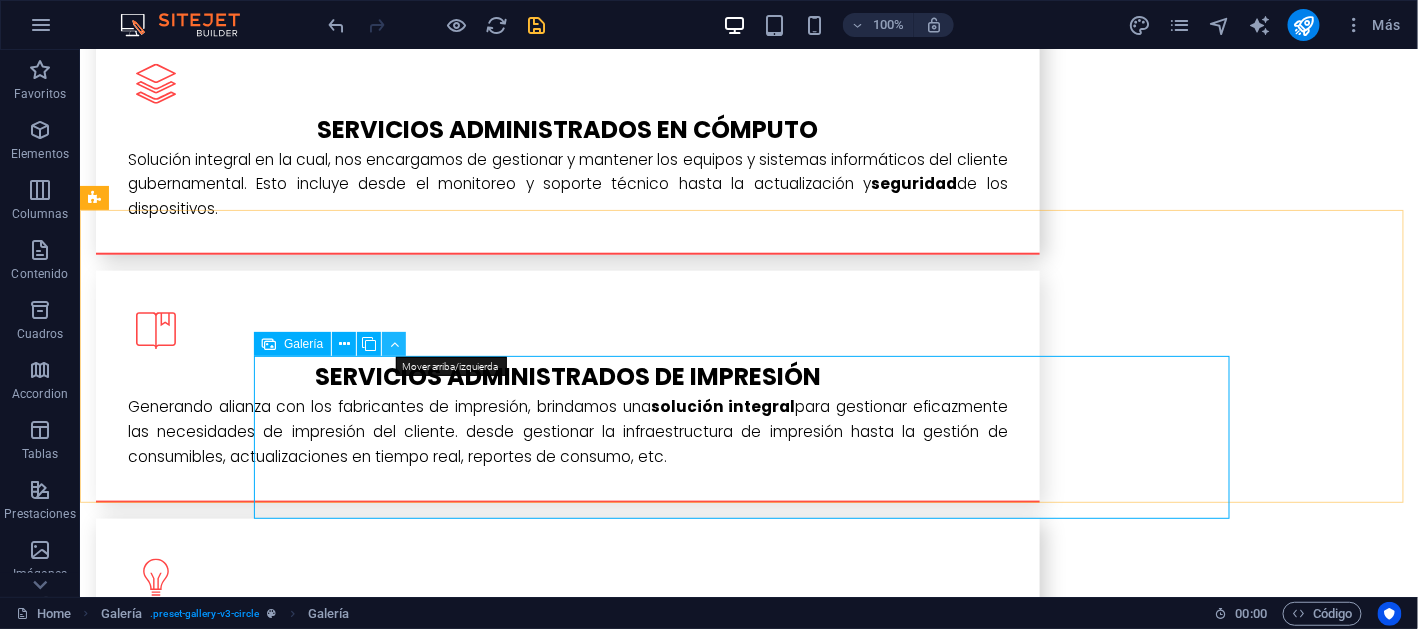 click at bounding box center (394, 344) 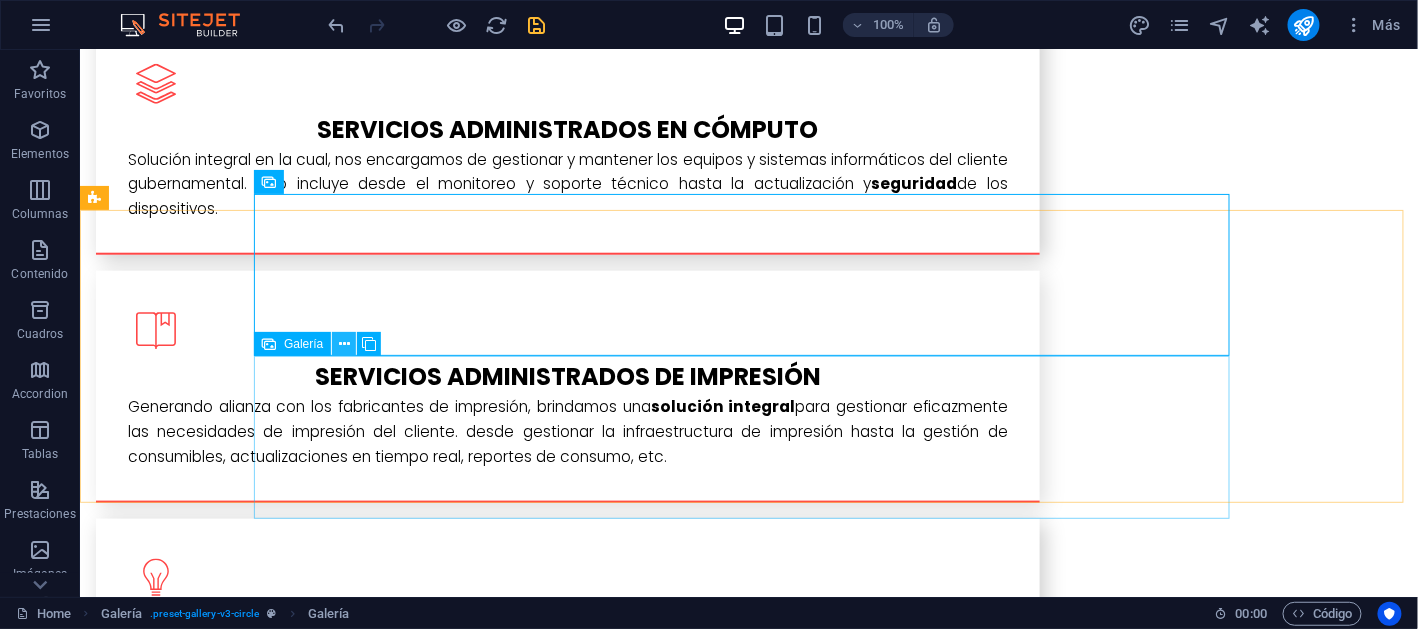 click at bounding box center [344, 344] 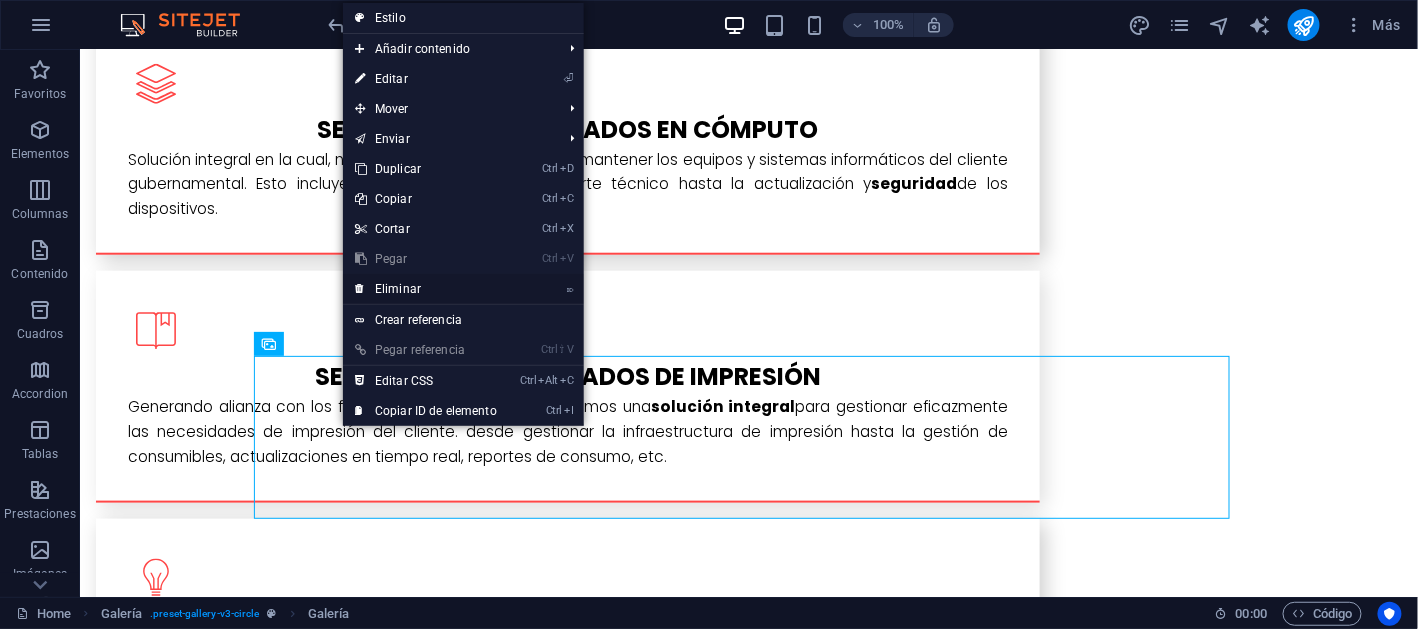 click on "⌦  Eliminar" at bounding box center [426, 289] 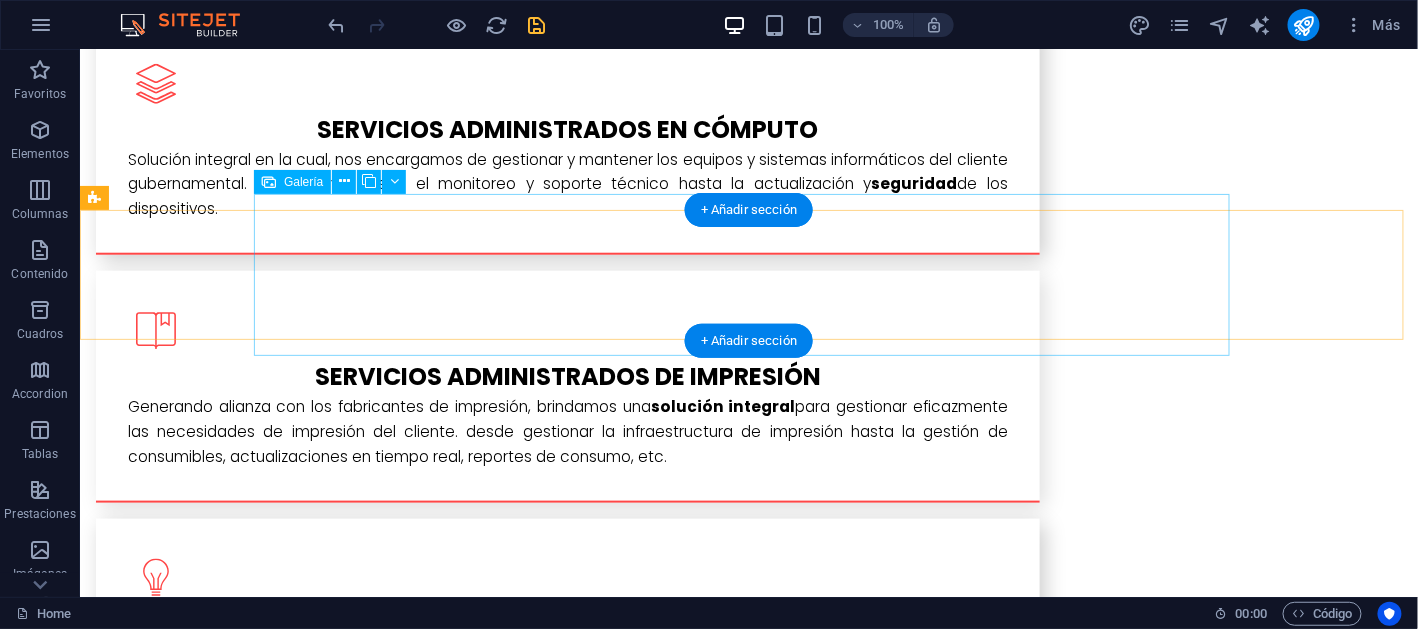 click at bounding box center (567, 2249) 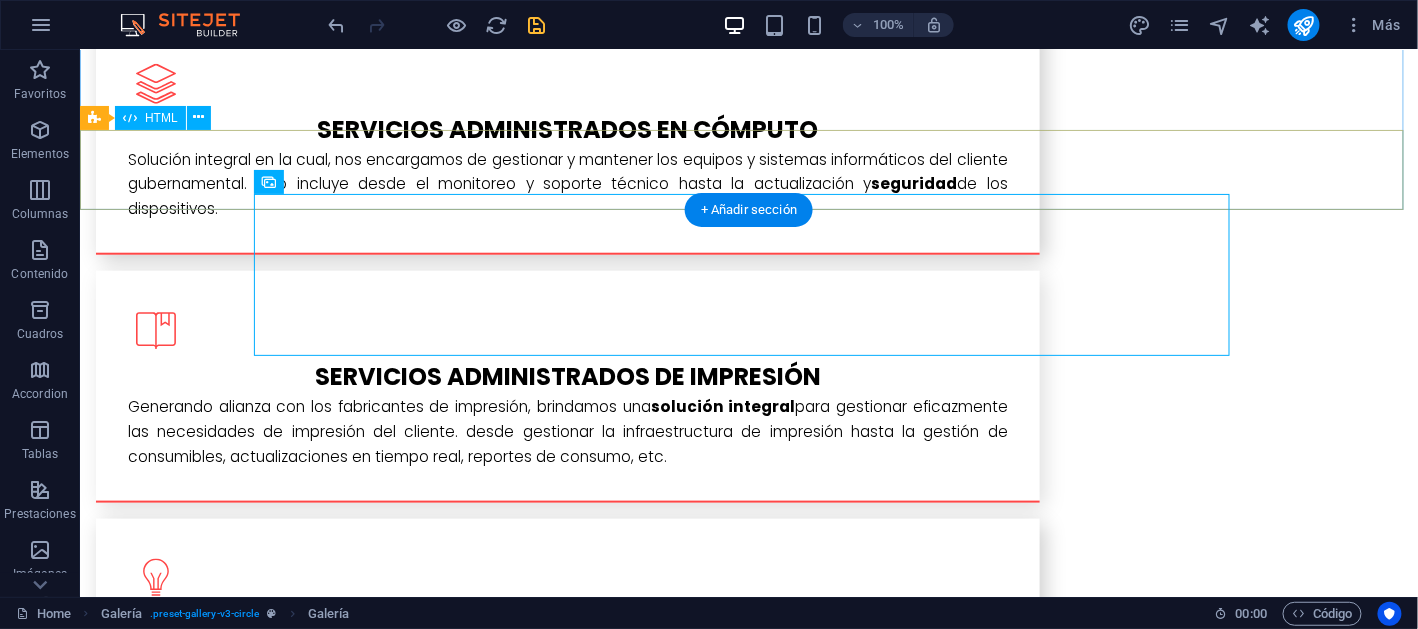 click at bounding box center [748, 2144] 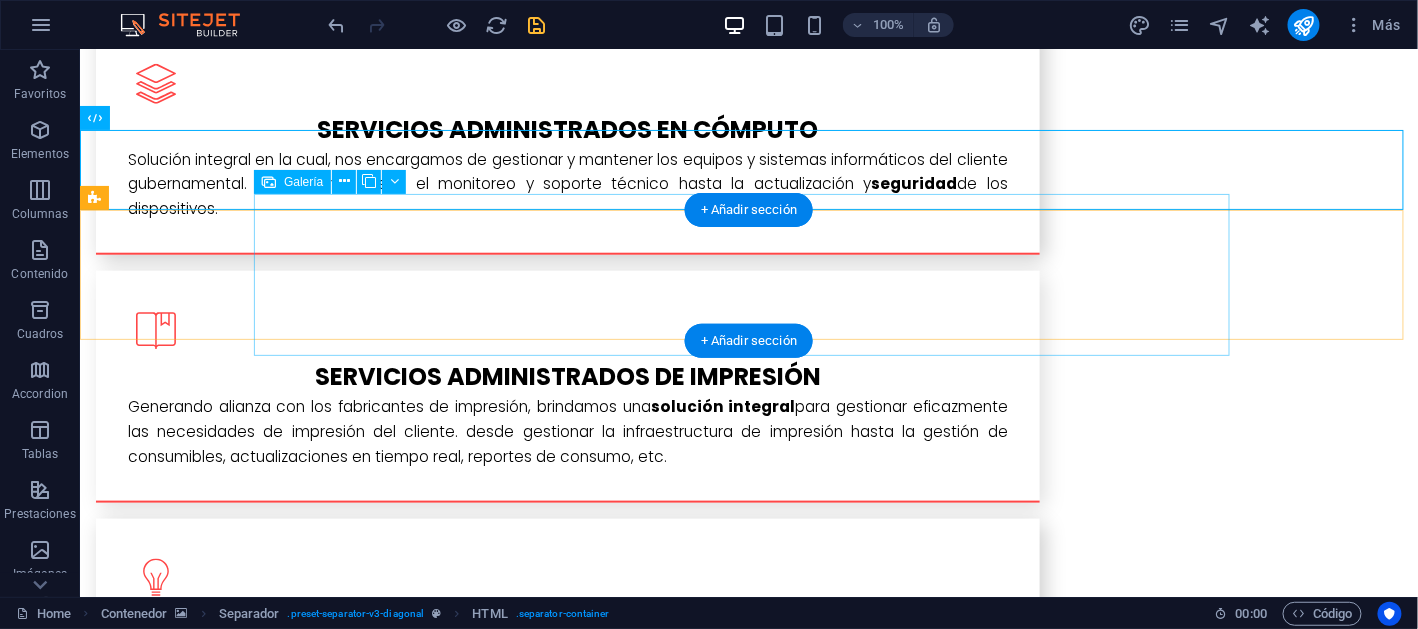 click at bounding box center (567, 2249) 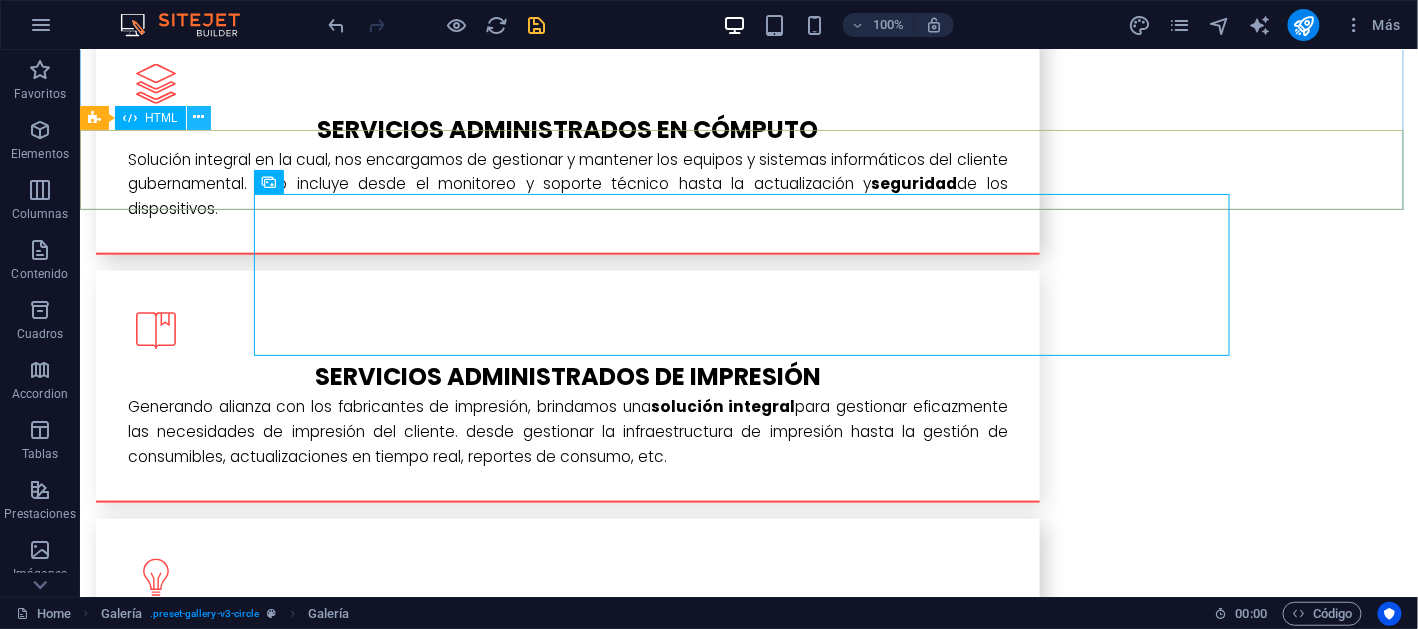 click at bounding box center (198, 117) 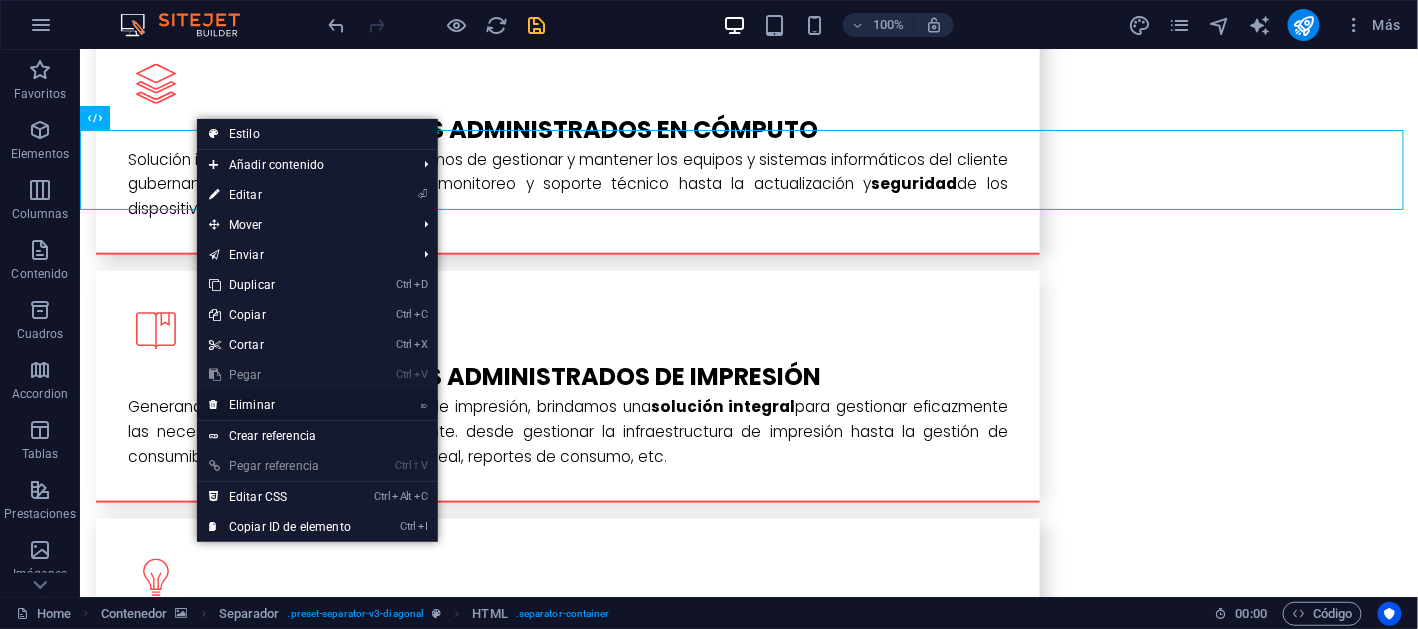 click on "⌦  Eliminar" at bounding box center (280, 405) 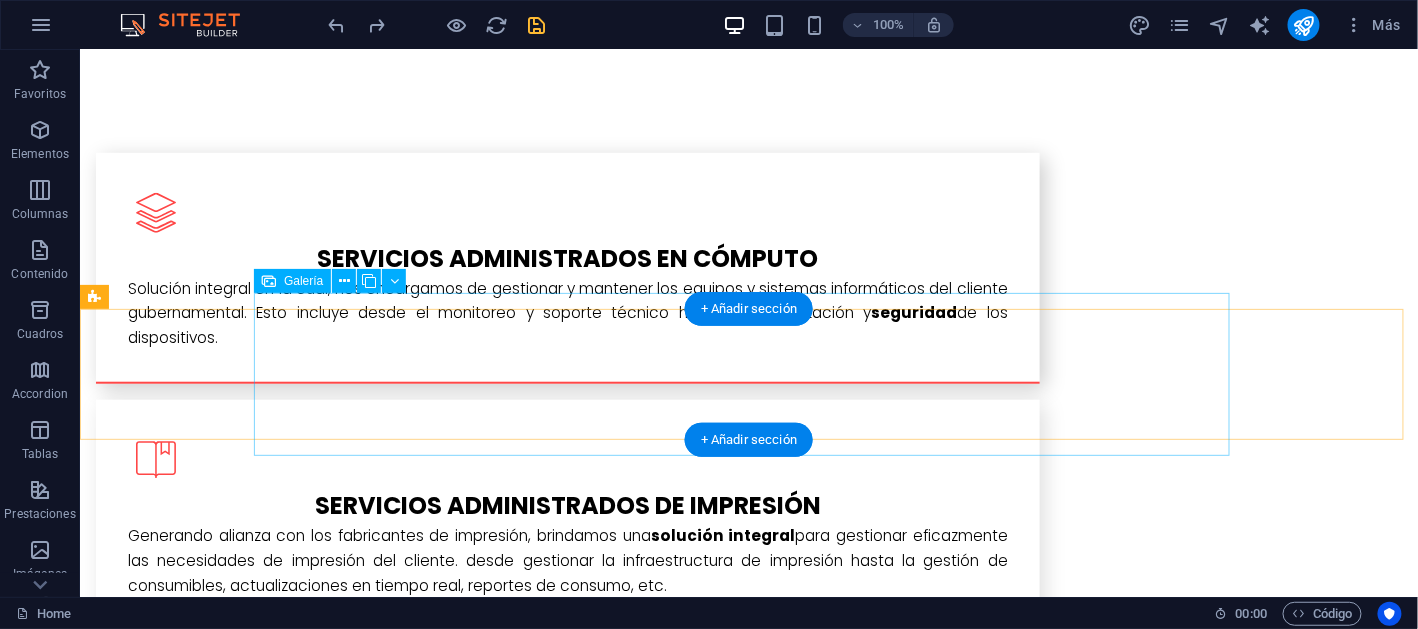 scroll, scrollTop: 2832, scrollLeft: 0, axis: vertical 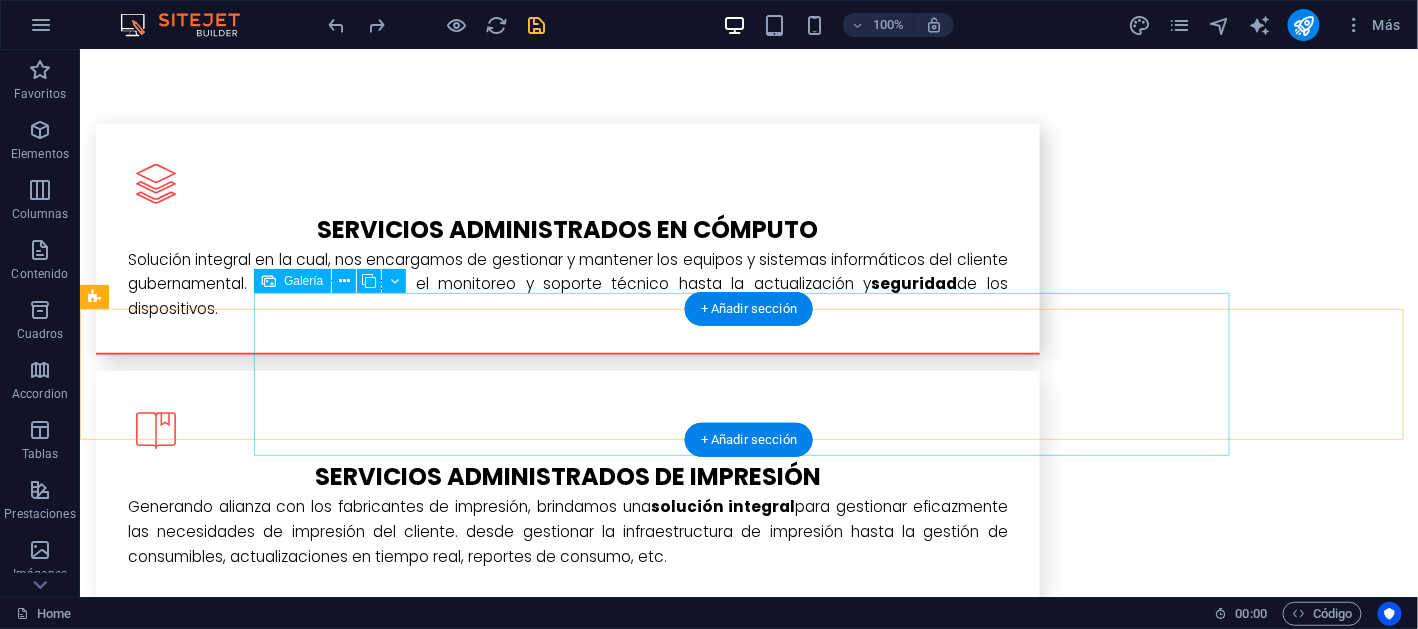 click at bounding box center [404, 2349] 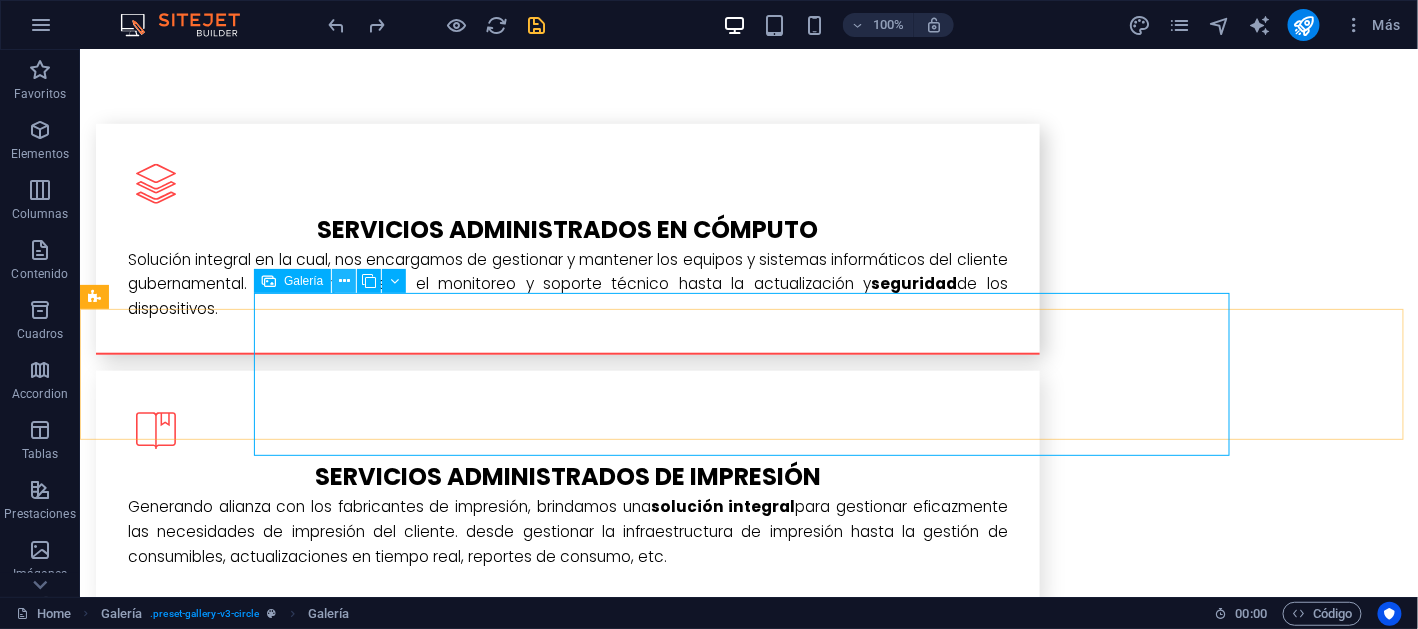 click at bounding box center [344, 281] 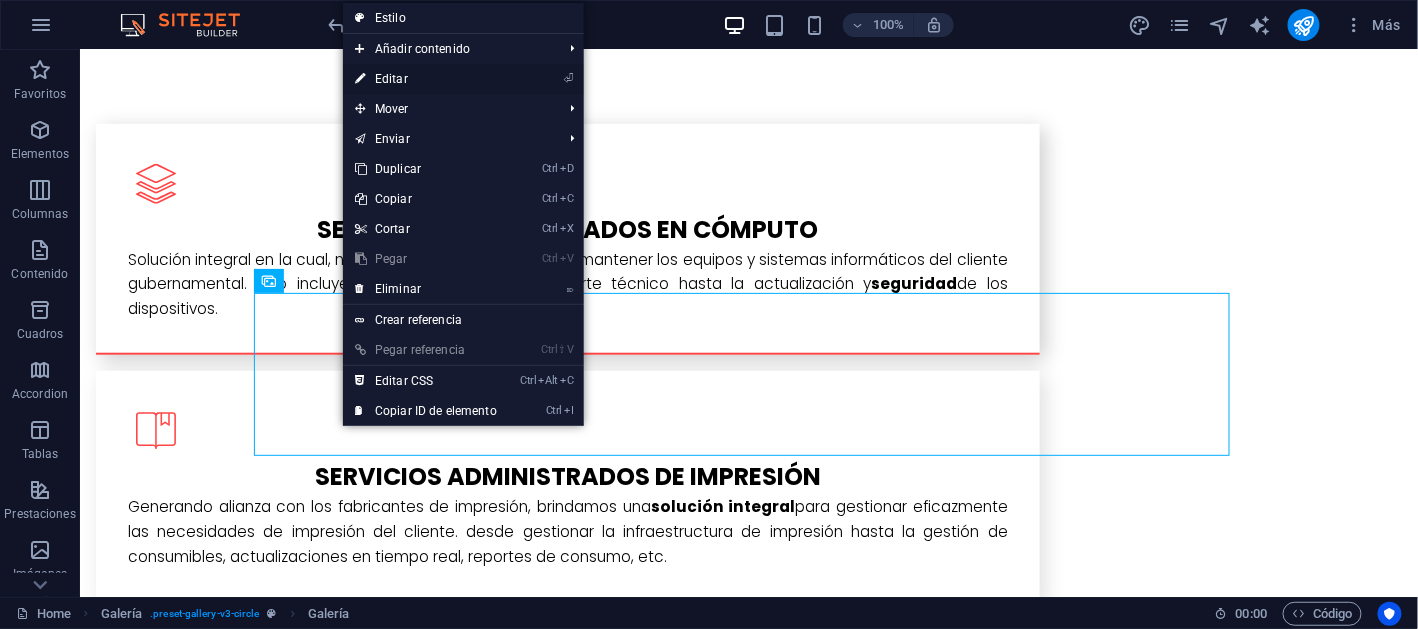 click on "⏎  Editar" at bounding box center (426, 79) 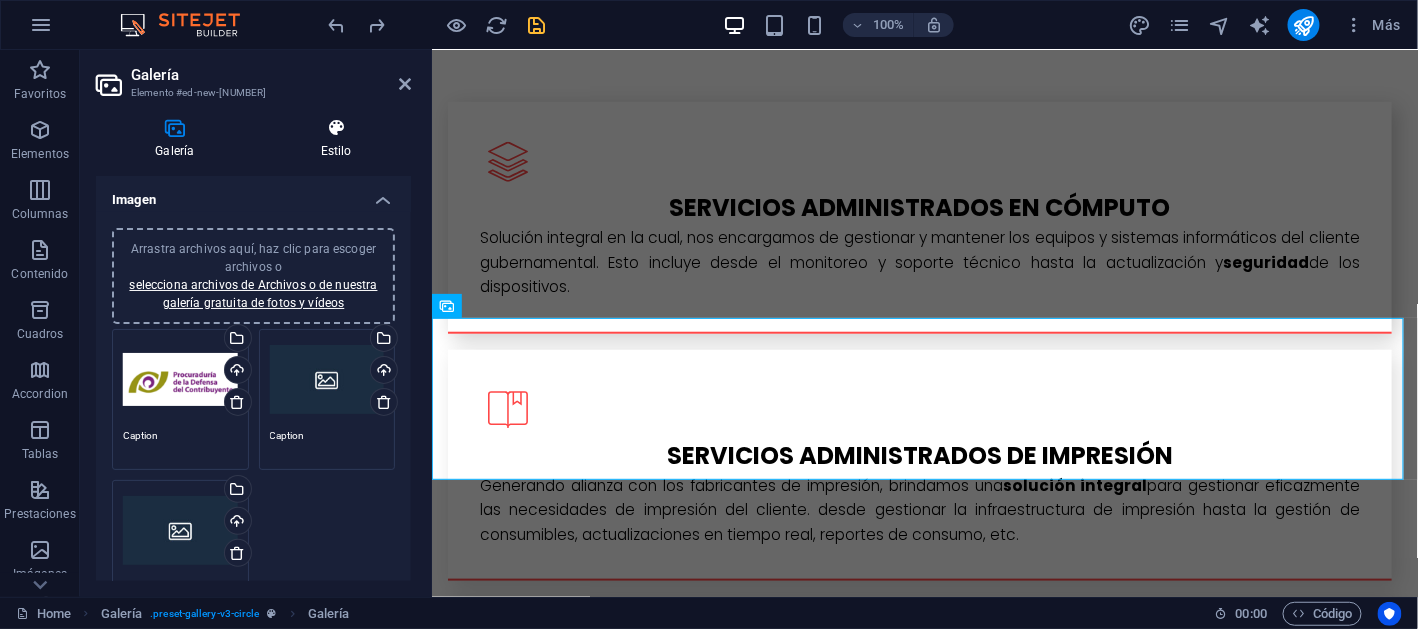 click on "Estilo" at bounding box center [336, 139] 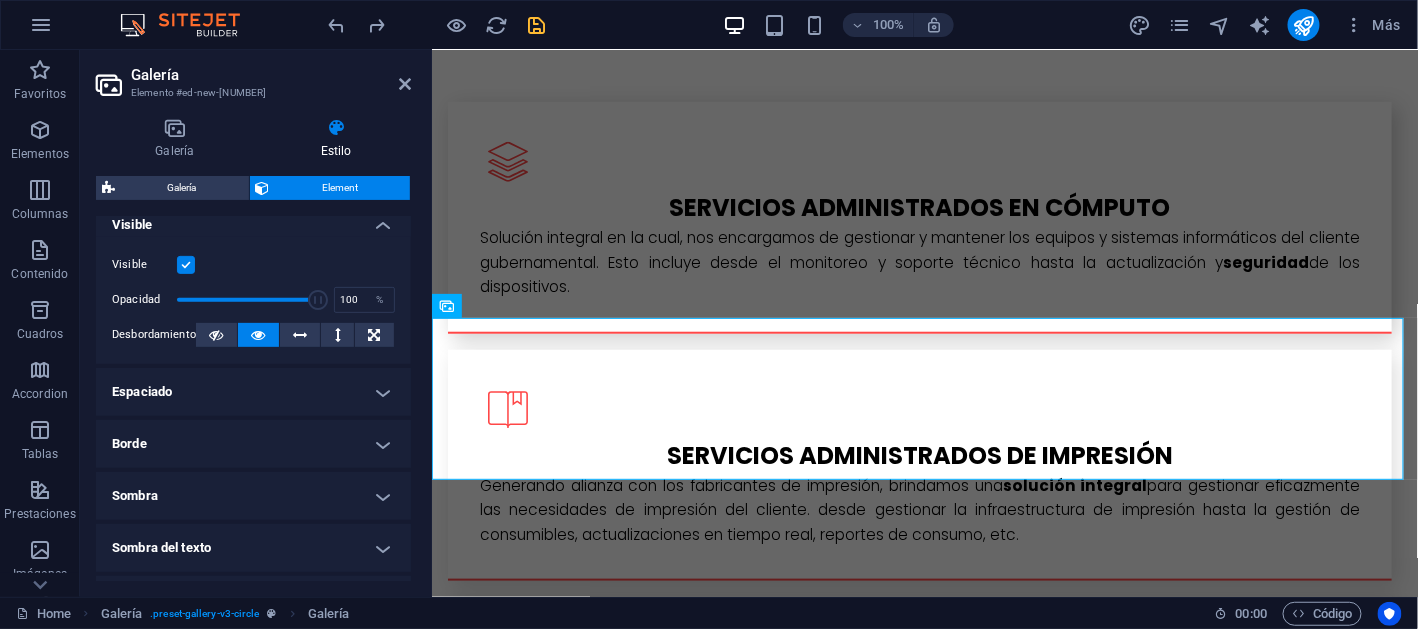 scroll, scrollTop: 299, scrollLeft: 0, axis: vertical 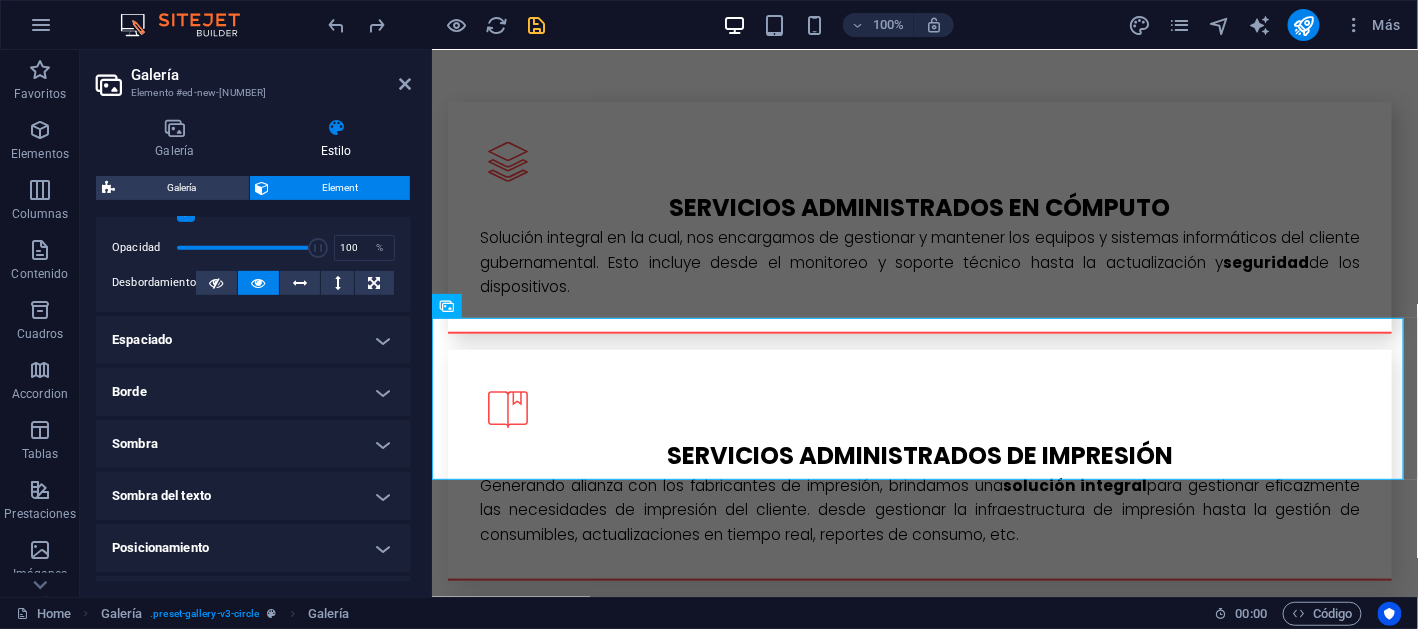 click on "Espaciado" at bounding box center [253, 340] 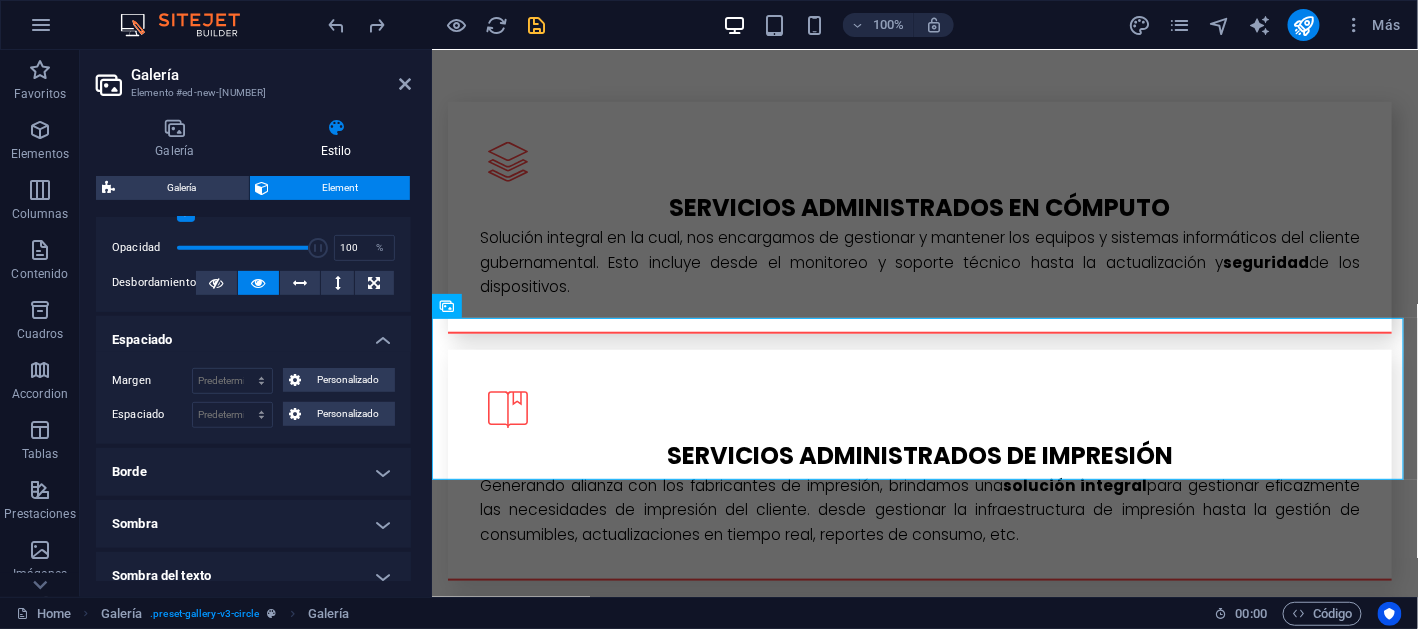 click on "Espaciado" at bounding box center [253, 334] 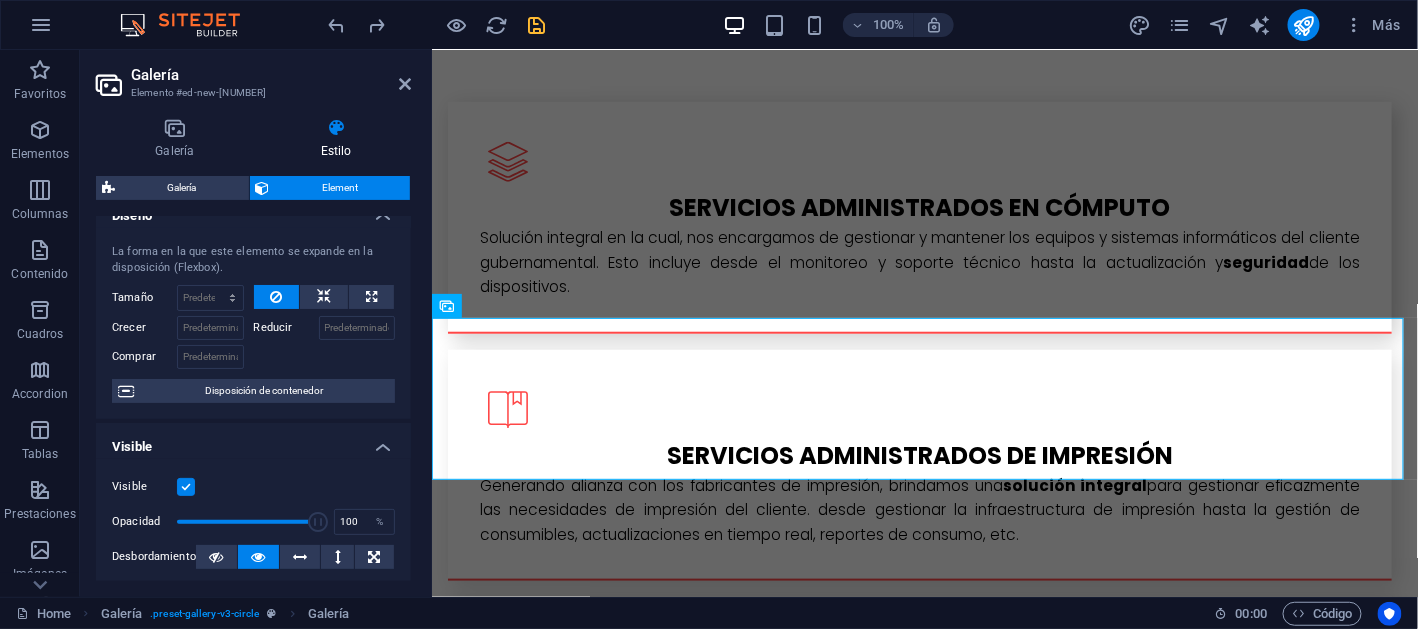 scroll, scrollTop: 0, scrollLeft: 0, axis: both 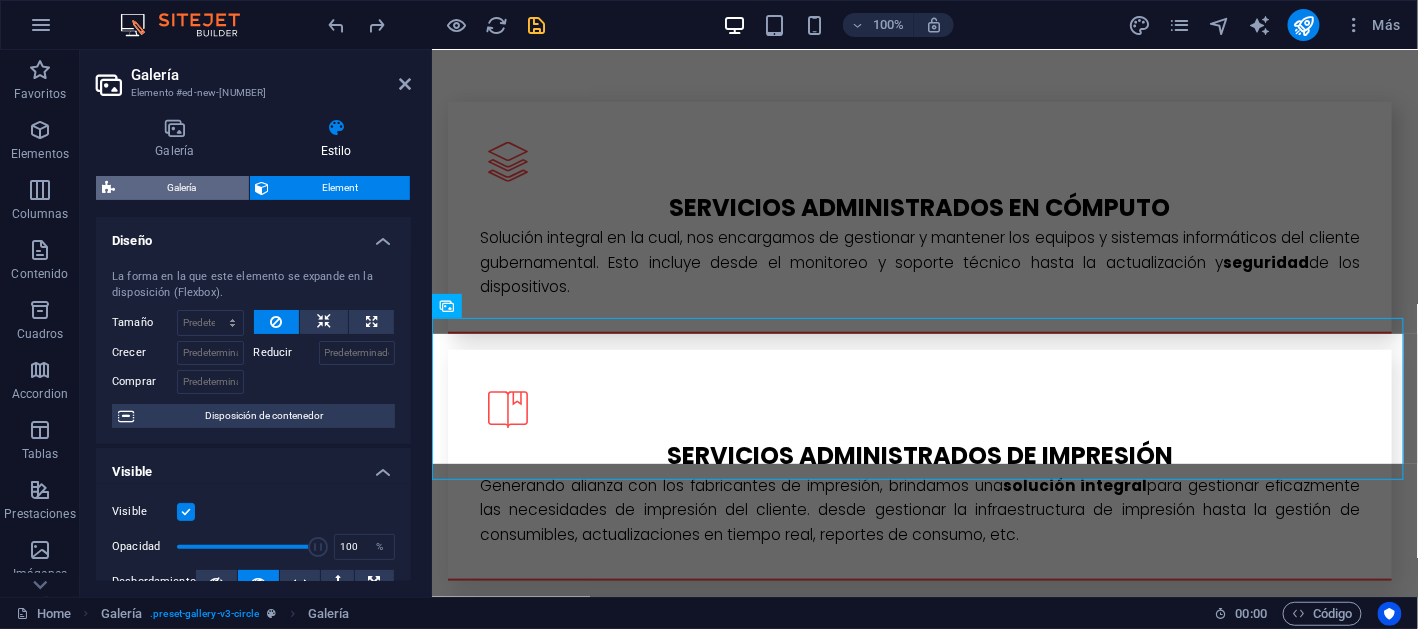 click on "Galería" at bounding box center [182, 188] 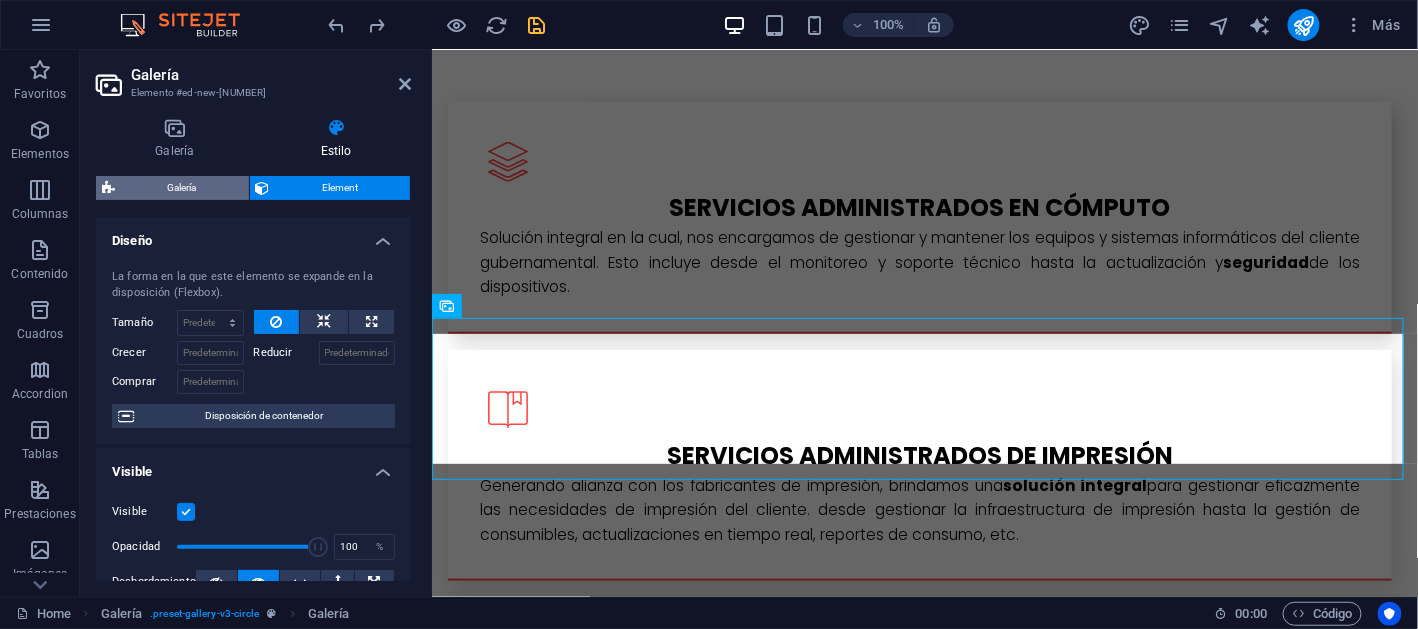 select on "rem" 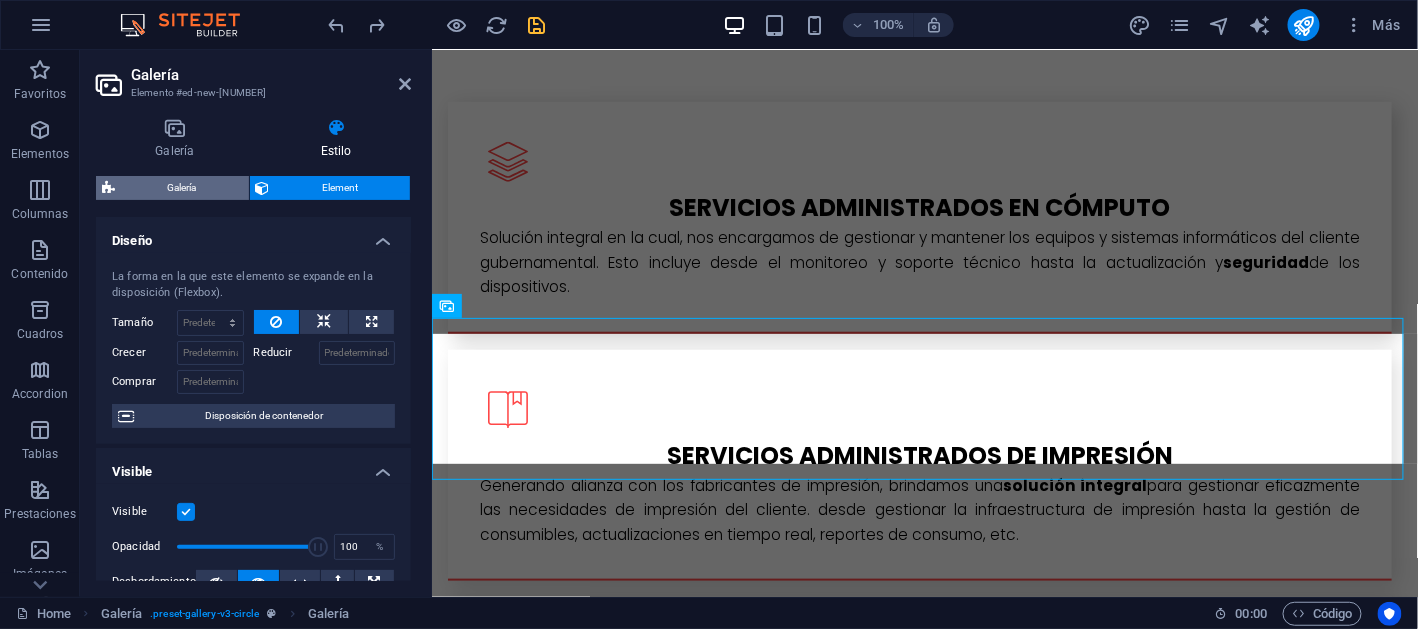 select on "fade" 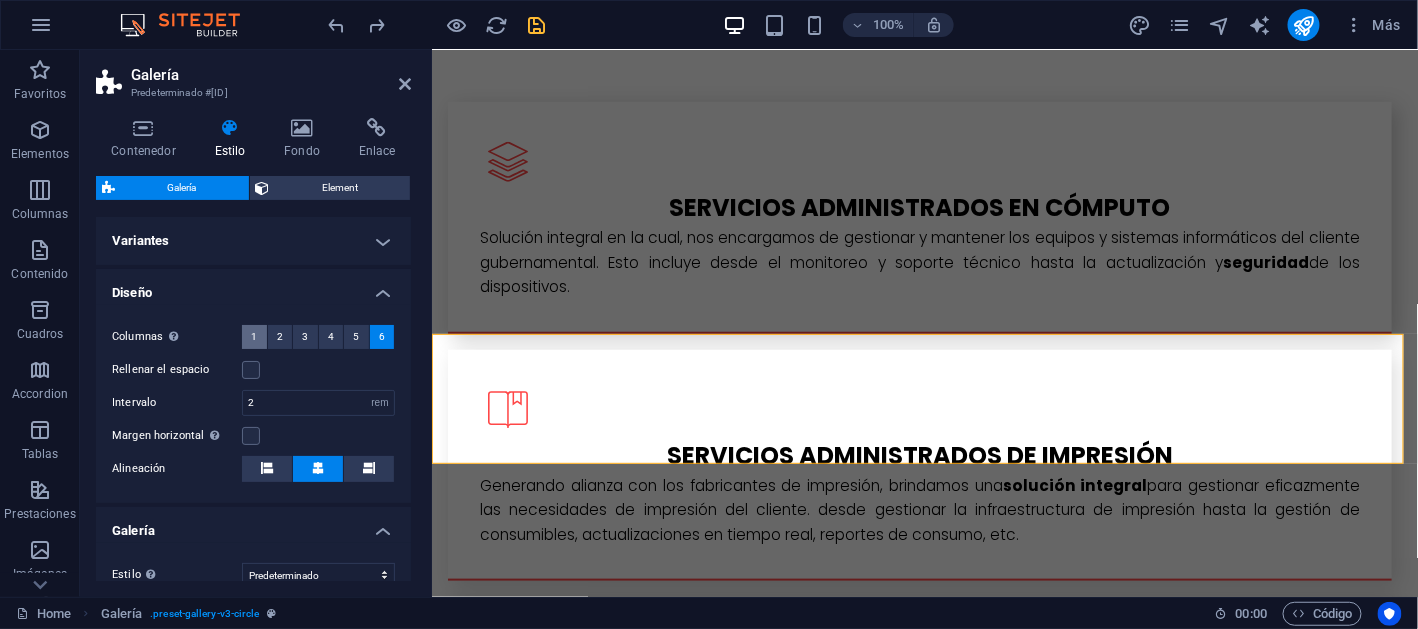 click on "1" at bounding box center [254, 337] 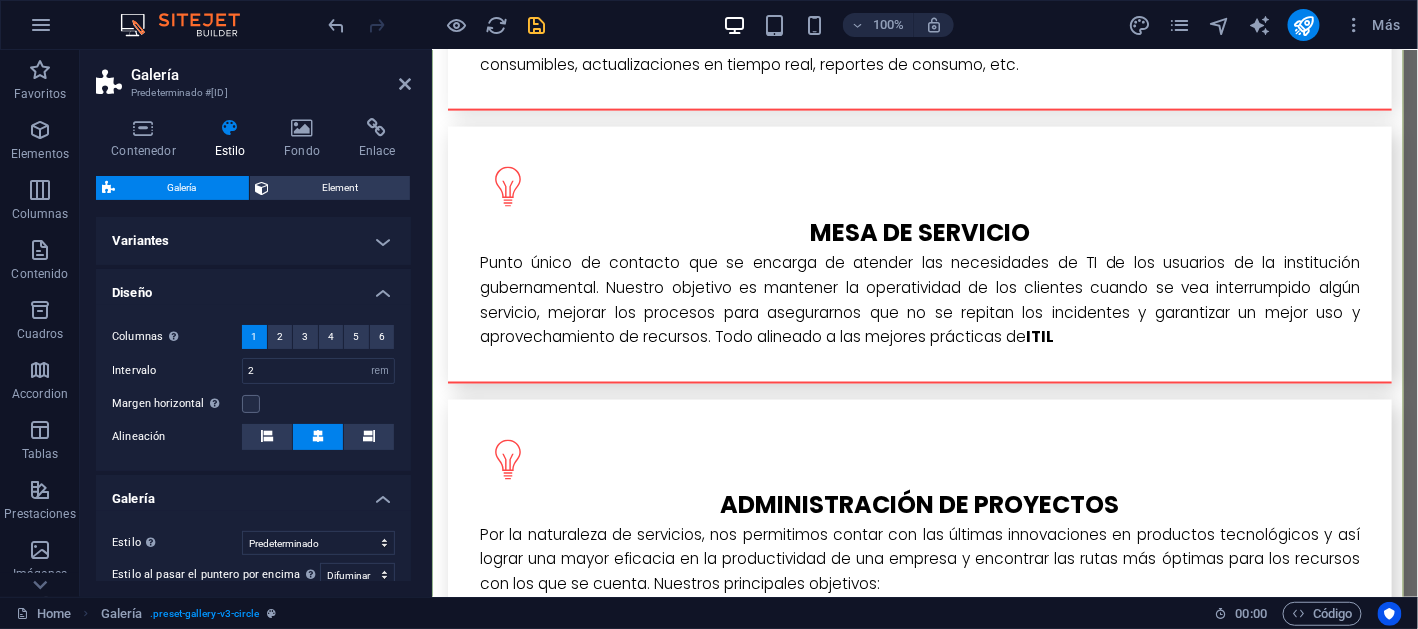 scroll, scrollTop: 3332, scrollLeft: 0, axis: vertical 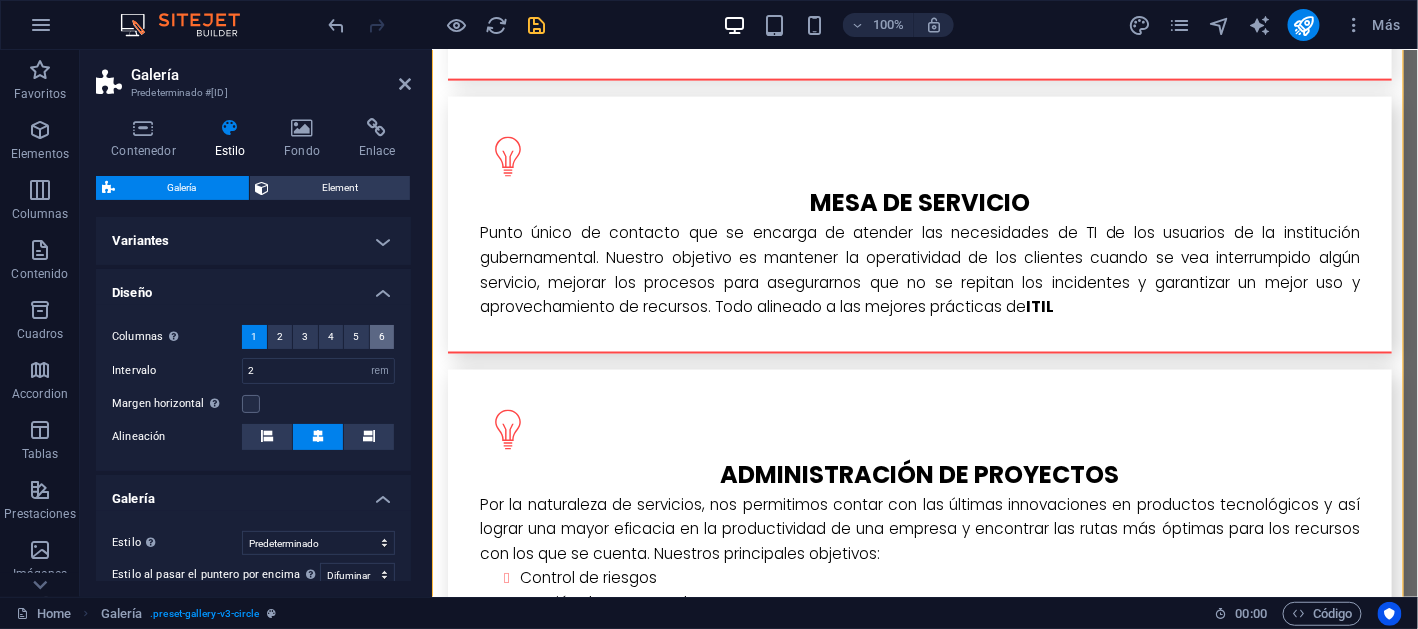 click on "6" at bounding box center (382, 337) 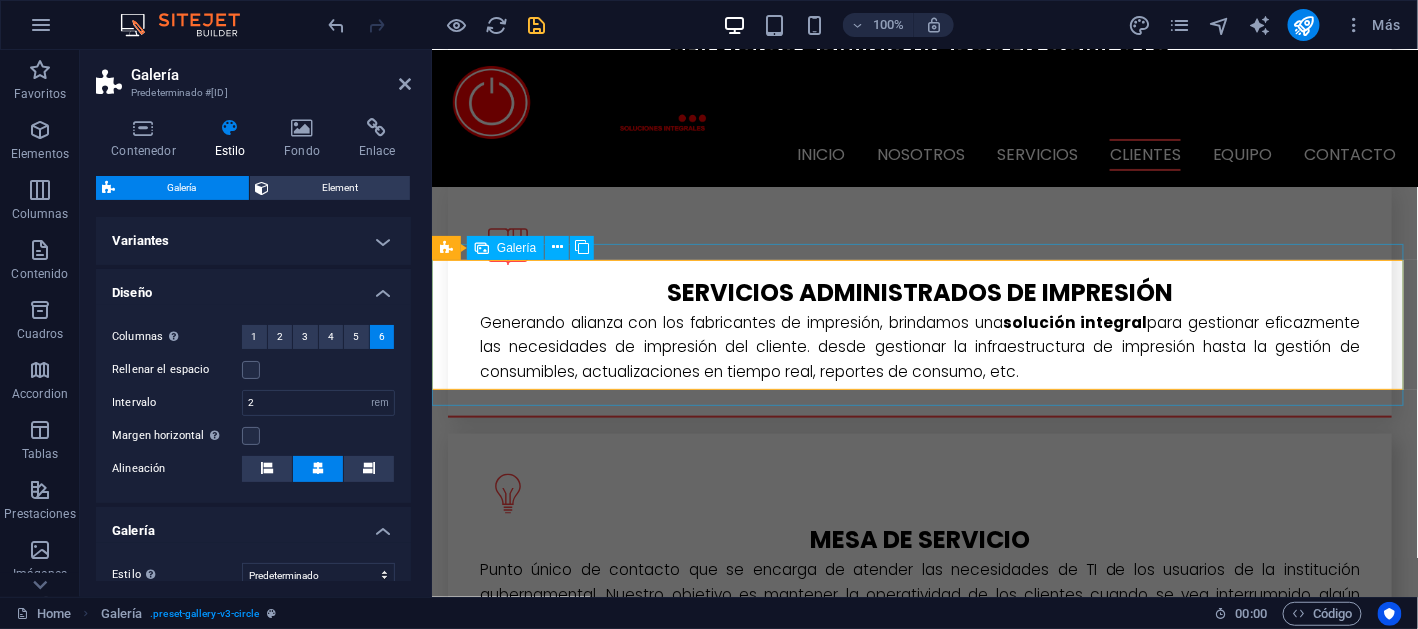 scroll, scrollTop: 2832, scrollLeft: 0, axis: vertical 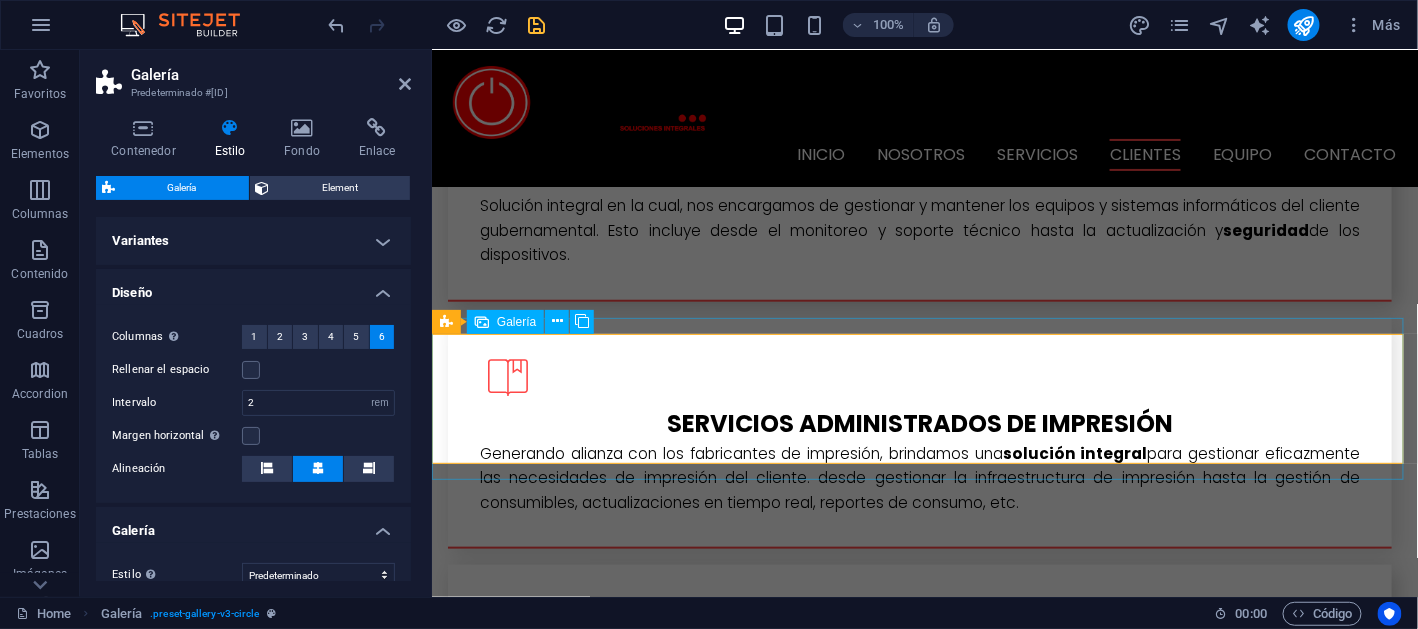 click at bounding box center (919, 2295) 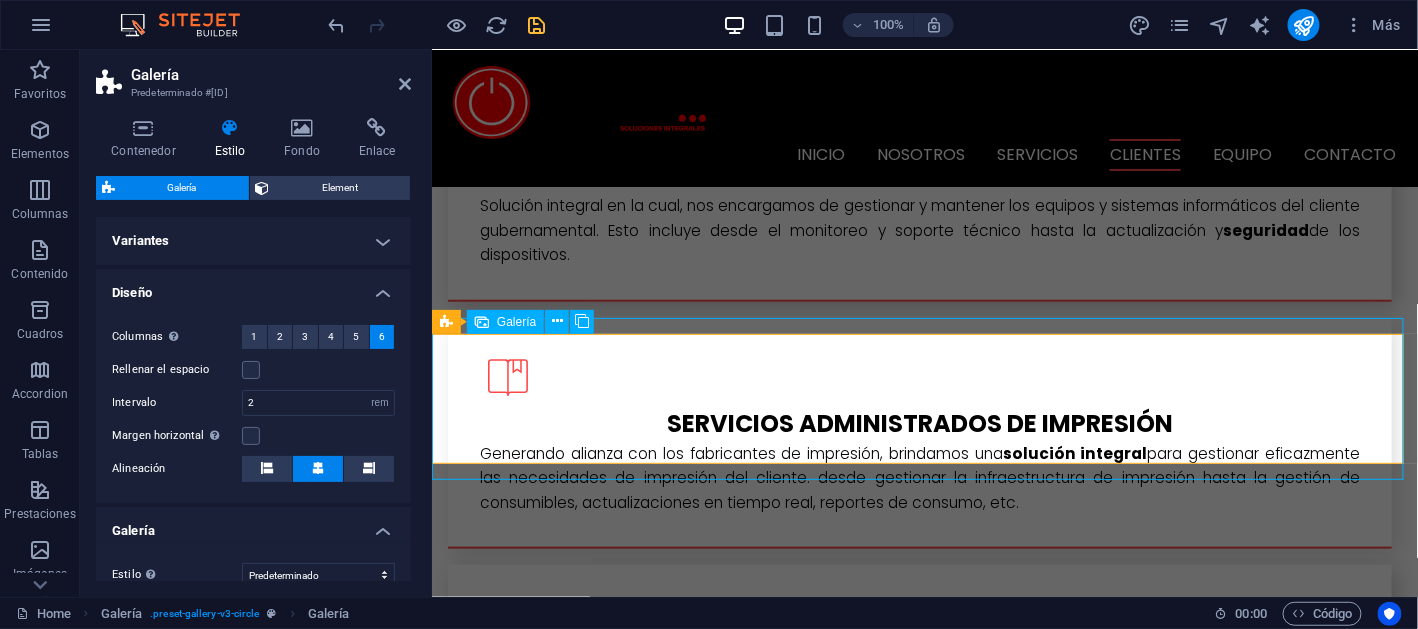 click at bounding box center [1081, 2295] 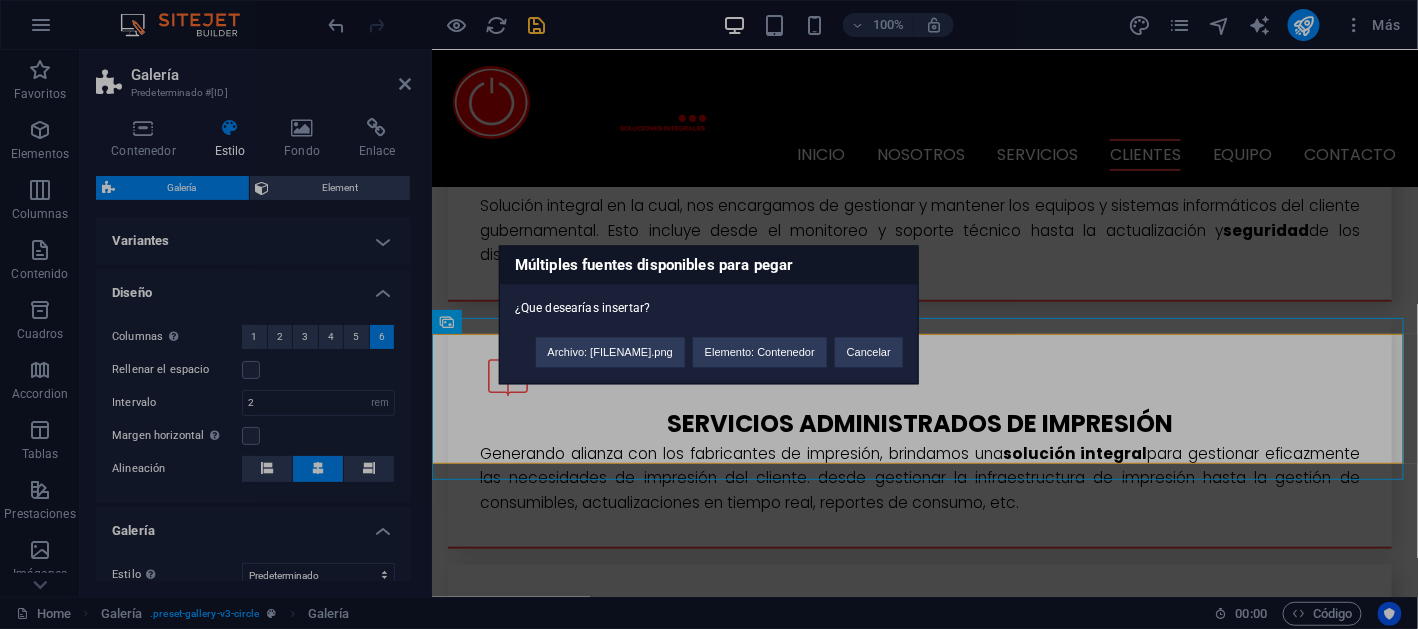 type 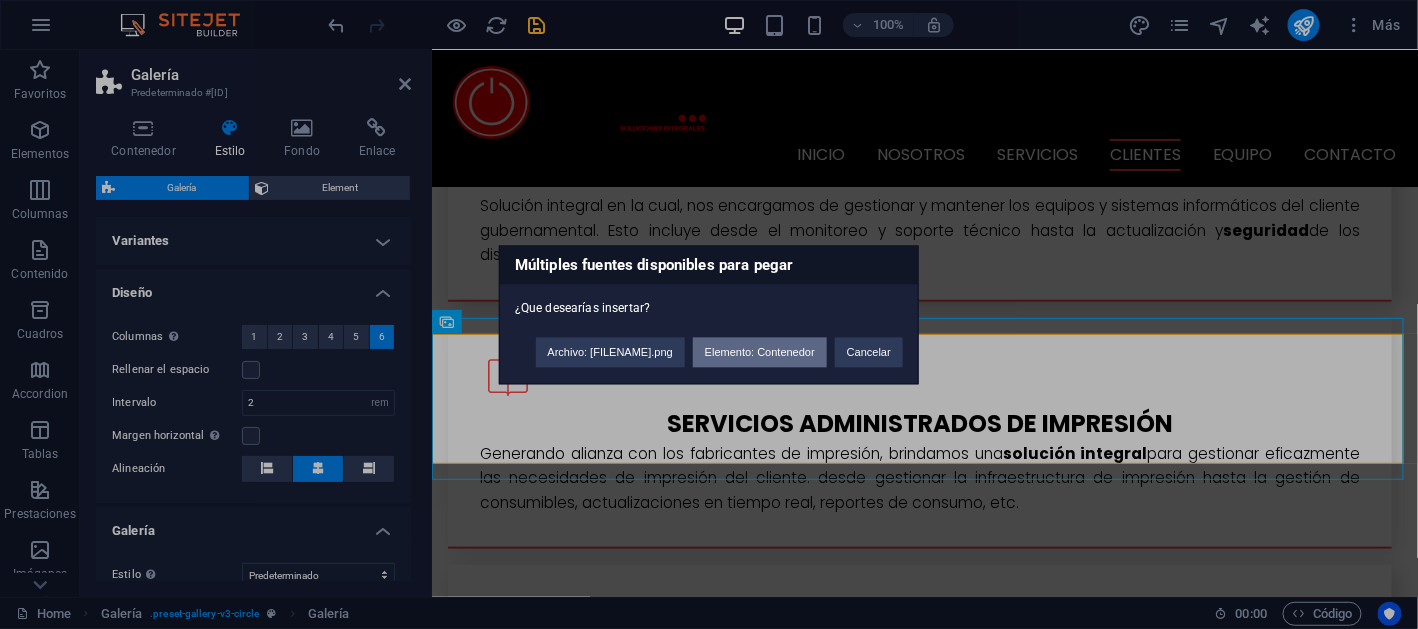 click on "Elemento: Contenedor" at bounding box center (760, 352) 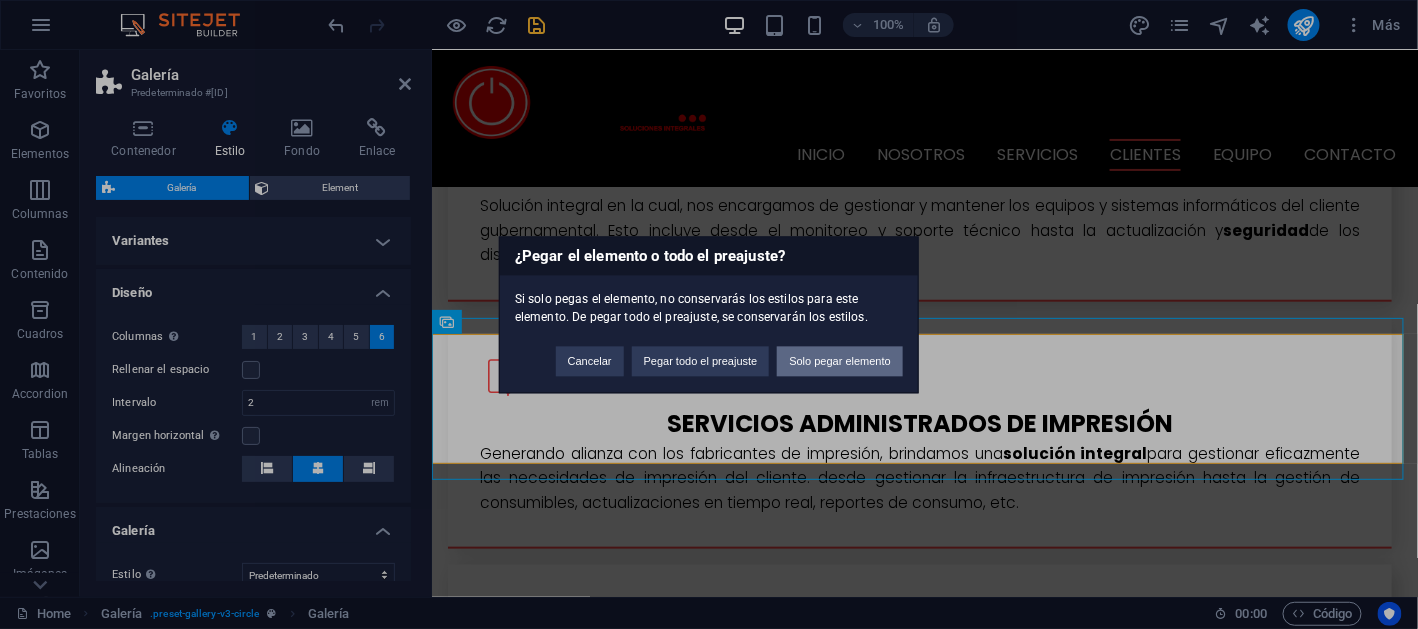 click on "Solo pegar elemento" at bounding box center [840, 361] 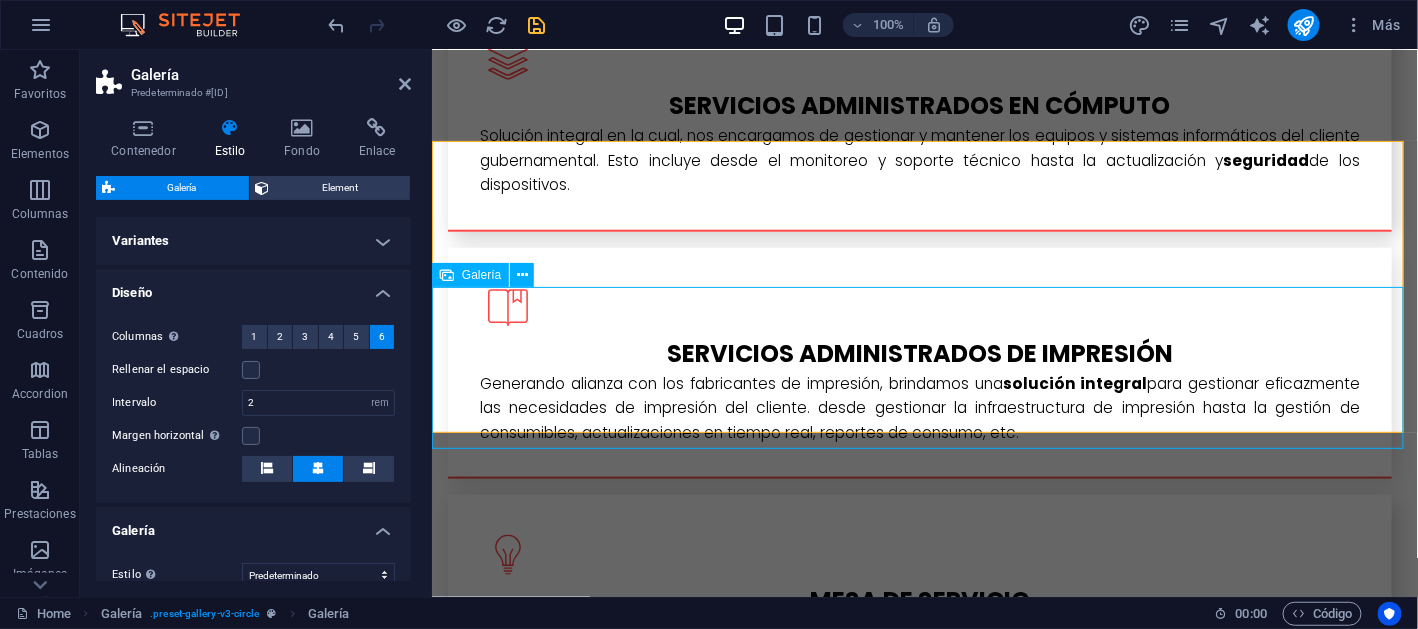 scroll, scrollTop: 3032, scrollLeft: 0, axis: vertical 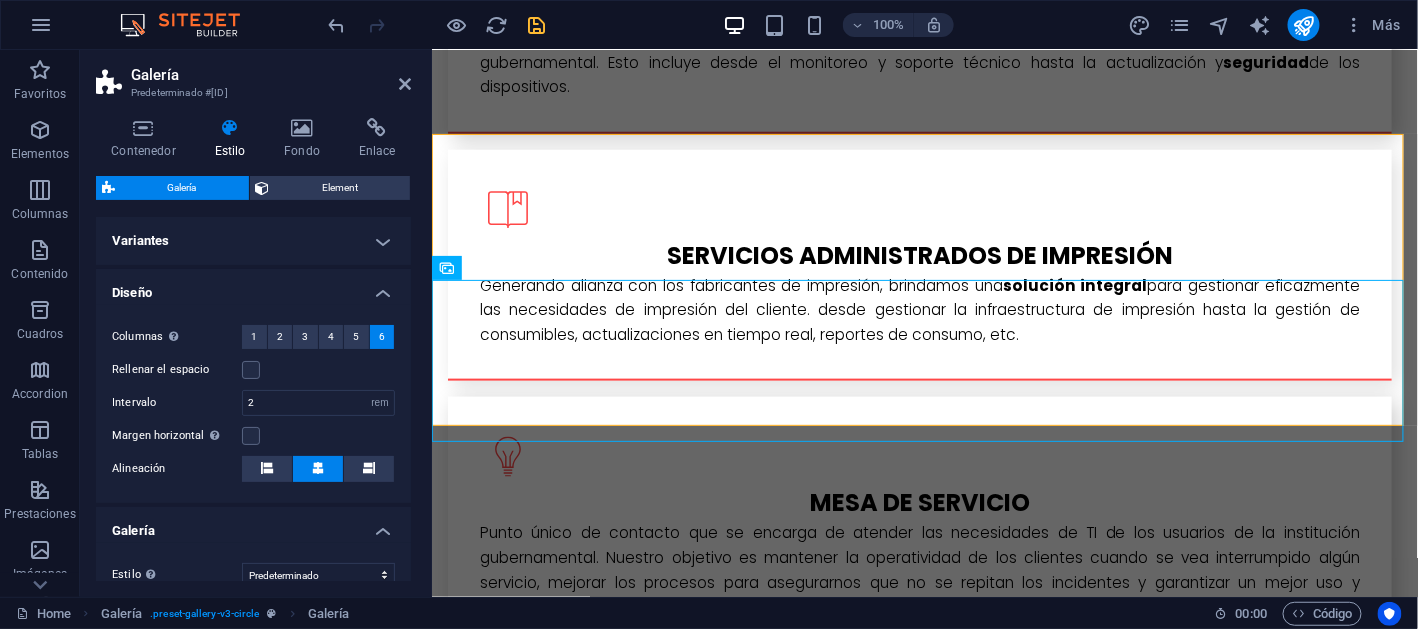 click on "100% Más" at bounding box center (709, 25) 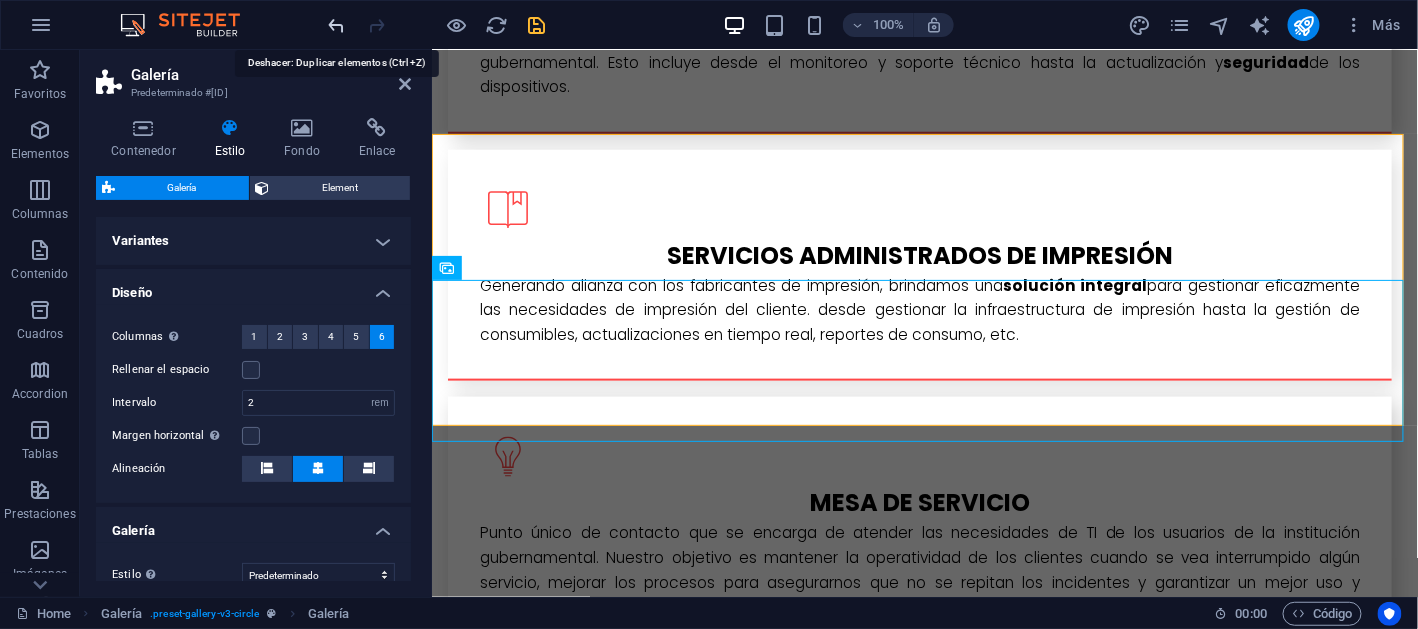click at bounding box center [337, 25] 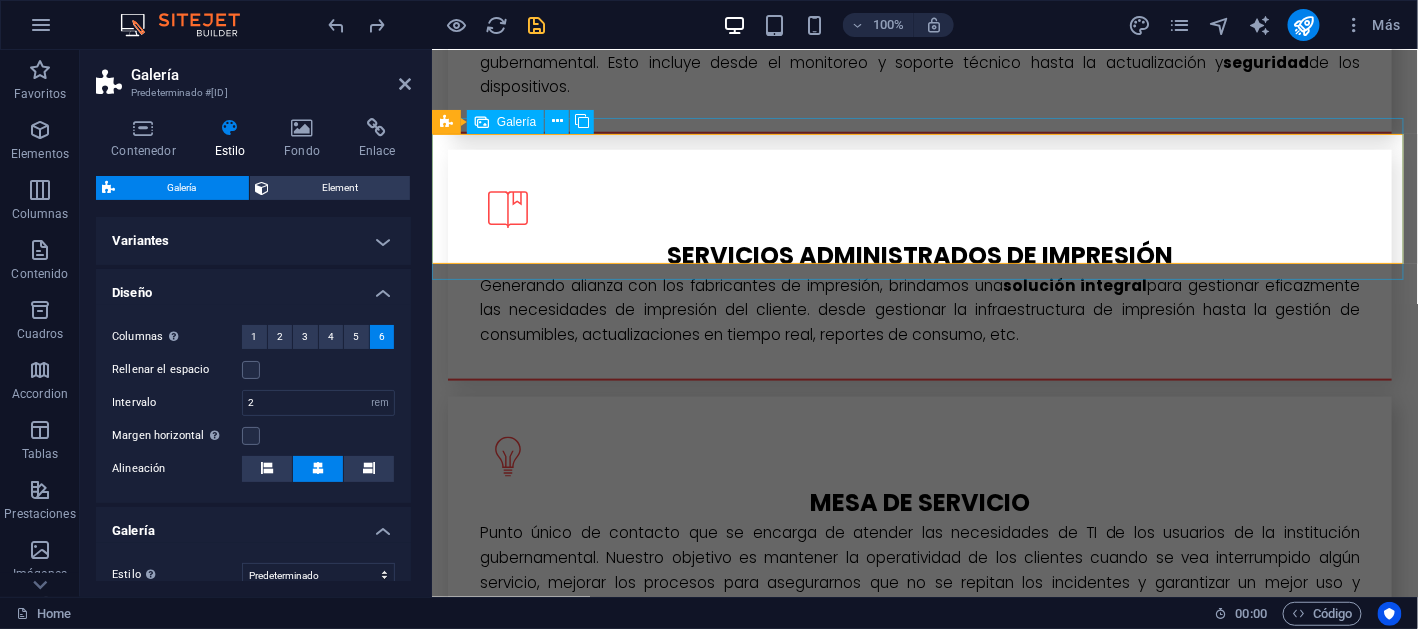 click at bounding box center [919, 2127] 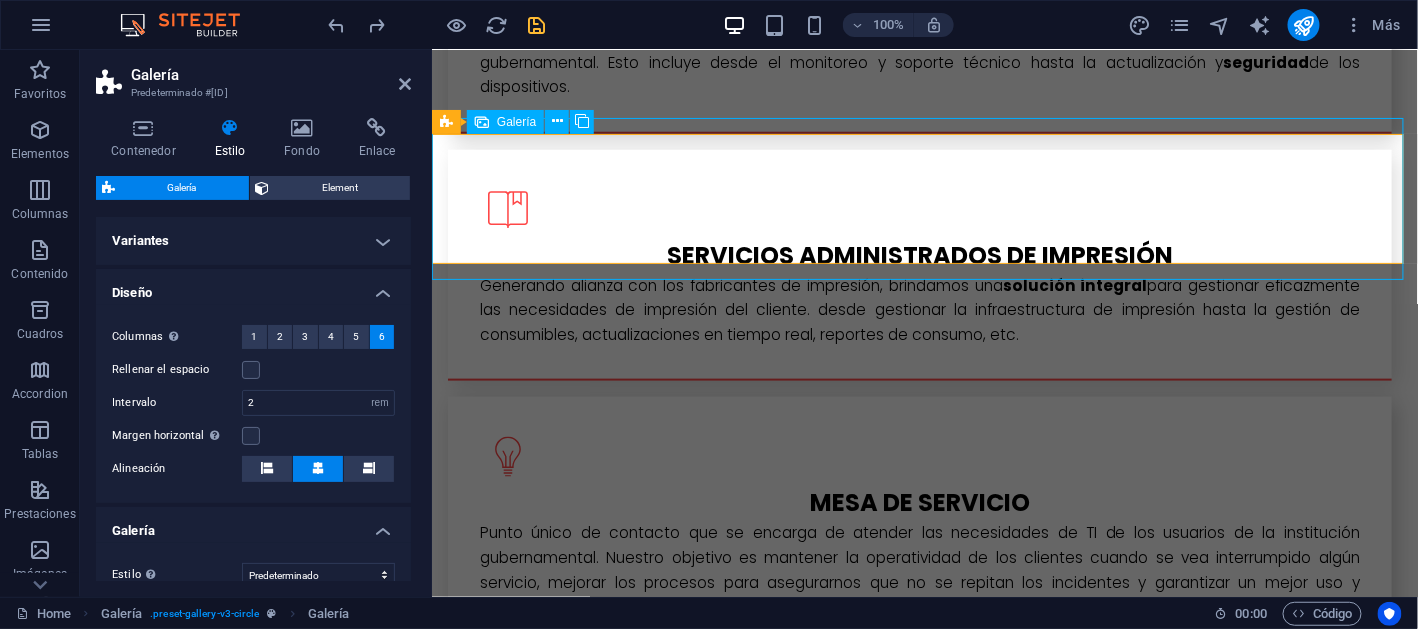 click at bounding box center (1081, 2127) 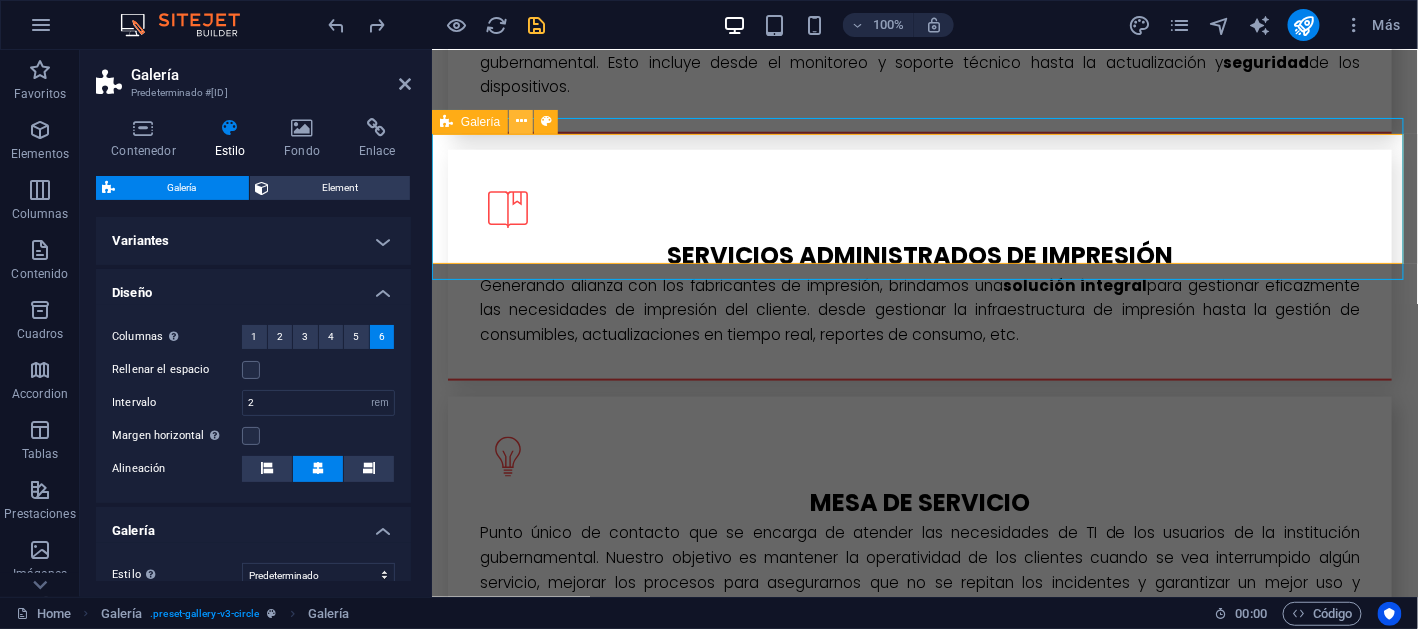 click at bounding box center [521, 121] 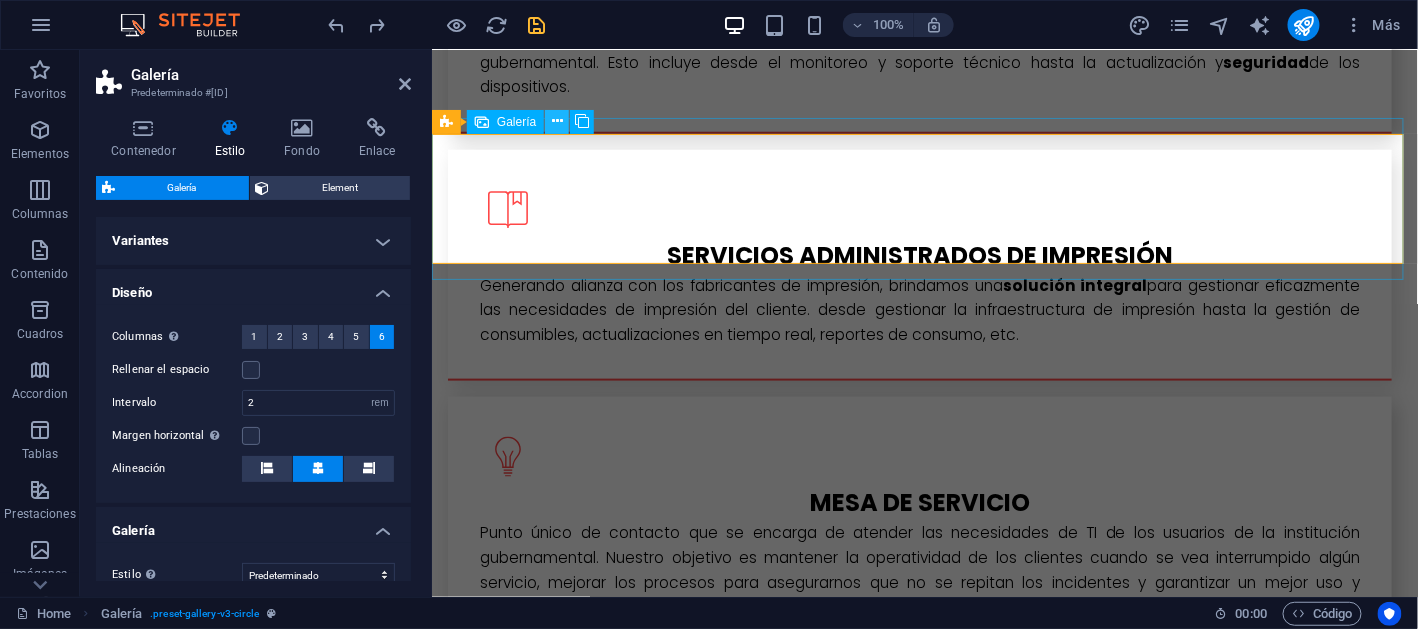 click at bounding box center [557, 122] 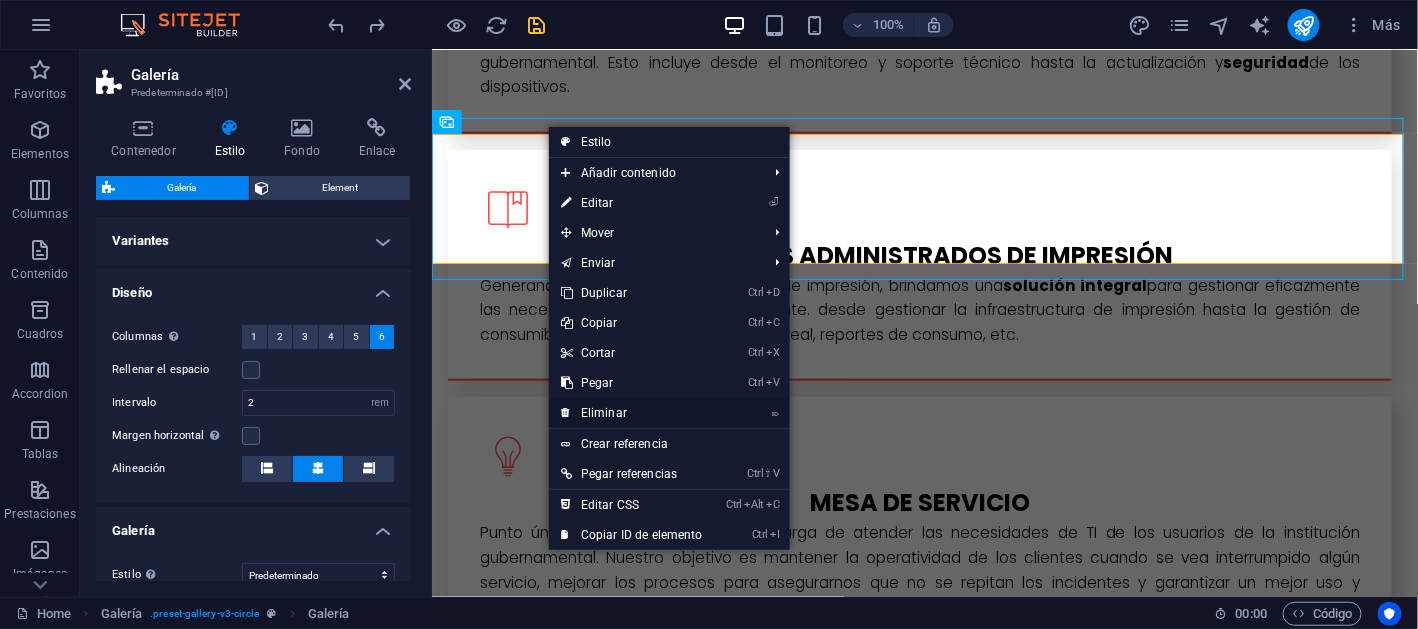 click on "⌦  Eliminar" at bounding box center [632, 413] 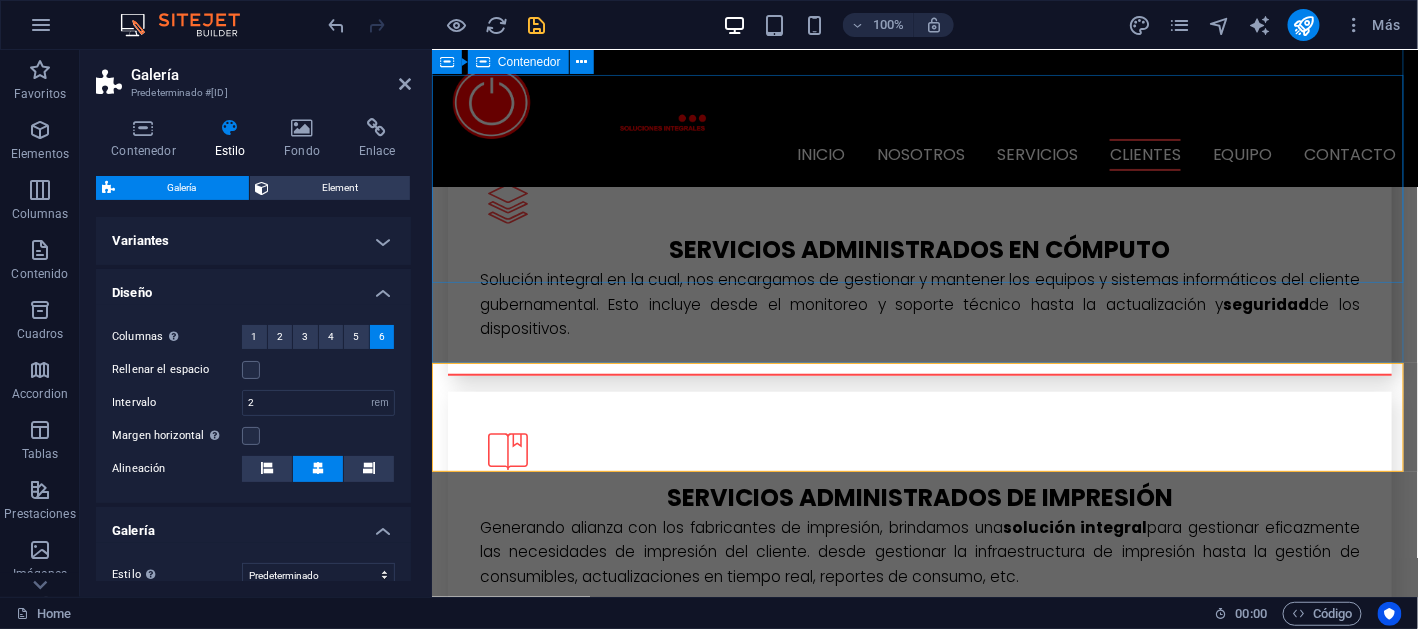 scroll, scrollTop: 2732, scrollLeft: 0, axis: vertical 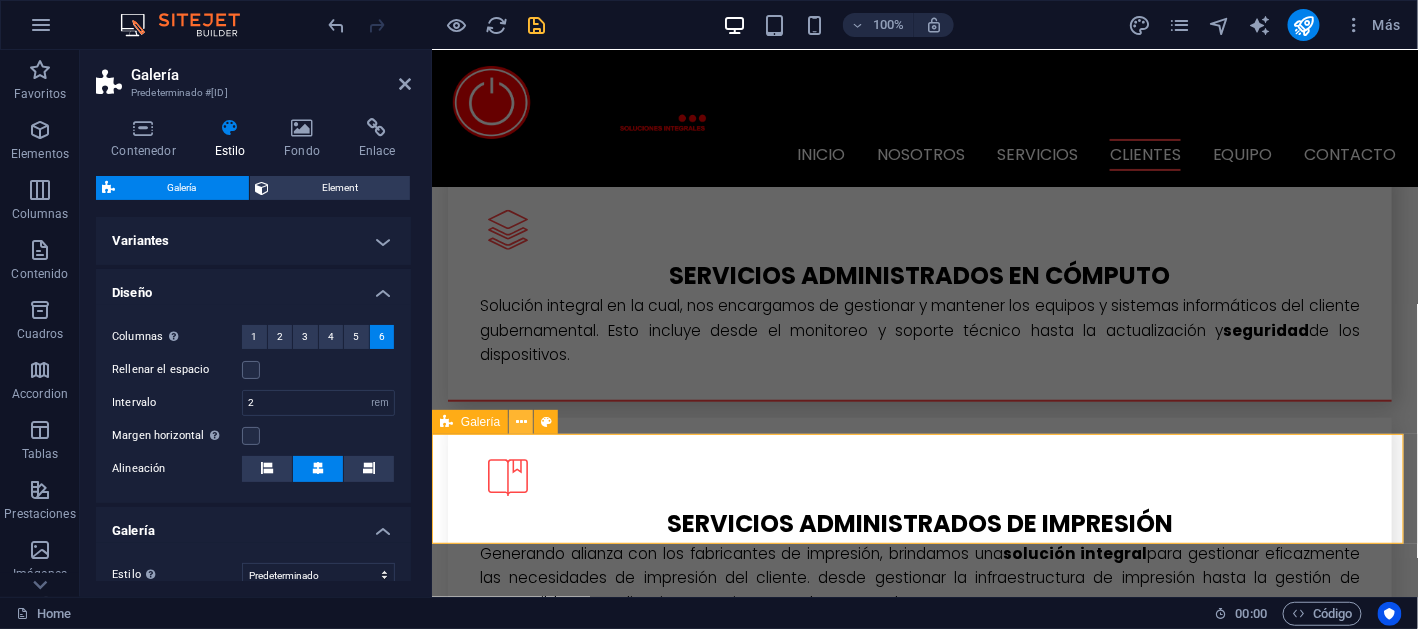 click at bounding box center [521, 422] 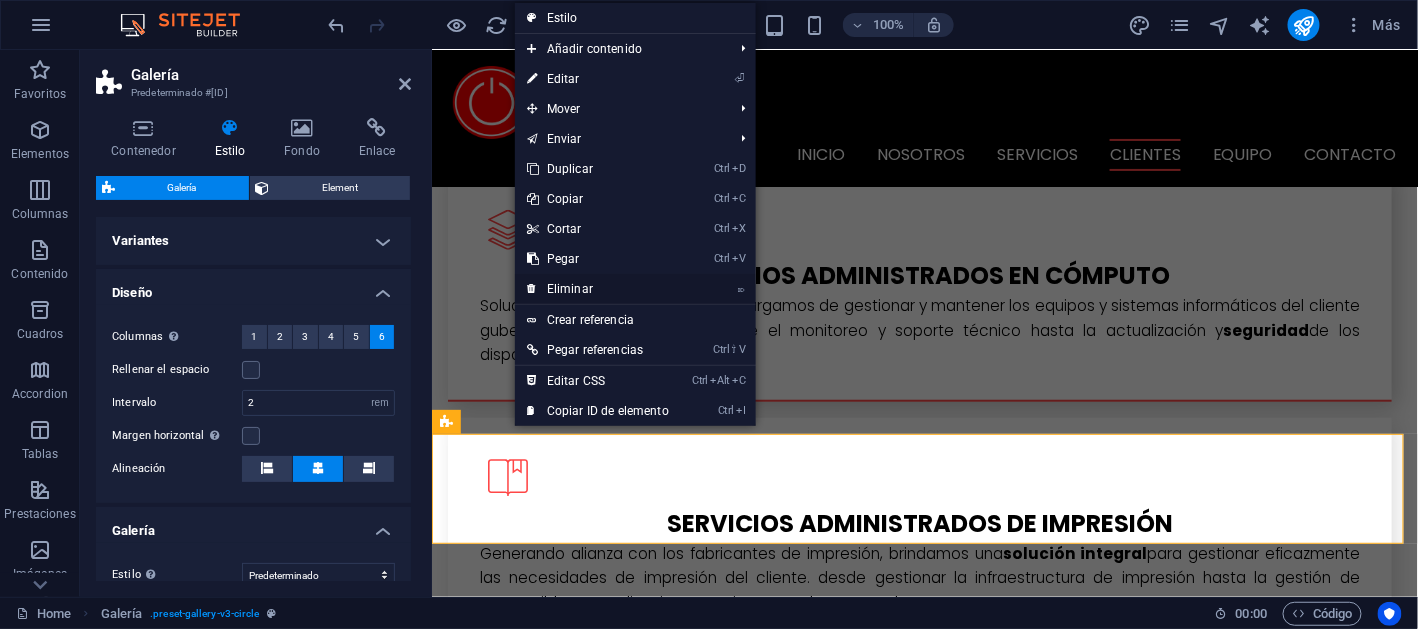 click on "⌦  Eliminar" at bounding box center (598, 289) 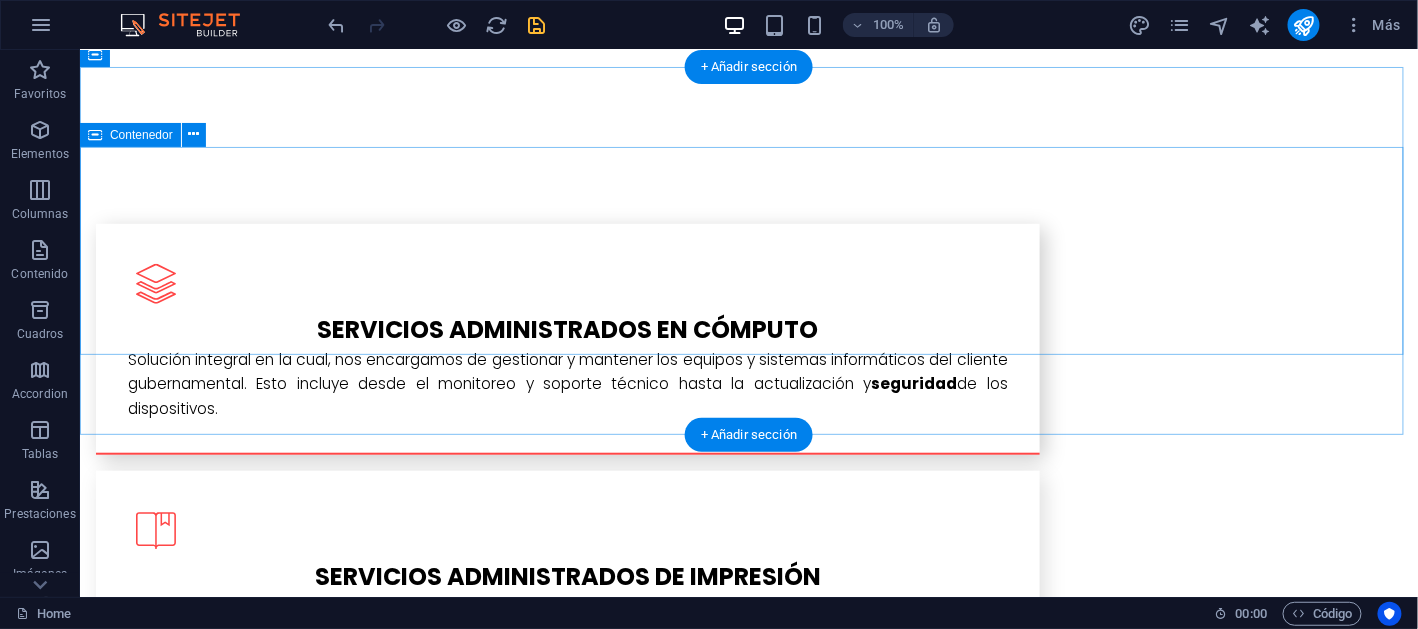 scroll, scrollTop: 2707, scrollLeft: 0, axis: vertical 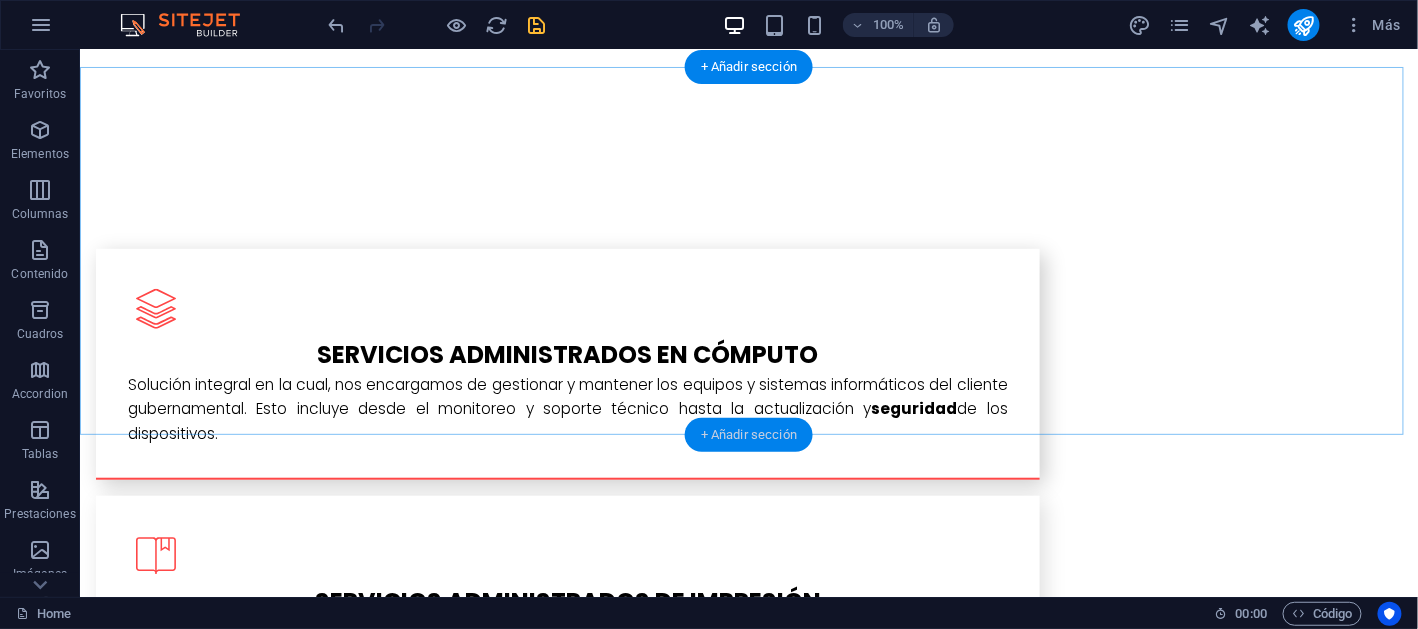 click on "+ Añadir sección" at bounding box center [749, 435] 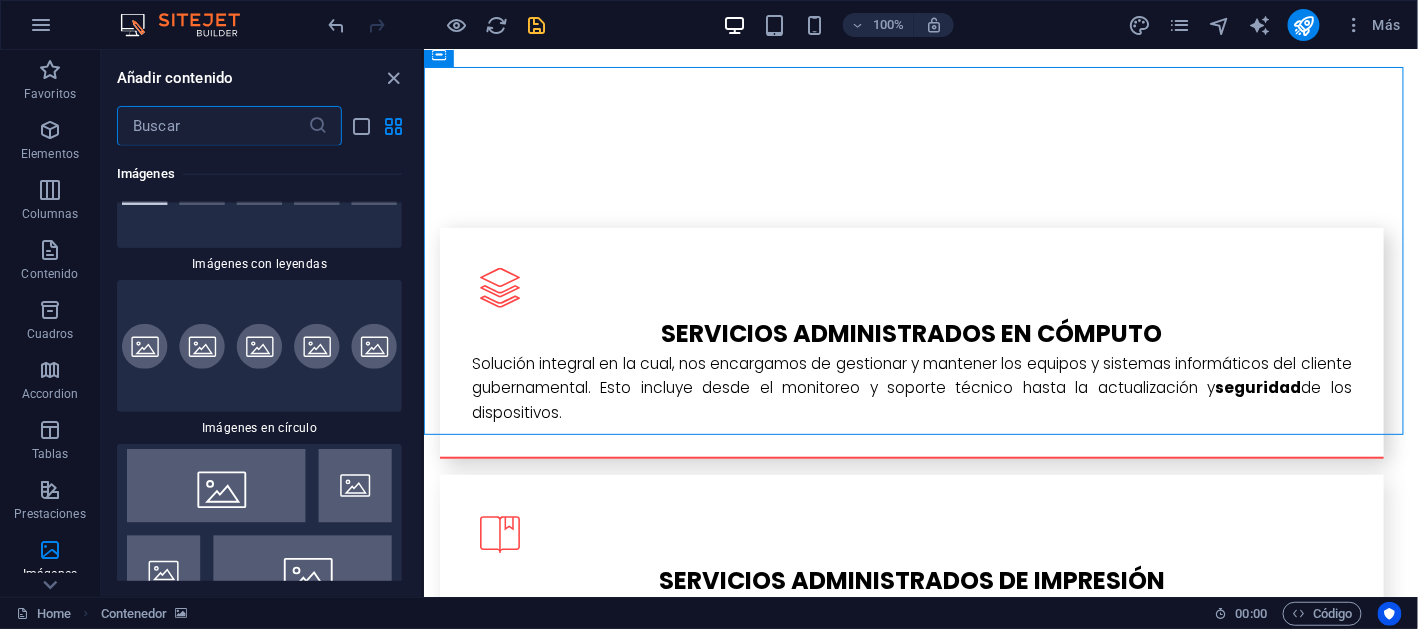 scroll, scrollTop: 20205, scrollLeft: 0, axis: vertical 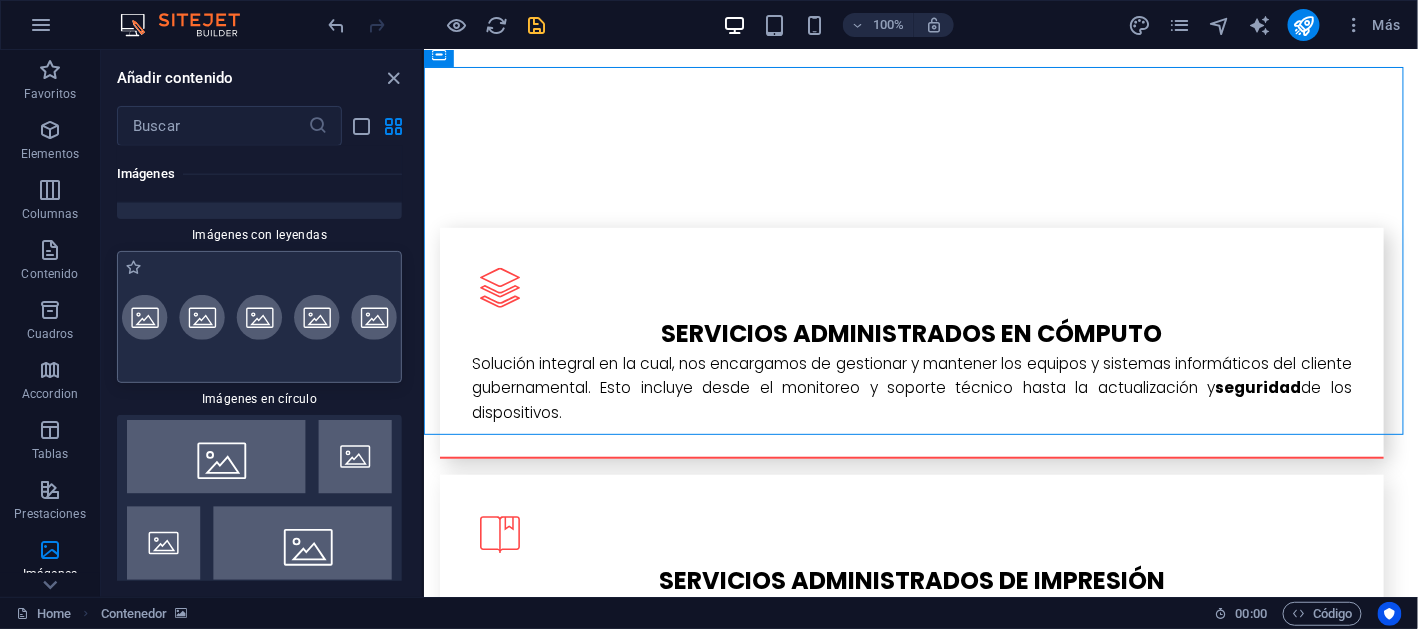 click at bounding box center [259, 317] 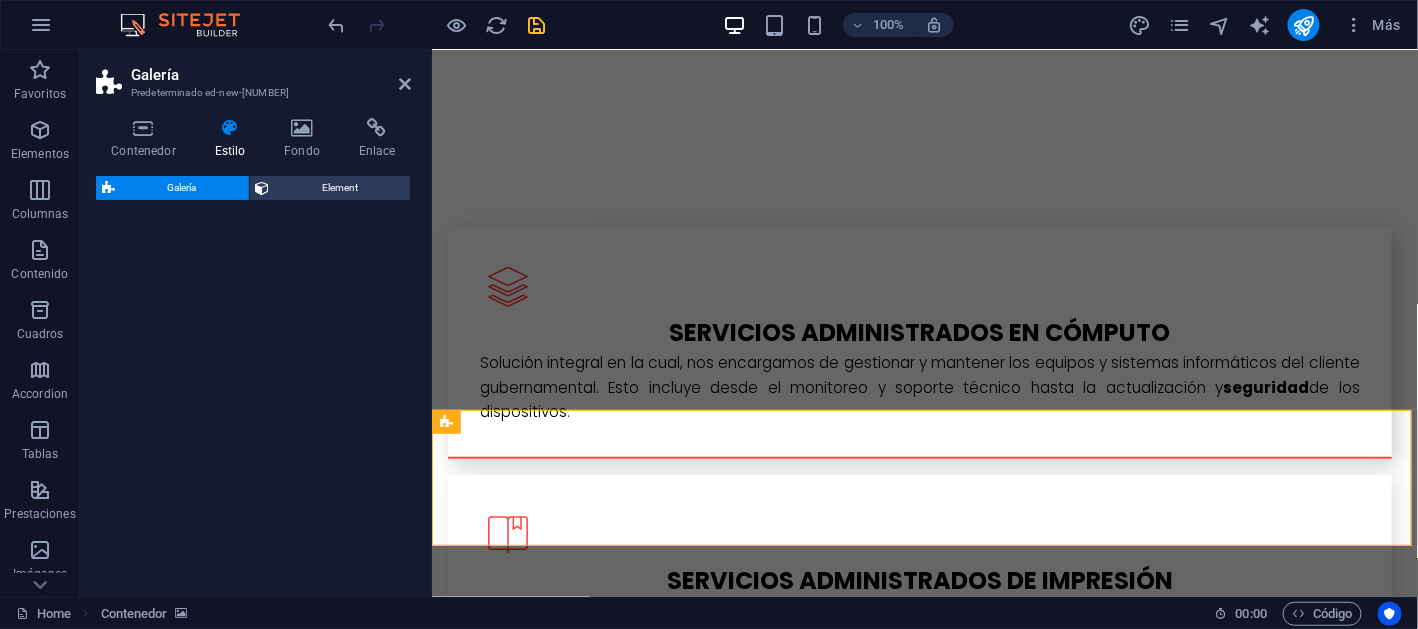 scroll, scrollTop: 2732, scrollLeft: 0, axis: vertical 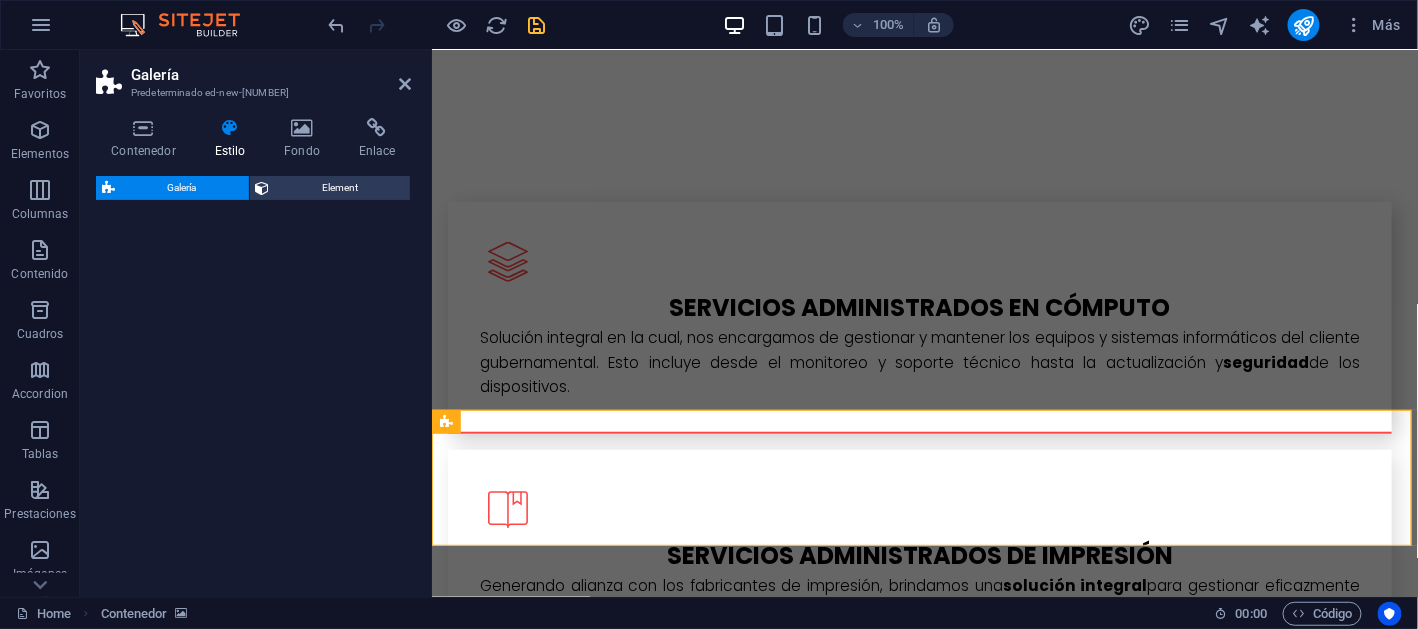 select on "rem" 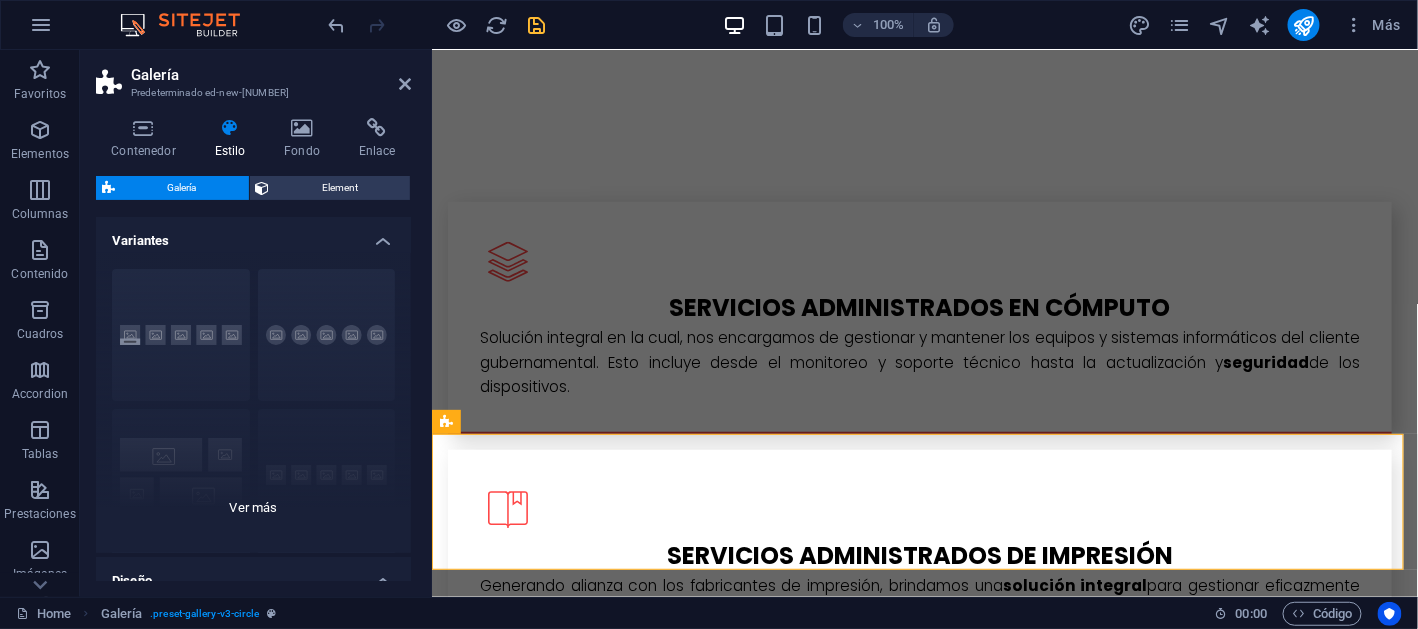 click on "Leyendas Círculo Collage Predeterminado Cuadrícula Cuadrícula despla..." at bounding box center (253, 403) 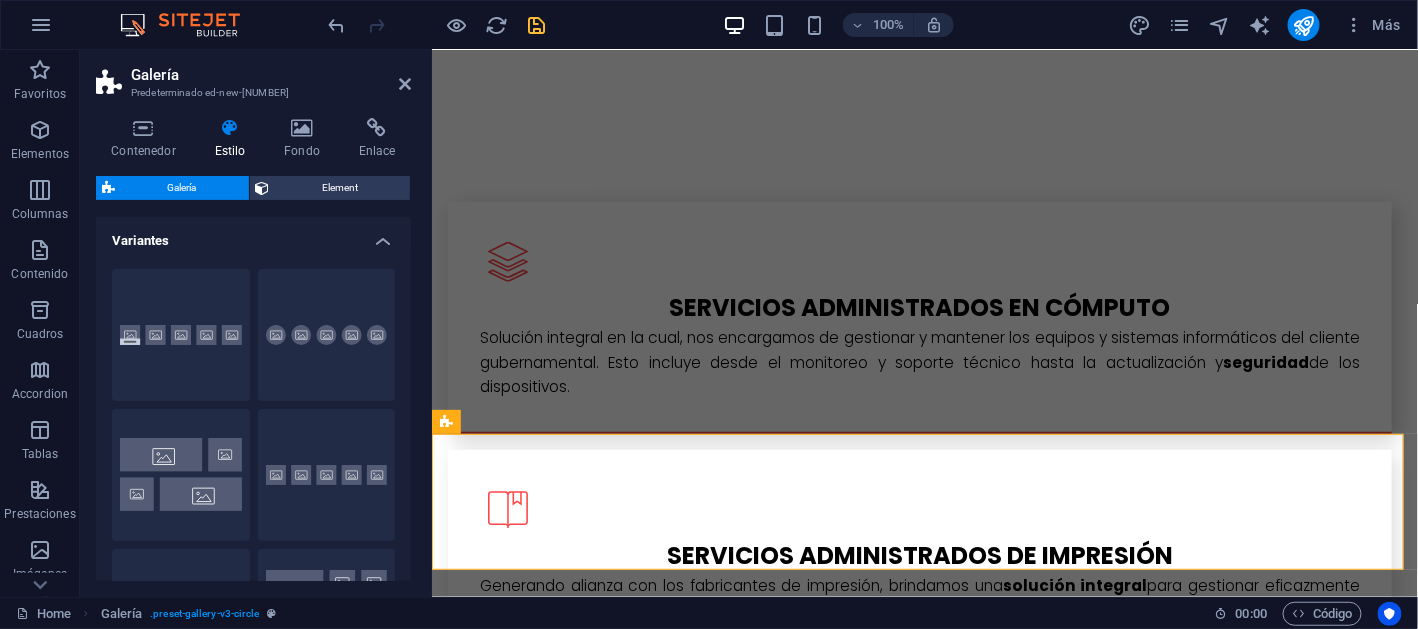 click on "Variantes" at bounding box center (253, 235) 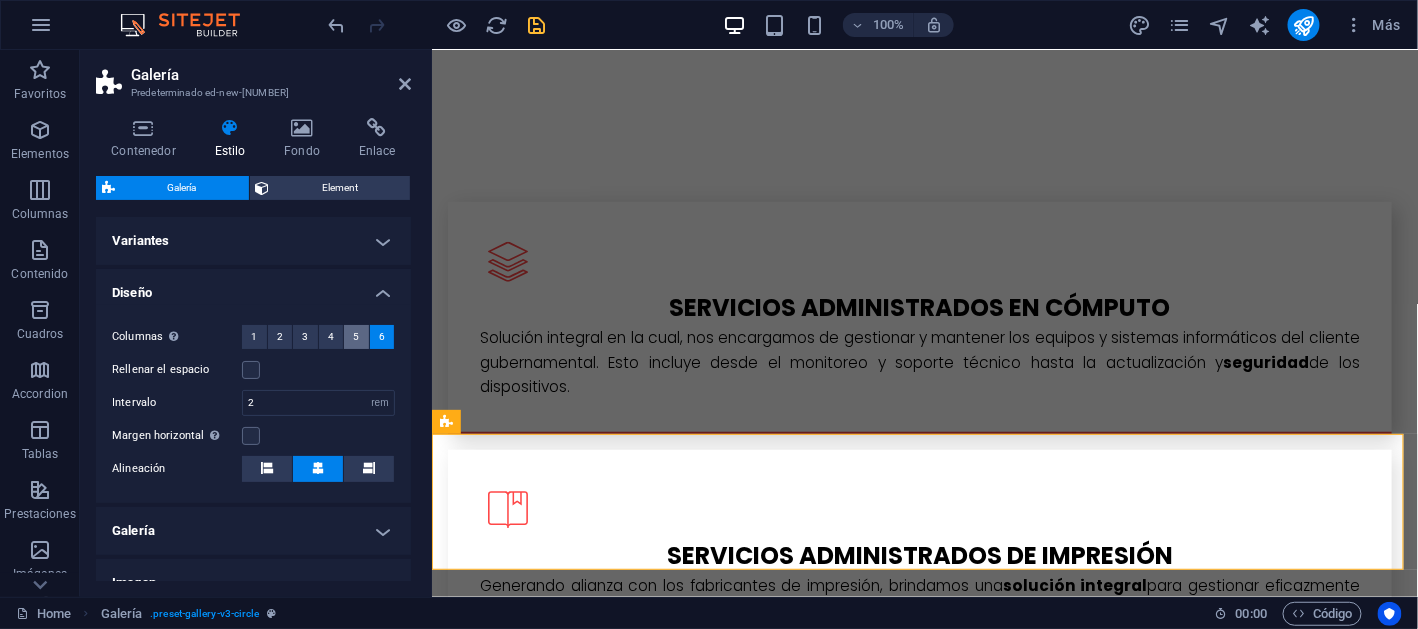 click on "5" at bounding box center (356, 337) 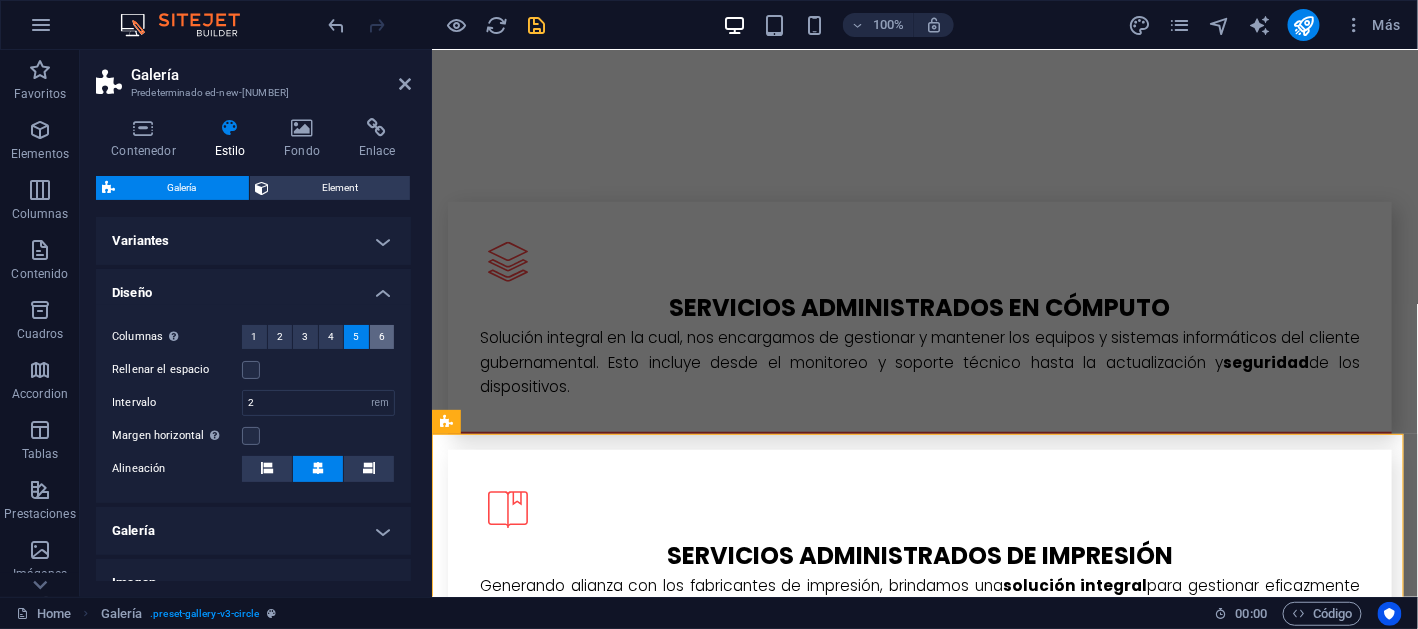 click on "6" at bounding box center [382, 337] 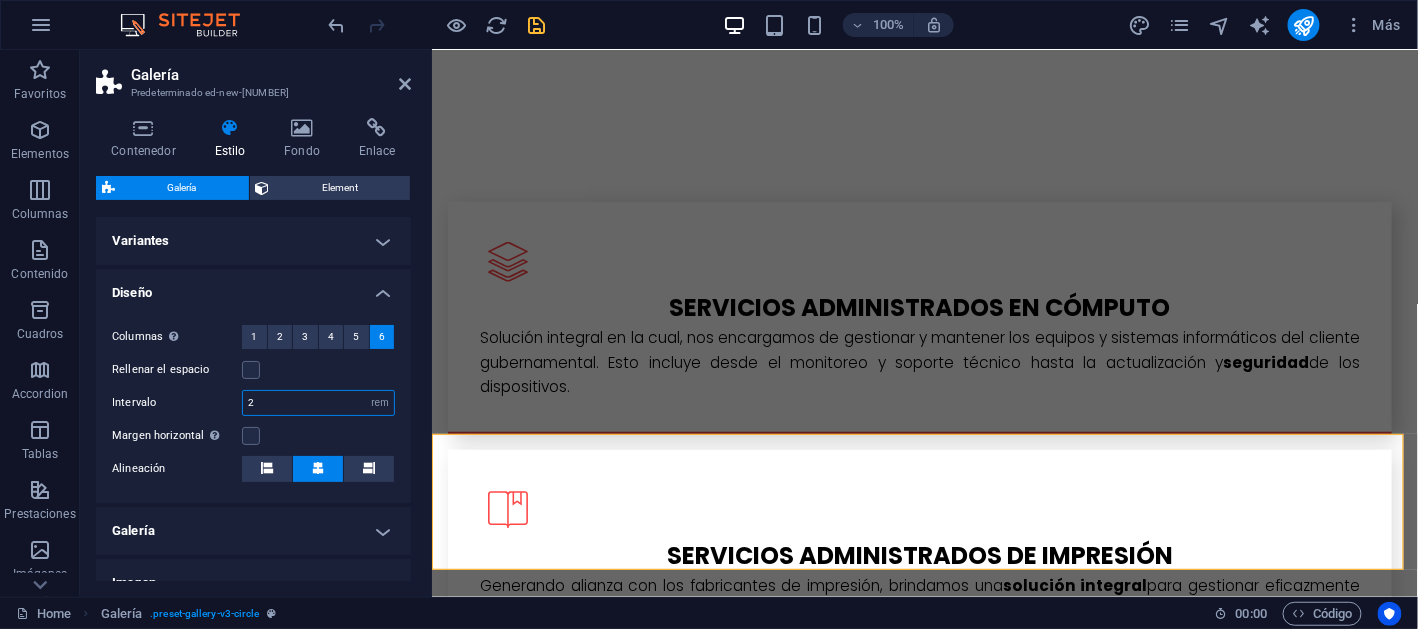 click on "2" at bounding box center (318, 403) 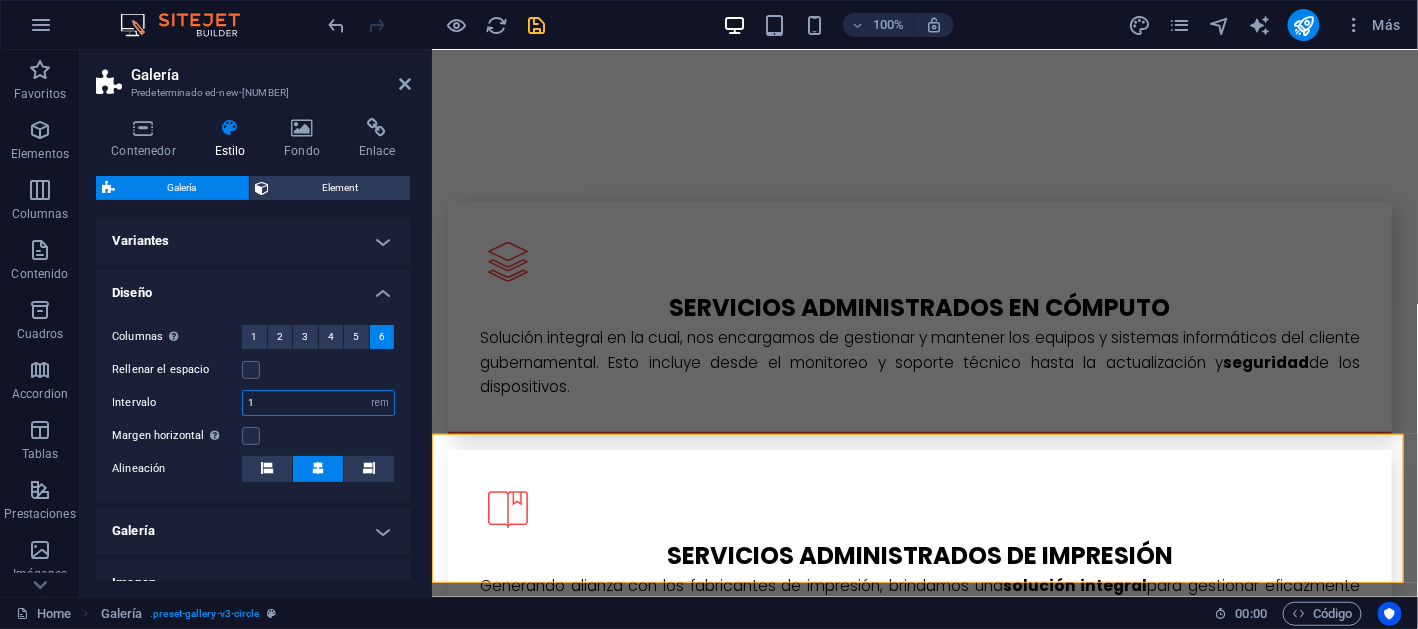 drag, startPoint x: 259, startPoint y: 401, endPoint x: 194, endPoint y: 403, distance: 65.03076 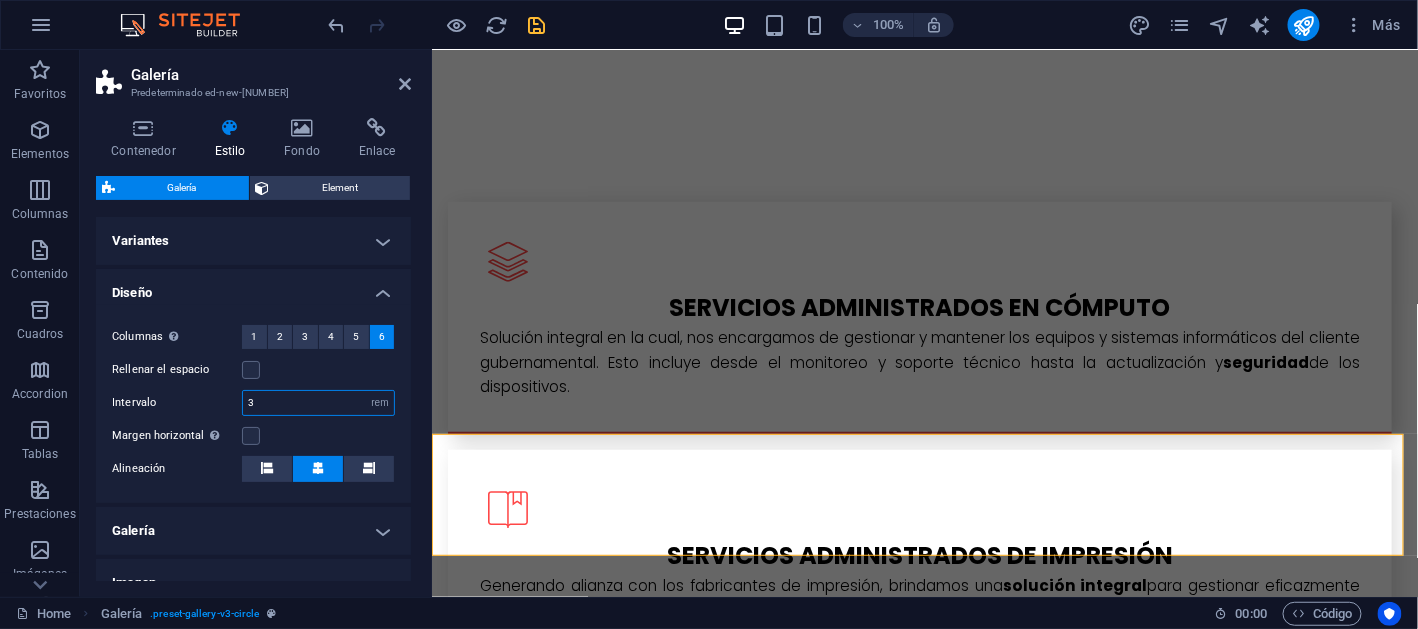 drag, startPoint x: 274, startPoint y: 398, endPoint x: 158, endPoint y: 397, distance: 116.00431 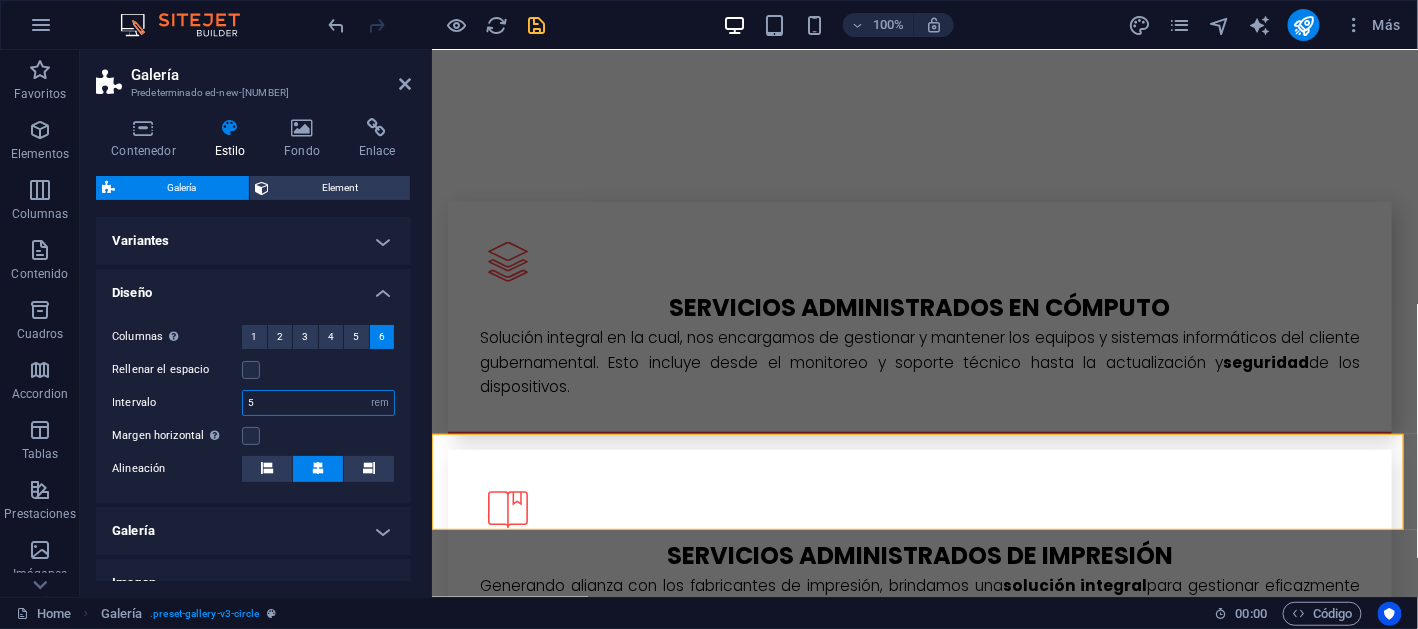 drag, startPoint x: 276, startPoint y: 404, endPoint x: 175, endPoint y: 404, distance: 101 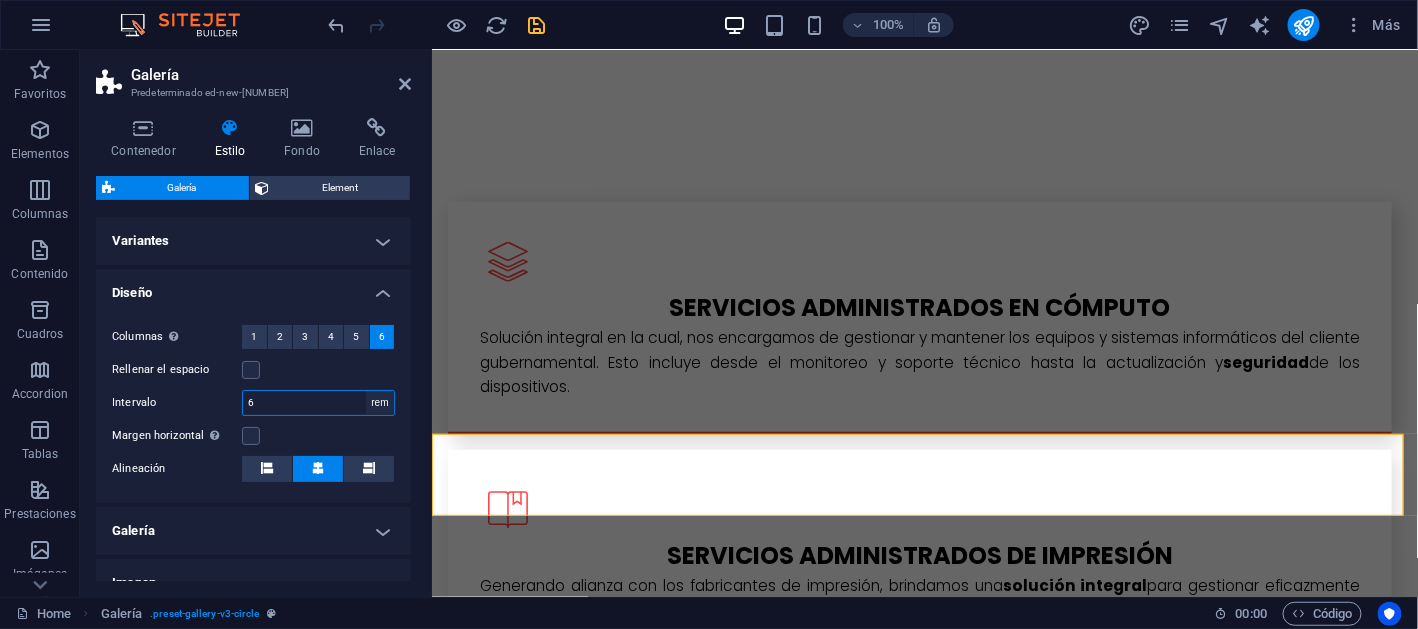 click on "px rem % vh vw" at bounding box center [380, 403] 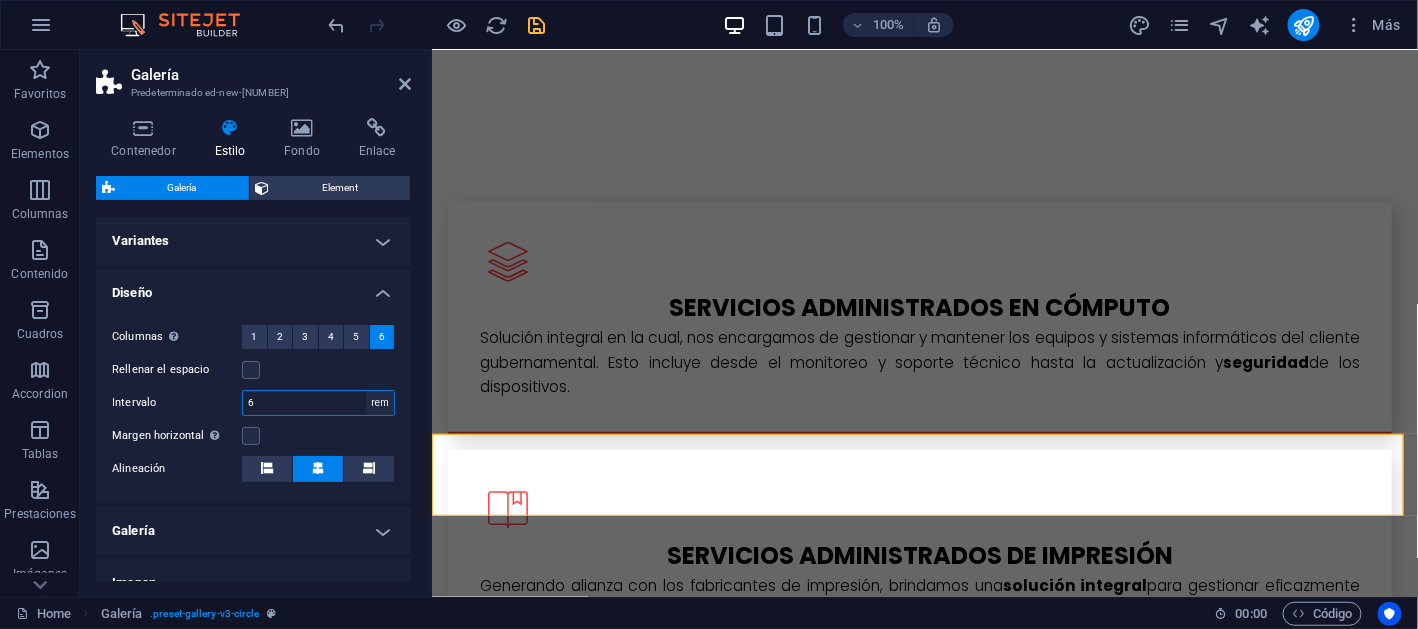 click on "px rem % vh vw" at bounding box center (380, 403) 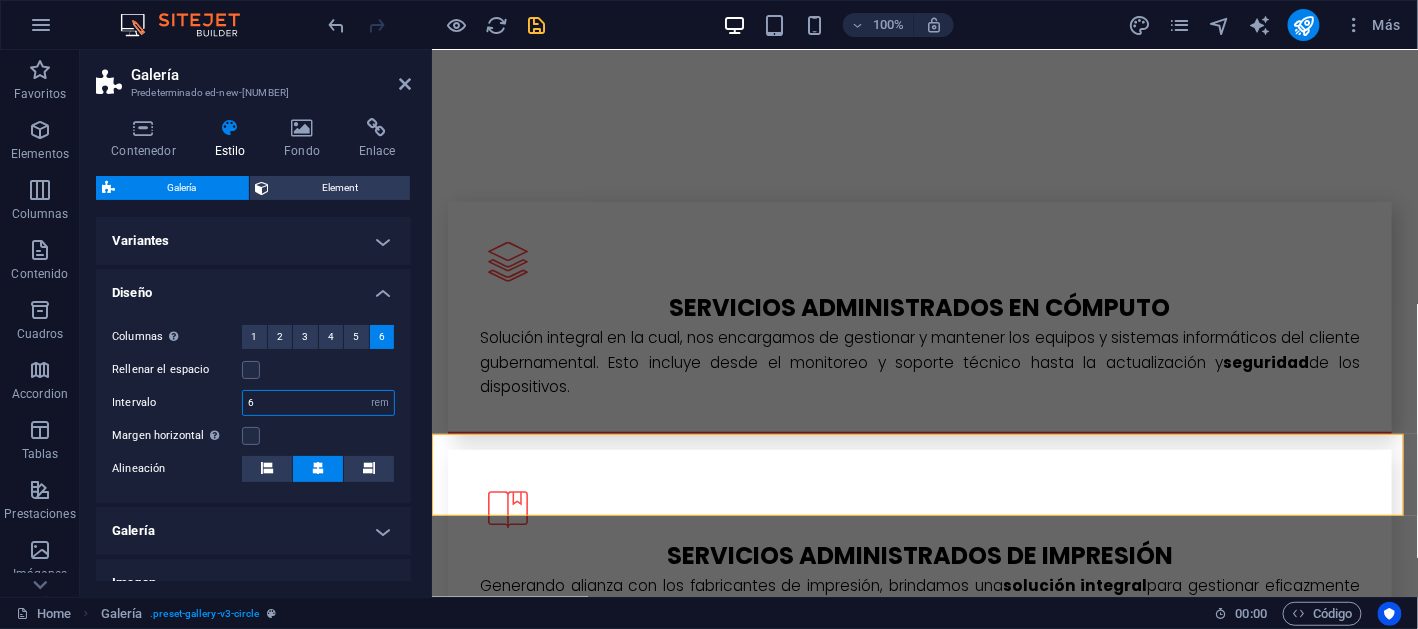 drag, startPoint x: 293, startPoint y: 404, endPoint x: 206, endPoint y: 404, distance: 87 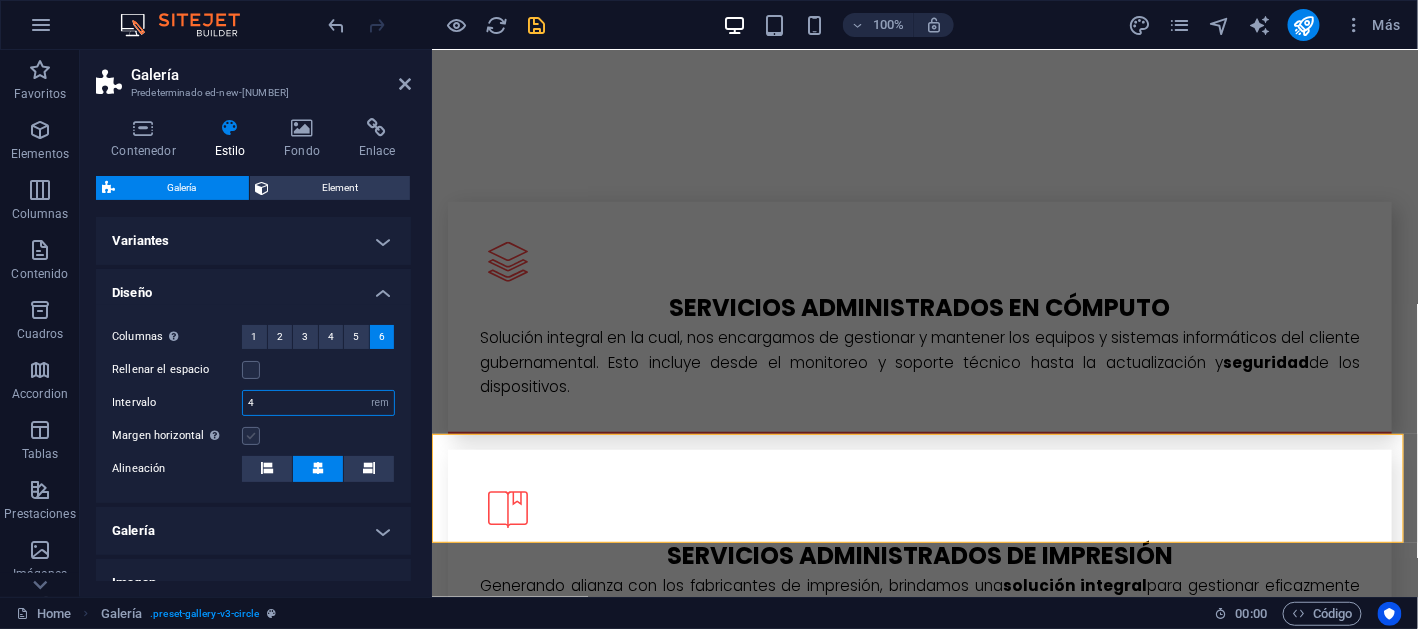 type on "4" 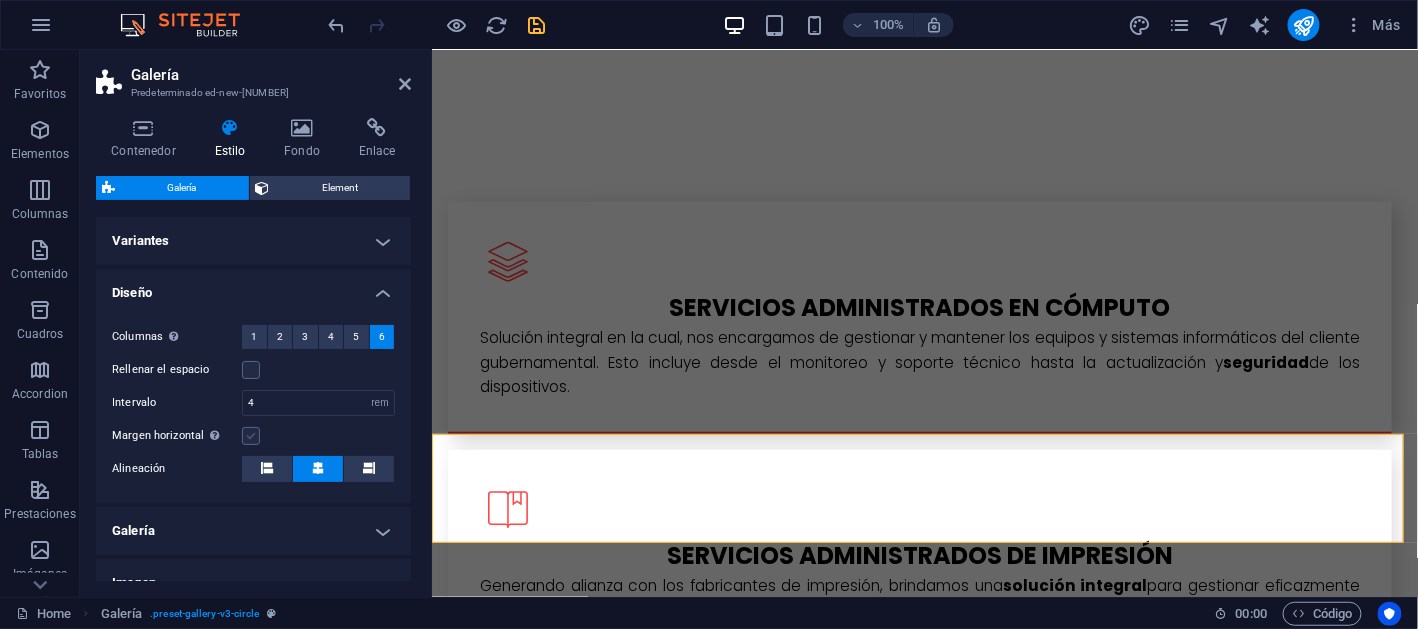 click at bounding box center (251, 436) 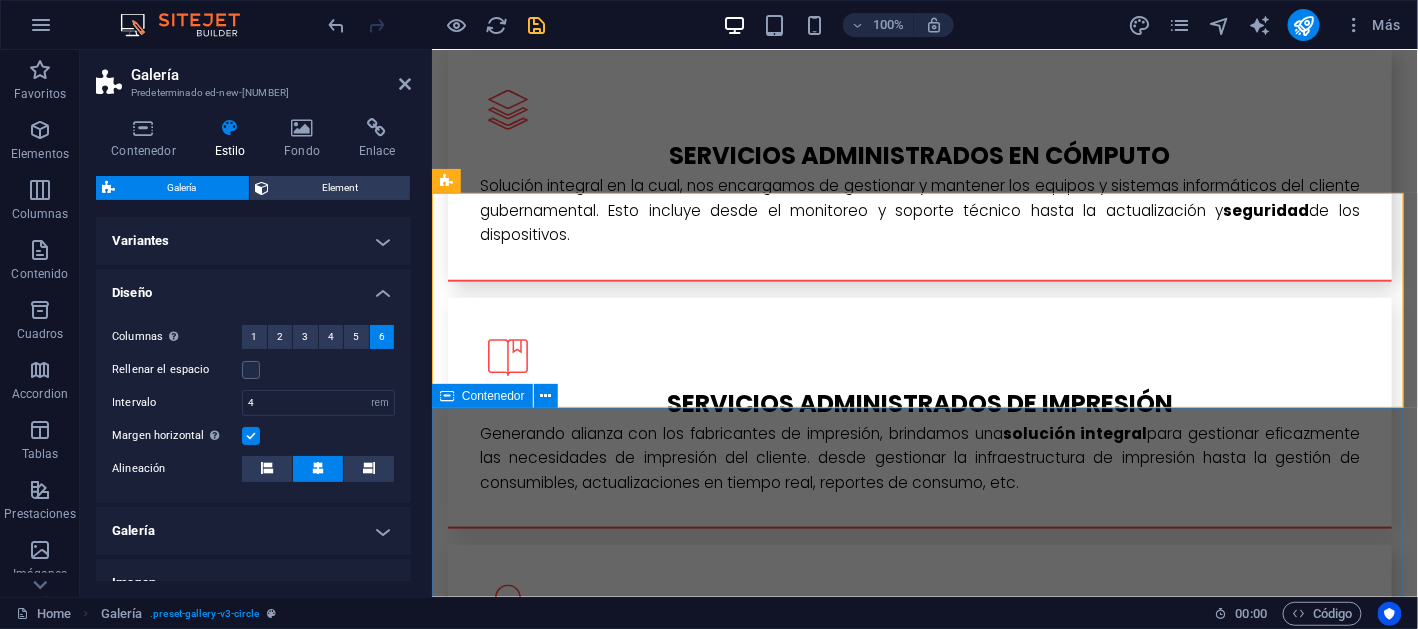 scroll, scrollTop: 3032, scrollLeft: 0, axis: vertical 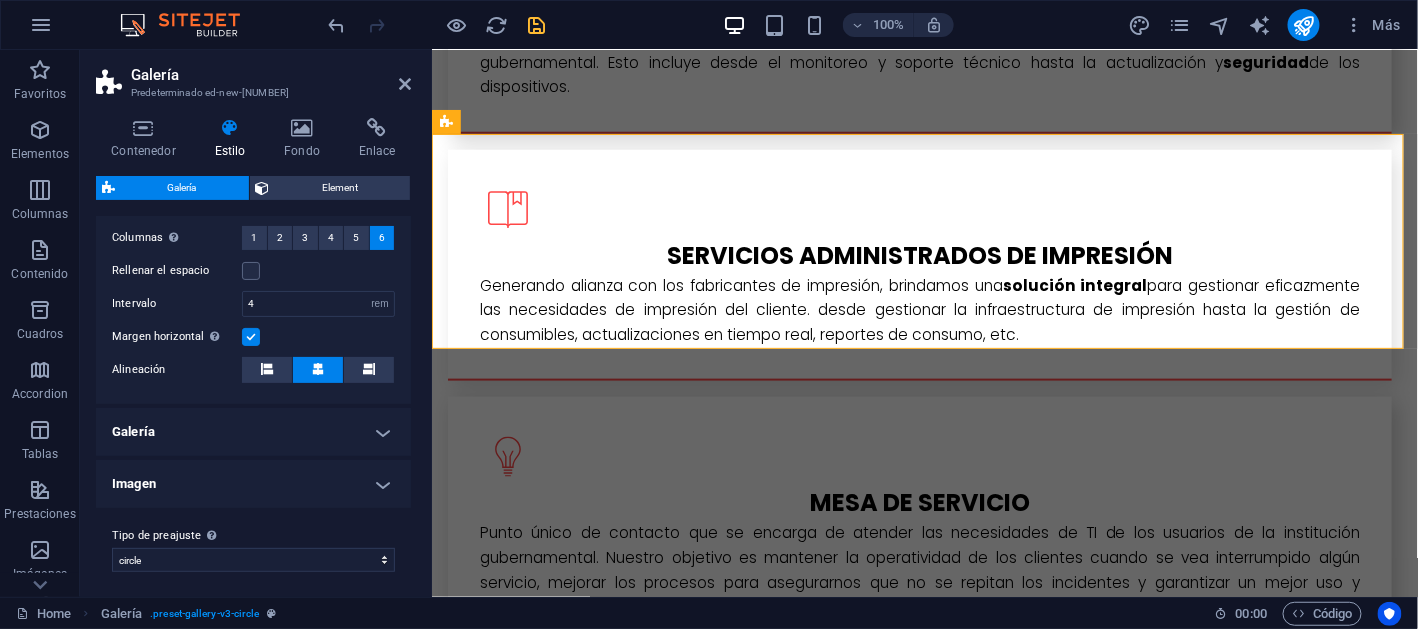click on "Galería" at bounding box center (253, 432) 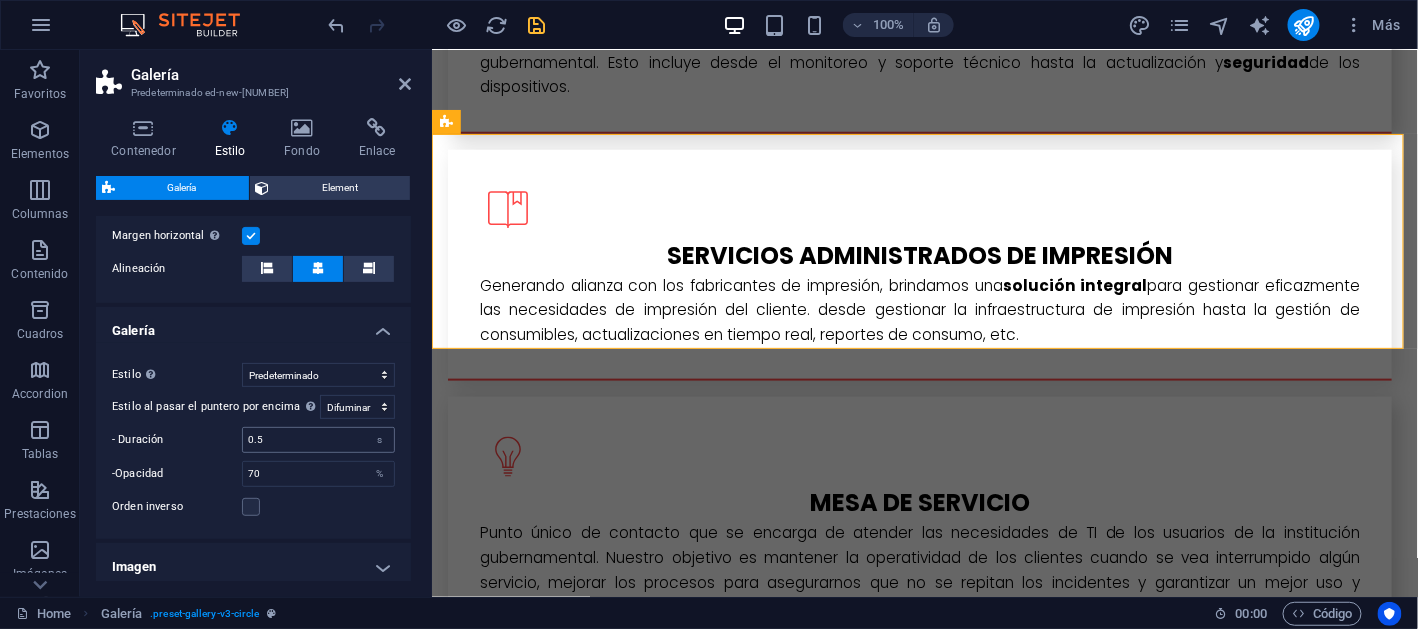 scroll, scrollTop: 286, scrollLeft: 0, axis: vertical 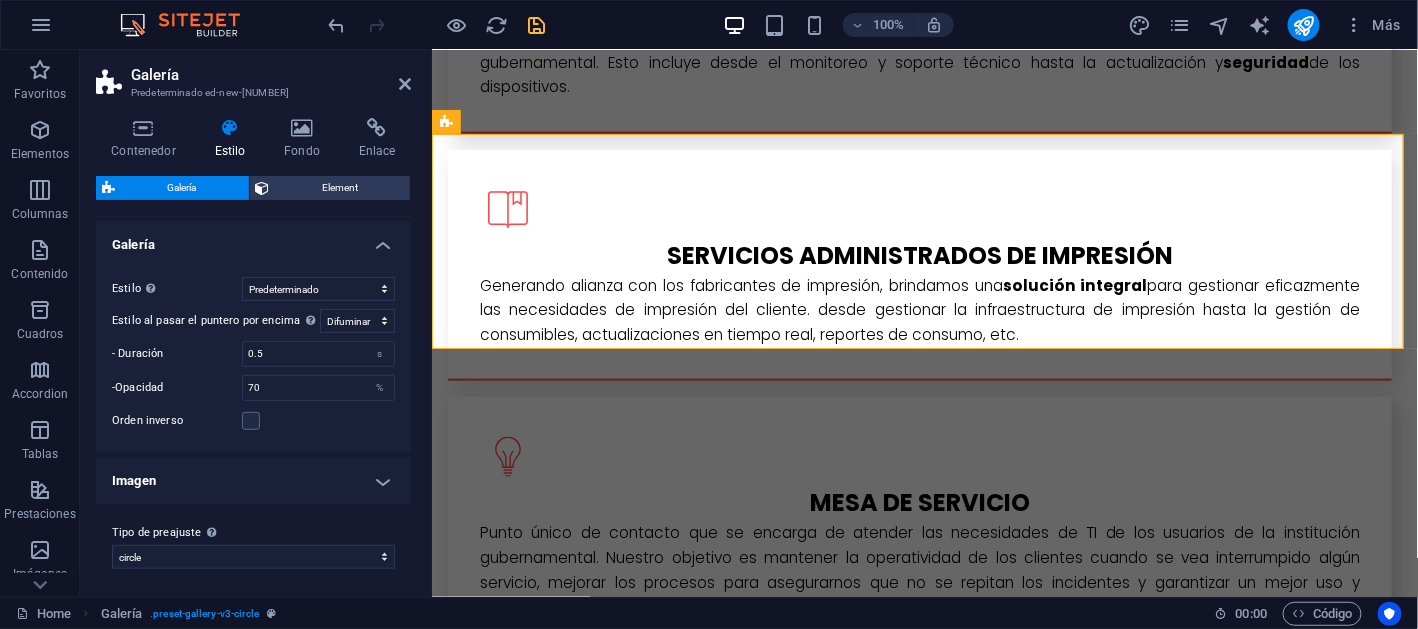 click on "Imagen" at bounding box center [253, 481] 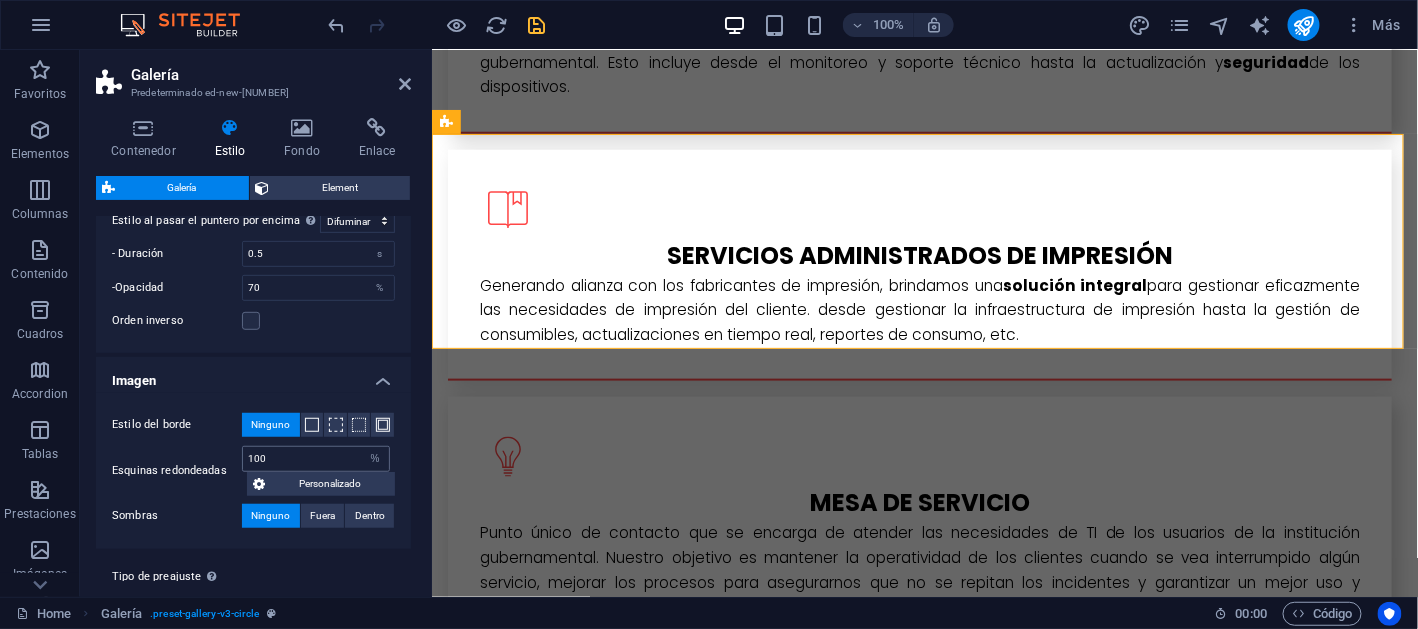 scroll, scrollTop: 430, scrollLeft: 0, axis: vertical 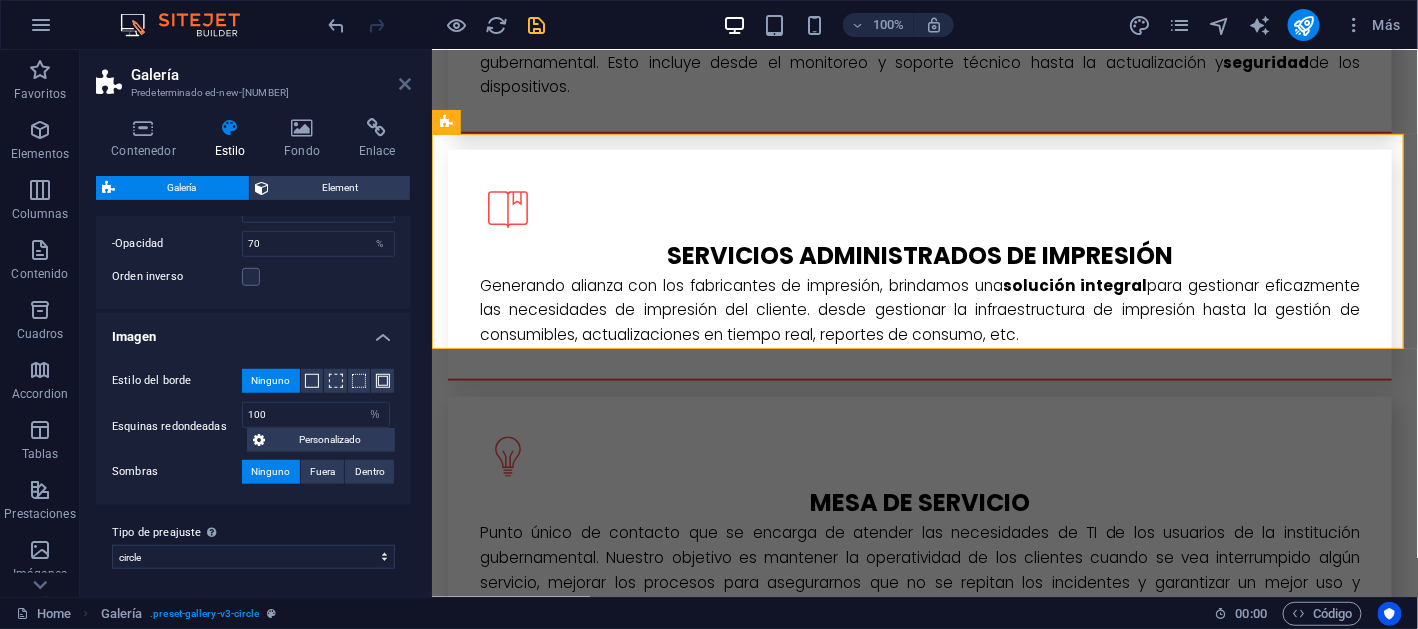 click at bounding box center (405, 84) 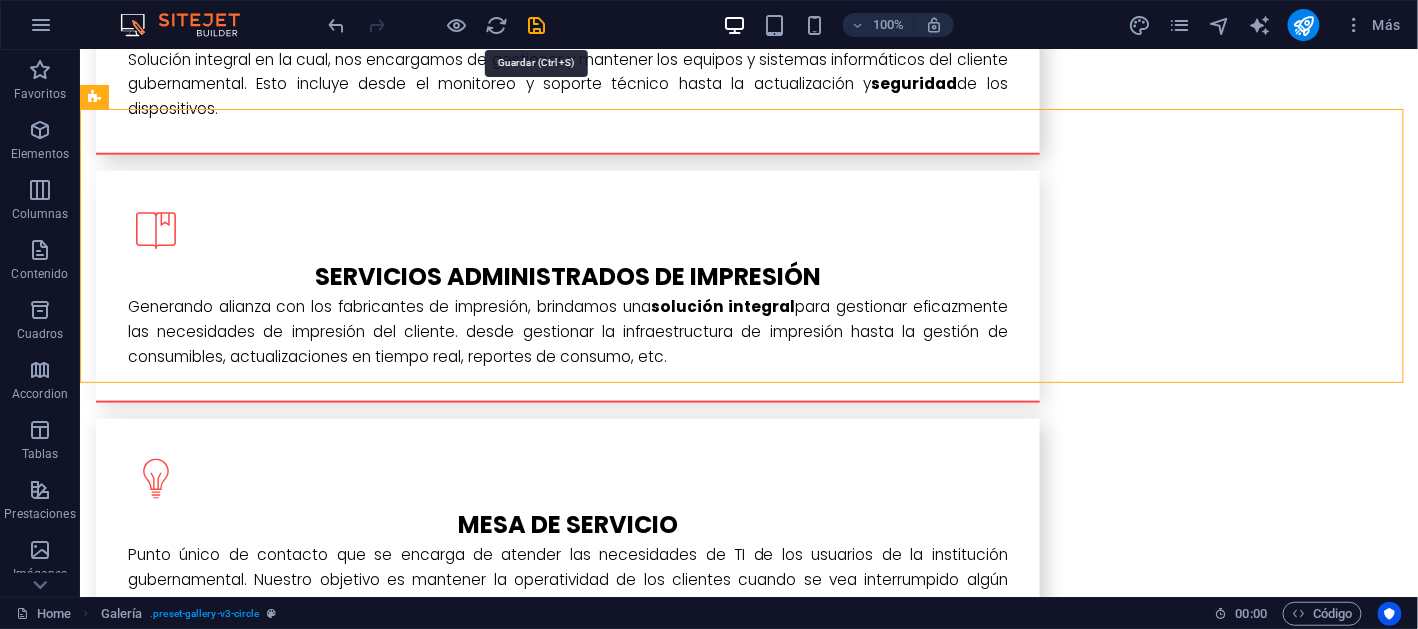 click at bounding box center (537, 25) 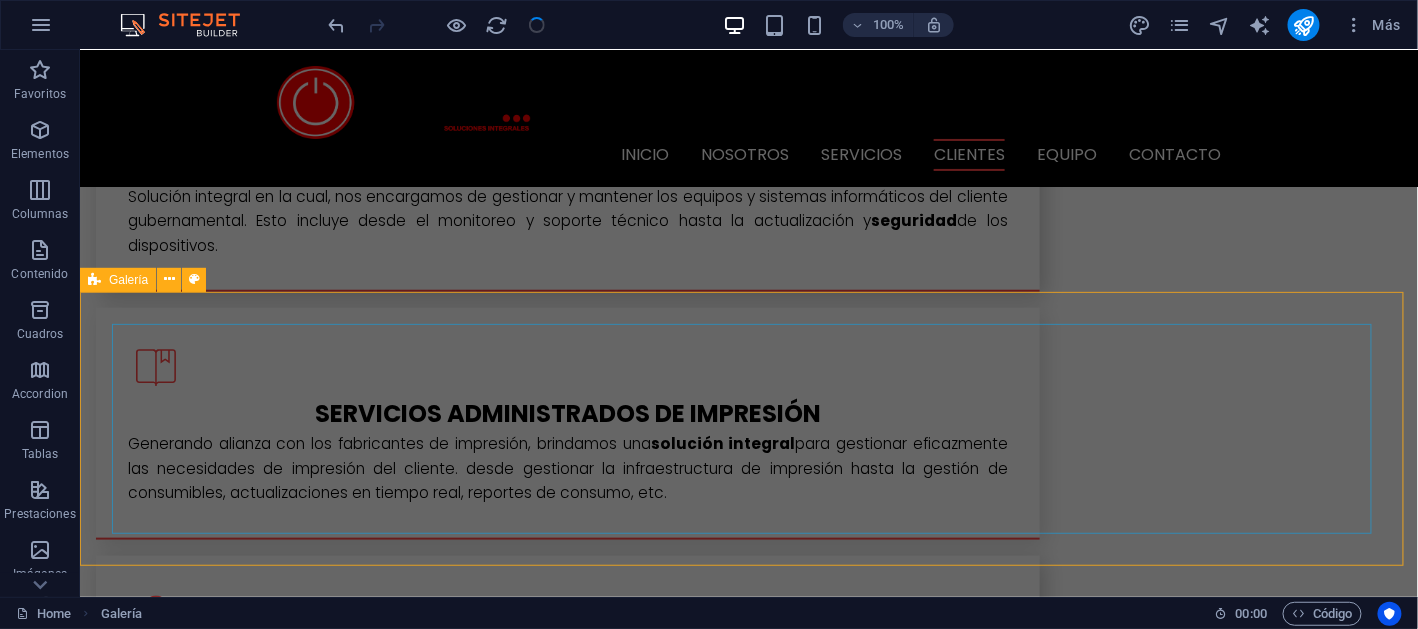 scroll, scrollTop: 2832, scrollLeft: 0, axis: vertical 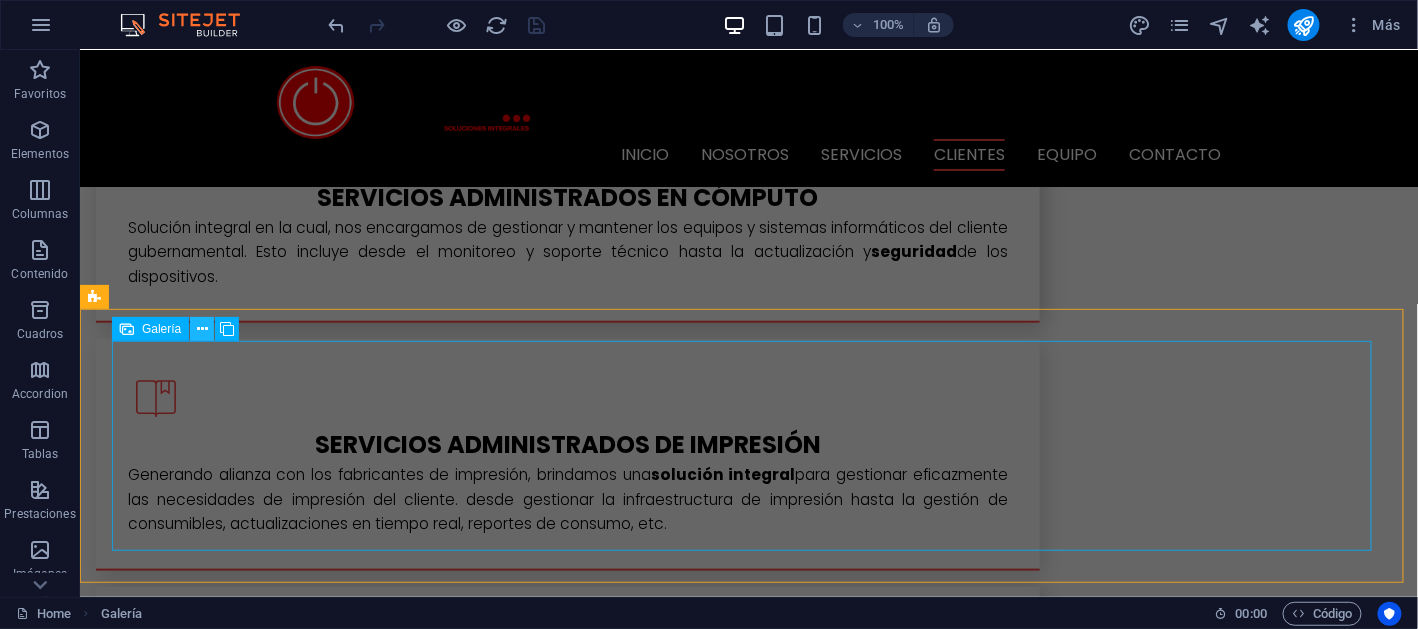 click at bounding box center (202, 329) 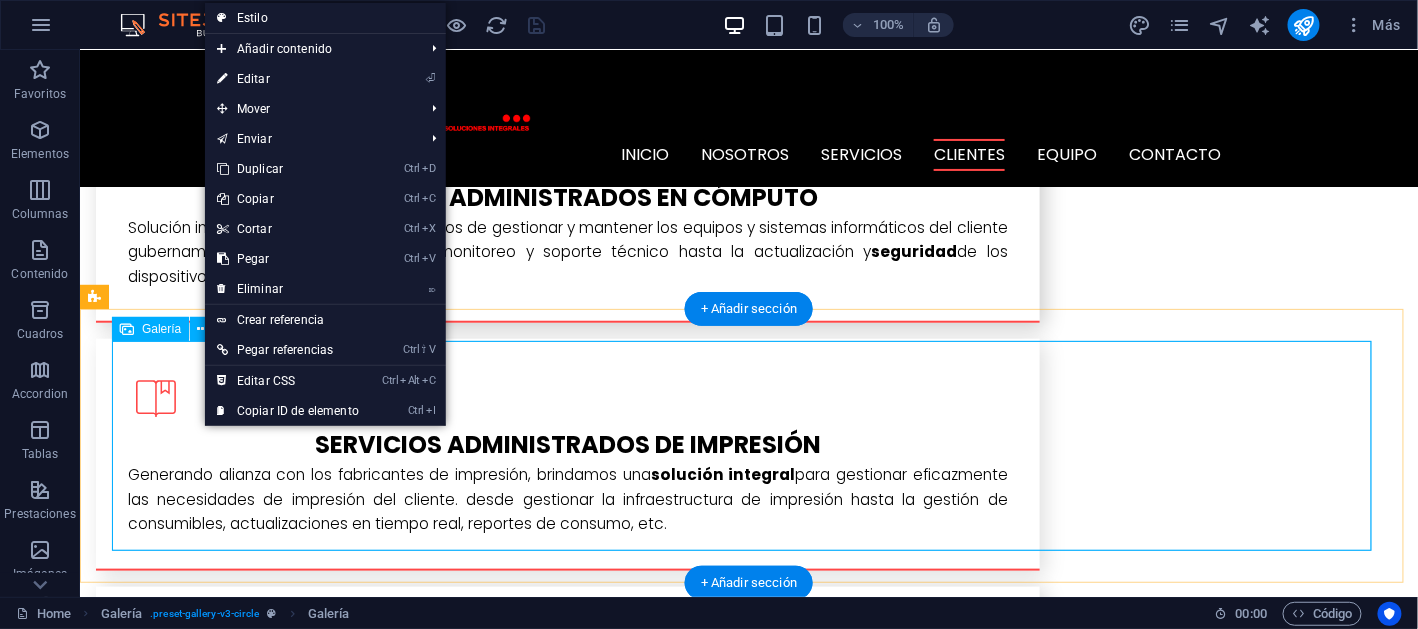 click at bounding box center (323, 2390) 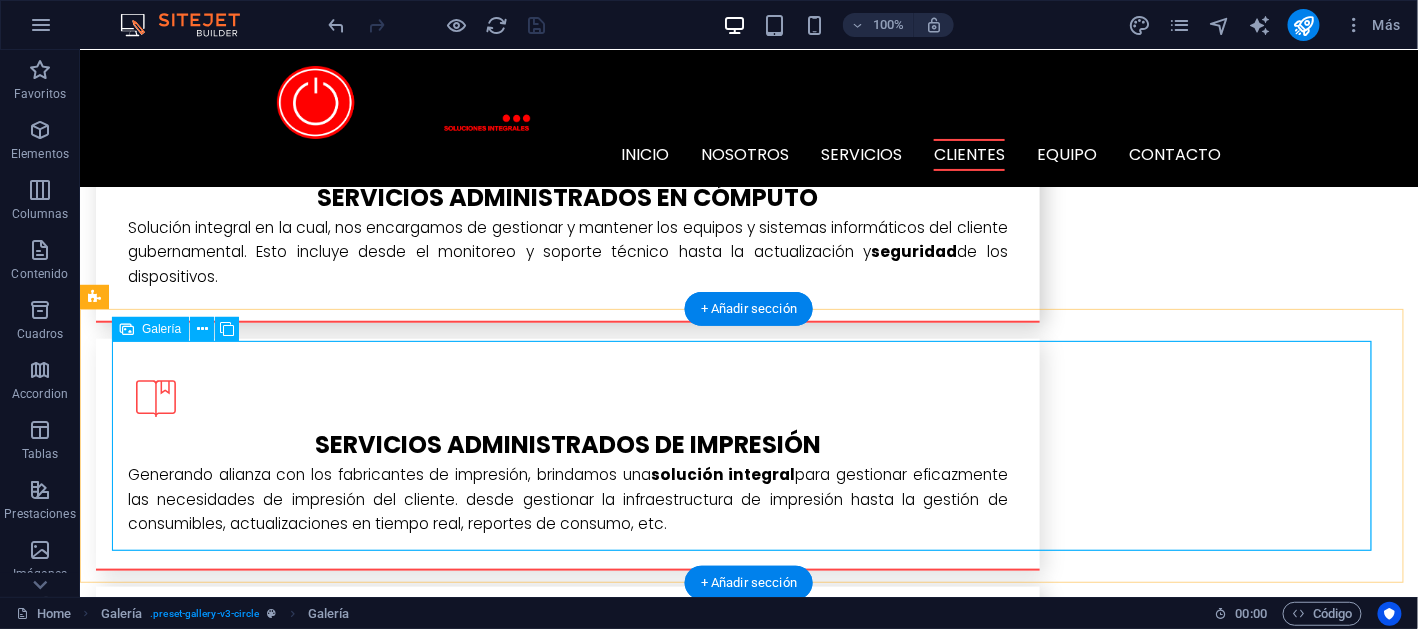click at bounding box center (323, 2390) 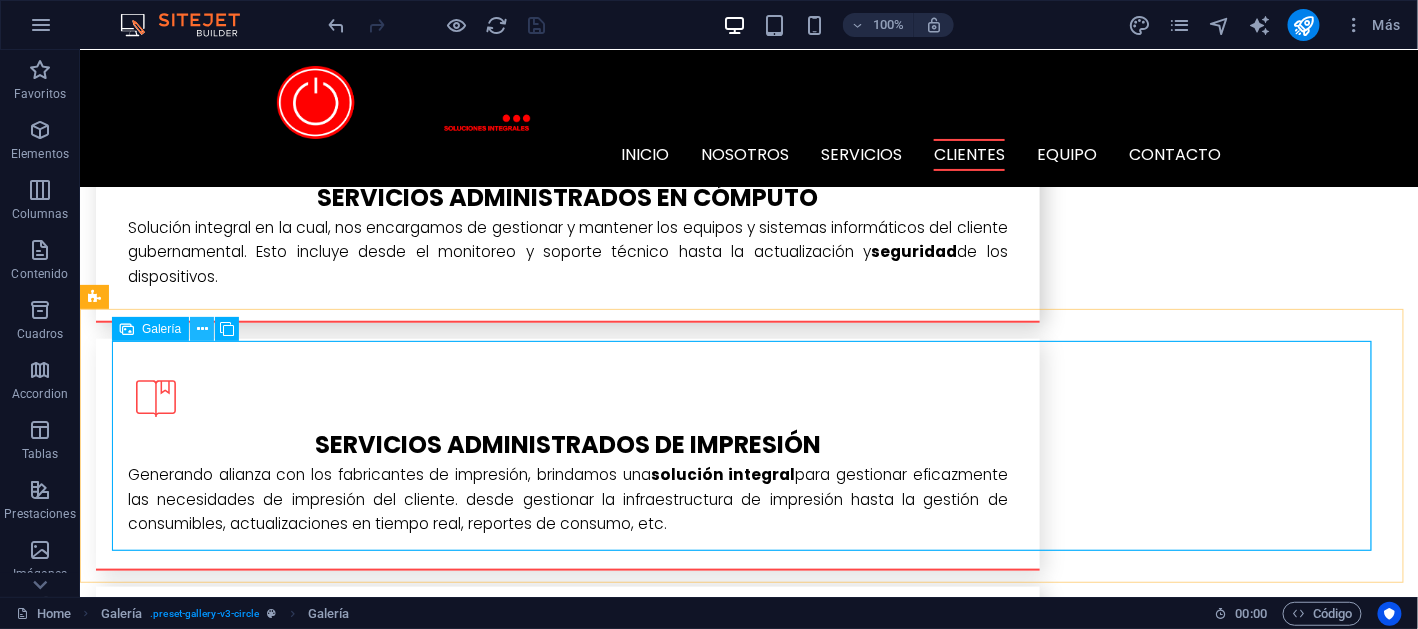 click at bounding box center [202, 329] 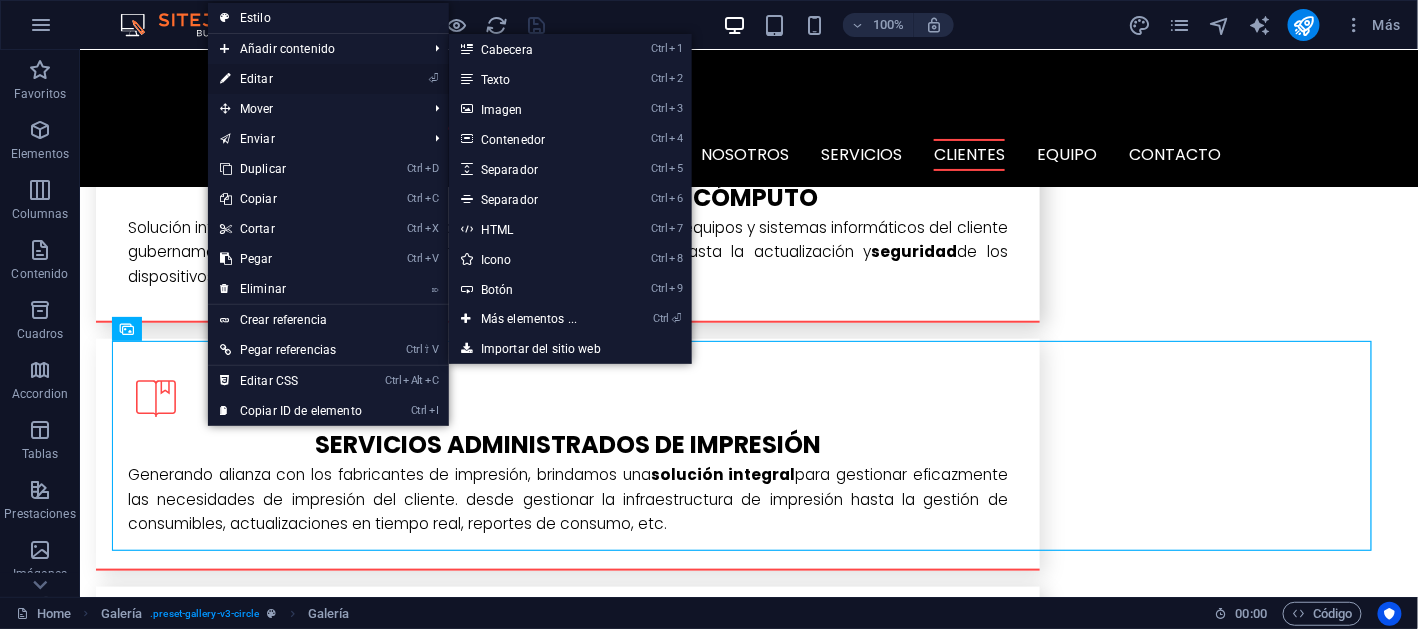 click on "⏎  Editar" at bounding box center (291, 79) 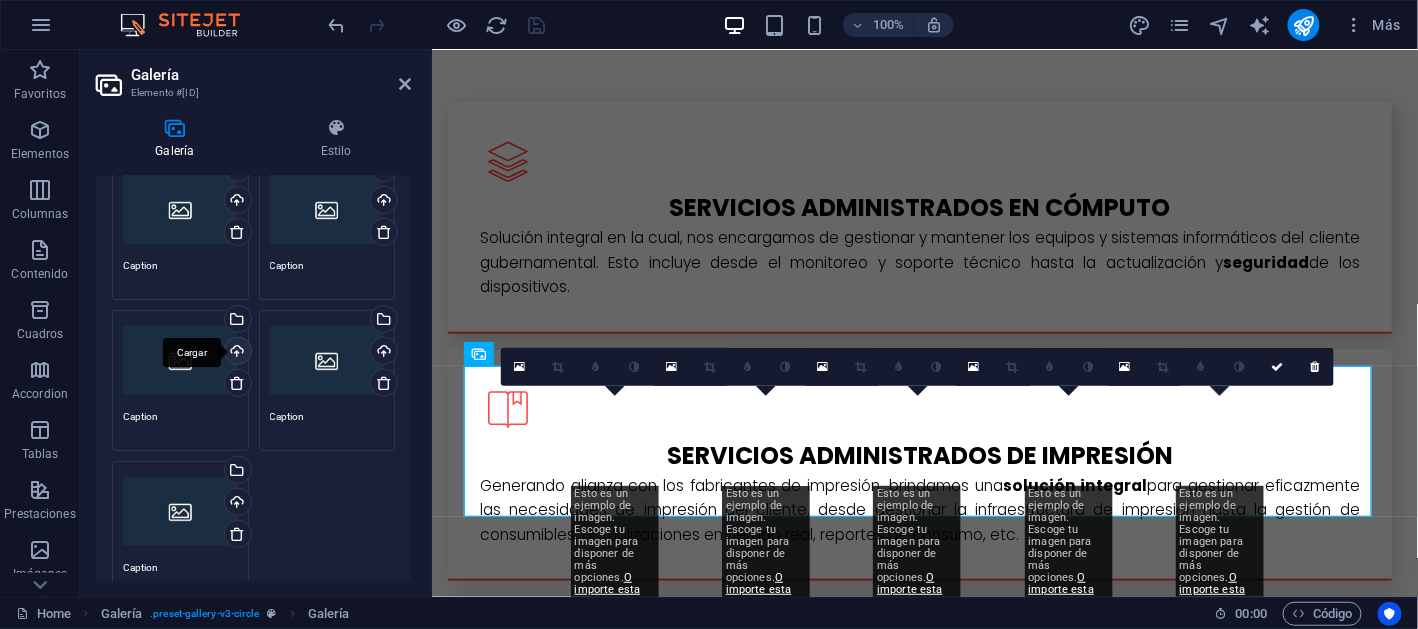 scroll, scrollTop: 200, scrollLeft: 0, axis: vertical 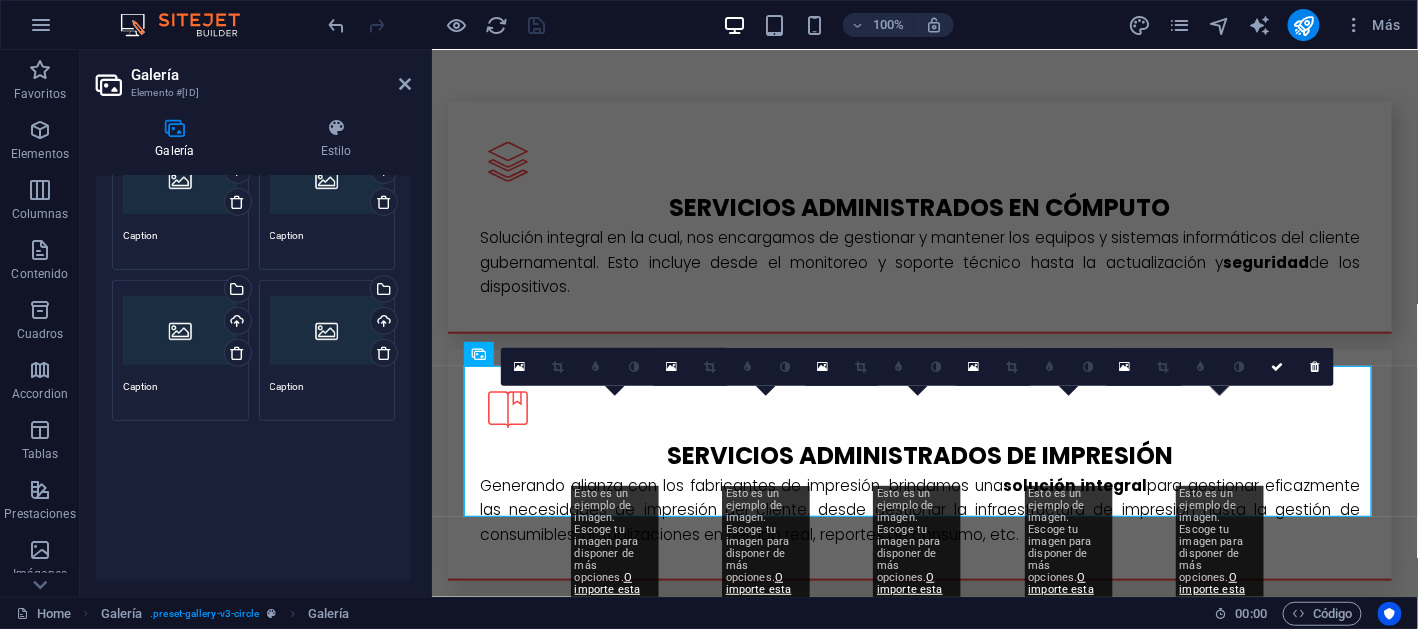 drag, startPoint x: 175, startPoint y: 482, endPoint x: 278, endPoint y: 480, distance: 103.01942 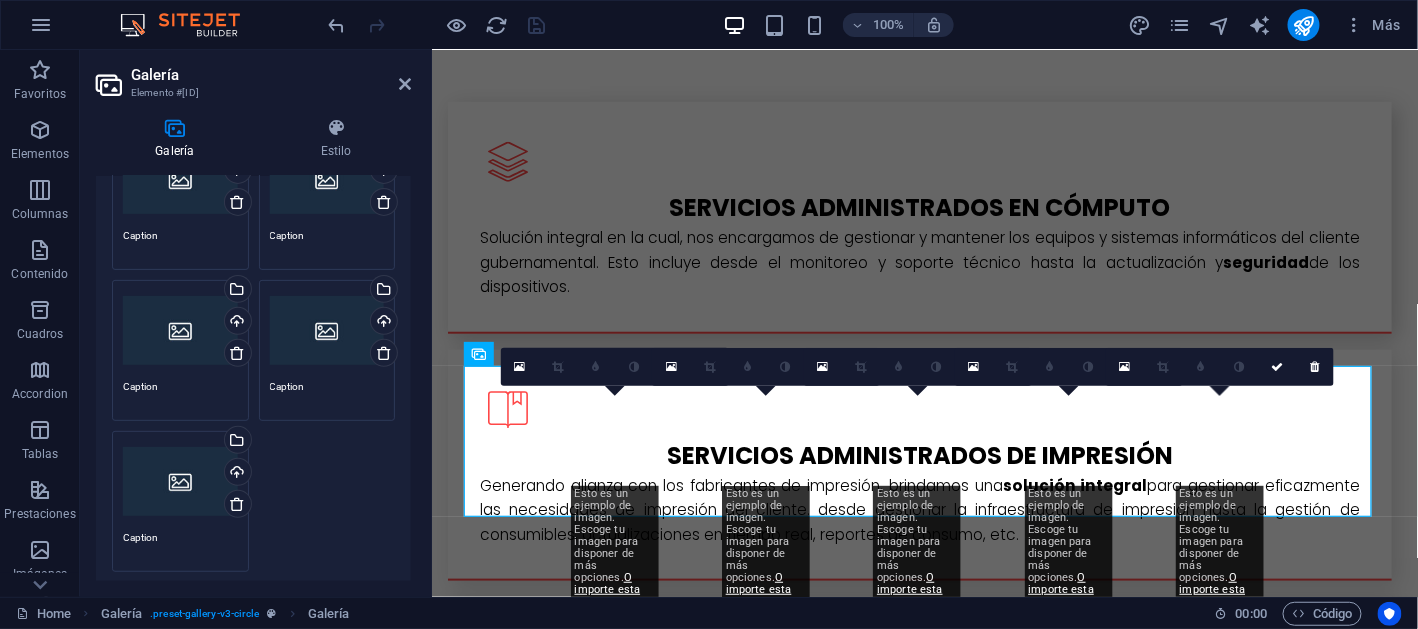 click on "Arrastra archivos aquí, haz clic para escoger archivos o  selecciona archivos de Archivos o de nuestra galería gratuita de fotos y vídeos" at bounding box center [180, 482] 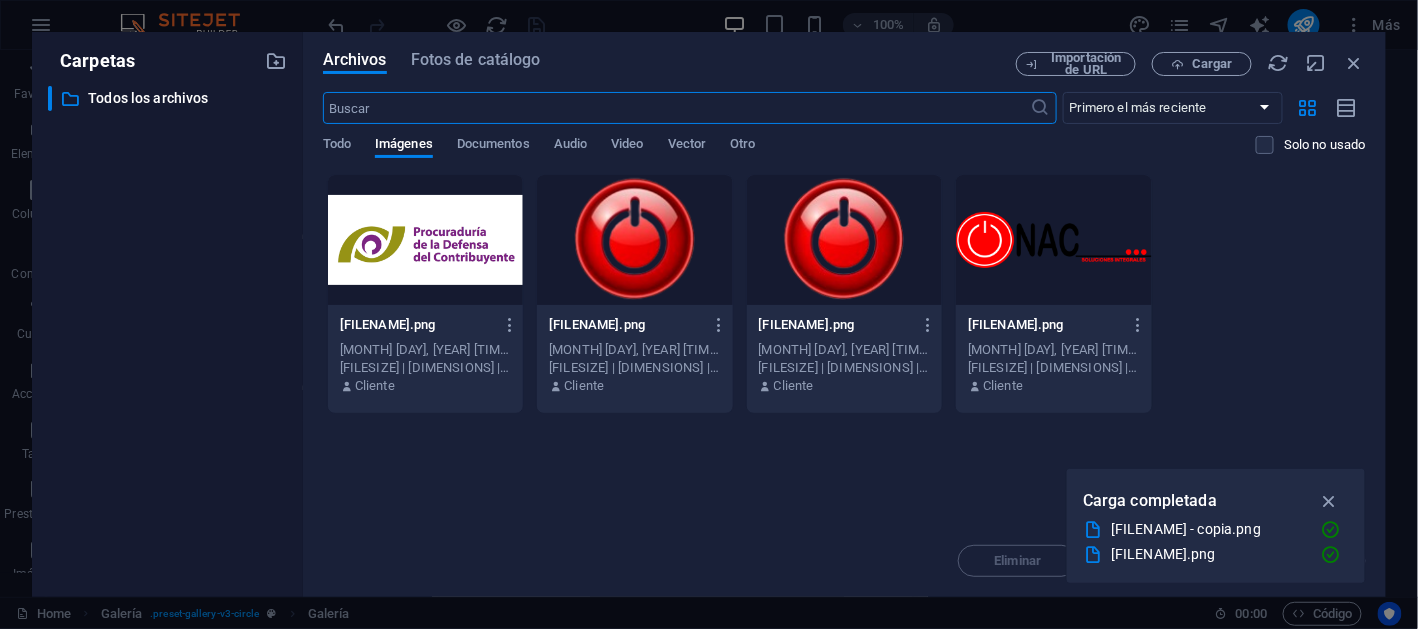 scroll, scrollTop: 3306, scrollLeft: 0, axis: vertical 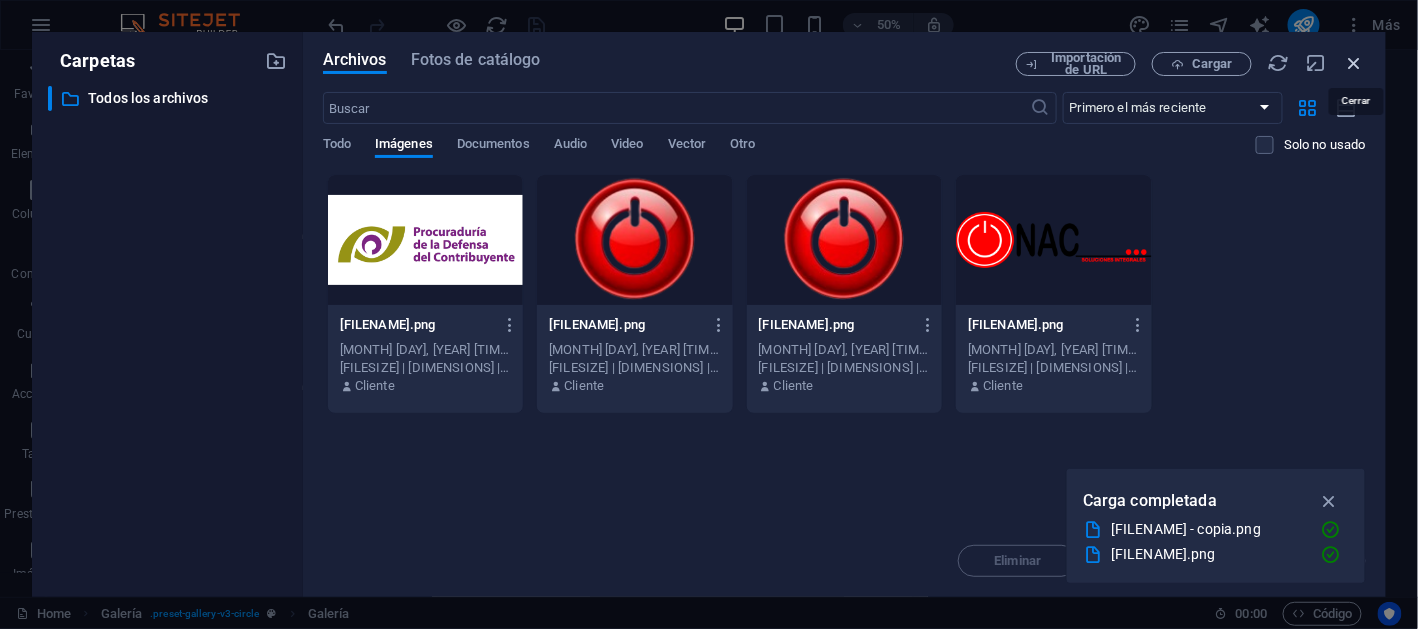 click at bounding box center [1355, 63] 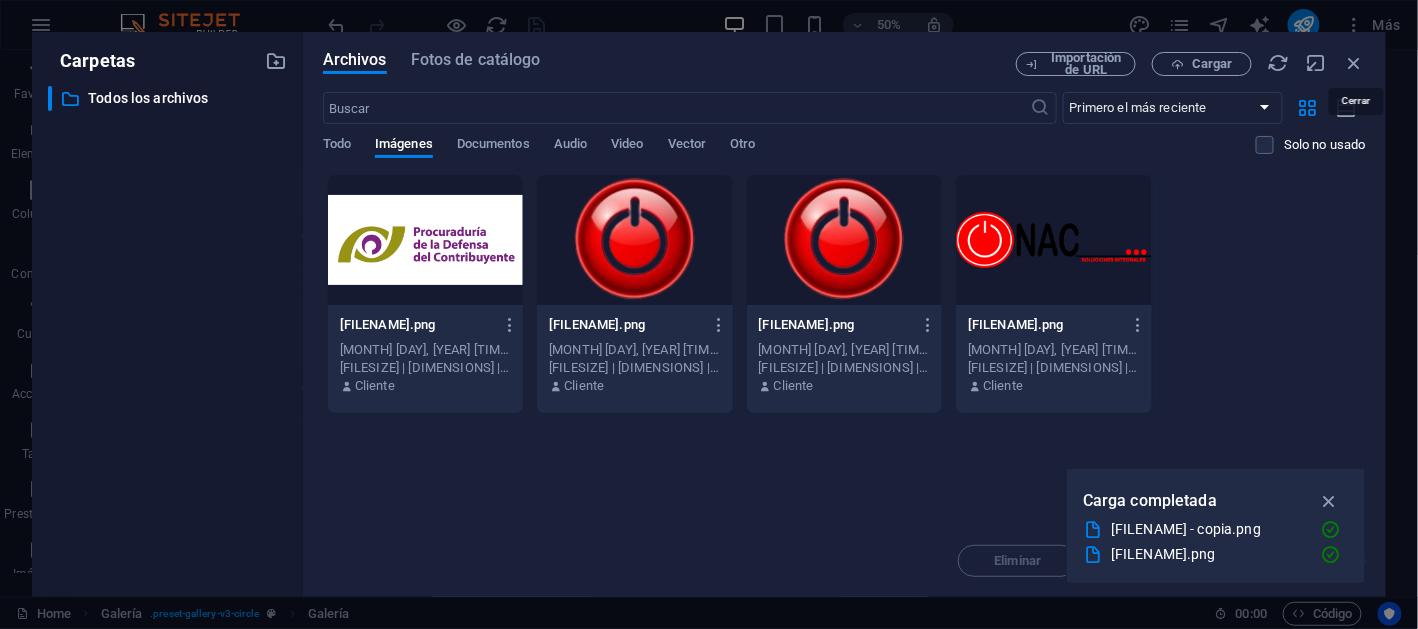scroll, scrollTop: 2950, scrollLeft: 0, axis: vertical 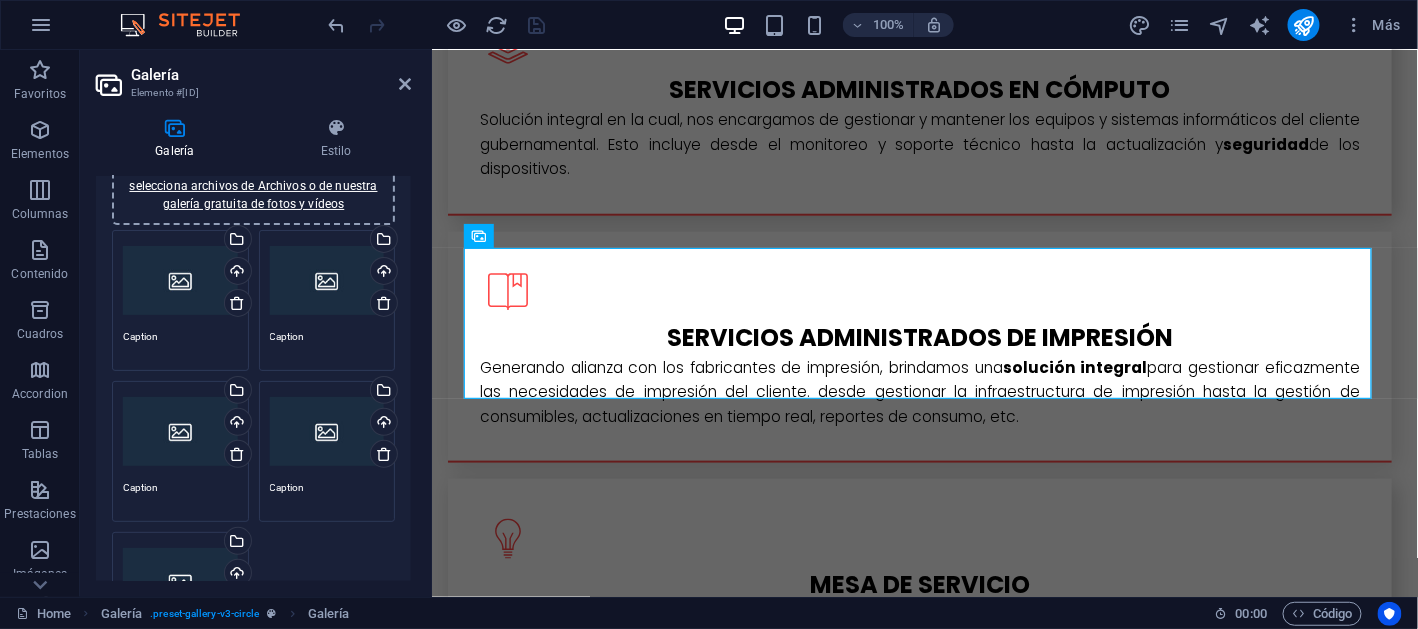 click on "Arrastra archivos aquí, haz clic para escoger archivos o  selecciona archivos de Archivos o de nuestra galería gratuita de fotos y vídeos" at bounding box center (180, 281) 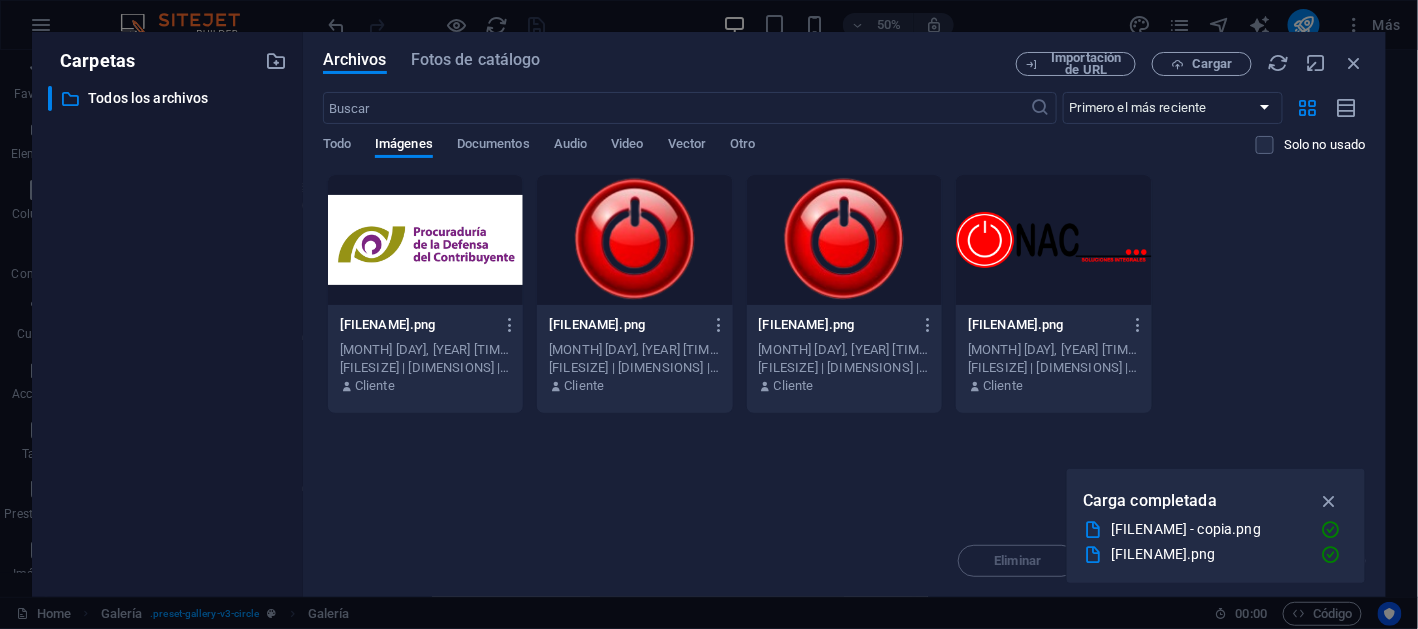 click at bounding box center (425, 240) 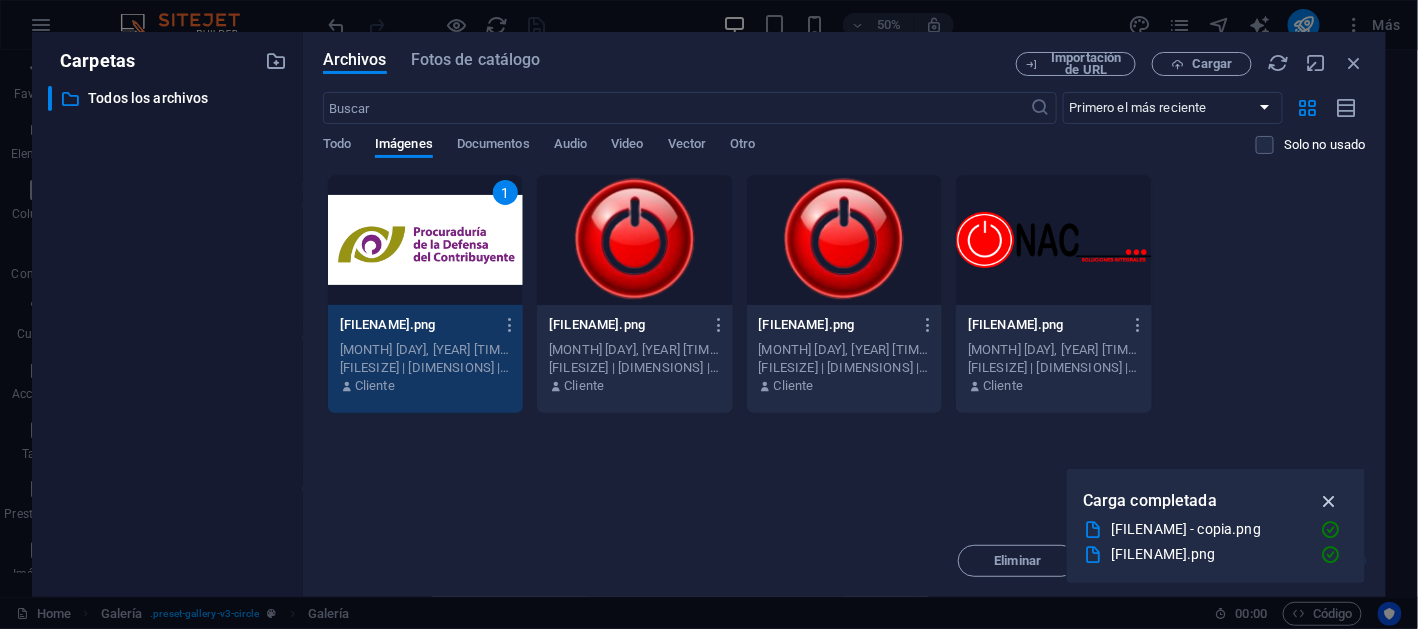 click at bounding box center (1329, 501) 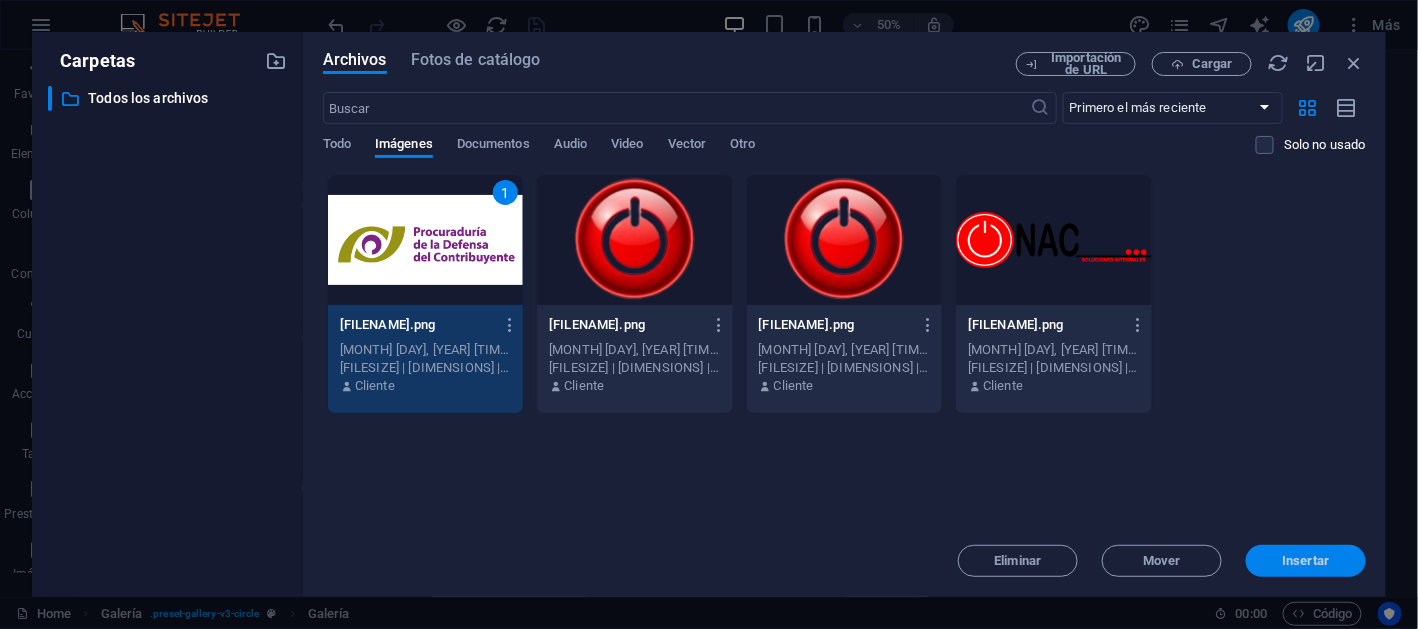 click on "Insertar" at bounding box center (1306, 561) 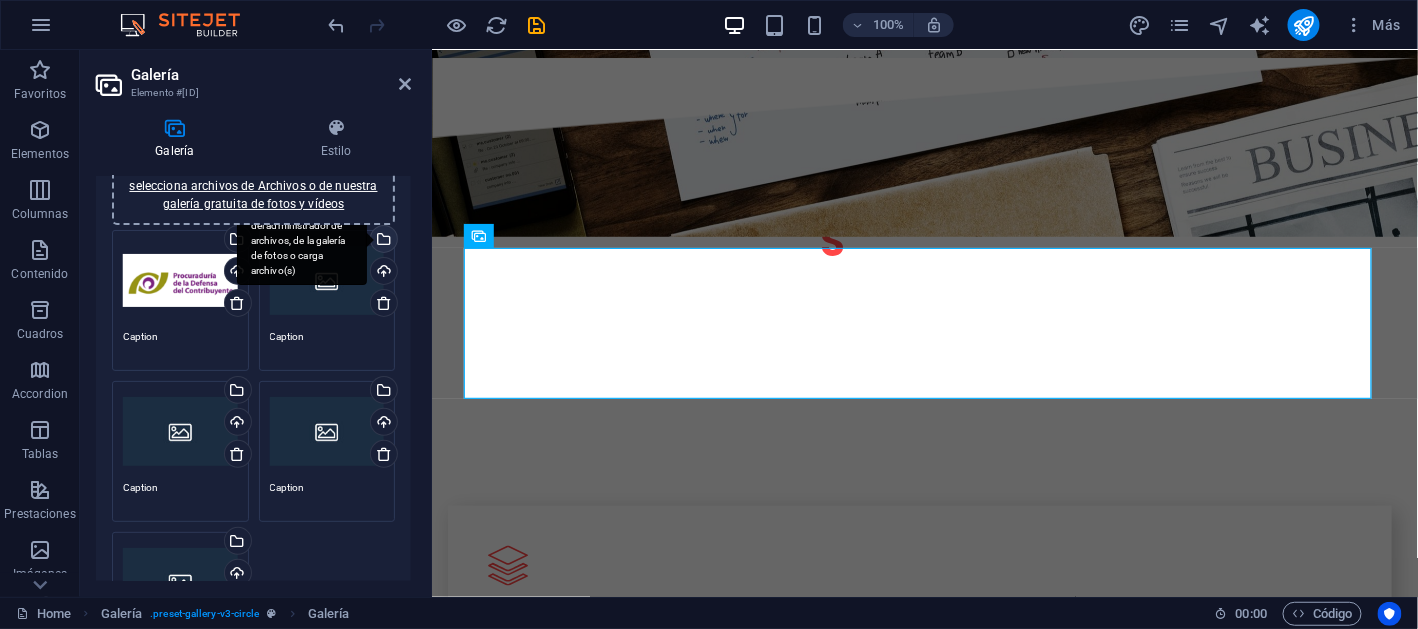 click on "Selecciona archivos del administrador de archivos, de la galería de fotos o carga archivo(s)" at bounding box center [382, 241] 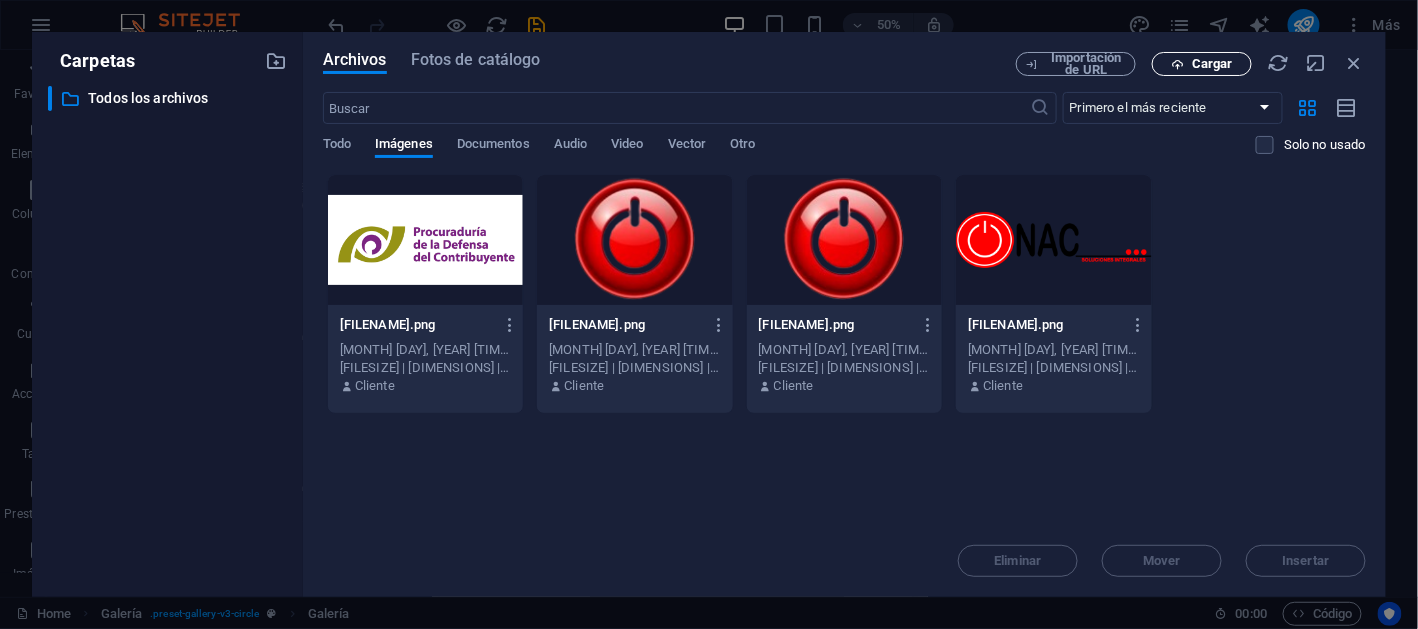 click on "Cargar" at bounding box center [1212, 64] 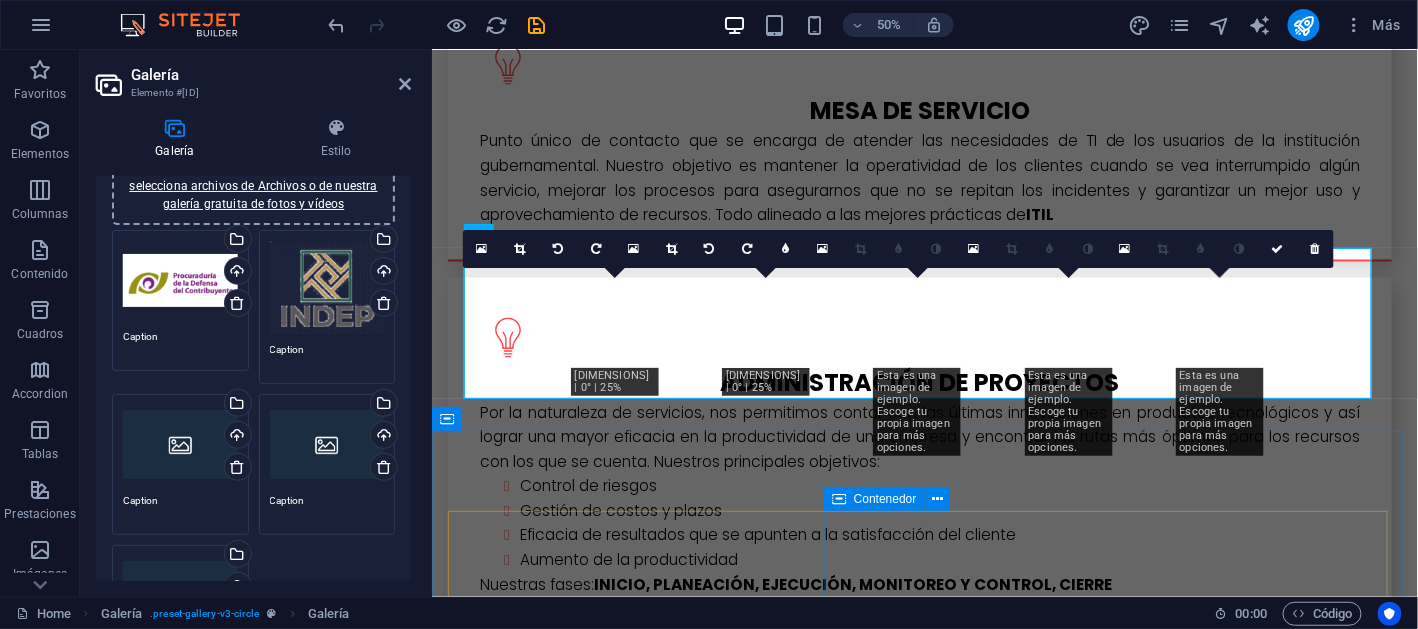 scroll, scrollTop: 2950, scrollLeft: 0, axis: vertical 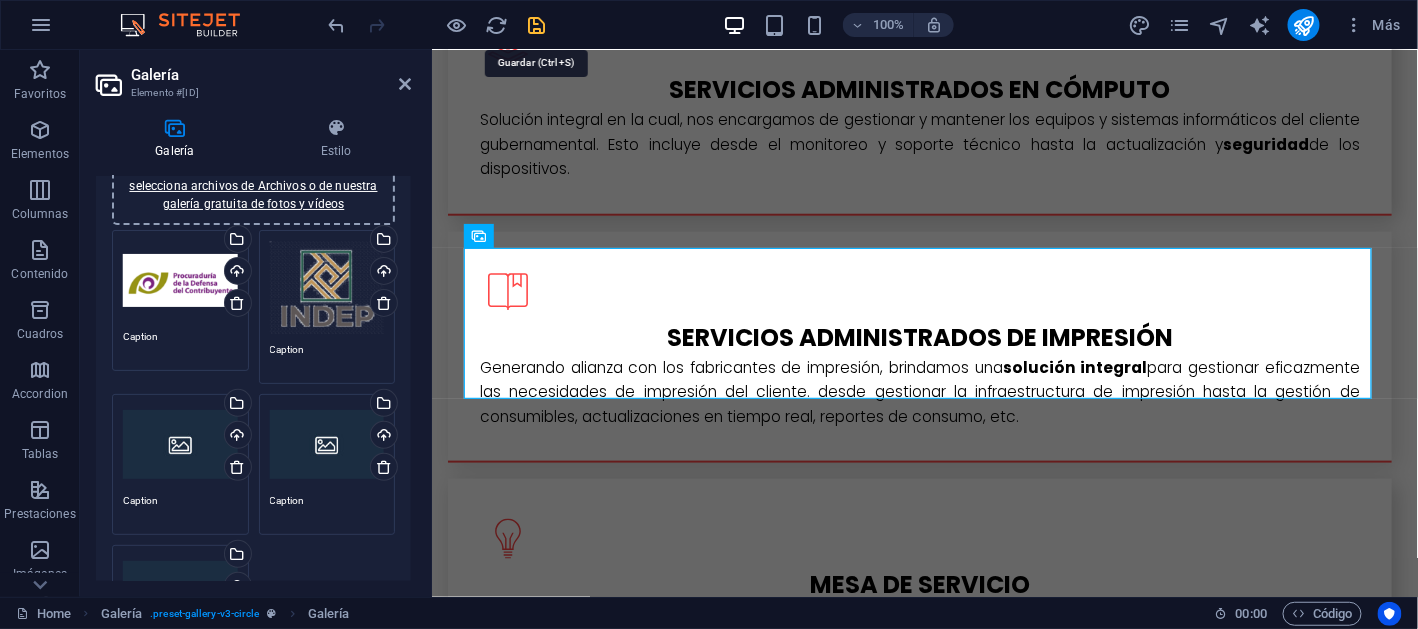 click at bounding box center [537, 25] 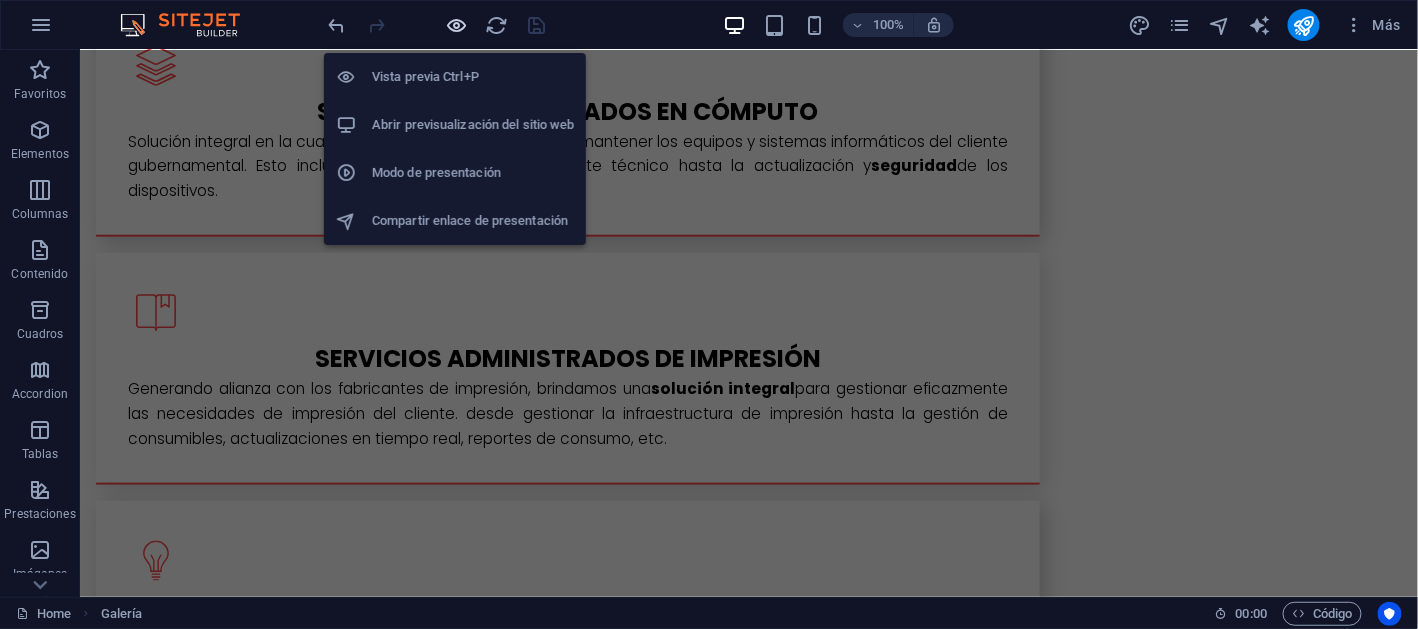 click at bounding box center [457, 25] 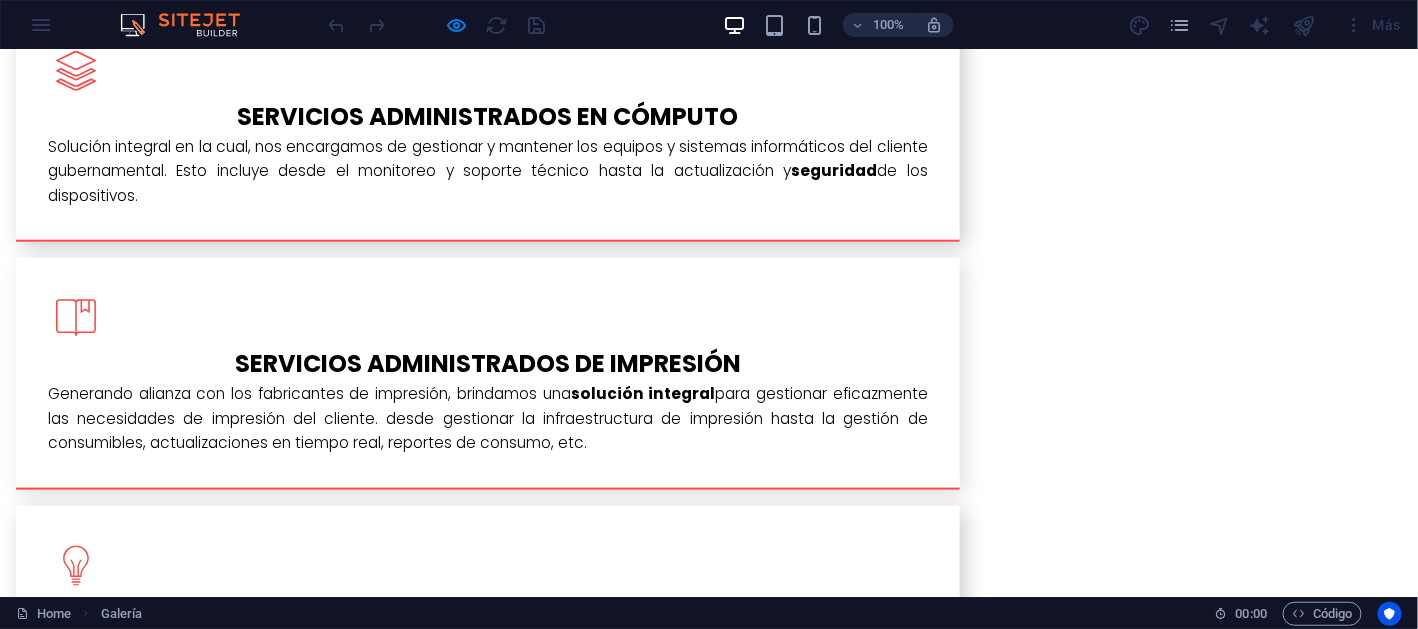 click at bounding box center (258, 2316) 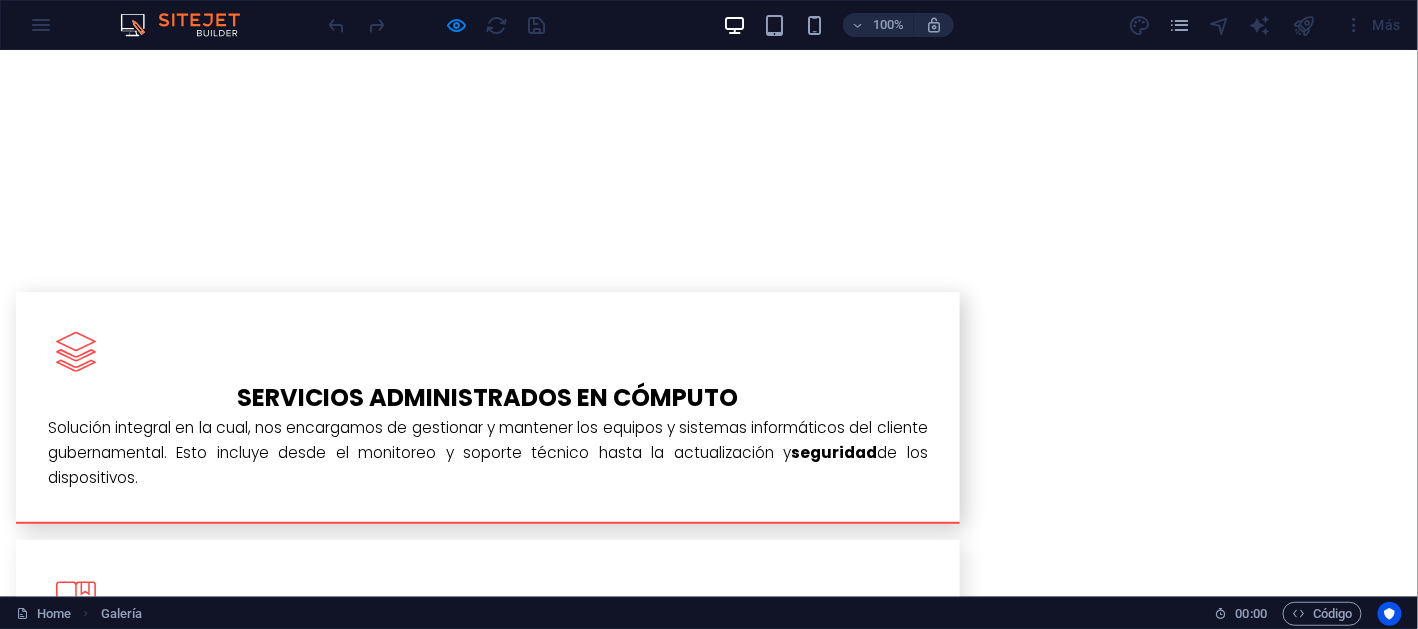 click at bounding box center (0, -2626) 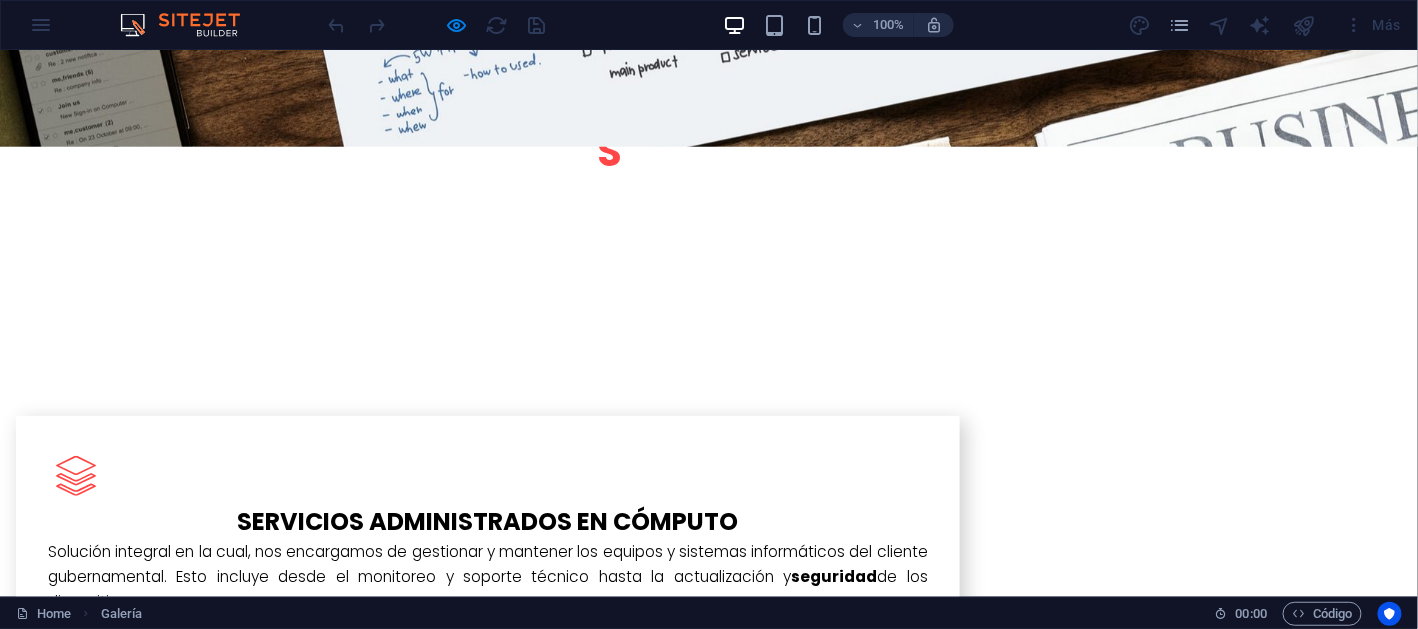 click at bounding box center (0, -2502) 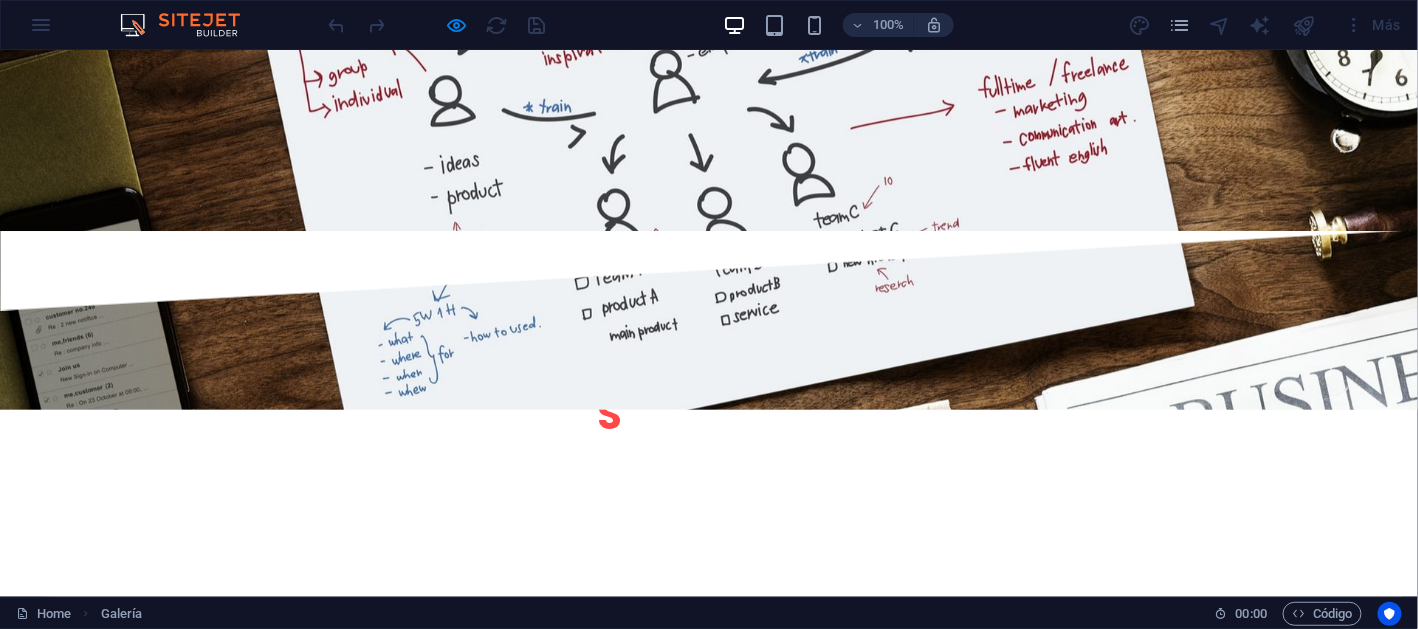 click on "×" at bounding box center [5, -2889] 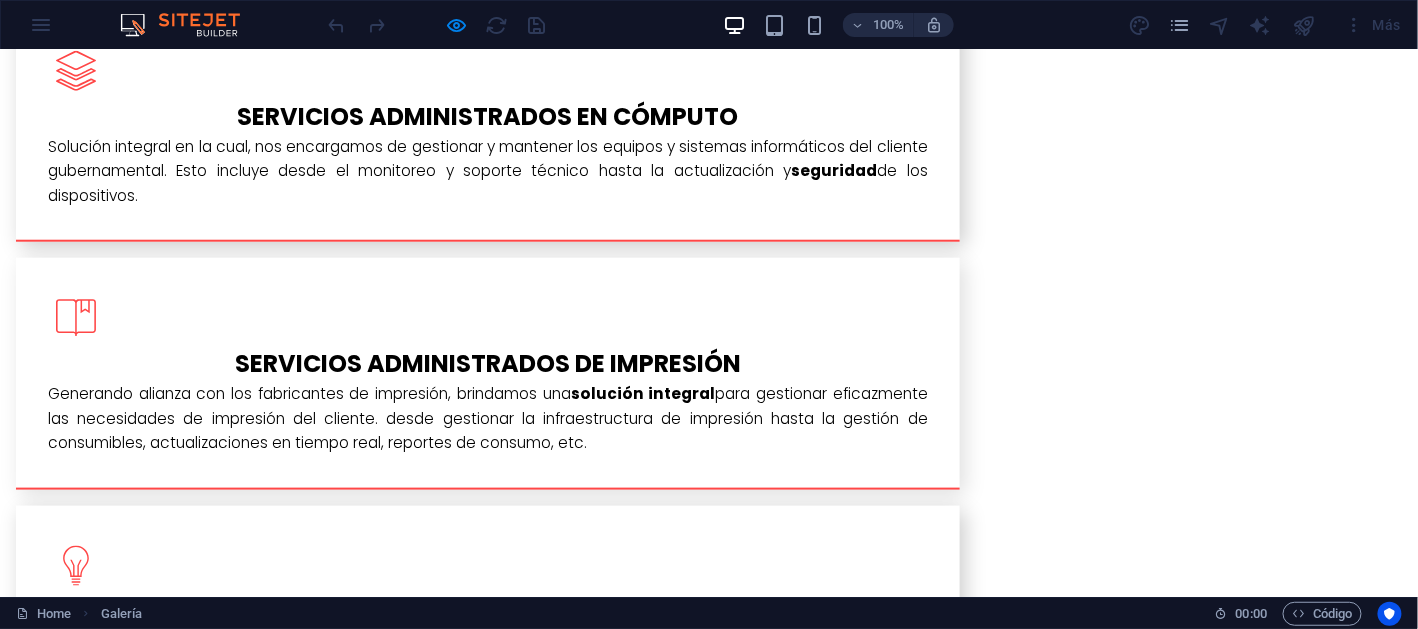 click at bounding box center (484, 2316) 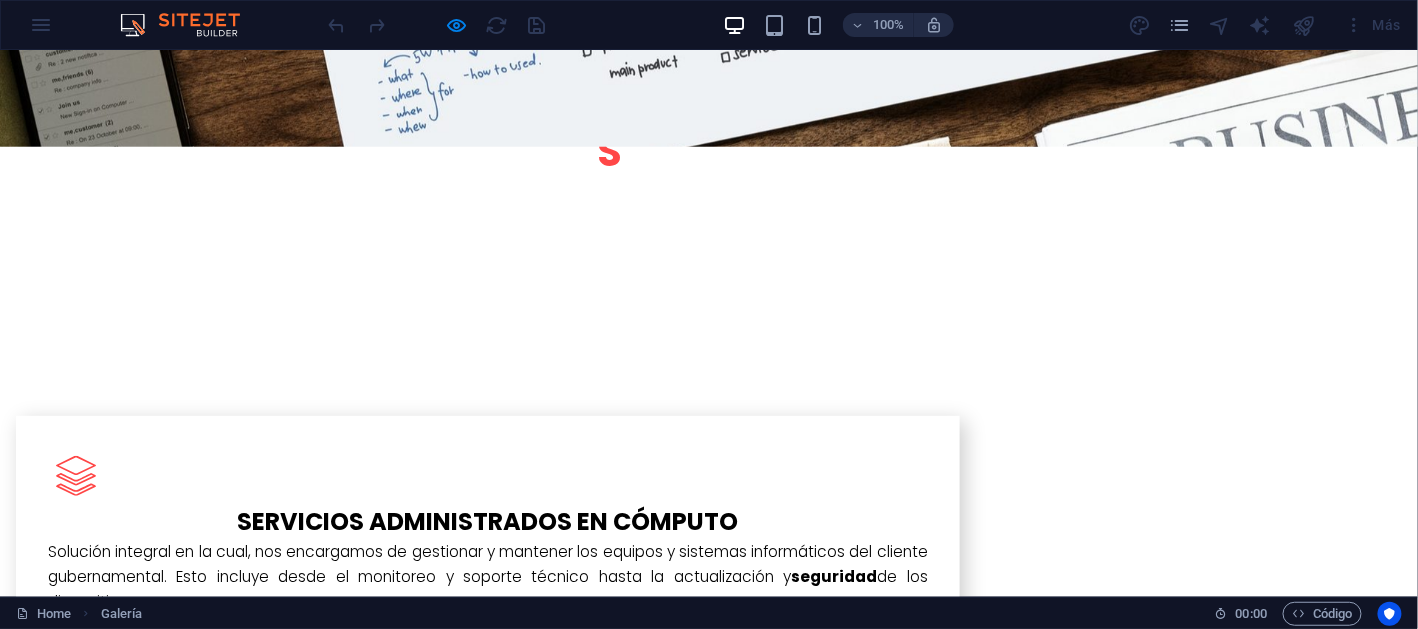 click on "×" at bounding box center (5, -2889) 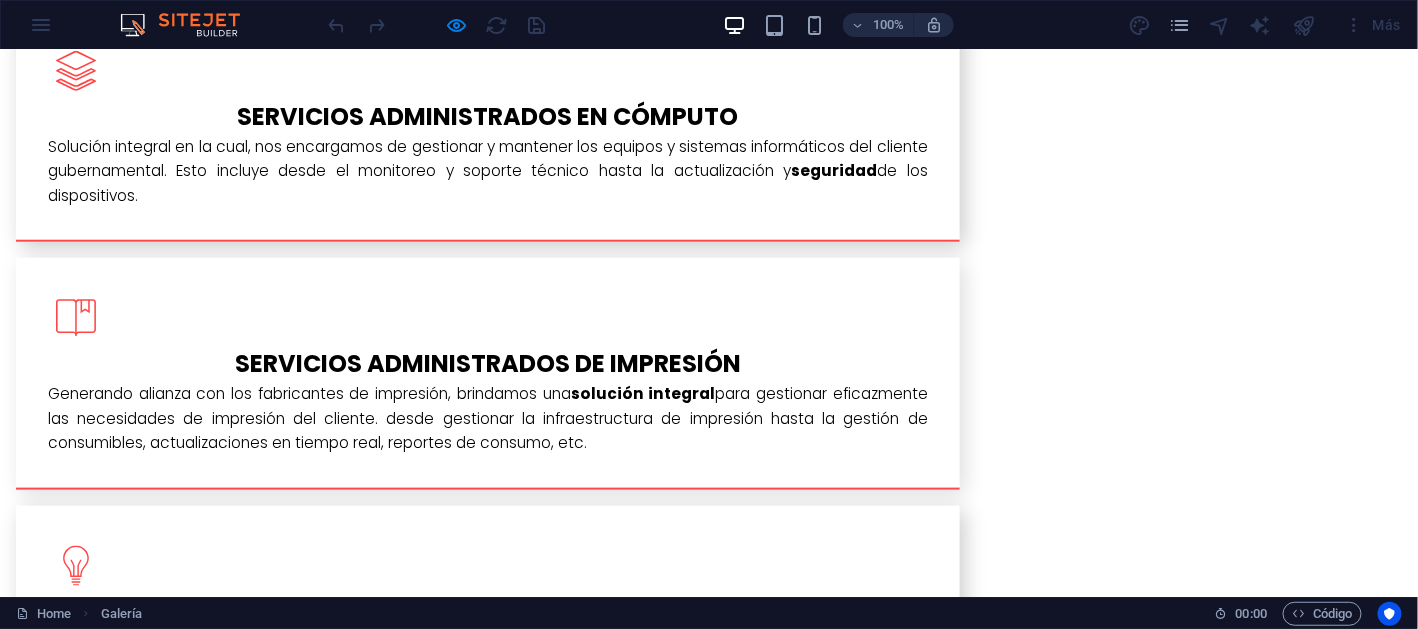 click at bounding box center [484, 2316] 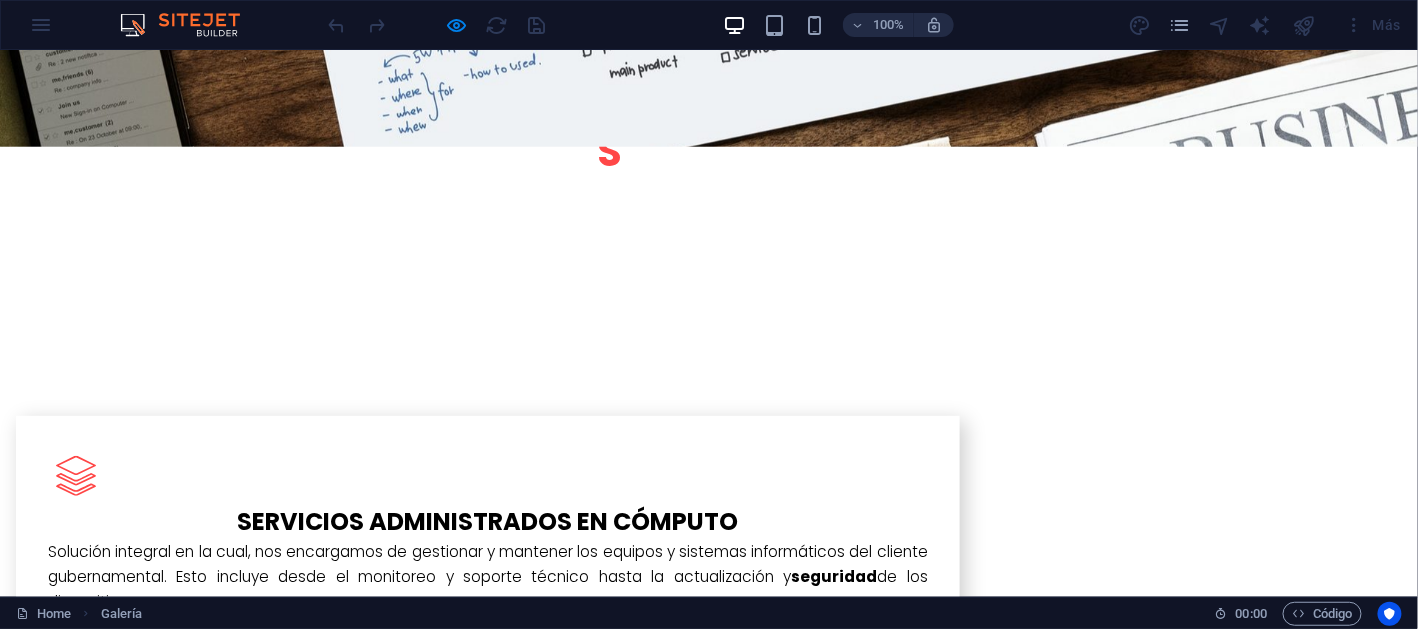 click on "×" at bounding box center (5, -2889) 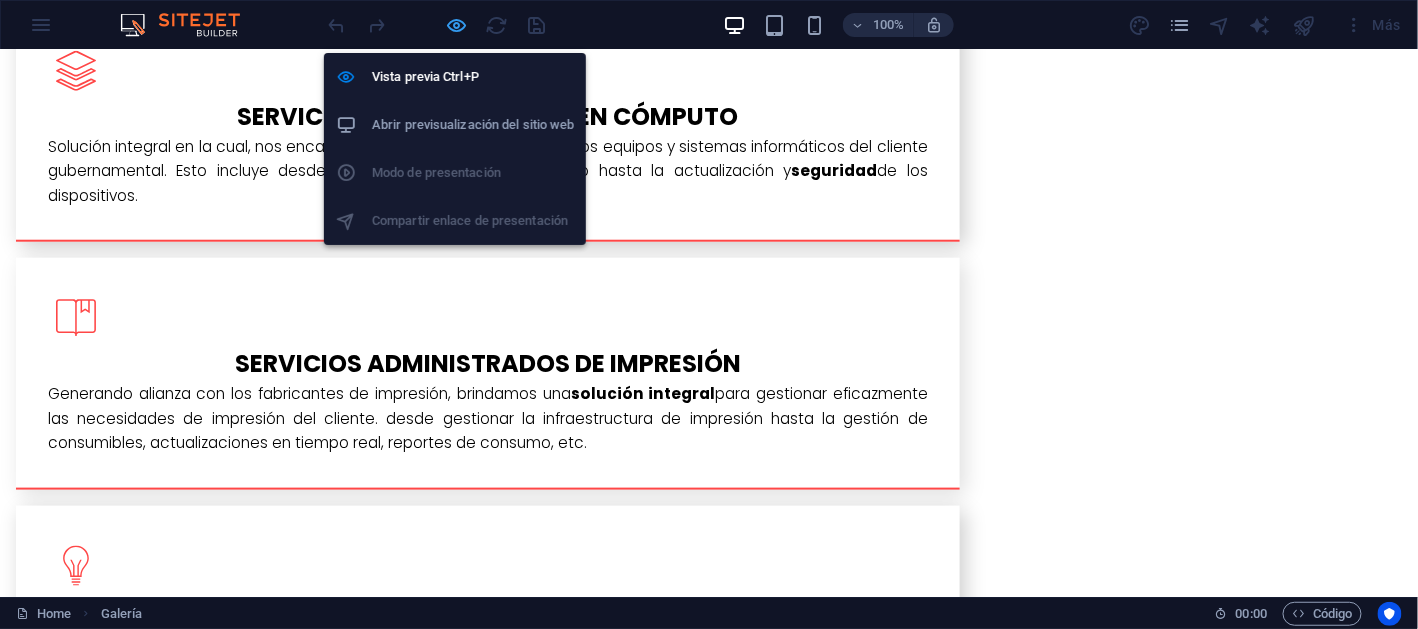 click at bounding box center (457, 25) 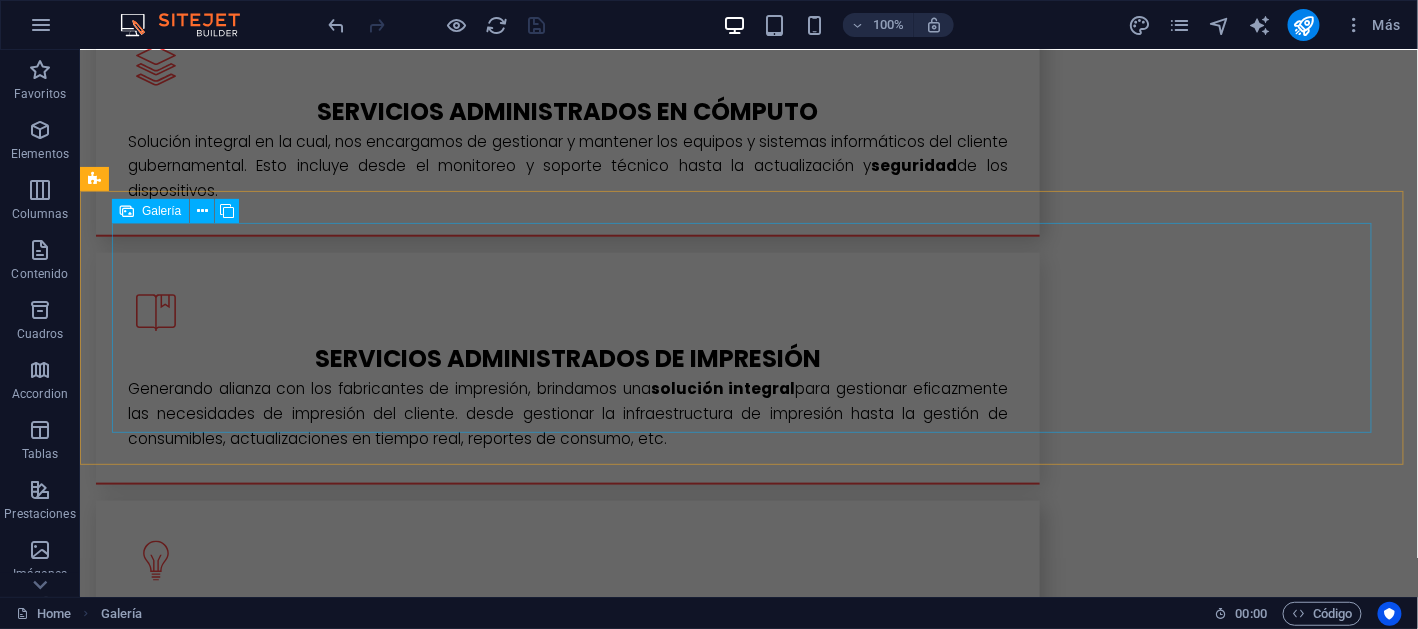 click at bounding box center (536, 2304) 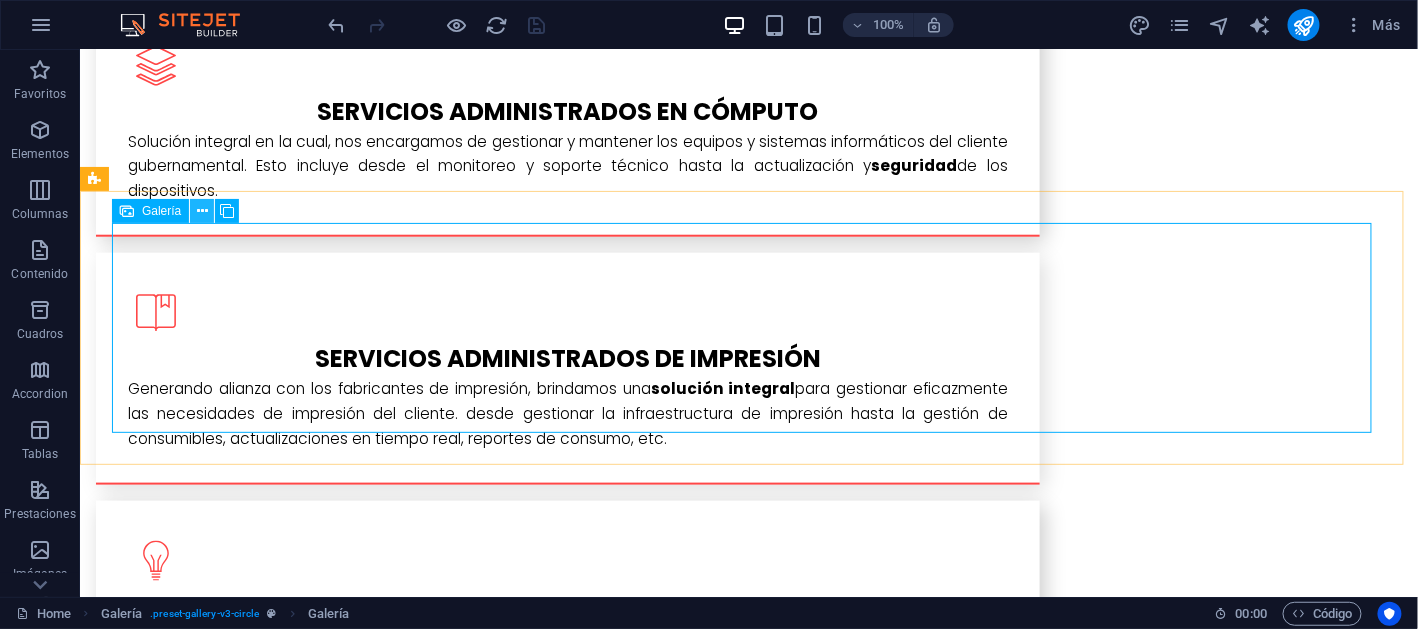 click at bounding box center (202, 211) 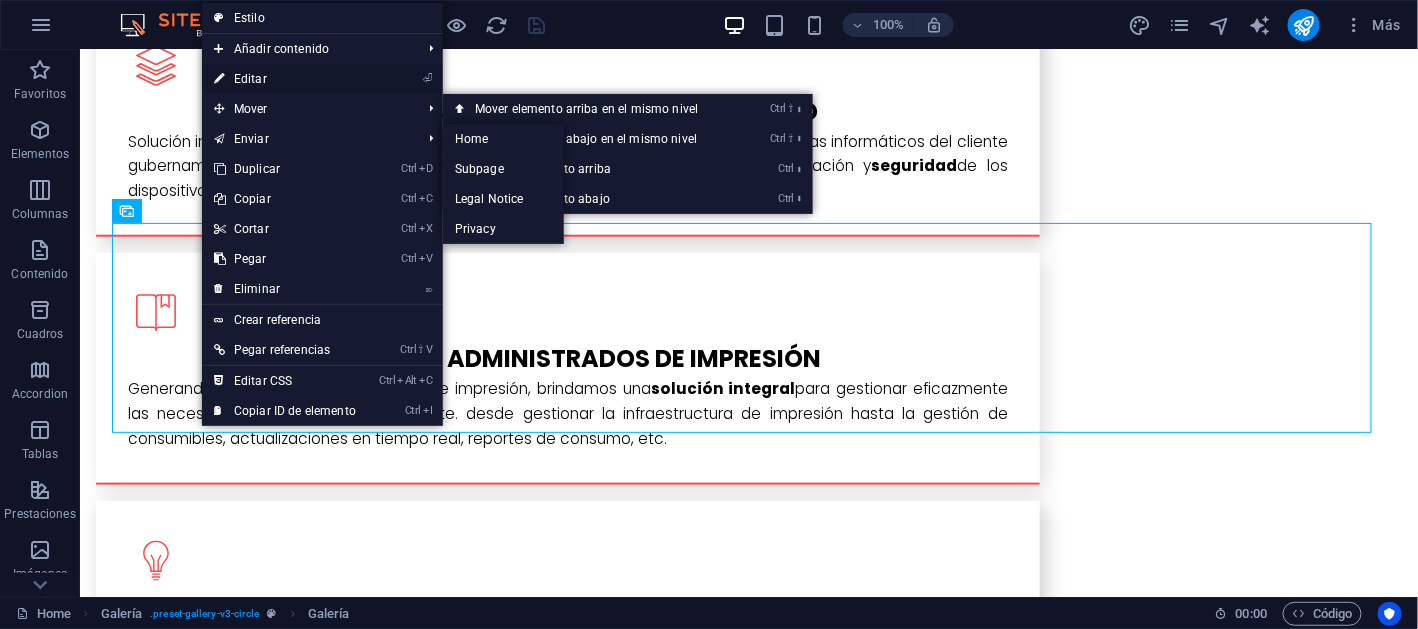 click on "⏎  Editar" at bounding box center [285, 79] 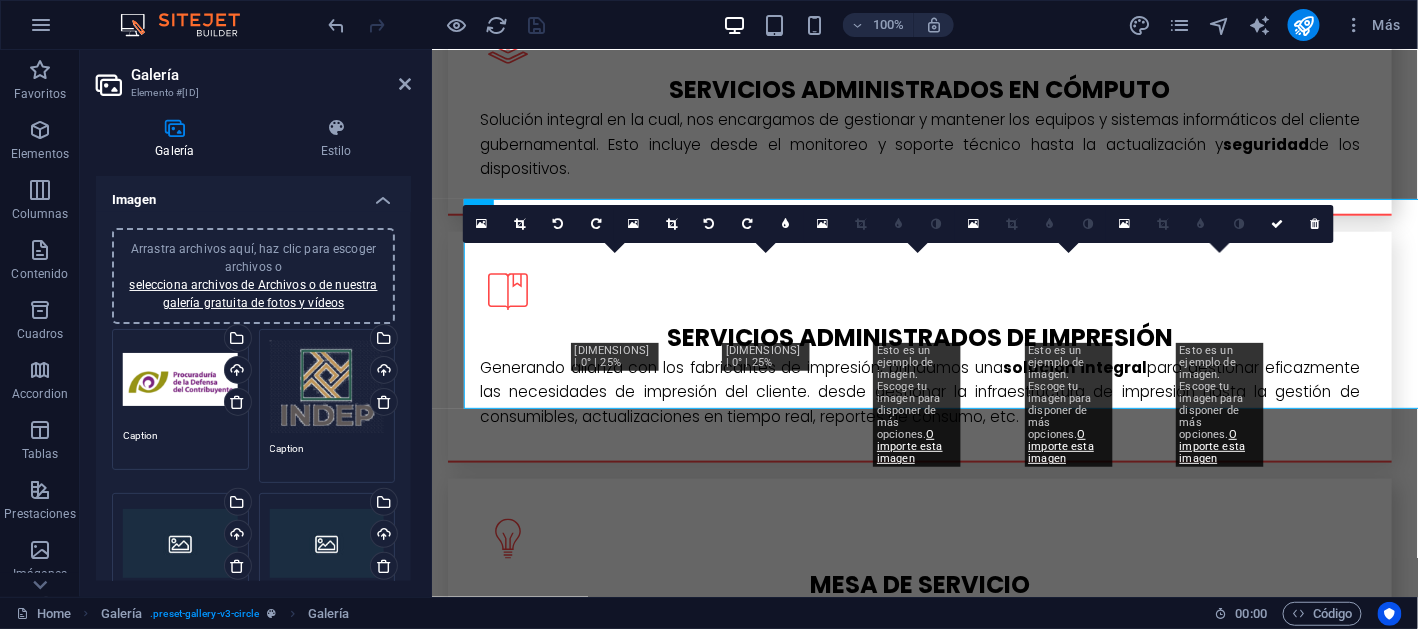 scroll, scrollTop: 2975, scrollLeft: 0, axis: vertical 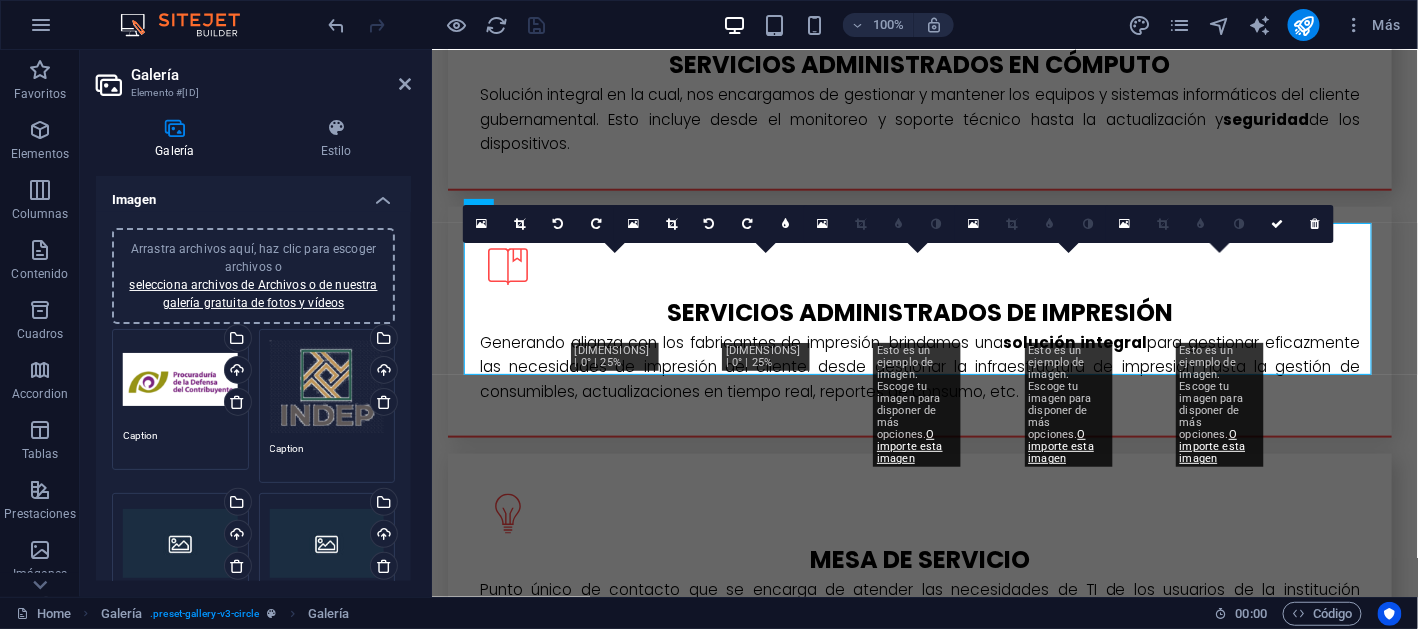 click on "Arrastra archivos aquí, haz clic para escoger archivos o  selecciona archivos de Archivos o de nuestra galería gratuita de fotos y vídeos" at bounding box center [327, 386] 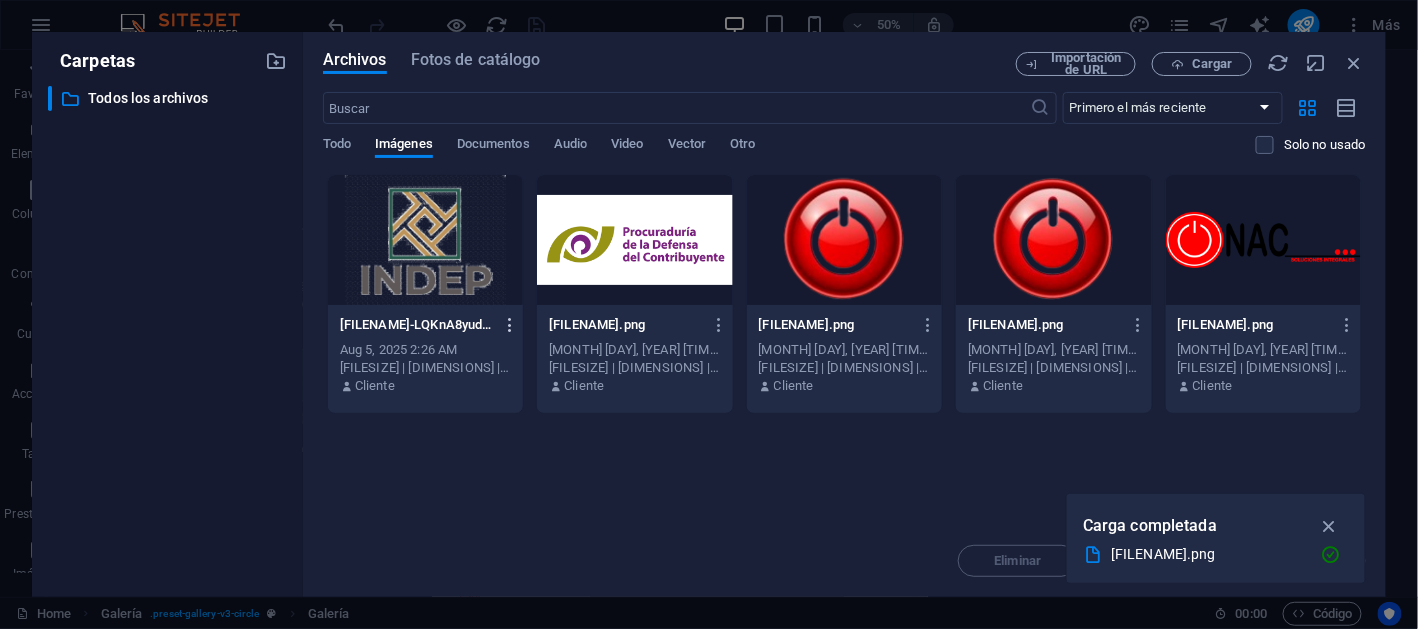 click at bounding box center [510, 325] 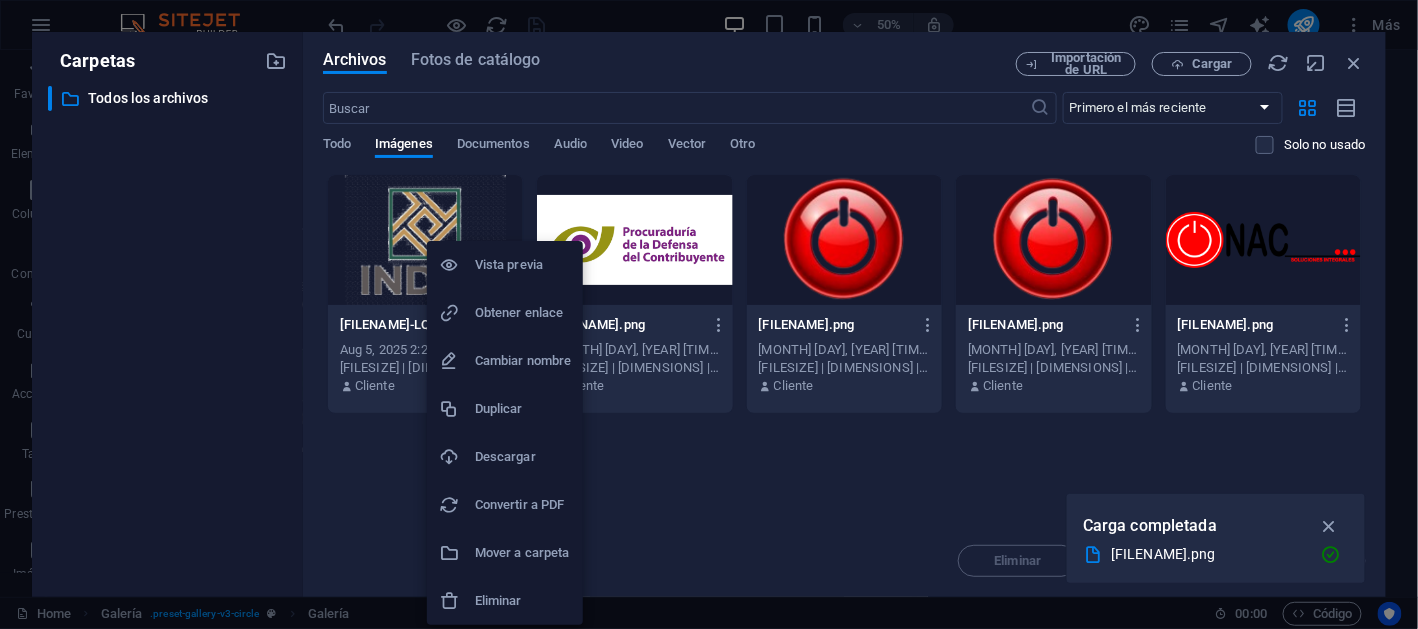 click on "Eliminar" at bounding box center (523, 601) 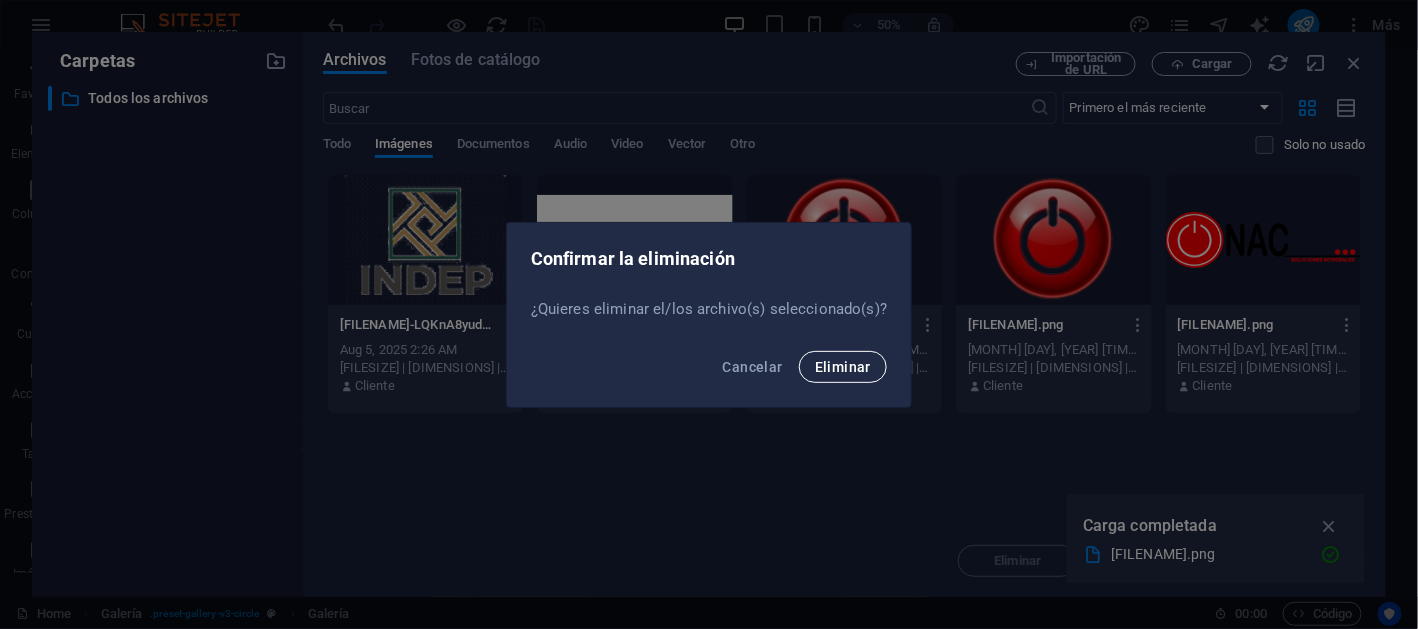 click on "Eliminar" at bounding box center (843, 367) 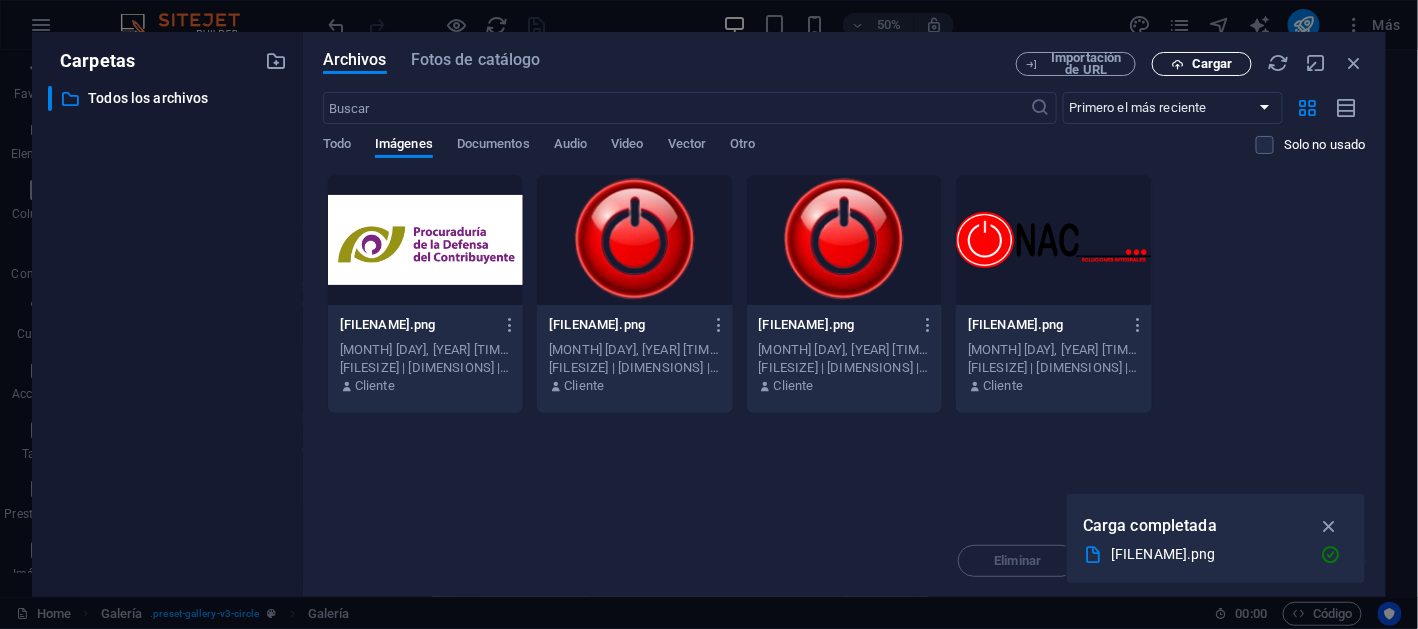 click on "Cargar" at bounding box center [1202, 64] 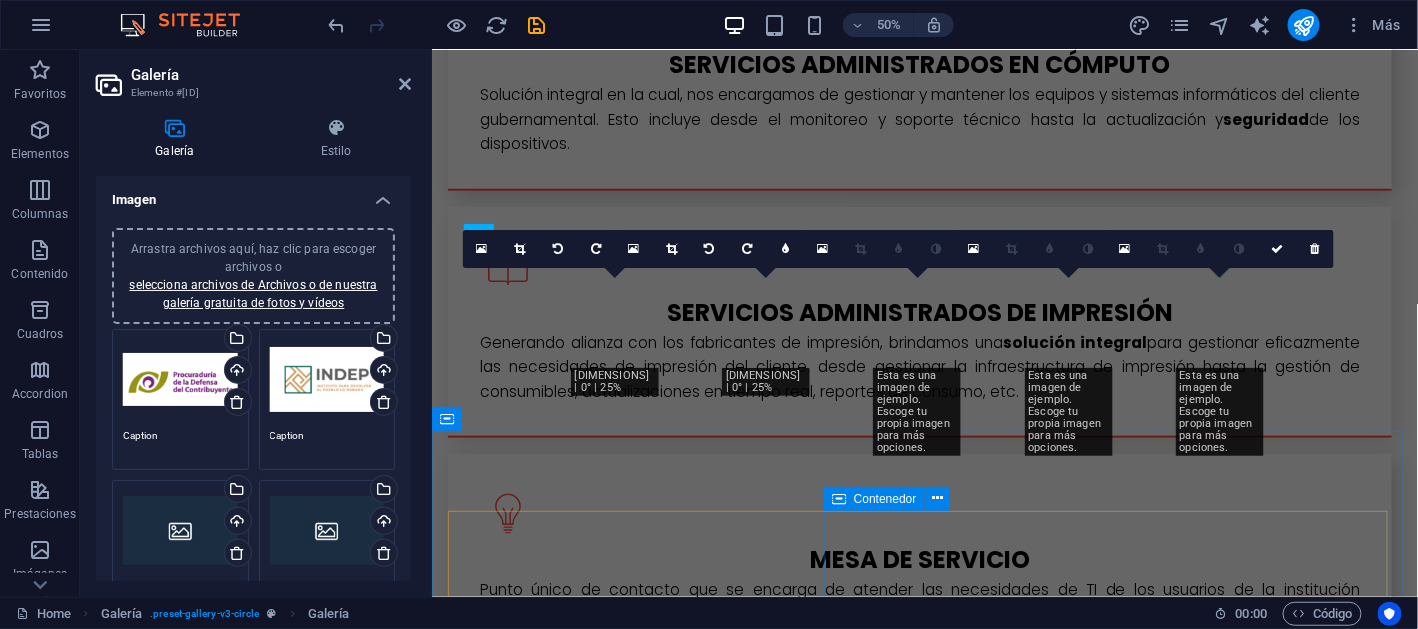 scroll, scrollTop: 2950, scrollLeft: 0, axis: vertical 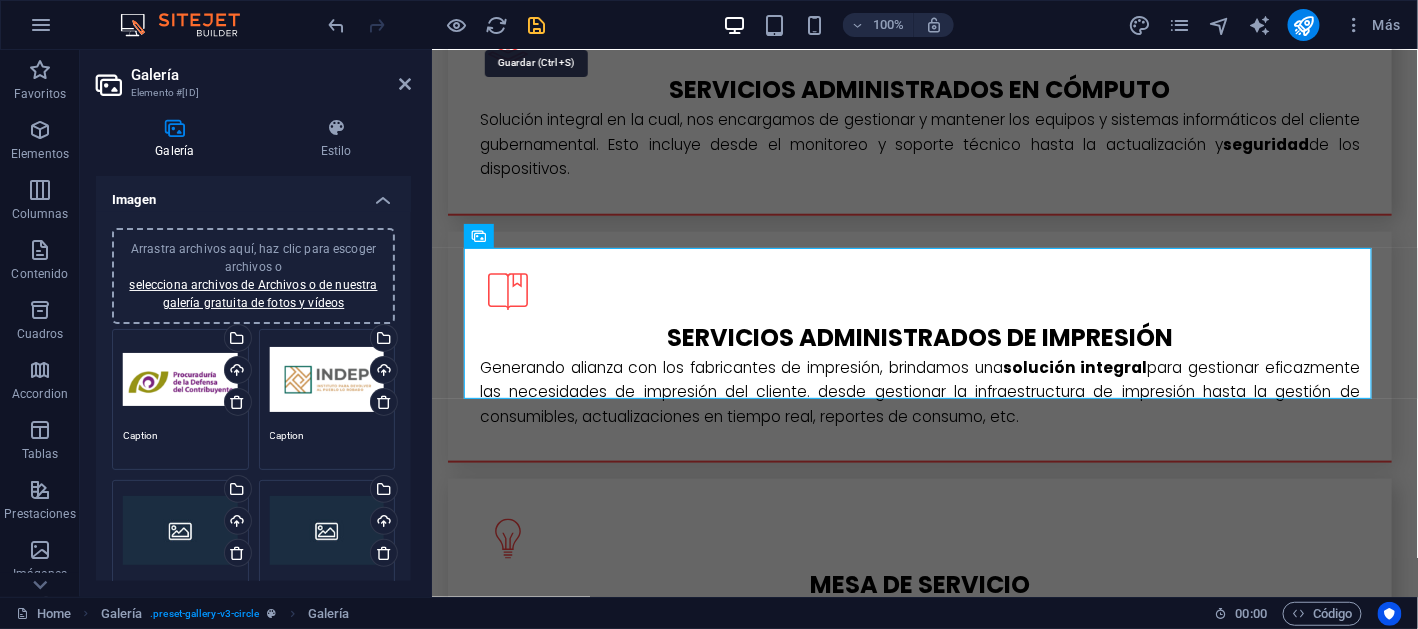 click at bounding box center (537, 25) 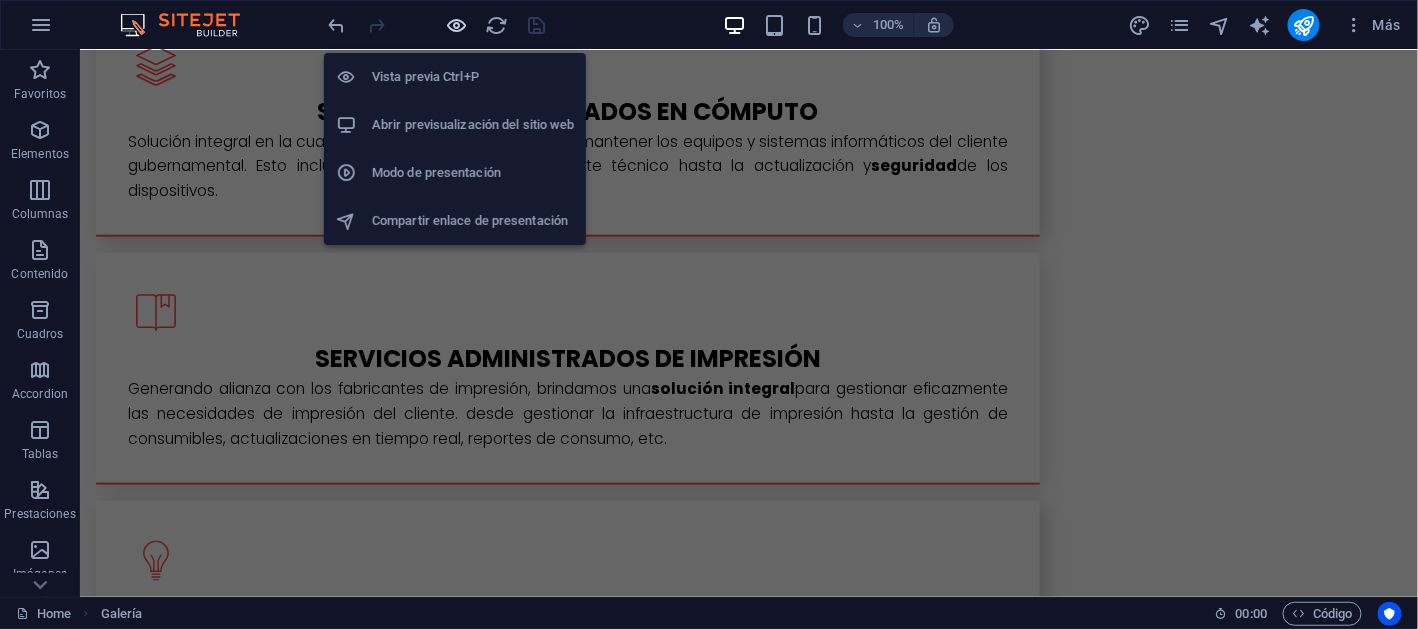 click at bounding box center (457, 25) 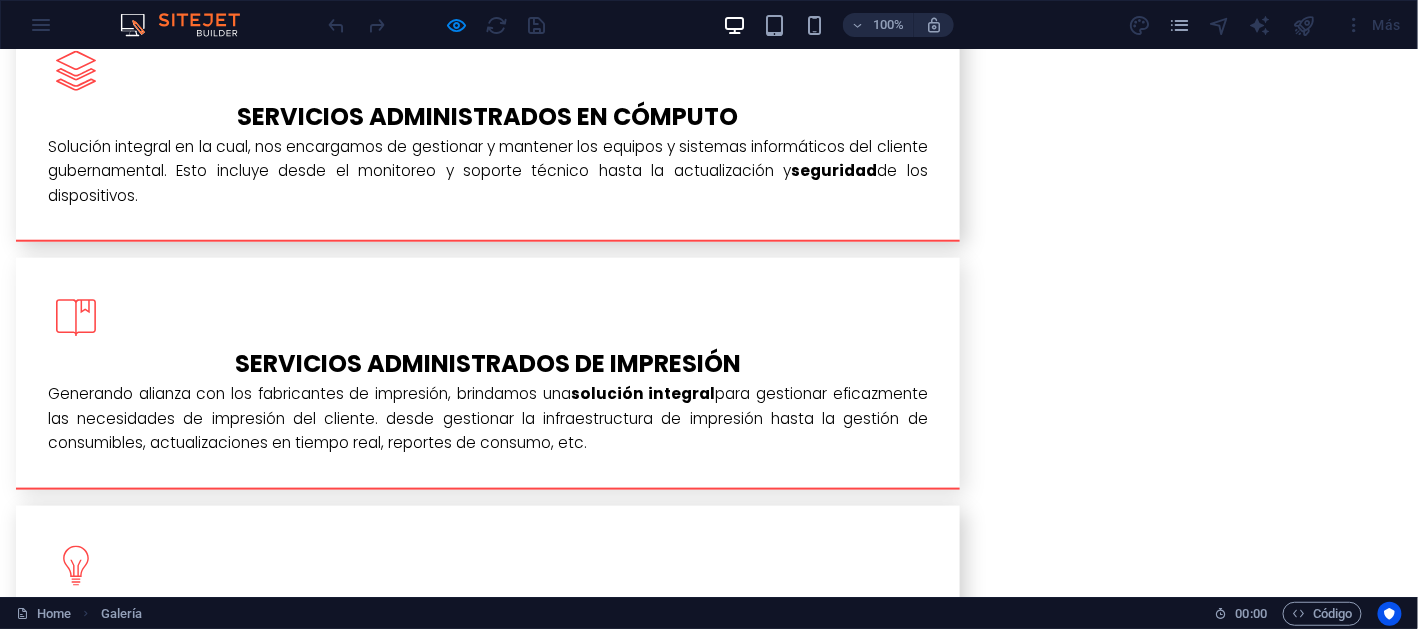 click at bounding box center (258, 2316) 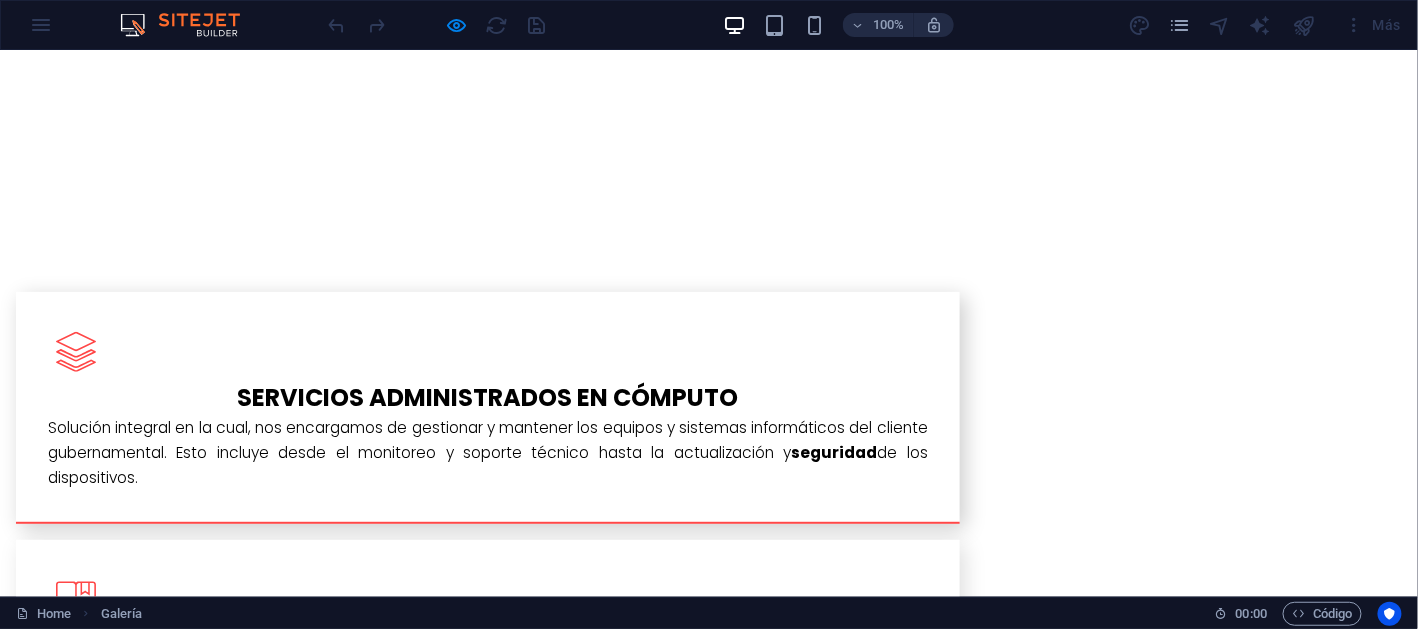 click at bounding box center (0, -2626) 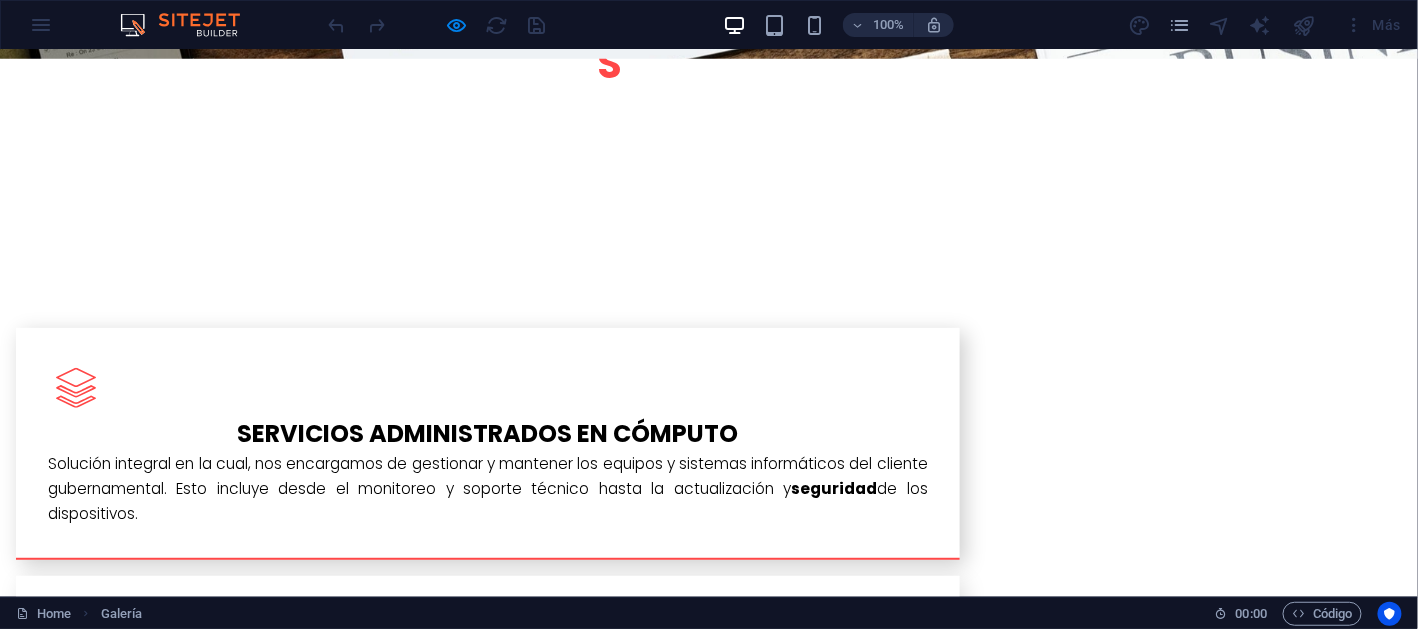 click at bounding box center (0, -2590) 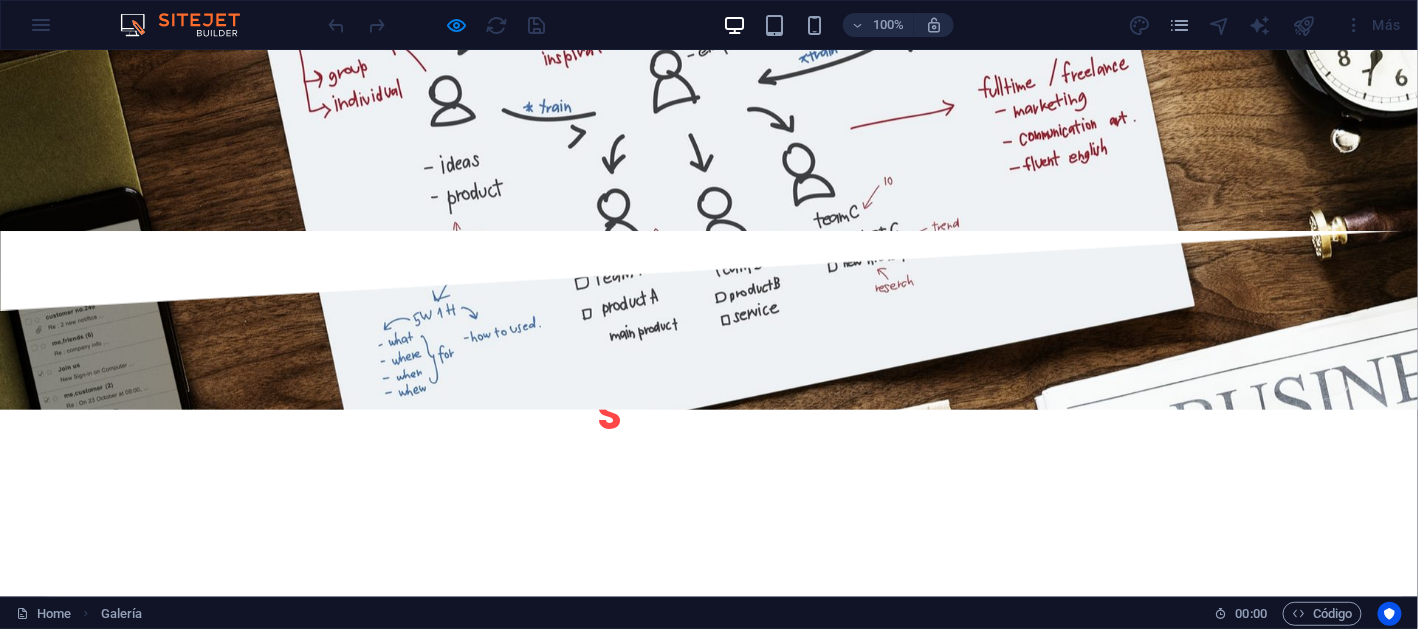 click on "×" at bounding box center [5, -2889] 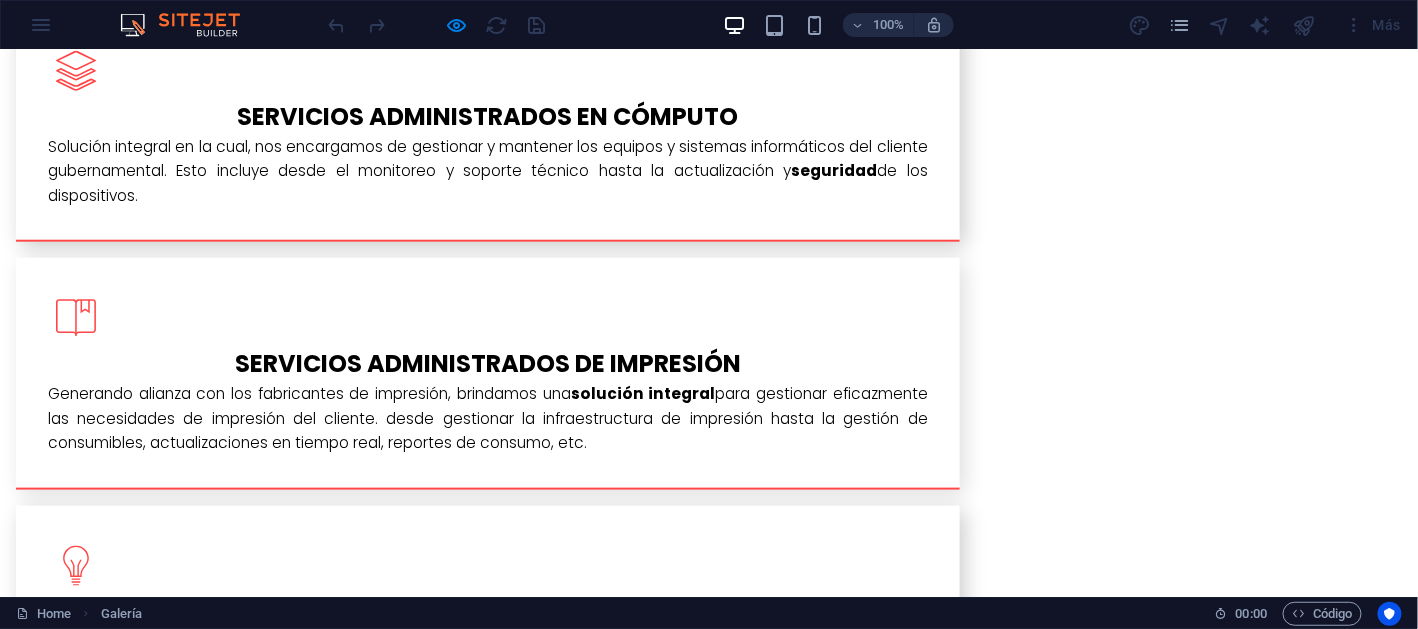 click at bounding box center (709, 2316) 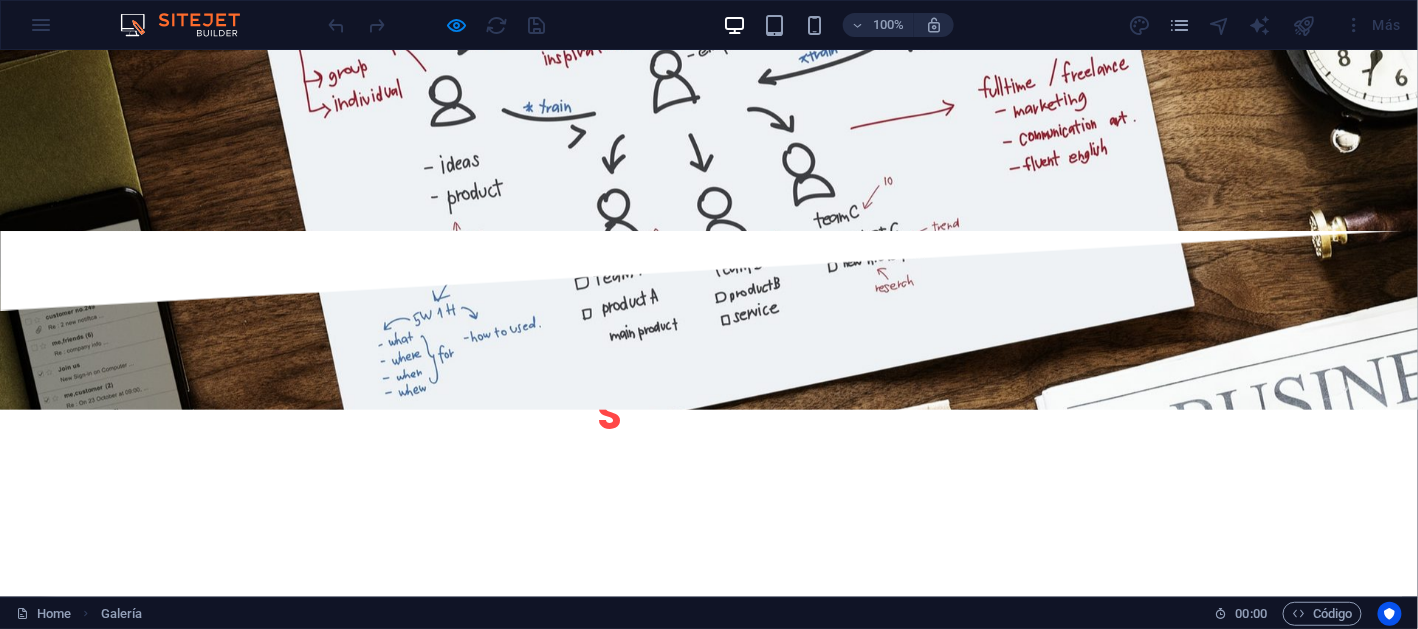 click on "×" at bounding box center [5, -2889] 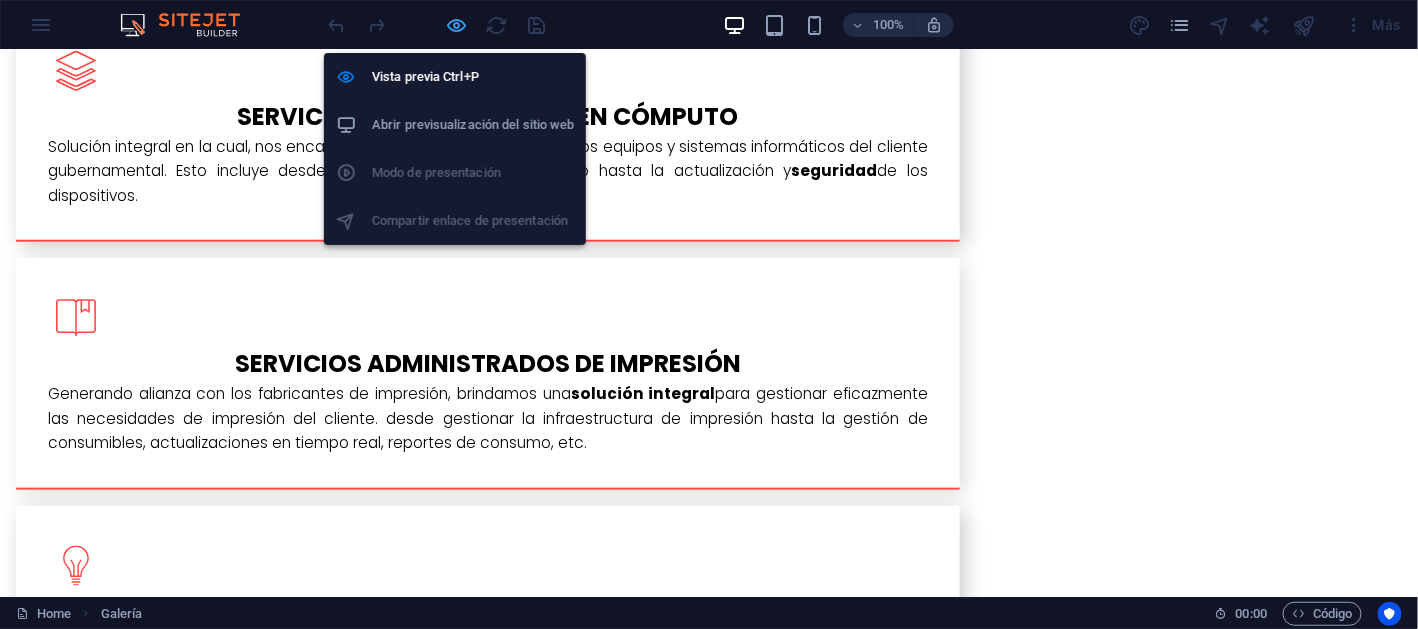 click at bounding box center (457, 25) 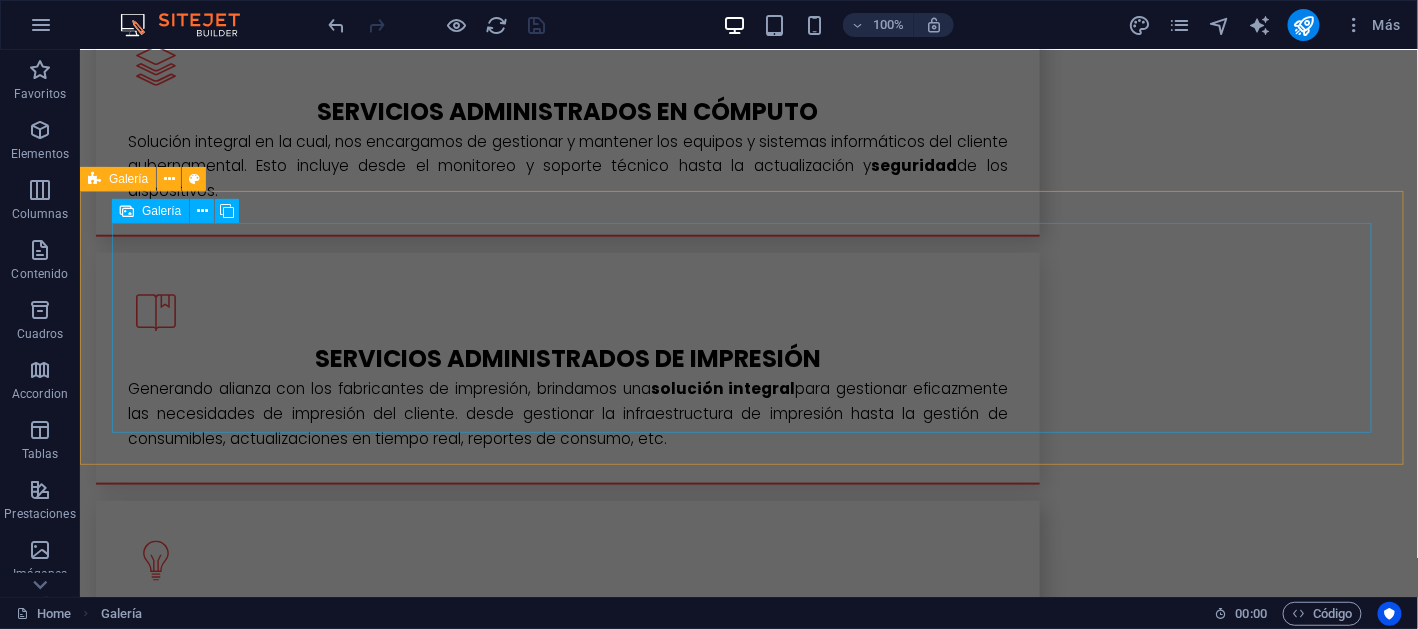 click at bounding box center (748, 2304) 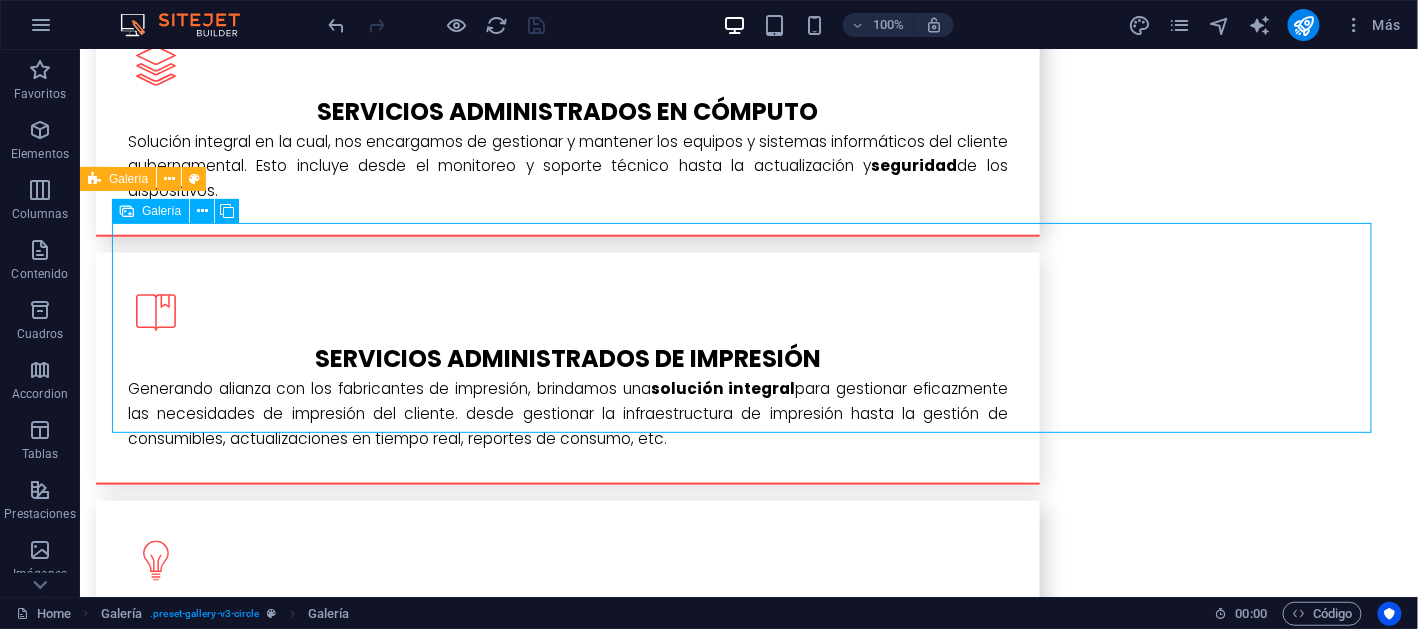 click at bounding box center [748, 2304] 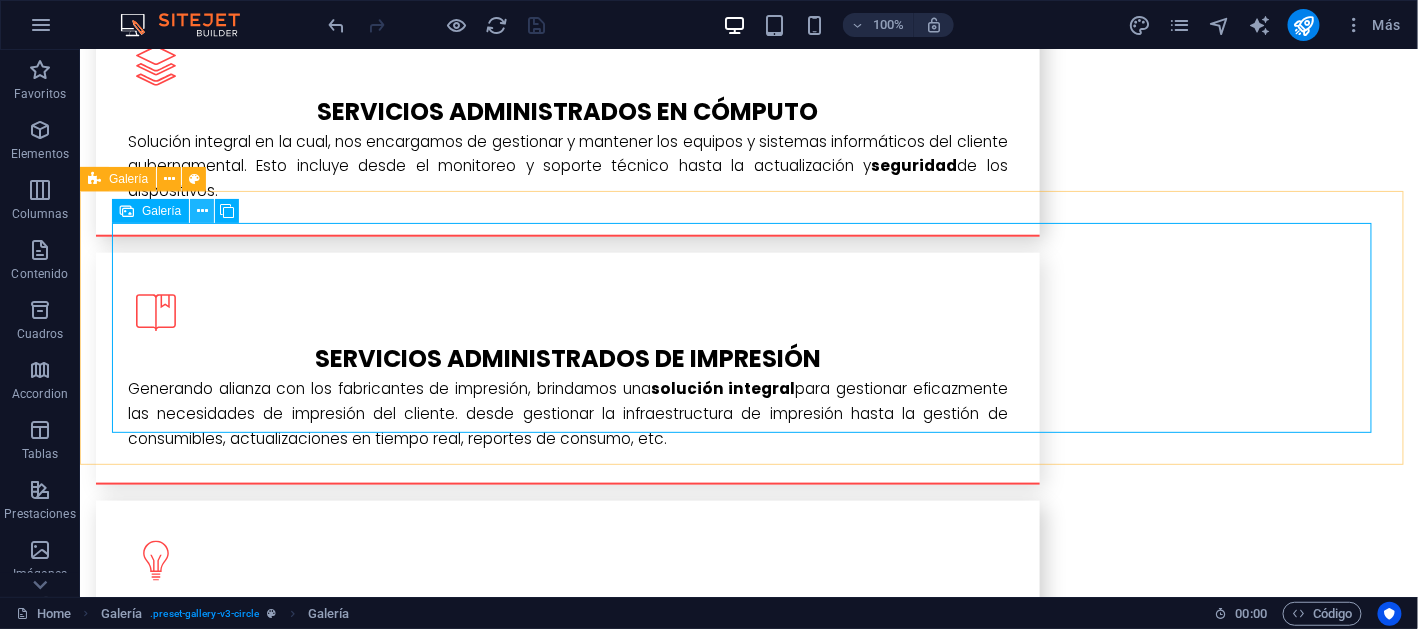 click at bounding box center (202, 211) 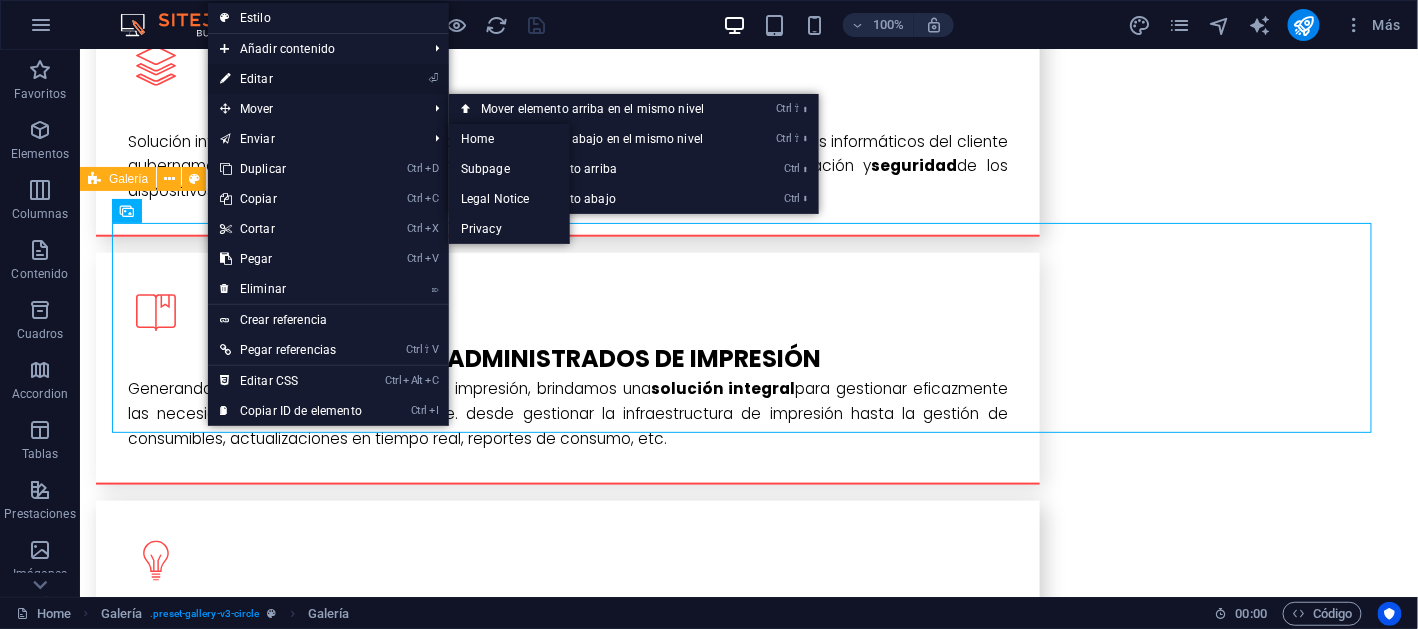 click on "⏎  Editar" at bounding box center (291, 79) 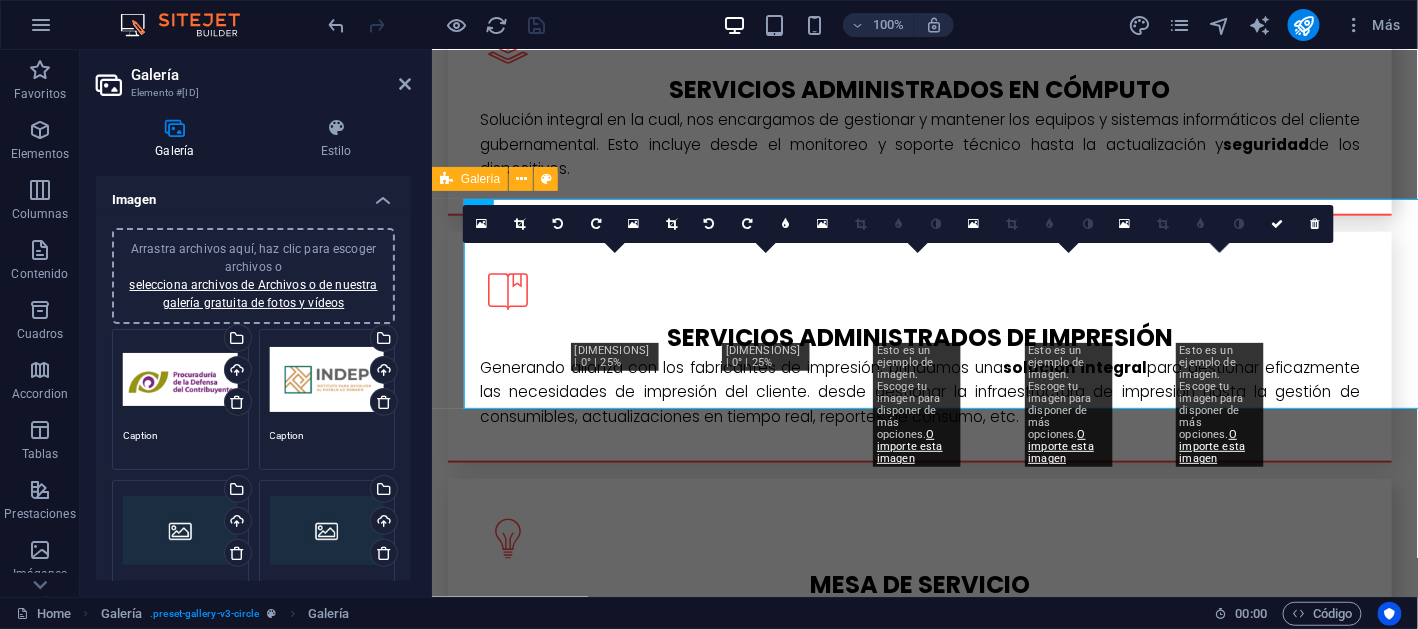 scroll, scrollTop: 2975, scrollLeft: 0, axis: vertical 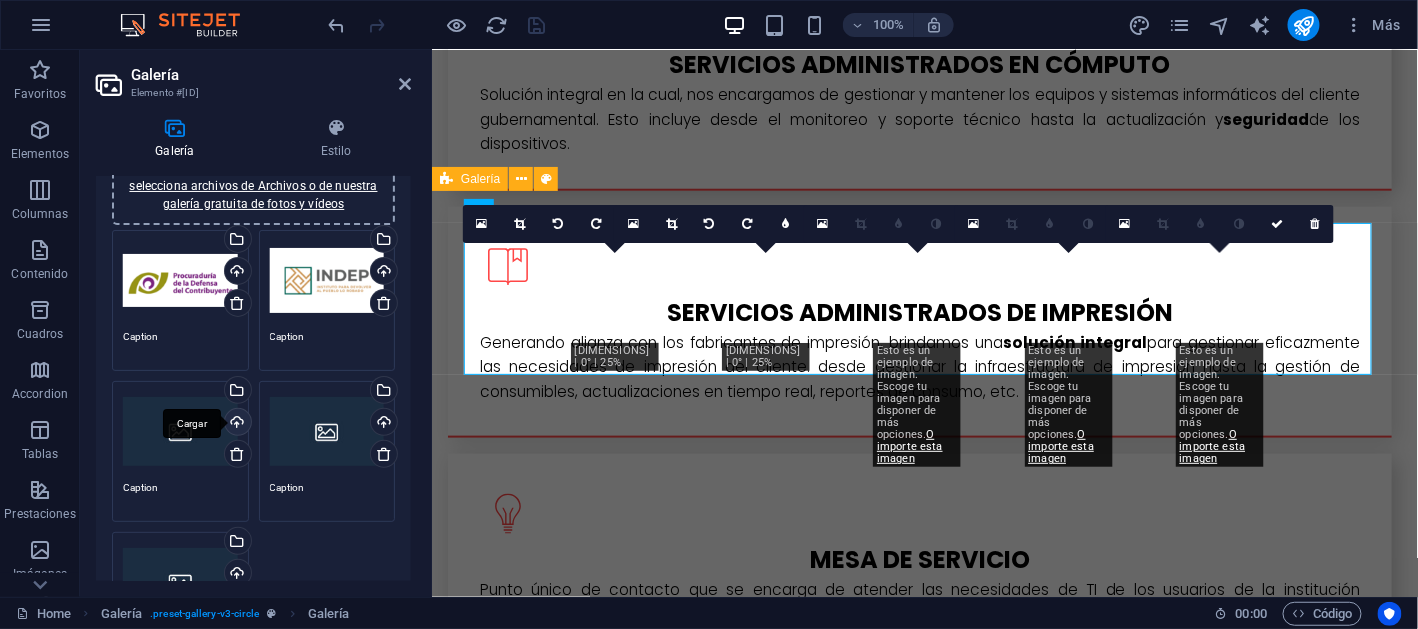 click on "Cargar" at bounding box center (236, 424) 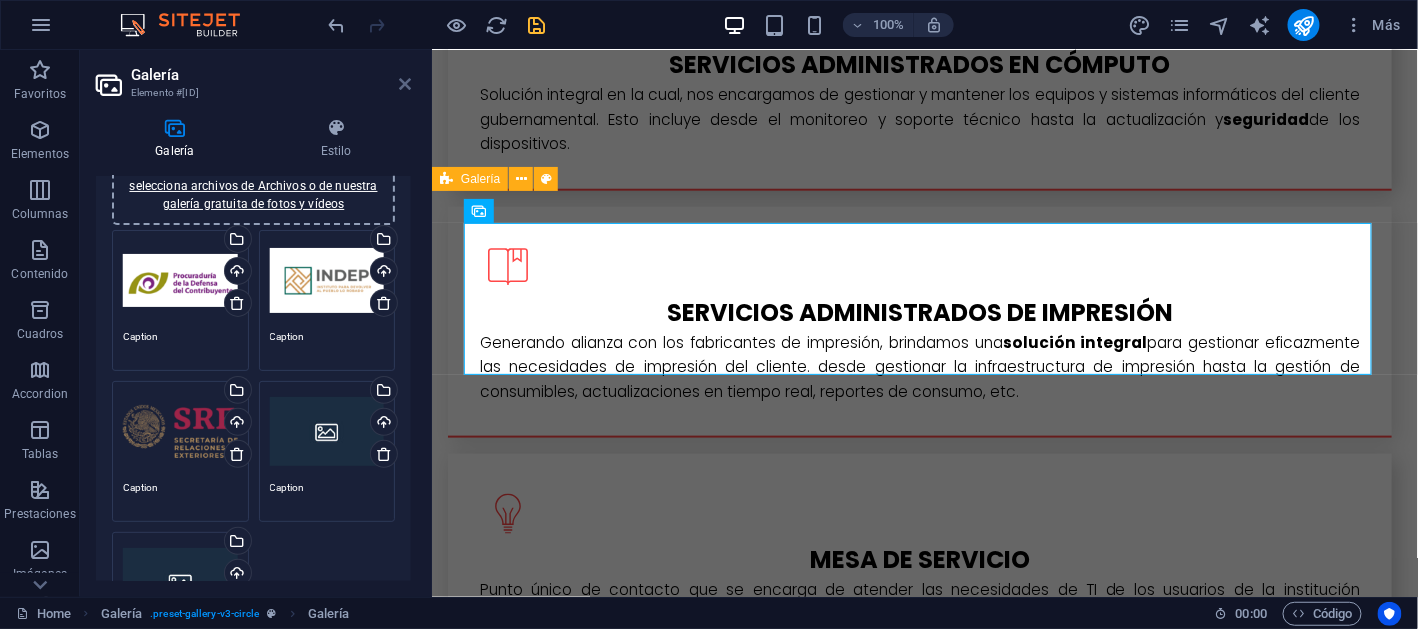 click at bounding box center (405, 84) 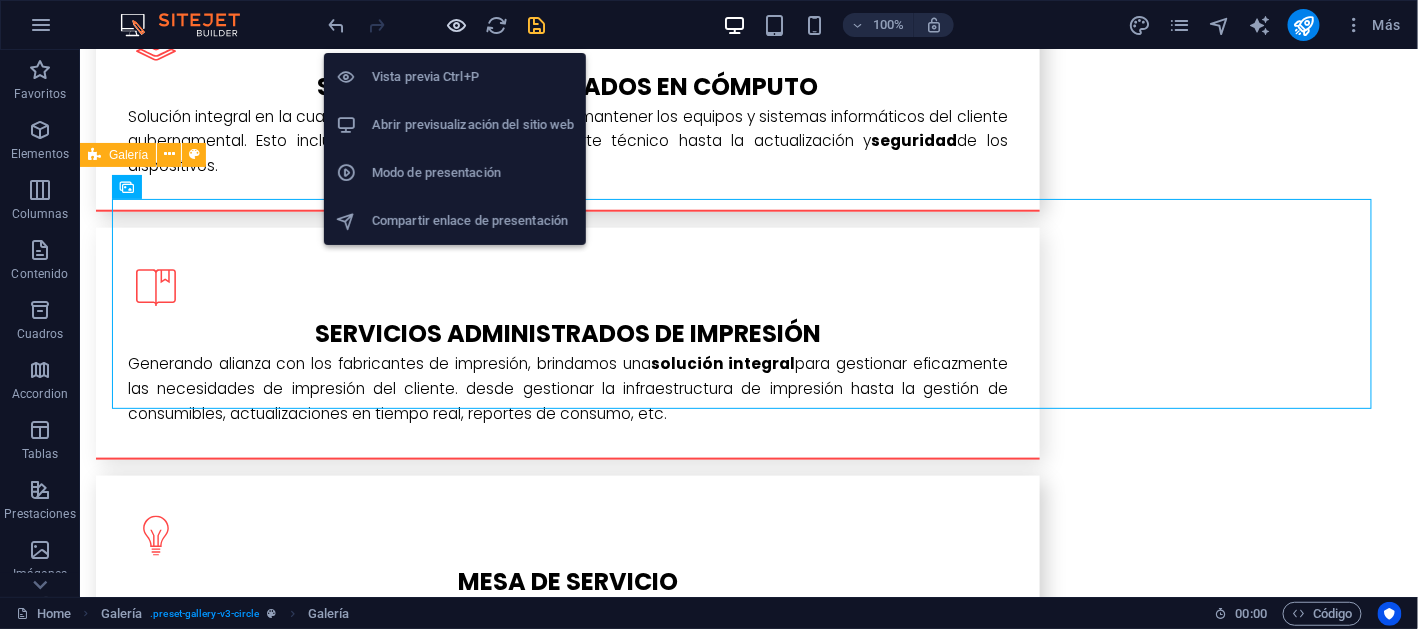 click at bounding box center (457, 25) 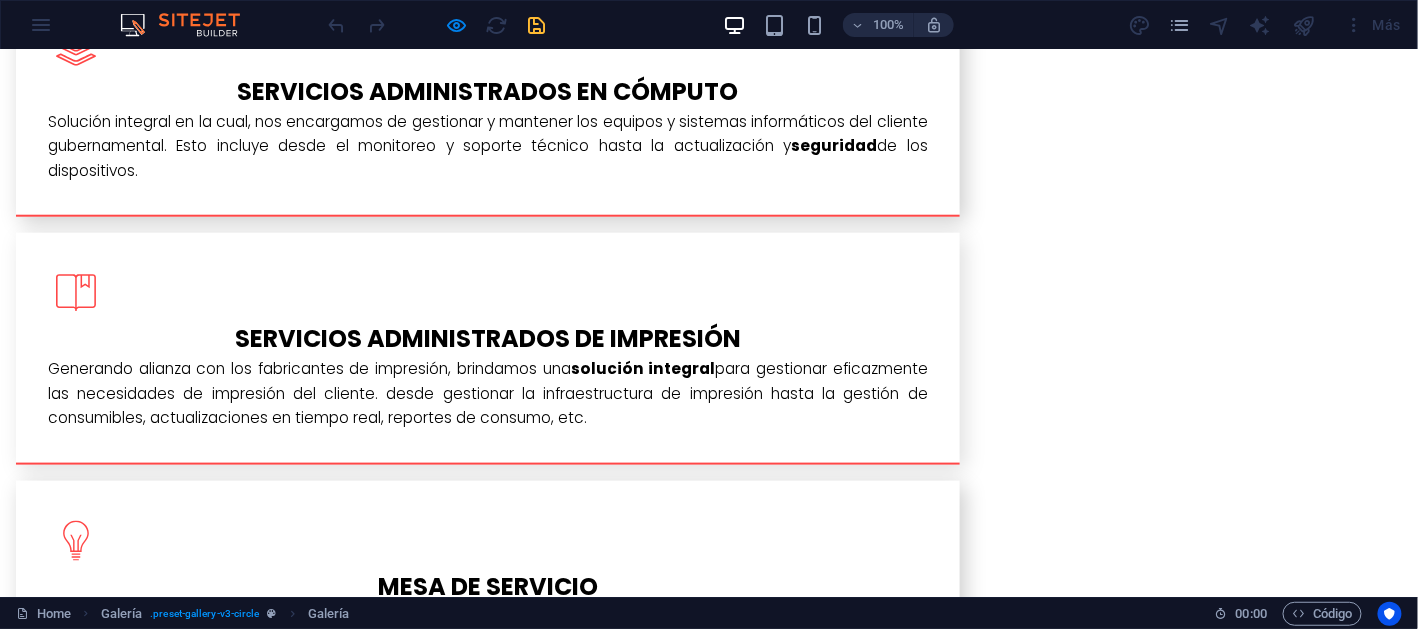 click at bounding box center [709, 2291] 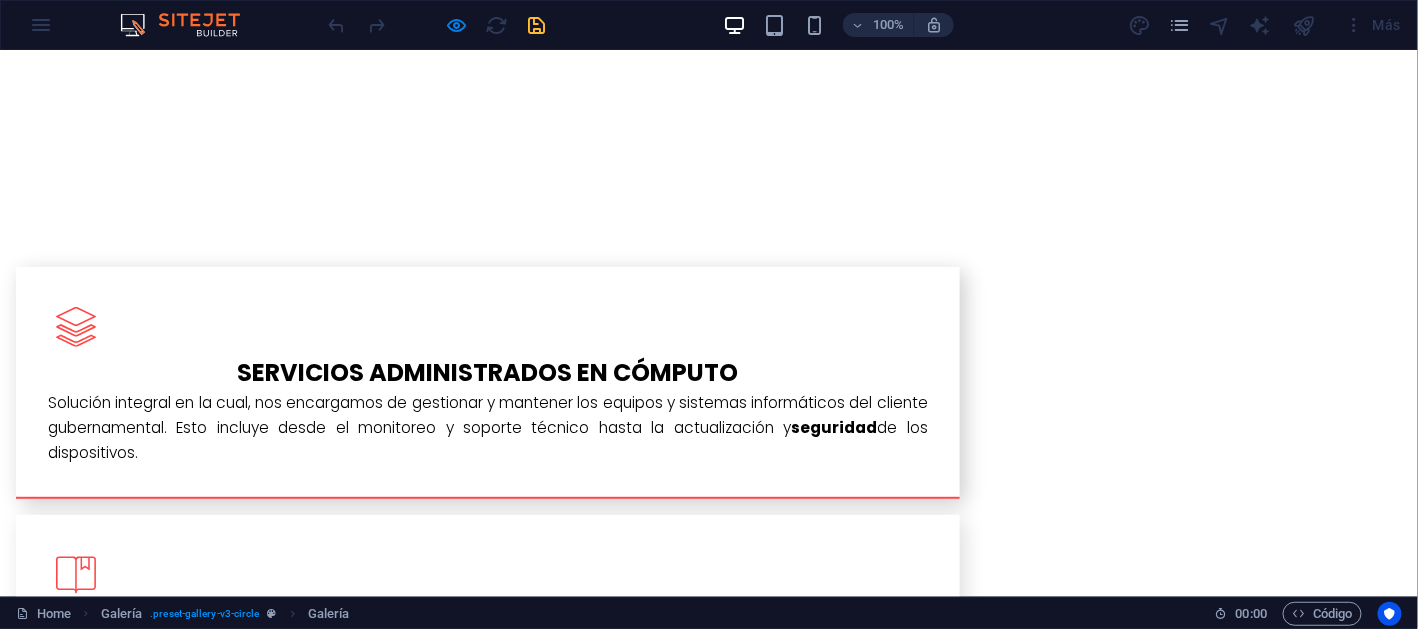 click at bounding box center [0, -2651] 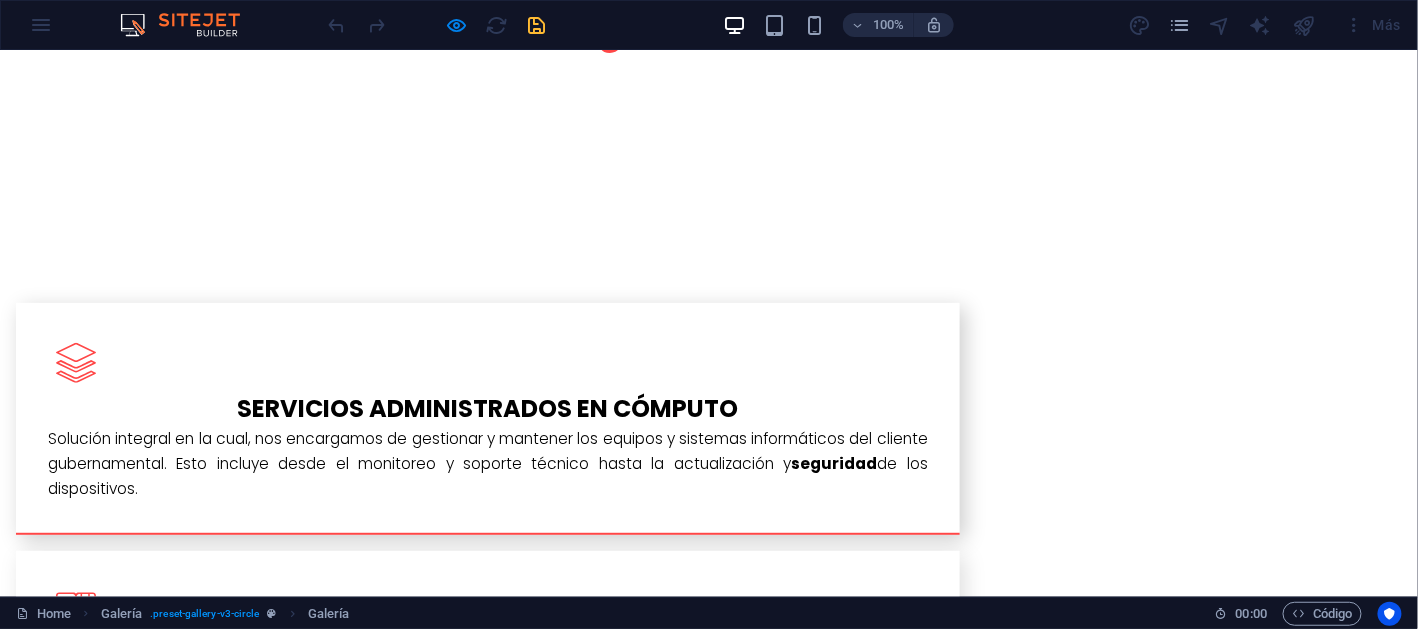 click on "×" at bounding box center (5, -2914) 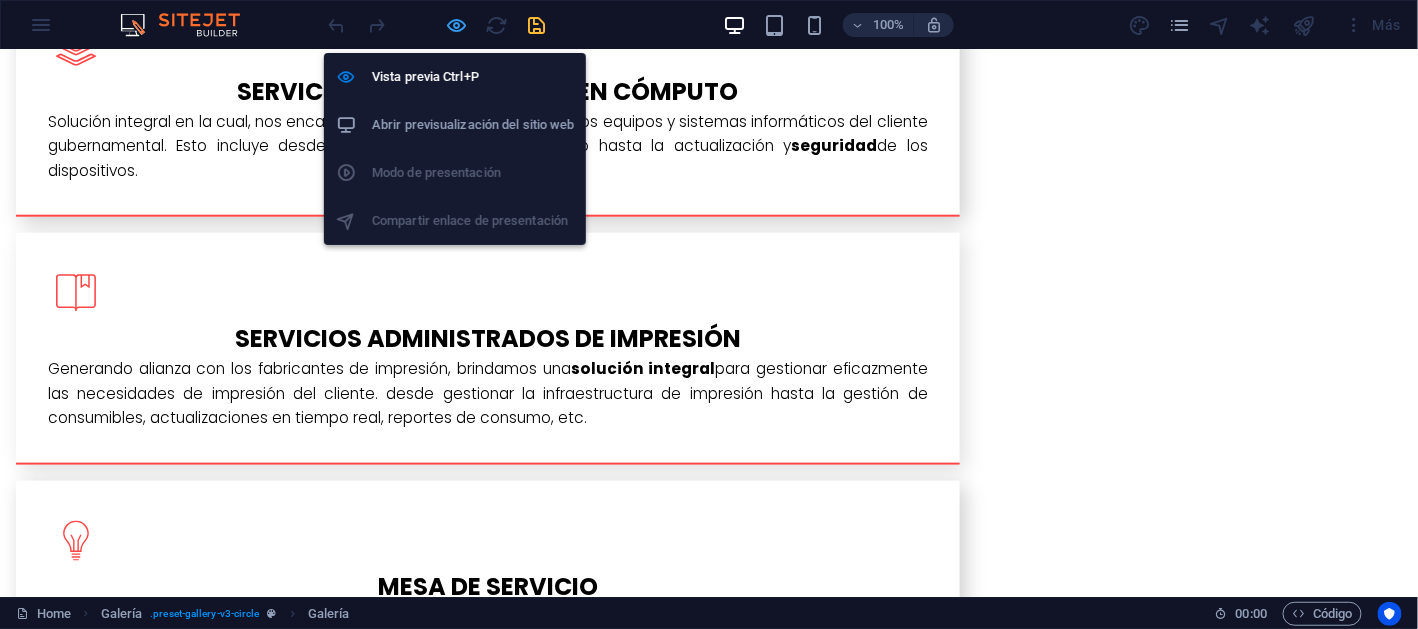 click at bounding box center [457, 25] 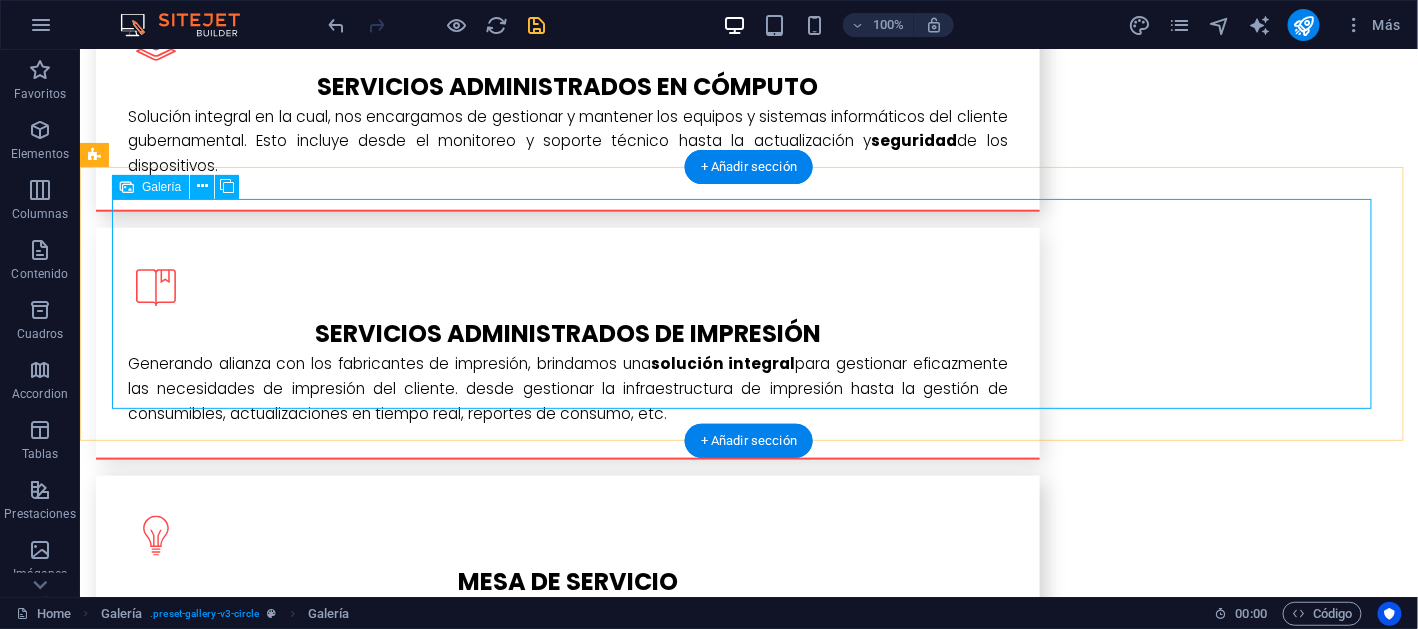 click at bounding box center [748, 2279] 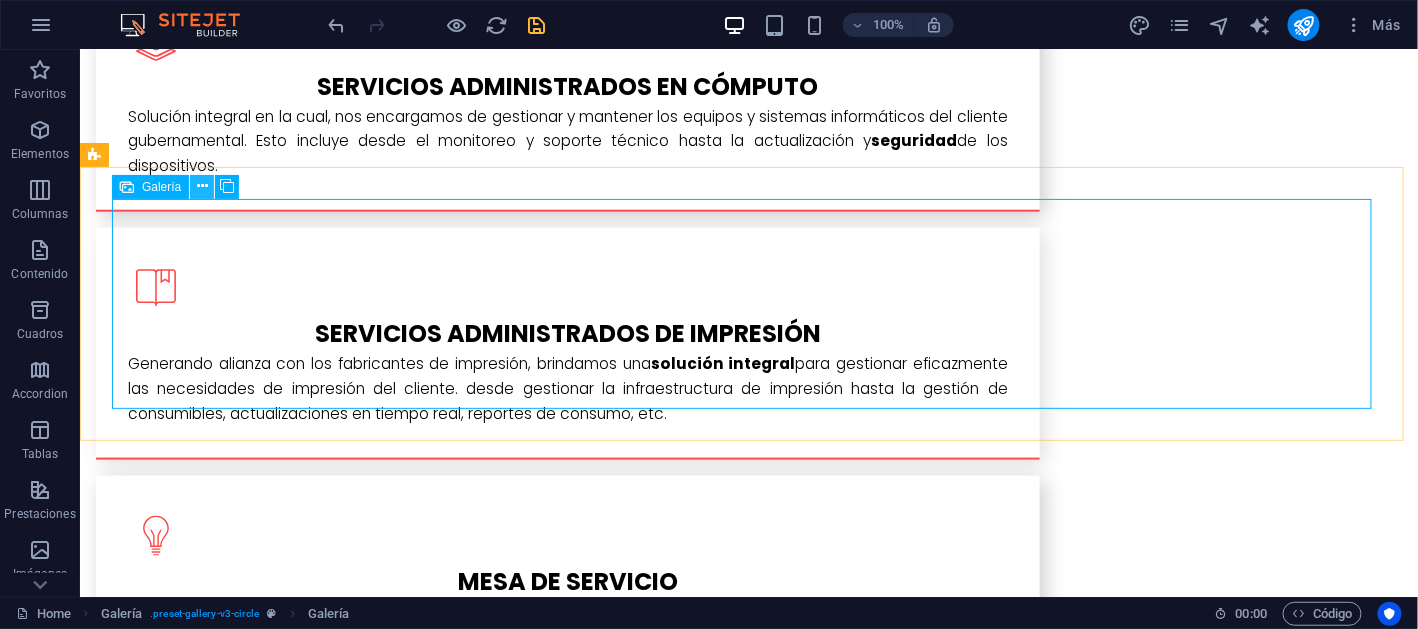 click at bounding box center [202, 186] 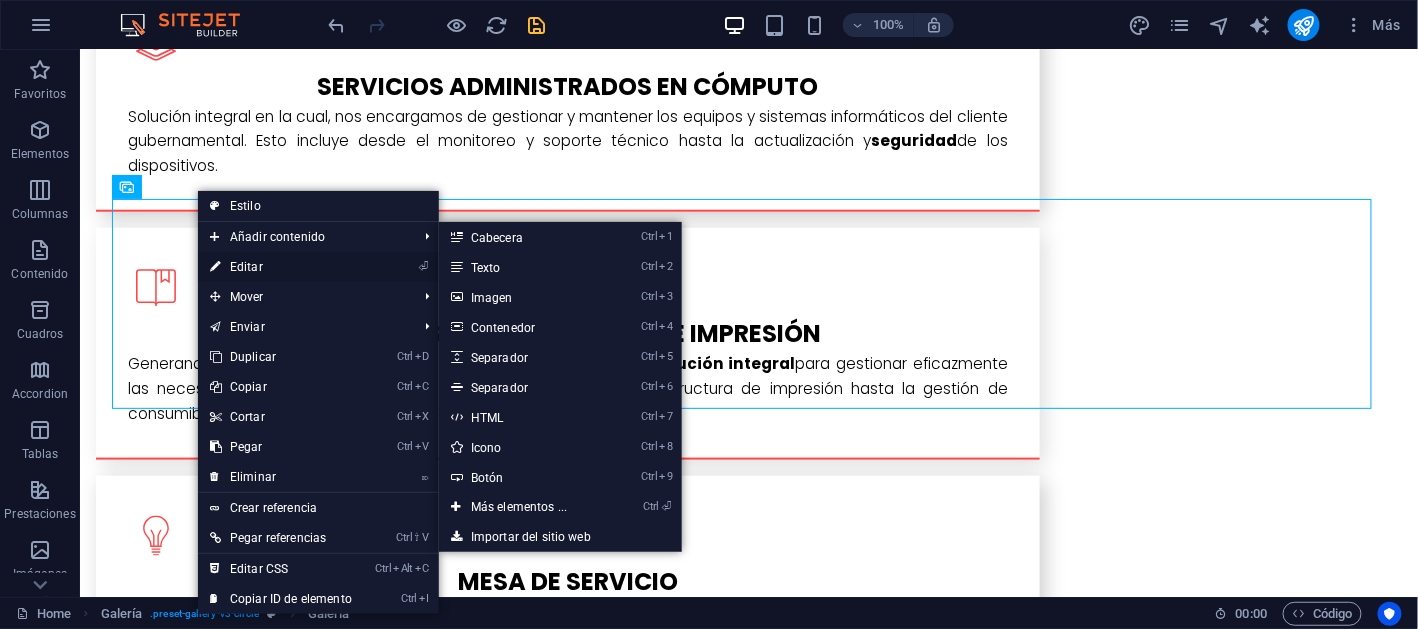 click on "⏎  Editar" at bounding box center [281, 267] 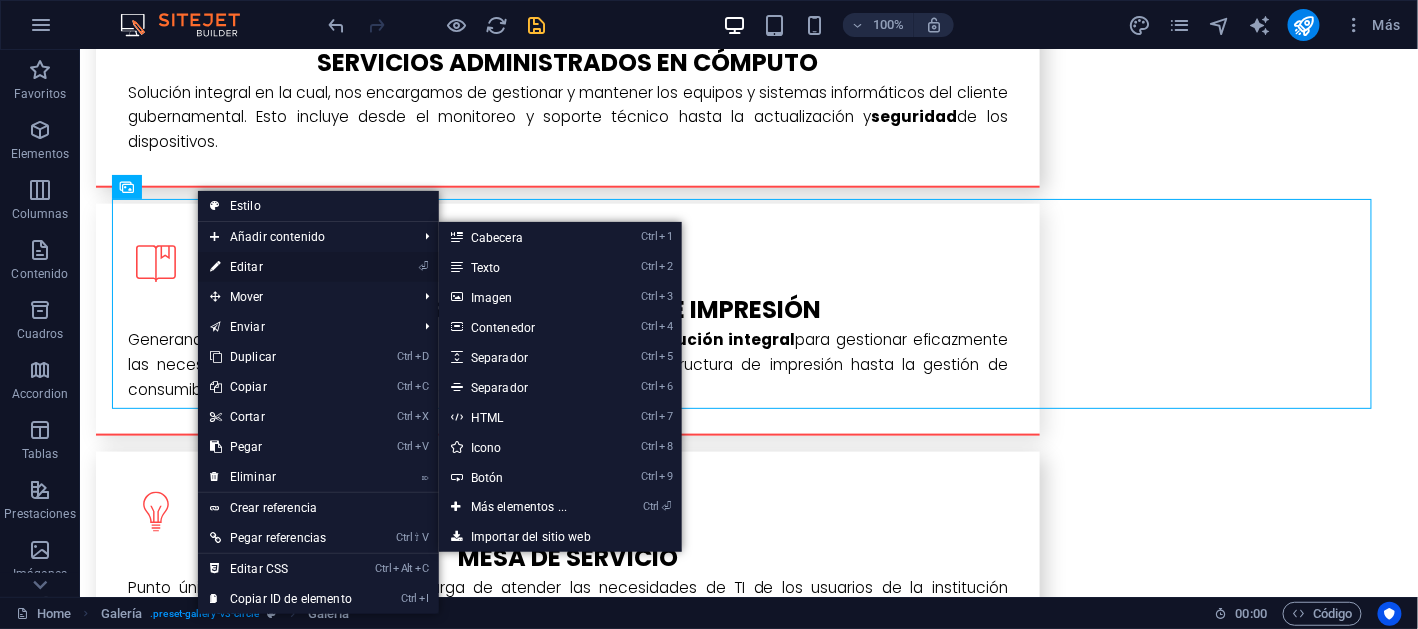 select on "4" 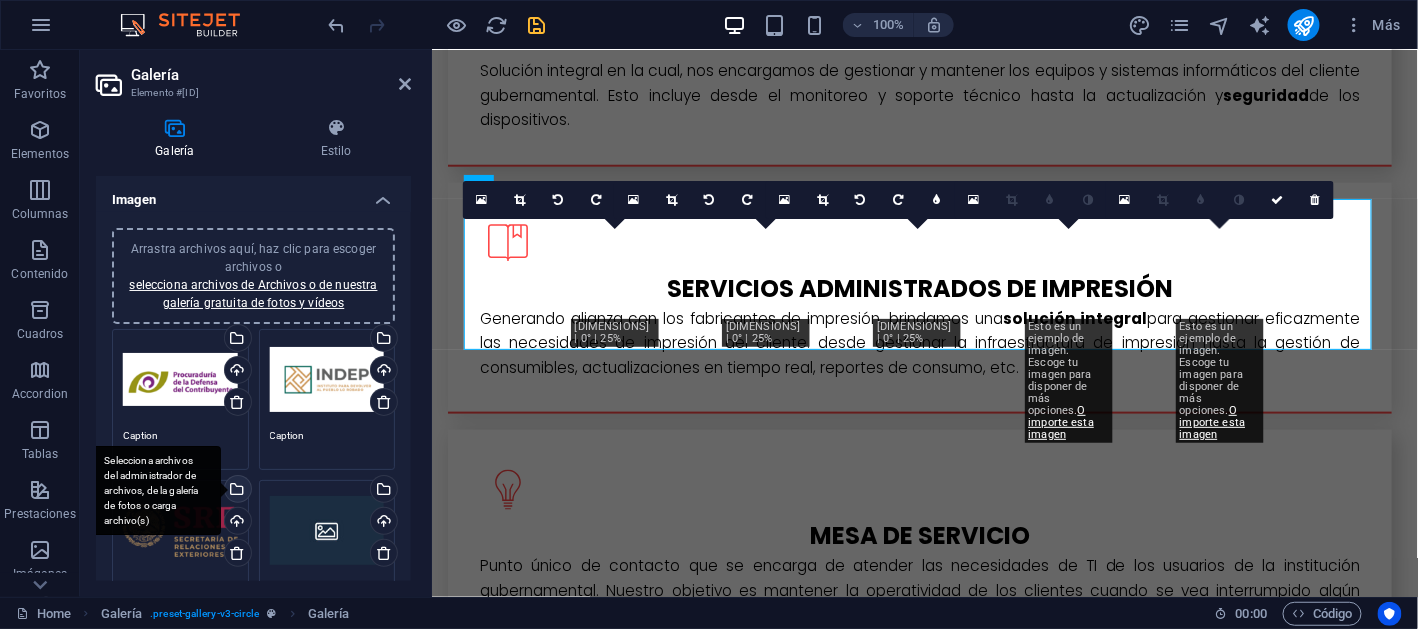 click on "Selecciona archivos del administrador de archivos, de la galería de fotos o carga archivo(s)" at bounding box center (236, 491) 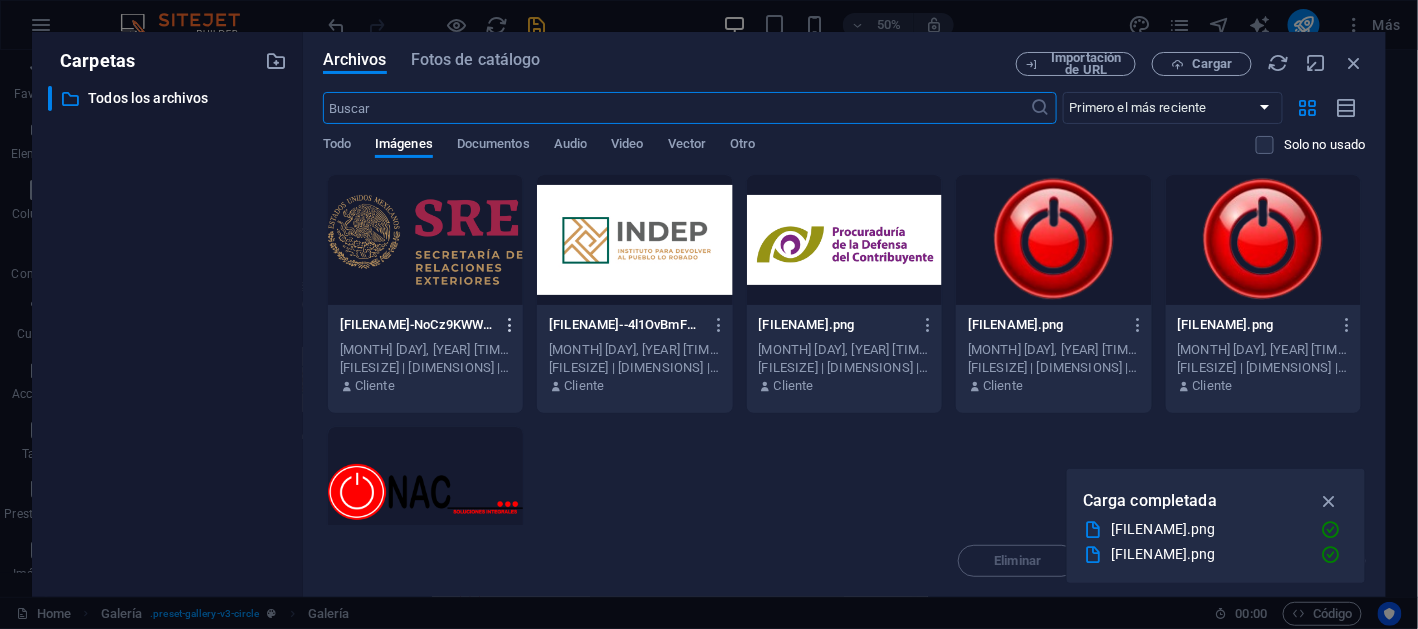 click at bounding box center [510, 325] 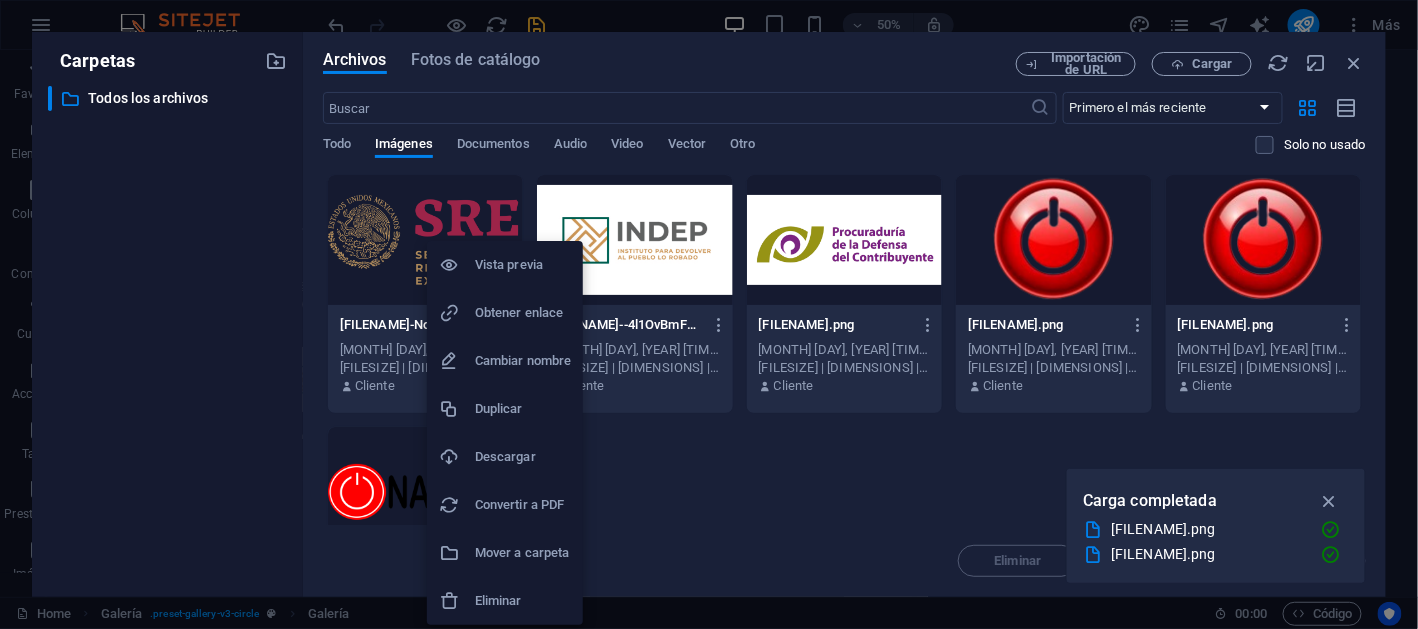 click on "Eliminar" at bounding box center (505, 601) 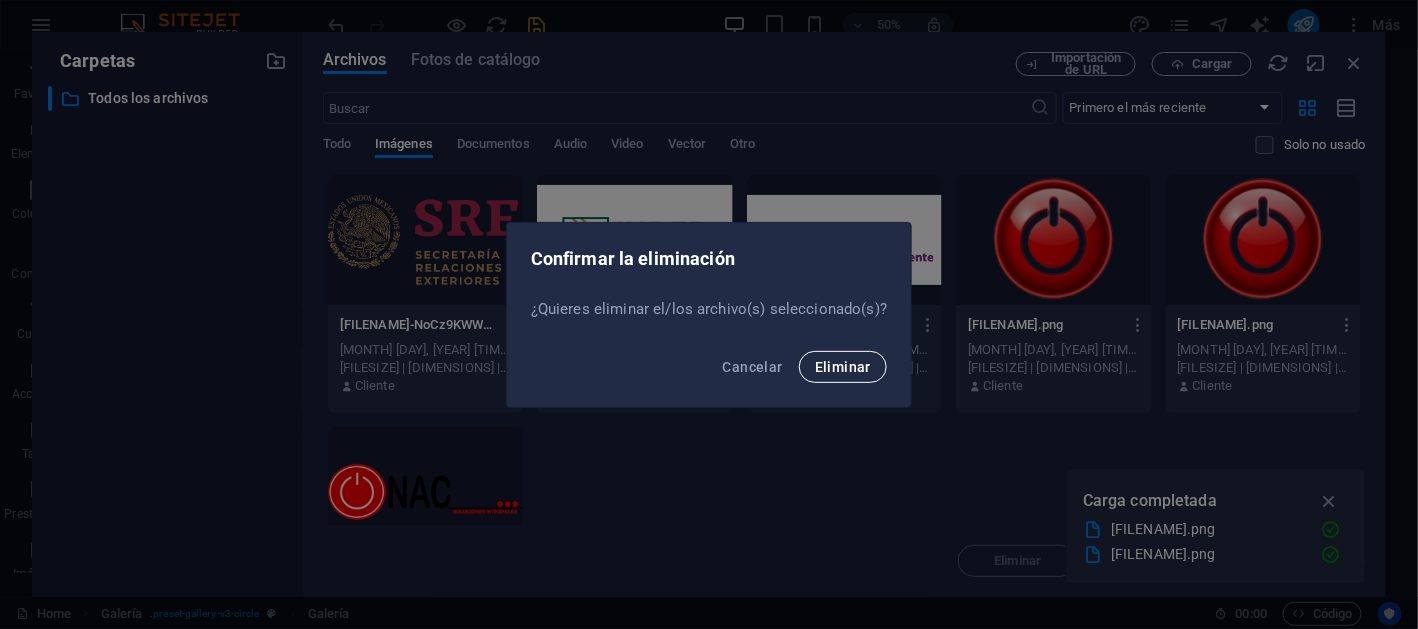 click on "Eliminar" at bounding box center [843, 367] 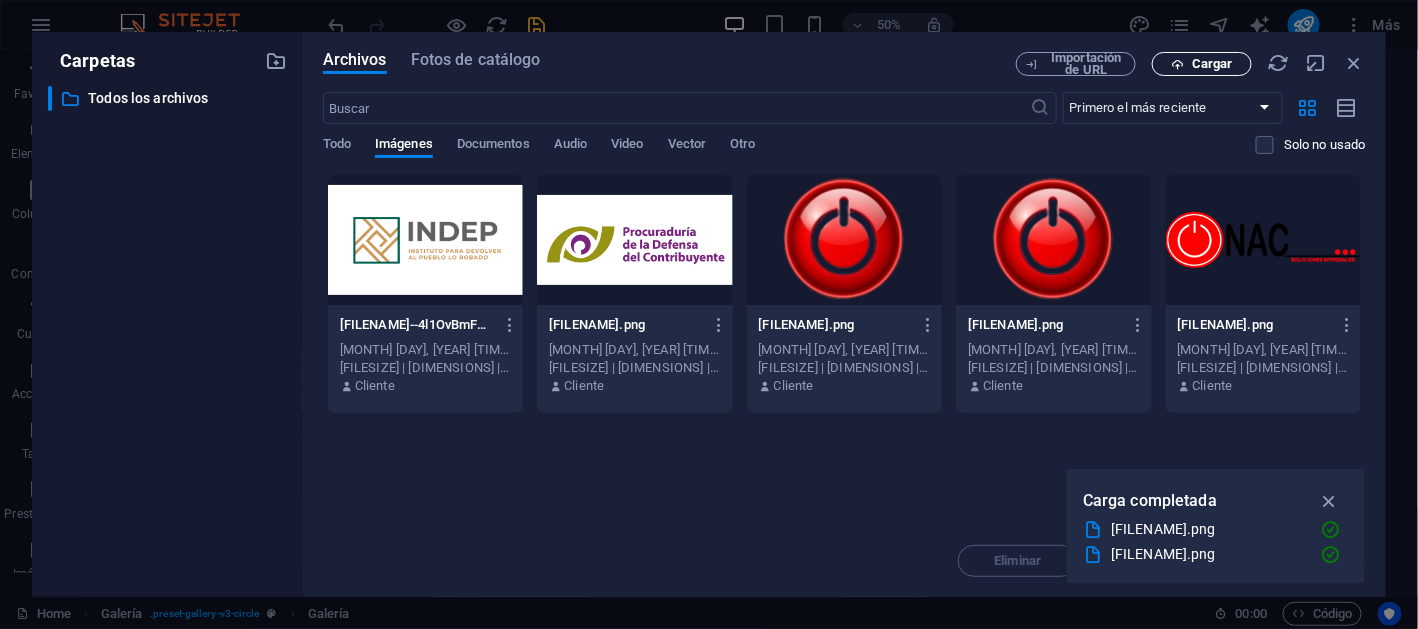 click on "Cargar" at bounding box center (1212, 64) 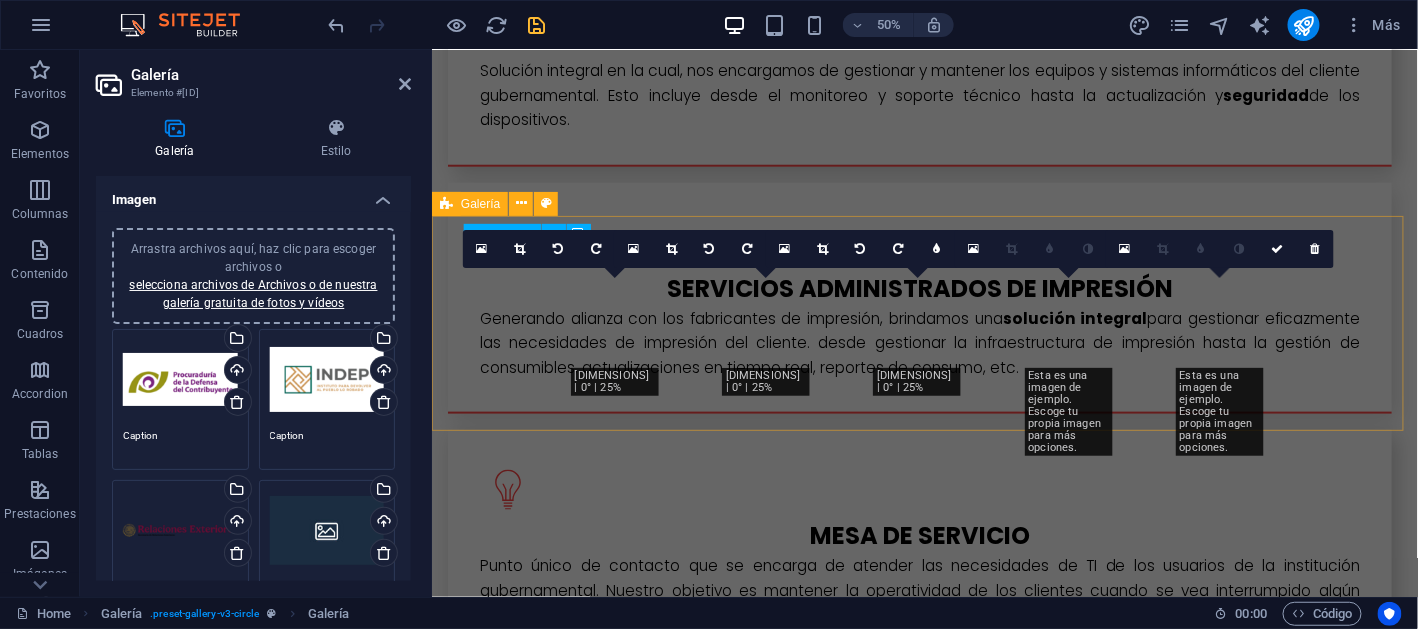 scroll, scrollTop: 2950, scrollLeft: 0, axis: vertical 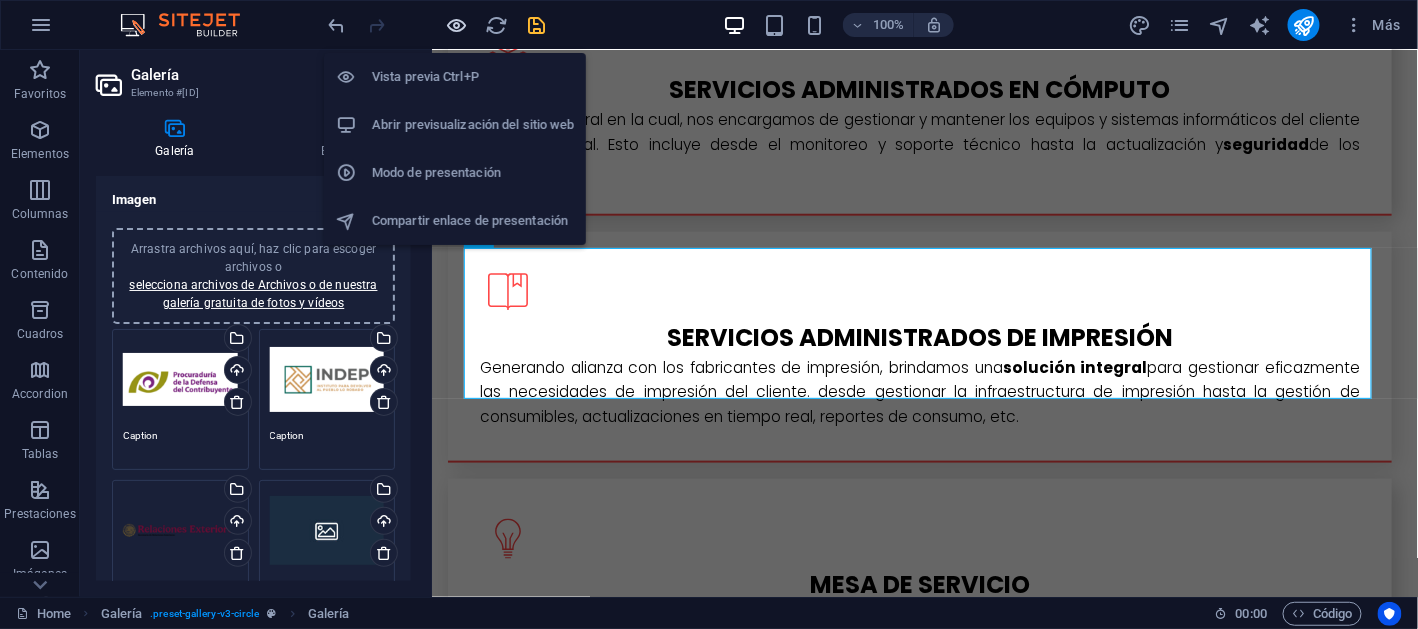 click at bounding box center (457, 25) 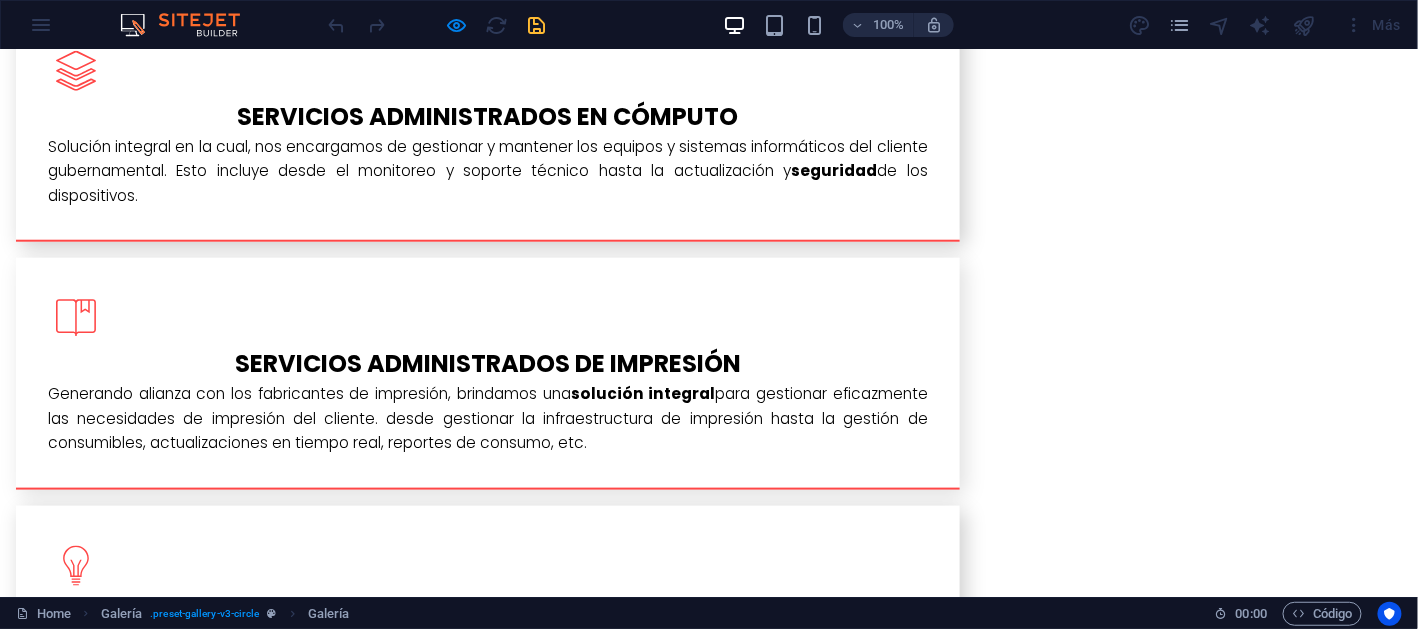 click at bounding box center (709, 2316) 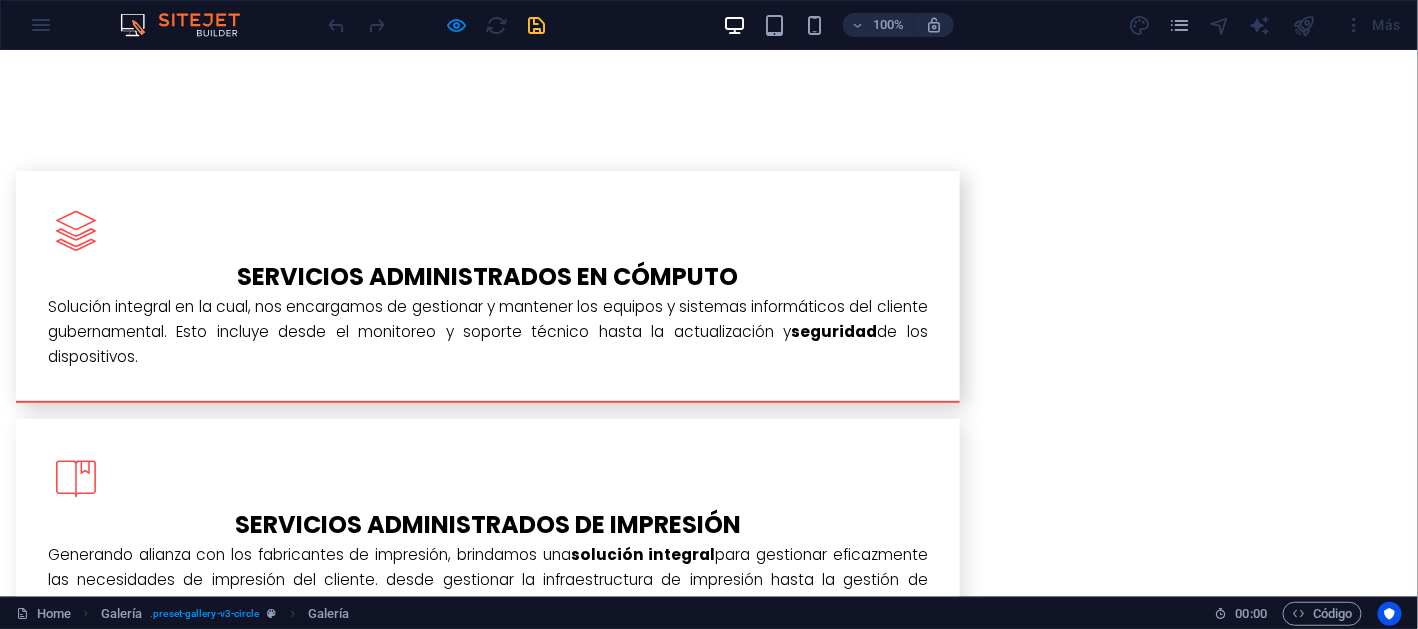click on "×" at bounding box center (5, -2889) 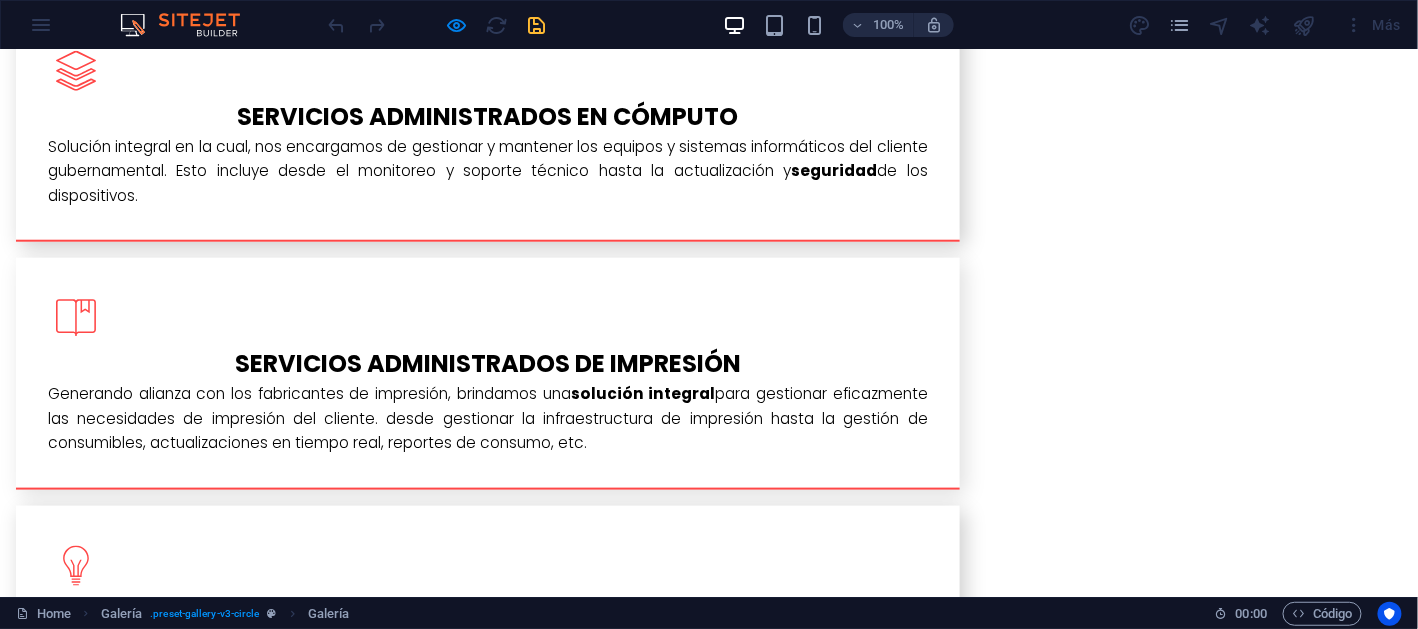 click at bounding box center (484, 2316) 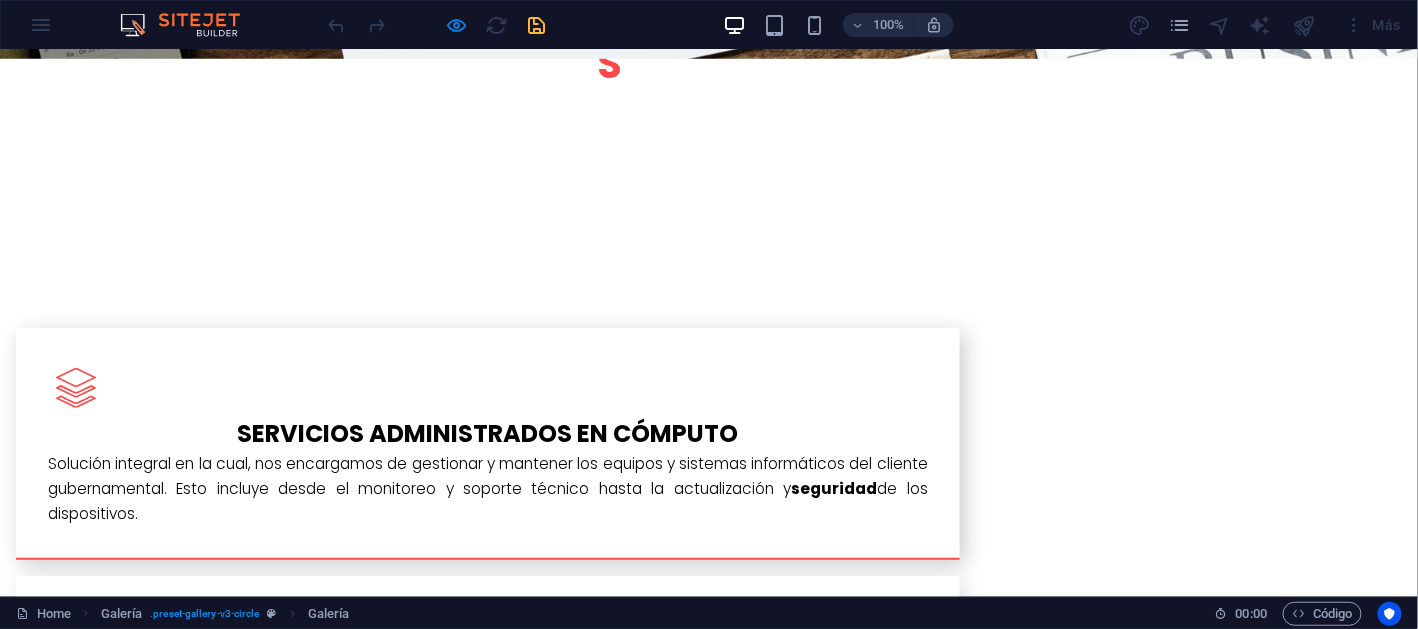 click on "×" at bounding box center (5, -2889) 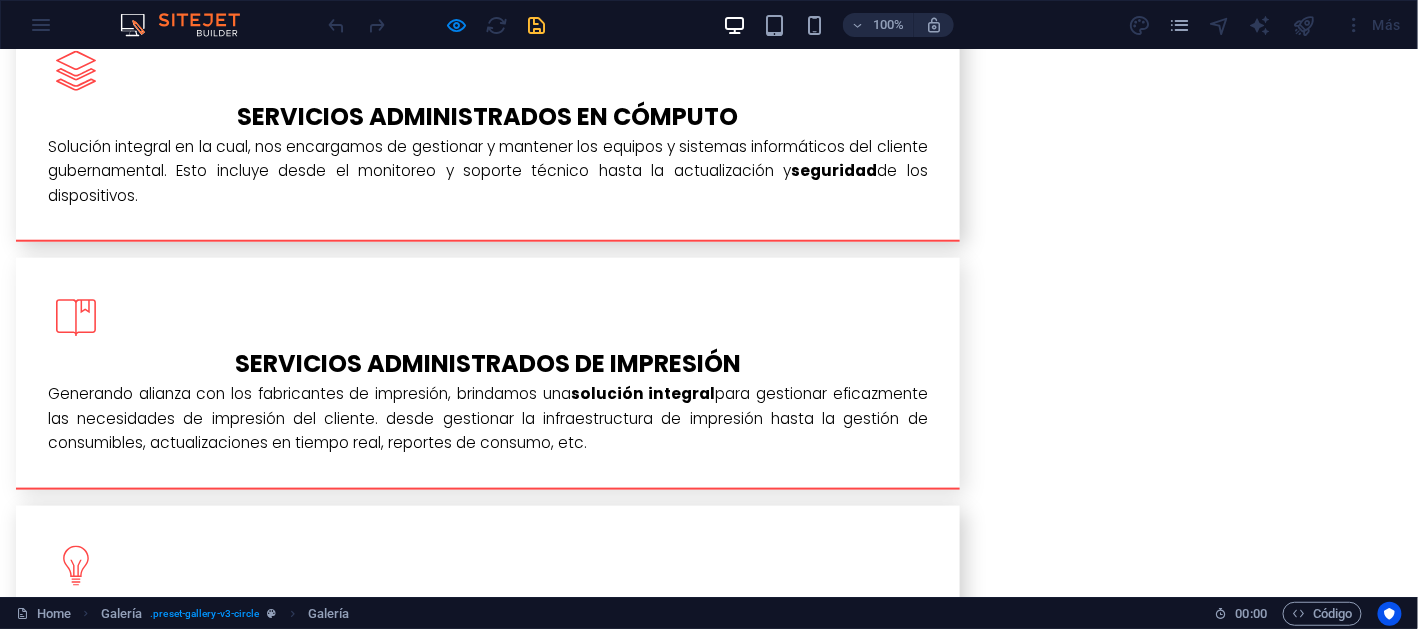 click at bounding box center [709, 2316] 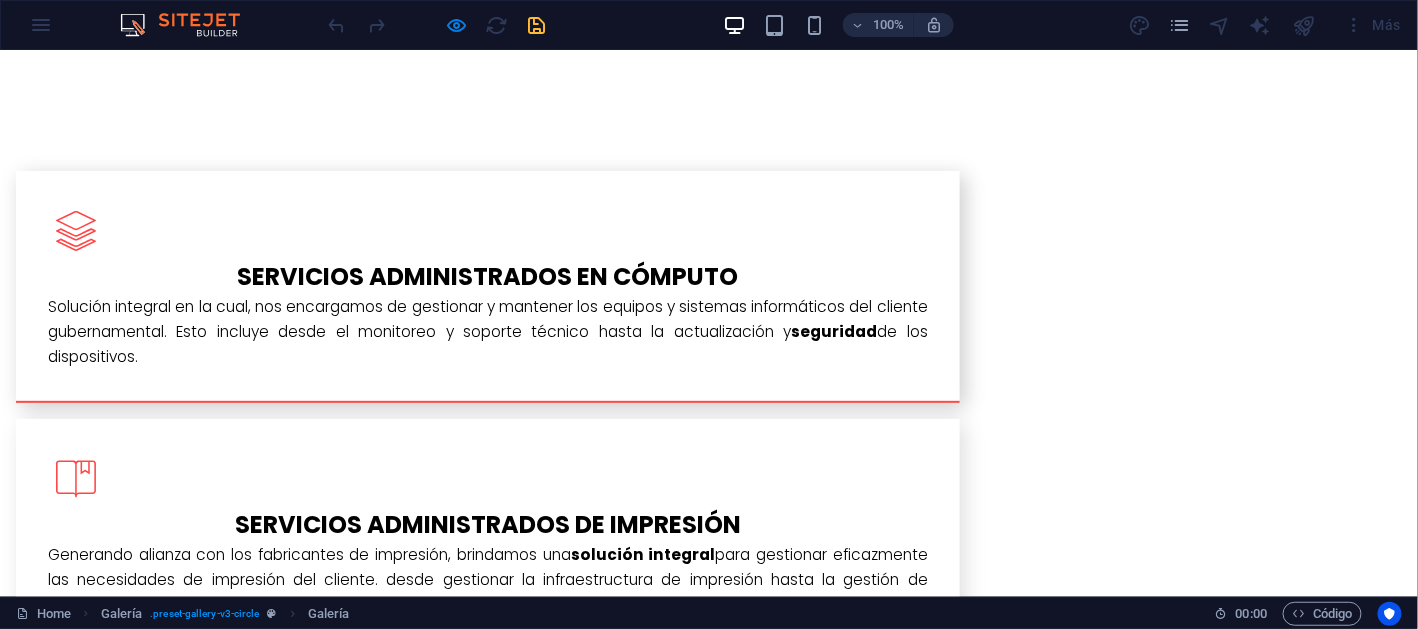 click on "×" at bounding box center (5, -2889) 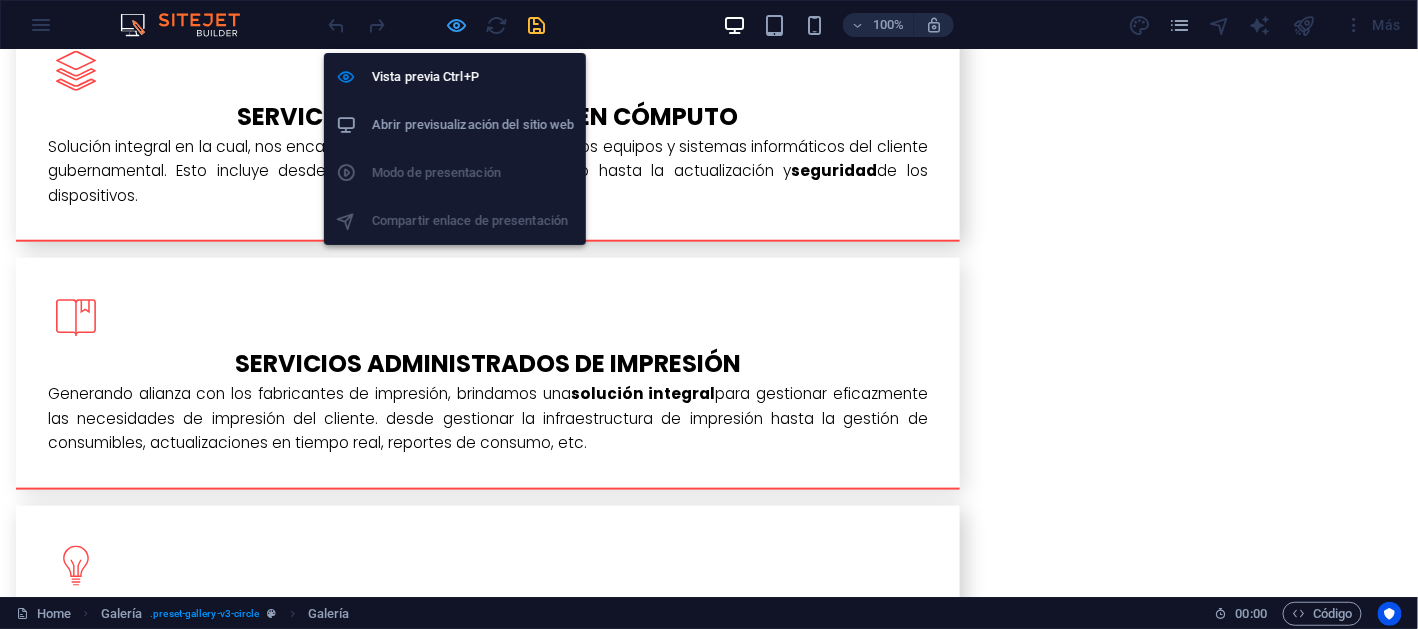 click at bounding box center (457, 25) 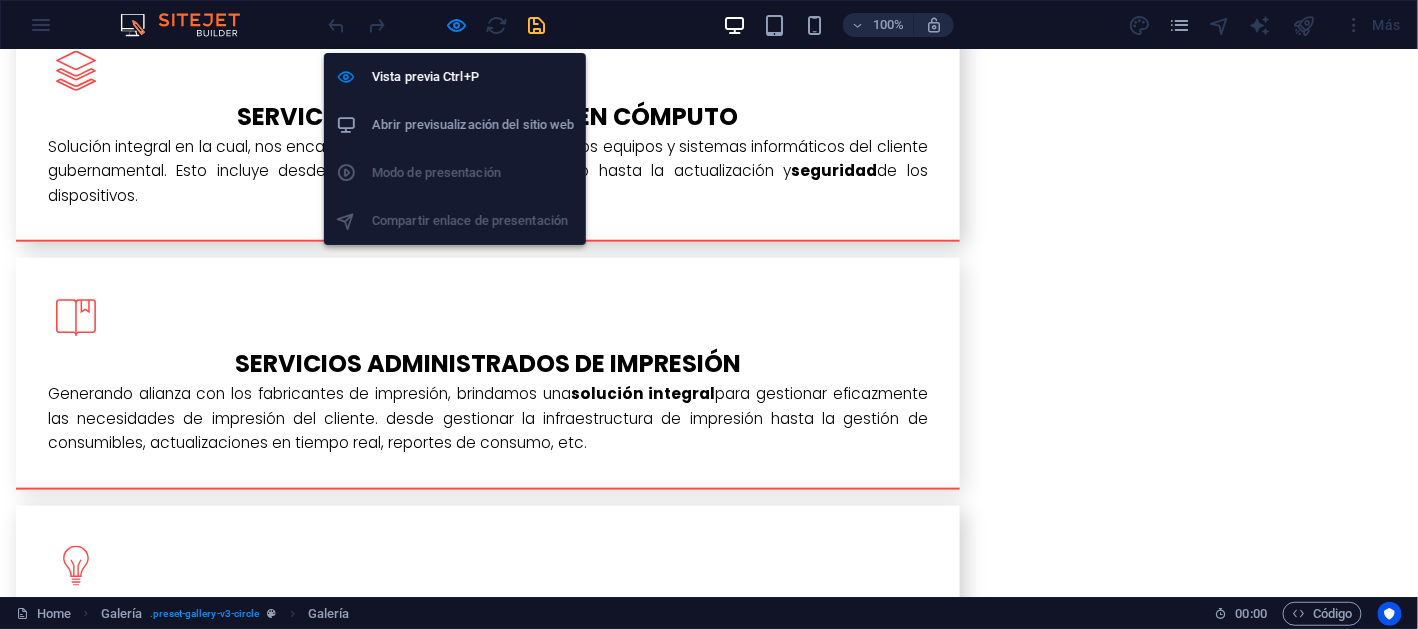 select on "4" 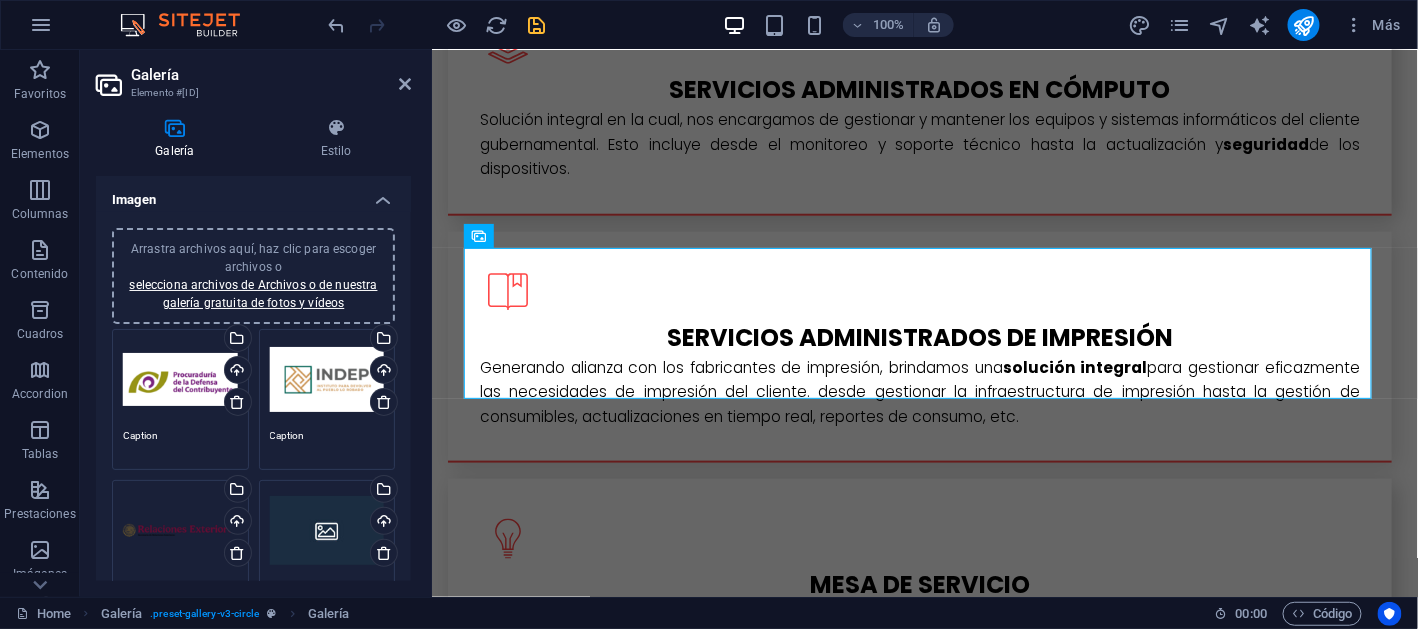 scroll, scrollTop: 99, scrollLeft: 0, axis: vertical 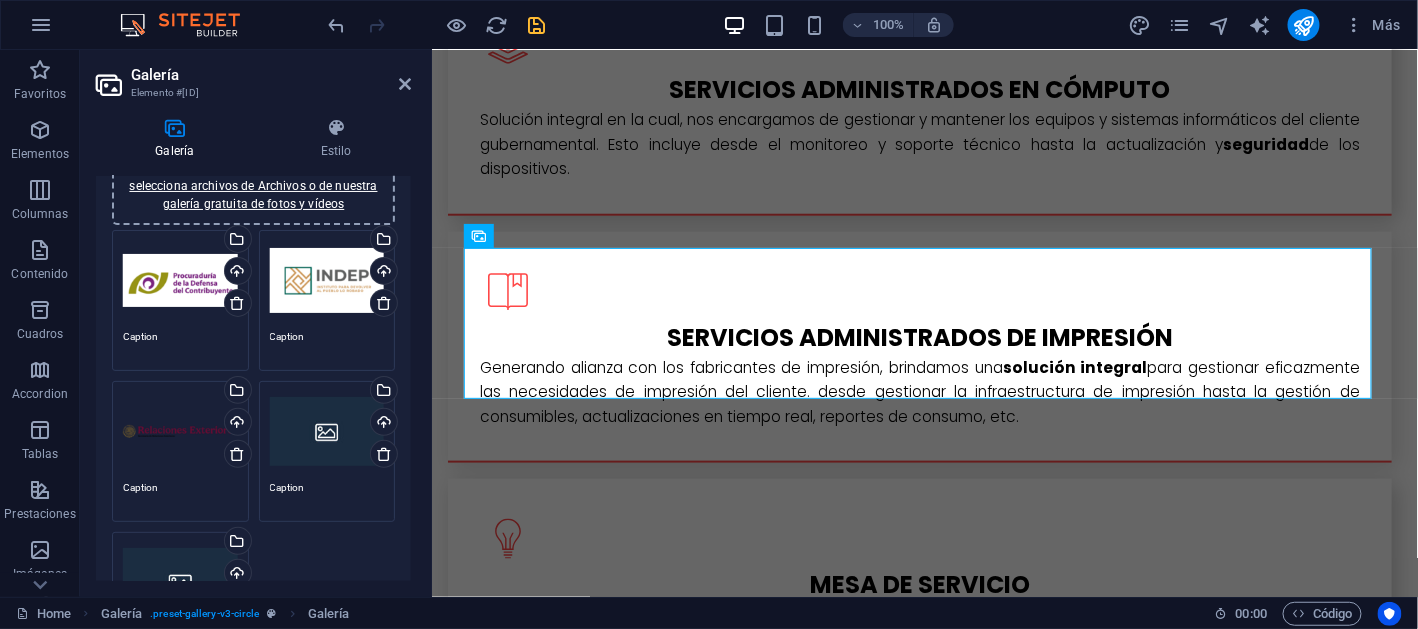 click on "Arrastra archivos aquí, haz clic para escoger archivos o  selecciona archivos de Archivos o de nuestra galería gratuita de fotos y vídeos" at bounding box center [180, 432] 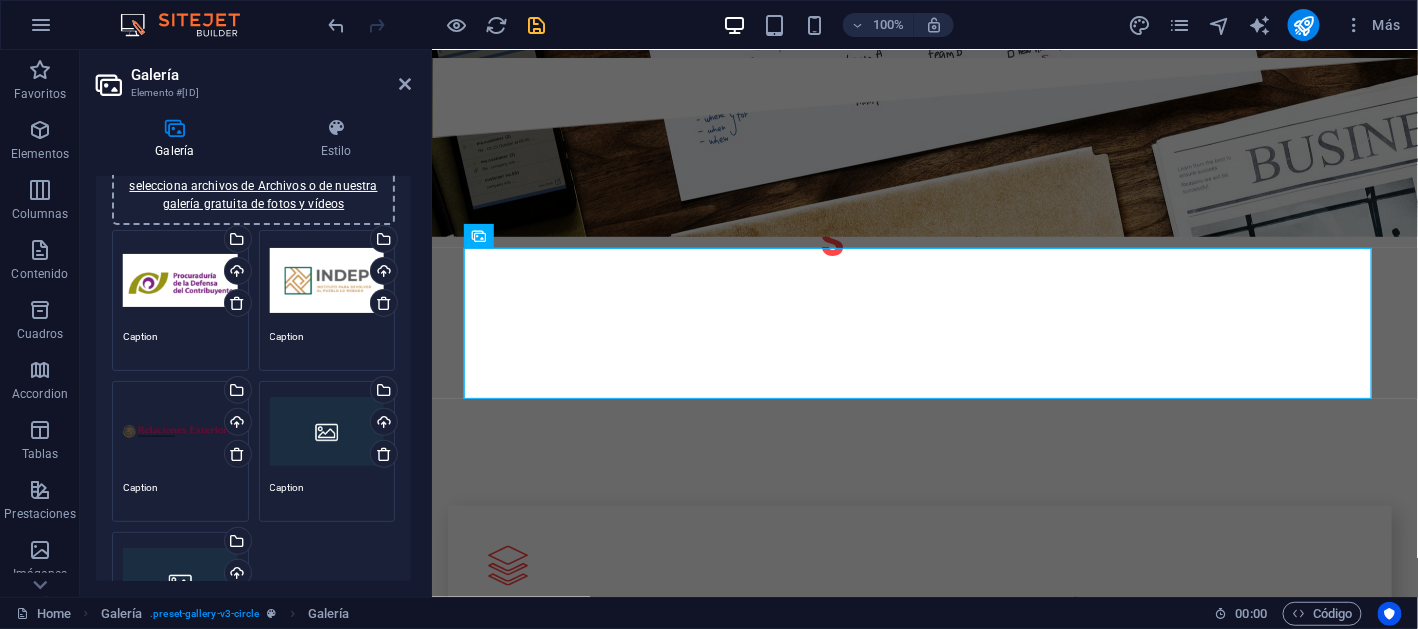 scroll, scrollTop: 3424, scrollLeft: 0, axis: vertical 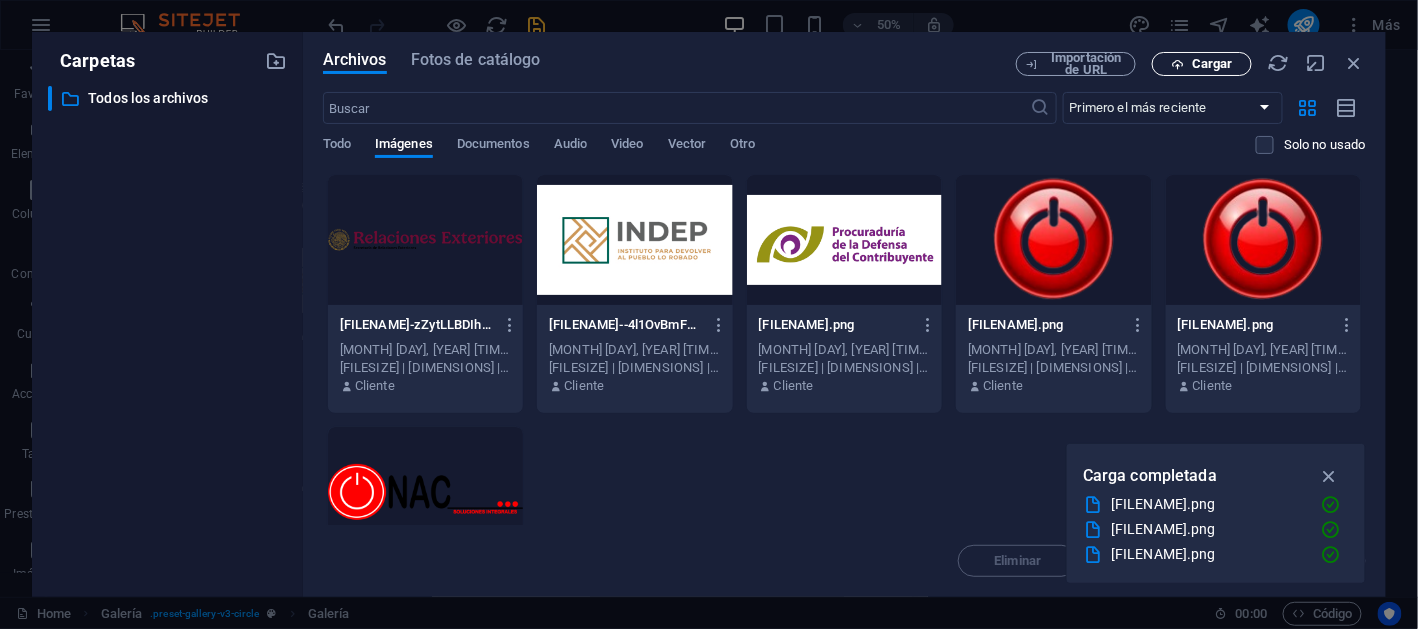 click on "Cargar" at bounding box center [1212, 64] 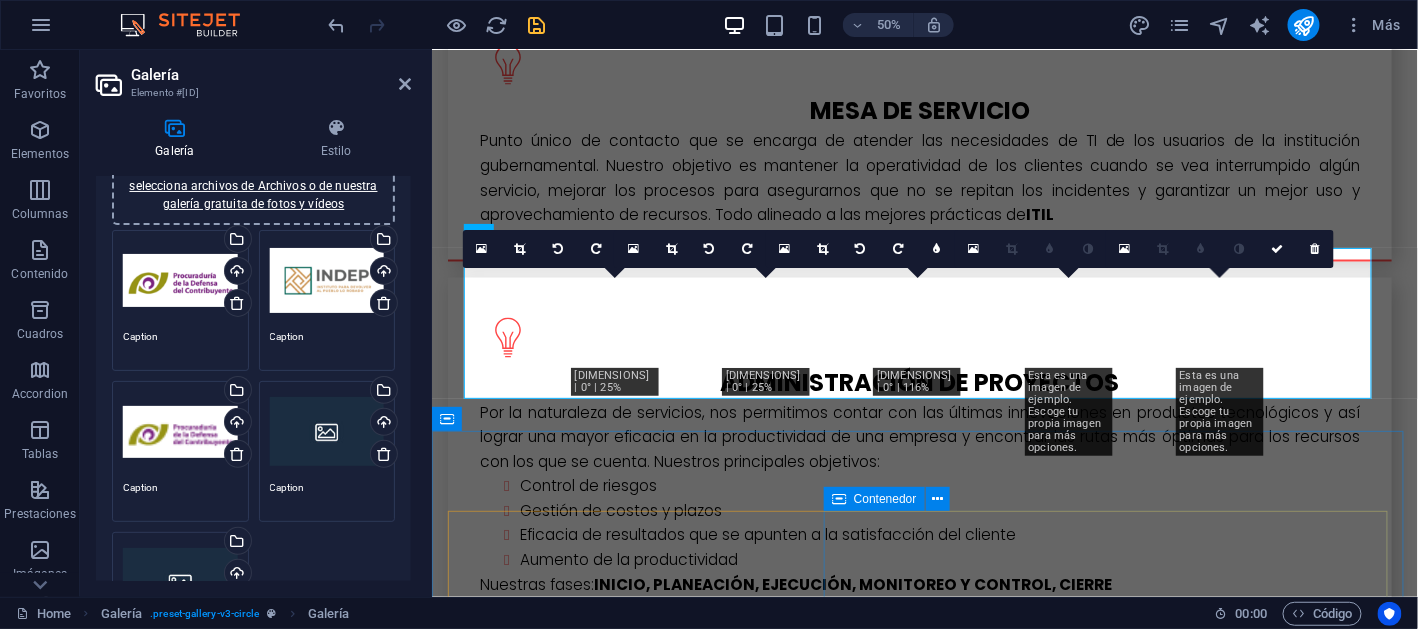 scroll, scrollTop: 2950, scrollLeft: 0, axis: vertical 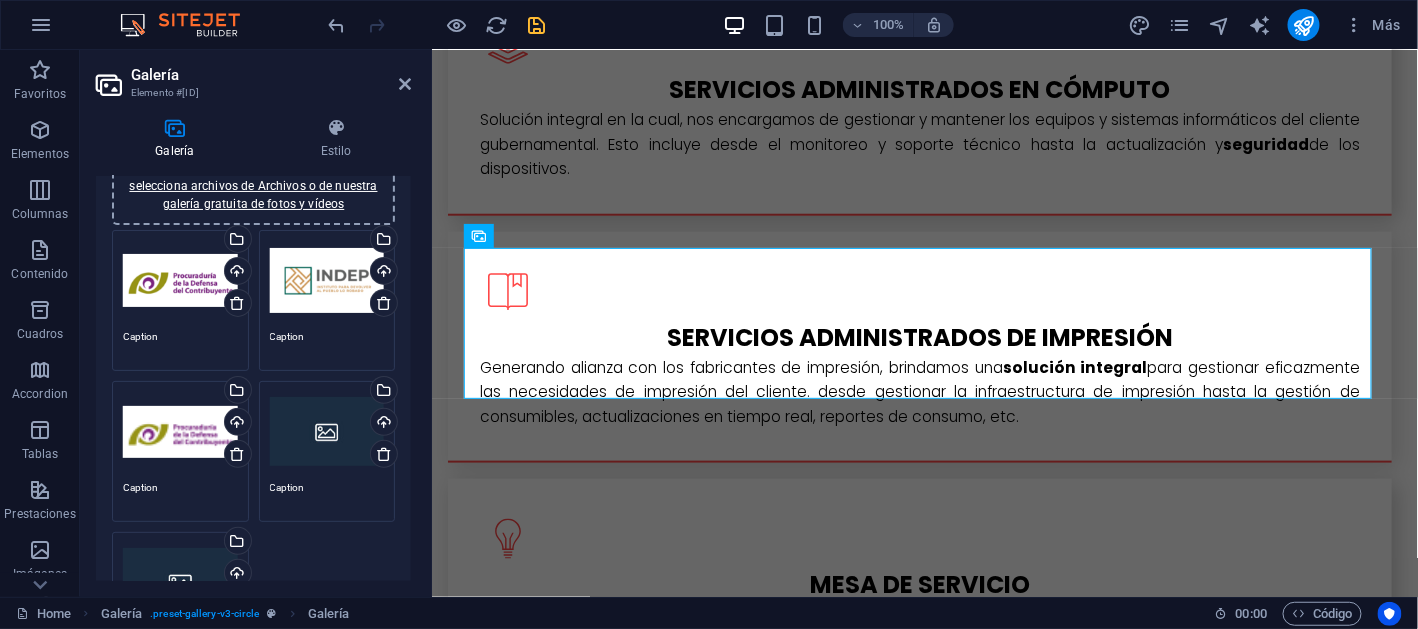 click at bounding box center [437, 25] 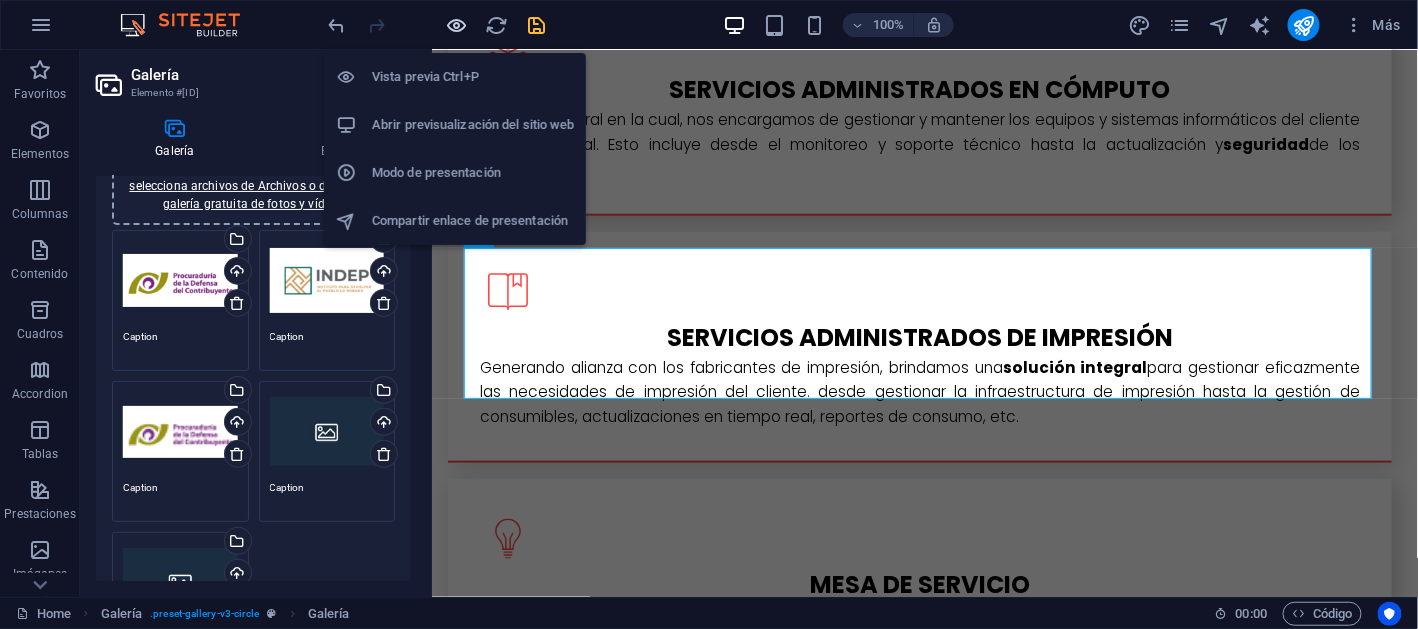 click at bounding box center (457, 25) 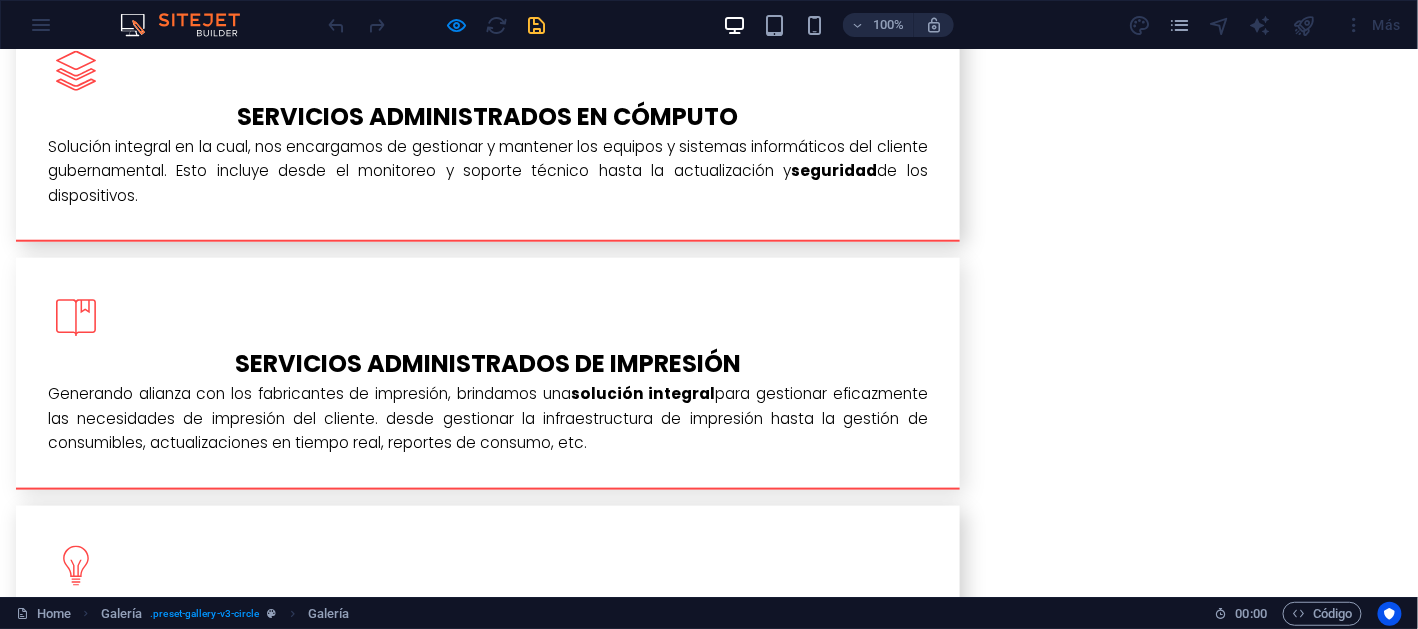 click at bounding box center (709, 2316) 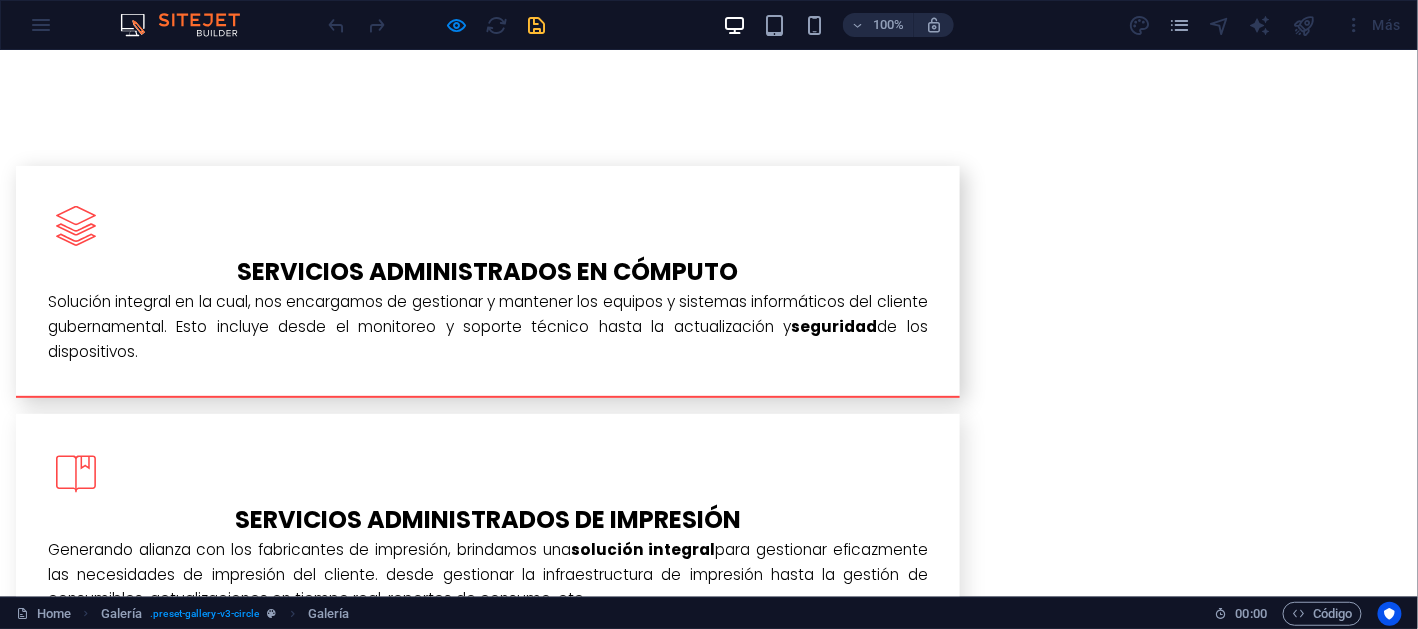 click on "×" at bounding box center [5, -2889] 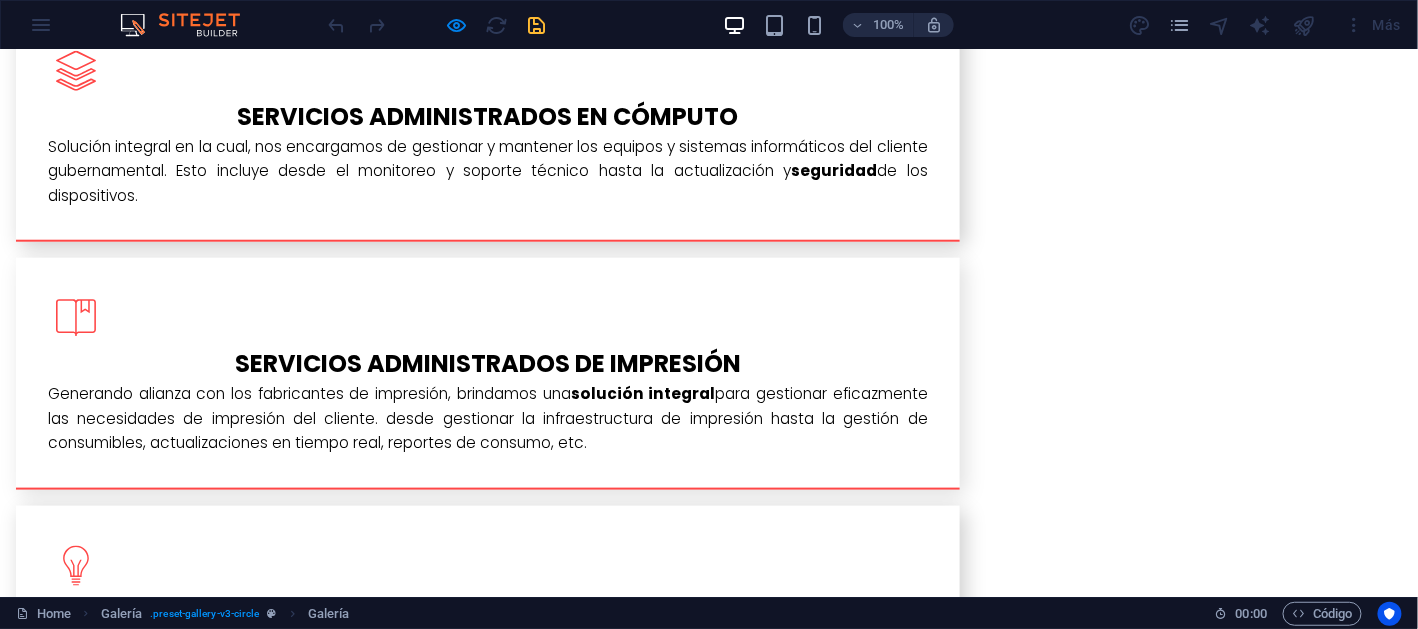 click at bounding box center [709, 2316] 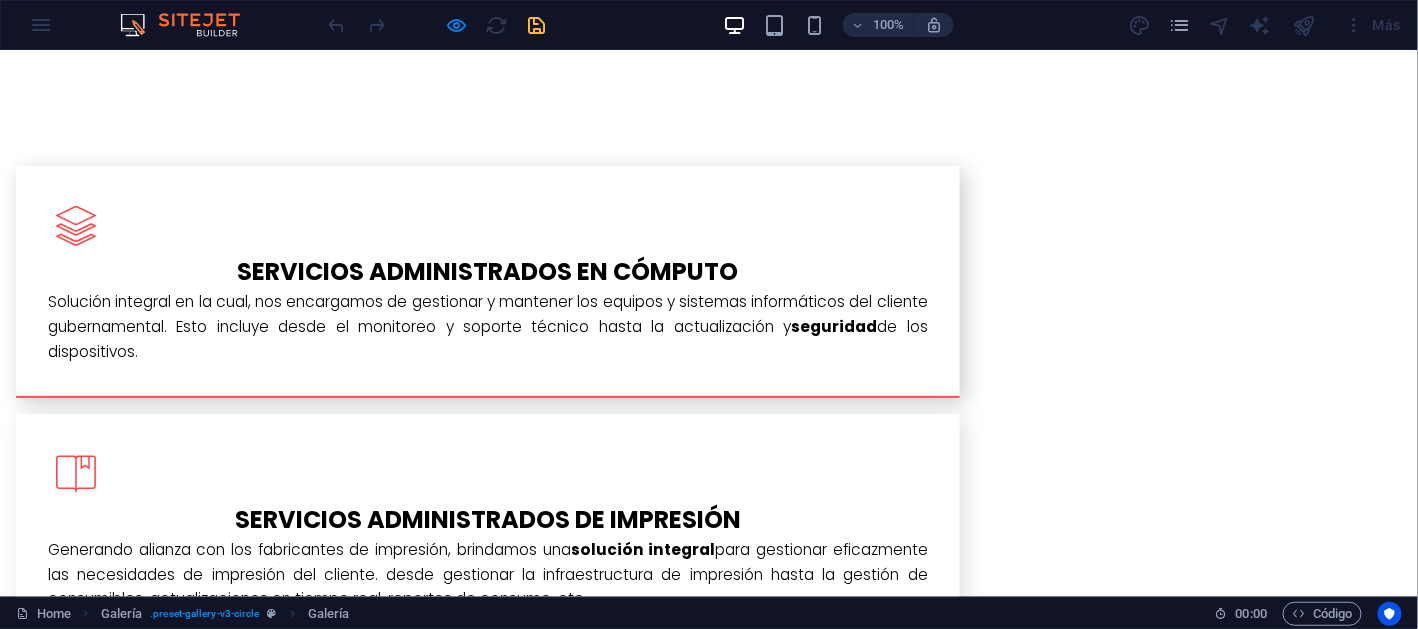 click on "×" at bounding box center [5, -2889] 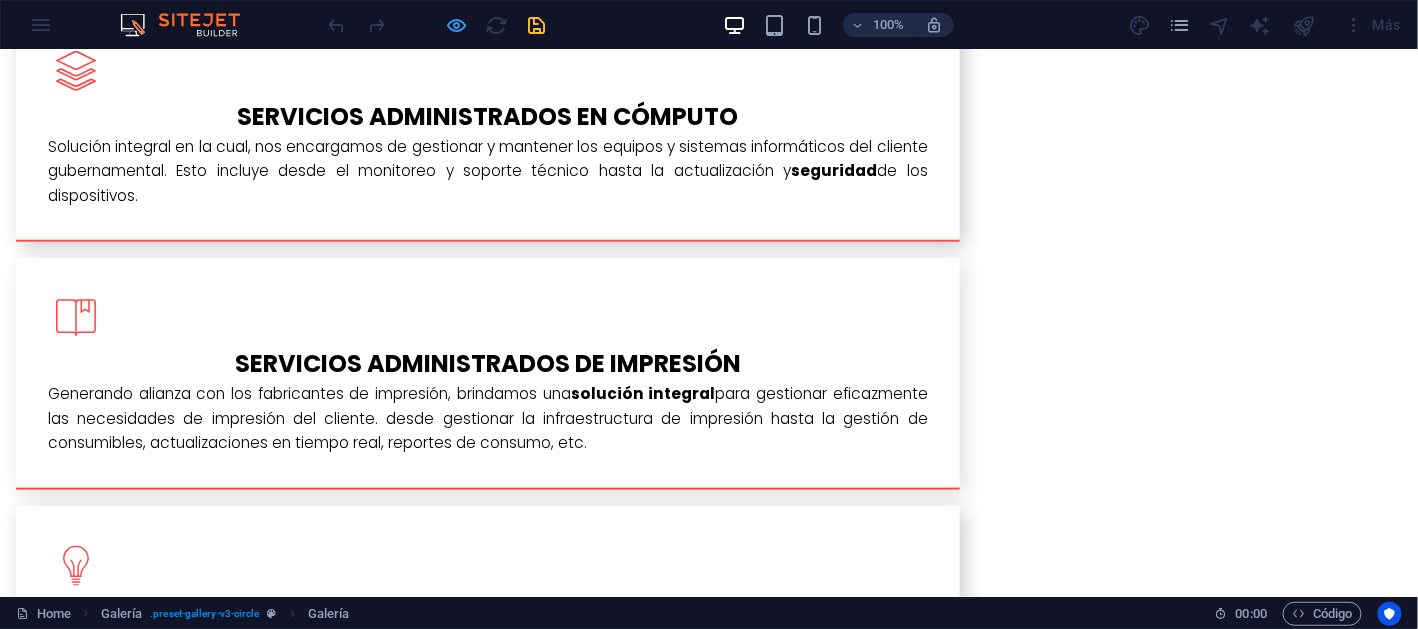 click at bounding box center (457, 25) 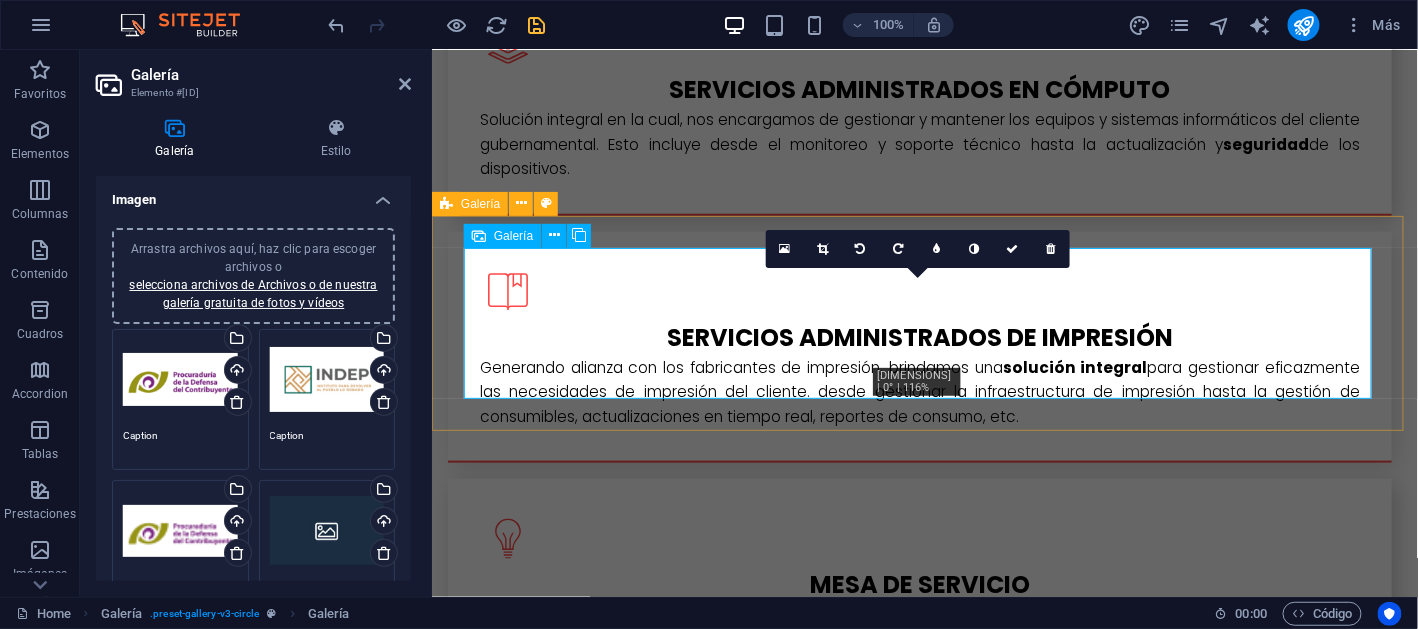 click at bounding box center (924, 2253) 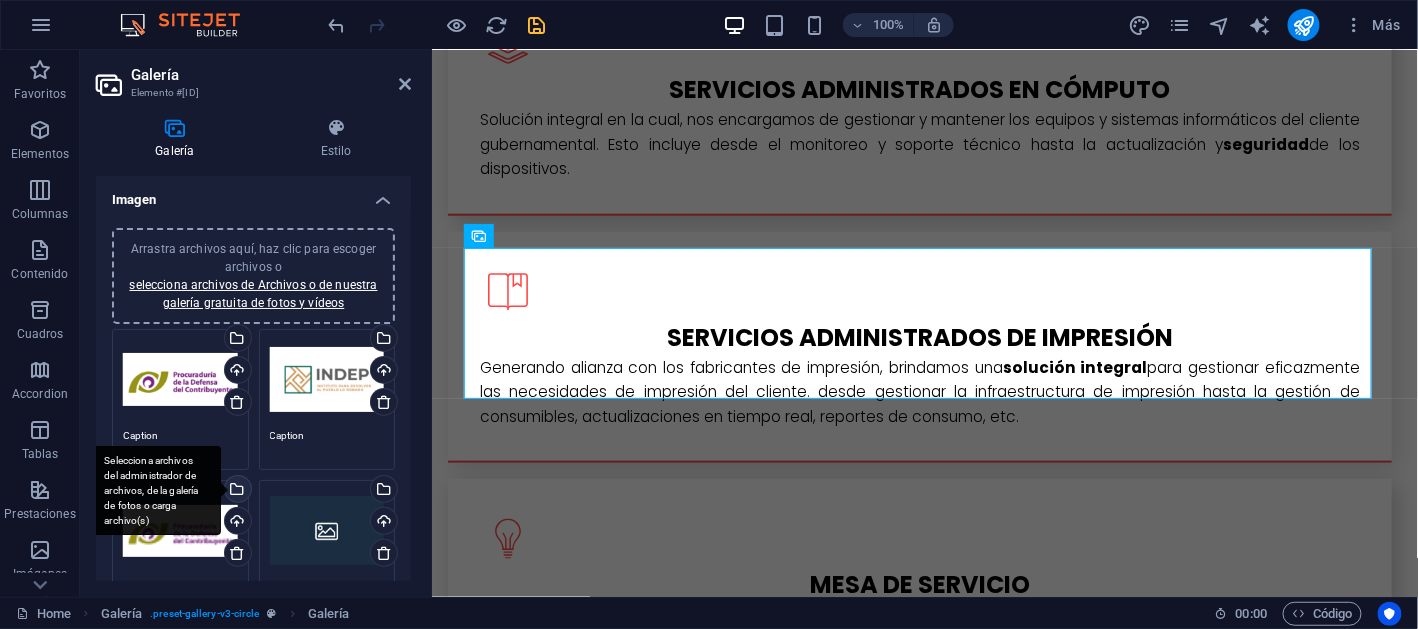 click on "Selecciona archivos del administrador de archivos, de la galería de fotos o carga archivo(s)" at bounding box center [236, 491] 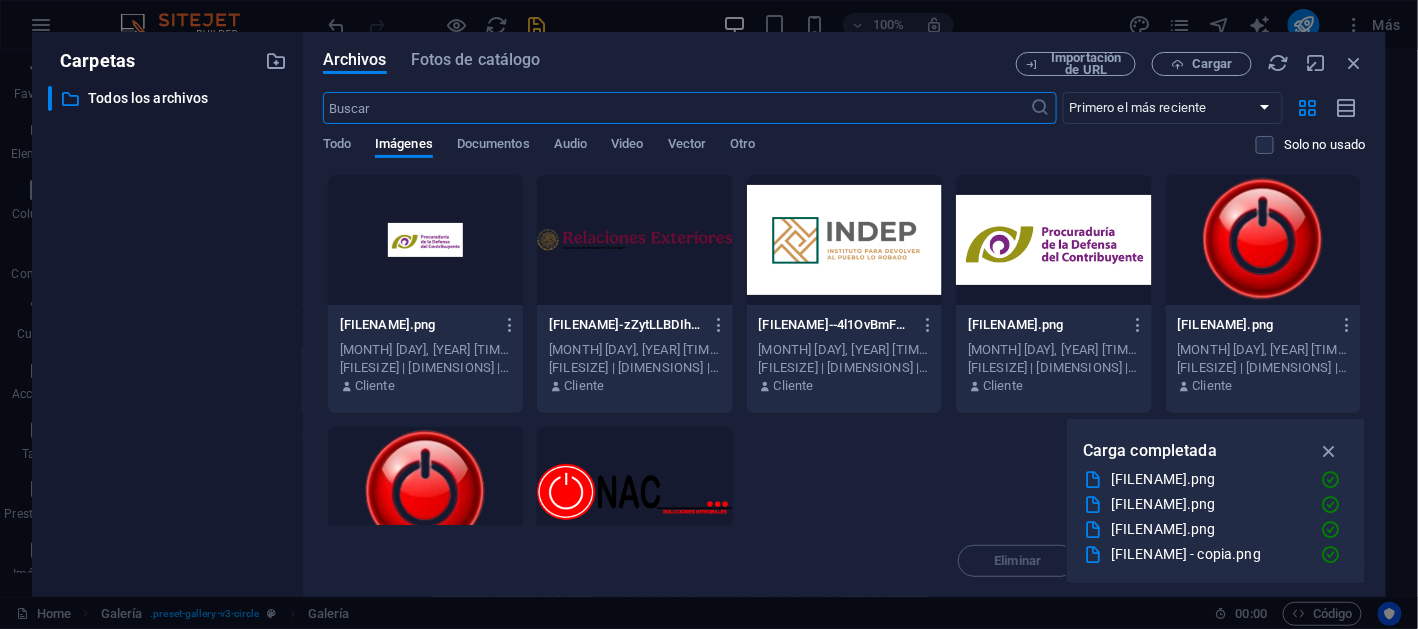 scroll, scrollTop: 3424, scrollLeft: 0, axis: vertical 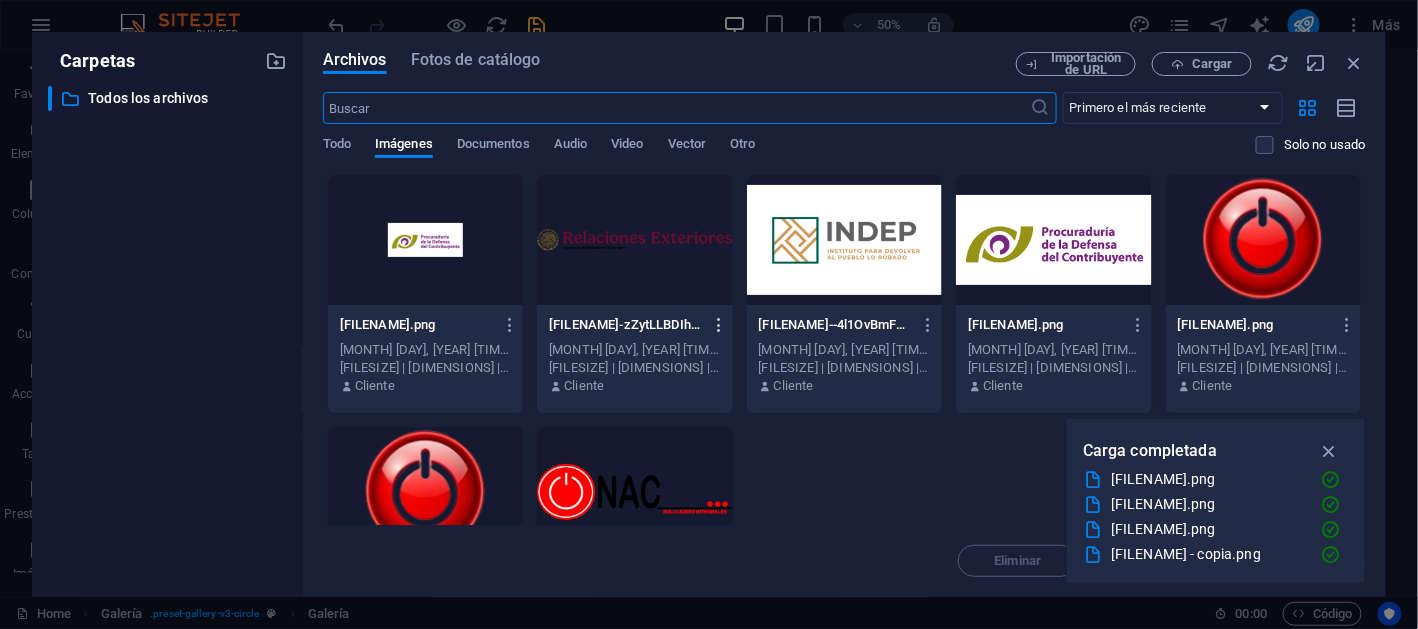 click at bounding box center (719, 325) 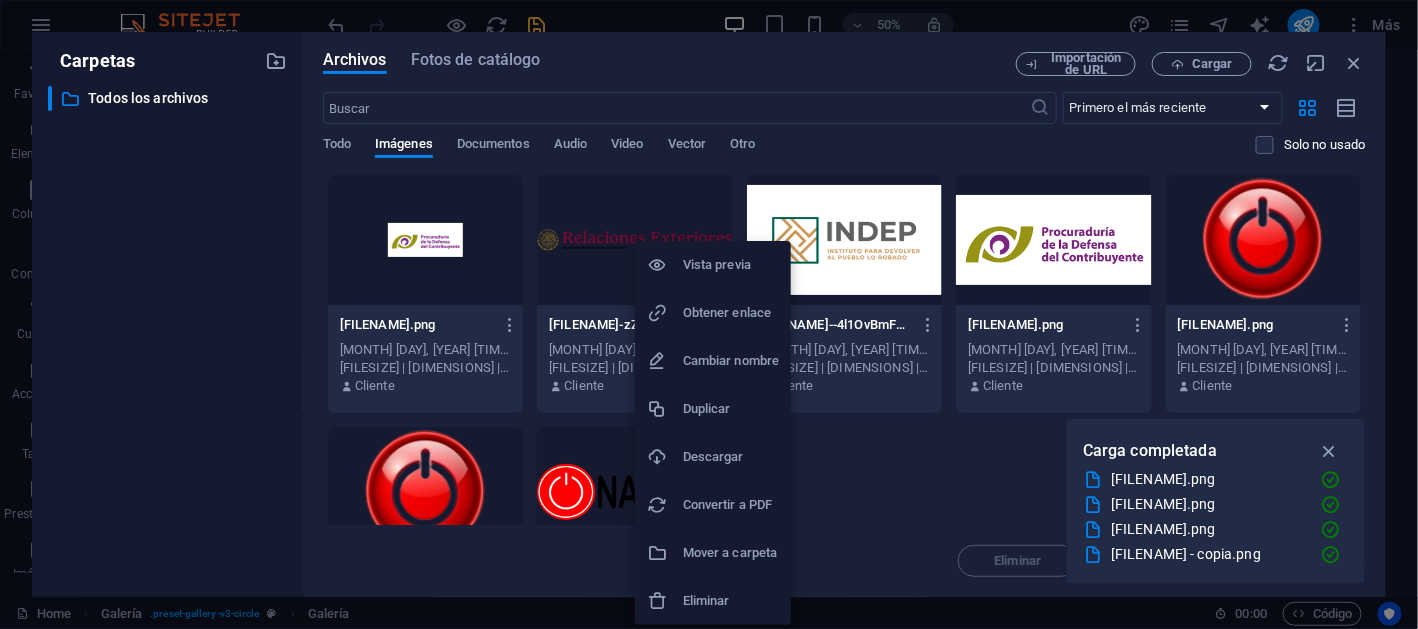 click on "Eliminar" at bounding box center [731, 601] 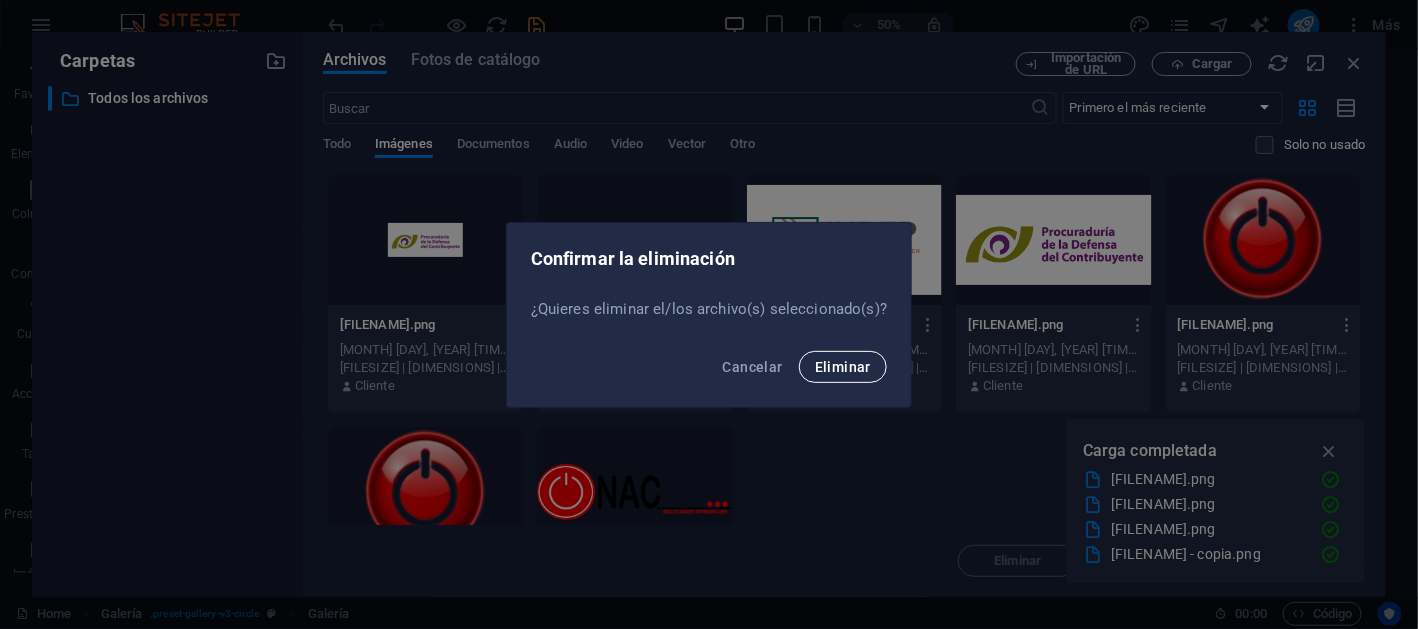 click on "Eliminar" at bounding box center [843, 367] 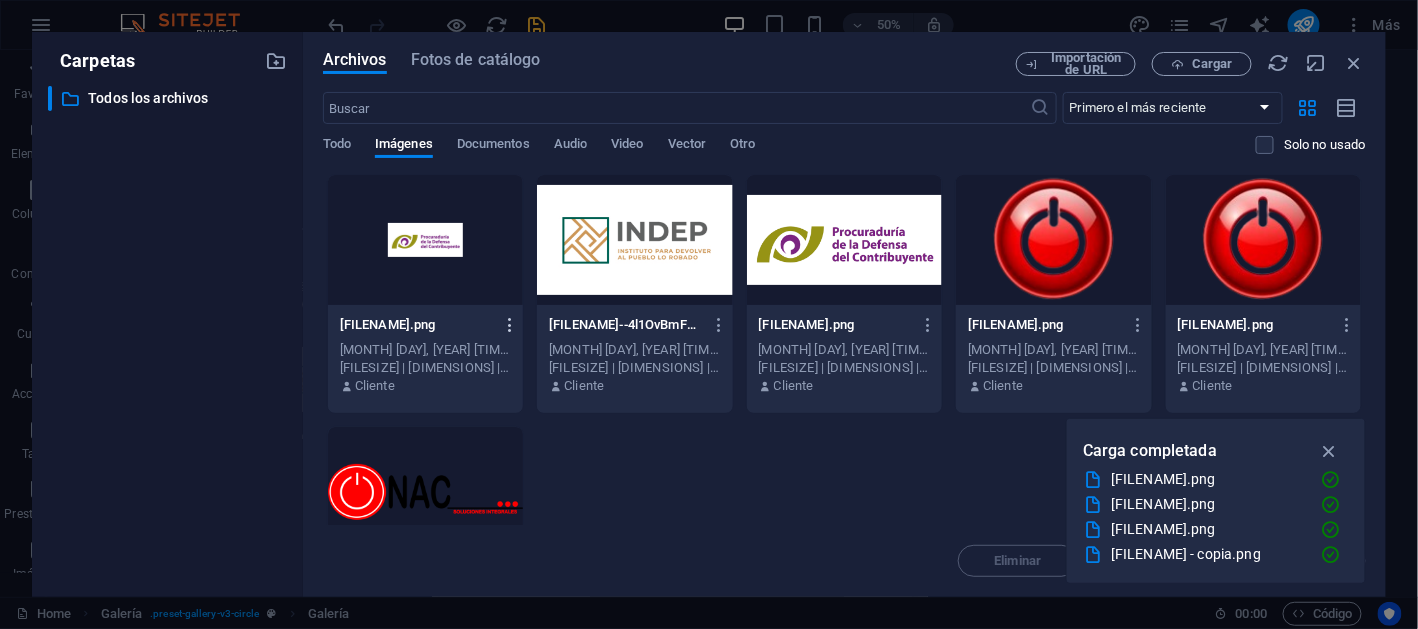 click at bounding box center (510, 325) 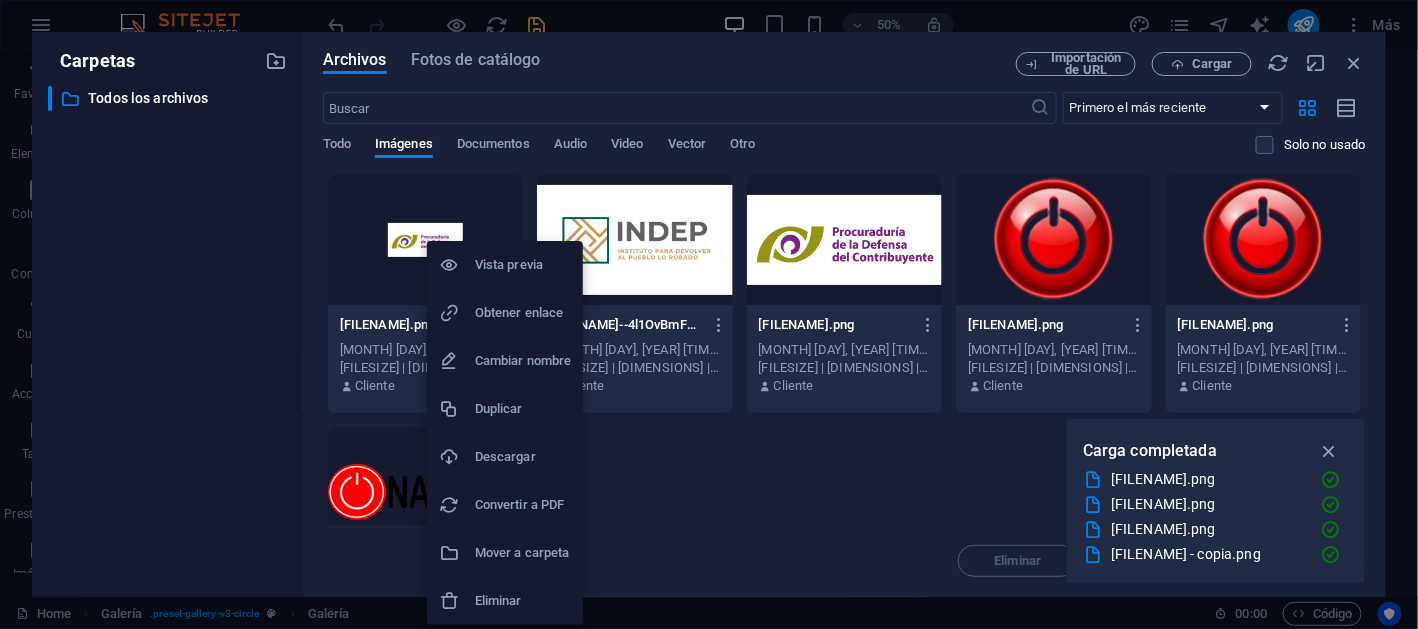 click on "Eliminar" at bounding box center [523, 601] 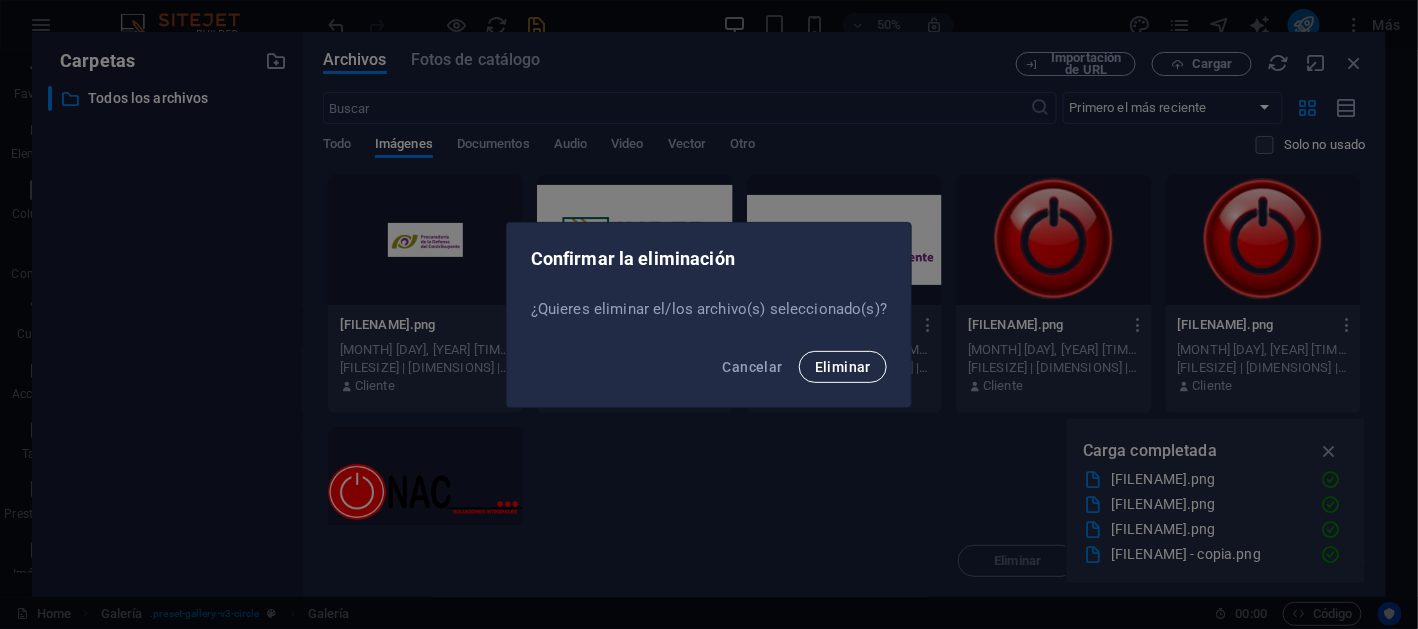 click on "Eliminar" at bounding box center [843, 367] 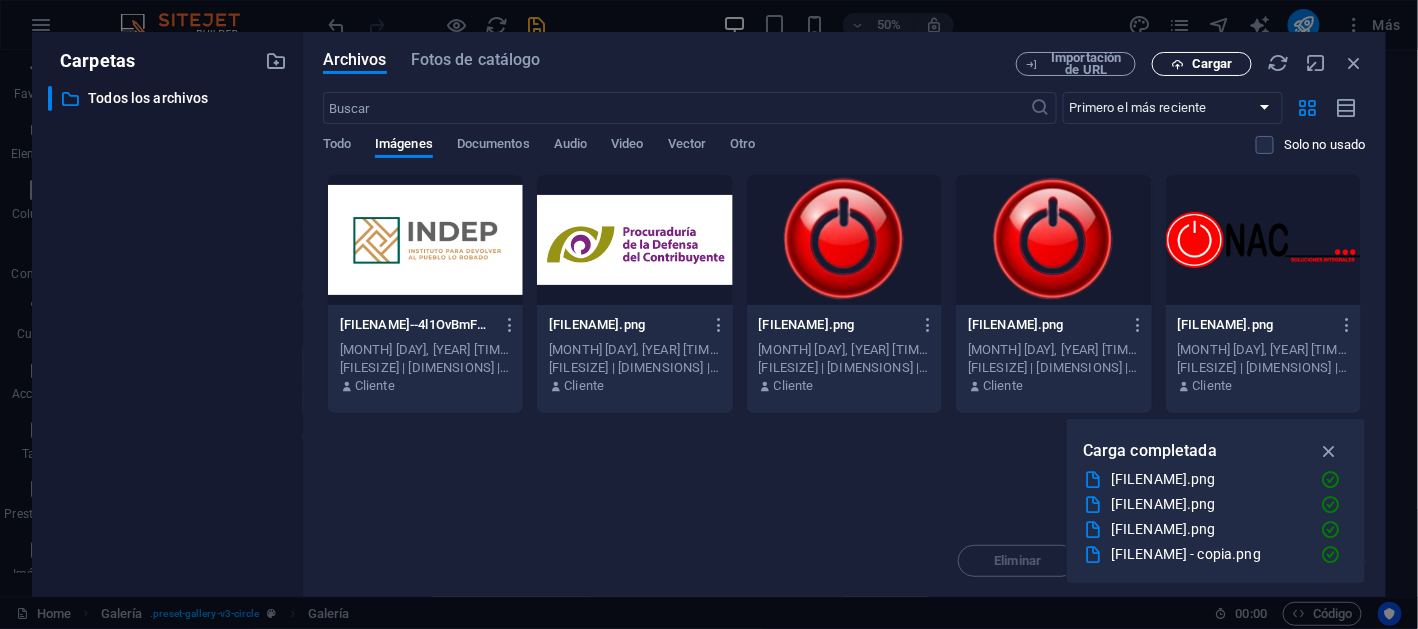click at bounding box center (1177, 64) 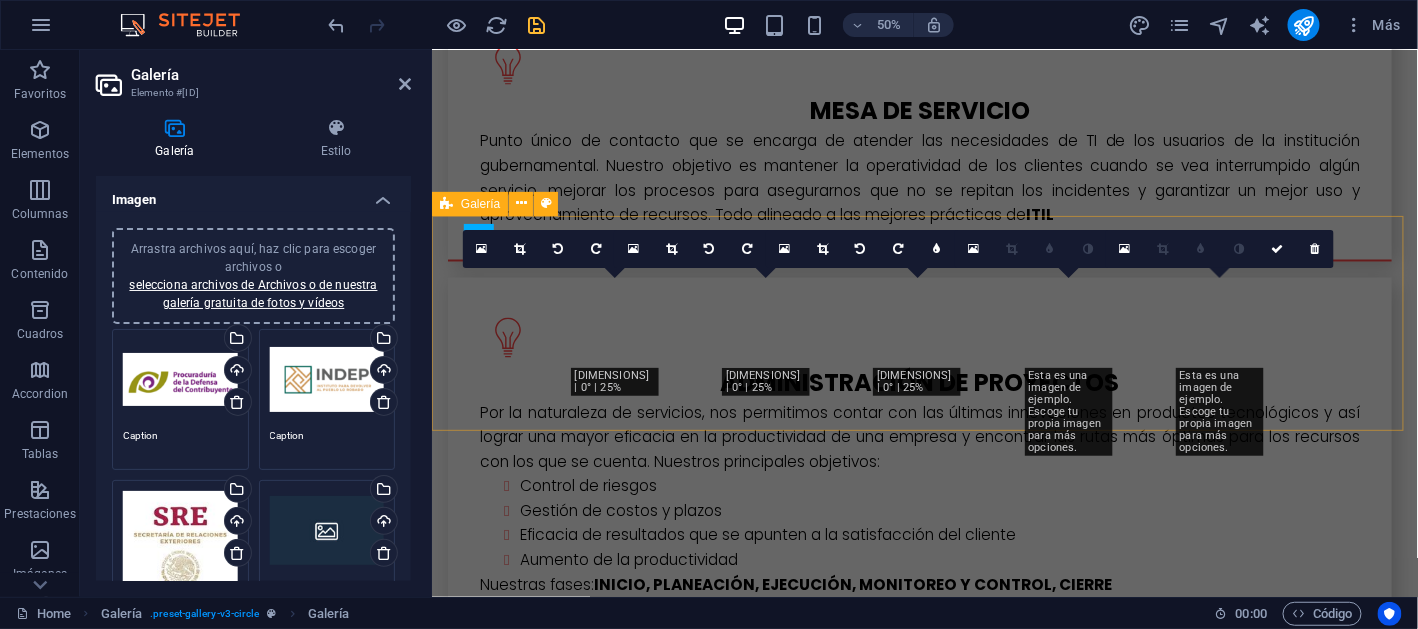 scroll, scrollTop: 2950, scrollLeft: 0, axis: vertical 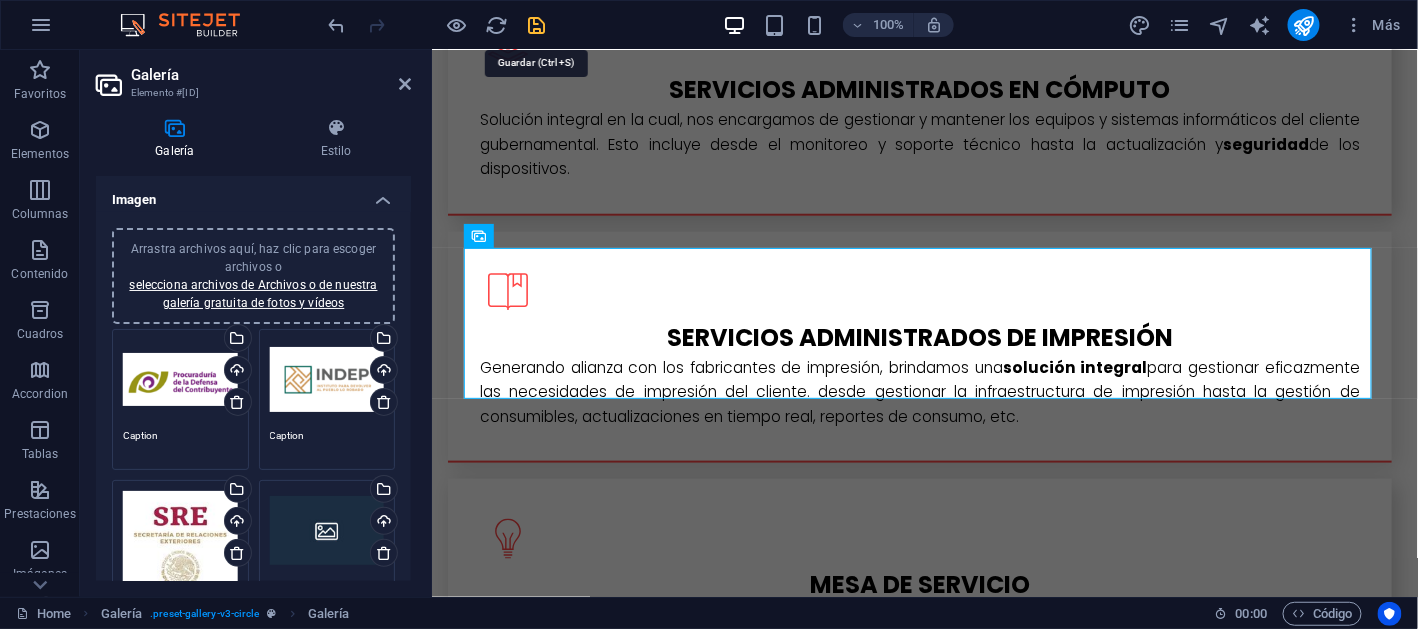 click at bounding box center (537, 25) 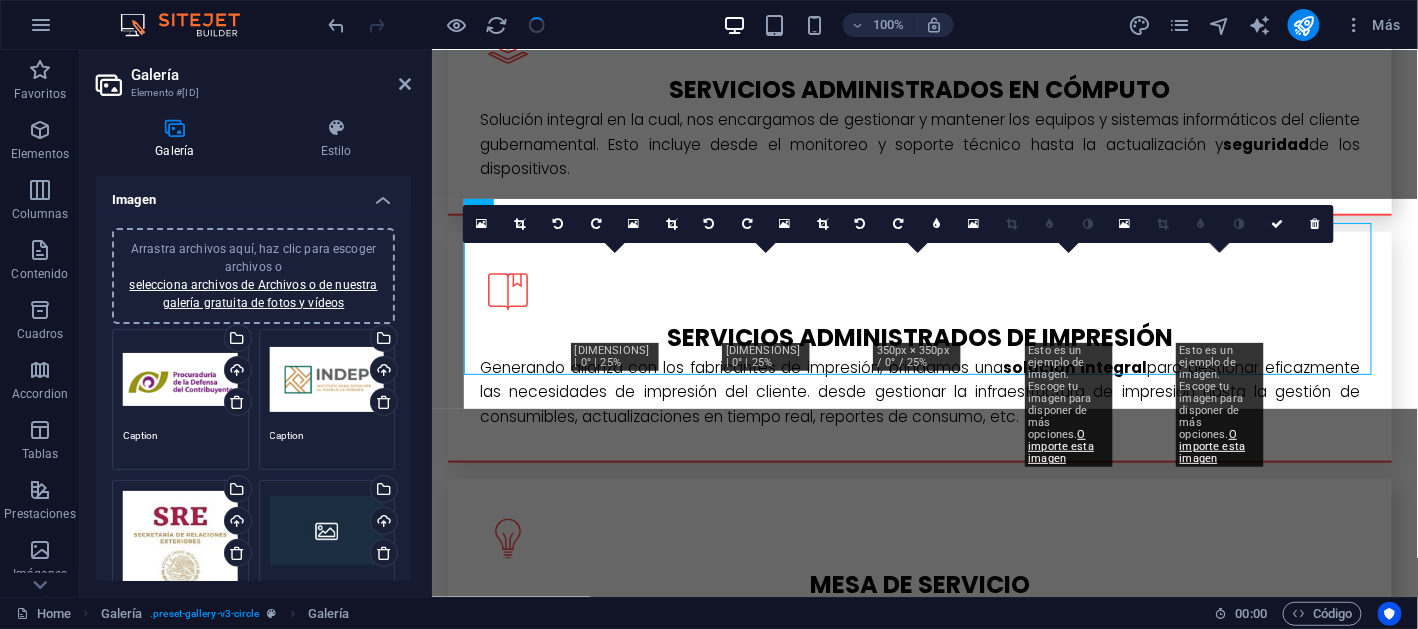 scroll, scrollTop: 2975, scrollLeft: 0, axis: vertical 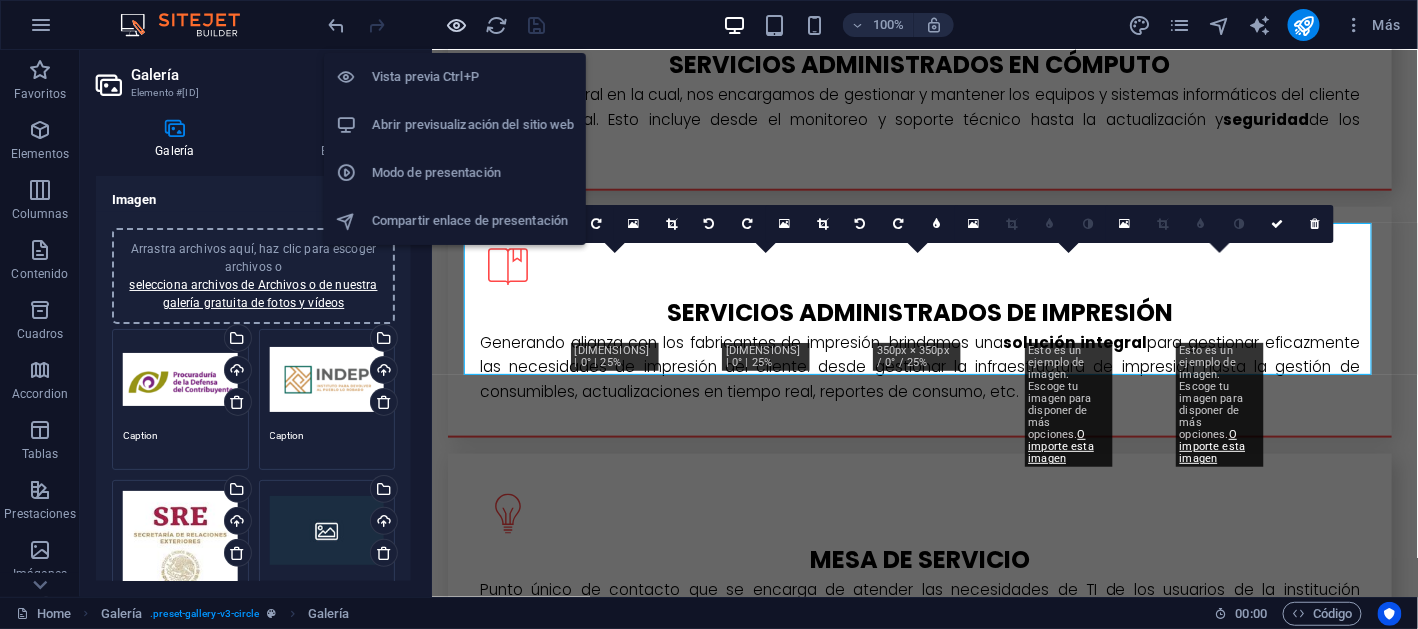 click at bounding box center (457, 25) 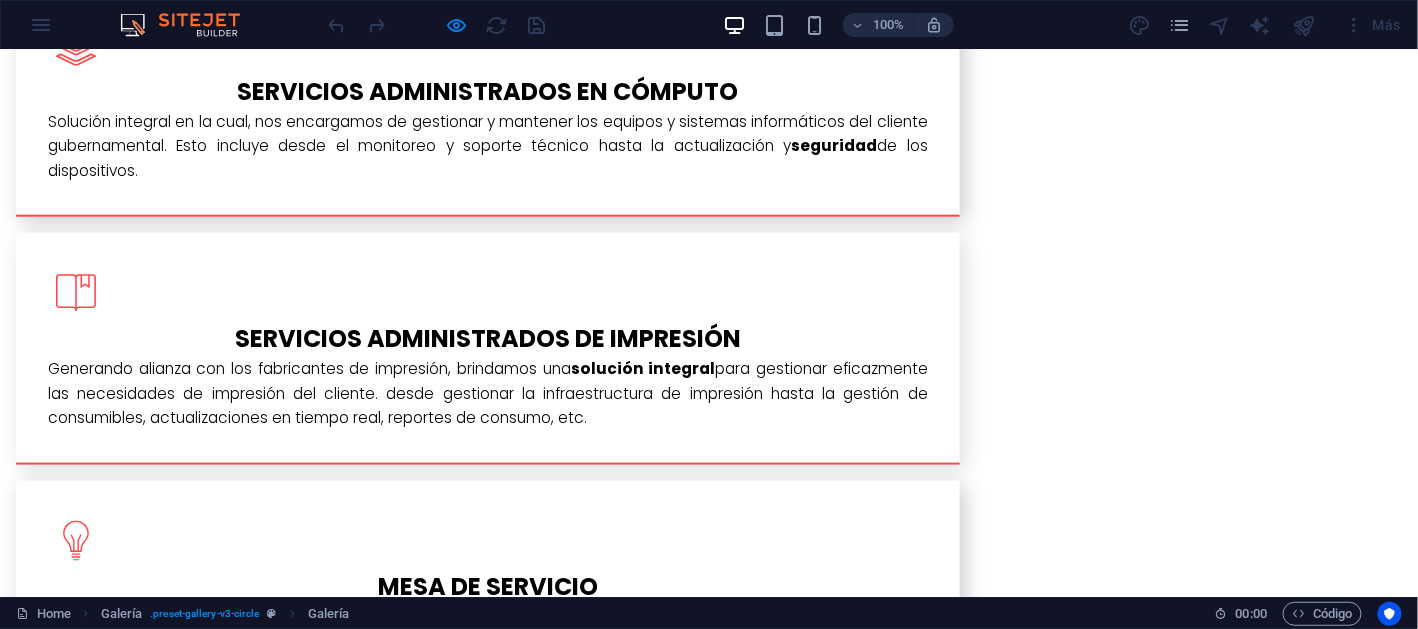 click at bounding box center (709, 2291) 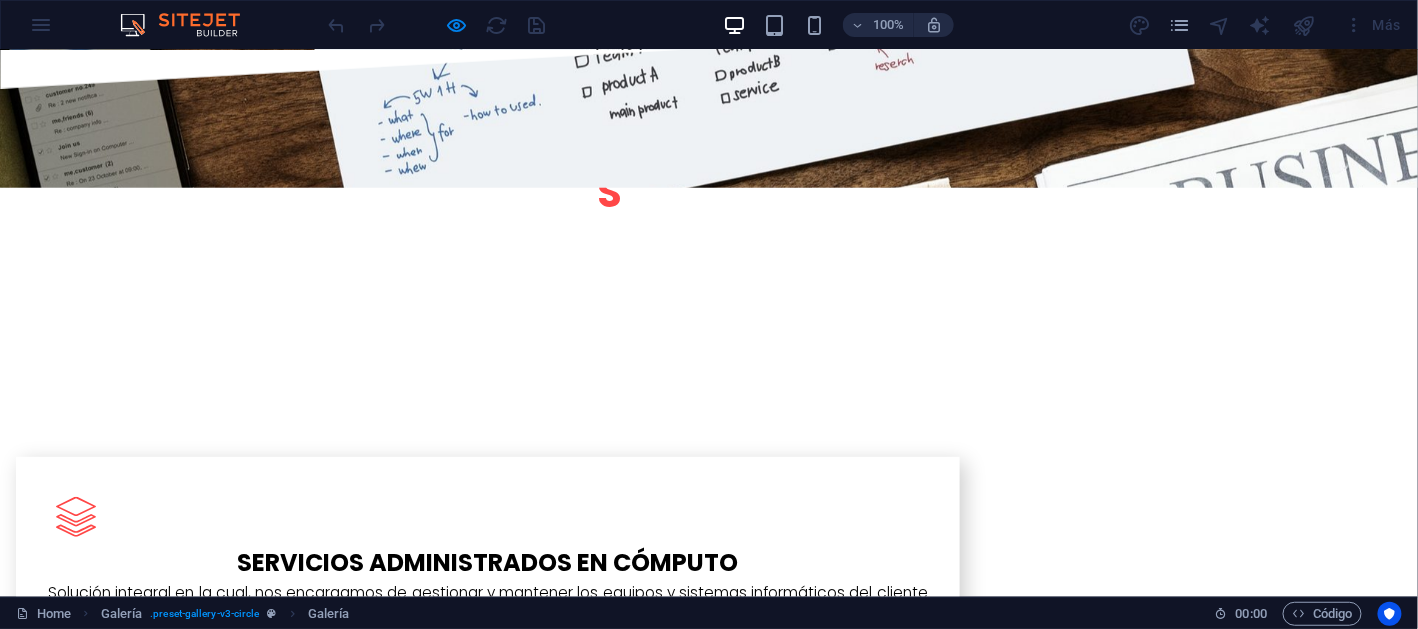 click on "×" at bounding box center [5, -2914] 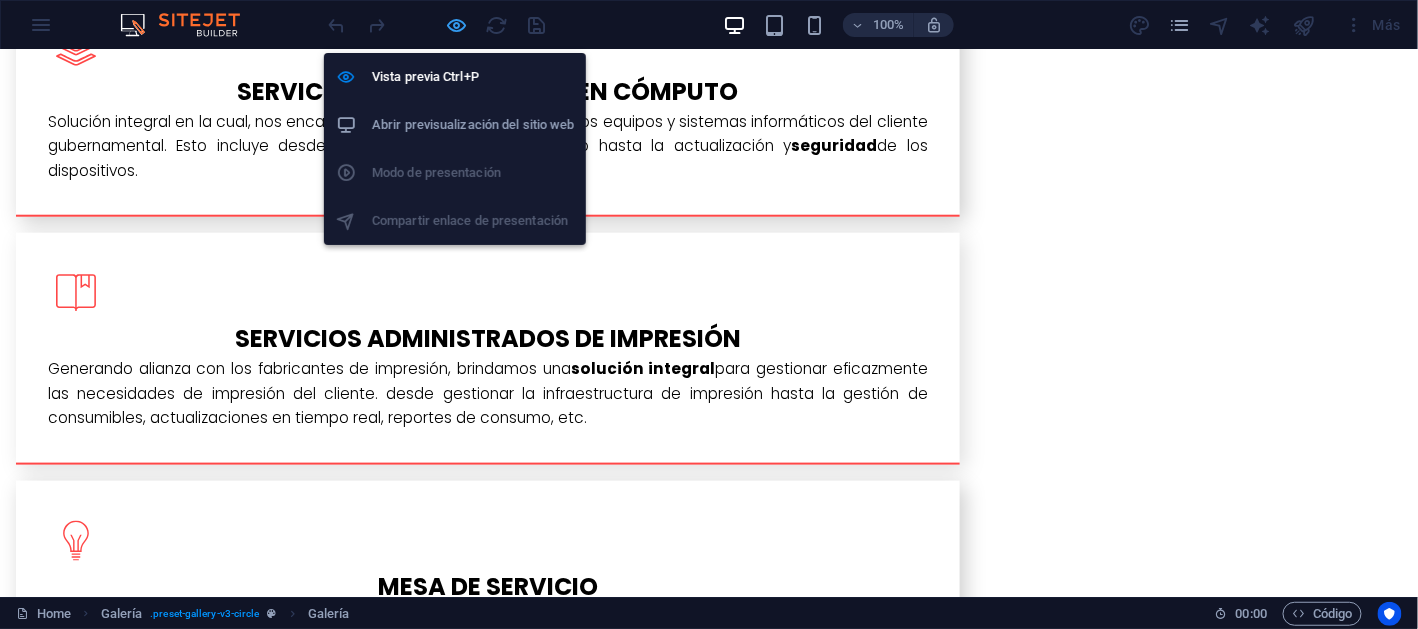 click at bounding box center [457, 25] 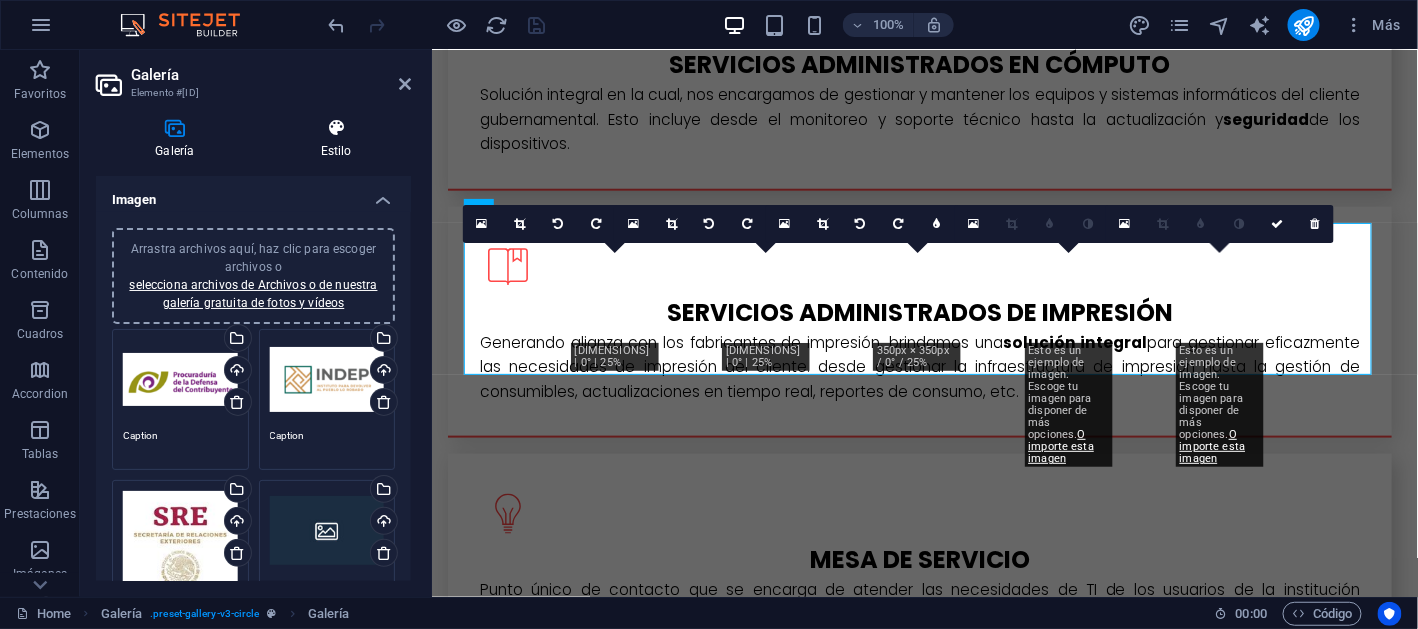 click on "Estilo" at bounding box center (336, 139) 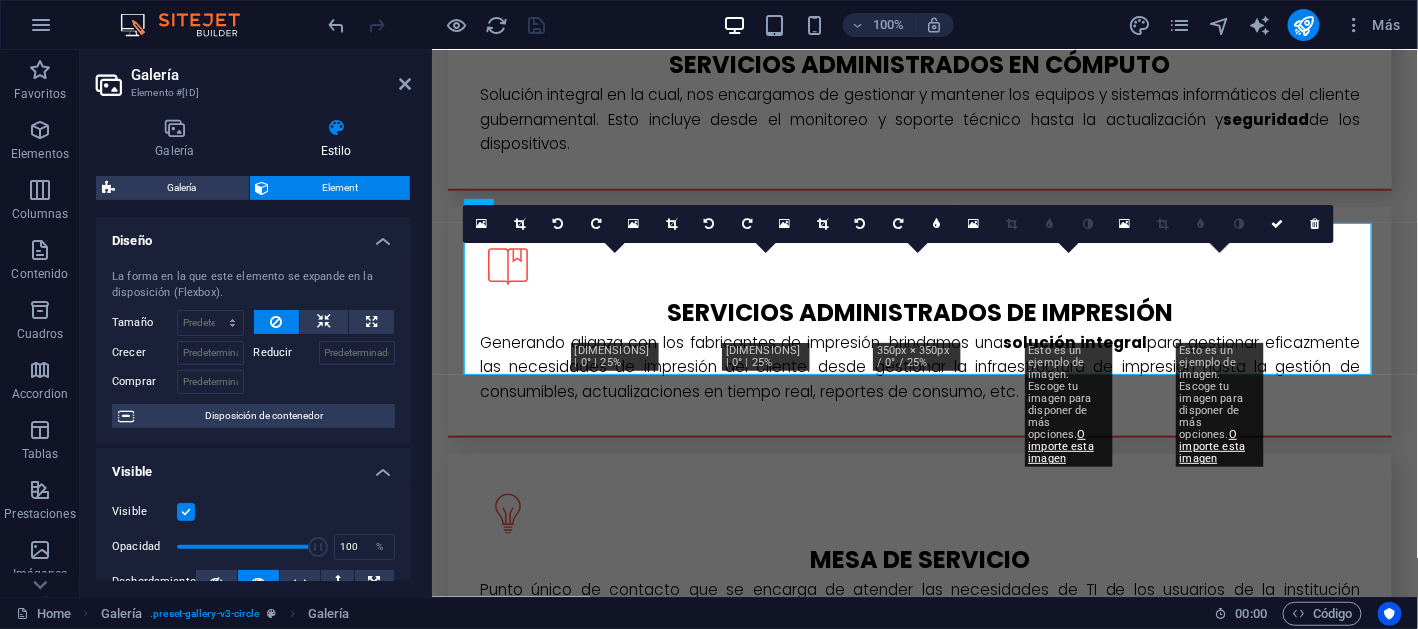scroll, scrollTop: 0, scrollLeft: 0, axis: both 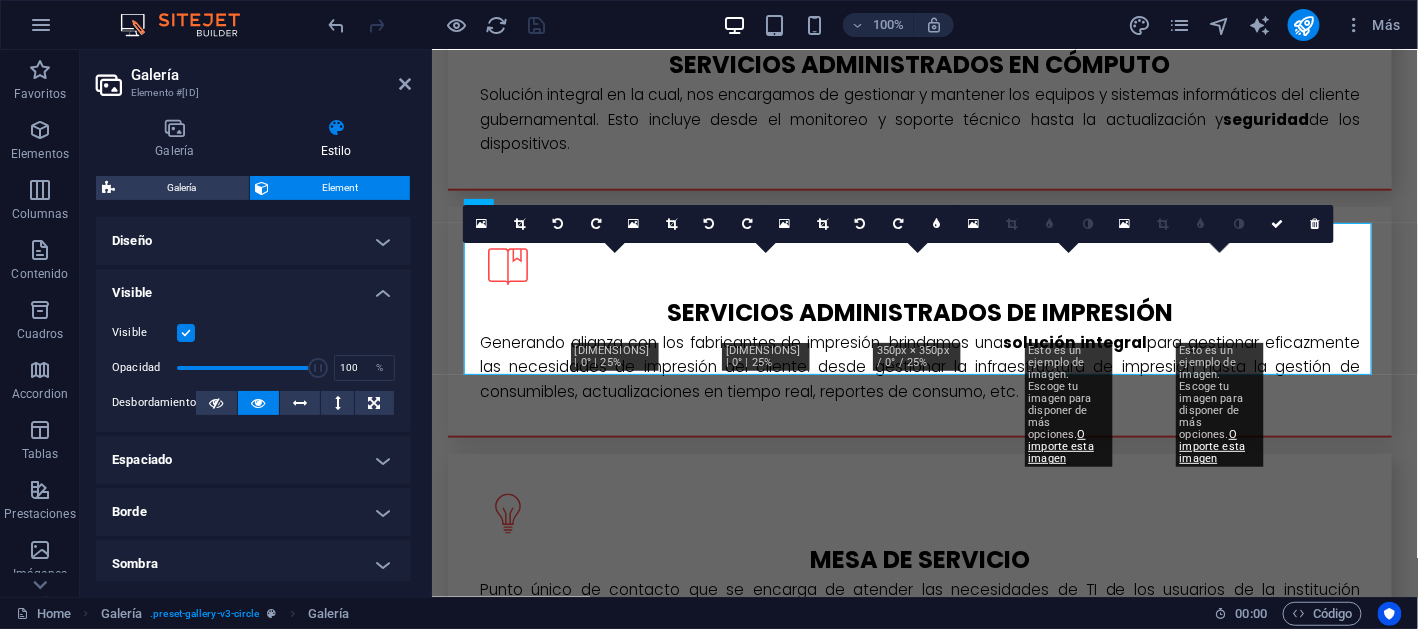 click on "Diseño" at bounding box center (253, 241) 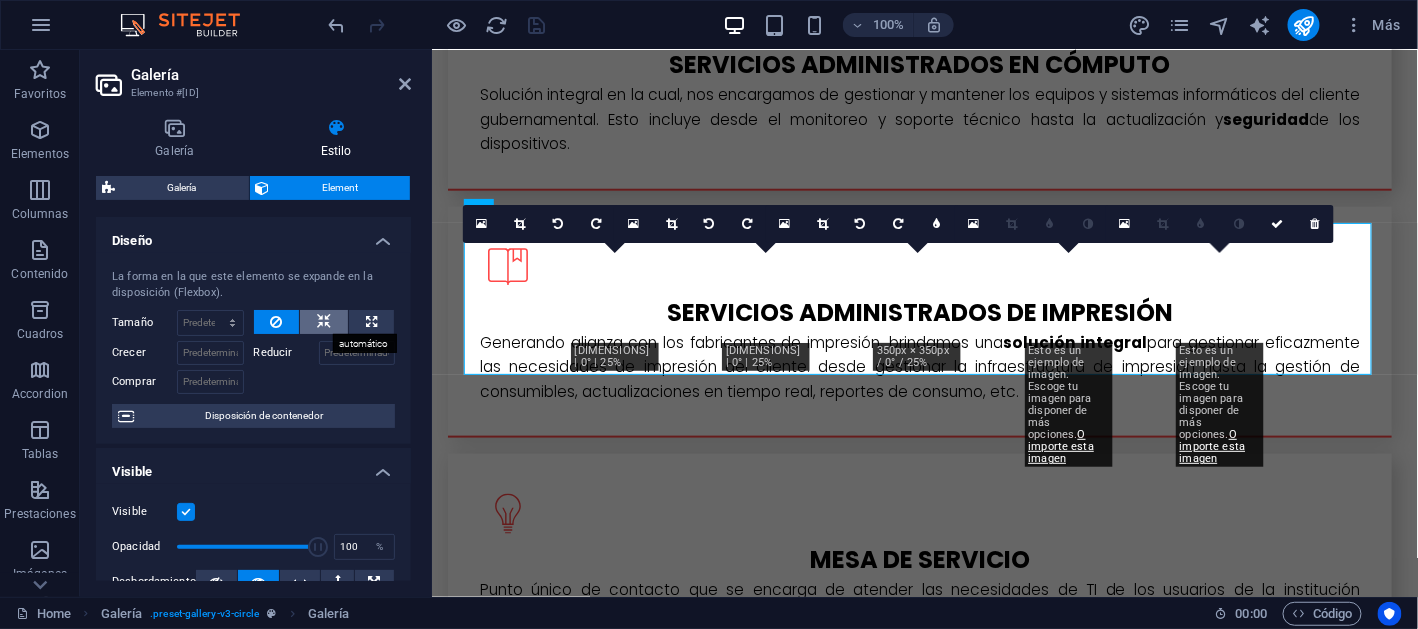 click at bounding box center (324, 322) 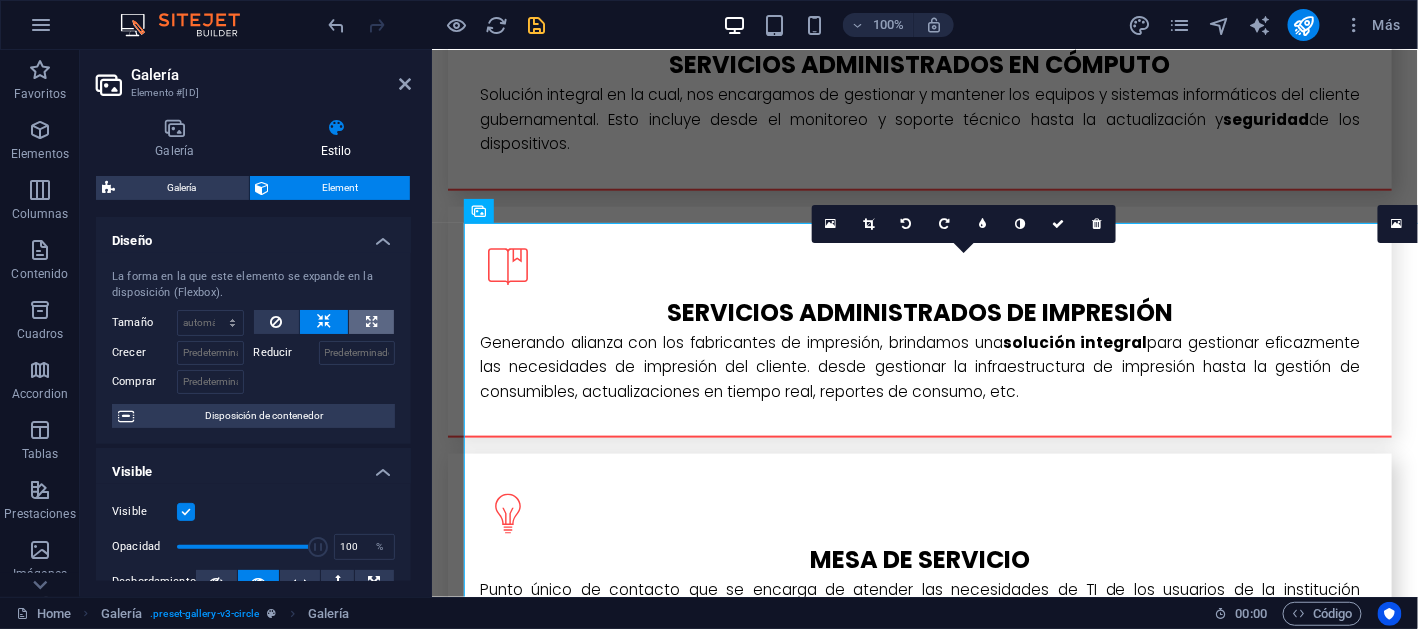 click at bounding box center (371, 322) 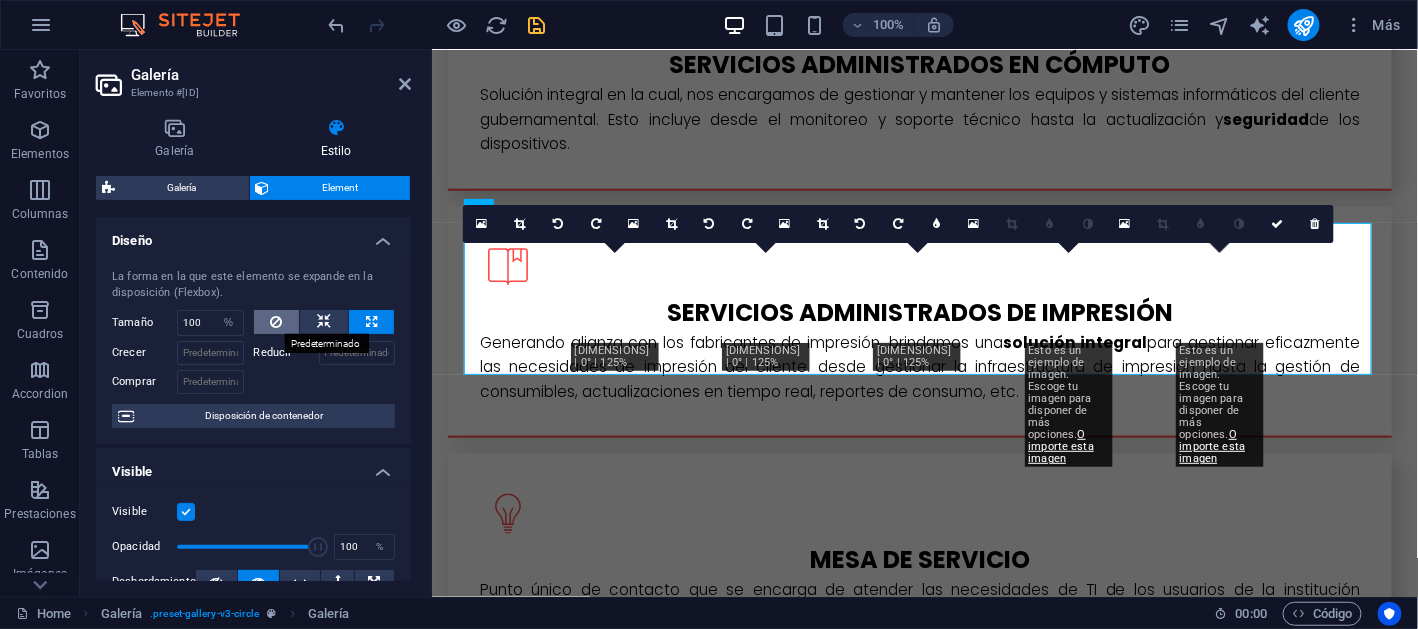 click at bounding box center [277, 322] 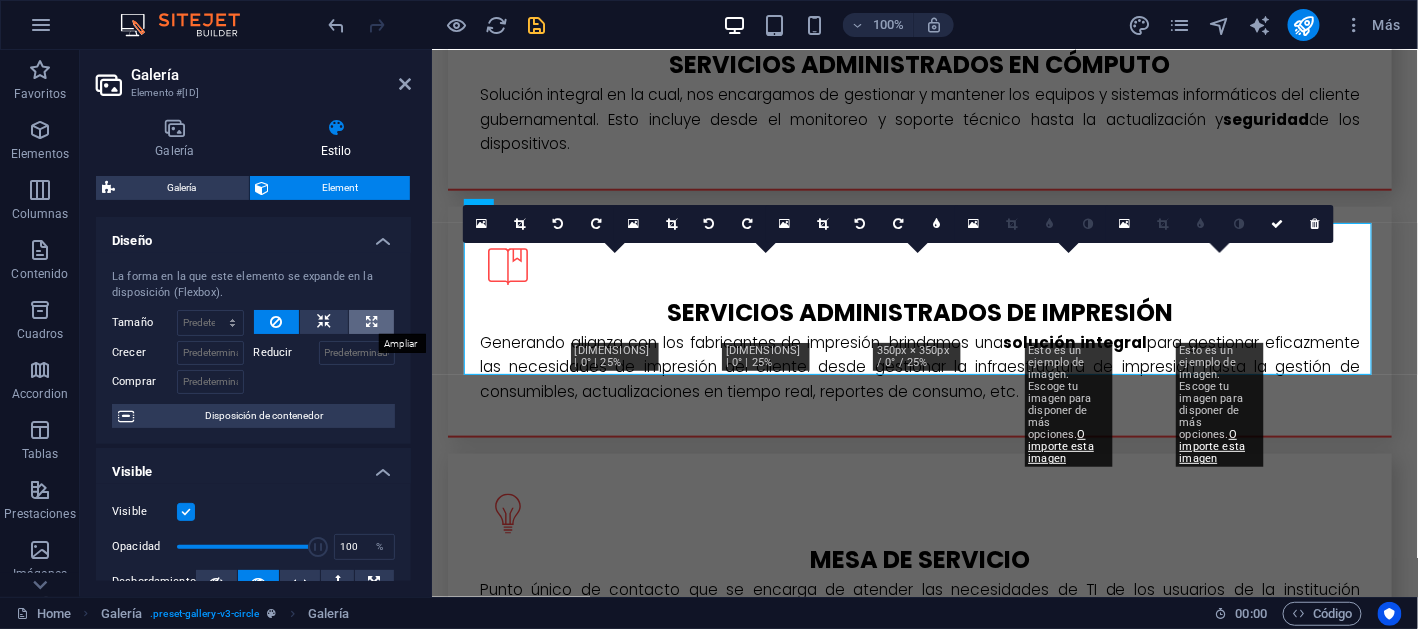 click at bounding box center [371, 322] 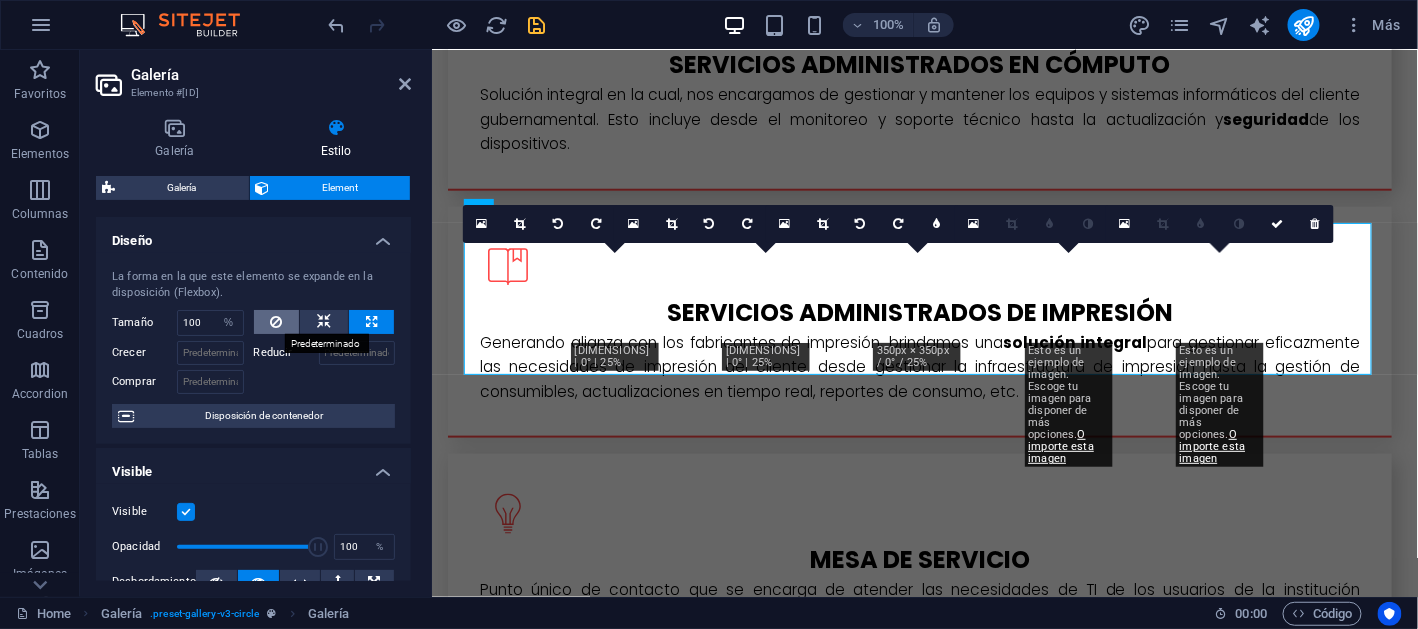 click at bounding box center [276, 322] 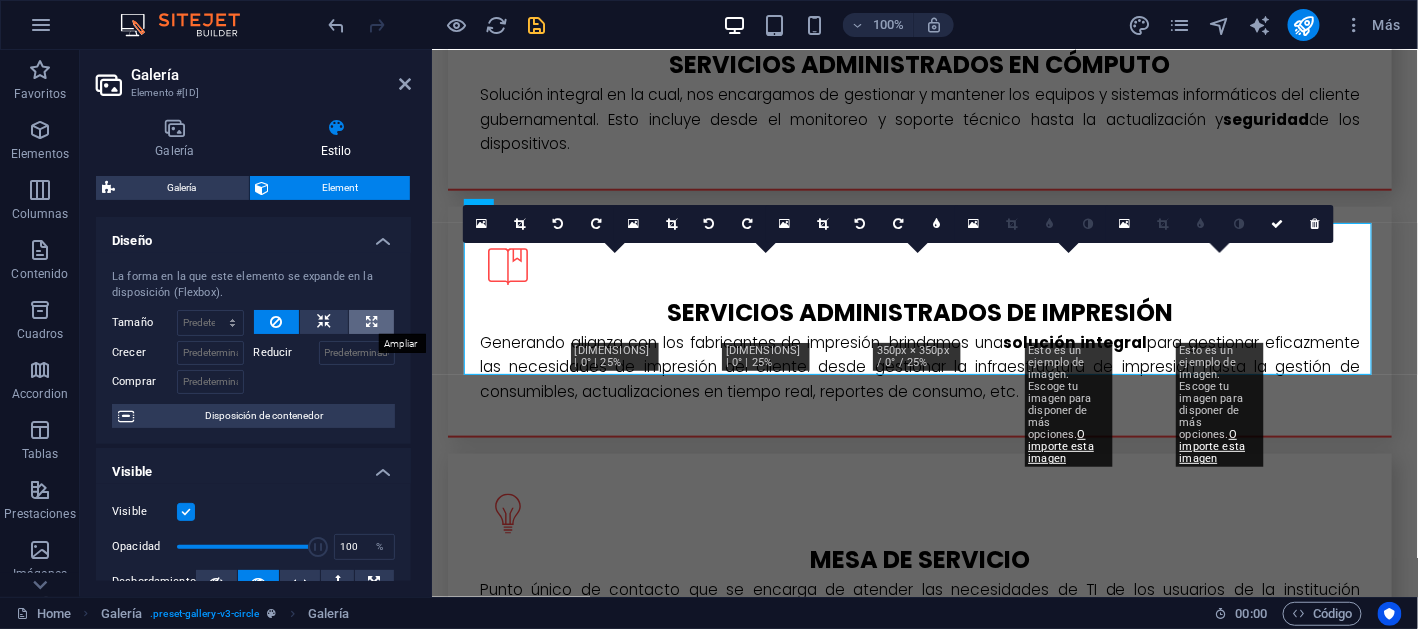 click at bounding box center [371, 322] 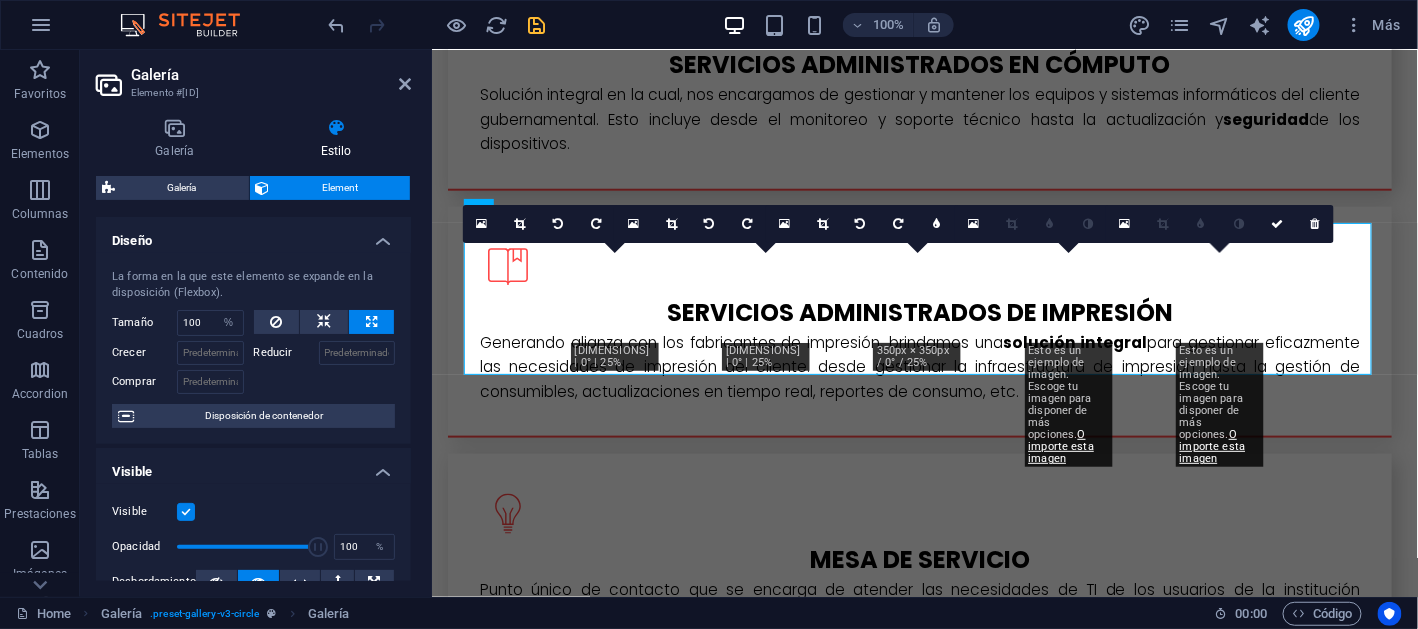 click on "Diseño" at bounding box center [253, 235] 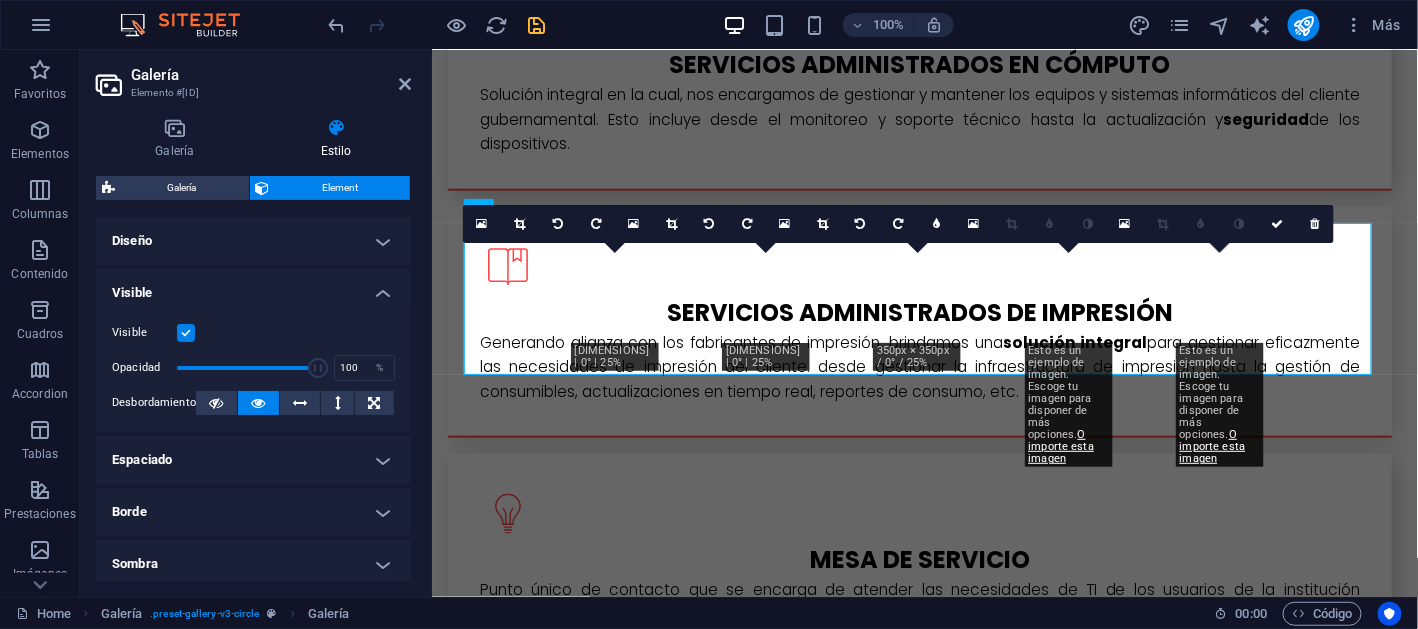 click on "Visible" at bounding box center (253, 287) 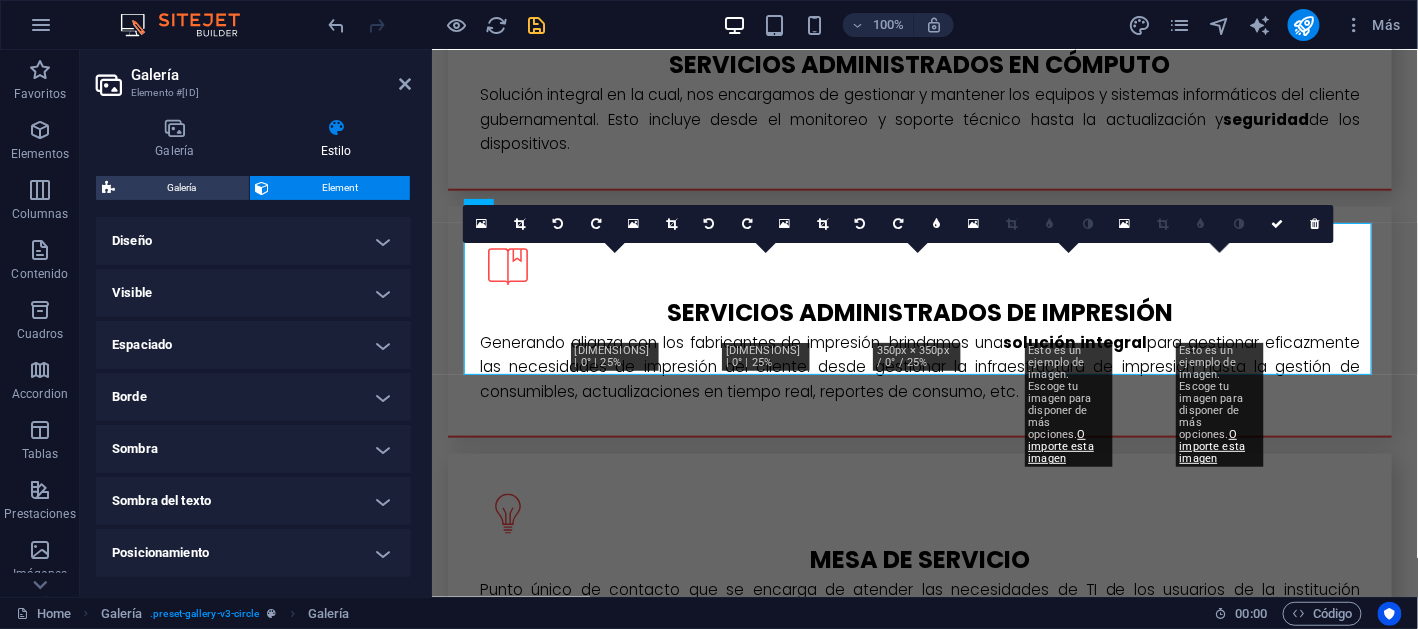 click on "Espaciado" at bounding box center [253, 345] 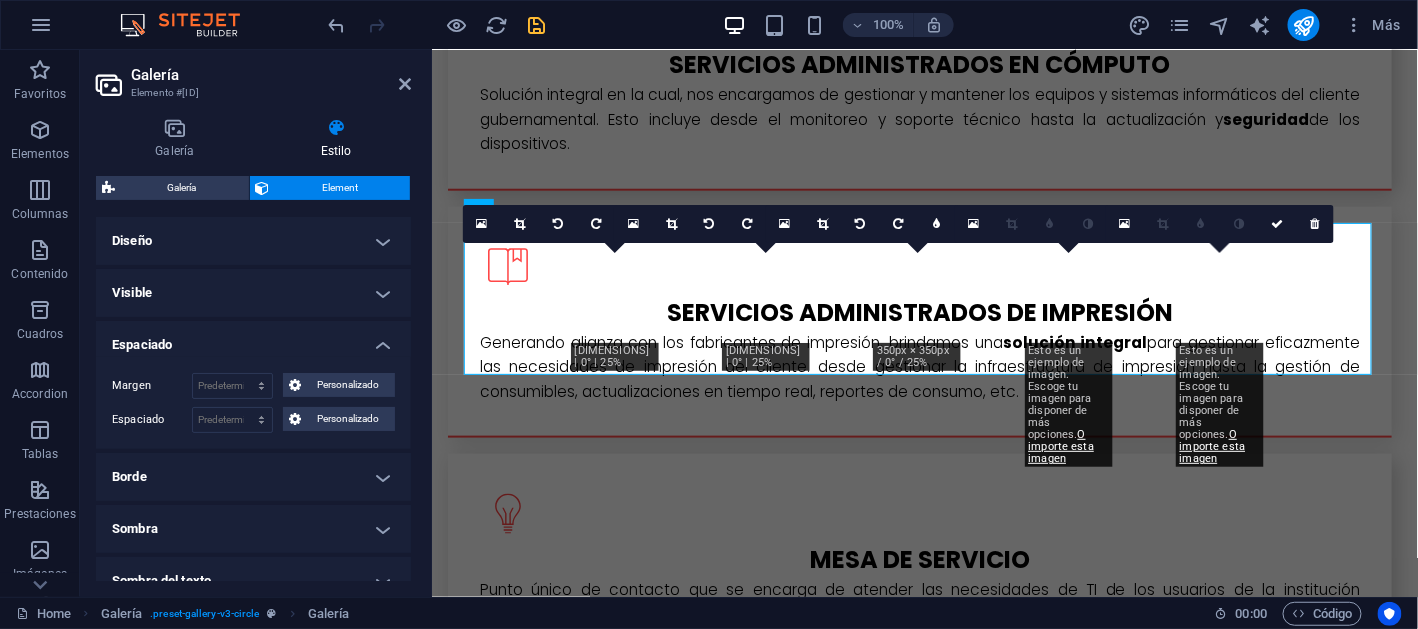 click on "Espaciado" at bounding box center (253, 339) 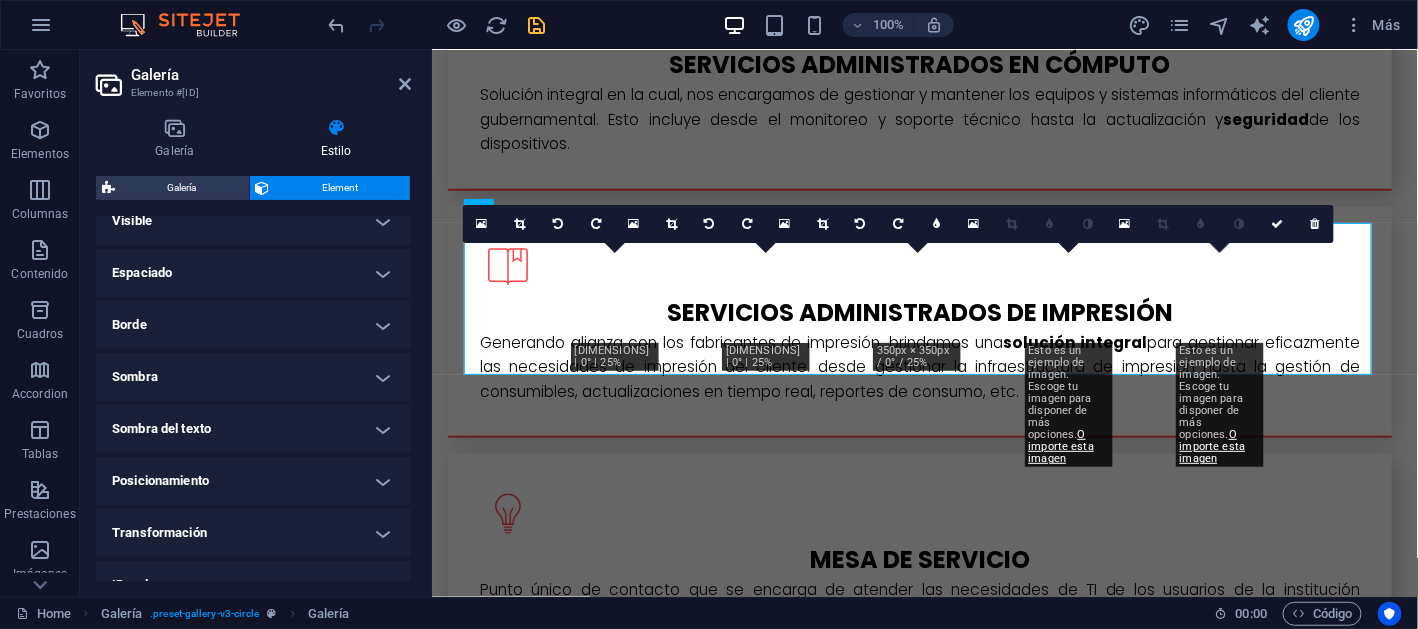 scroll, scrollTop: 99, scrollLeft: 0, axis: vertical 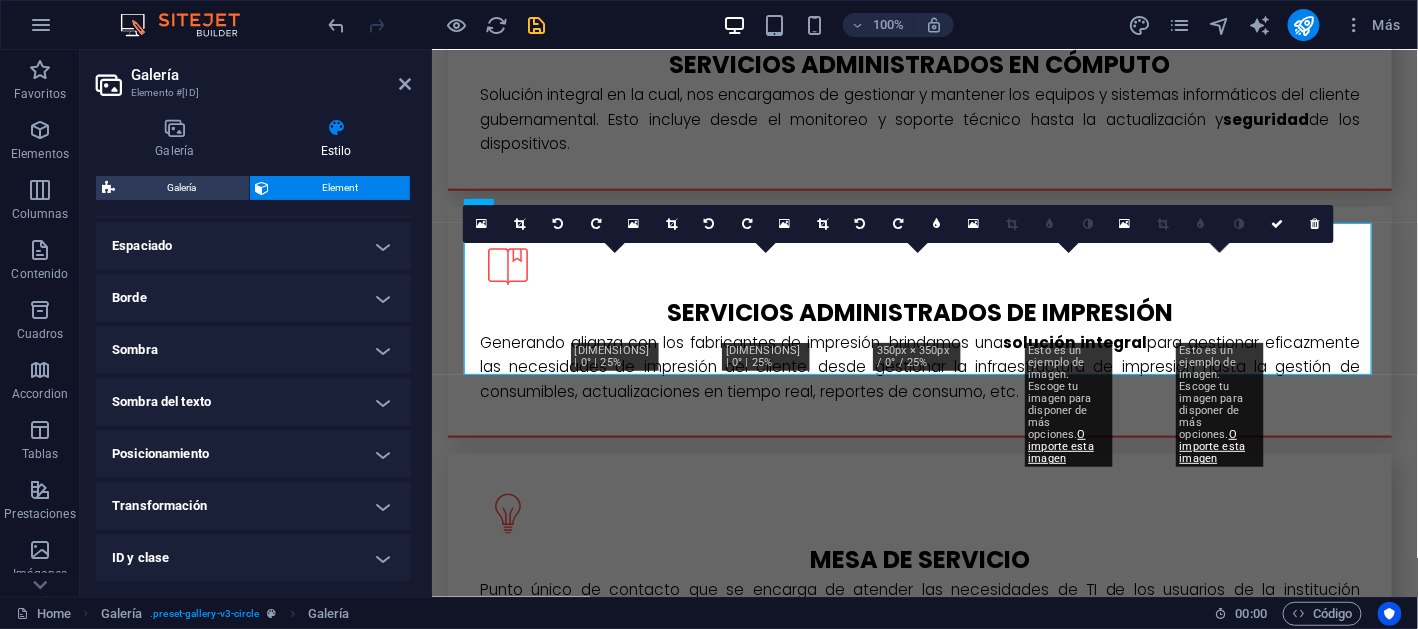 click on "Posicionamiento" at bounding box center (253, 454) 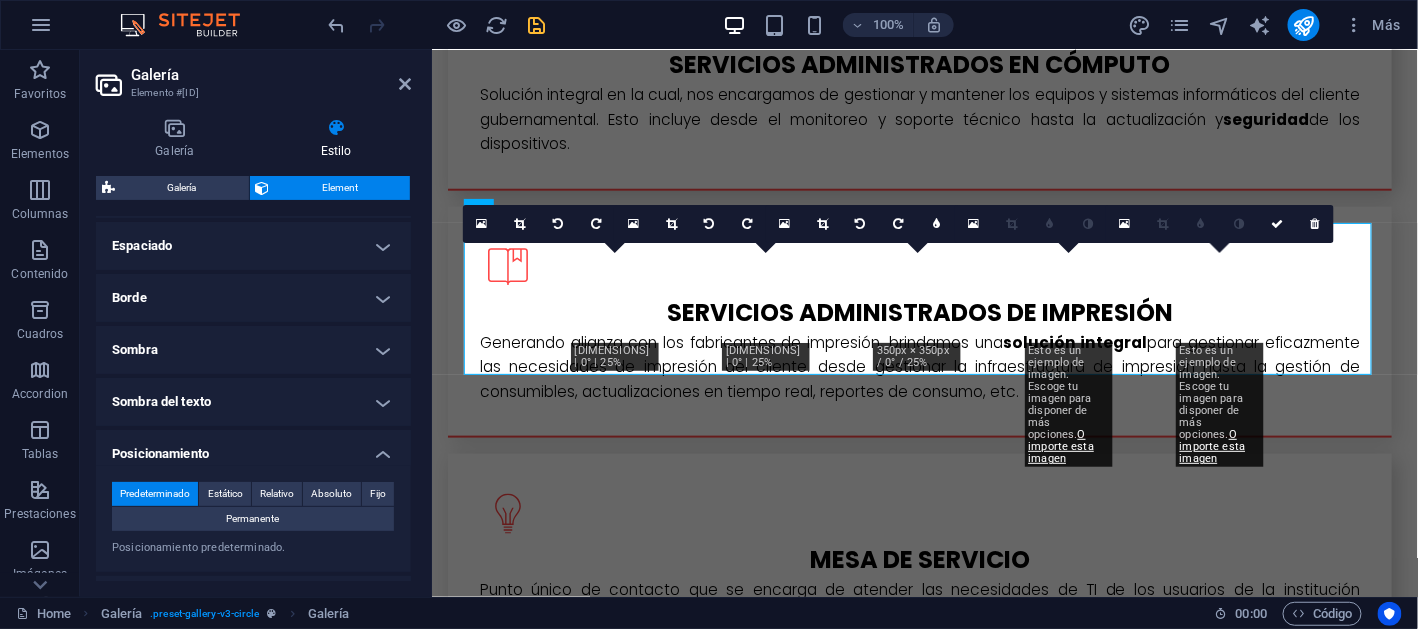 click on "Posicionamiento" at bounding box center (253, 448) 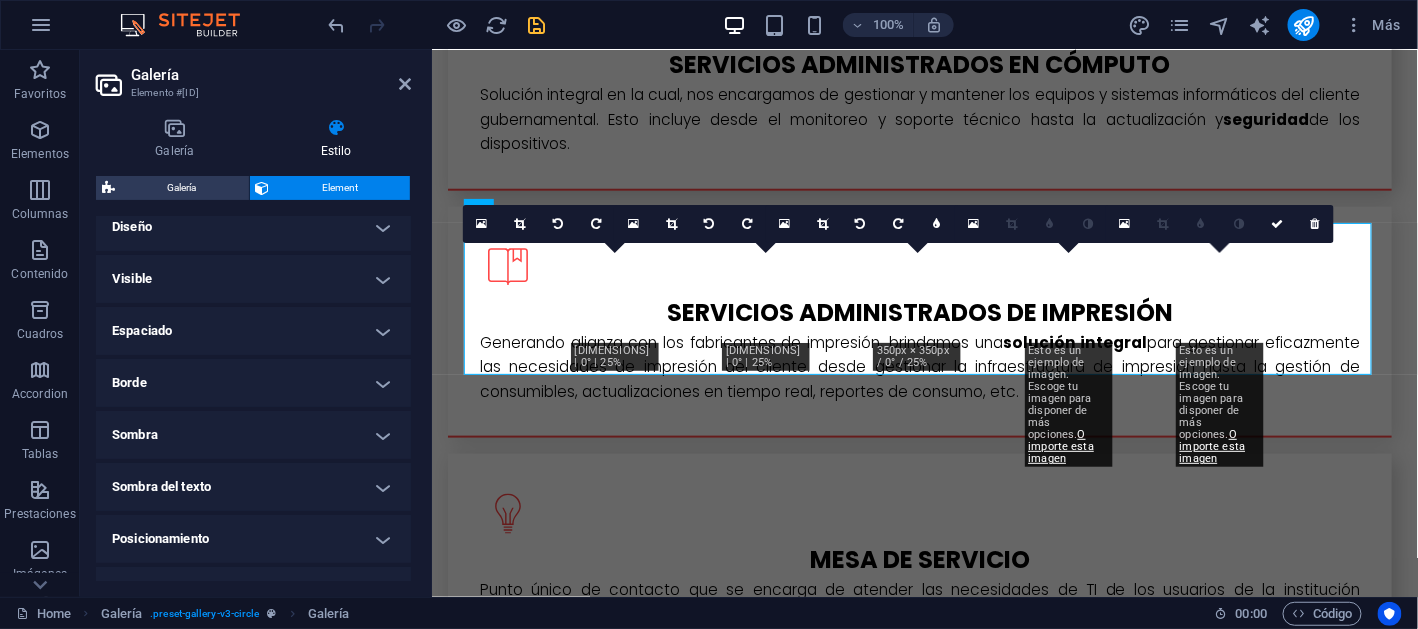 scroll, scrollTop: 0, scrollLeft: 0, axis: both 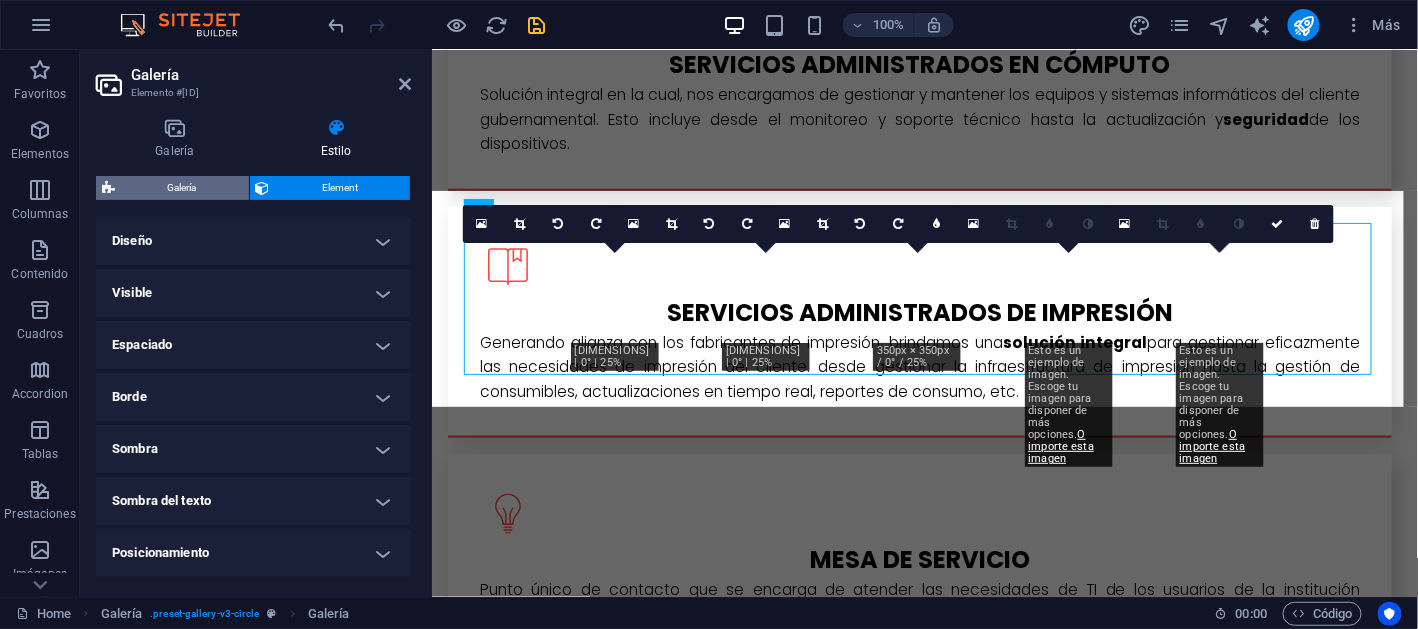 click on "Galería" at bounding box center (182, 188) 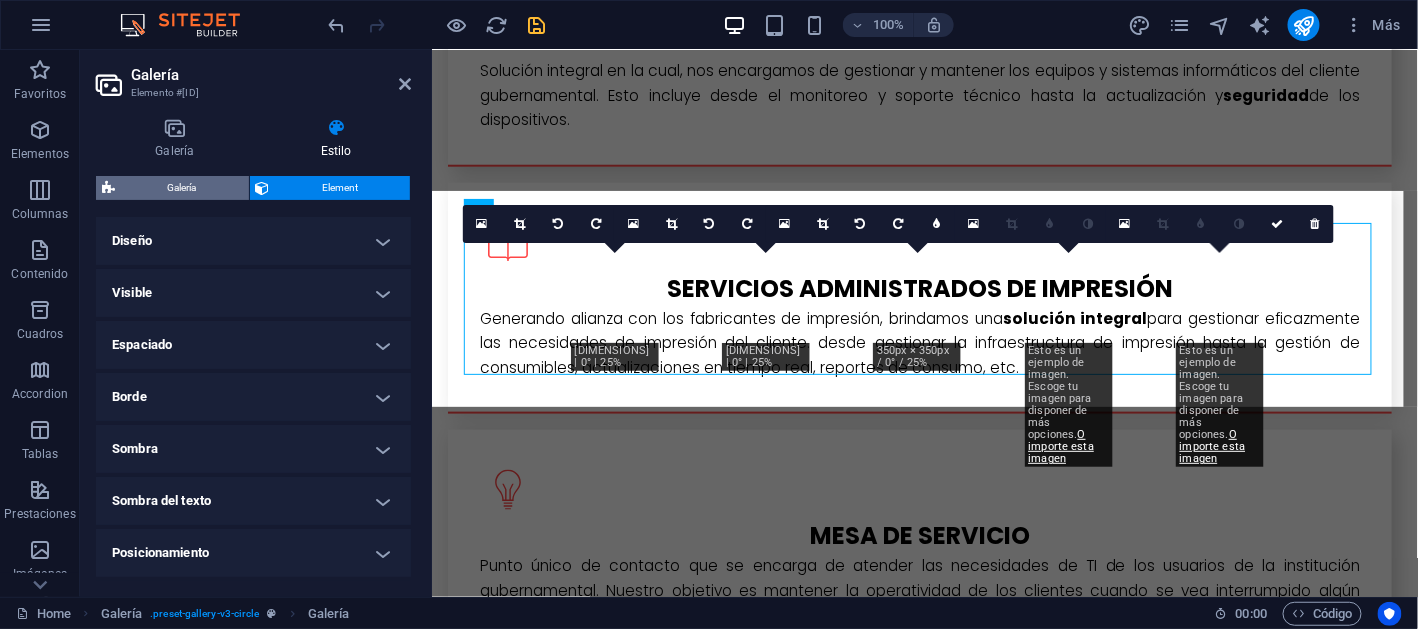 select on "rem" 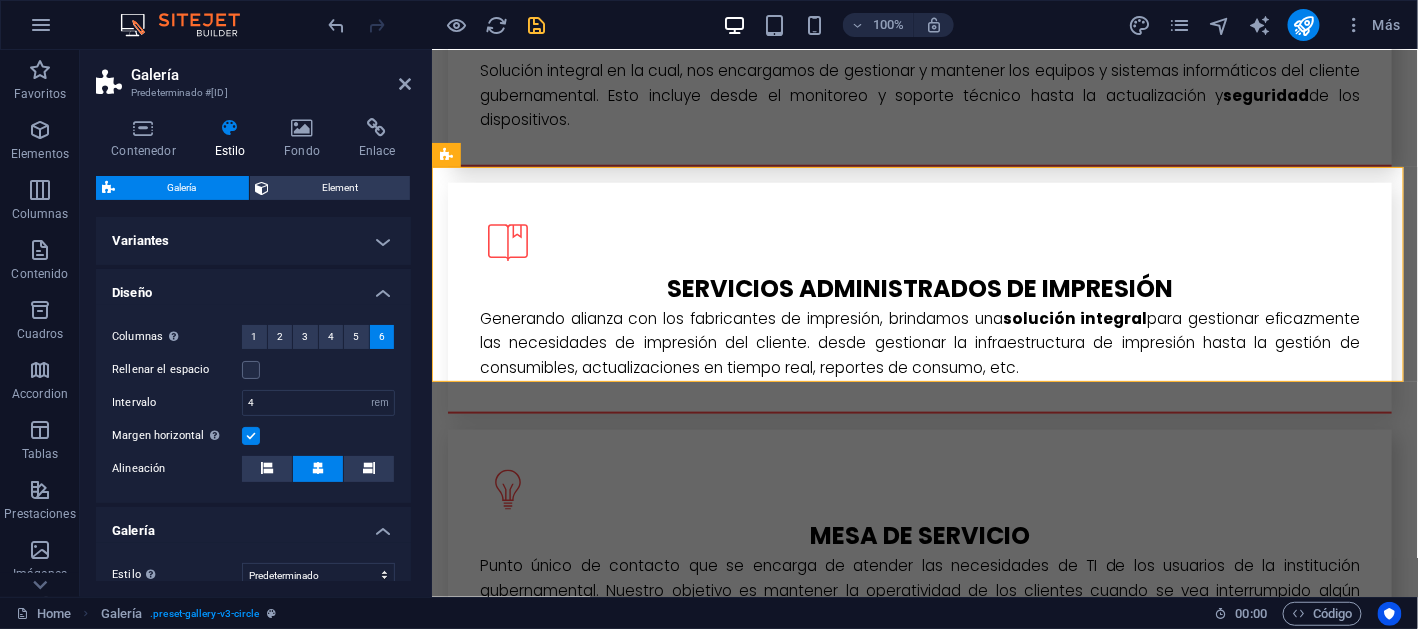 click on "Diseño" at bounding box center (253, 287) 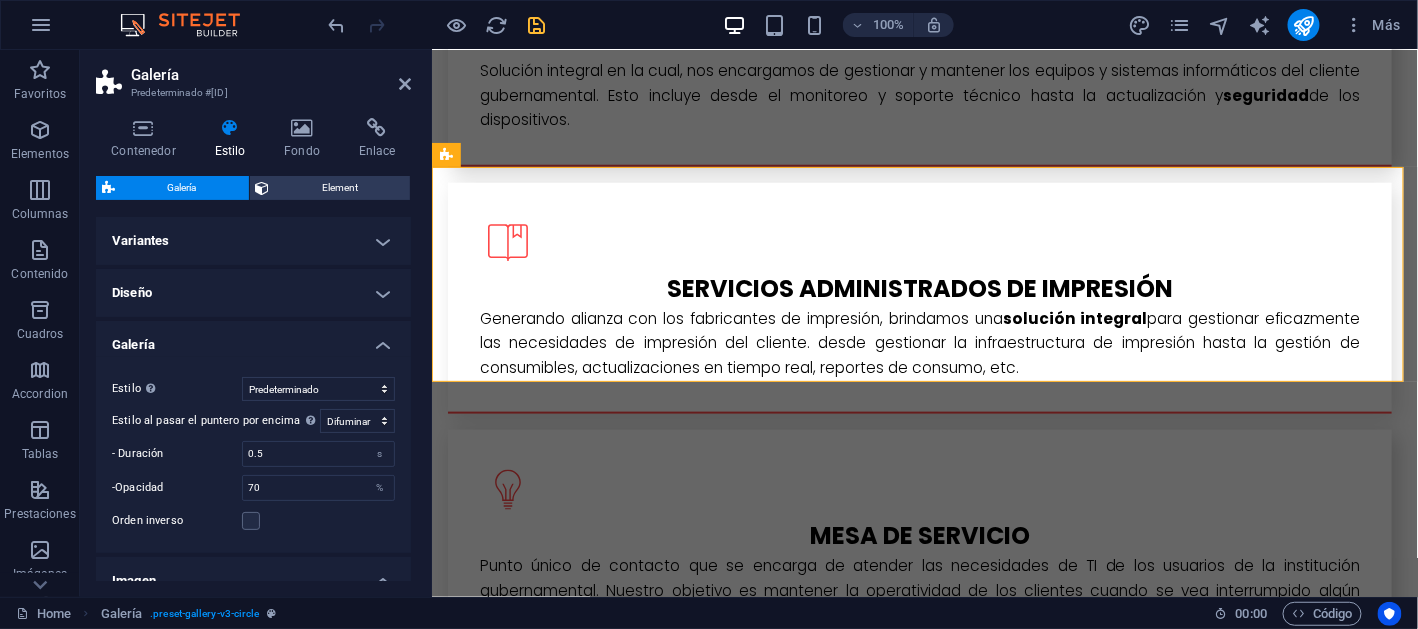 click on "Variantes" at bounding box center (253, 241) 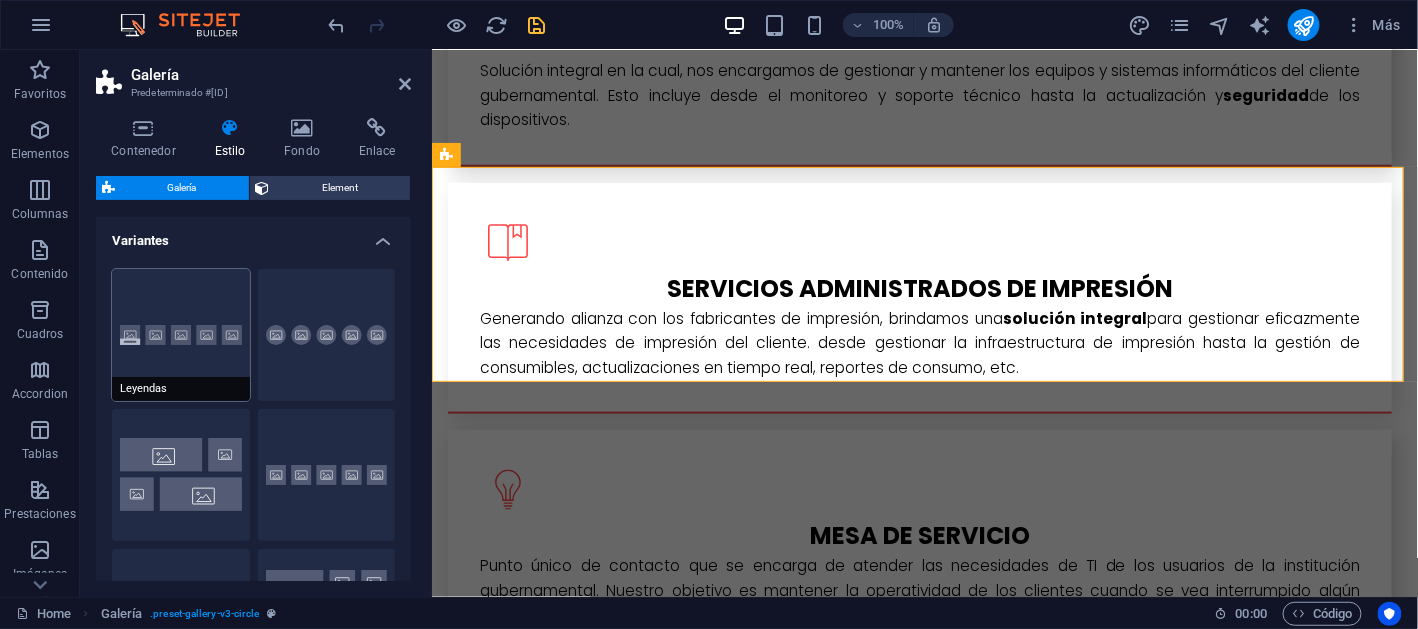click on "Leyendas" at bounding box center [181, 335] 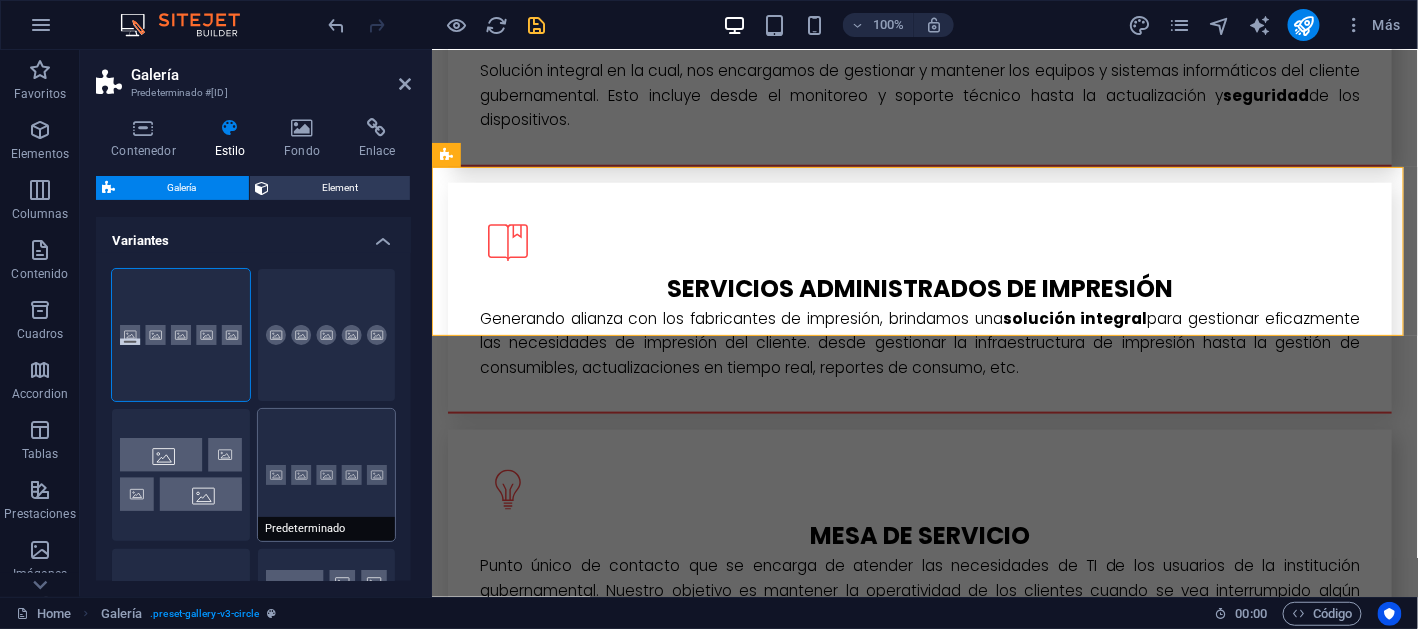click on "Predeterminado" at bounding box center [327, 475] 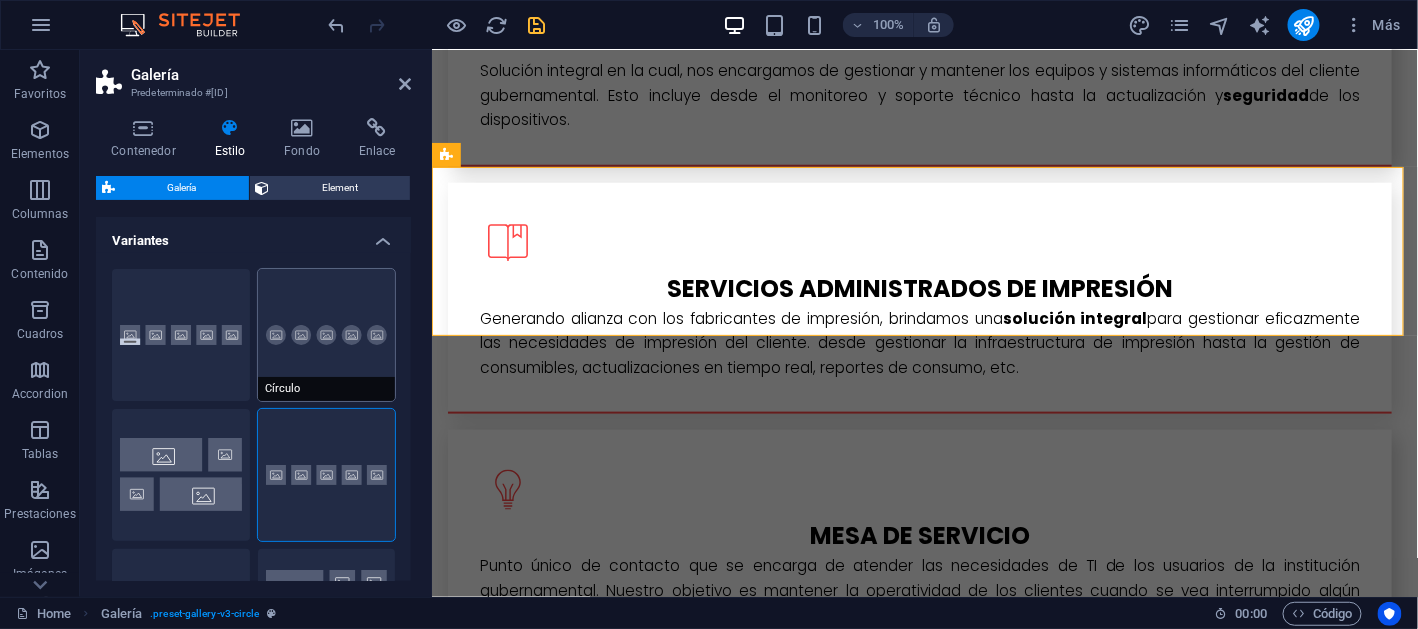 click on "Círculo" at bounding box center (327, 335) 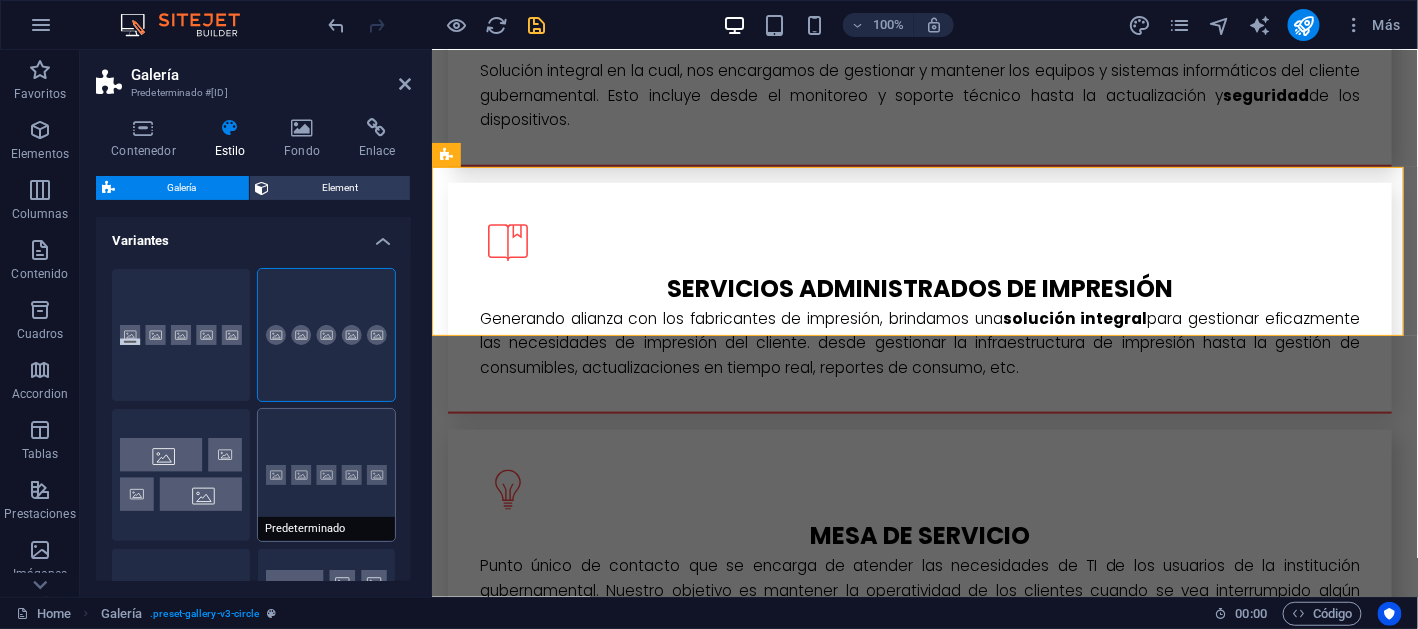 click on "Predeterminado" at bounding box center (327, 475) 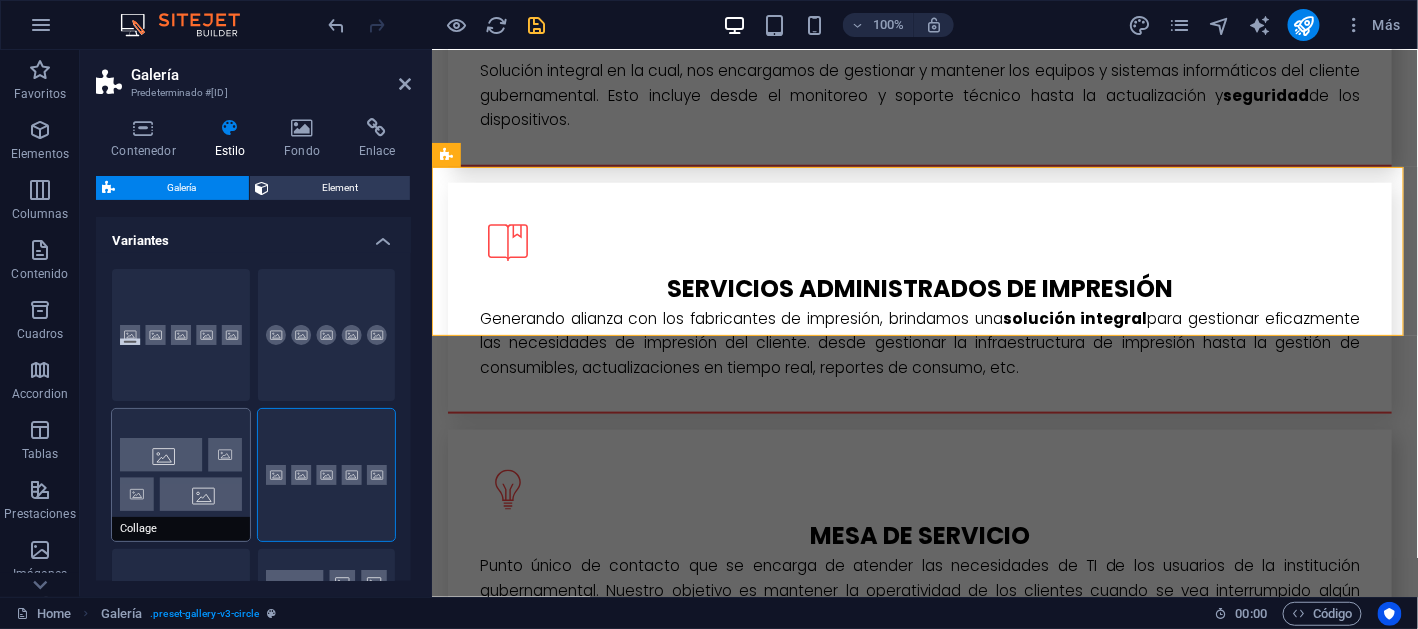 click on "Collage" at bounding box center (181, 475) 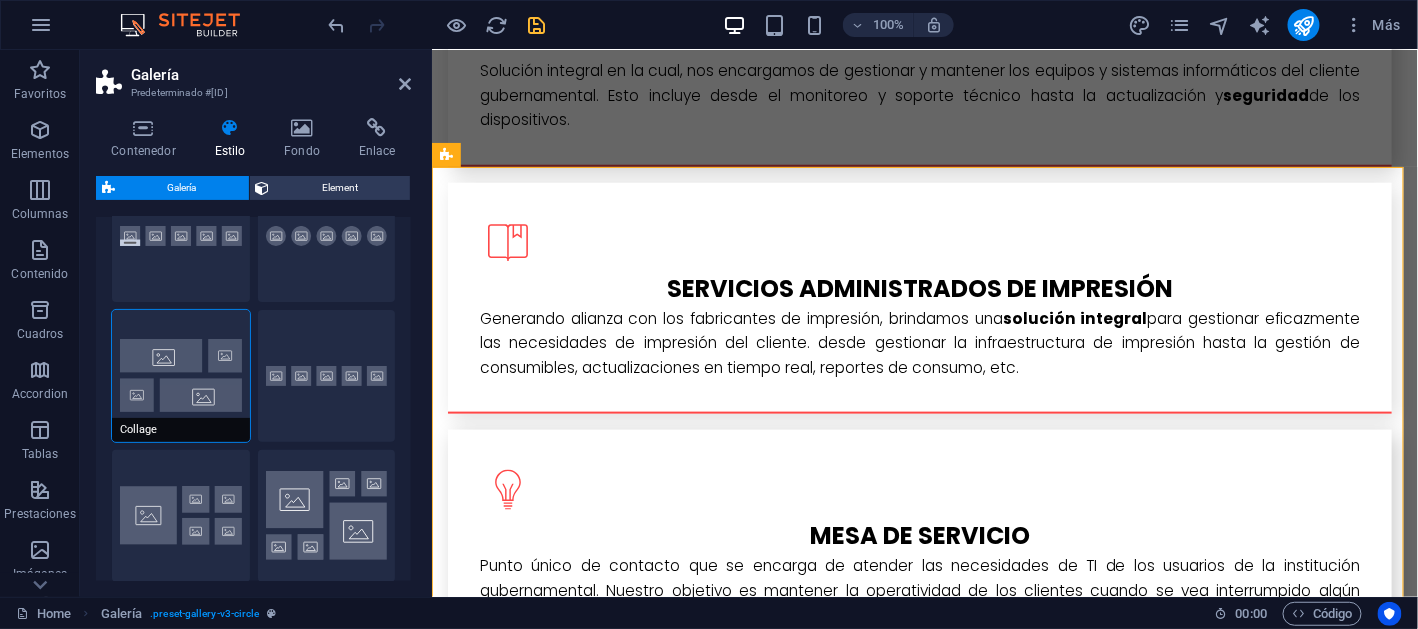 scroll, scrollTop: 200, scrollLeft: 0, axis: vertical 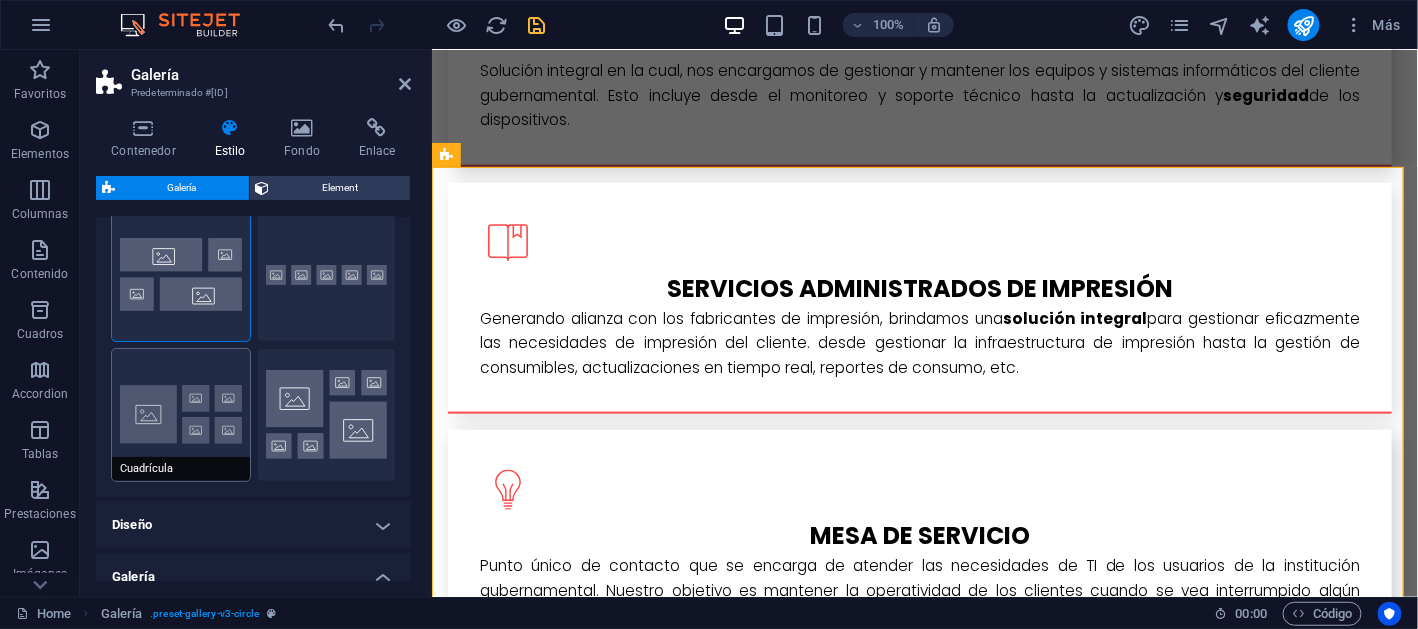 click on "Cuadrícula" at bounding box center (181, 415) 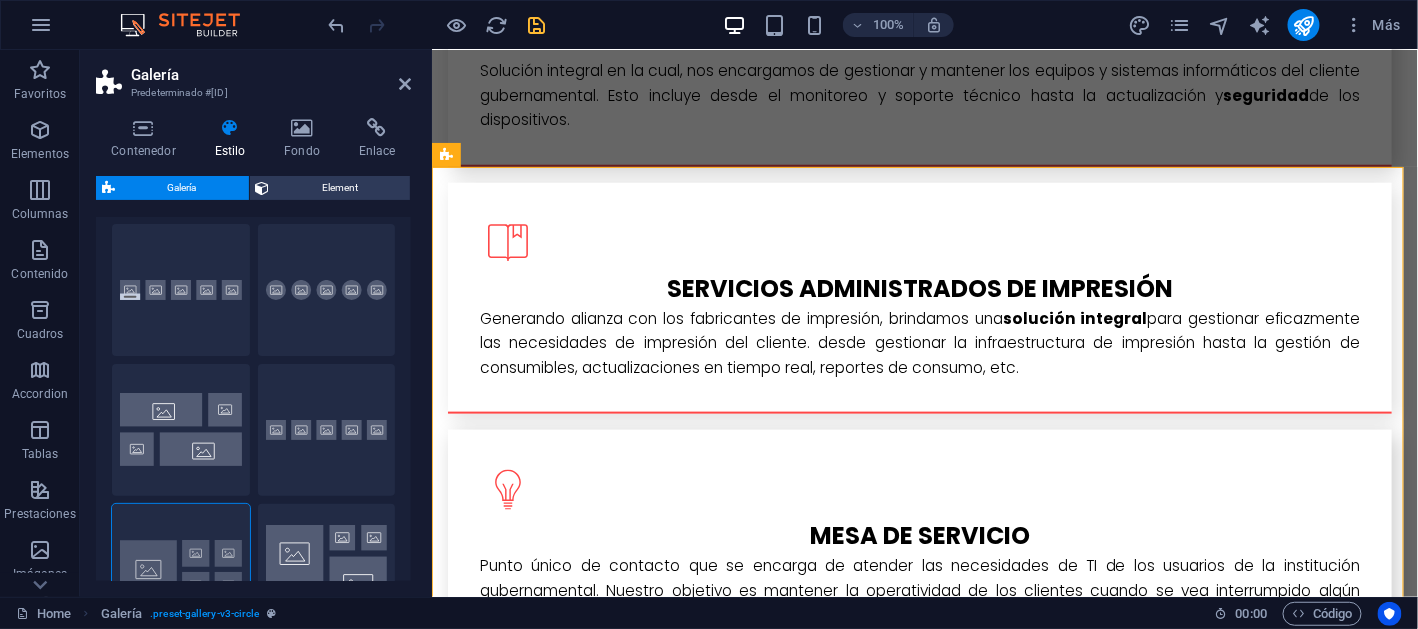 scroll, scrollTop: 0, scrollLeft: 0, axis: both 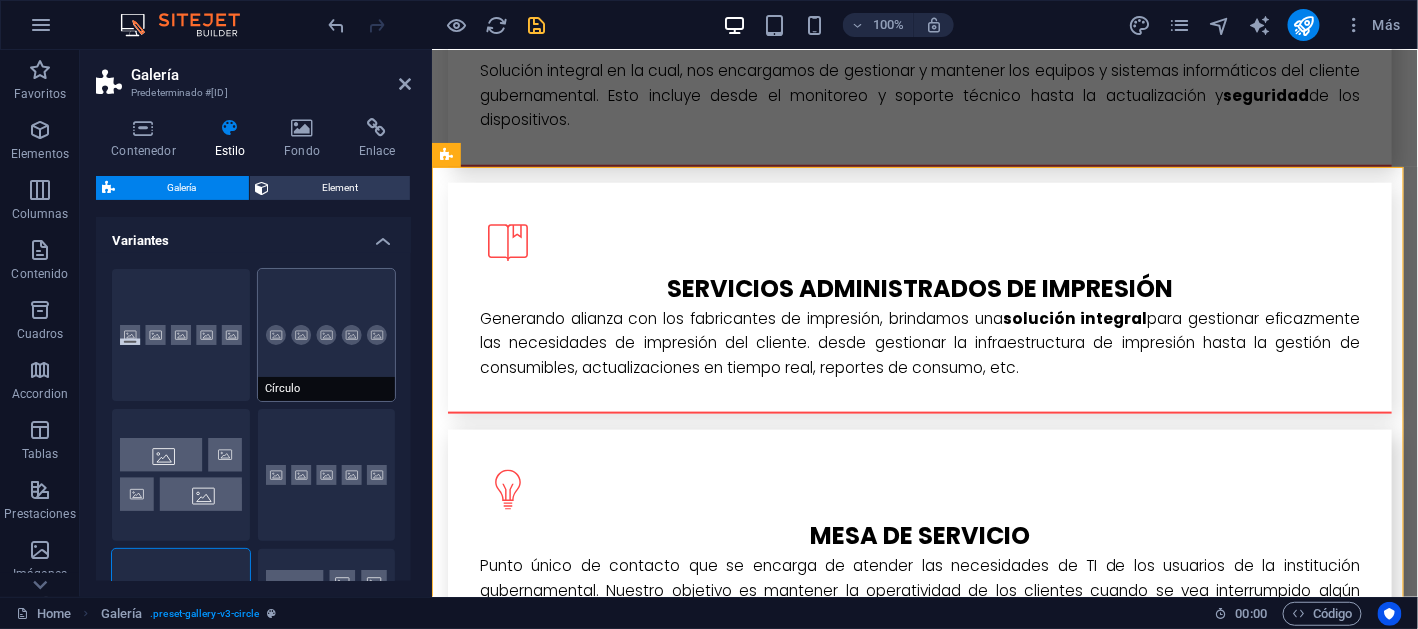 click on "Círculo" at bounding box center (327, 335) 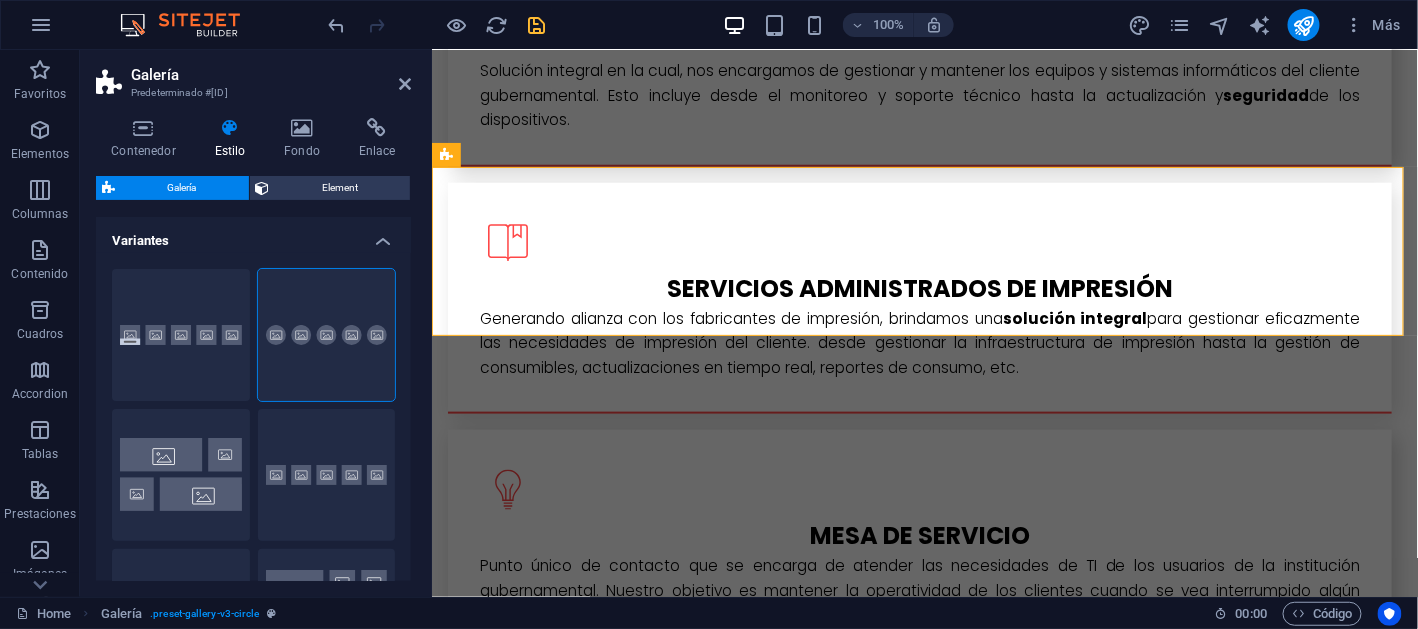 click on "Variantes" at bounding box center (253, 235) 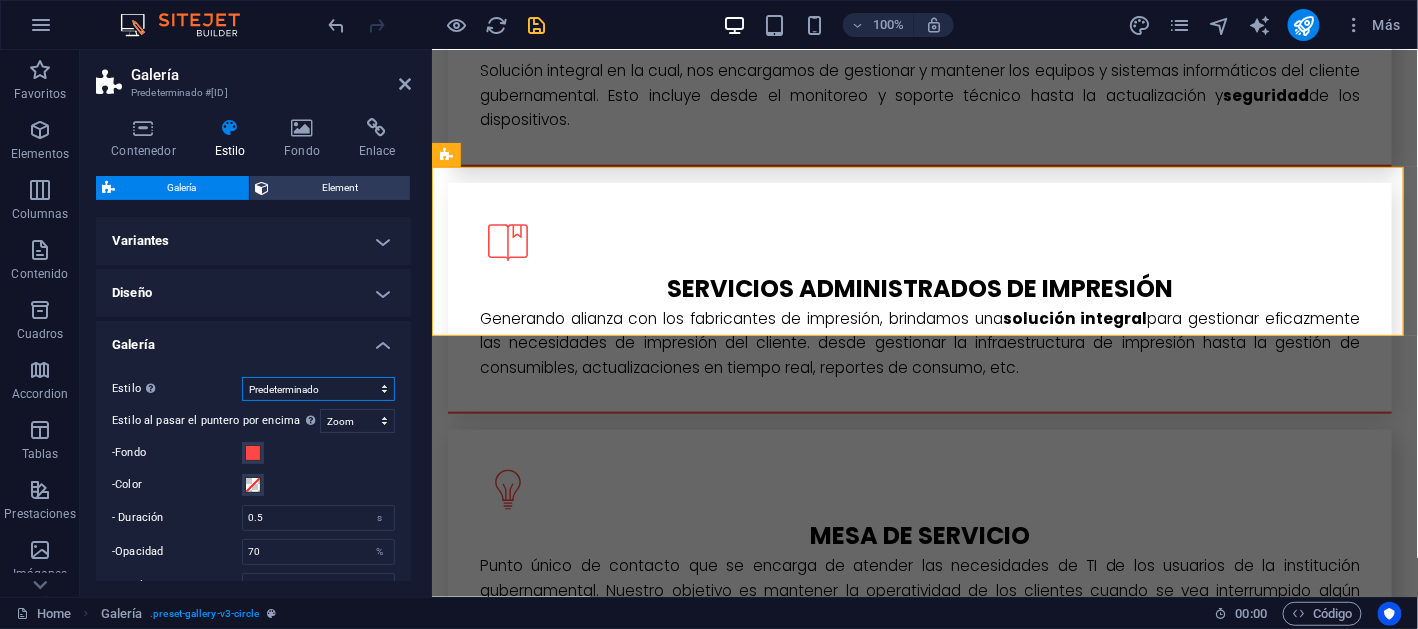 click on "Predeterminado Cuadrícula Cuadrícula inversa Cuadrícula desplazada Collage" at bounding box center [318, 389] 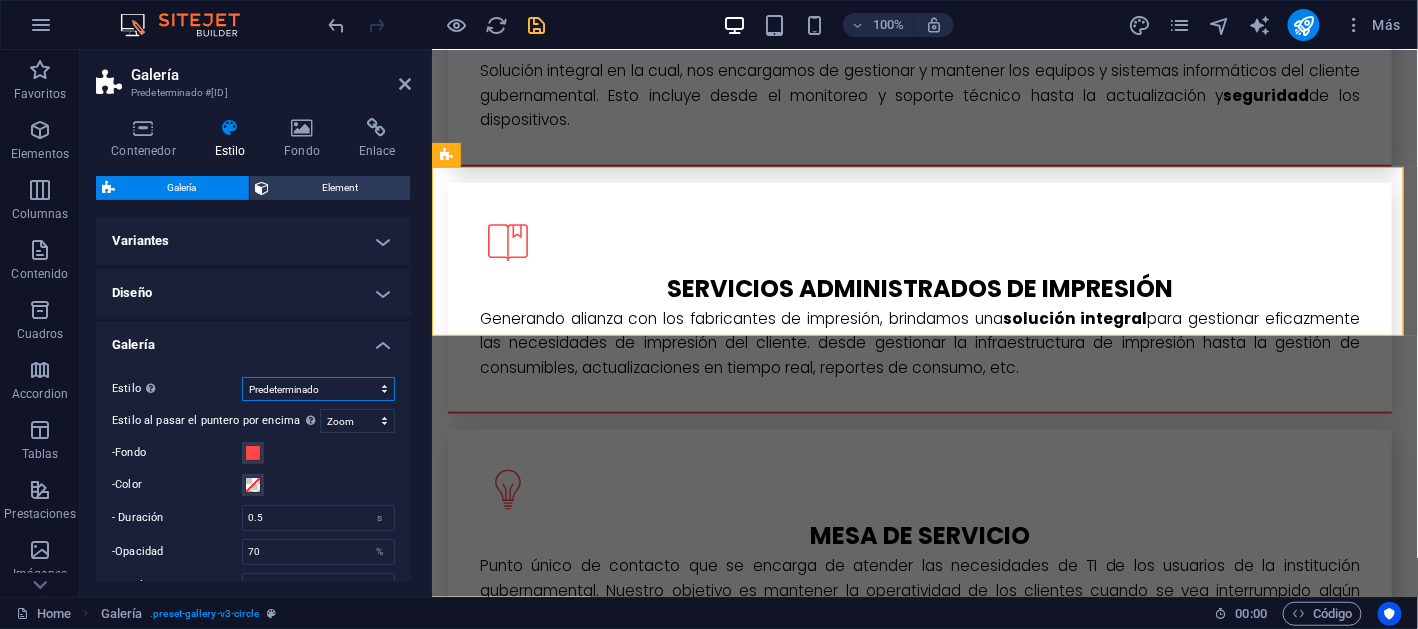 select on "grid" 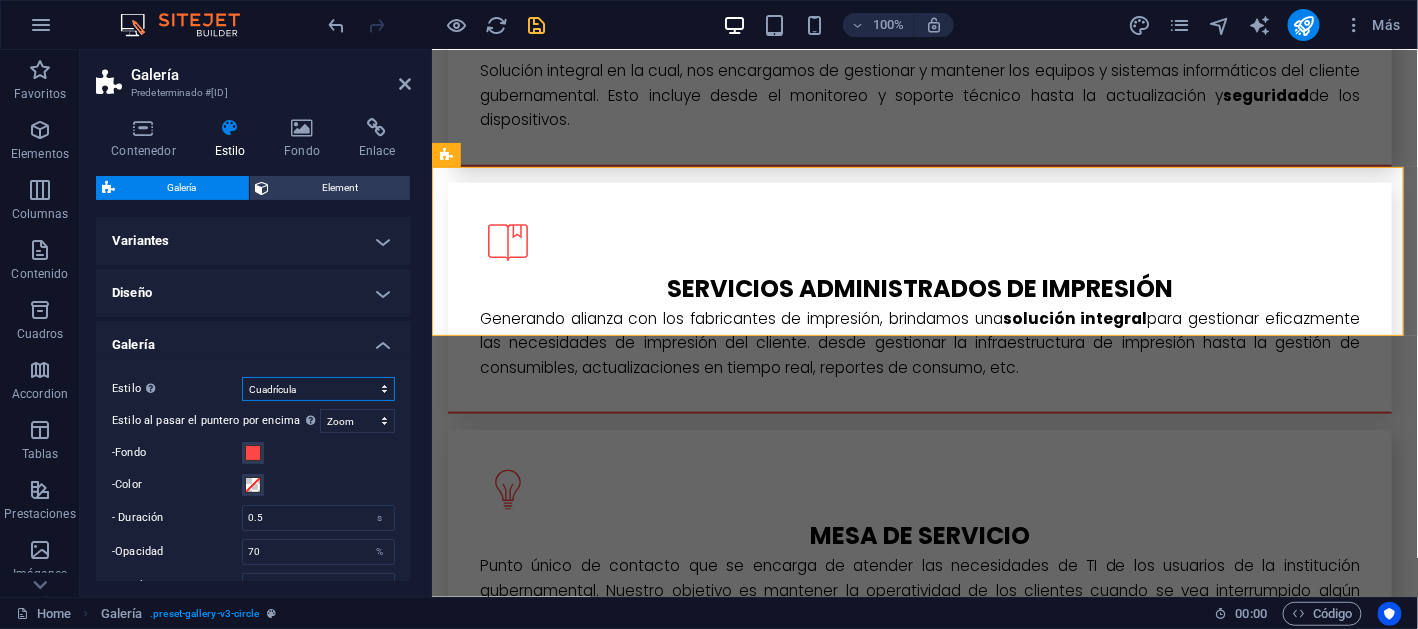 click on "Predeterminado Cuadrícula Cuadrícula inversa Cuadrícula desplazada Collage" at bounding box center (318, 389) 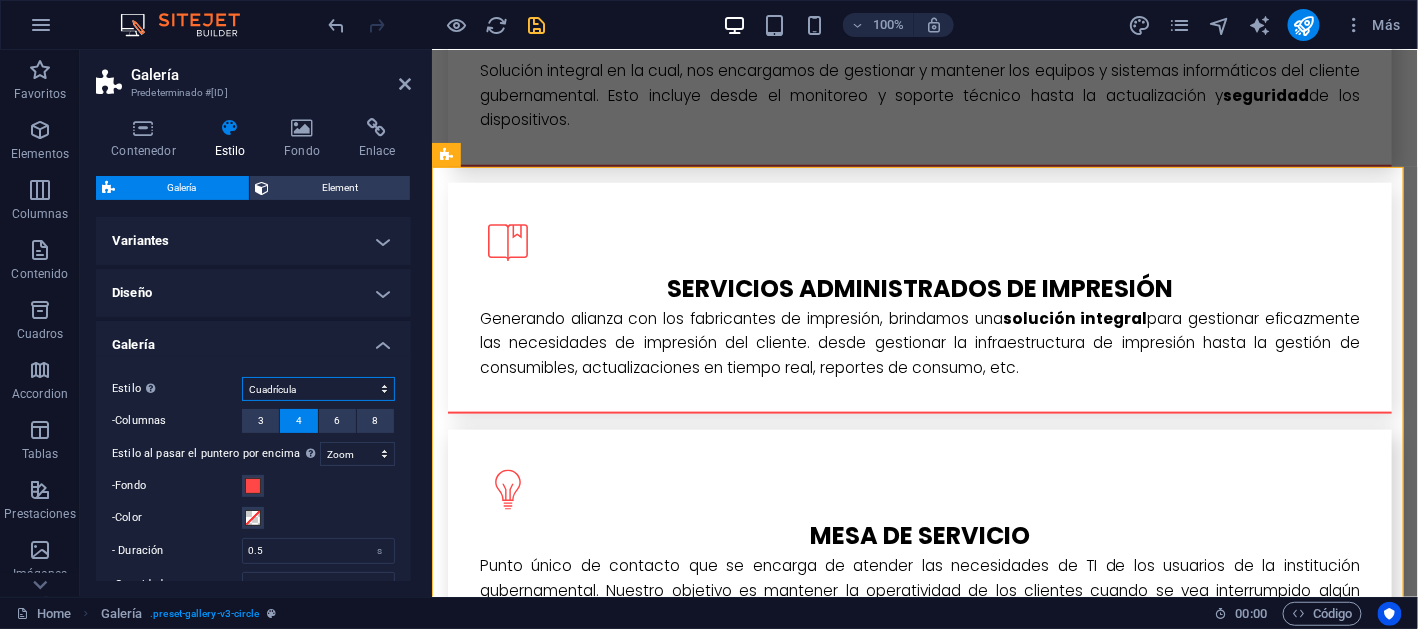 click on "Predeterminado Cuadrícula Cuadrícula inversa Cuadrícula desplazada Collage" at bounding box center [318, 389] 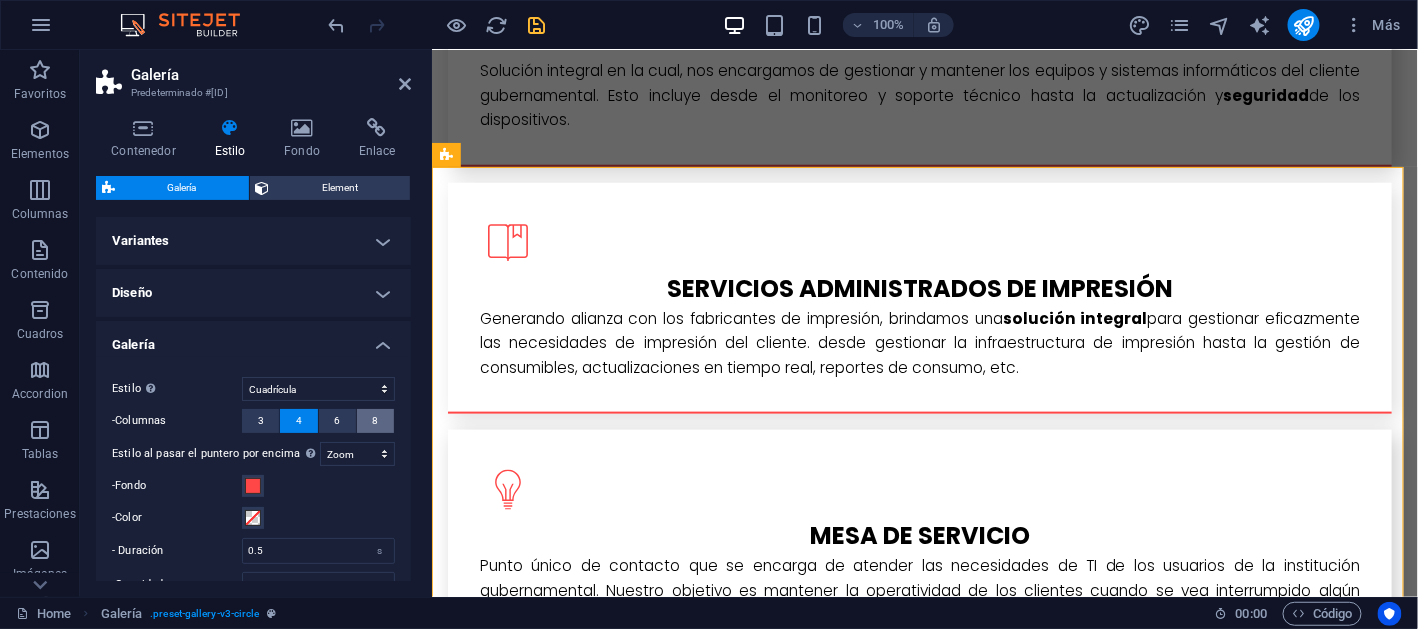 click on "8" at bounding box center (375, 421) 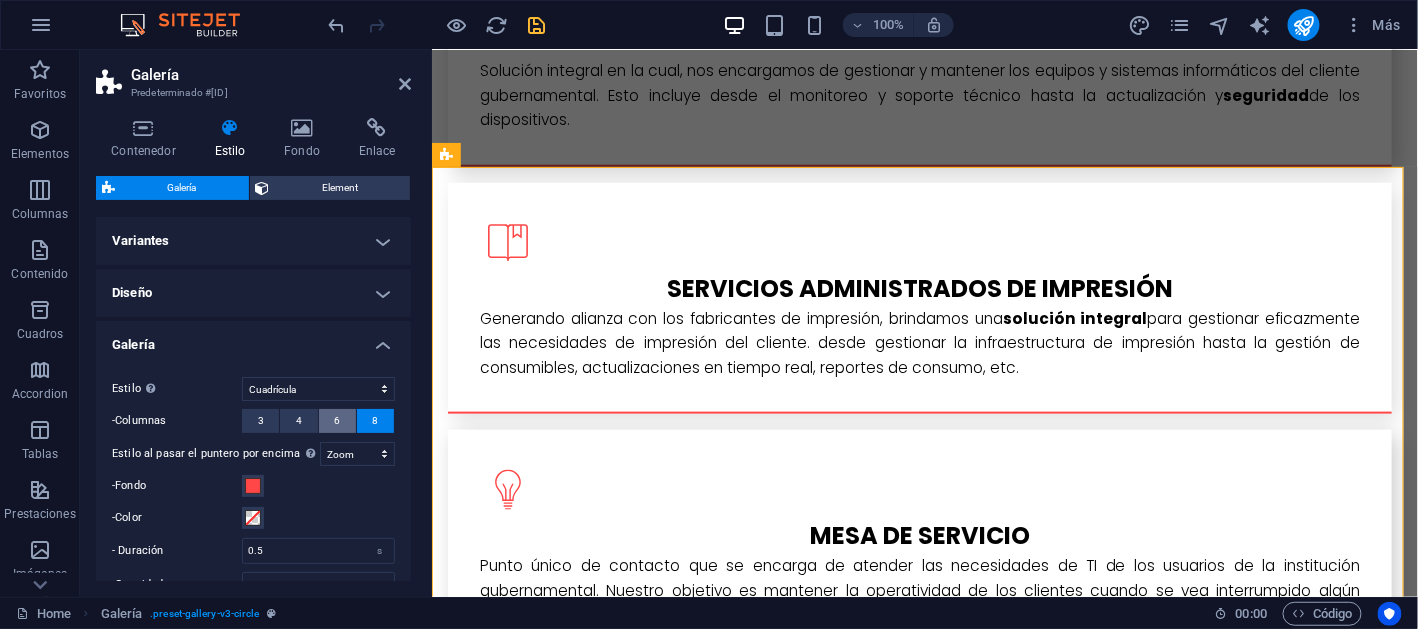 click on "6" at bounding box center (337, 421) 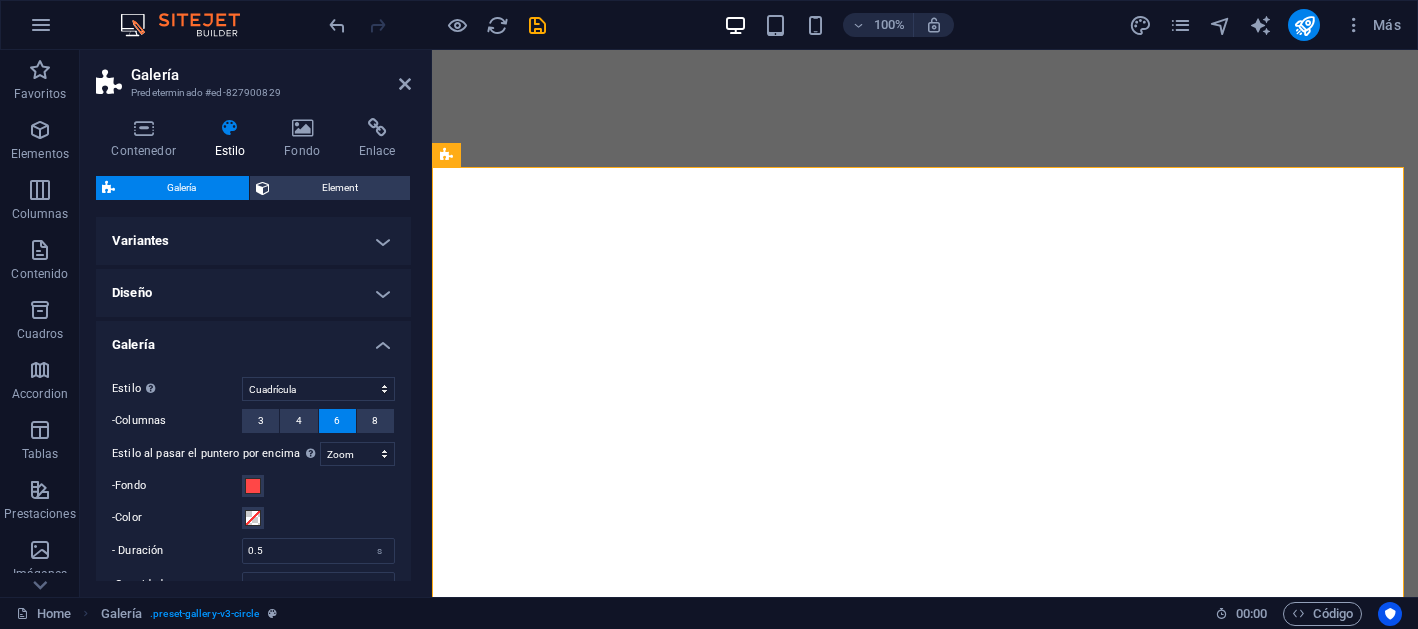 select on "grid" 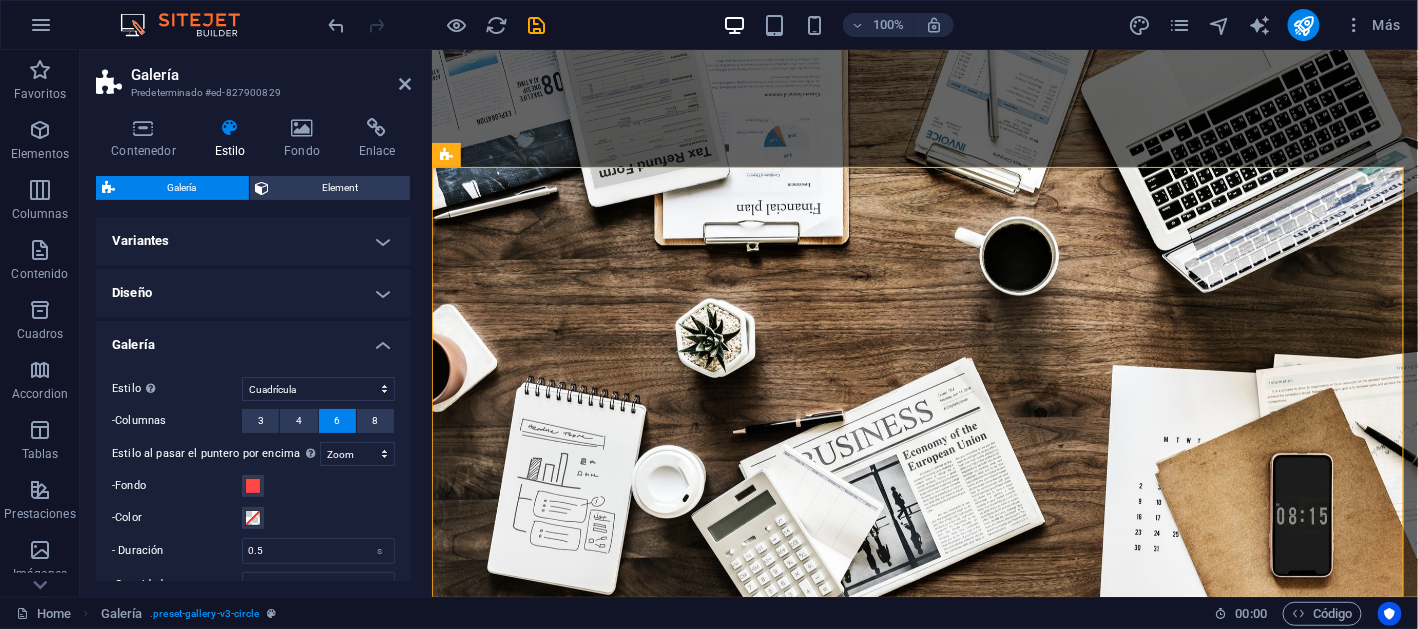 scroll, scrollTop: 0, scrollLeft: 0, axis: both 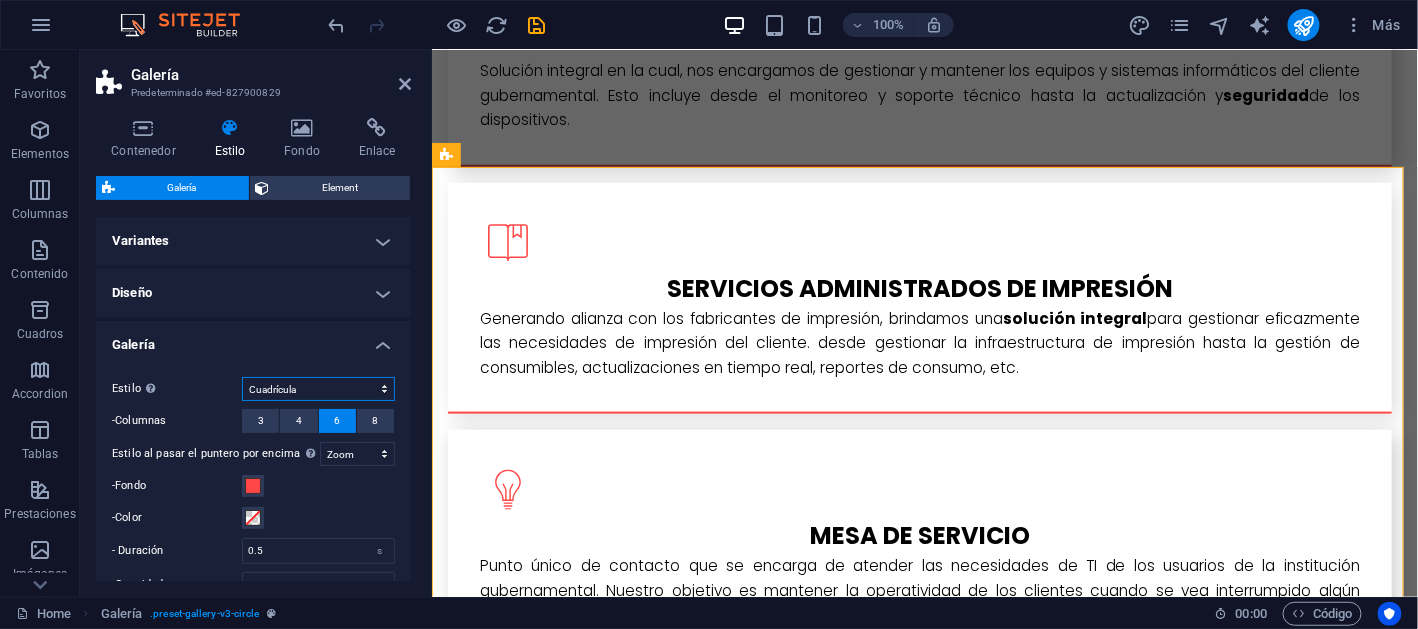 click on "Predeterminado Cuadrícula Cuadrícula inversa Cuadrícula desplazada Collage" at bounding box center (318, 389) 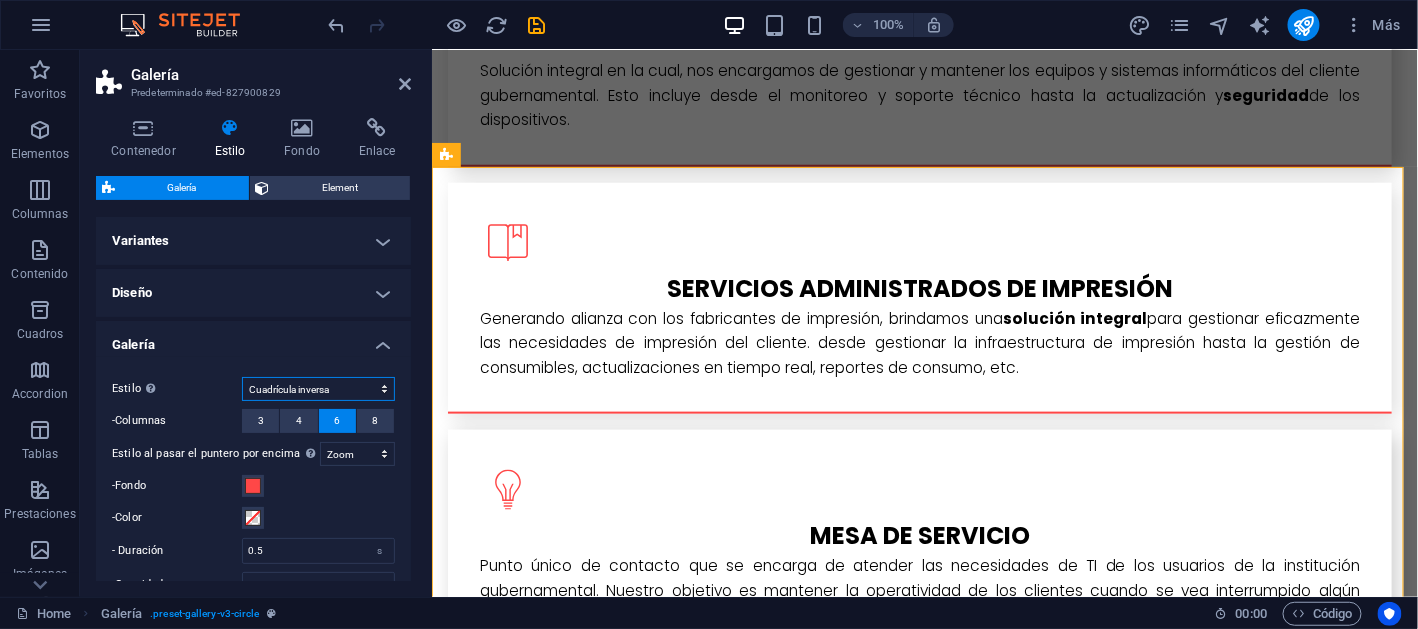 click on "Predeterminado Cuadrícula Cuadrícula inversa Cuadrícula desplazada Collage" at bounding box center [318, 389] 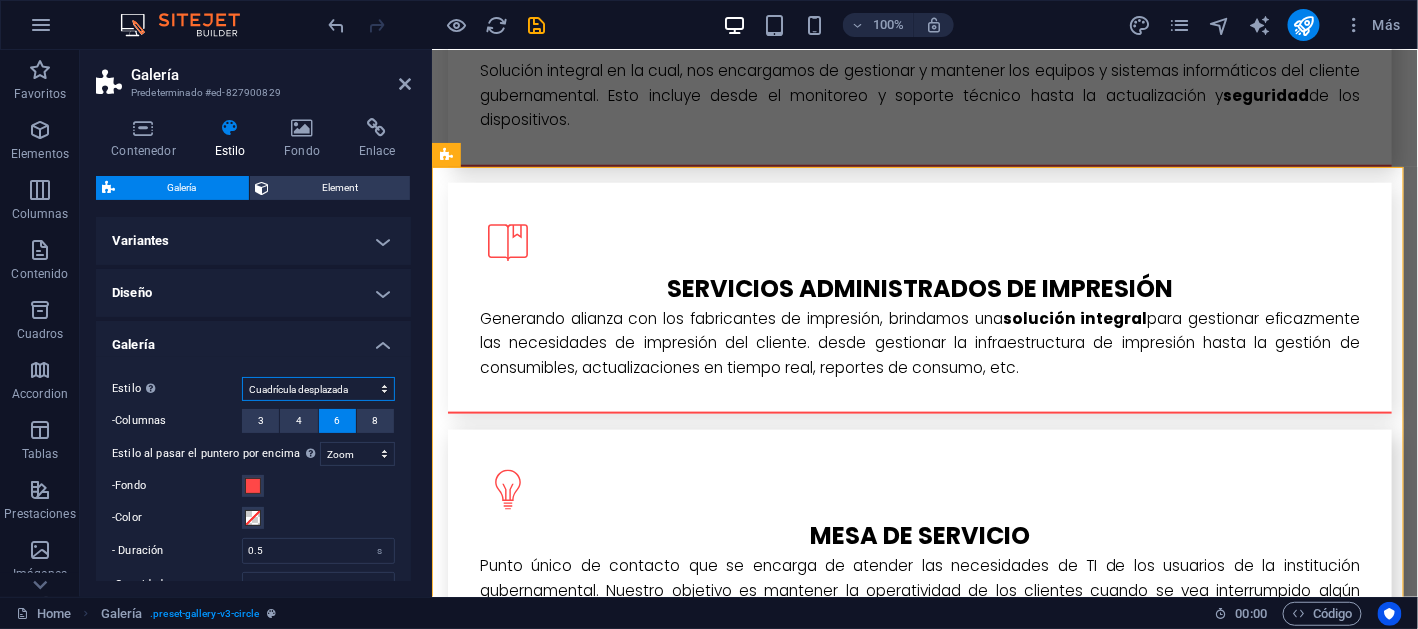 click on "Predeterminado Cuadrícula Cuadrícula inversa Cuadrícula desplazada Collage" at bounding box center [318, 389] 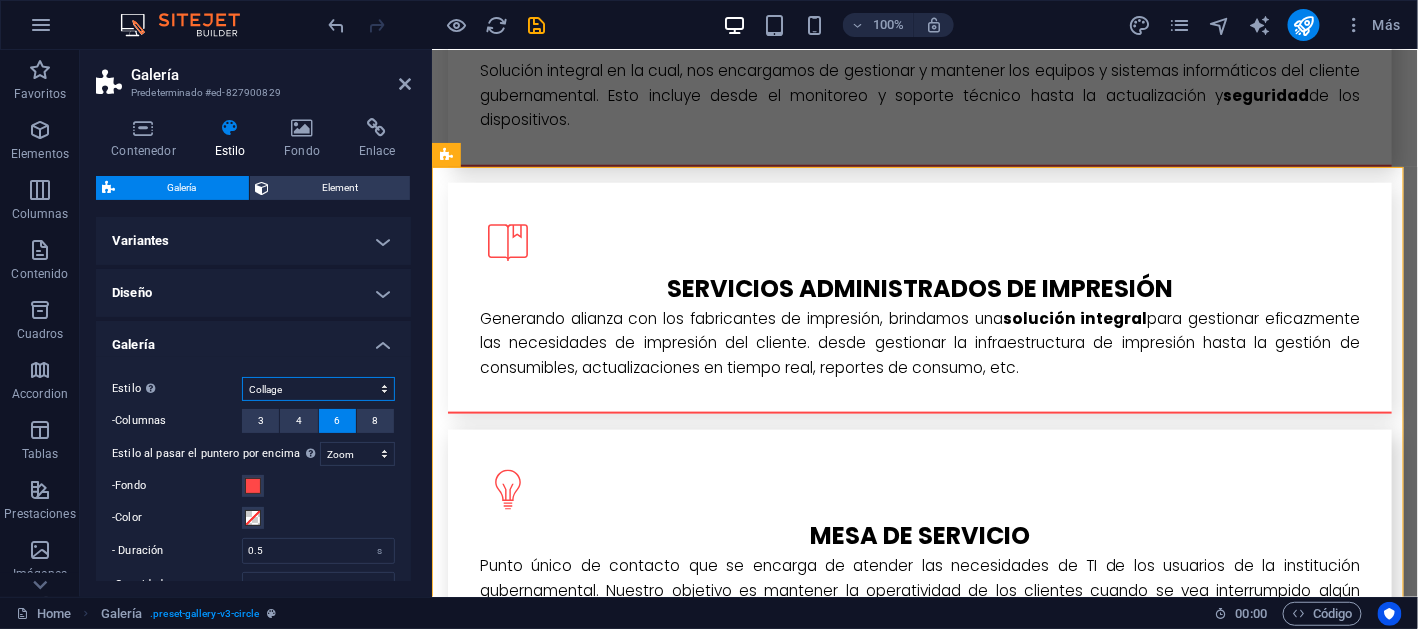 click on "Predeterminado Cuadrícula Cuadrícula inversa Cuadrícula desplazada Collage" at bounding box center [318, 389] 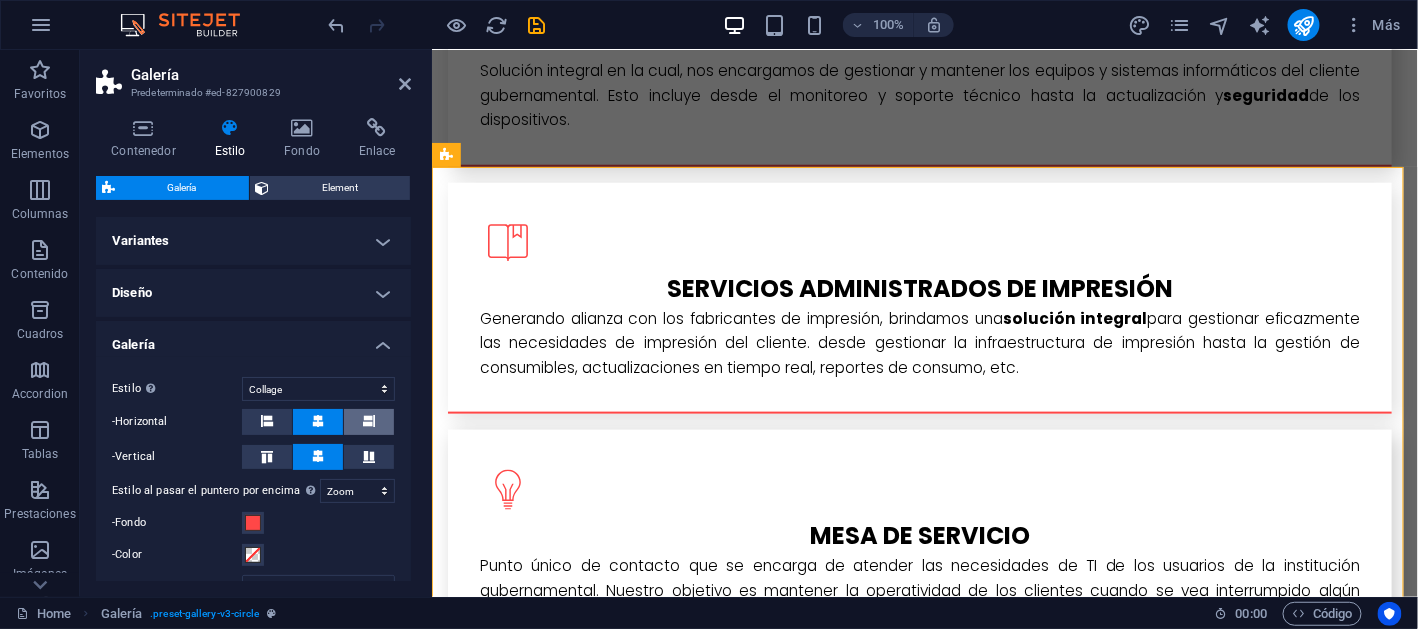 click at bounding box center (369, 422) 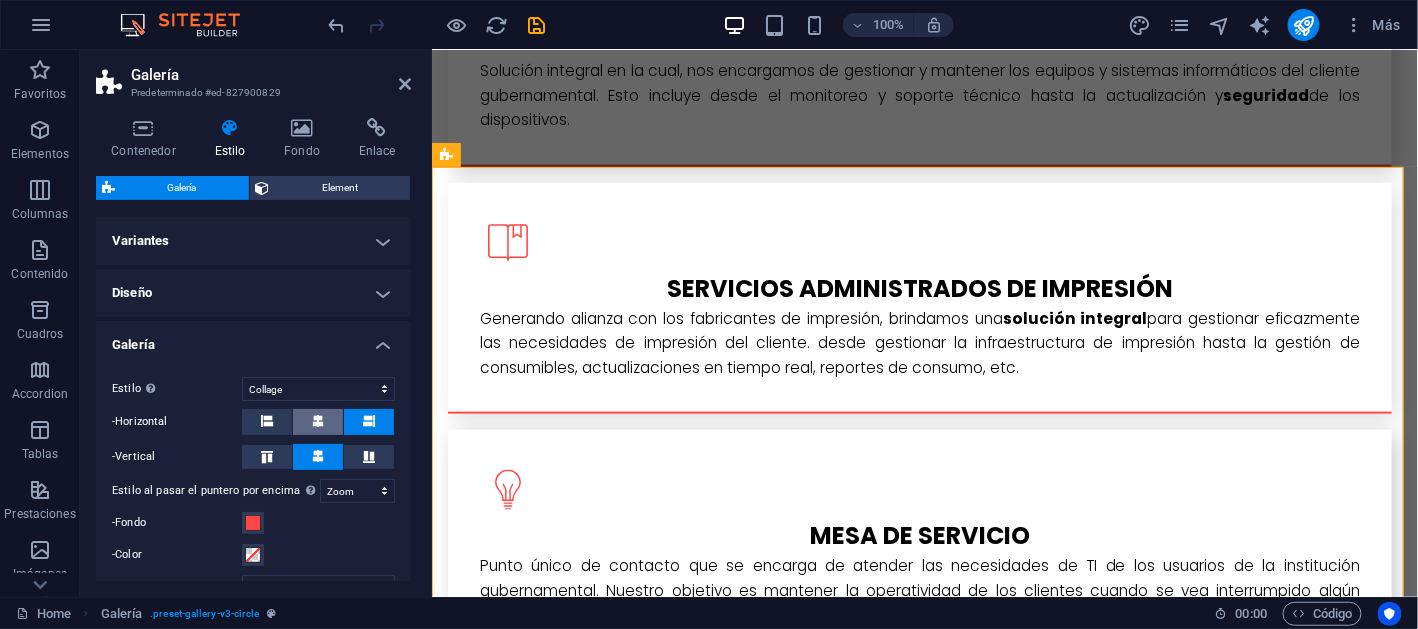 click at bounding box center (318, 421) 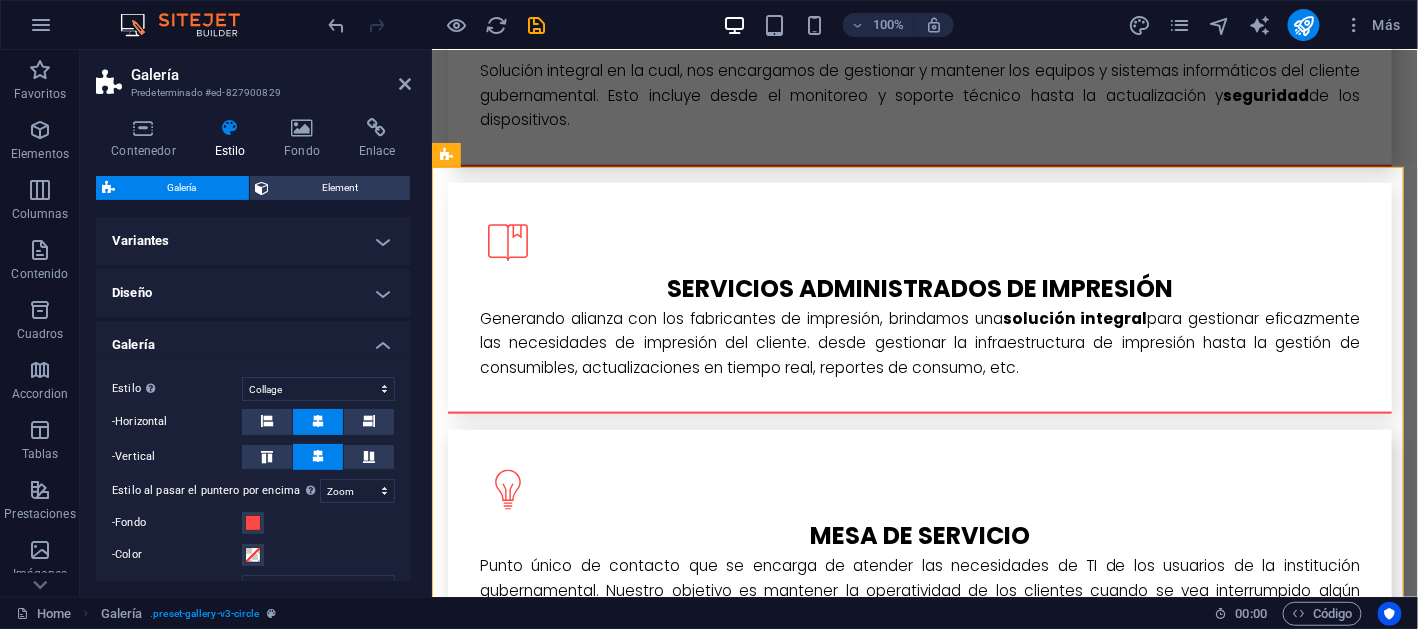 click on "Estilo Solo para el modo escritorio y tablet Predeterminado Cuadrícula Cuadrícula inversa Cuadrícula desplazada Collage   -Columnas 3 4 6 8   -Horizontal   -Vertical Estilo al pasar el puntero por encima Cambia al modo de previsualización y mueve el ratón sobre las fotos para probar el efecto. Deshabilitado Rotar Zoom Difuminar Leyendas  -Fondo  -Color   -Ajustar  - Ancho automático px rem % vh vw  - Alineación  -Posición Centrado Arriba a la izquierda Arriba a la derecha Inferior derecha Inferior izquierda  - Duración 0.5 s  -Opacidad 70 %  -Escala 110 %  -Rotar 6 °  -Espaciado 1 px rem % vh vw Personalizado Personalizado 1 px rem % vh vw 1 px rem % vh vw 1 px rem % vh vw 1 px rem % vh vw  -Fuente Predeterminado Cabeceras Orden inverso" at bounding box center (253, 523) 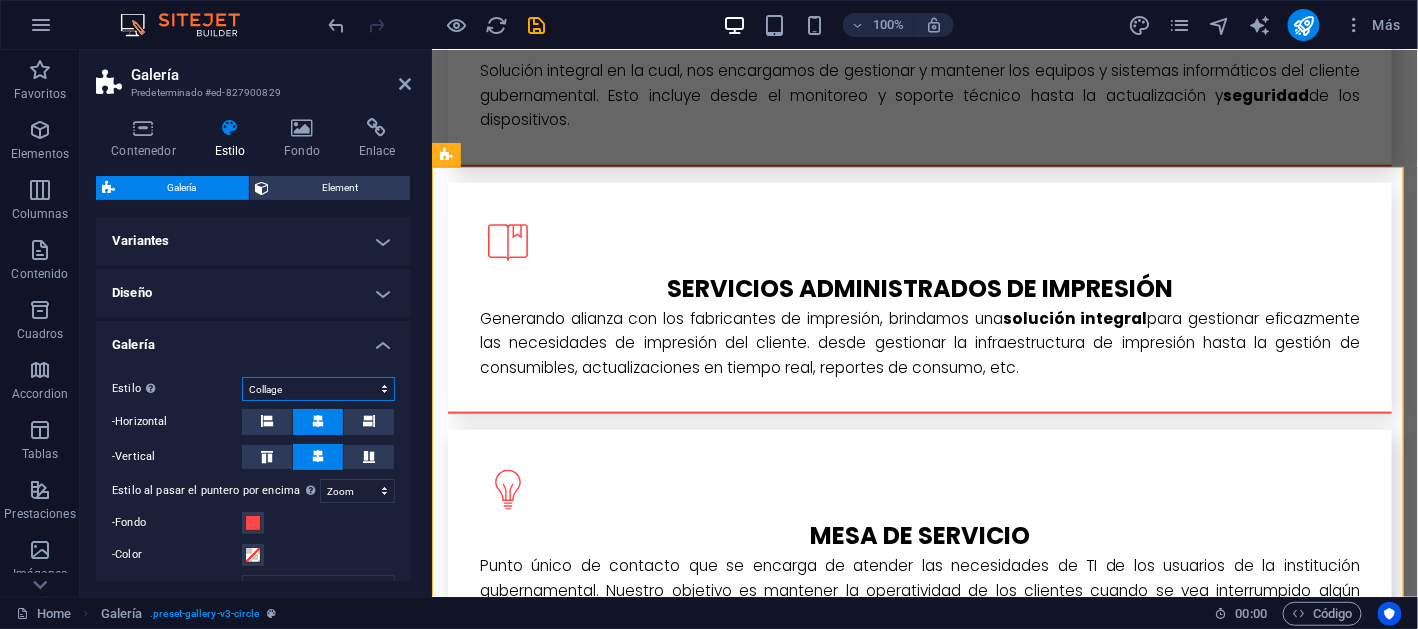 click on "Predeterminado Cuadrícula Cuadrícula inversa Cuadrícula desplazada Collage" at bounding box center [318, 389] 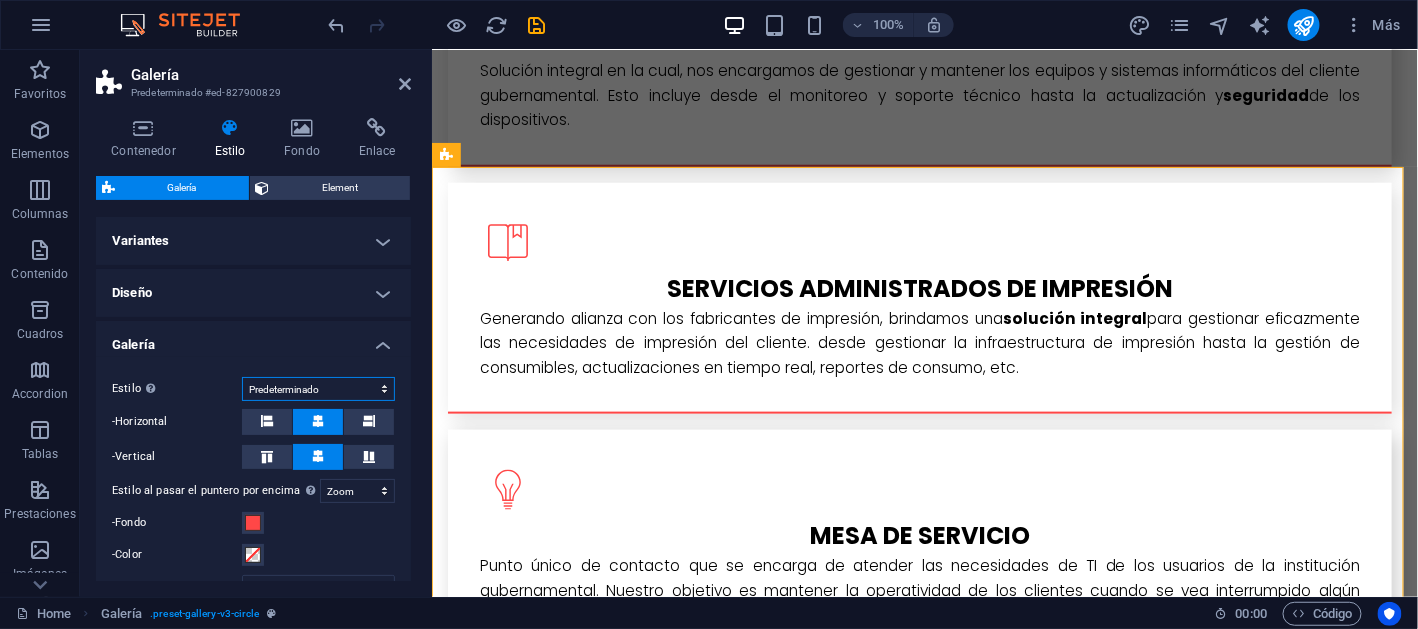 click on "Predeterminado Cuadrícula Cuadrícula inversa Cuadrícula desplazada Collage" at bounding box center [318, 389] 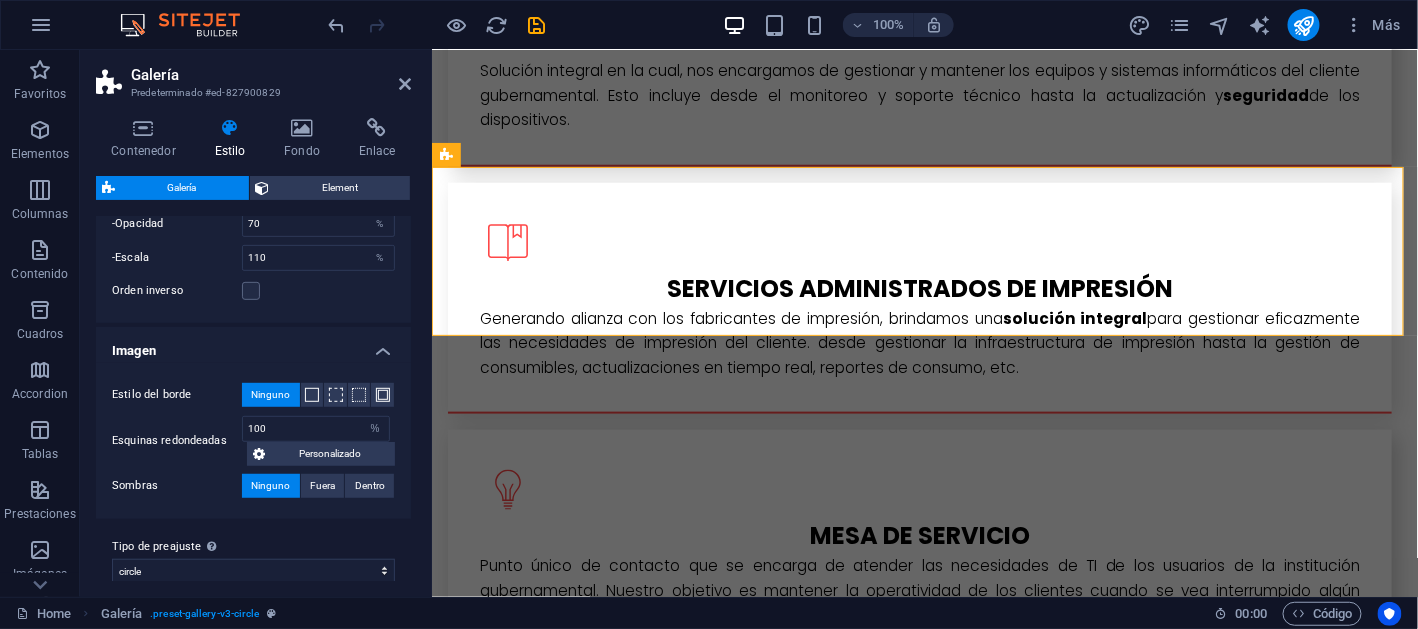 scroll, scrollTop: 342, scrollLeft: 0, axis: vertical 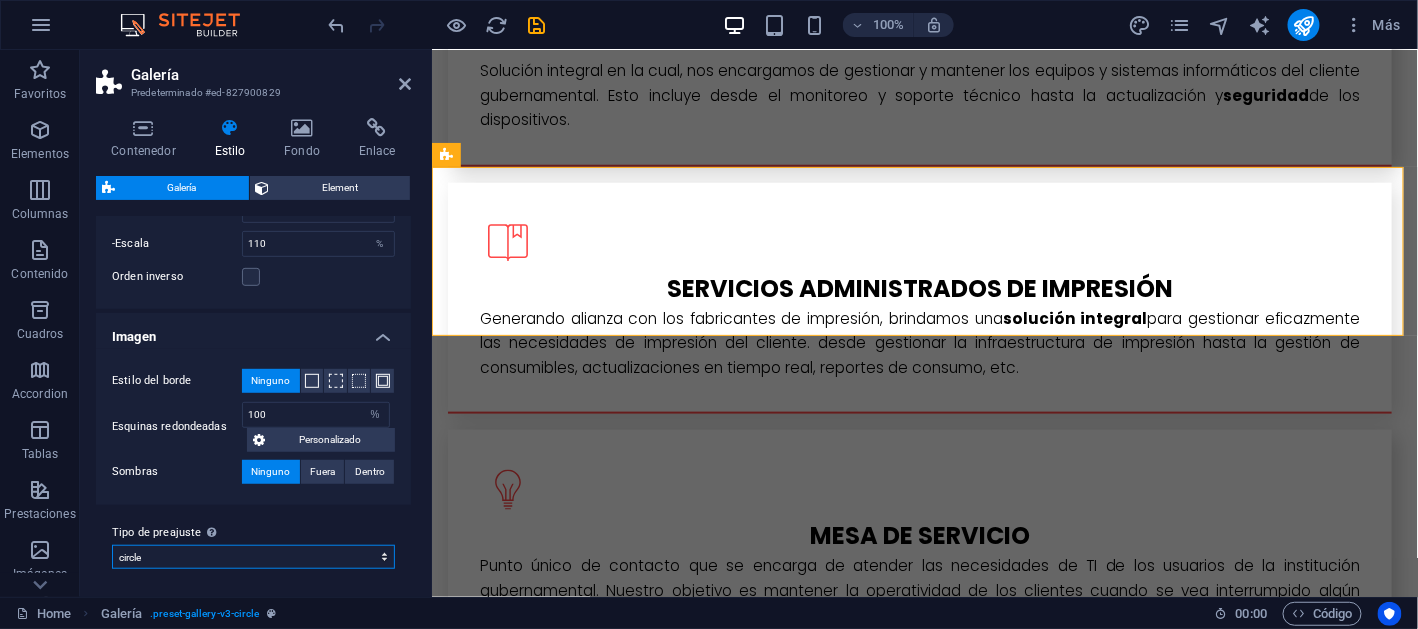 click on "circle Añadir tipo de preajuste" at bounding box center (253, 557) 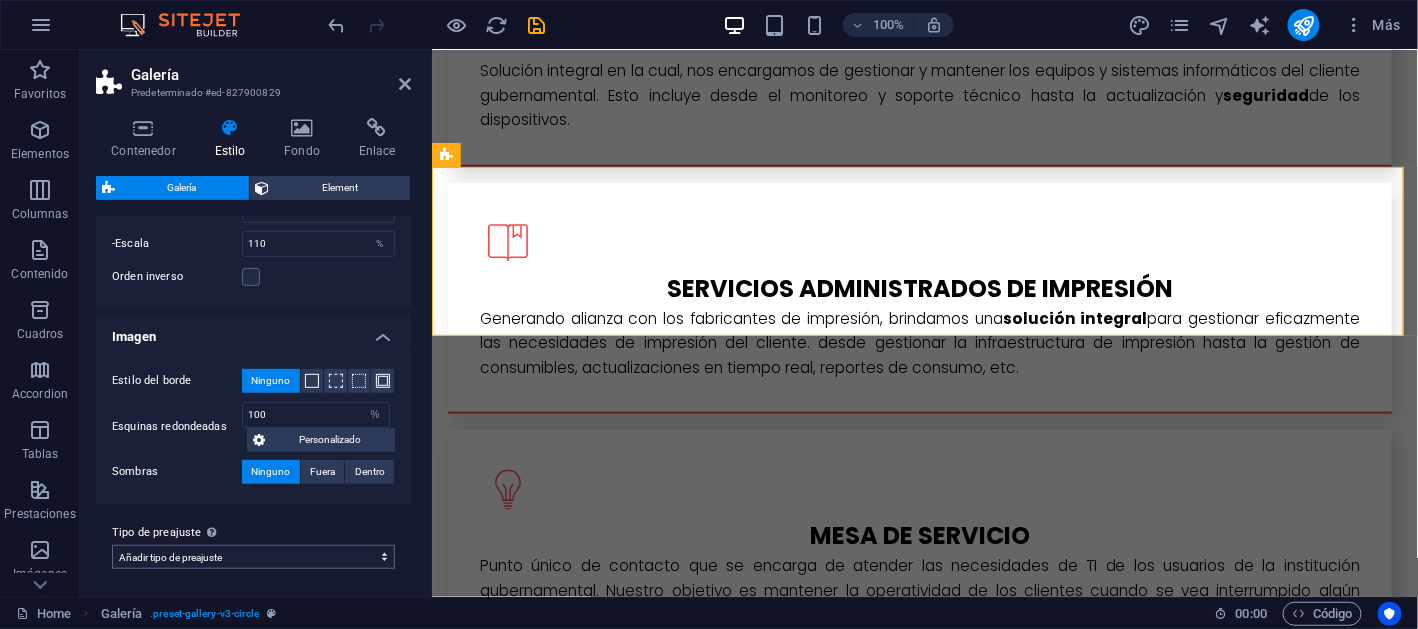 click on "circle Añadir tipo de preajuste" at bounding box center (253, 557) 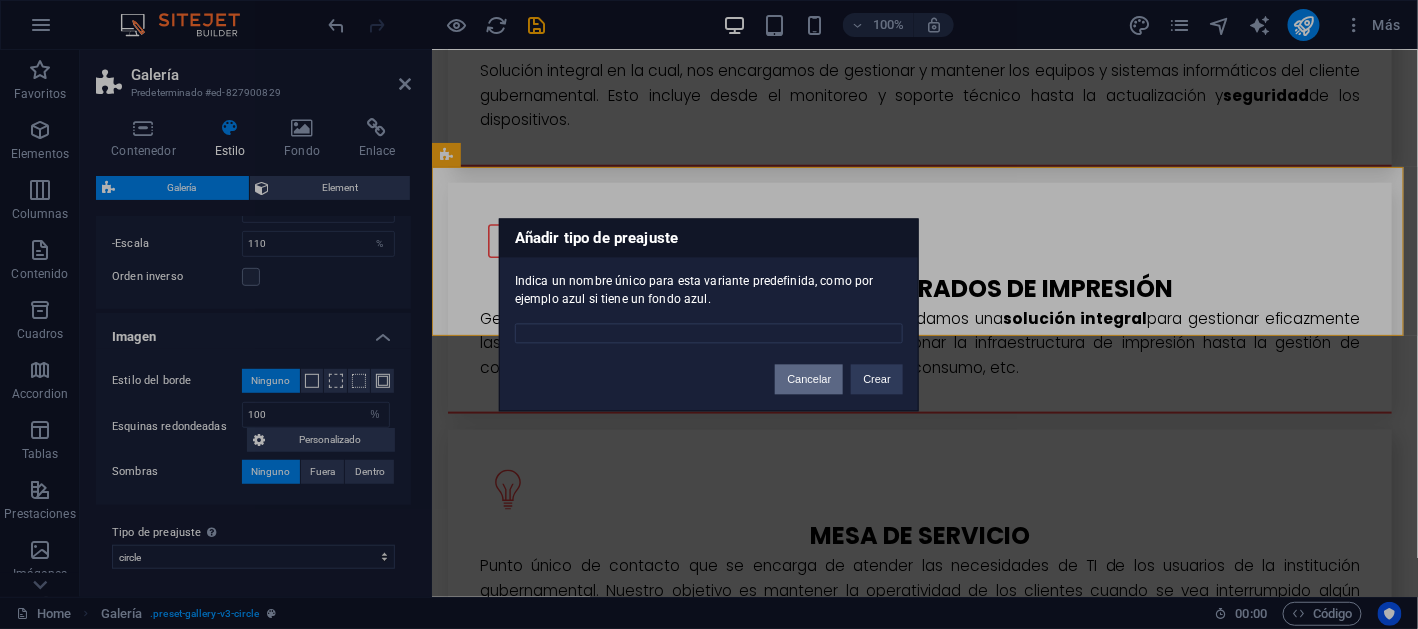 click on "Cancelar" at bounding box center [809, 379] 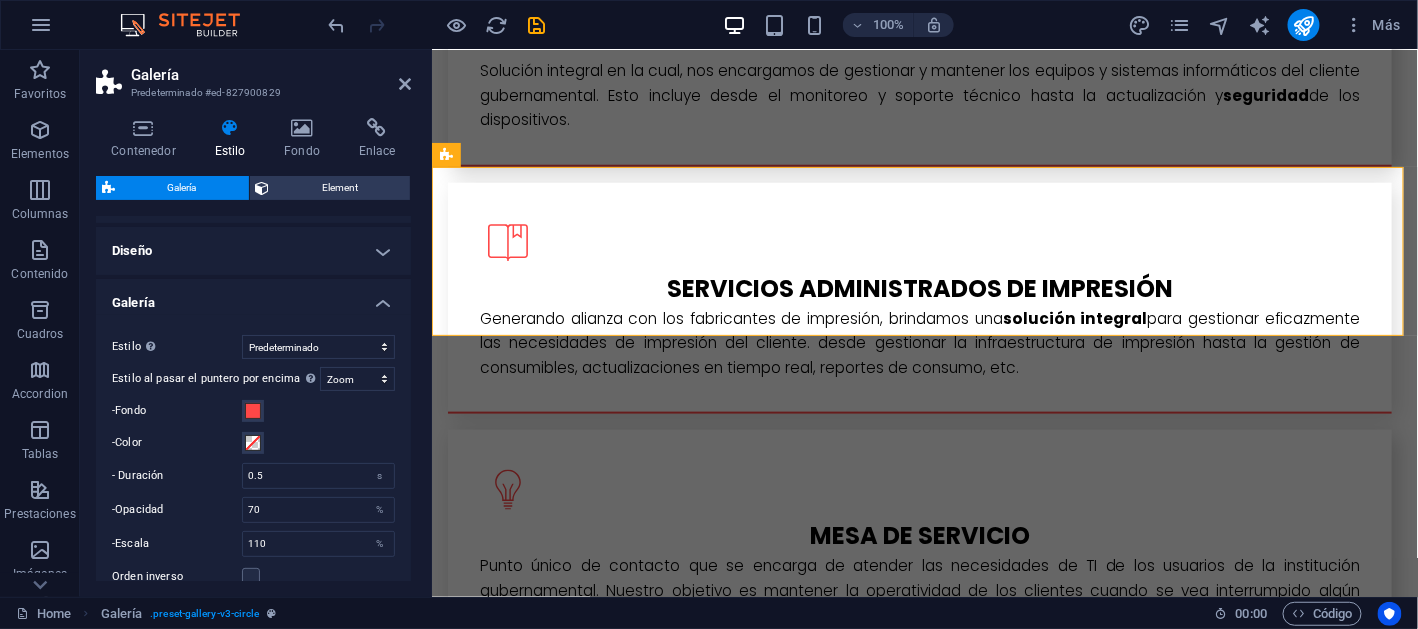 scroll, scrollTop: 0, scrollLeft: 0, axis: both 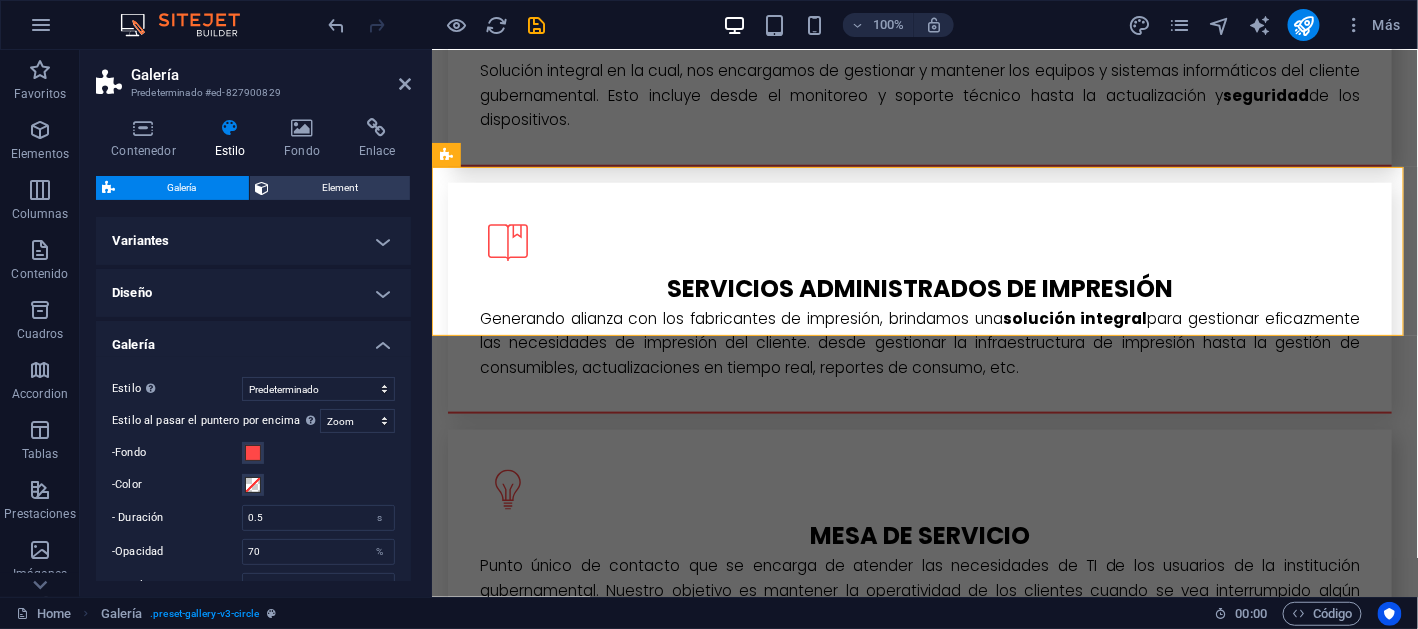 click on "Diseño" at bounding box center (253, 293) 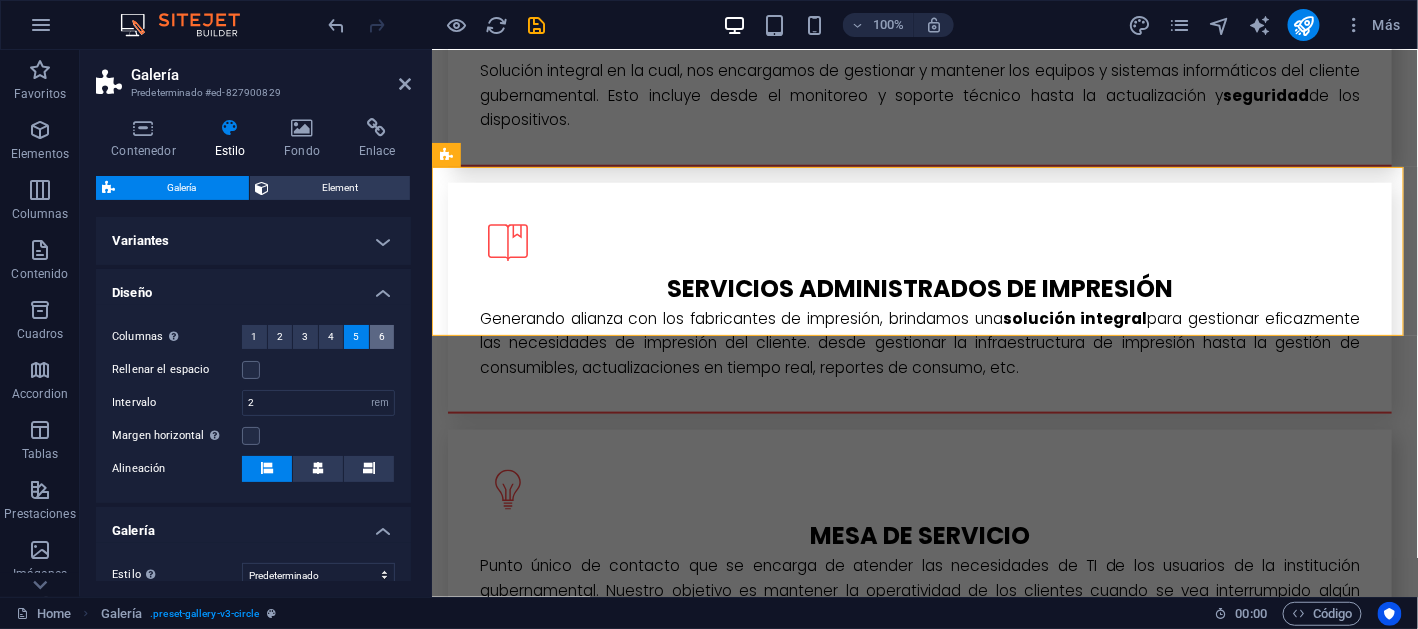 click on "6" at bounding box center (382, 337) 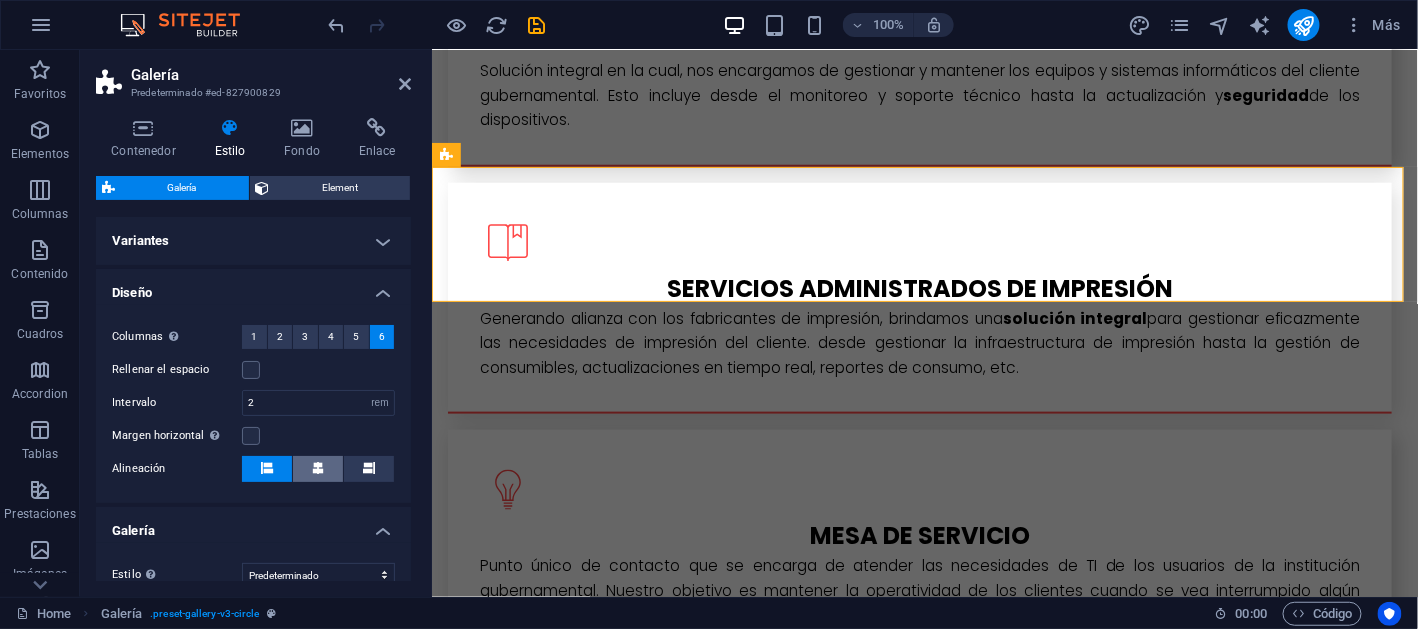 click at bounding box center [318, 468] 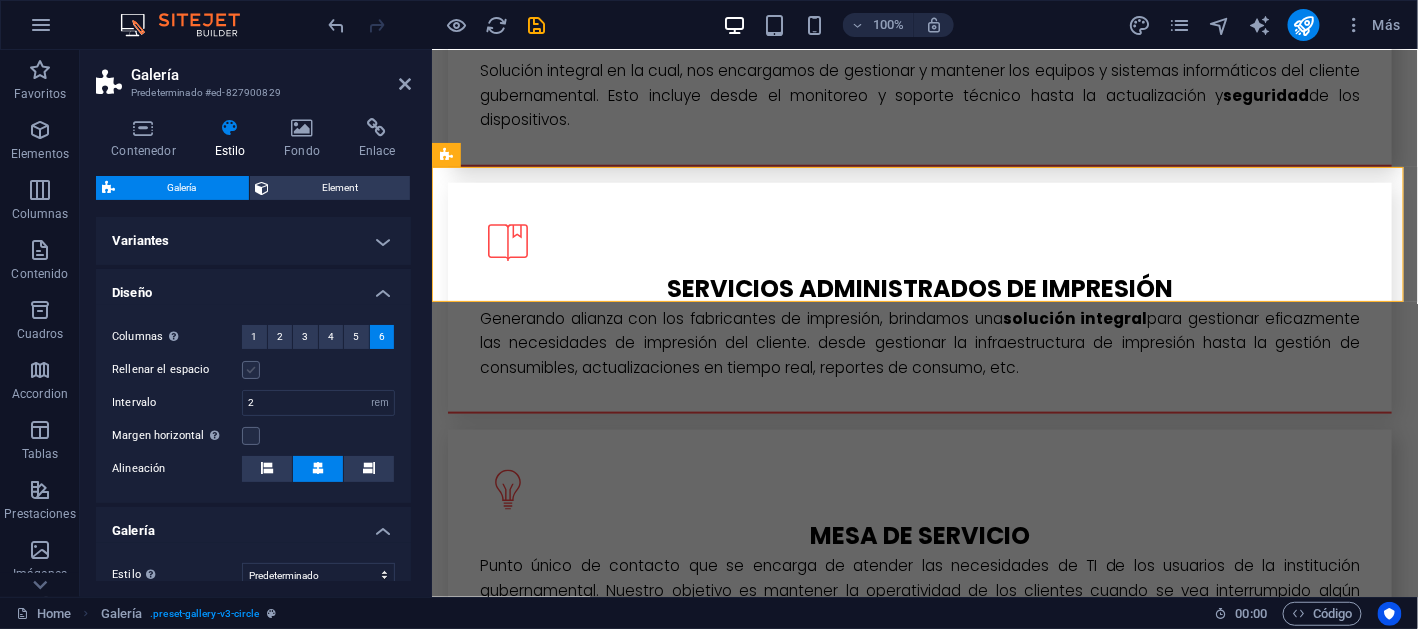 click at bounding box center [251, 370] 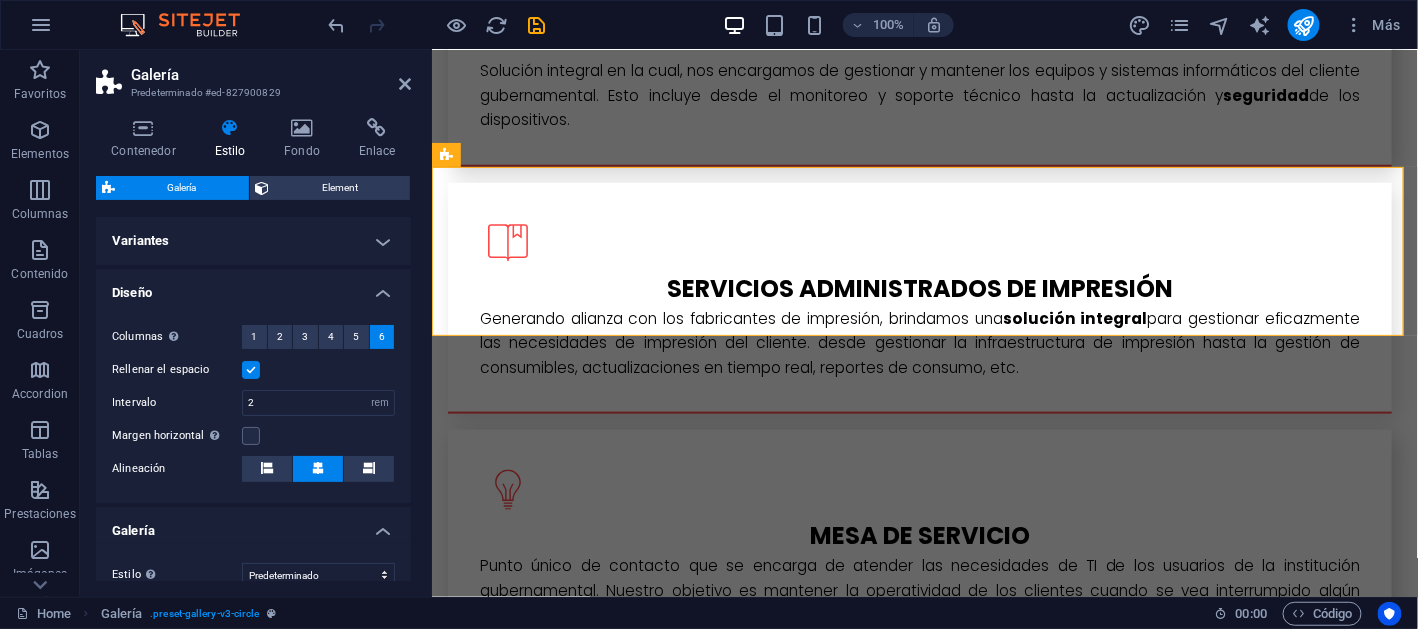 click at bounding box center [251, 370] 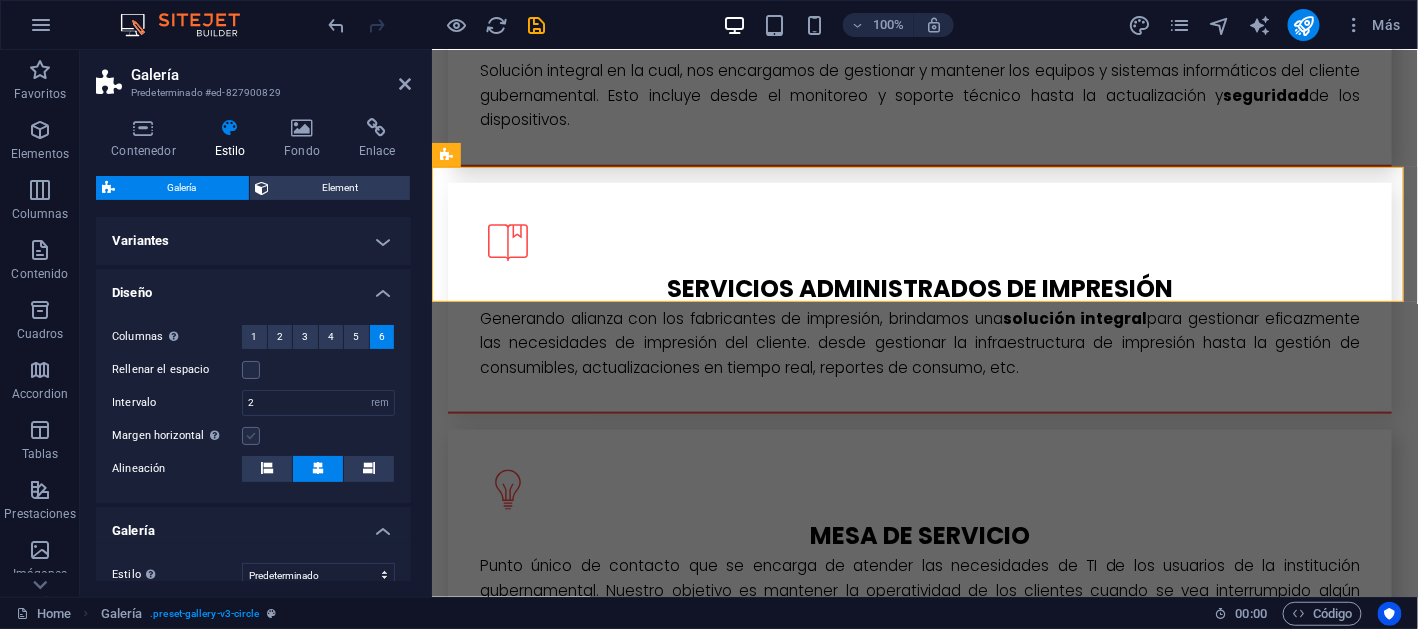 click at bounding box center (251, 436) 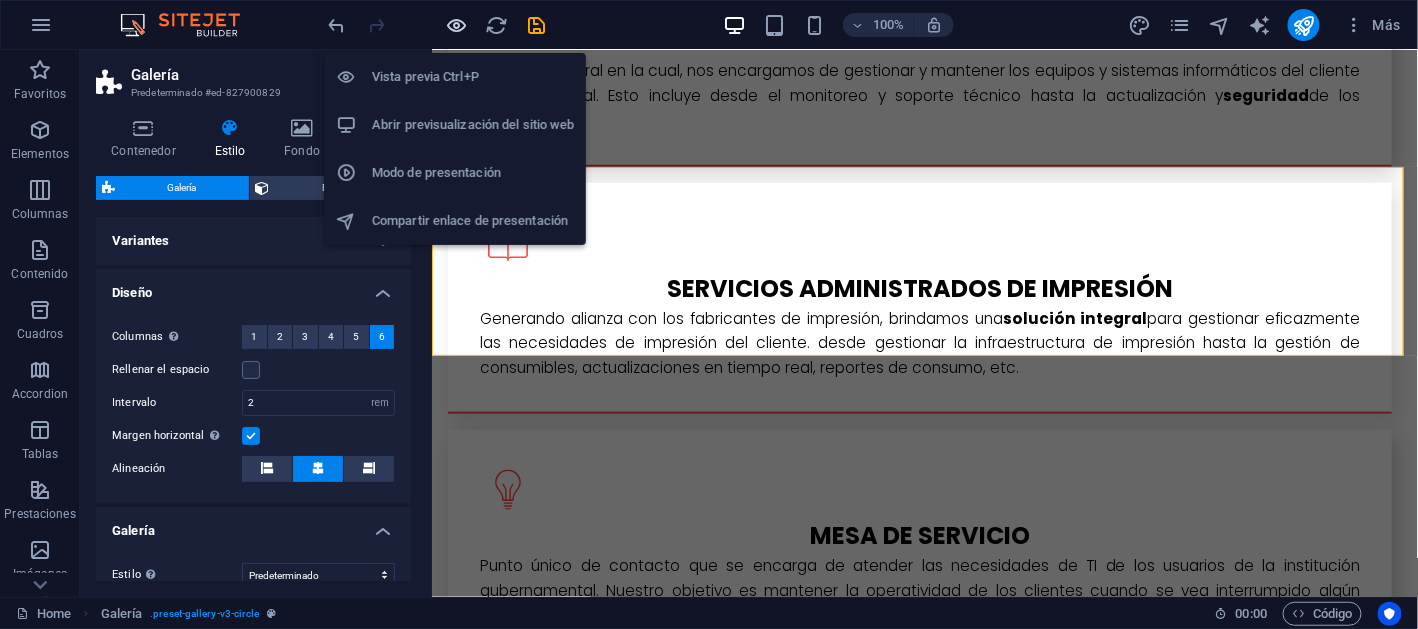click at bounding box center [457, 25] 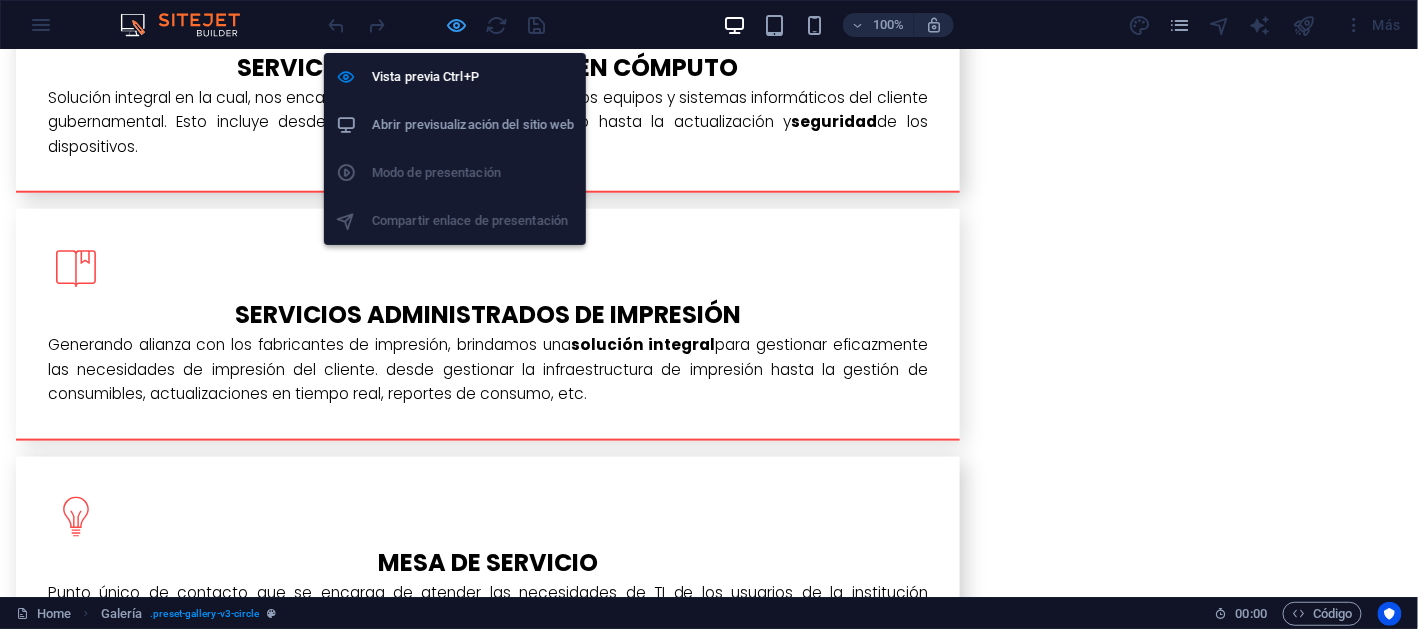 click at bounding box center (457, 25) 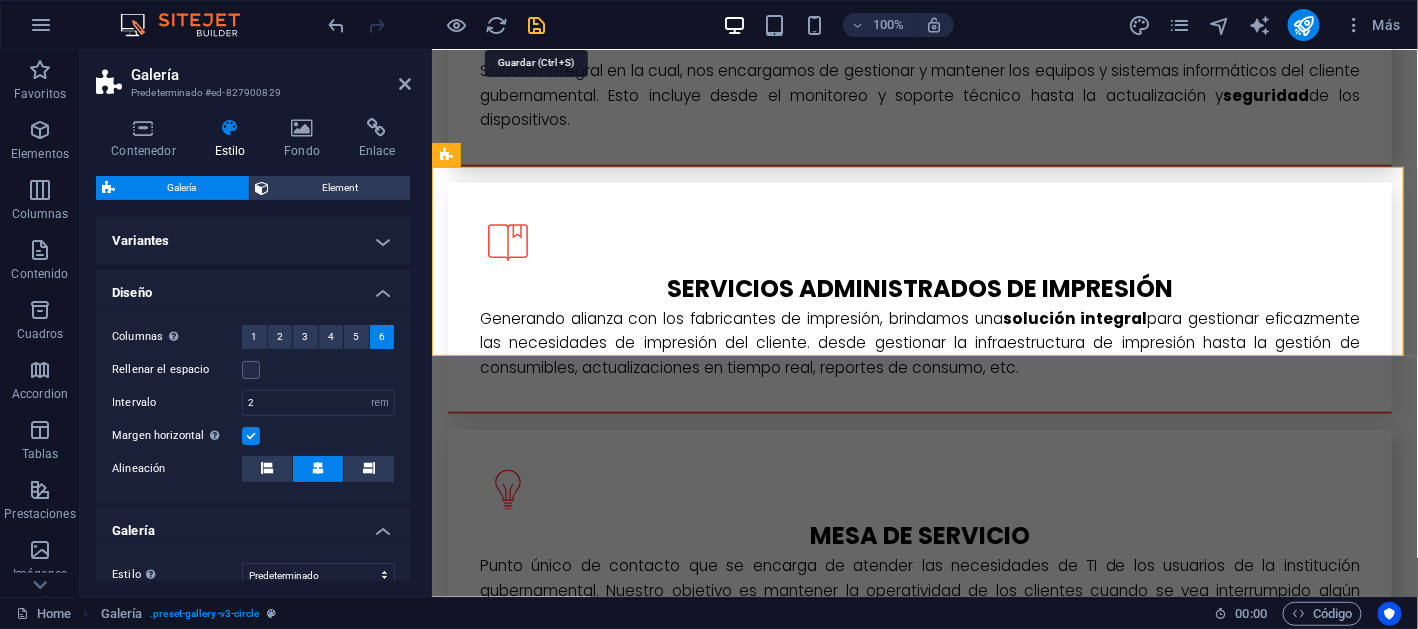 click at bounding box center (537, 25) 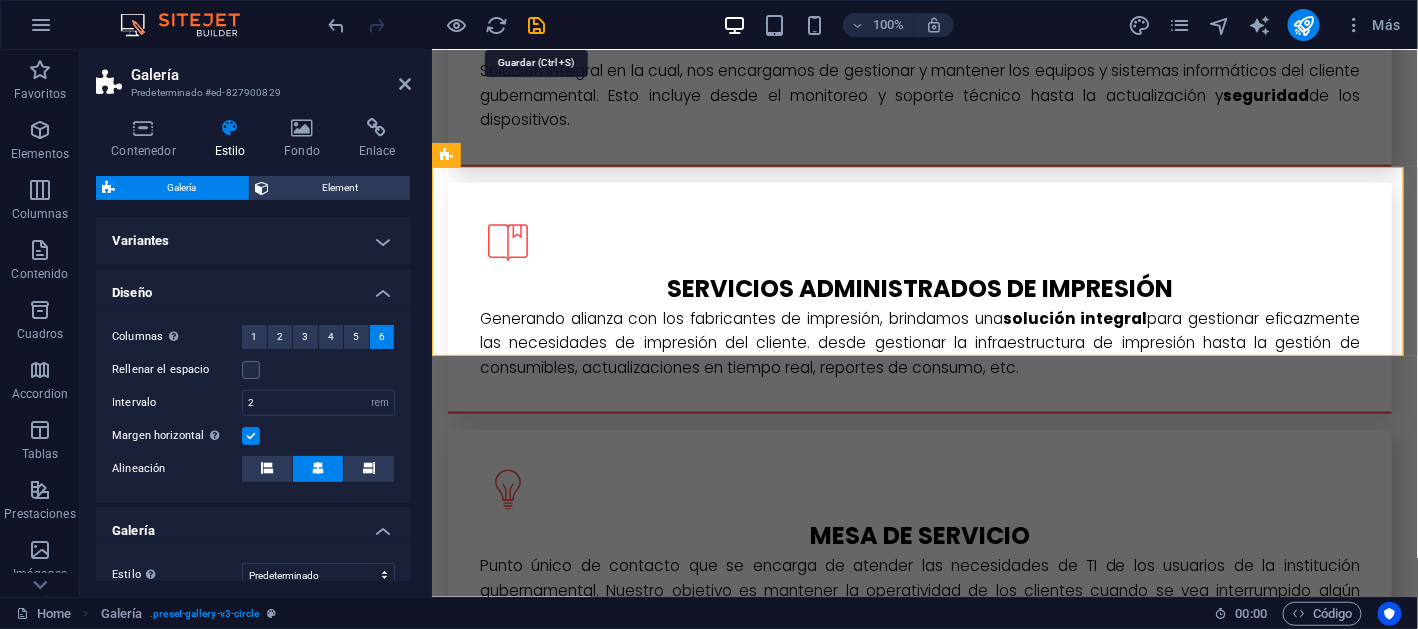 select on "rem" 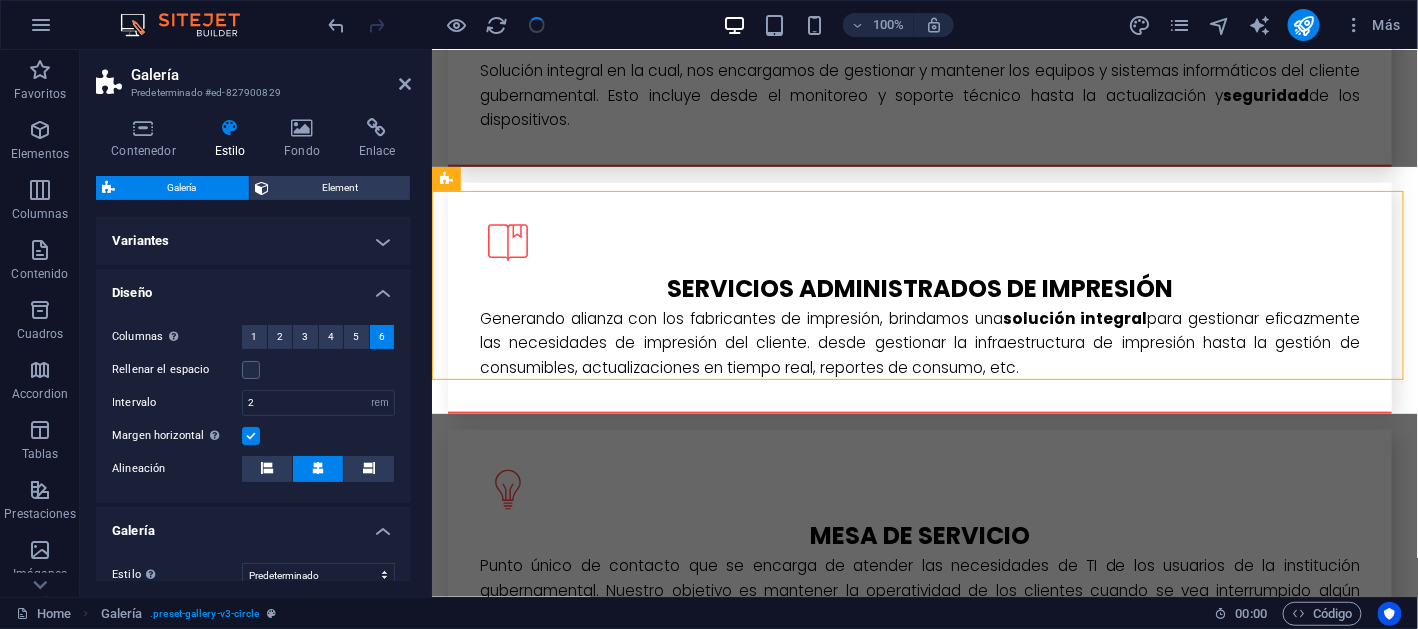 scroll, scrollTop: 2975, scrollLeft: 0, axis: vertical 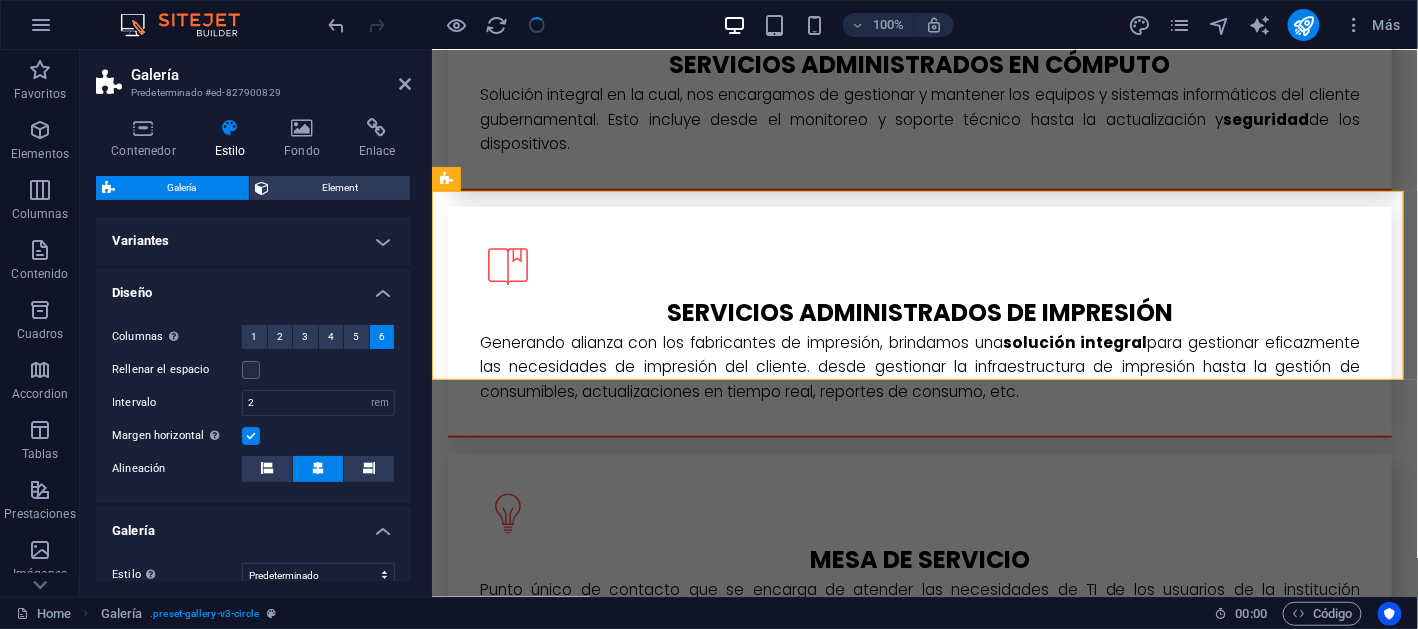 click on "Galería Predeterminado #ed-827900829
Contenedor Estilo Fondo Enlace Tamaño Altura Predeterminado px rem % vh vw Alto mín Ninguno px rem % vh vw Ancho Predeterminado px rem % em vh vw Ancho mín Ninguno px rem % vh vw Ancho del contenido Predeterminado Ancho personalizado Ancho Predeterminado px rem % em vh vw Ancho mín Ninguno px rem % vh vw Espaciado predeterminado Espaciado personalizado El espaciado y ancho del contenido predeterminado puede cambiarse en Diseño. Editar diseño Diseño (Flexbox) Alineación Determina flex-direction. Predeterminado Eje principal Determina la forma en la que los elementos deberían comportarse por el eje principal en este contenedor (contenido justificado). Predeterminado Eje lateral Controla la dirección vertical del elemento en el contenedor (alinear elementos). Predeterminado Ajuste Predeterminado Habilitado Deshabilitado Relleno Controla las distancias y la dirección de los elementos en el eje Y en varias líneas (alinear contenido). Predeterminado" at bounding box center (256, 323) 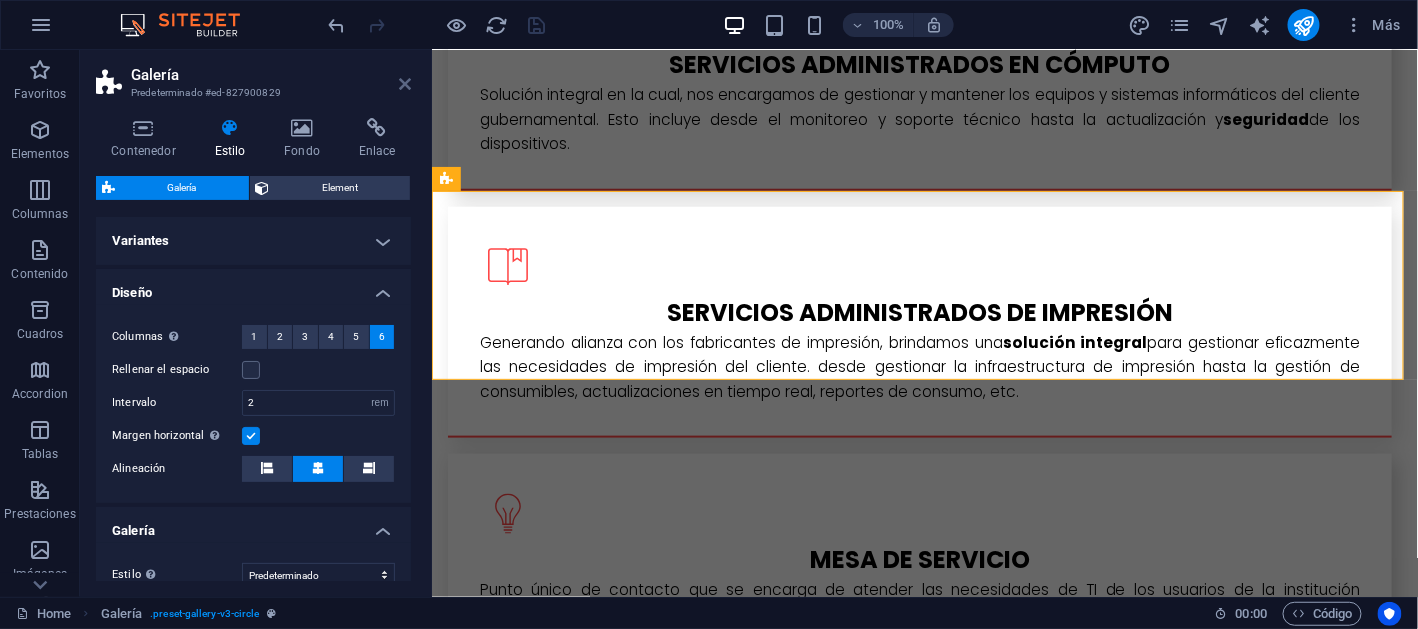 click at bounding box center (405, 84) 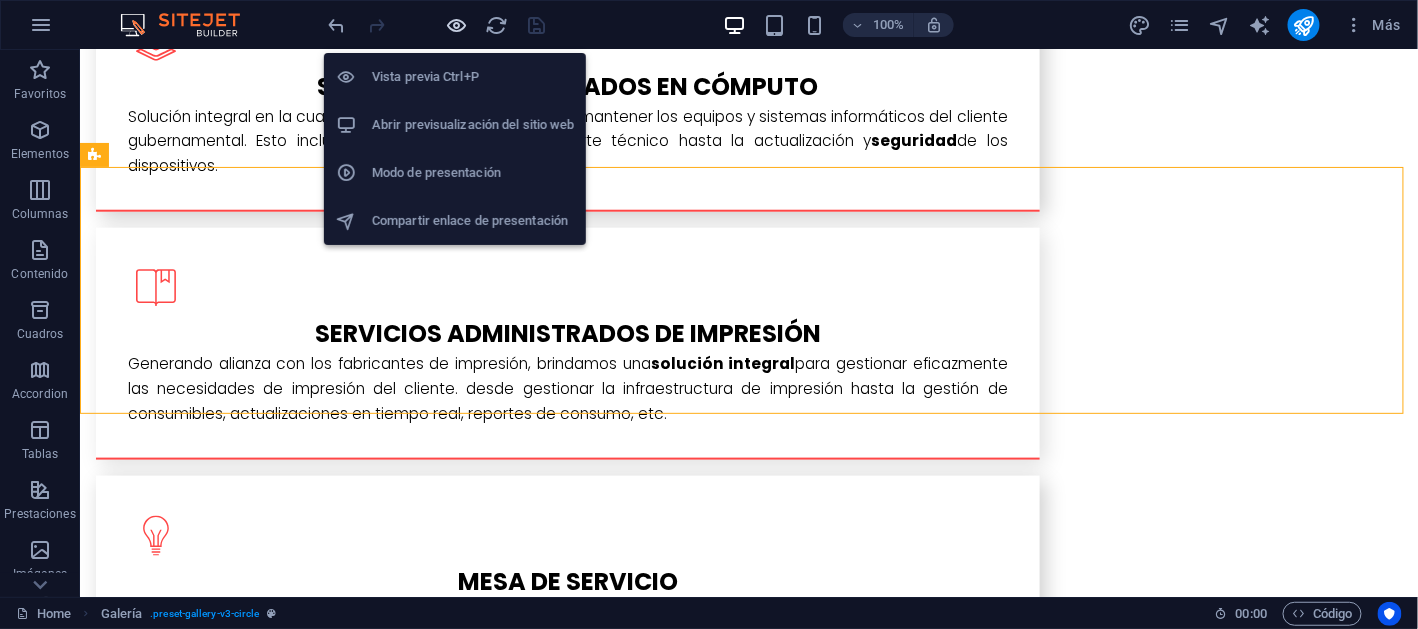 click at bounding box center (457, 25) 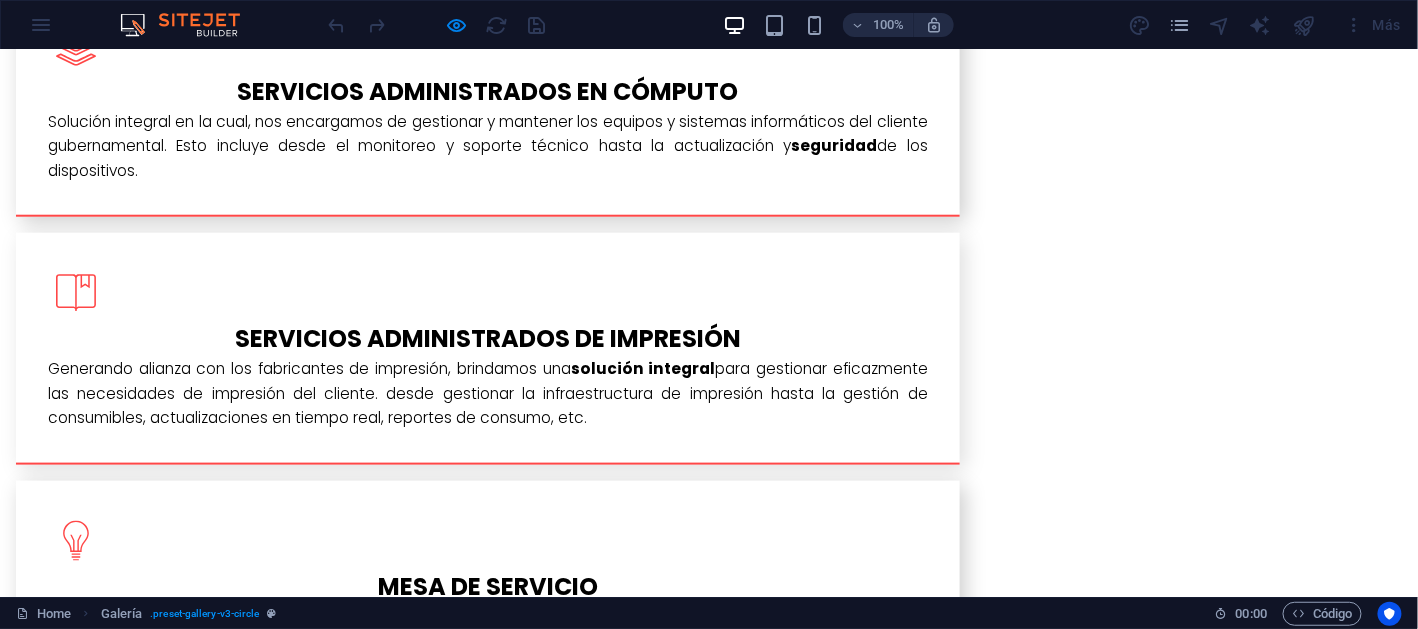 click at bounding box center (247, 2277) 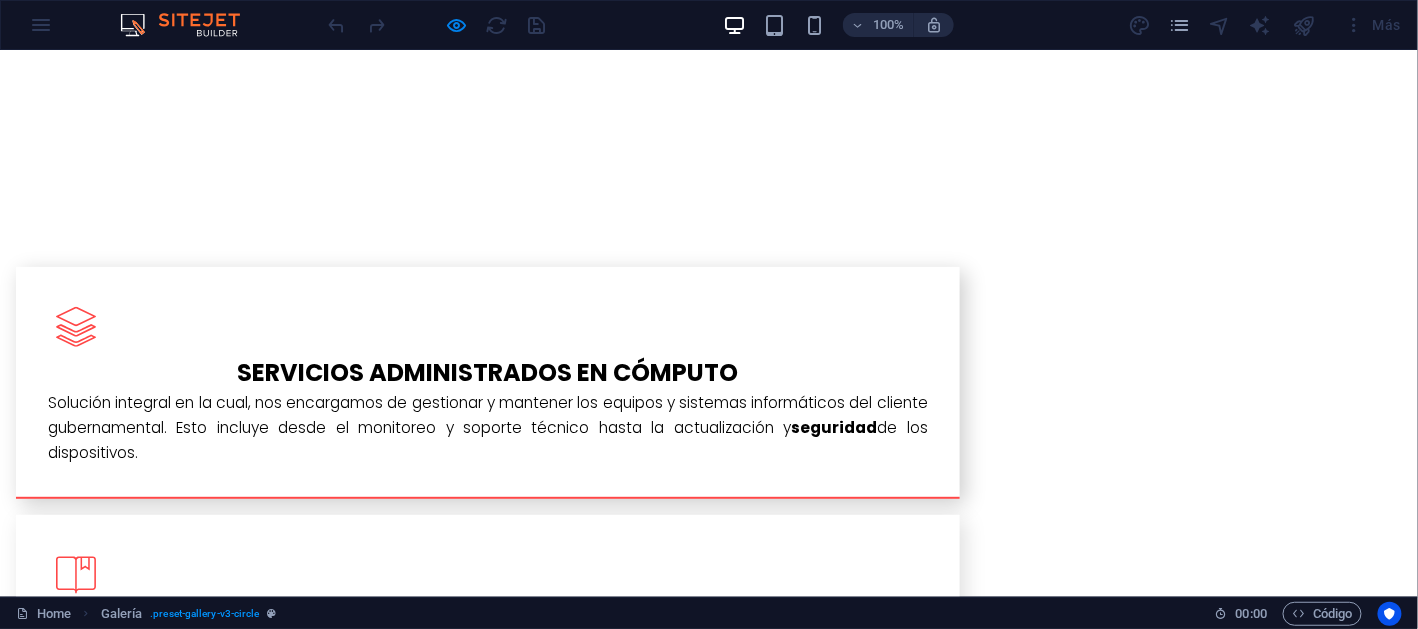 click at bounding box center (0, -2651) 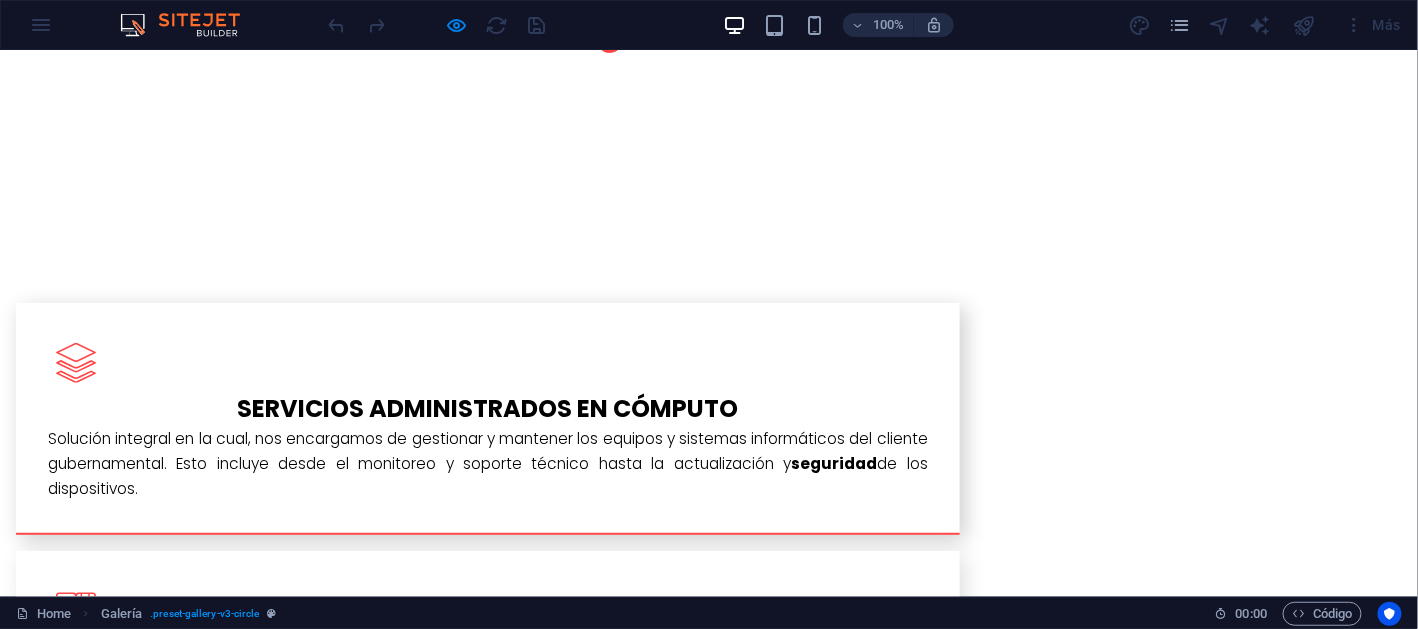 click at bounding box center [0, -2615] 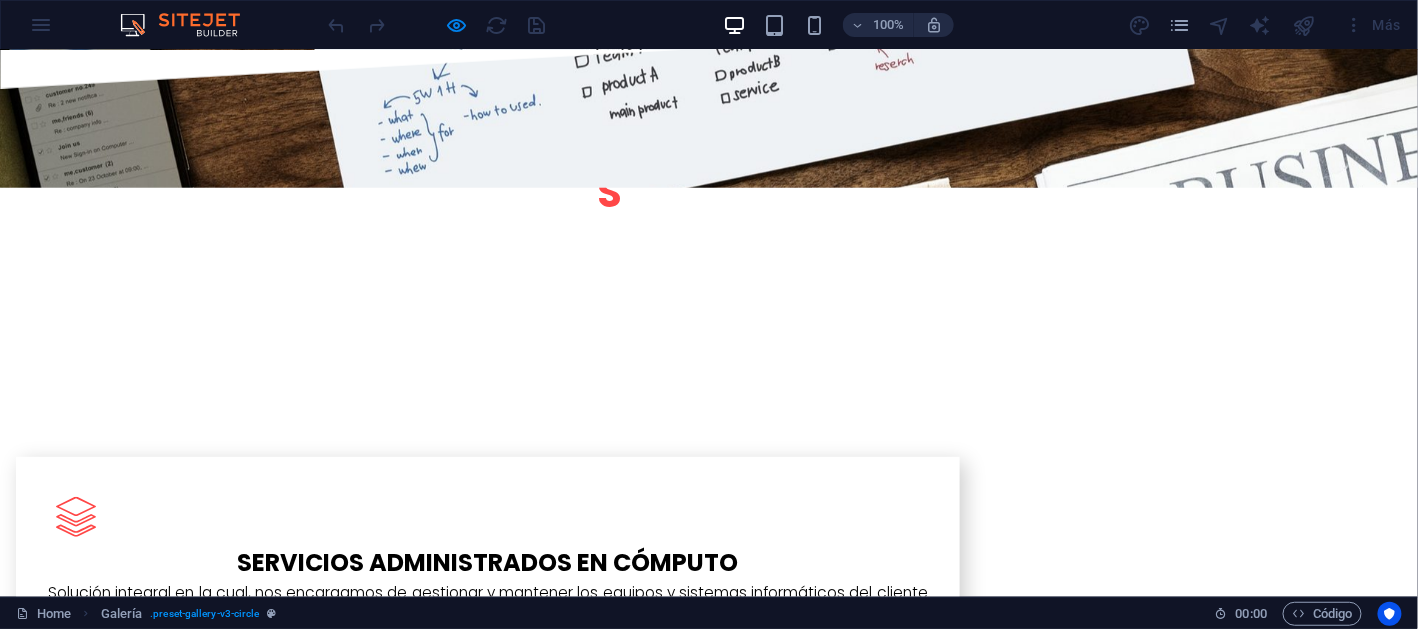 click at bounding box center [0, -2461] 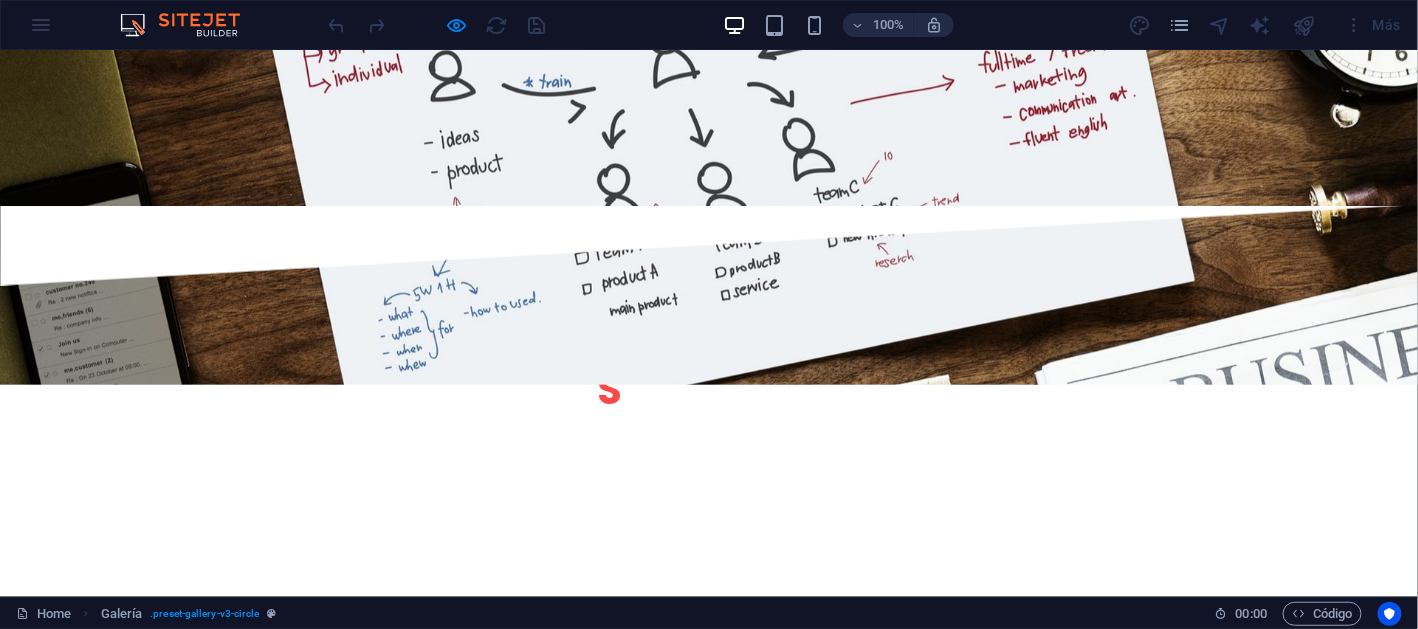 click on "×" at bounding box center [5, -2914] 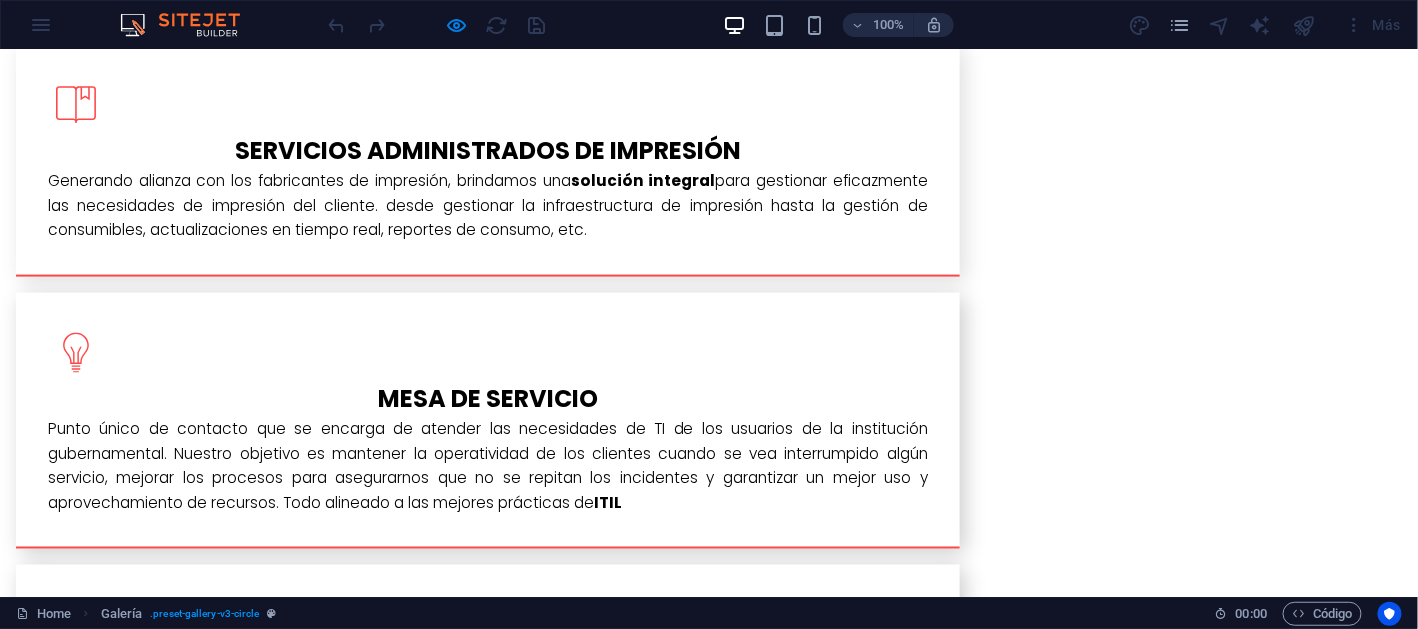 scroll, scrollTop: 3175, scrollLeft: 0, axis: vertical 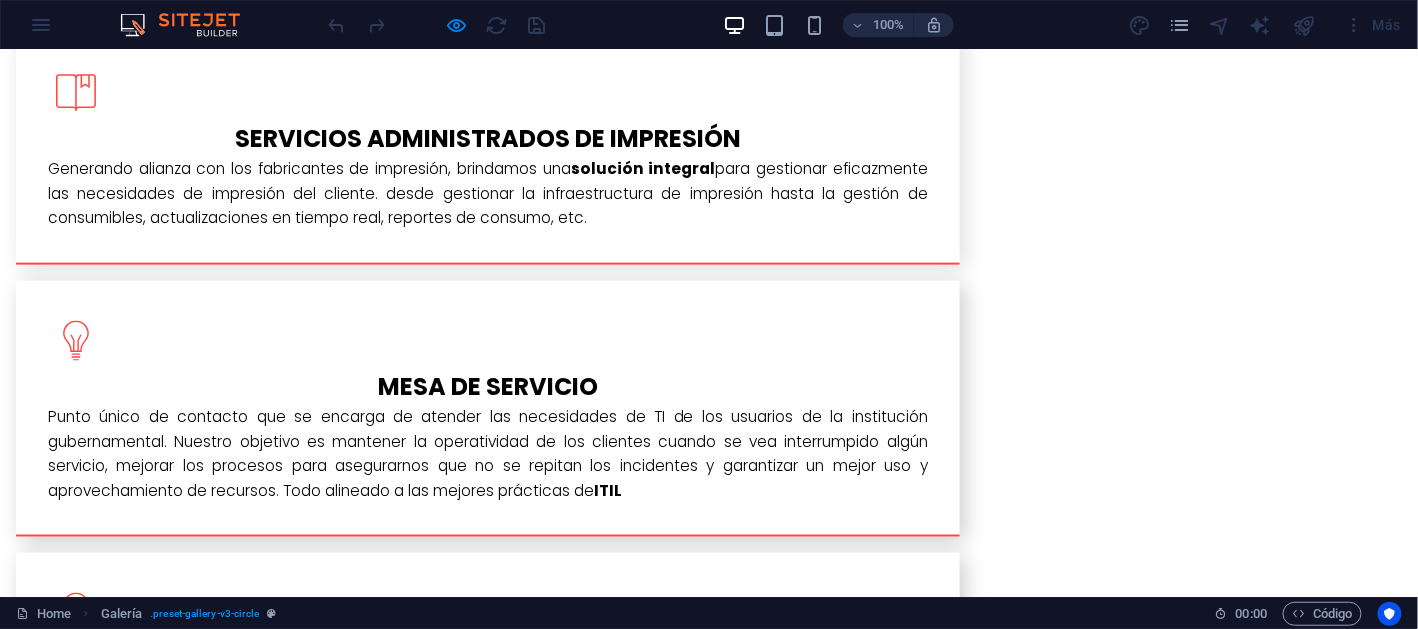 click at bounding box center (940, 2077) 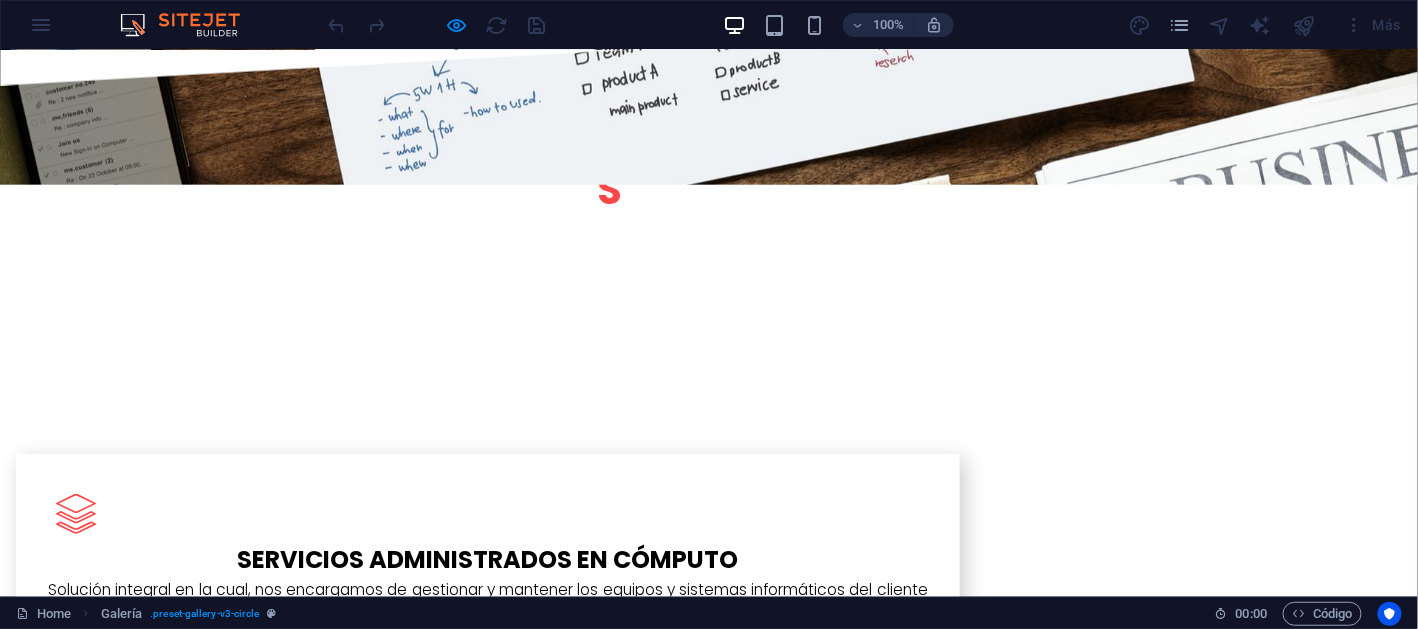 click on "×" at bounding box center (5, -3114) 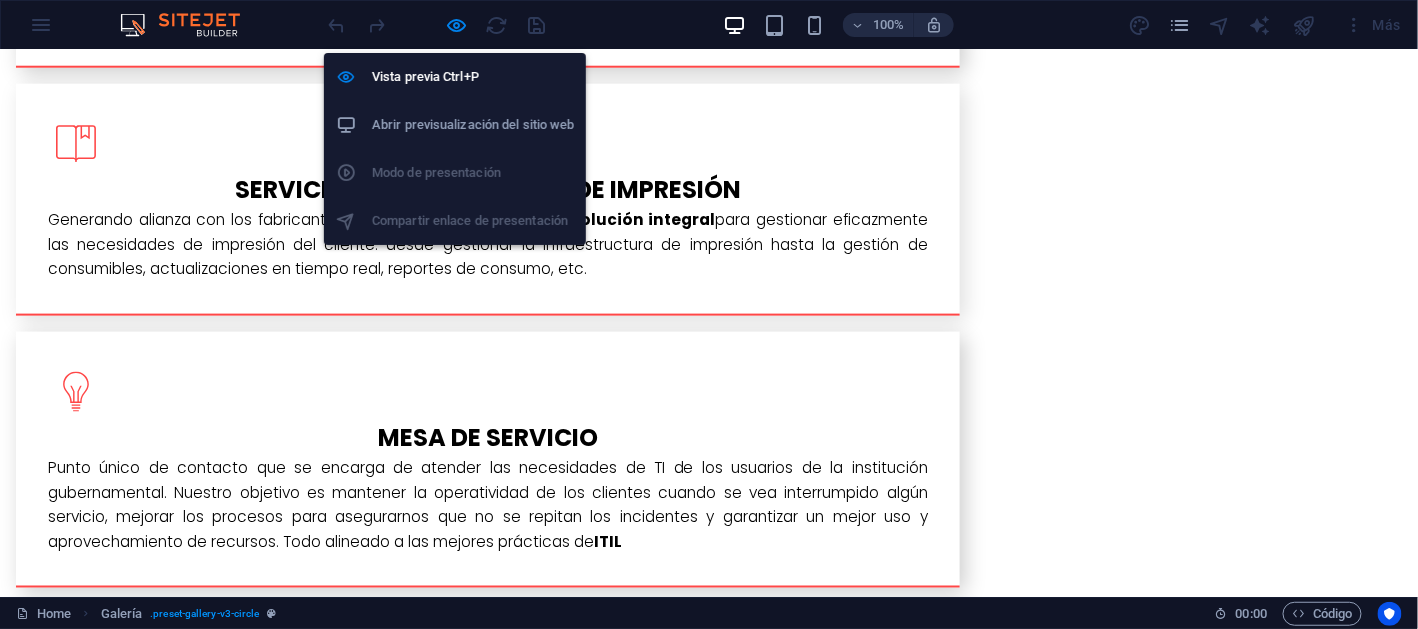 click at bounding box center (437, 25) 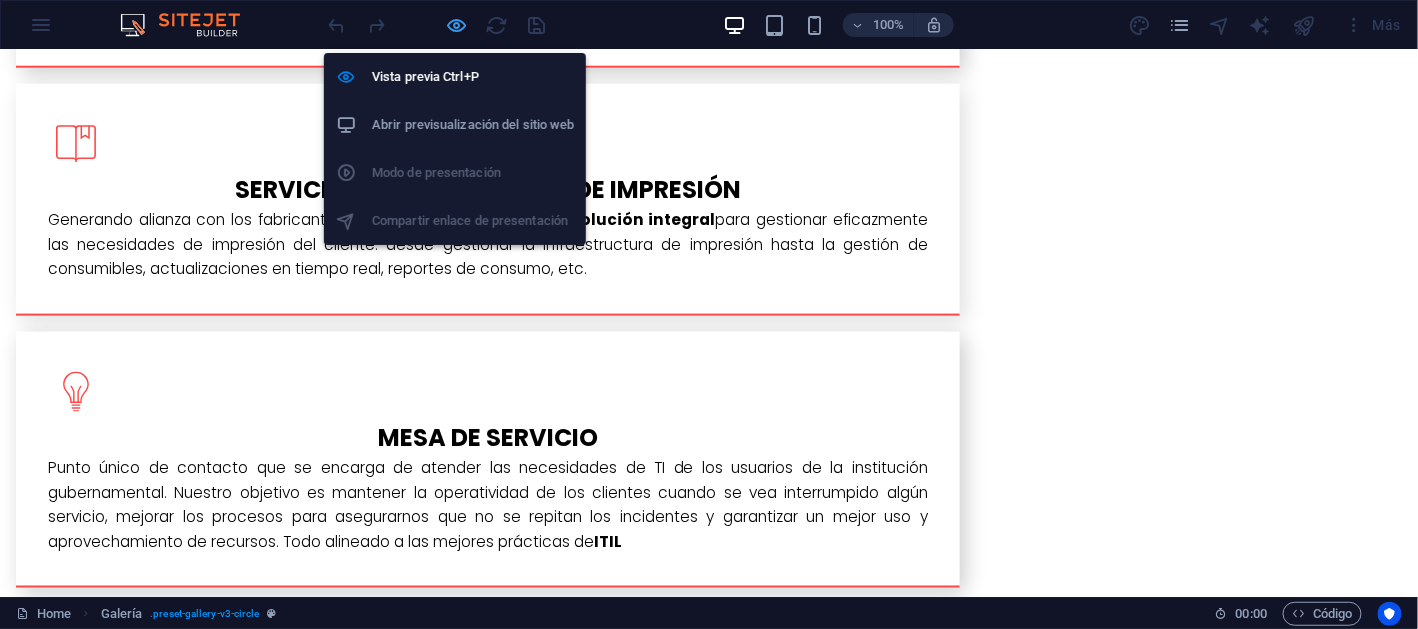 click at bounding box center [457, 25] 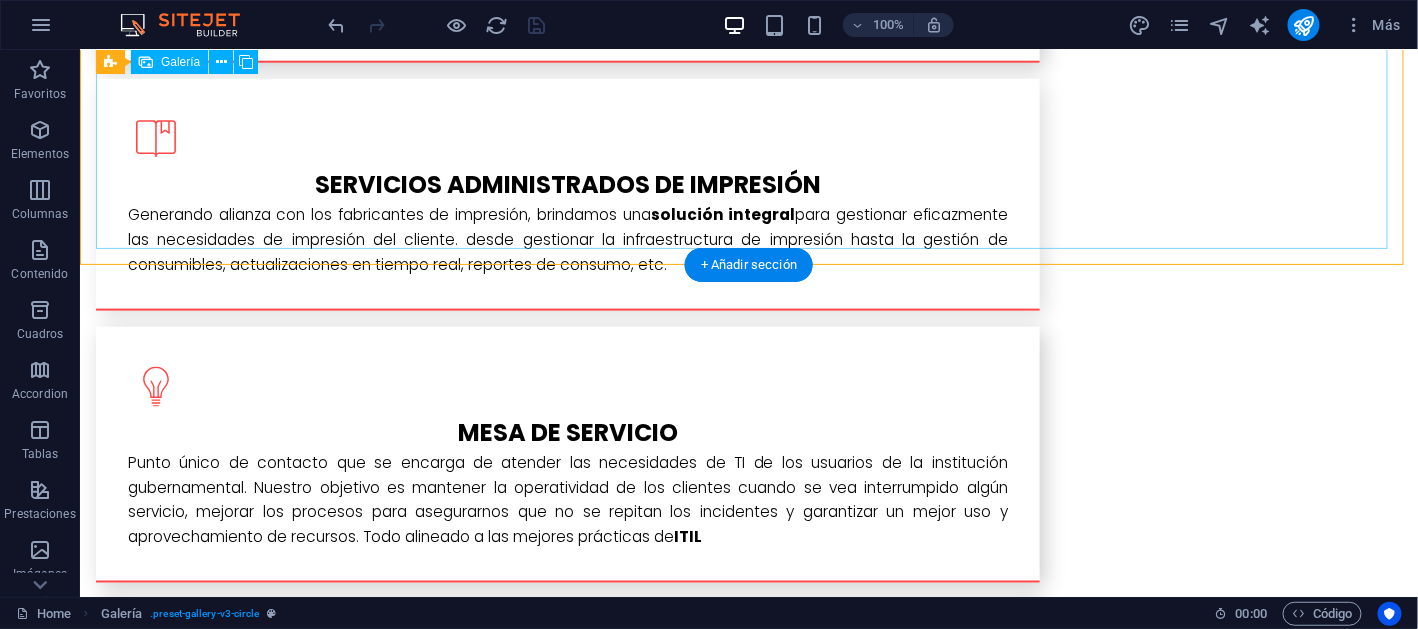 click at bounding box center [966, 2117] 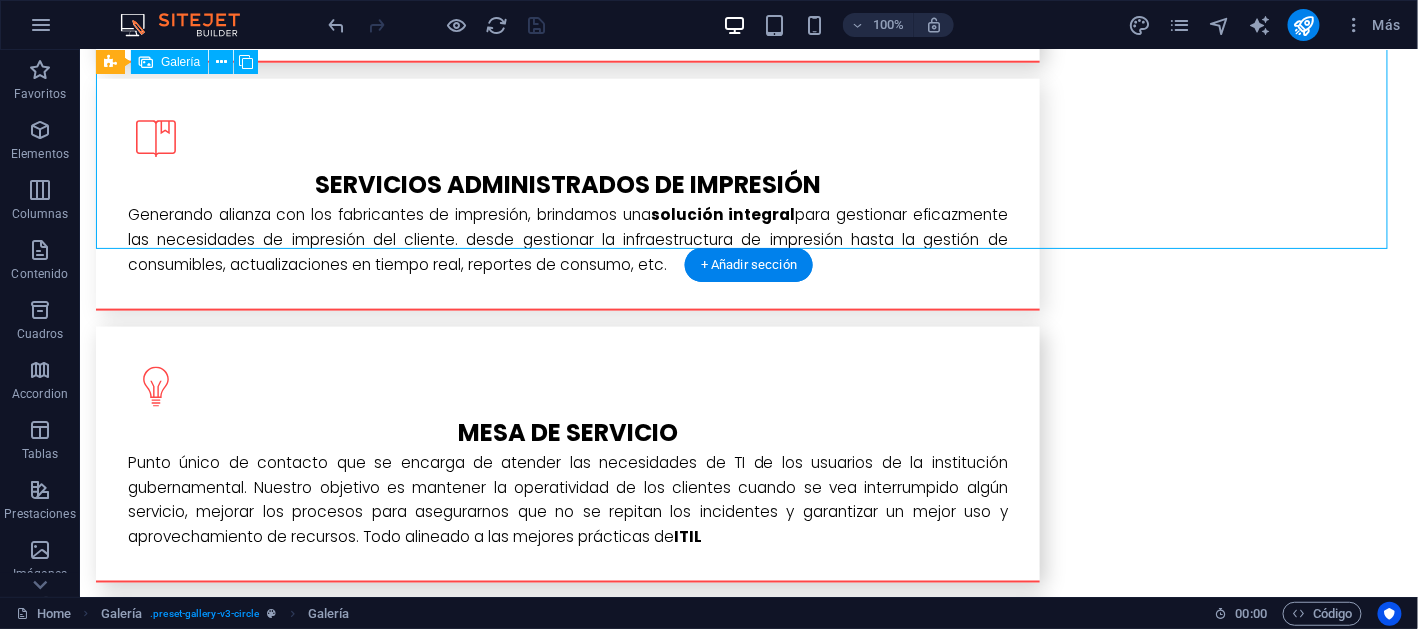 click at bounding box center [966, 2117] 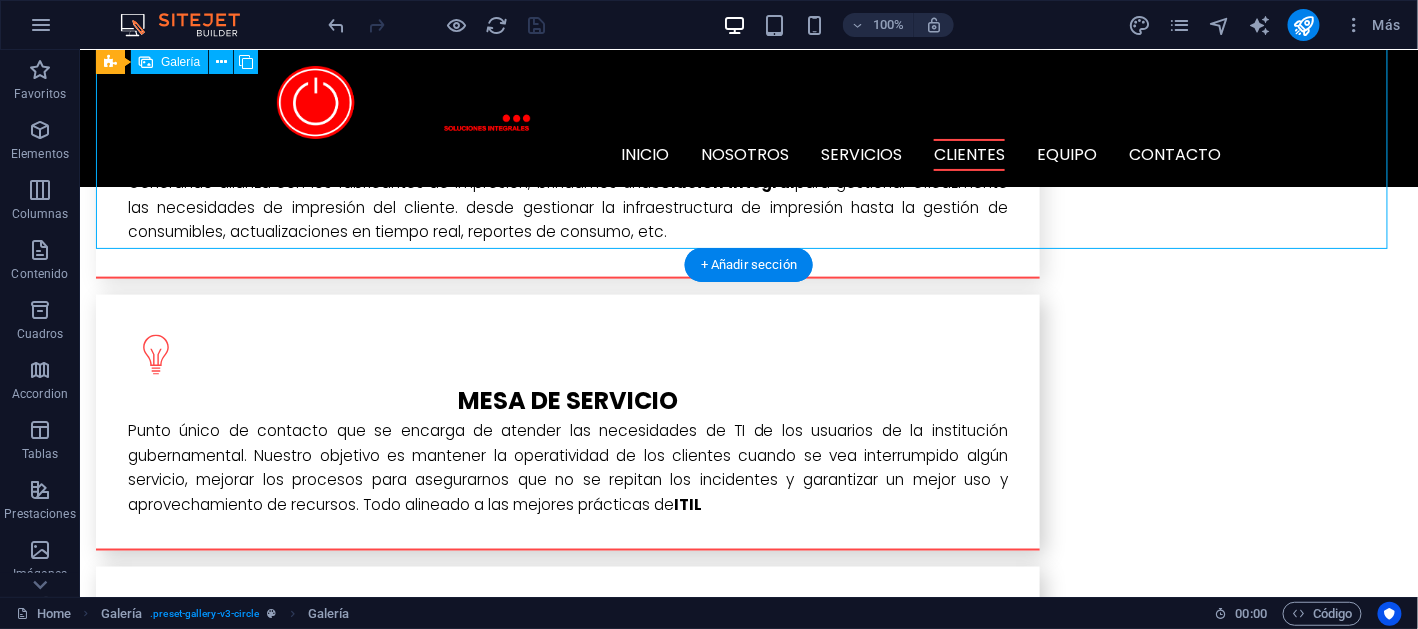 scroll, scrollTop: 3023, scrollLeft: 0, axis: vertical 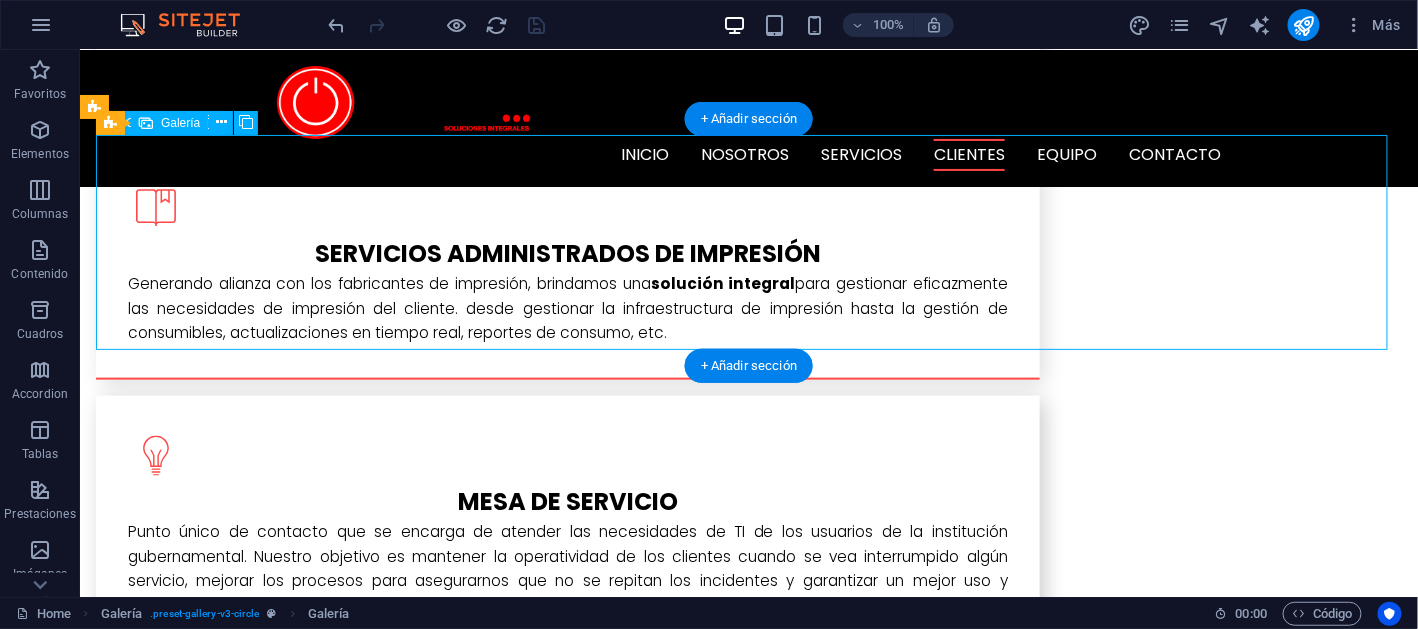 click at bounding box center (966, 2186) 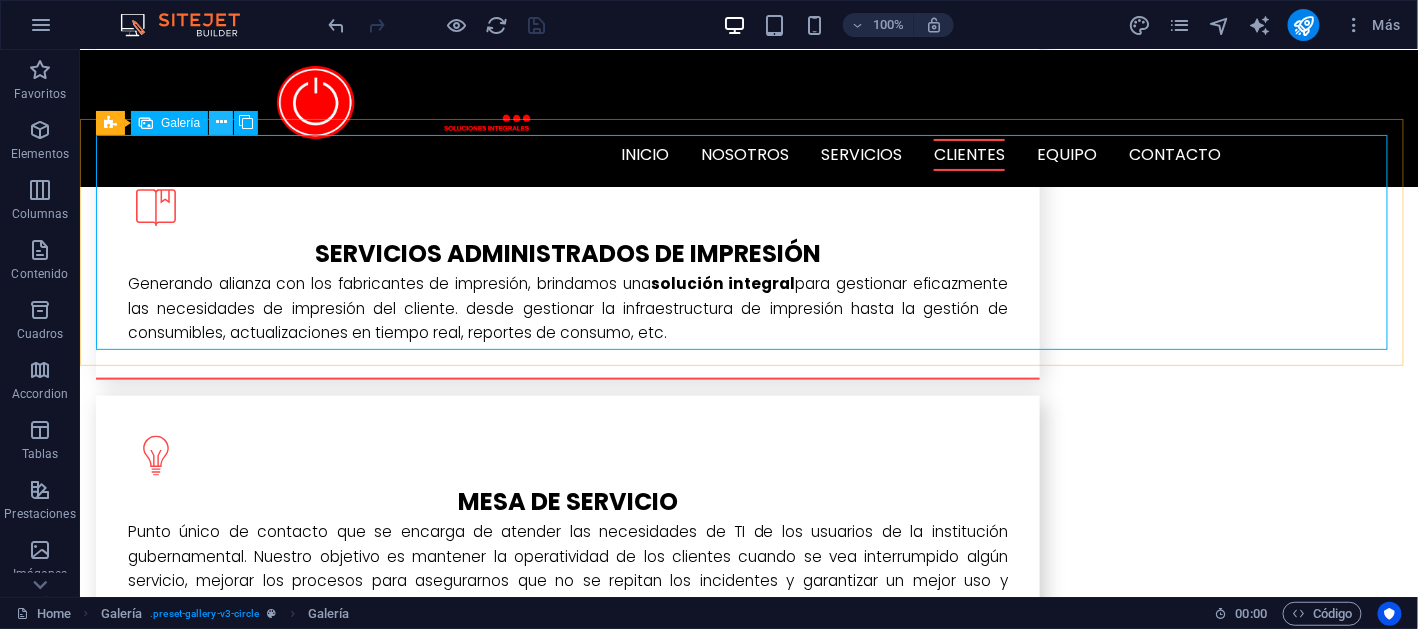 click at bounding box center [221, 122] 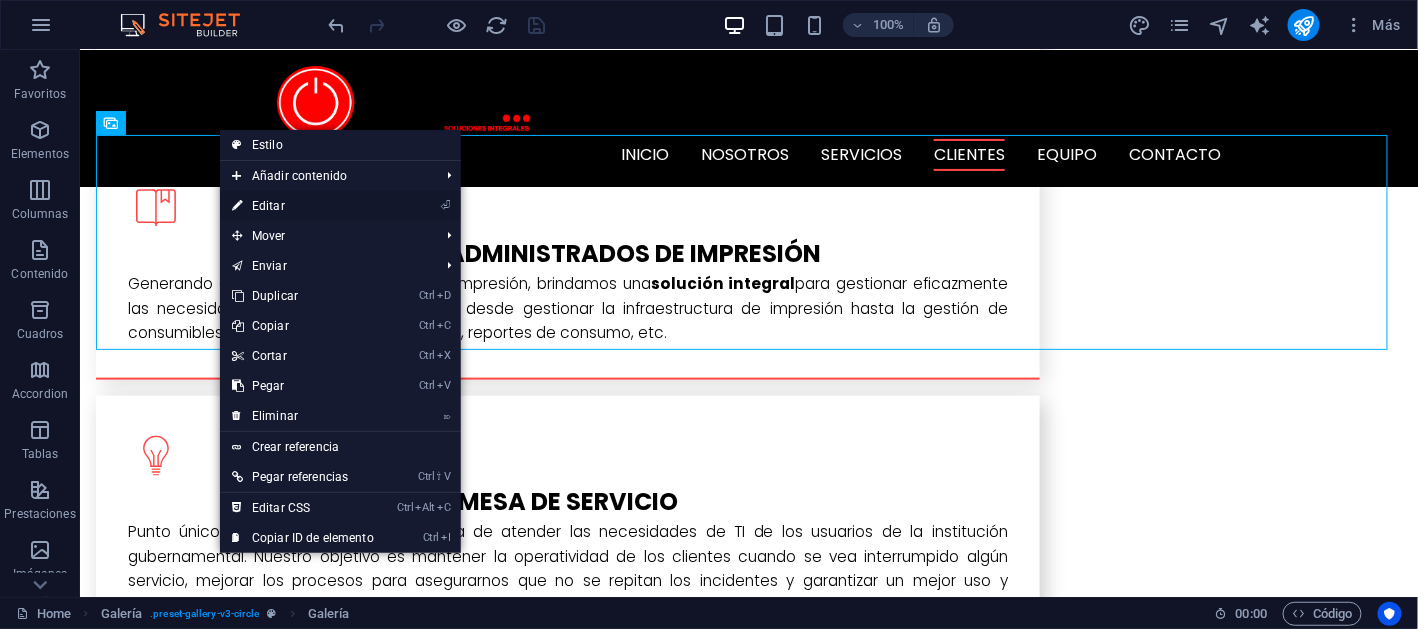 click on "⏎  Editar" at bounding box center [303, 206] 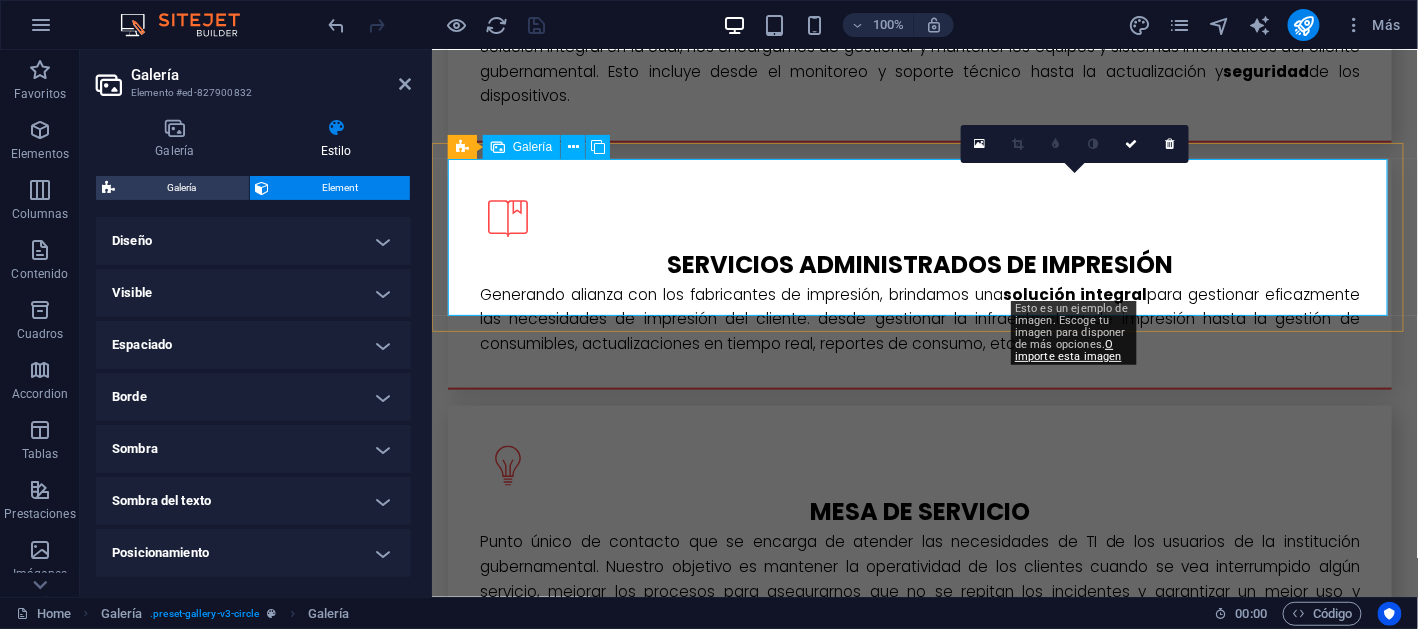 click at bounding box center (1083, 2166) 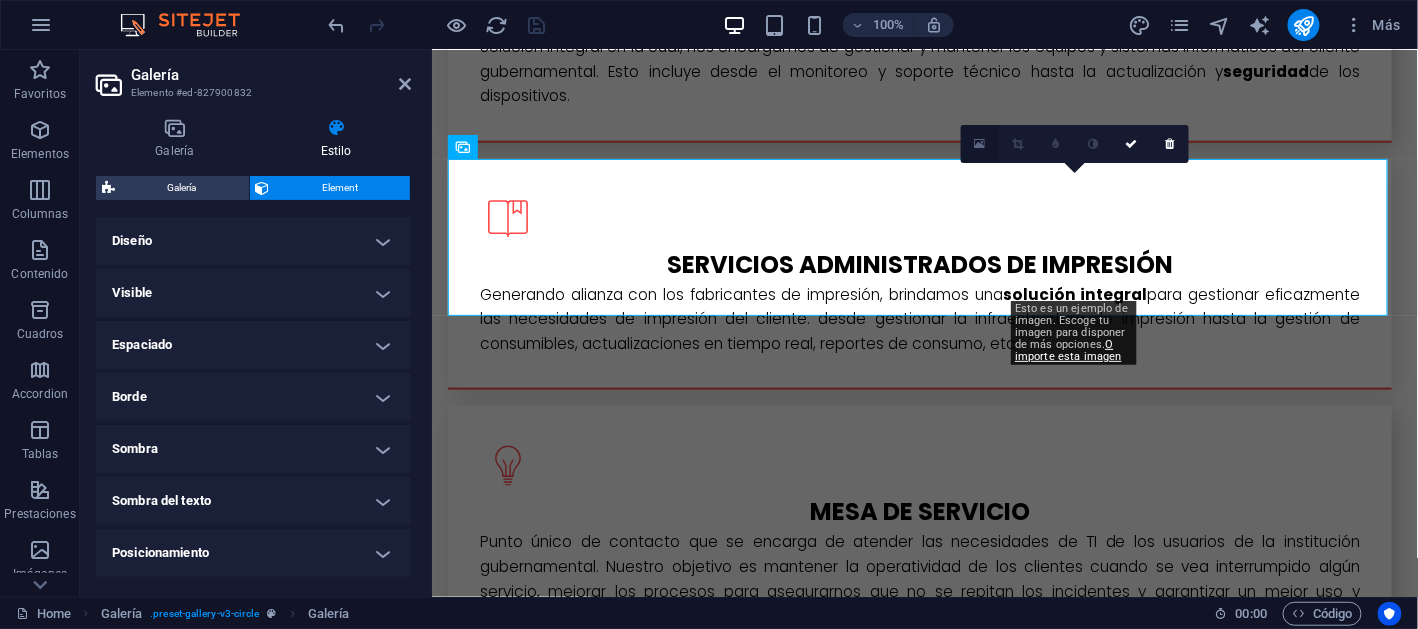 click at bounding box center (979, 144) 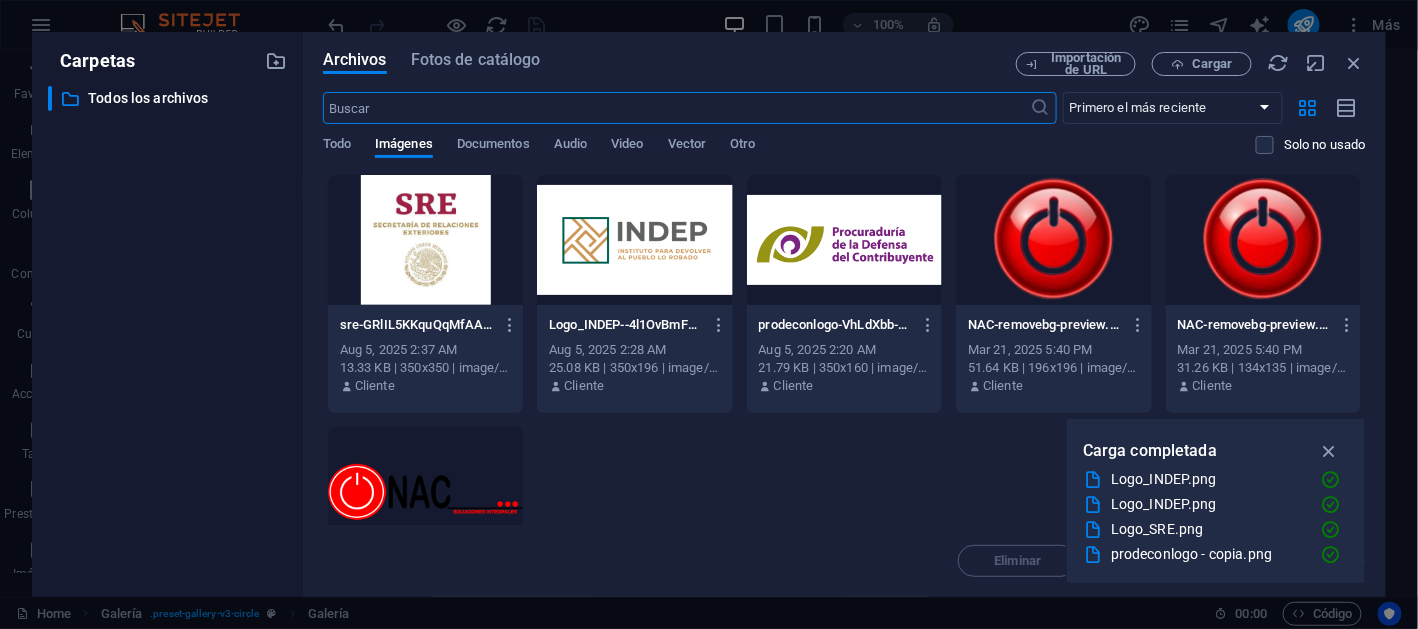 scroll, scrollTop: 3496, scrollLeft: 0, axis: vertical 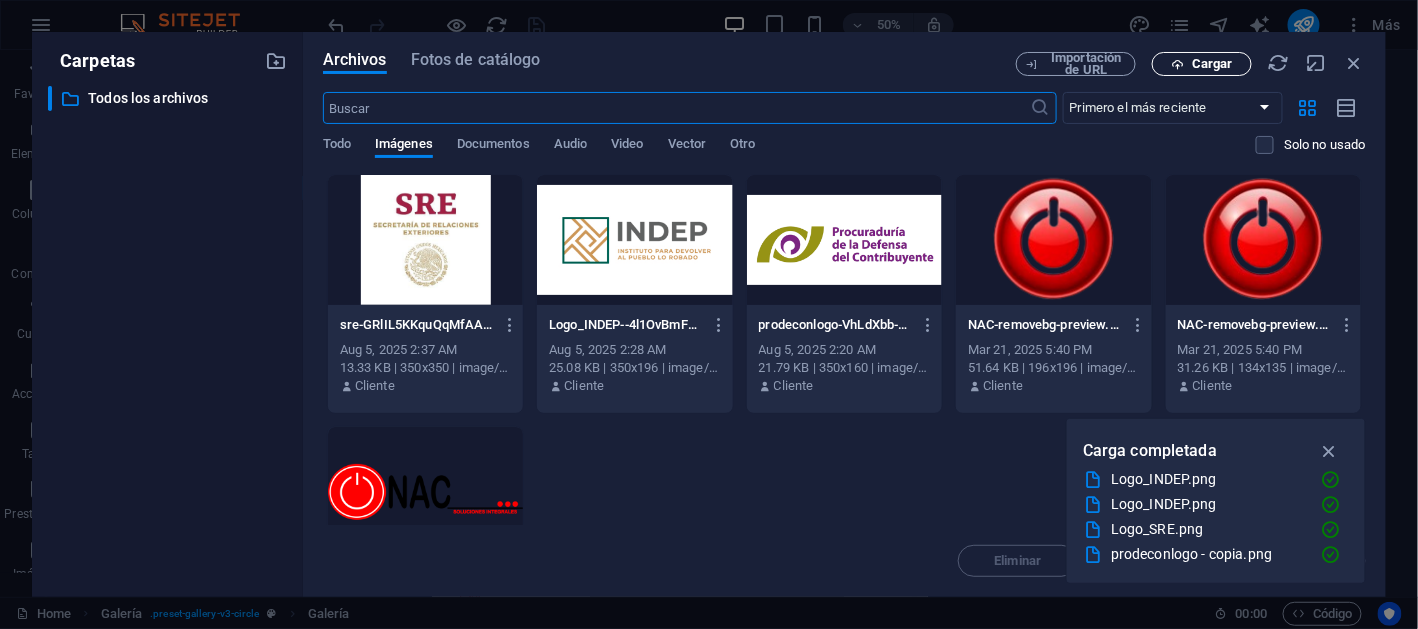 click on "Cargar" at bounding box center [1202, 64] 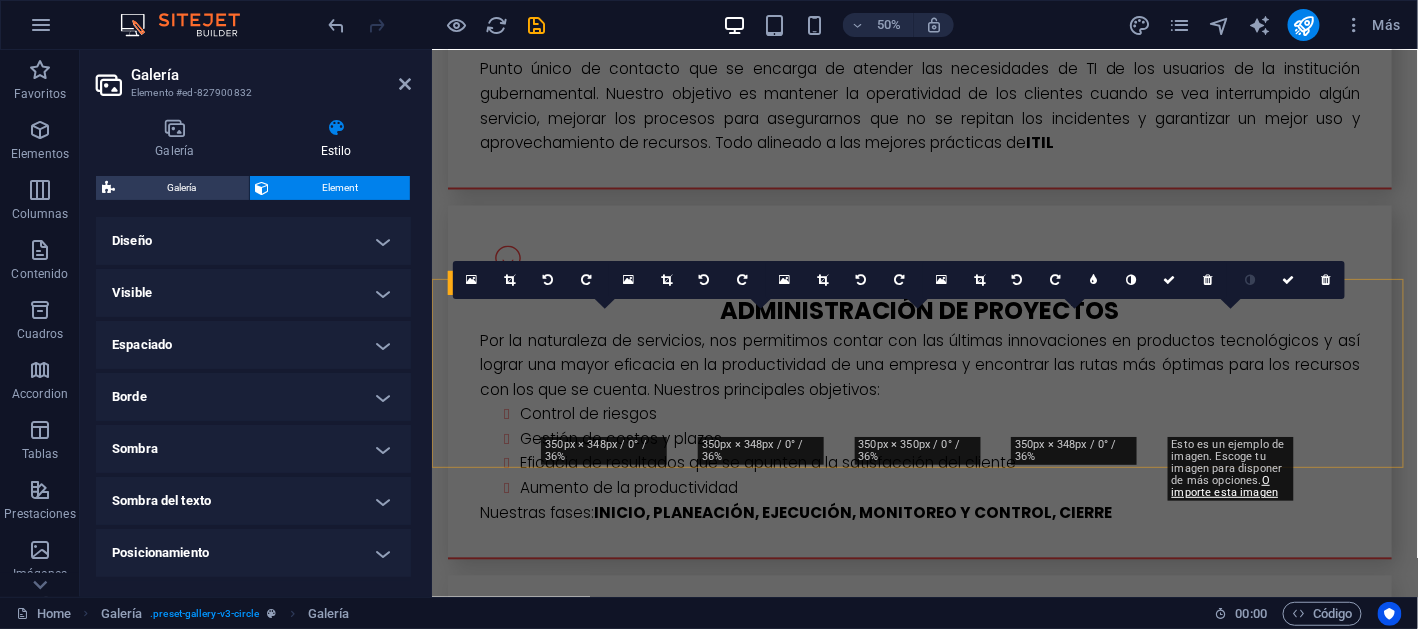 scroll, scrollTop: 2887, scrollLeft: 0, axis: vertical 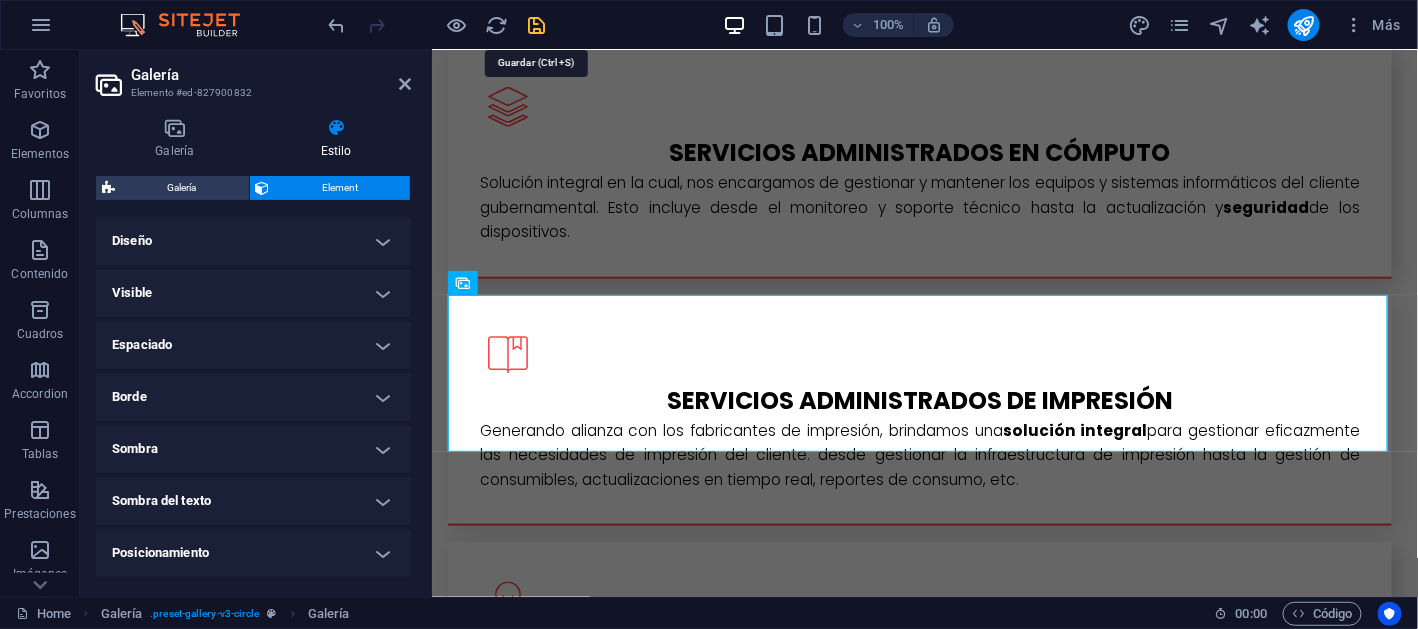 click at bounding box center [537, 25] 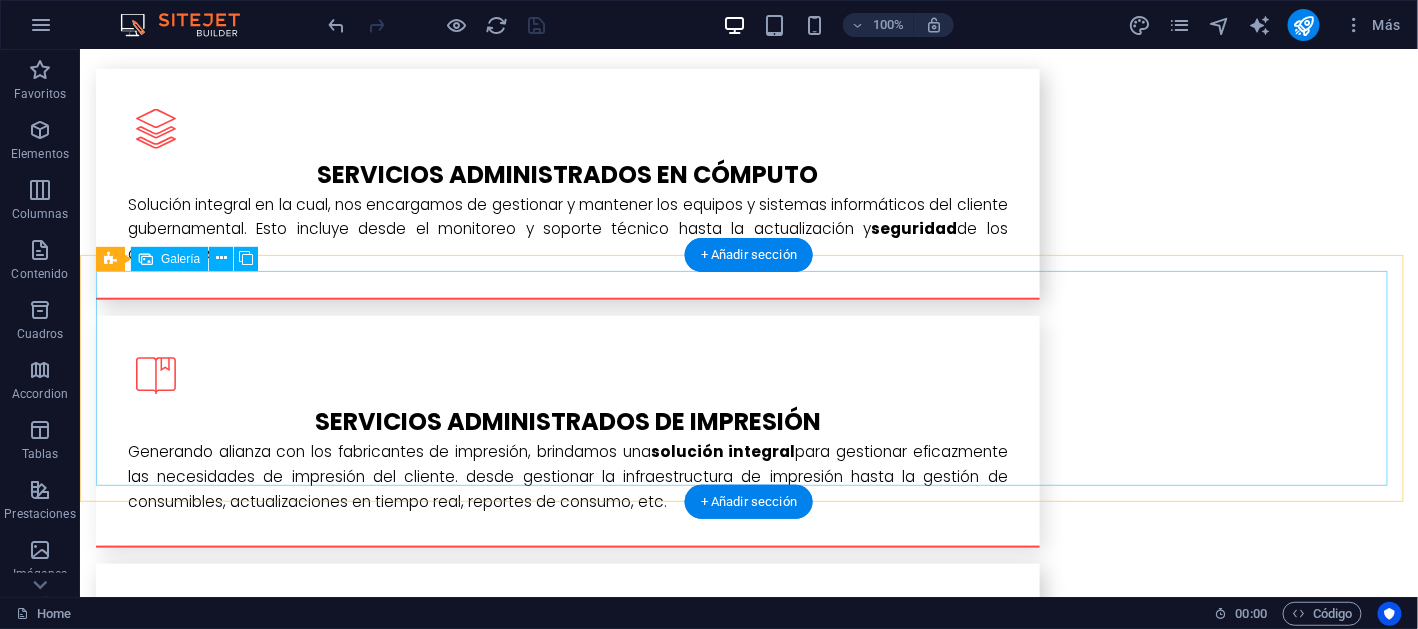 click at bounding box center [531, 2354] 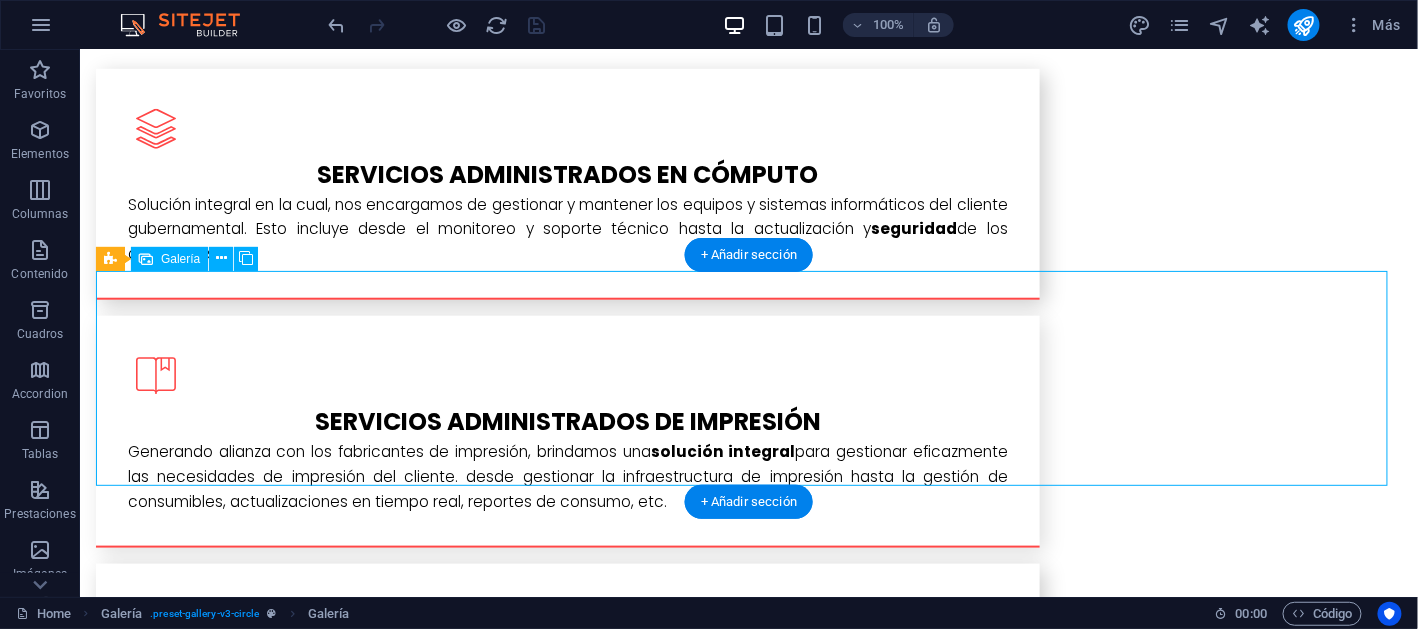 click at bounding box center (531, 2354) 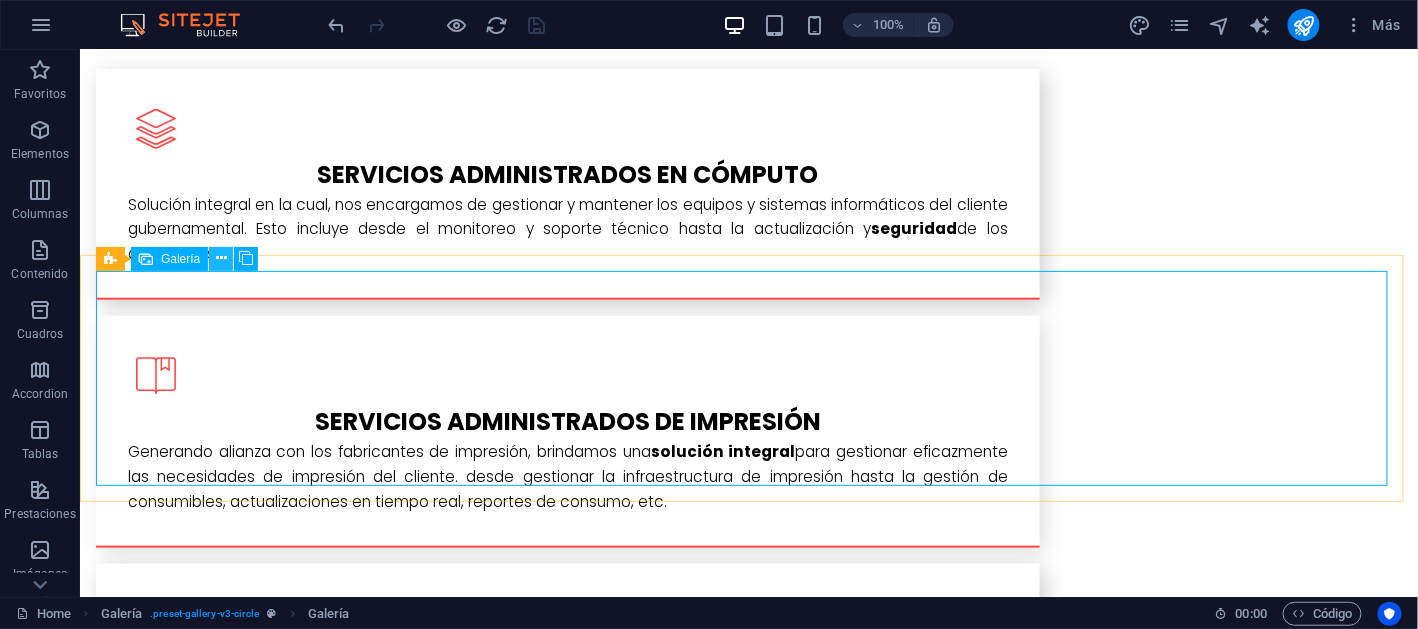 click at bounding box center (221, 258) 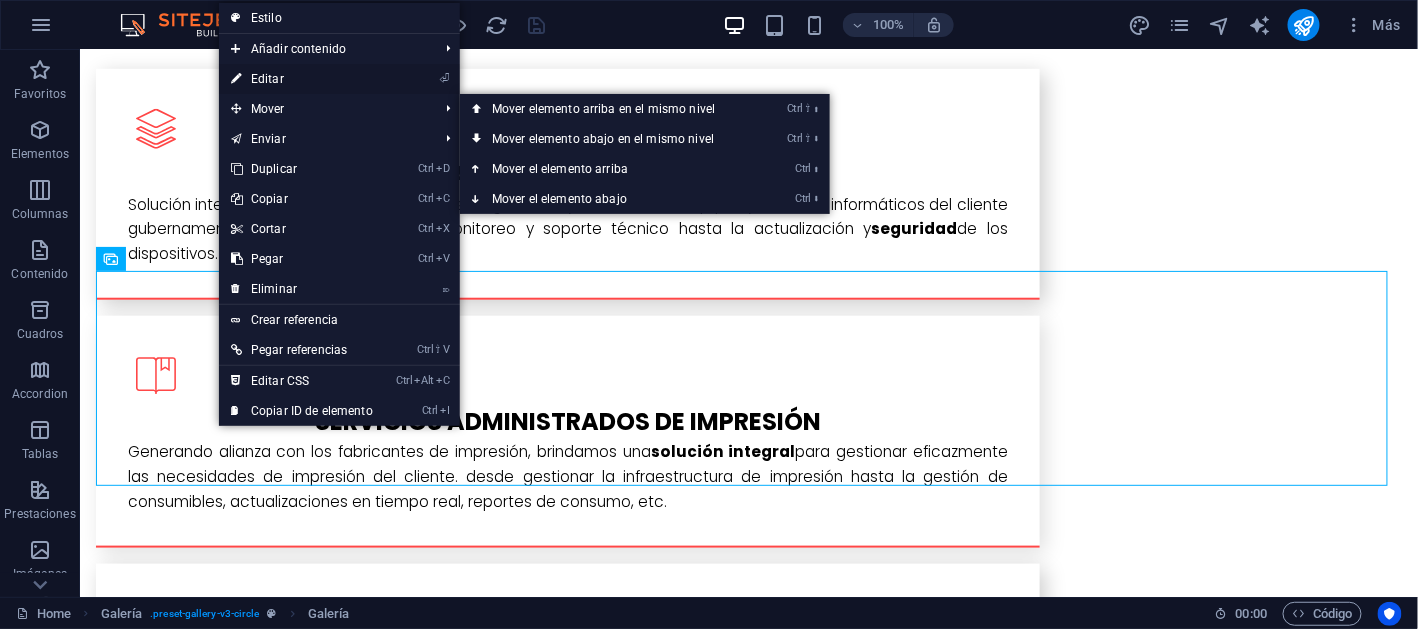click on "⏎  Editar" at bounding box center (302, 79) 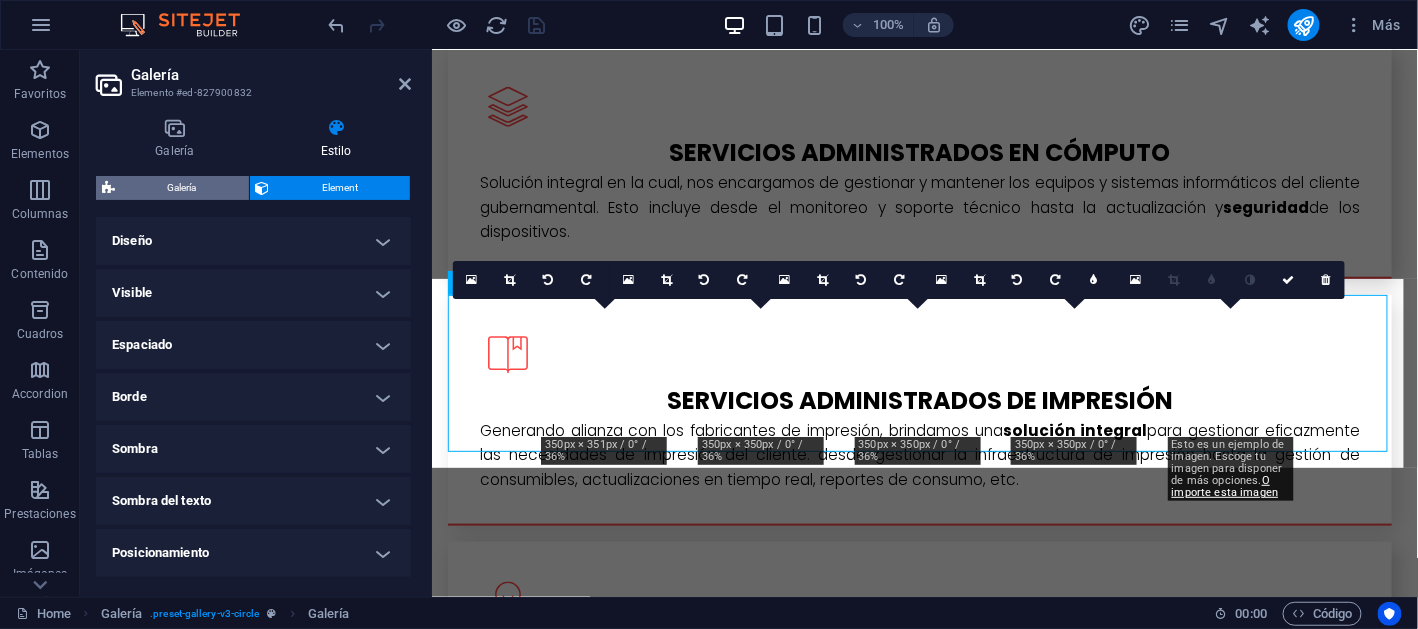 click on "Galería" at bounding box center (182, 188) 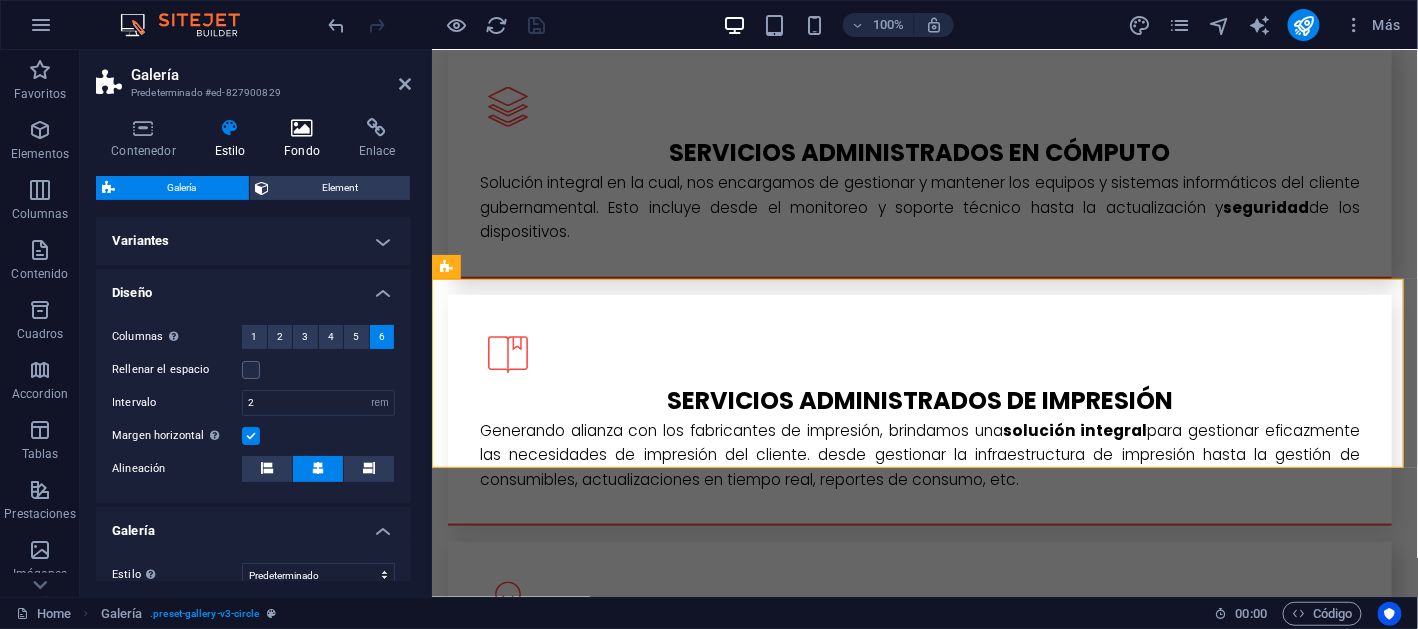 click on "Fondo" at bounding box center [306, 139] 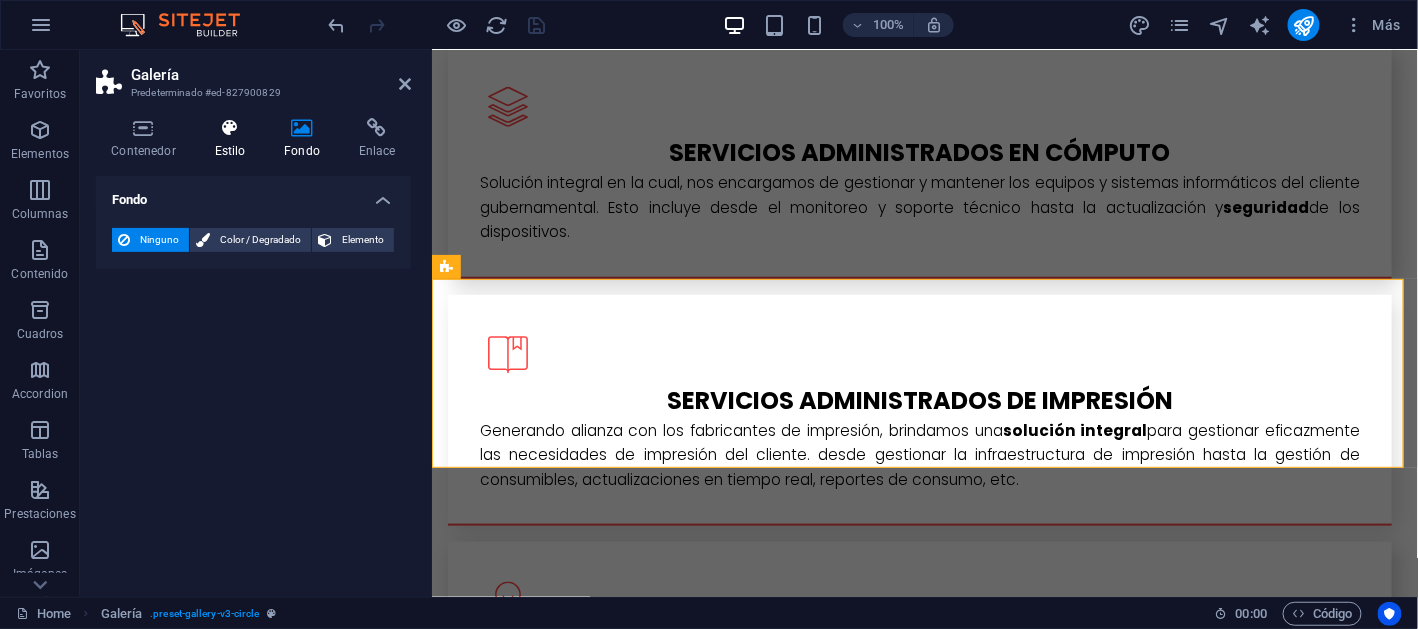 click on "Estilo" at bounding box center [234, 139] 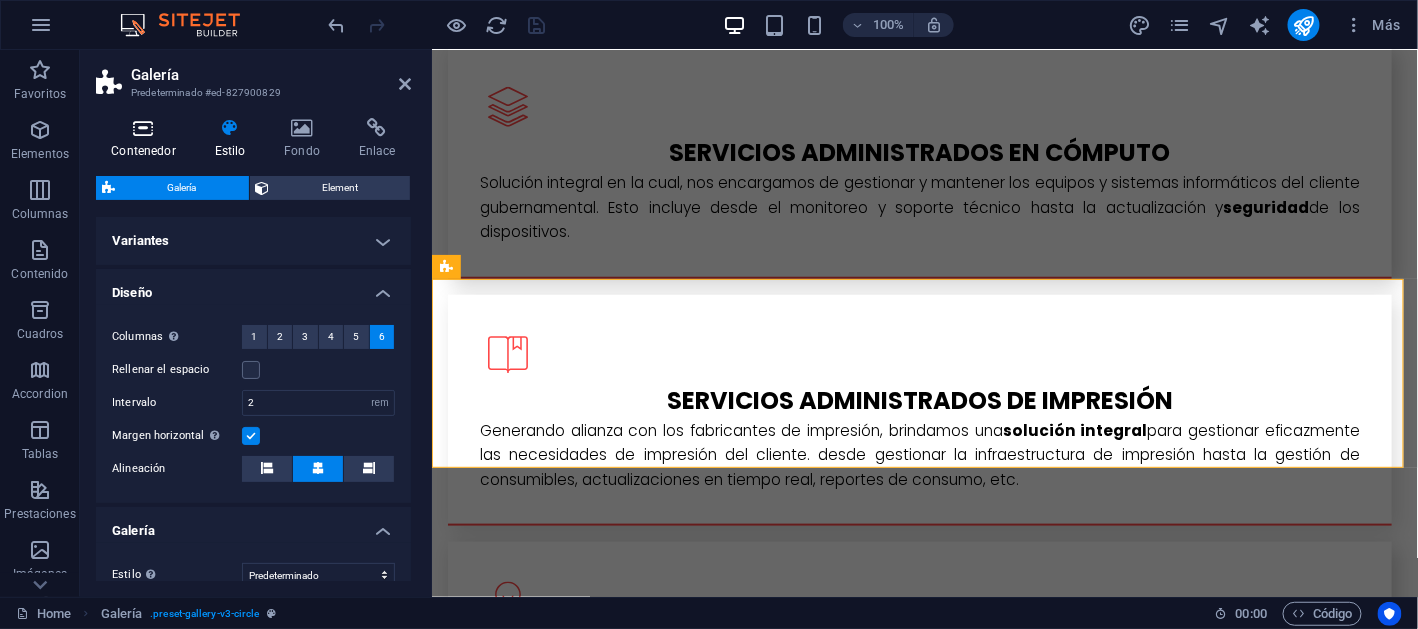 click on "Contenedor" at bounding box center (147, 139) 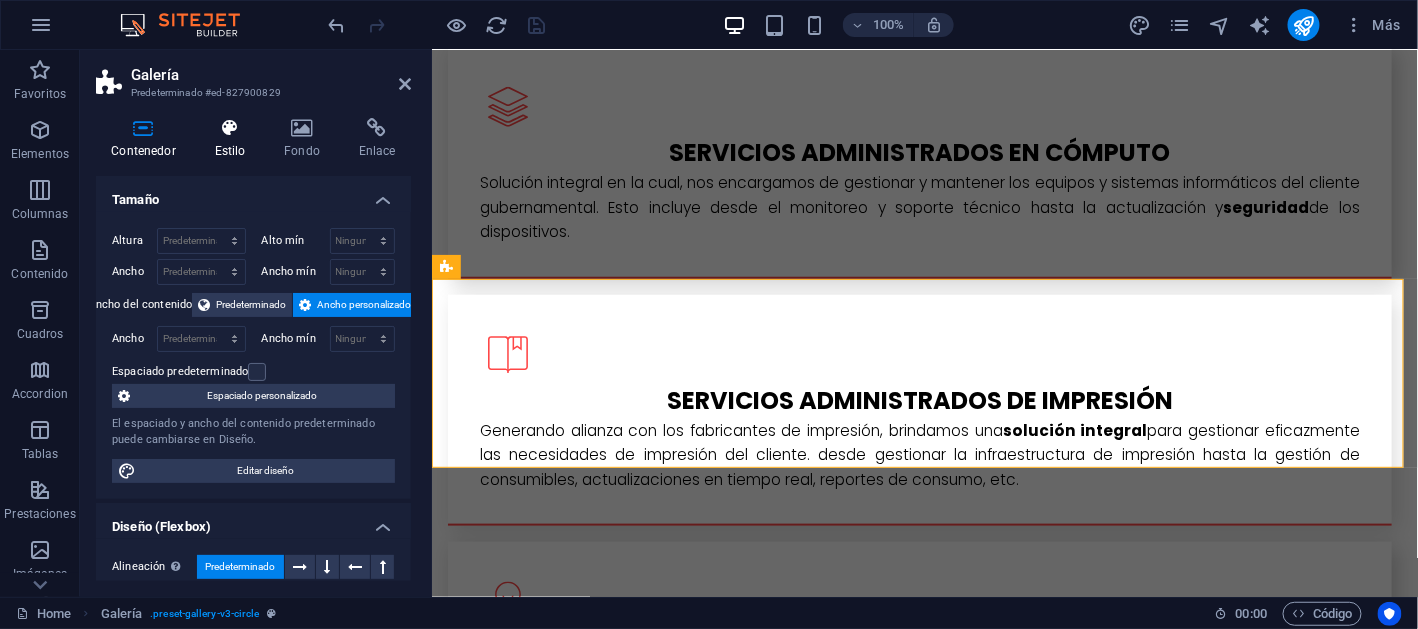 click on "Estilo" at bounding box center [234, 139] 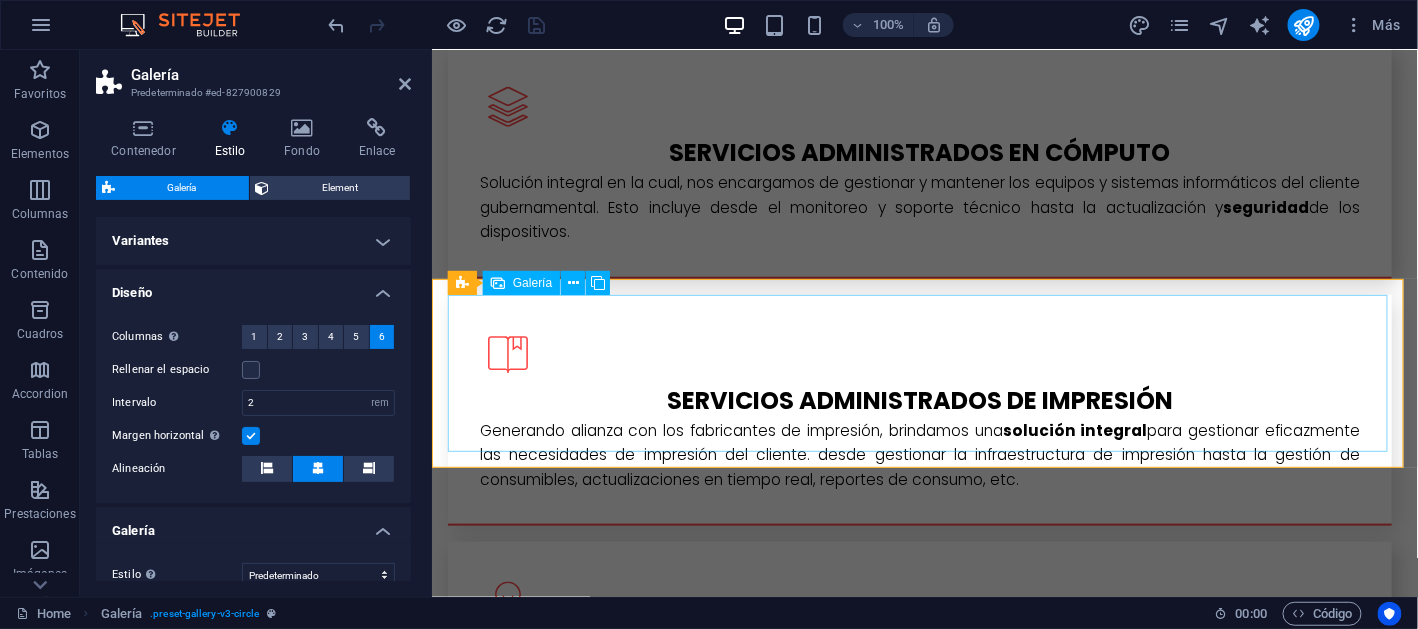 click at bounding box center (765, 2302) 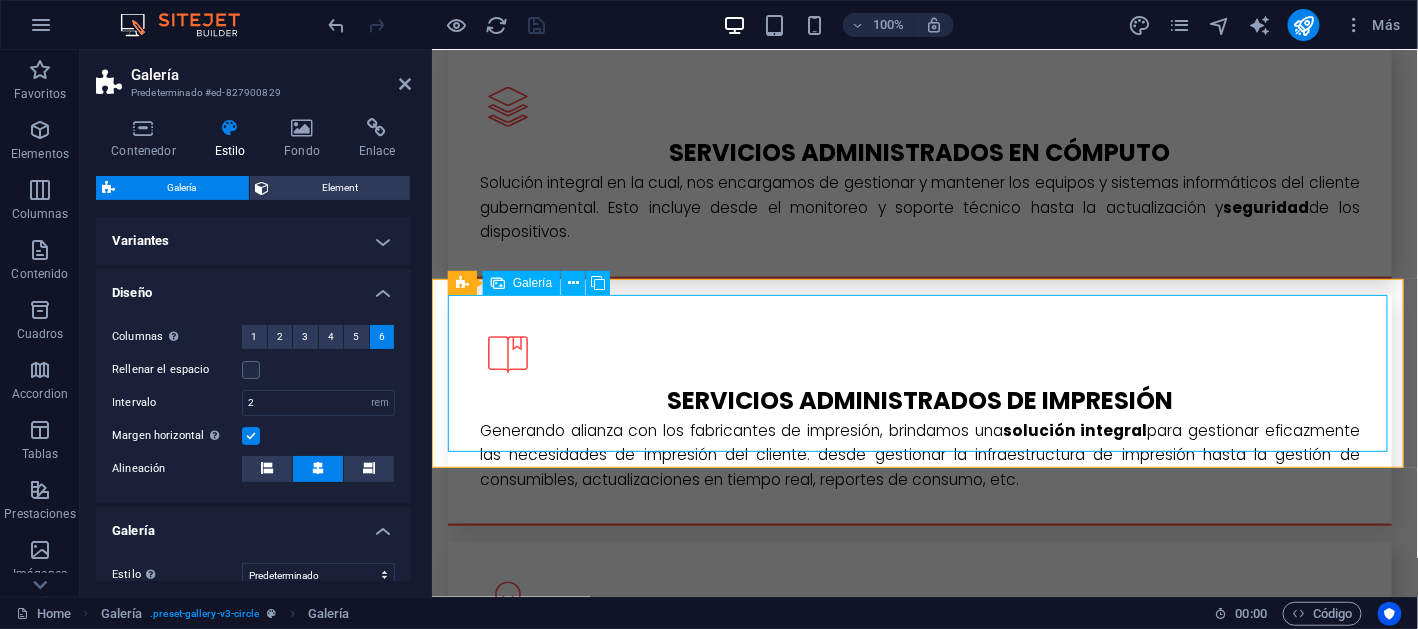 click at bounding box center [765, 2302] 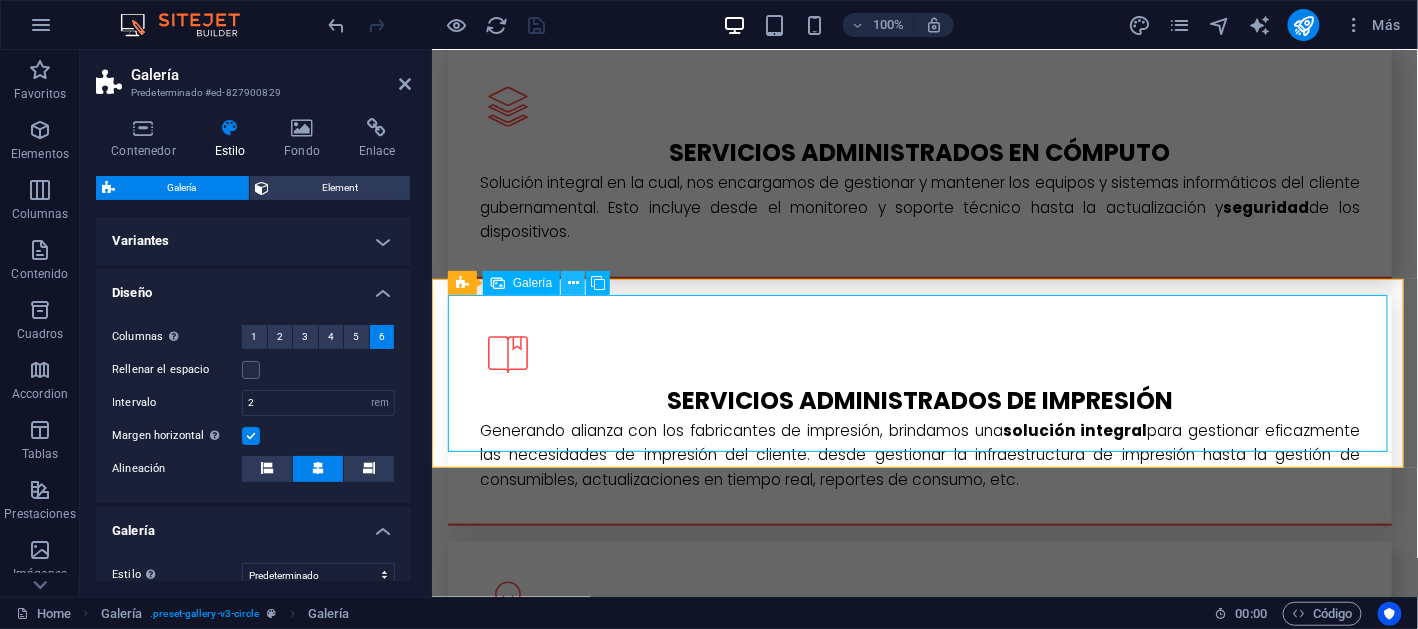 click at bounding box center [573, 283] 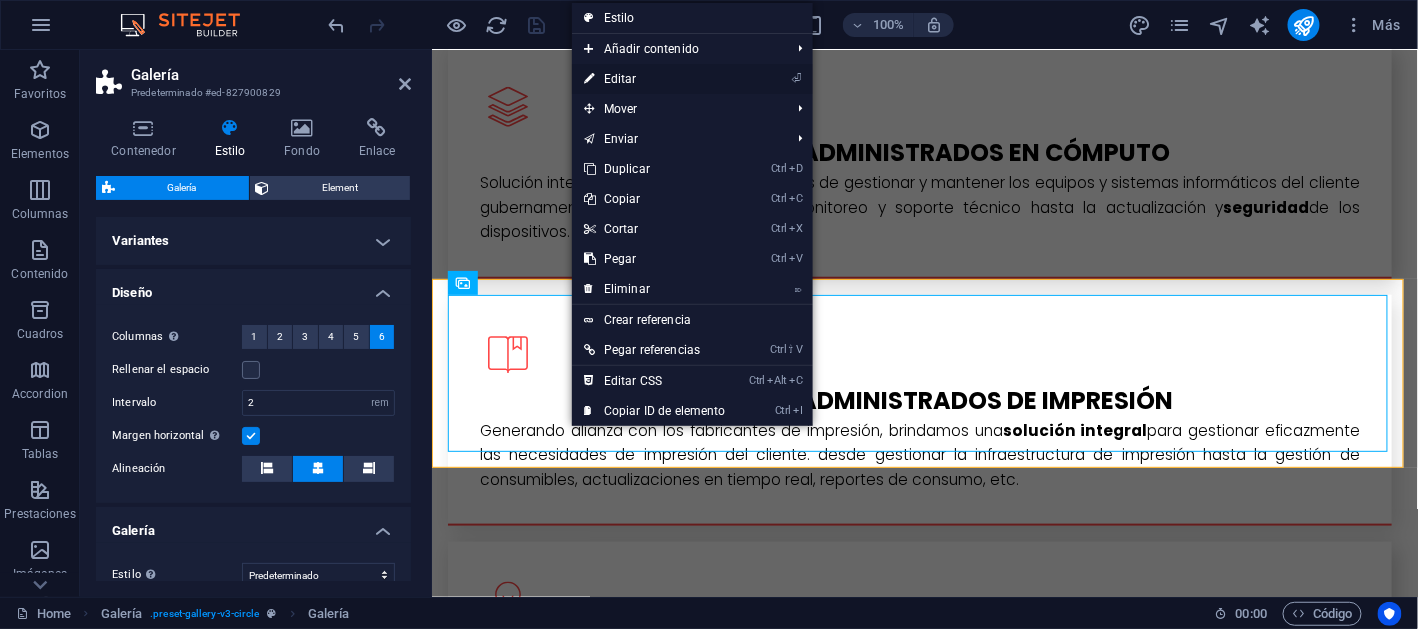 click on "⏎  Editar" at bounding box center (692, 79) 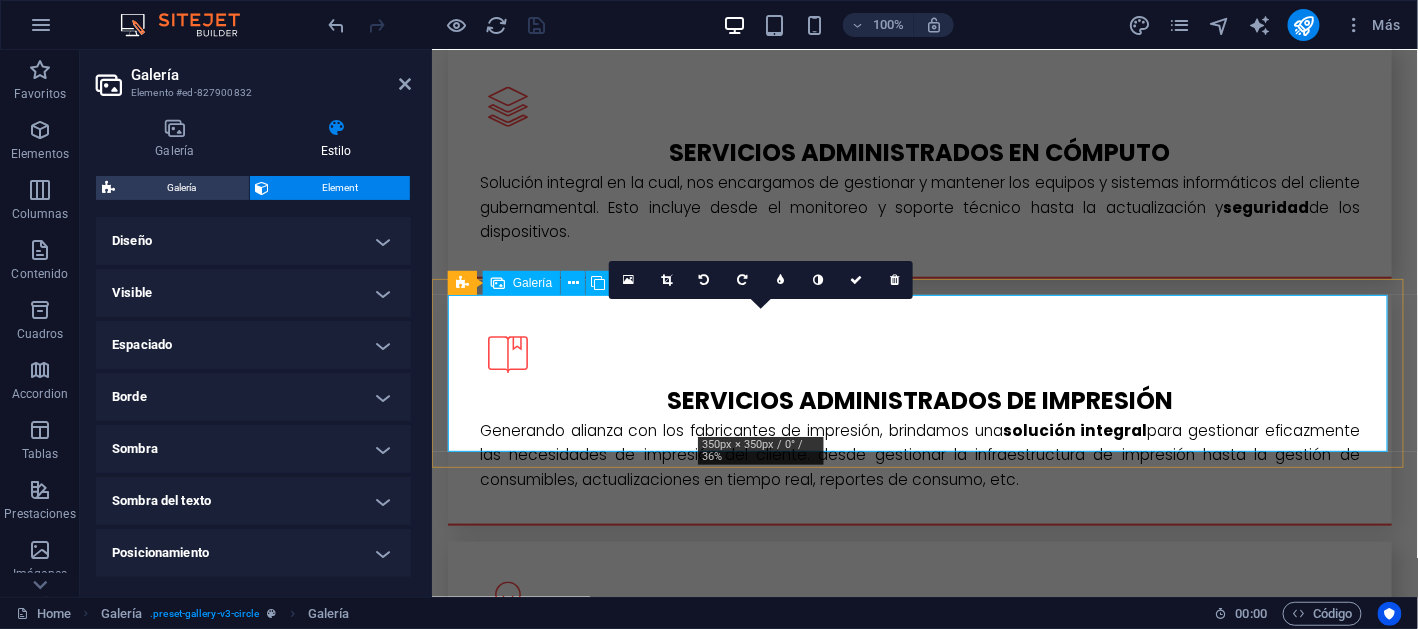 click at bounding box center [765, 2302] 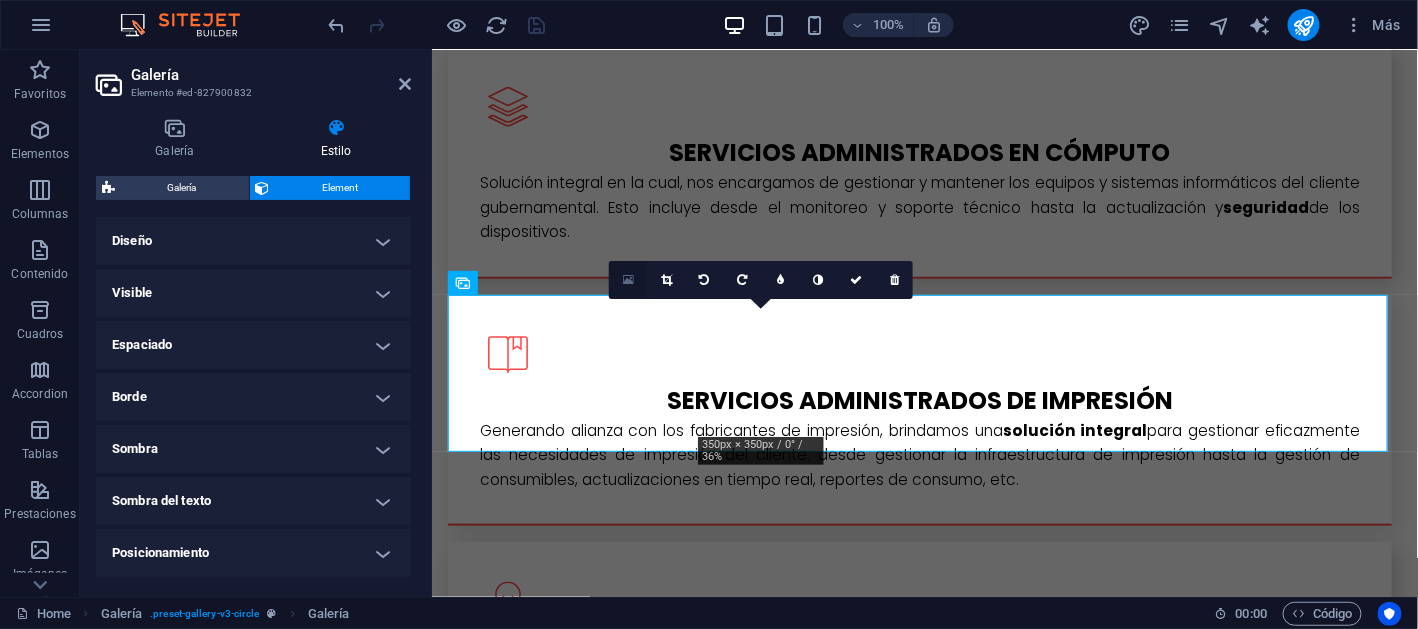 click at bounding box center (628, 280) 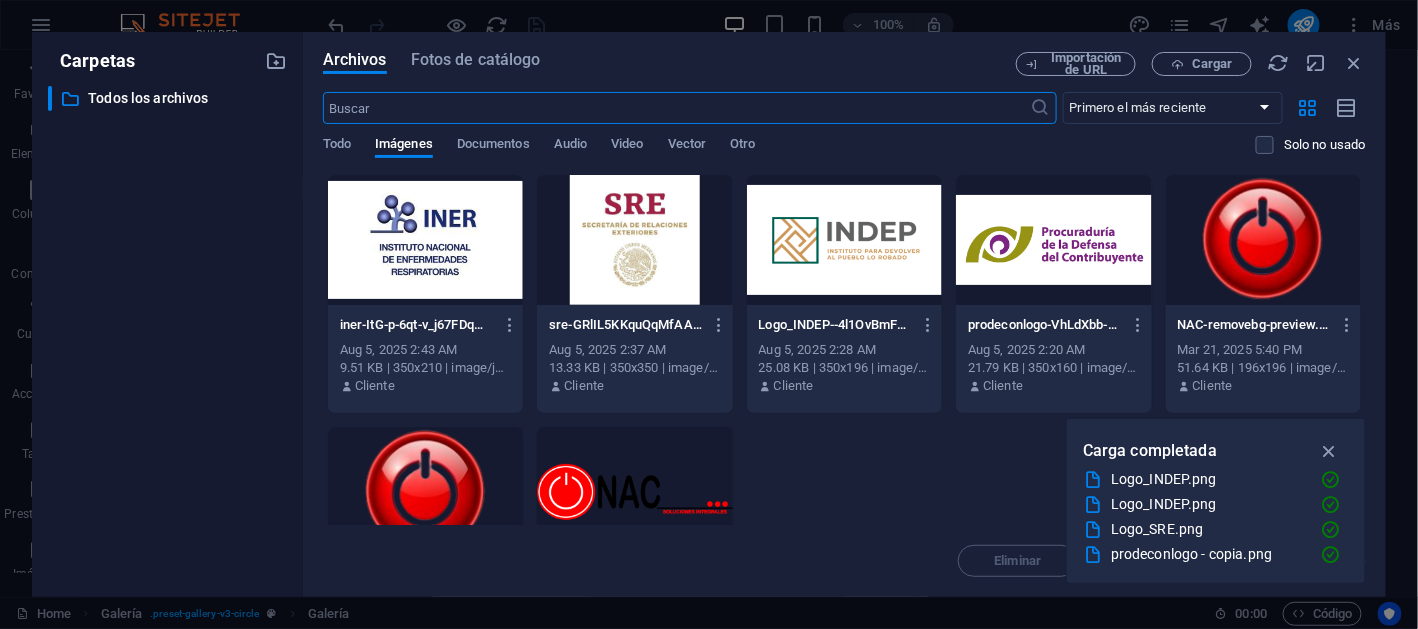 scroll, scrollTop: 3360, scrollLeft: 0, axis: vertical 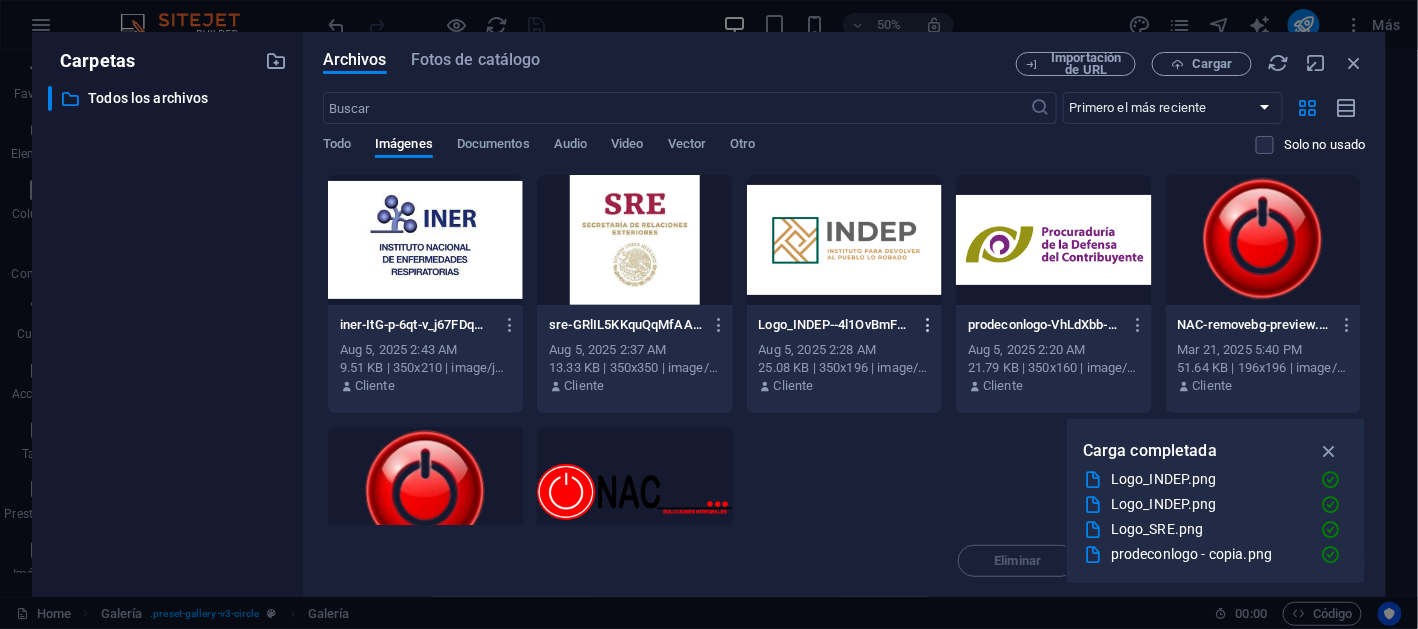 click at bounding box center [929, 325] 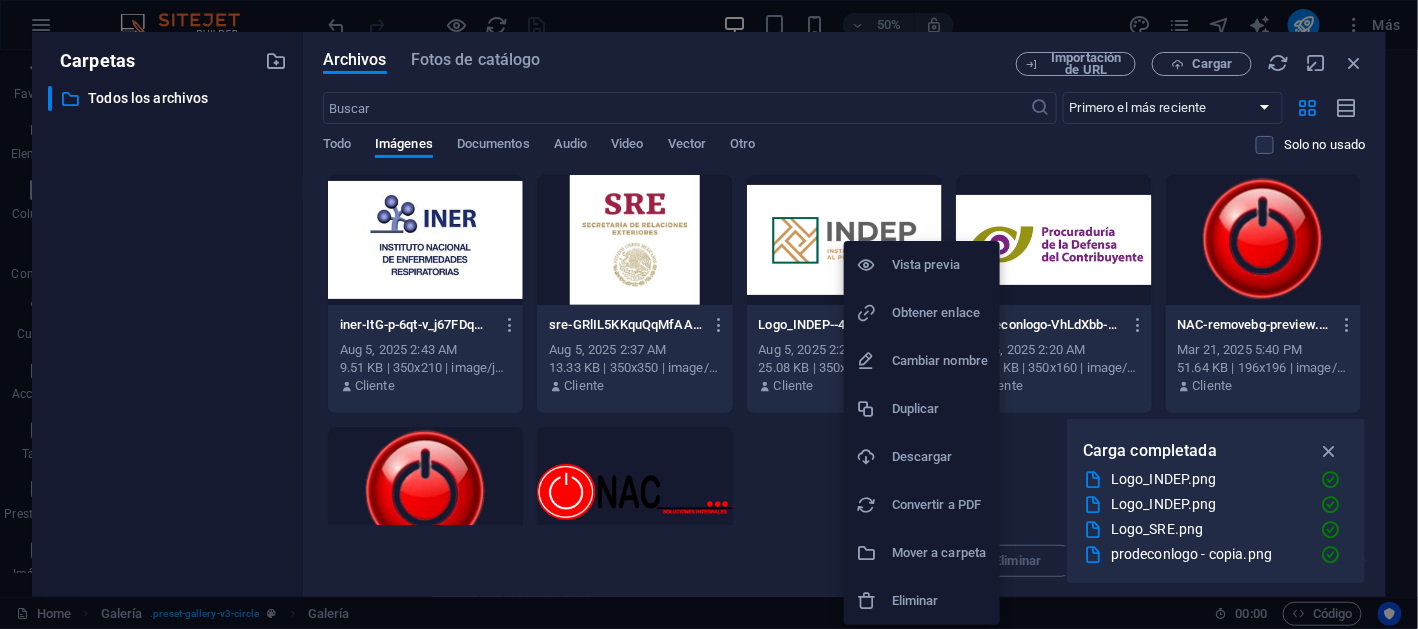click on "Eliminar" at bounding box center [940, 601] 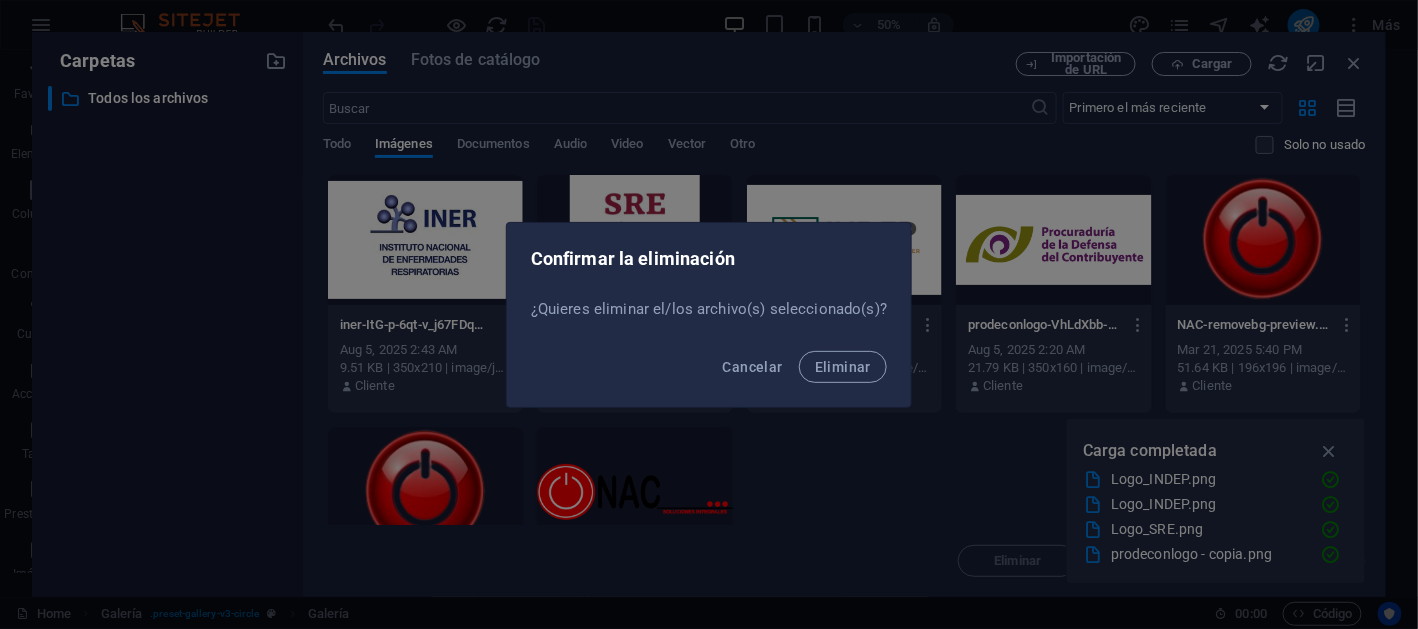 click on "Cancelar Eliminar" at bounding box center (709, 373) 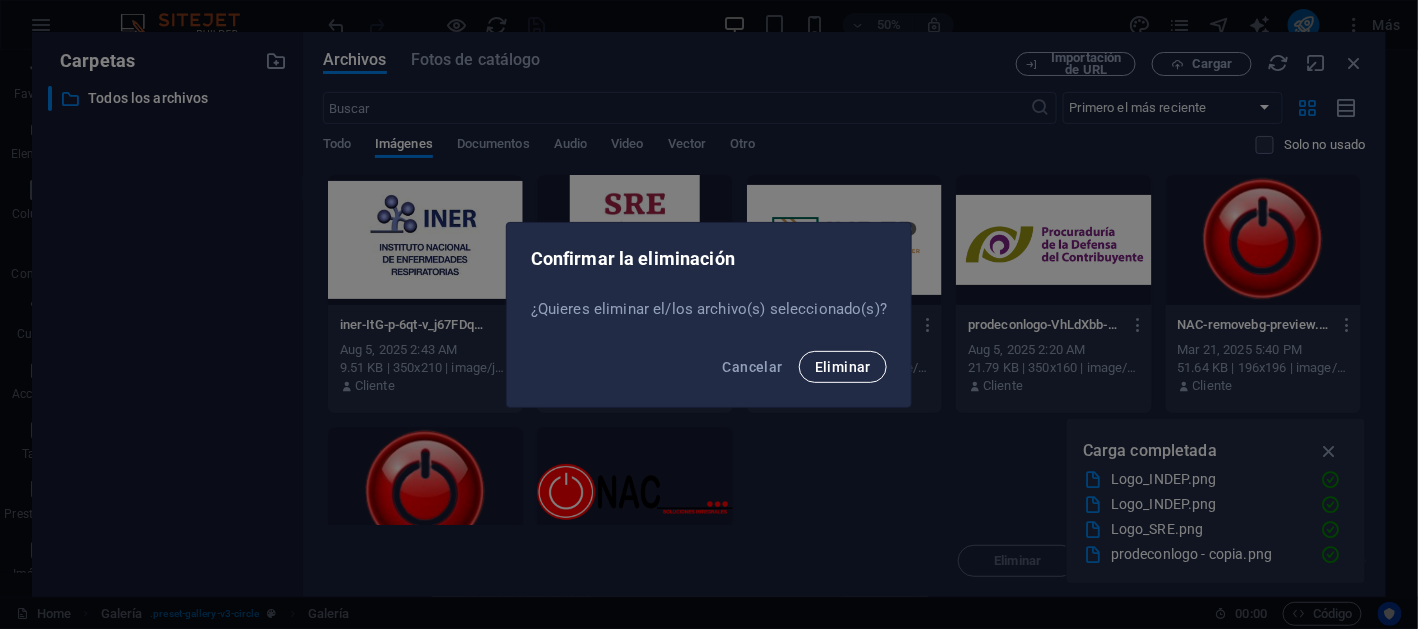 click on "Eliminar" at bounding box center [843, 367] 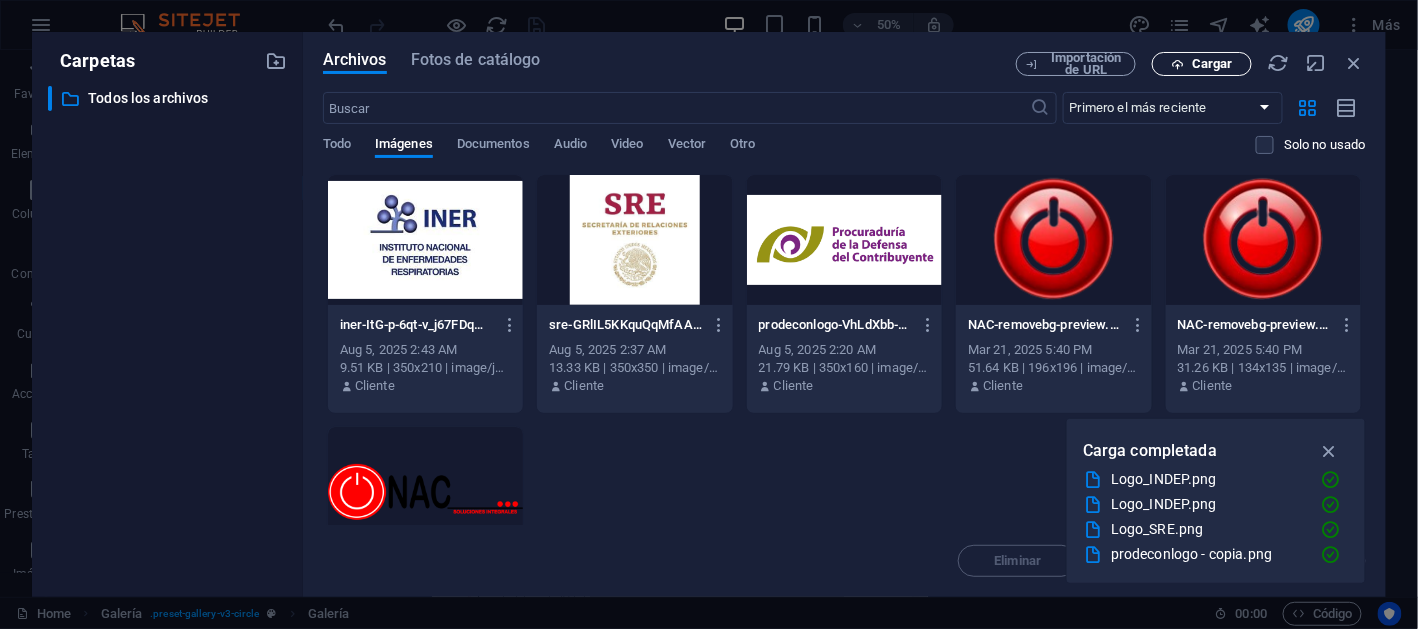 click on "Cargar" at bounding box center [1212, 64] 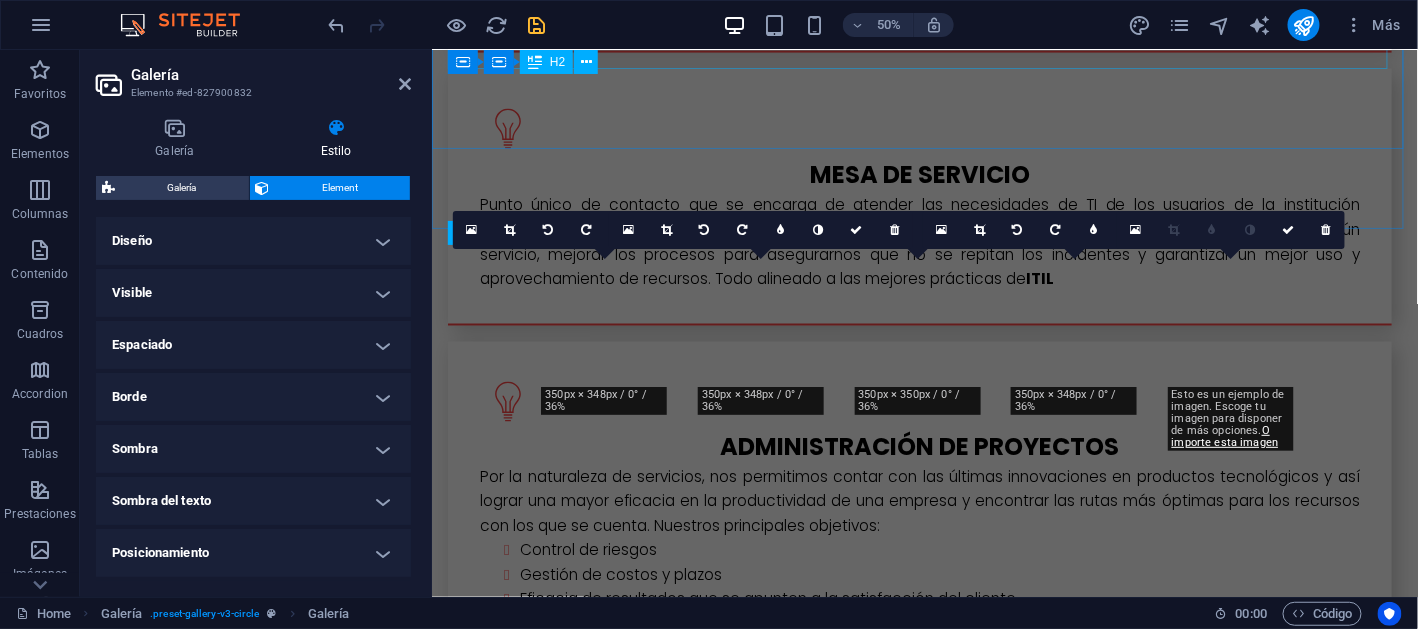 scroll, scrollTop: 2937, scrollLeft: 0, axis: vertical 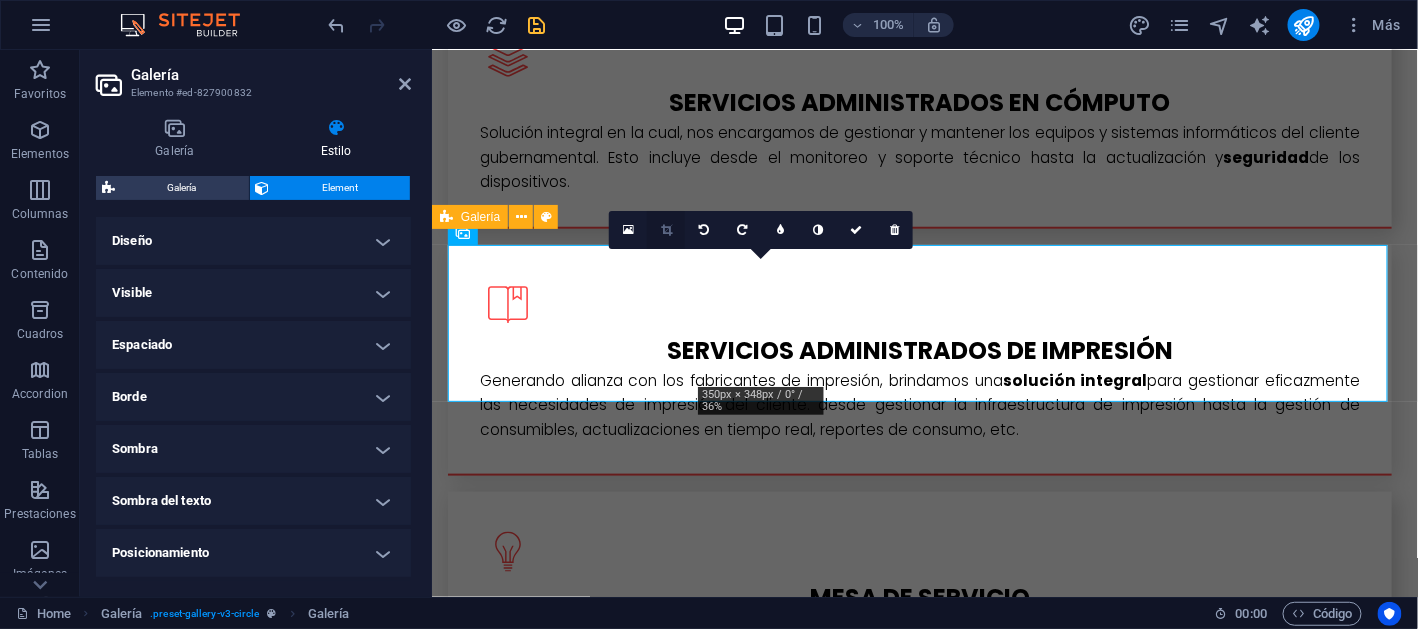 click at bounding box center (666, 230) 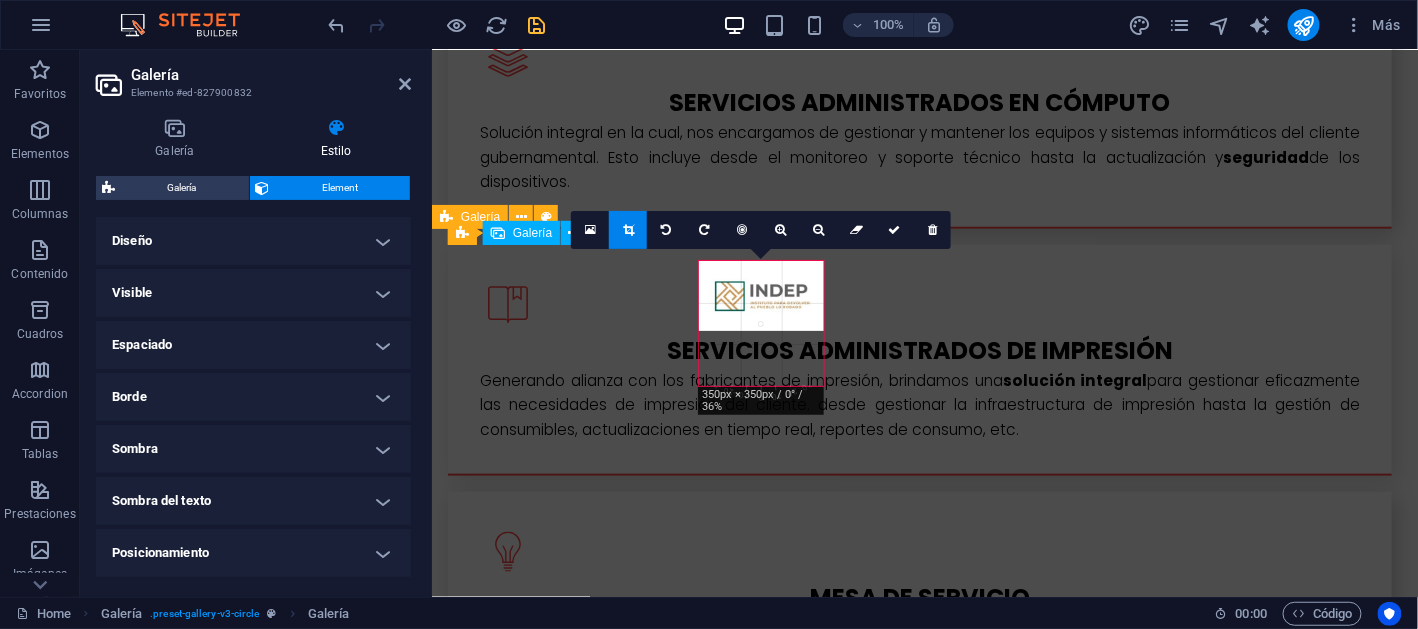 drag, startPoint x: 698, startPoint y: 384, endPoint x: 712, endPoint y: 372, distance: 18.439089 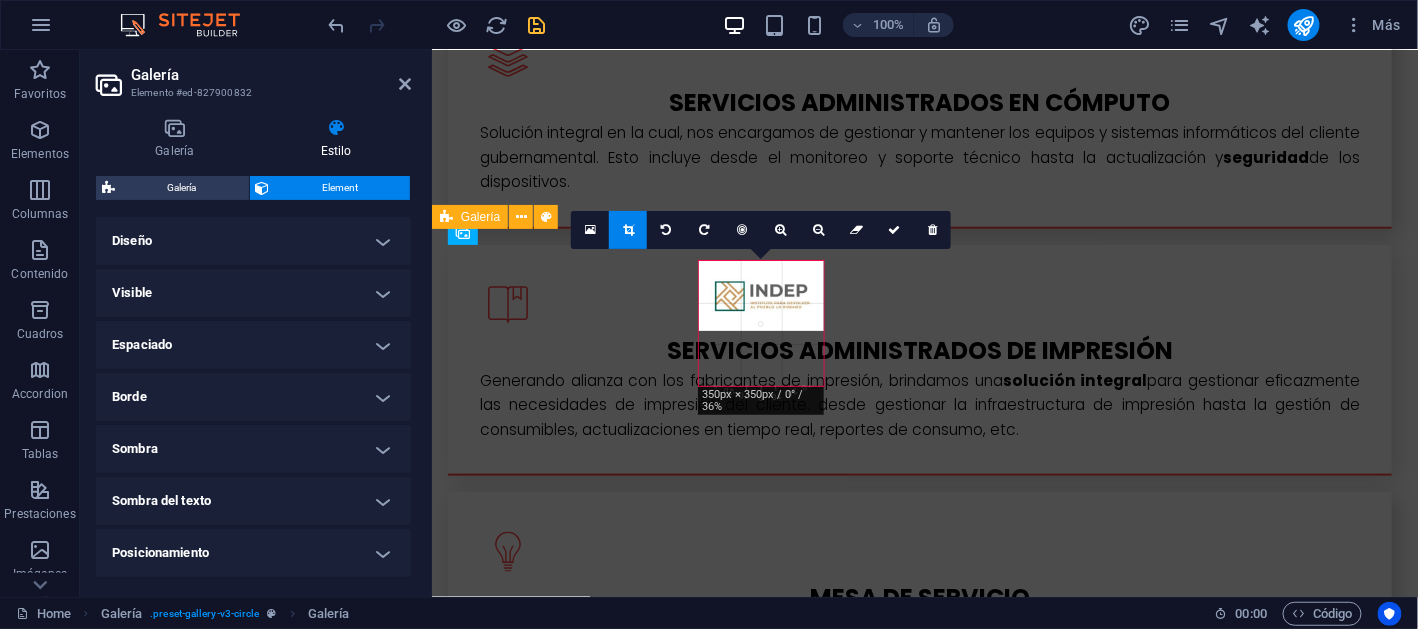 click on "180 170 160 150 140 130 120 110 100 90 80 70 60 50 40 30 20 10 0 -10 -20 -30 -40 -50 -60 -70 -80 -90 -100 -110 -120 -130 -140 -150 -160 -170 350px × 350px / 0° / 36% 0" at bounding box center [761, 323] 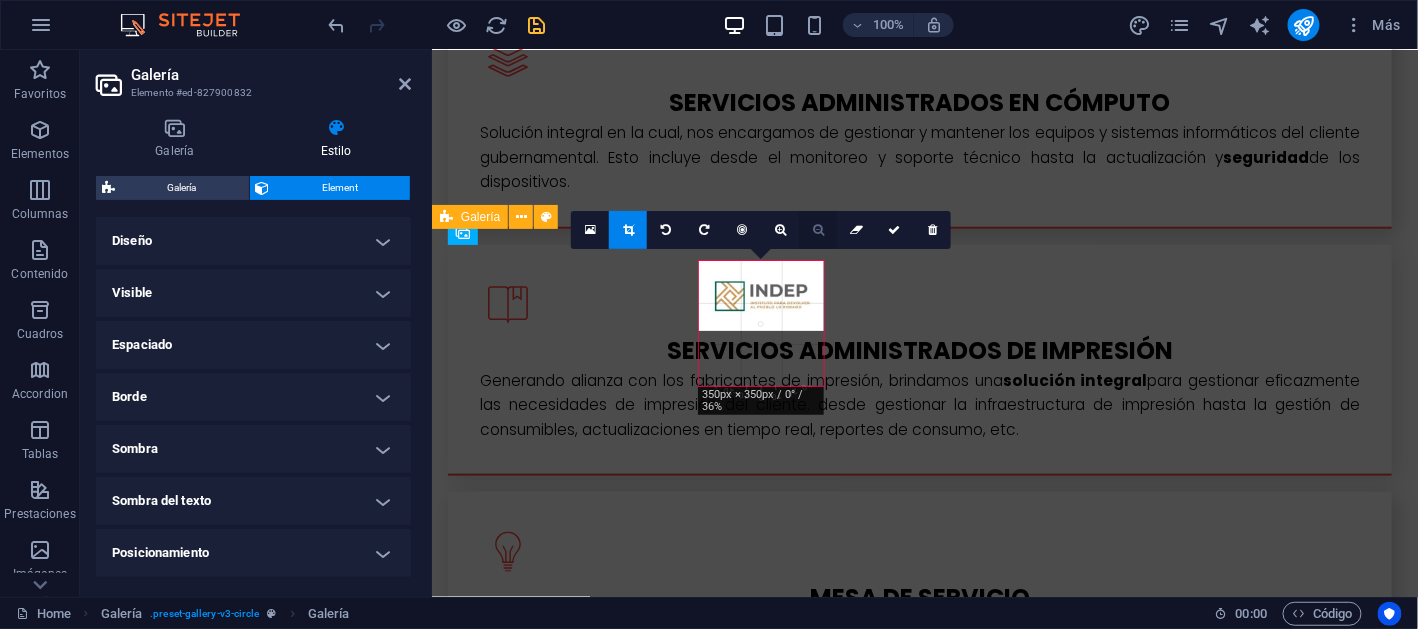 click at bounding box center [818, 230] 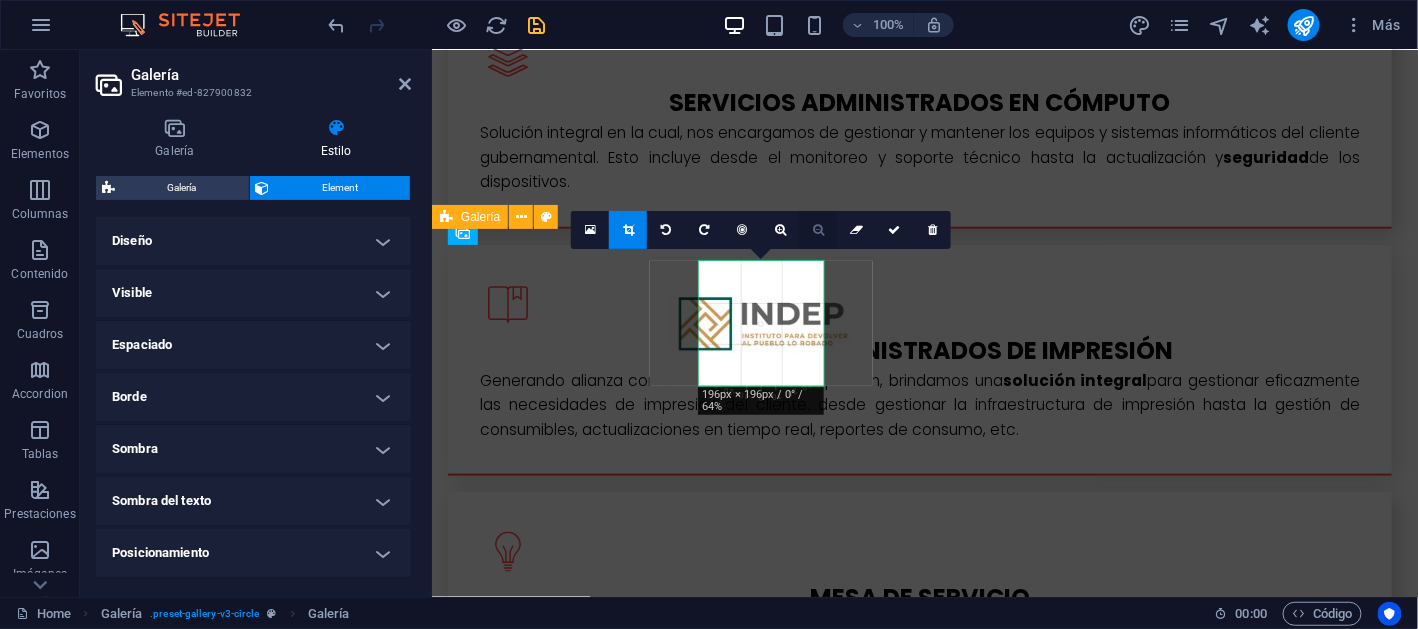 click at bounding box center (818, 230) 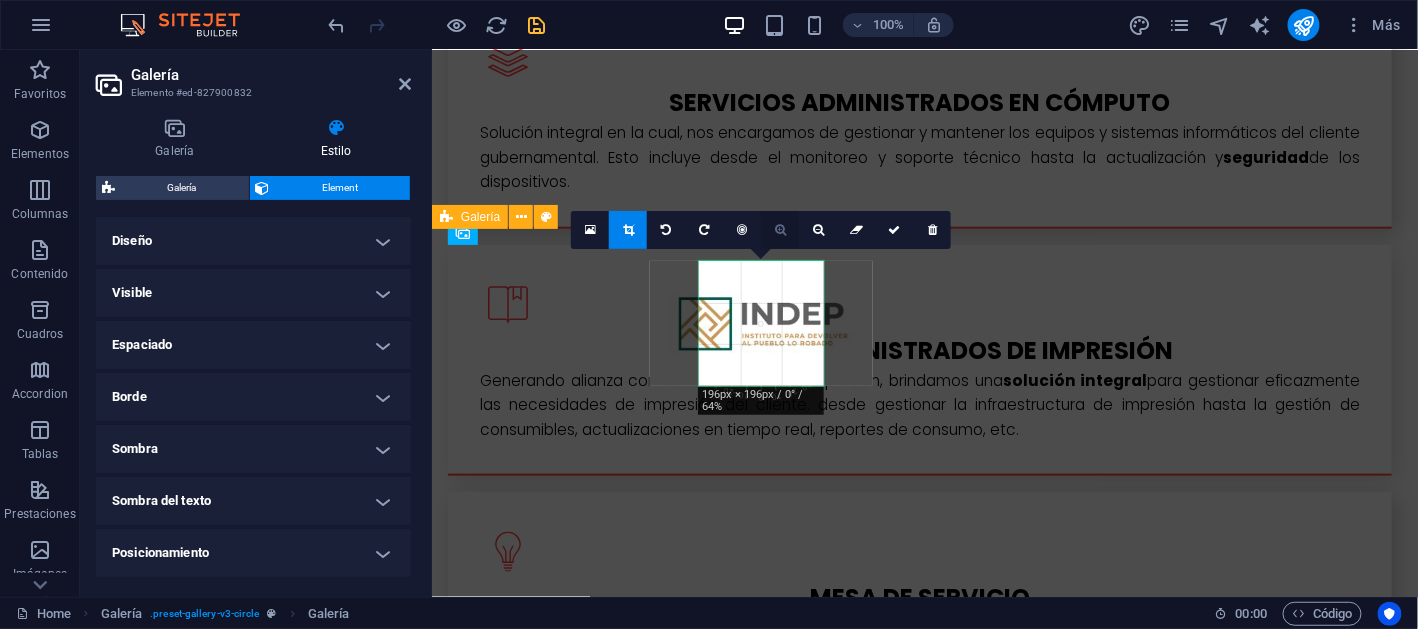 click at bounding box center [780, 230] 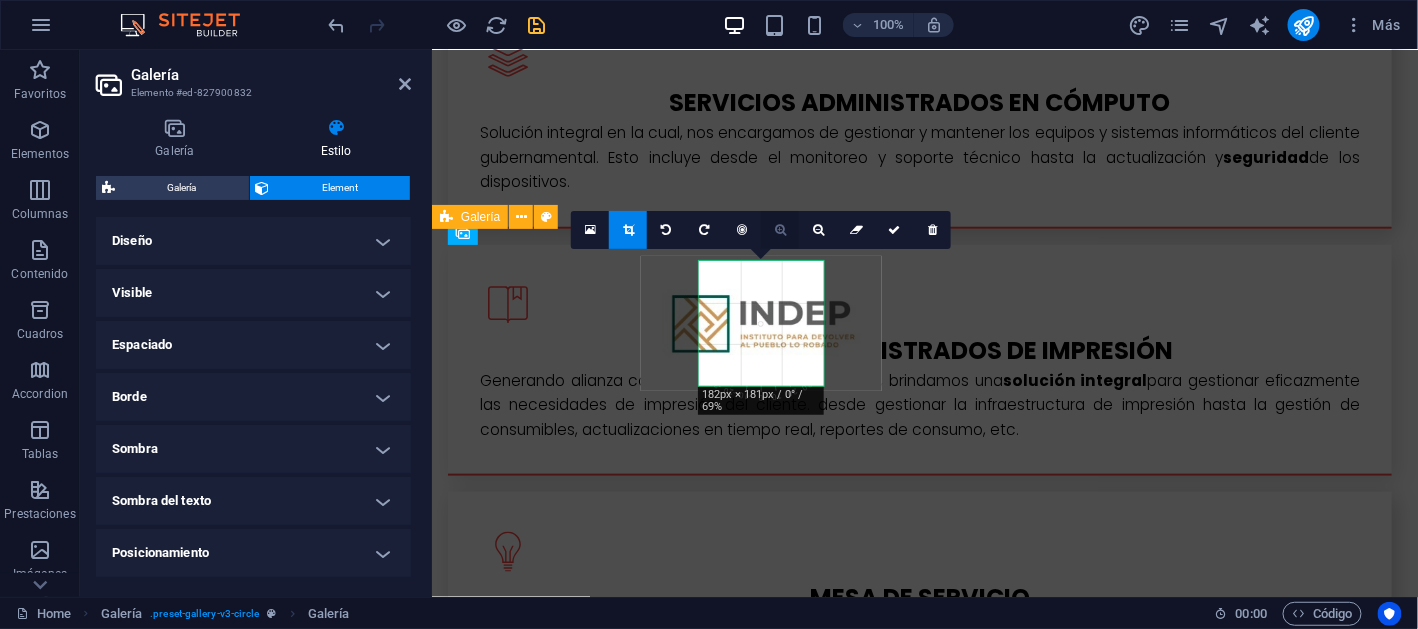 click at bounding box center (780, 230) 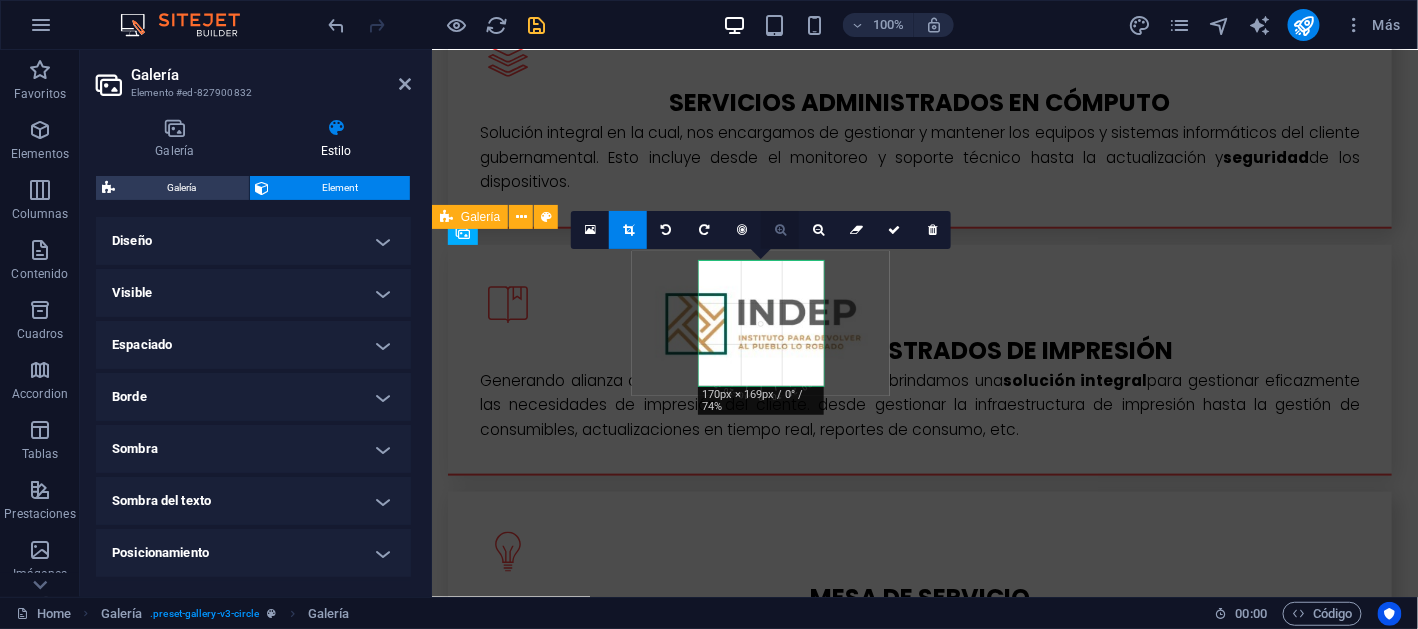 click at bounding box center [780, 230] 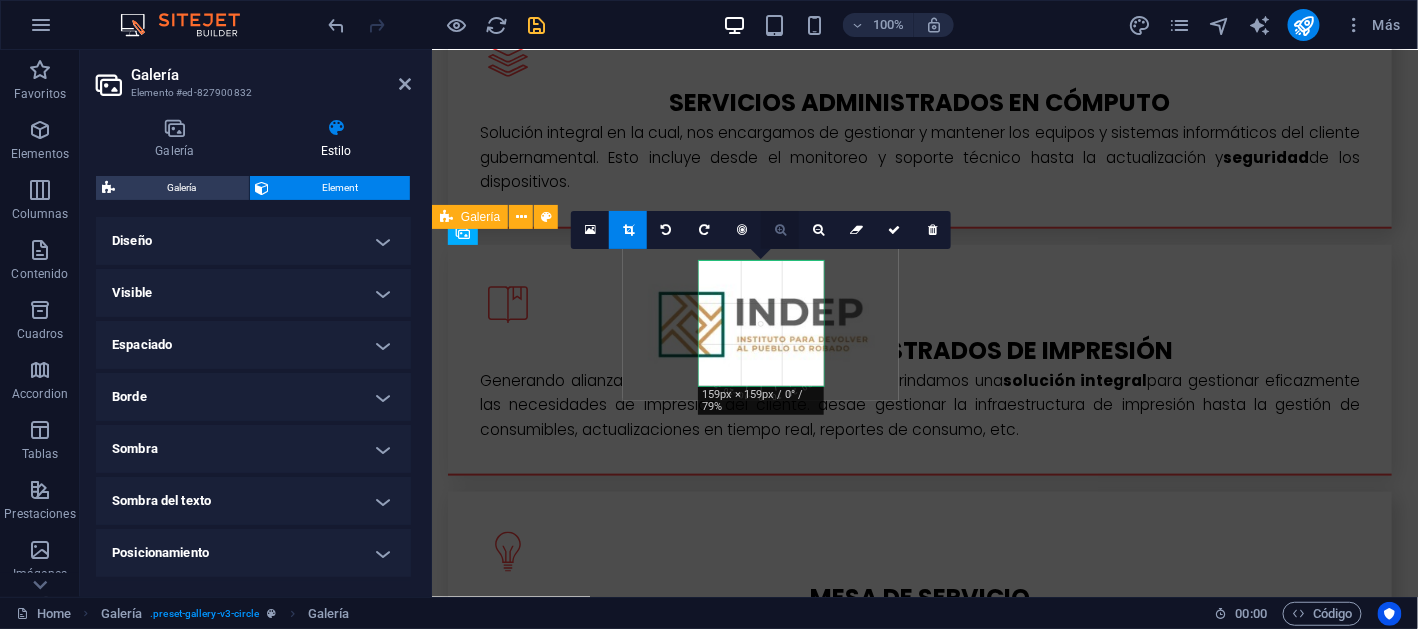 click at bounding box center (780, 230) 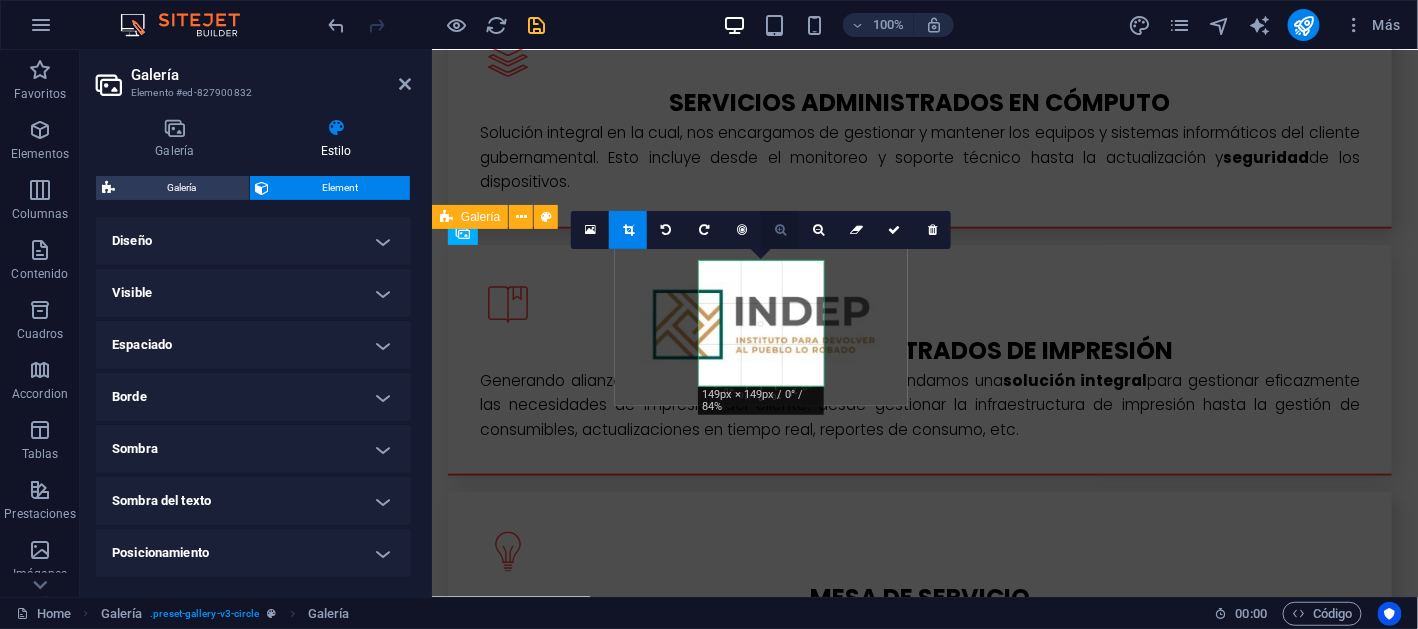 click at bounding box center [780, 230] 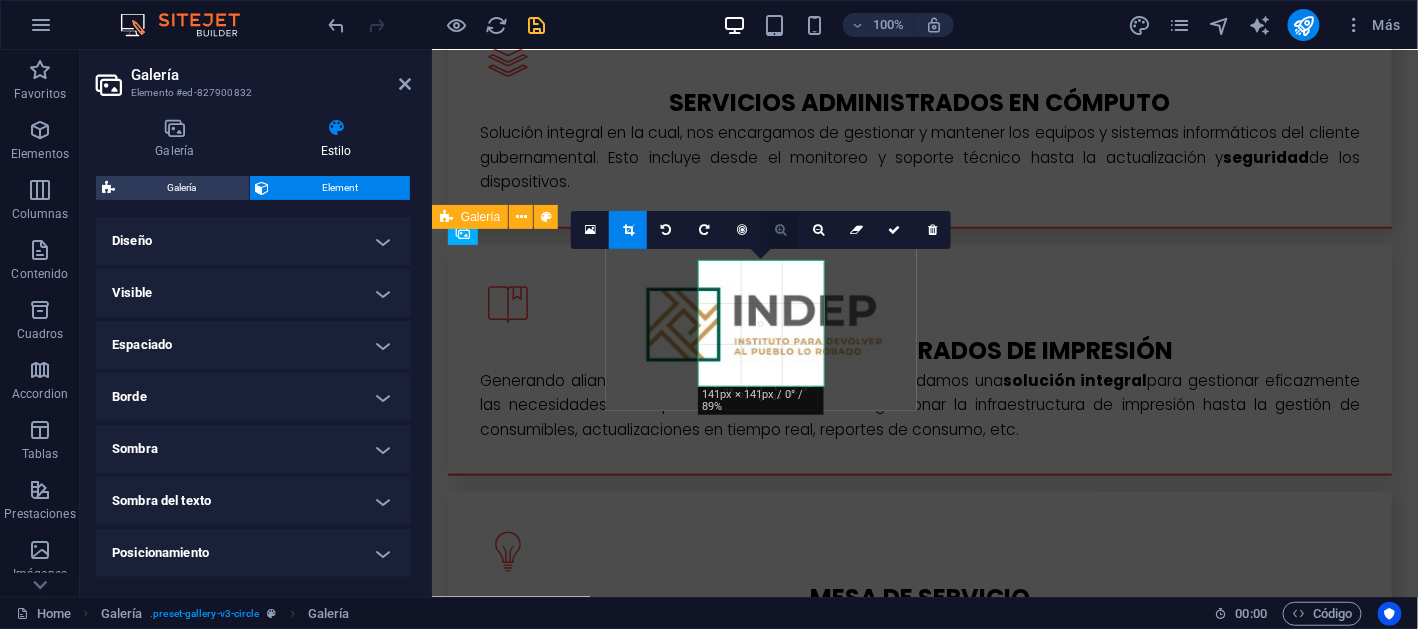 click at bounding box center [780, 230] 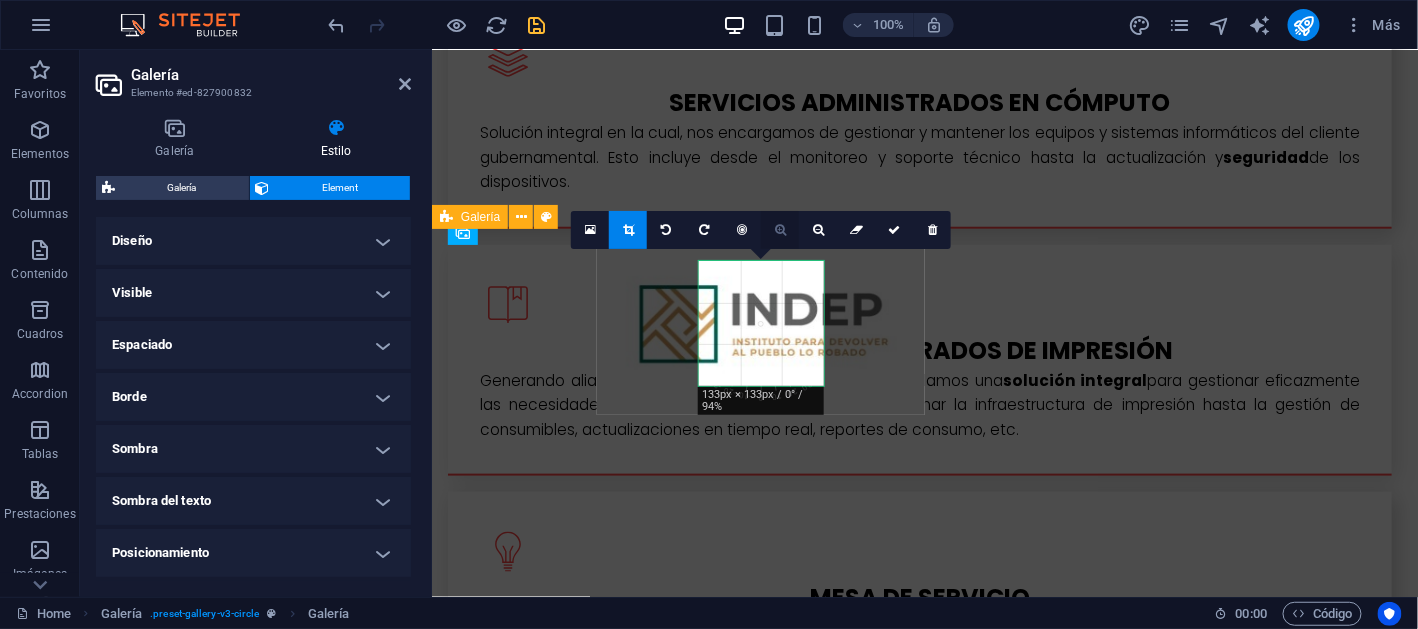 click at bounding box center [780, 230] 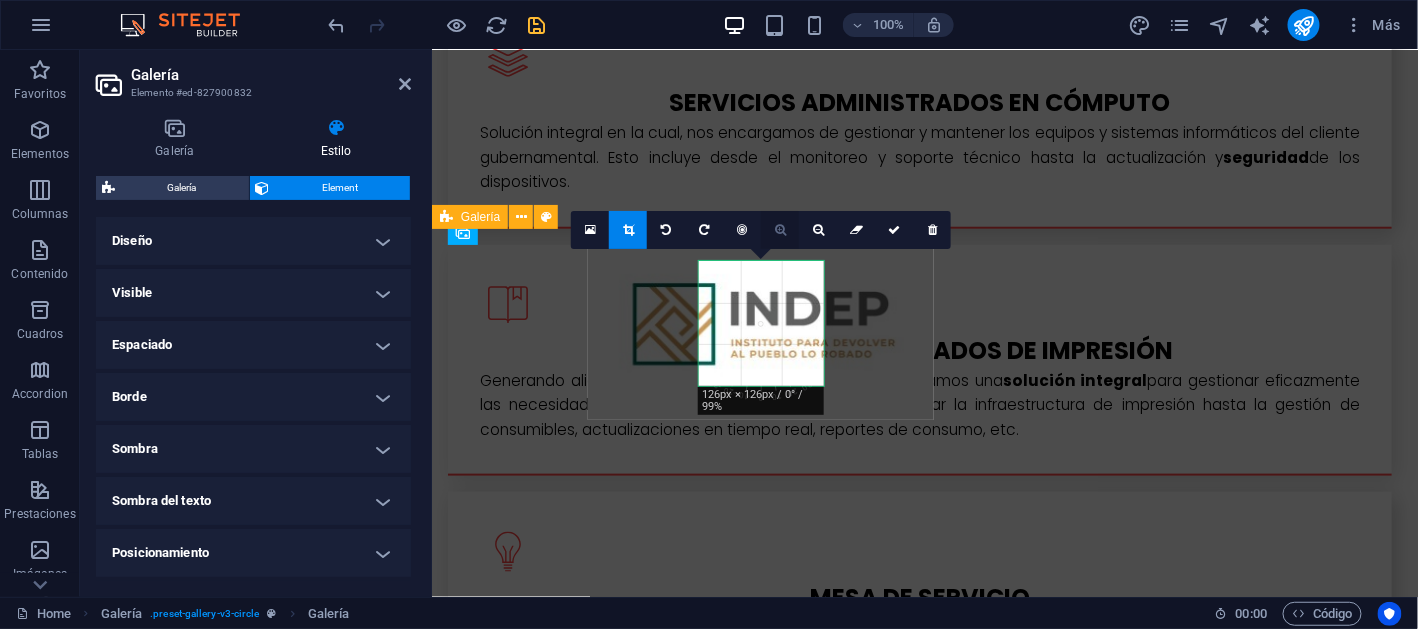 click at bounding box center (780, 230) 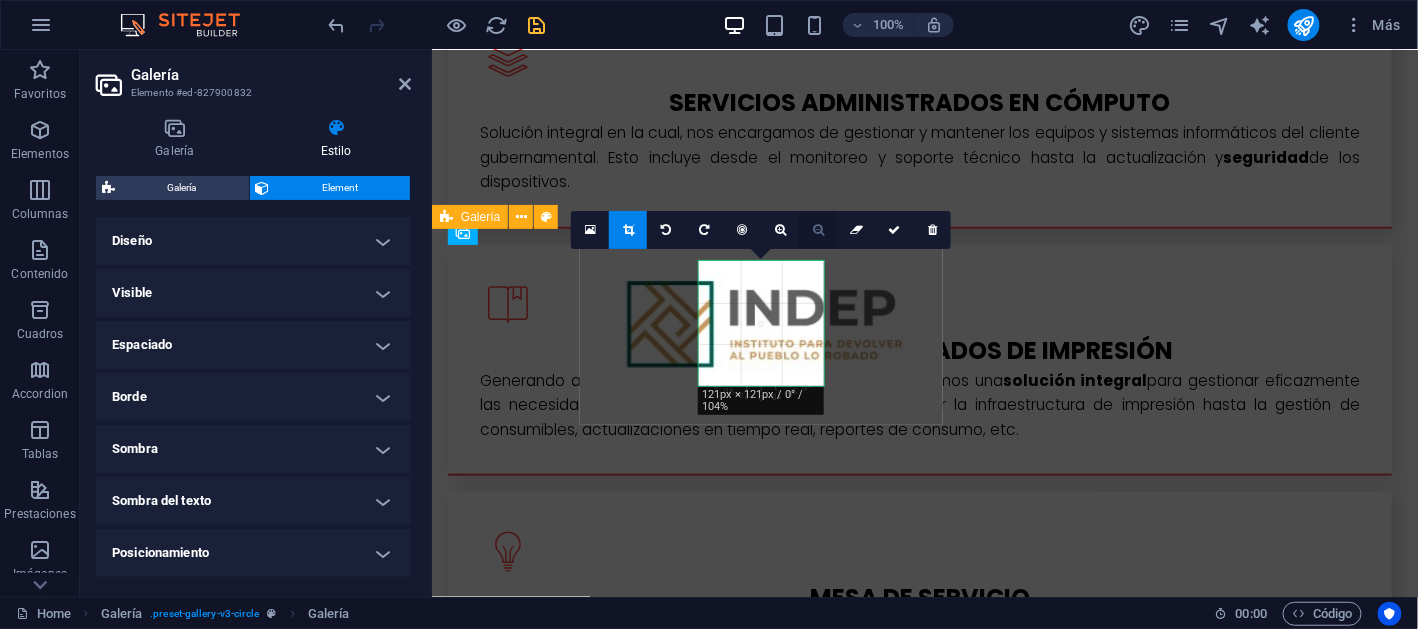 click at bounding box center (818, 230) 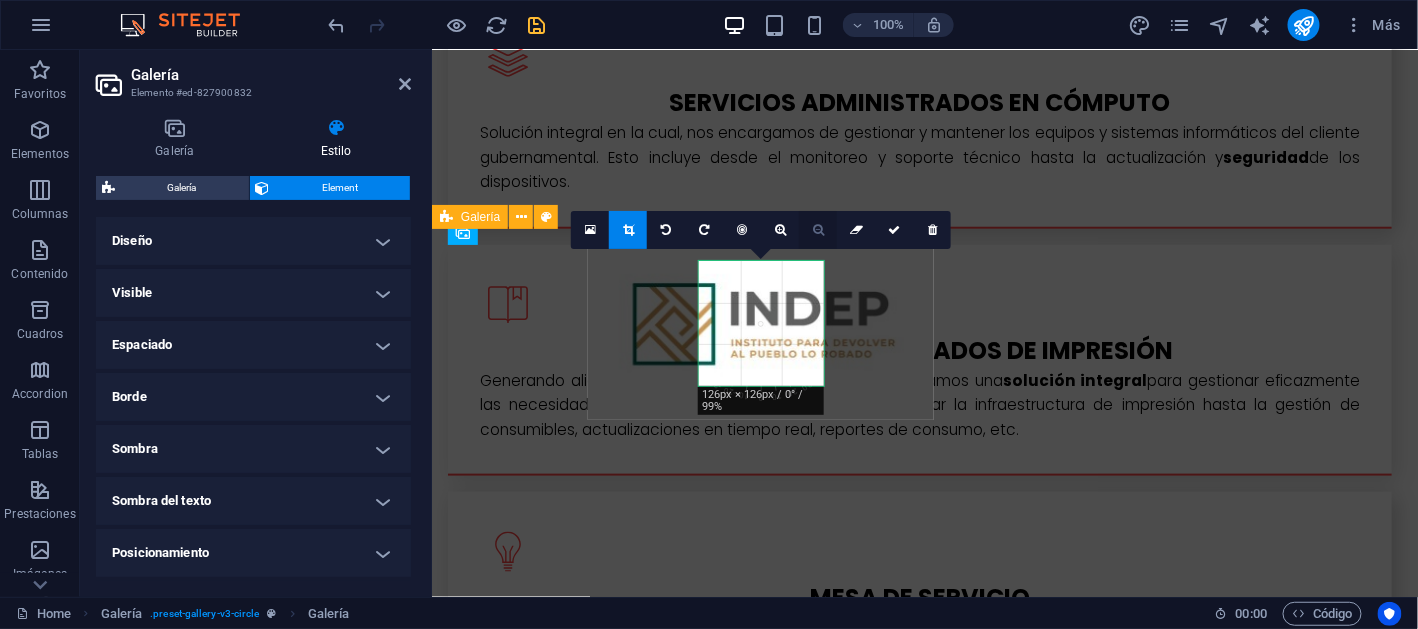 click at bounding box center (818, 230) 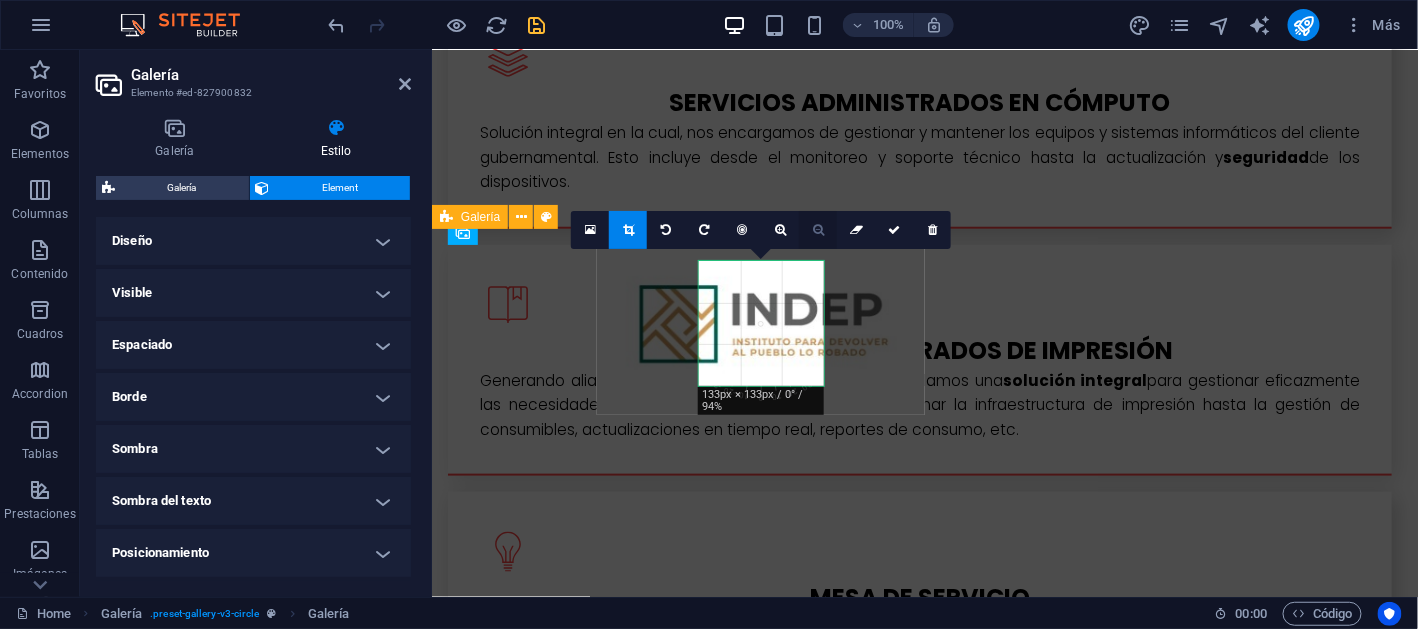 click at bounding box center [818, 230] 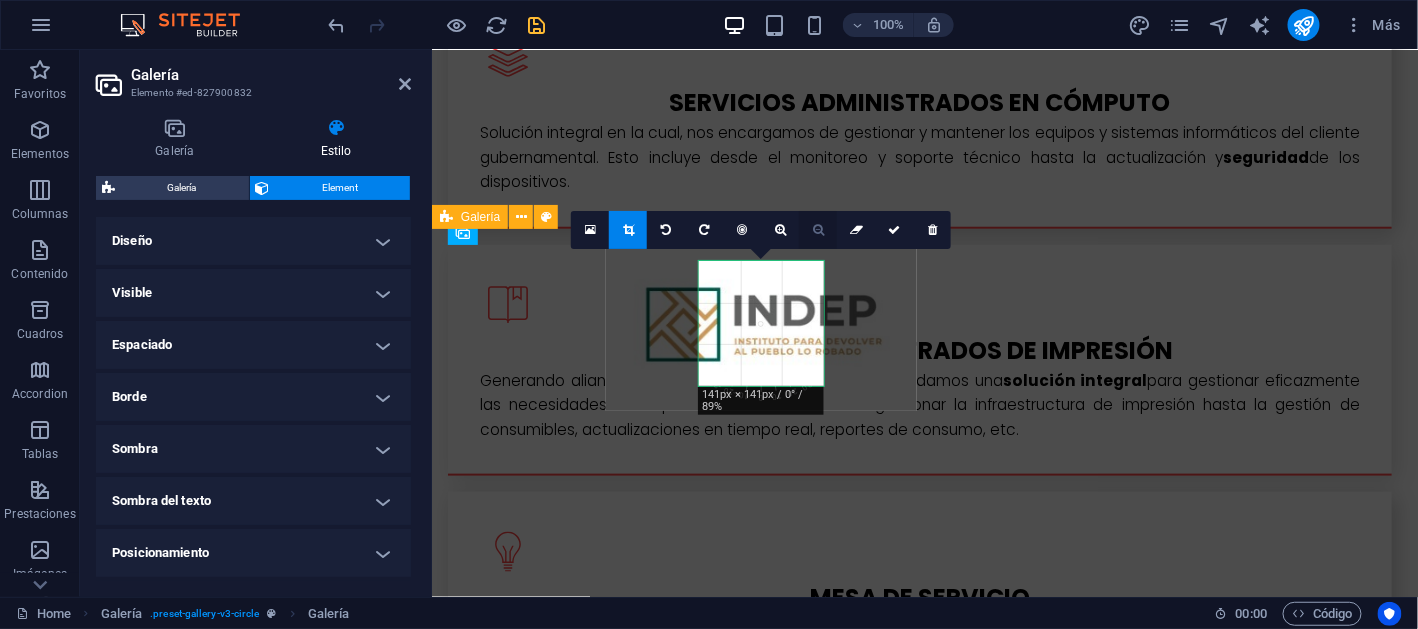 click at bounding box center [818, 230] 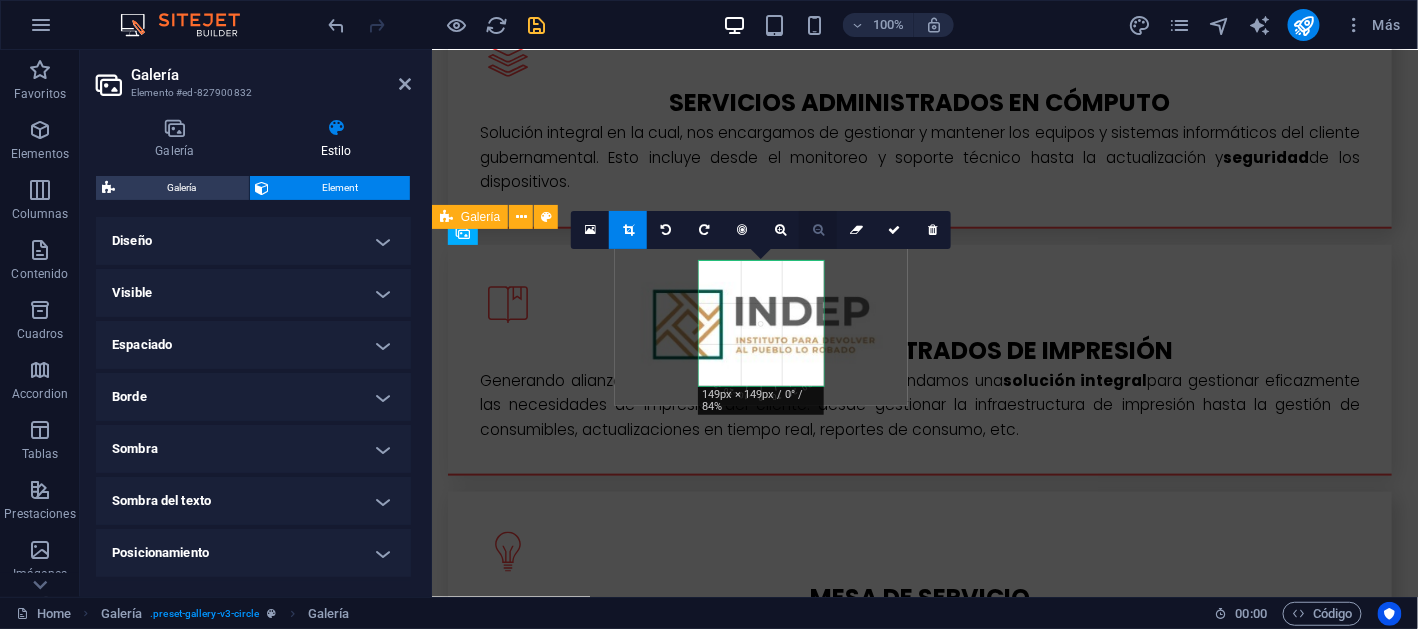 click at bounding box center [818, 230] 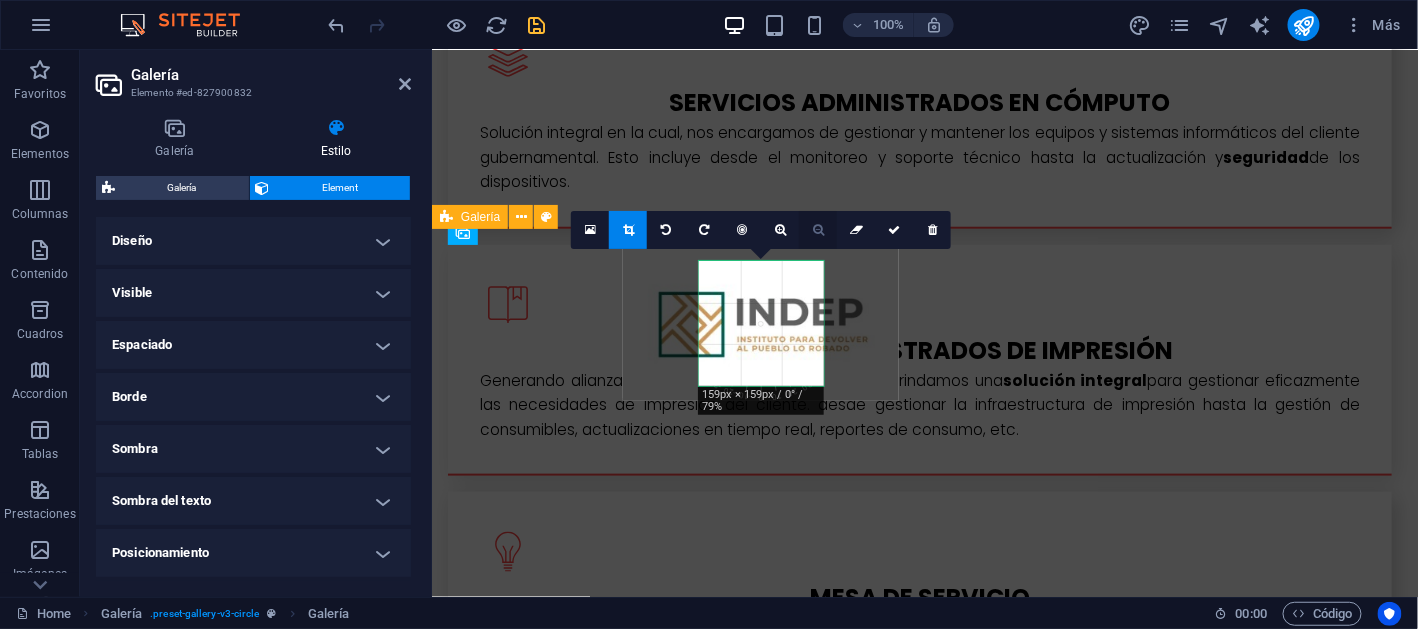 click at bounding box center [818, 230] 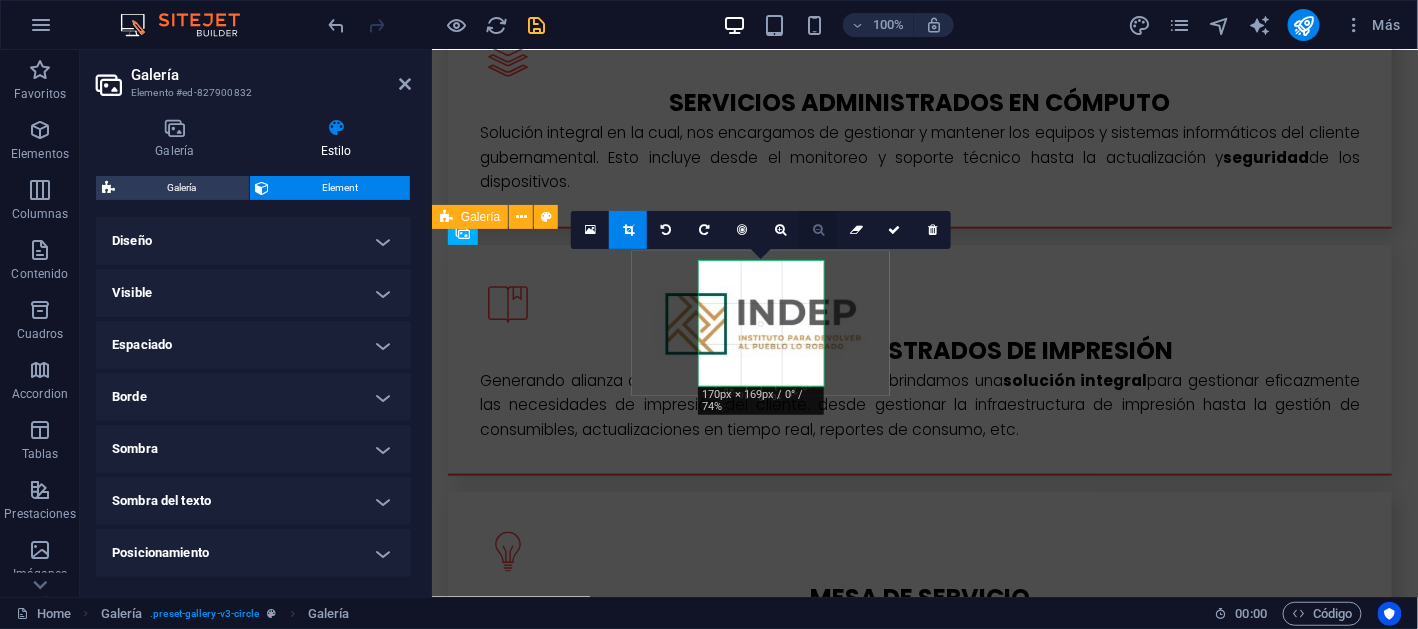 click at bounding box center (818, 230) 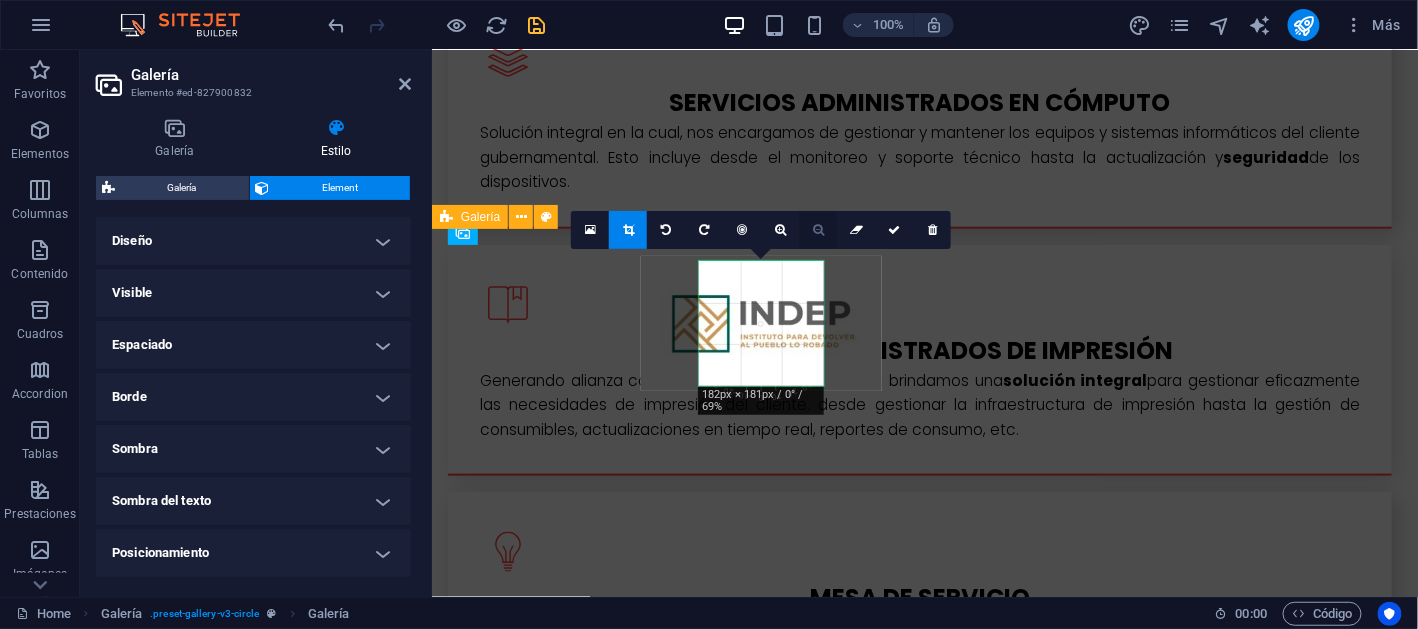 click at bounding box center [818, 230] 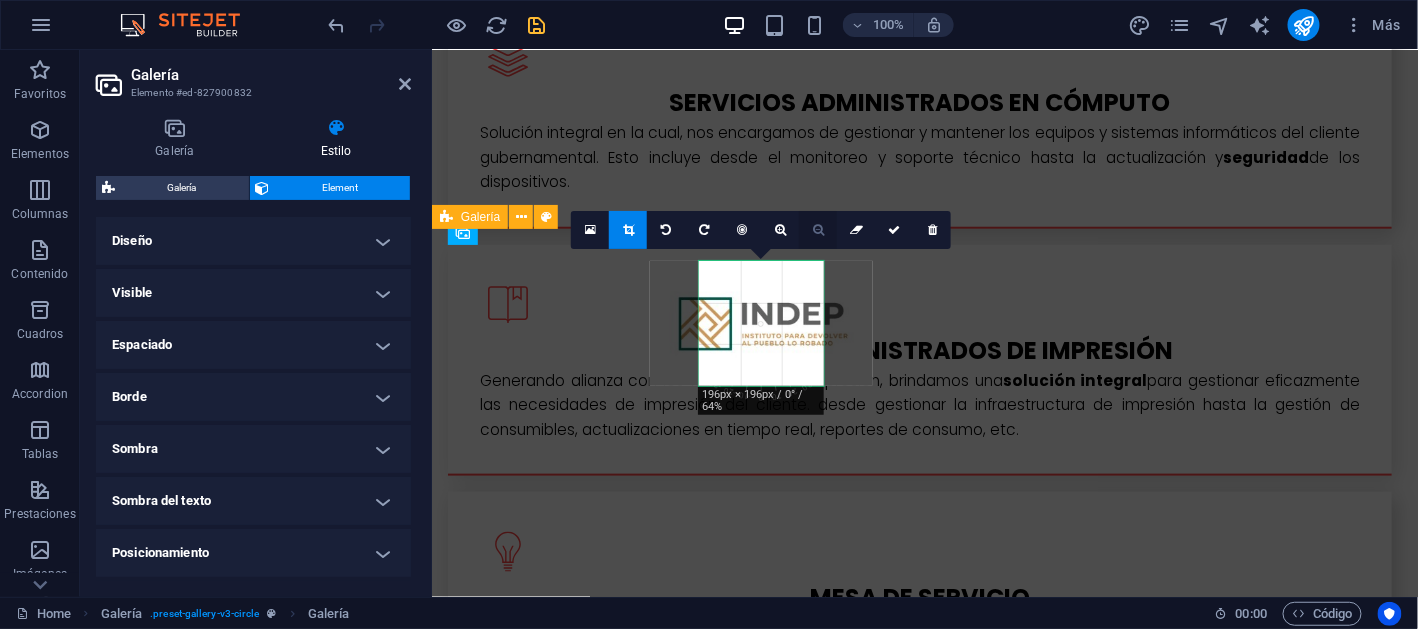 click at bounding box center (818, 230) 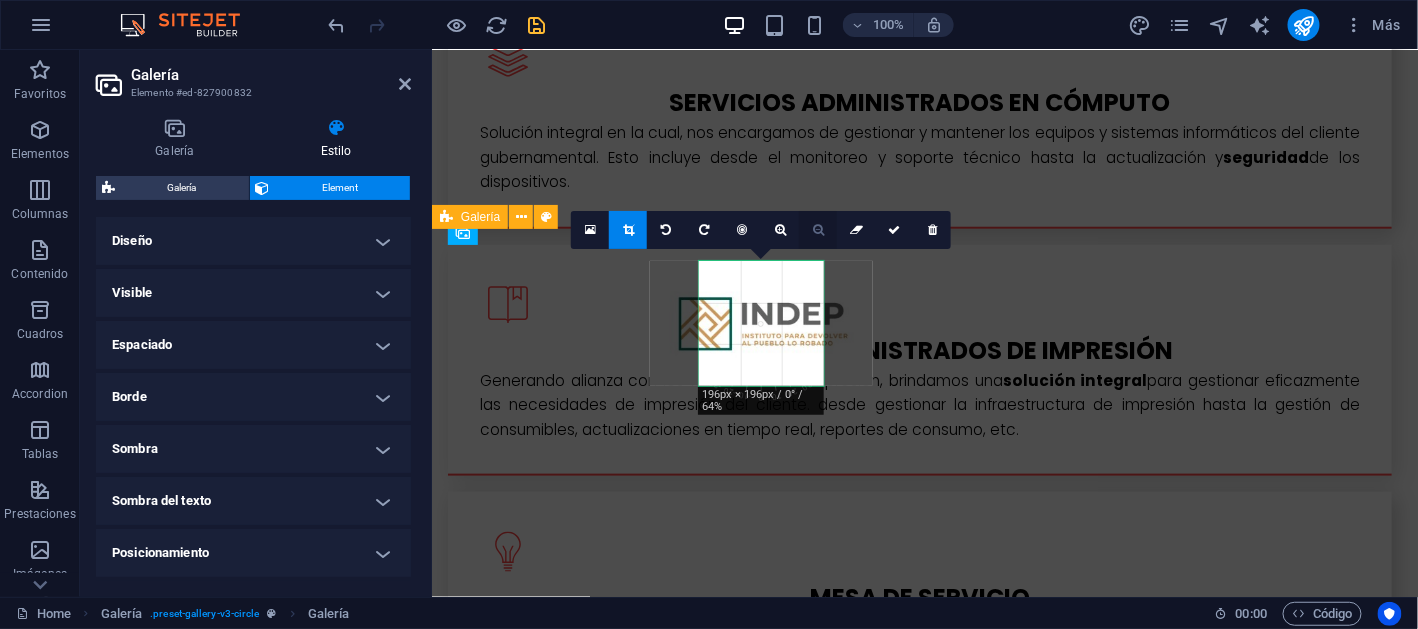 click at bounding box center [818, 230] 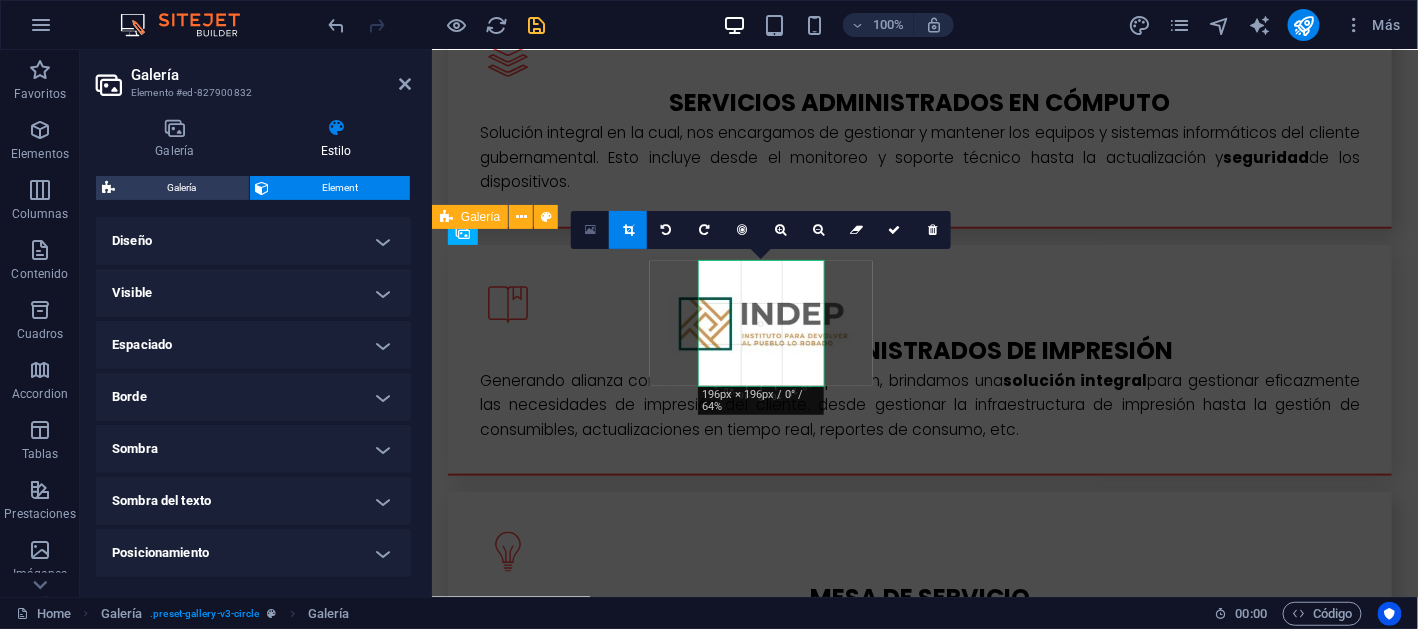 click at bounding box center (590, 230) 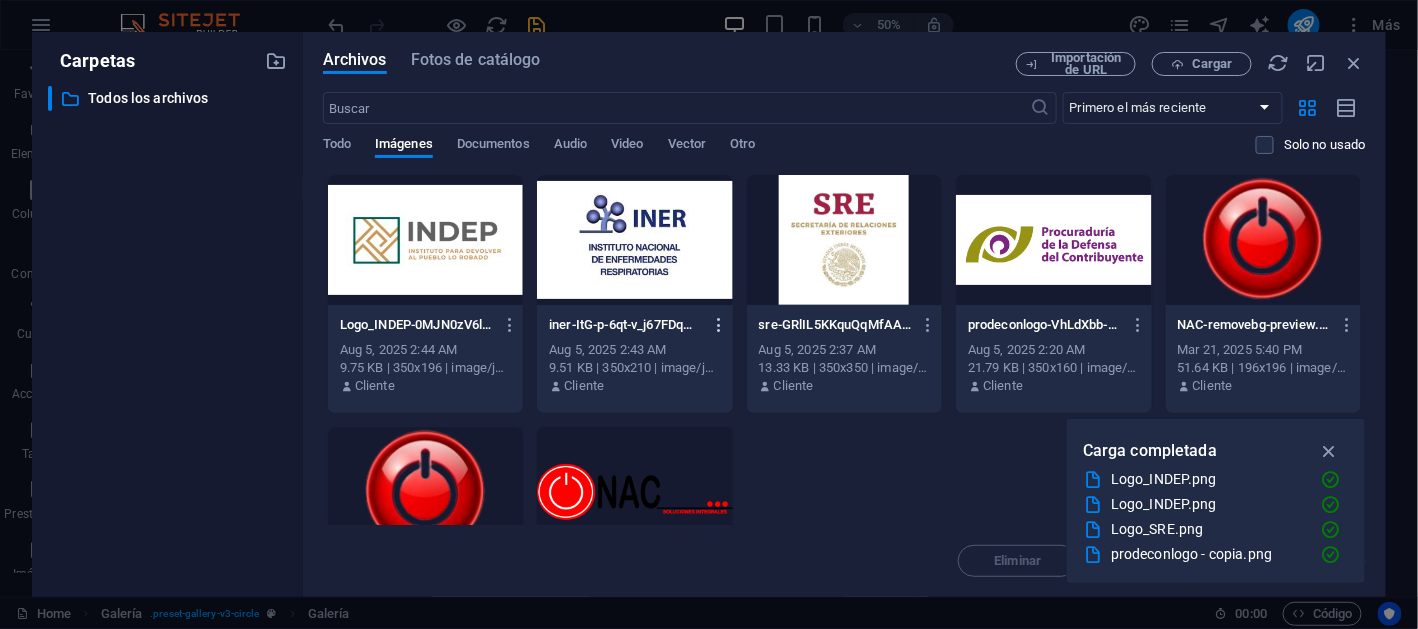click at bounding box center [719, 325] 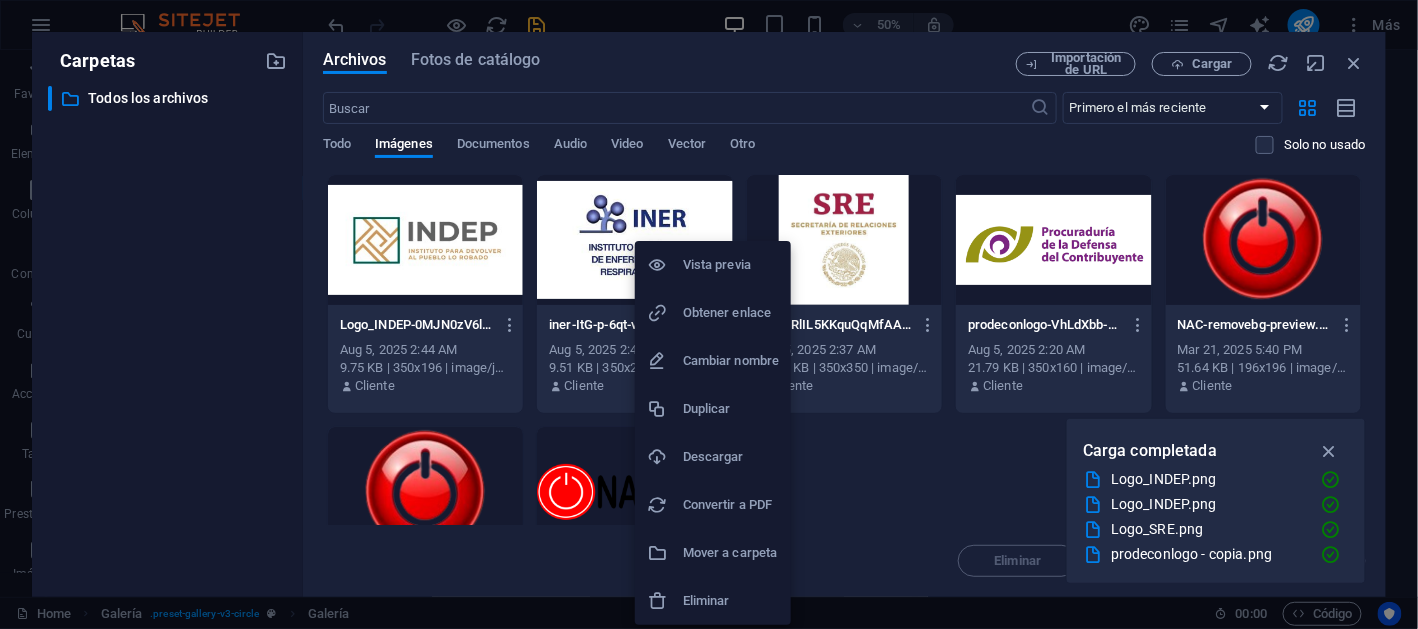 click on "Vista previa" at bounding box center [731, 265] 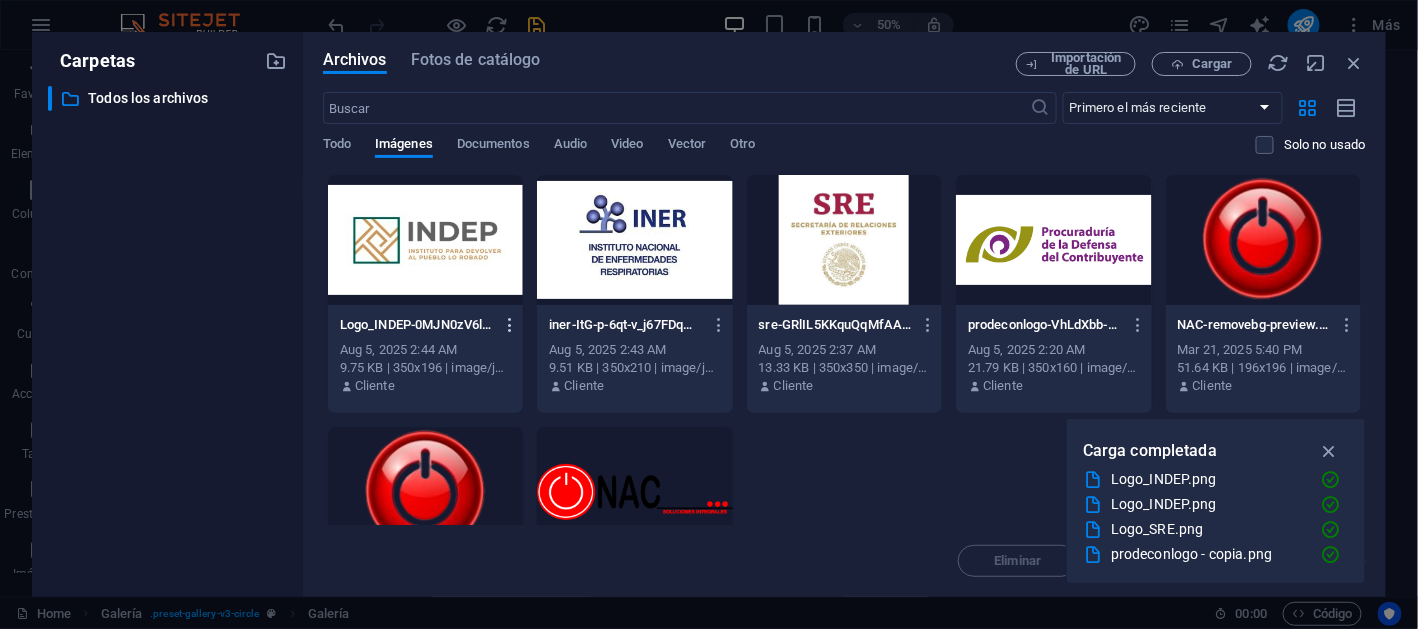 click at bounding box center [510, 325] 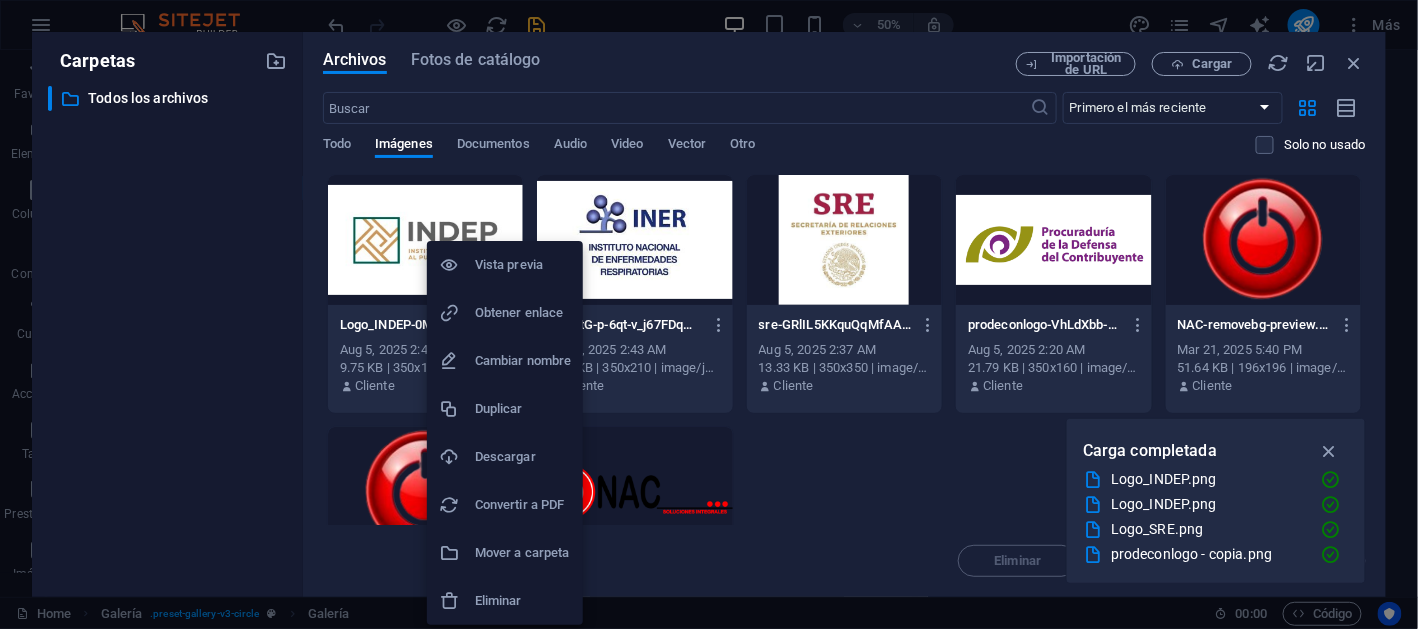 click on "Eliminar" at bounding box center [523, 601] 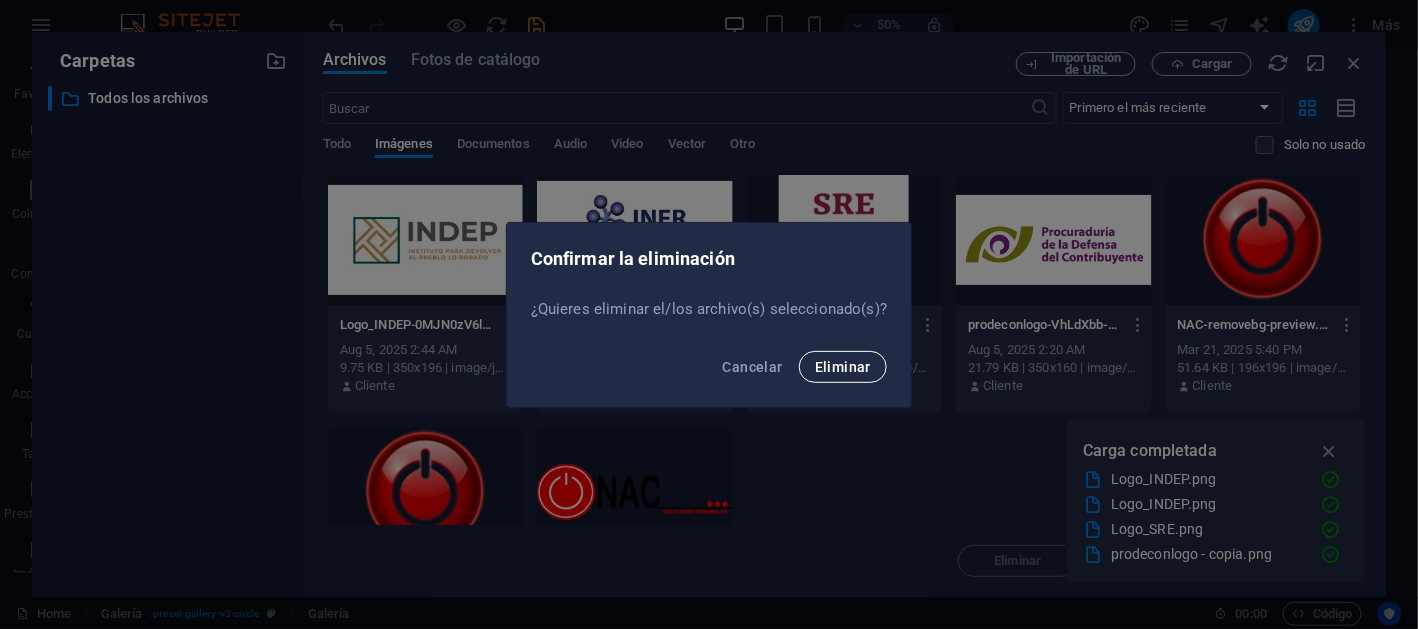 click on "Eliminar" at bounding box center (843, 367) 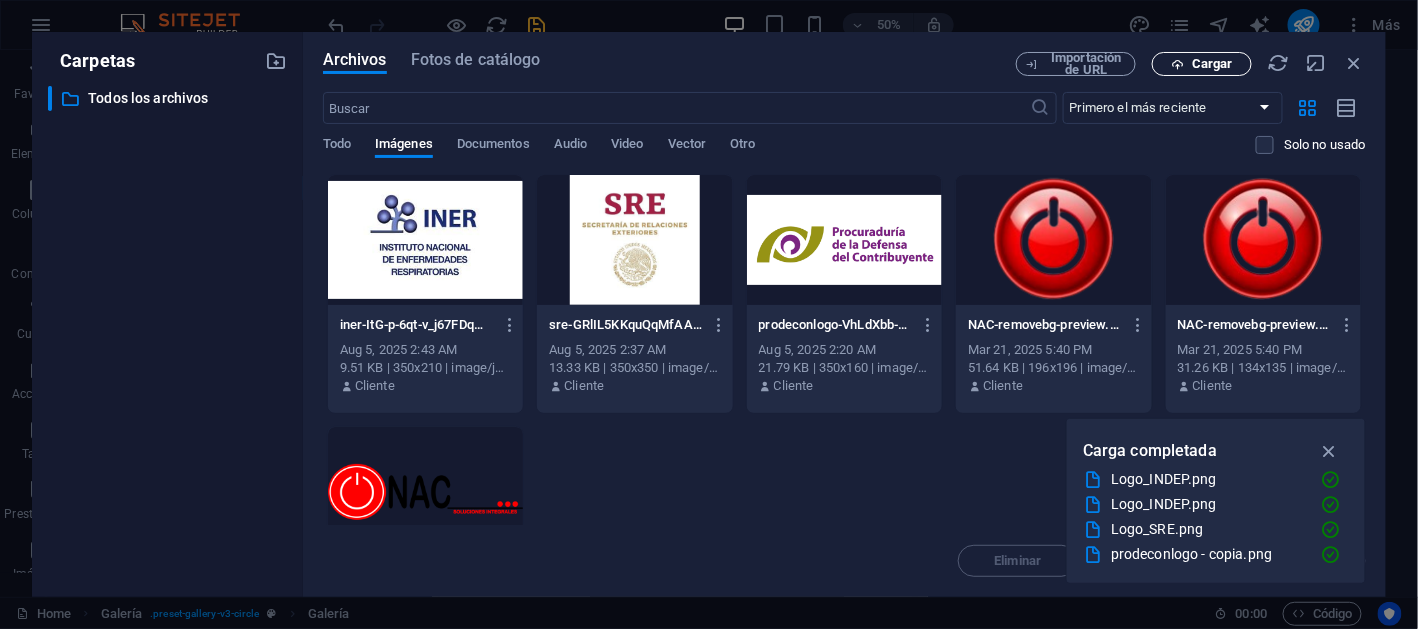 click on "Cargar" at bounding box center (1212, 64) 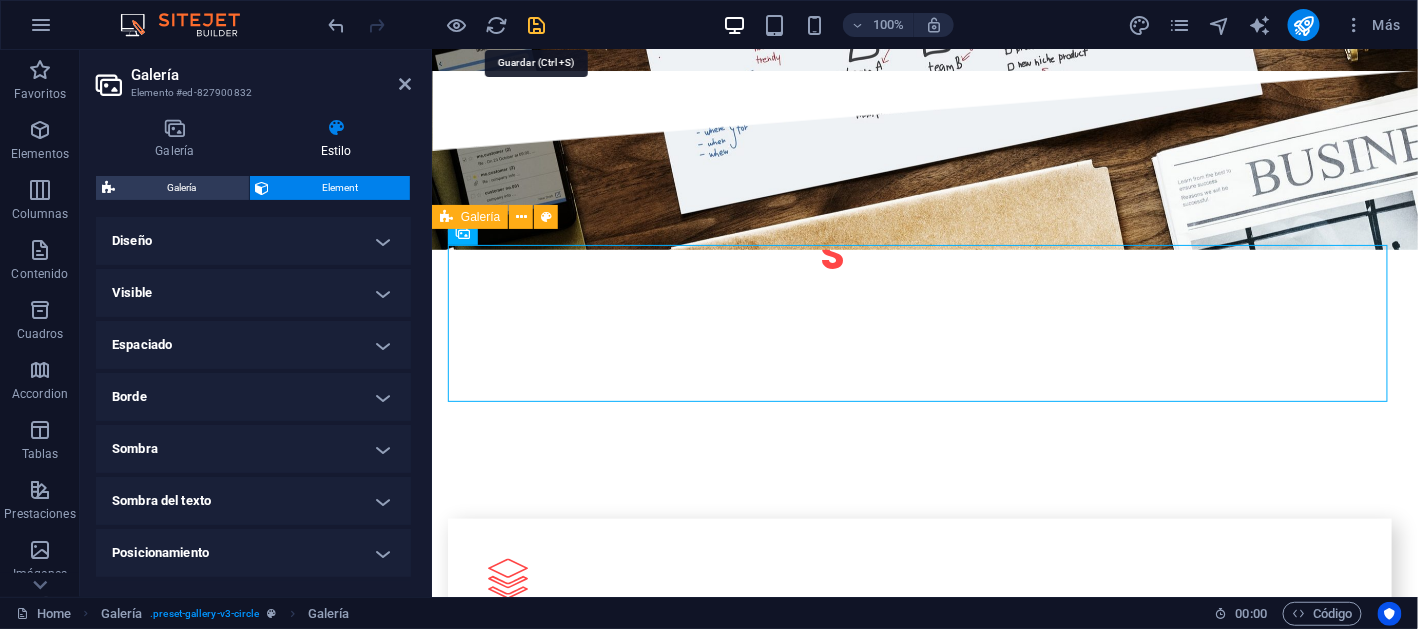 click at bounding box center [537, 25] 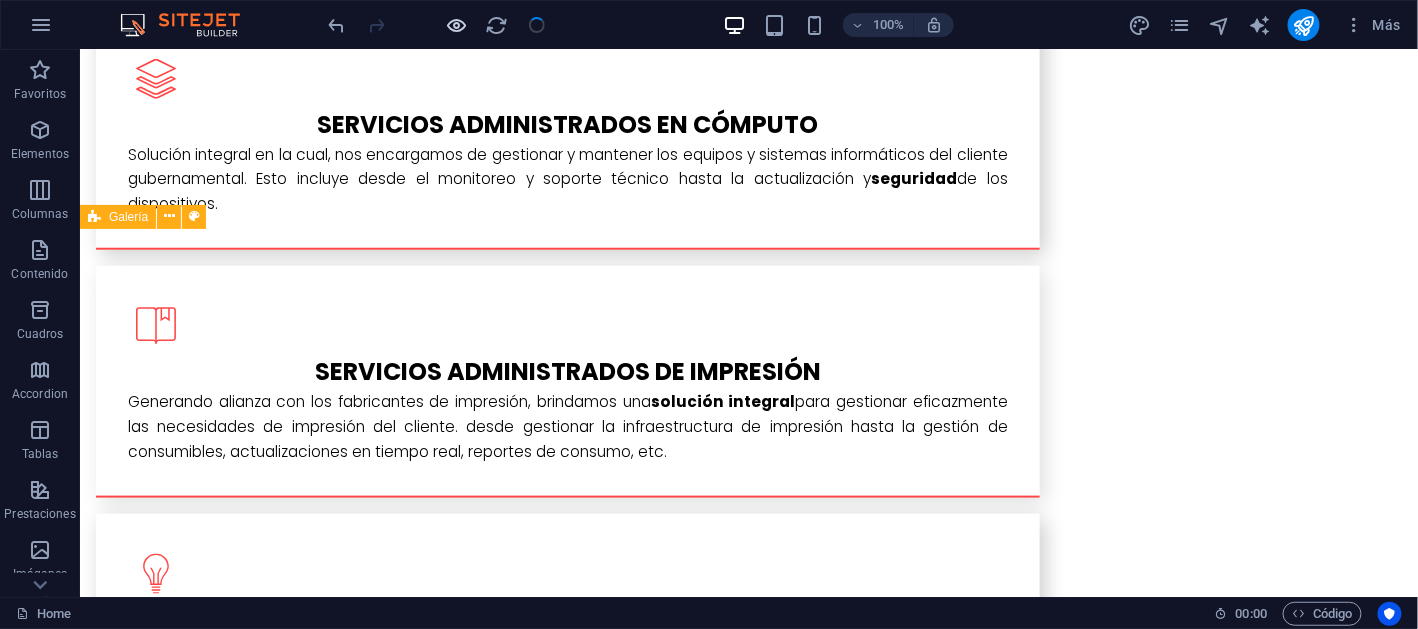 scroll, scrollTop: 2913, scrollLeft: 0, axis: vertical 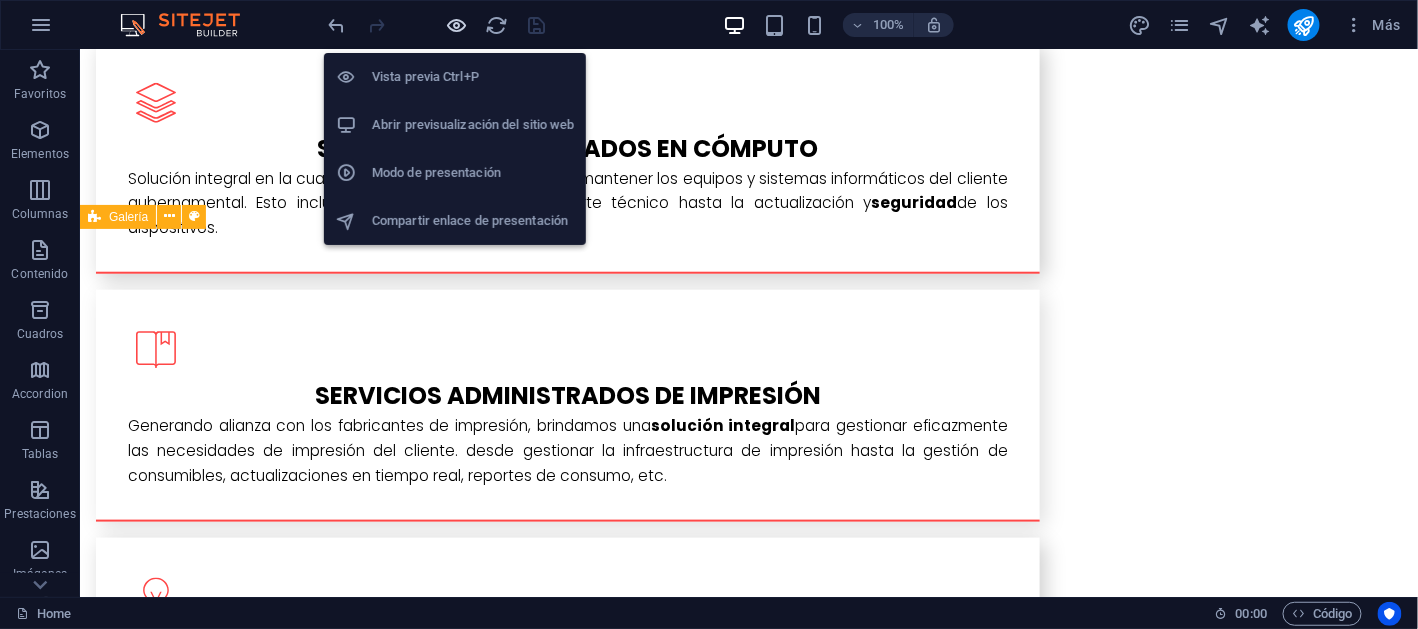 click at bounding box center [457, 25] 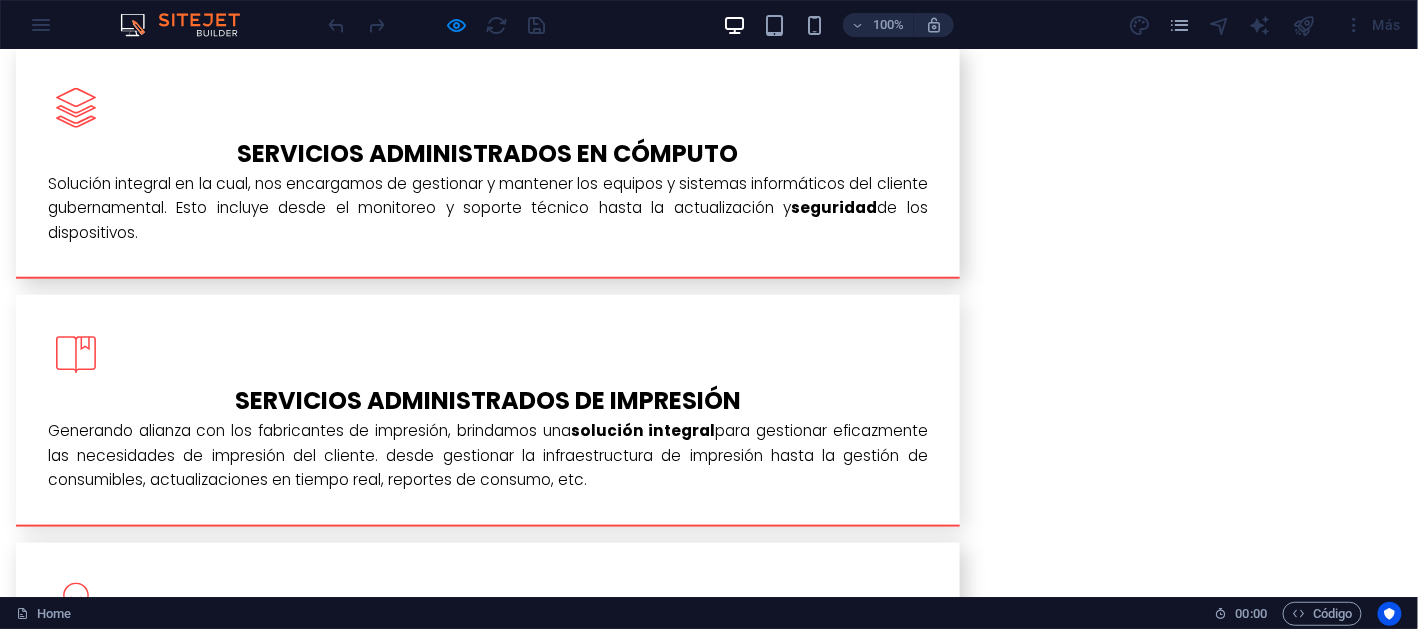 click at bounding box center (478, 2339) 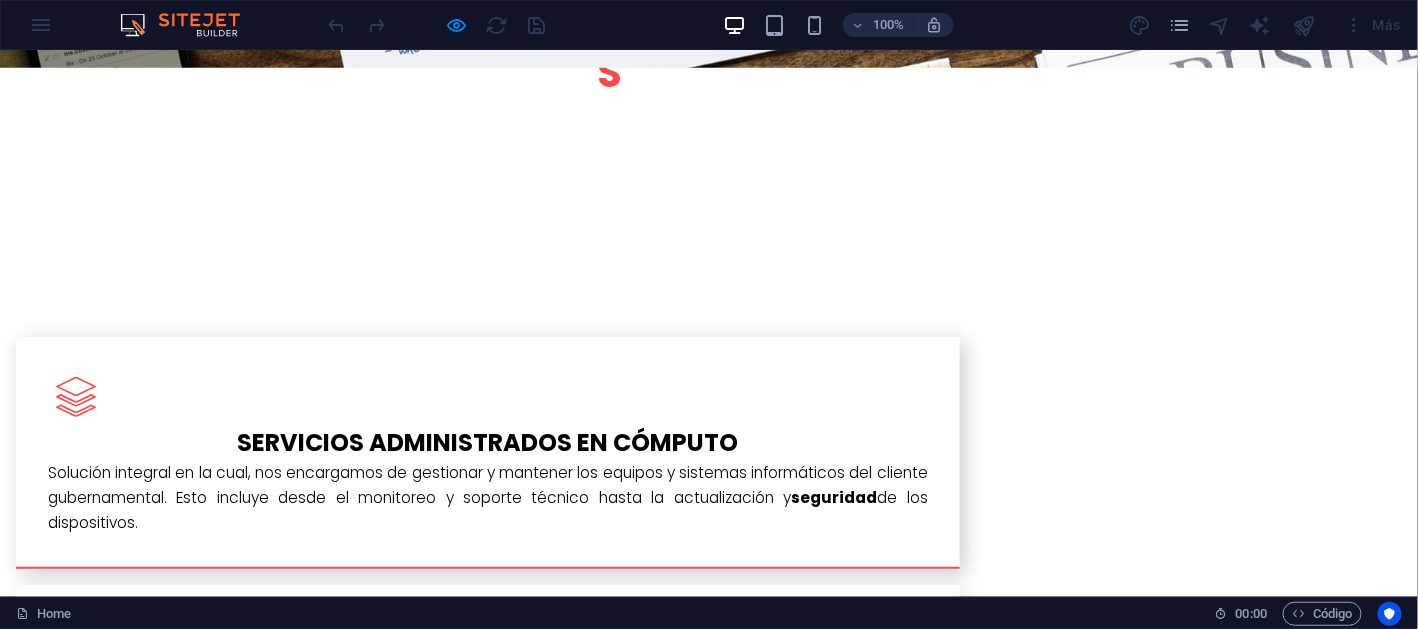 click at bounding box center (0, -2581) 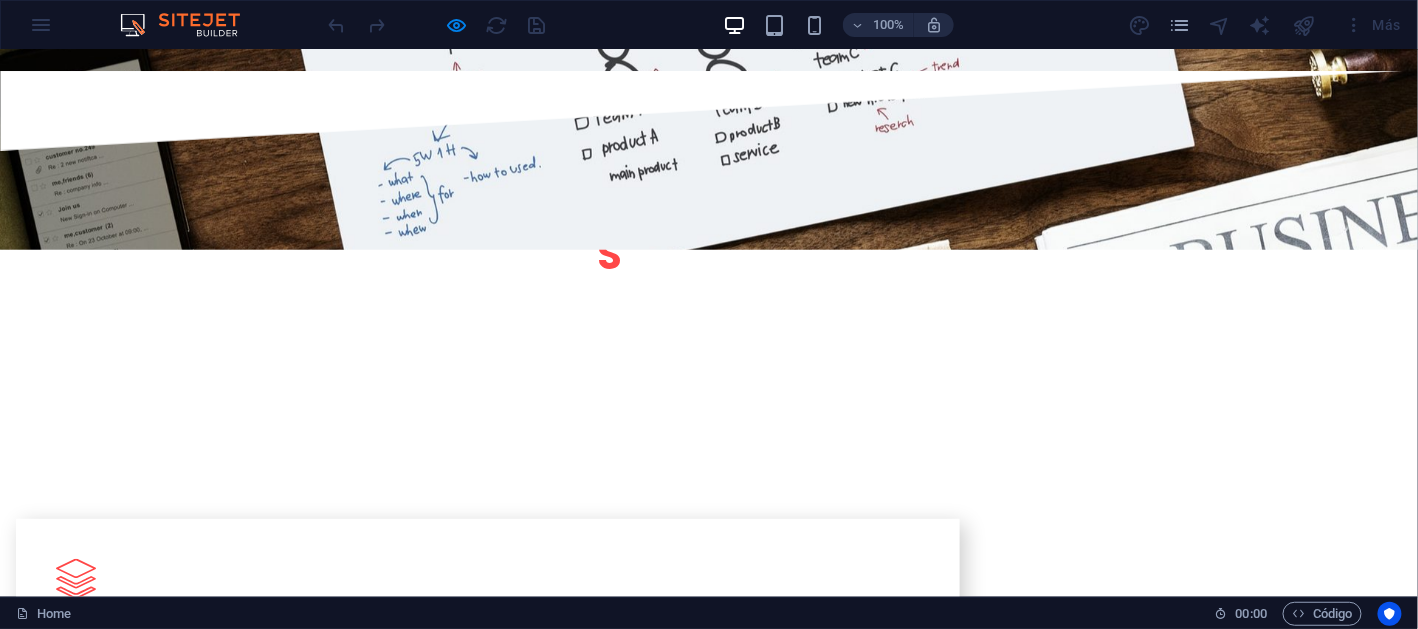 click on "×" at bounding box center (5, -2852) 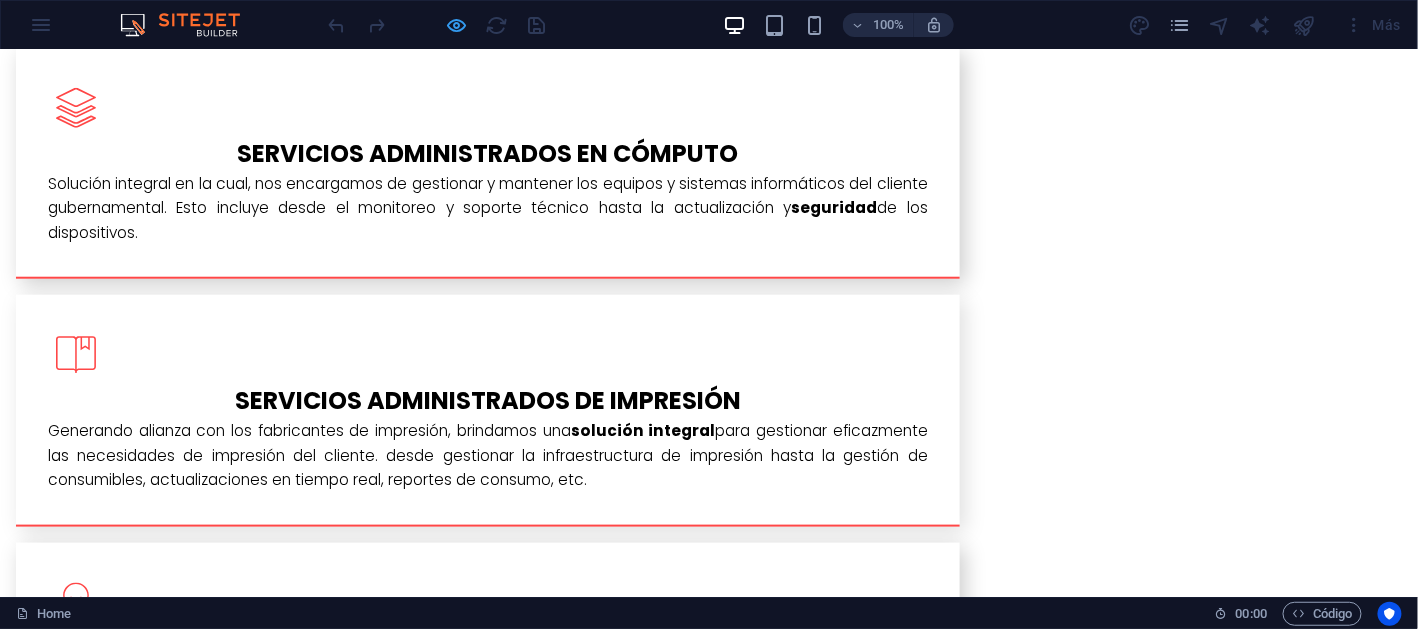 click at bounding box center (457, 25) 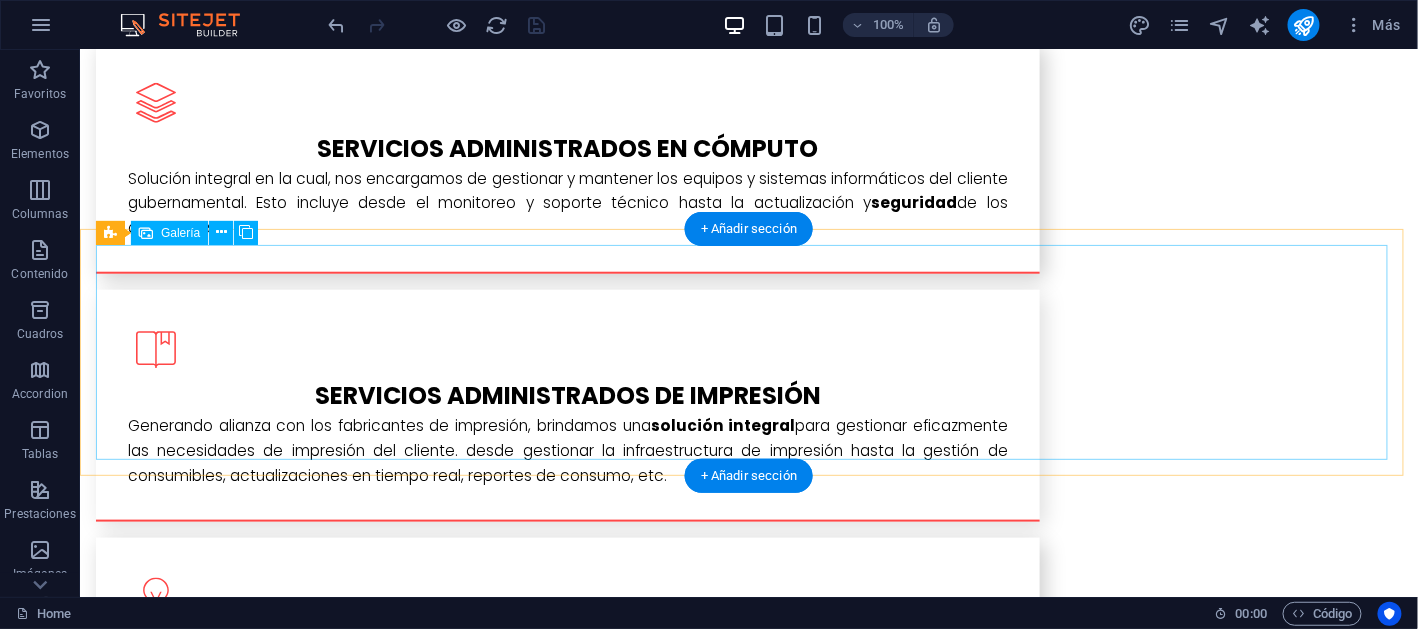 click at bounding box center (531, 2328) 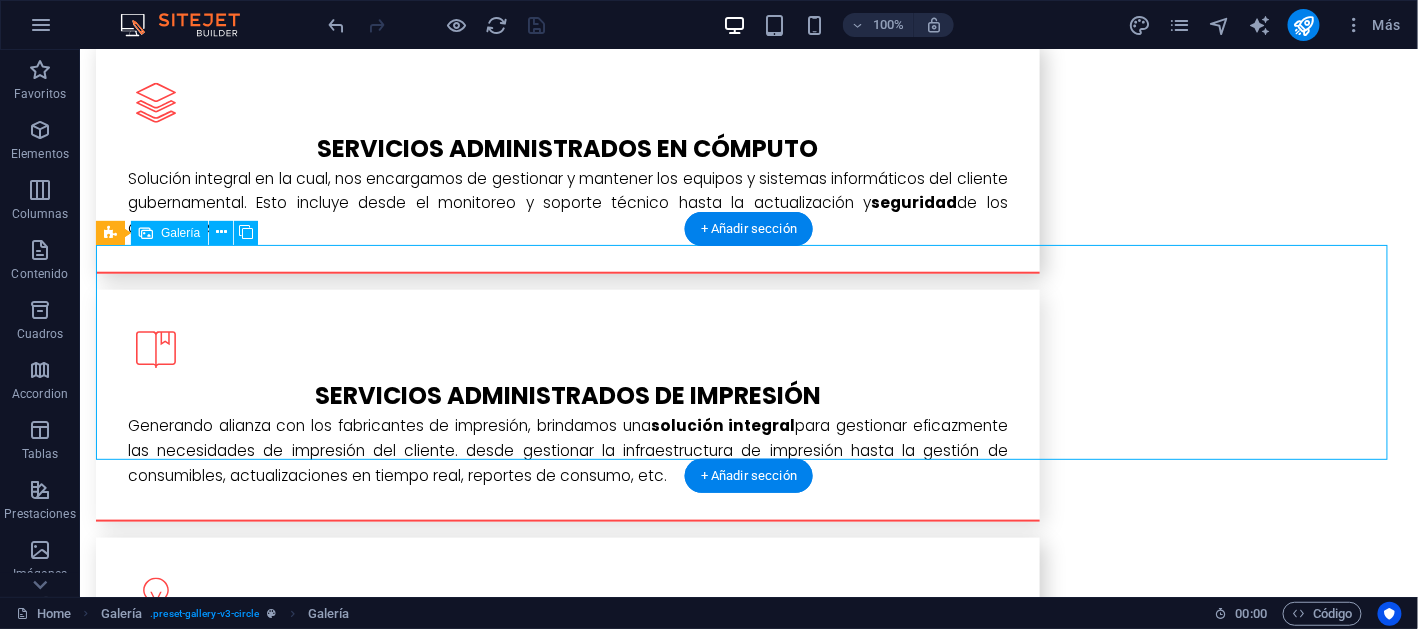 click at bounding box center [531, 2328] 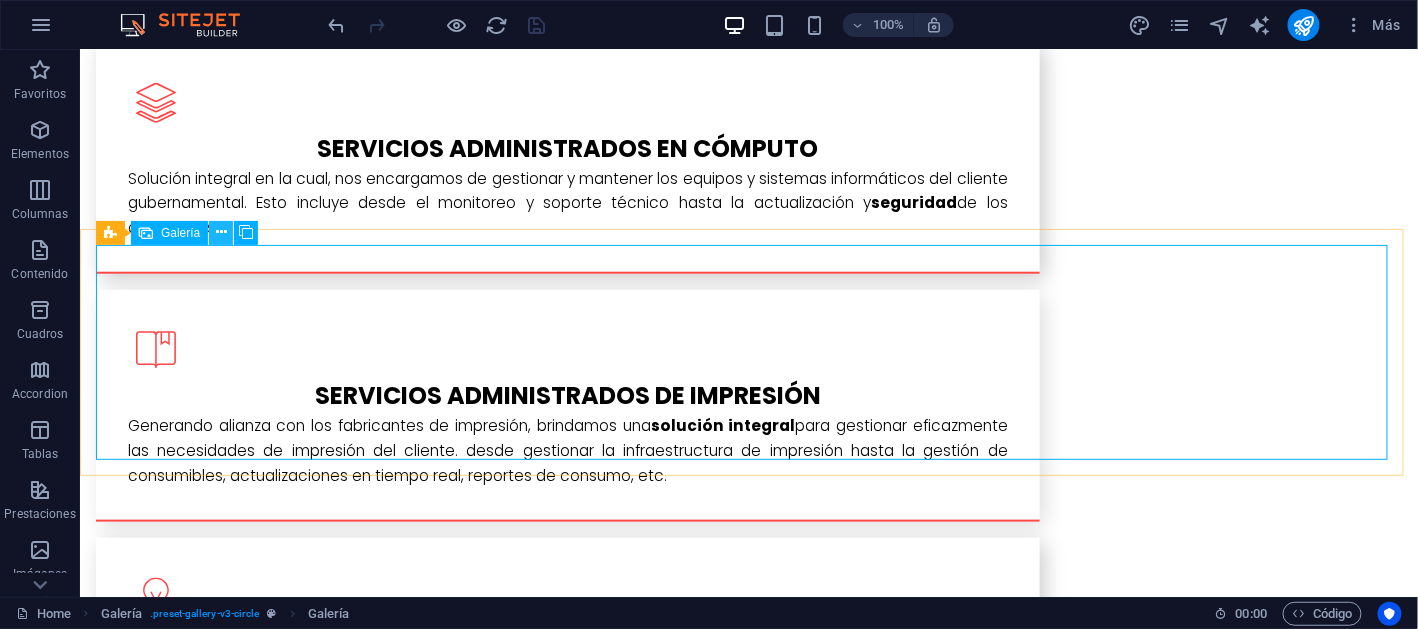 click at bounding box center (221, 232) 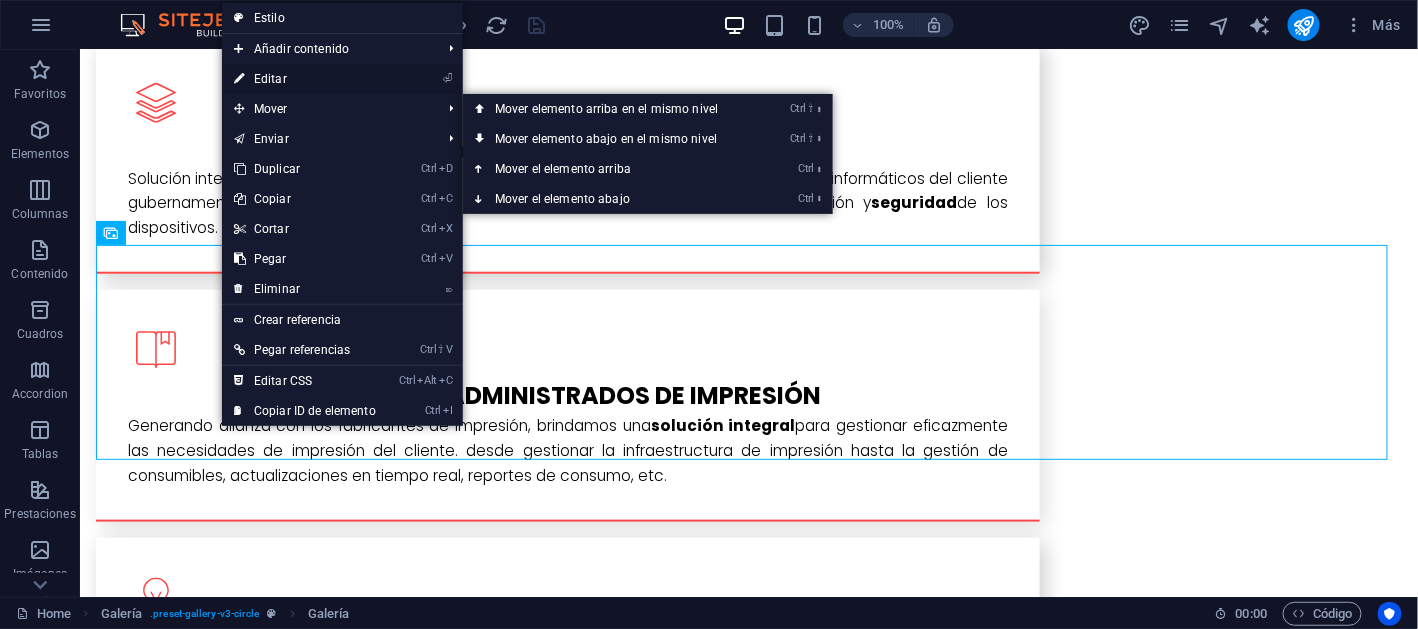 click on "⏎  Editar" at bounding box center [305, 79] 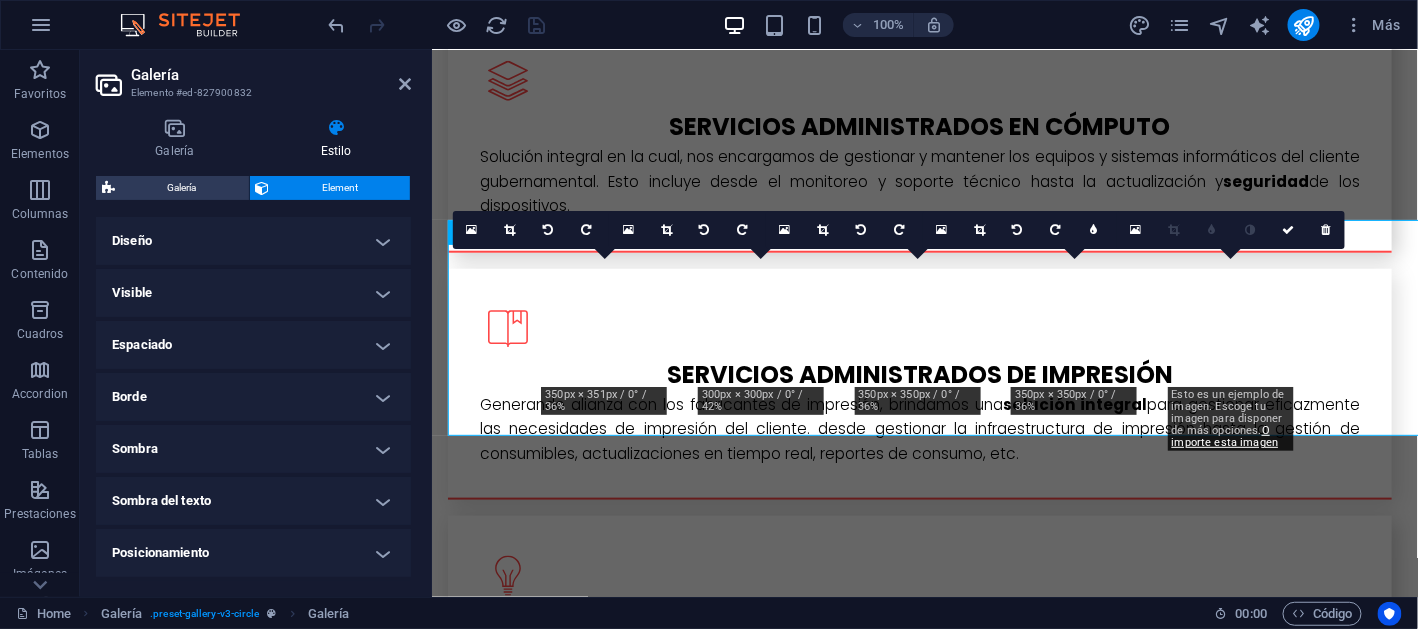 scroll, scrollTop: 2937, scrollLeft: 0, axis: vertical 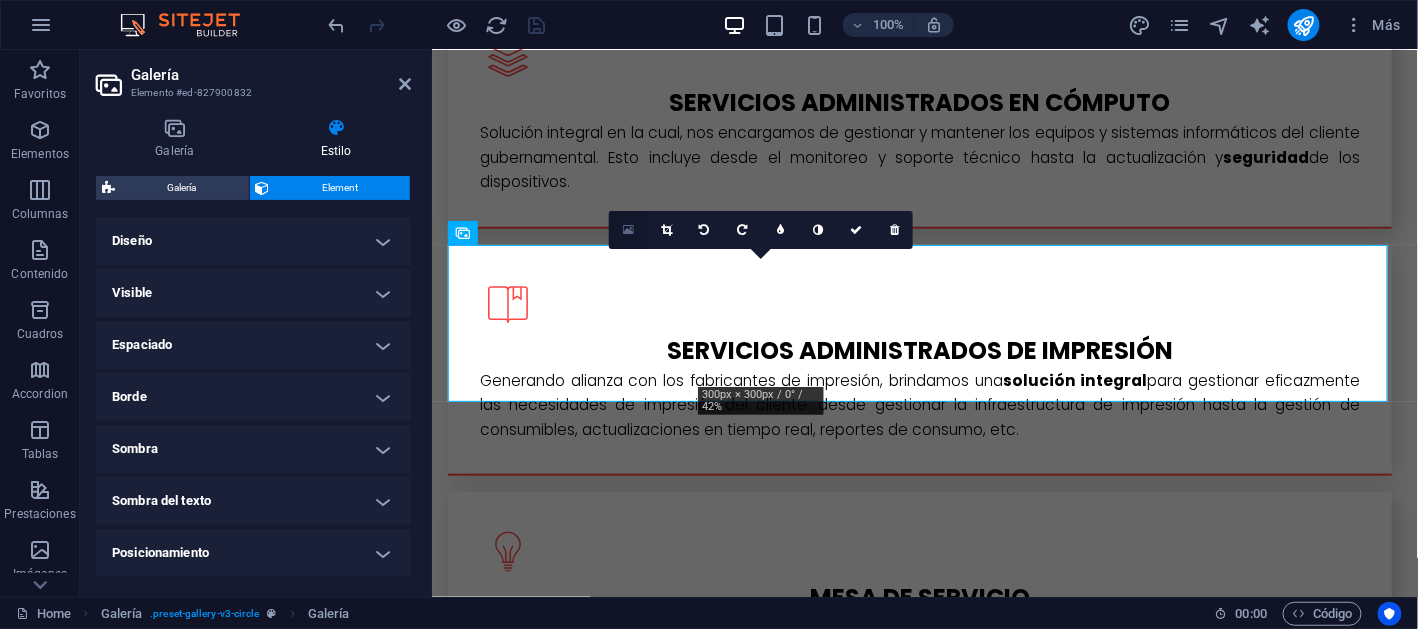 click at bounding box center [628, 230] 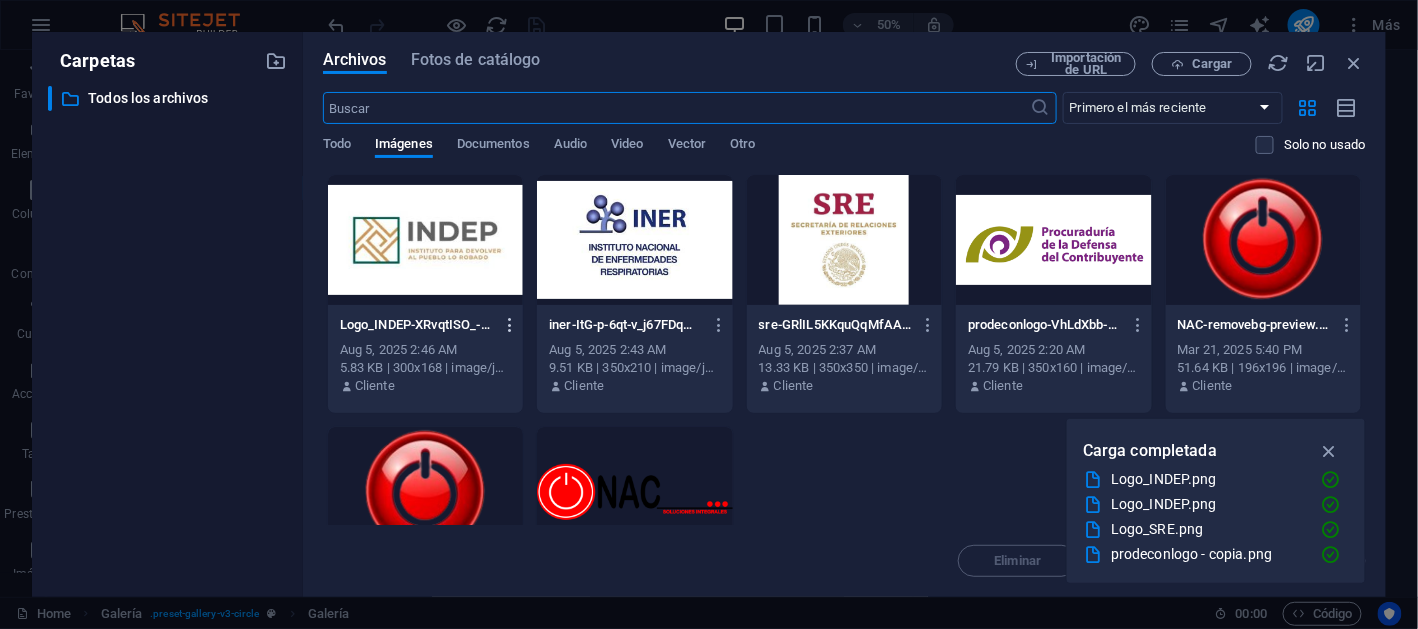 click at bounding box center [510, 325] 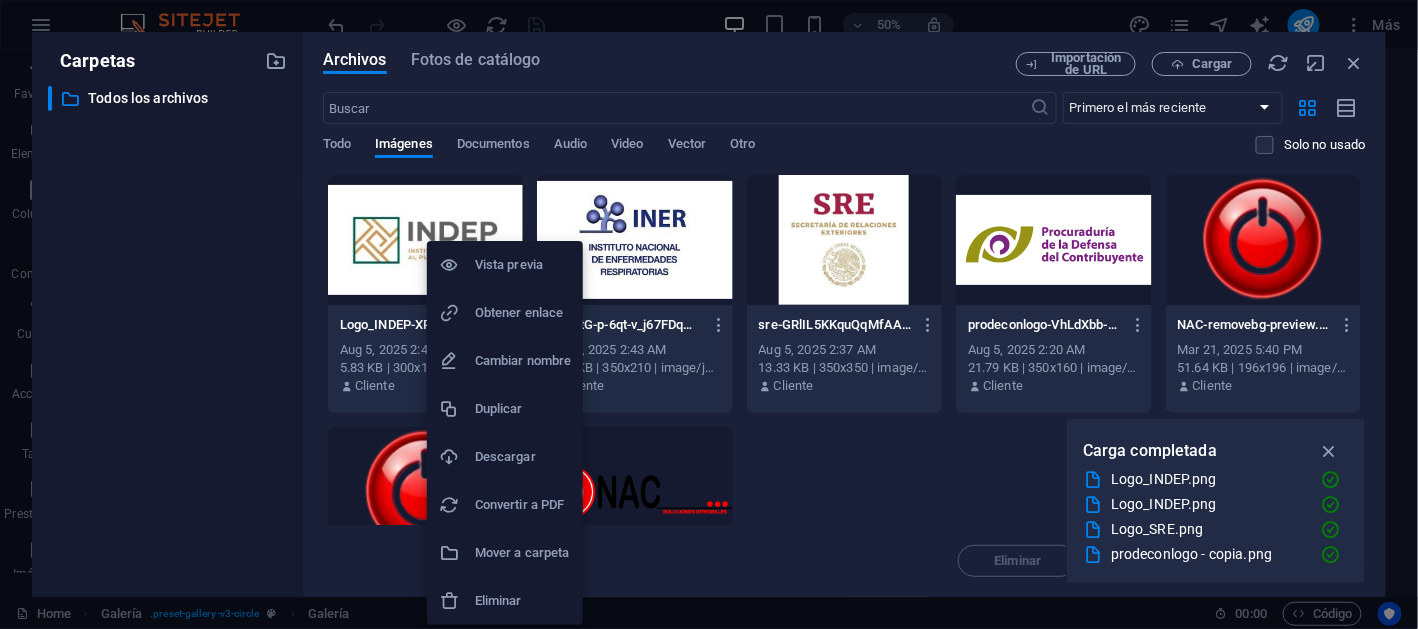 click on "Eliminar" at bounding box center [523, 601] 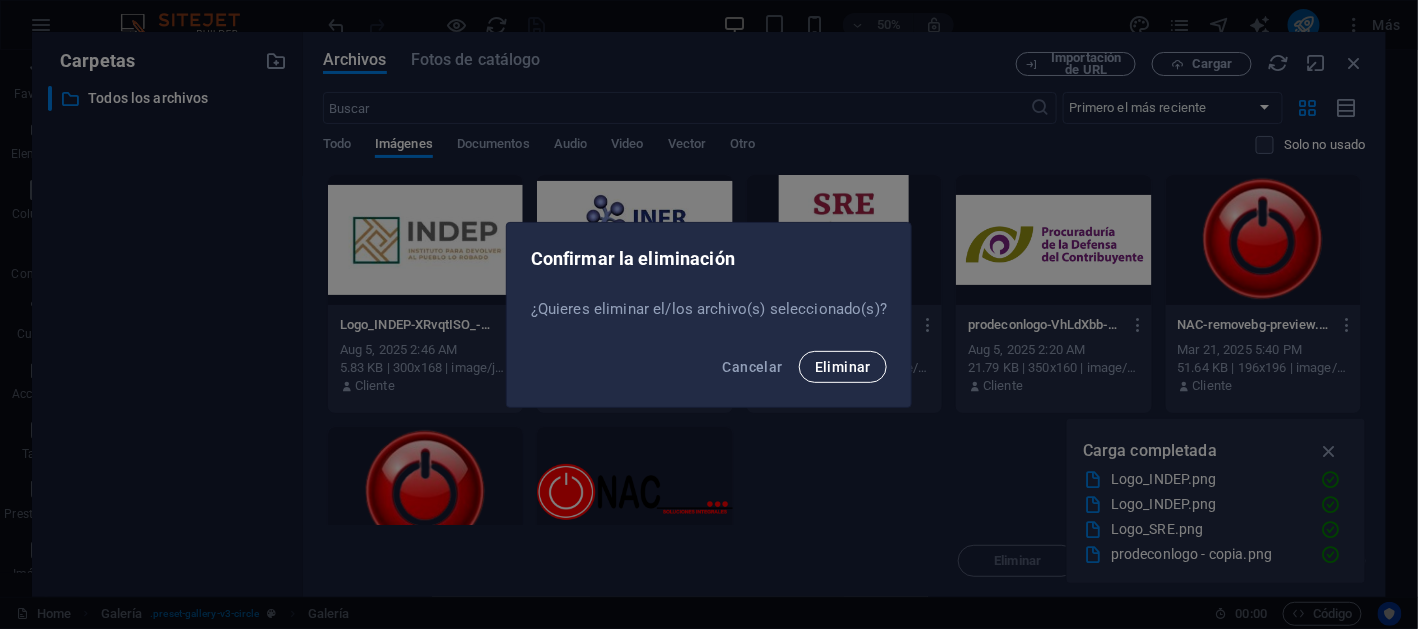 click on "Eliminar" at bounding box center (843, 367) 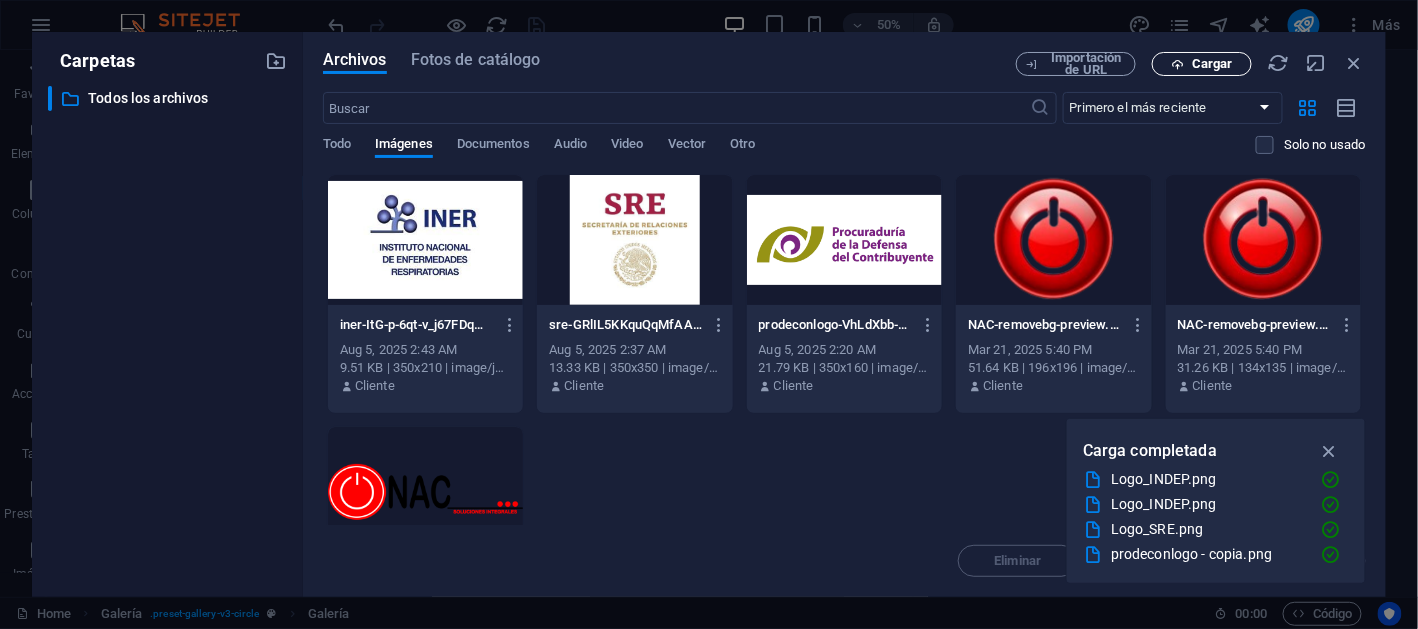 click at bounding box center (1177, 64) 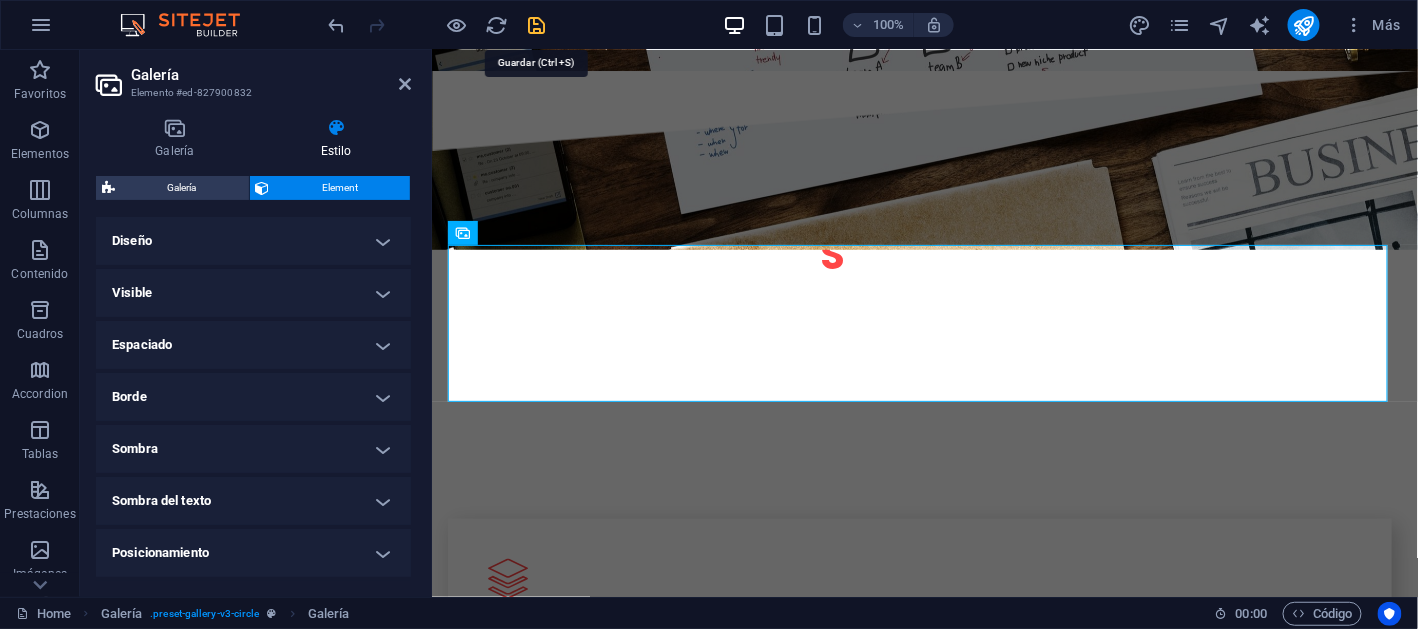 click at bounding box center [537, 25] 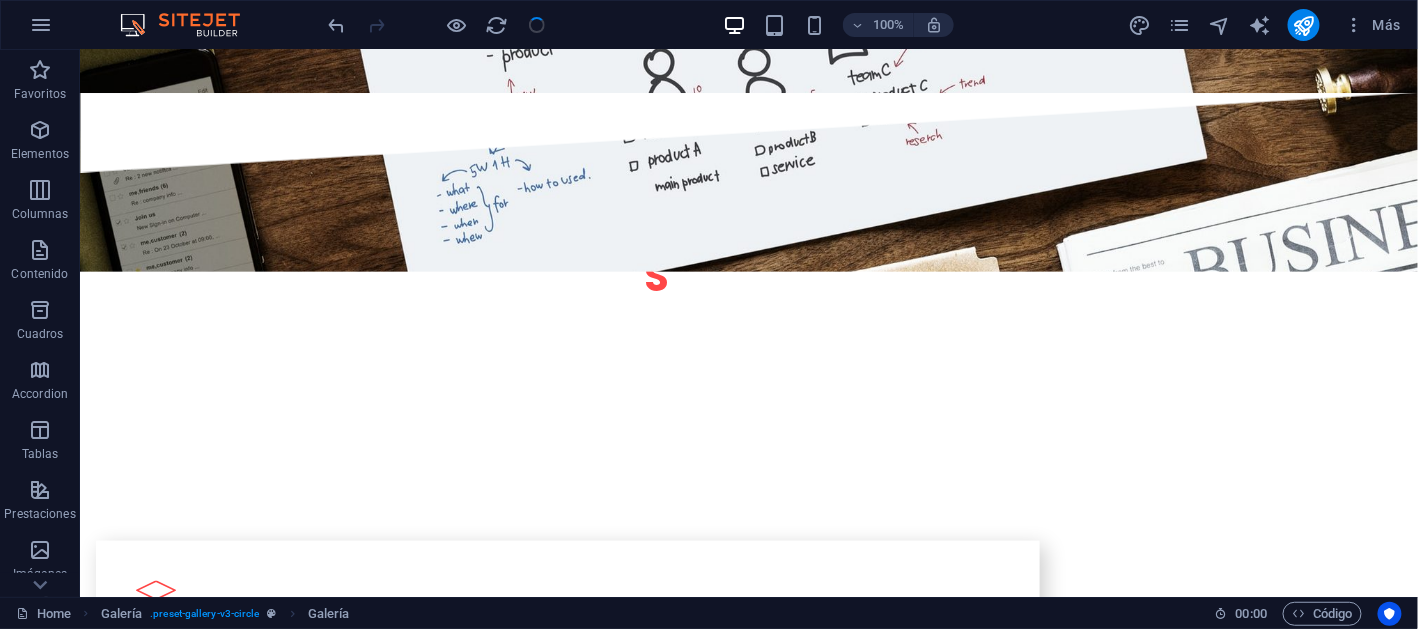 scroll, scrollTop: 2913, scrollLeft: 0, axis: vertical 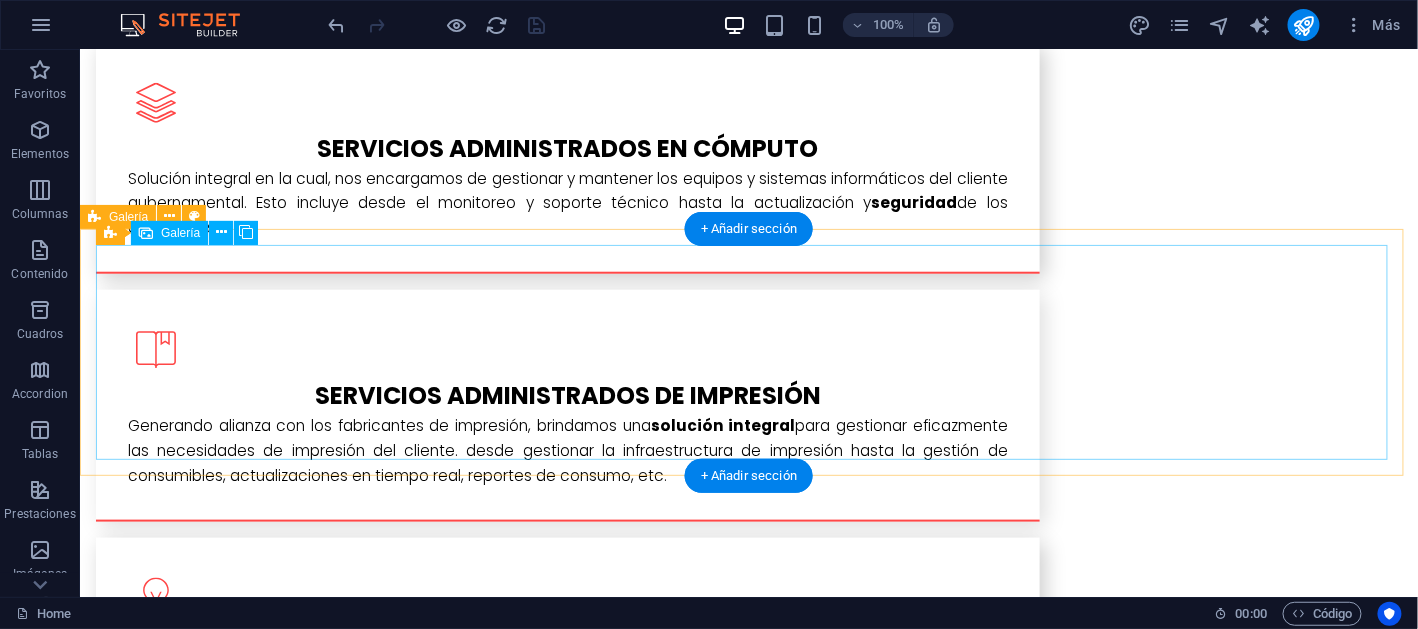 click at bounding box center (1183, 2328) 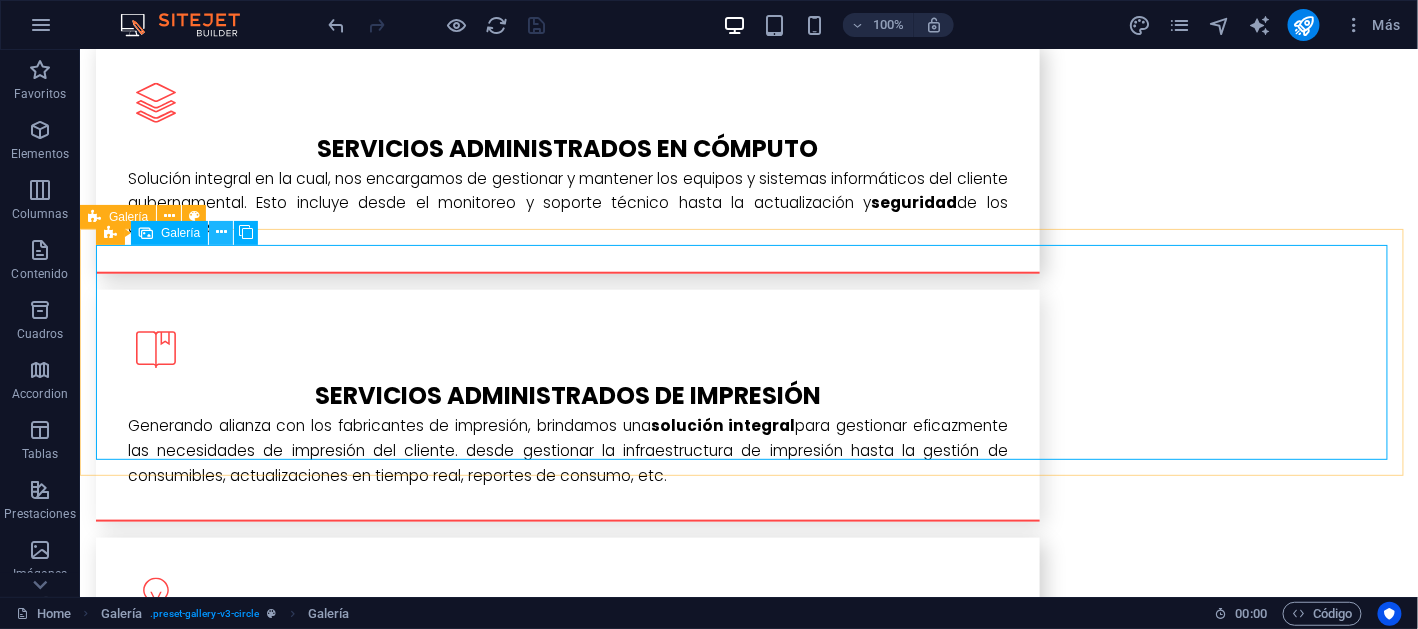 click at bounding box center [221, 232] 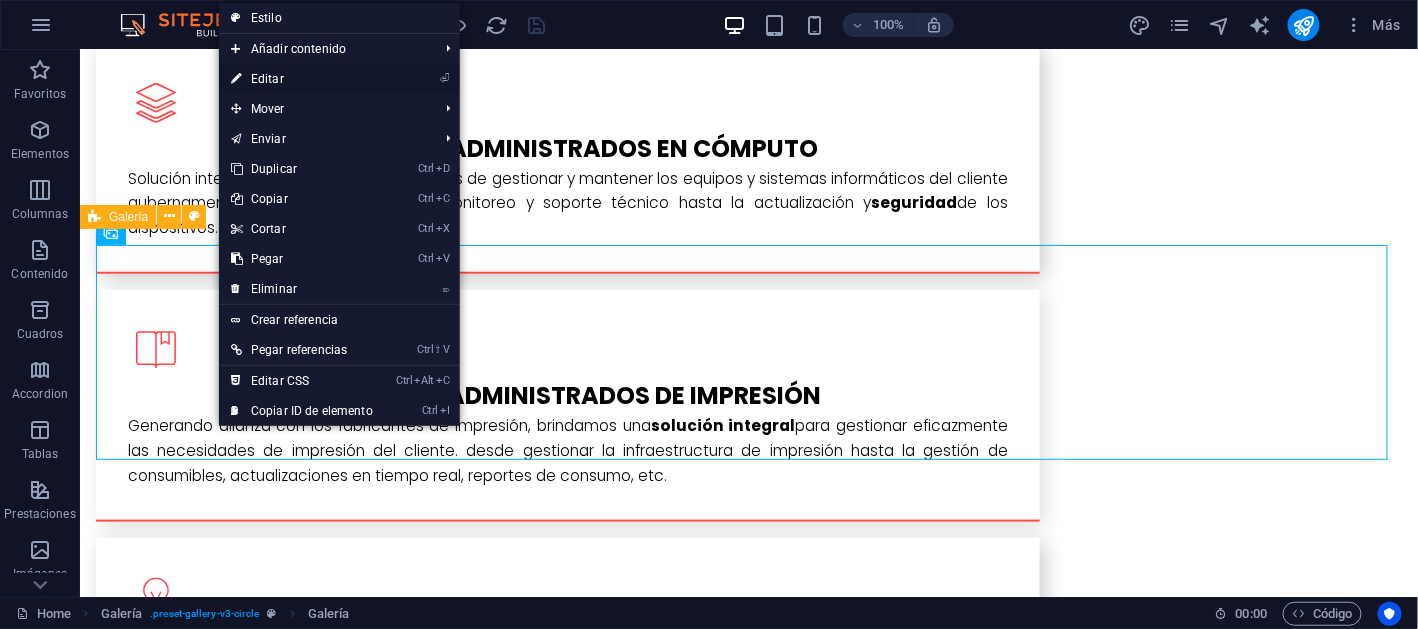 click on "⏎  Editar" at bounding box center [302, 79] 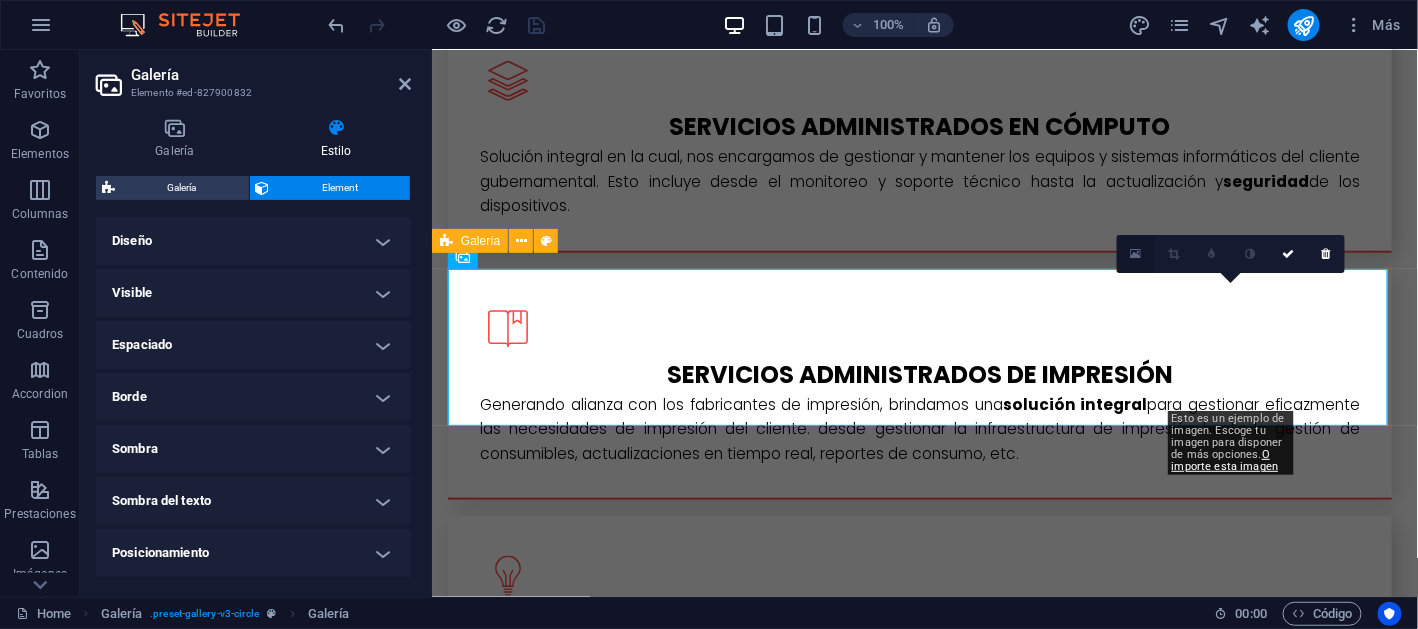 click at bounding box center [1136, 254] 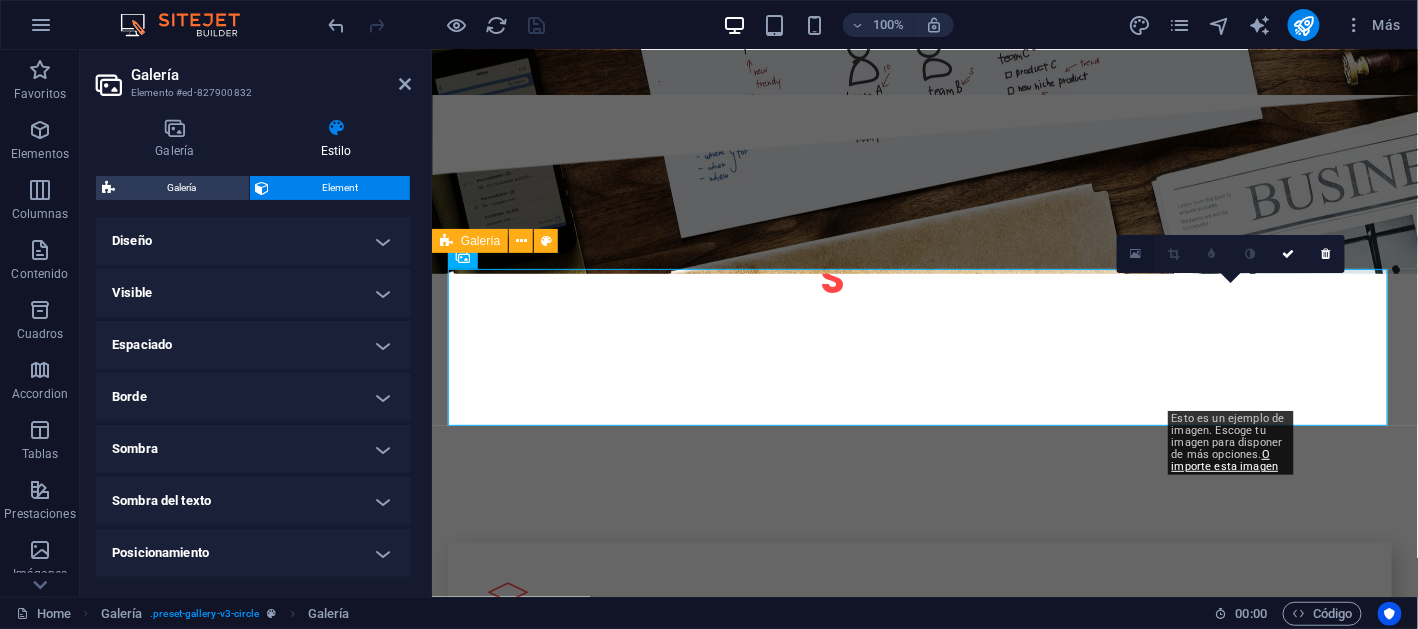 scroll, scrollTop: 3386, scrollLeft: 0, axis: vertical 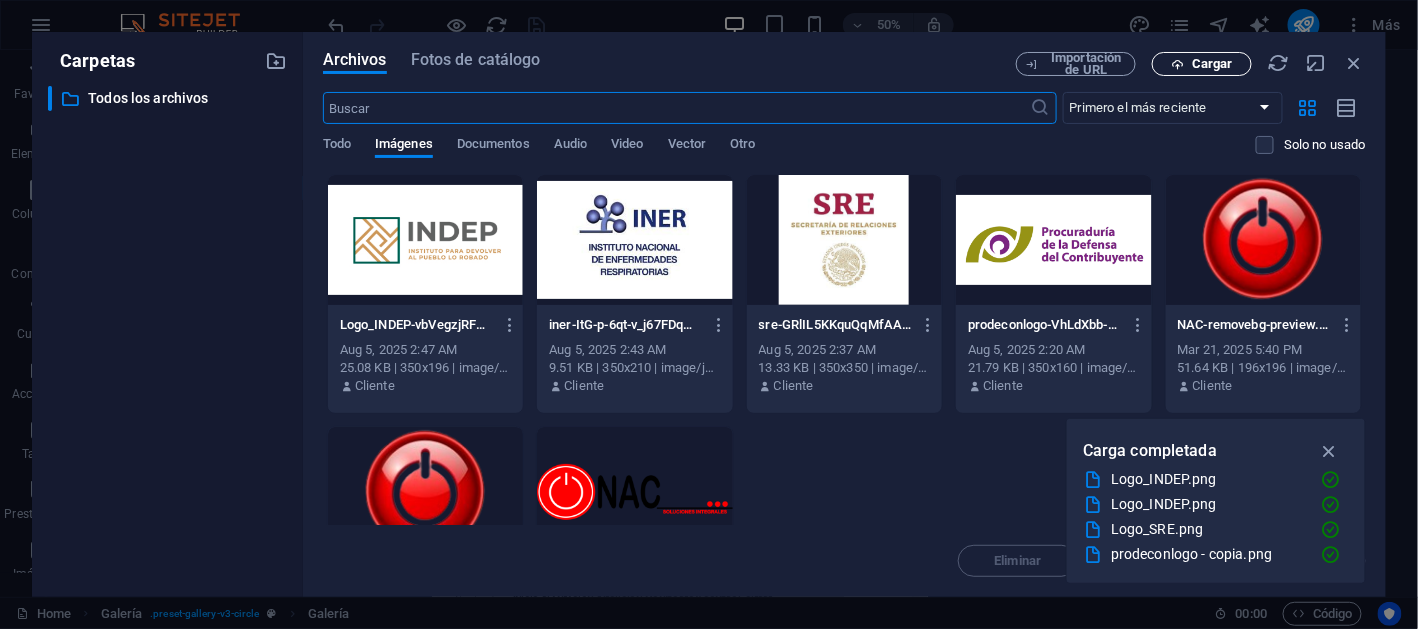 click on "Cargar" at bounding box center [1202, 64] 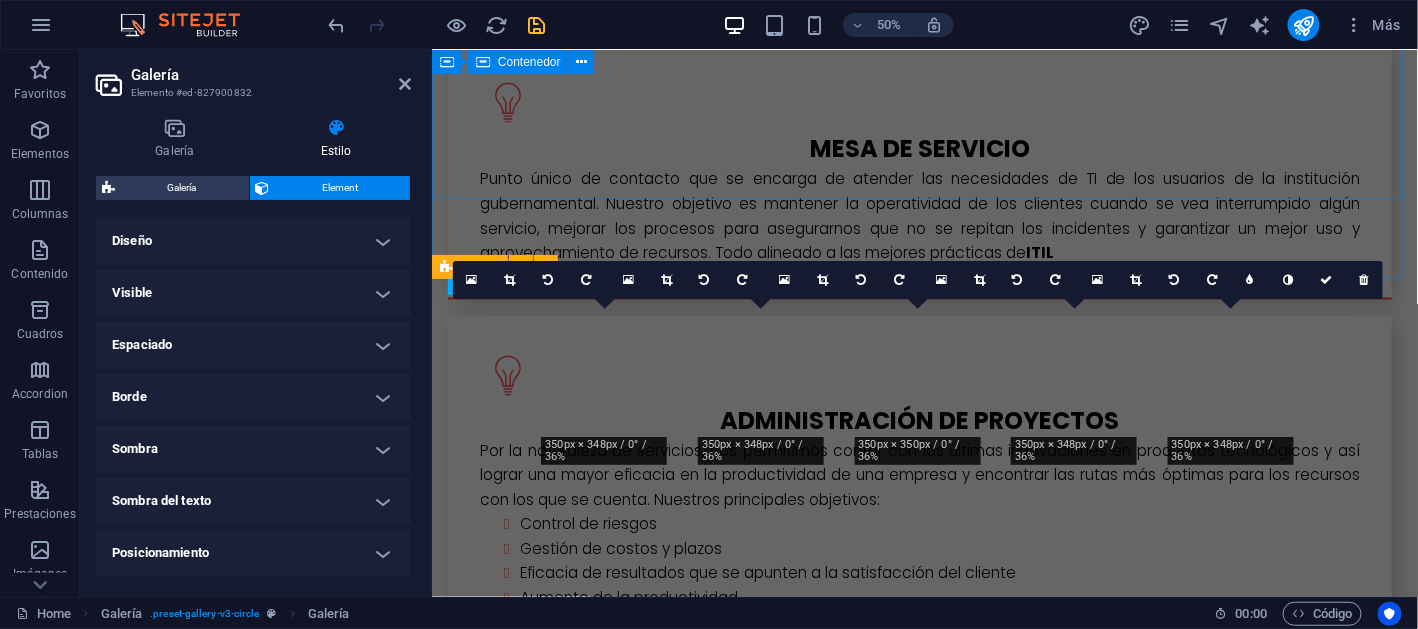 scroll, scrollTop: 2887, scrollLeft: 0, axis: vertical 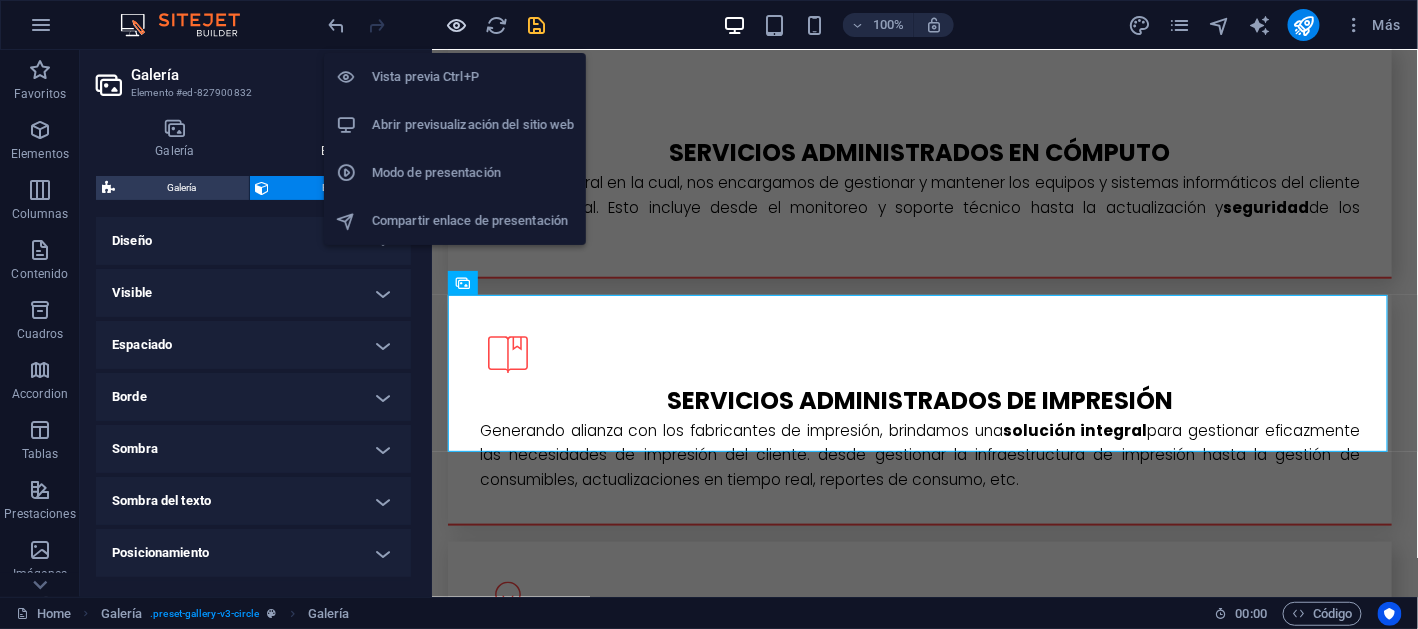 click at bounding box center [457, 25] 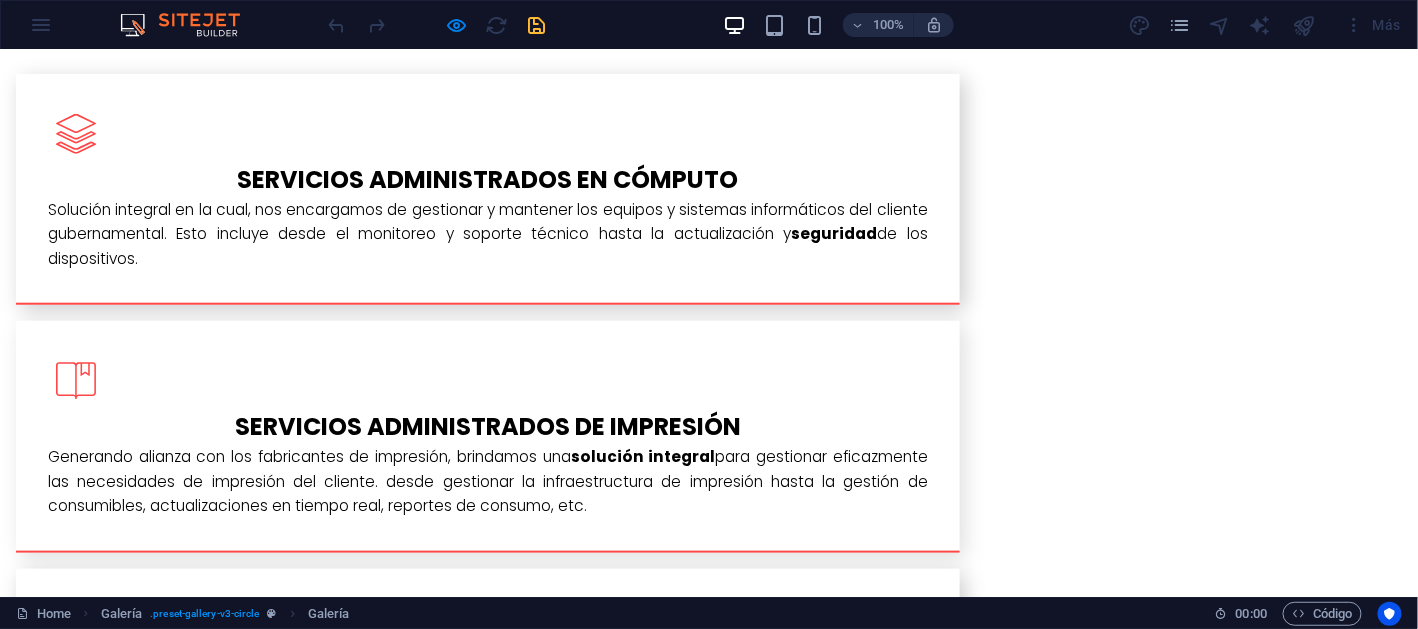 click at bounding box center (1171, 2365) 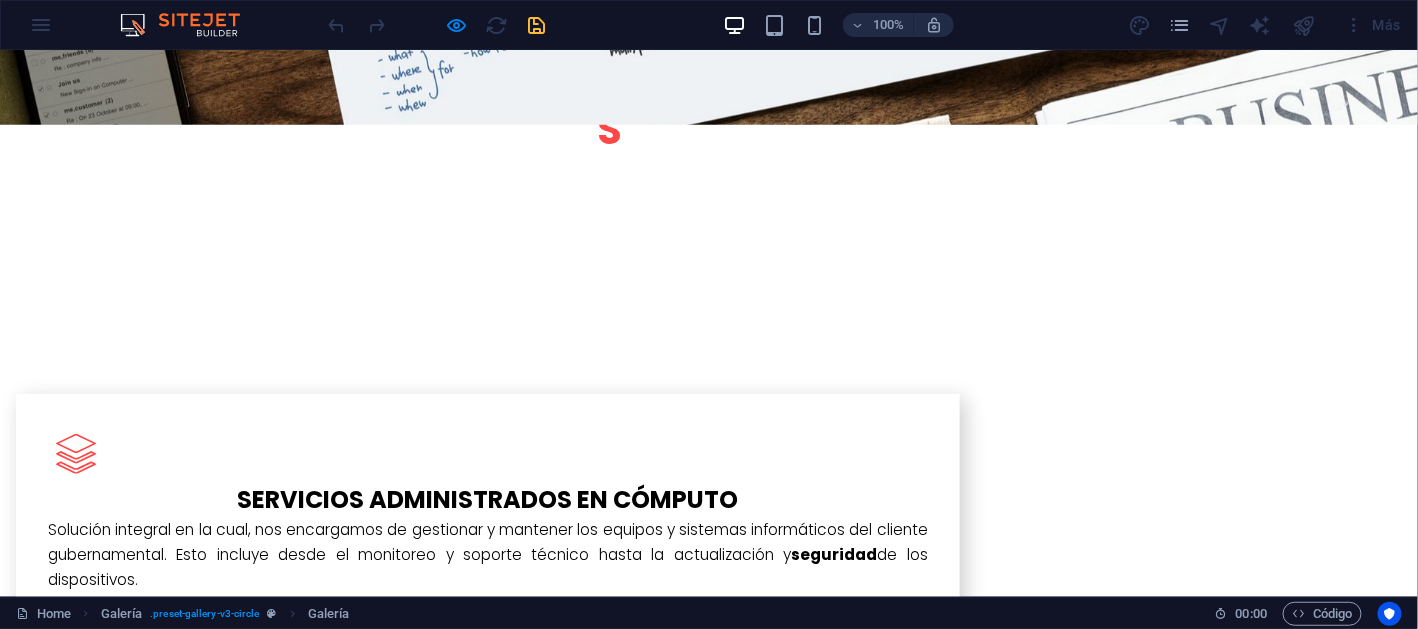 click on "×" at bounding box center [5, -2826] 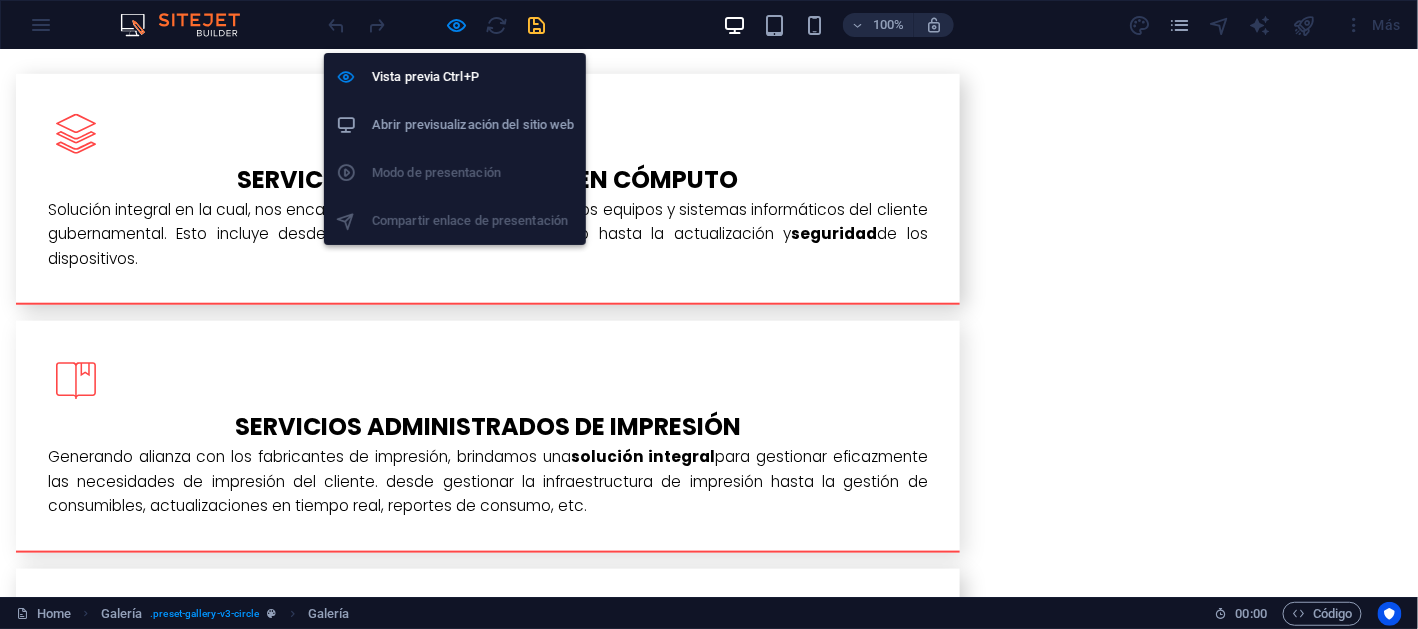 click on "Vista previa Ctrl+P Abrir previsualización del sitio web Modo de presentación Compartir enlace de presentación" at bounding box center (455, 141) 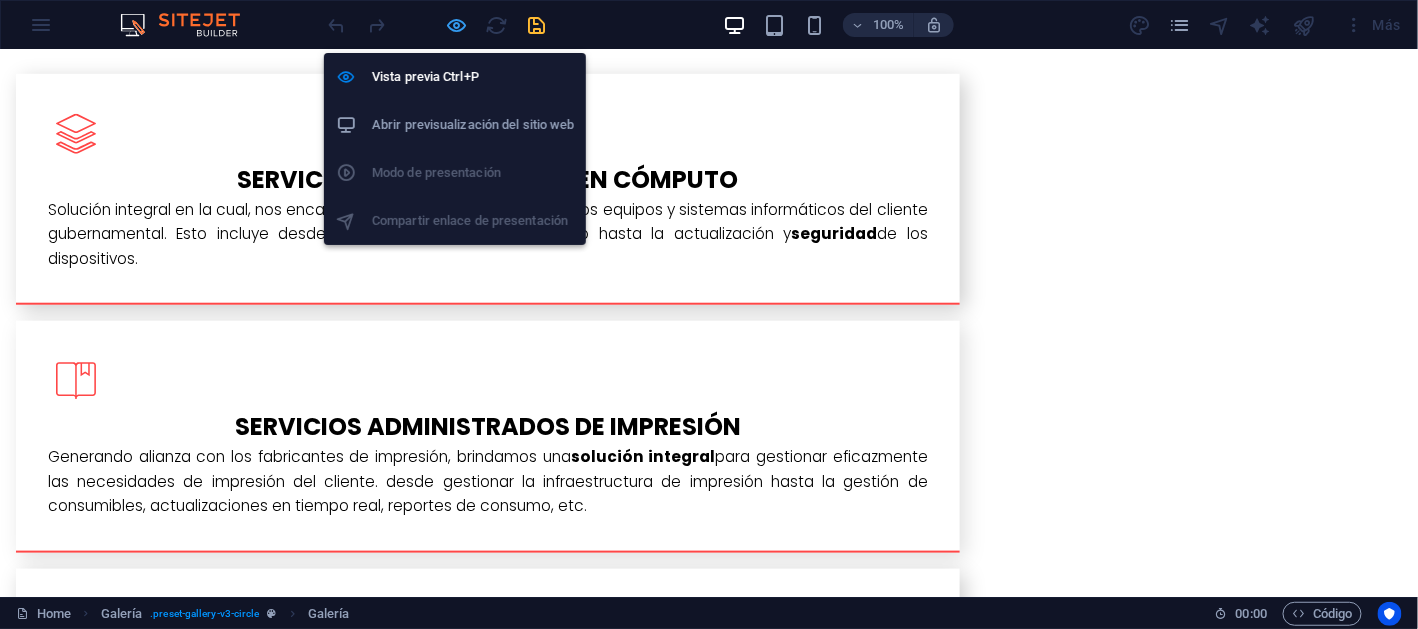 click at bounding box center [457, 25] 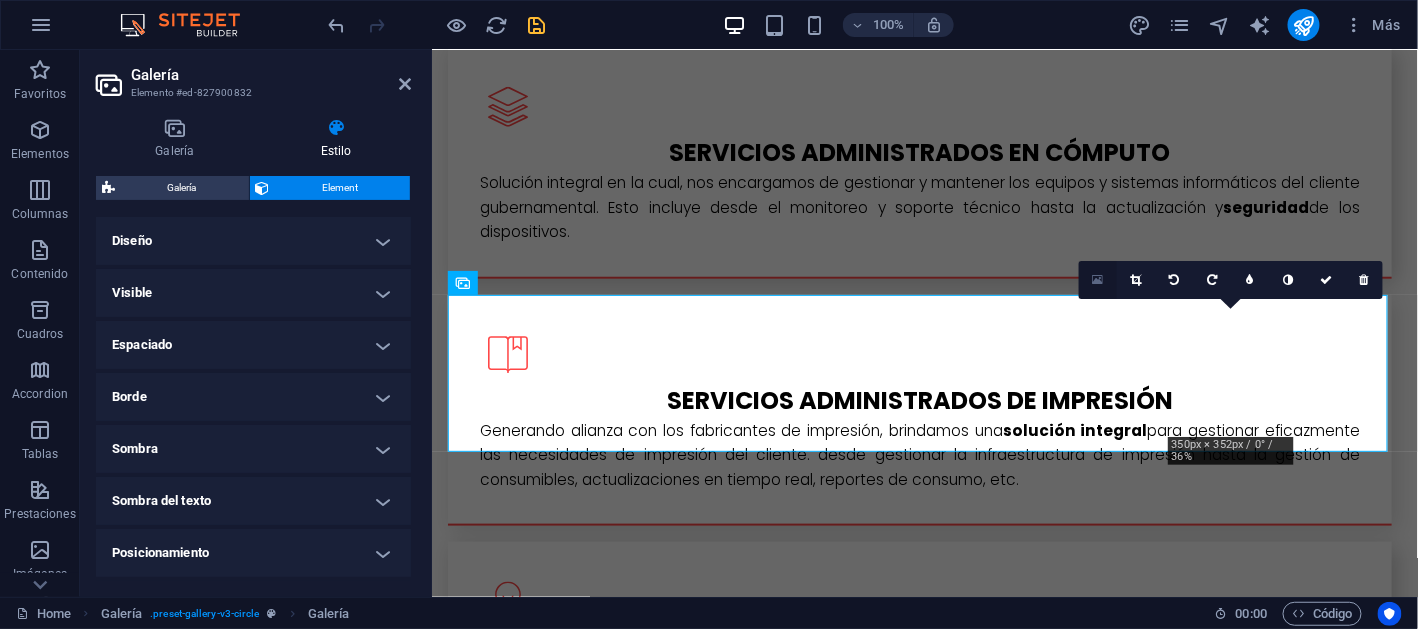 click at bounding box center [1098, 280] 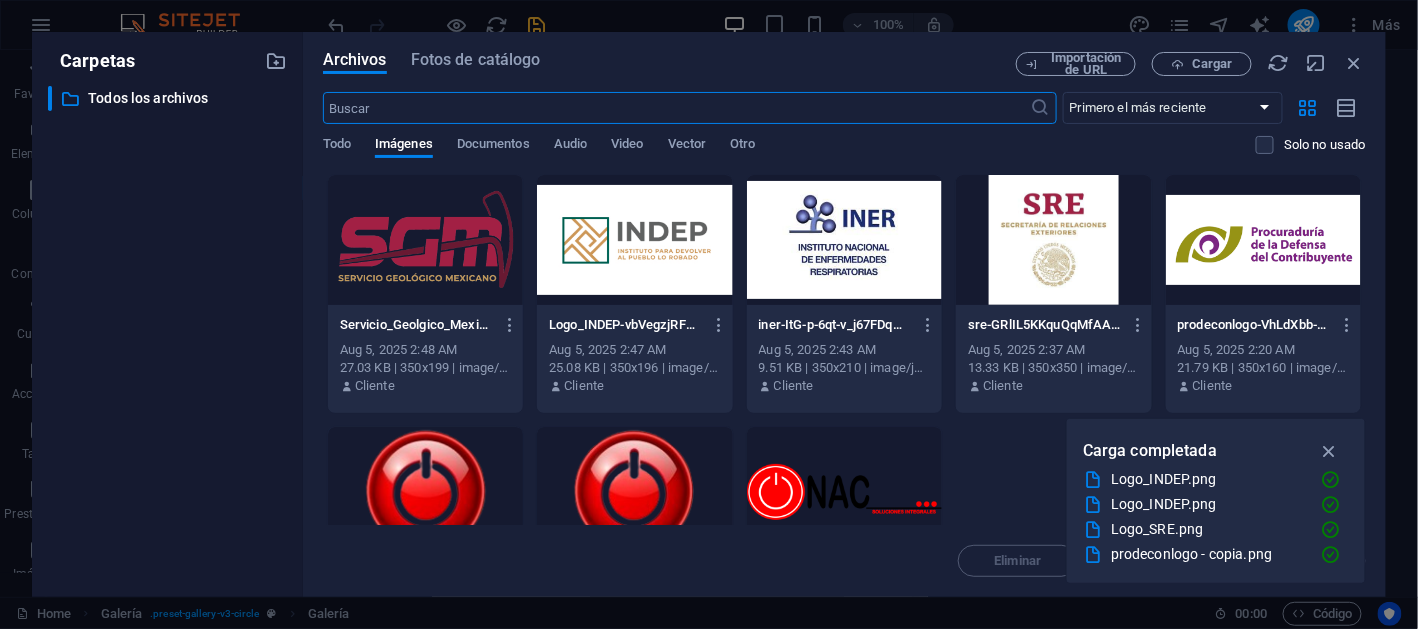 scroll, scrollTop: 3360, scrollLeft: 0, axis: vertical 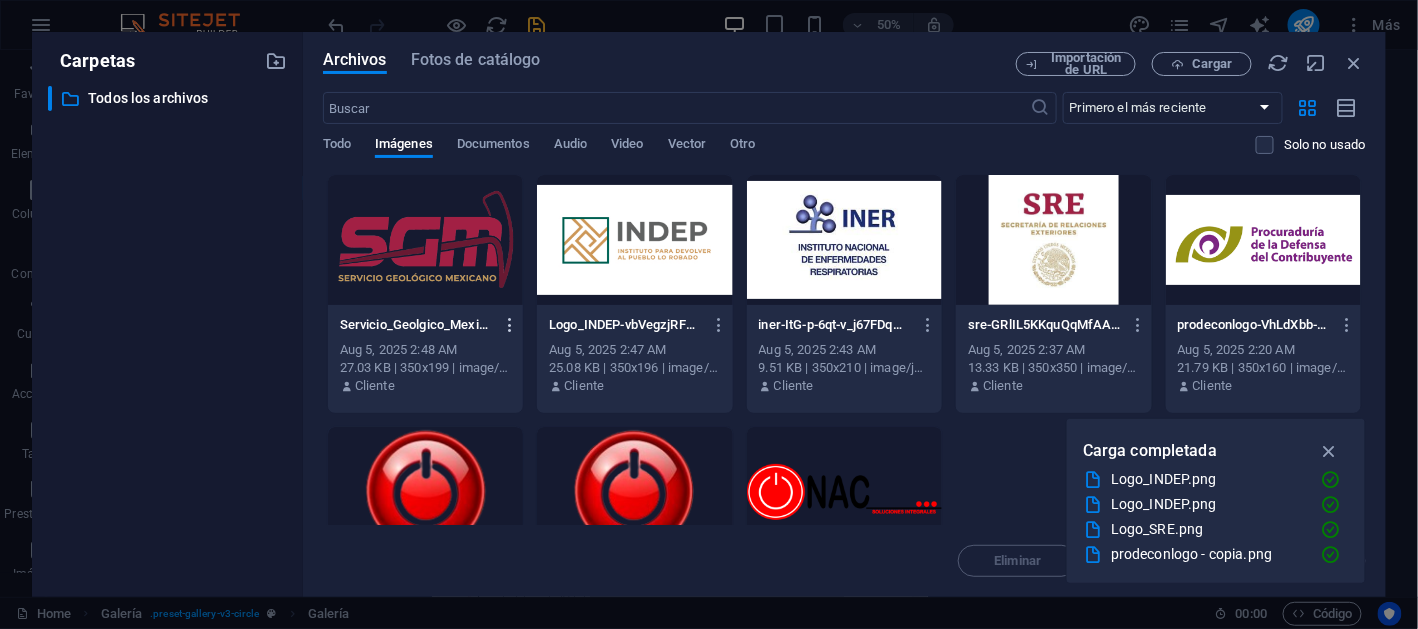 click at bounding box center (510, 325) 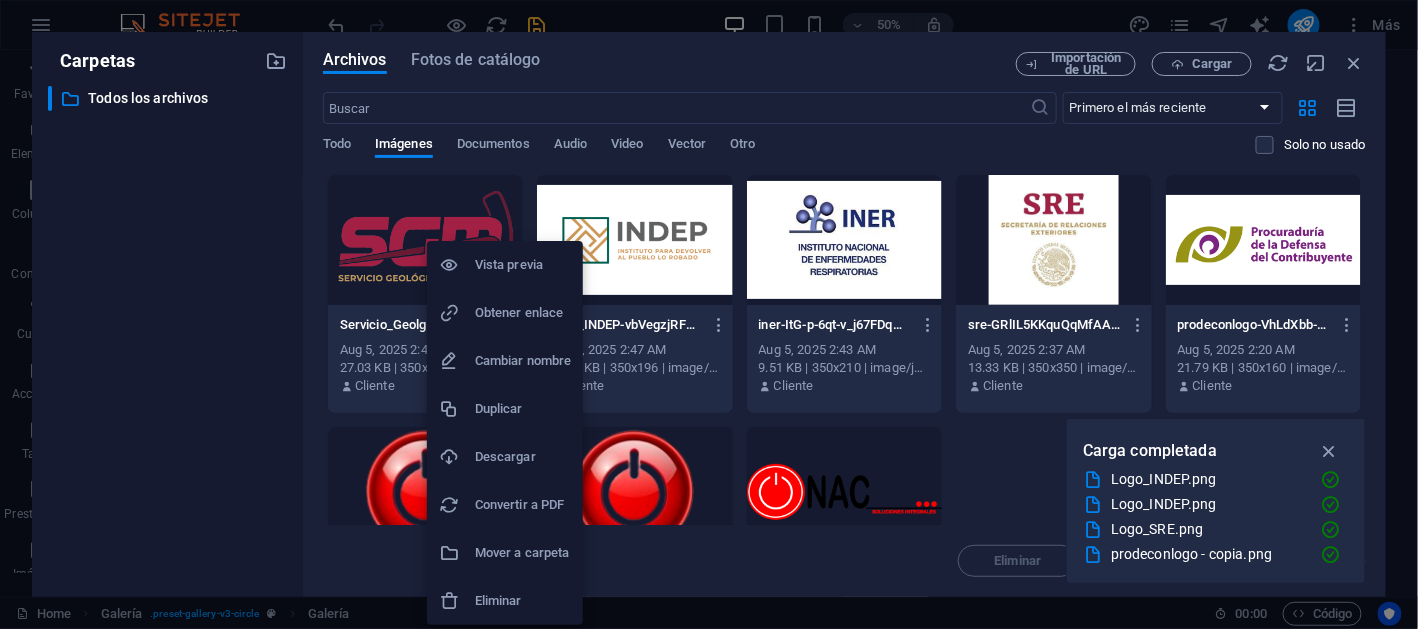 click on "Eliminar" at bounding box center [523, 601] 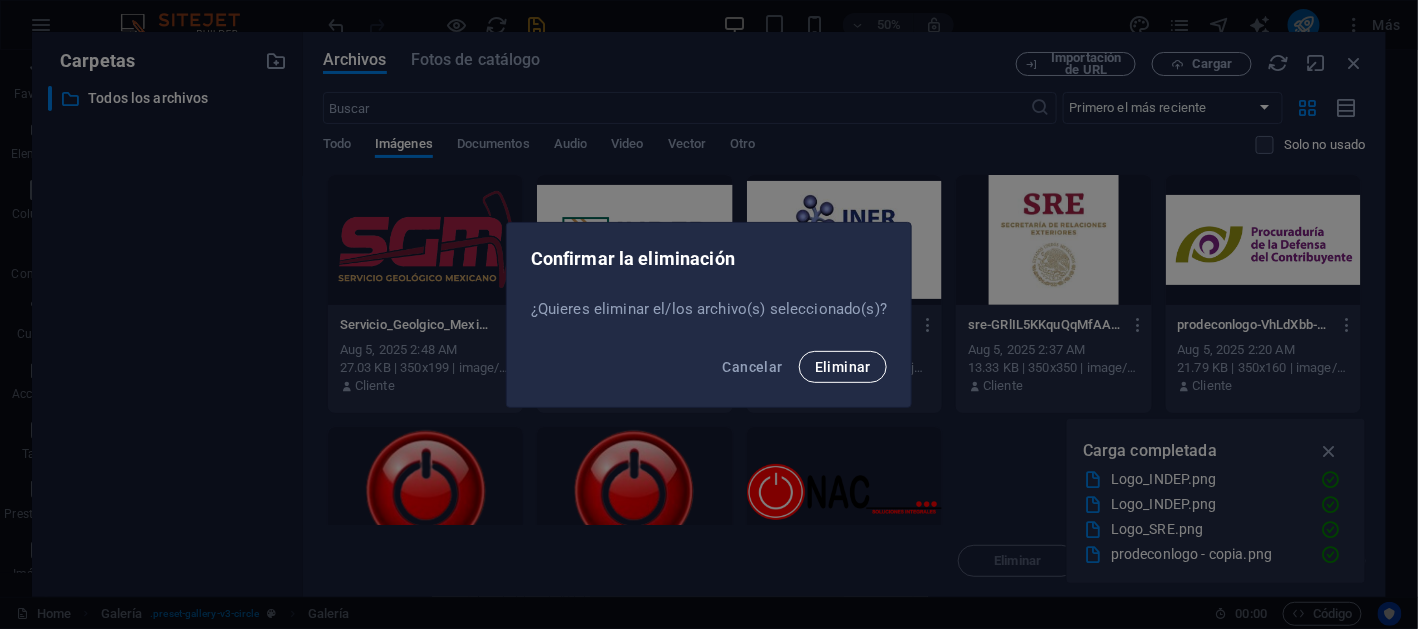 click on "Eliminar" at bounding box center [843, 367] 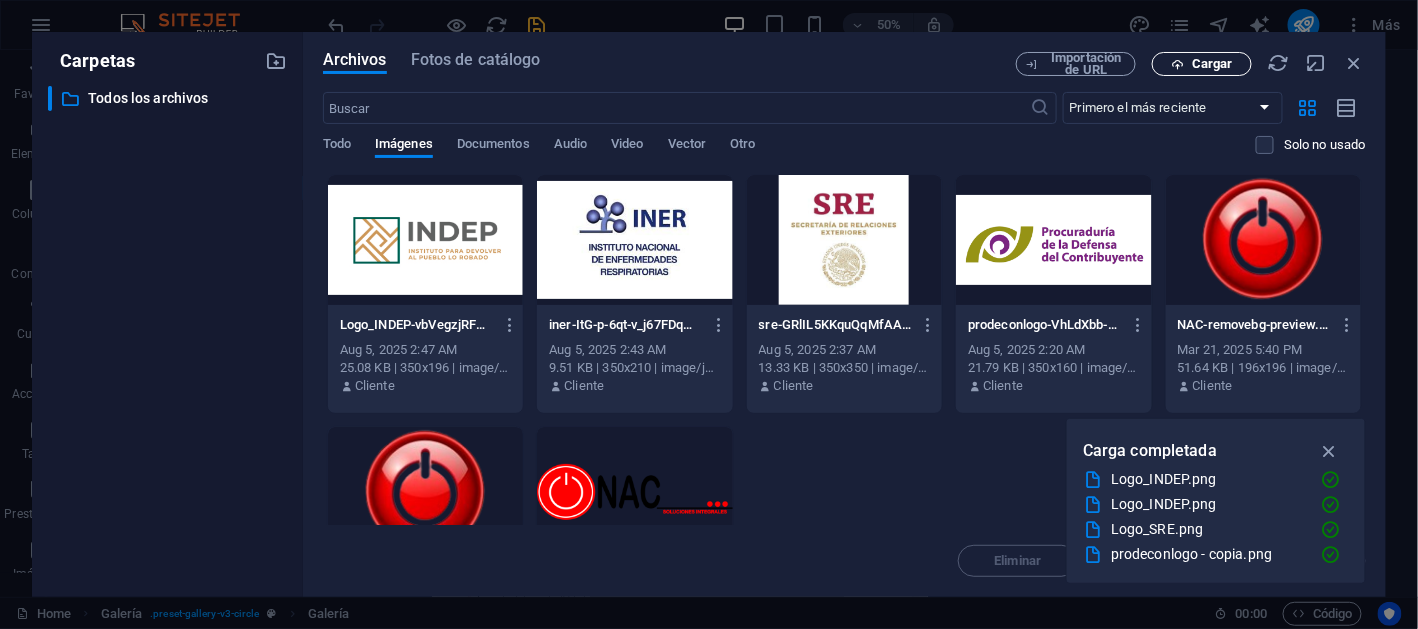 click on "Cargar" at bounding box center (1212, 64) 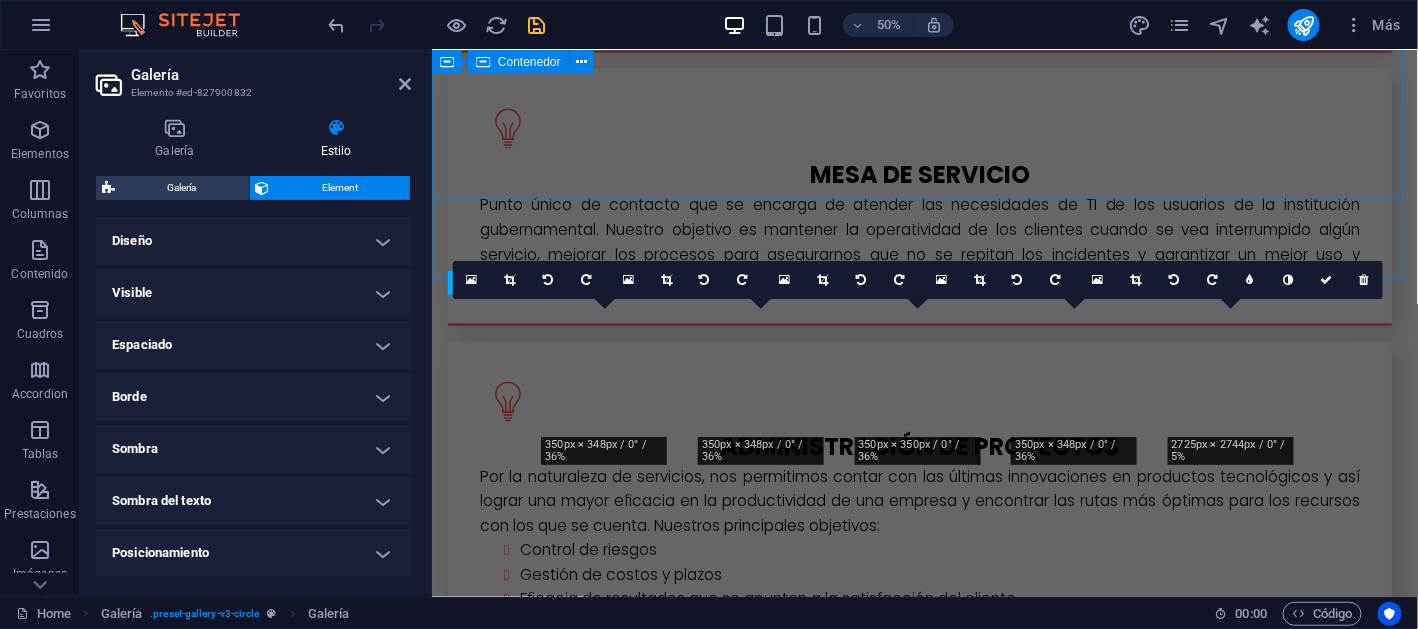 scroll, scrollTop: 2887, scrollLeft: 0, axis: vertical 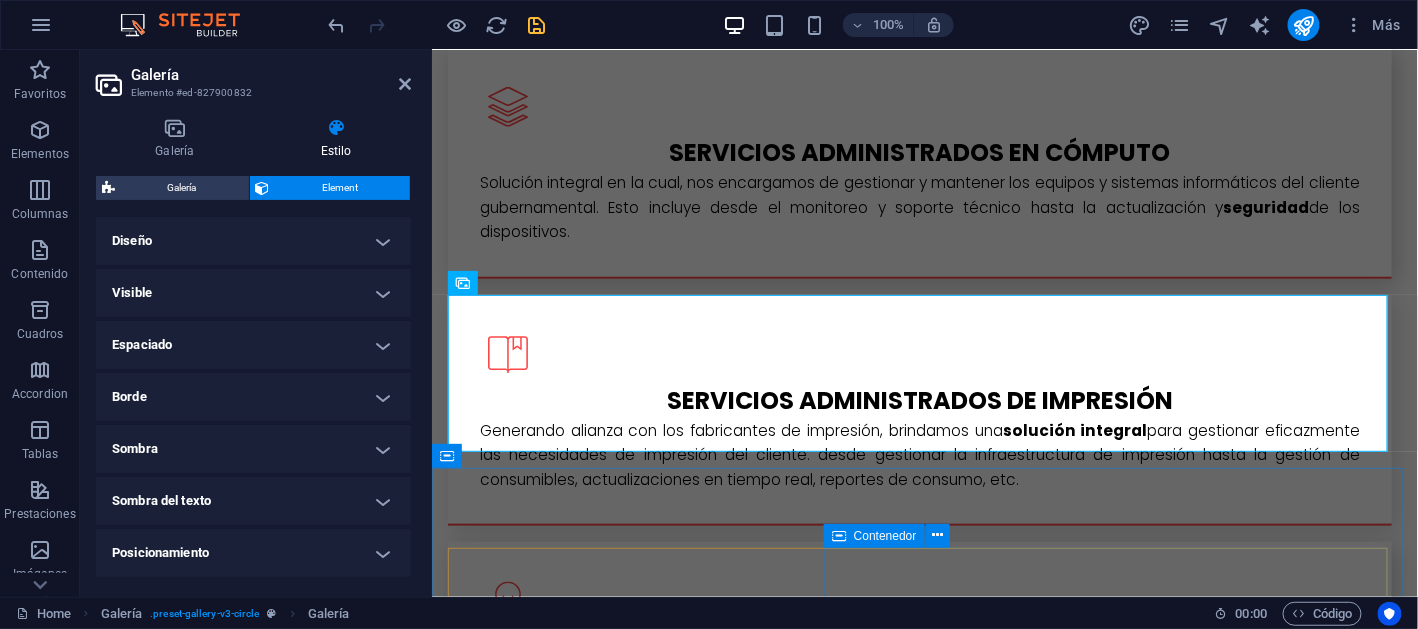 click on "L atest Project Lorem ipsum dolor sit amet, consectetuer adipiscing elit. Aenean commodo ligula eget dolor. Lorem ipsum dolor sit amet, consectetuer adipiscing elit leget dolor. Lorem ipsum dolor sit amet, consectetuer adipiscing elit. Aenean commodo ligula eget dolor. Lorem ipsum dolor sit amet, consectetuer adipiscing elit dolor consectetuer adipiscing elit leget dolor. Lorem elit saget ipsum dolor sit amet, consectetuer." at bounding box center [924, 2768] 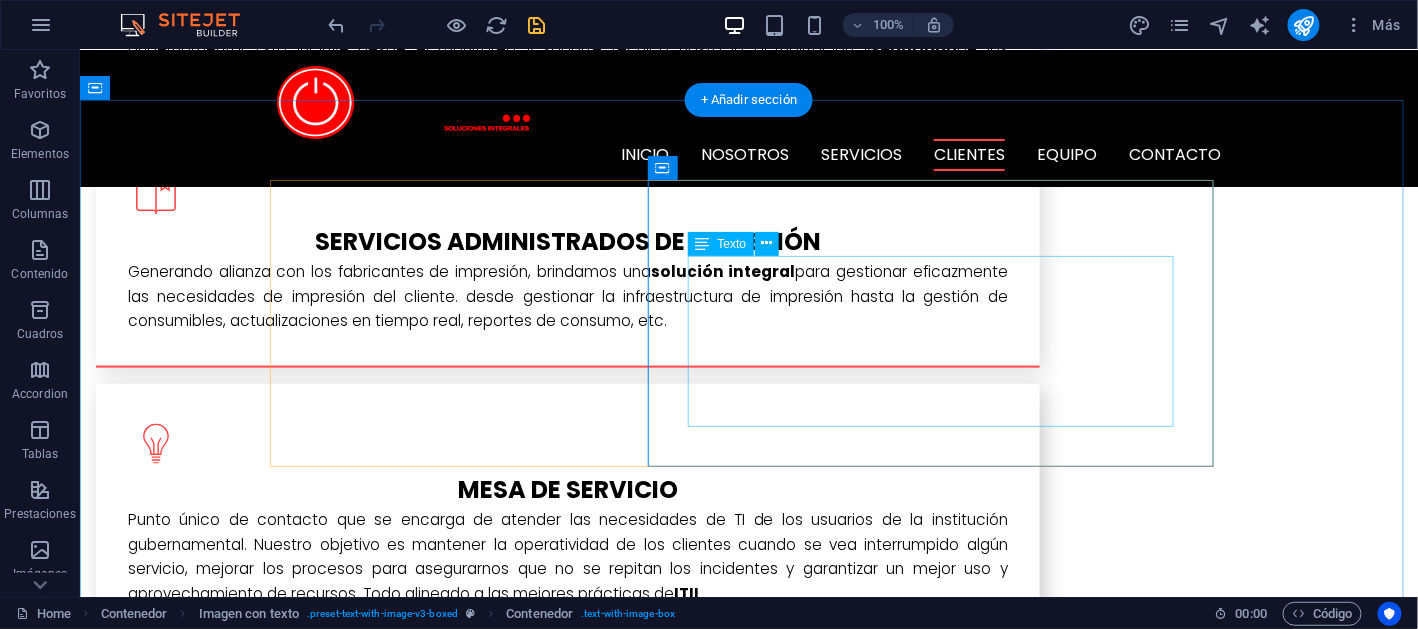scroll, scrollTop: 2989, scrollLeft: 0, axis: vertical 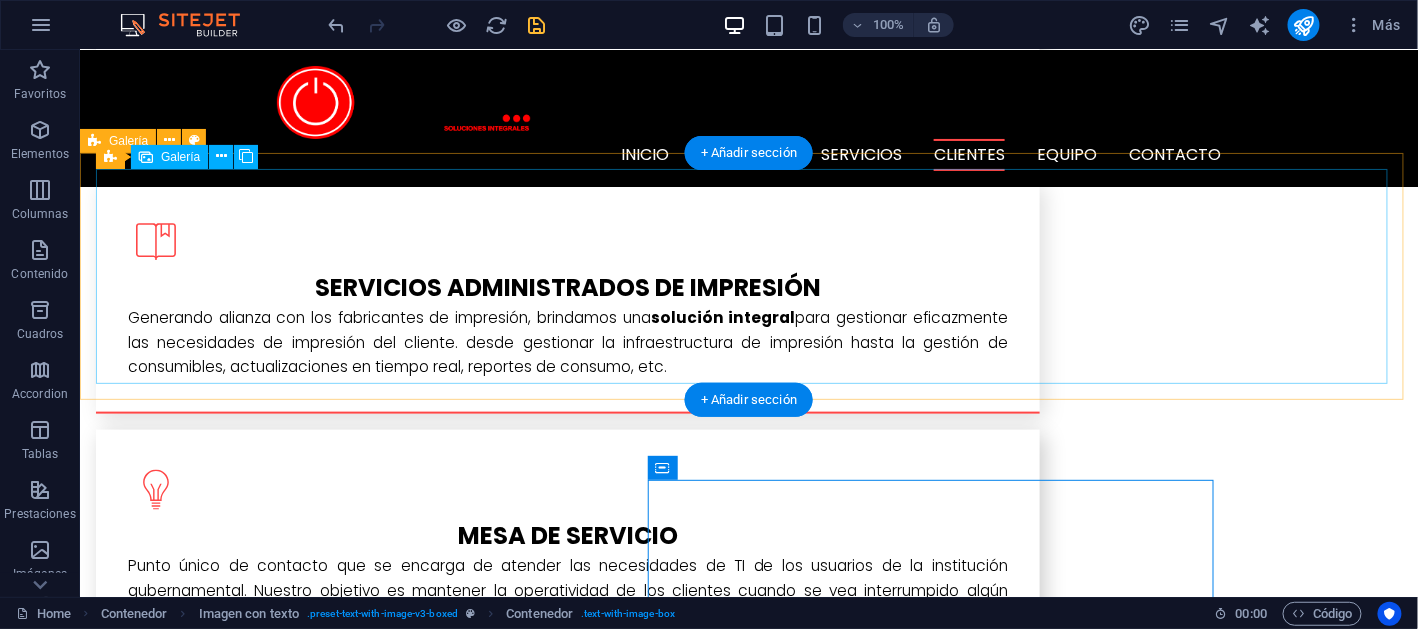 click at bounding box center (1183, 2220) 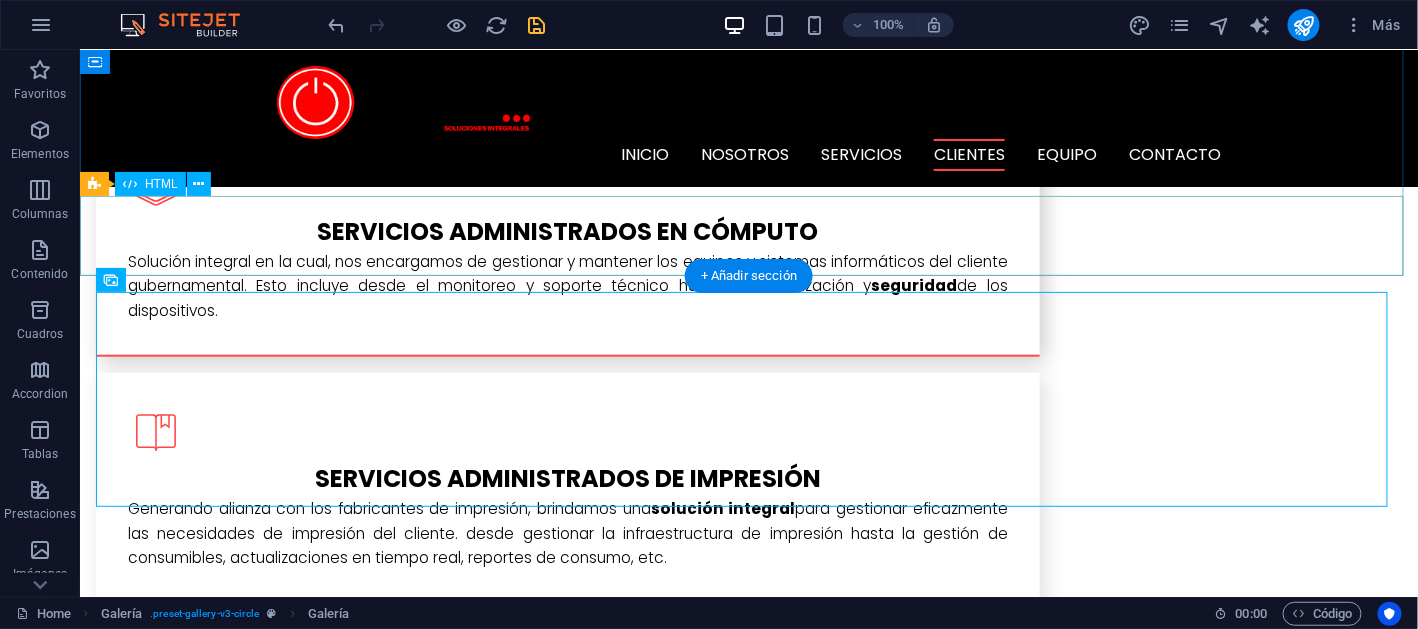 scroll, scrollTop: 2789, scrollLeft: 0, axis: vertical 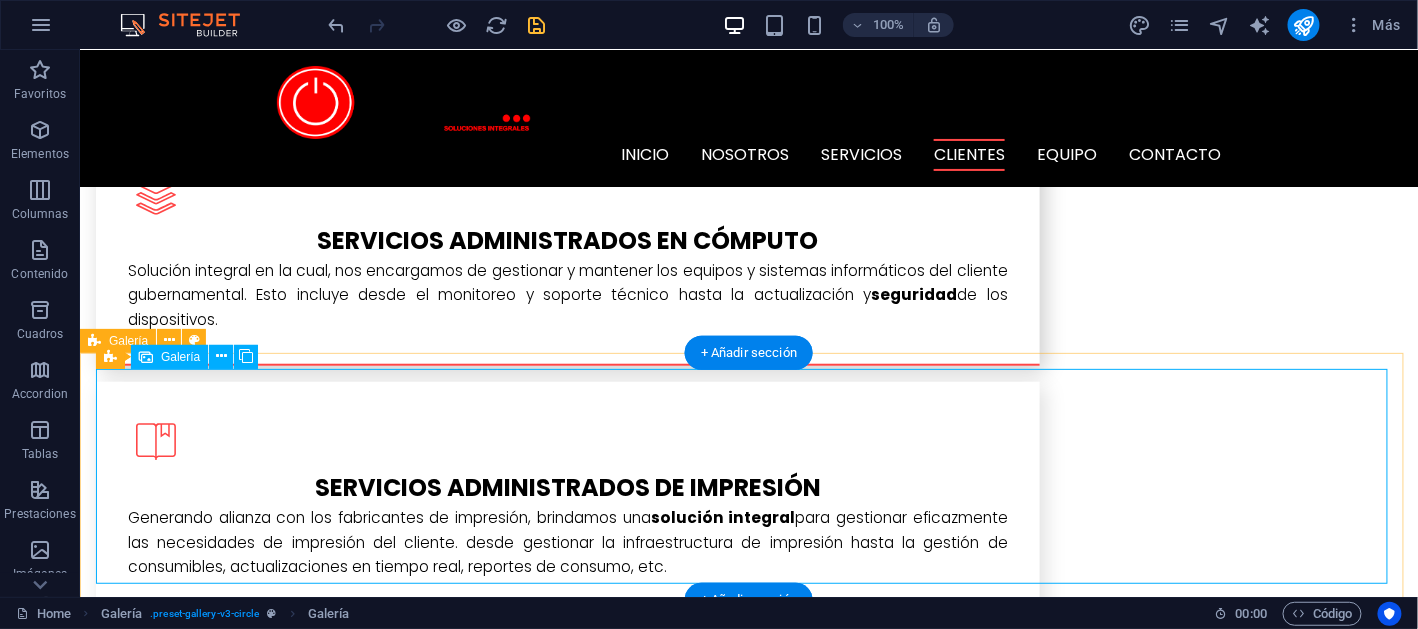 click at bounding box center [1183, 2420] 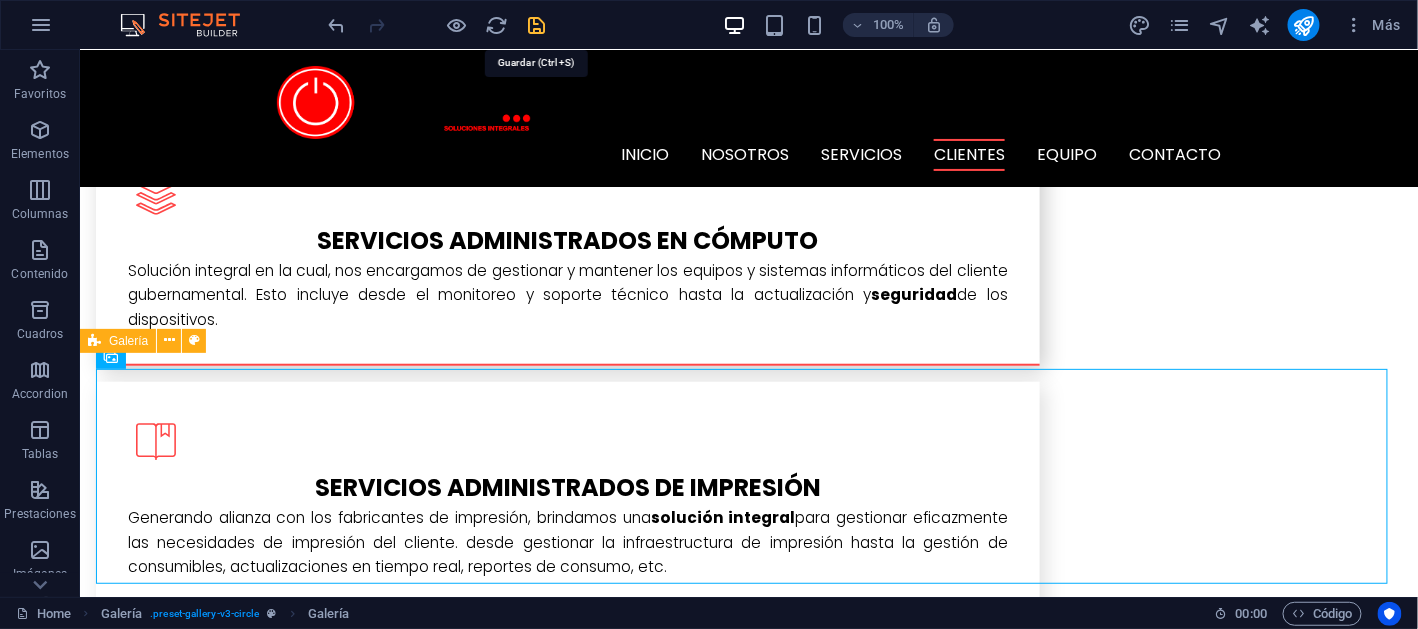click at bounding box center [537, 25] 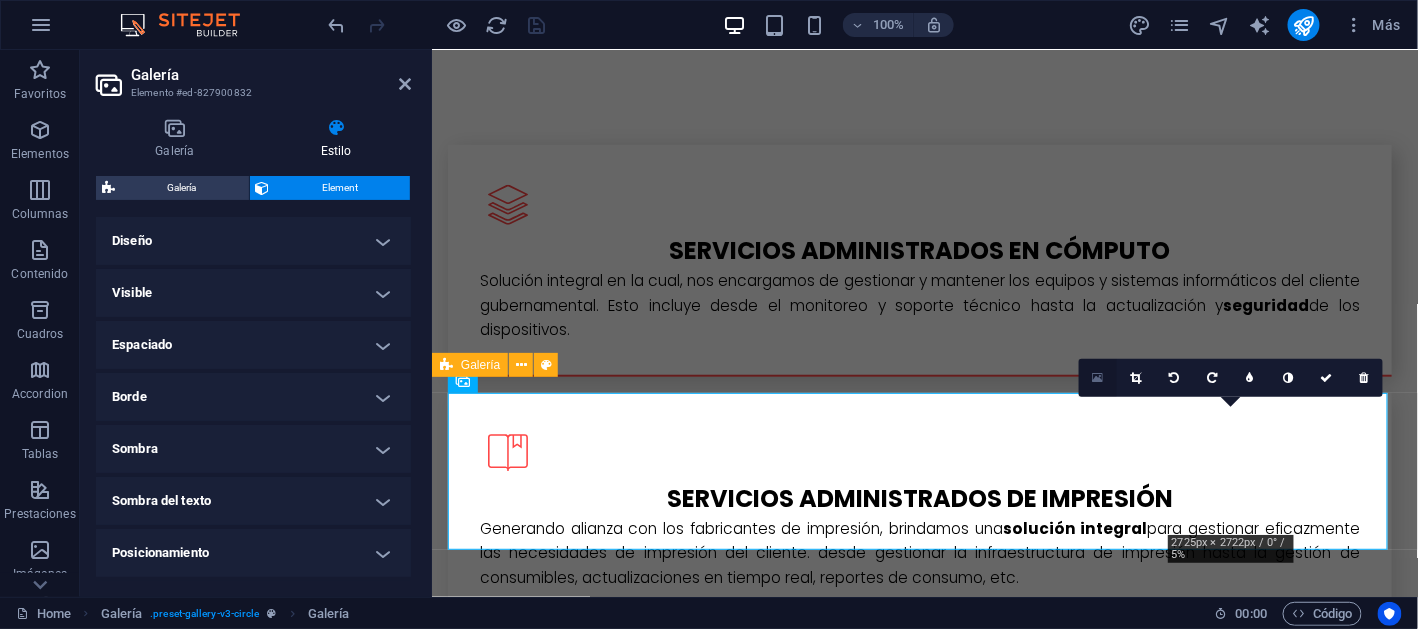 click at bounding box center [1098, 378] 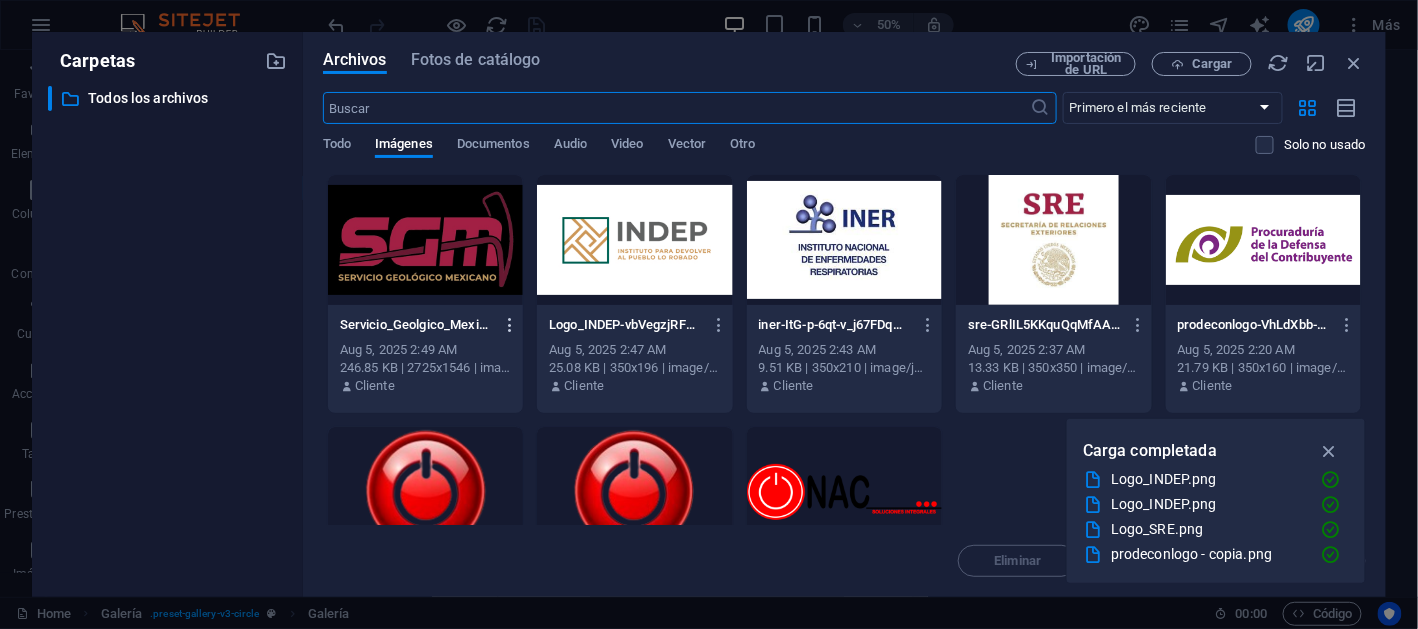 click at bounding box center [510, 325] 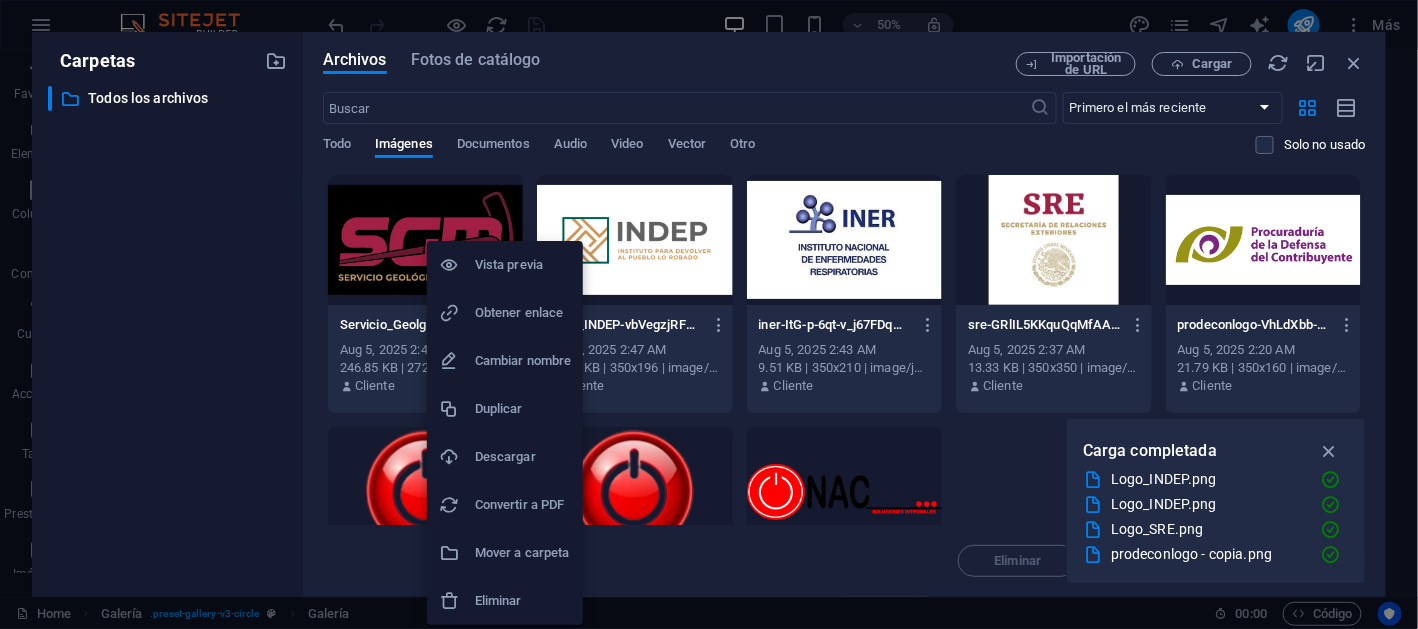 click at bounding box center [457, 601] 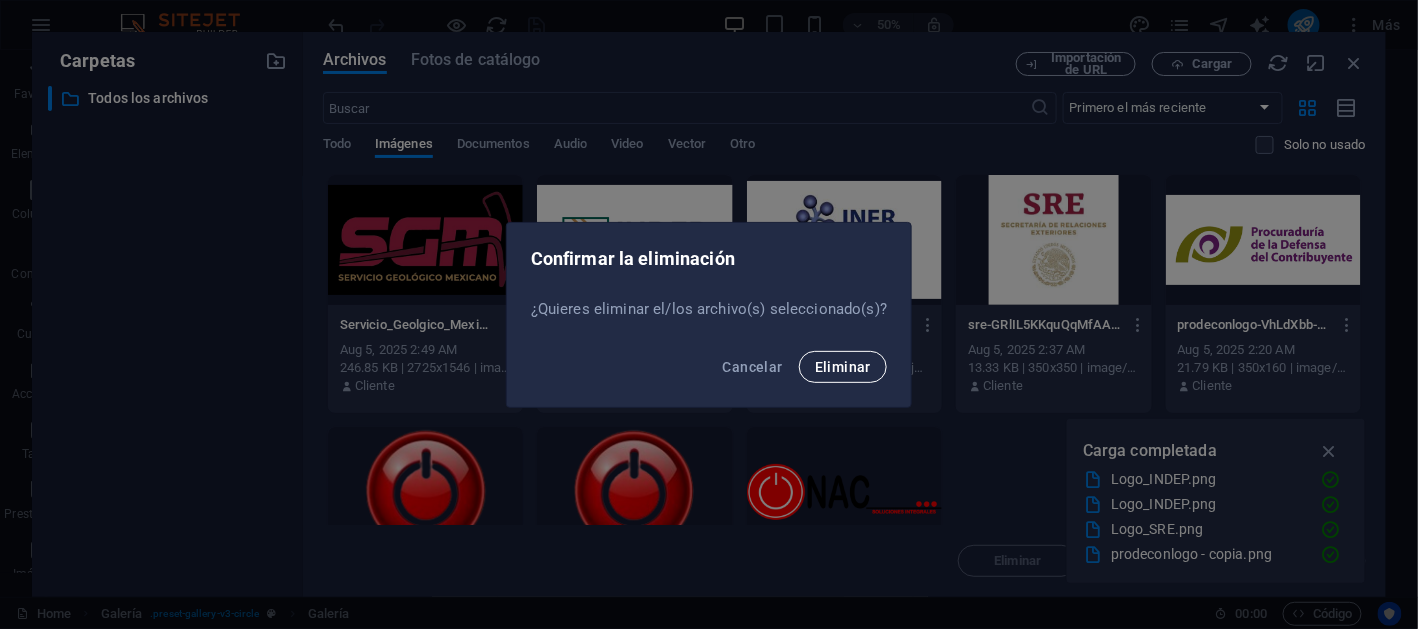 click on "Eliminar" at bounding box center (843, 367) 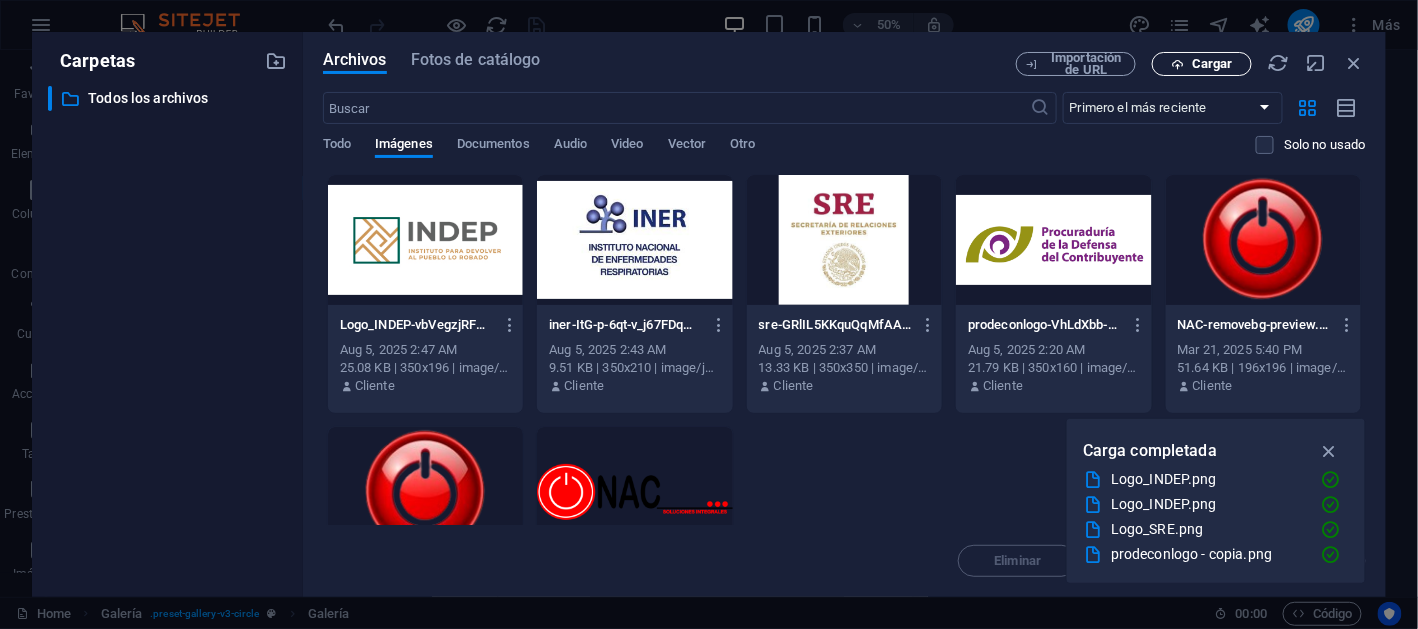 click on "Cargar" at bounding box center (1212, 64) 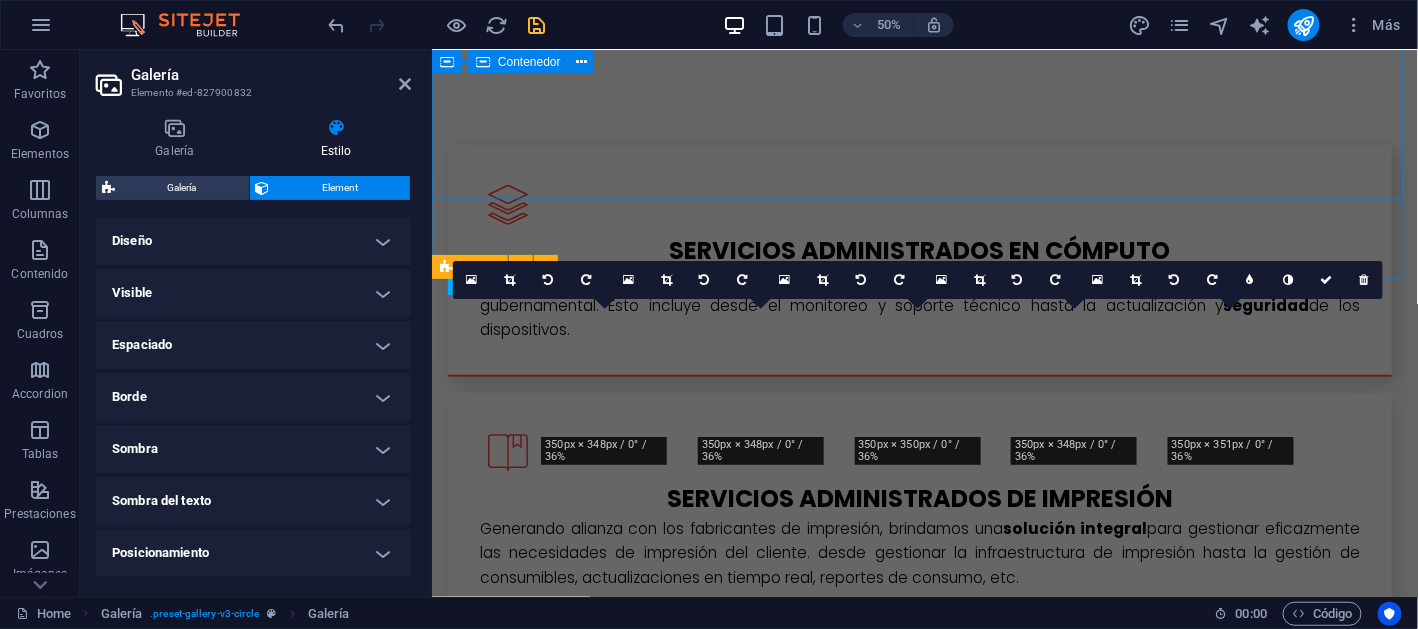 scroll, scrollTop: 2887, scrollLeft: 0, axis: vertical 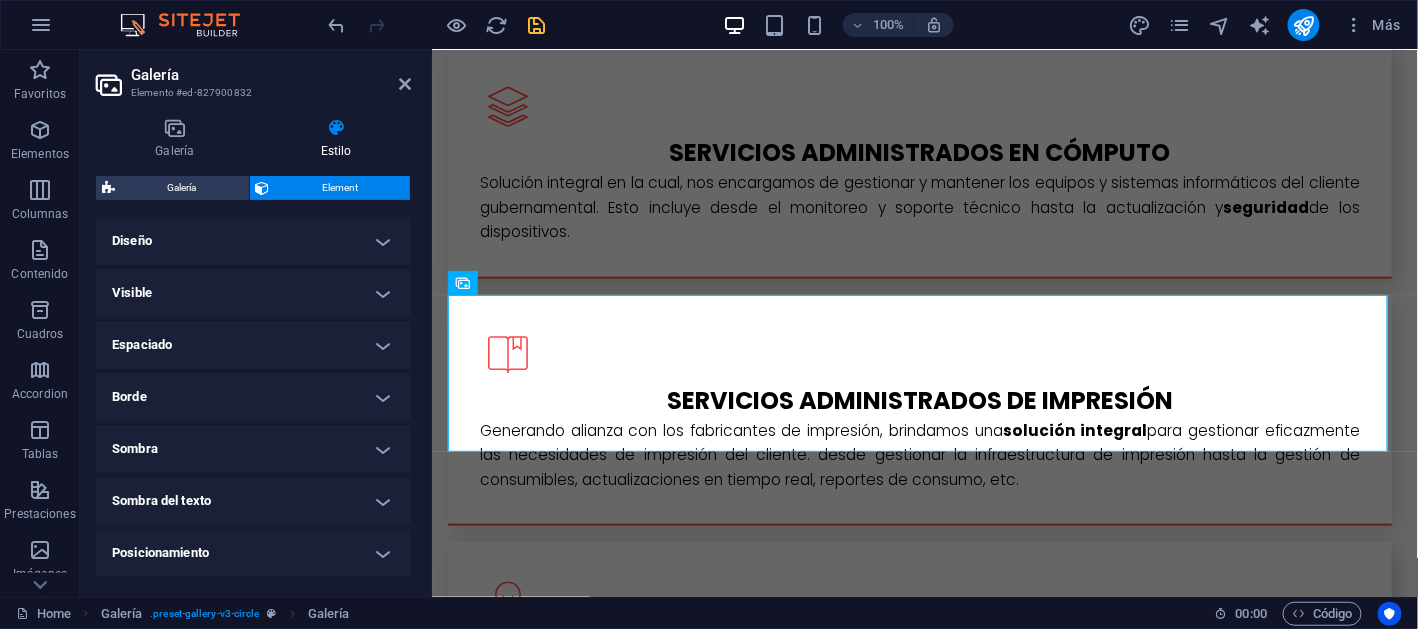 click at bounding box center (537, 25) 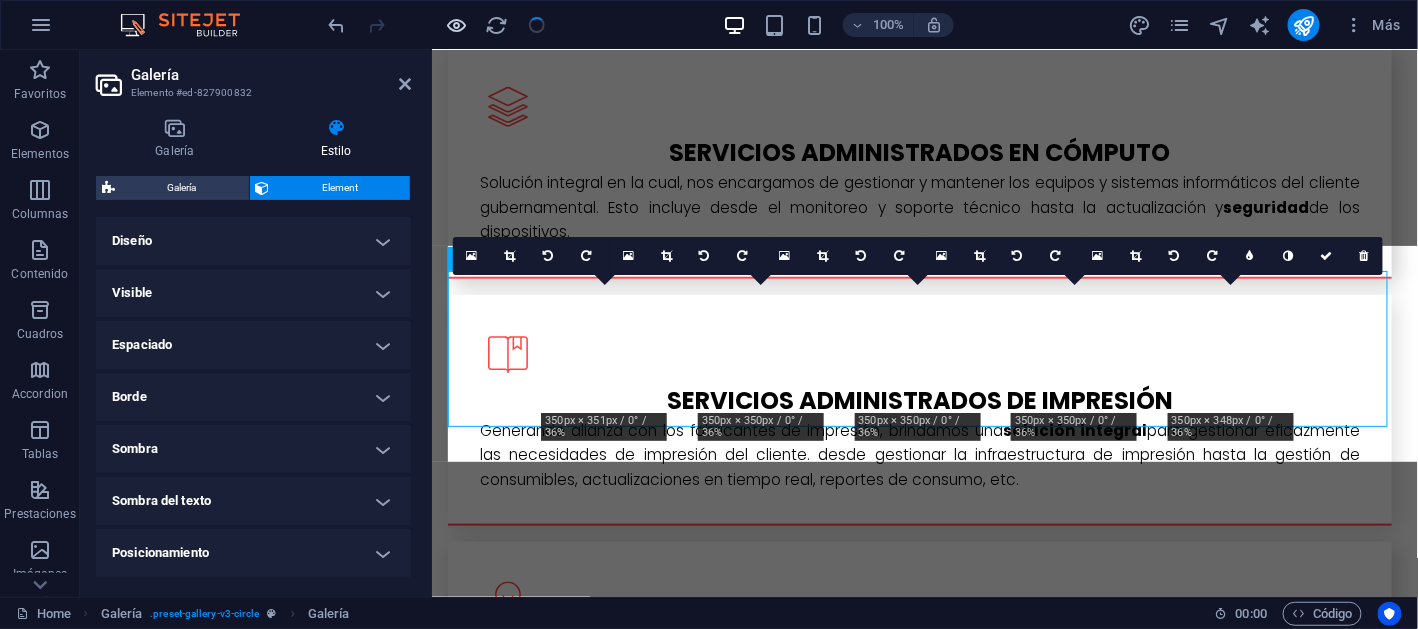 scroll, scrollTop: 2911, scrollLeft: 0, axis: vertical 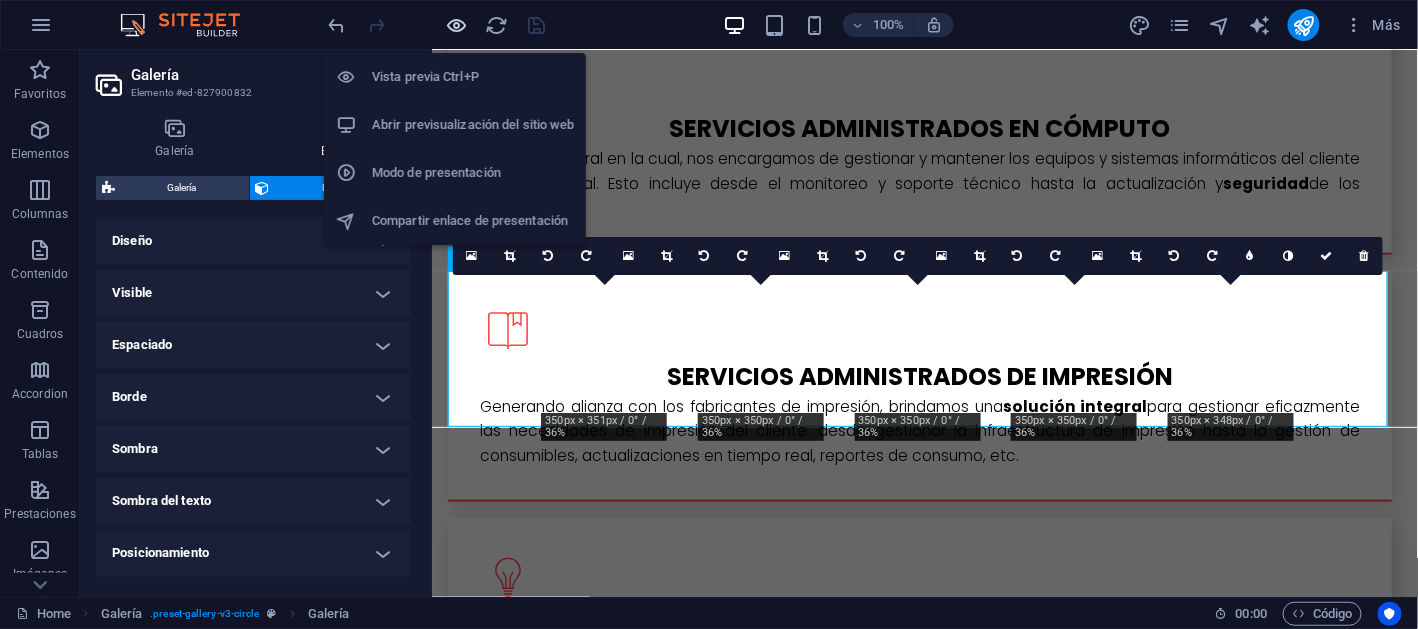click at bounding box center (457, 25) 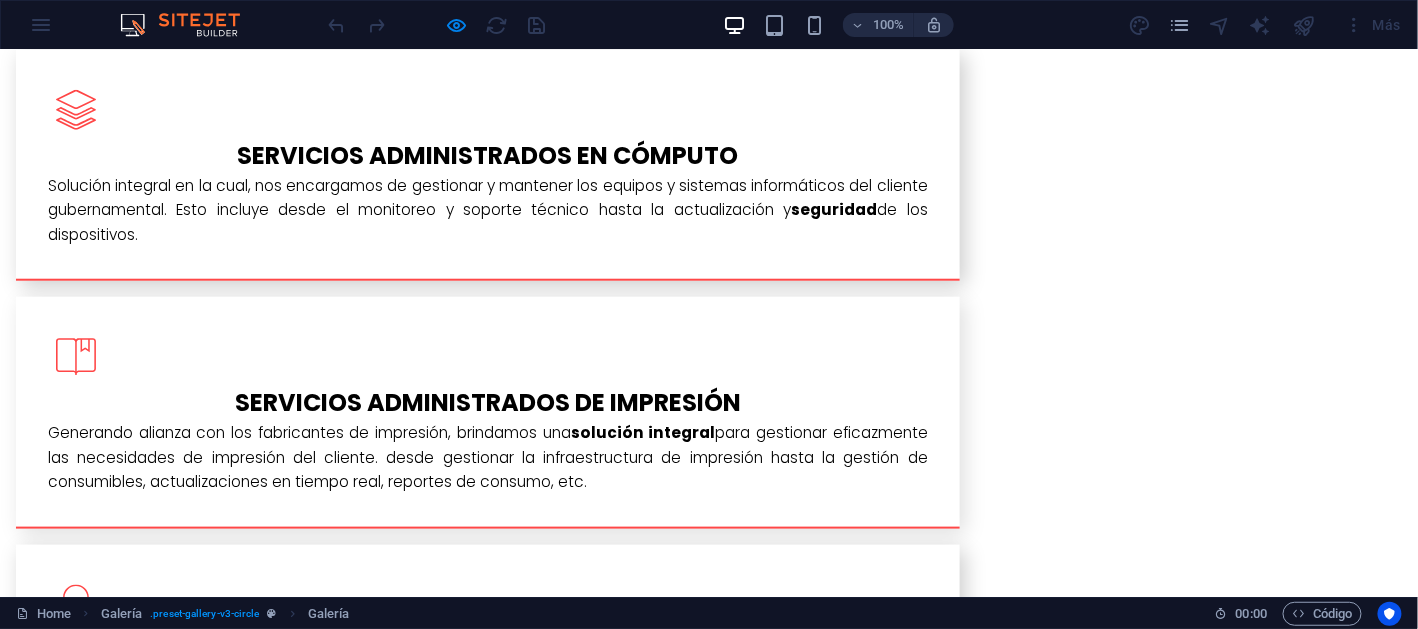 click at bounding box center [1171, 2341] 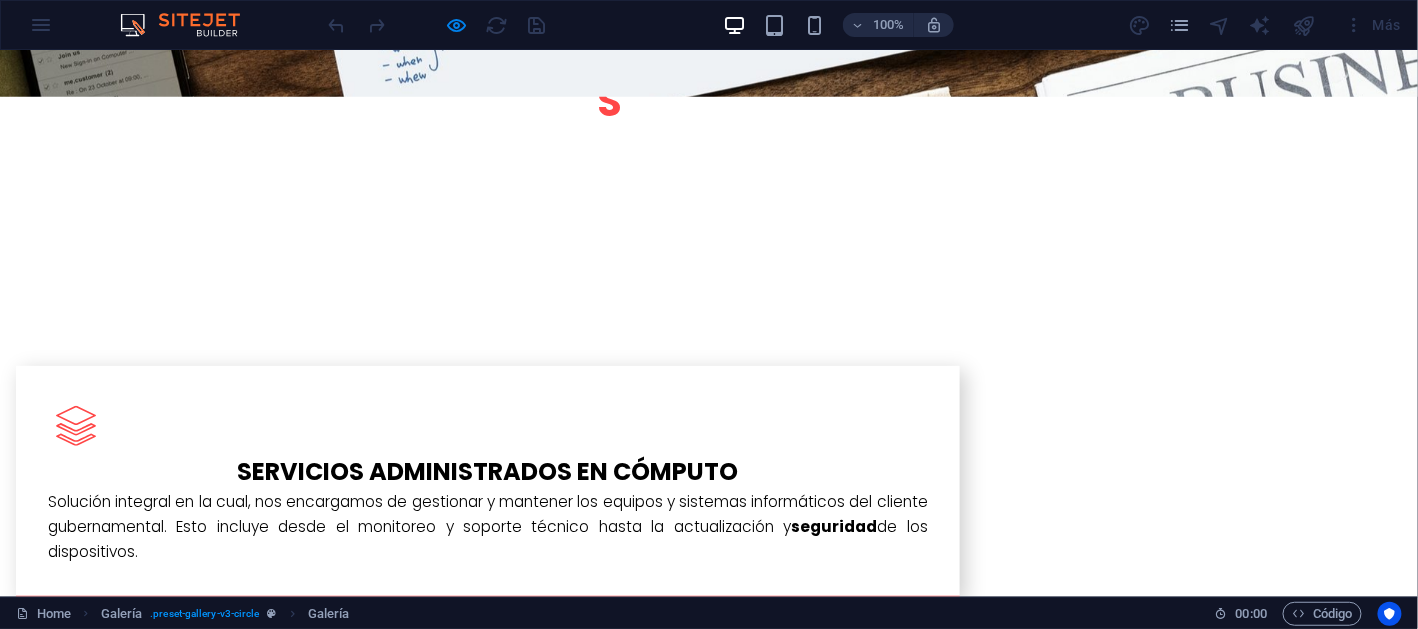 click at bounding box center (0, -2552) 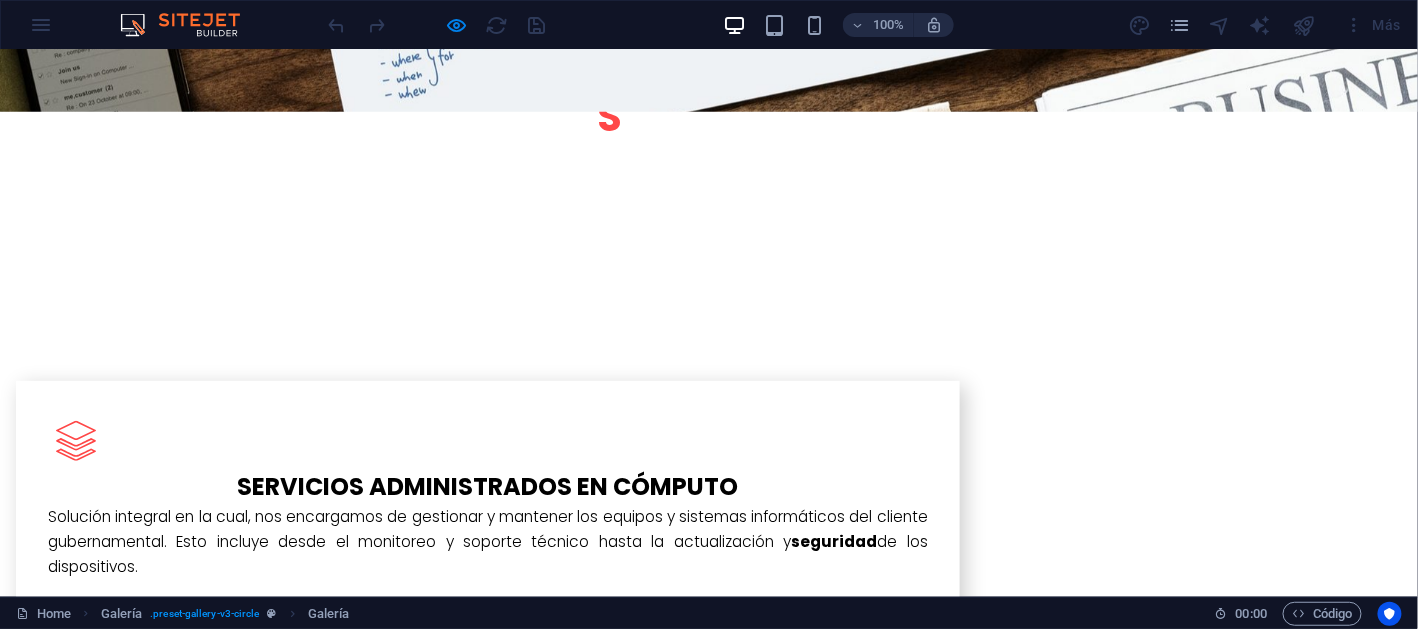 click at bounding box center (0, -2537) 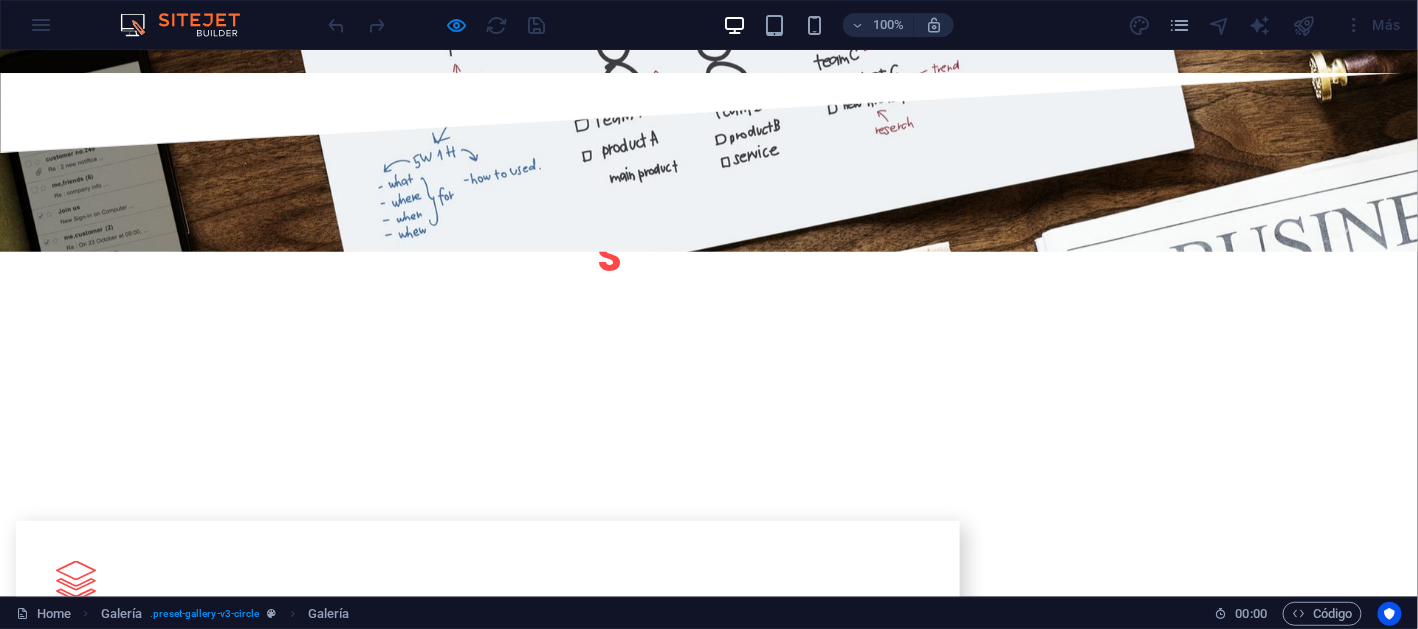 click at bounding box center (0, -2397) 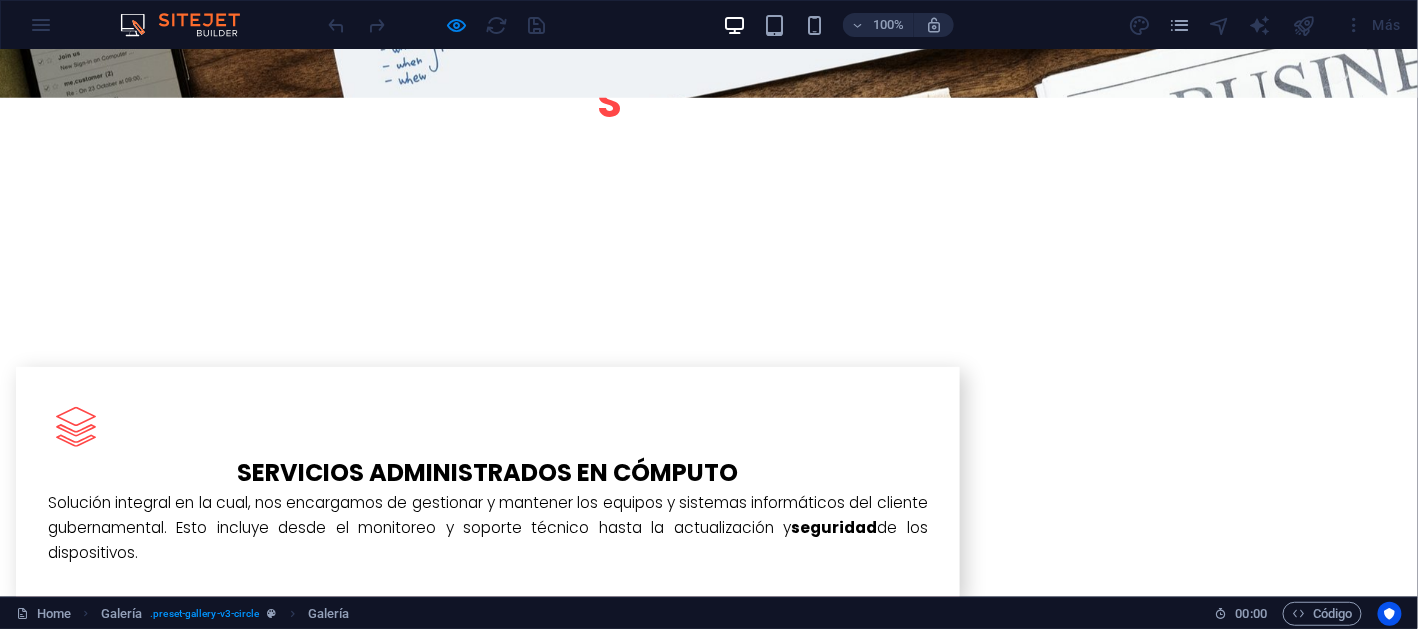 click on "×" at bounding box center [5, -2850] 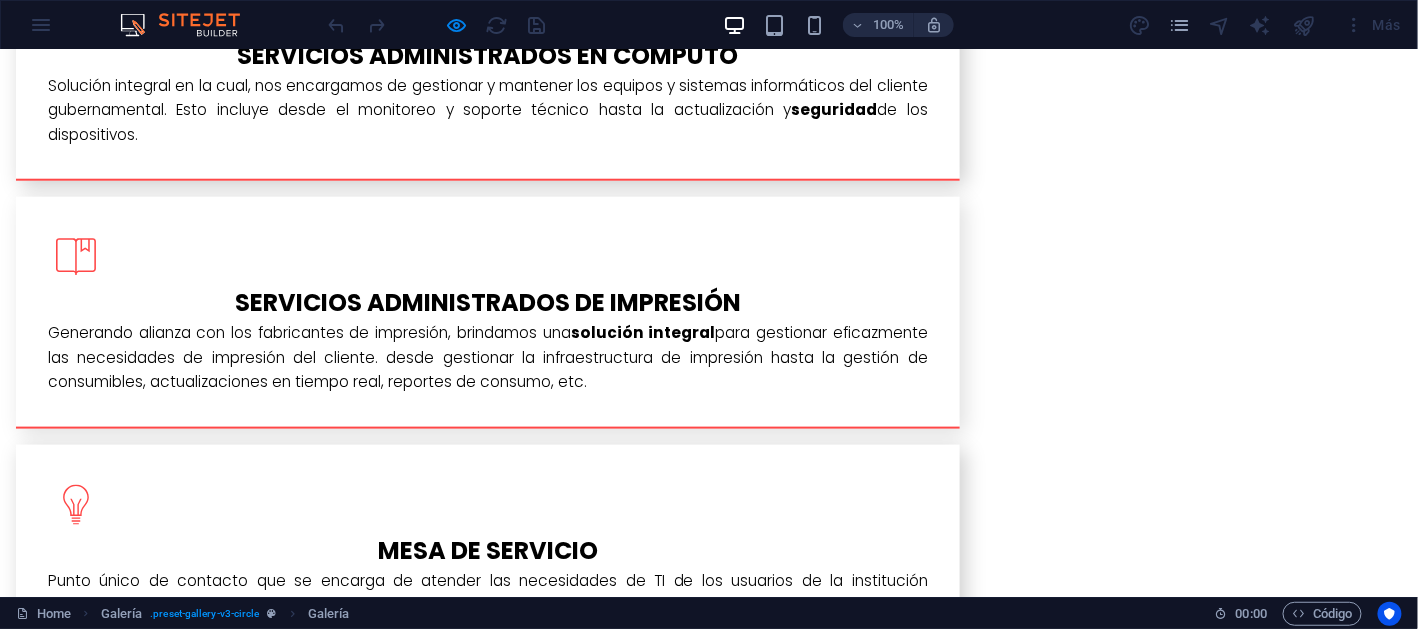 scroll, scrollTop: 3111, scrollLeft: 0, axis: vertical 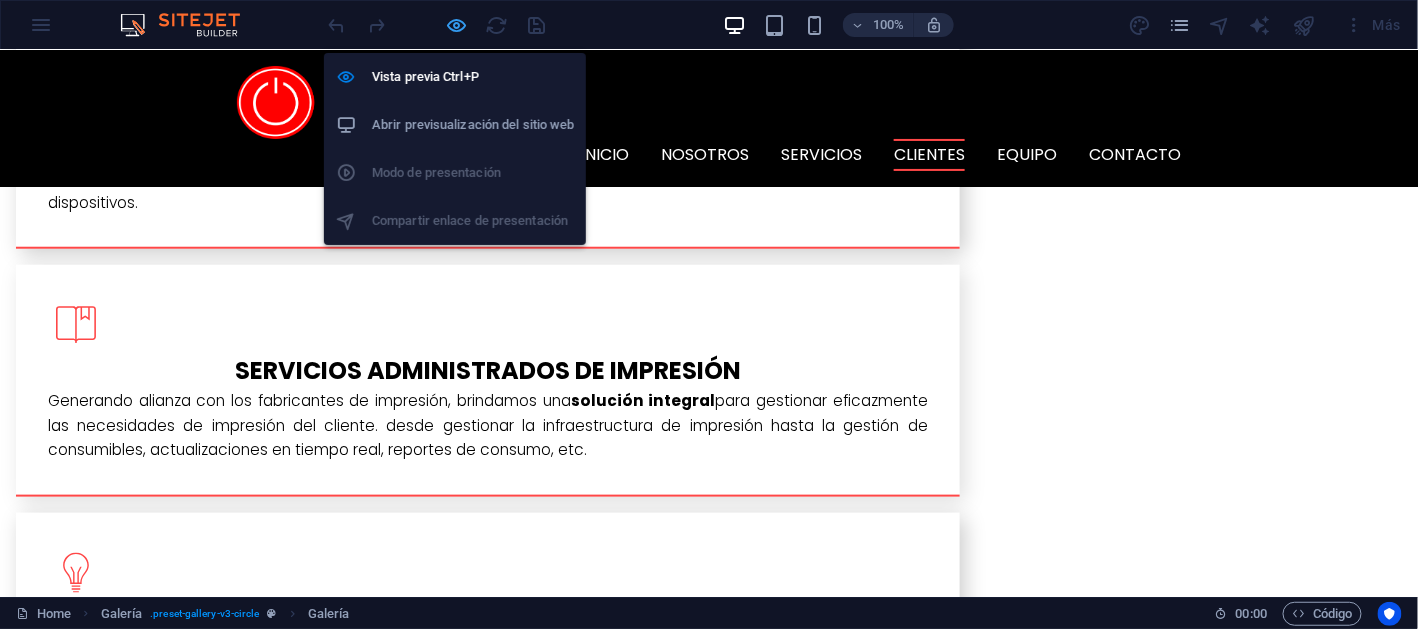 click at bounding box center [457, 25] 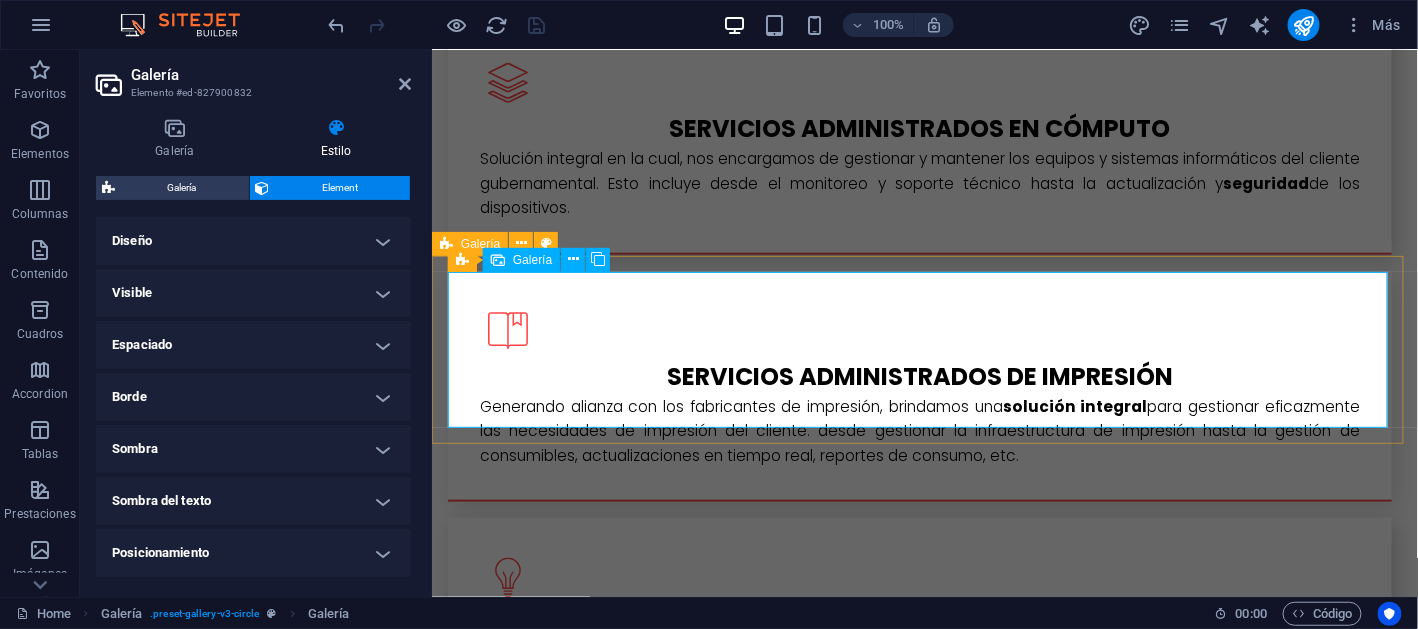 click at bounding box center [924, 2278] 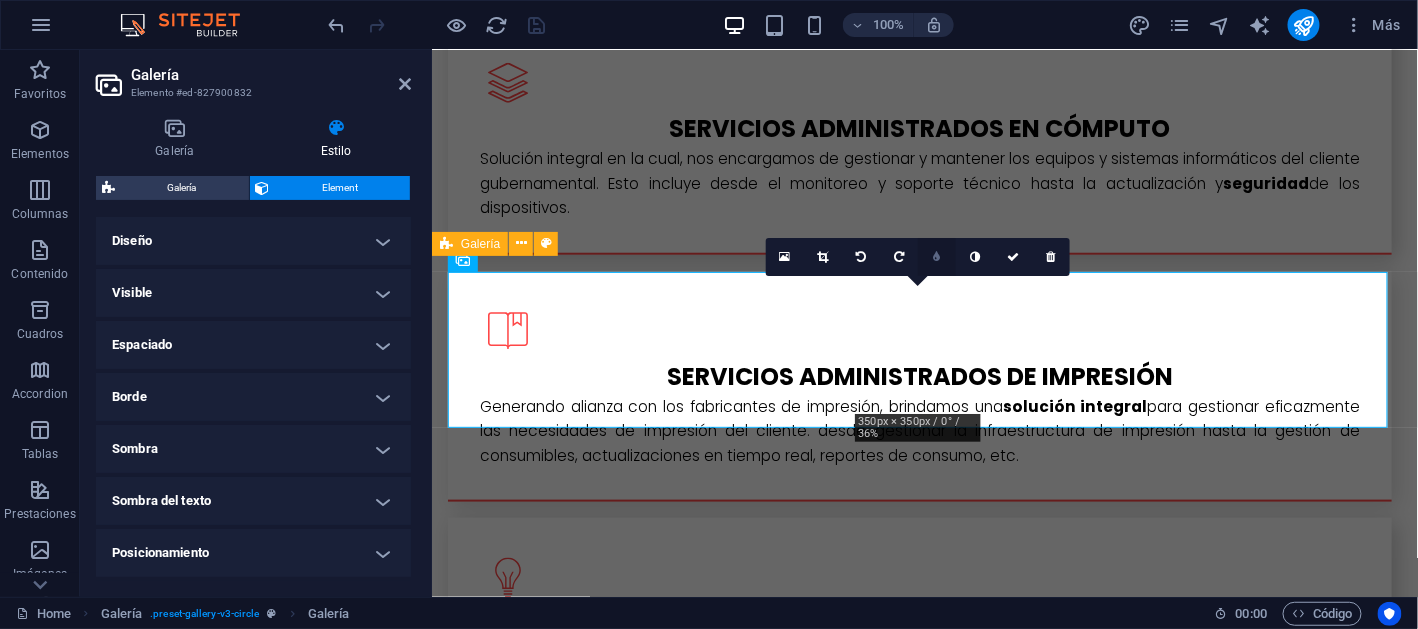click at bounding box center (937, 257) 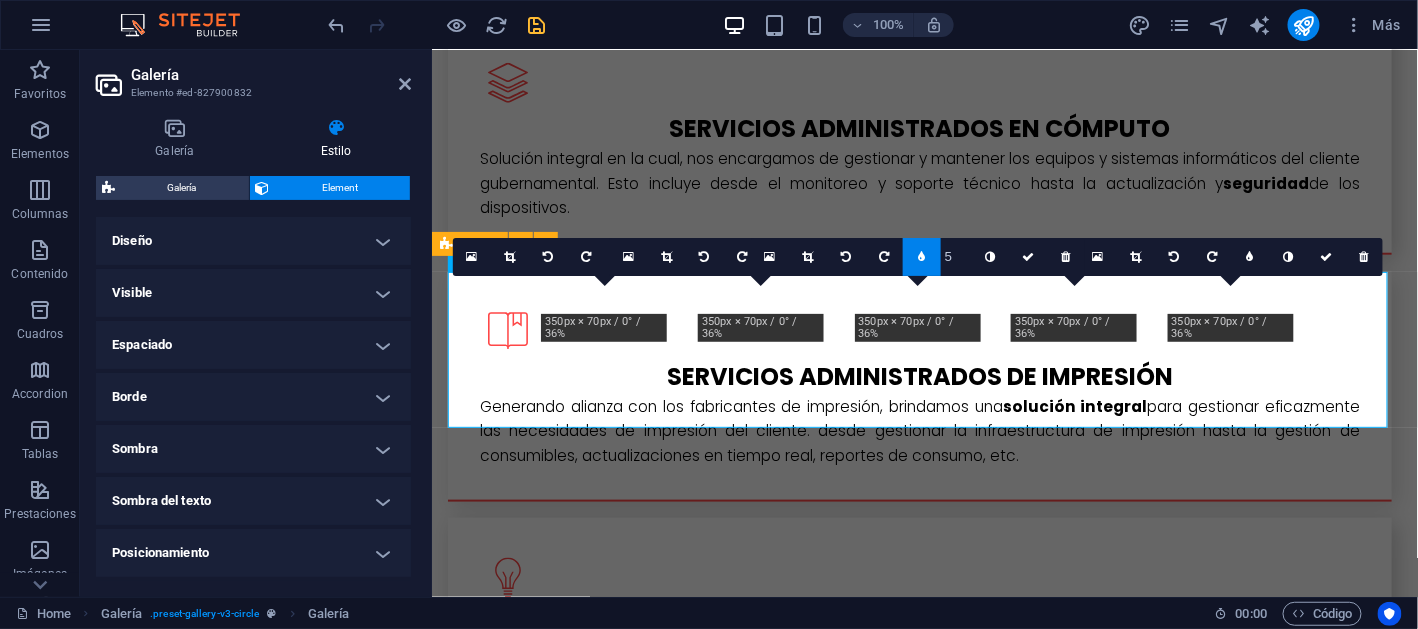 click at bounding box center [922, 257] 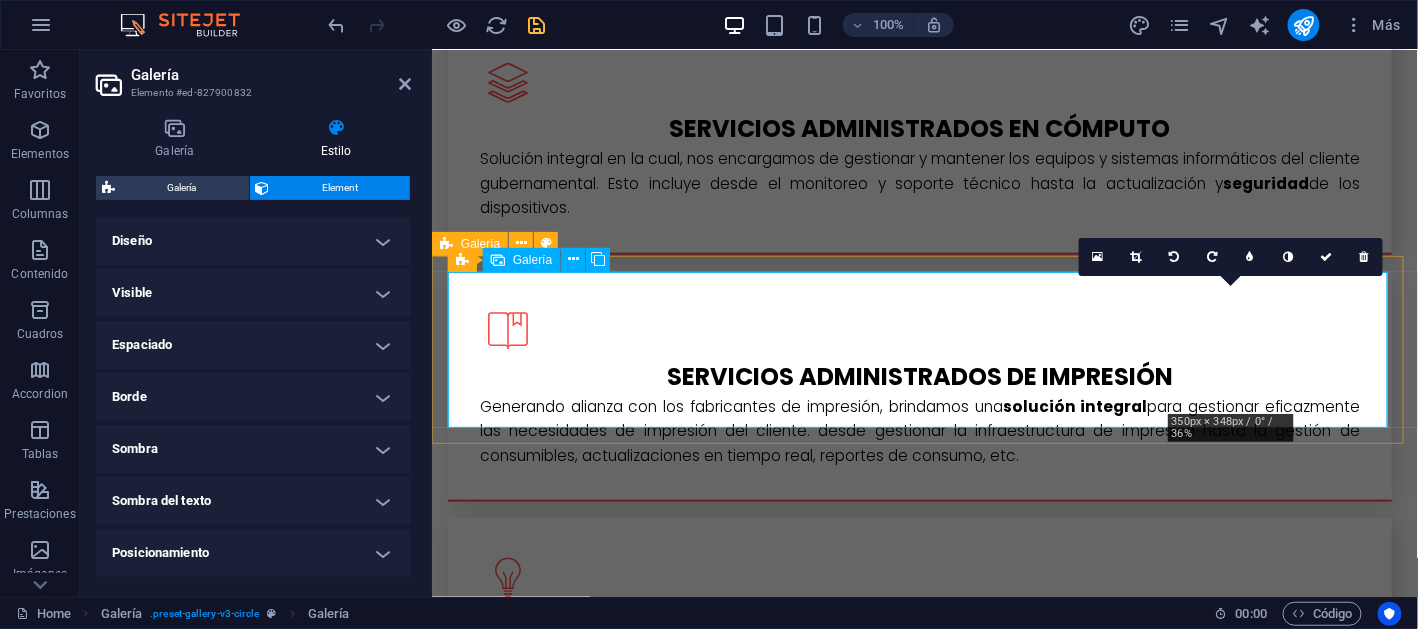 click at bounding box center [1242, 2278] 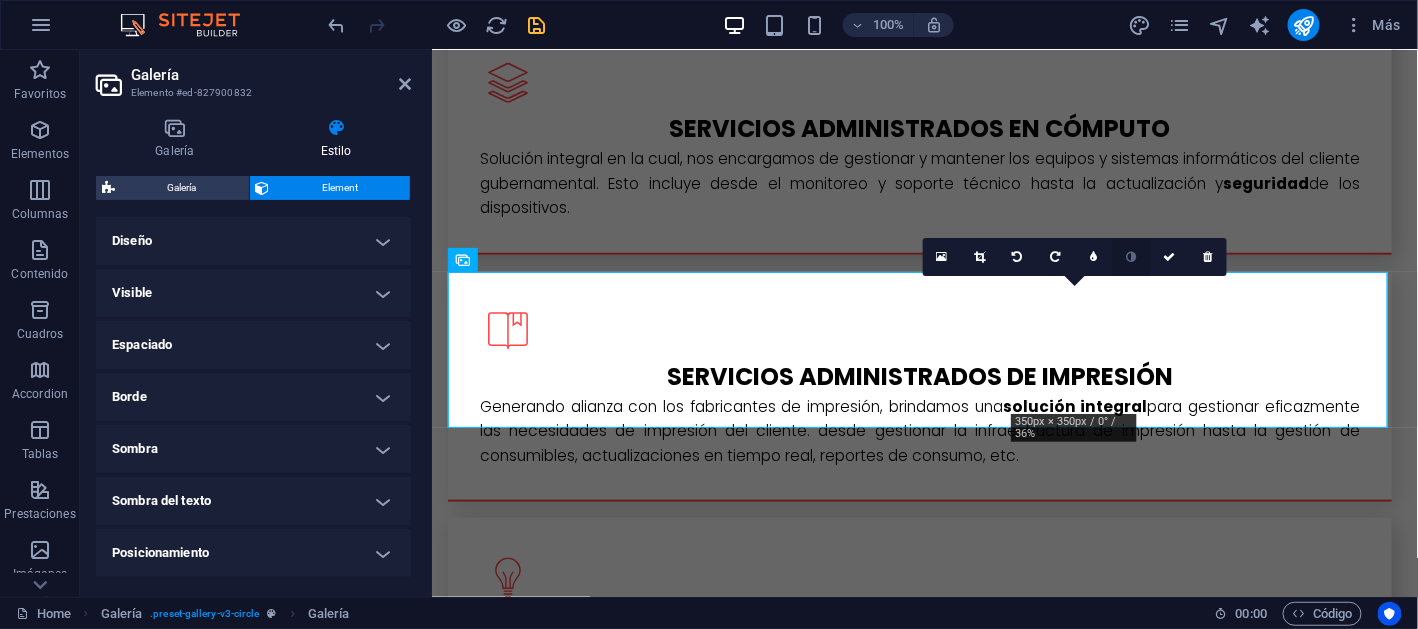 click at bounding box center [1132, 257] 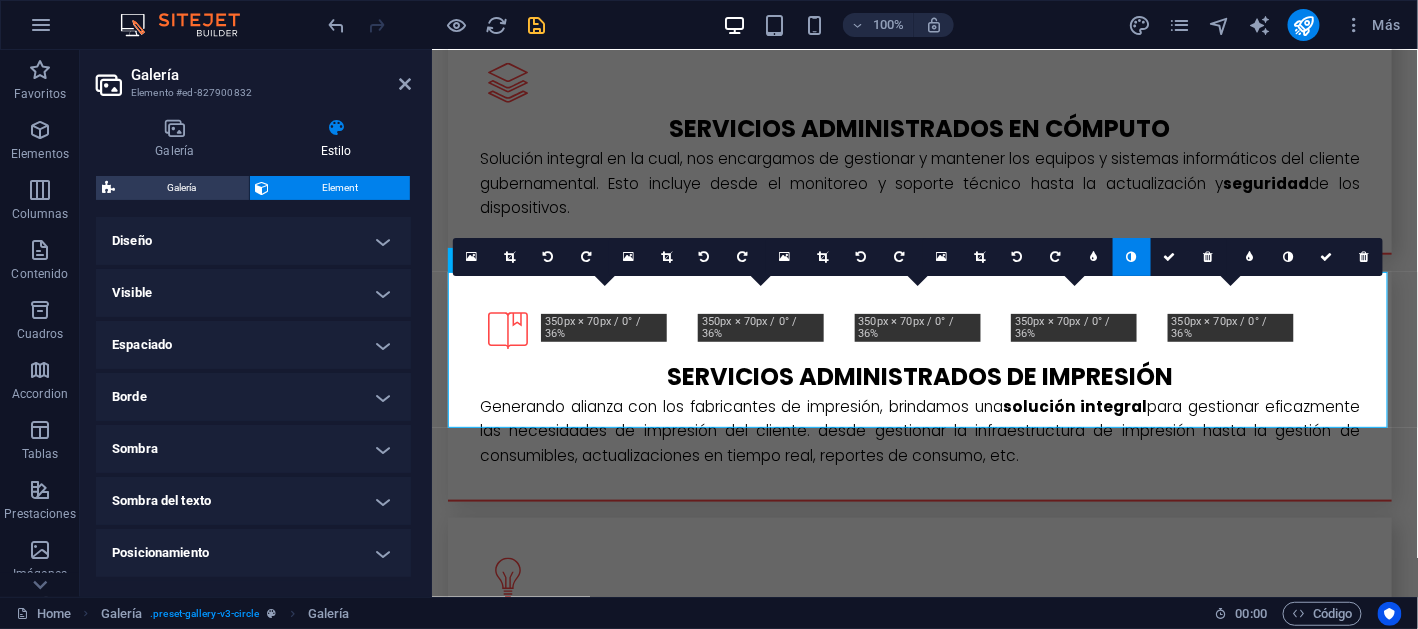click at bounding box center (1132, 257) 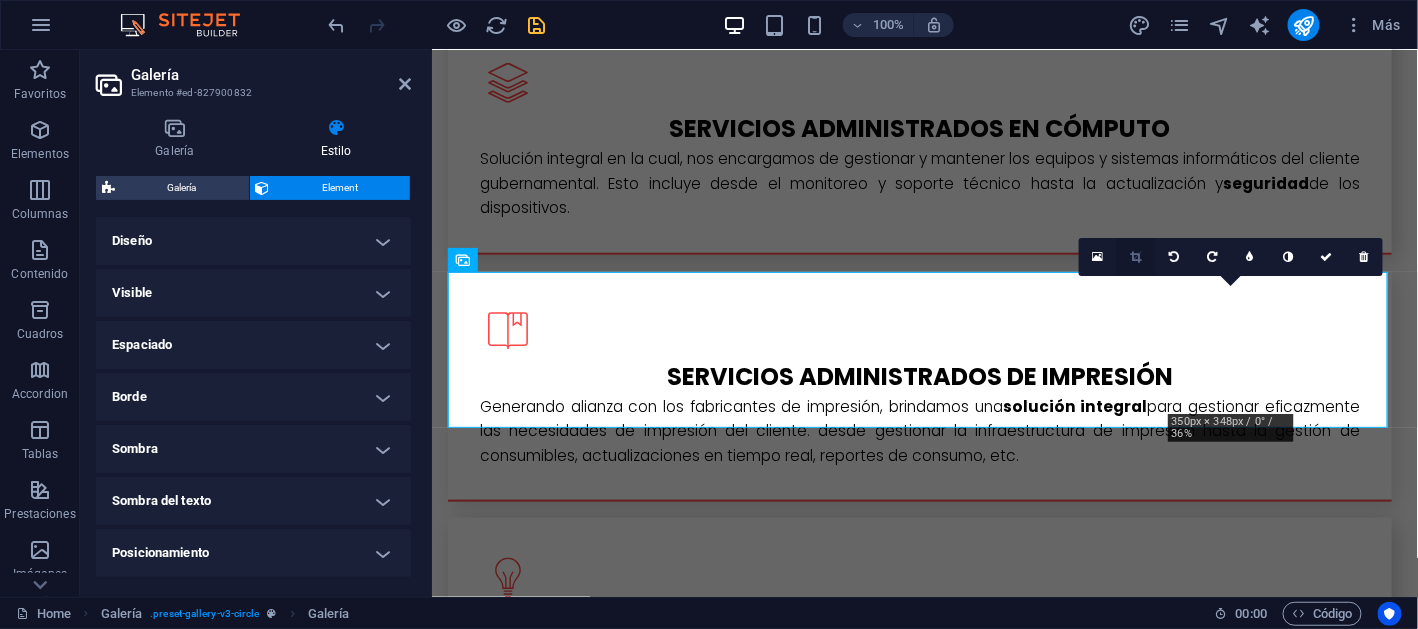 click at bounding box center (1136, 257) 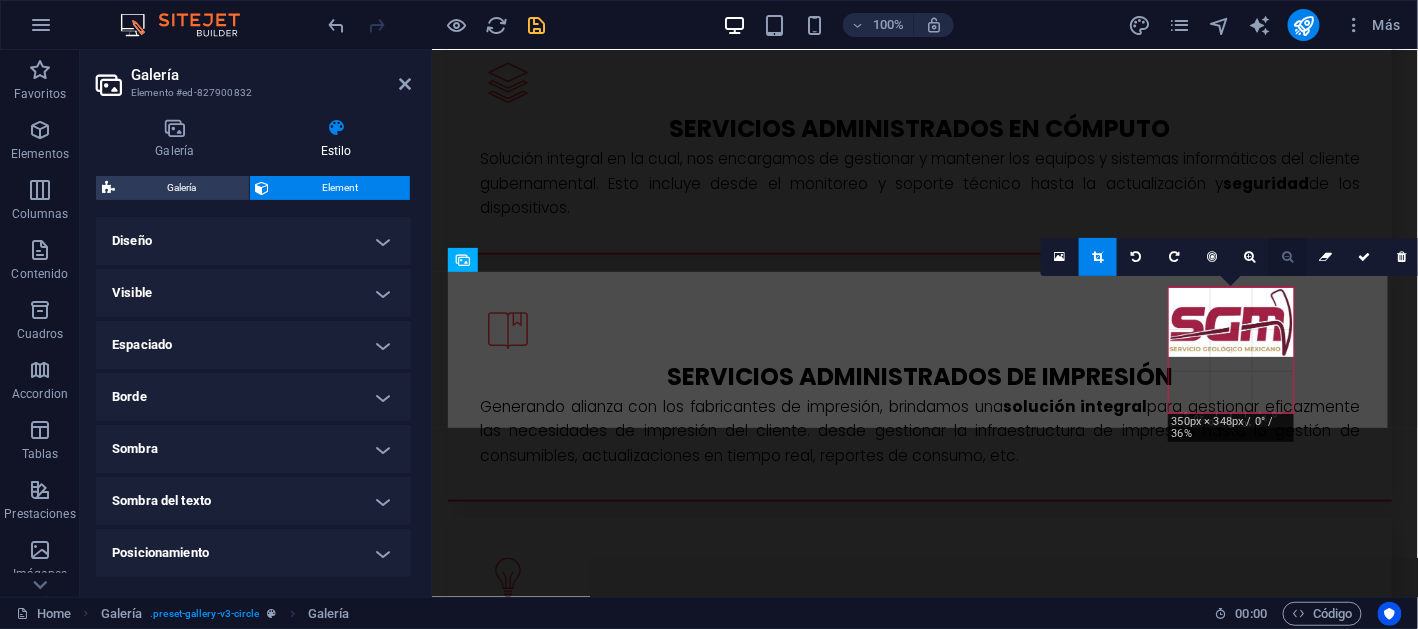 click at bounding box center [1288, 257] 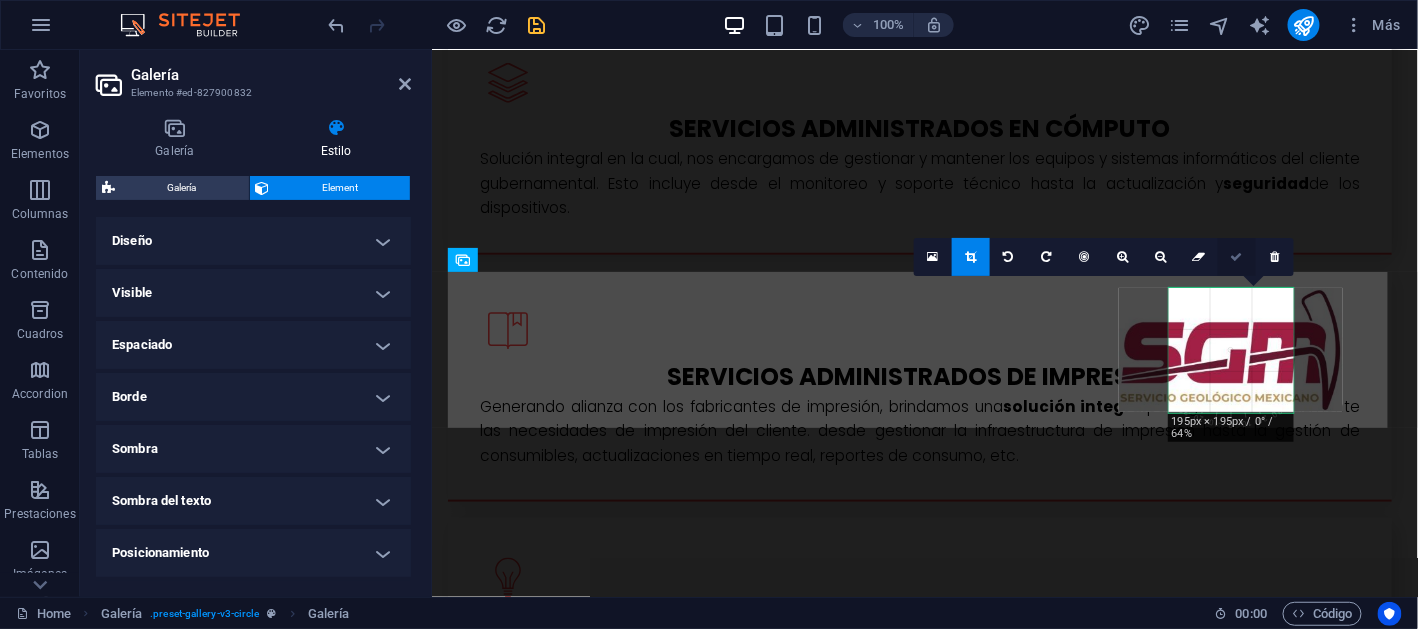 click at bounding box center [1237, 257] 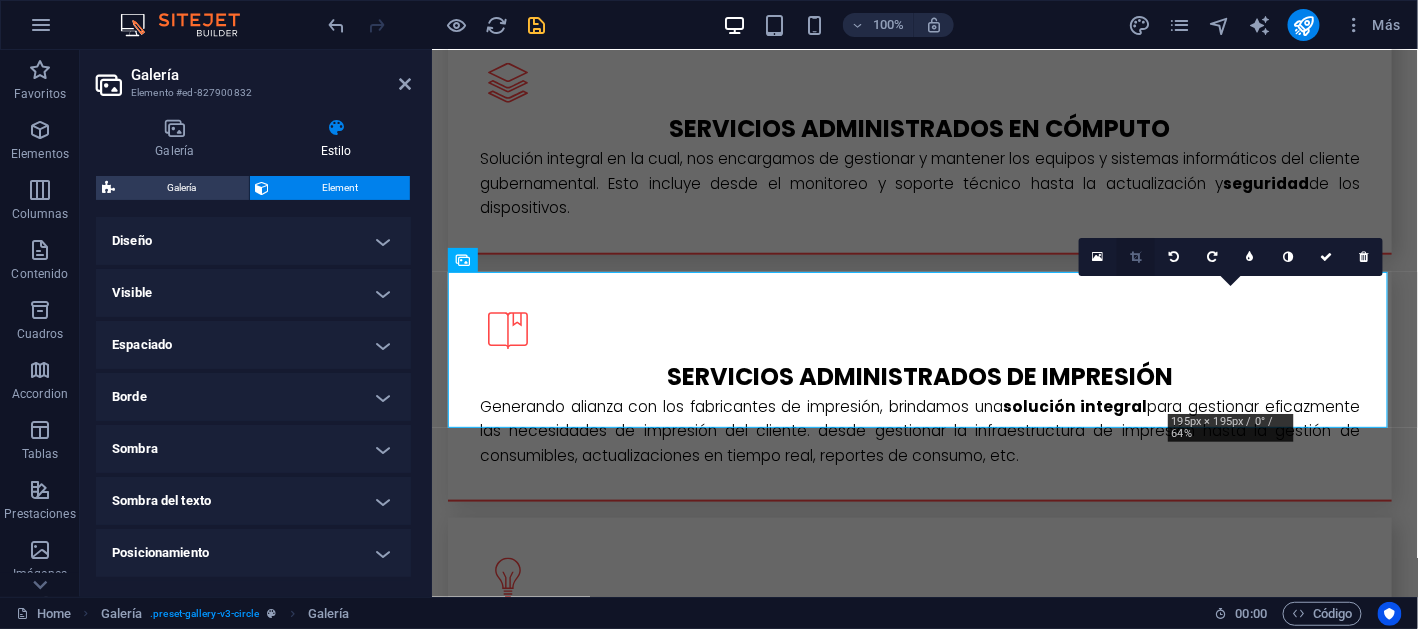 click at bounding box center (1136, 257) 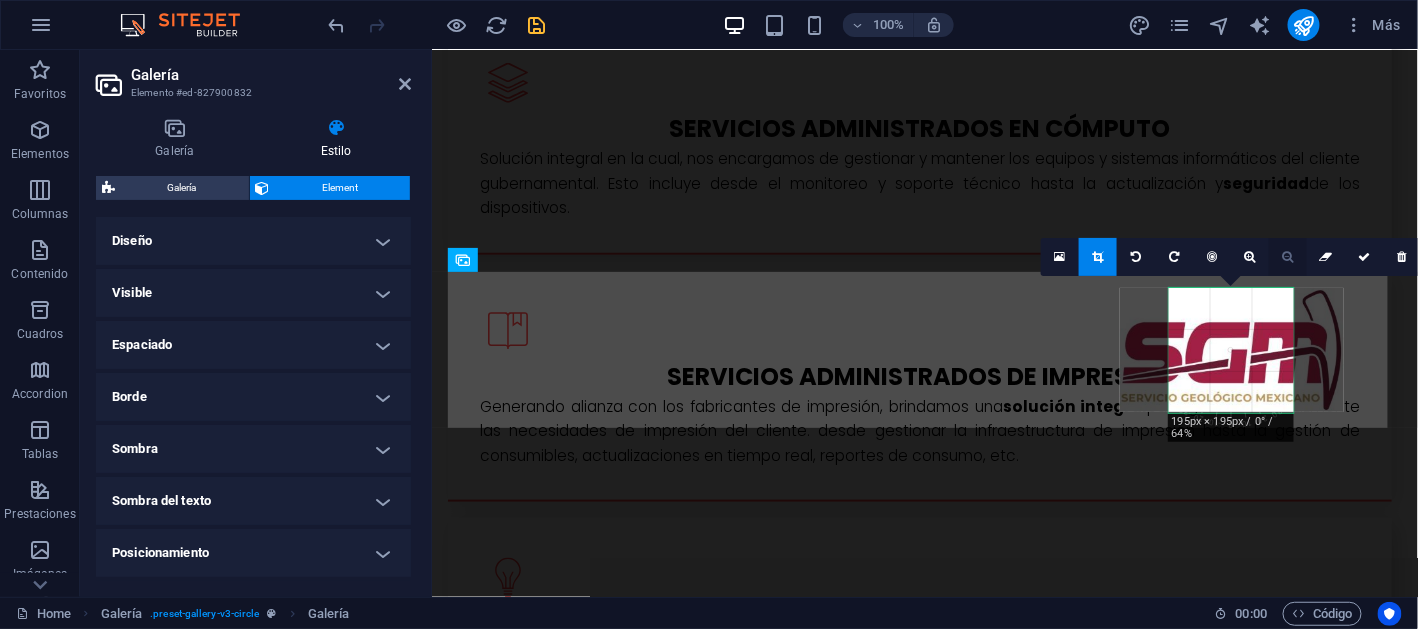 click at bounding box center (1288, 257) 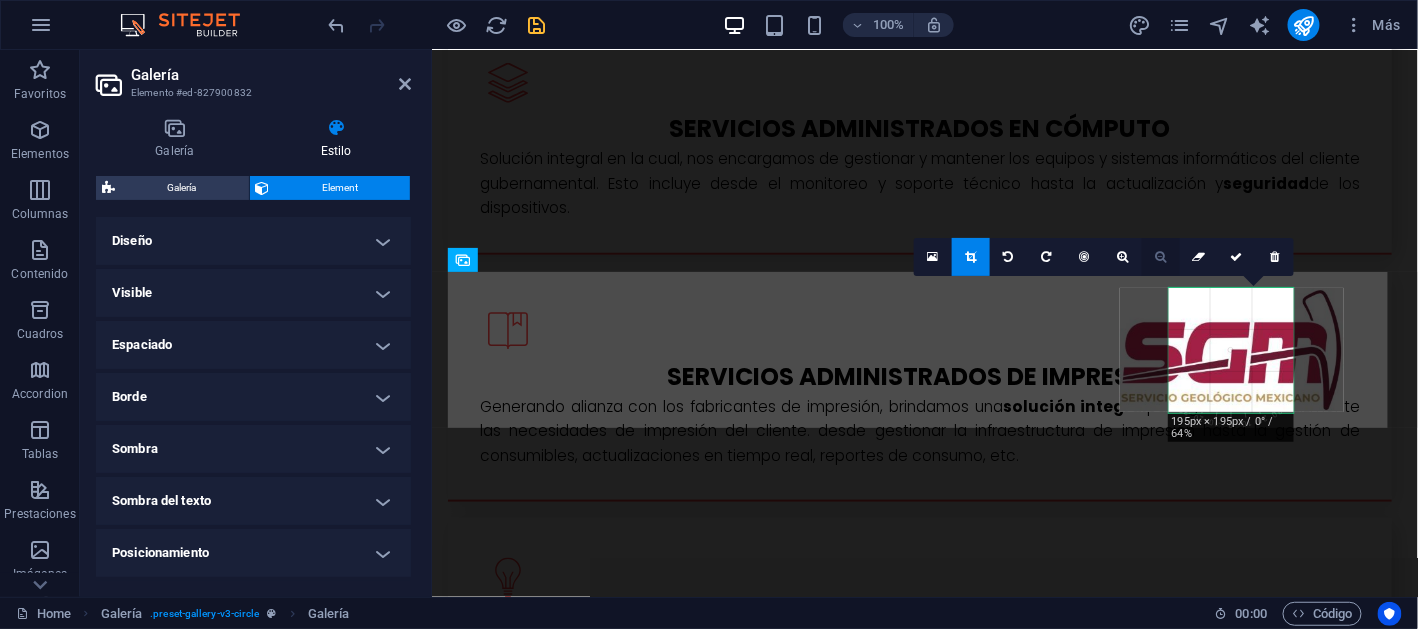 click at bounding box center (1160, 257) 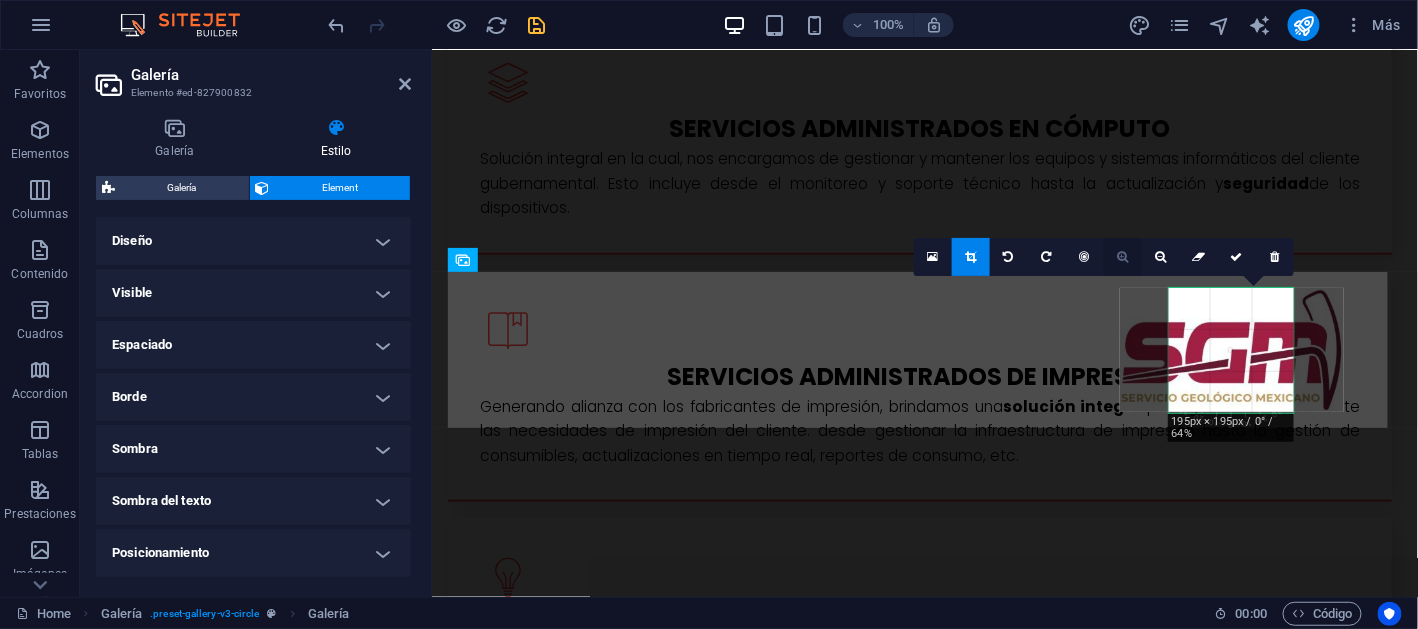 click at bounding box center (1122, 257) 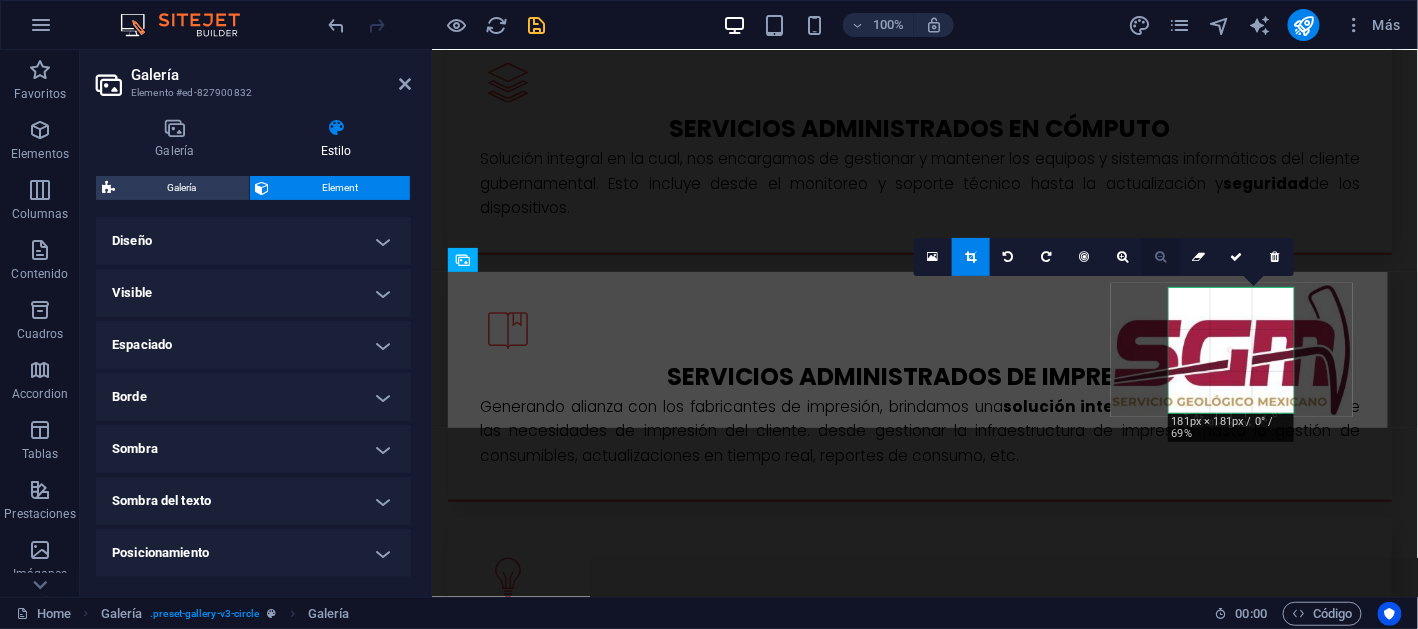 click at bounding box center [1160, 257] 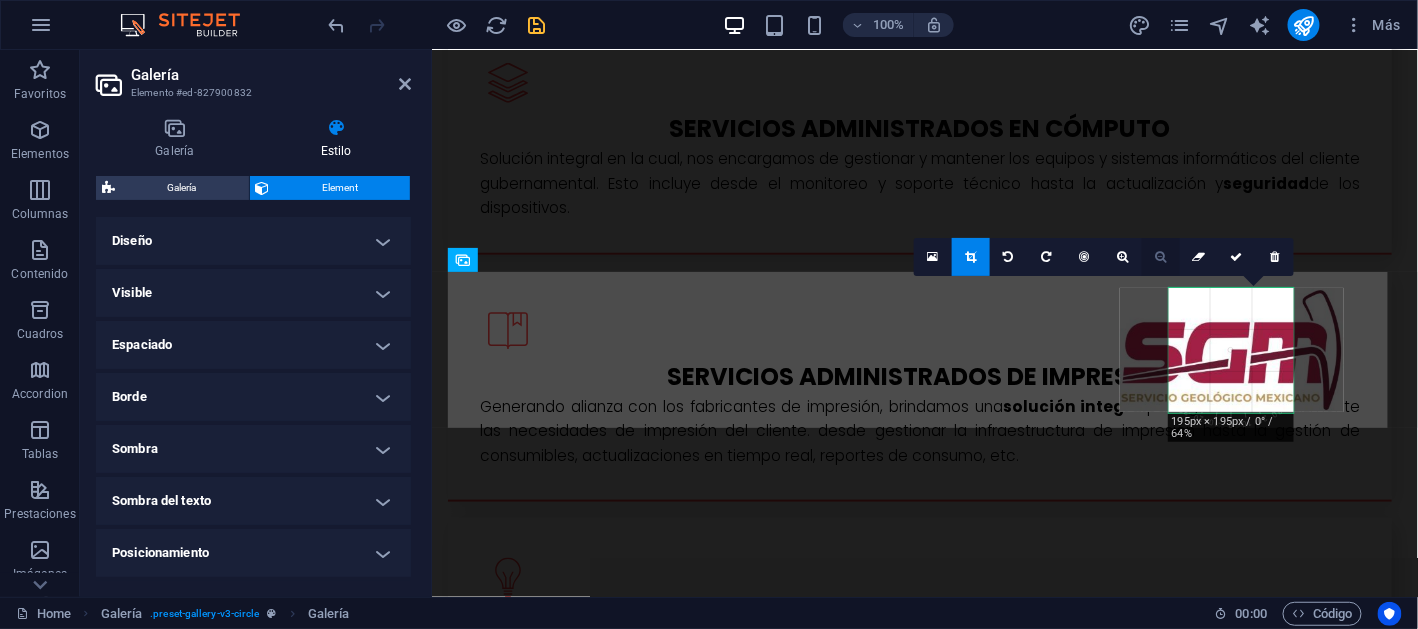 click at bounding box center (1160, 257) 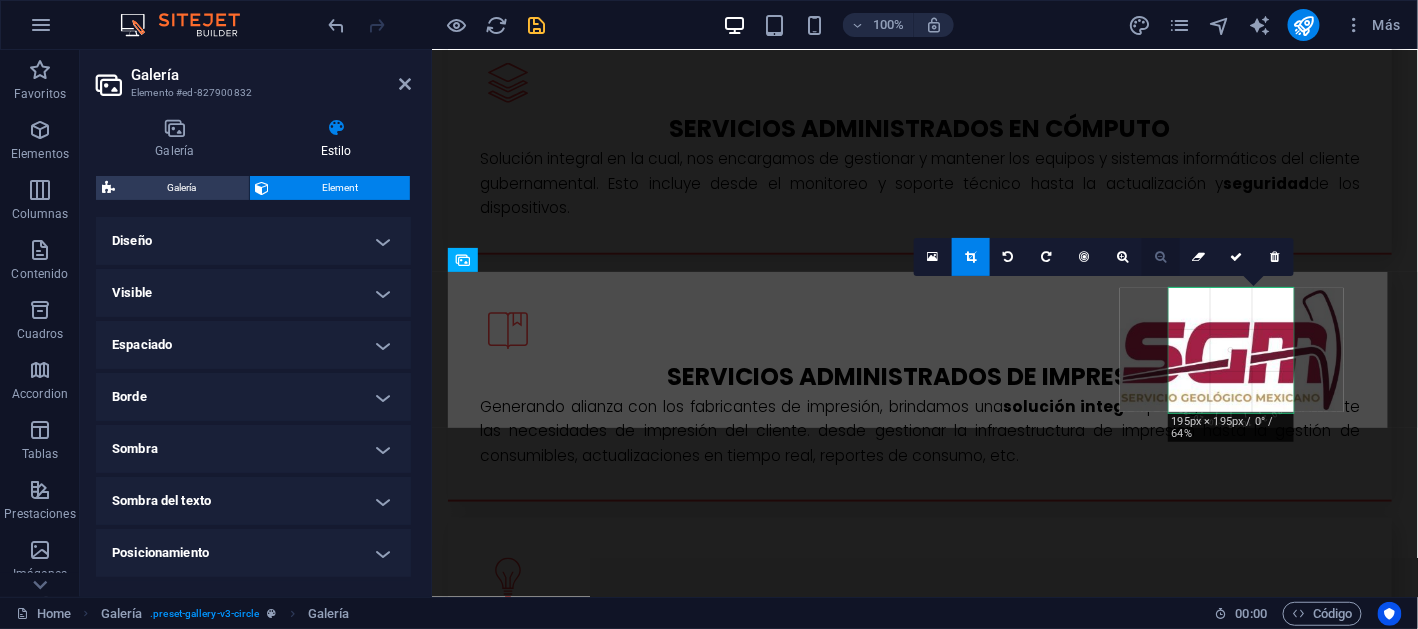 click at bounding box center [1160, 257] 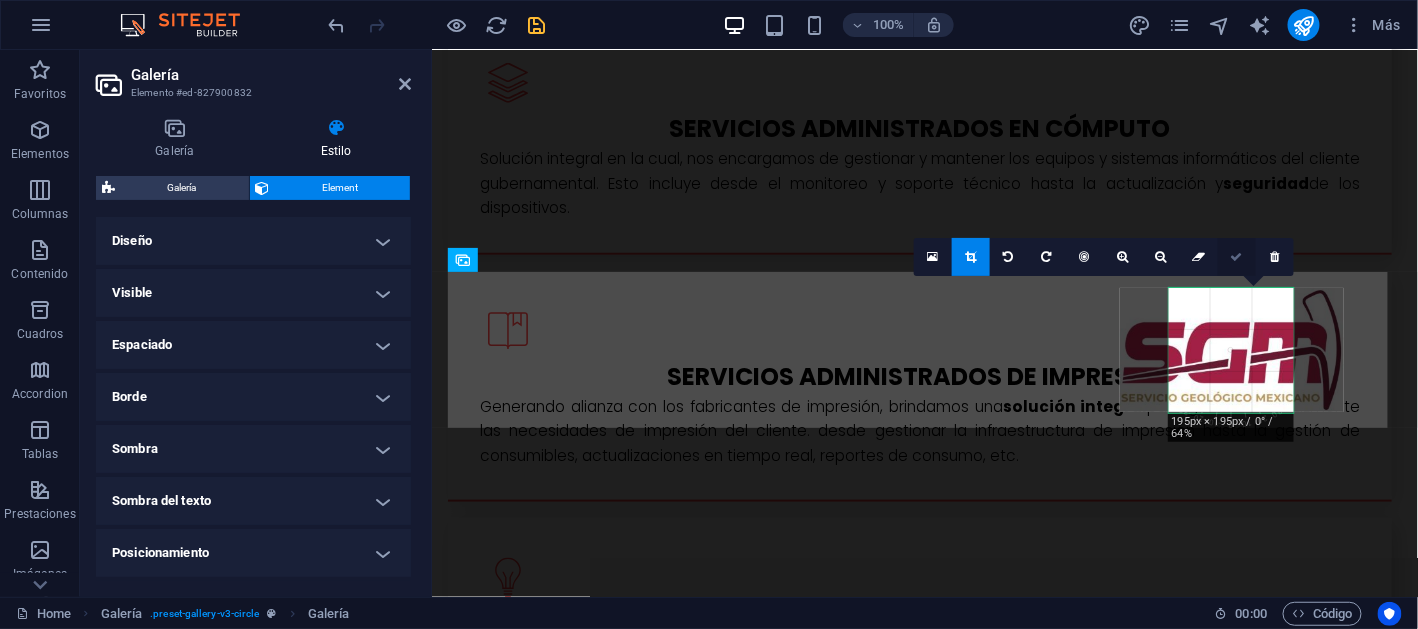click at bounding box center (1237, 257) 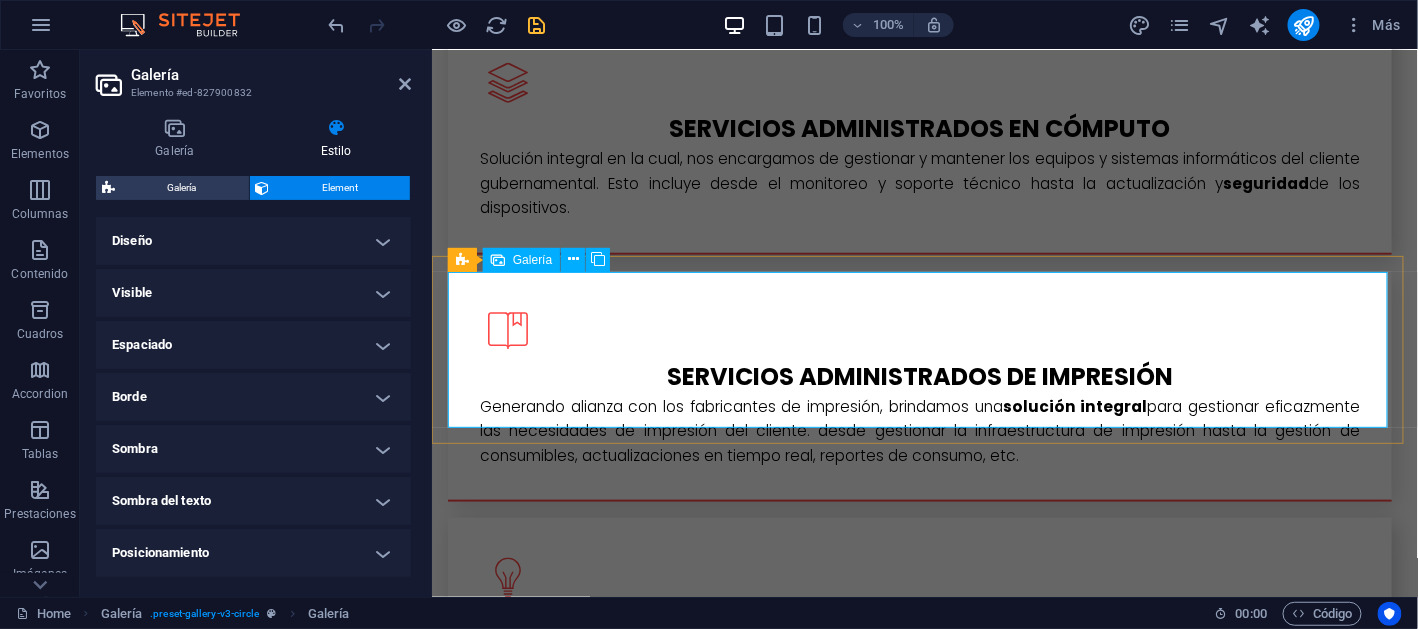click at bounding box center [924, 2278] 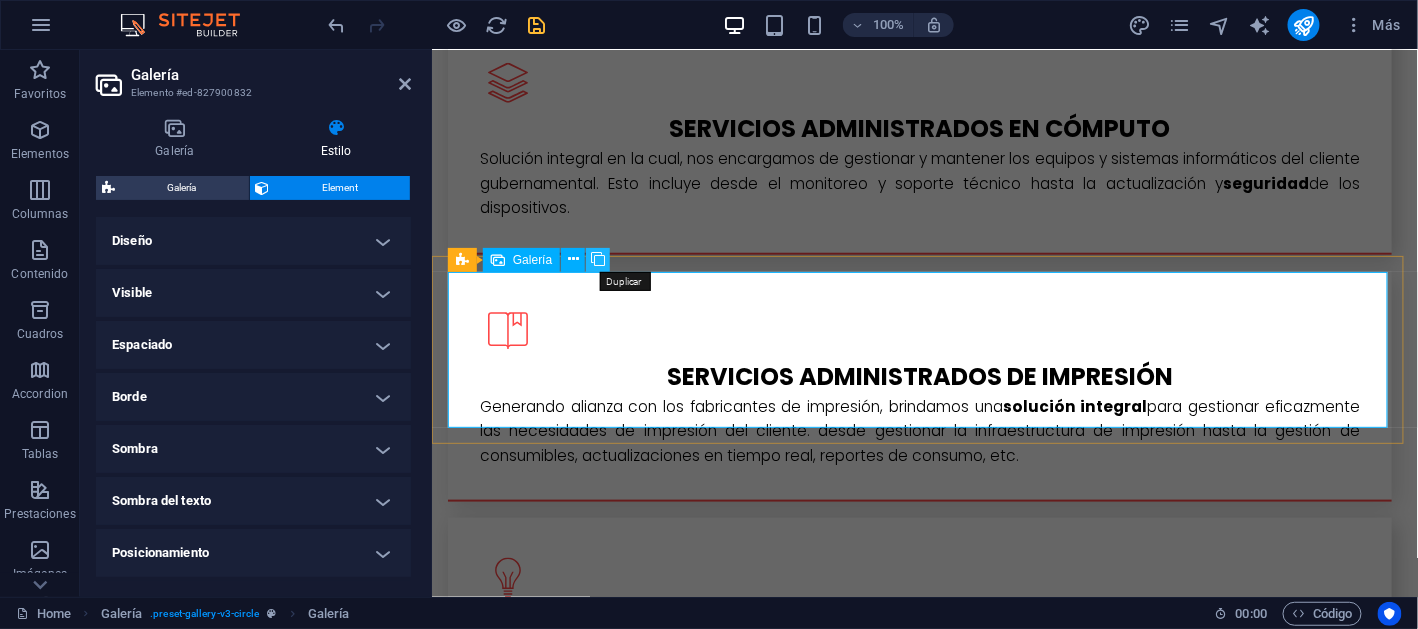 click at bounding box center (598, 259) 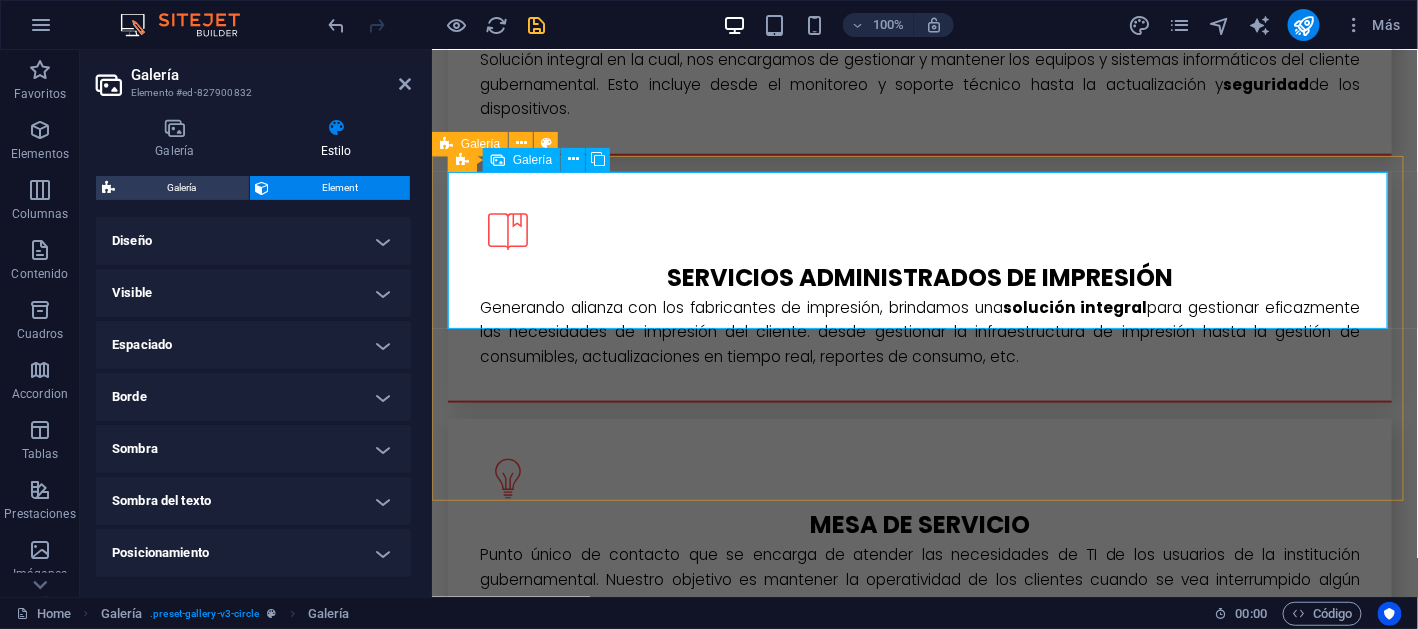 scroll, scrollTop: 3111, scrollLeft: 0, axis: vertical 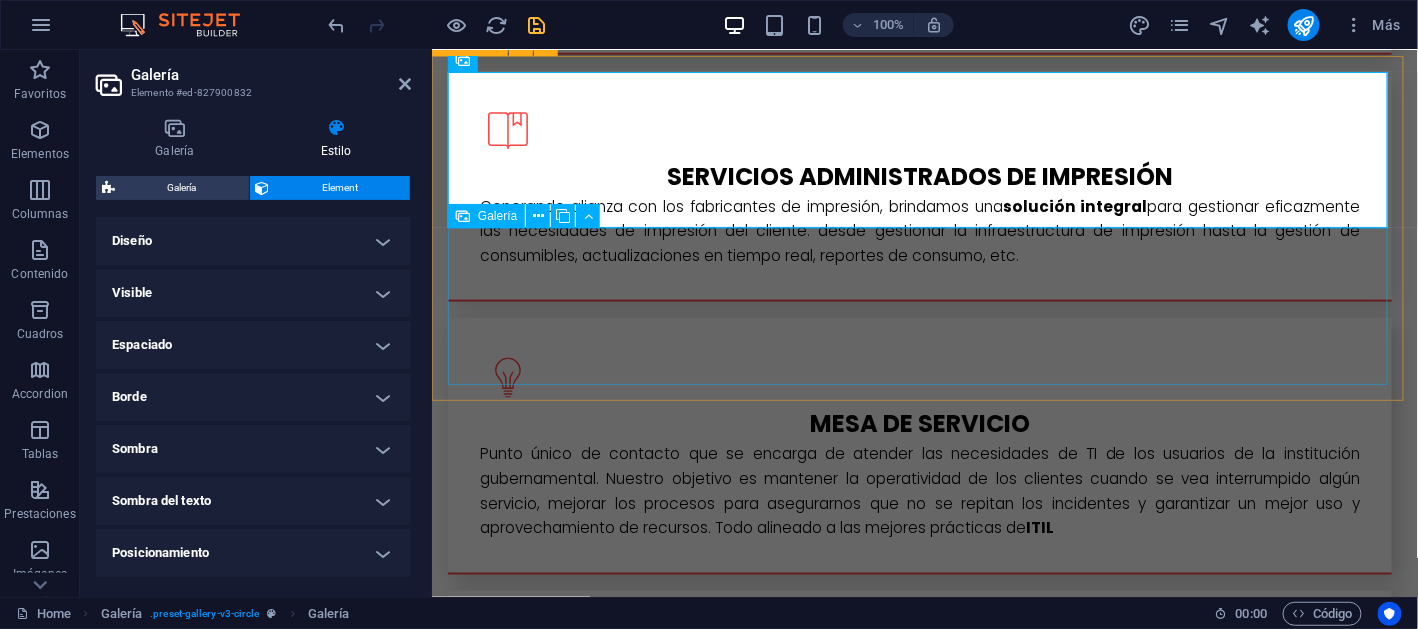 click at bounding box center [924, 2237] 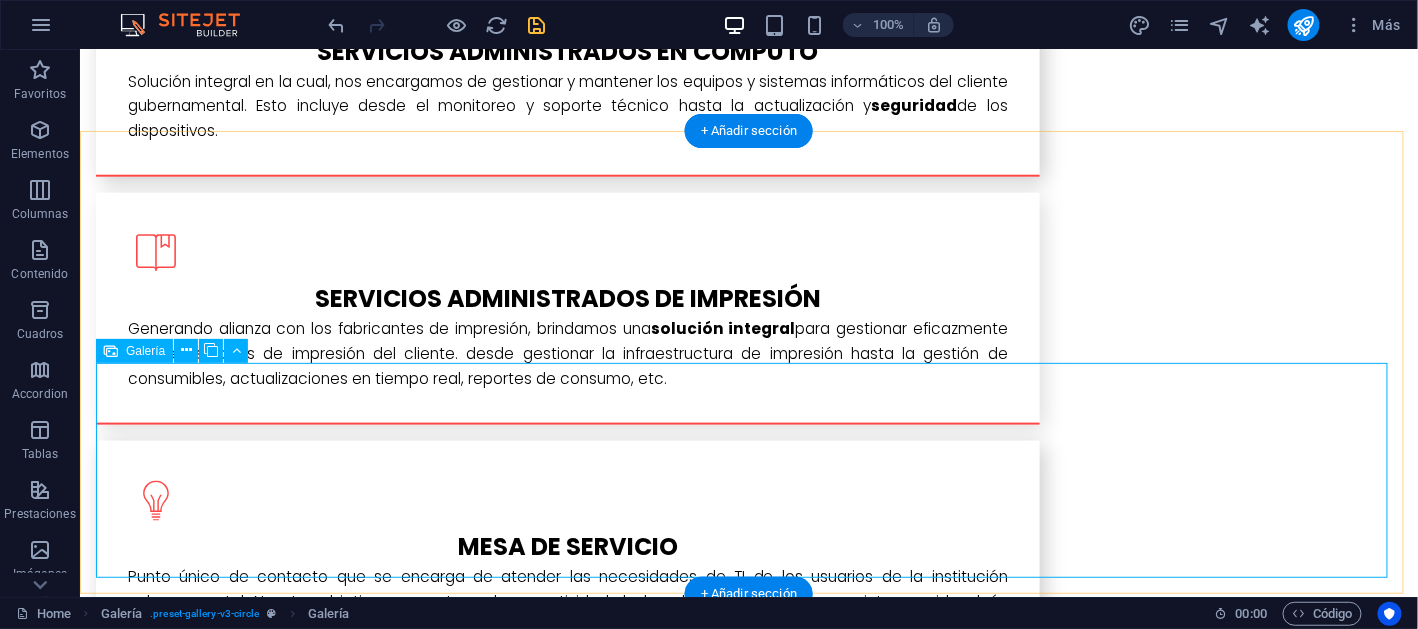 scroll, scrollTop: 3111, scrollLeft: 0, axis: vertical 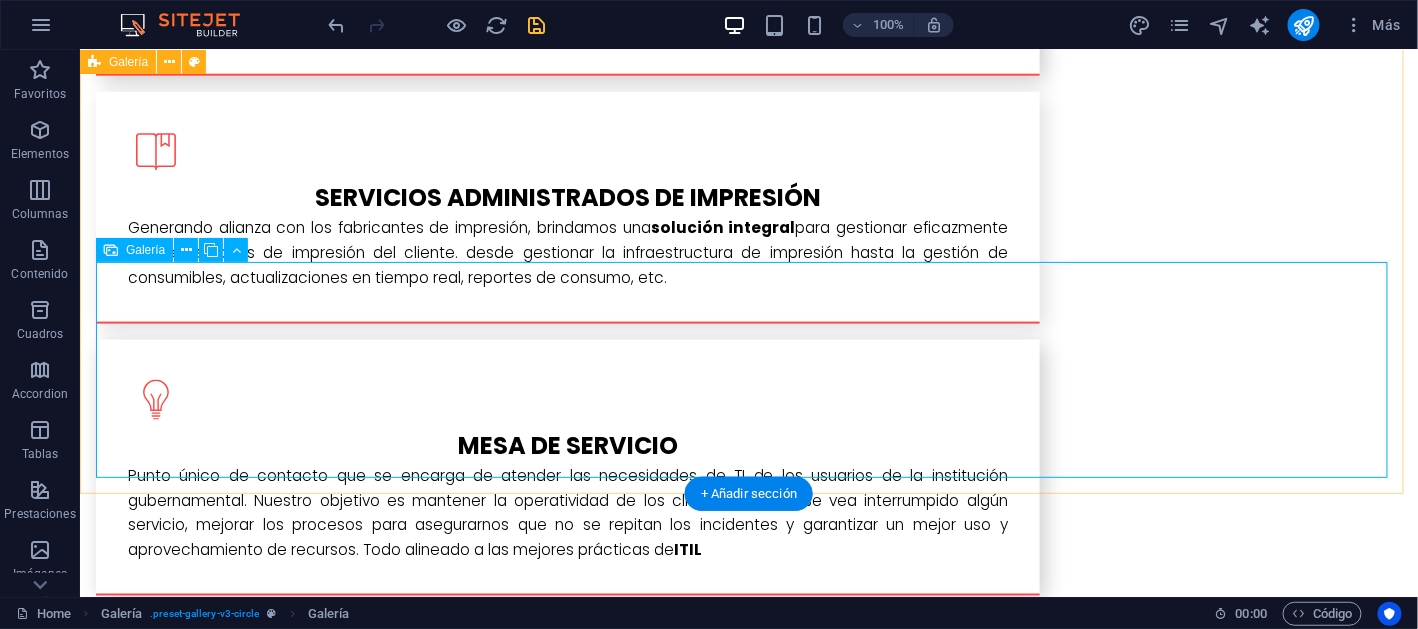 click at bounding box center [313, 2348] 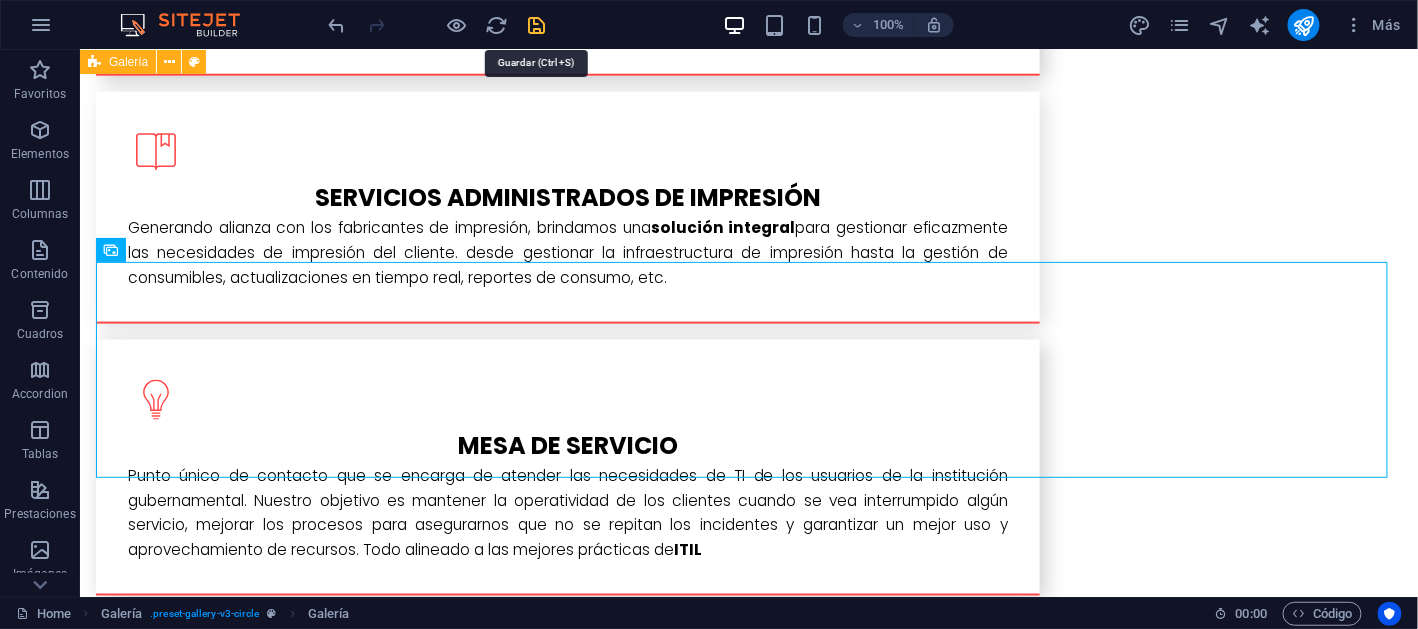 click at bounding box center [537, 25] 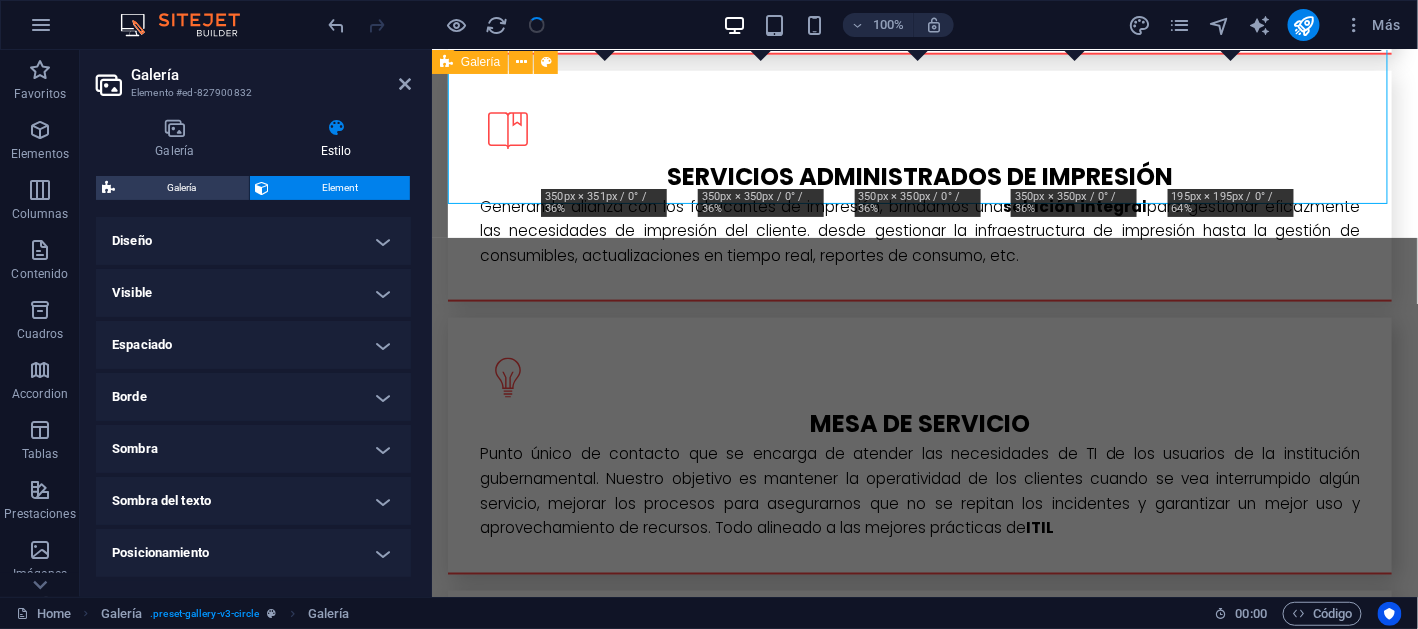 scroll, scrollTop: 3135, scrollLeft: 0, axis: vertical 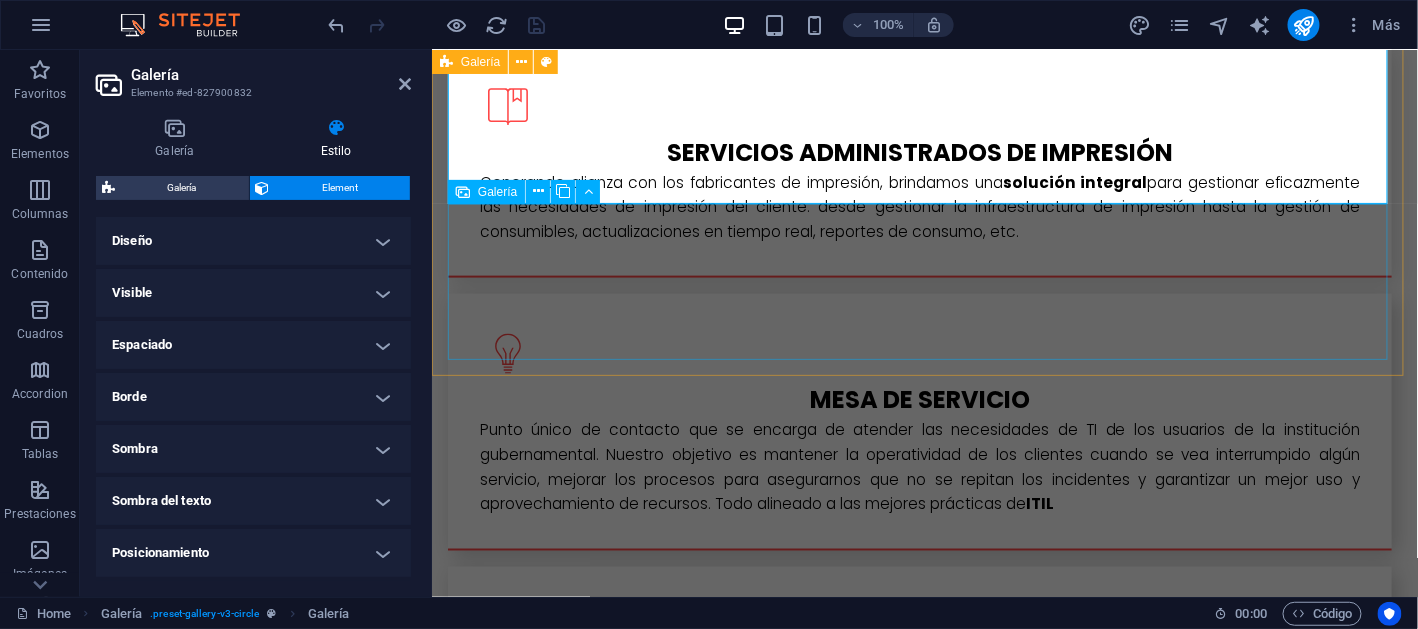 click at bounding box center [606, 2213] 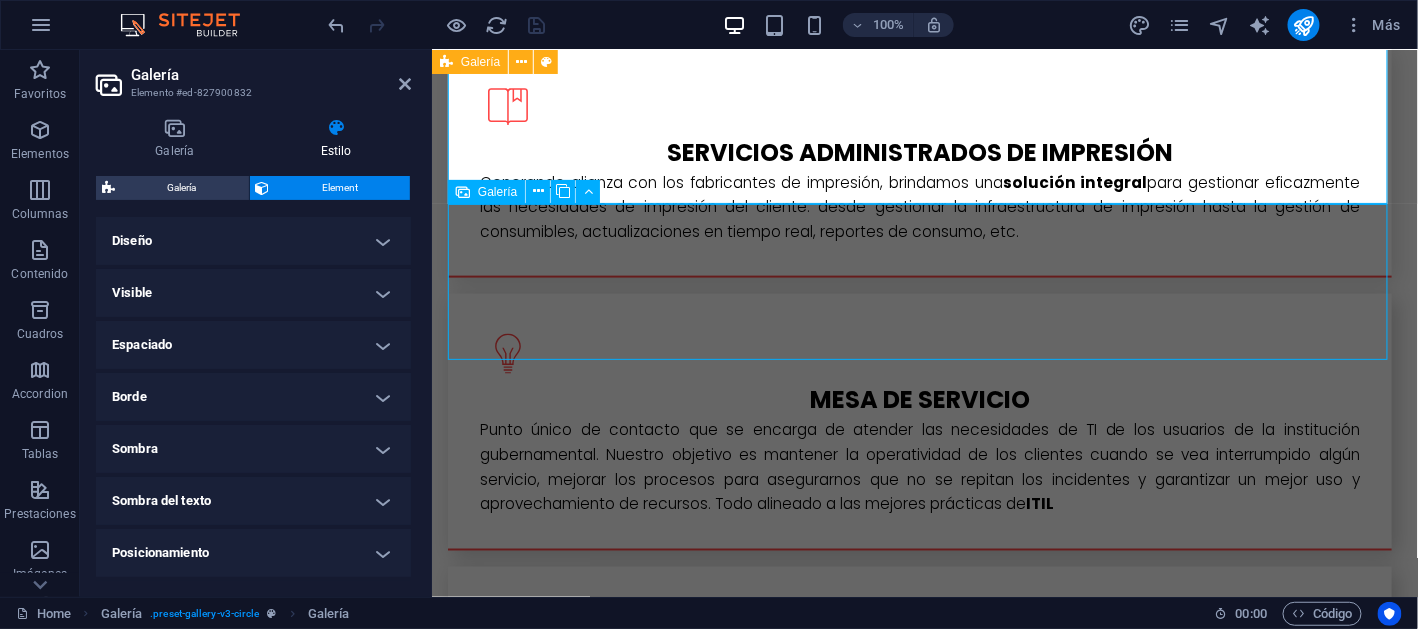 scroll, scrollTop: 3111, scrollLeft: 0, axis: vertical 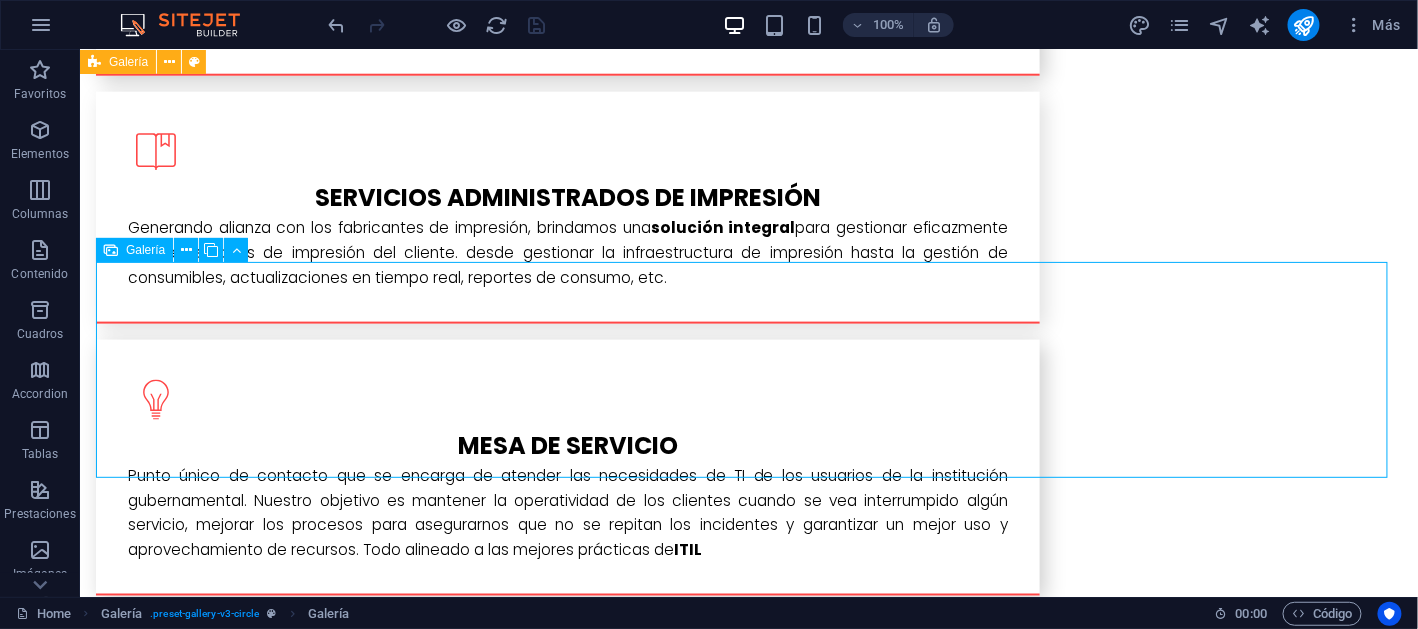 click at bounding box center (313, 2348) 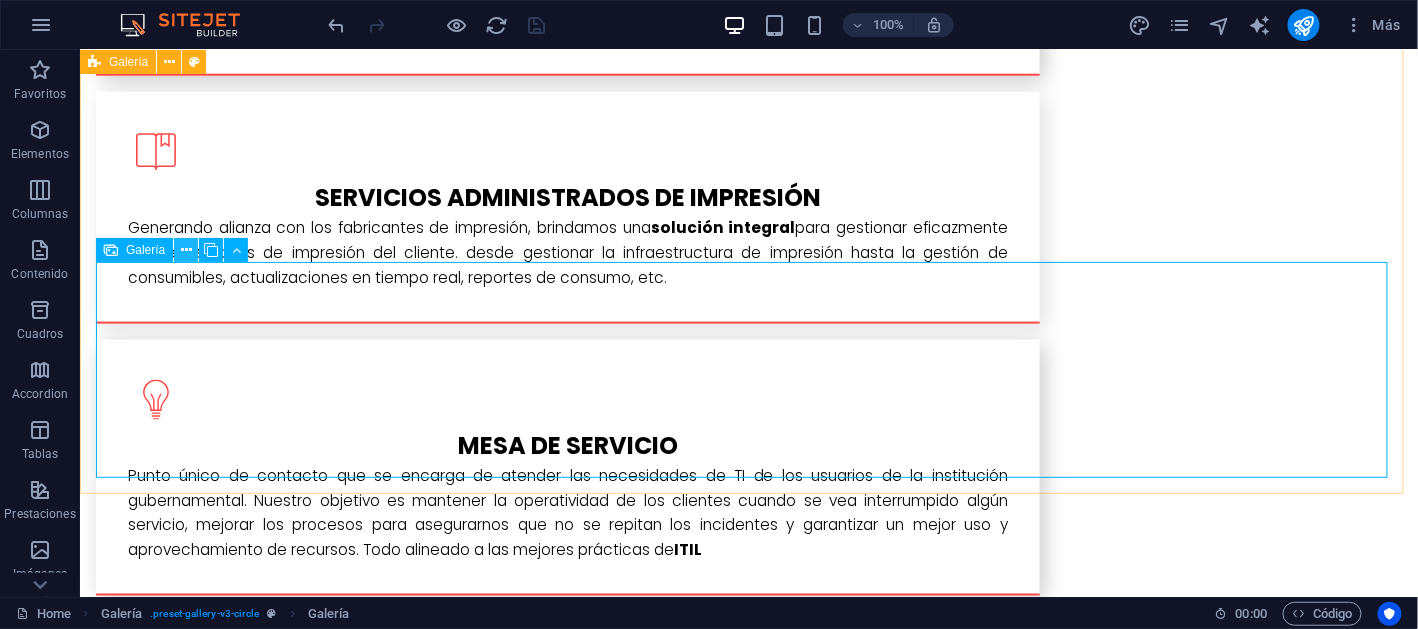 click at bounding box center [186, 250] 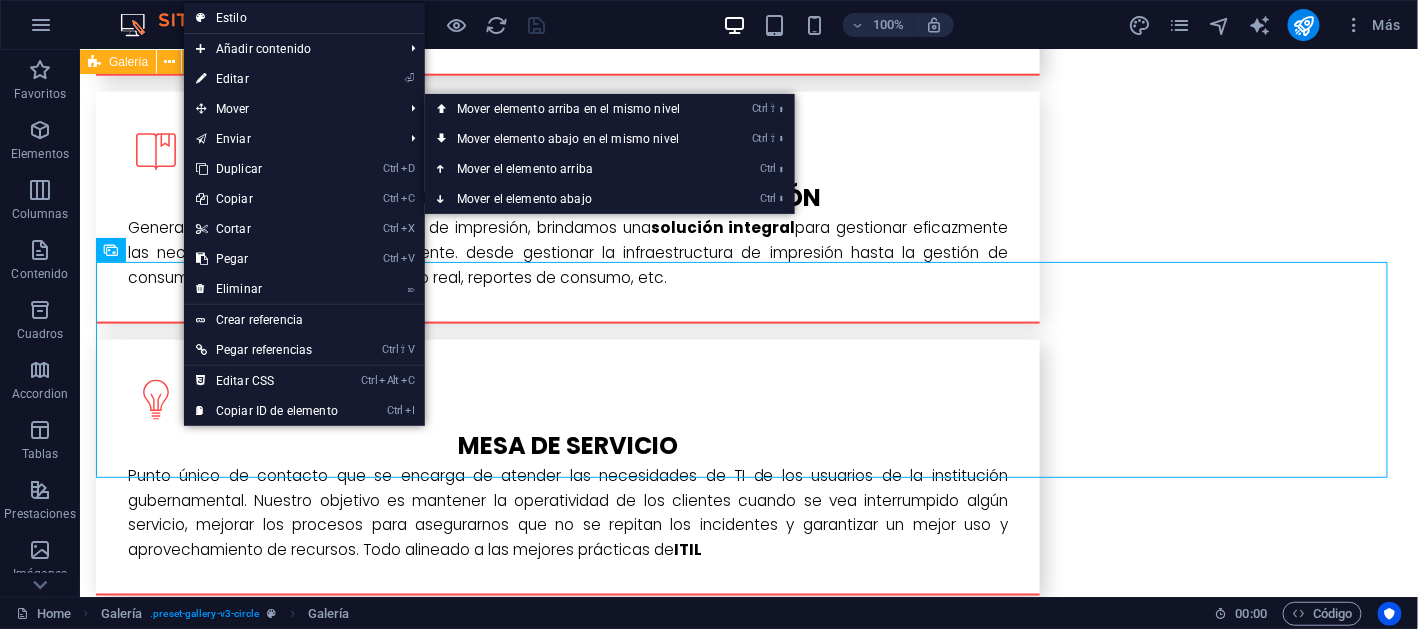 click on "⏎  Editar" at bounding box center [267, 79] 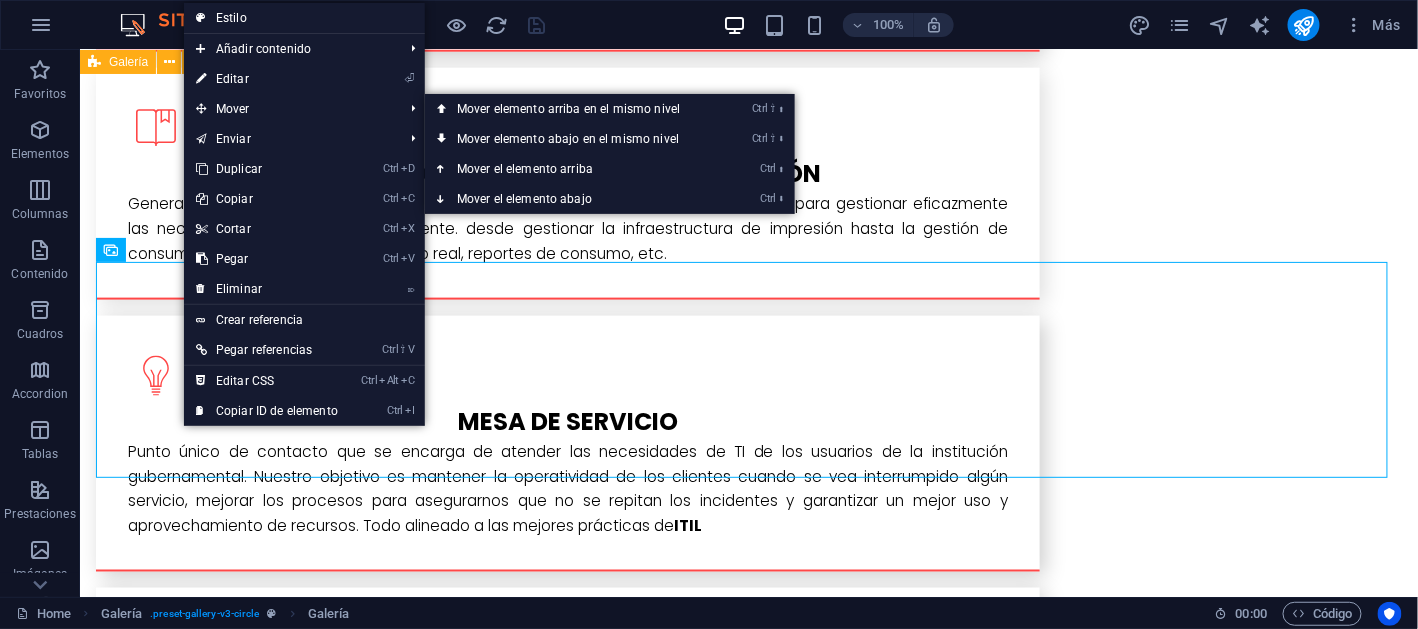 select on "4" 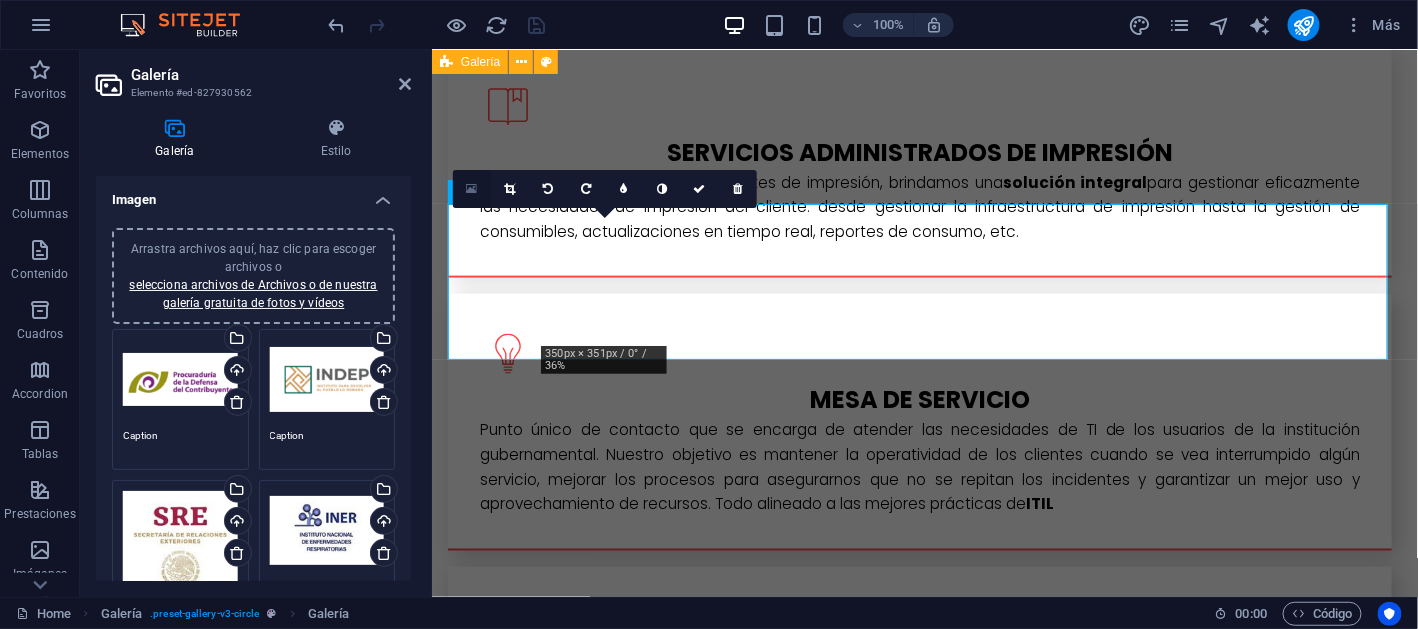 click at bounding box center [471, 189] 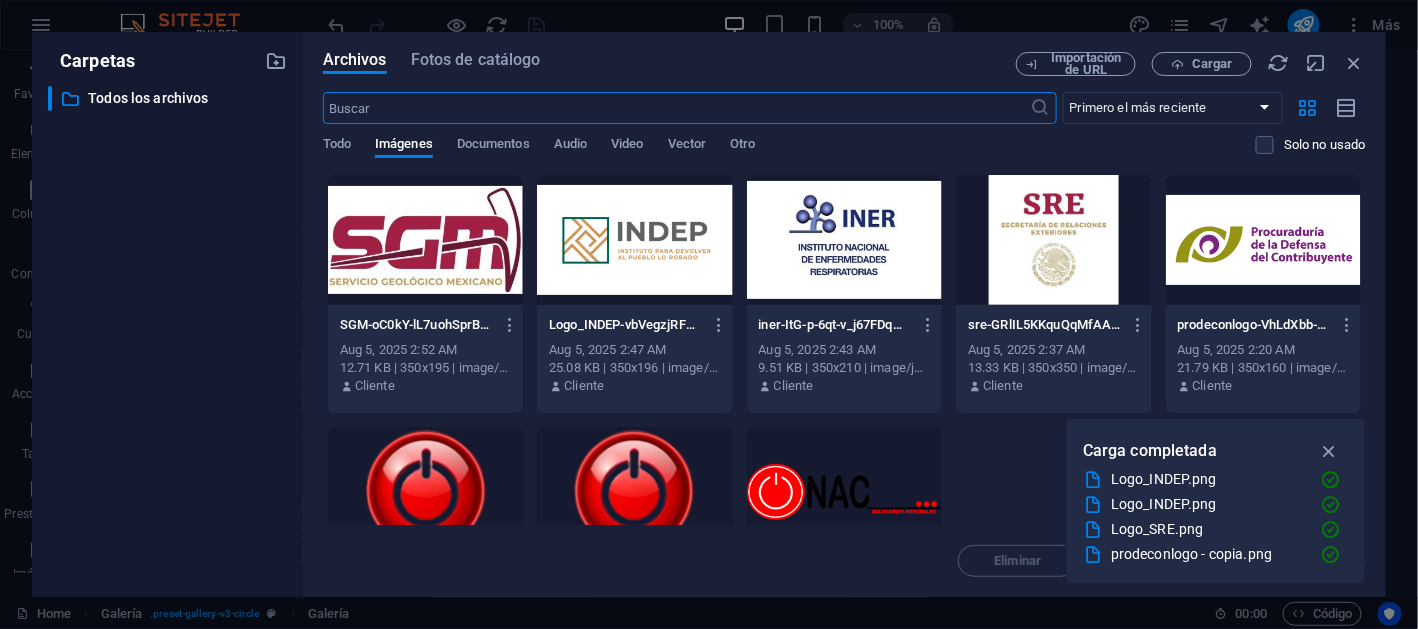 scroll, scrollTop: 3608, scrollLeft: 0, axis: vertical 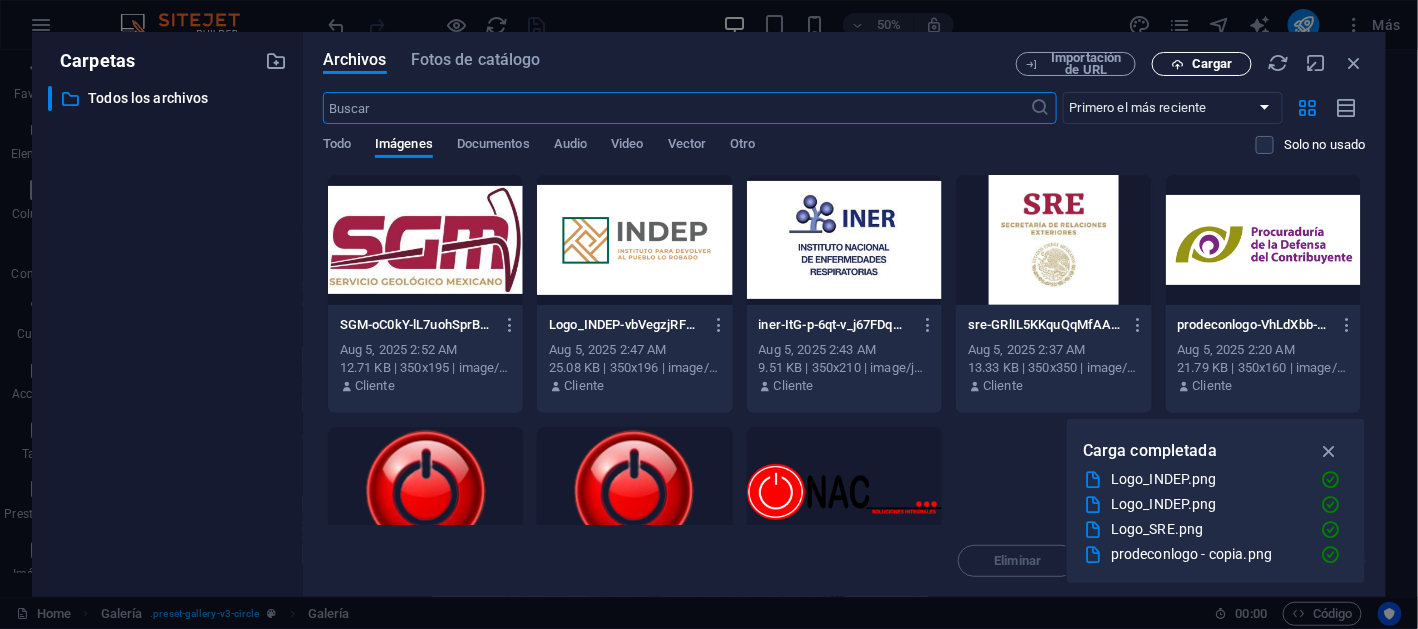click on "Cargar" at bounding box center (1212, 64) 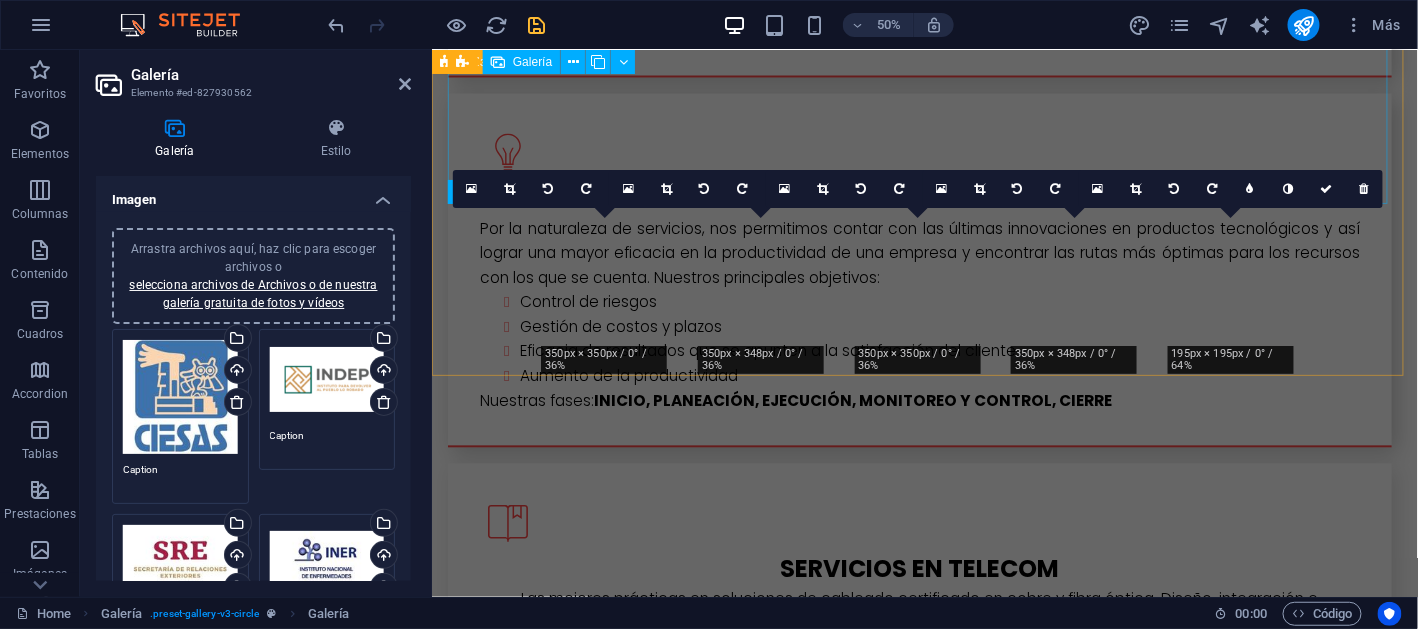 scroll, scrollTop: 3135, scrollLeft: 0, axis: vertical 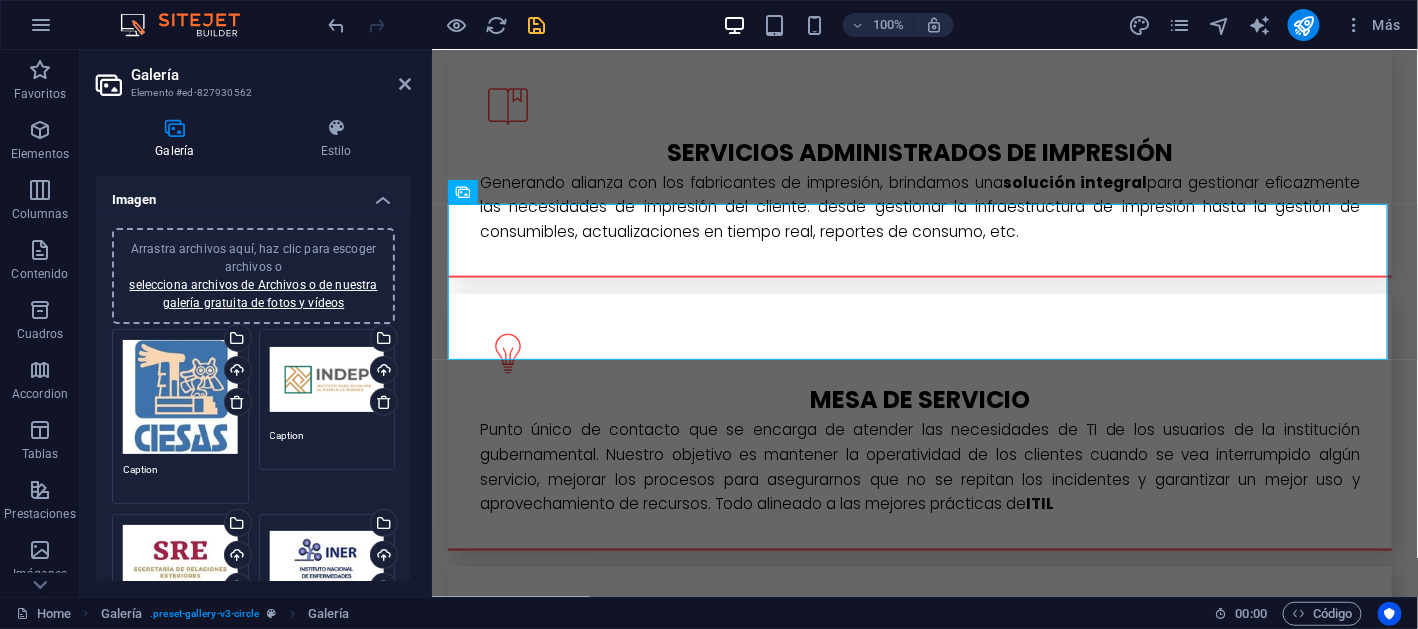 click at bounding box center [537, 25] 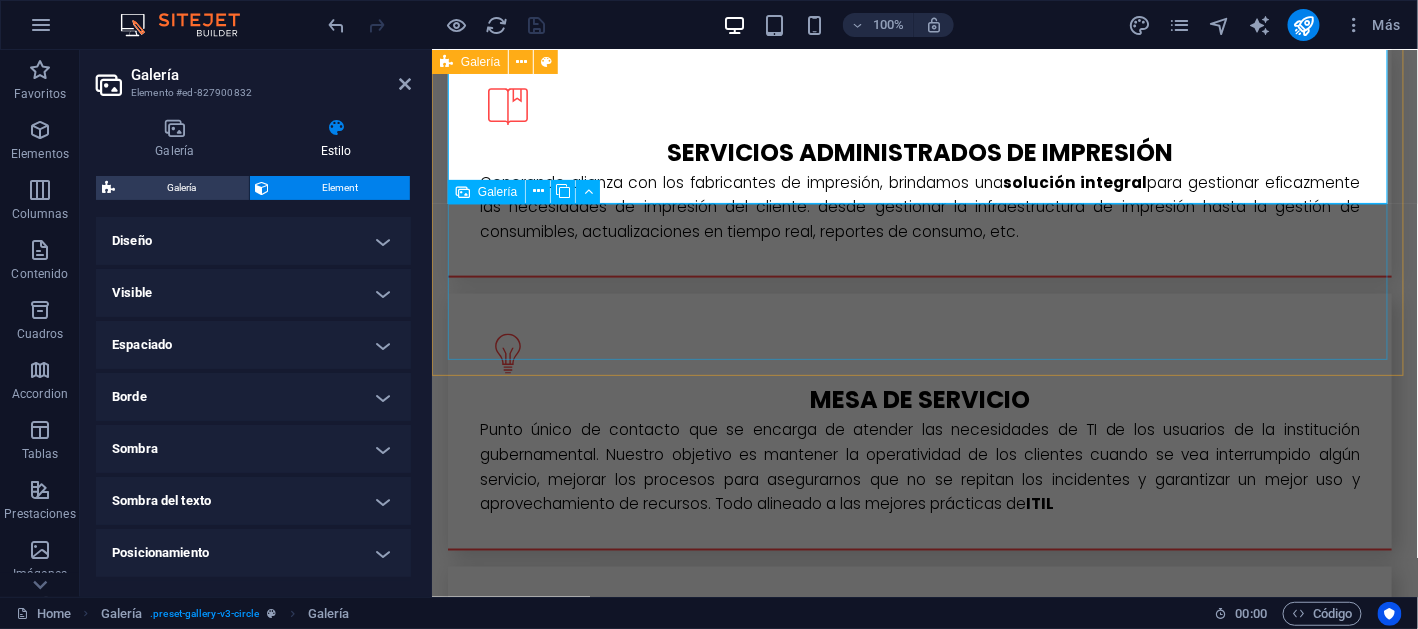 click at bounding box center (765, 2213) 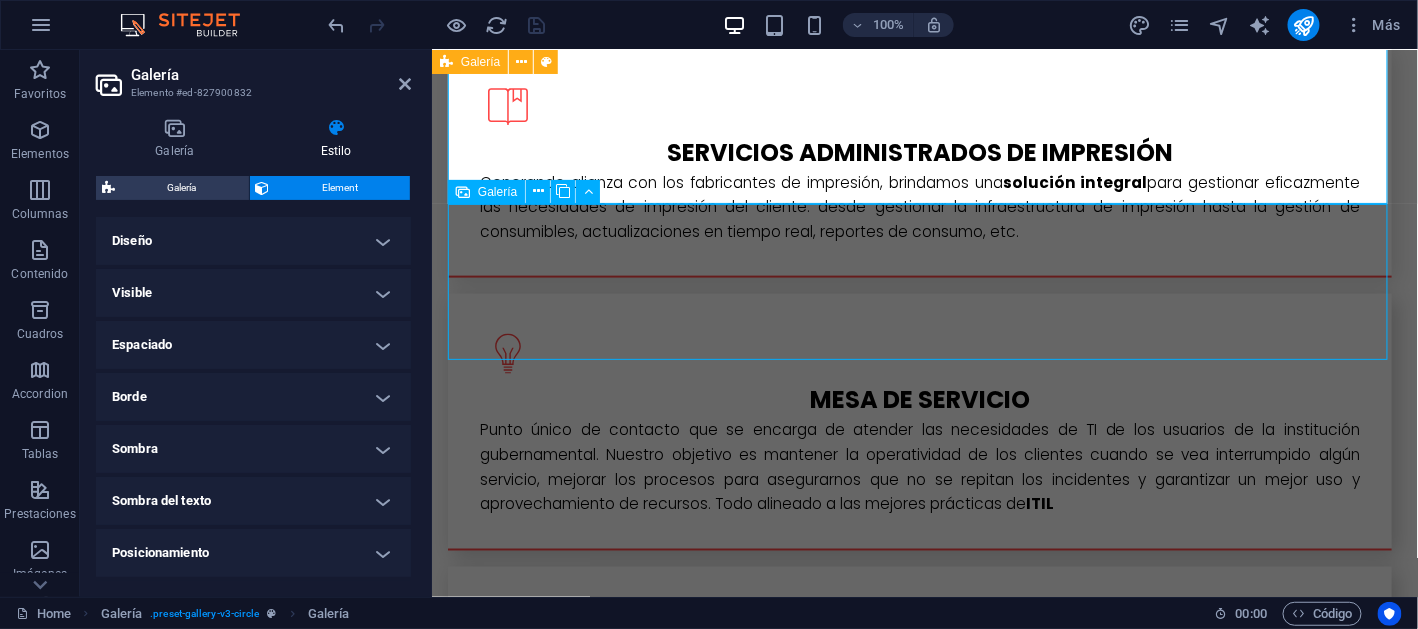 scroll, scrollTop: 3111, scrollLeft: 0, axis: vertical 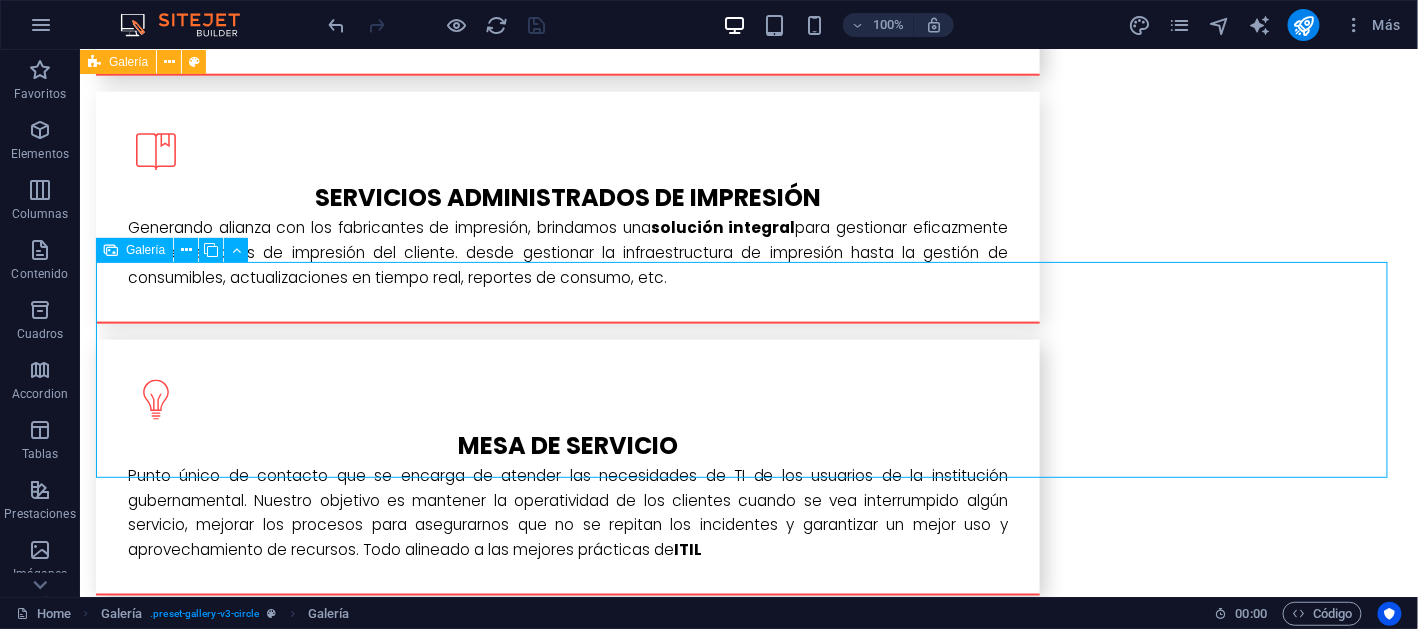 click at bounding box center [531, 2348] 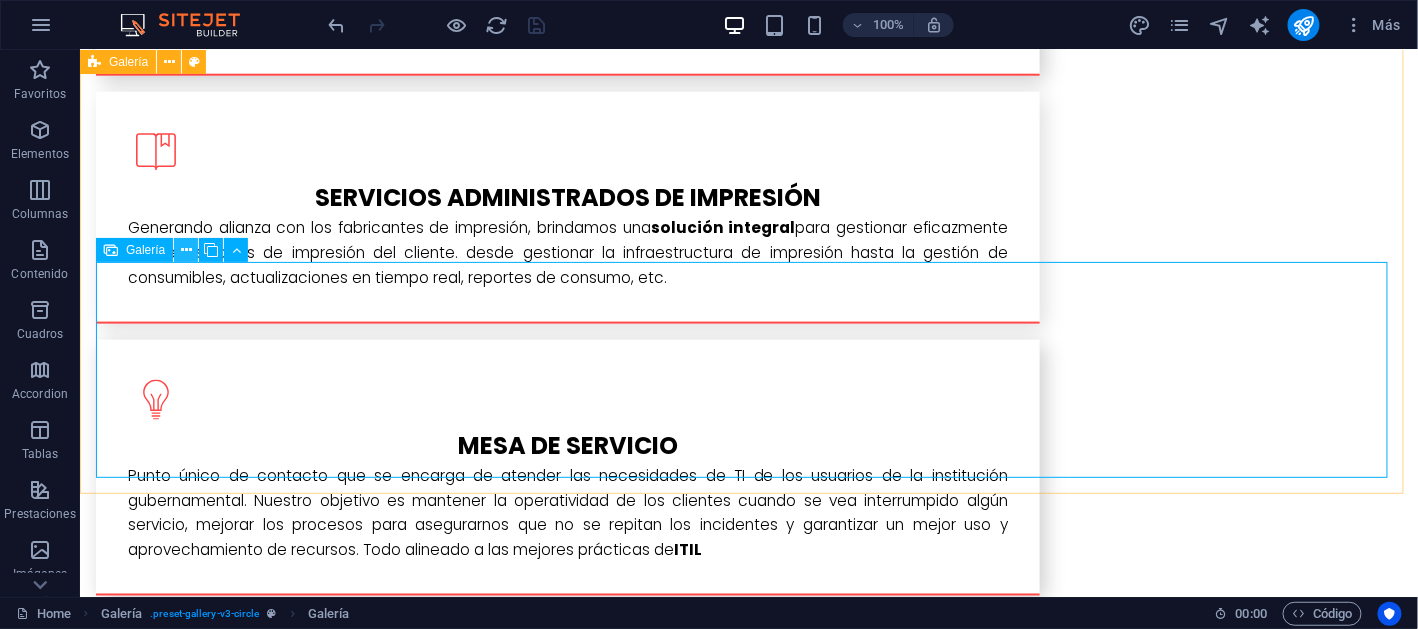 click at bounding box center [186, 250] 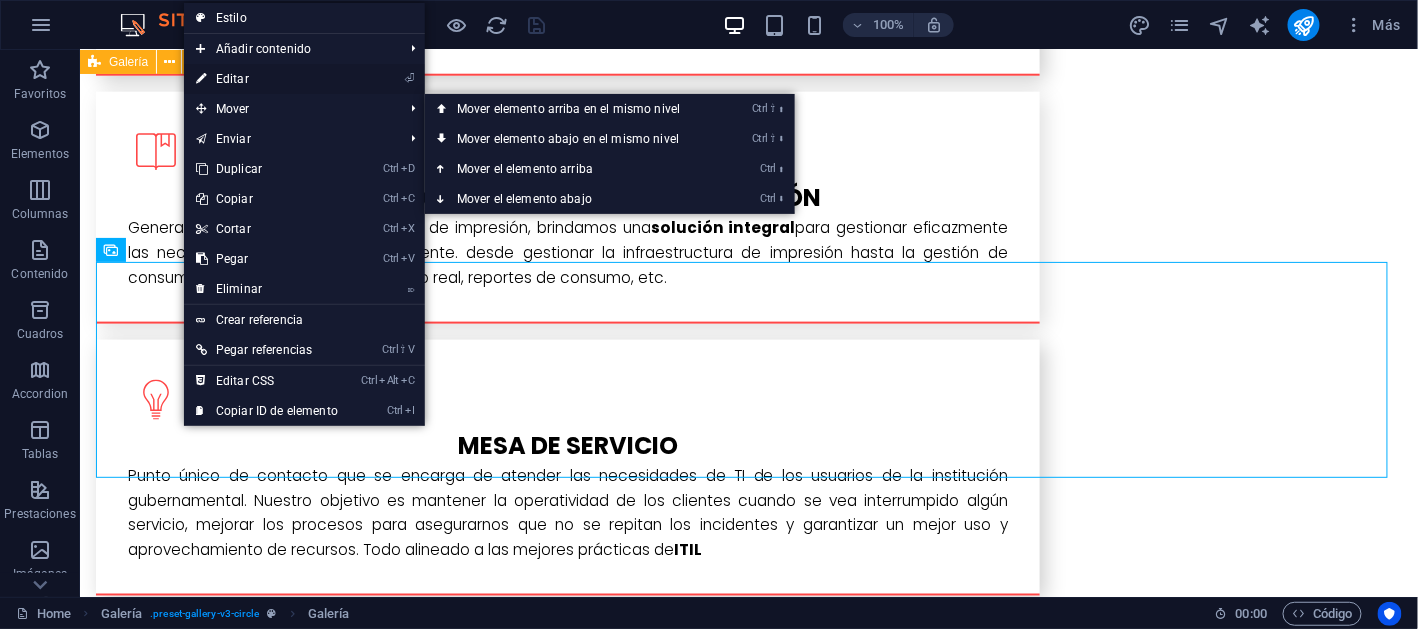 click on "⏎  Editar" at bounding box center [267, 79] 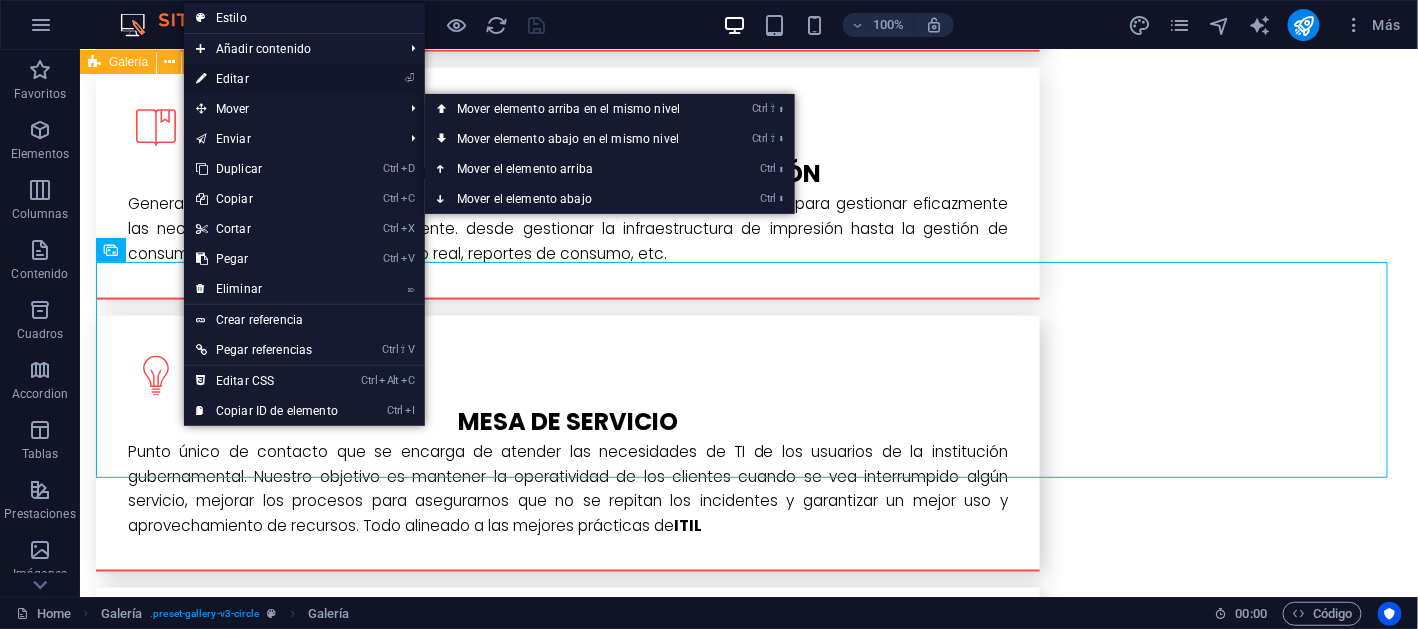 select on "4" 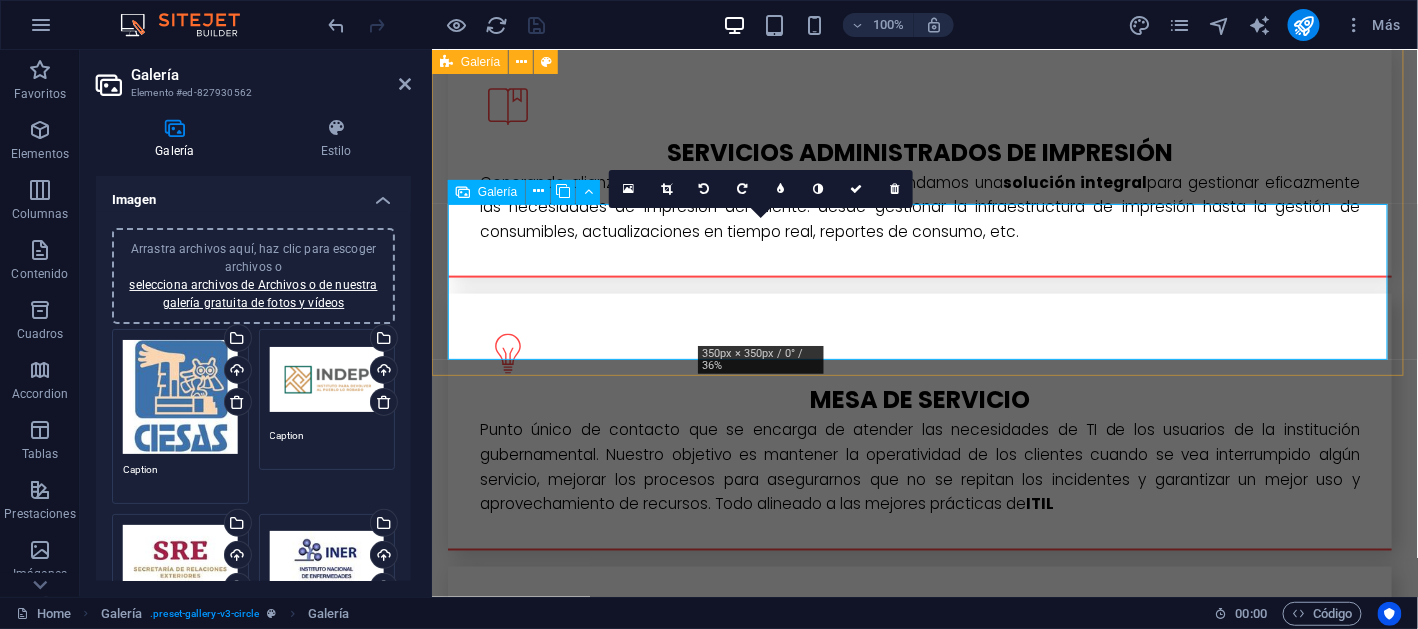 click at bounding box center [765, 2213] 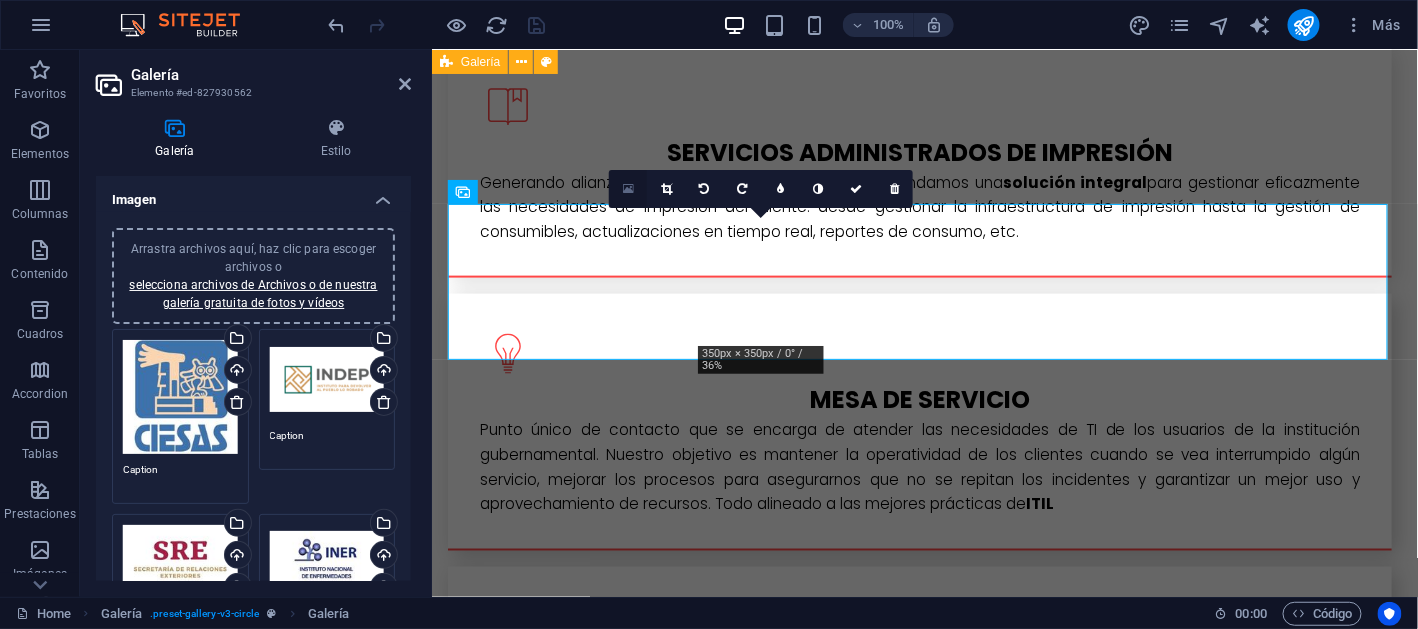 click at bounding box center [628, 189] 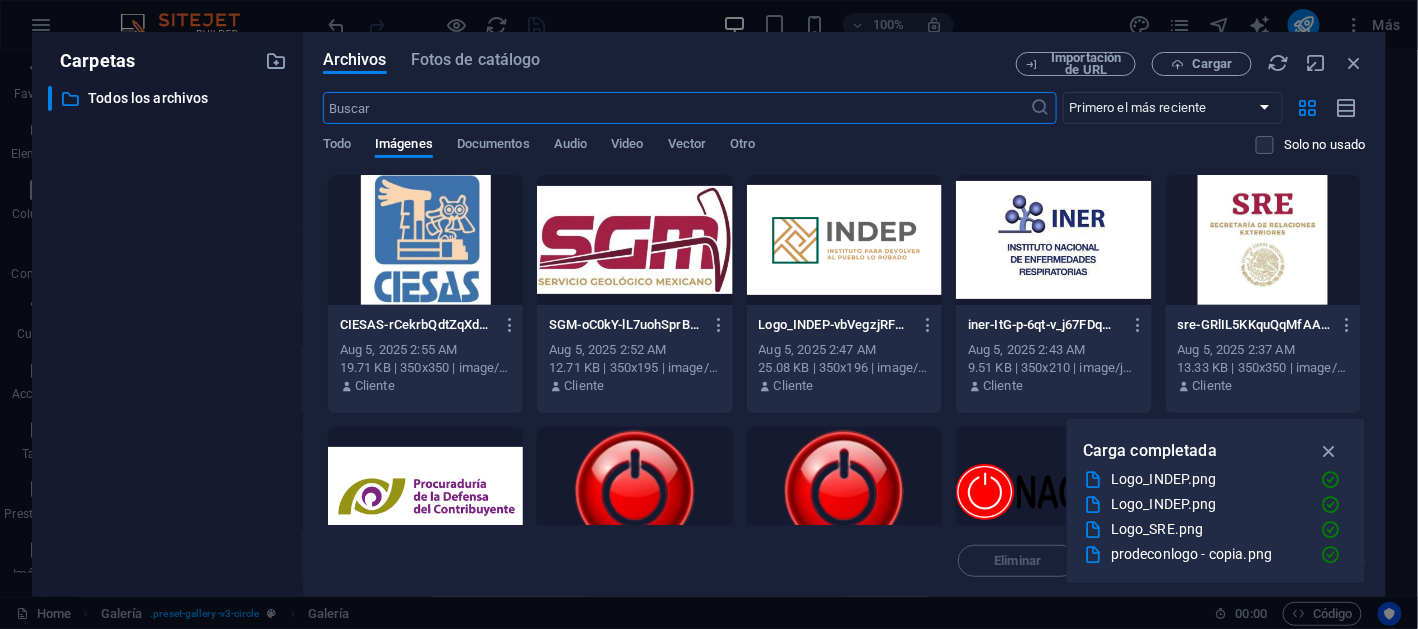 scroll, scrollTop: 3608, scrollLeft: 0, axis: vertical 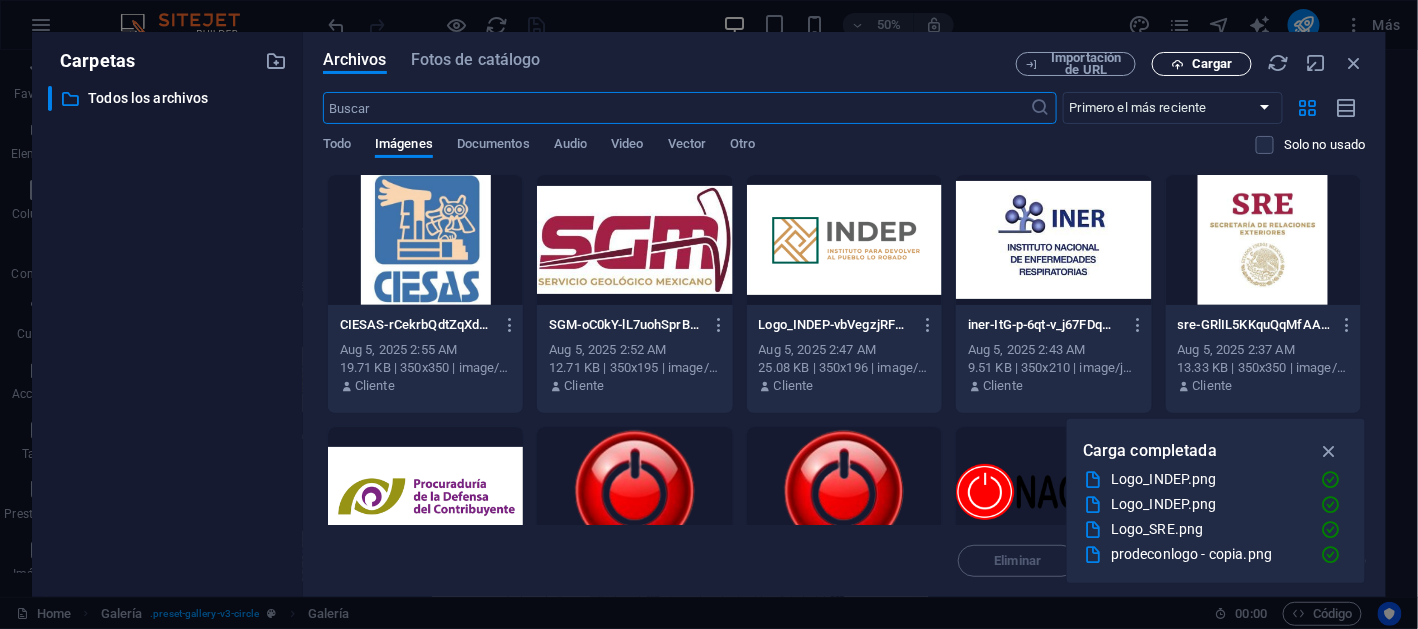 click on "Cargar" at bounding box center [1212, 64] 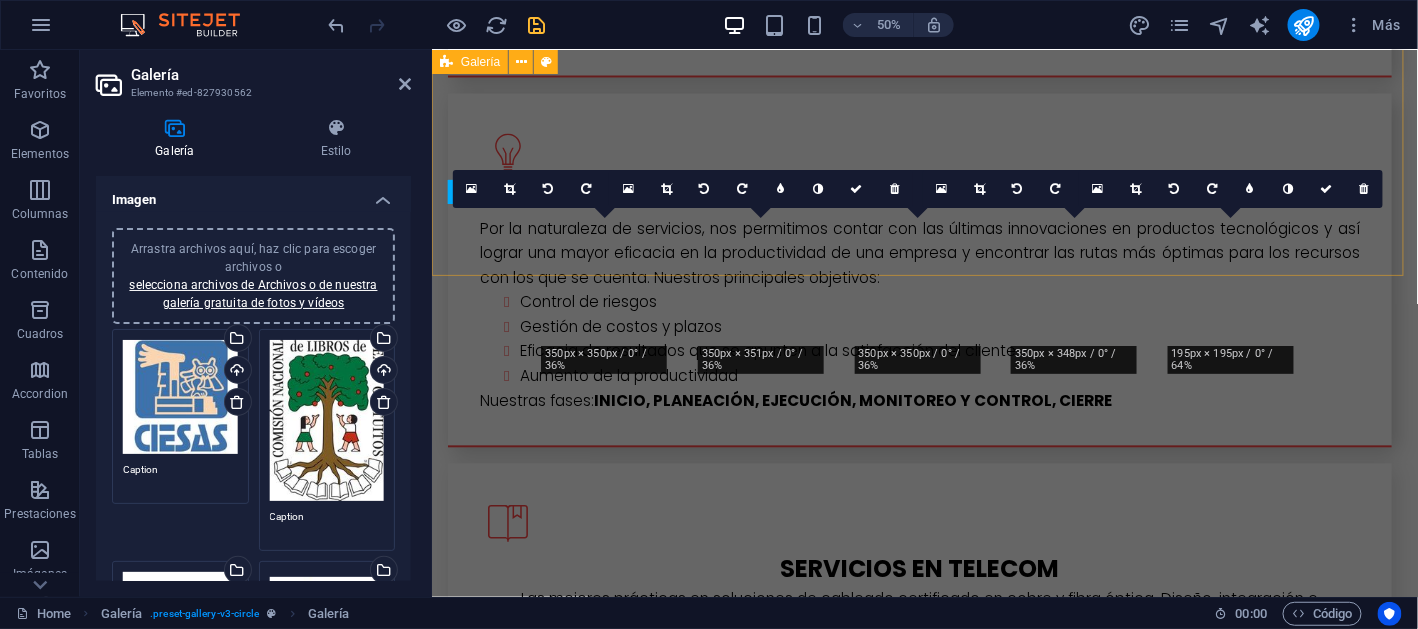 scroll, scrollTop: 3135, scrollLeft: 0, axis: vertical 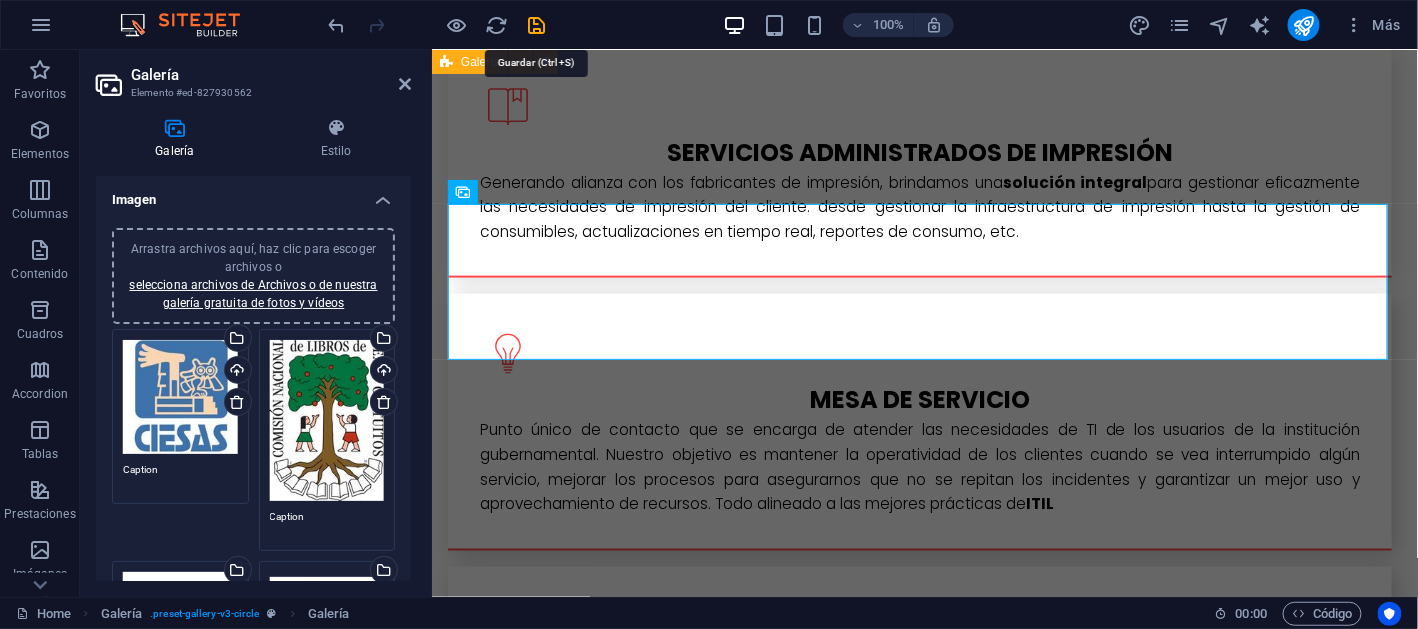 click at bounding box center (537, 25) 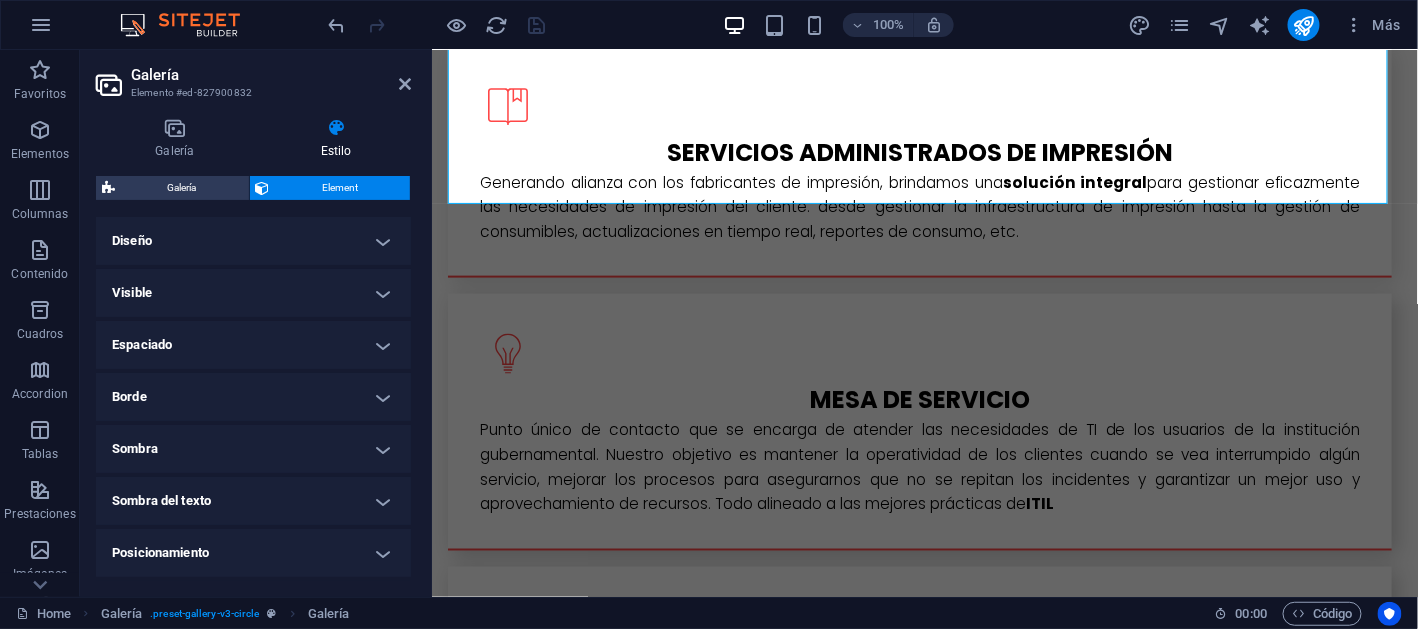 click at bounding box center (437, 25) 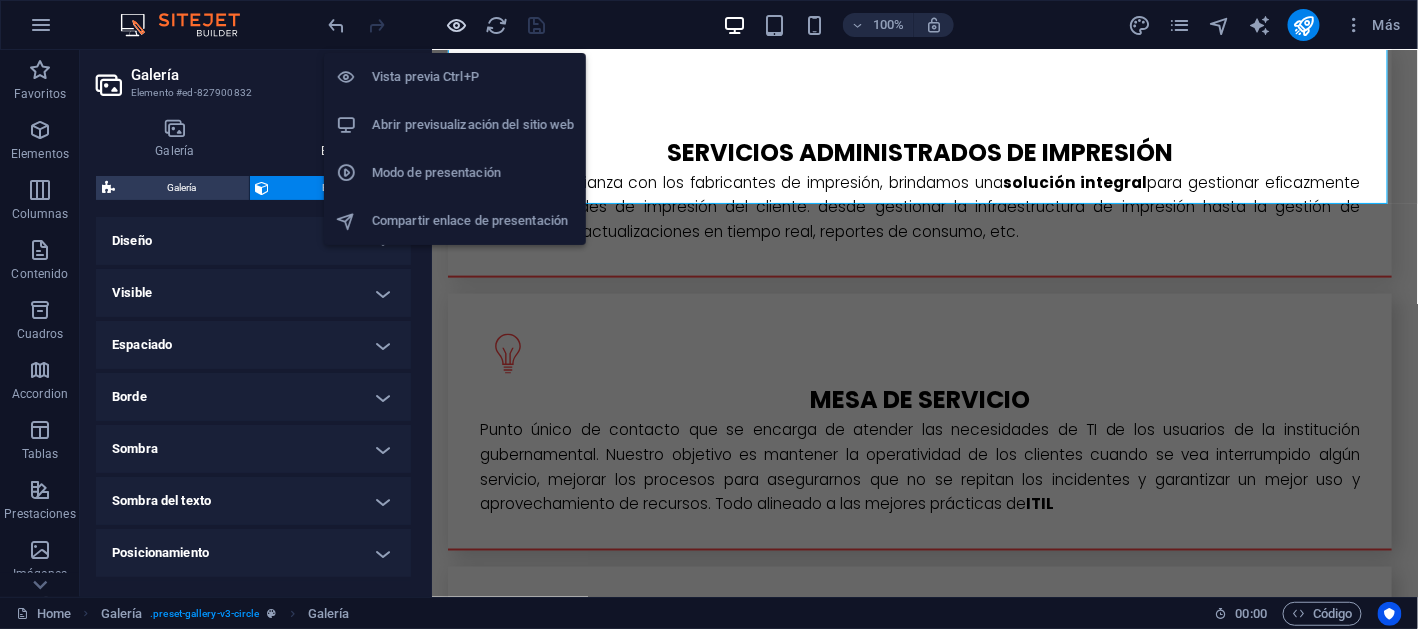 click at bounding box center (457, 25) 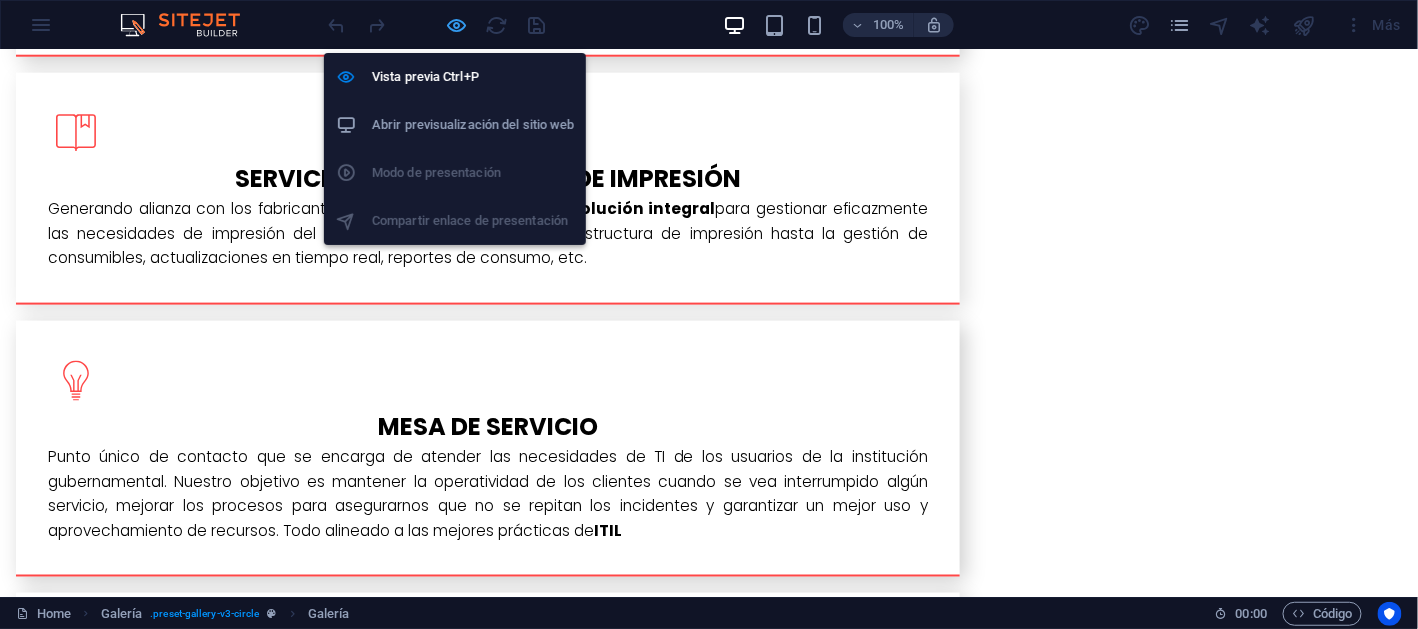 scroll, scrollTop: 3111, scrollLeft: 0, axis: vertical 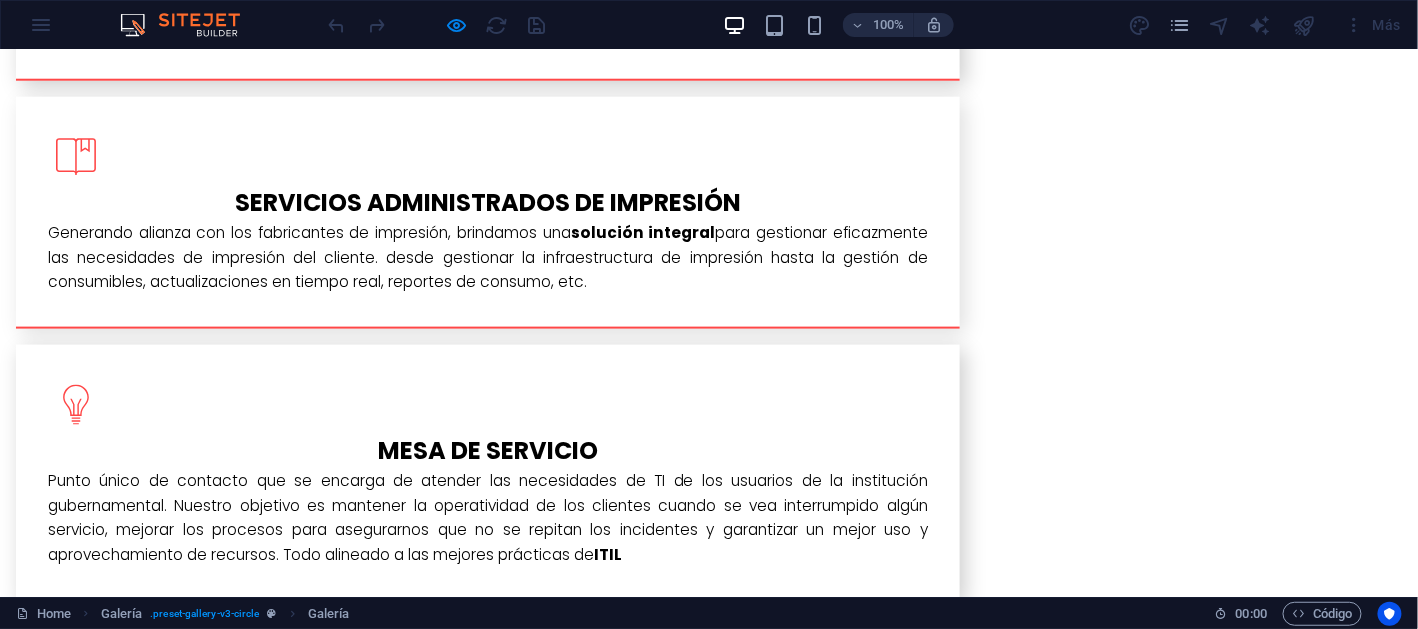 click at bounding box center [247, 2141] 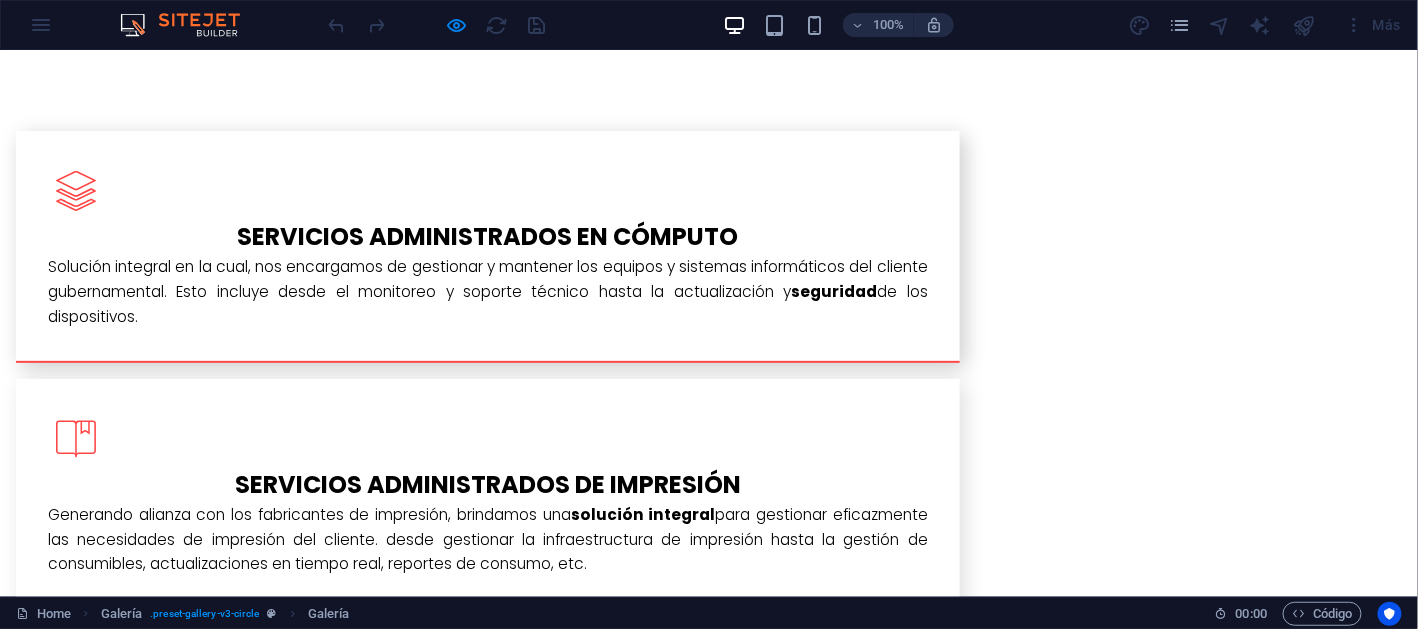 click at bounding box center (0, -2787) 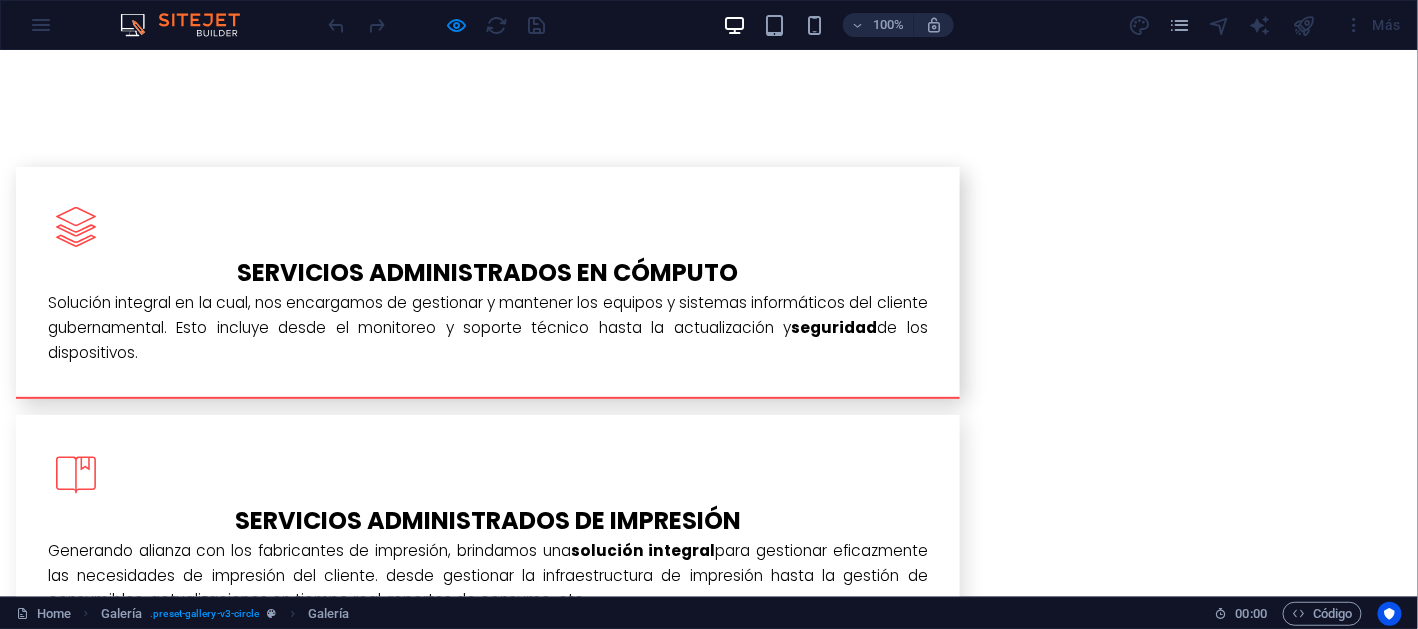 click at bounding box center [0, -2751] 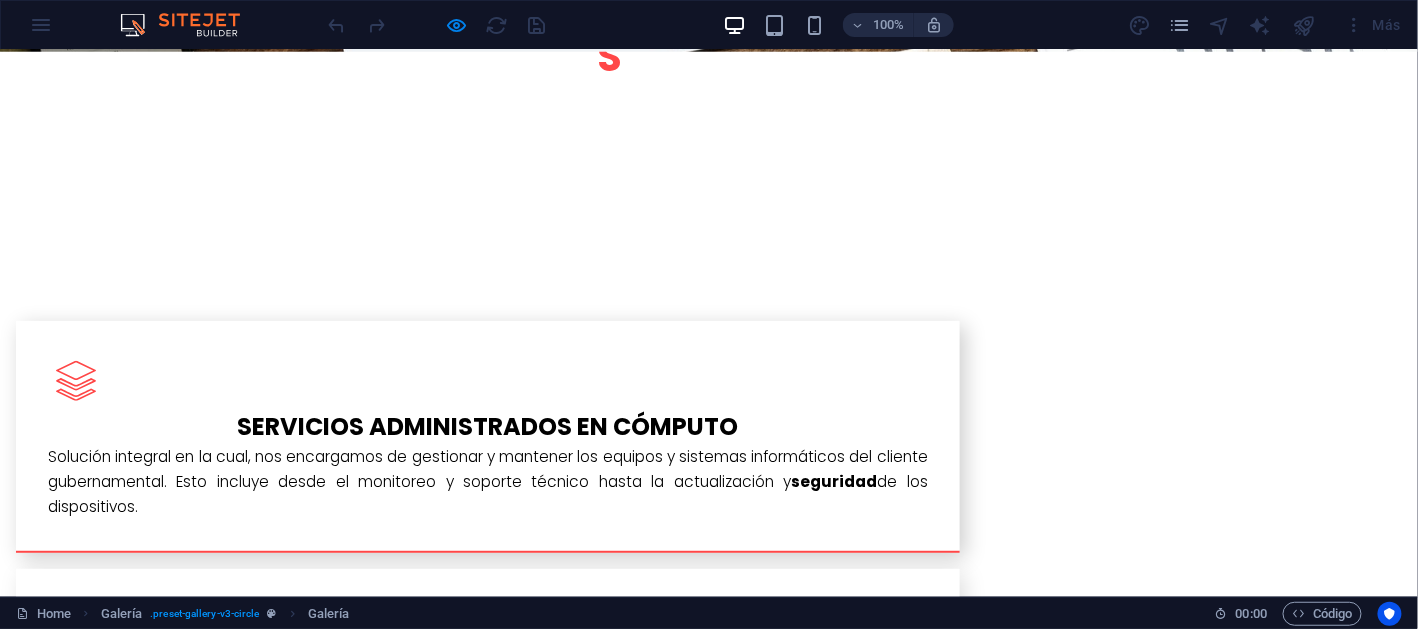 click at bounding box center [0, -2597] 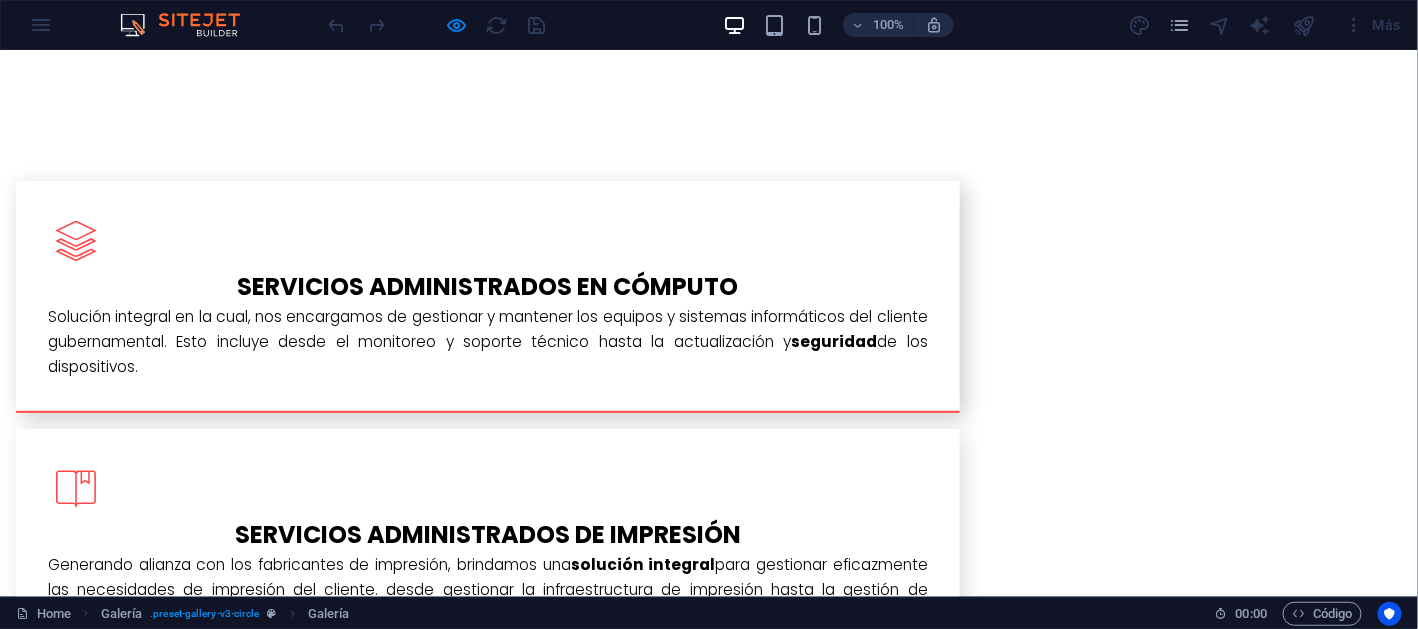 click at bounding box center (0, -2737) 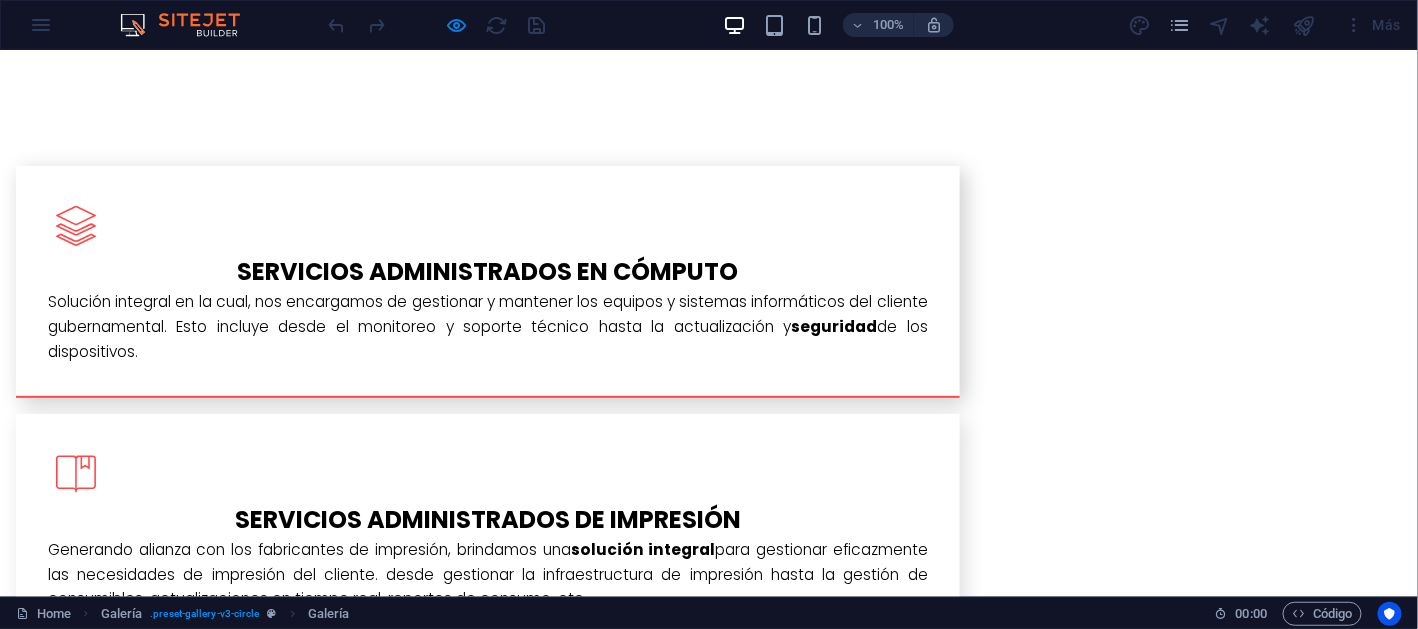 click at bounding box center [0, -2752] 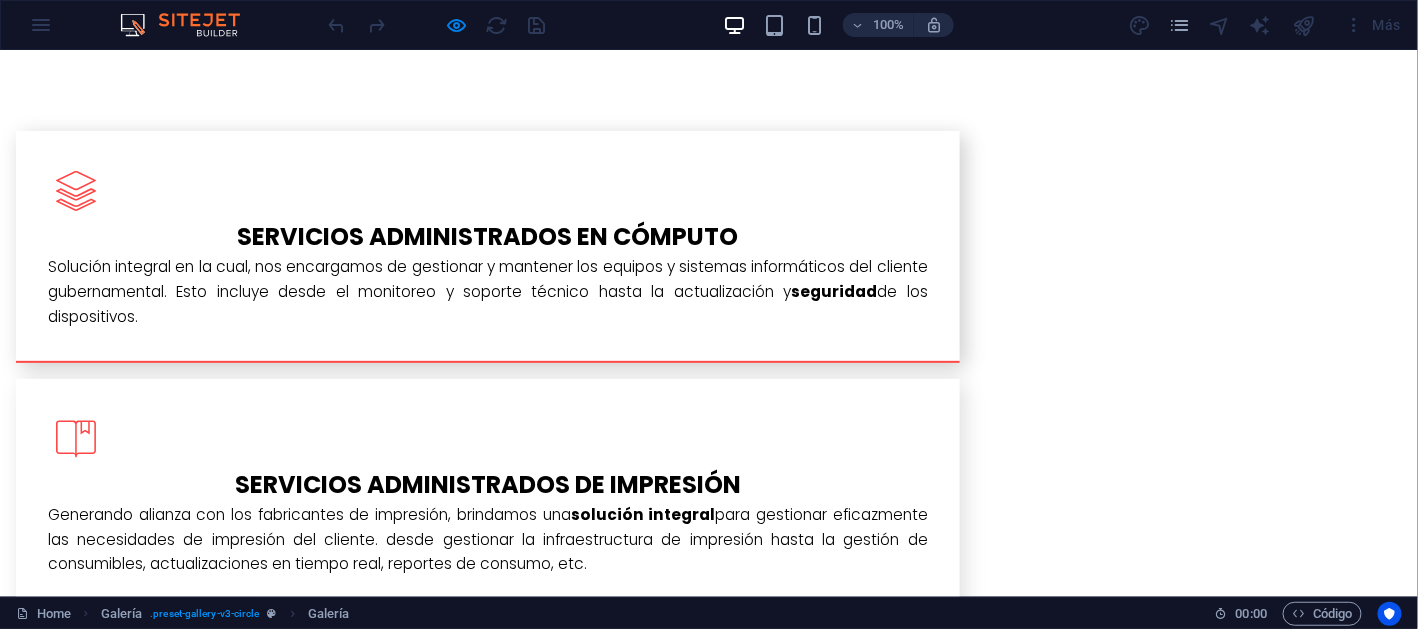 click at bounding box center (0, -2787) 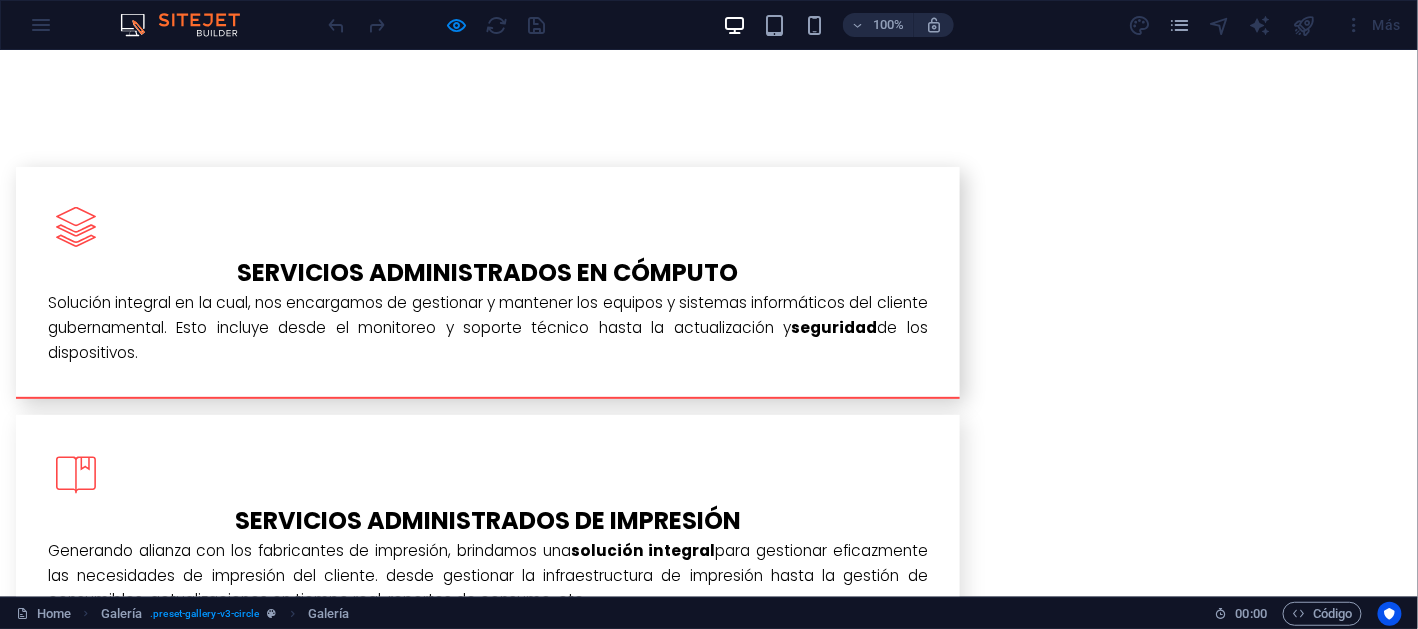 click on "×" at bounding box center (5, -3050) 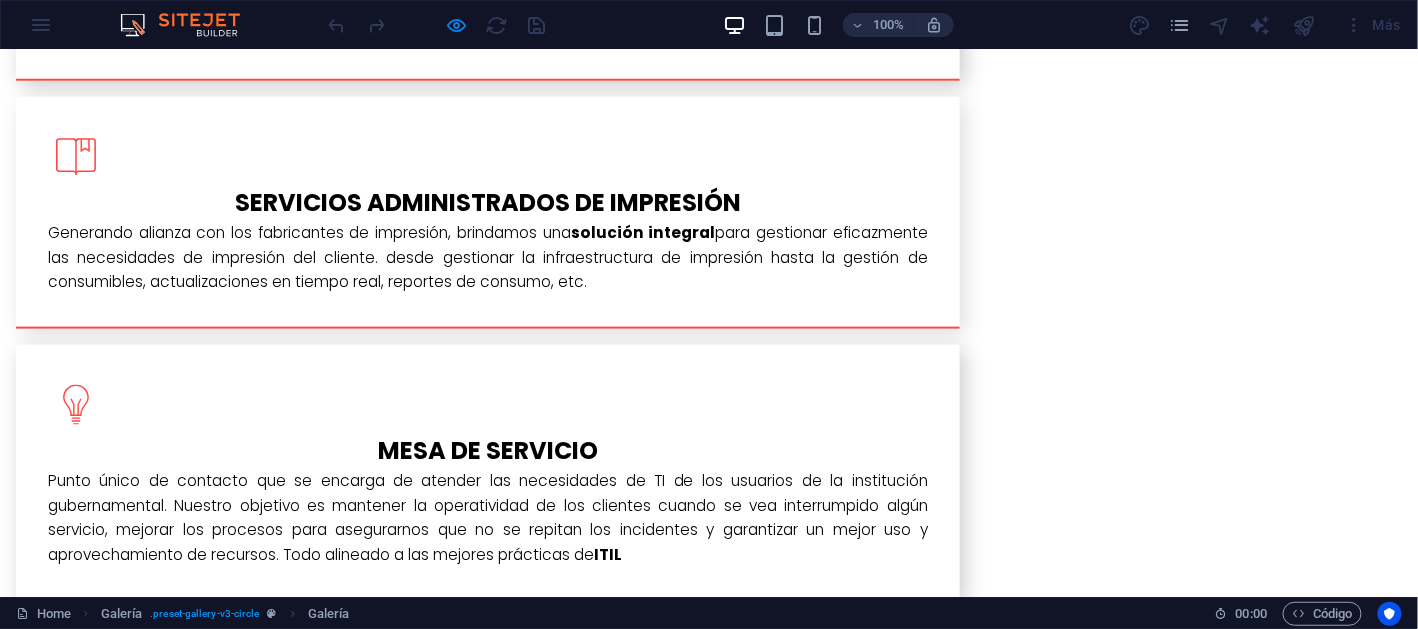 click at bounding box center [247, 2372] 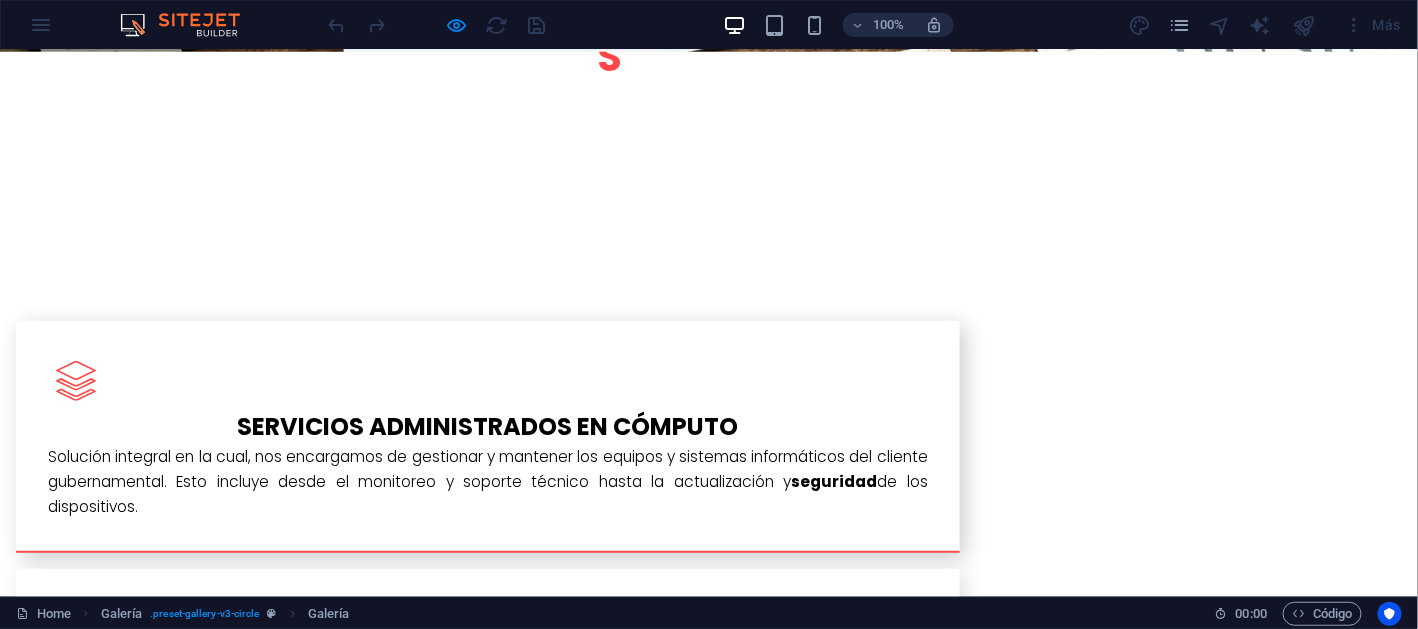 click at bounding box center [0, -2597] 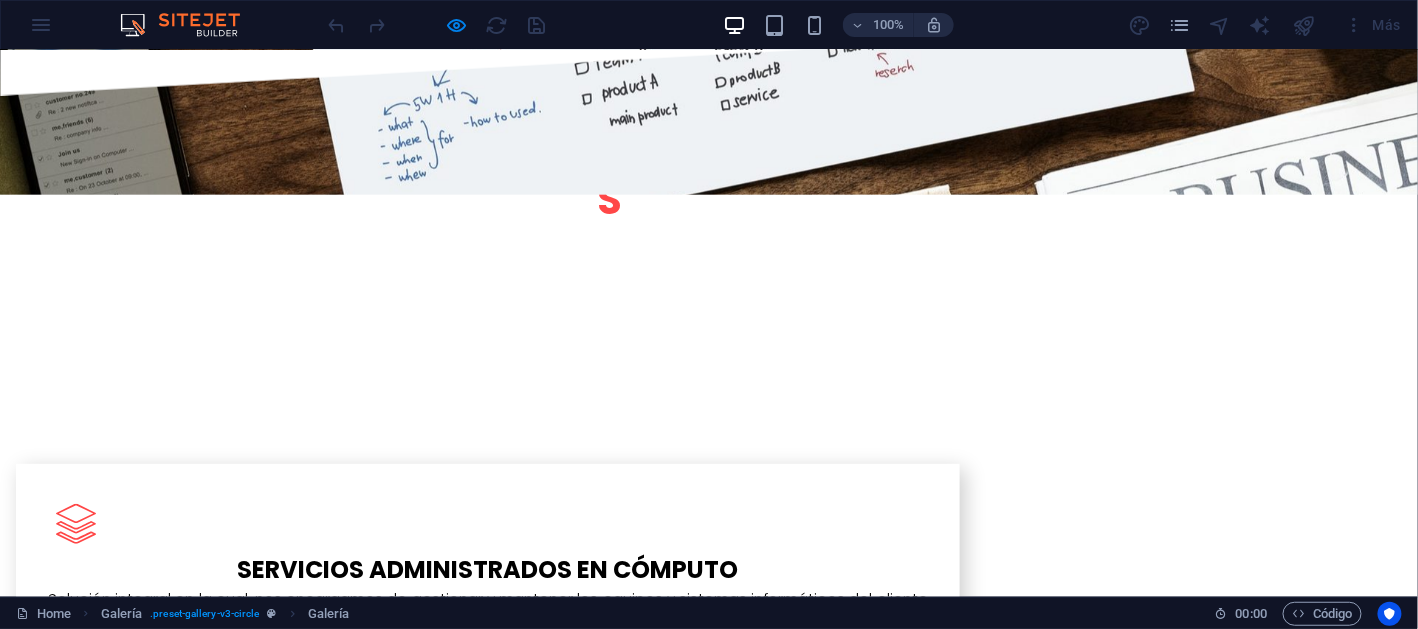 click at bounding box center [0, -2454] 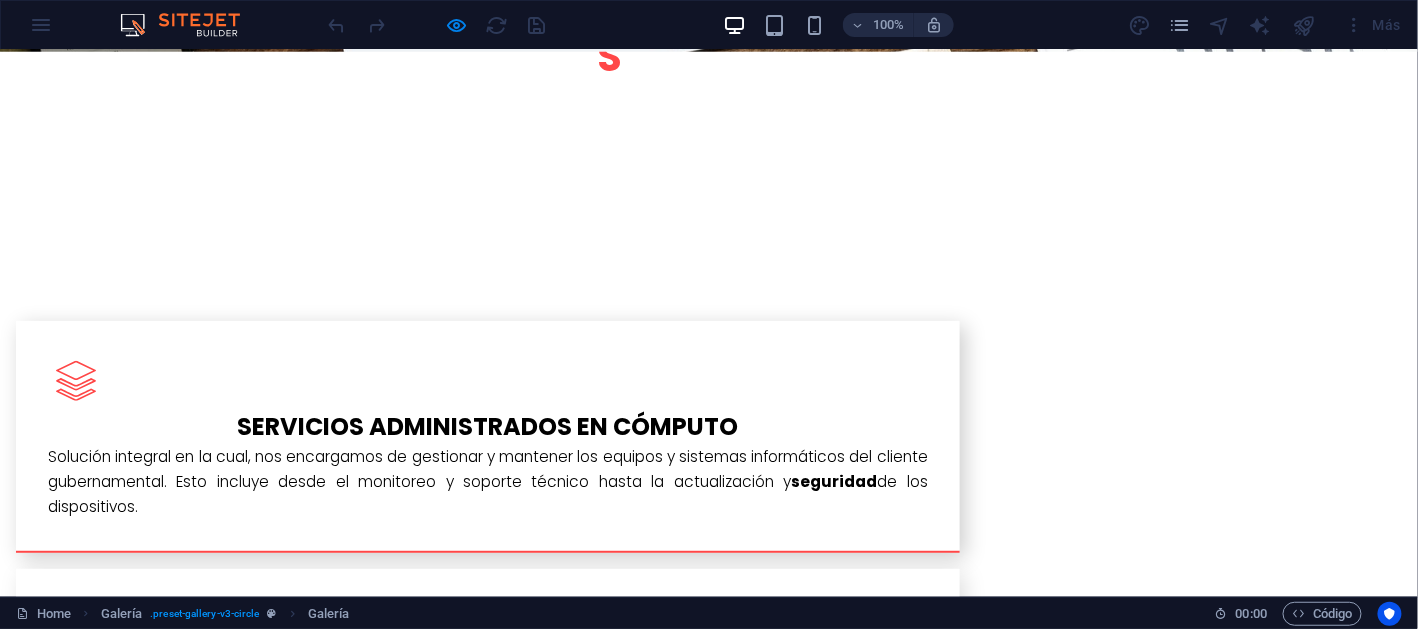 click on "×" at bounding box center (5, -3050) 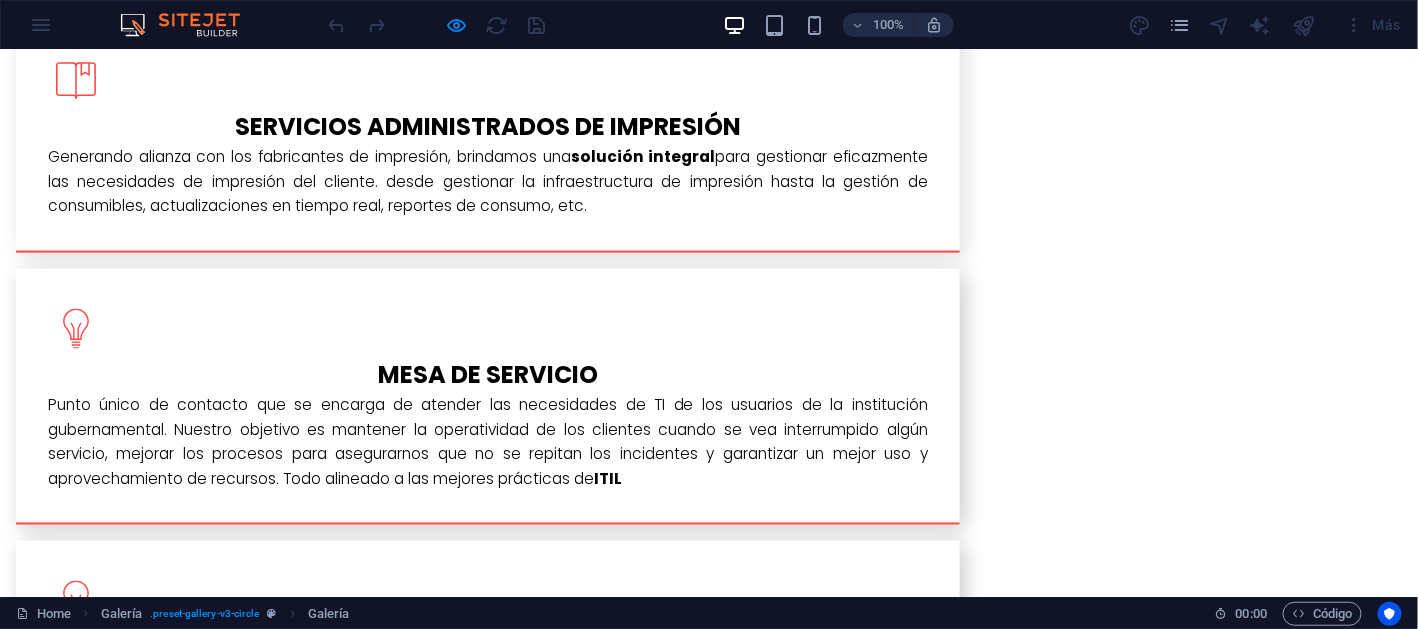 scroll, scrollTop: 3210, scrollLeft: 0, axis: vertical 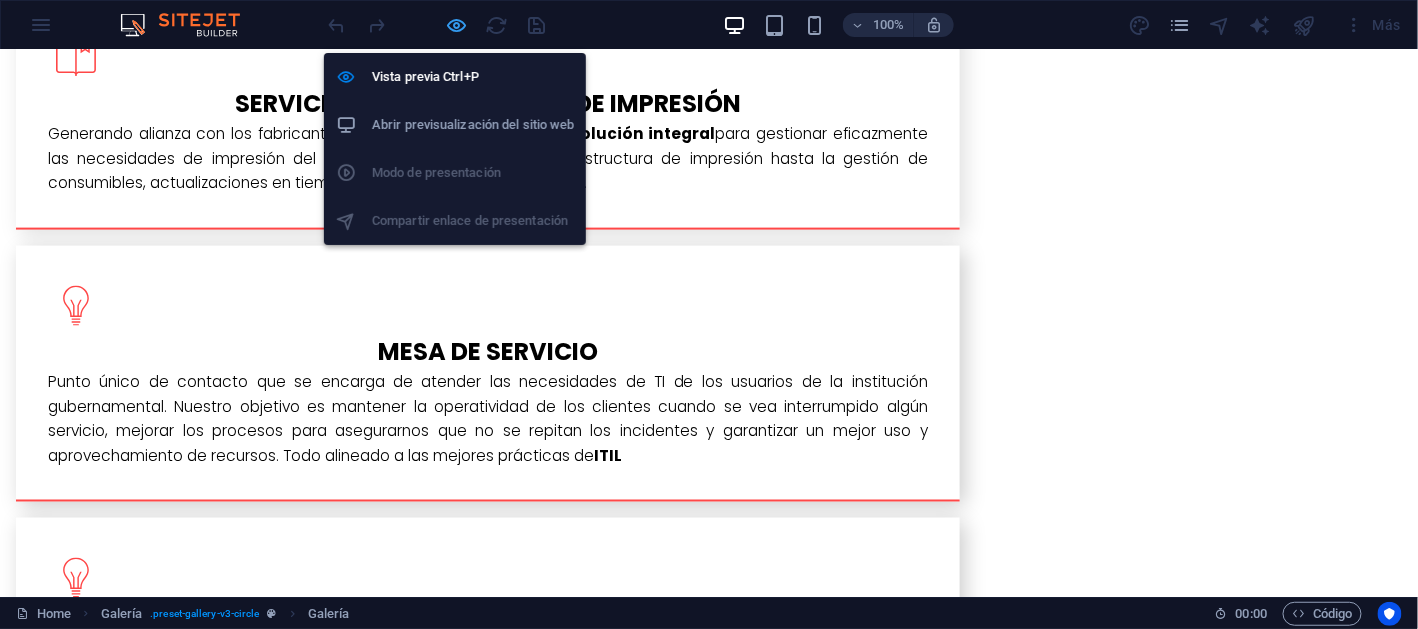 click at bounding box center (457, 25) 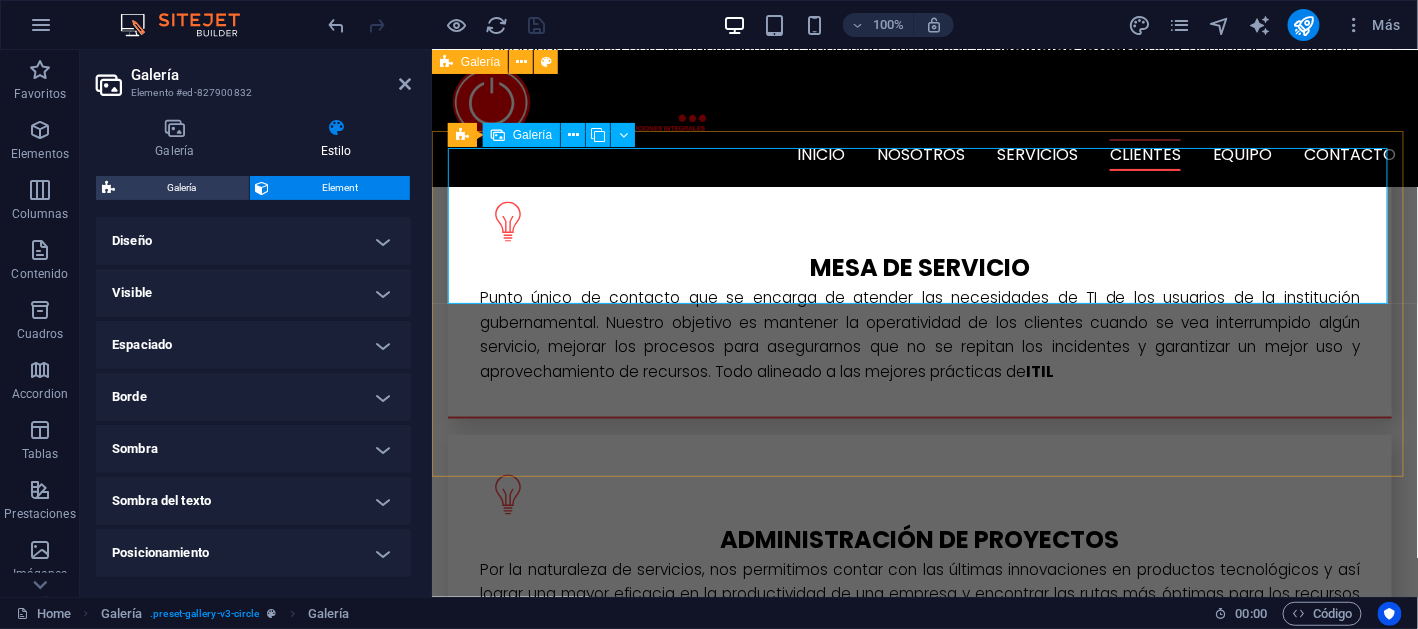 scroll, scrollTop: 3035, scrollLeft: 0, axis: vertical 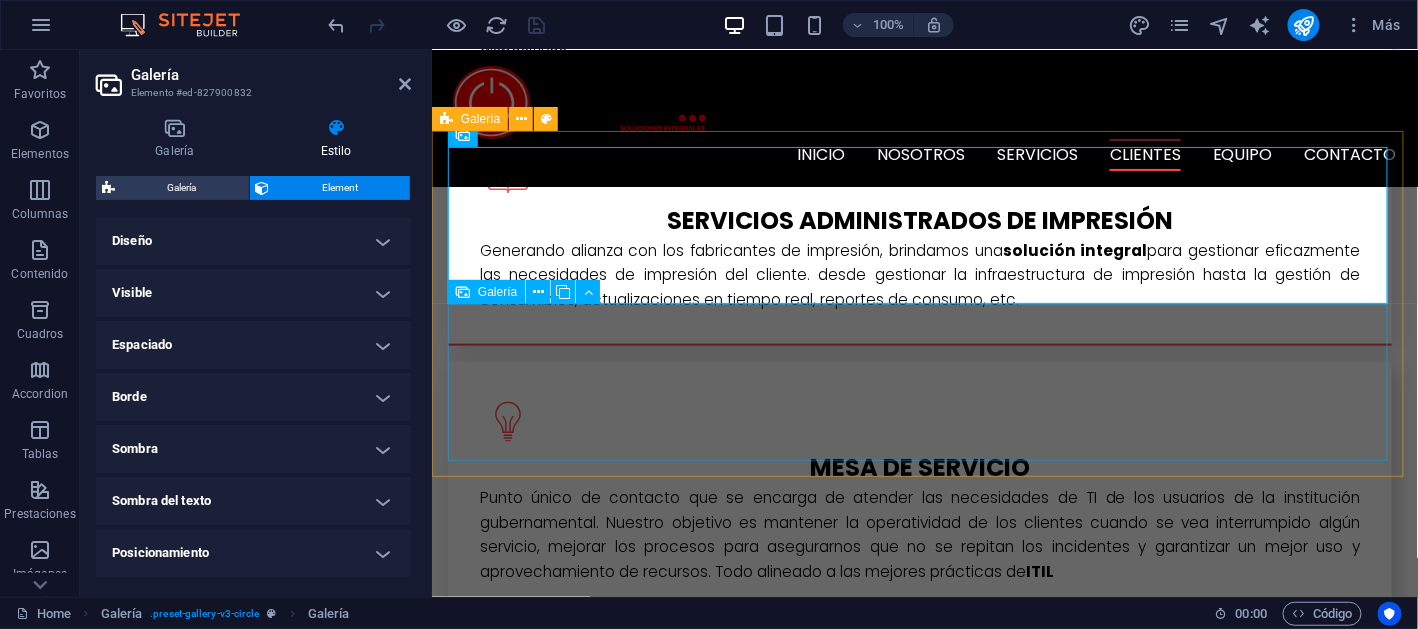 click at bounding box center (924, 2281) 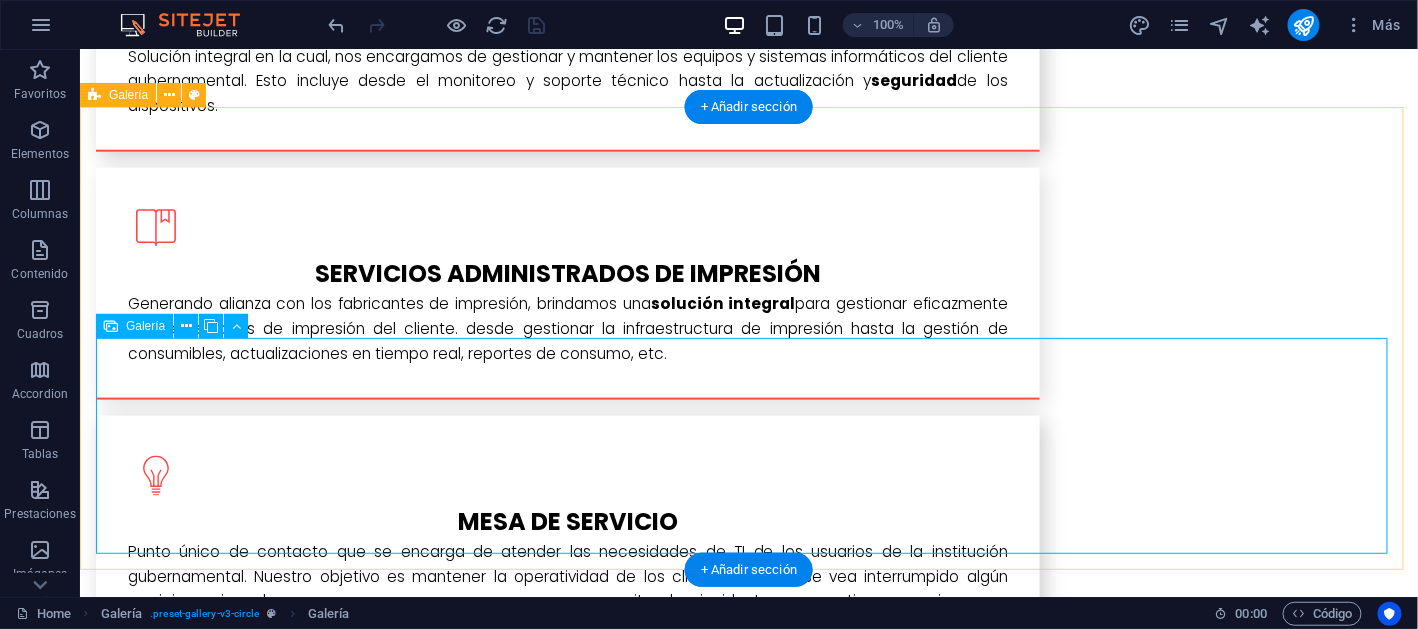 click at bounding box center [748, 2424] 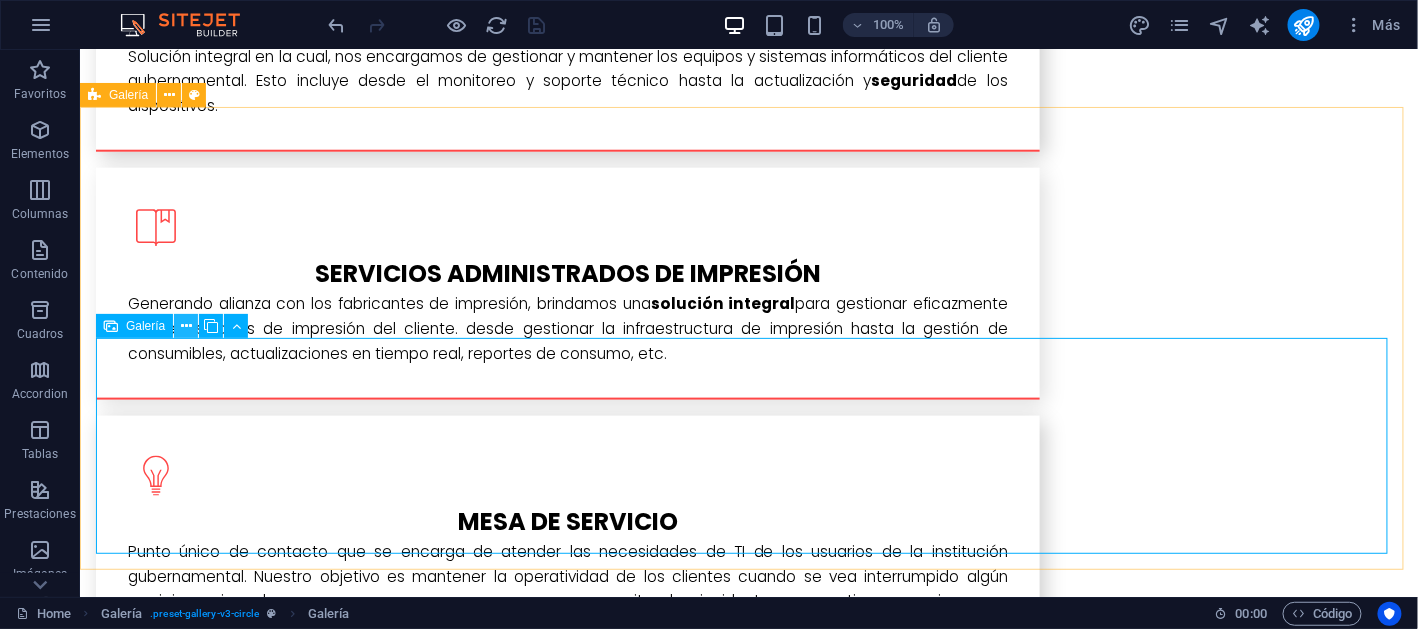 click at bounding box center (186, 326) 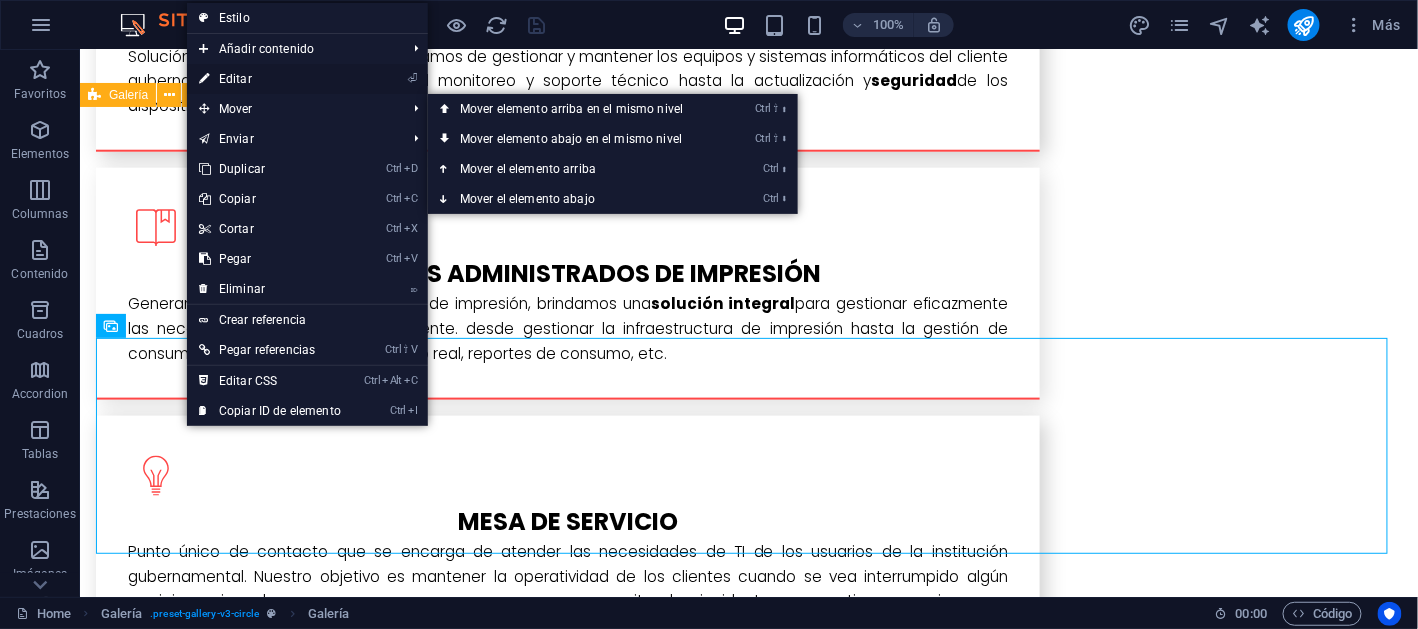 click on "⏎  Editar" at bounding box center (270, 79) 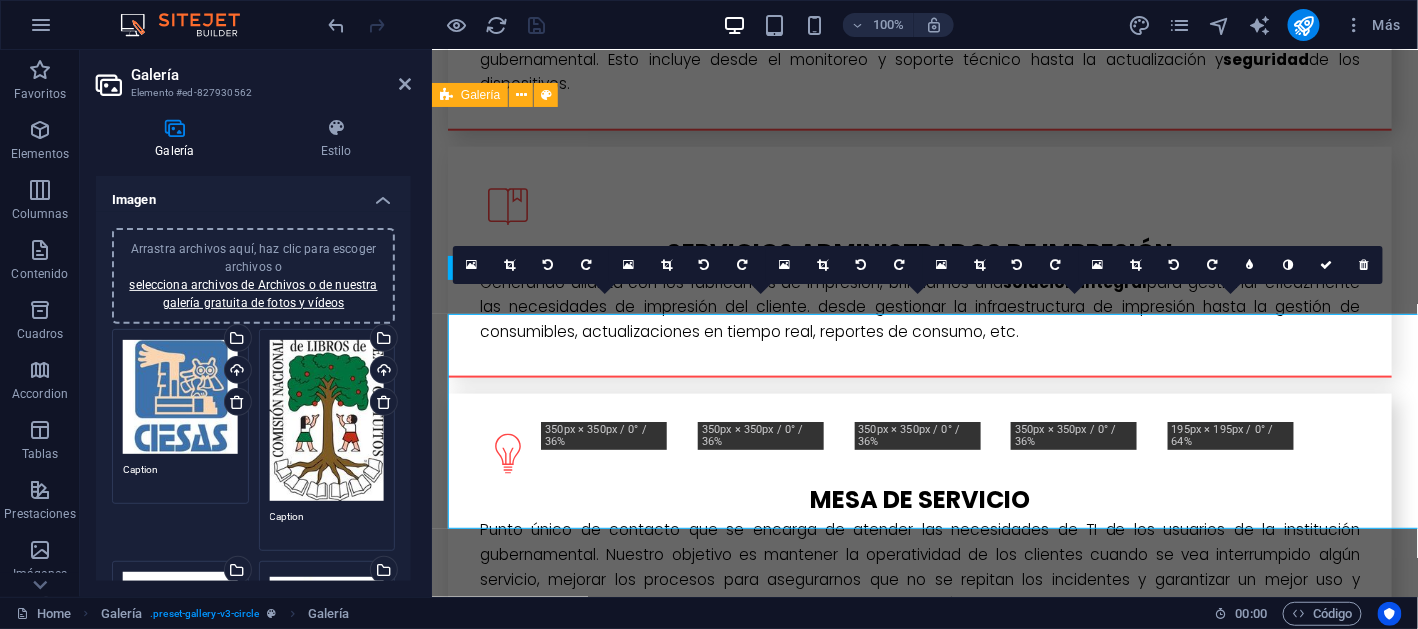 scroll, scrollTop: 3059, scrollLeft: 0, axis: vertical 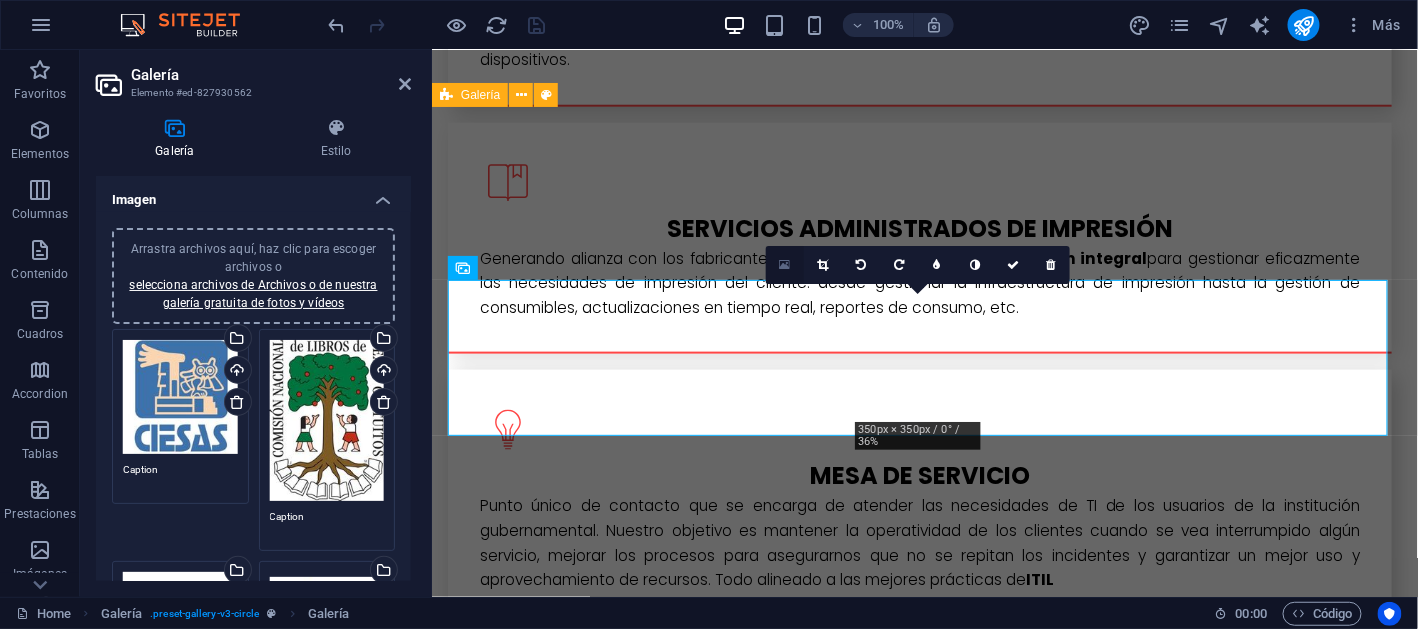 click at bounding box center (785, 265) 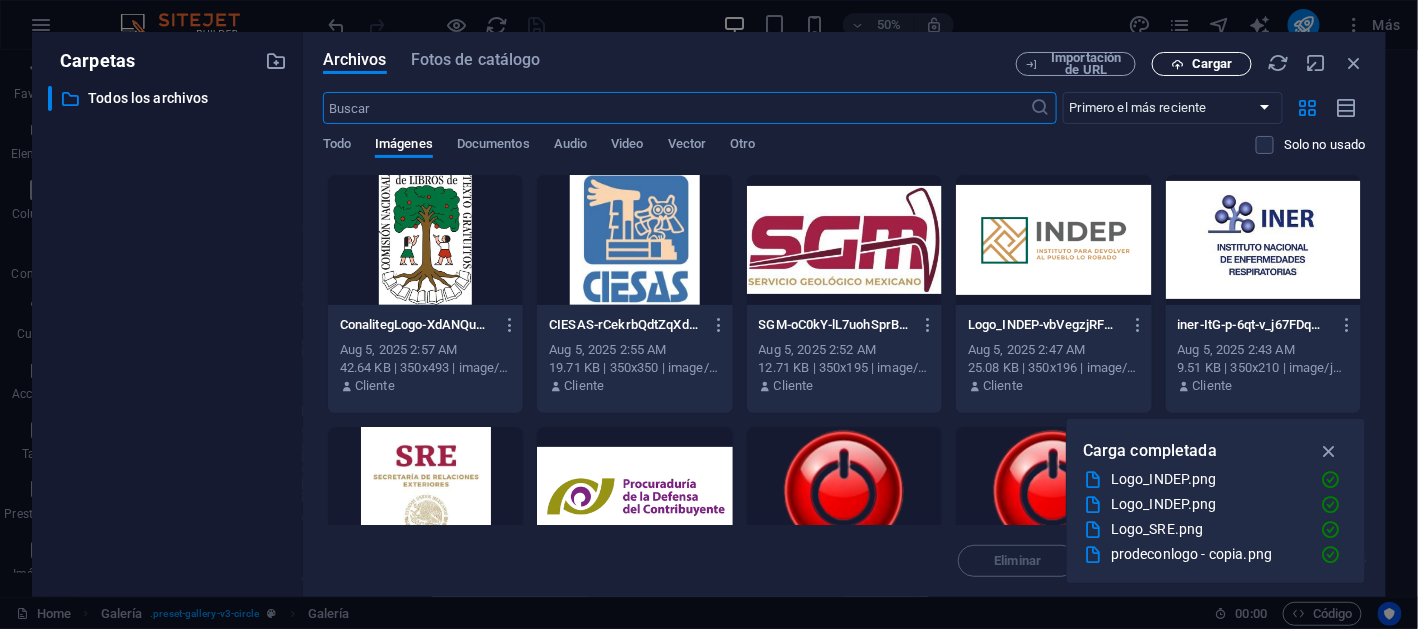 click on "Cargar" at bounding box center (1202, 64) 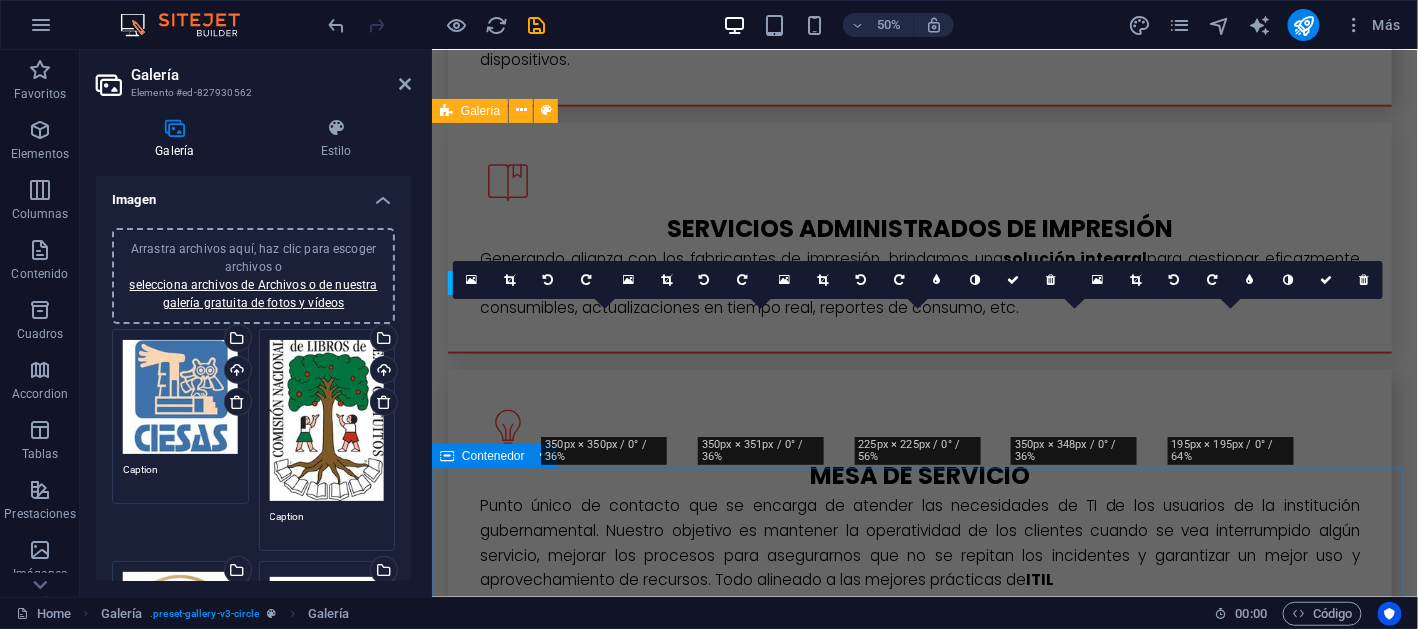 scroll, scrollTop: 3043, scrollLeft: 0, axis: vertical 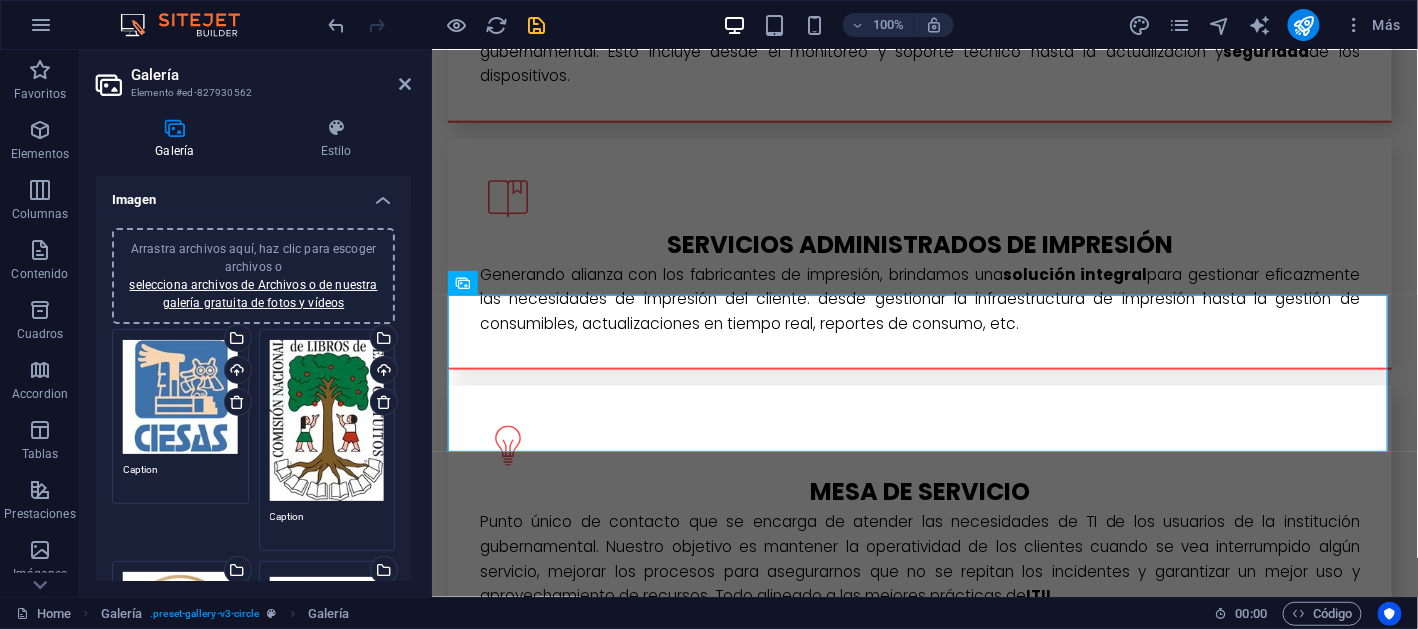 click at bounding box center (537, 25) 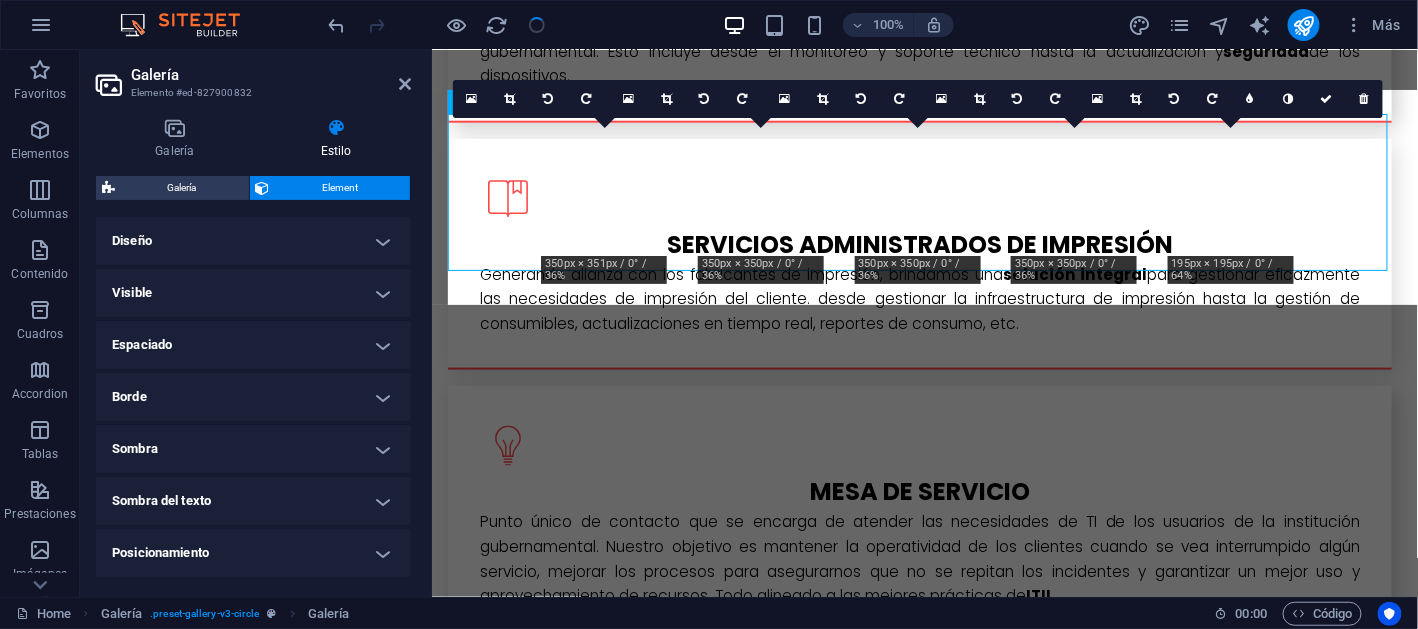 scroll, scrollTop: 3068, scrollLeft: 0, axis: vertical 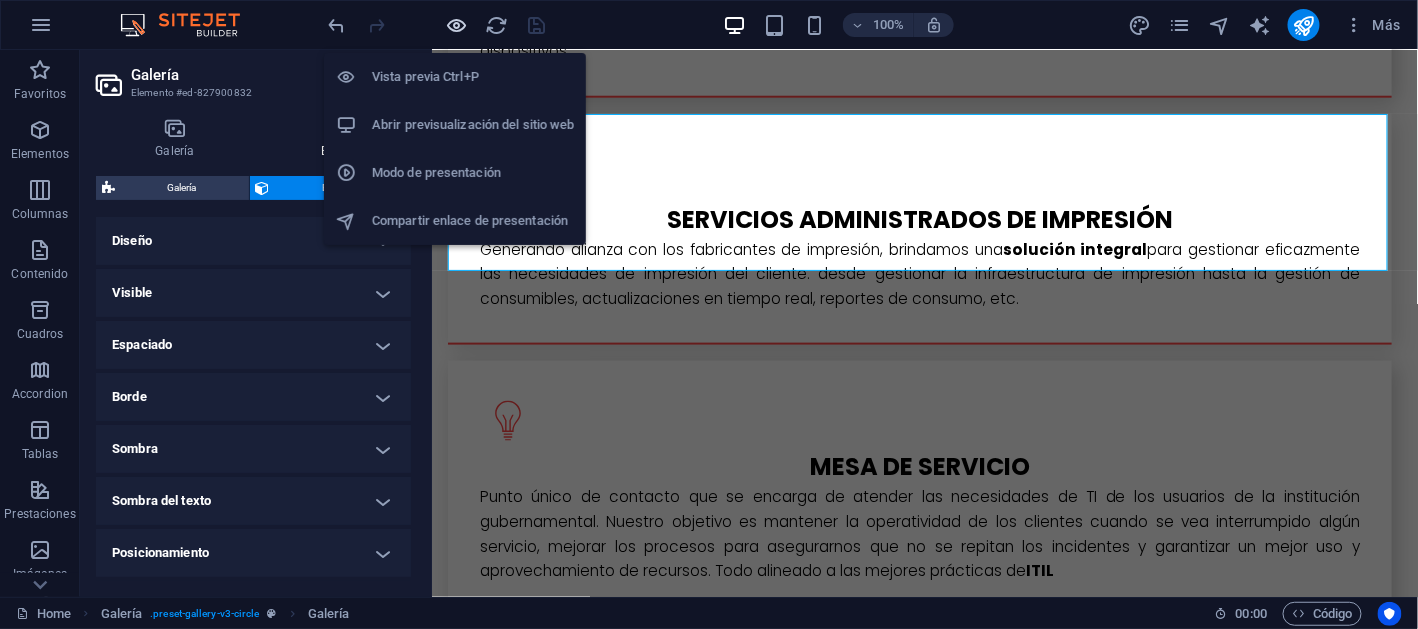 click at bounding box center [457, 25] 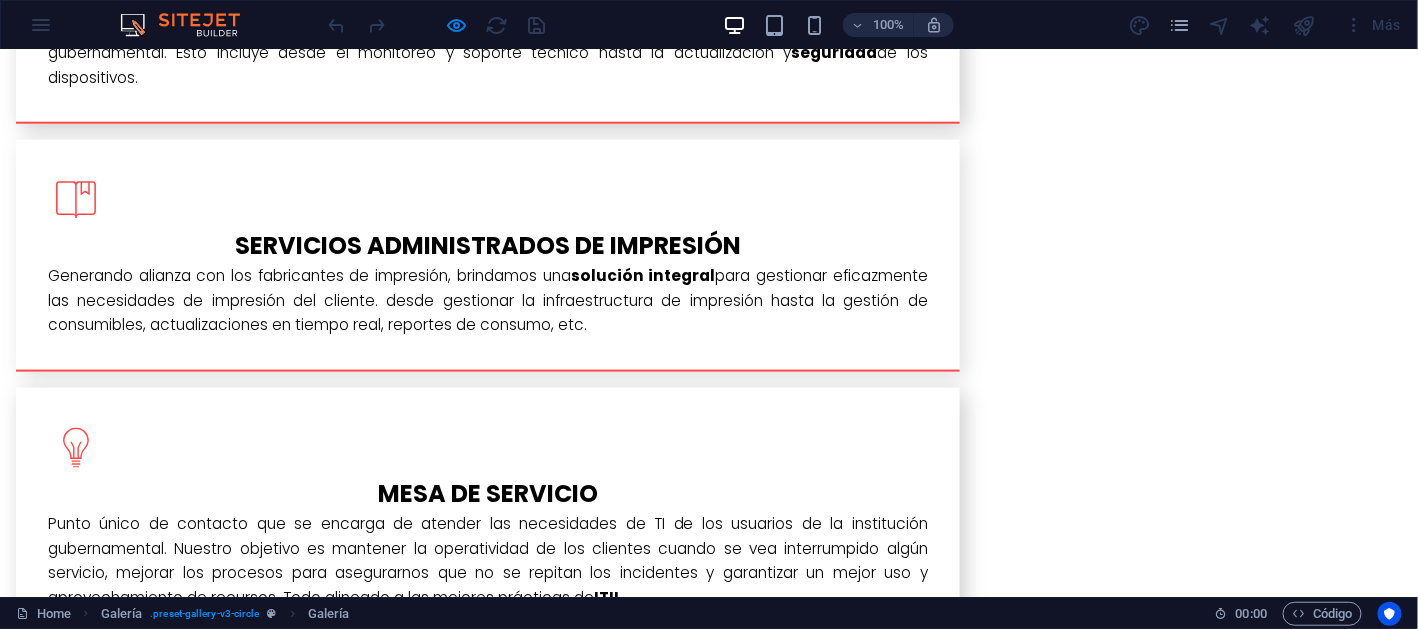 click at bounding box center (709, 2415) 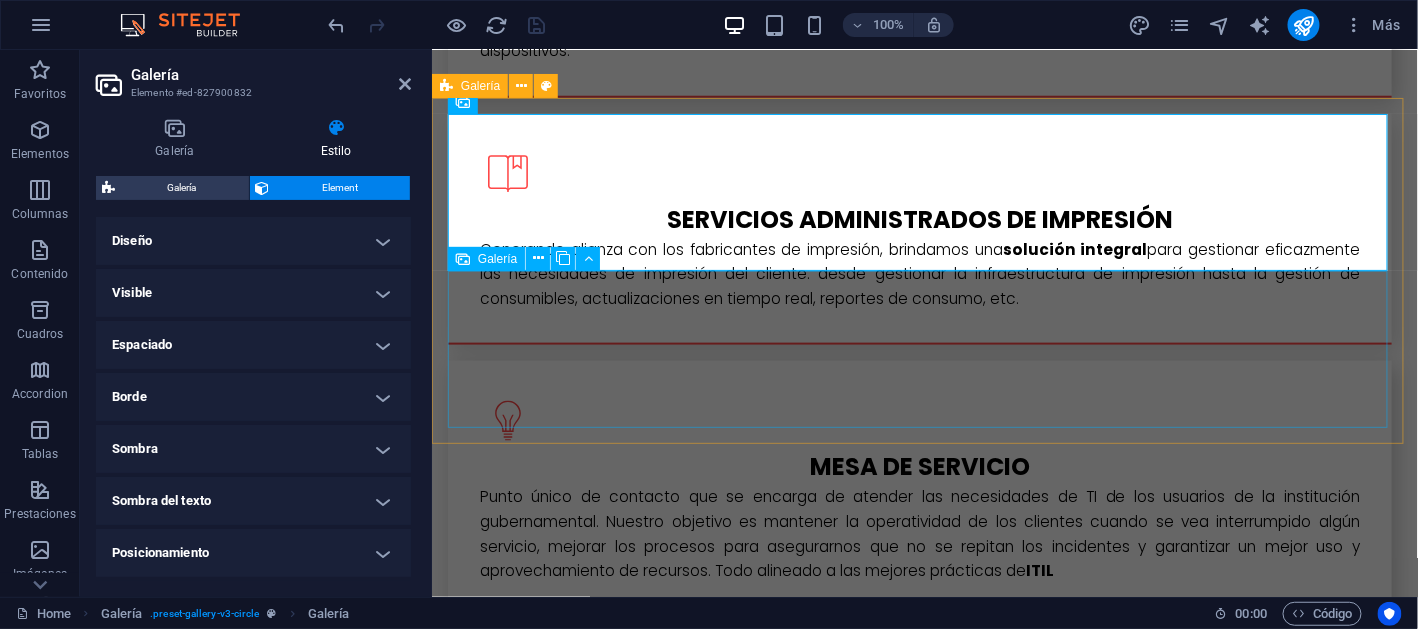 click at bounding box center (924, 2280) 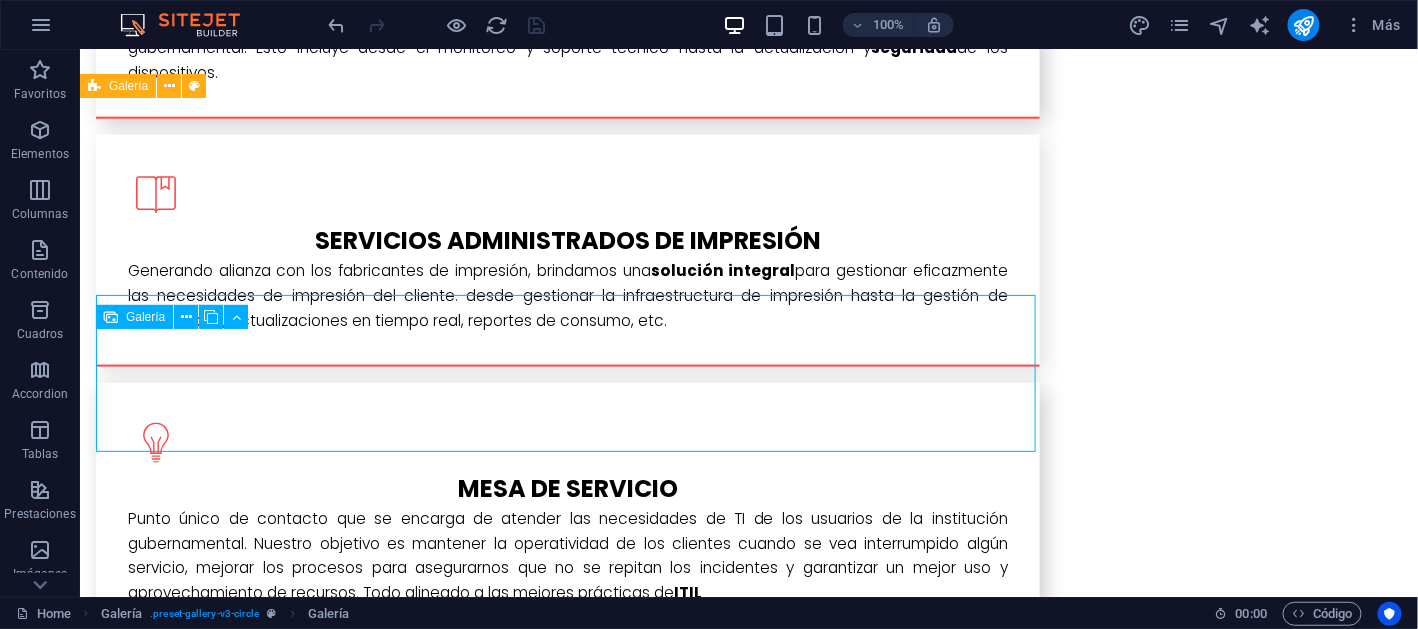 scroll, scrollTop: 3043, scrollLeft: 0, axis: vertical 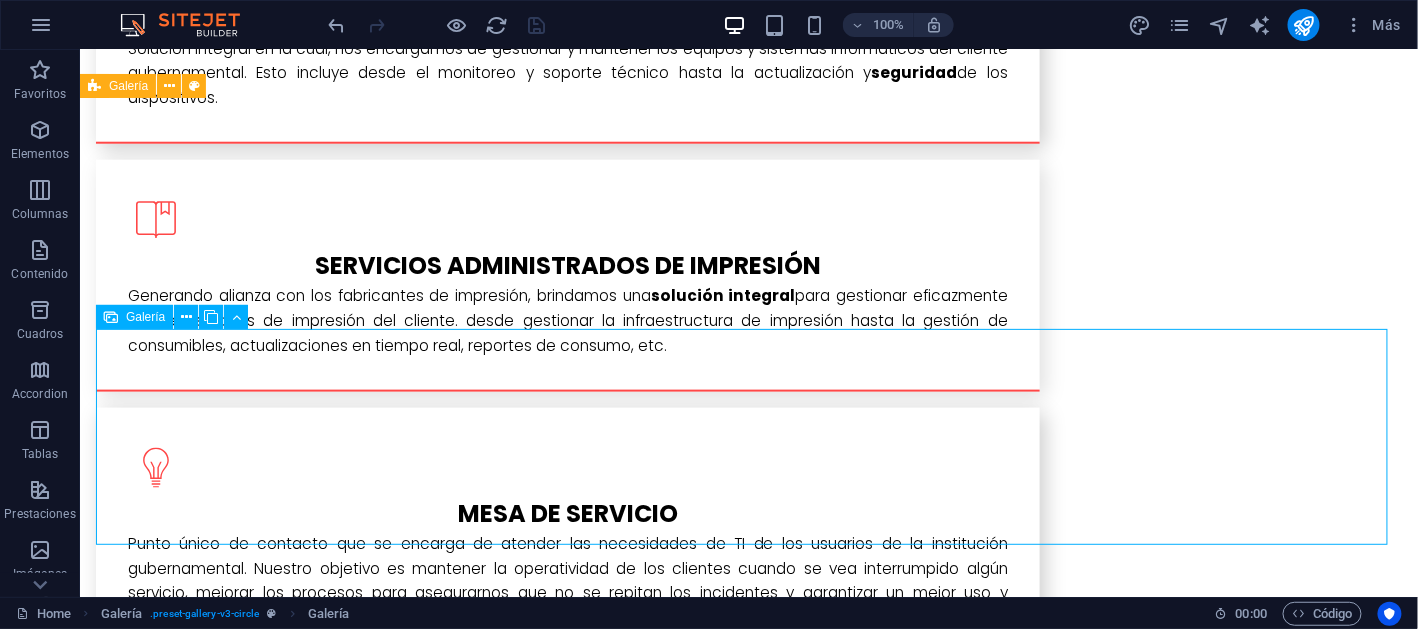click at bounding box center (966, 2416) 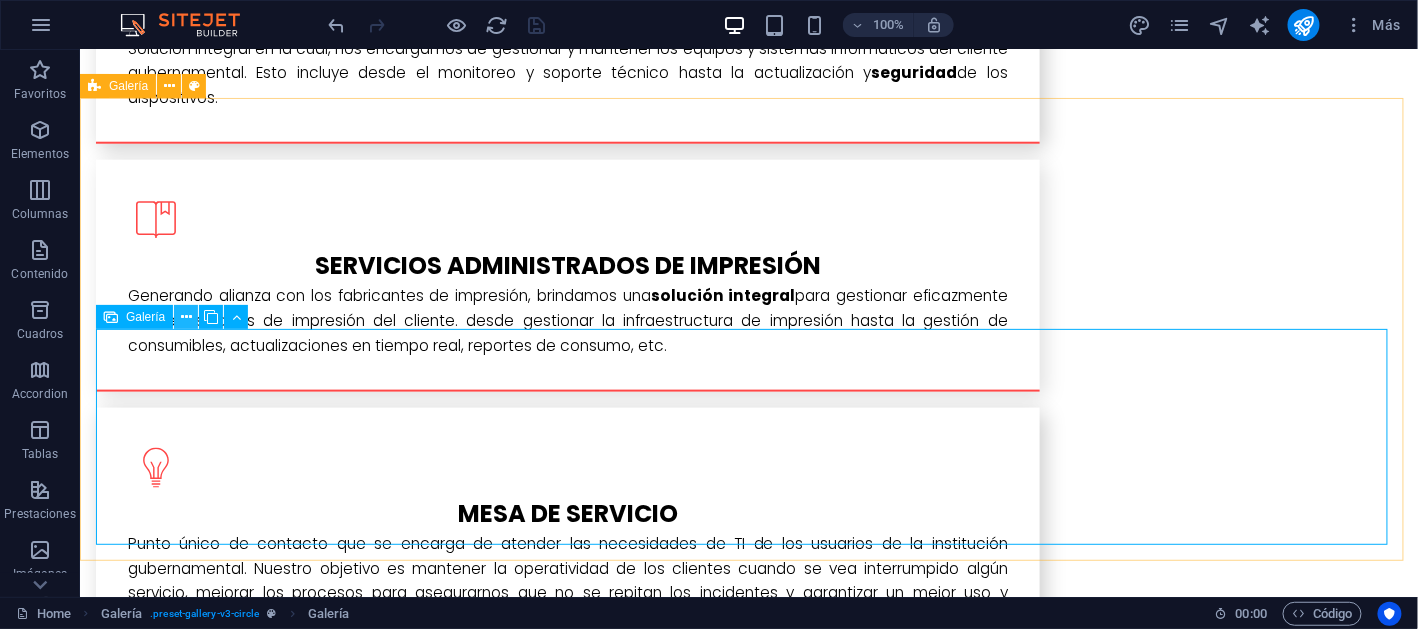 click at bounding box center [186, 317] 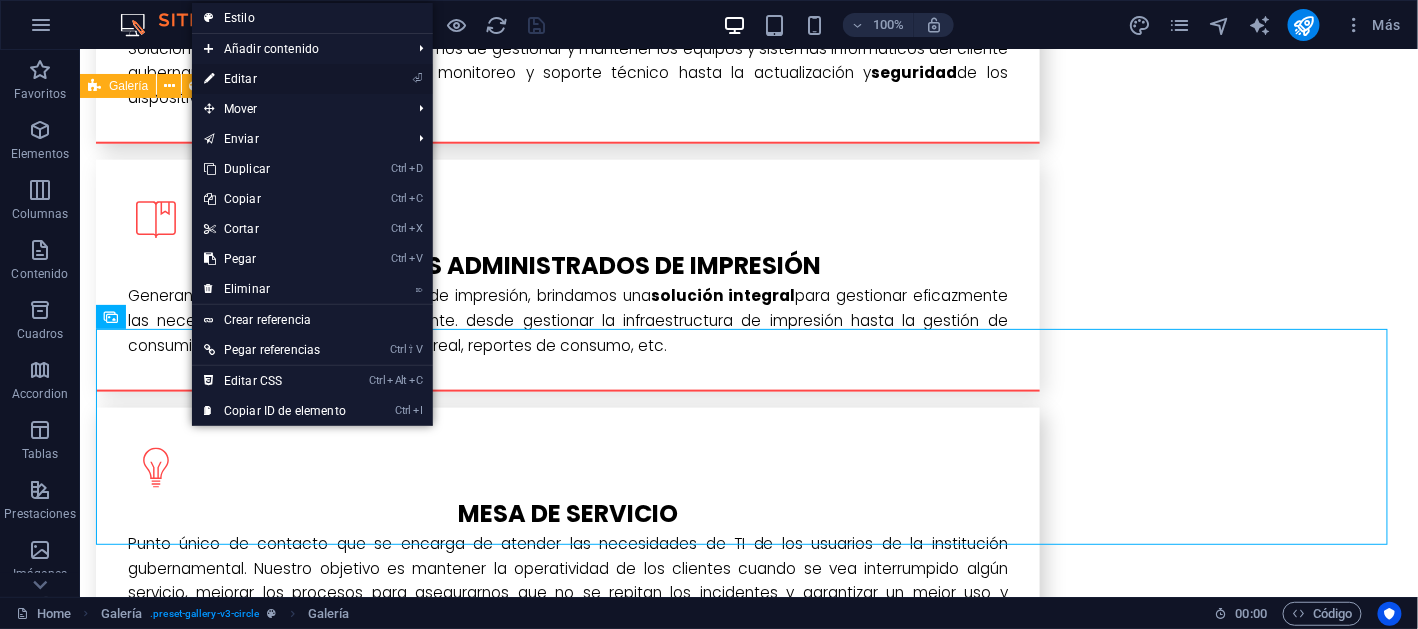 click on "⏎  Editar" at bounding box center [275, 79] 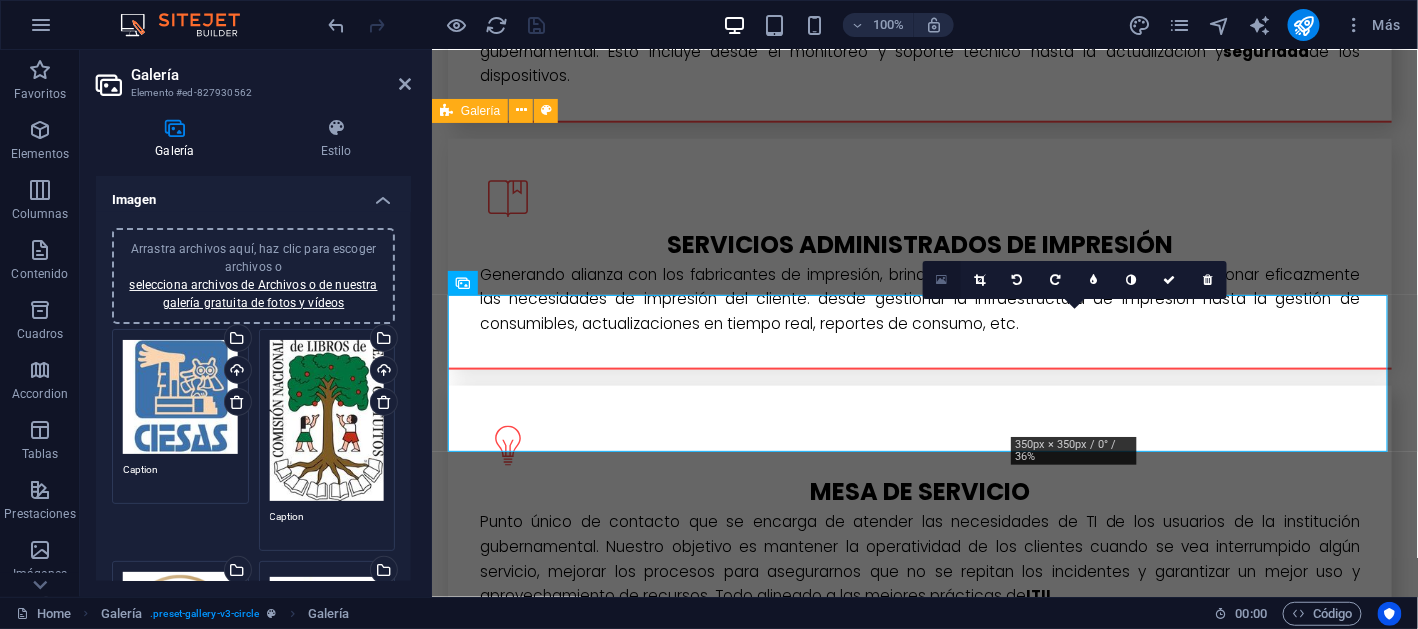 click at bounding box center (941, 280) 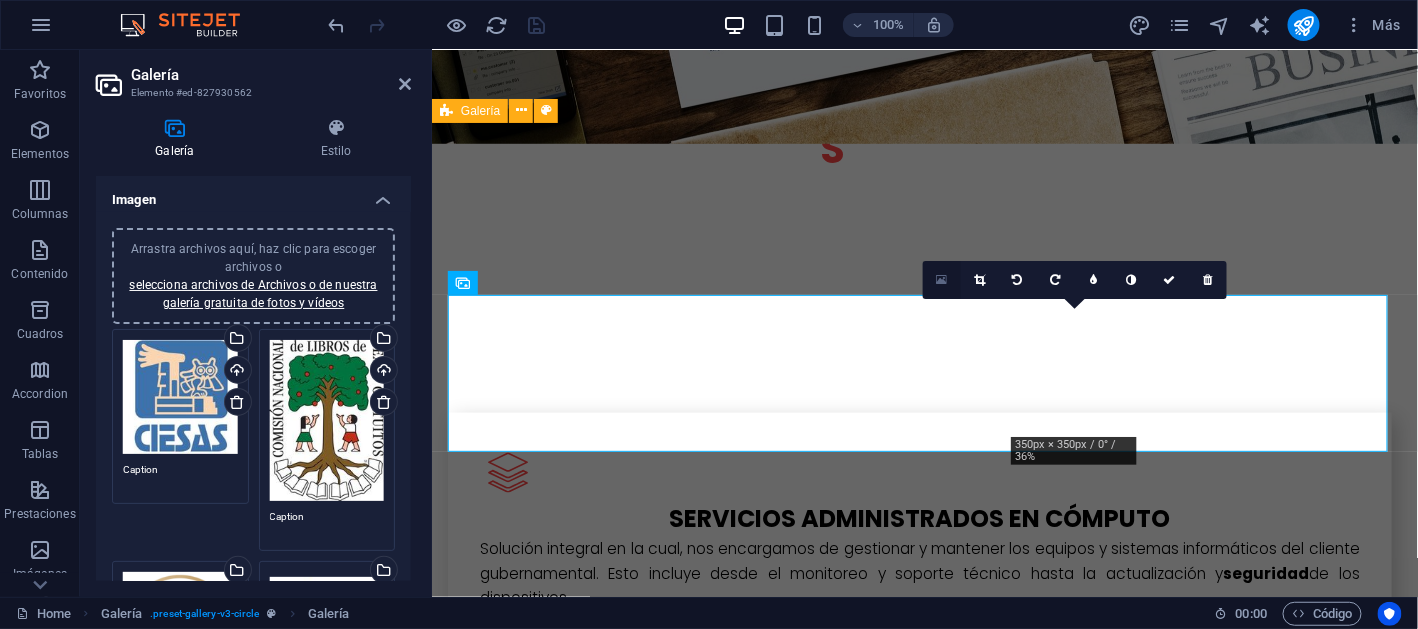 scroll, scrollTop: 3517, scrollLeft: 0, axis: vertical 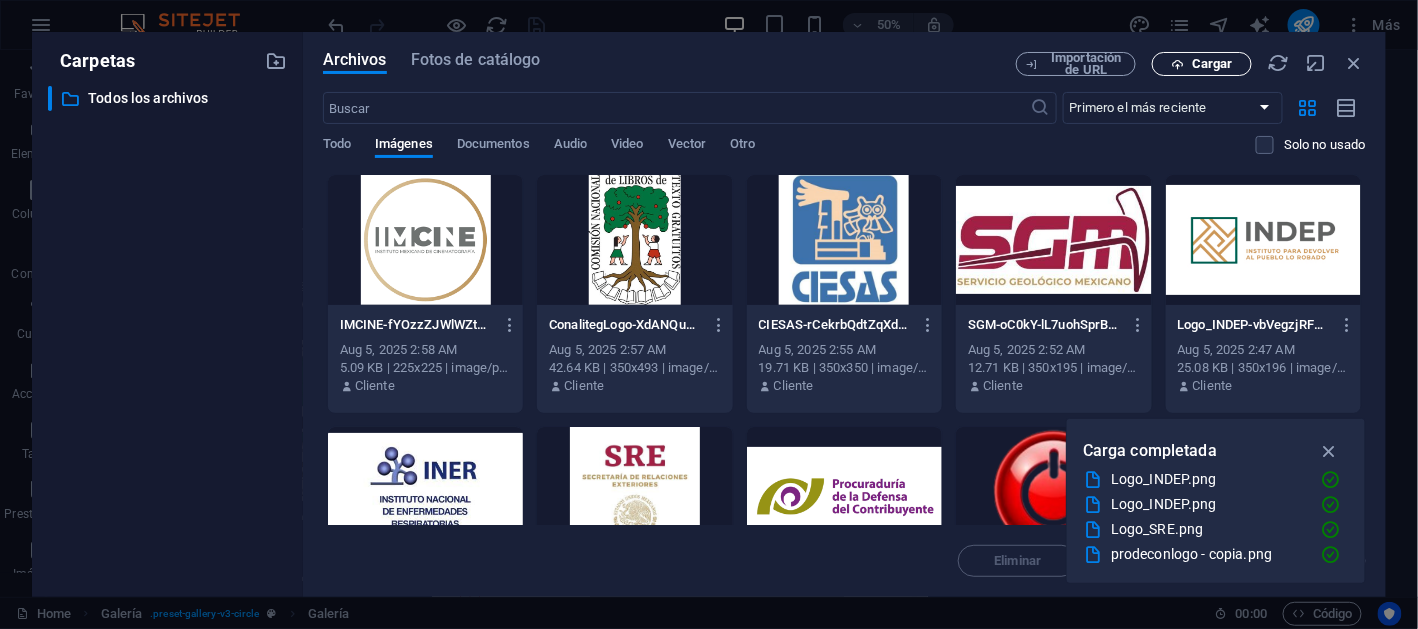 click on "Cargar" at bounding box center (1212, 64) 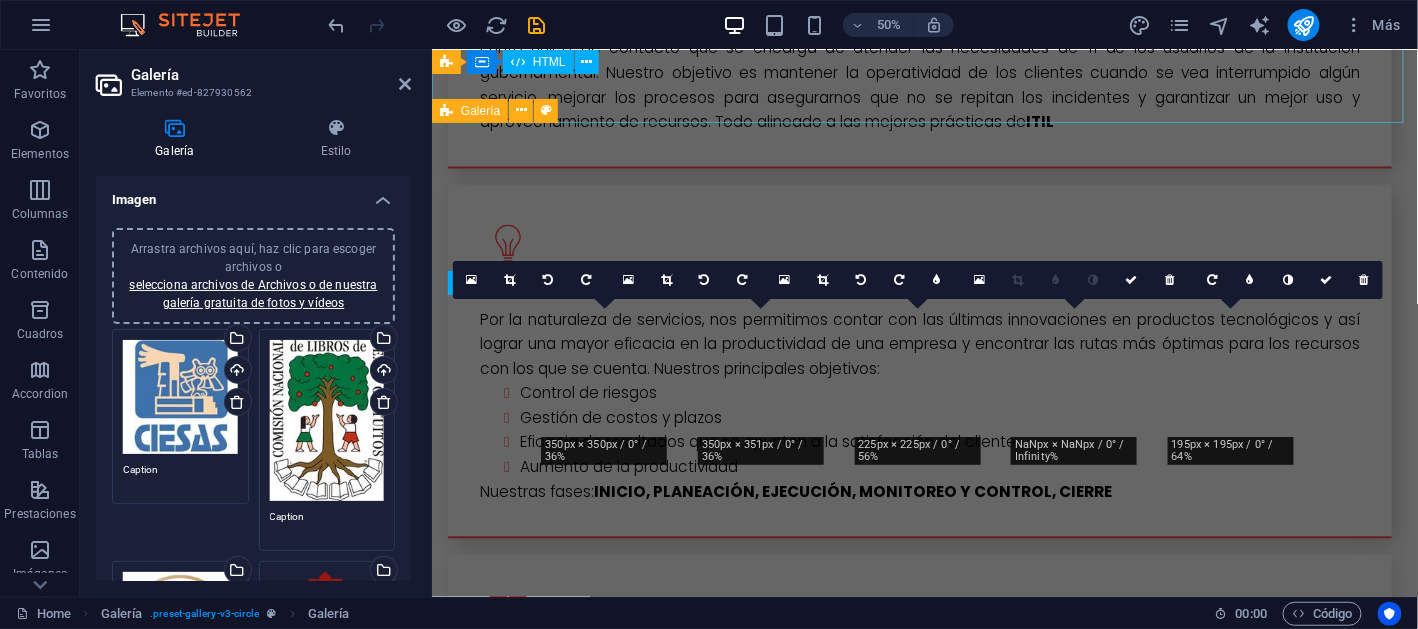 scroll, scrollTop: 3043, scrollLeft: 0, axis: vertical 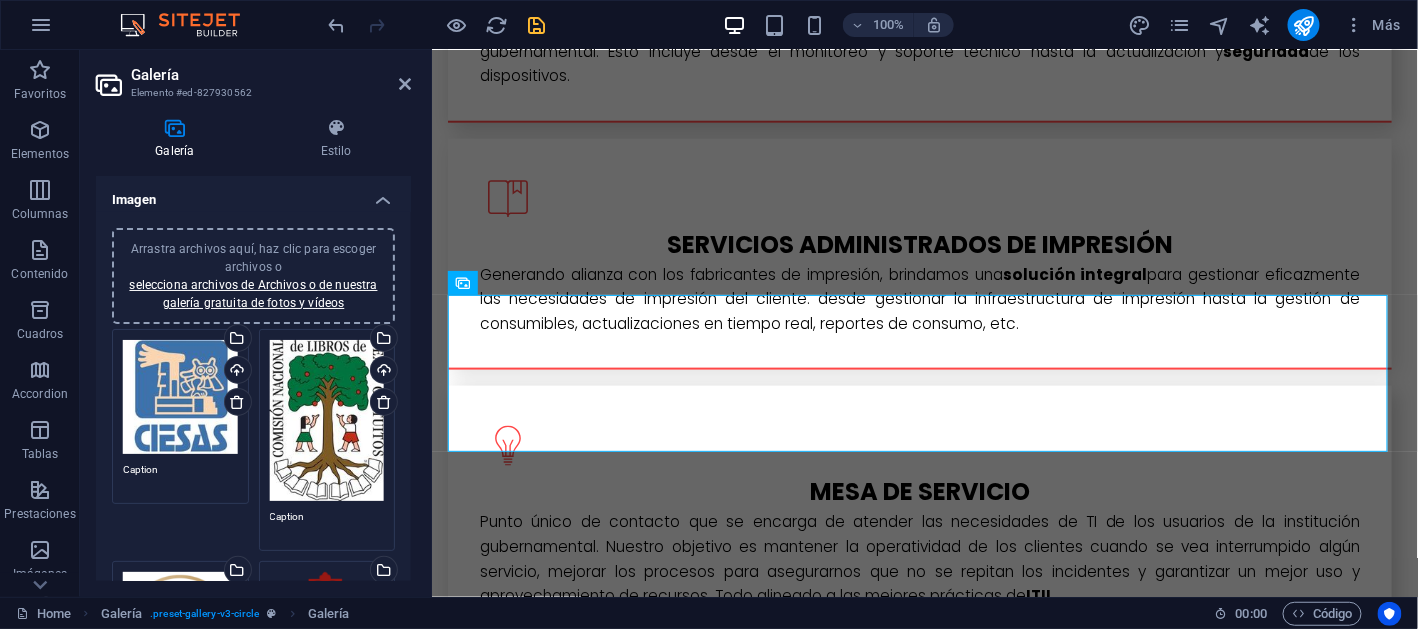click at bounding box center (537, 25) 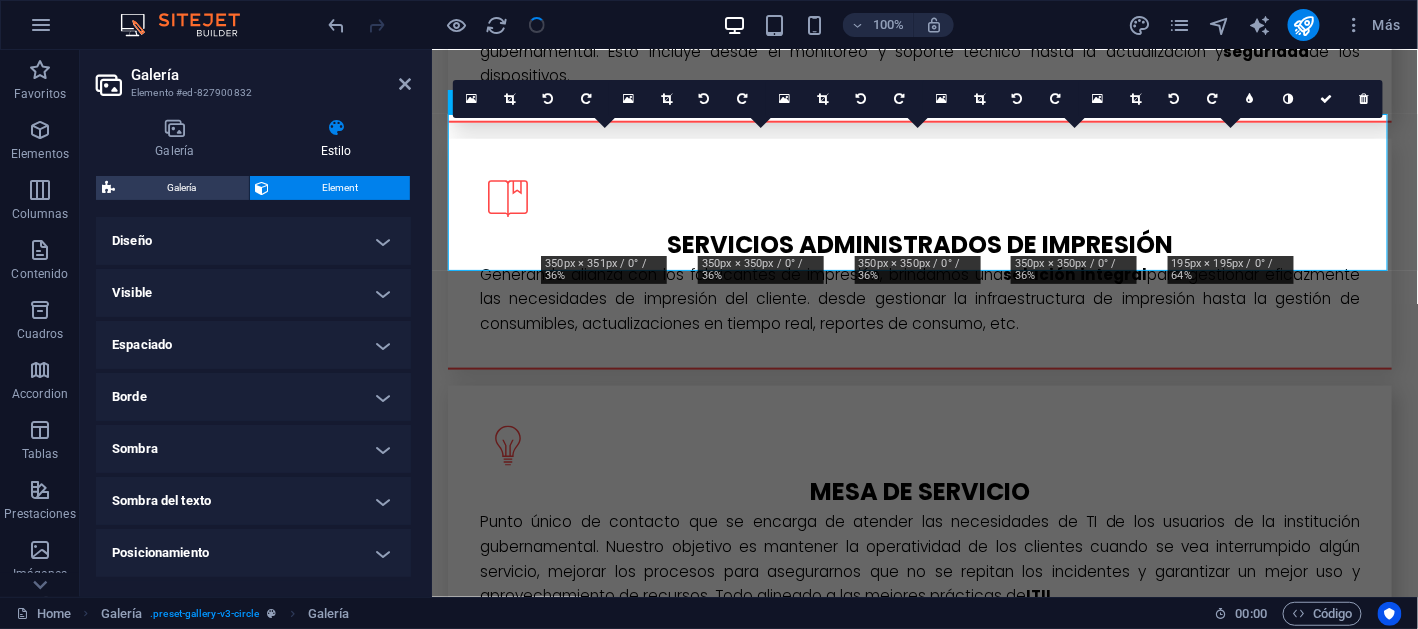 scroll, scrollTop: 3068, scrollLeft: 0, axis: vertical 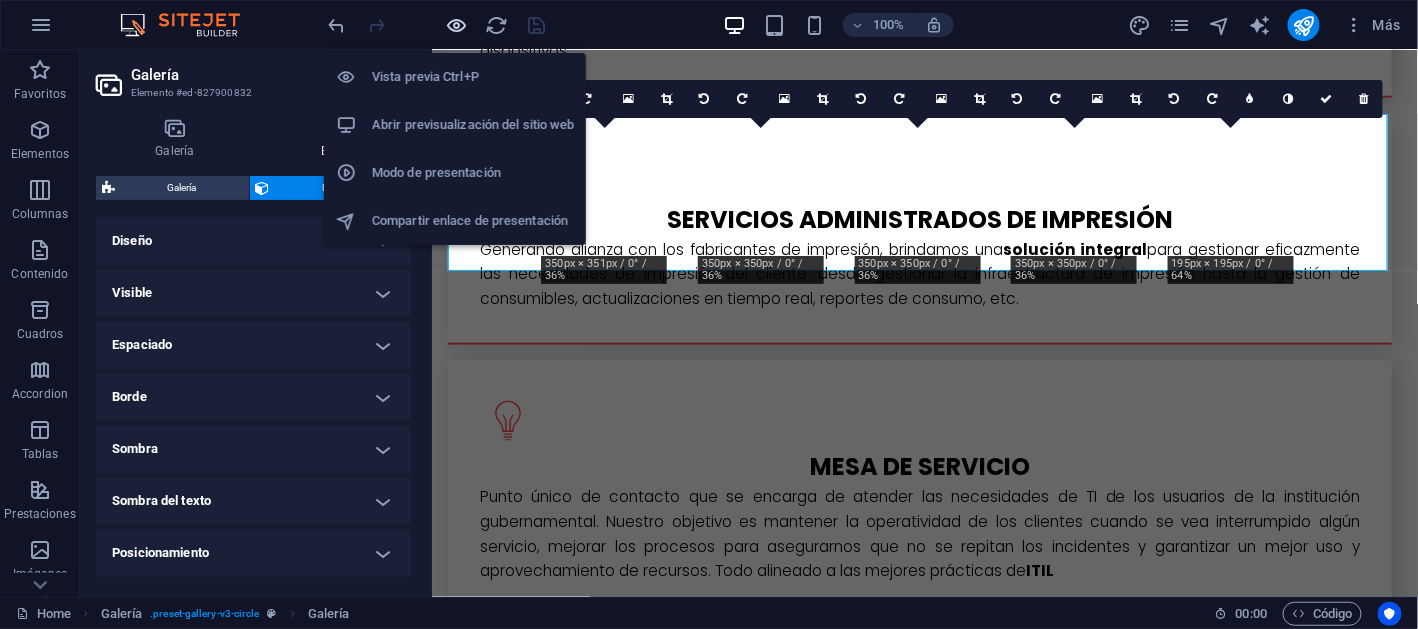 click at bounding box center (457, 25) 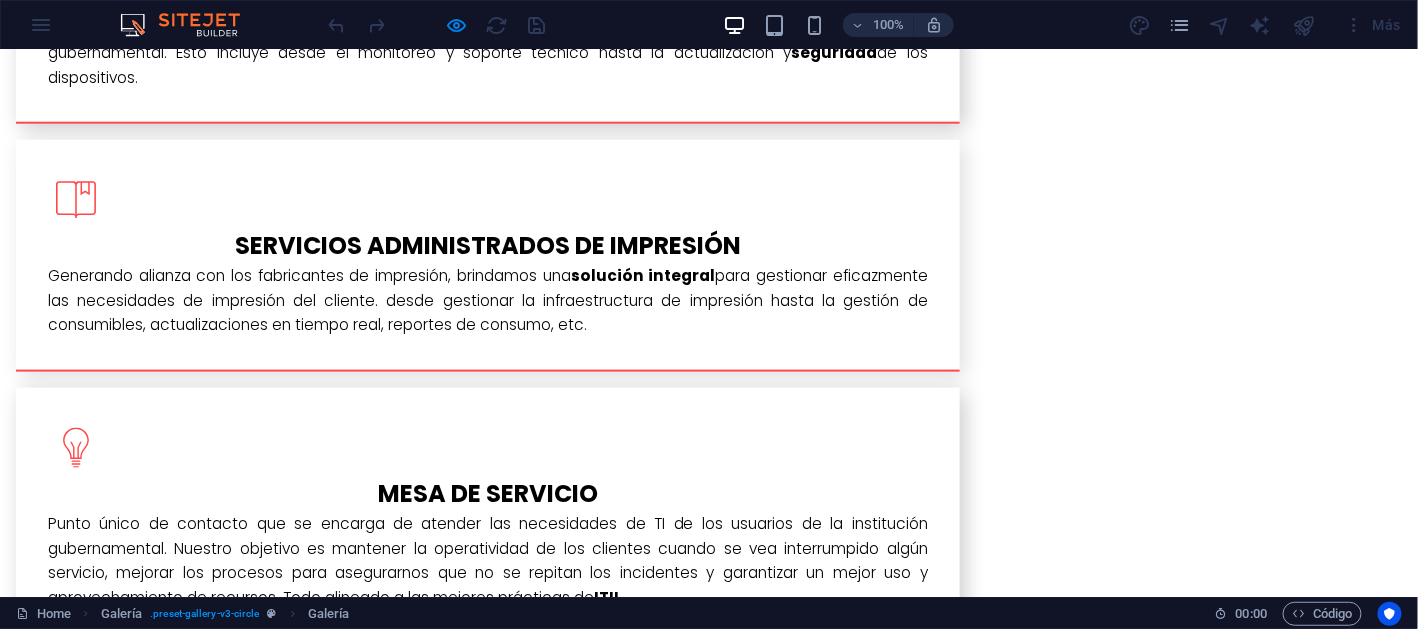 click at bounding box center (940, 2405) 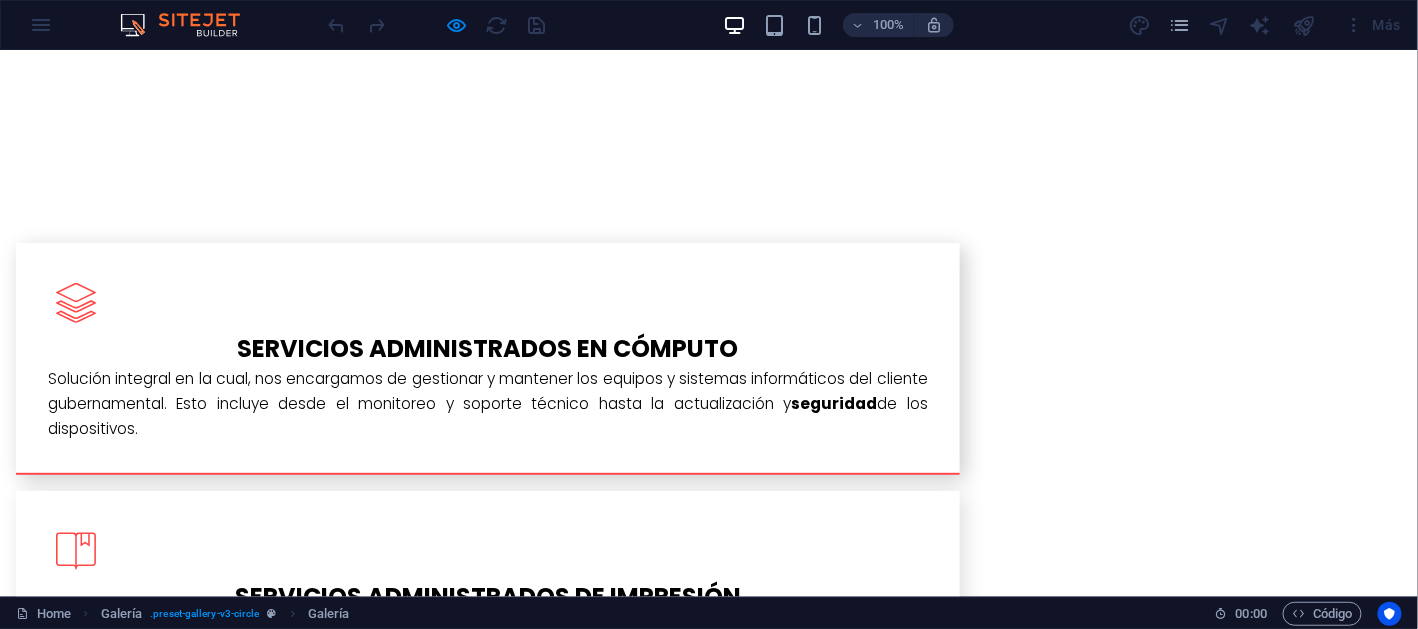 click on "×" at bounding box center (5, -3007) 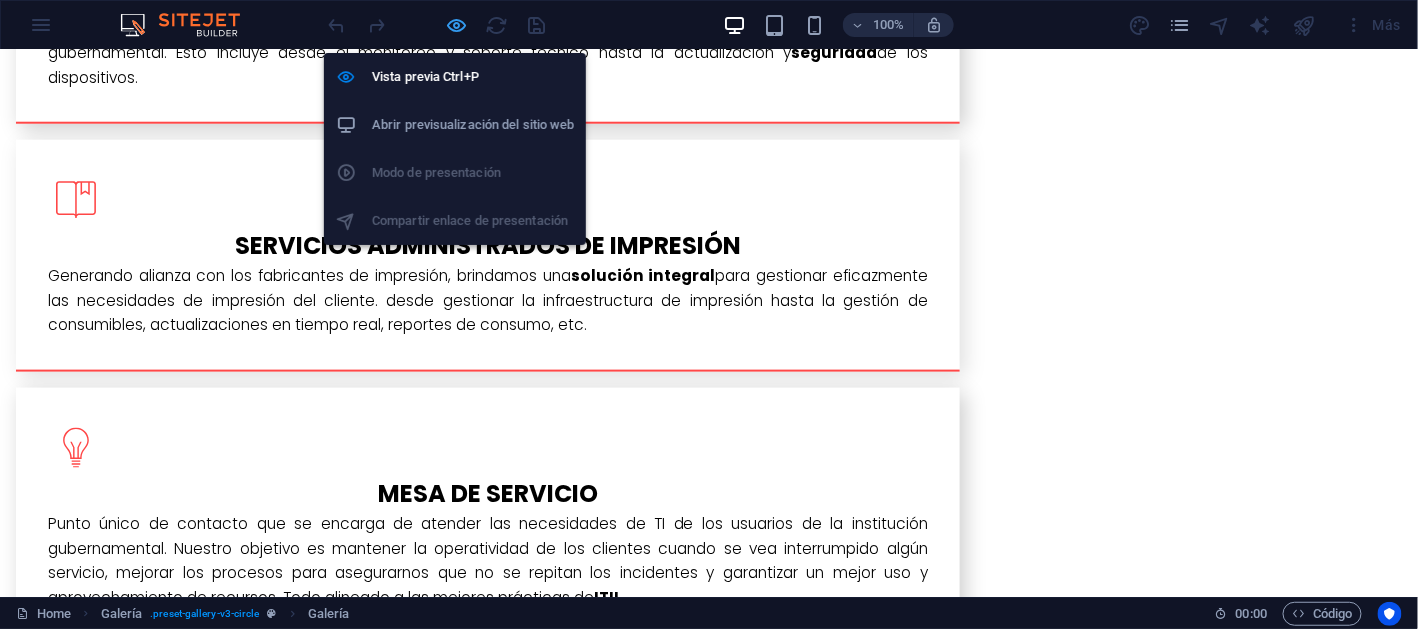 drag, startPoint x: 448, startPoint y: 24, endPoint x: 361, endPoint y: 228, distance: 221.77692 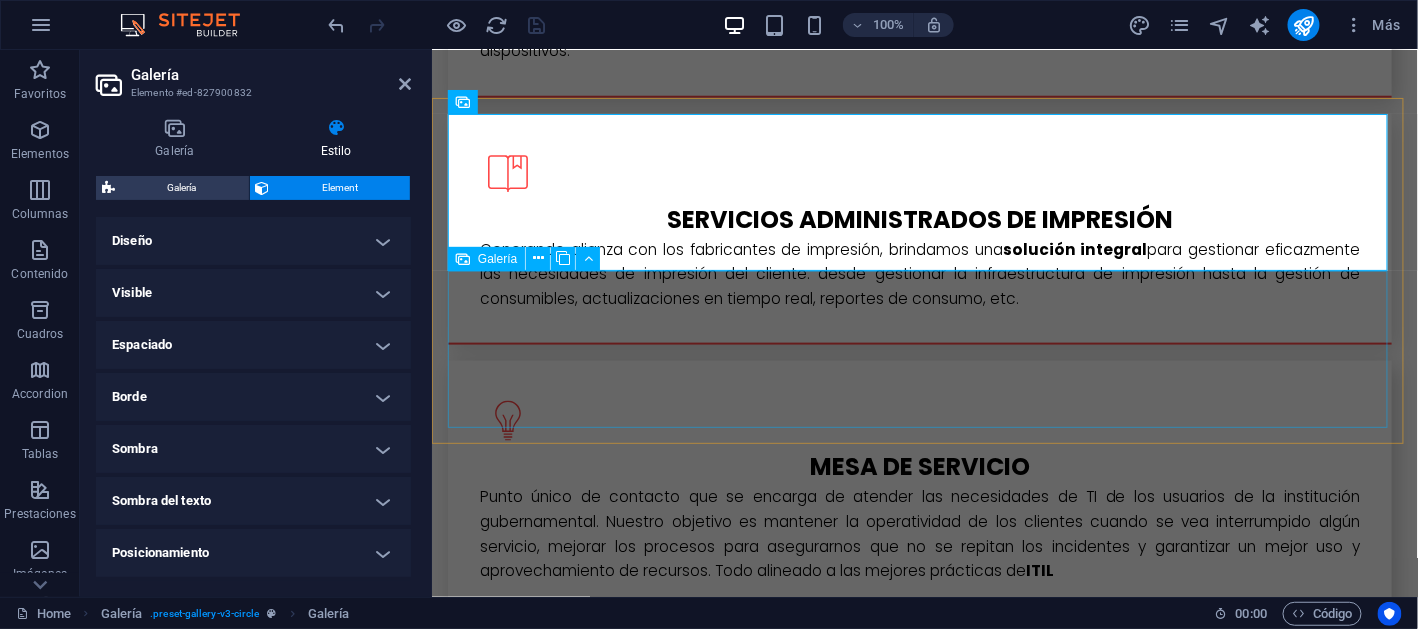 click at bounding box center [1083, 2280] 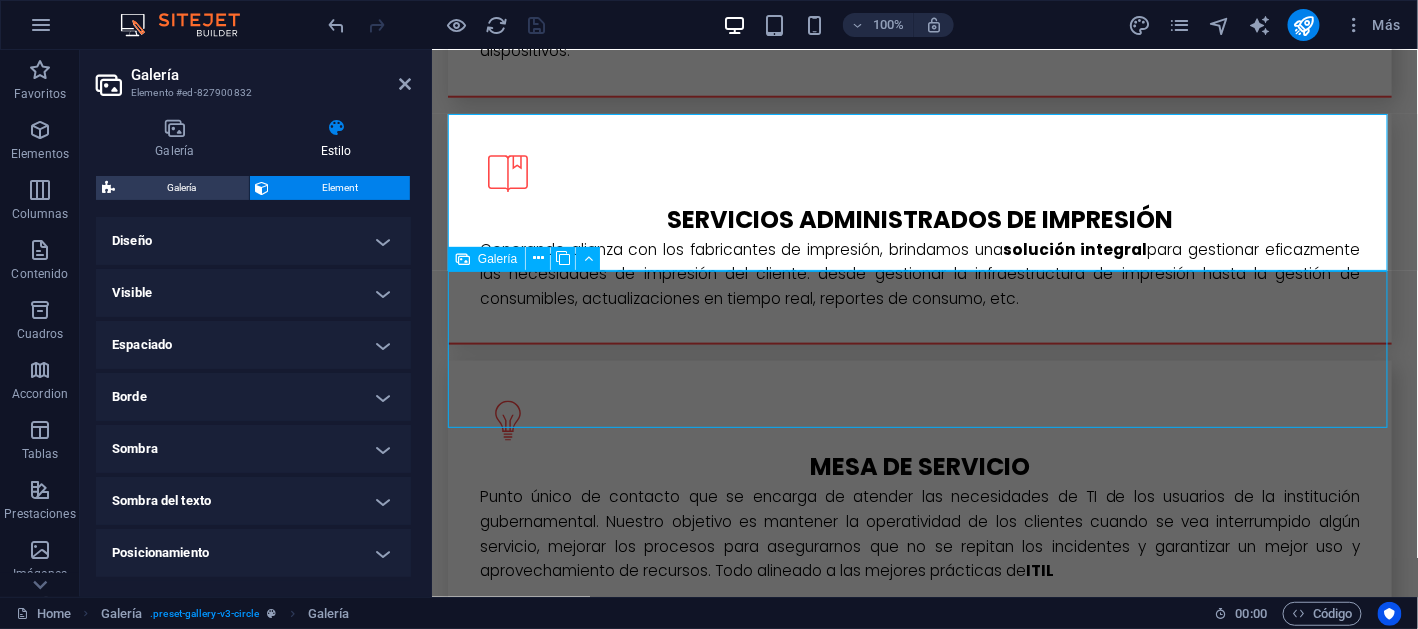 scroll, scrollTop: 3043, scrollLeft: 0, axis: vertical 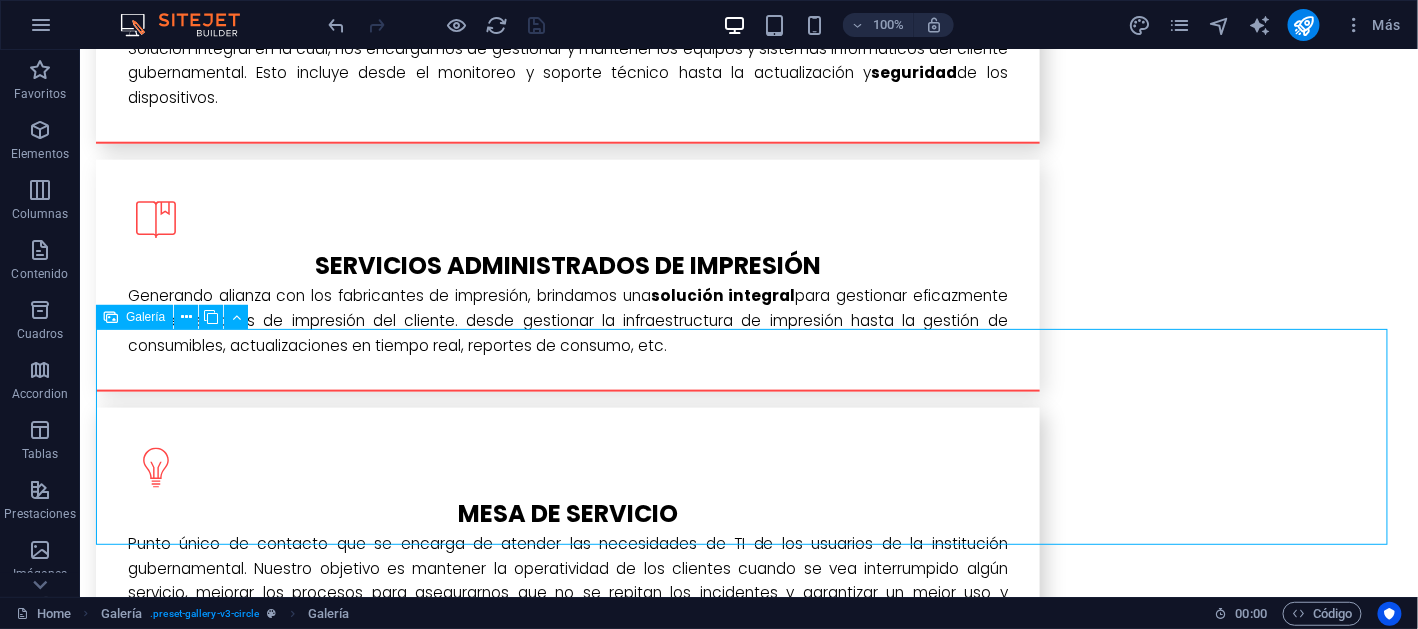 click at bounding box center (966, 2416) 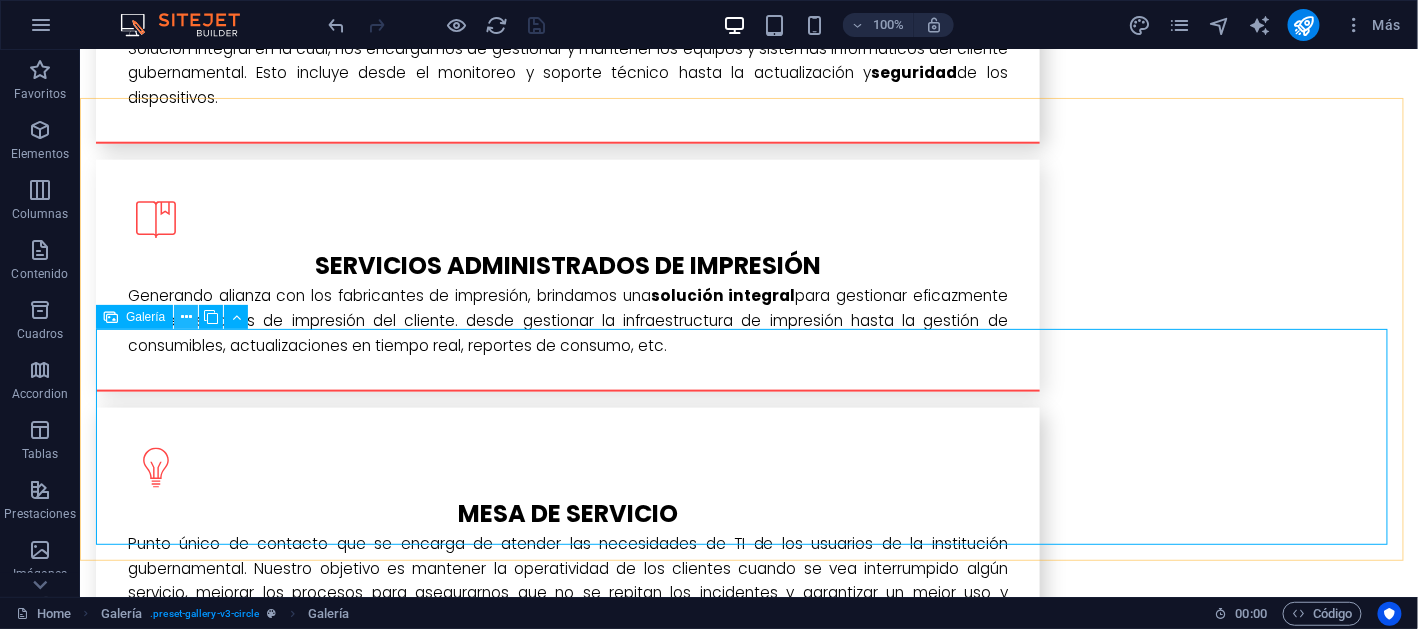 click at bounding box center [186, 317] 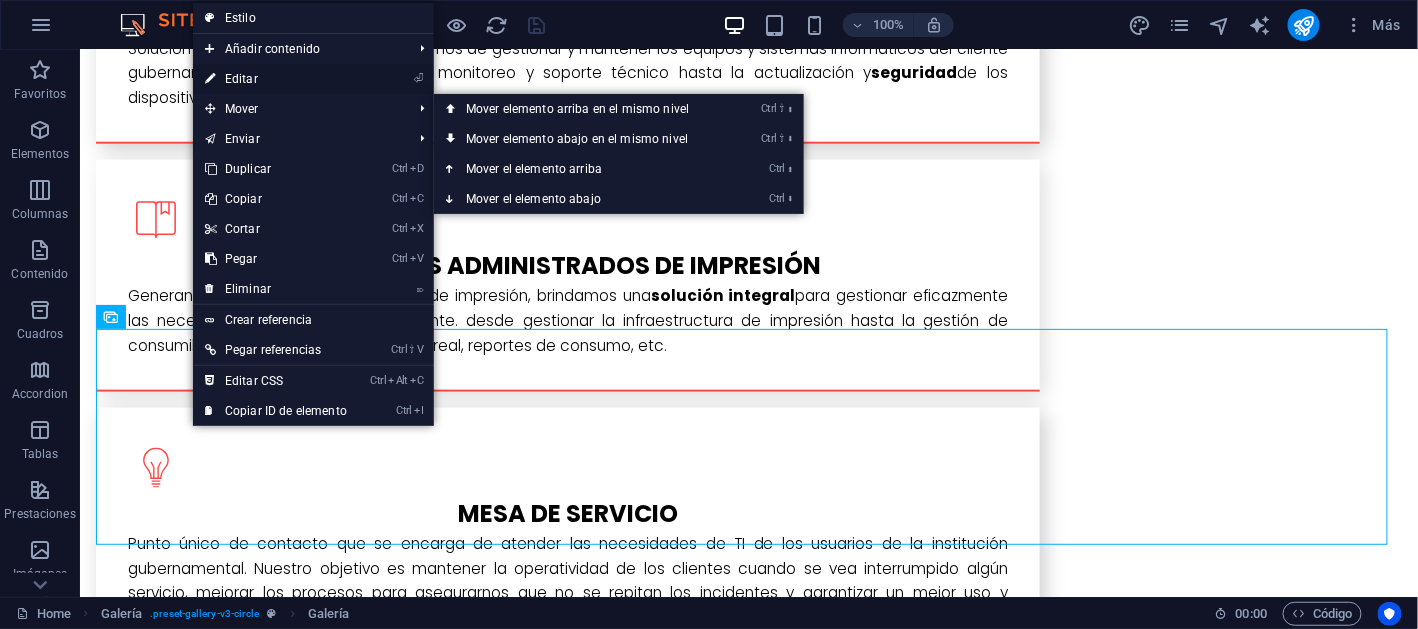 click on "⏎  Editar" at bounding box center (276, 79) 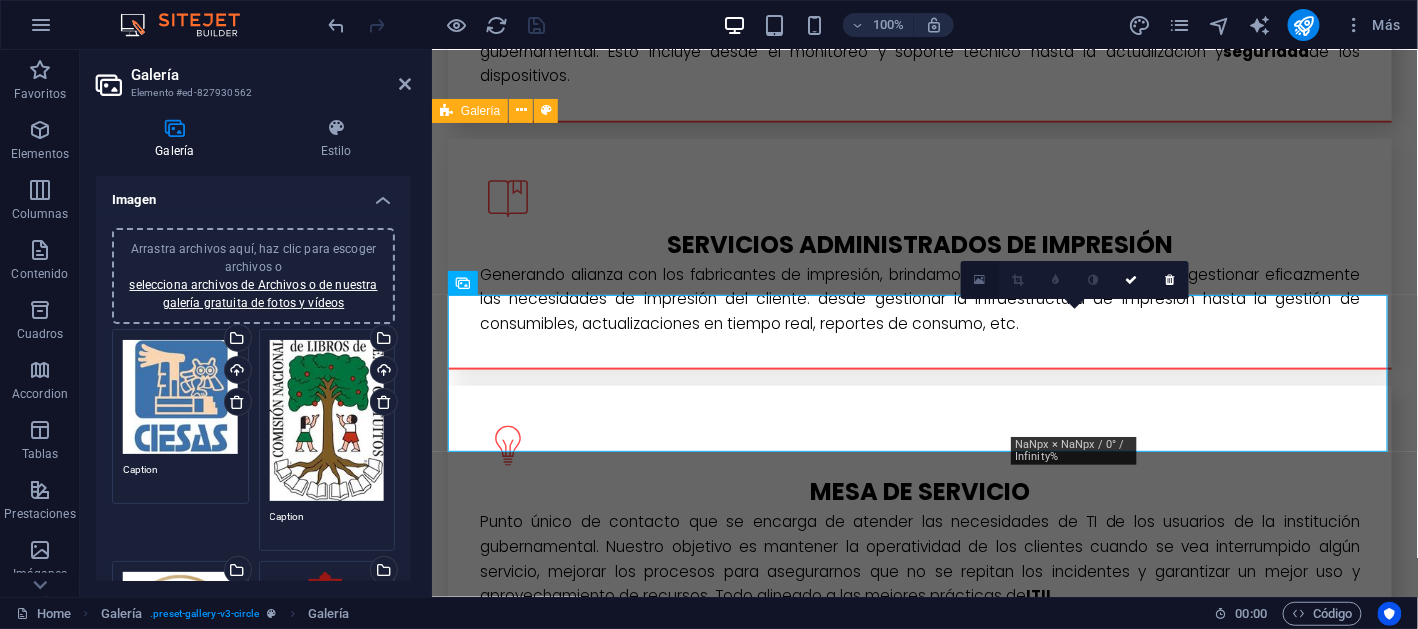 click at bounding box center (980, 280) 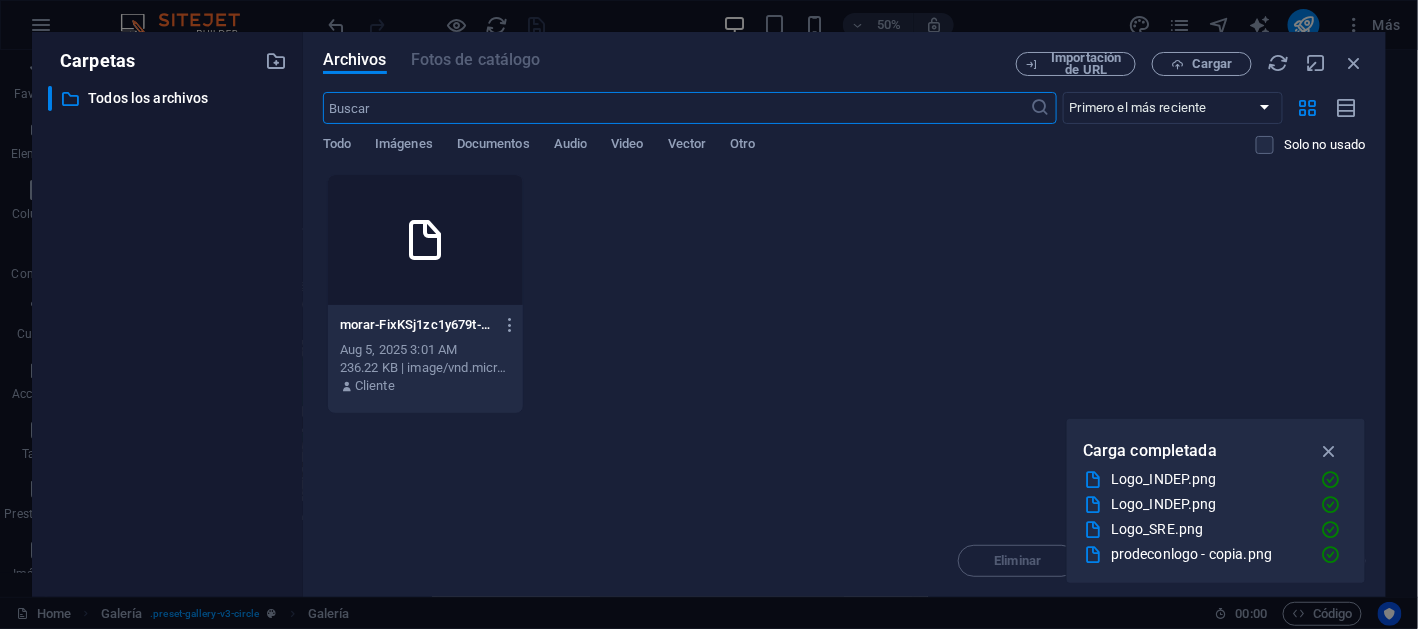 scroll, scrollTop: 3517, scrollLeft: 0, axis: vertical 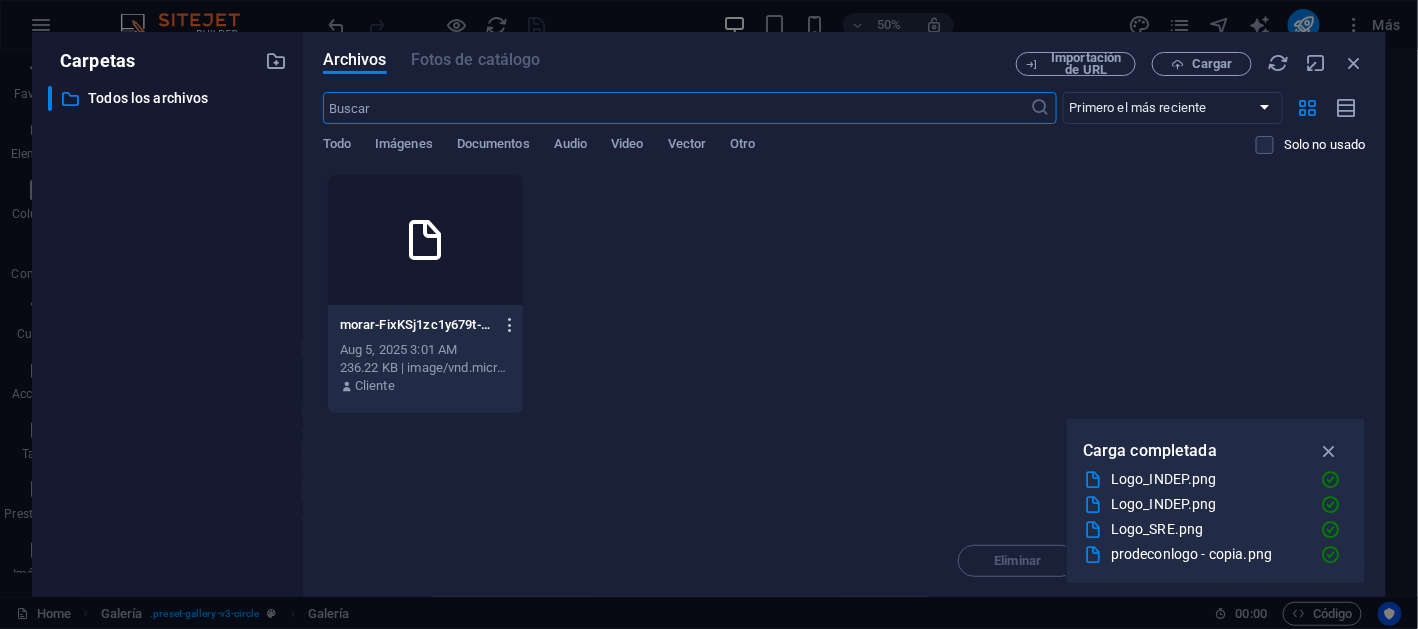 click at bounding box center [510, 325] 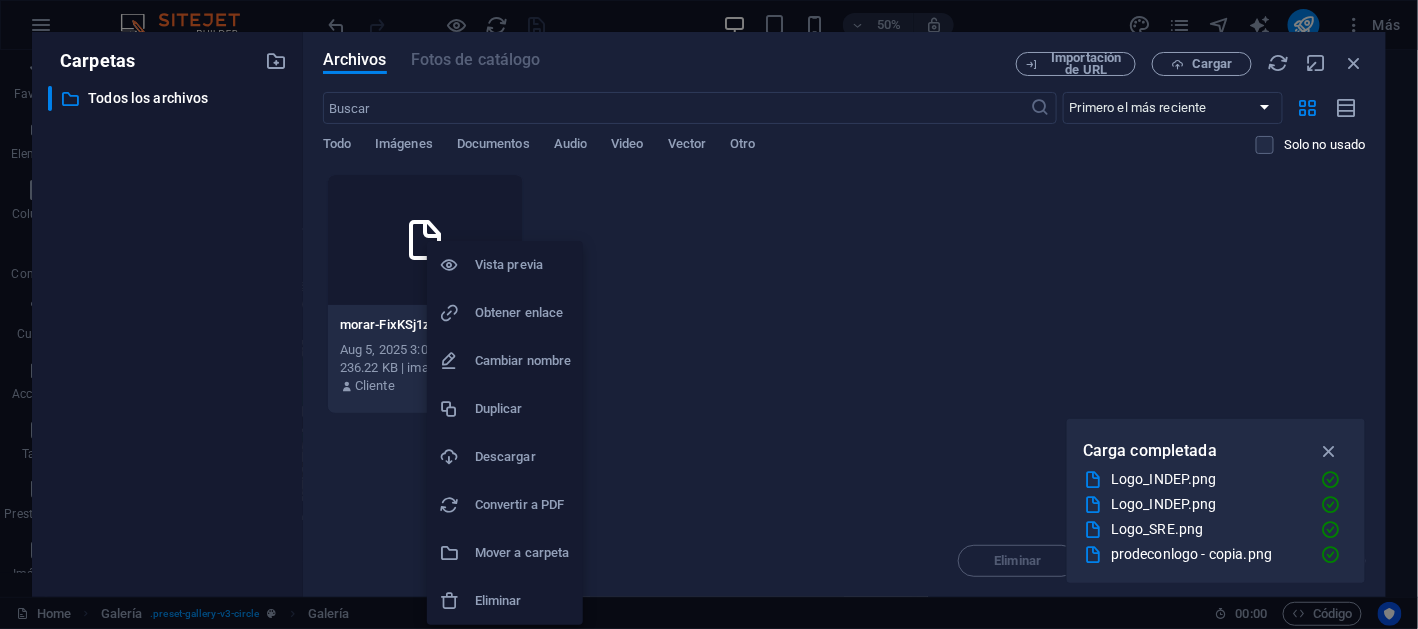 click on "Eliminar" at bounding box center [523, 601] 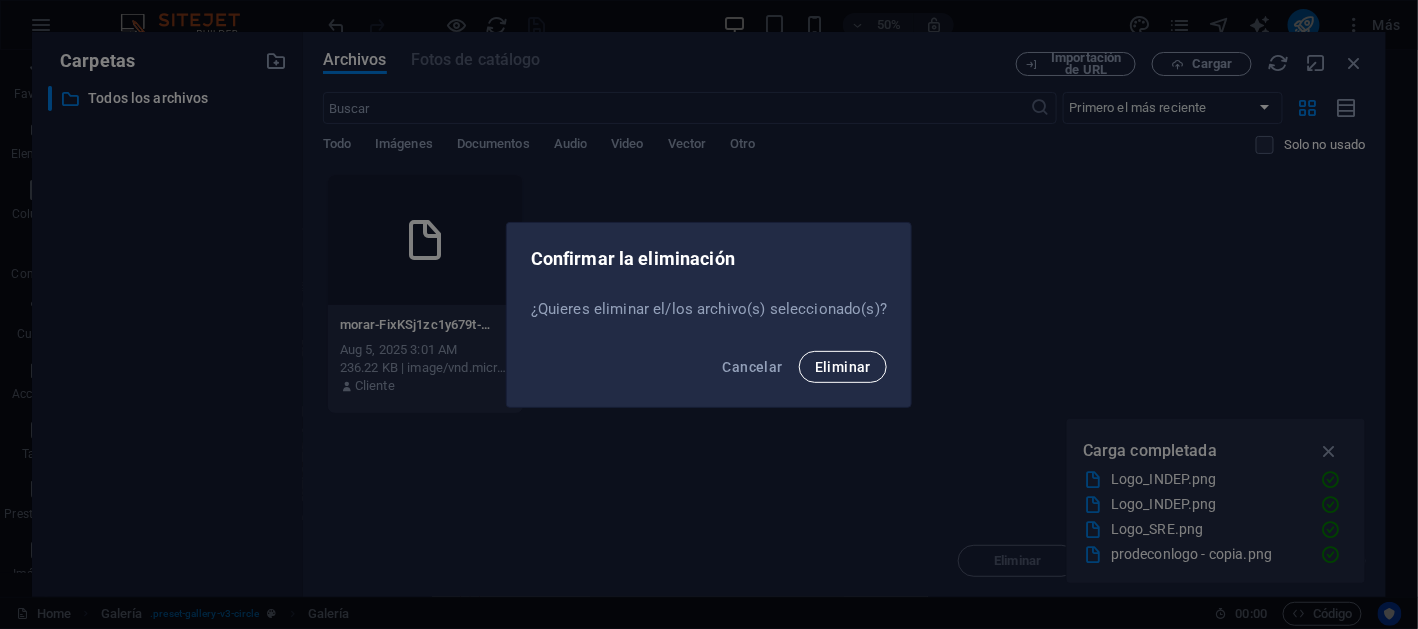 click on "Eliminar" at bounding box center (843, 367) 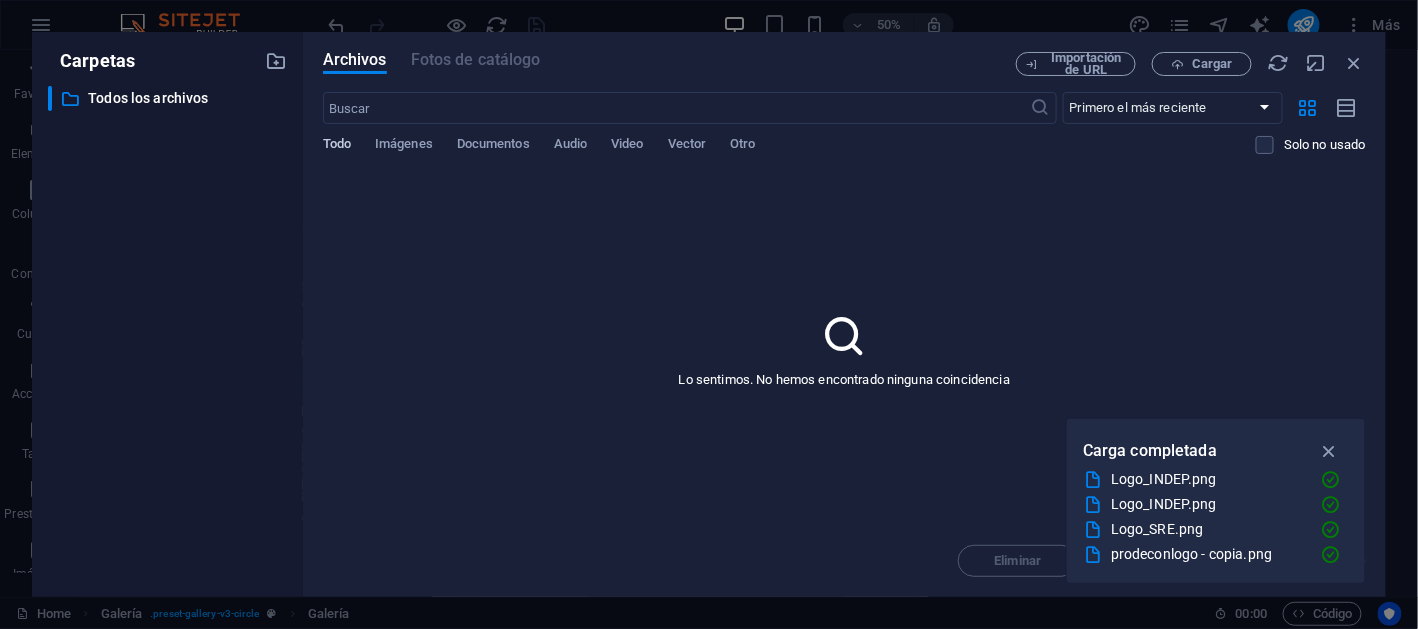 click on "Todo" at bounding box center (337, 146) 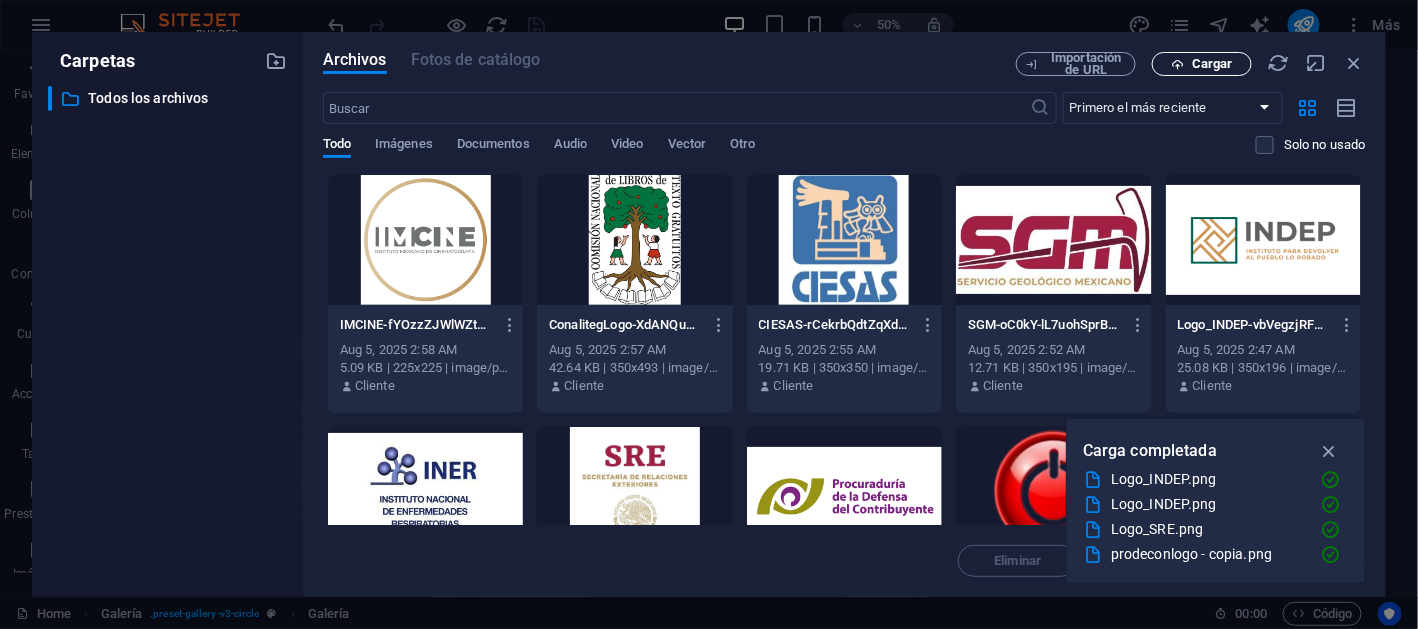 click on "Cargar" at bounding box center [1212, 64] 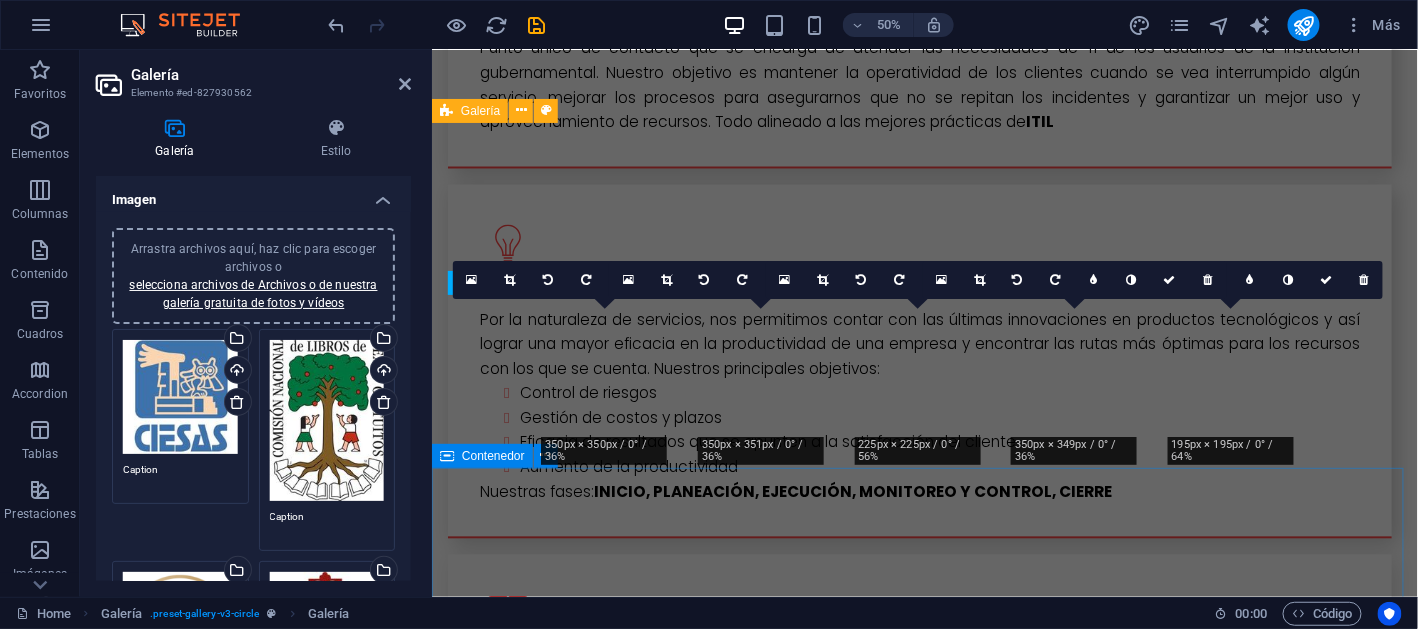 scroll, scrollTop: 3043, scrollLeft: 0, axis: vertical 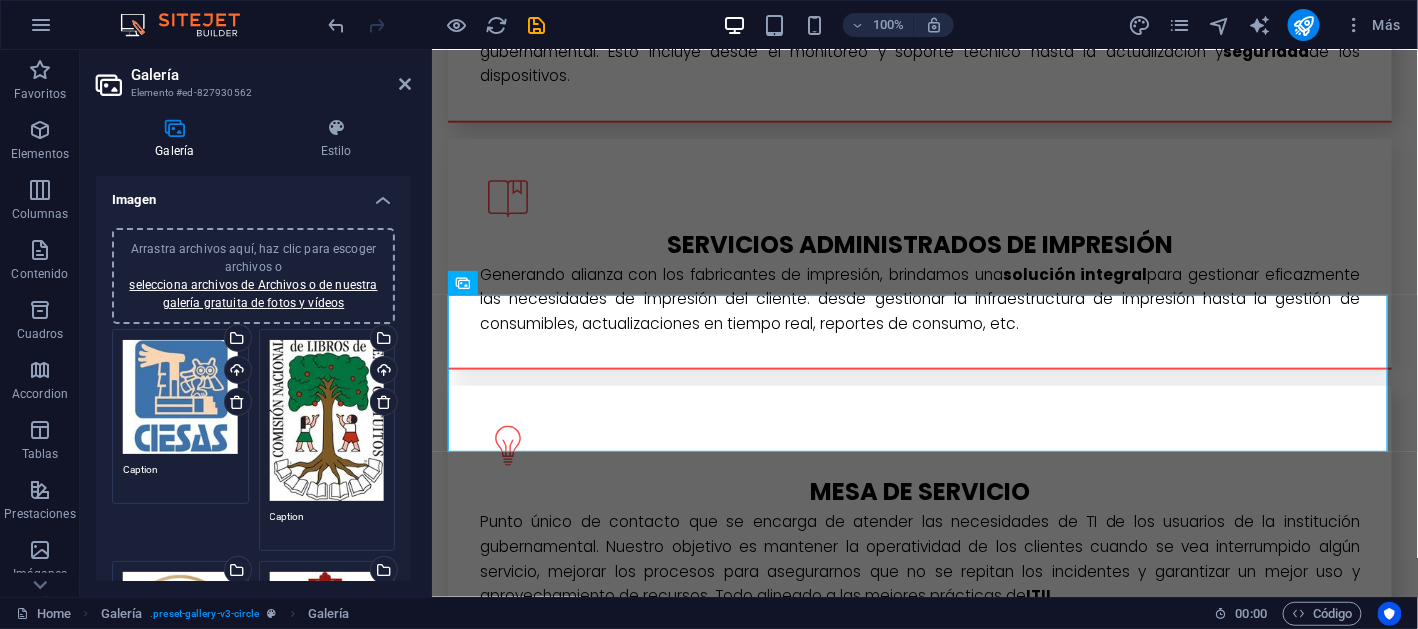 click at bounding box center [537, 25] 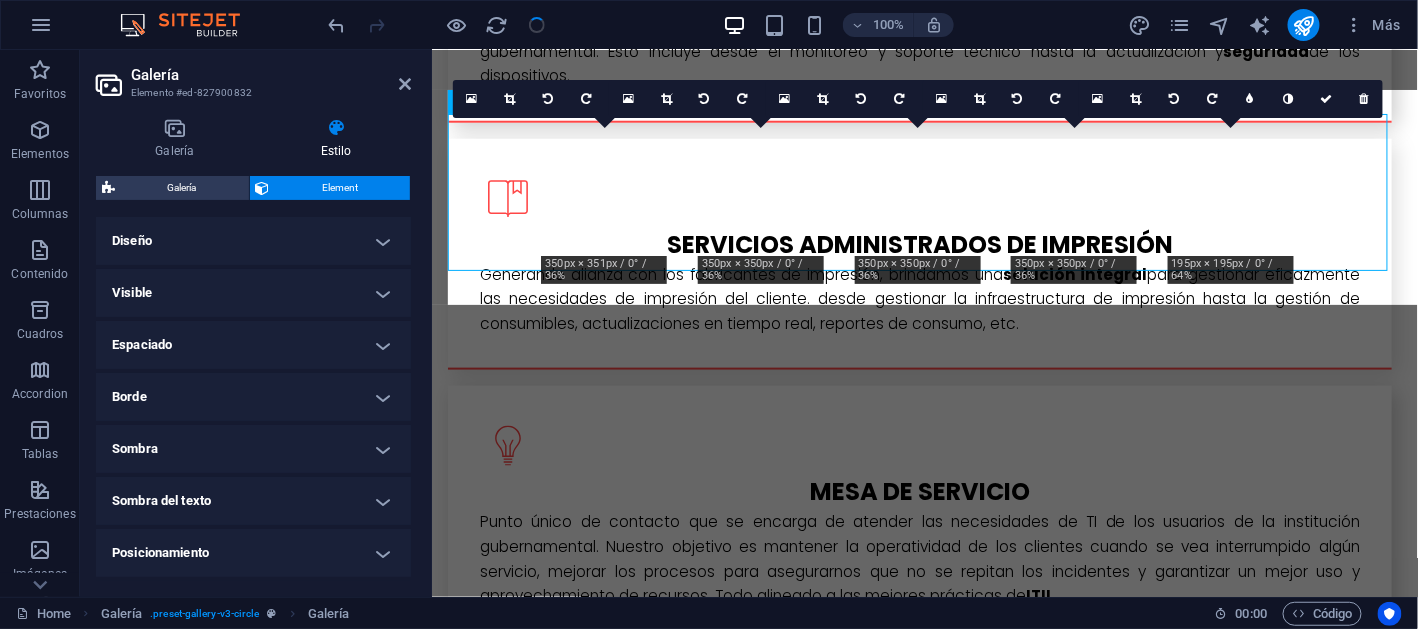 scroll, scrollTop: 3068, scrollLeft: 0, axis: vertical 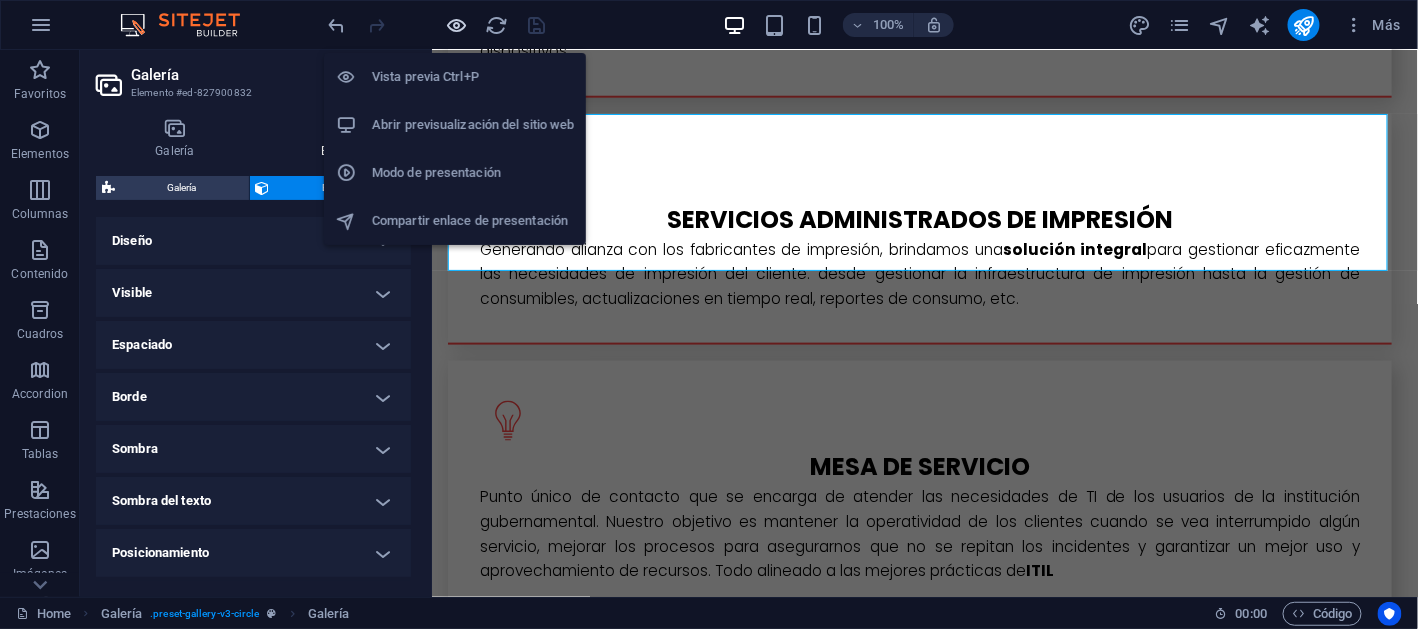 click at bounding box center [457, 25] 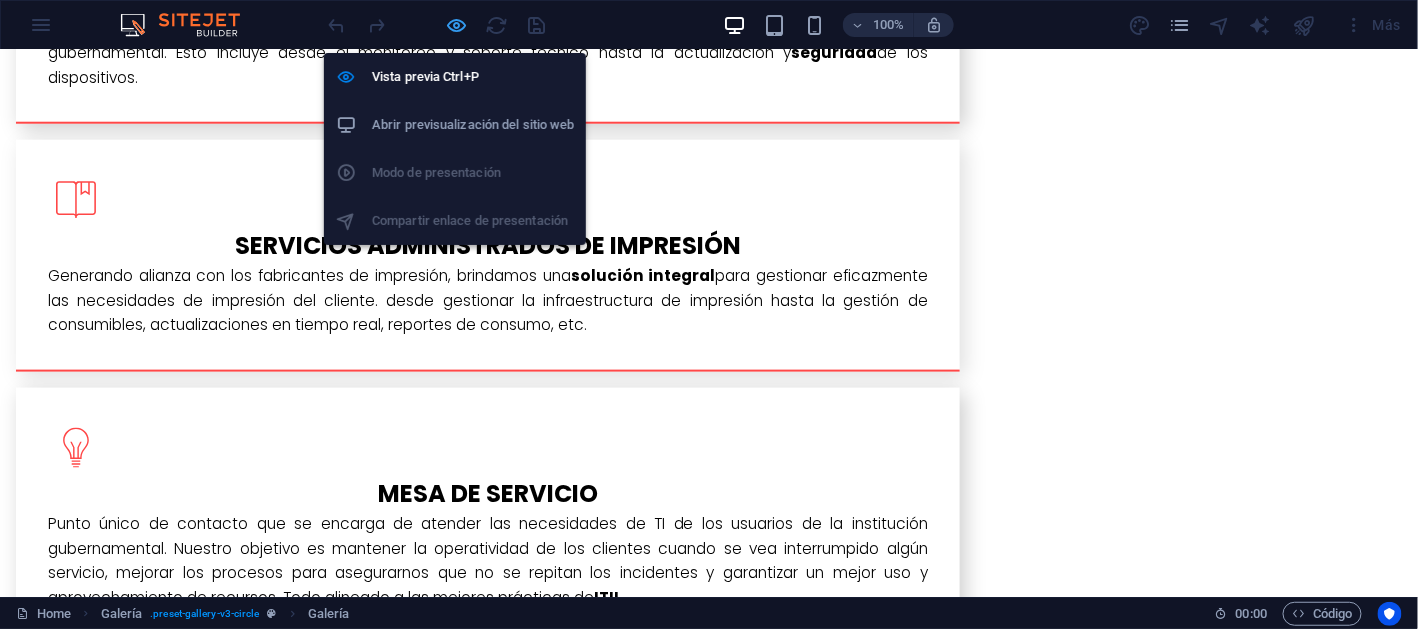 click at bounding box center (457, 25) 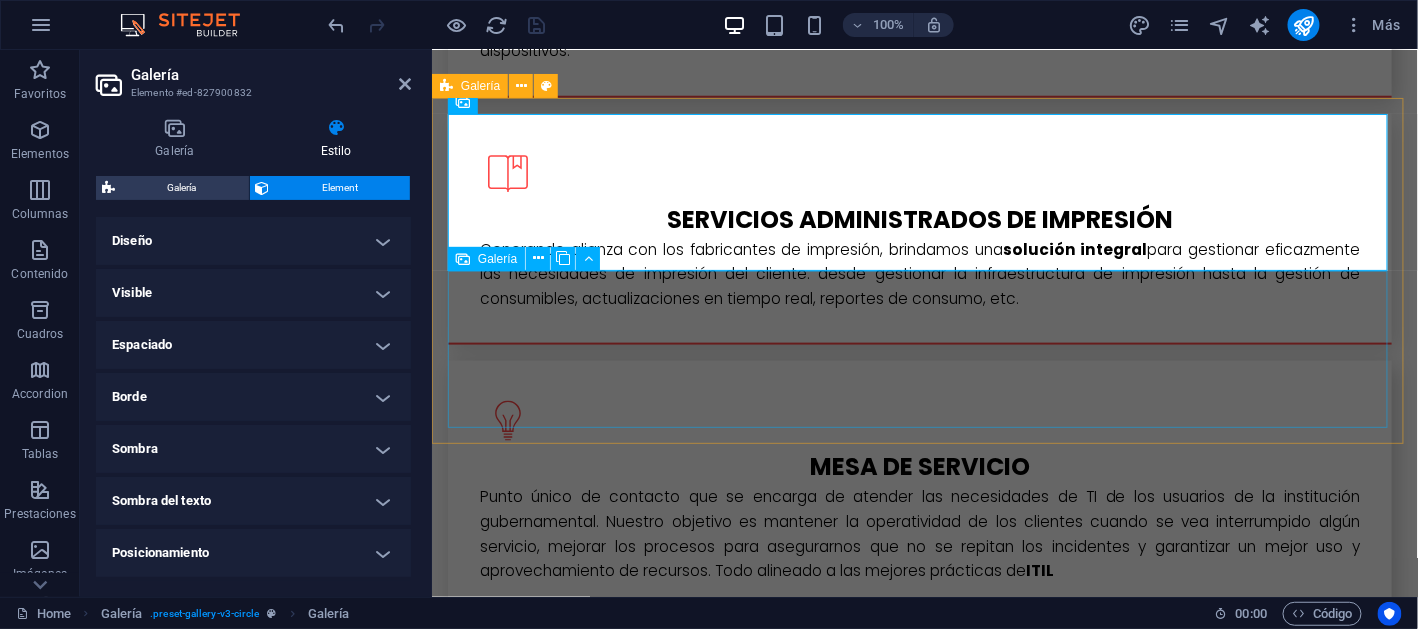 click at bounding box center (1242, 2280) 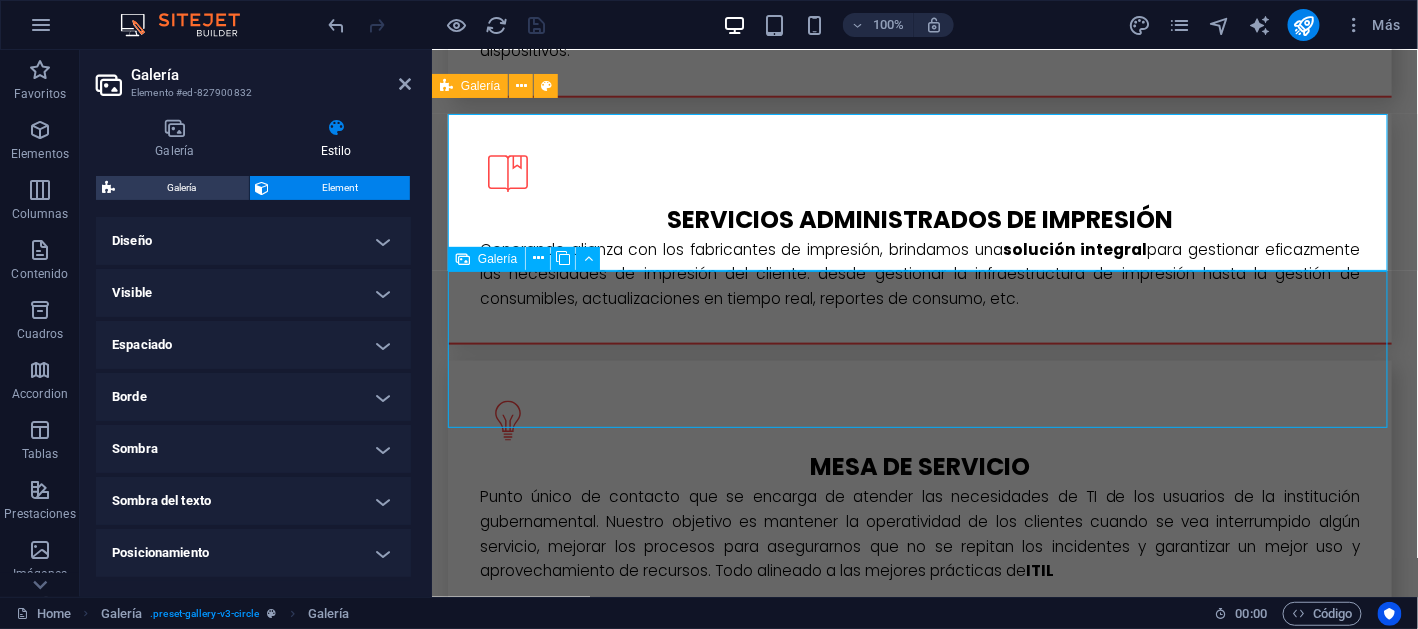 scroll, scrollTop: 3043, scrollLeft: 0, axis: vertical 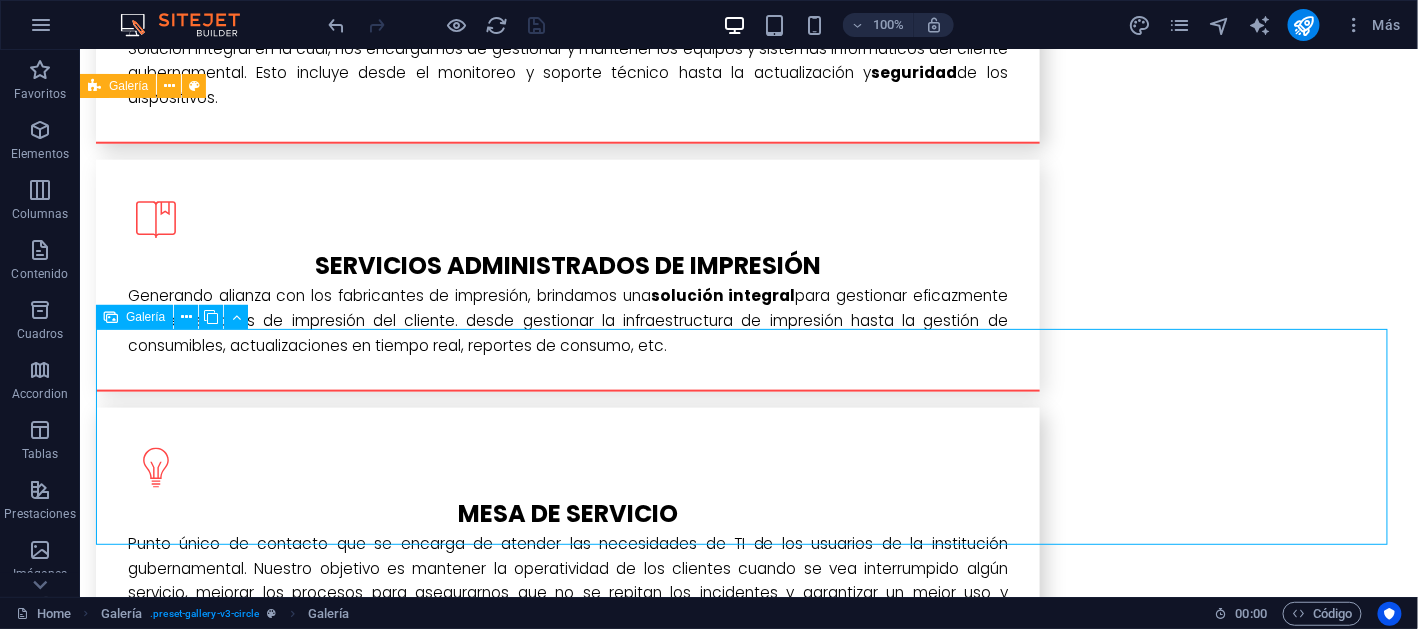 click at bounding box center [1183, 2416] 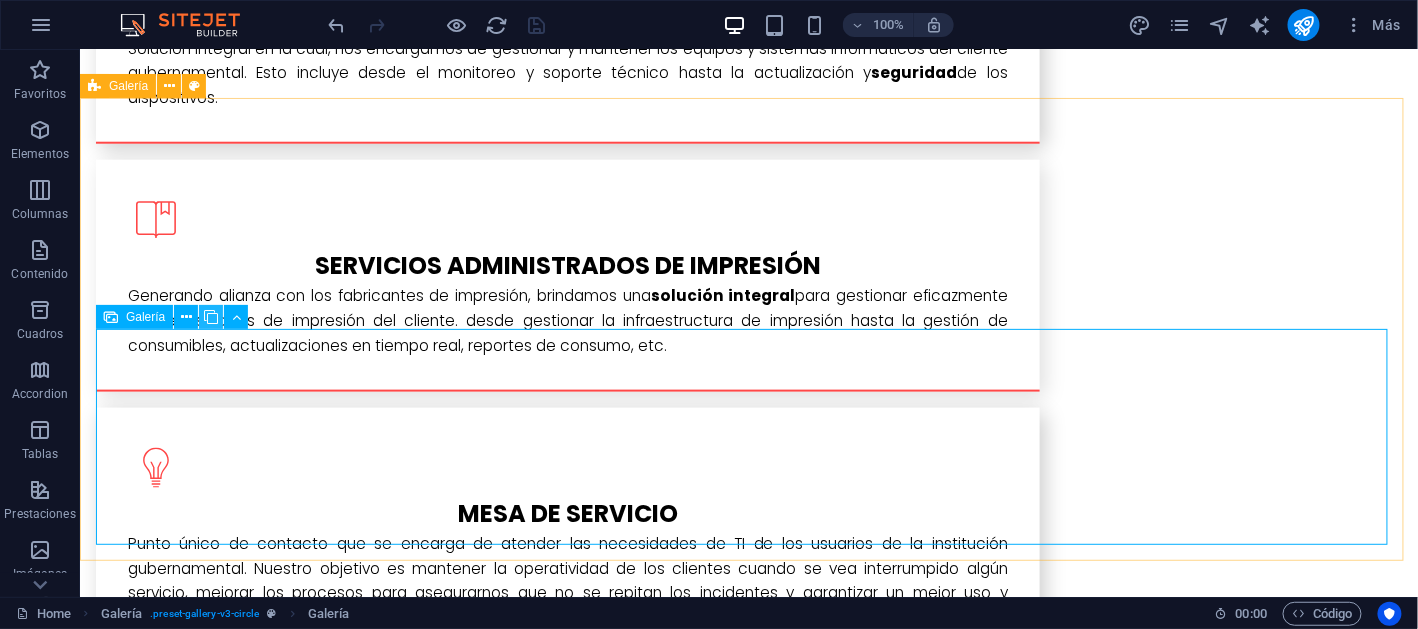 click at bounding box center (211, 317) 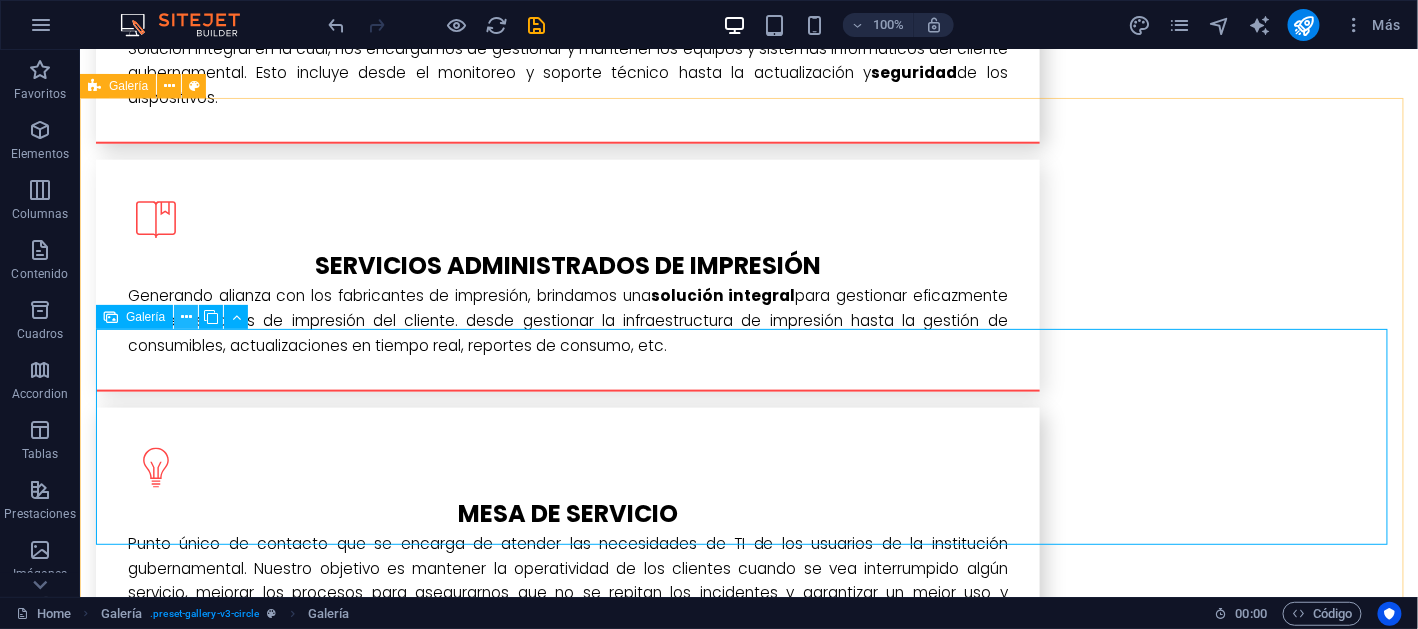 click at bounding box center (186, 317) 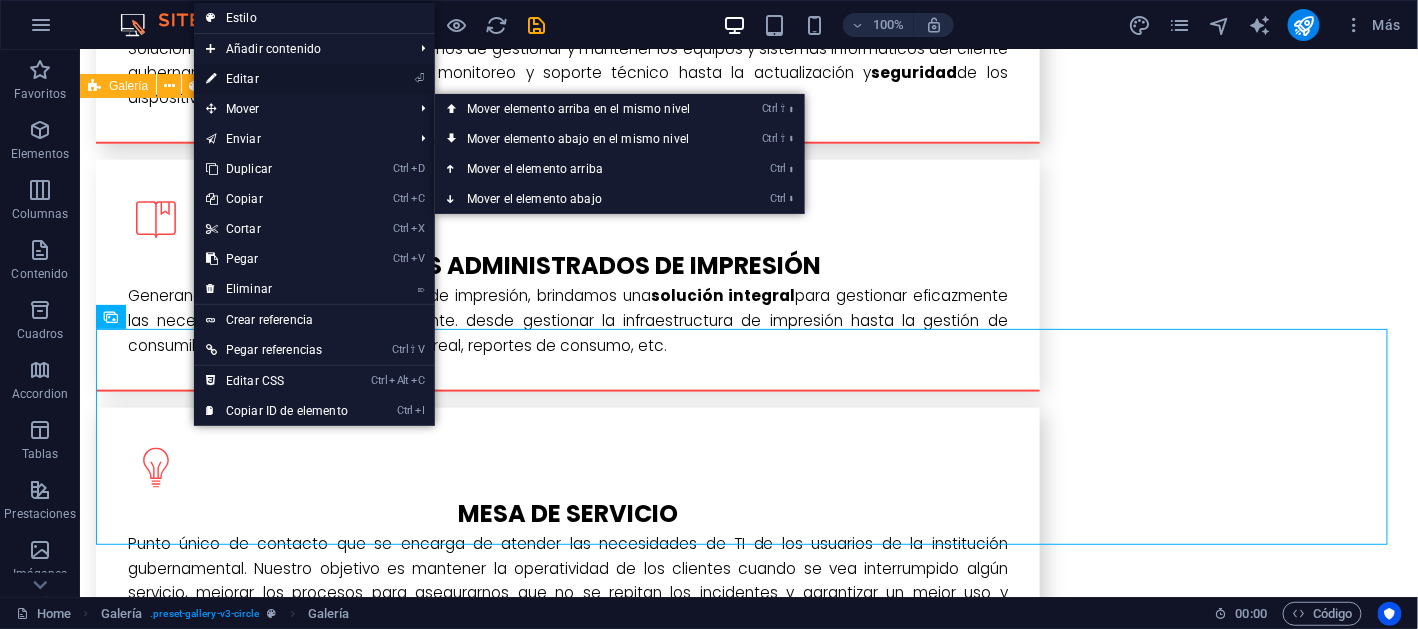 click on "⏎  Editar" at bounding box center (277, 79) 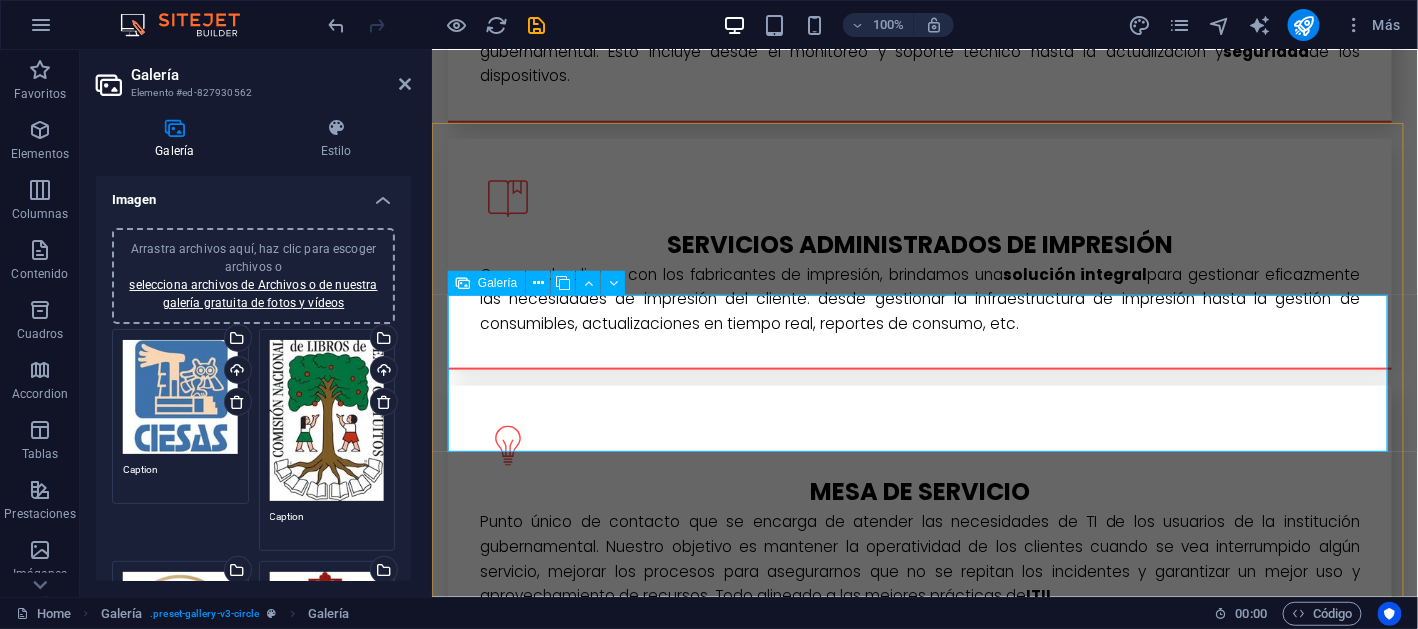 scroll, scrollTop: 3144, scrollLeft: 0, axis: vertical 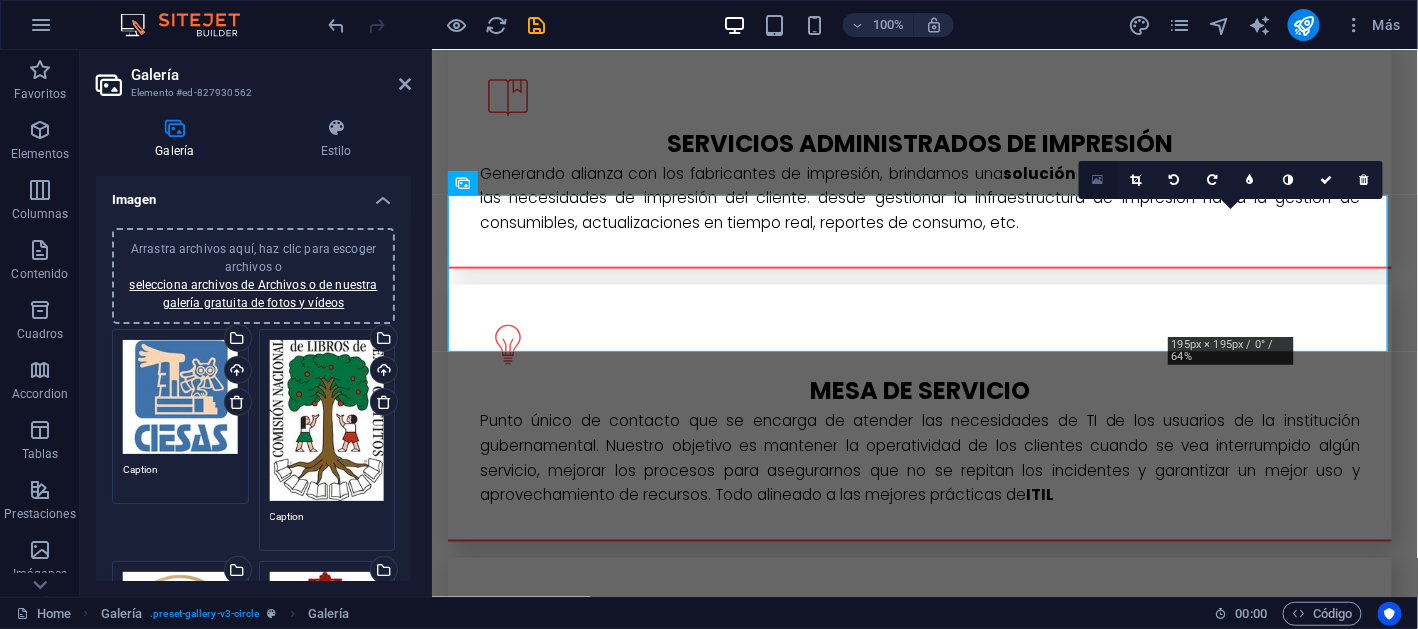 click at bounding box center (1098, 180) 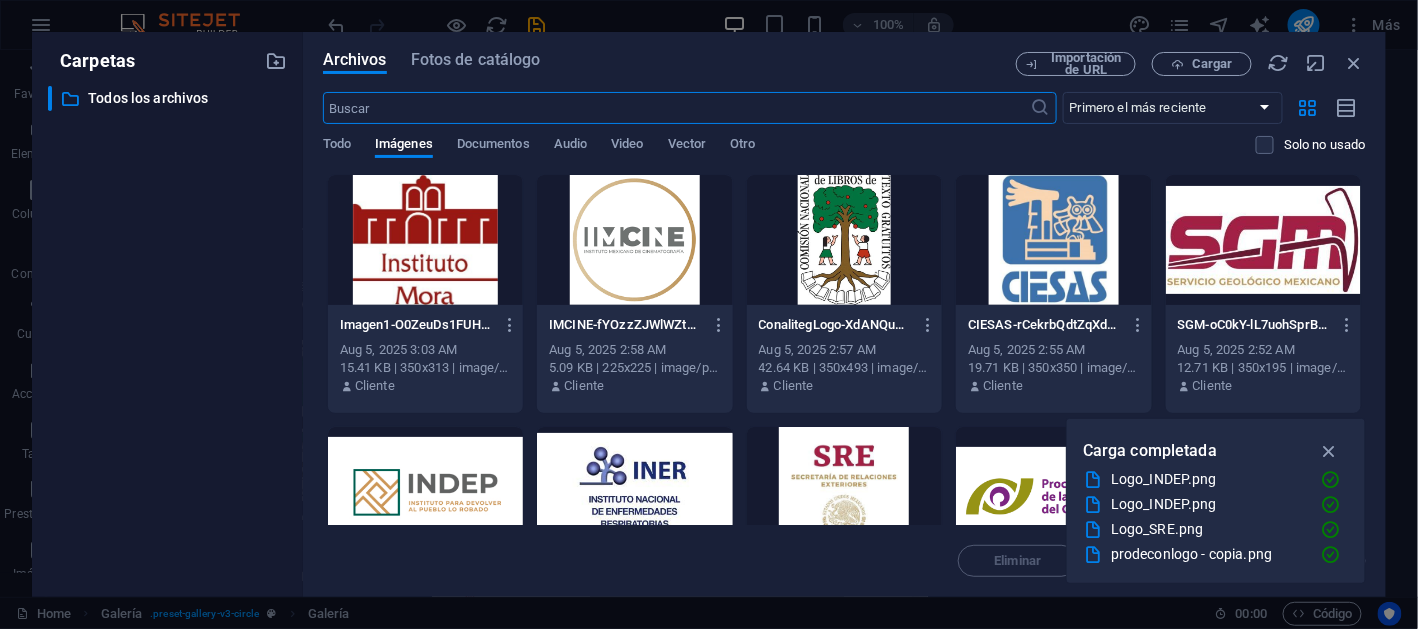 scroll, scrollTop: 3616, scrollLeft: 0, axis: vertical 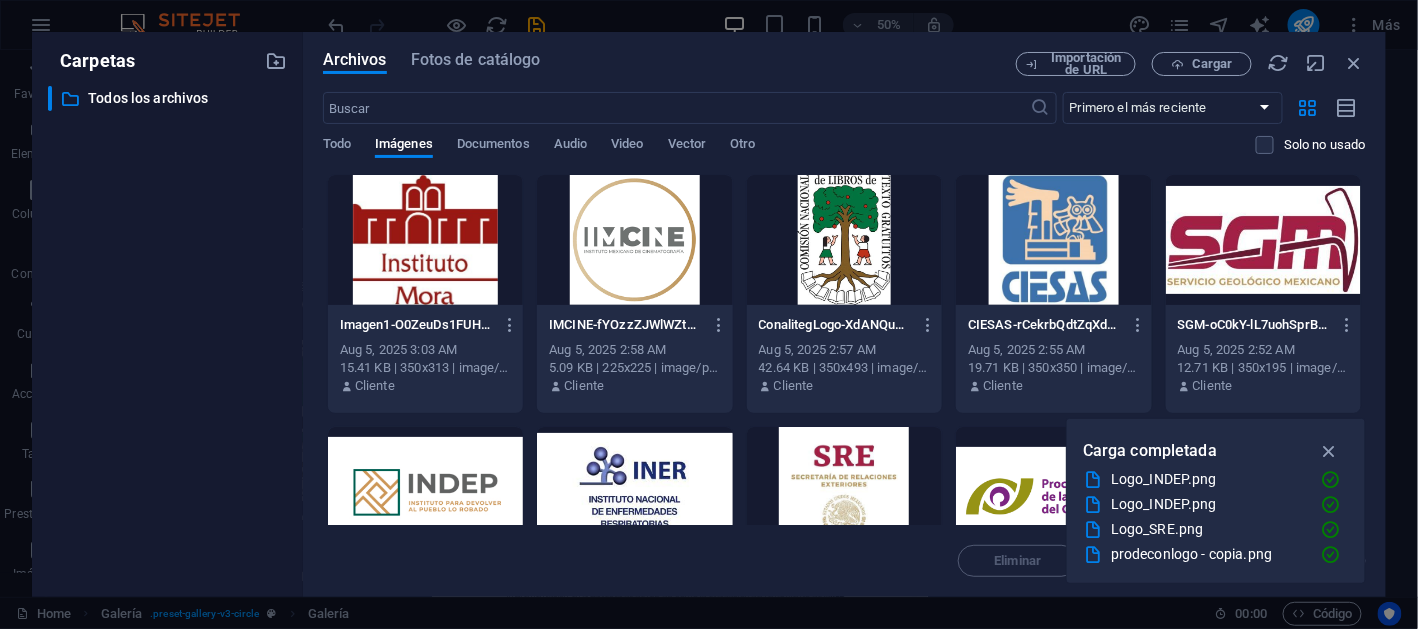 click on "Archivos Fotos de catálogo Importación de URL Cargar ​ Primero el más reciente Primero el más antiguo Nombre (A-Z) Nombre (Z-A) Tamaño (0-9) Tamaño (9-0) Resolución (0-9) Resolución (9-0) Todo Imágenes Documentos Audio Video Vector Otro Solo no usado Arrastra archivos aquí para cargarlos de inmediato Imagen1-O0ZeuDs1FUHo36A_aD4neQ.jpg Imagen1-O0ZeuDs1FUHo36A_aD4neQ.jpg Aug 5, 2025 3:03 AM 15.41 KB | 350x313 | image/jpeg Cliente IMCINE-fYOzzZJWlWZt4h1cw6f6kg.png IMCINE-fYOzzZJWlWZt4h1cw6f6kg.png Aug 5, 2025 2:58 AM 5.09 KB | 225x225 | image/png Cliente ConalitegLogo-XdANQuKEXcyMdCtaK3XzOw.jpg ConalitegLogo-XdANQuKEXcyMdCtaK3XzOw.jpg Aug 5, 2025 2:57 AM 42.64 KB | 350x493 | image/jpeg Cliente CIESAS-rCekrbQdtZqXd4A2uxvp7Q.jpg CIESAS-rCekrbQdtZqXd4A2uxvp7Q.jpg Aug 5, 2025 2:55 AM 19.71 KB | 350x350 | image/jpeg Cliente SGM-oC0kY-lL7uohSprBF8DTkw.jpg SGM-oC0kY-lL7uohSprBF8DTkw.jpg Aug 5, 2025 2:52 AM 12.71 KB | 350x195 | image/jpeg Cliente Logo_INDEP-vbVegzjRFOcipelGex3lCw.png Aug 5, 2025 2:47 AM" at bounding box center (844, 314) 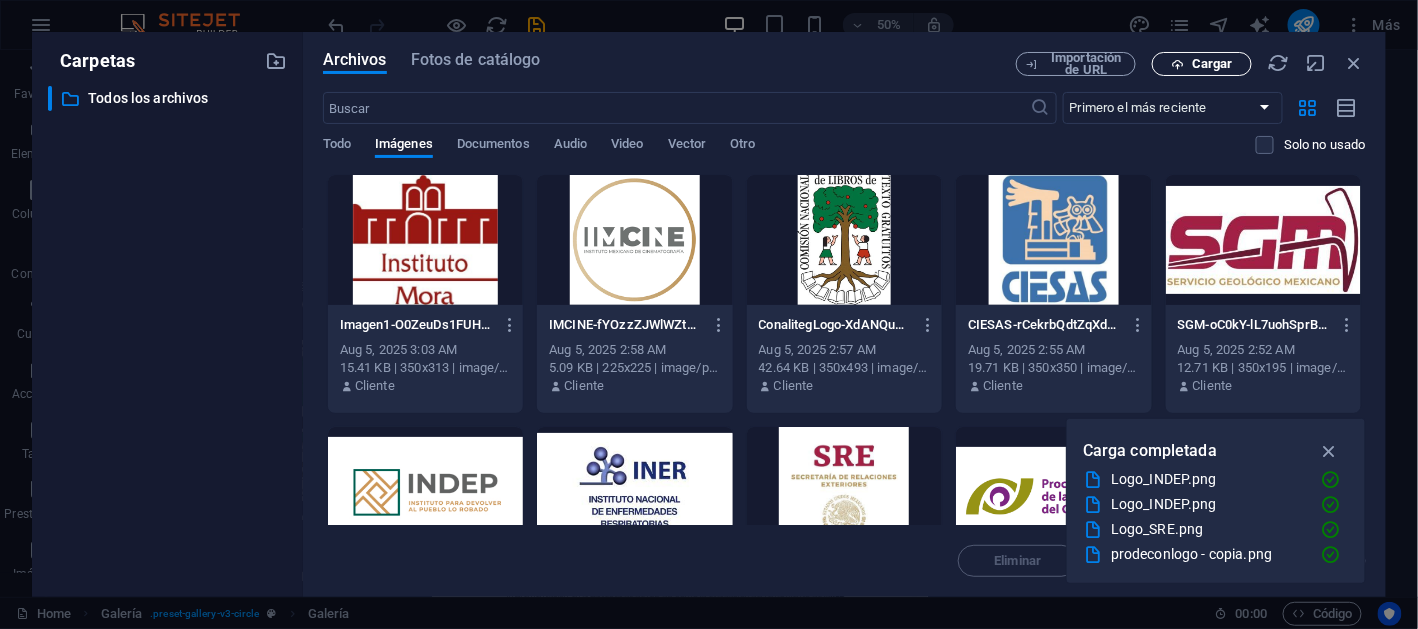 click on "Cargar" at bounding box center (1212, 64) 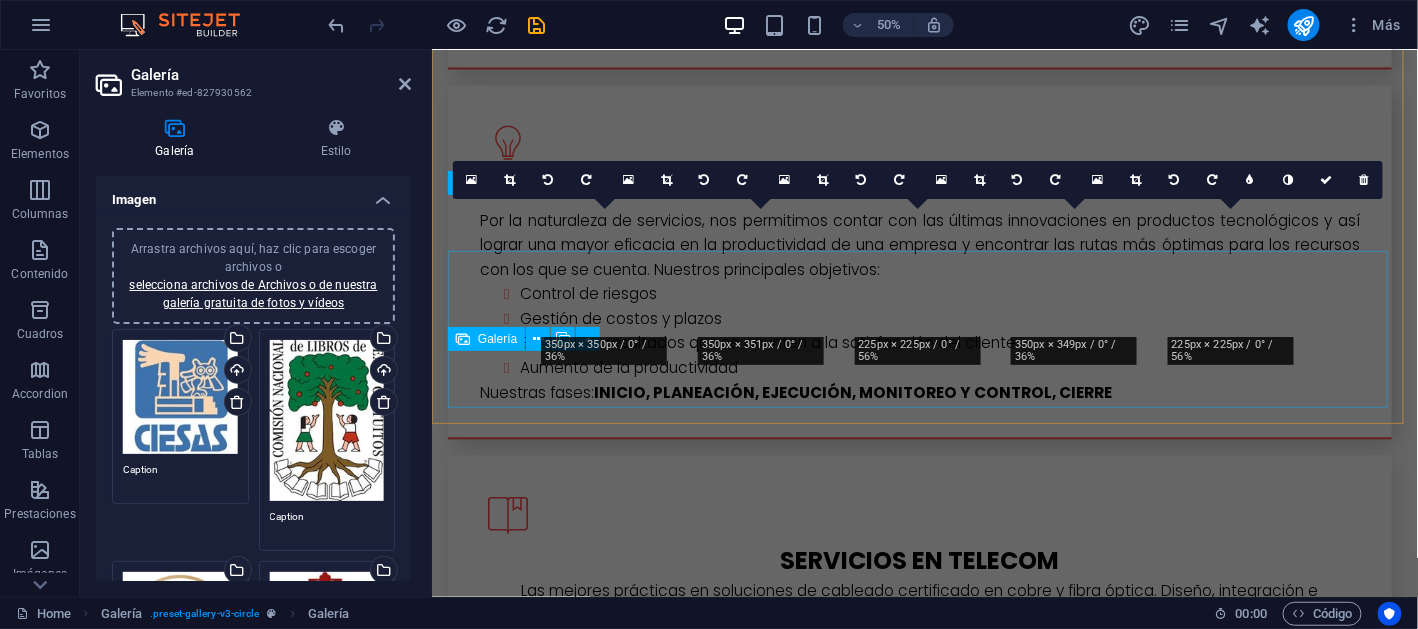 scroll, scrollTop: 3144, scrollLeft: 0, axis: vertical 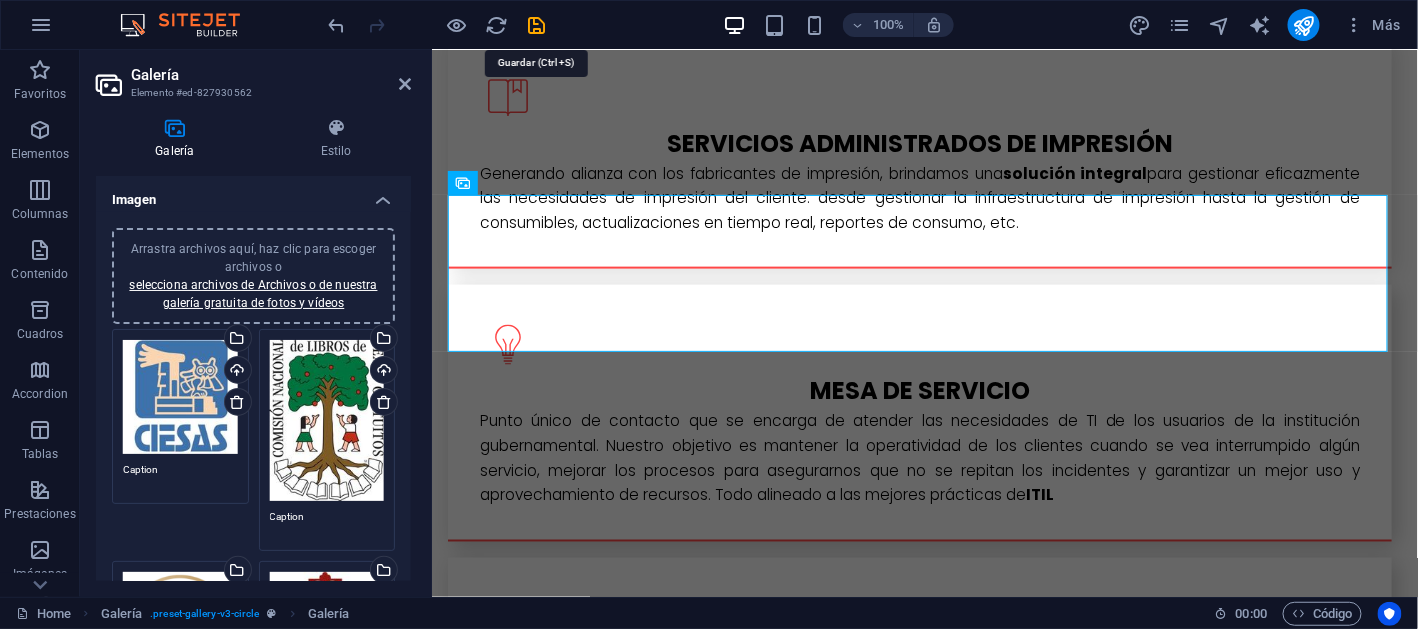 click at bounding box center [537, 25] 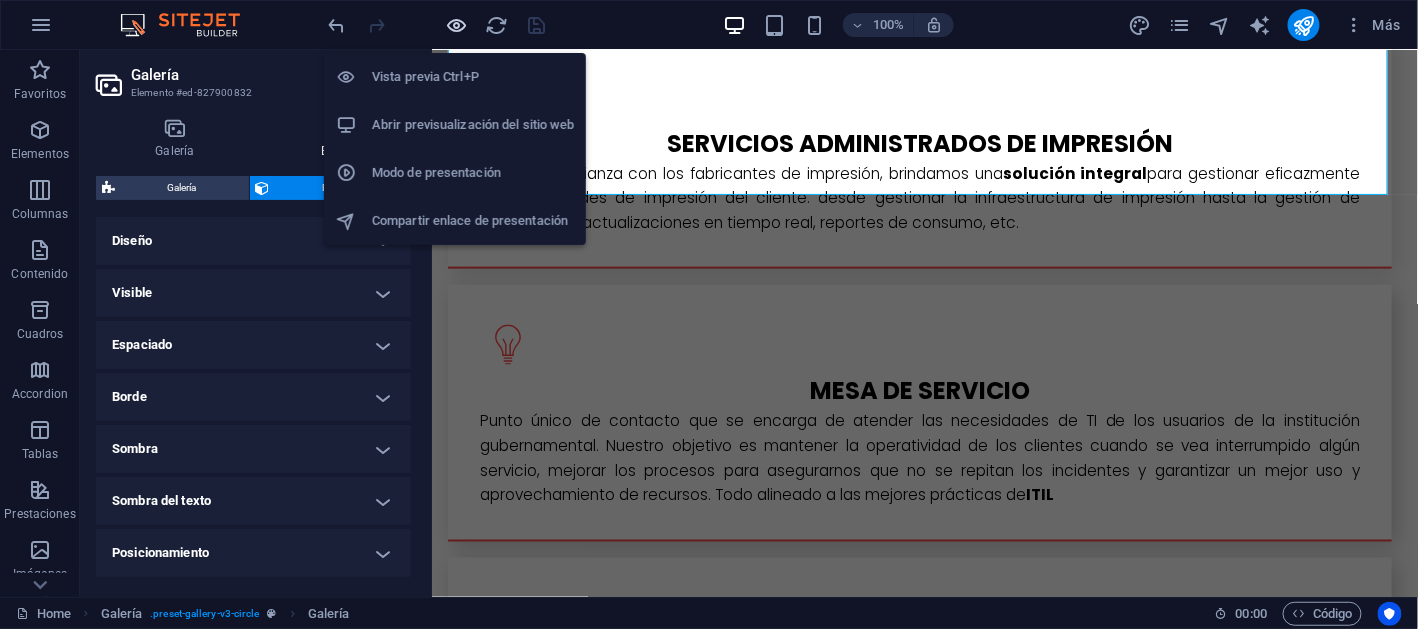 click at bounding box center [457, 25] 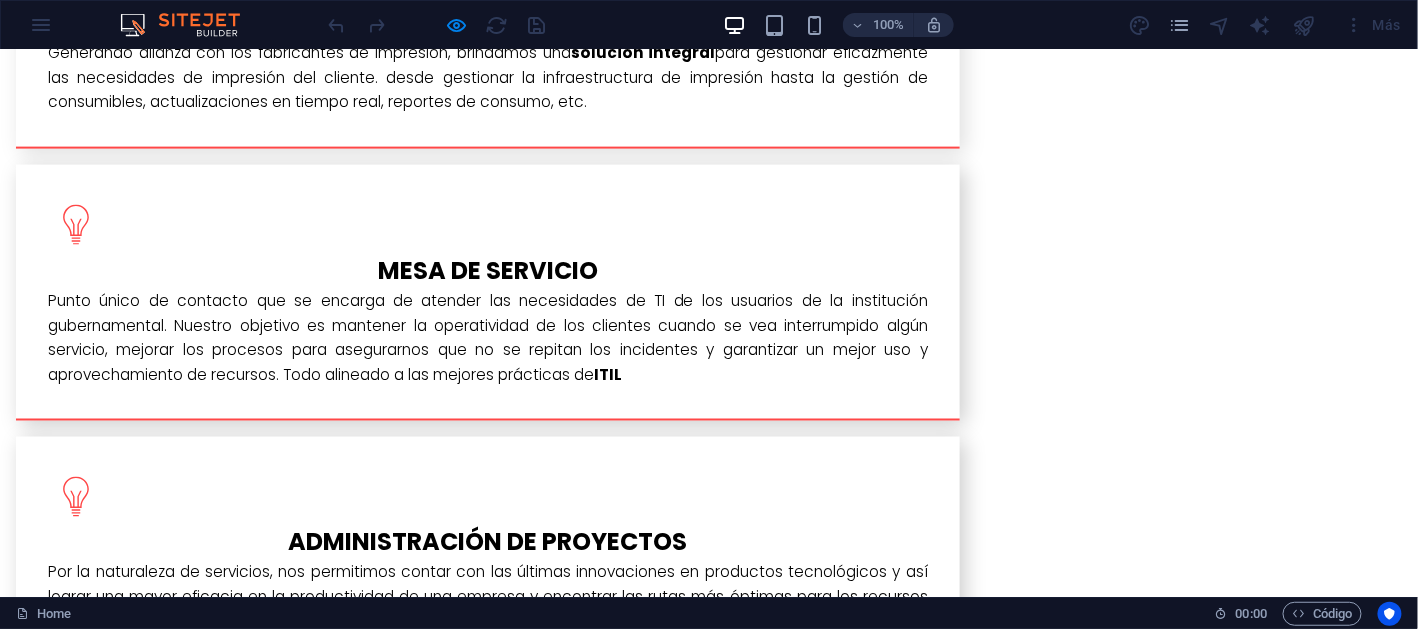 scroll, scrollTop: 3319, scrollLeft: 0, axis: vertical 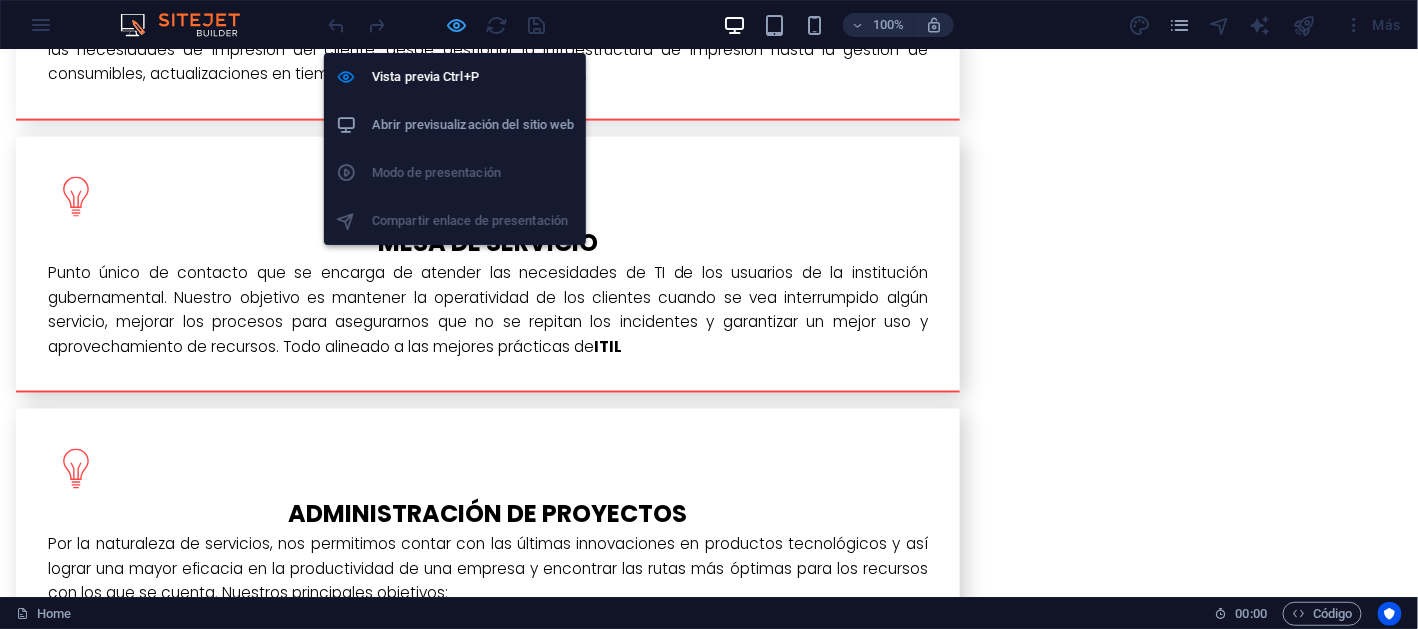 click at bounding box center [457, 25] 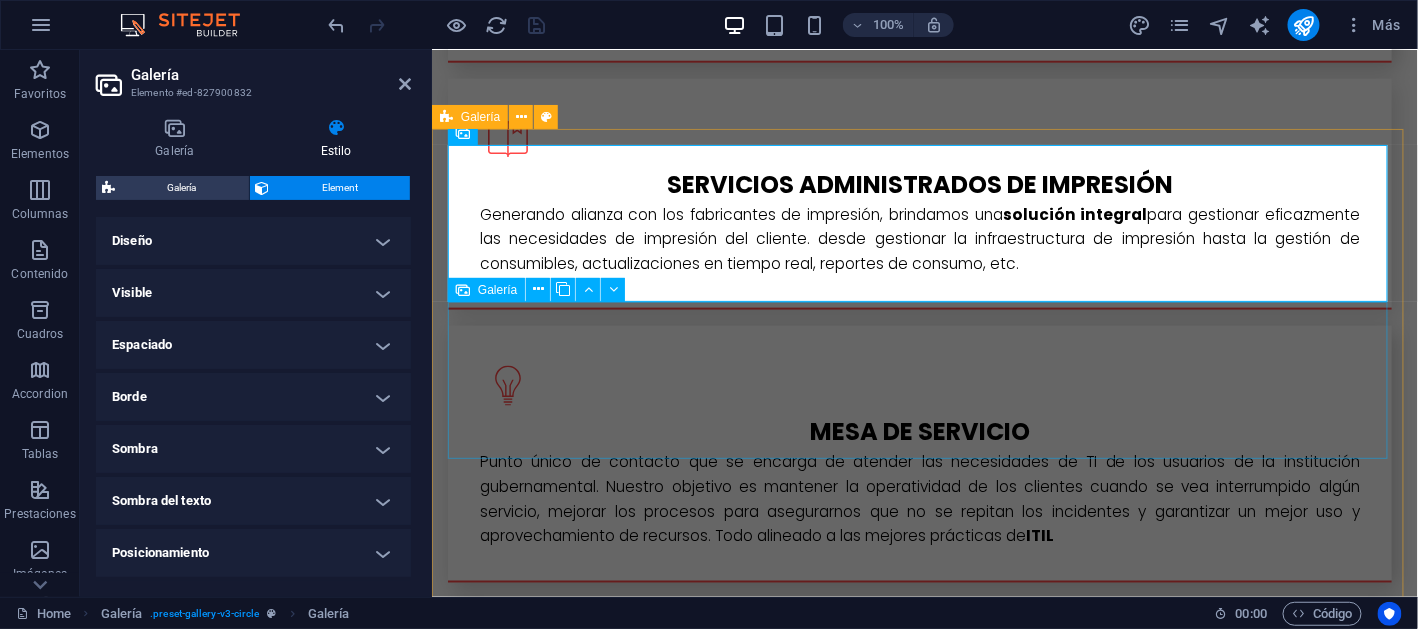 scroll, scrollTop: 3137, scrollLeft: 0, axis: vertical 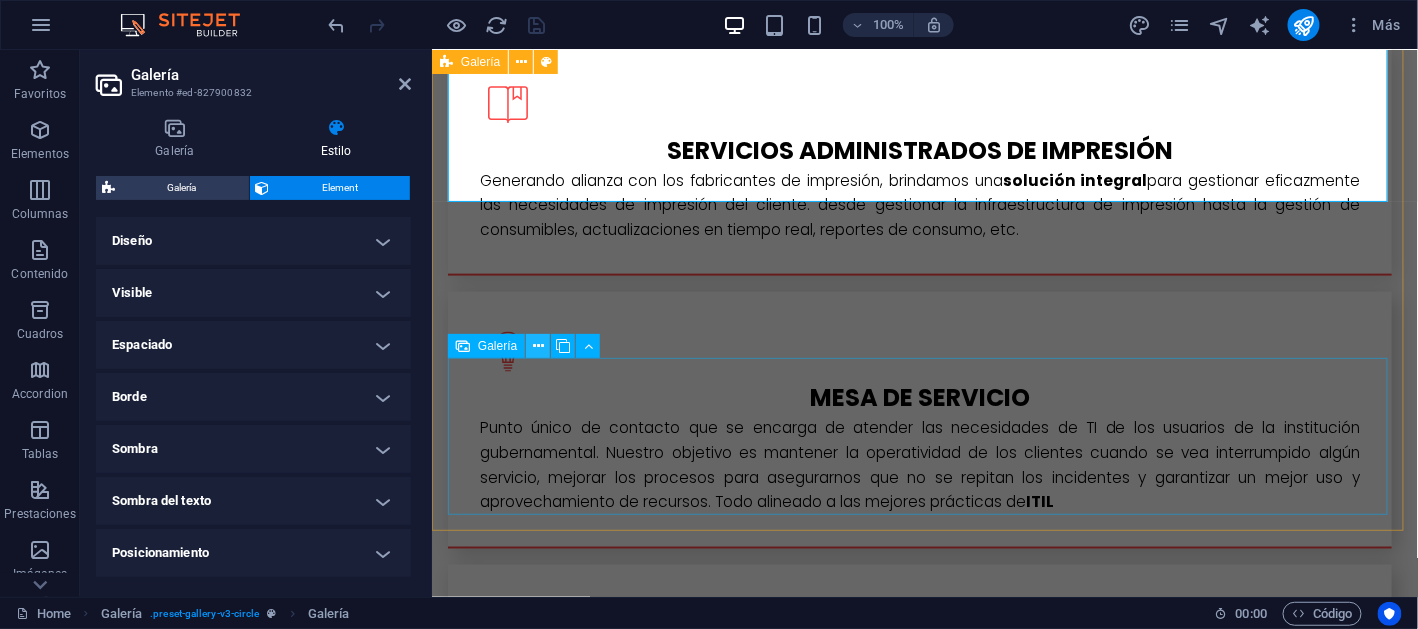 click at bounding box center (538, 346) 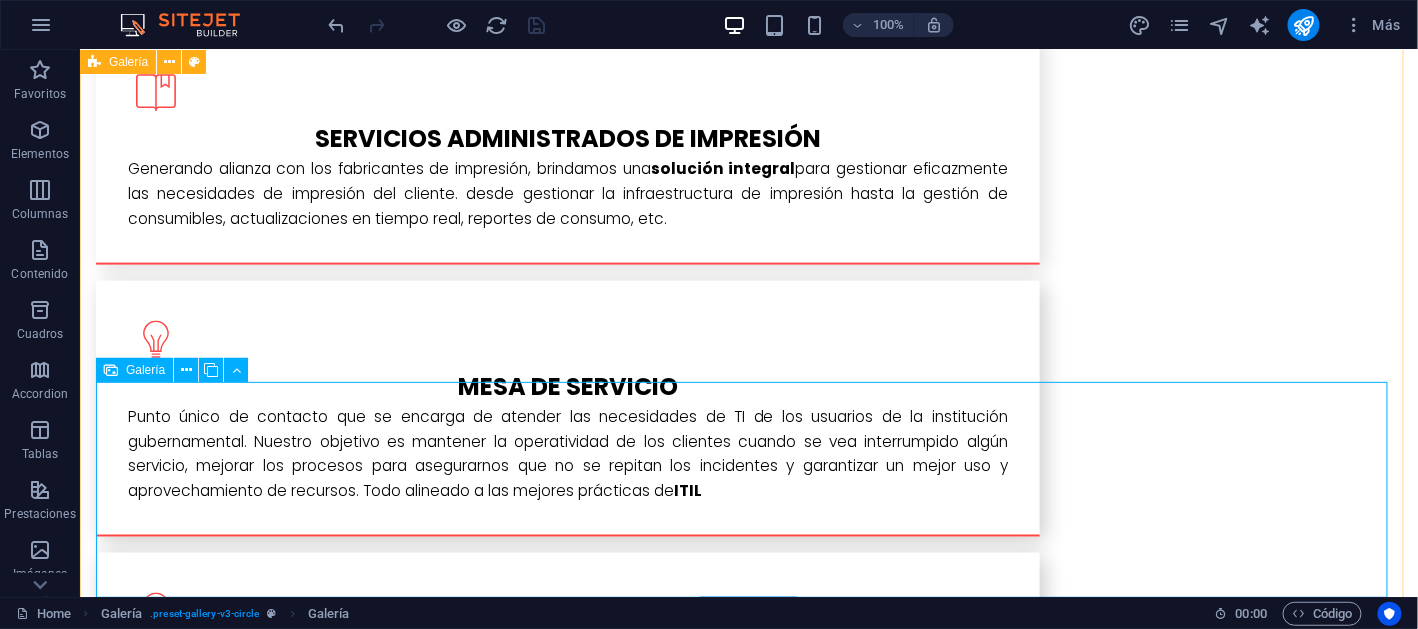 scroll, scrollTop: 3213, scrollLeft: 0, axis: vertical 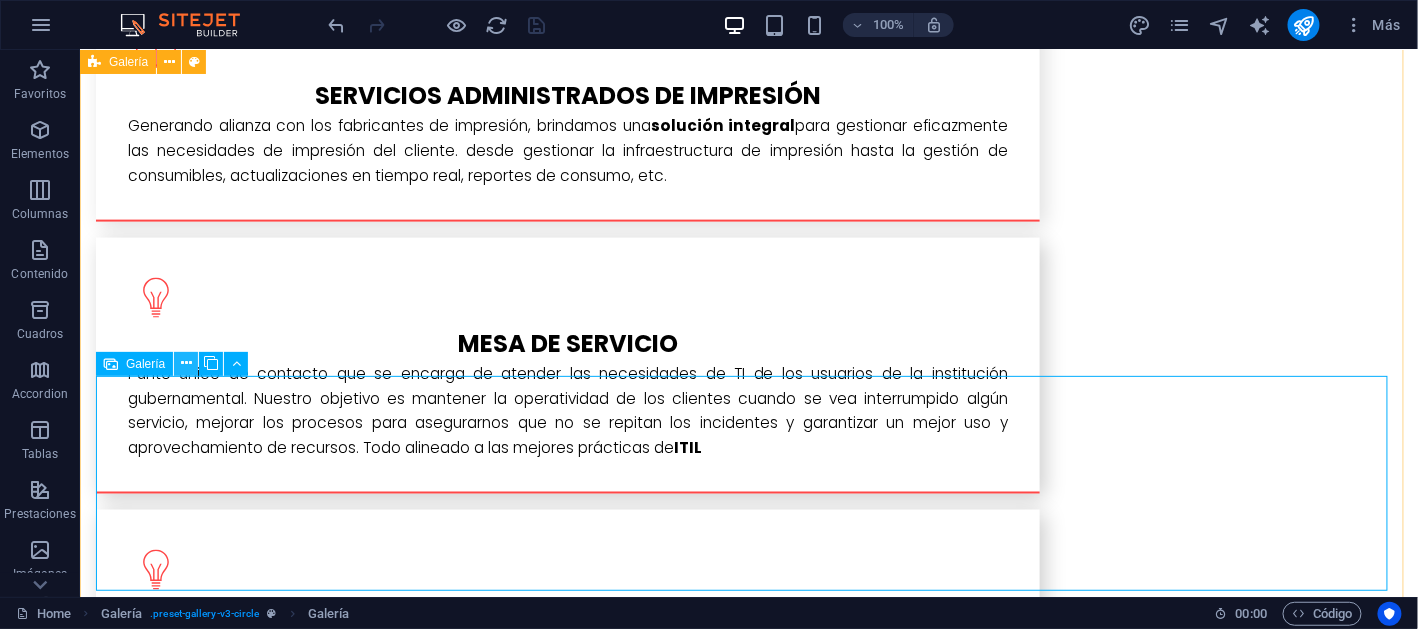 click at bounding box center (186, 363) 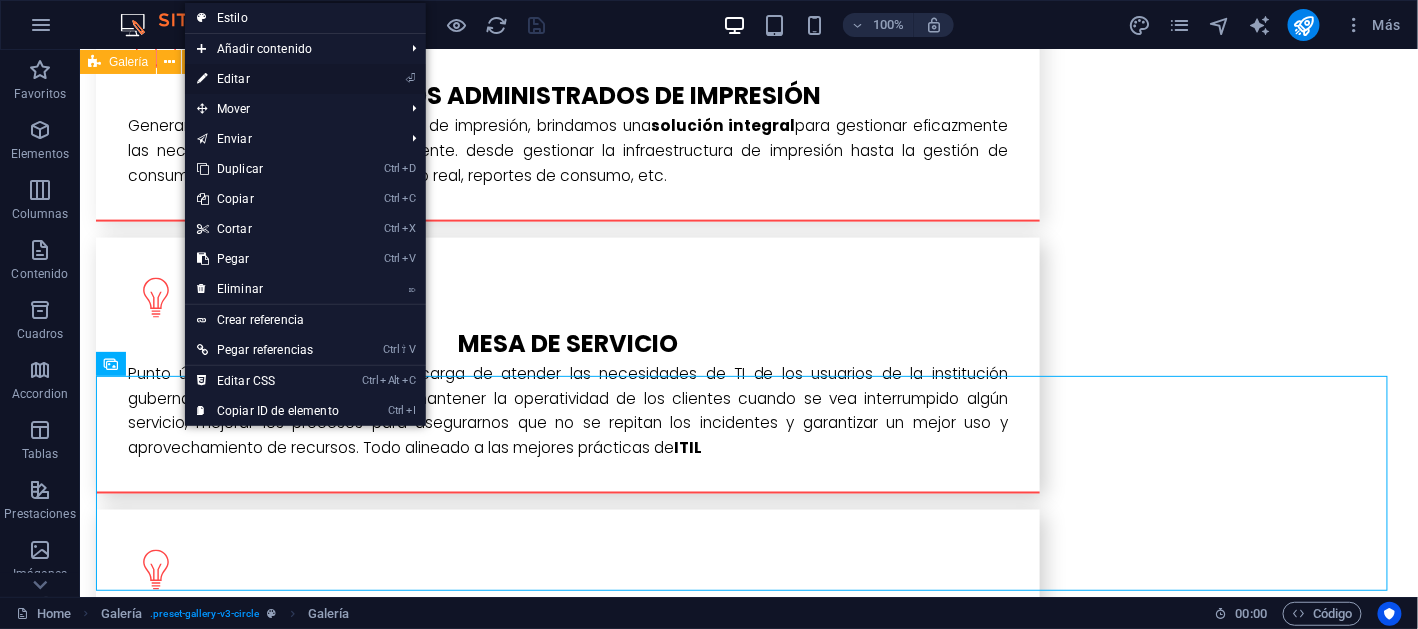 click on "⏎  Editar" at bounding box center (268, 79) 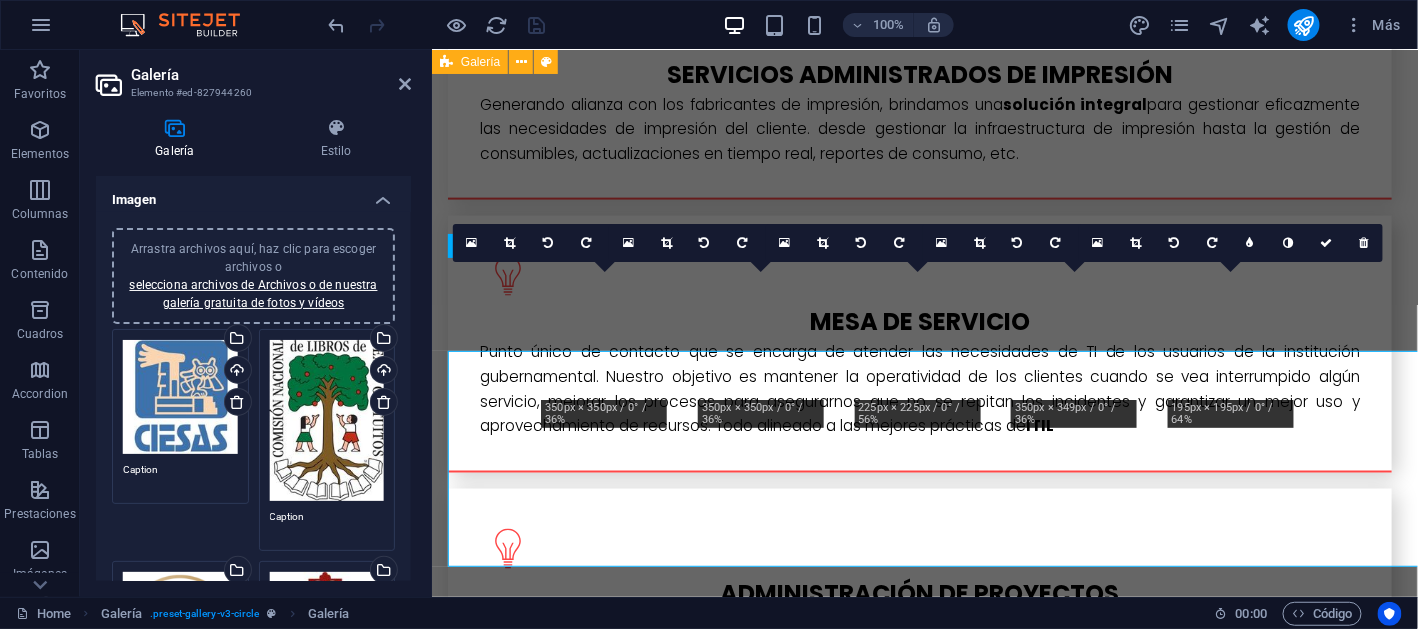 scroll, scrollTop: 3237, scrollLeft: 0, axis: vertical 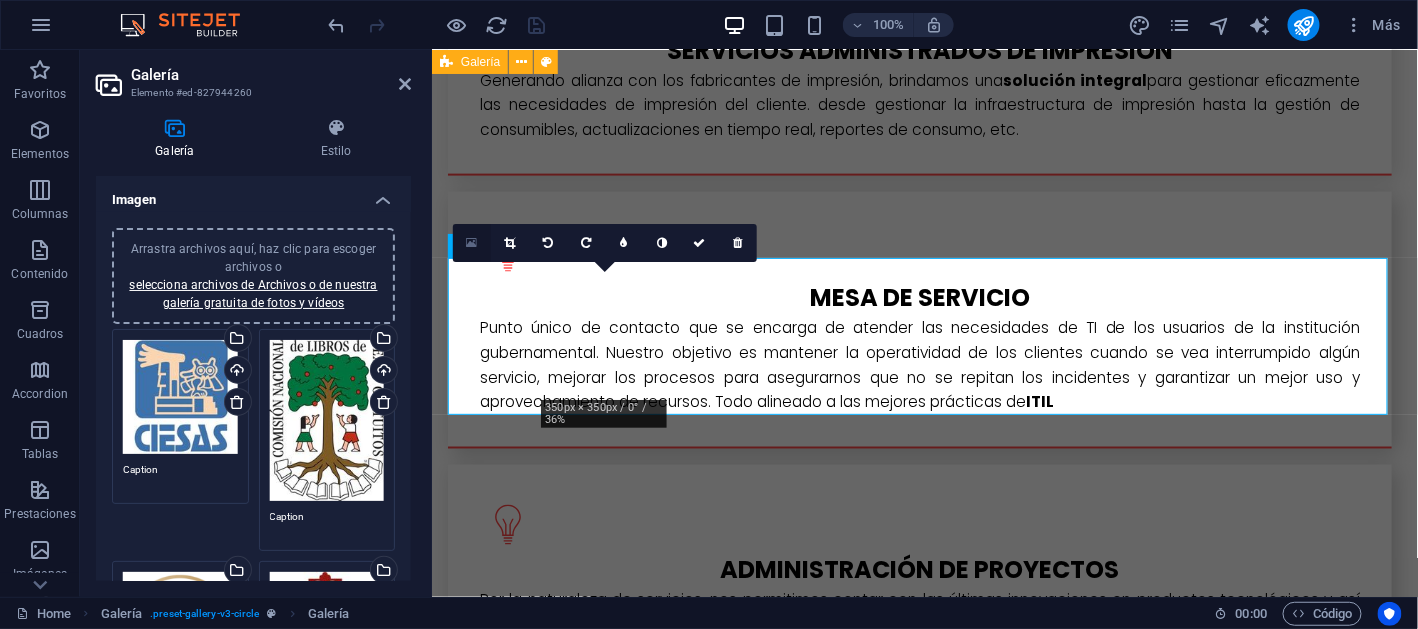 click at bounding box center [472, 243] 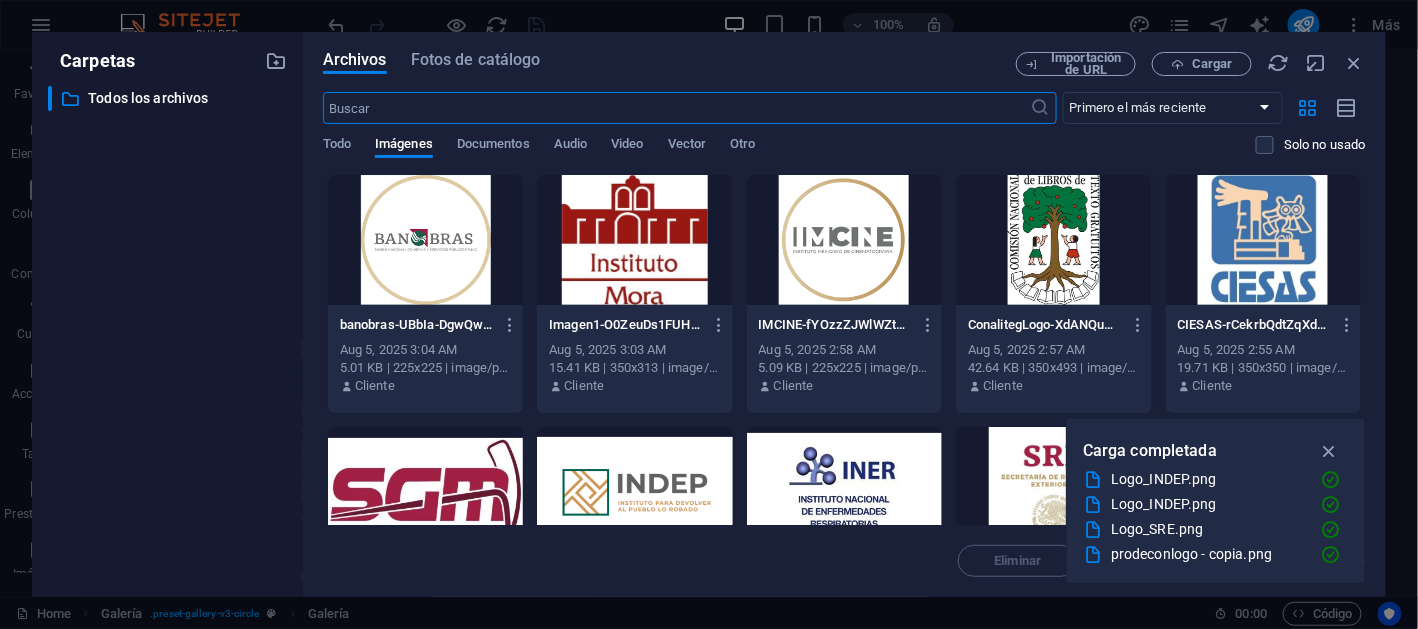 scroll, scrollTop: 3710, scrollLeft: 0, axis: vertical 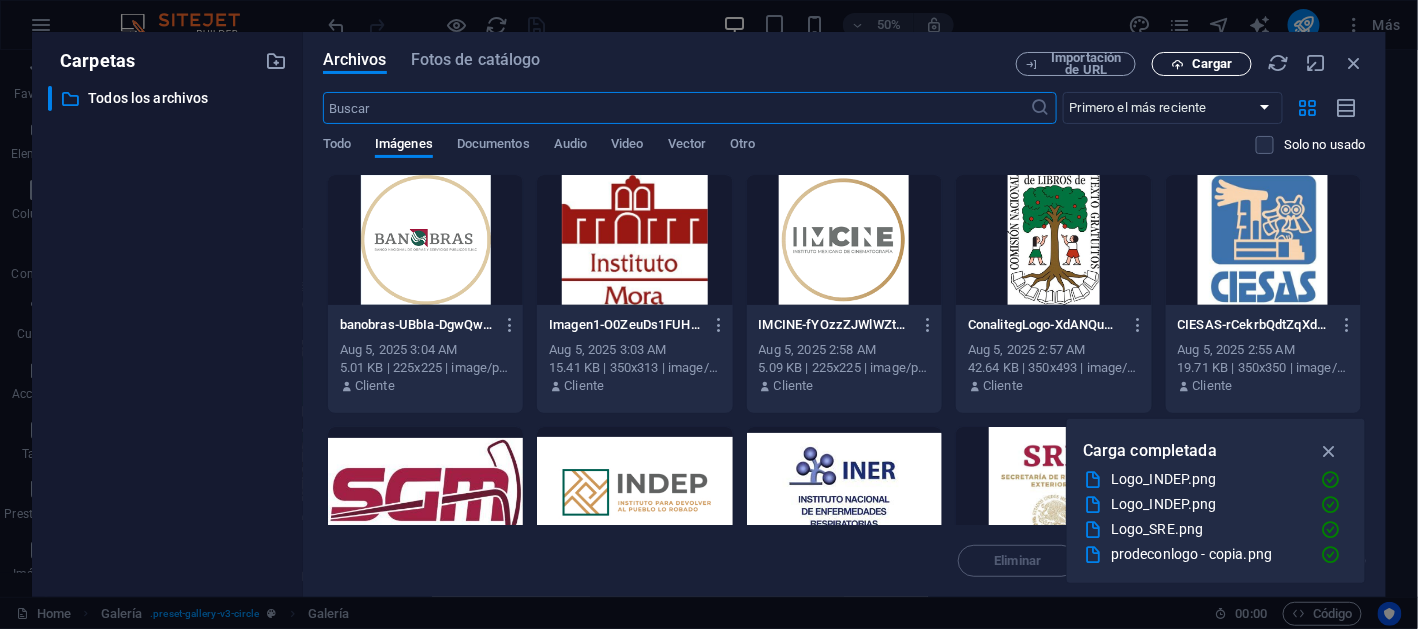 click on "Cargar" at bounding box center (1212, 64) 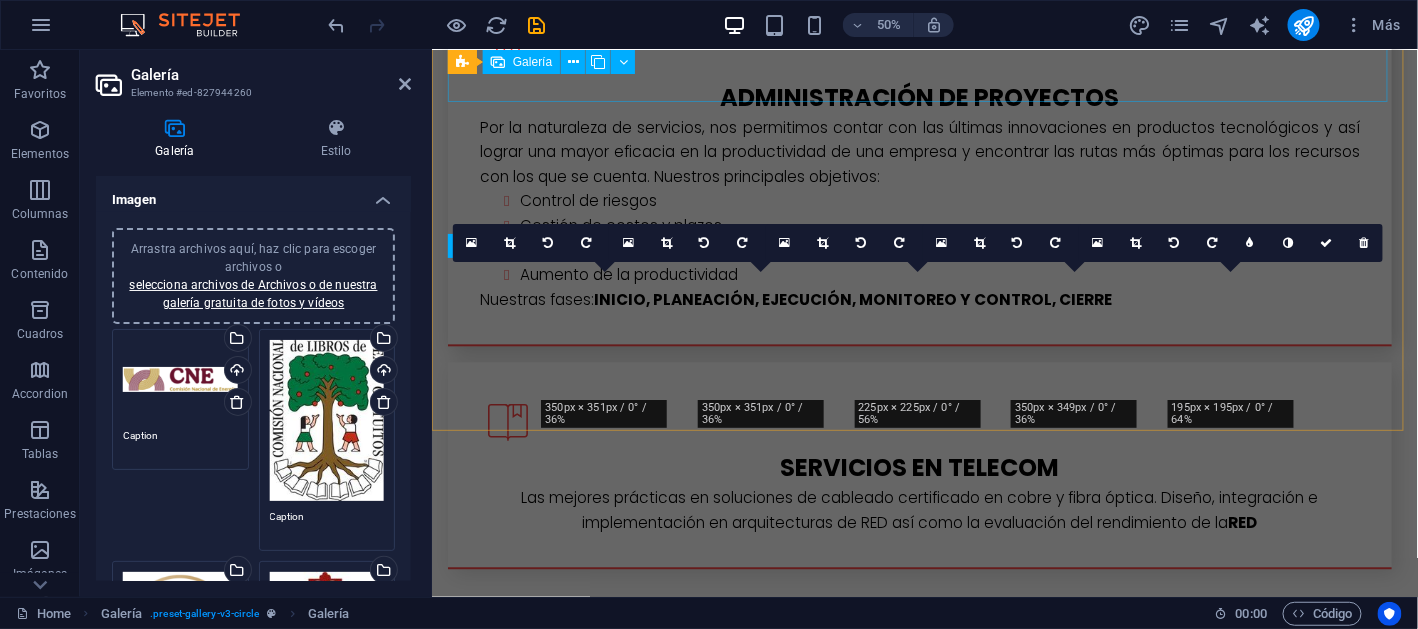 scroll, scrollTop: 3237, scrollLeft: 0, axis: vertical 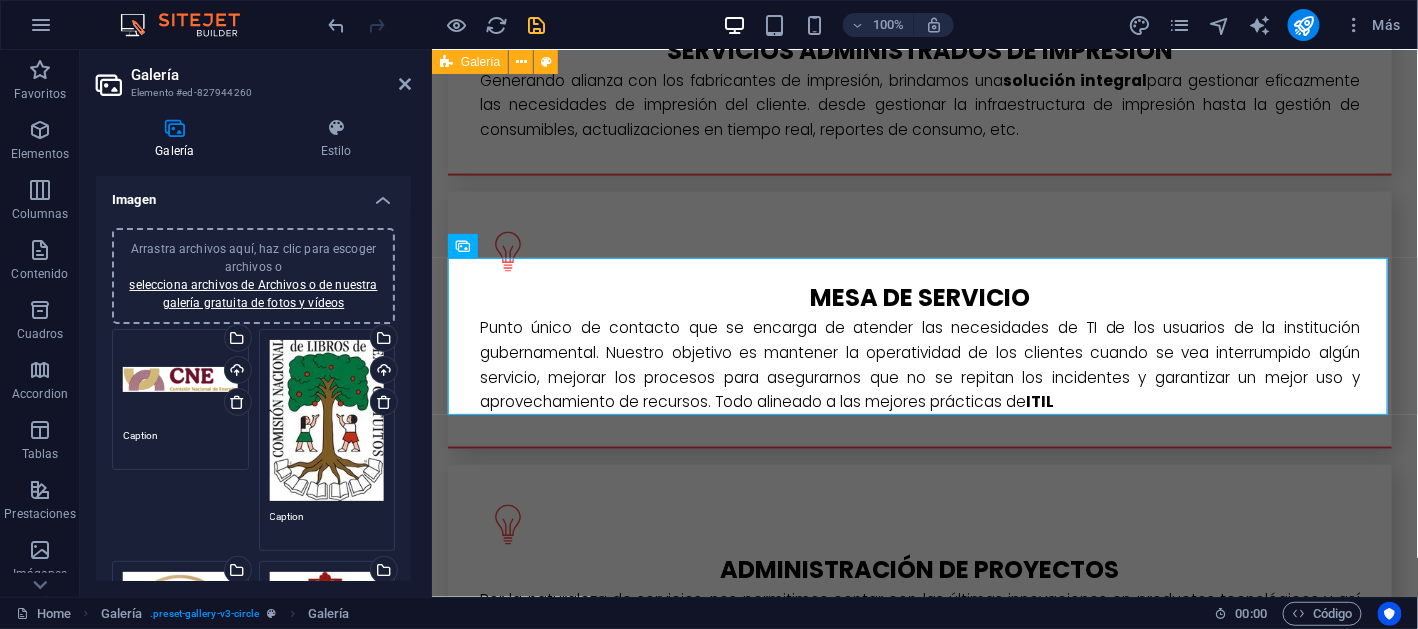 click at bounding box center (537, 25) 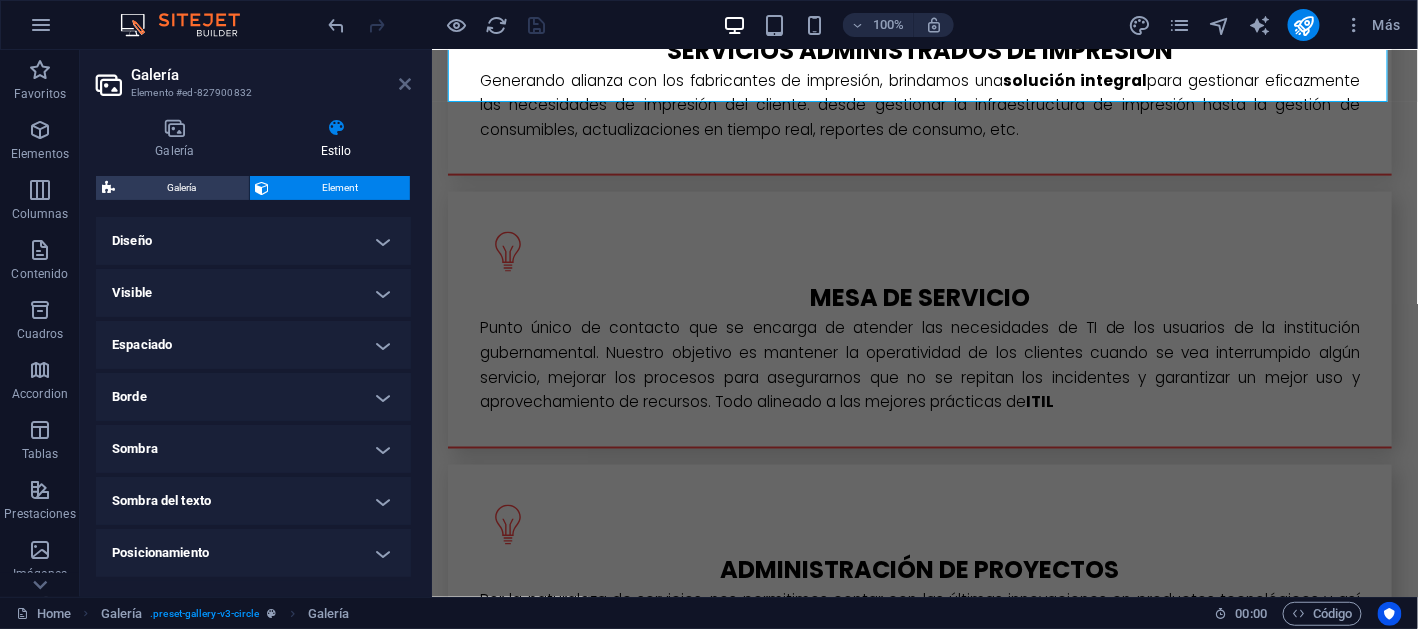 click at bounding box center (405, 84) 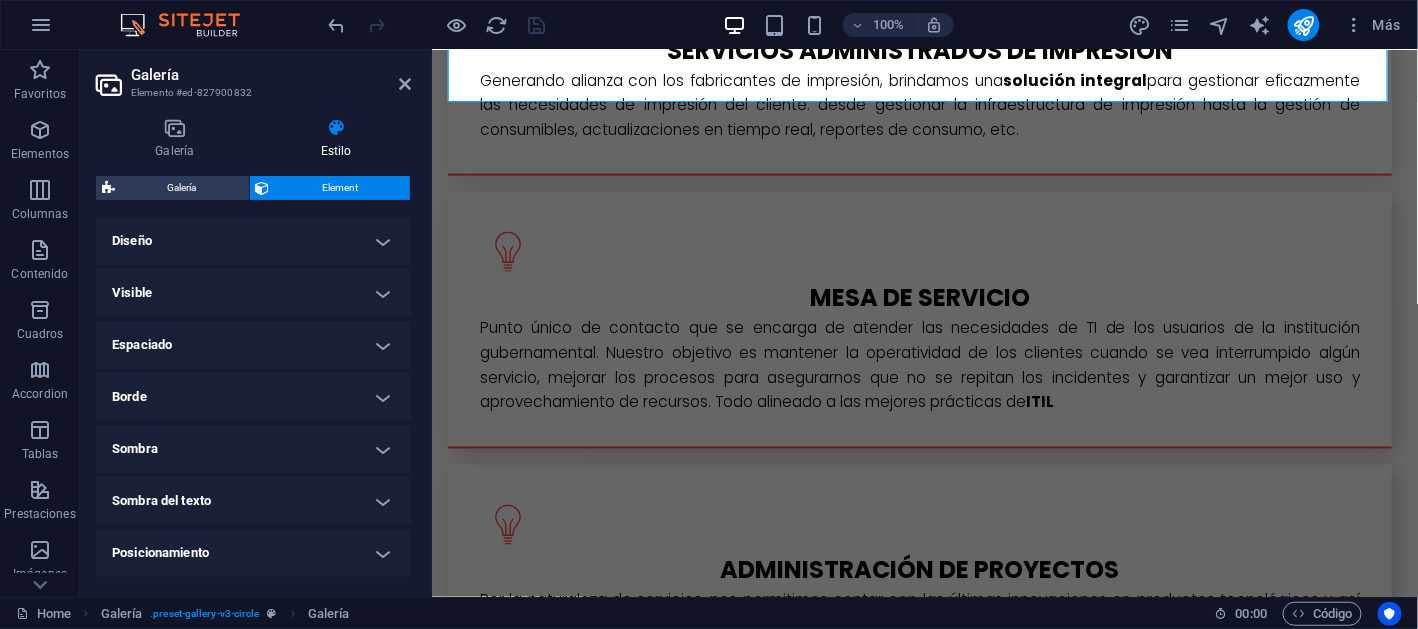 scroll, scrollTop: 3213, scrollLeft: 0, axis: vertical 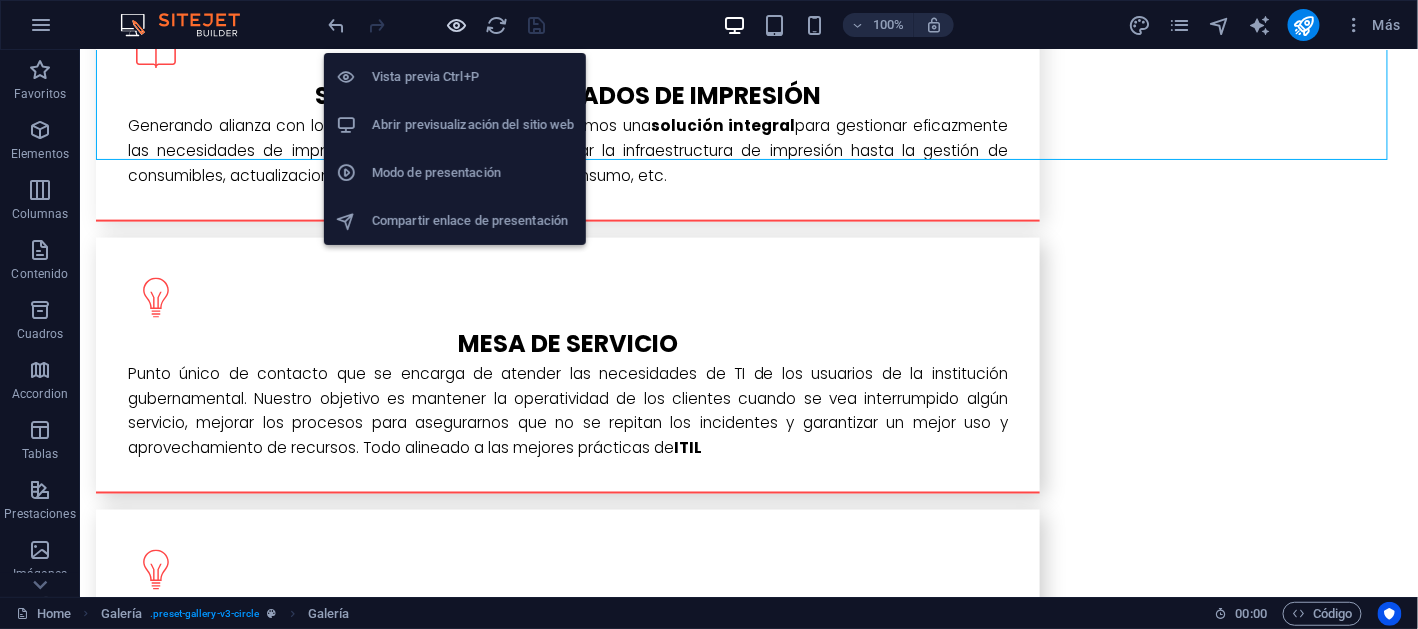 click at bounding box center [457, 25] 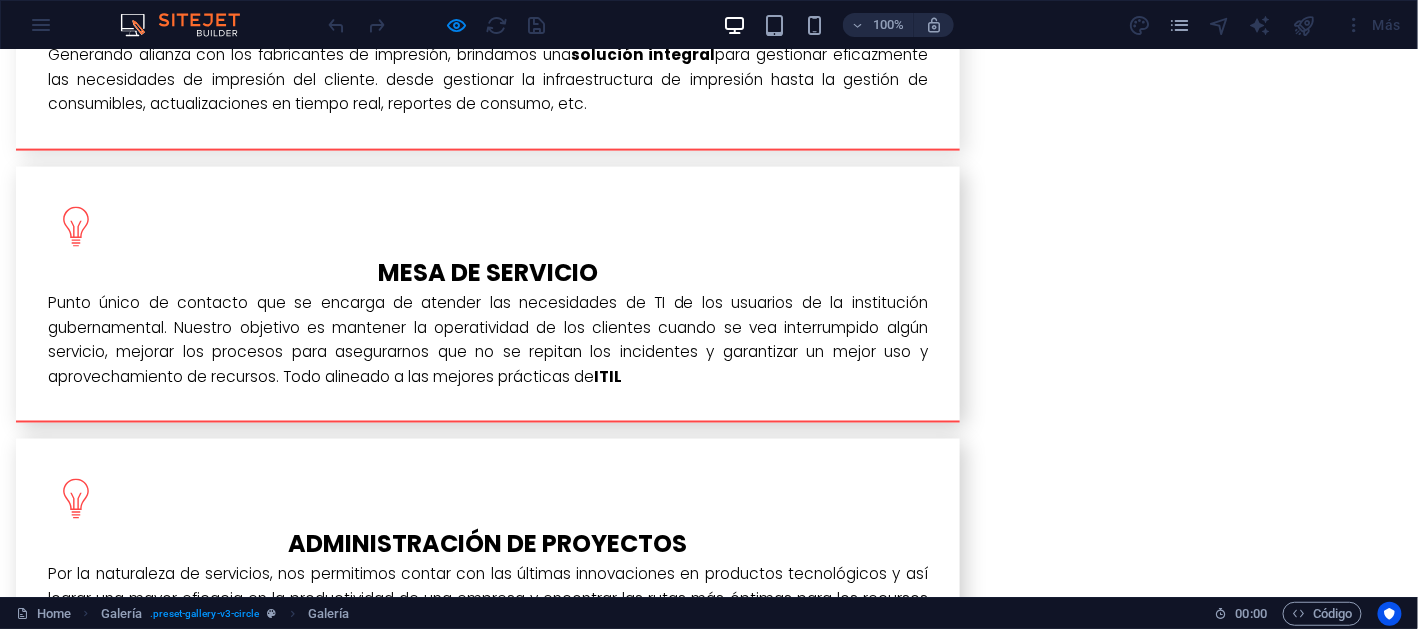 scroll, scrollTop: 3312, scrollLeft: 0, axis: vertical 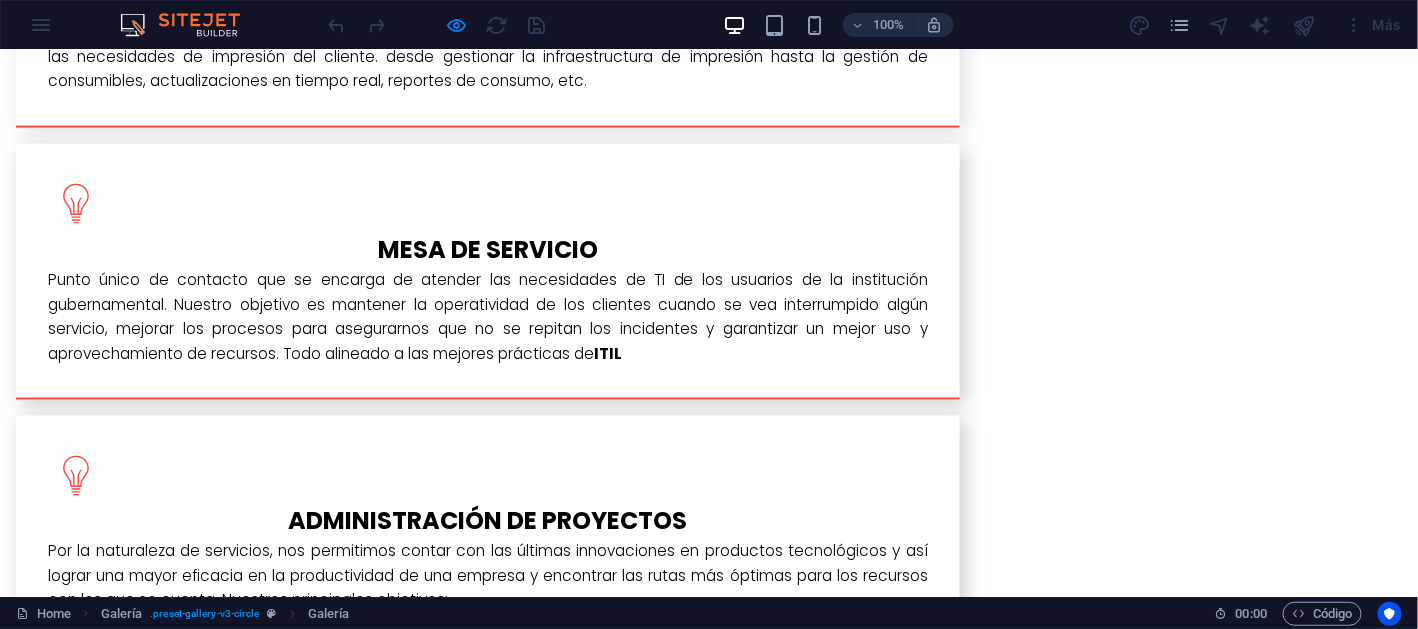 click at bounding box center (247, 2402) 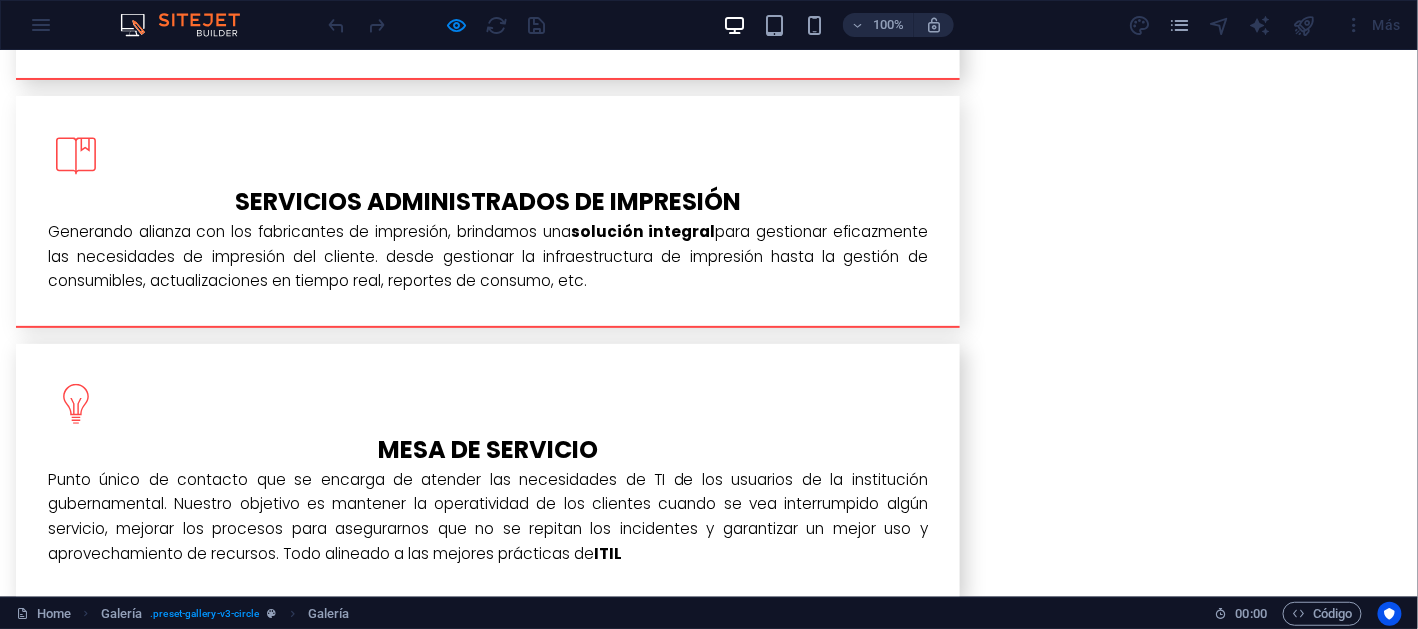 click on "×" at bounding box center (5, -3251) 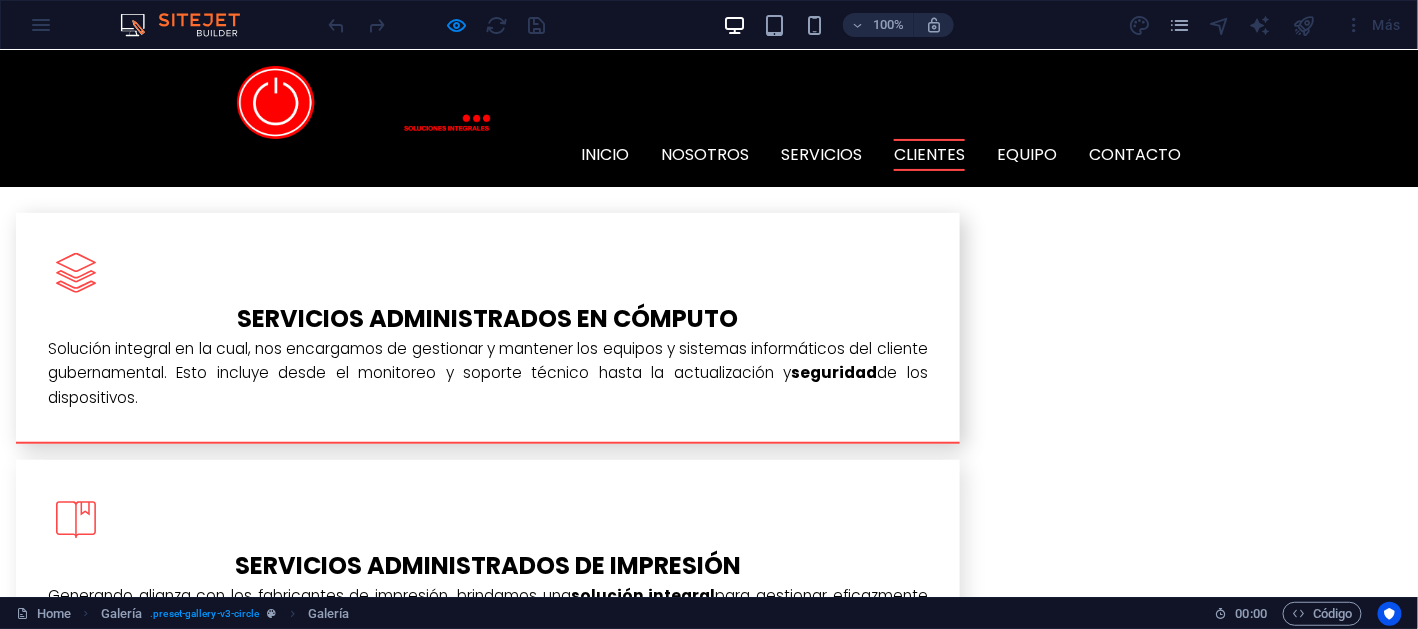 scroll, scrollTop: 2611, scrollLeft: 0, axis: vertical 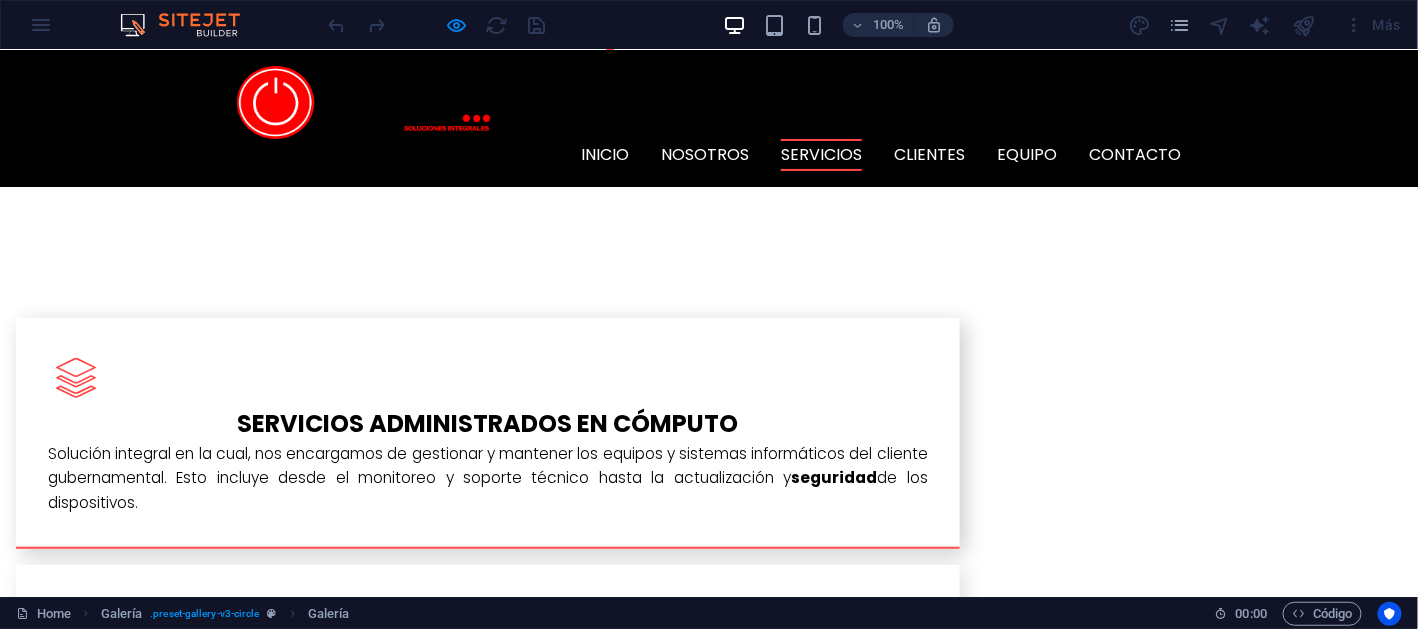 click at bounding box center [437, 25] 